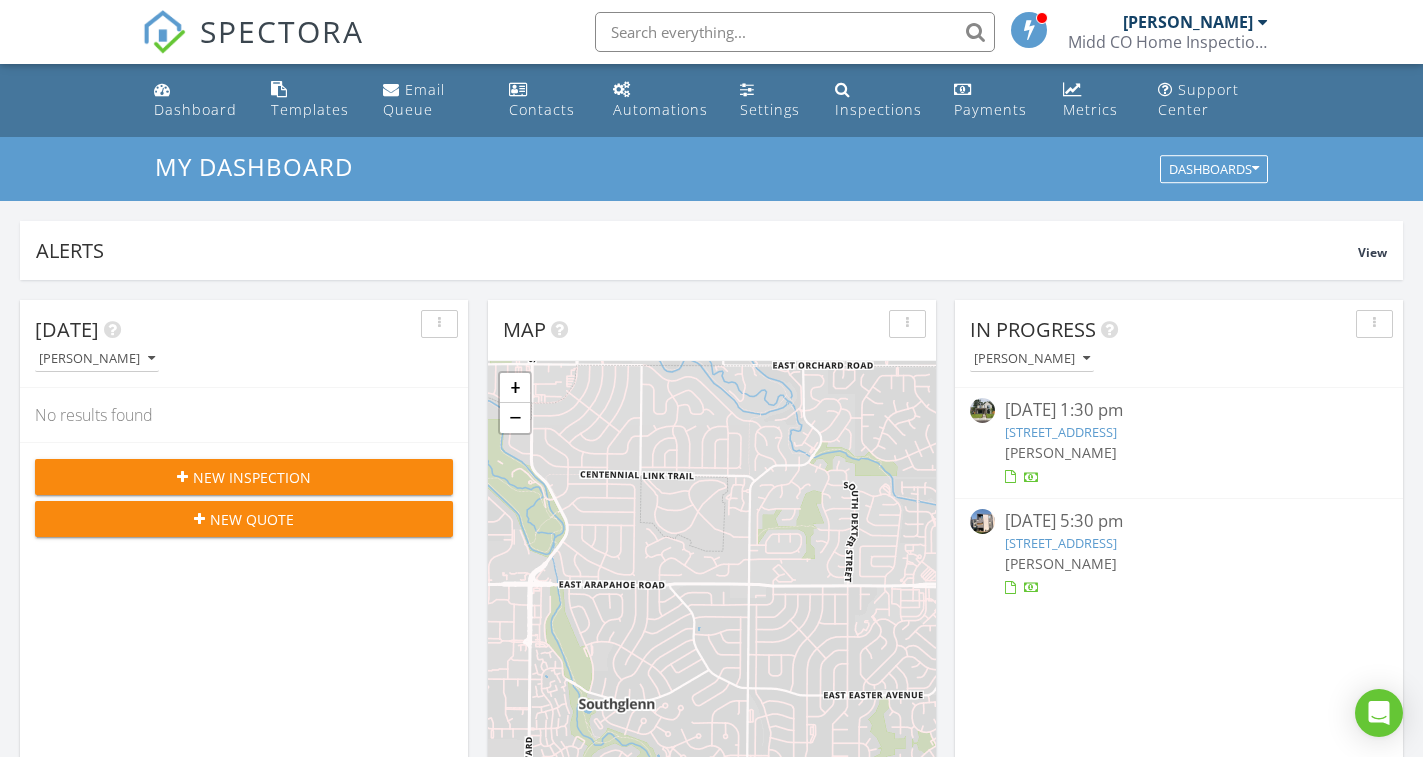 scroll, scrollTop: 600, scrollLeft: 0, axis: vertical 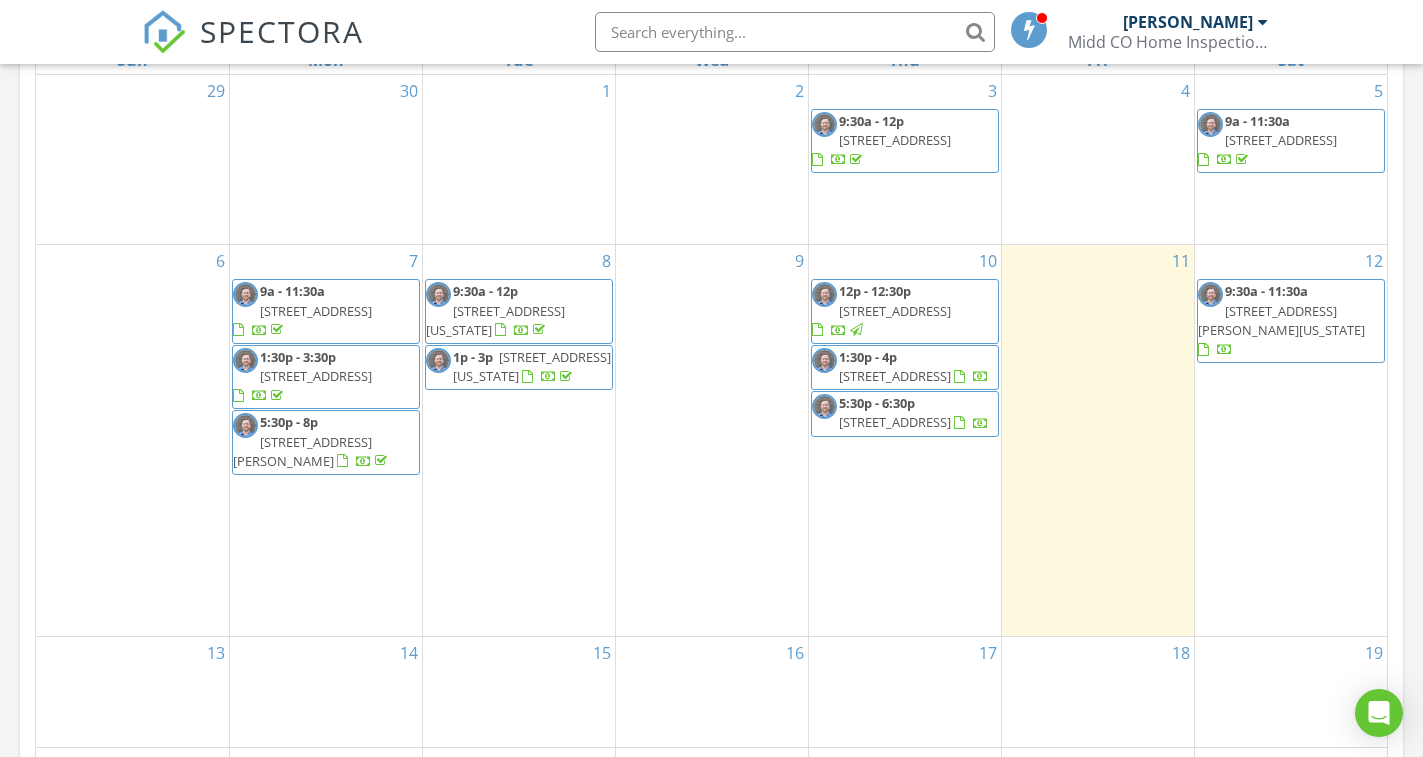 click on "[STREET_ADDRESS]" at bounding box center [895, 376] 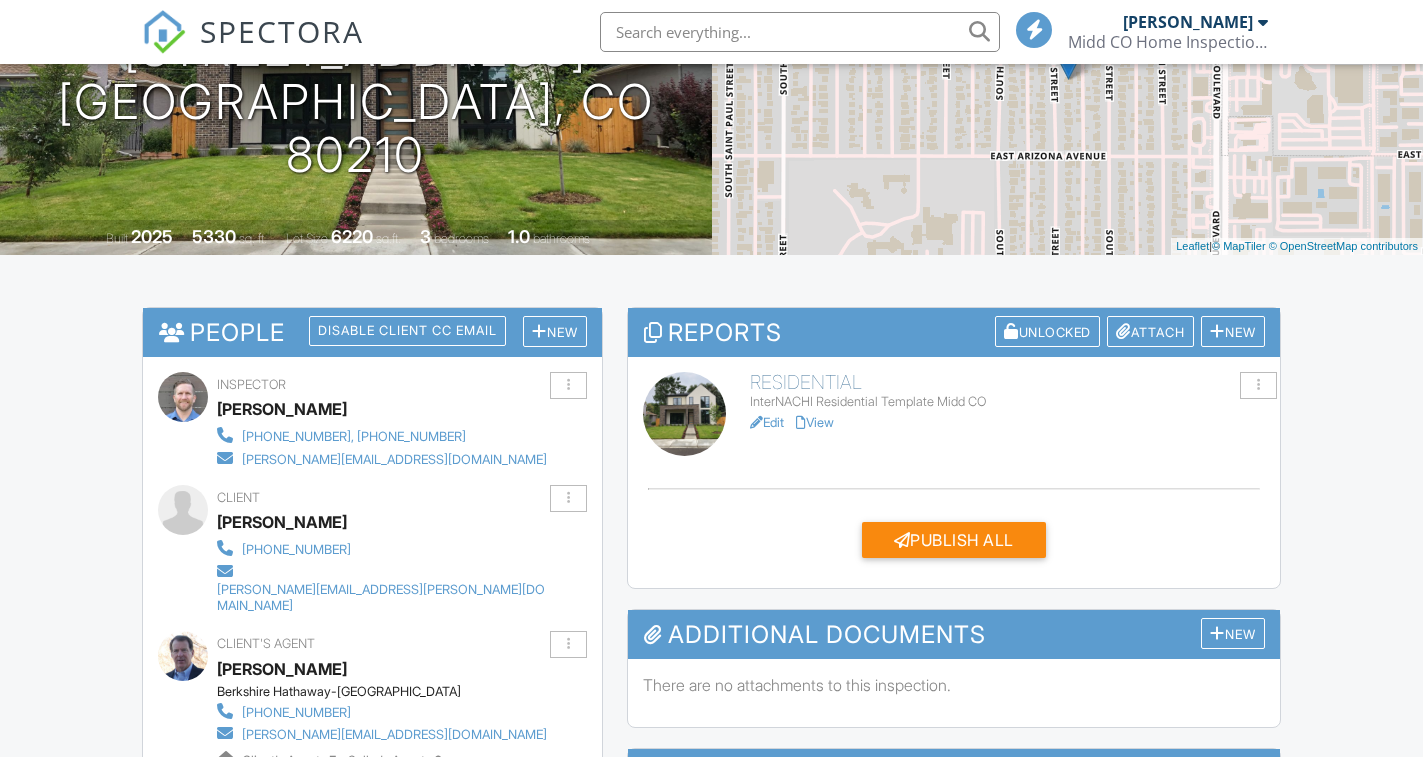 scroll, scrollTop: 300, scrollLeft: 0, axis: vertical 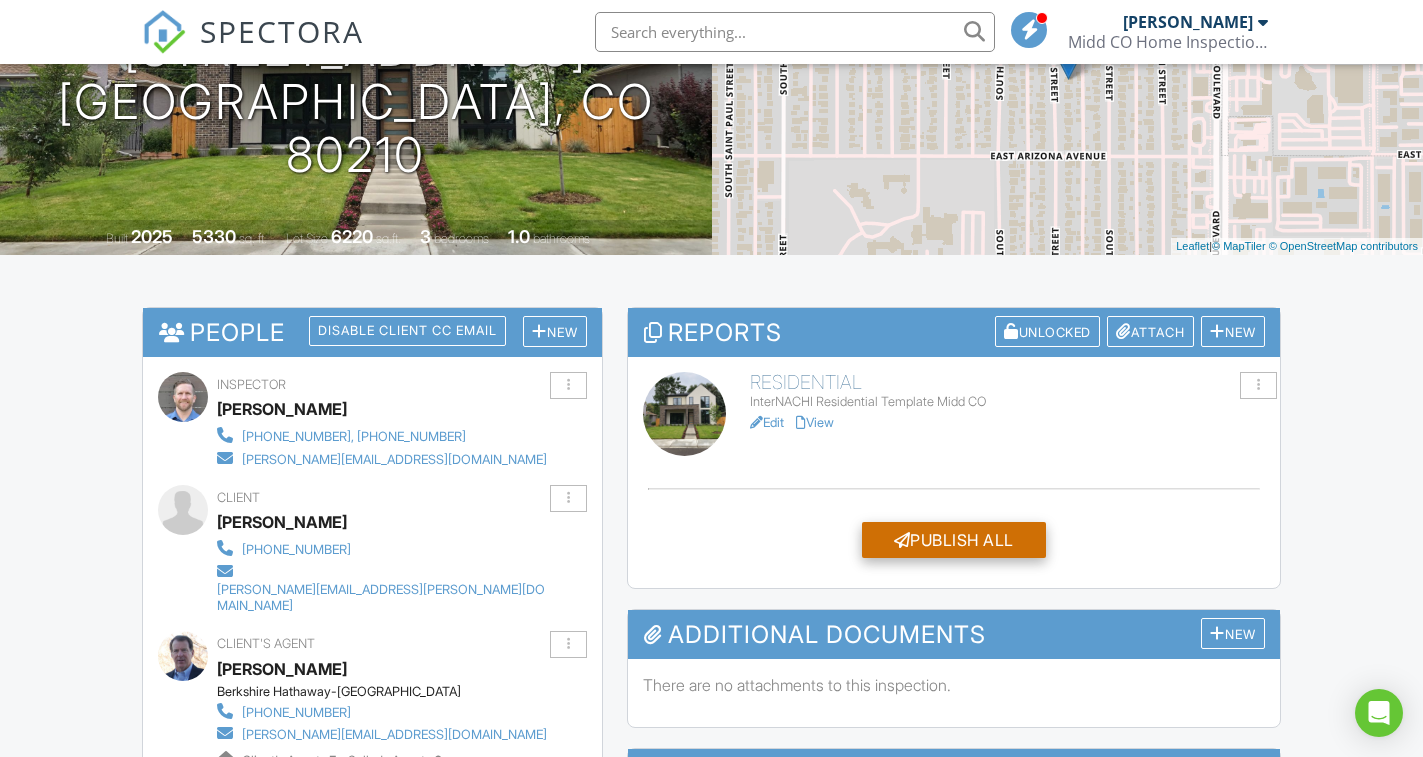 click on "Publish All" at bounding box center (954, 540) 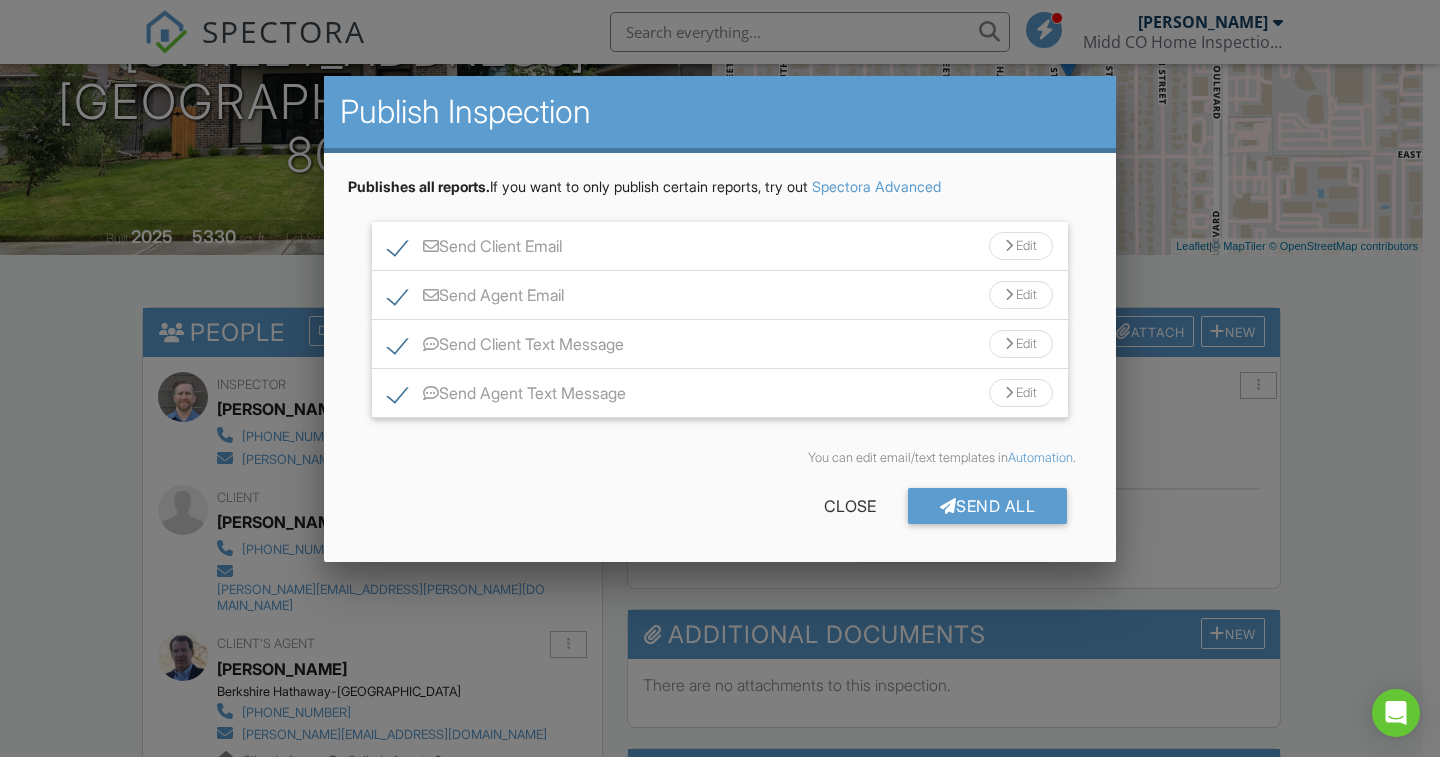 click on "Send Agent Text Message" at bounding box center [507, 396] 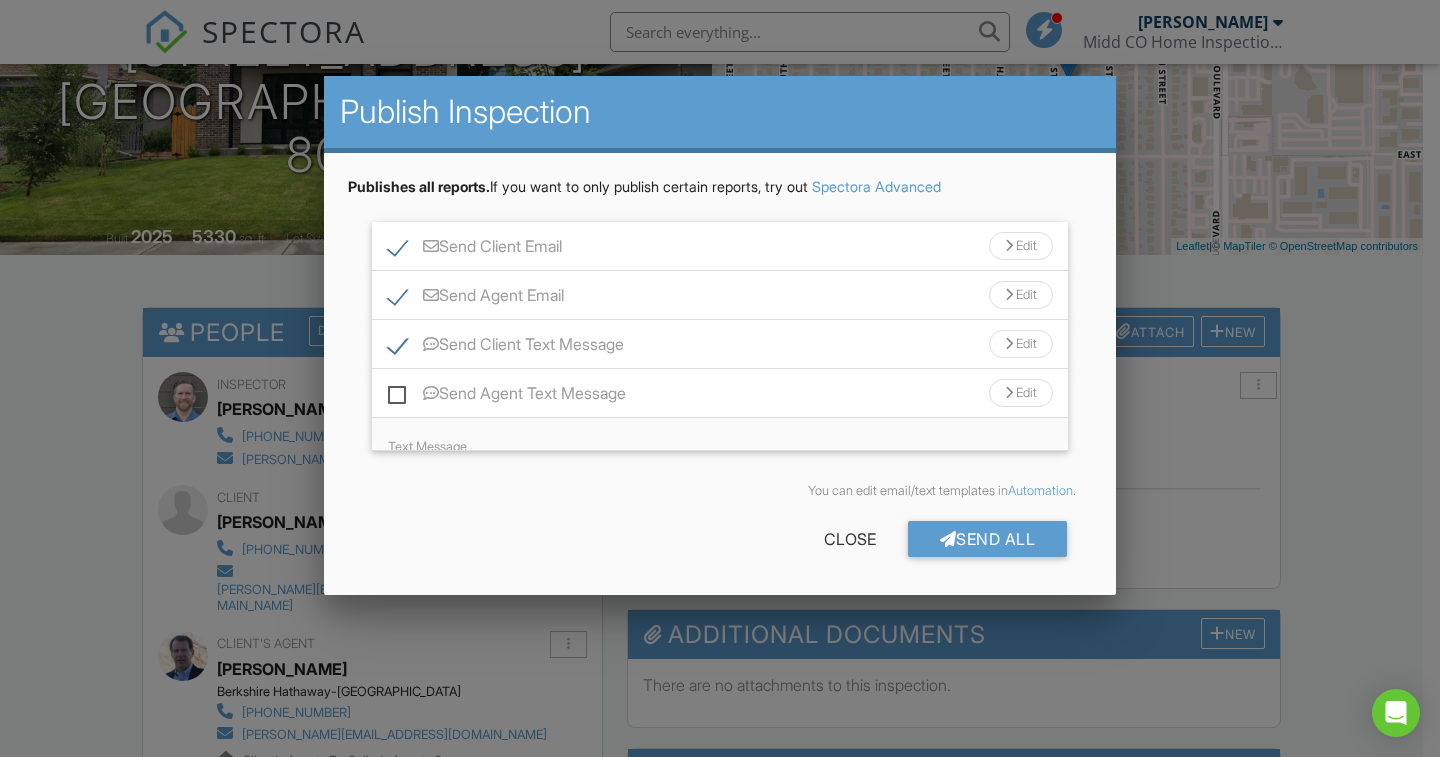 click on "Send Client Text Message" at bounding box center (506, 347) 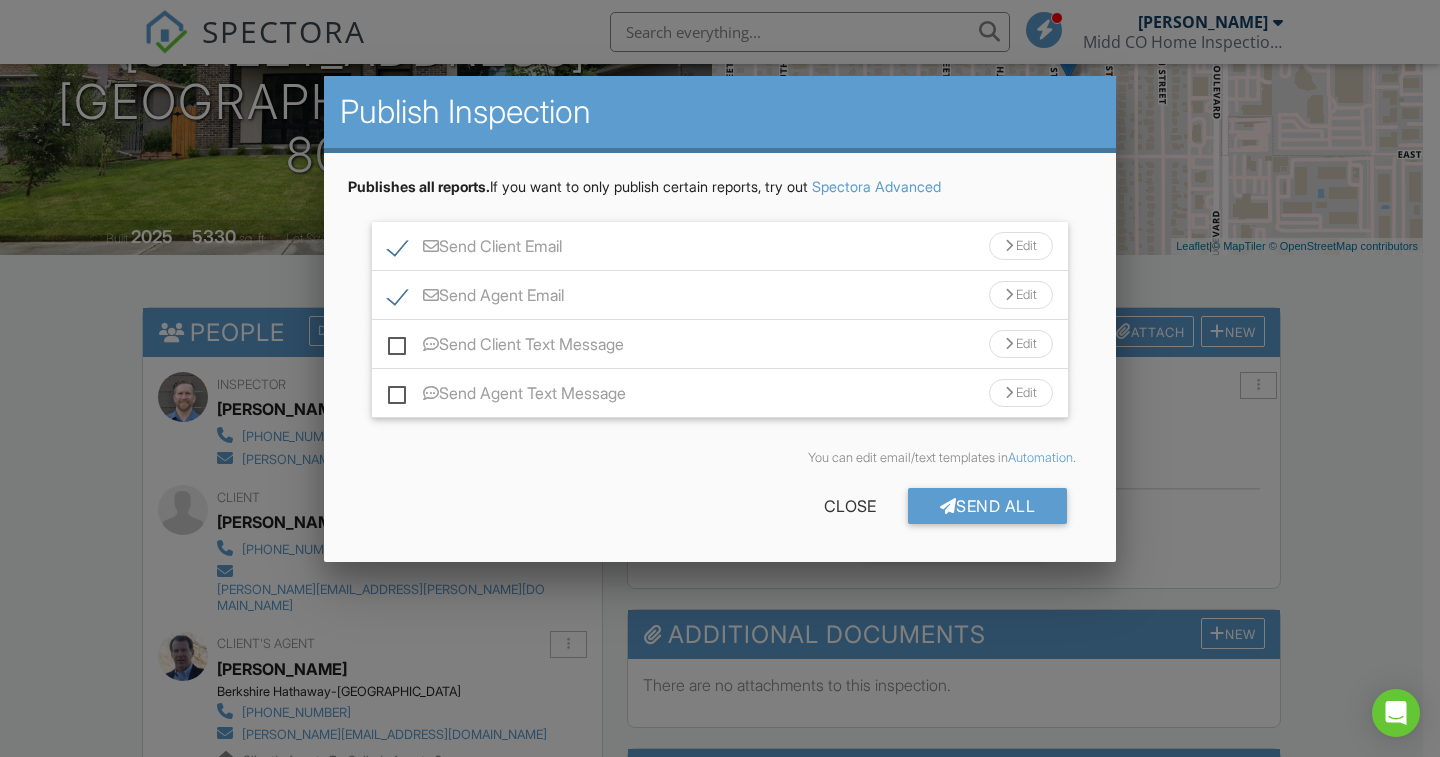 click on "Edit" at bounding box center [1021, 295] 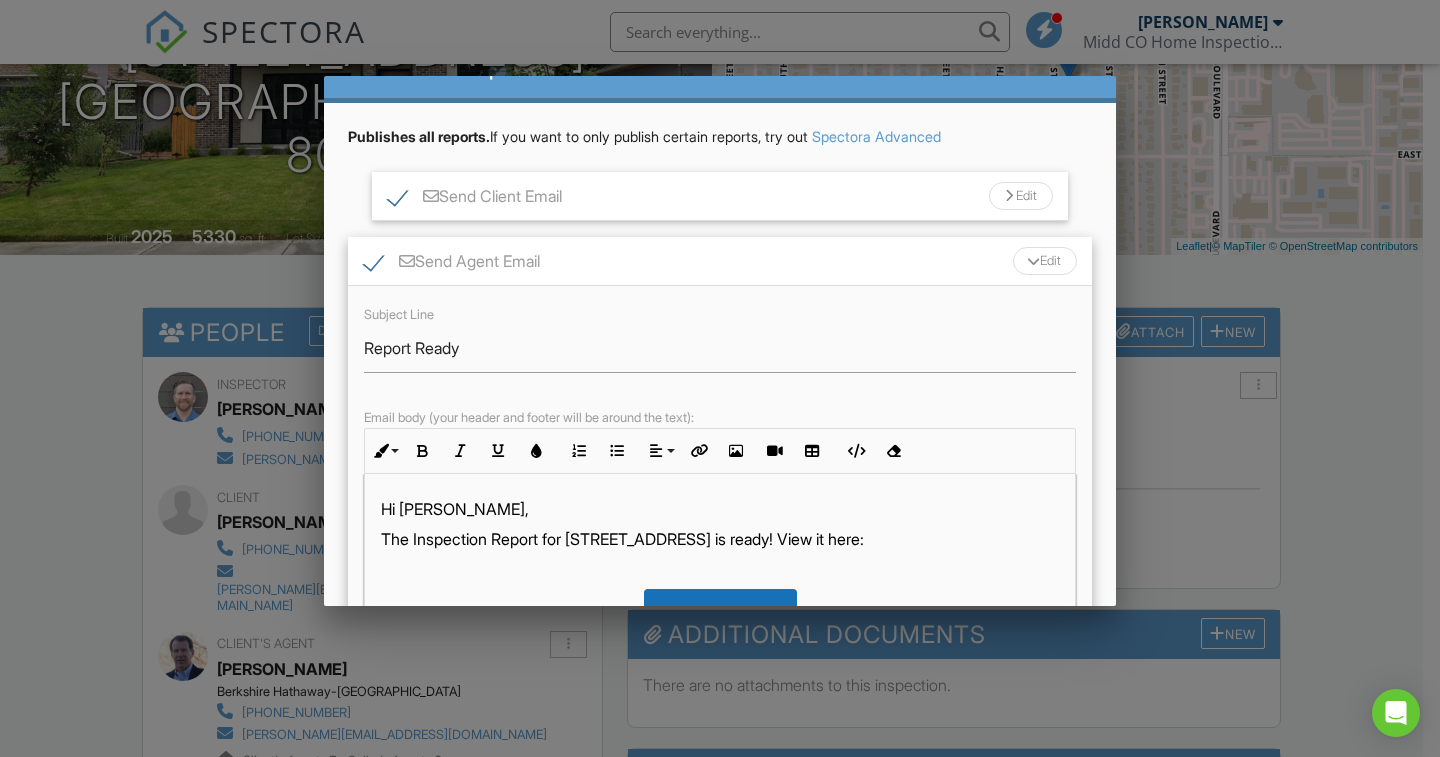 scroll, scrollTop: 100, scrollLeft: 0, axis: vertical 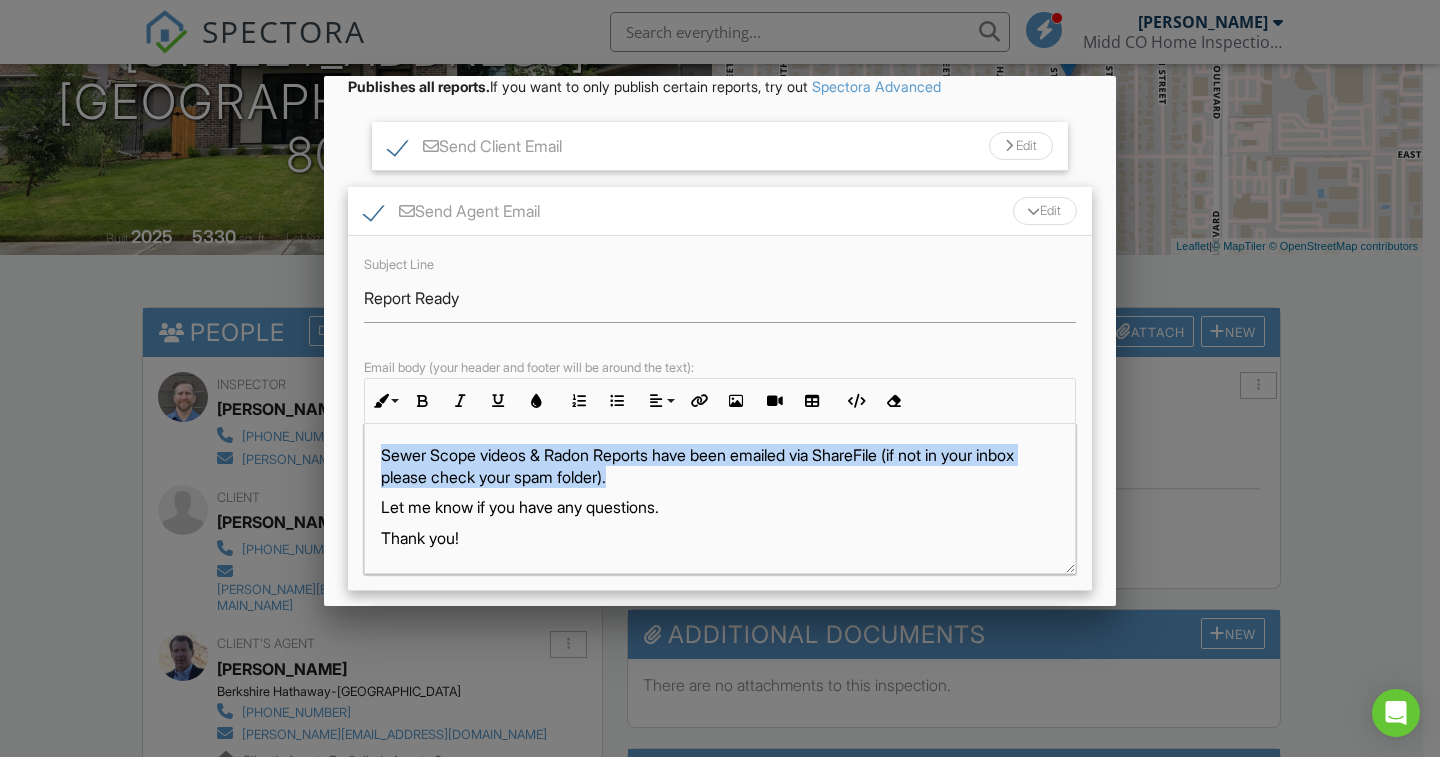 drag, startPoint x: 667, startPoint y: 480, endPoint x: 388, endPoint y: 457, distance: 279.9464 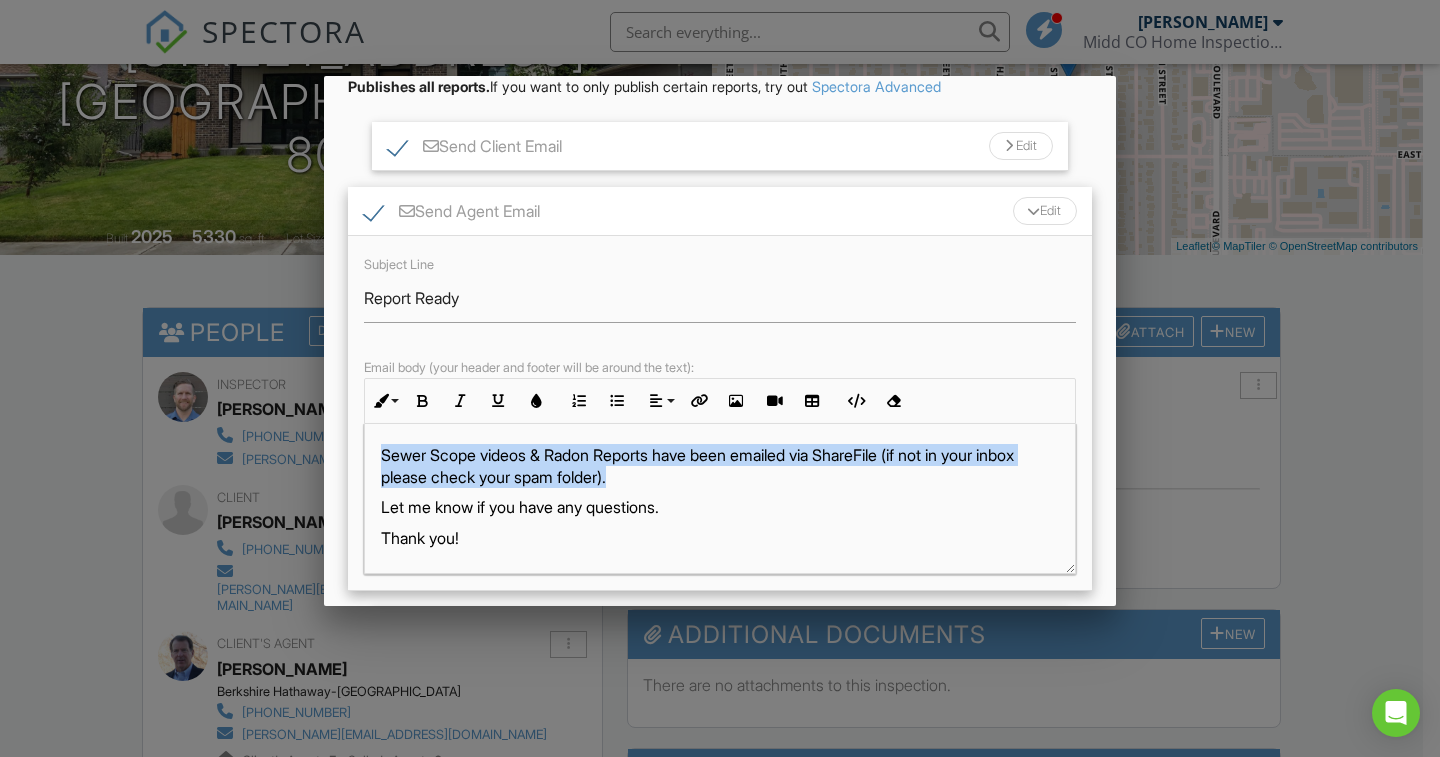 click on "Sewer Scope videos & Radon Reports have been emailed via ShareFile (if not in your inbox please check your spam folder)." at bounding box center [720, 466] 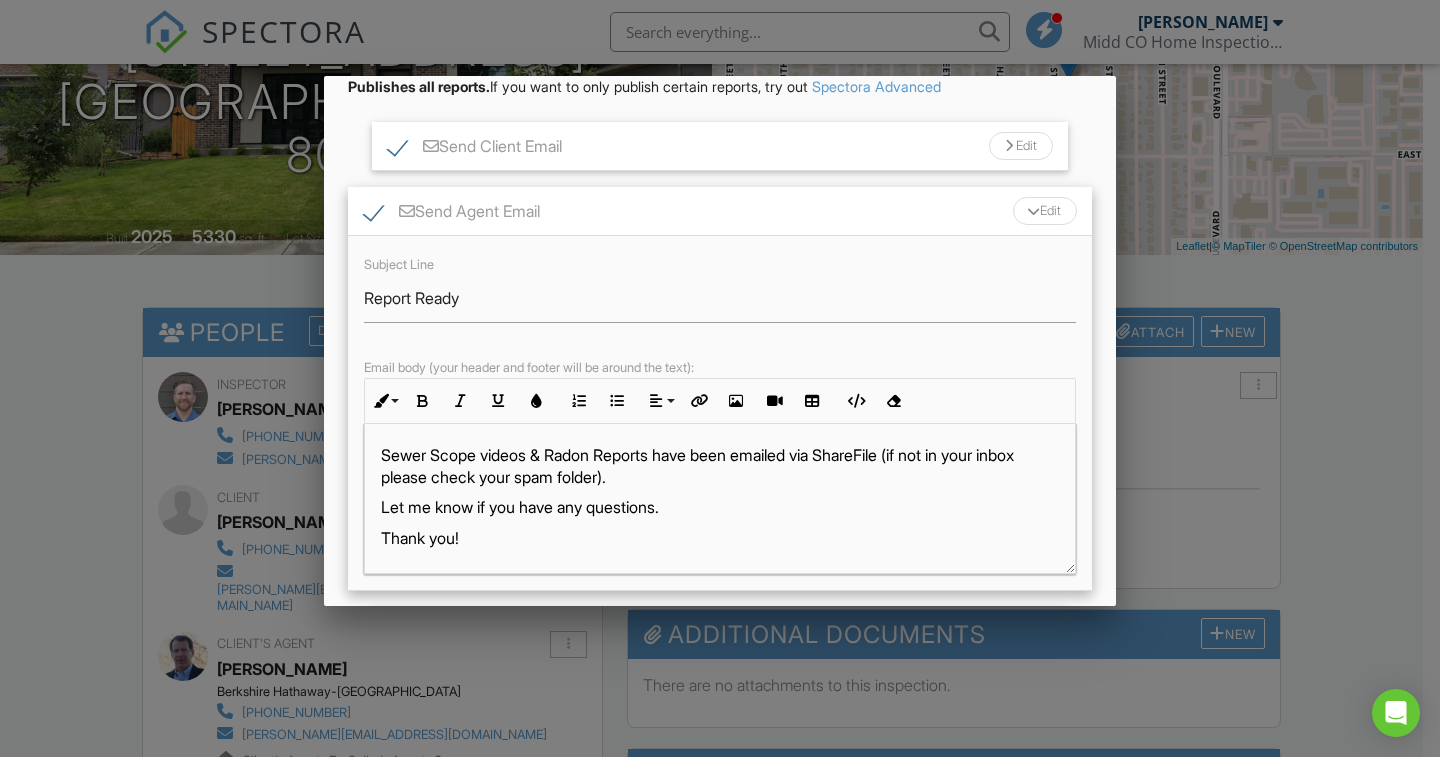 scroll, scrollTop: 166, scrollLeft: 0, axis: vertical 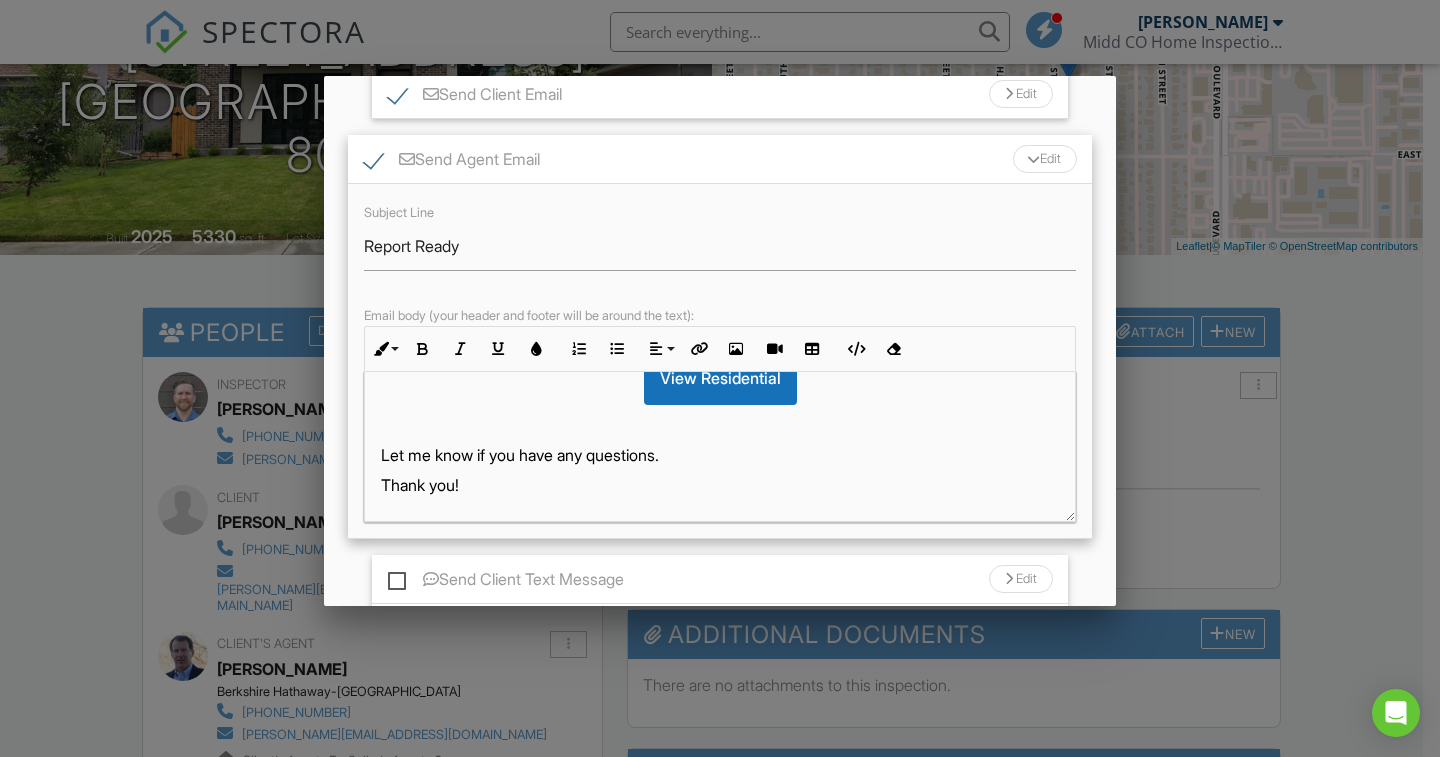 click on "Edit" at bounding box center [1045, 159] 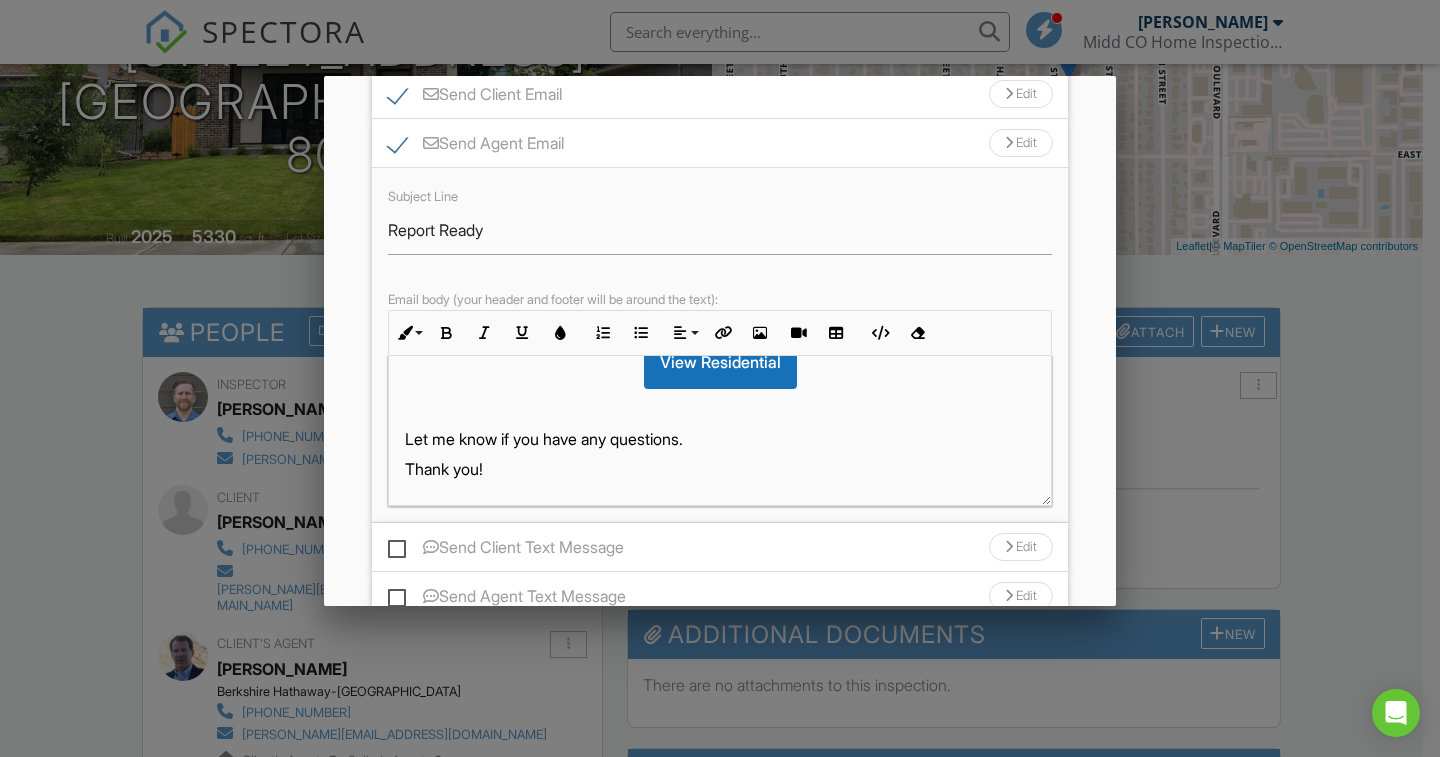 scroll, scrollTop: 0, scrollLeft: 0, axis: both 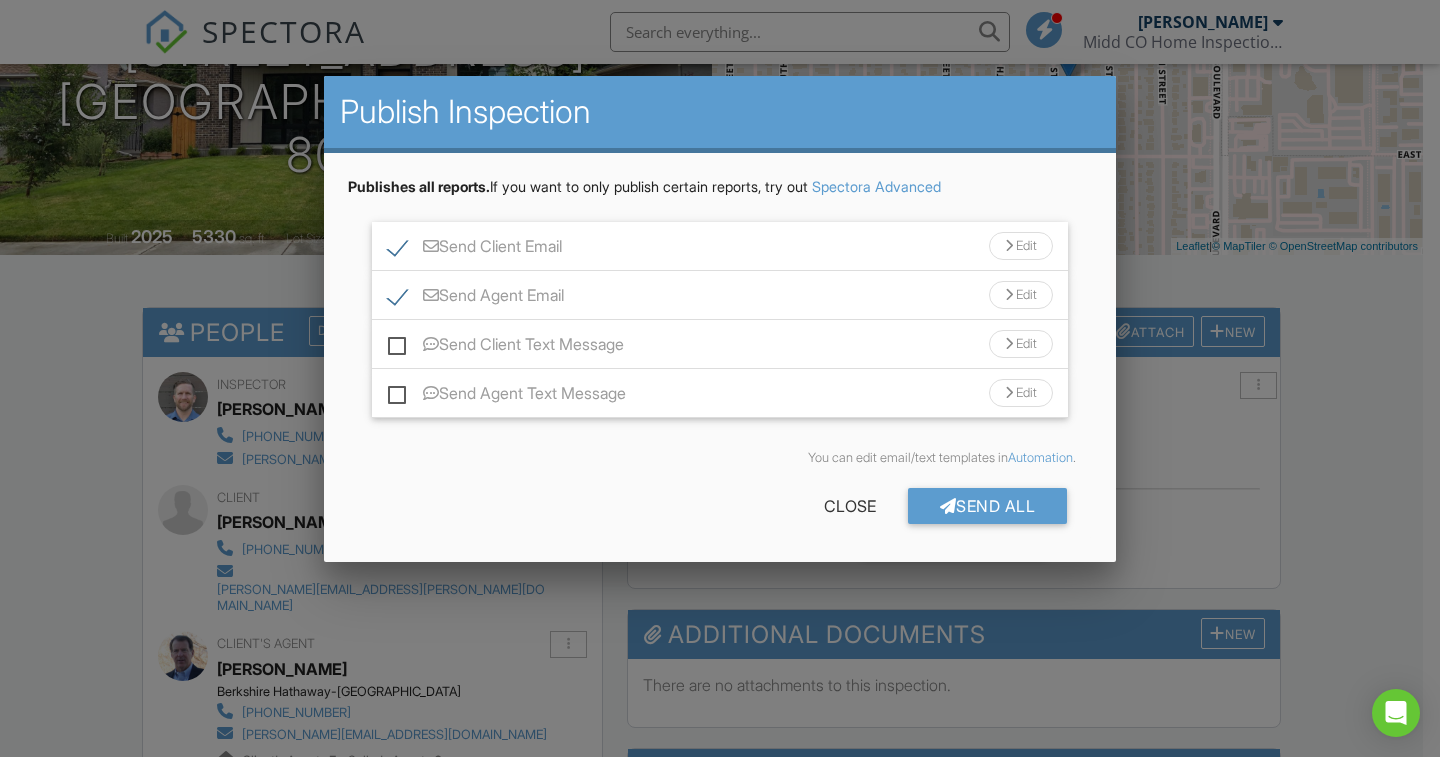 click on "Edit" at bounding box center (1021, 246) 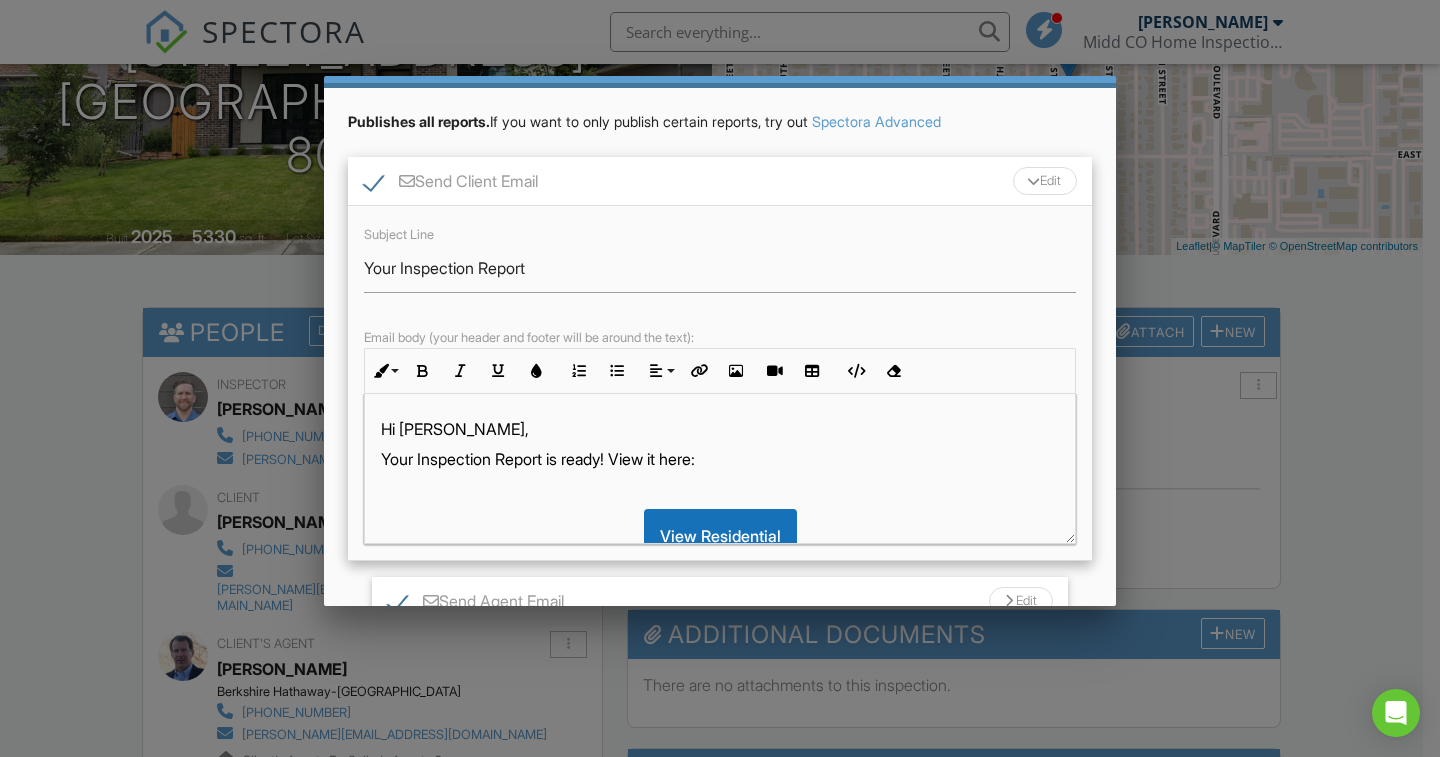 scroll, scrollTop: 100, scrollLeft: 0, axis: vertical 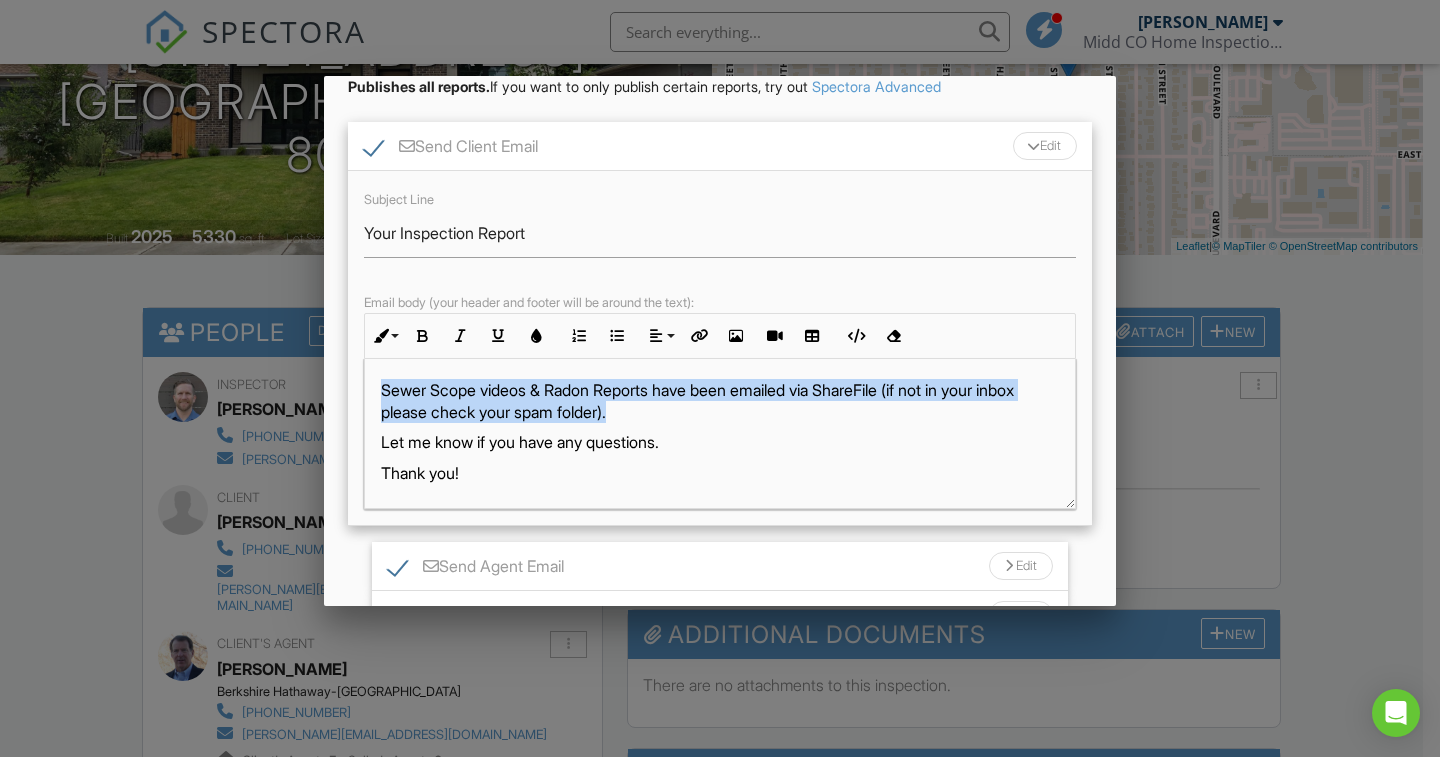 drag, startPoint x: 634, startPoint y: 416, endPoint x: 382, endPoint y: 394, distance: 252.9585 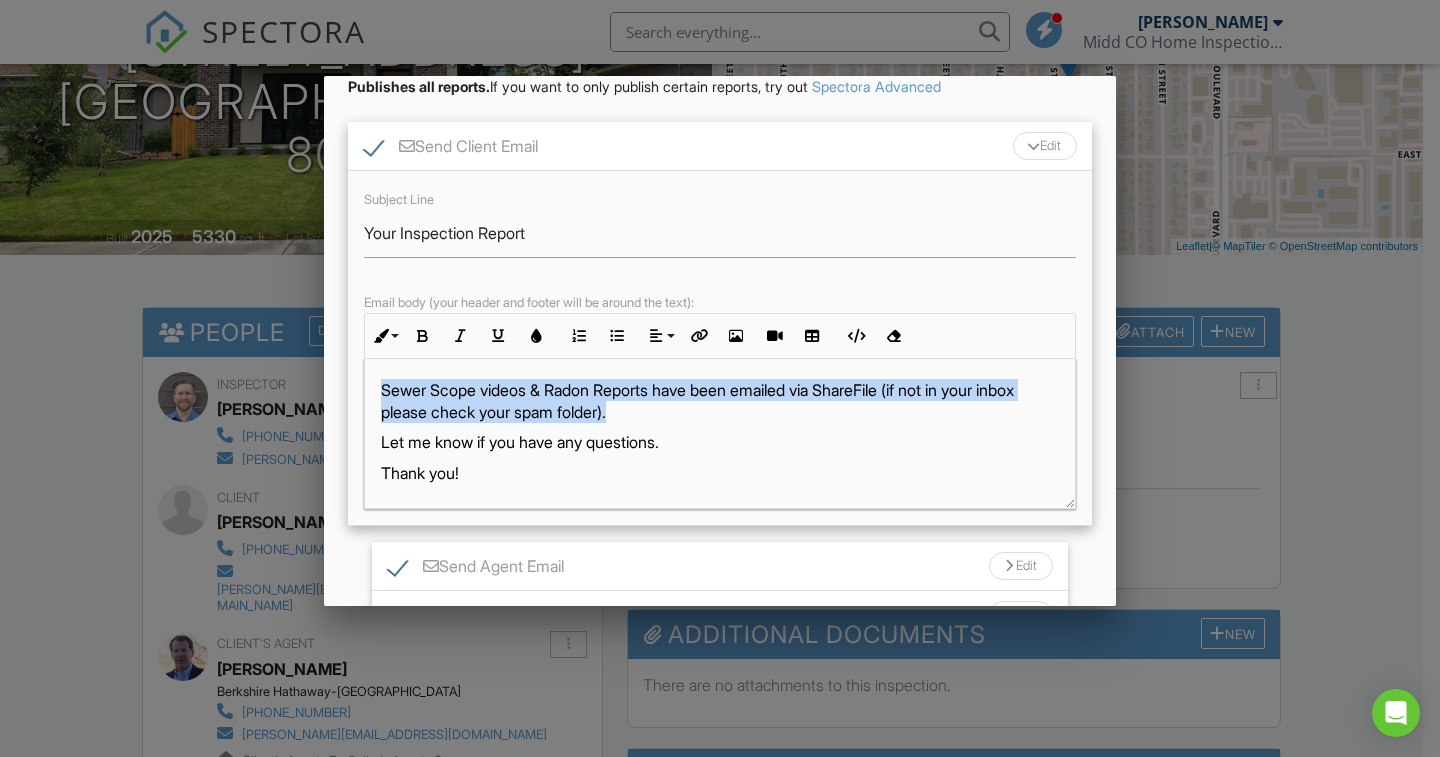 click on "Sewer Scope videos & Radon Reports have been emailed via ShareFile (if not in your inbox please check your spam folder)." at bounding box center (720, 401) 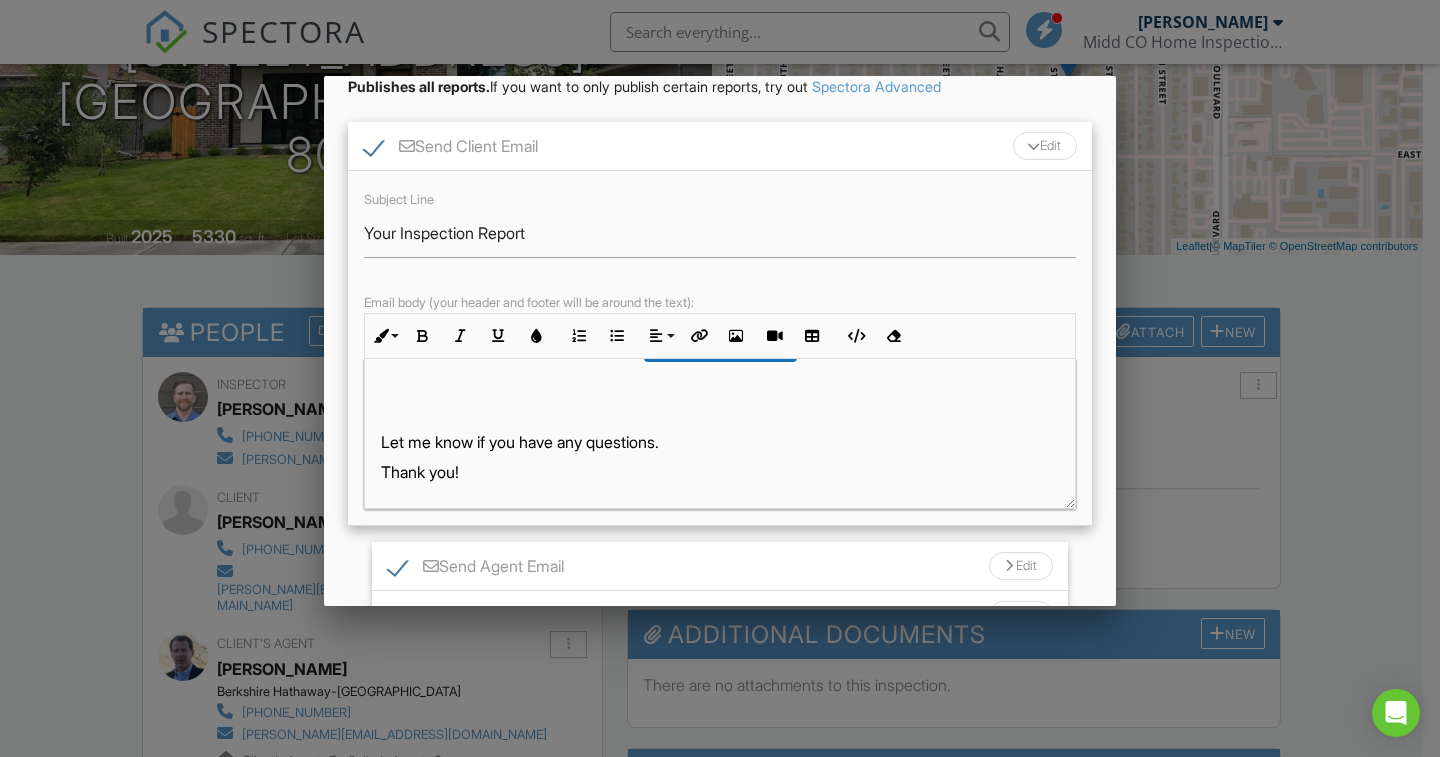 scroll, scrollTop: 166, scrollLeft: 0, axis: vertical 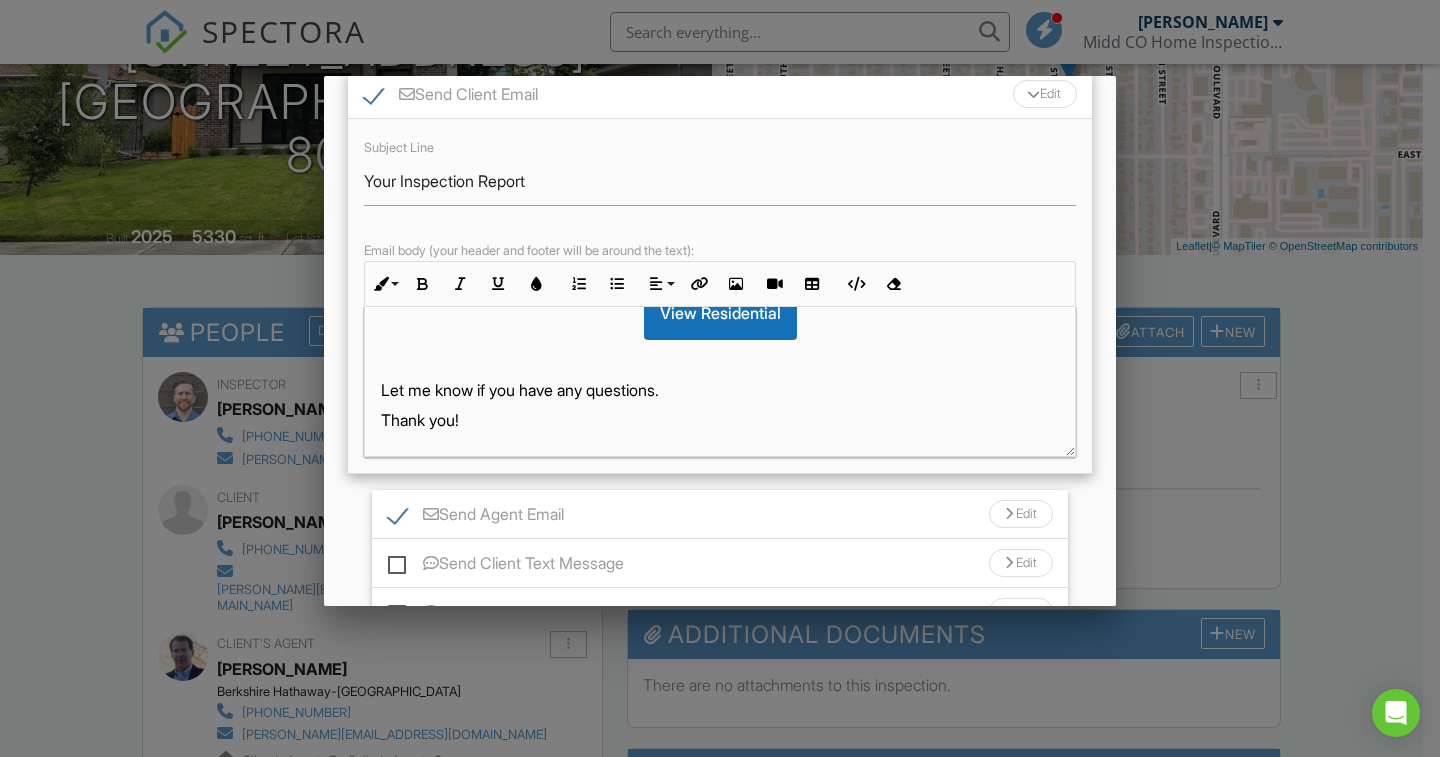 click on "Edit" at bounding box center (1045, 94) 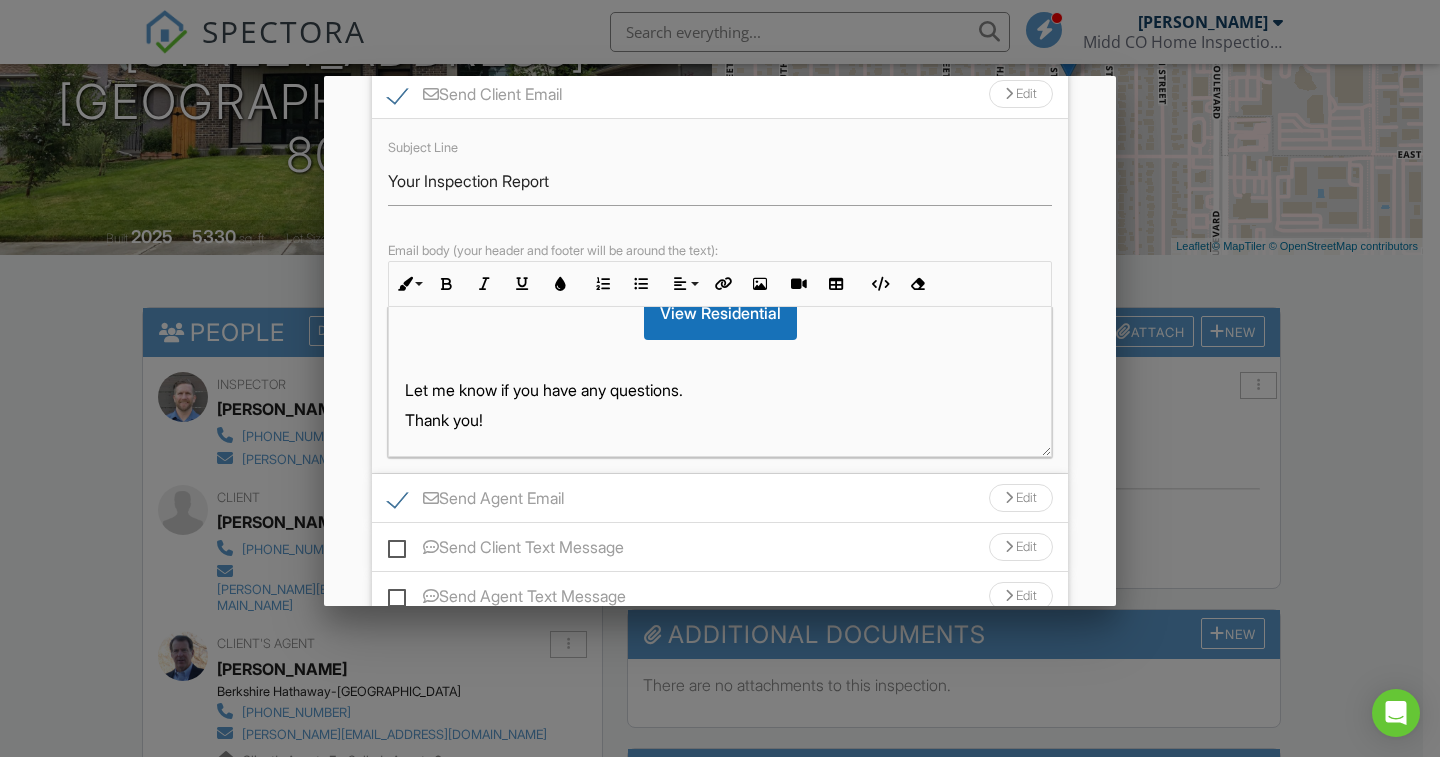 scroll, scrollTop: 0, scrollLeft: 0, axis: both 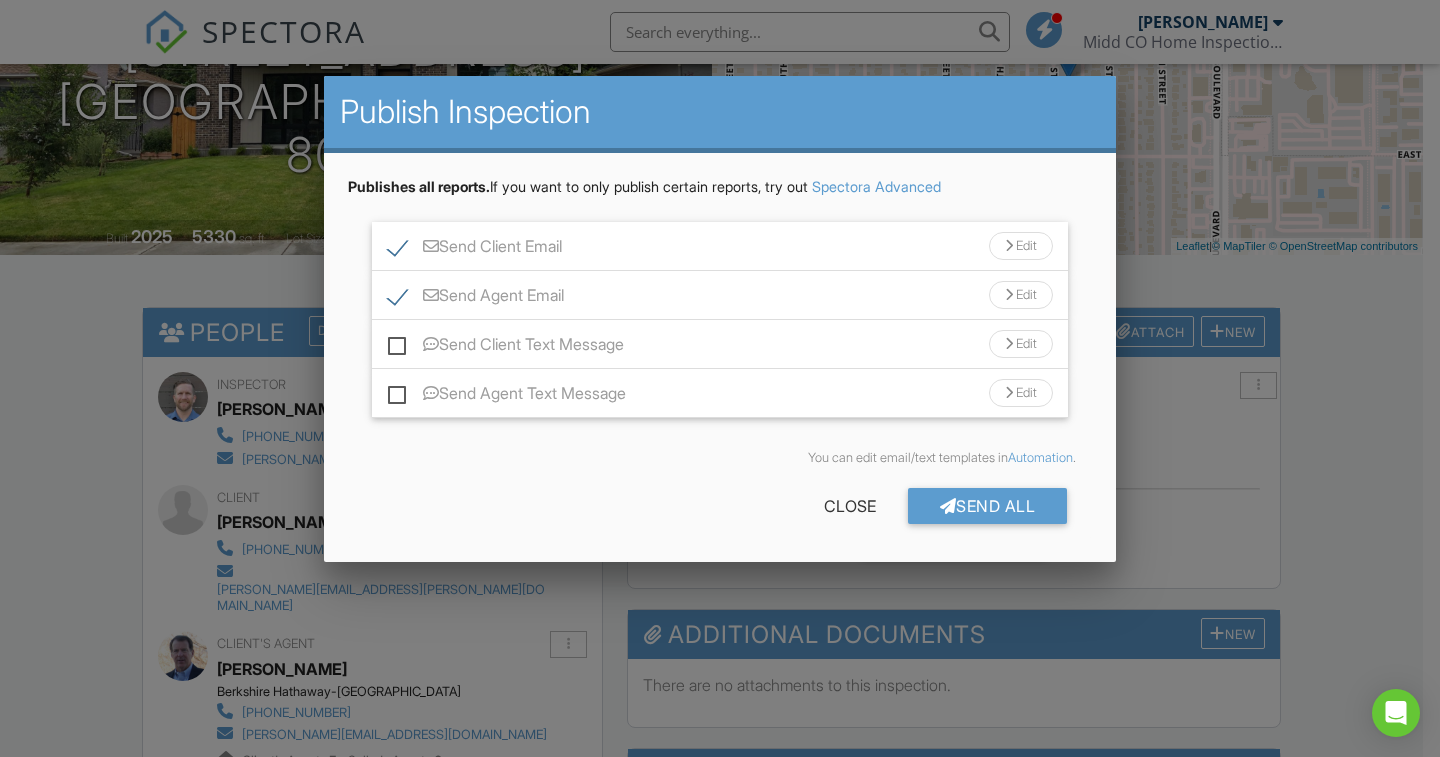 click on "Edit" at bounding box center [1021, 344] 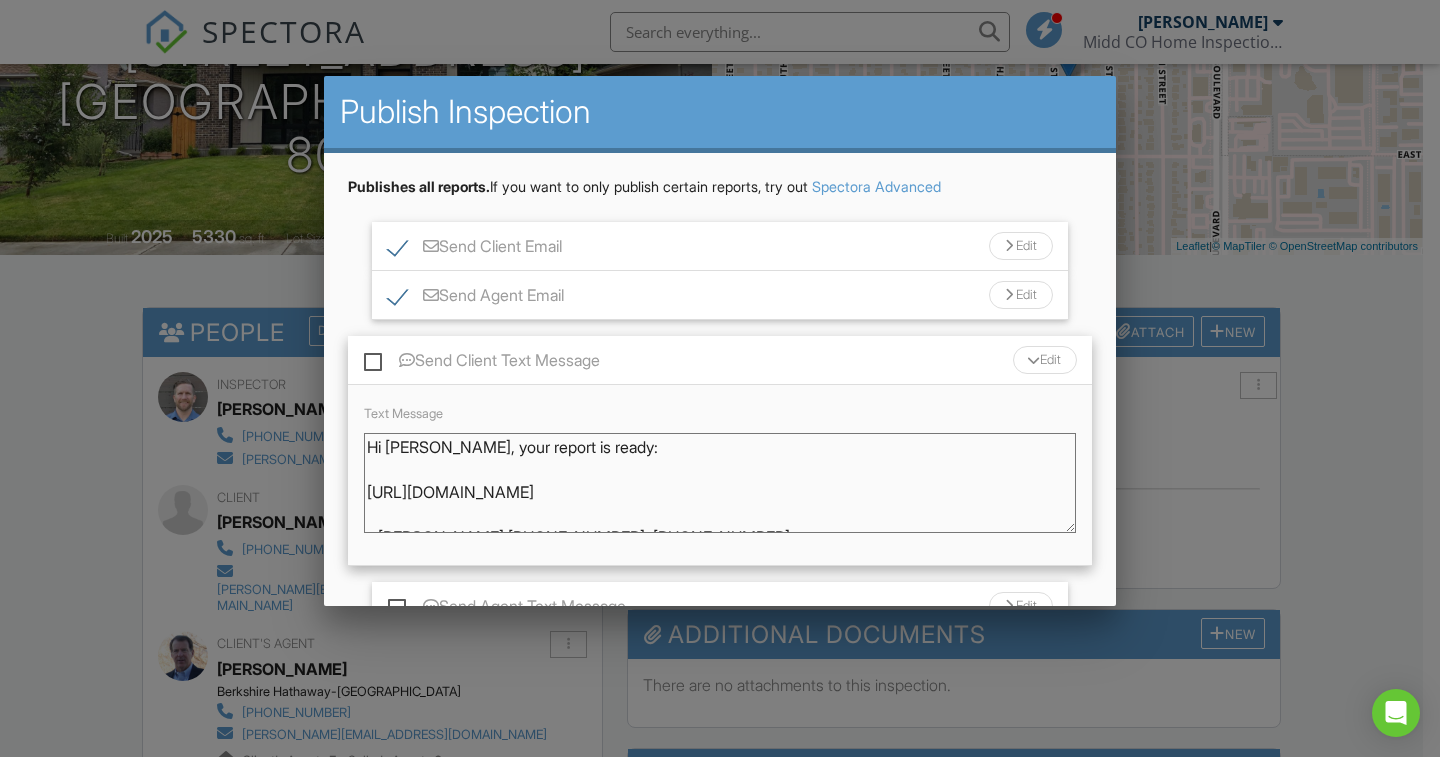 click on "Hi Patrick, your report is ready:
https://app.spectora.com/u/ixhrUnC
- Kyle Middleton 303-947-4582, 719-650-9457" at bounding box center (720, 483) 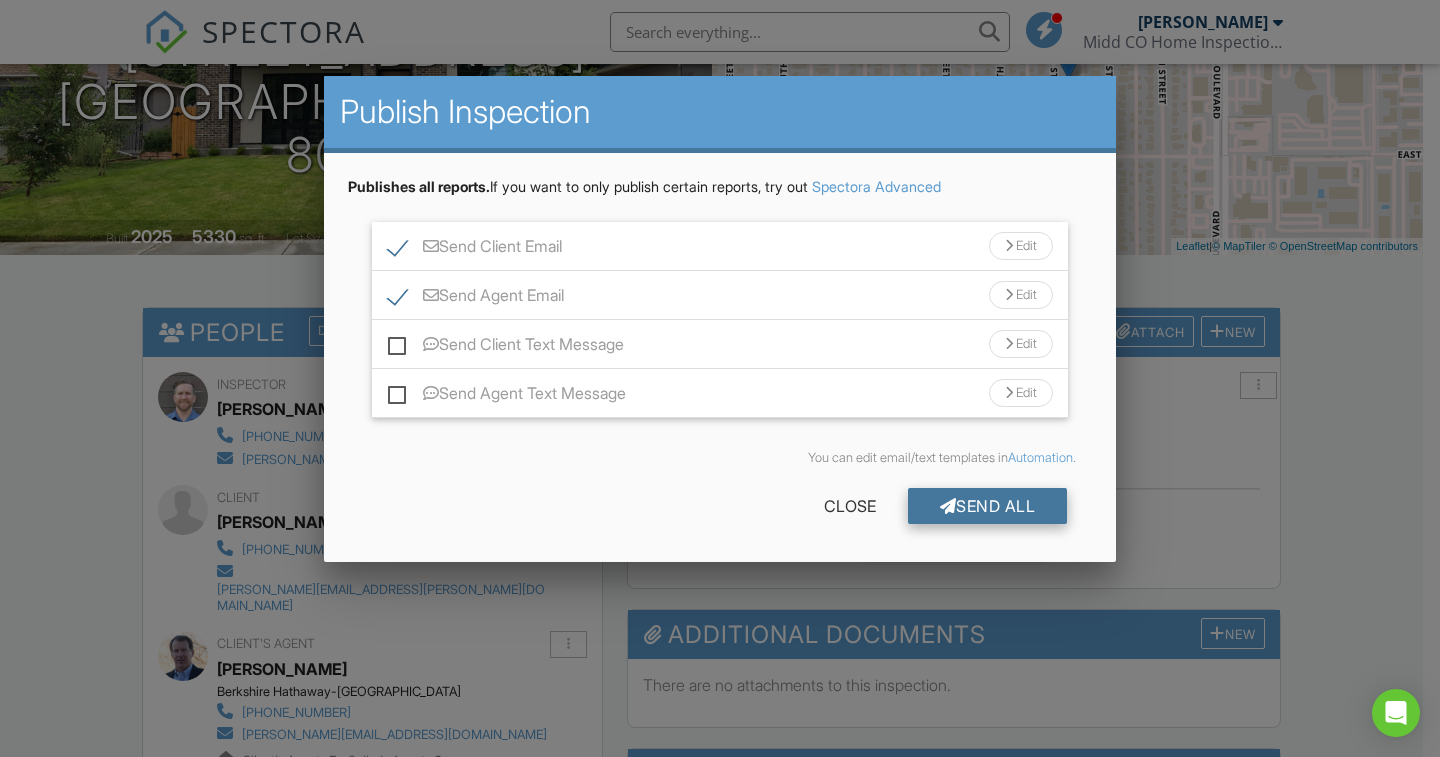 click on "Send All" at bounding box center [988, 506] 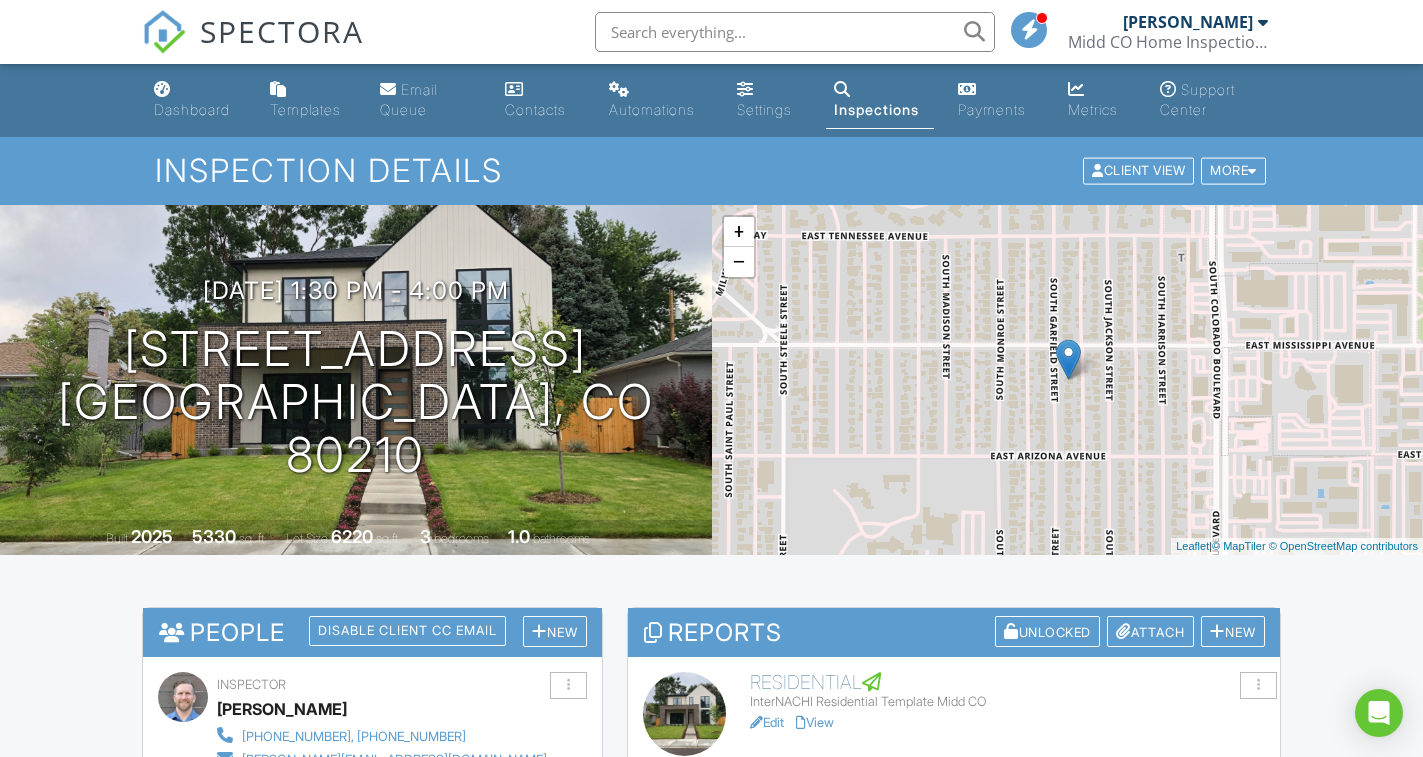 scroll, scrollTop: 300, scrollLeft: 0, axis: vertical 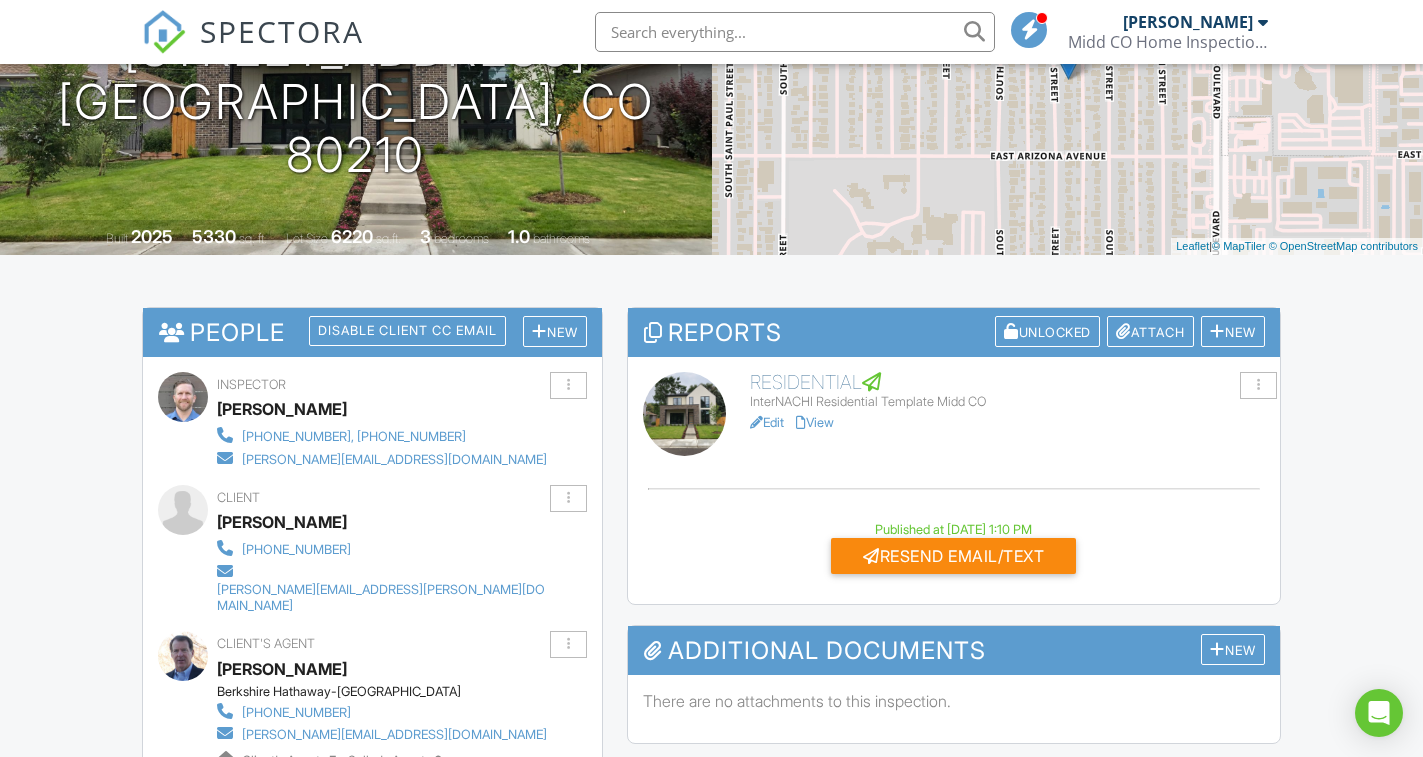 click on "Resend Email/Text" at bounding box center (953, 556) 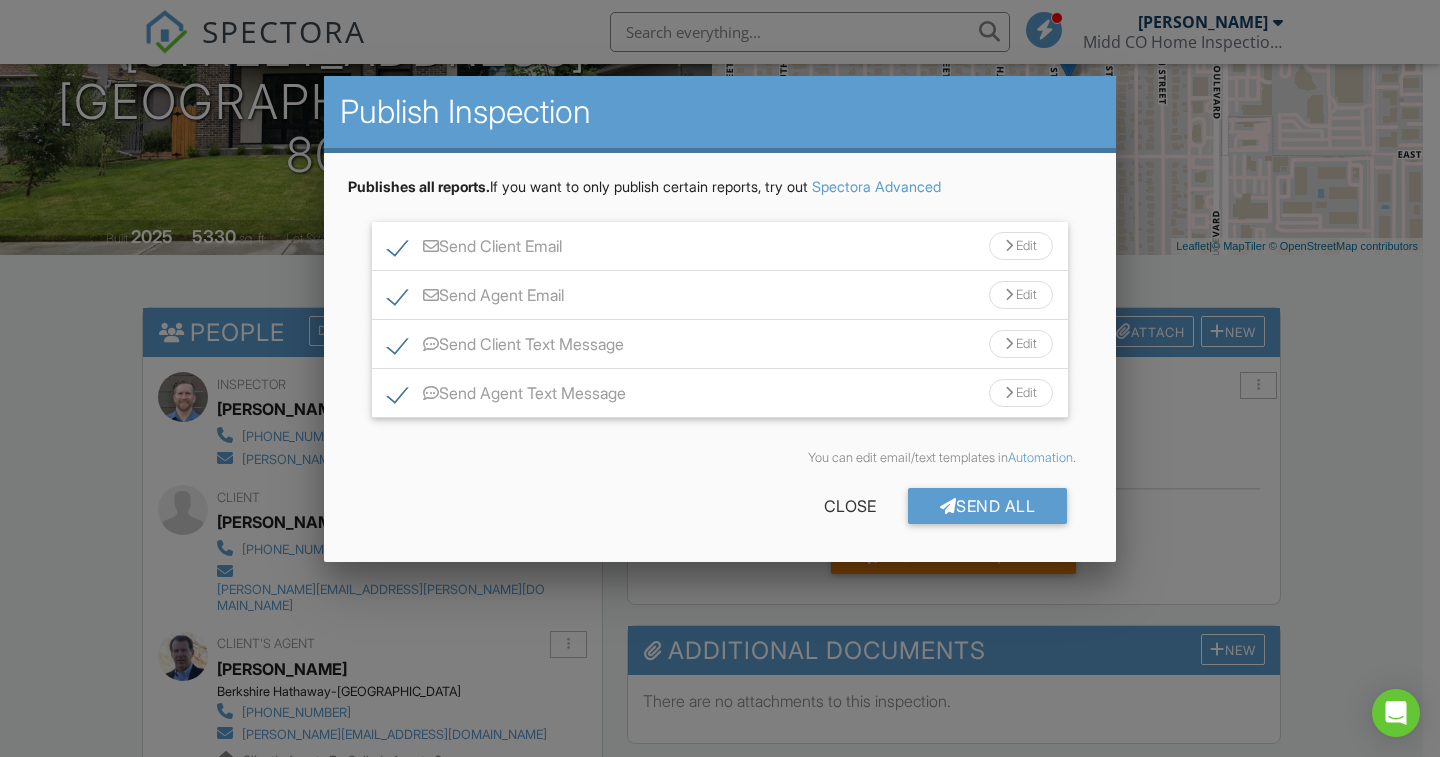 click on "Edit" at bounding box center (1021, 393) 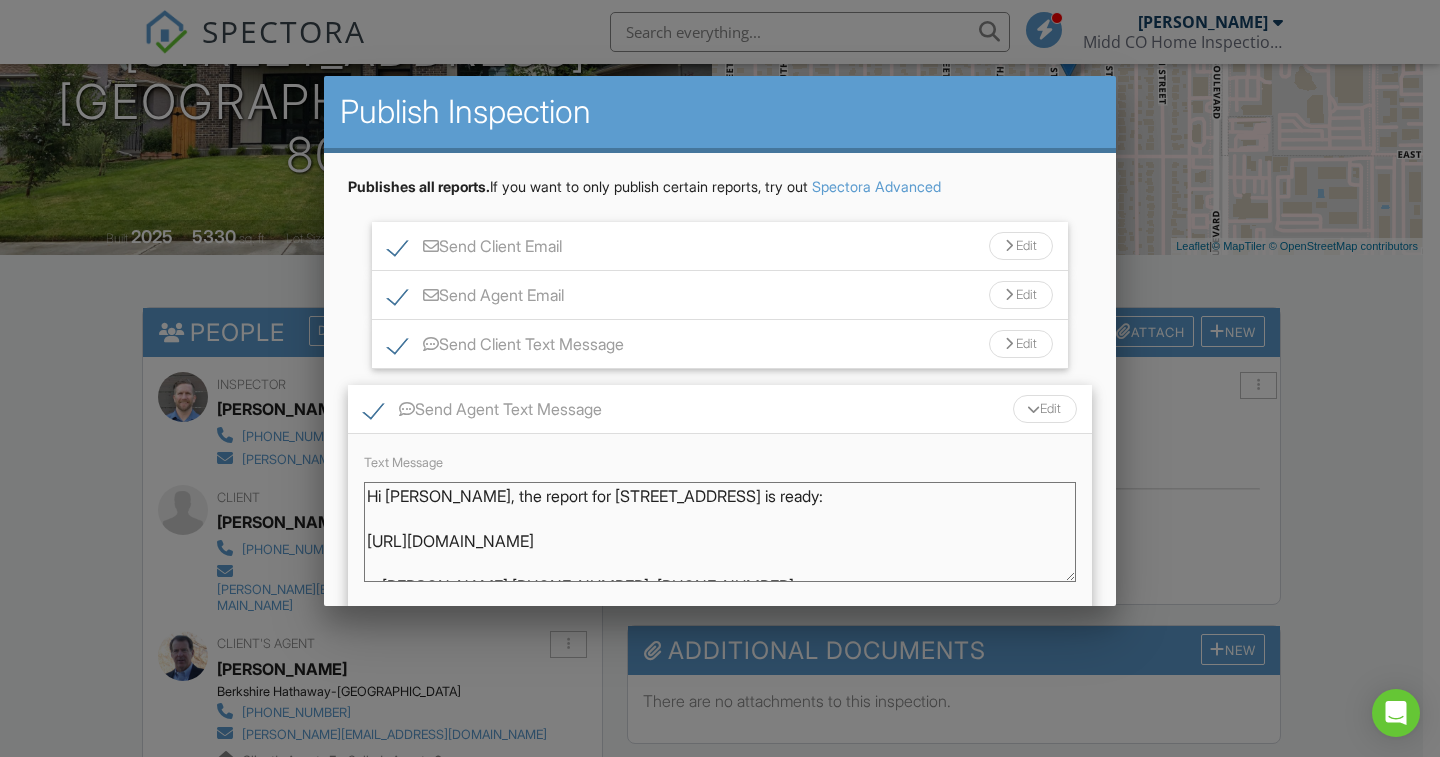 click on "Hi Tom, the report for 1126 S Garfield St is ready:
https://app.spectora.com/u/4GDrL9t
- Kyle Middleton 303-947-4582, 719-650-9457" at bounding box center (720, 532) 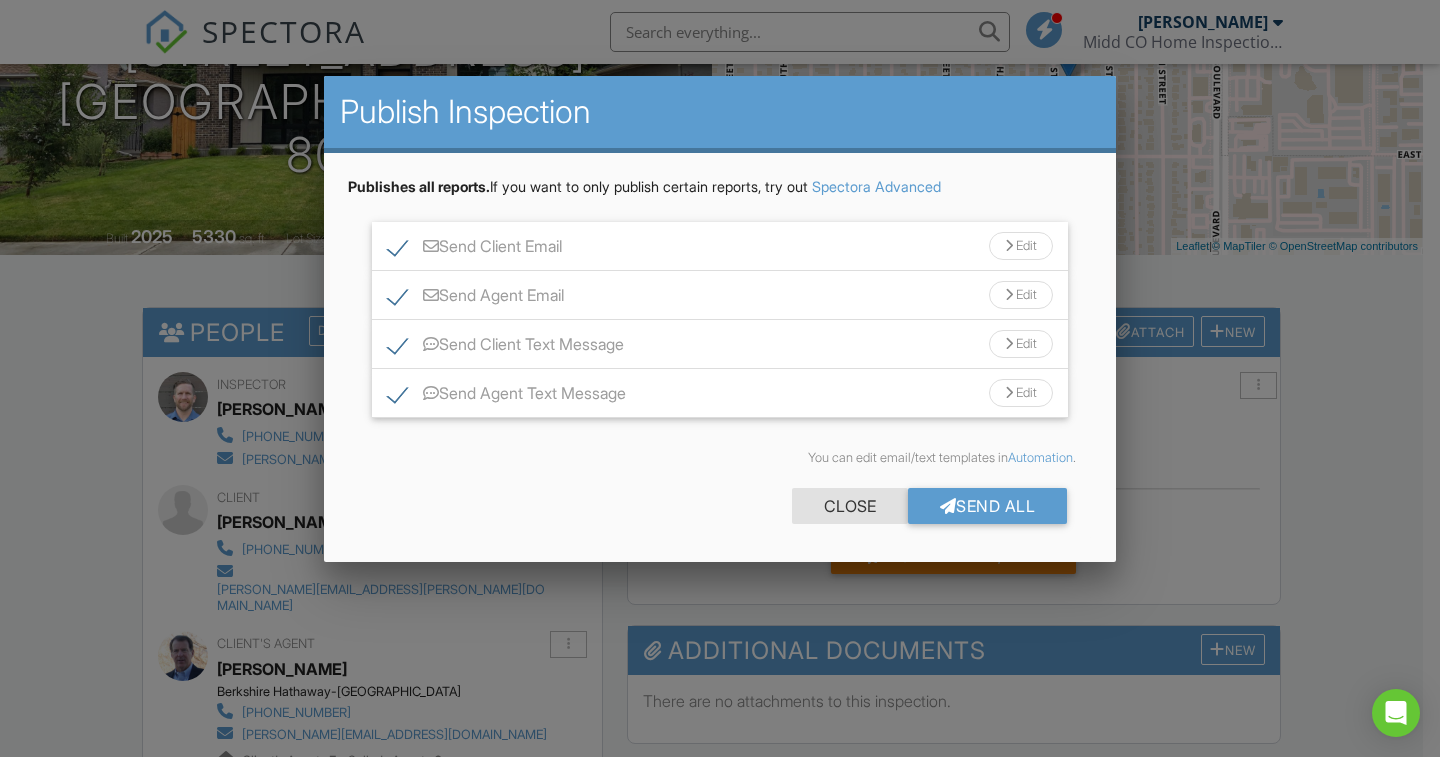 click on "Close" at bounding box center [850, 506] 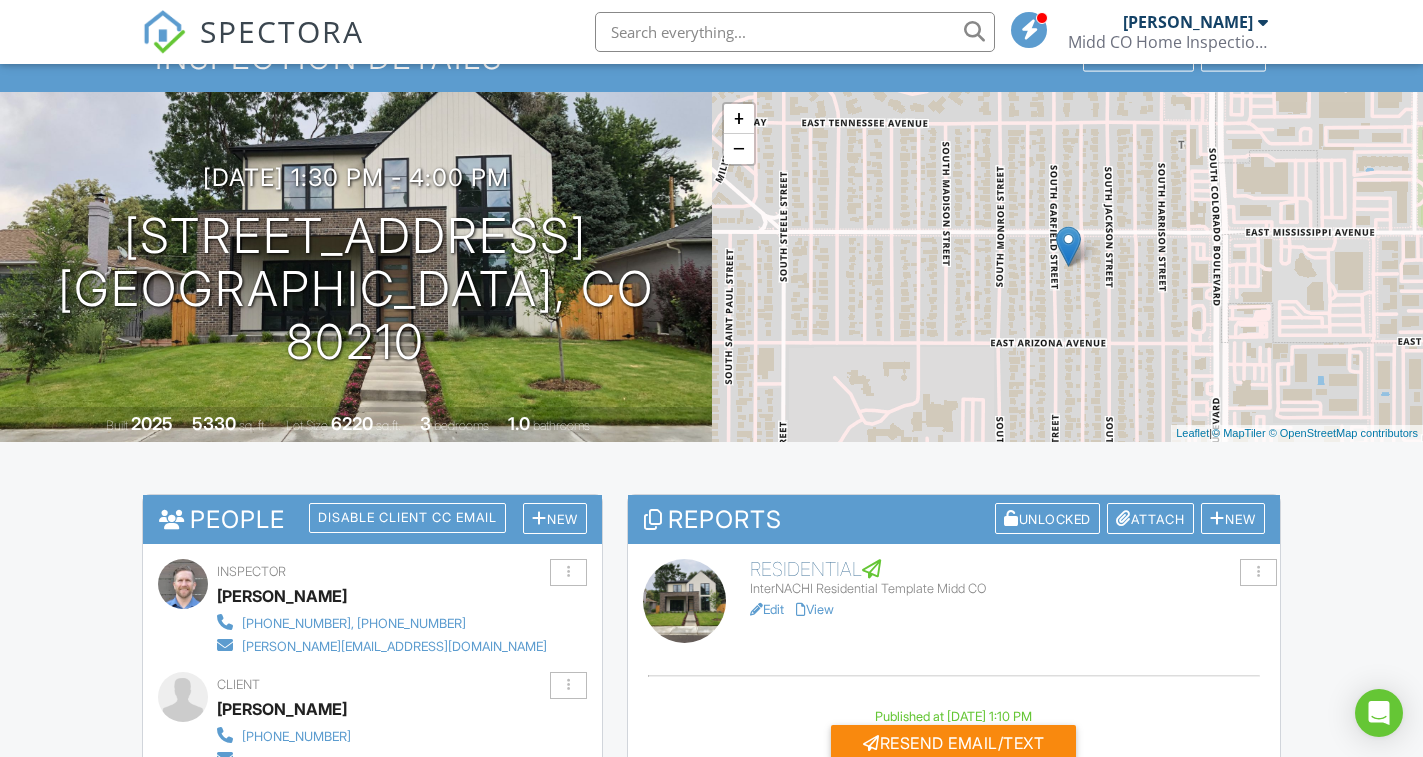 scroll, scrollTop: 0, scrollLeft: 0, axis: both 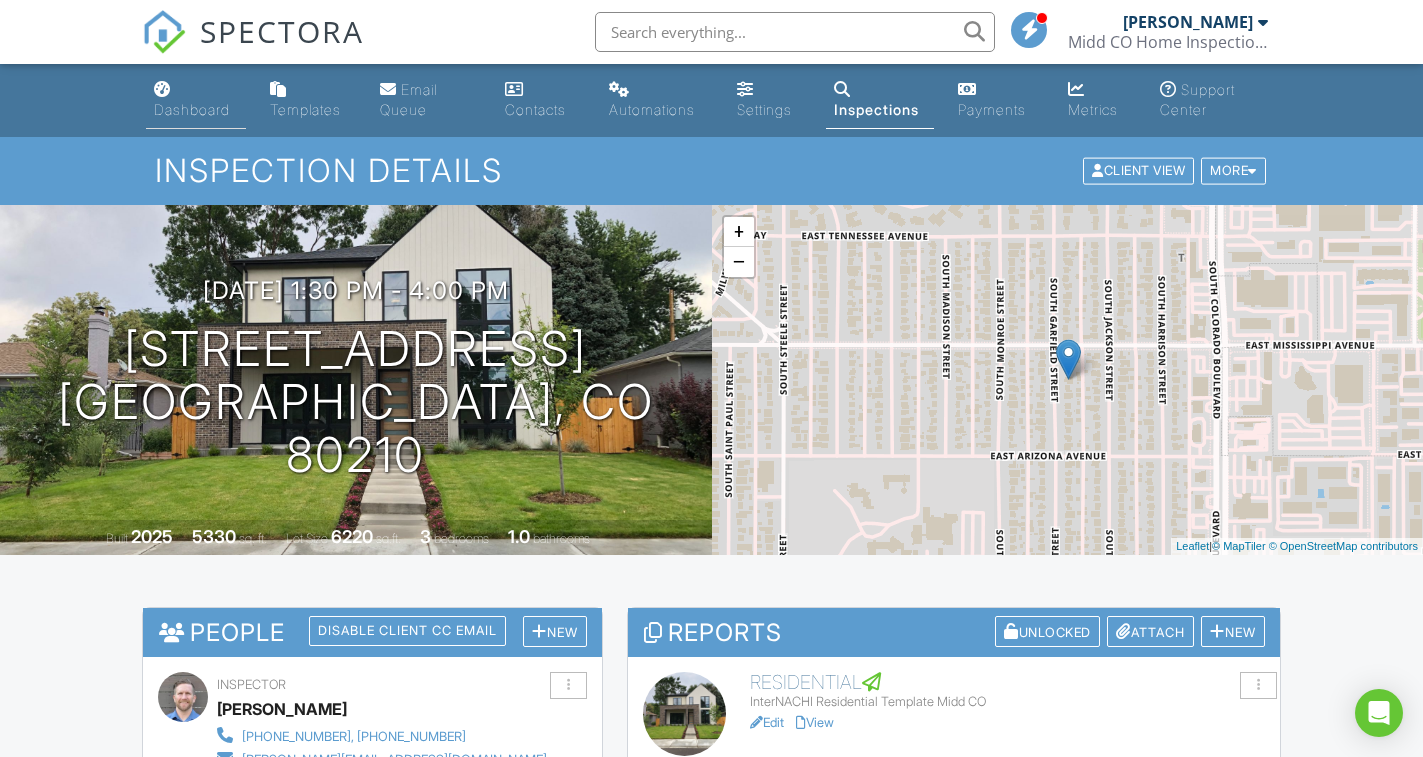 click on "Dashboard" at bounding box center (192, 109) 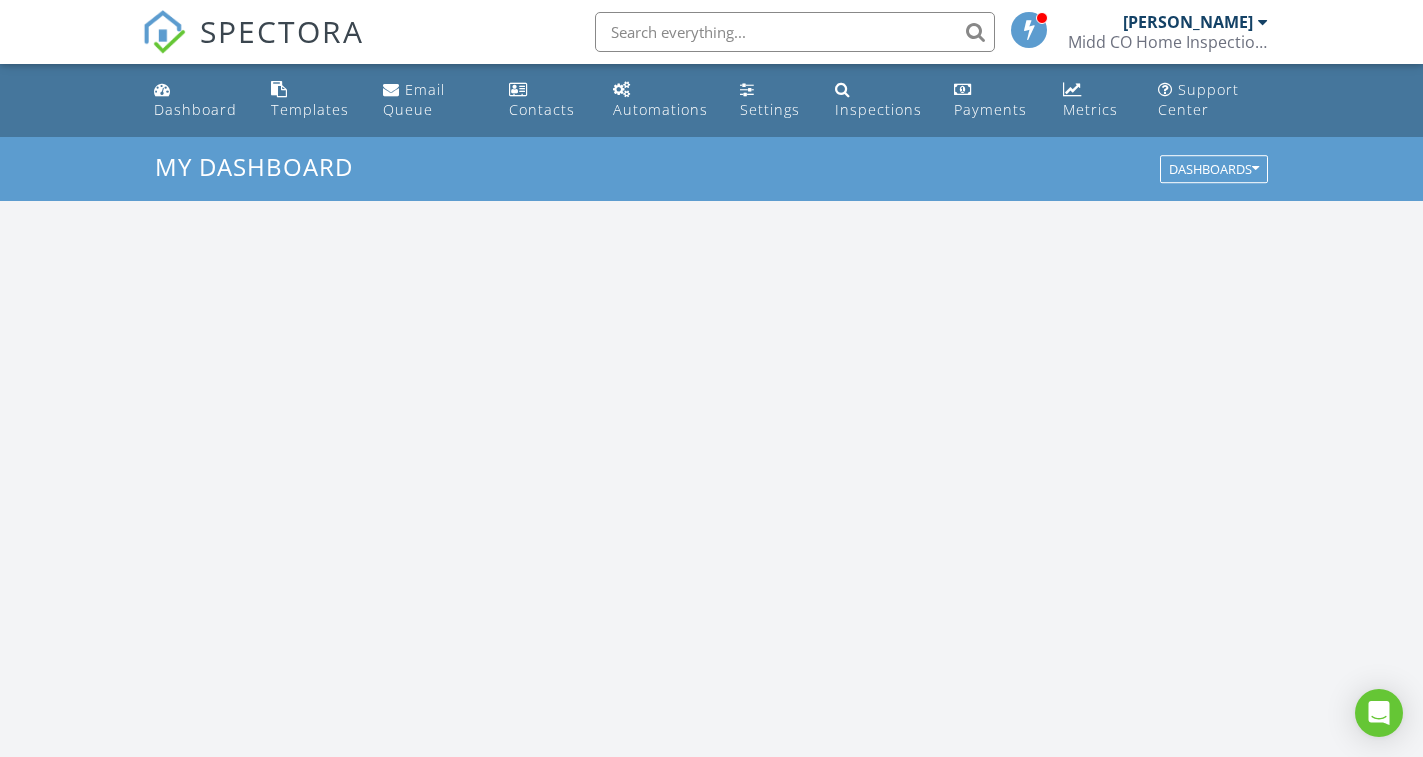 scroll, scrollTop: 0, scrollLeft: 0, axis: both 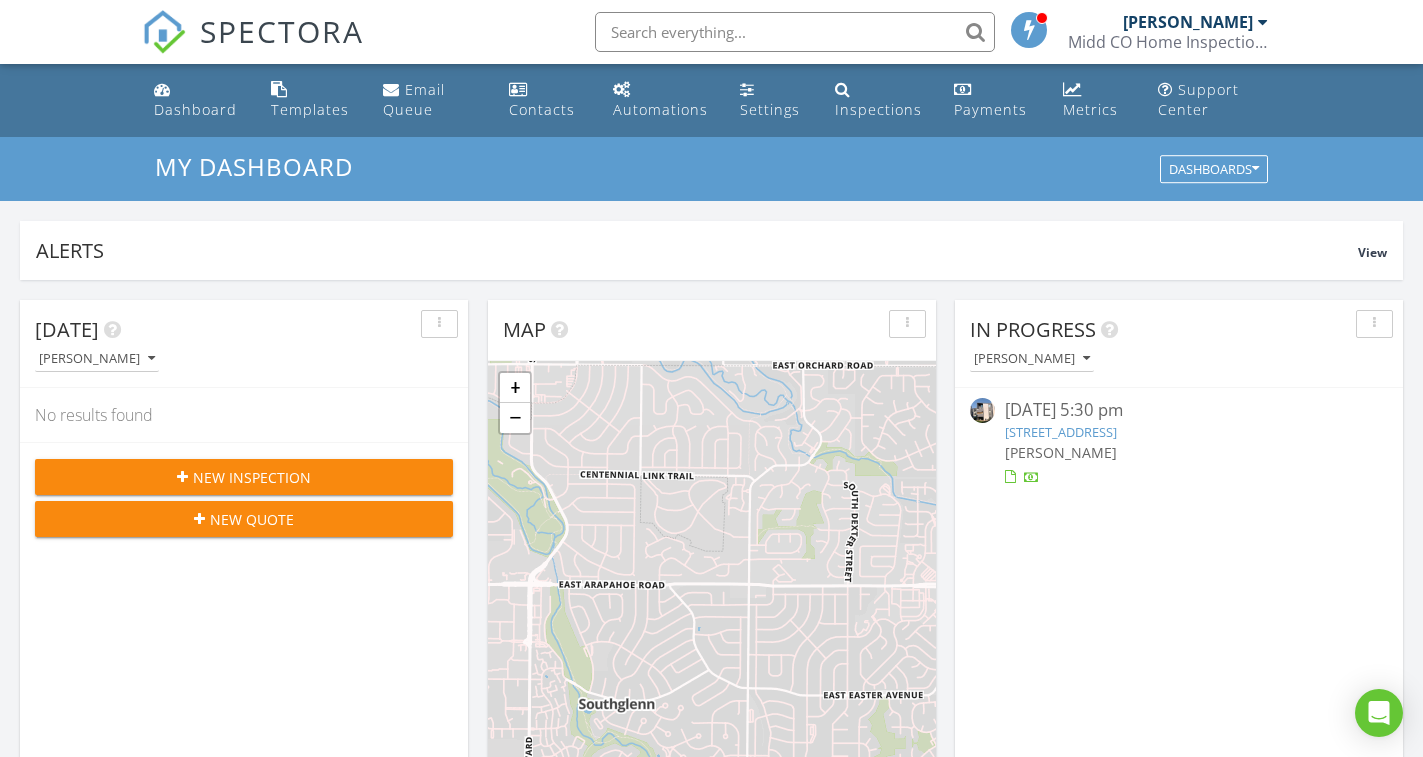 click on "9867 E Peakview Ave #E1, Englewood, CO 80111" at bounding box center (1061, 432) 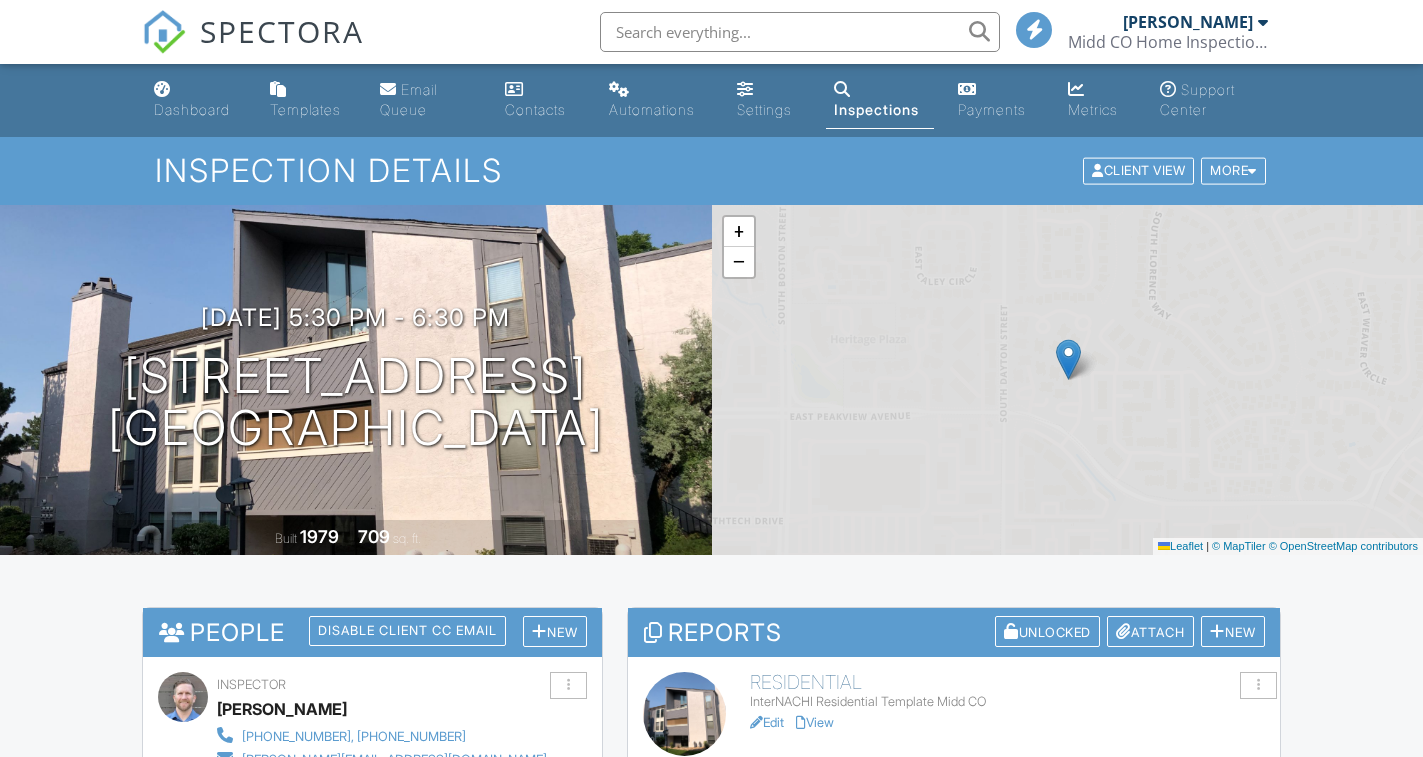 scroll, scrollTop: 0, scrollLeft: 0, axis: both 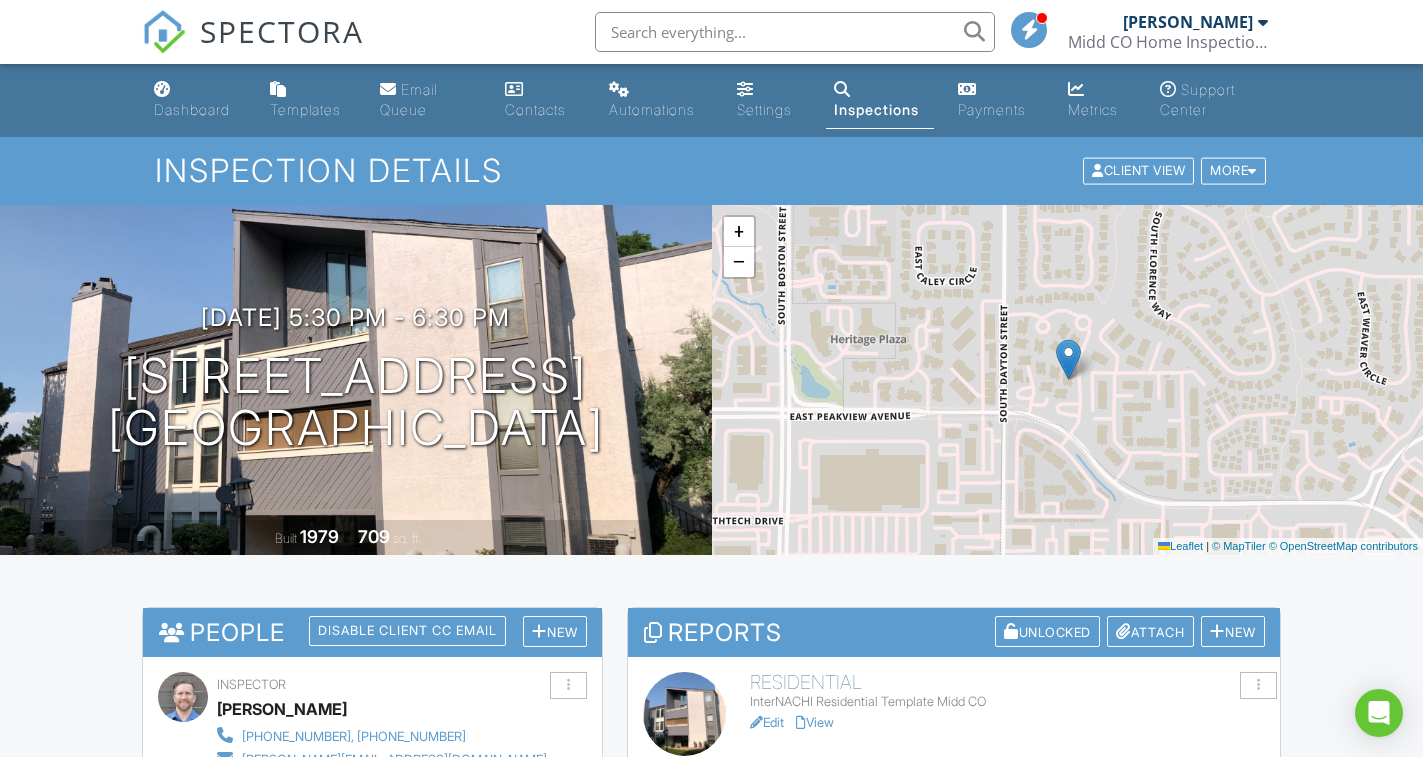 click on "Edit" at bounding box center (767, 722) 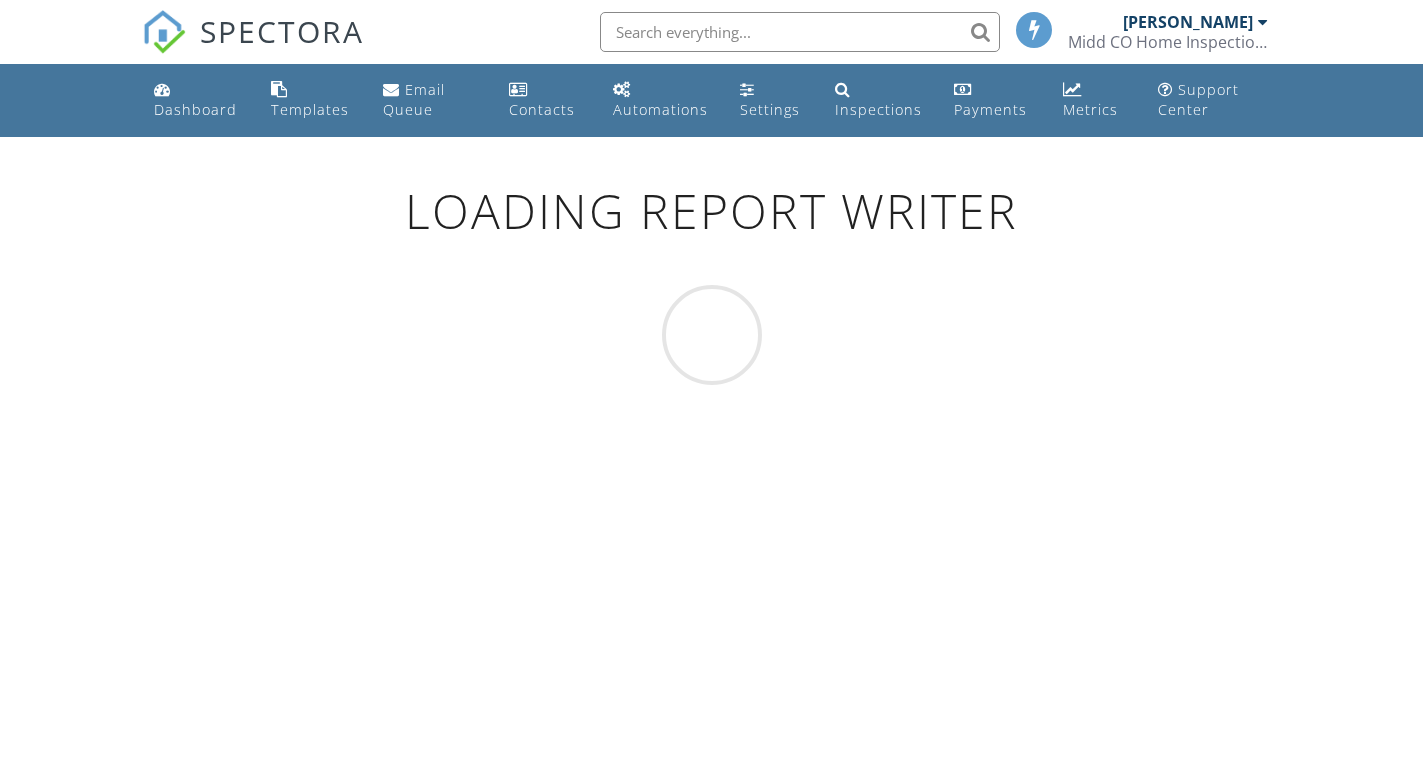 scroll, scrollTop: 0, scrollLeft: 0, axis: both 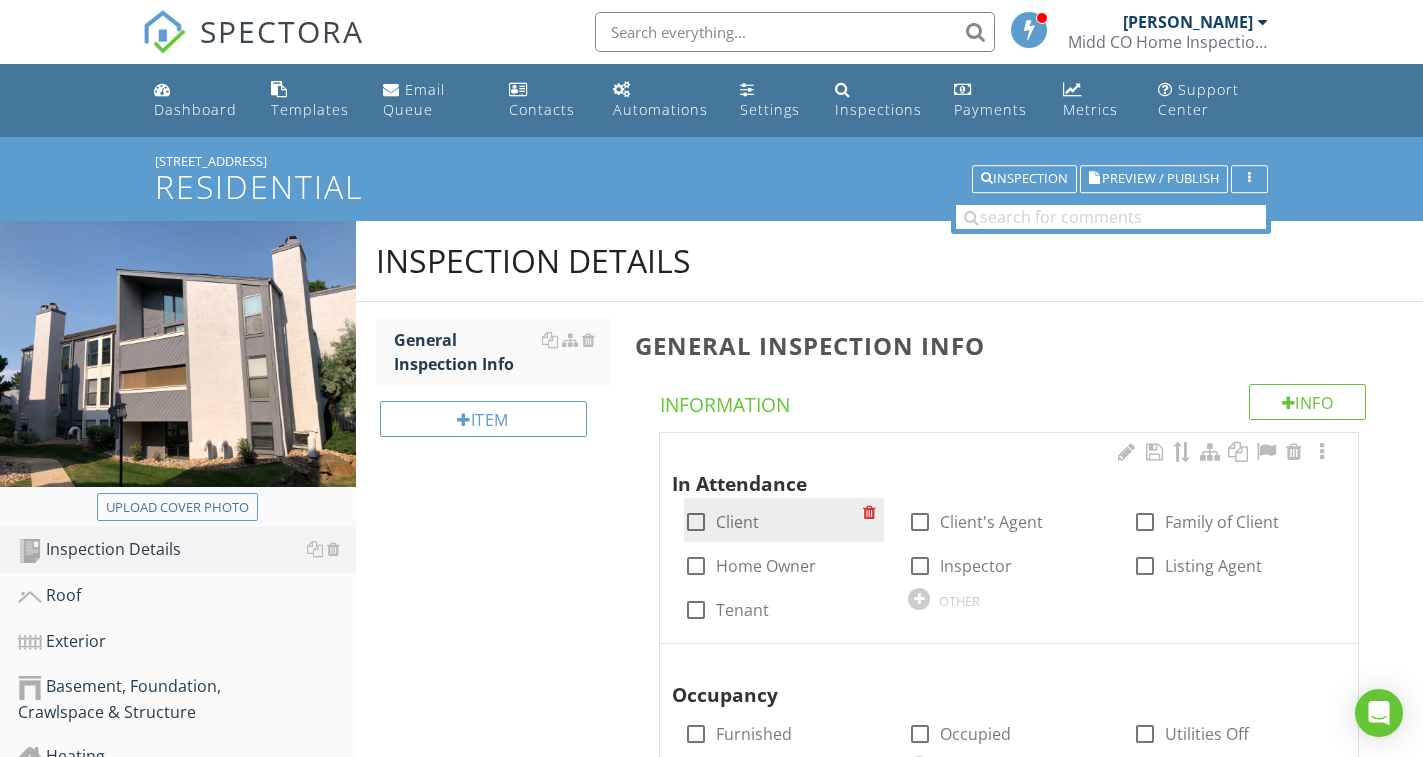 click on "Client" at bounding box center [737, 522] 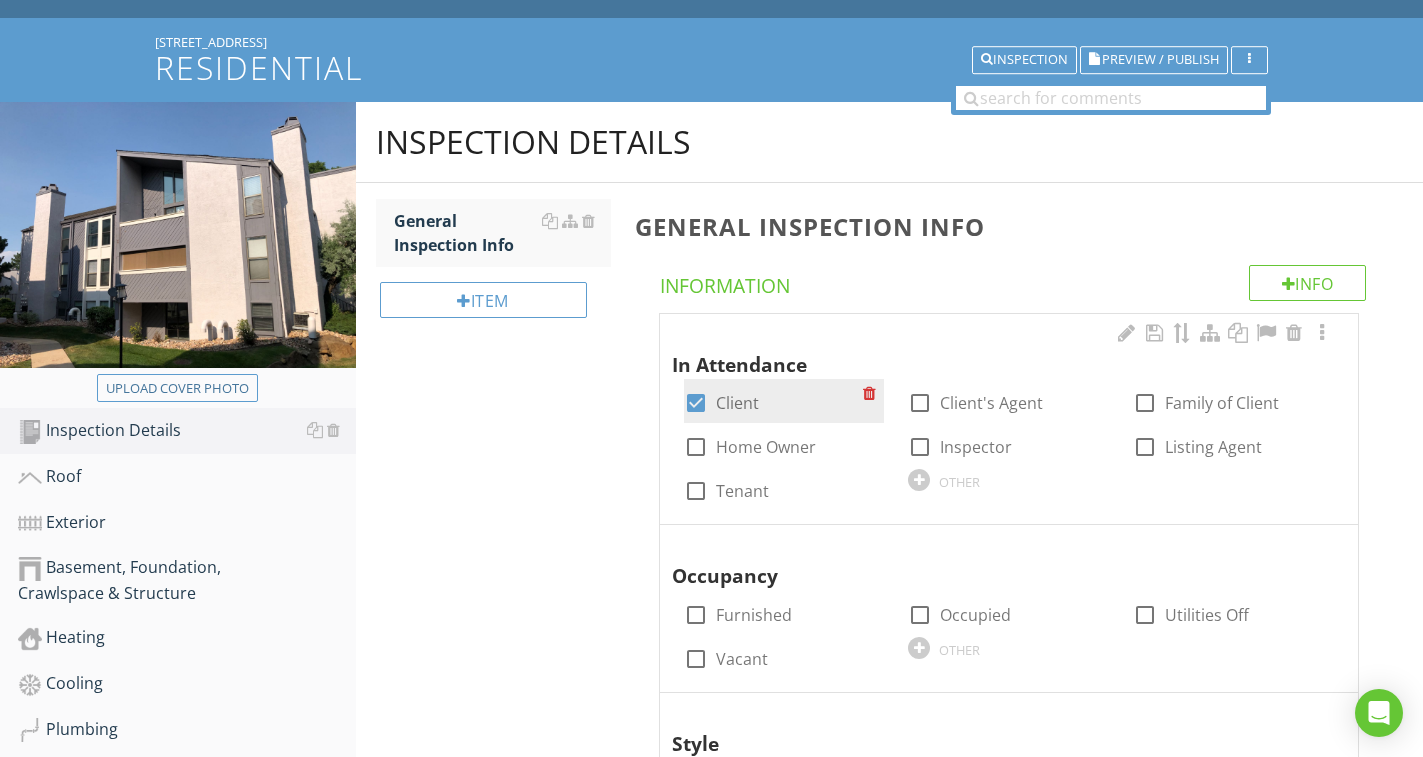 scroll, scrollTop: 200, scrollLeft: 0, axis: vertical 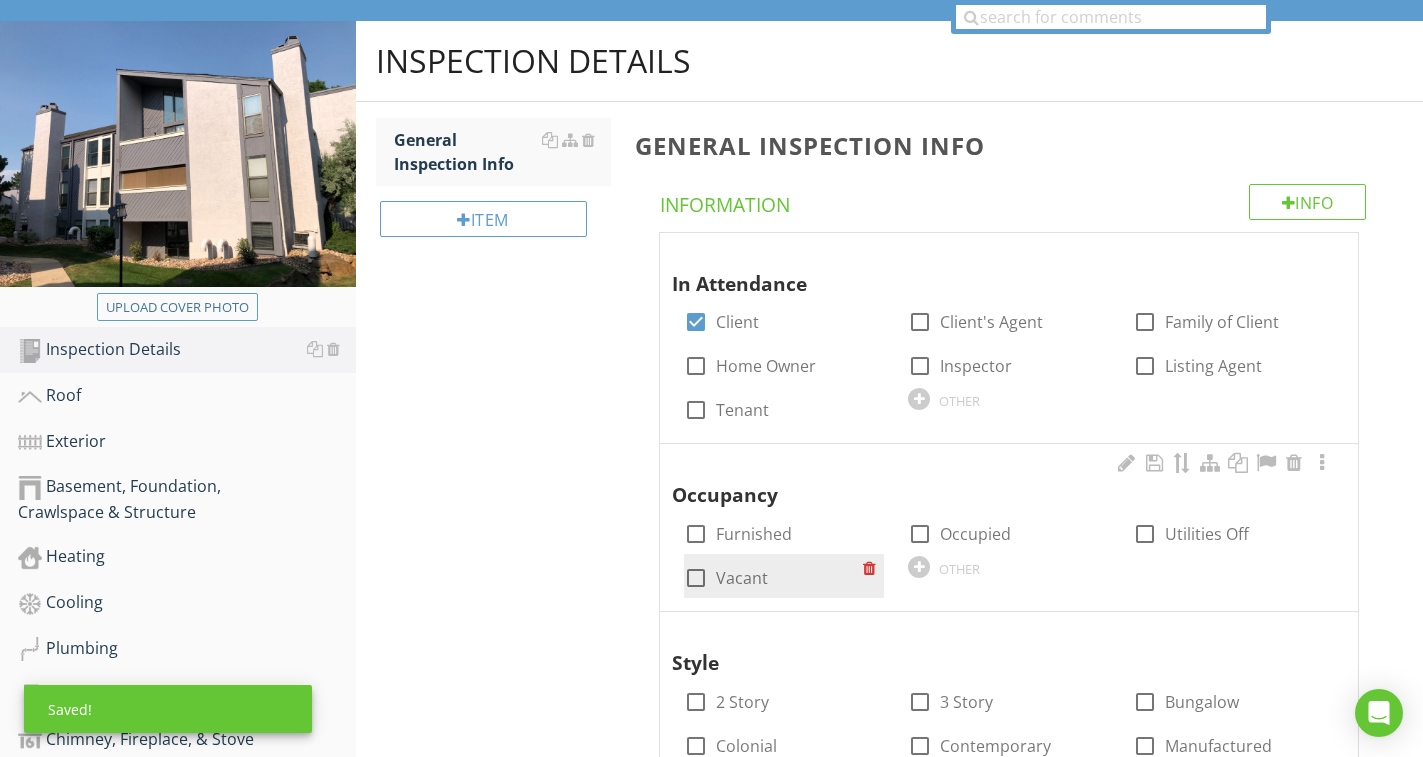 click on "Vacant" at bounding box center [742, 578] 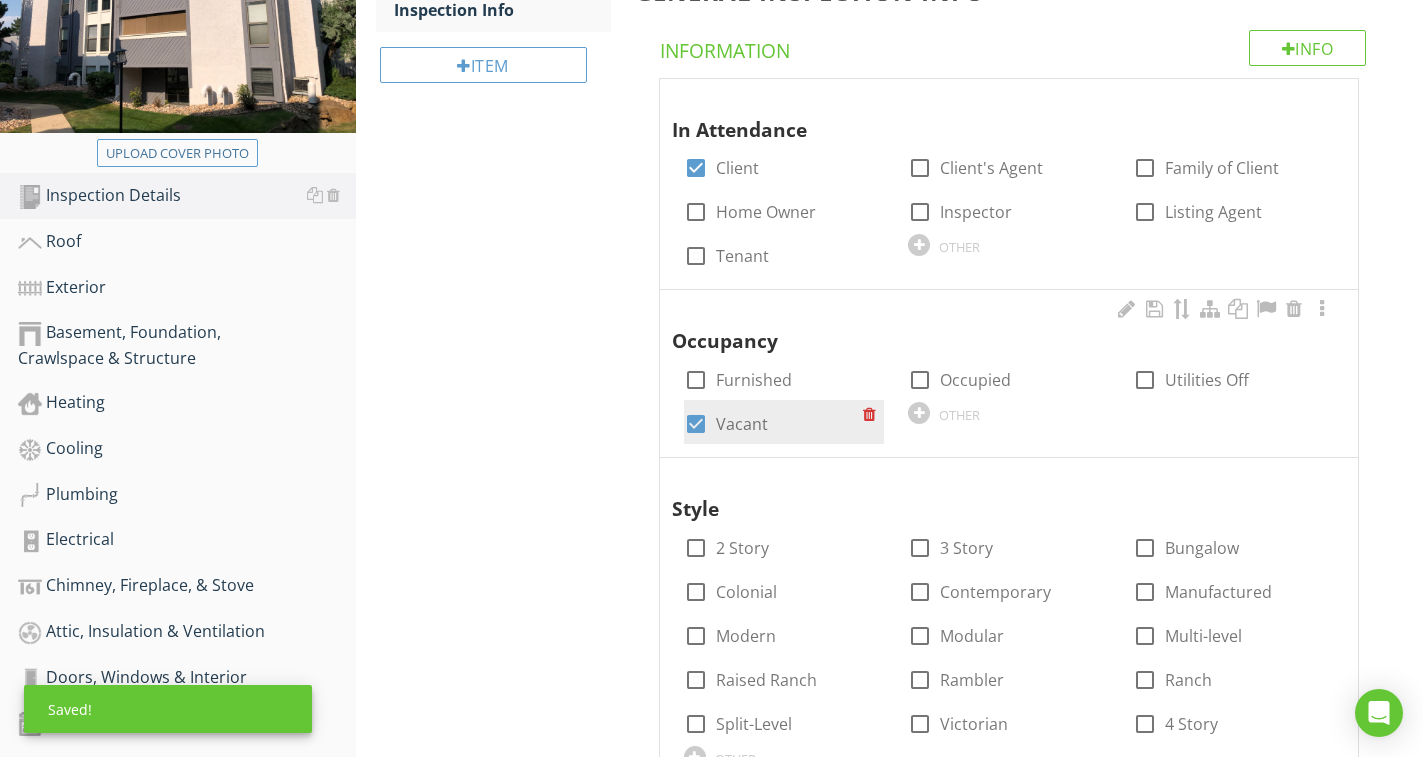 scroll, scrollTop: 400, scrollLeft: 0, axis: vertical 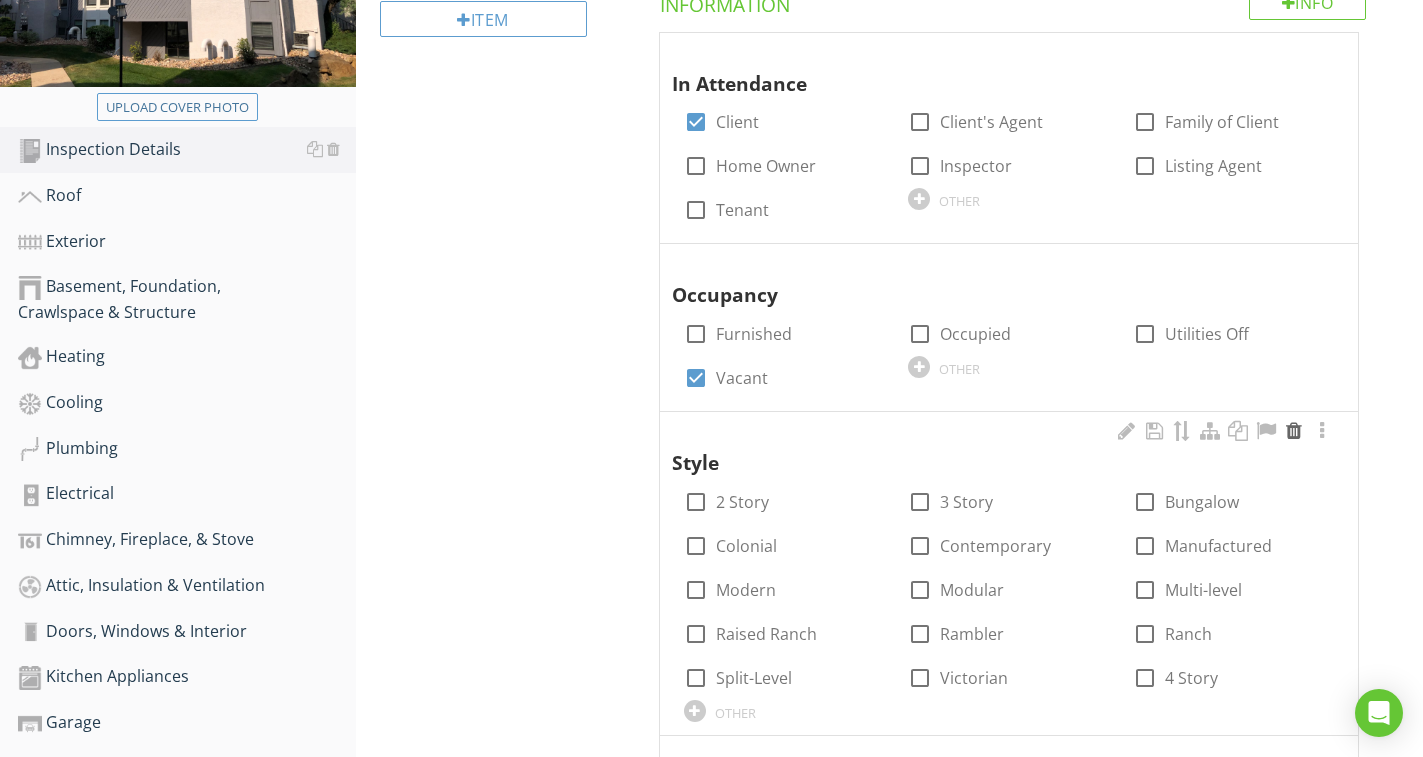 click at bounding box center (1294, 431) 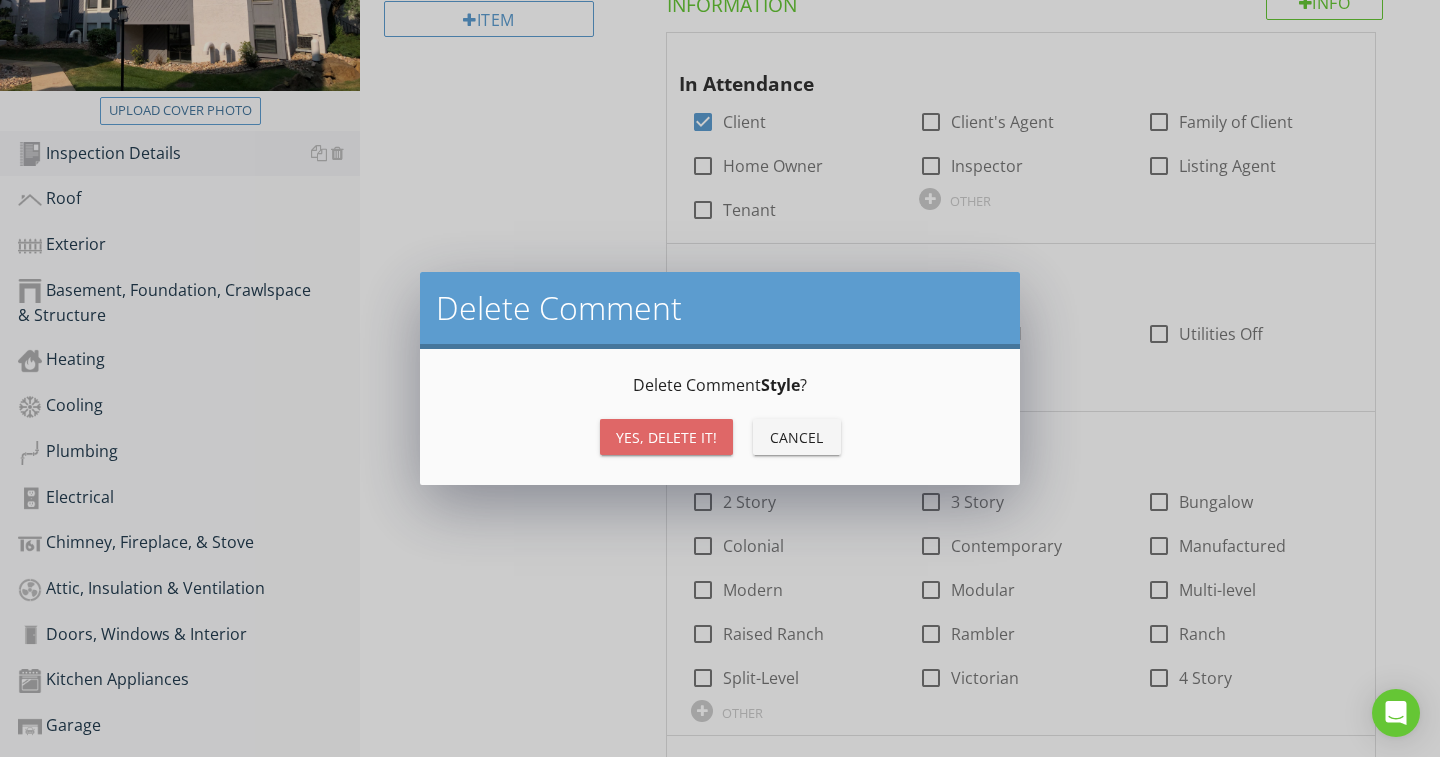 click on "Yes, Delete it!" at bounding box center [666, 437] 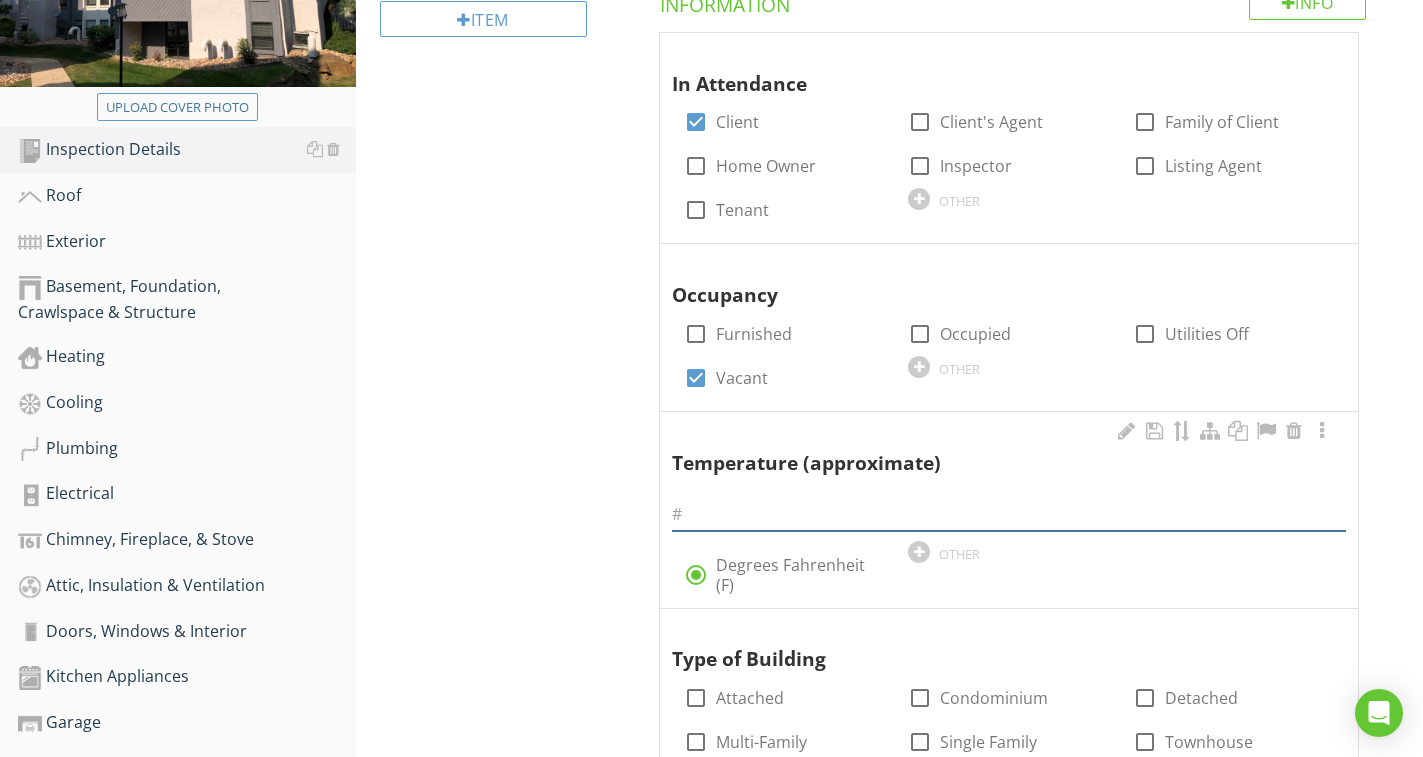 click at bounding box center [1009, 514] 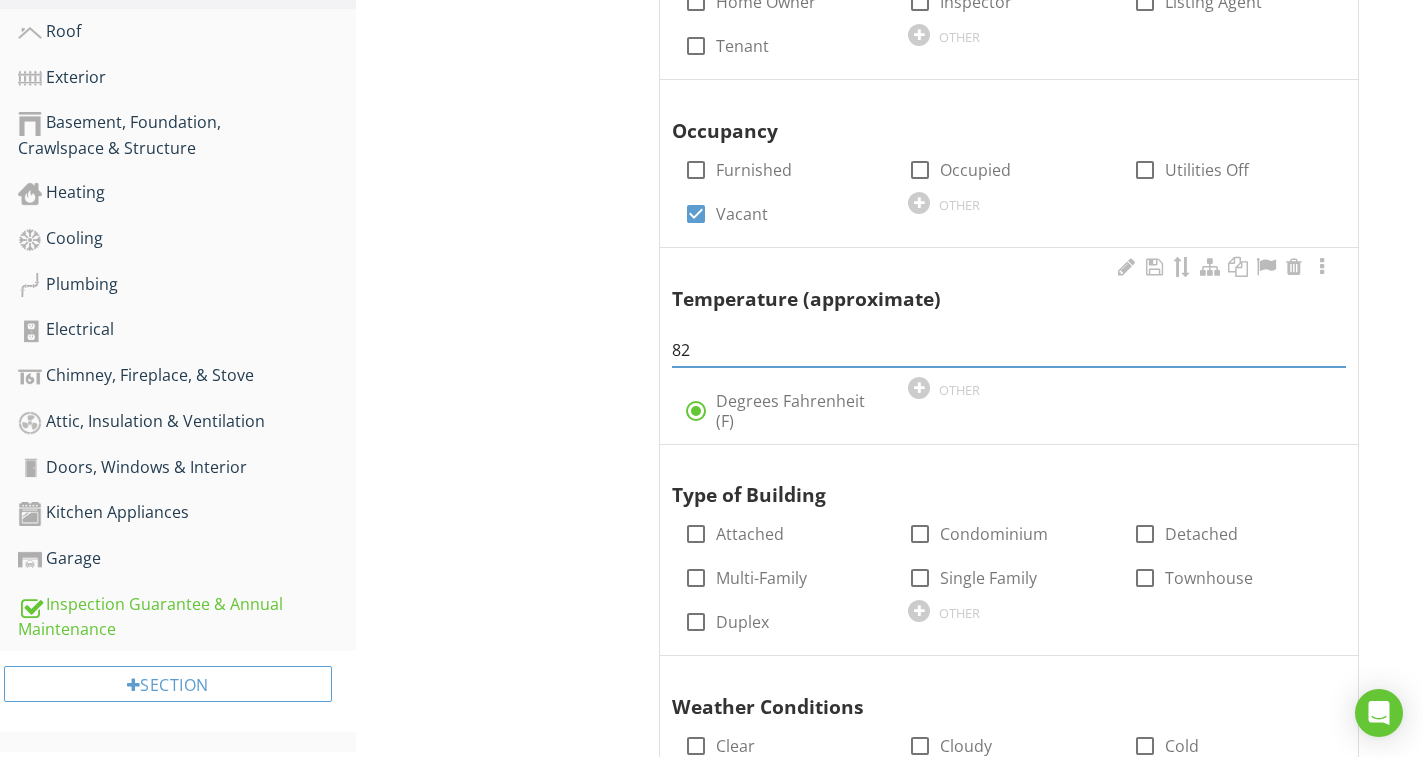 scroll, scrollTop: 600, scrollLeft: 0, axis: vertical 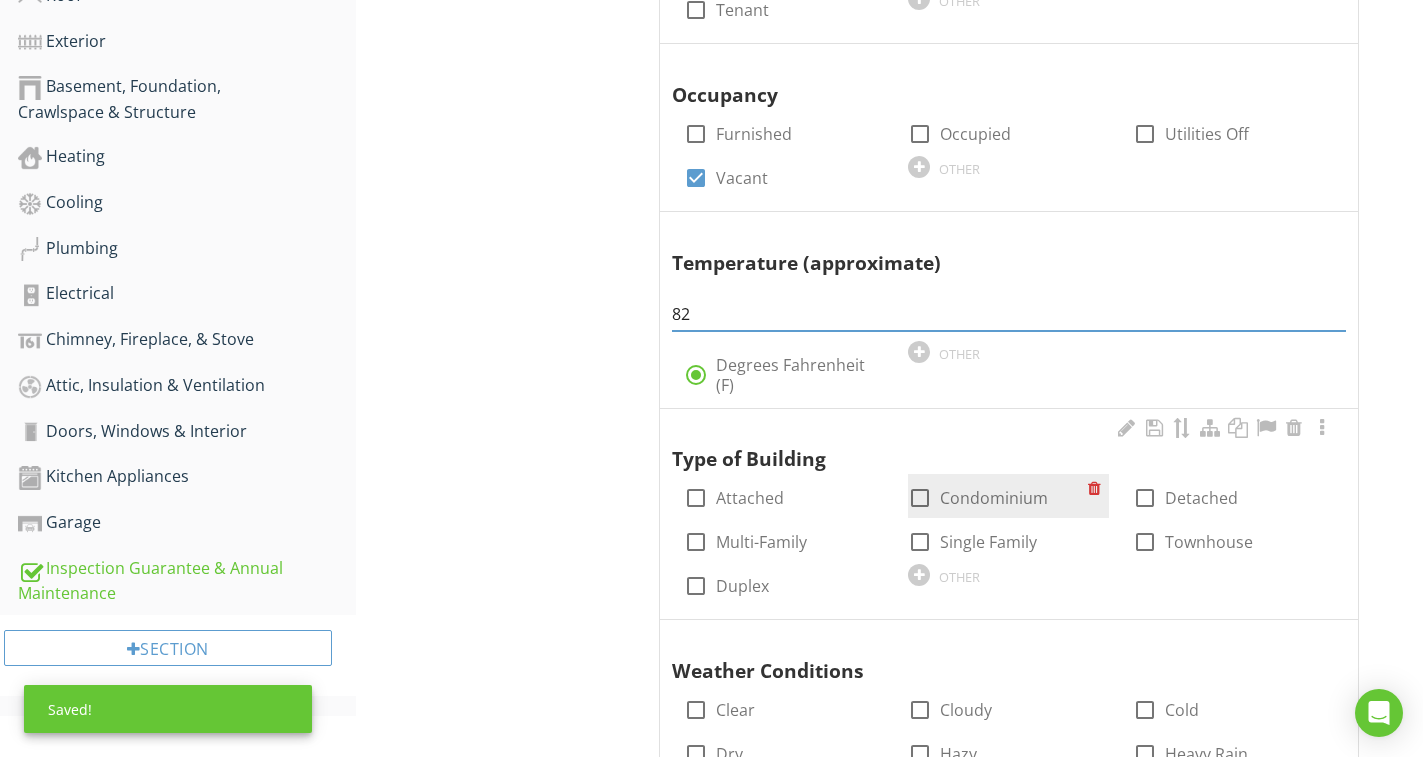 type on "82" 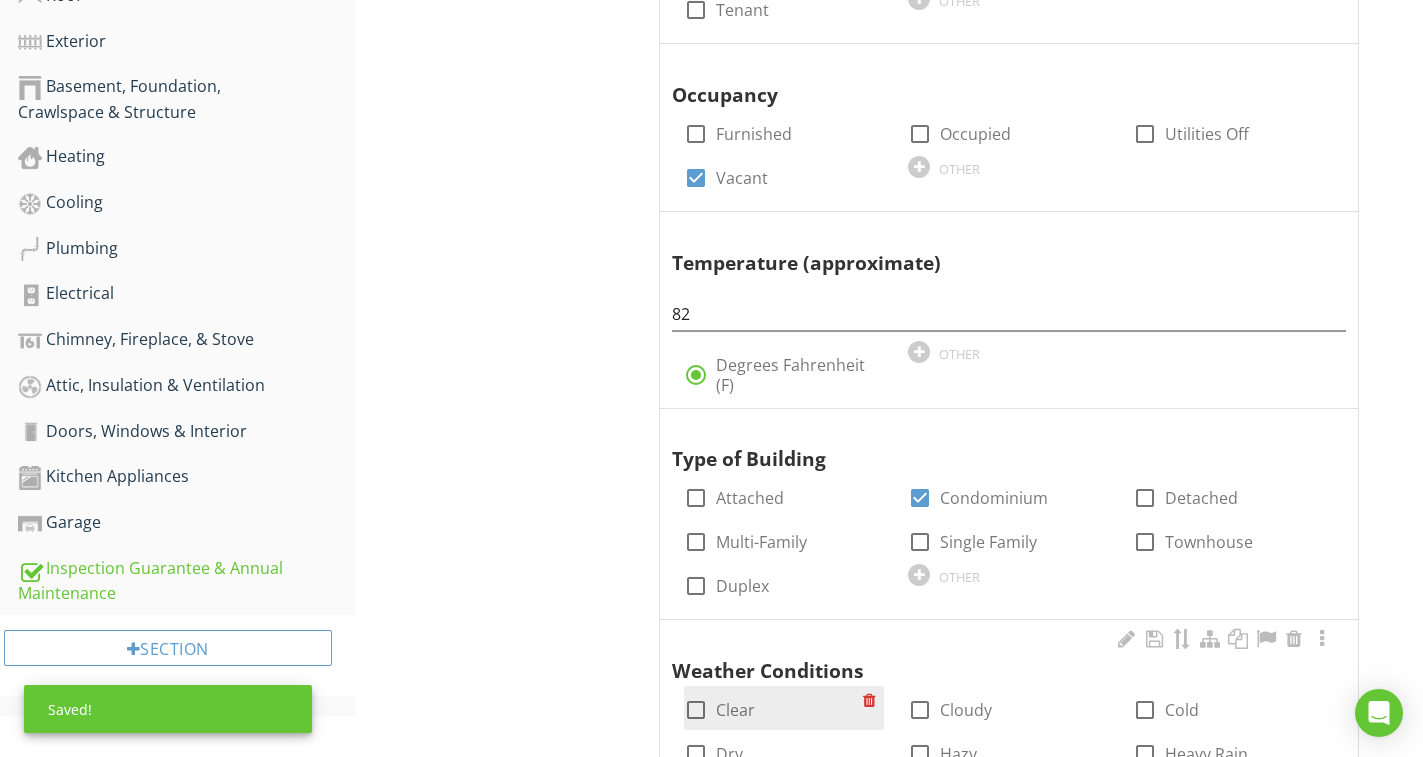 drag, startPoint x: 694, startPoint y: 705, endPoint x: 694, endPoint y: 694, distance: 11 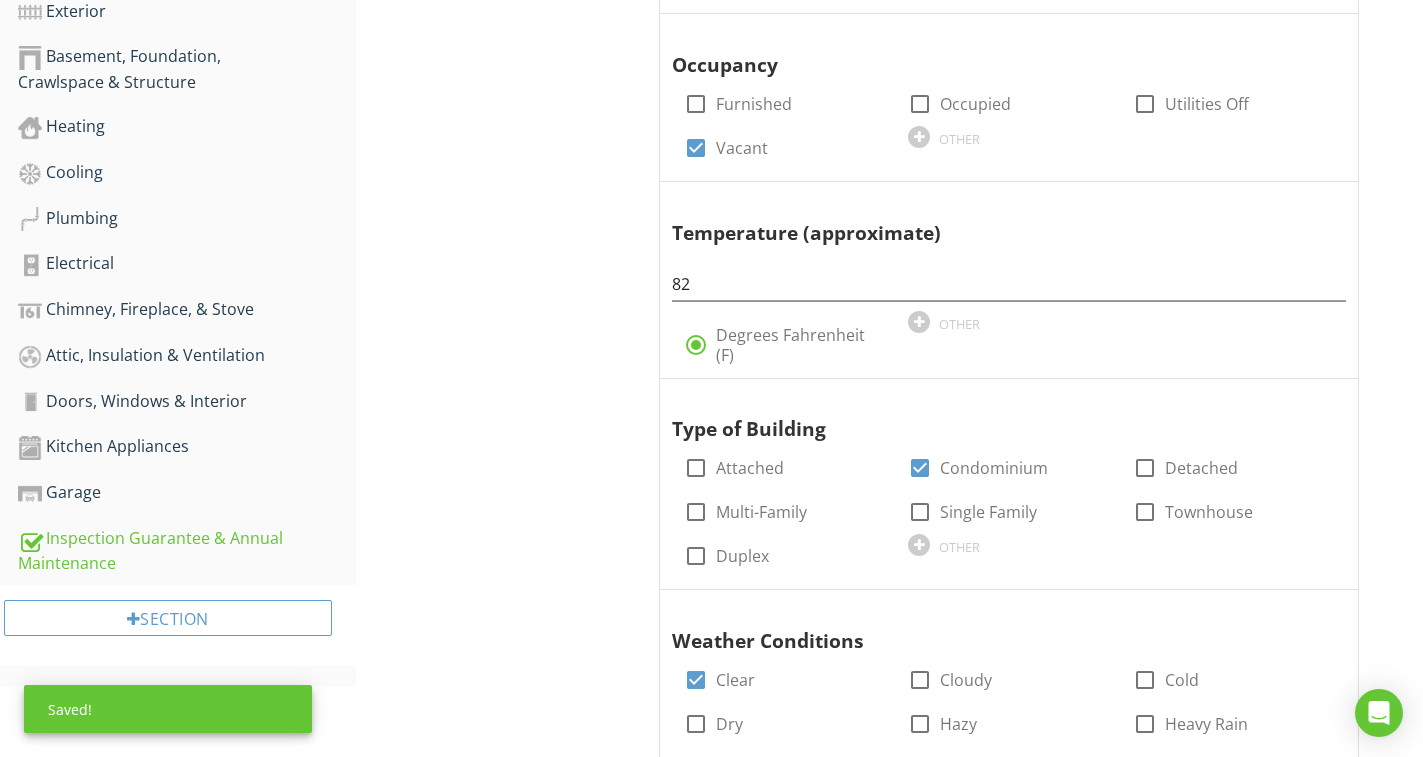 scroll, scrollTop: 530, scrollLeft: 0, axis: vertical 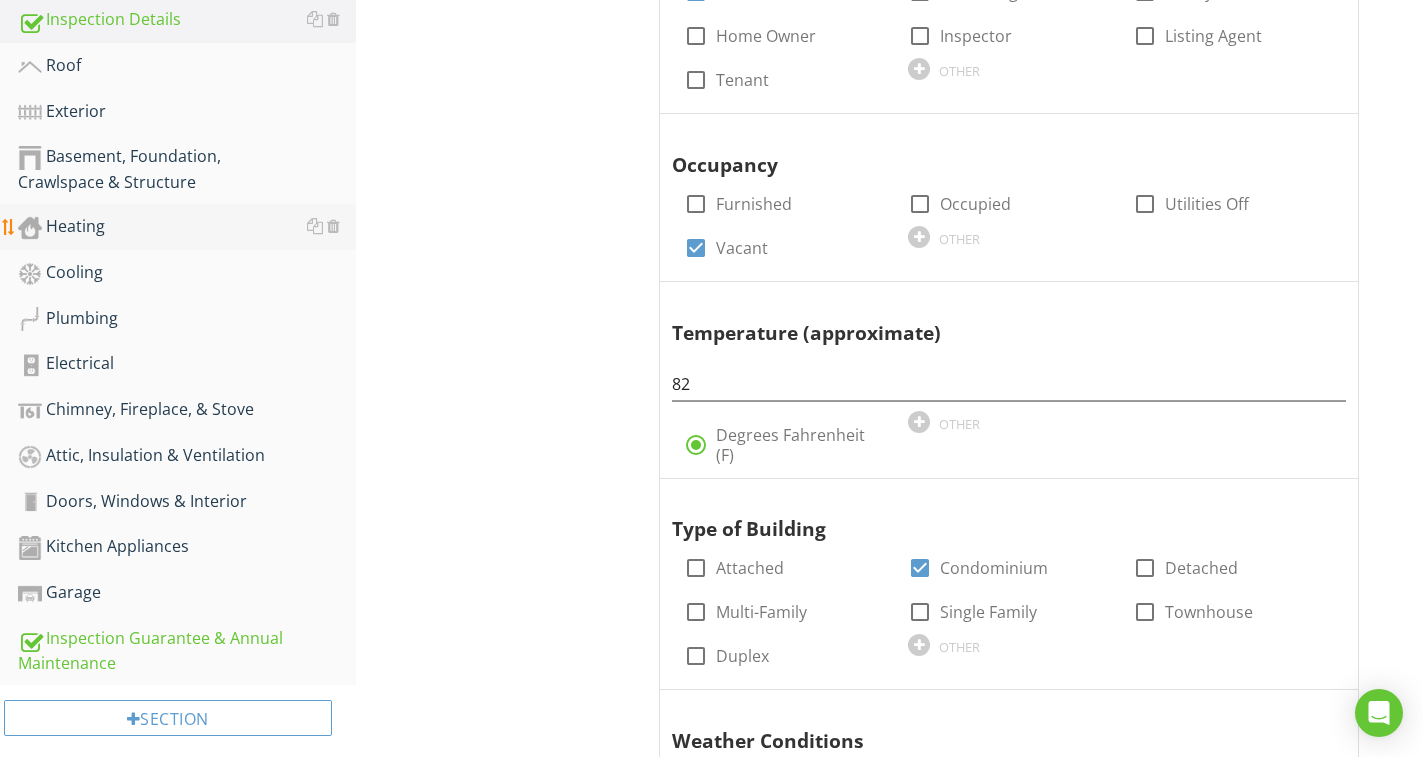 click on "Heating" at bounding box center [187, 227] 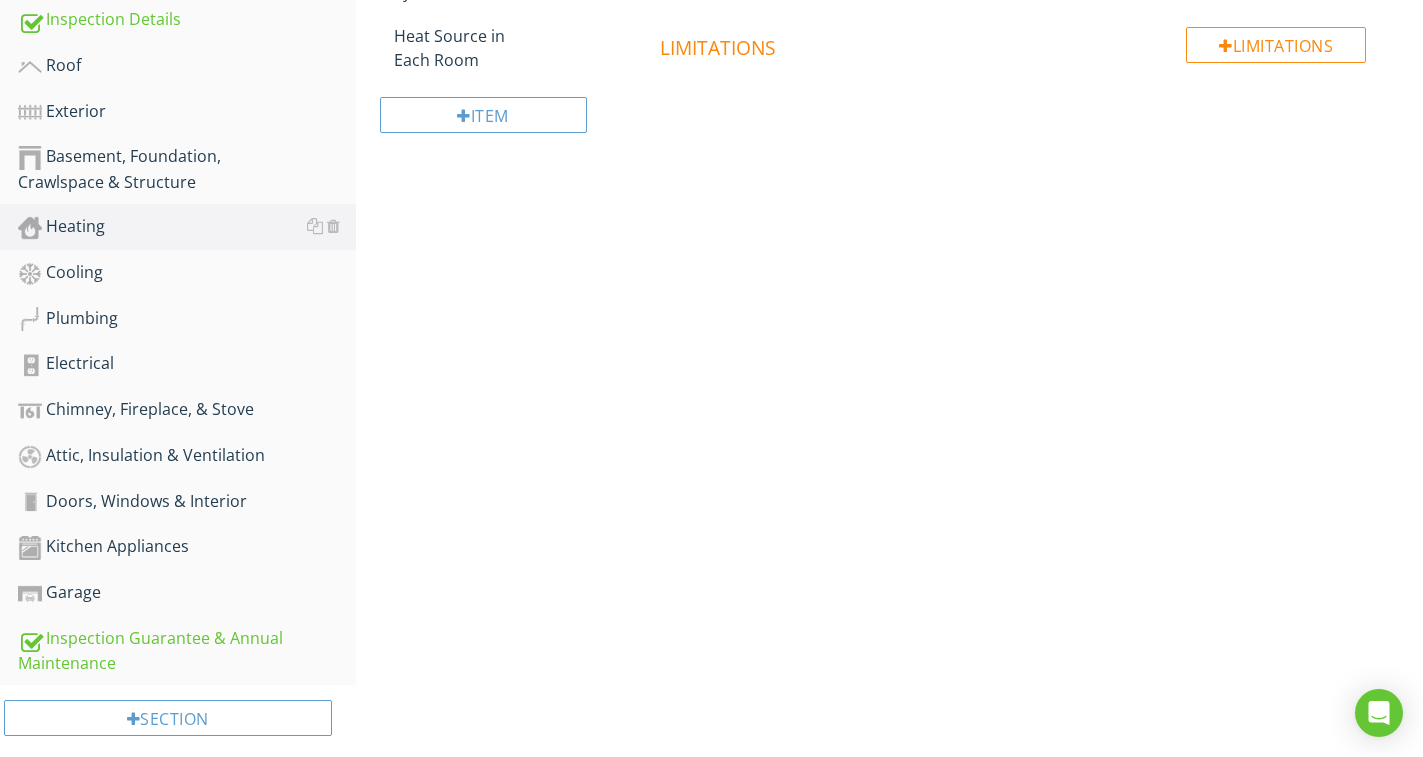 click on "Upload cover photo
Inspection Details
Roof
Exterior
Basement, Foundation, Crawlspace & Structure
Heating
Cooling
Plumbing
Electrical
Chimney, Fireplace, & Stove
Attic, Insulation & Ventilation
Doors, Windows & Interior
Kitchen Appliances
Garage
Inspection Guarantee & Annual Maintenance
Section
Heating
General
Equipment
Normal Operating Controls
Distribution Systems
Heat Source in Each Room
Item
Information" at bounding box center [711, 239] 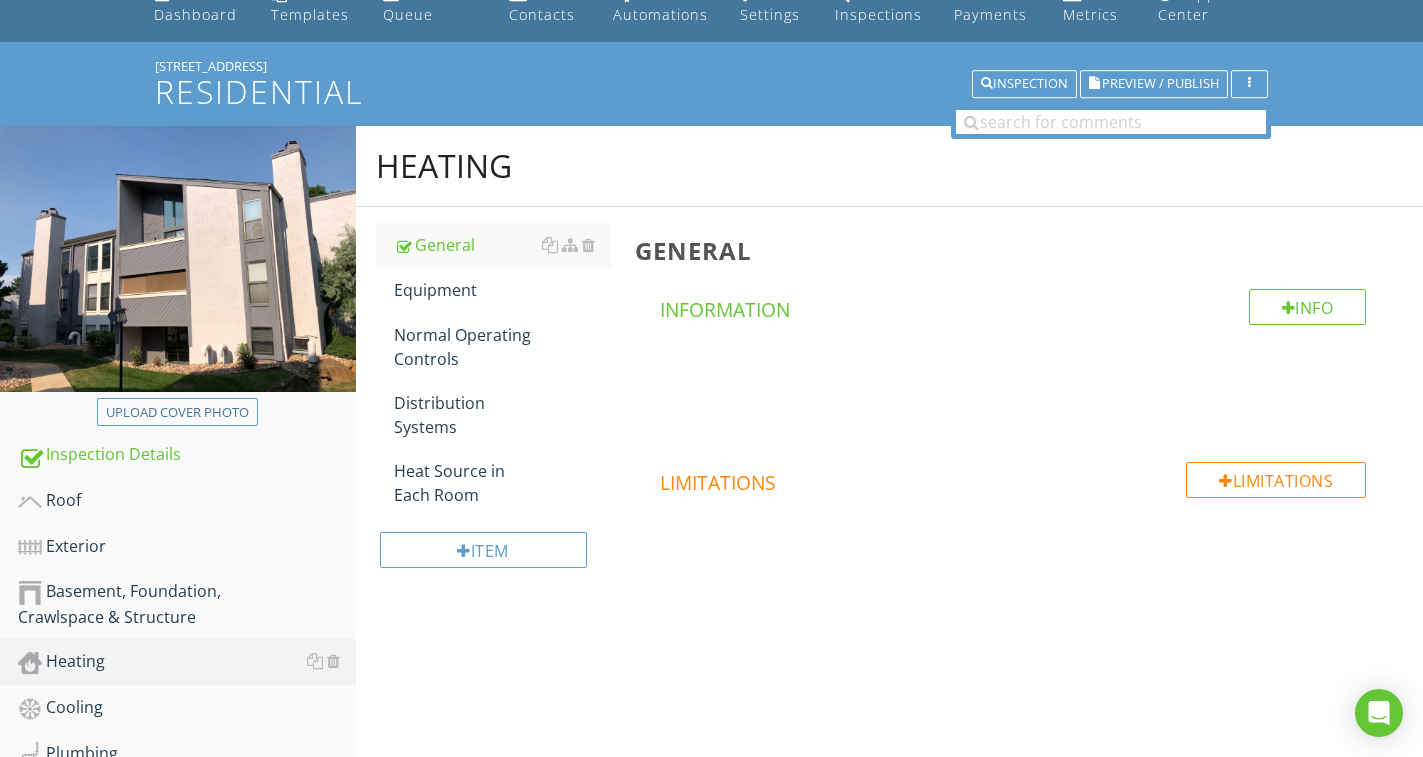 scroll, scrollTop: 130, scrollLeft: 0, axis: vertical 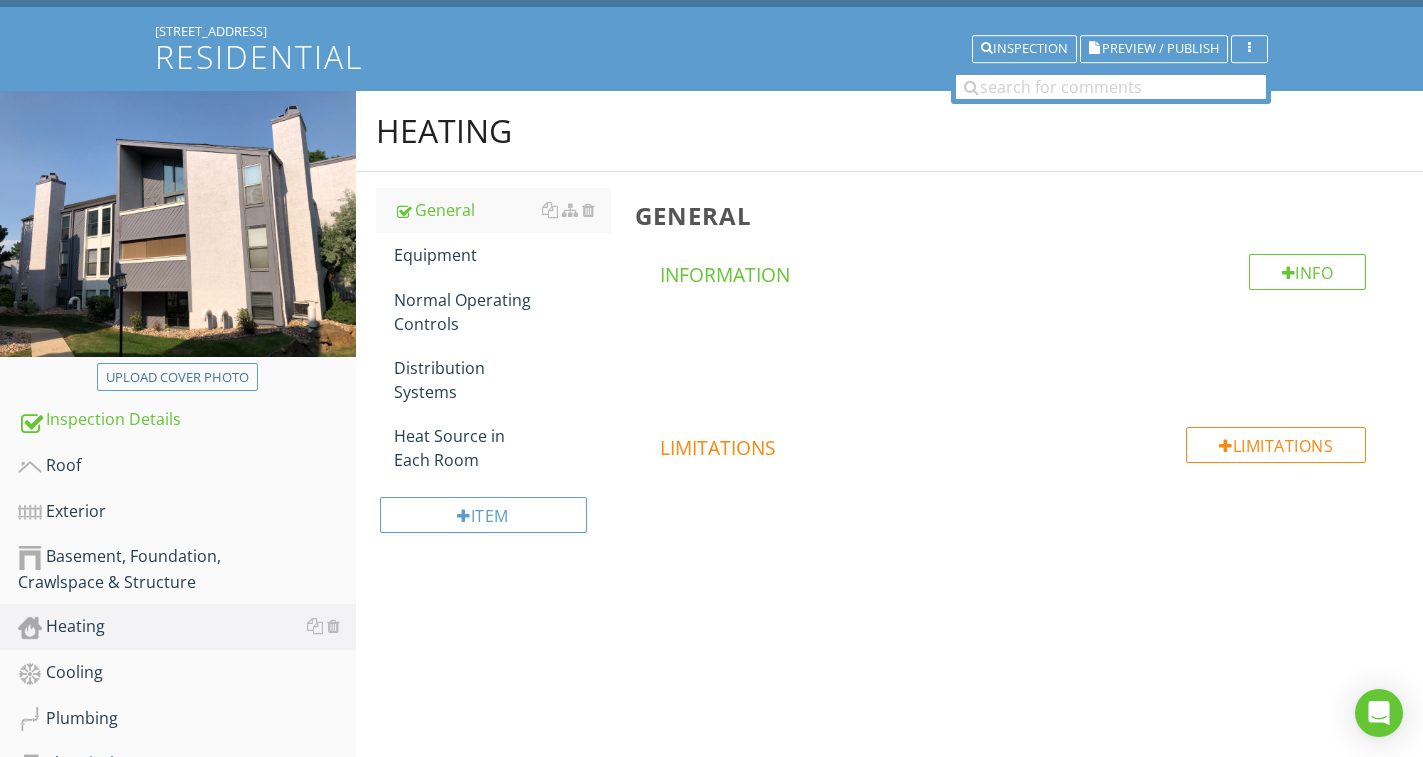 click on "Equipment" at bounding box center (502, 255) 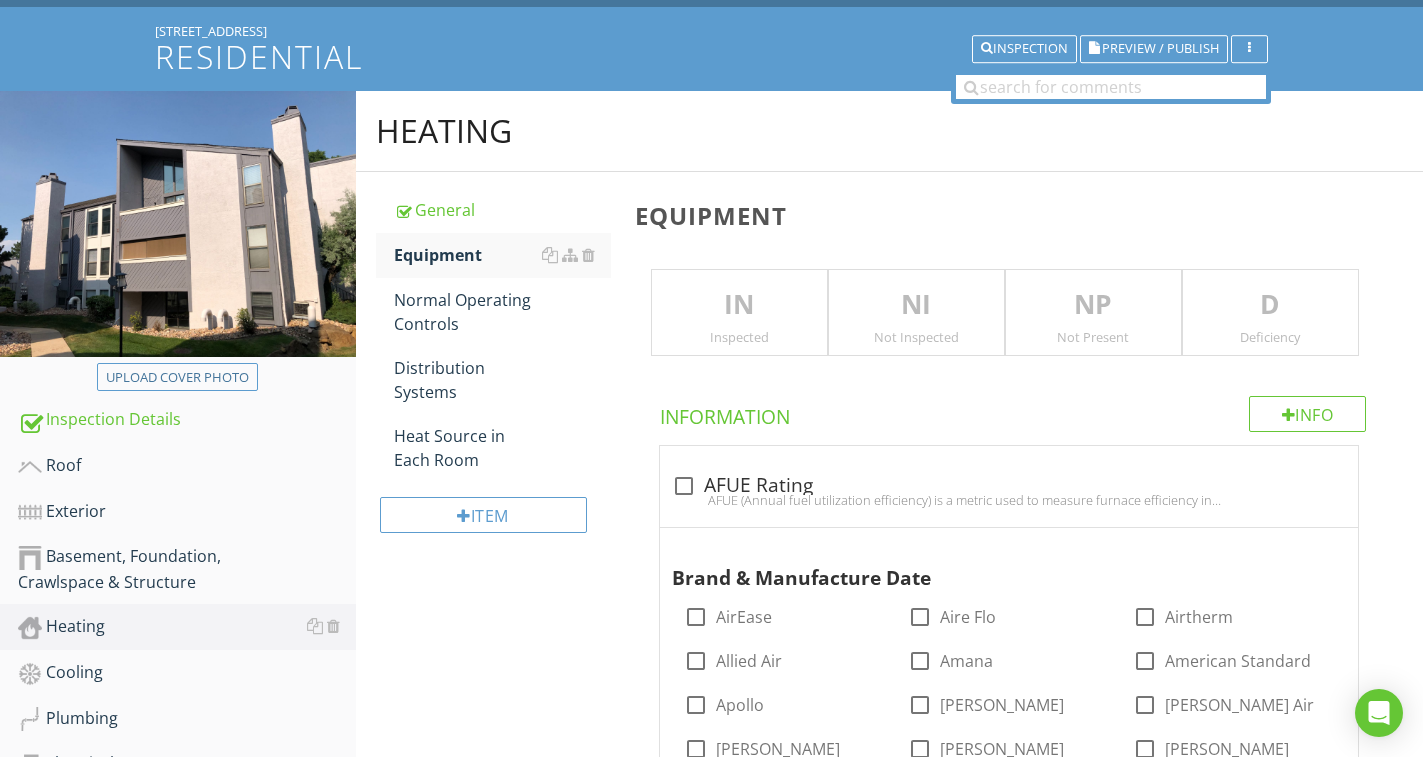 click on "IN" at bounding box center (739, 305) 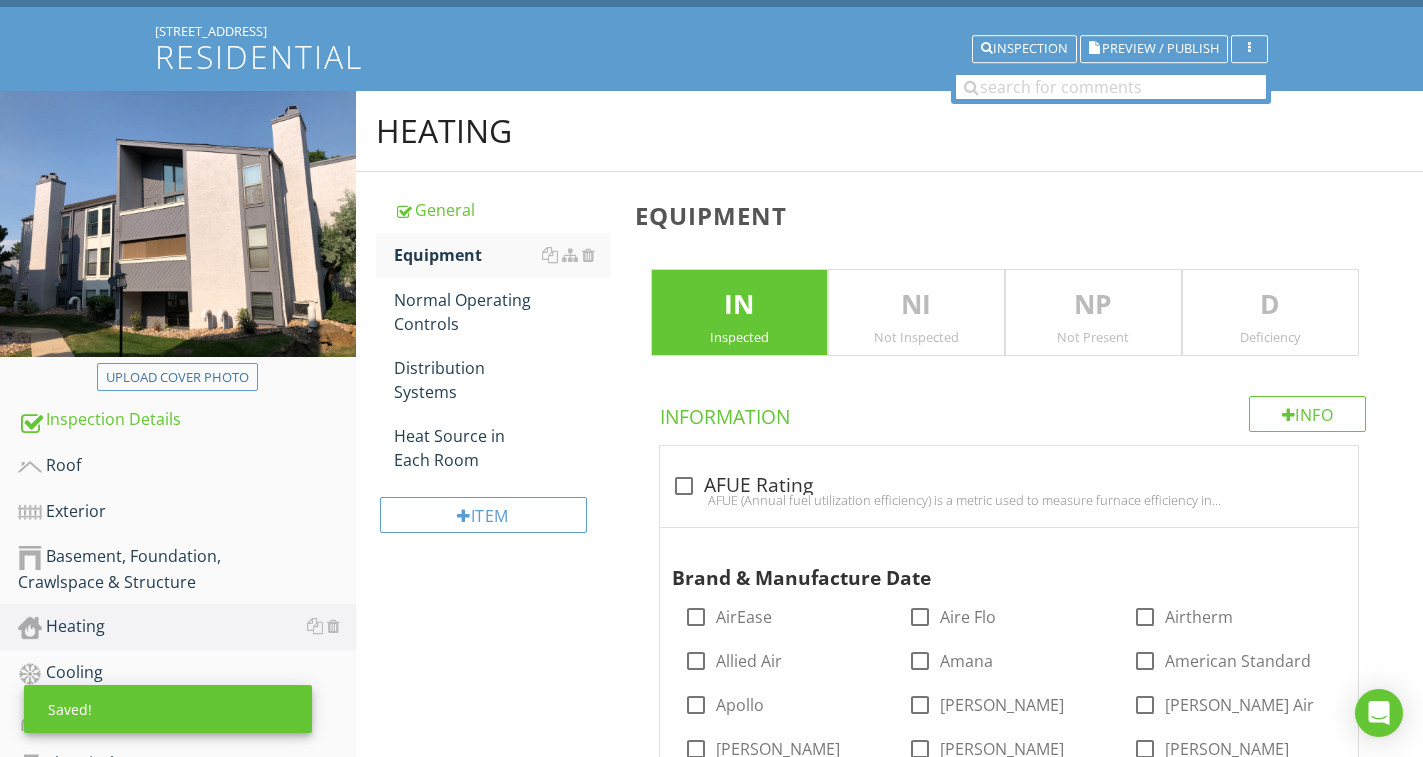 click on "D" at bounding box center [1270, 305] 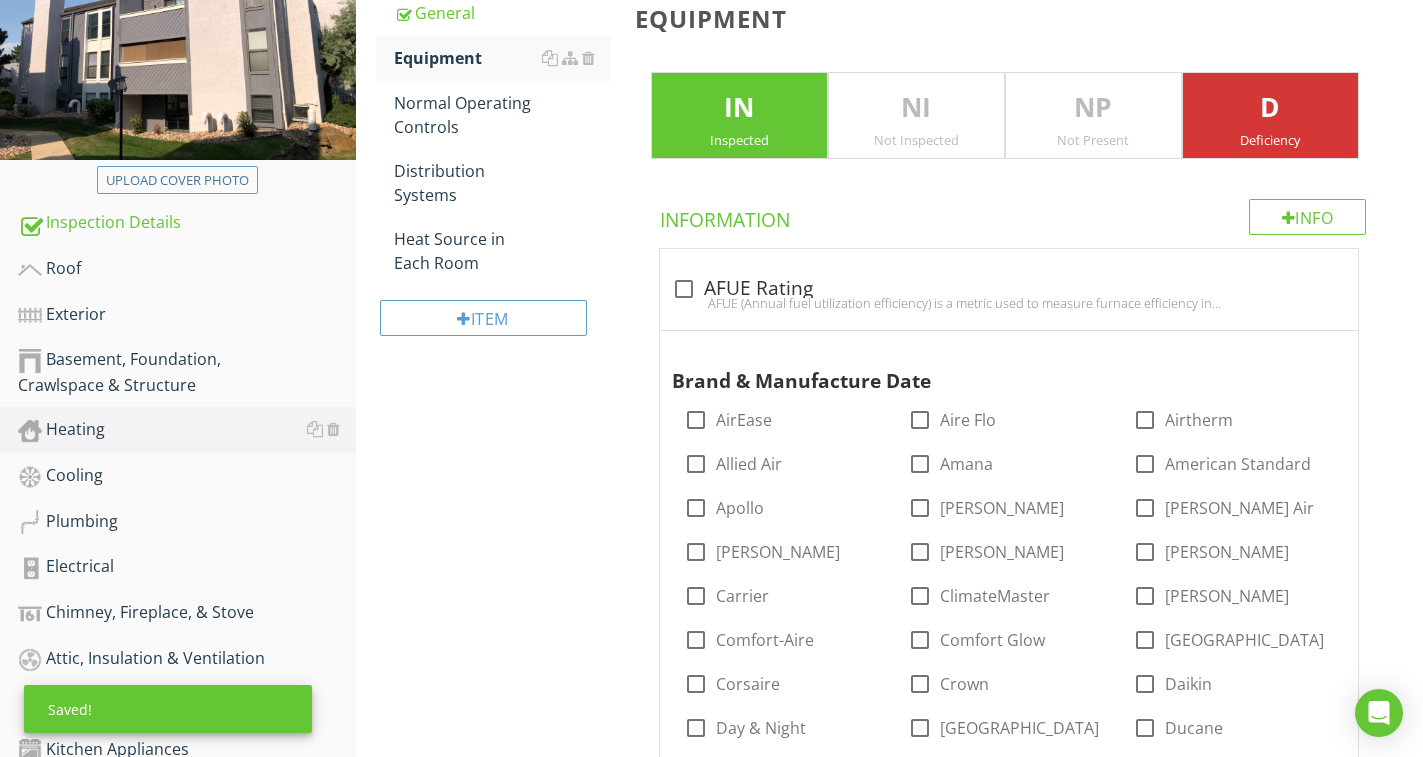 scroll, scrollTop: 330, scrollLeft: 0, axis: vertical 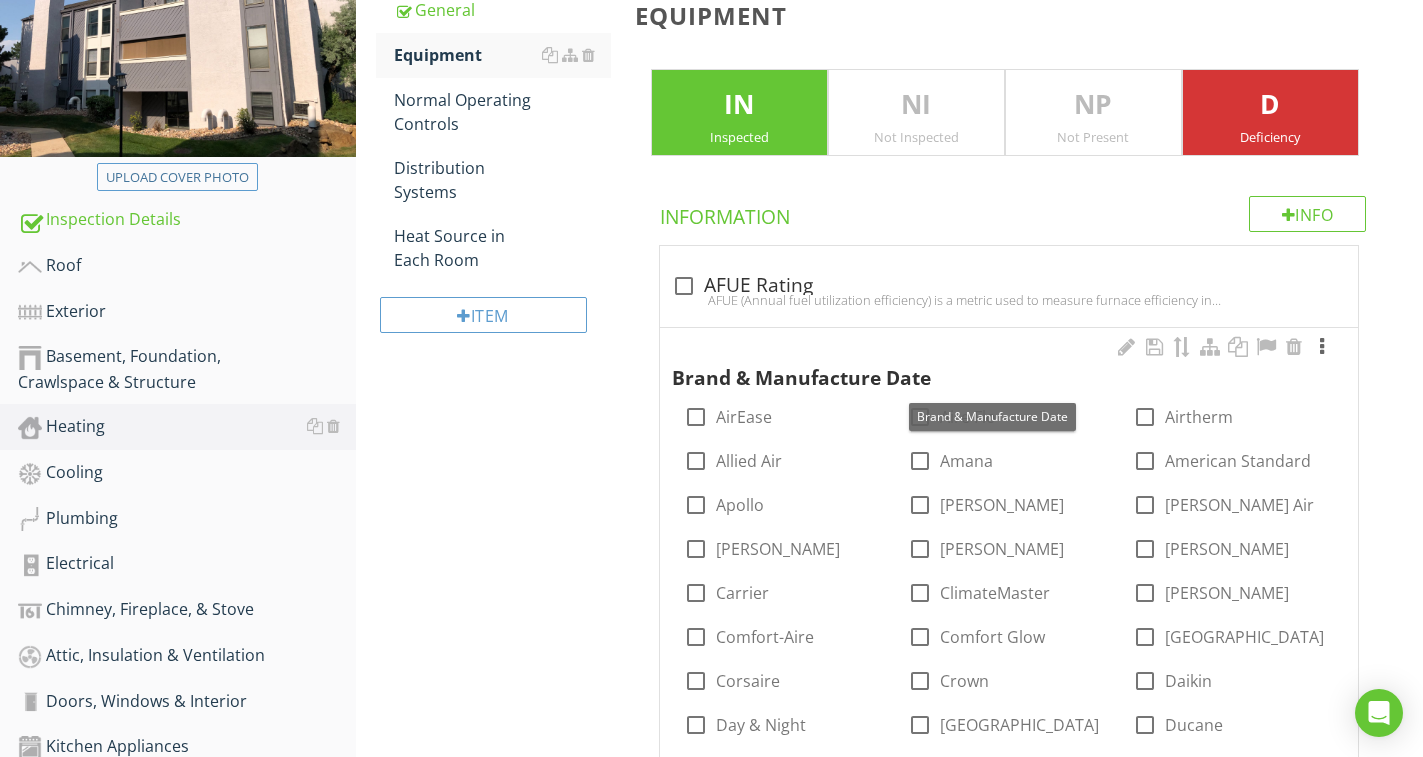 click at bounding box center [1322, 347] 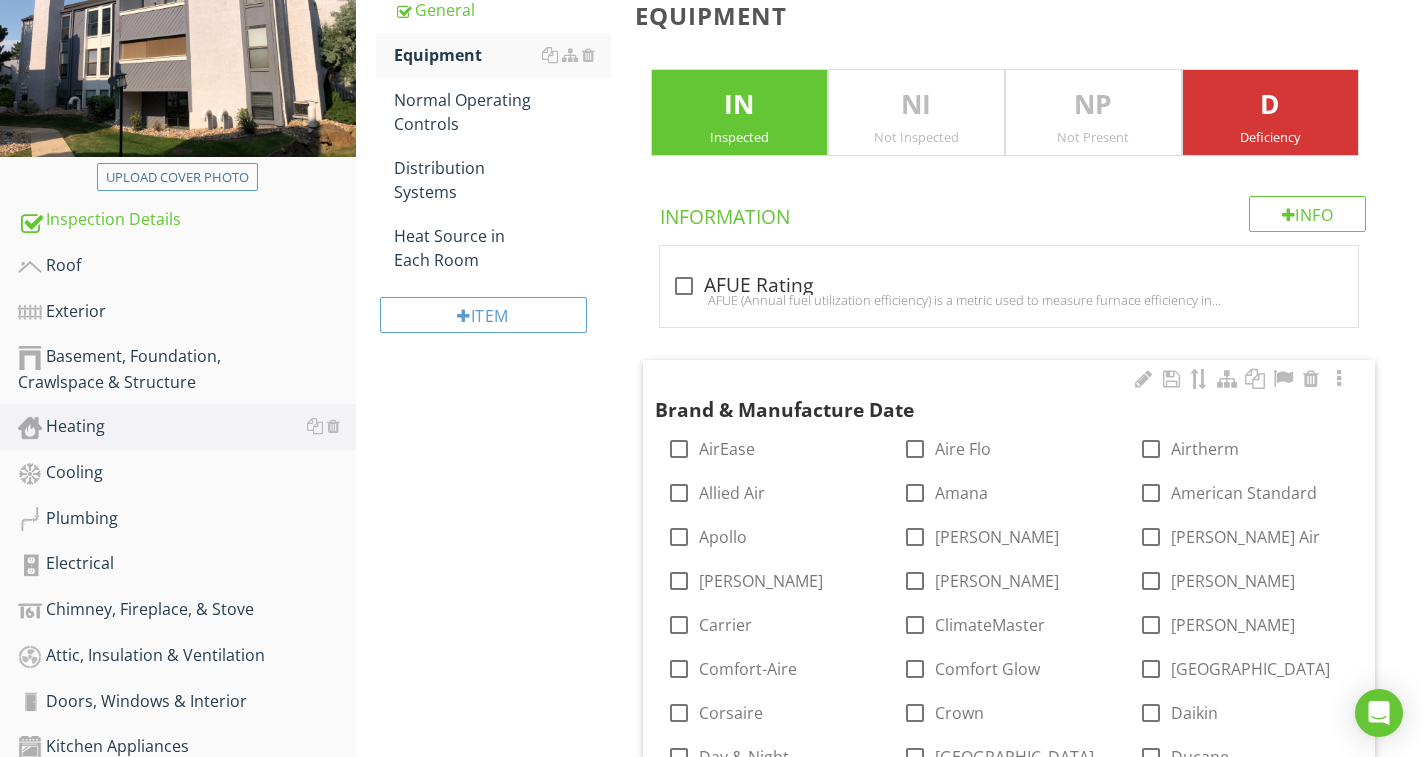 click on "Carrier" at bounding box center [725, 625] 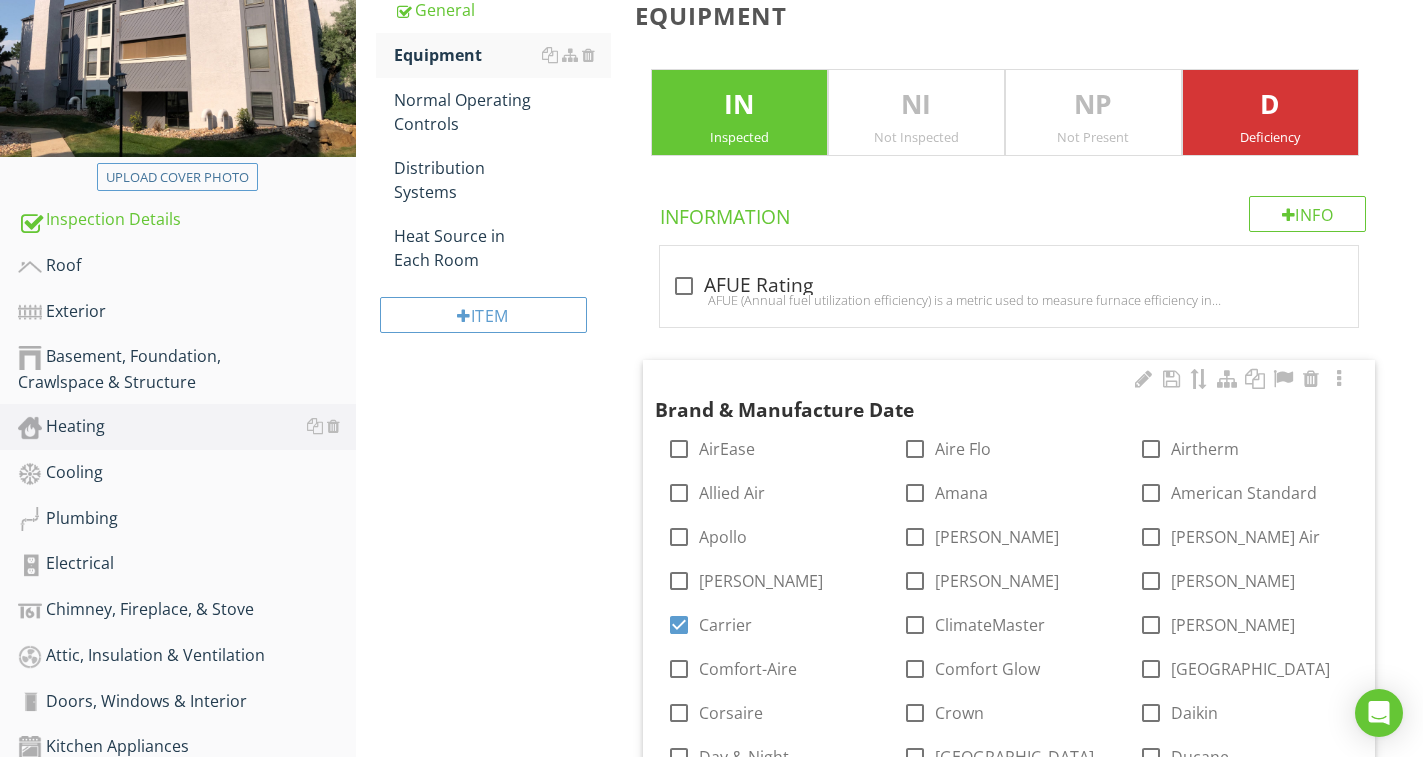 checkbox on "true" 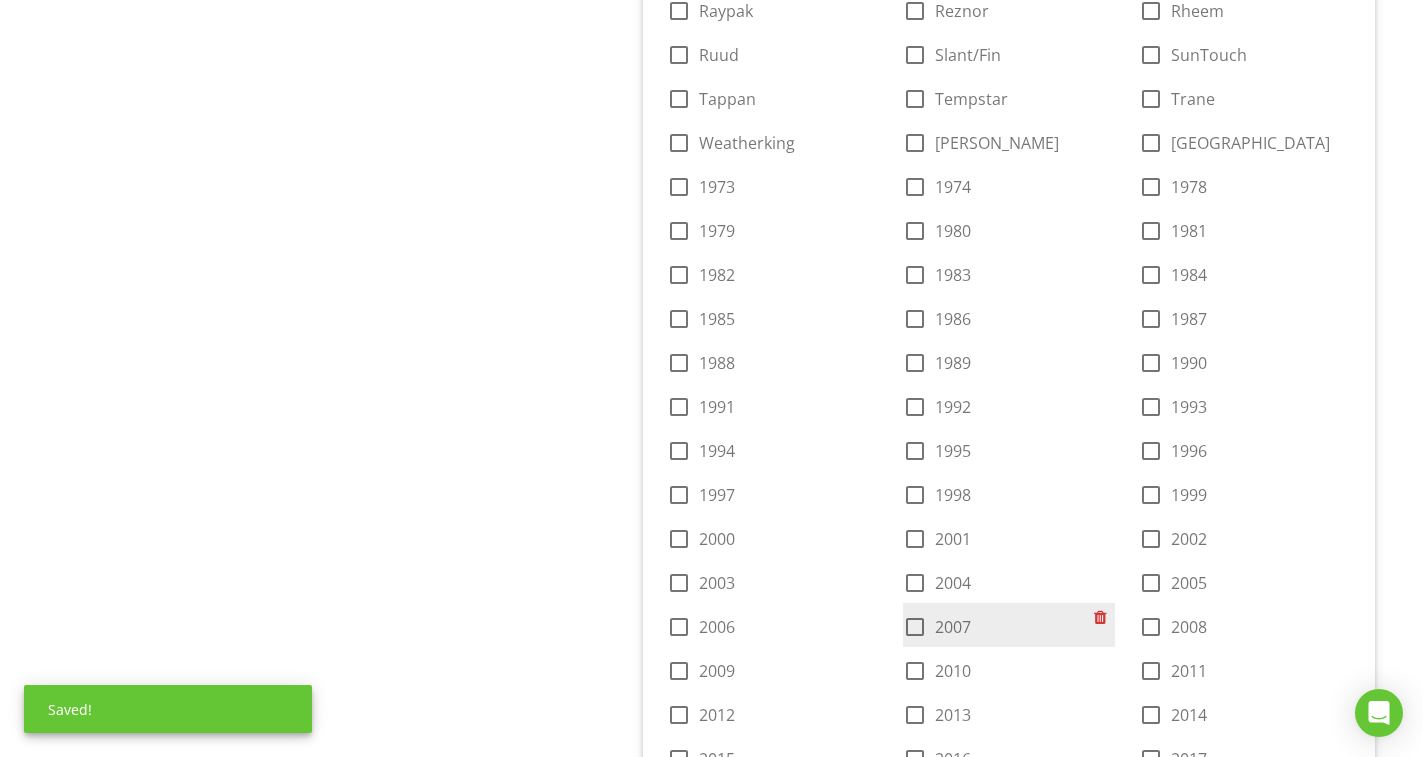 scroll, scrollTop: 1630, scrollLeft: 0, axis: vertical 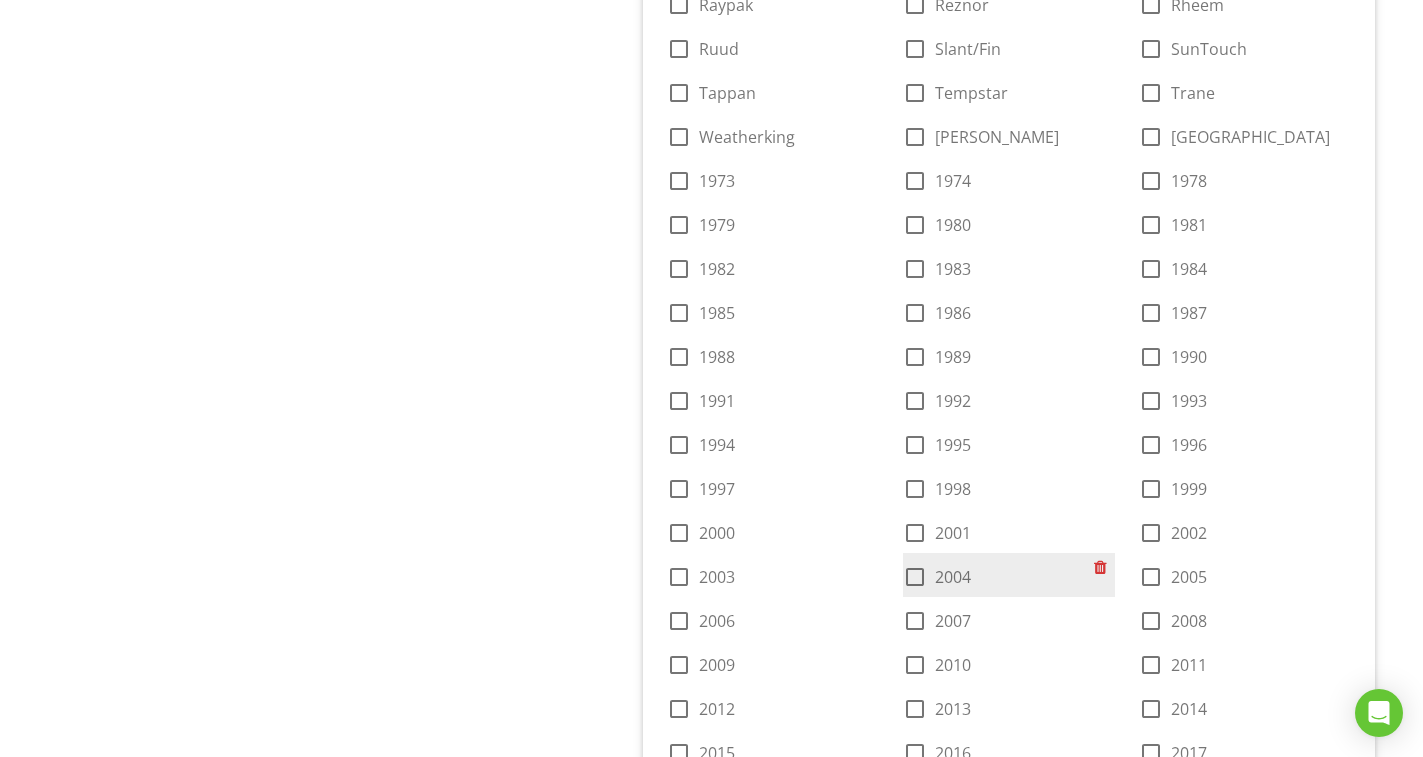 click at bounding box center (915, 577) 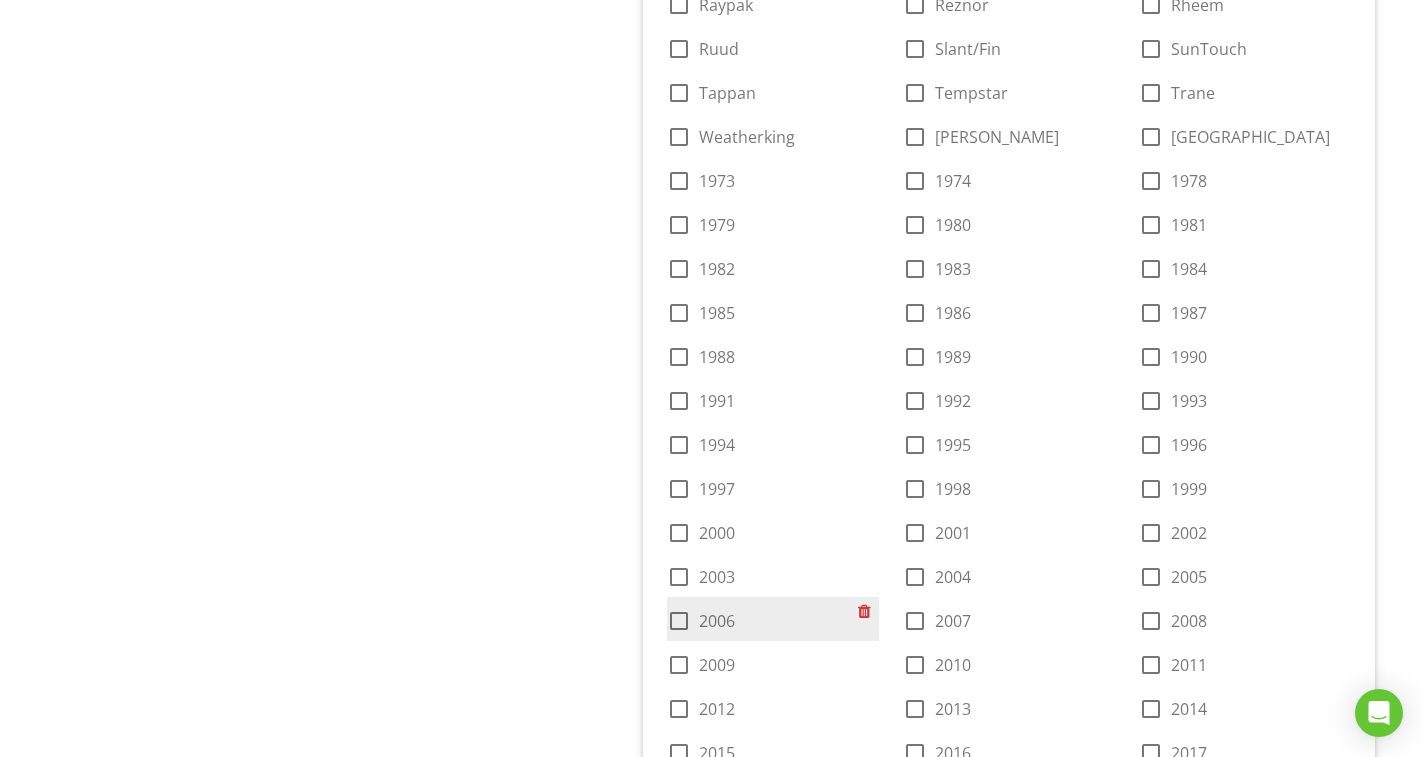 checkbox on "true" 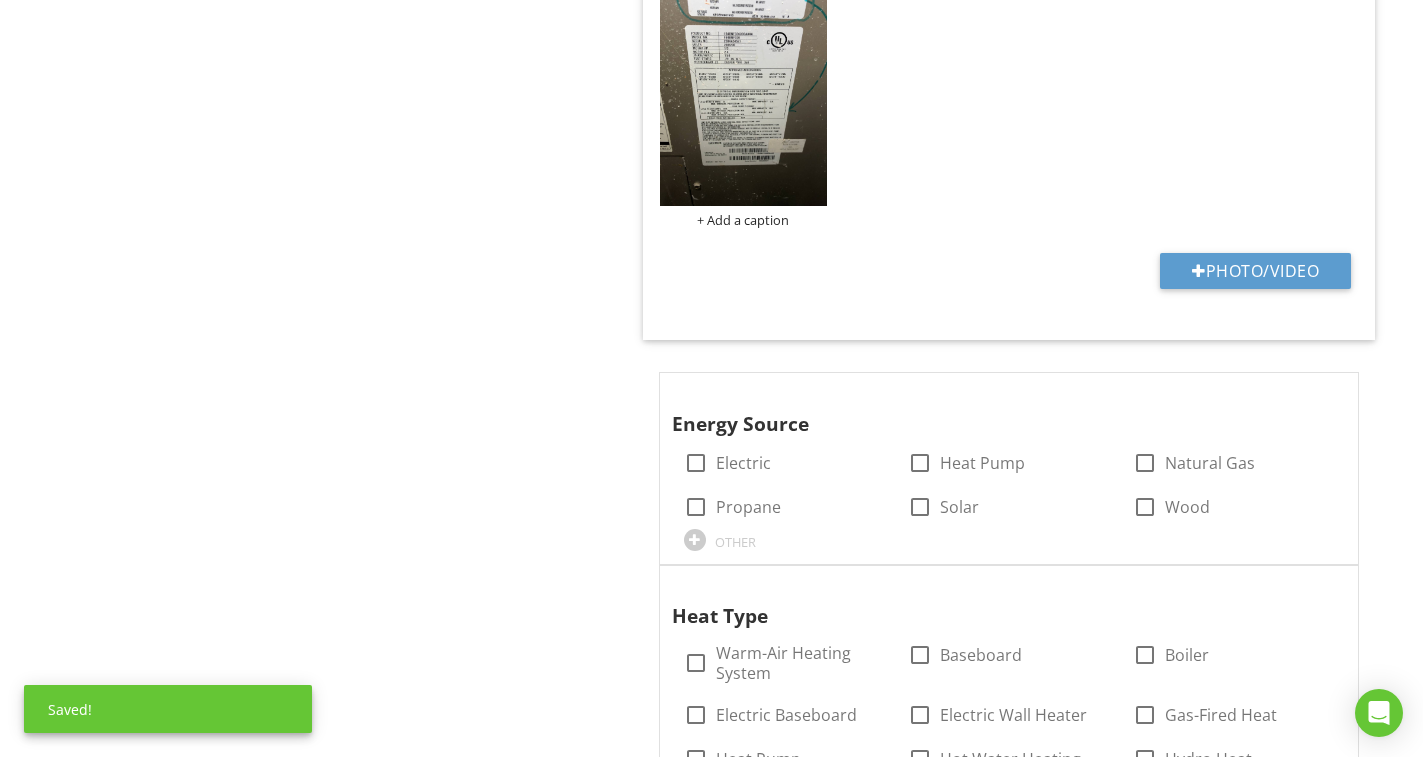 scroll, scrollTop: 3230, scrollLeft: 0, axis: vertical 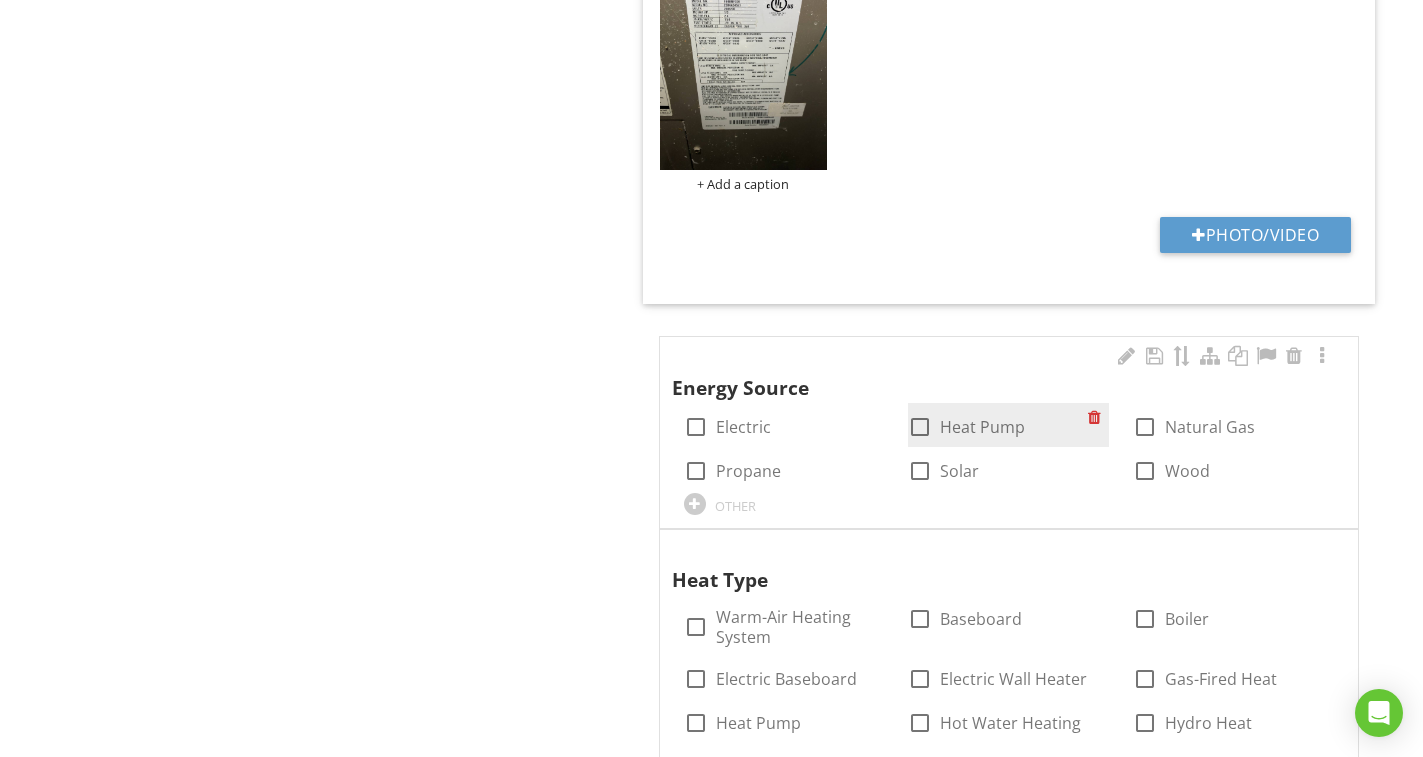 click at bounding box center [920, 427] 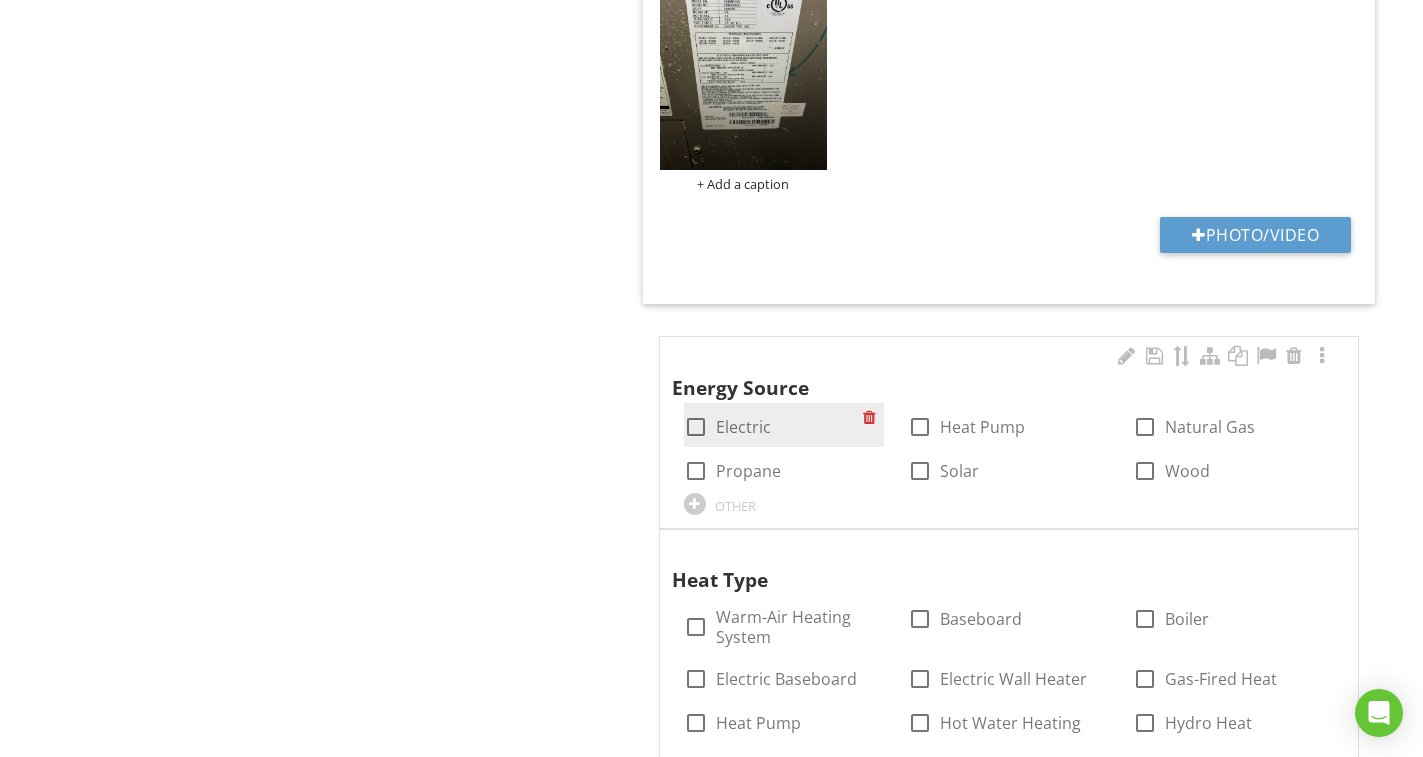 checkbox on "true" 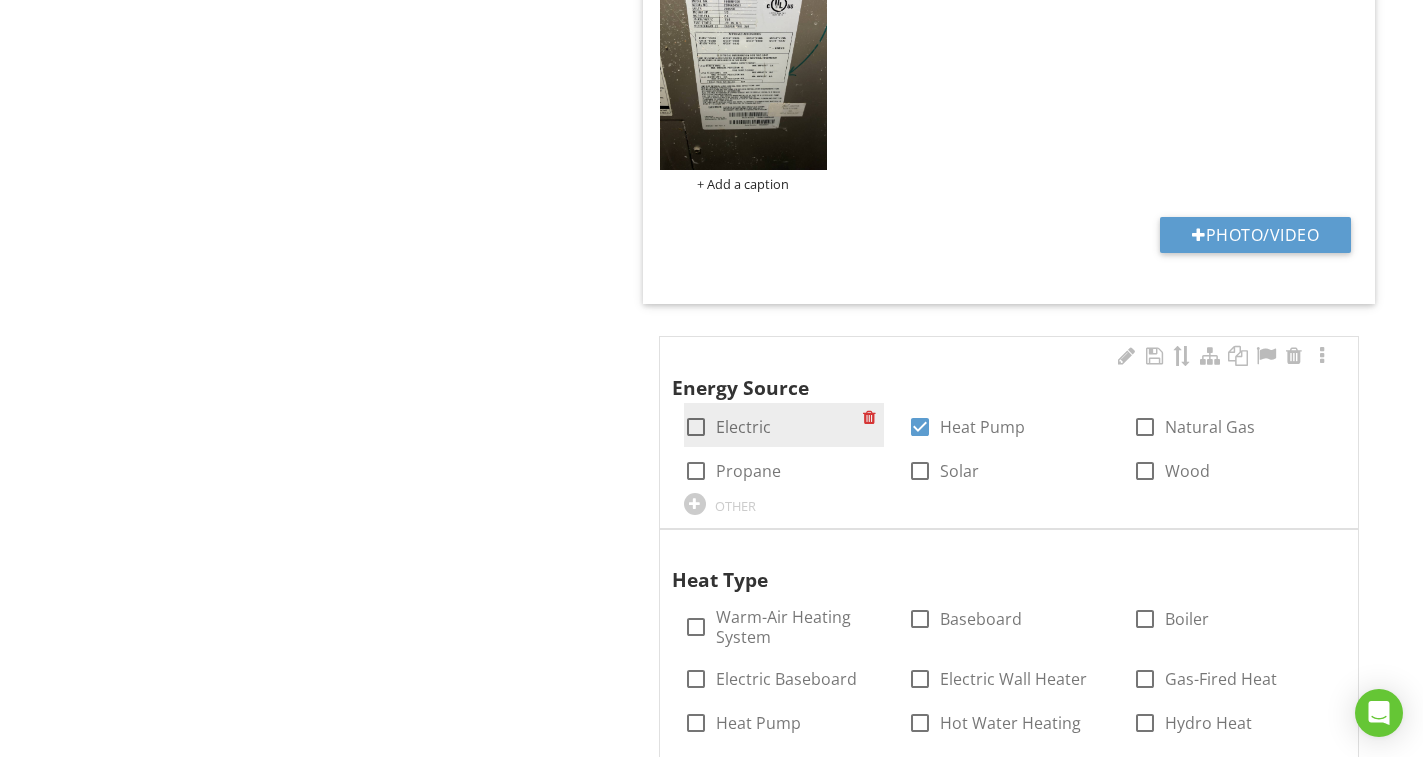 drag, startPoint x: 736, startPoint y: 380, endPoint x: 878, endPoint y: 376, distance: 142.05632 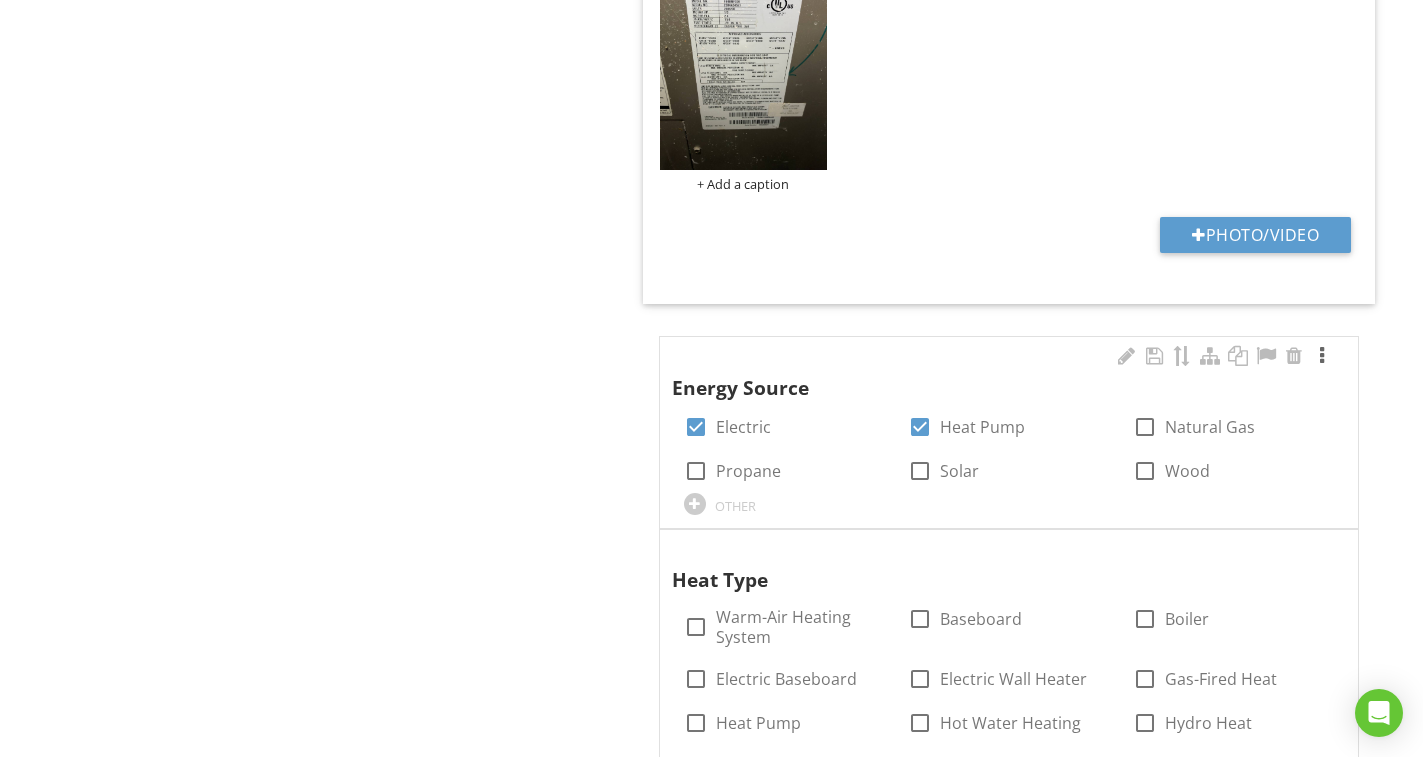 click at bounding box center [1322, 356] 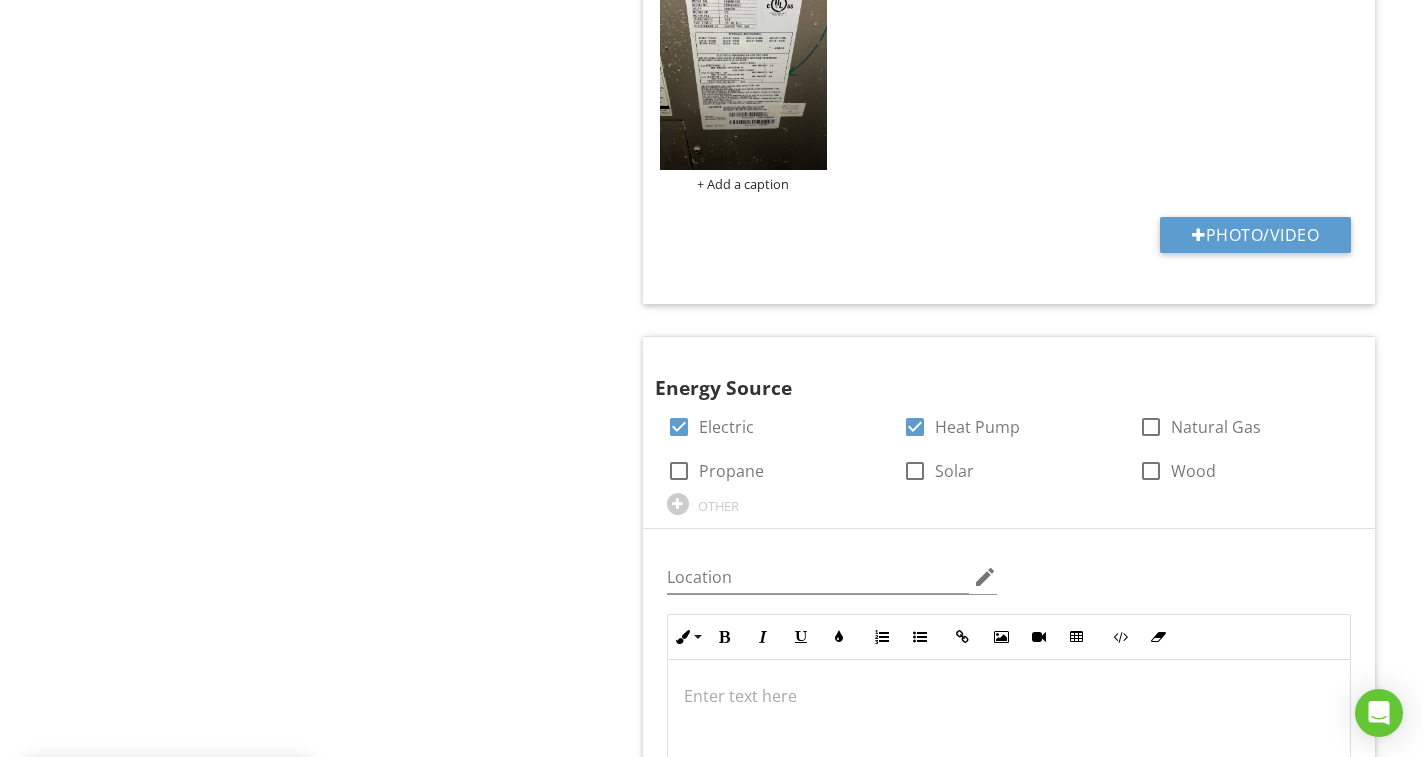 click on "Heating
General
Equipment
Normal Operating Controls
Distribution Systems
Heat Source in Each Room
Item
Equipment
IN   Inspected NI   Not Inspected NP   Not Present D   Deficiency
Info
Information                       check_box_outline_blank
AFUE Rating
AFUE (Annual fuel utilization efficiency) is a metric used to measure furnace efficiency in converting fuel to energy. A higher AFUE rating means greater energy efficiency. 90% or higher meets the Department of Energy's Energy Star program standard.
1
Brand & Manufacture Date
check_box_outline_blank AirEase   check_box_outline_blank Aire Flo   Airtherm" at bounding box center [889, 2207] 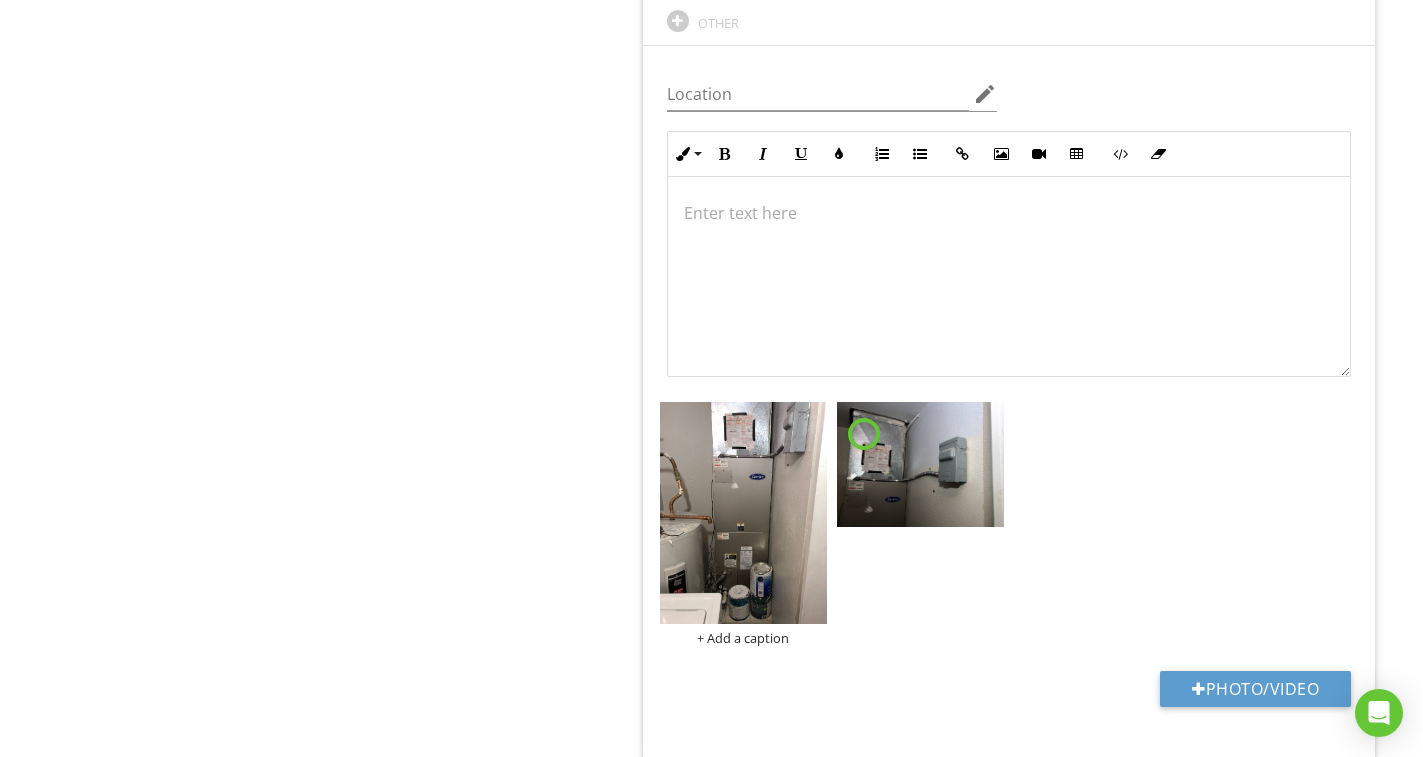 scroll, scrollTop: 3730, scrollLeft: 0, axis: vertical 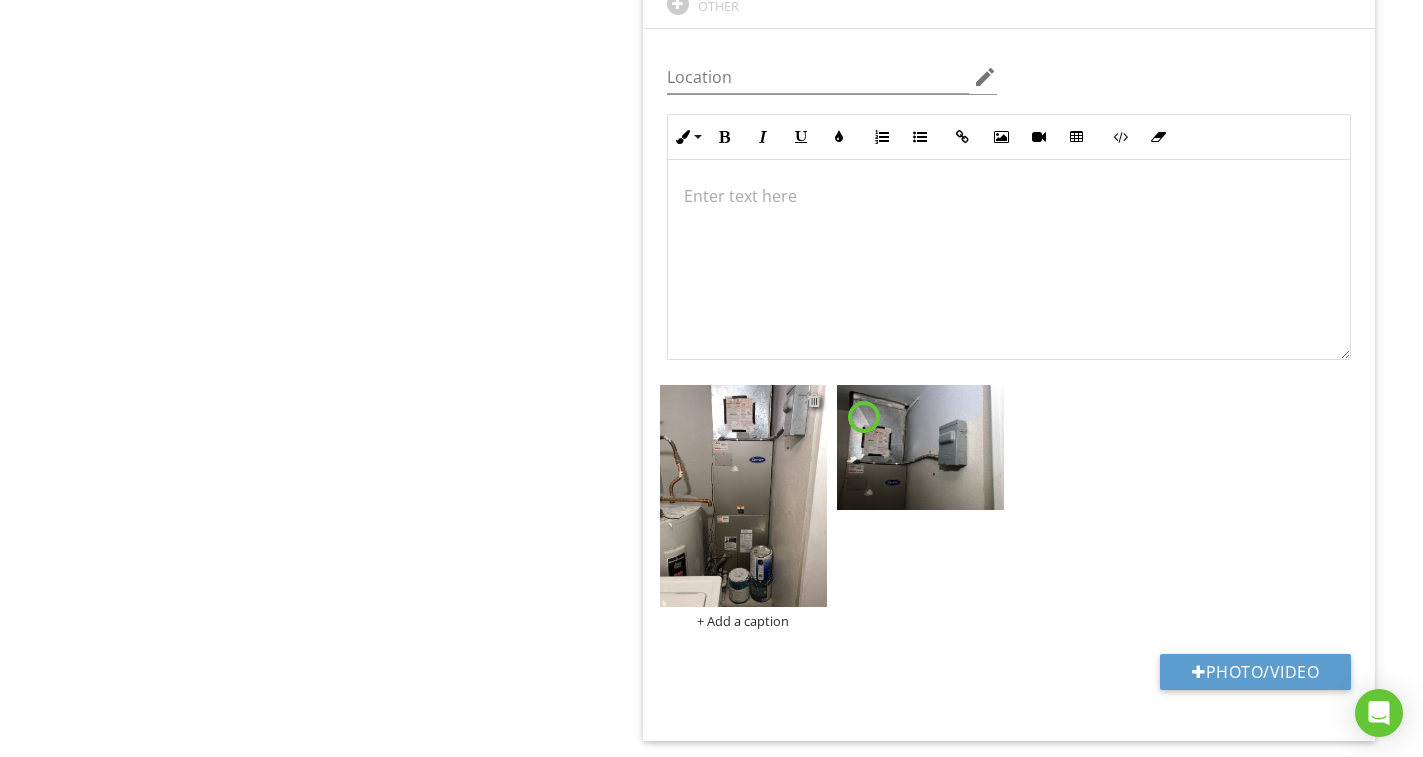 click at bounding box center [814, 400] 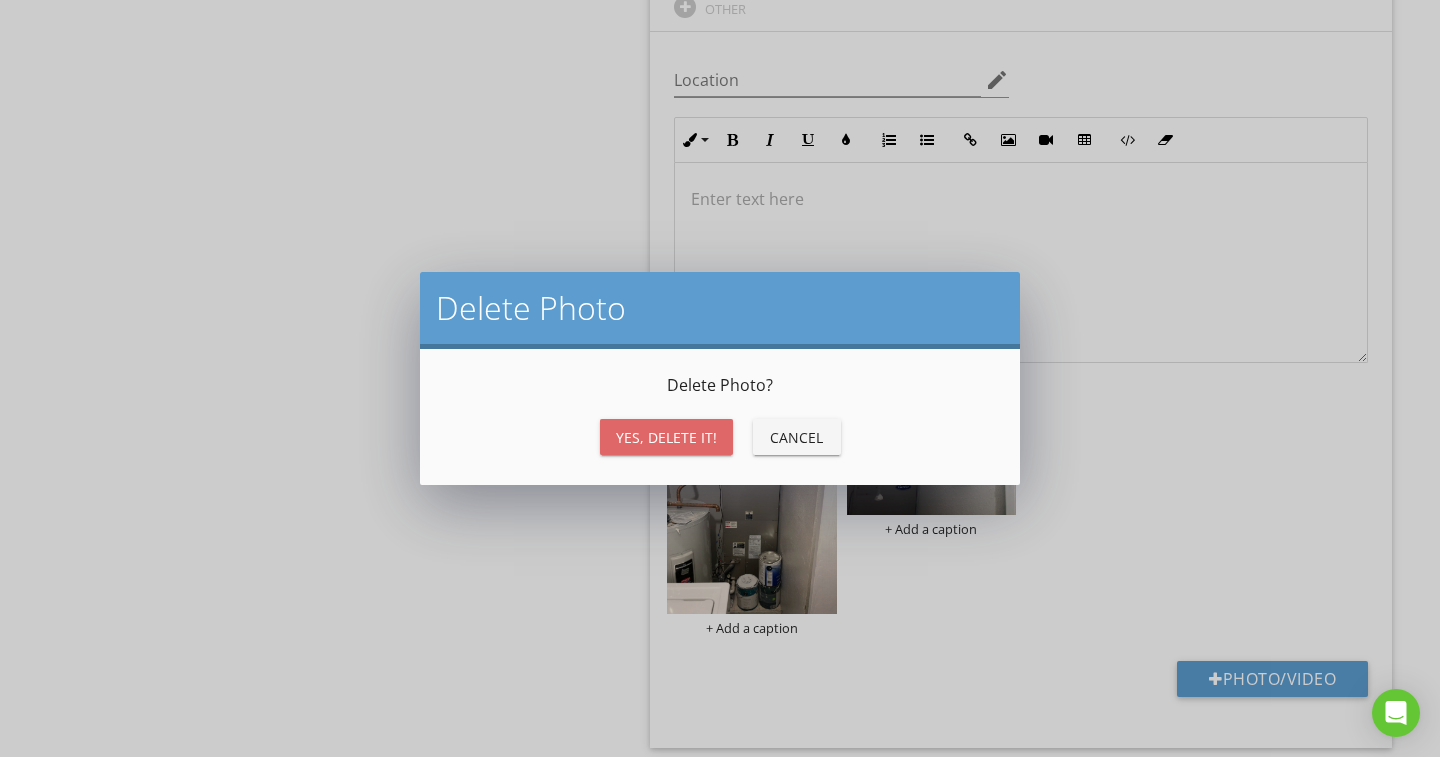 click on "Yes, Delete it!" at bounding box center [666, 437] 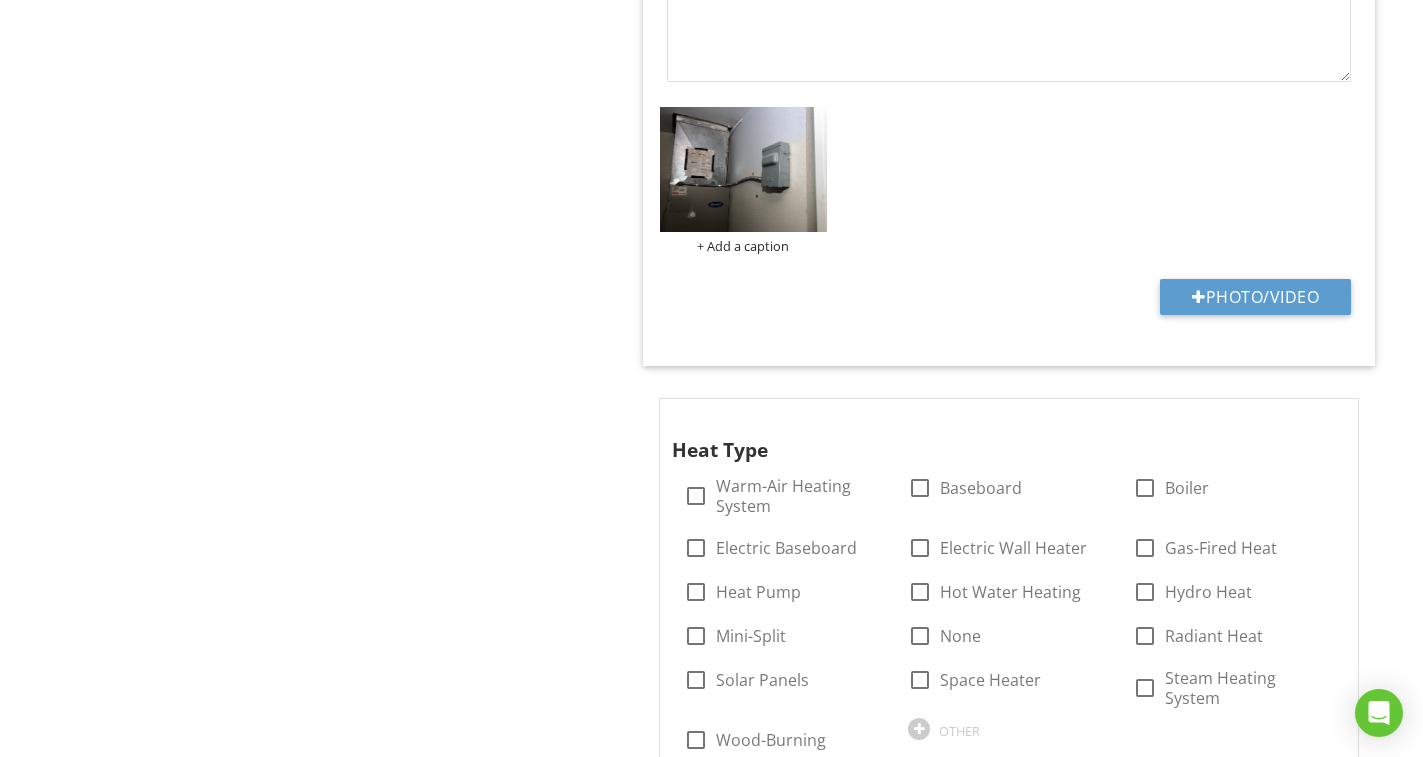 scroll, scrollTop: 4030, scrollLeft: 0, axis: vertical 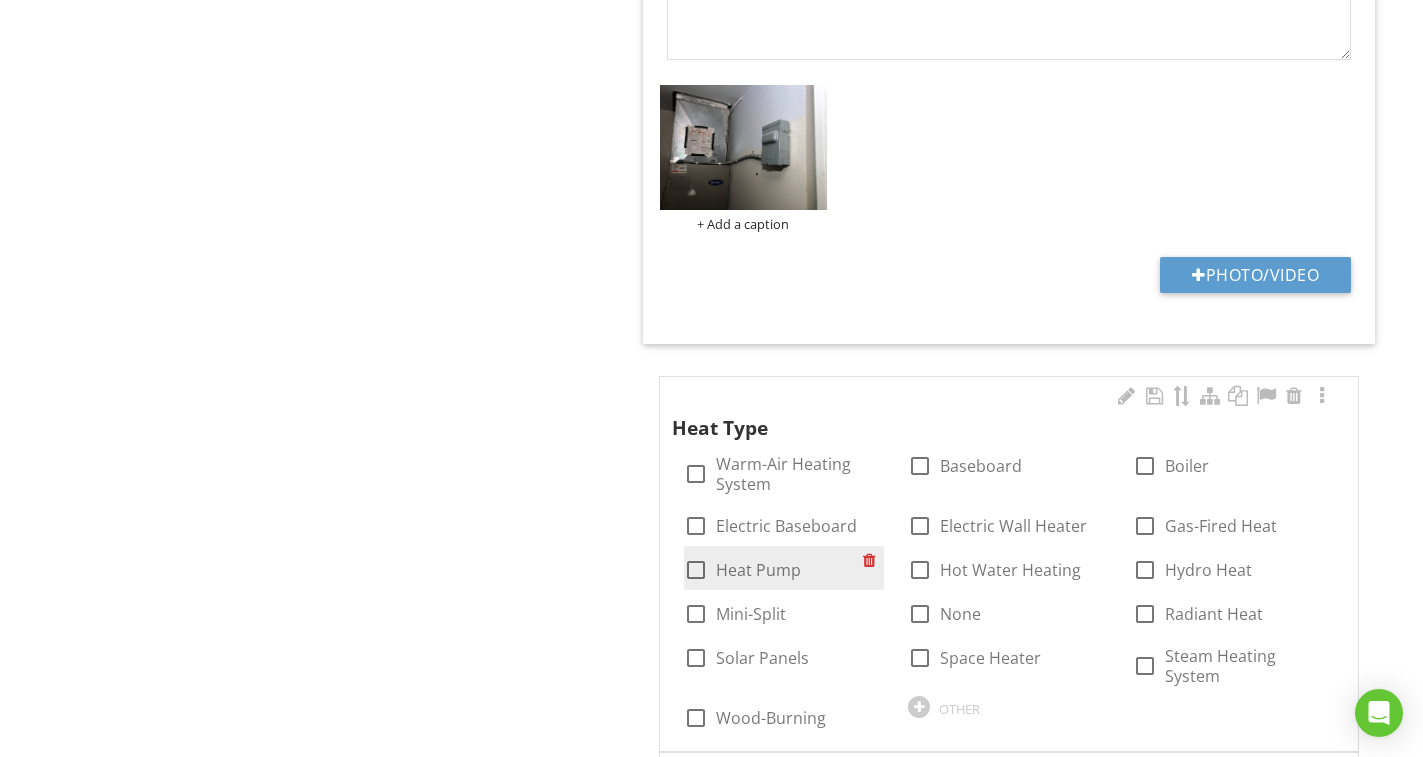 click on "Heat Pump" at bounding box center (758, 570) 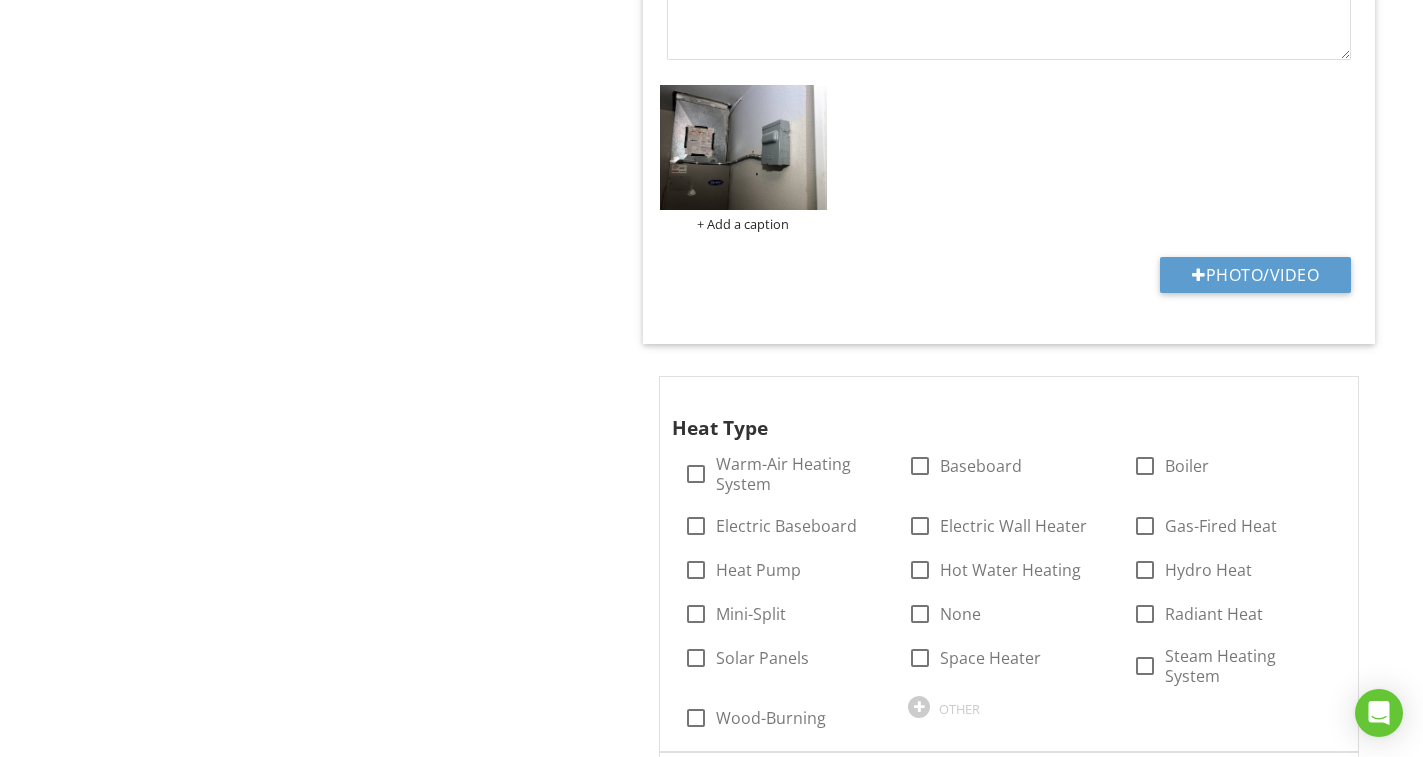 checkbox on "true" 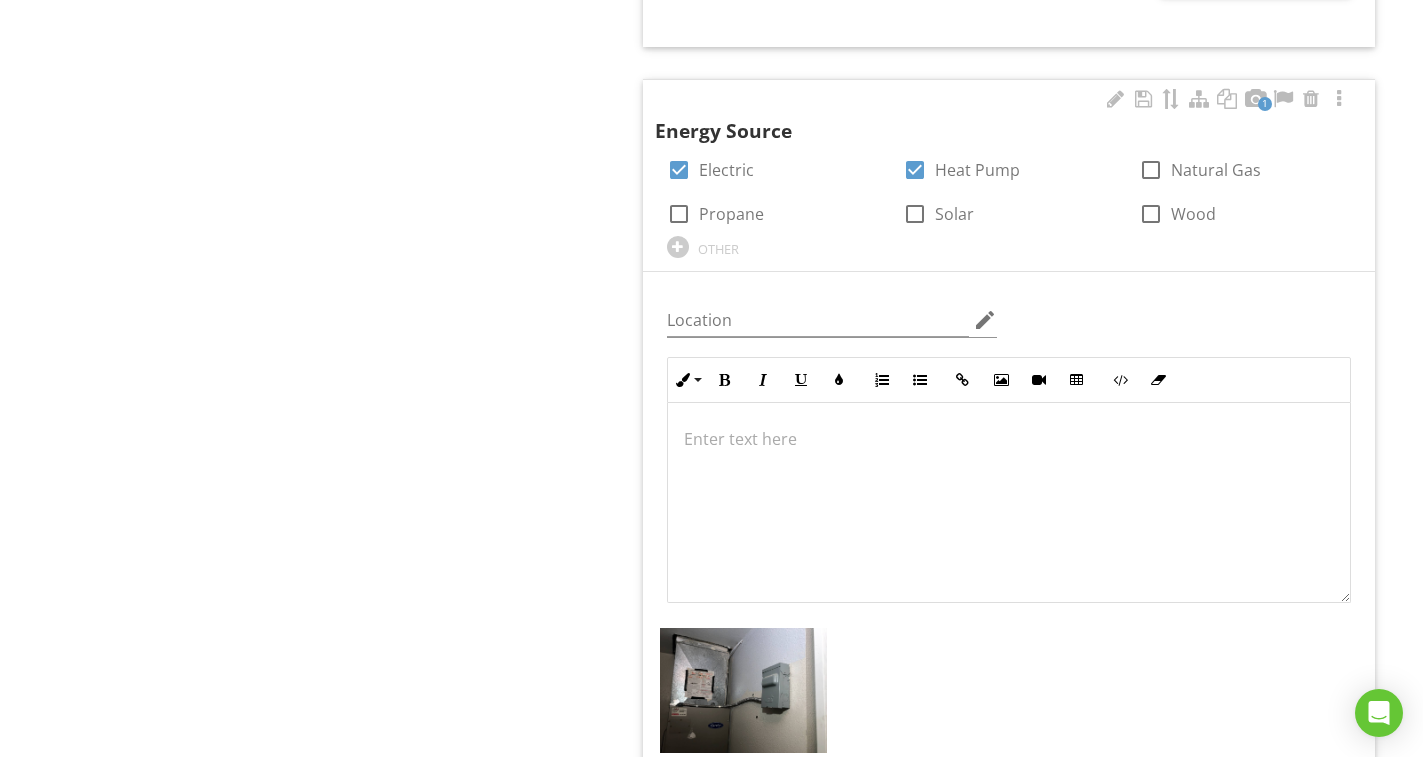 scroll, scrollTop: 3230, scrollLeft: 0, axis: vertical 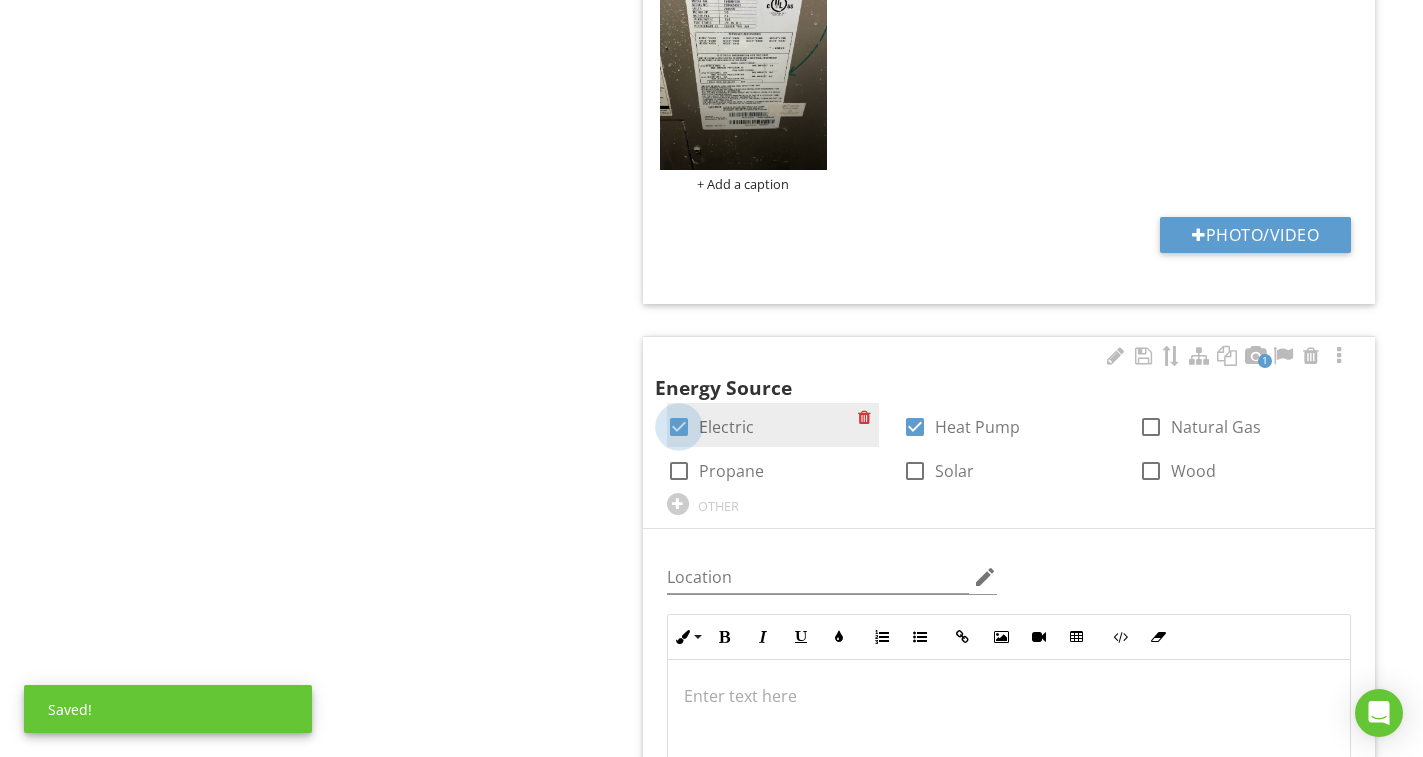 click at bounding box center (679, 427) 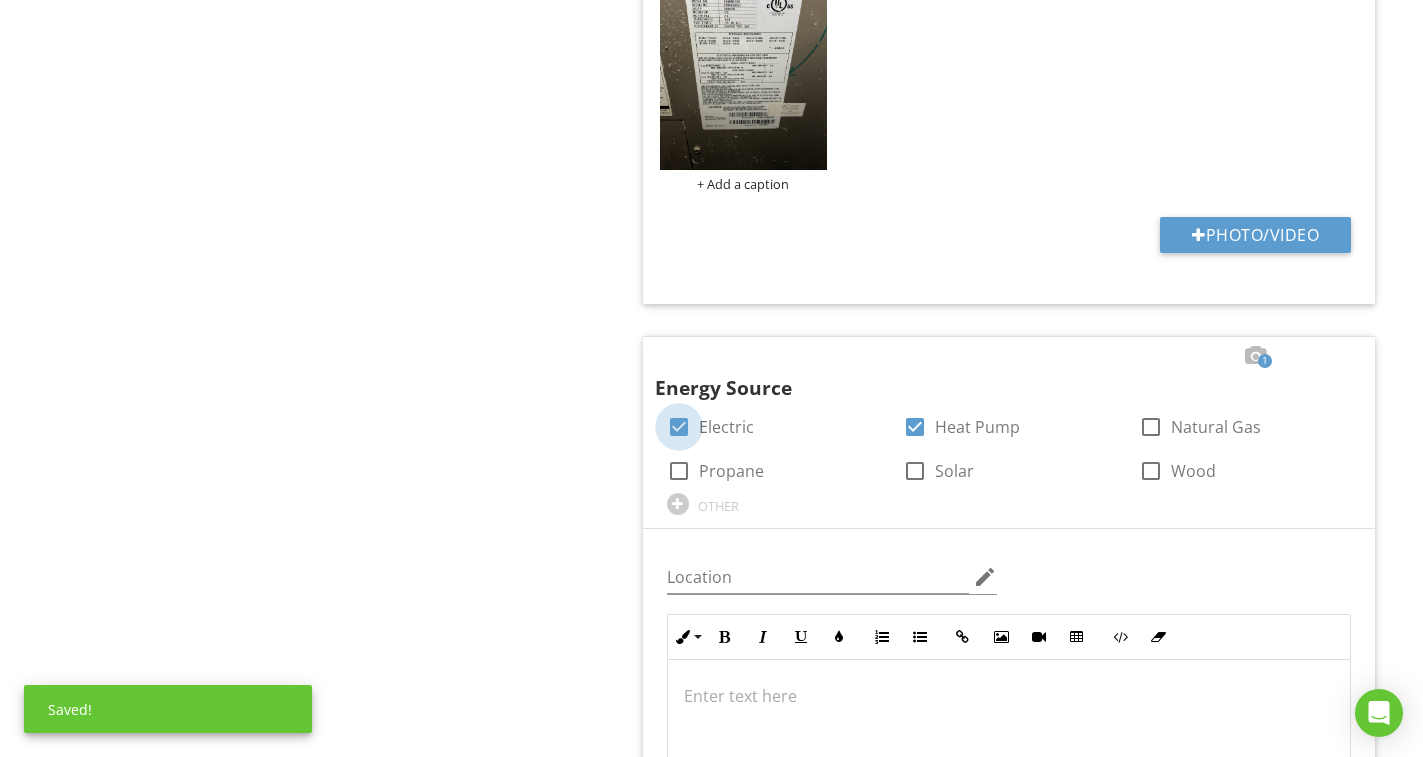 checkbox on "false" 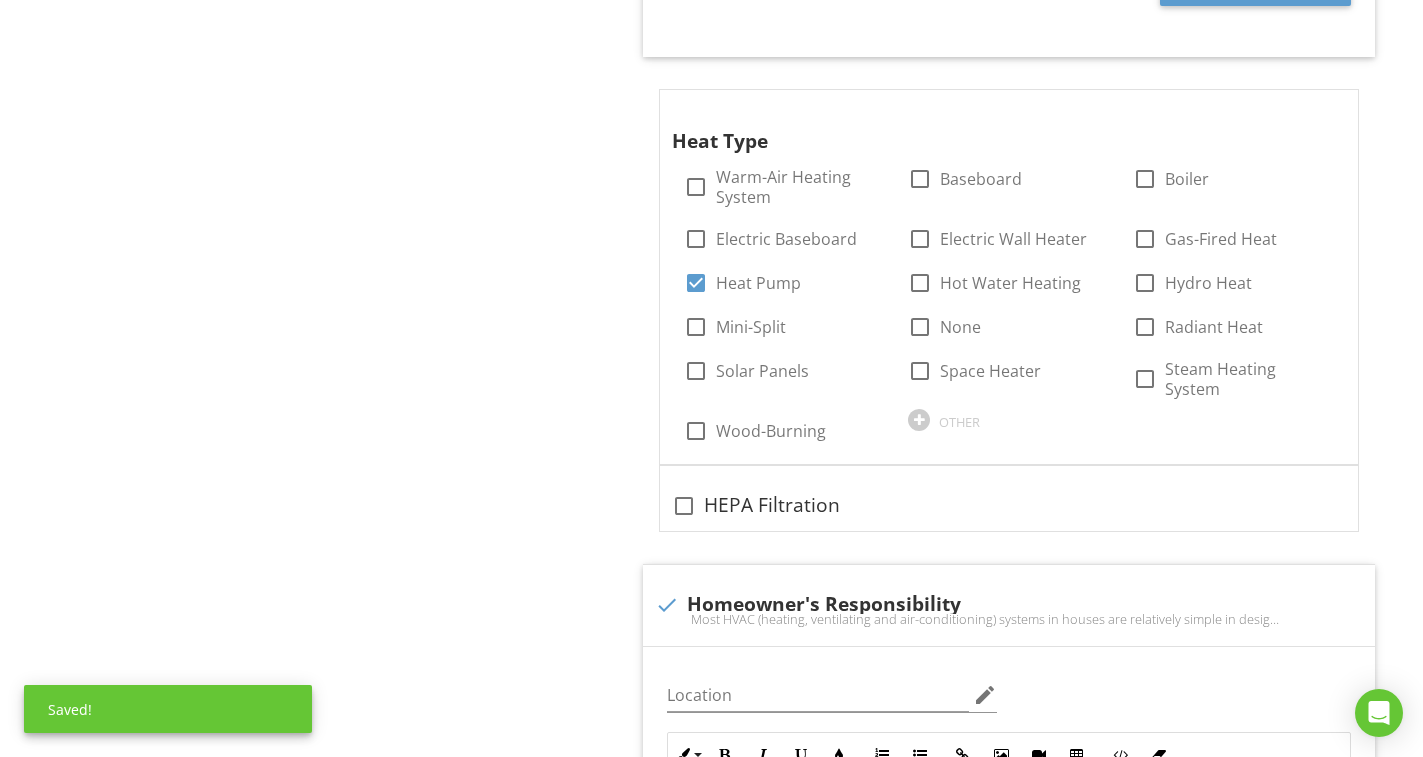 scroll, scrollTop: 4330, scrollLeft: 0, axis: vertical 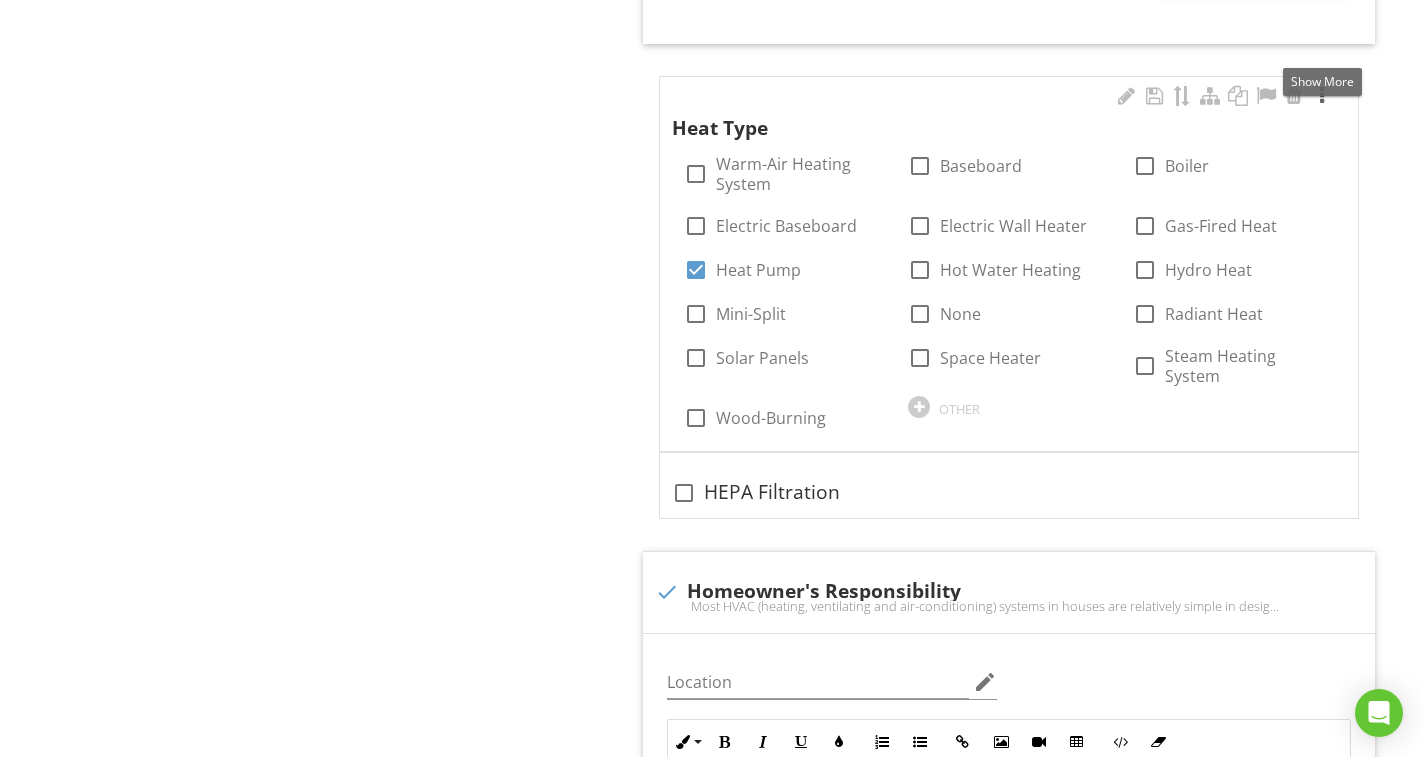click at bounding box center (1322, 96) 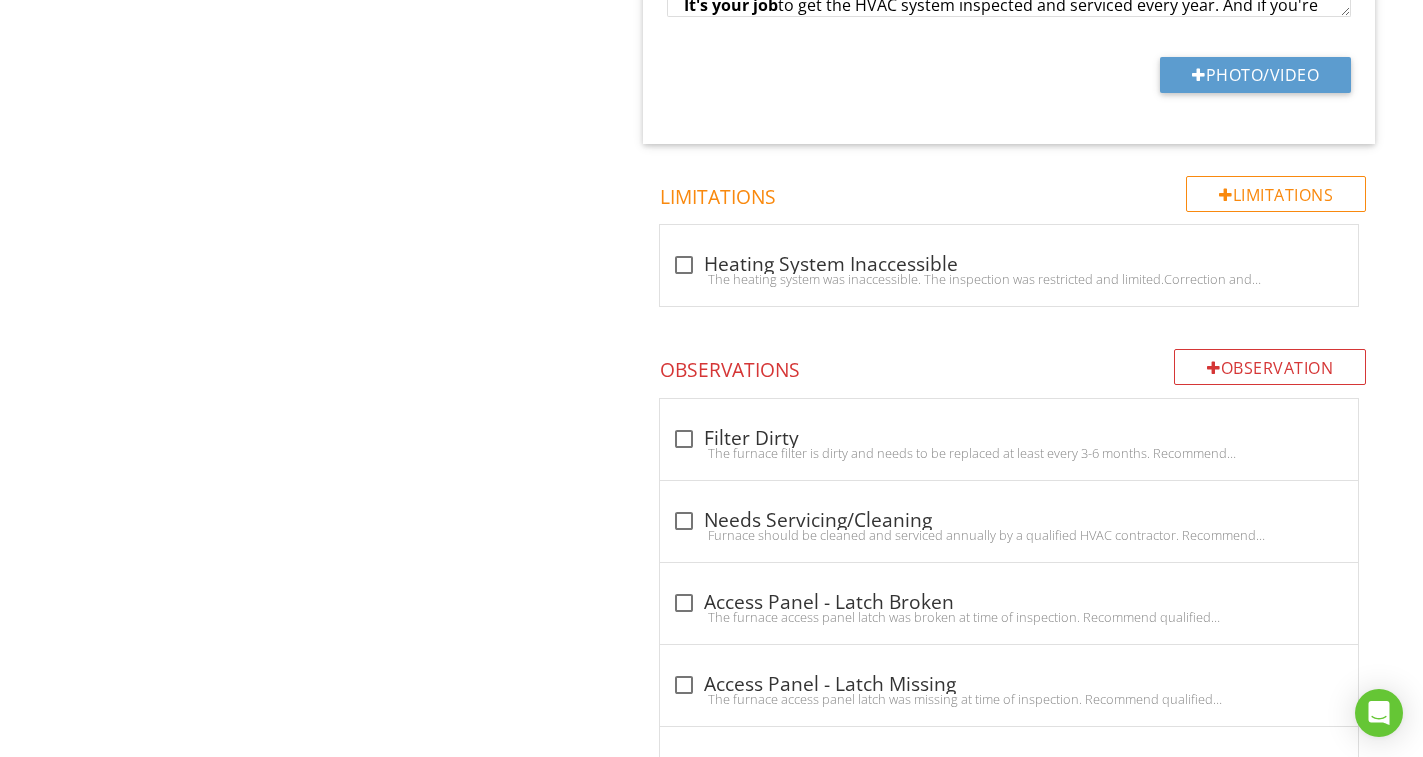 scroll, scrollTop: 6030, scrollLeft: 0, axis: vertical 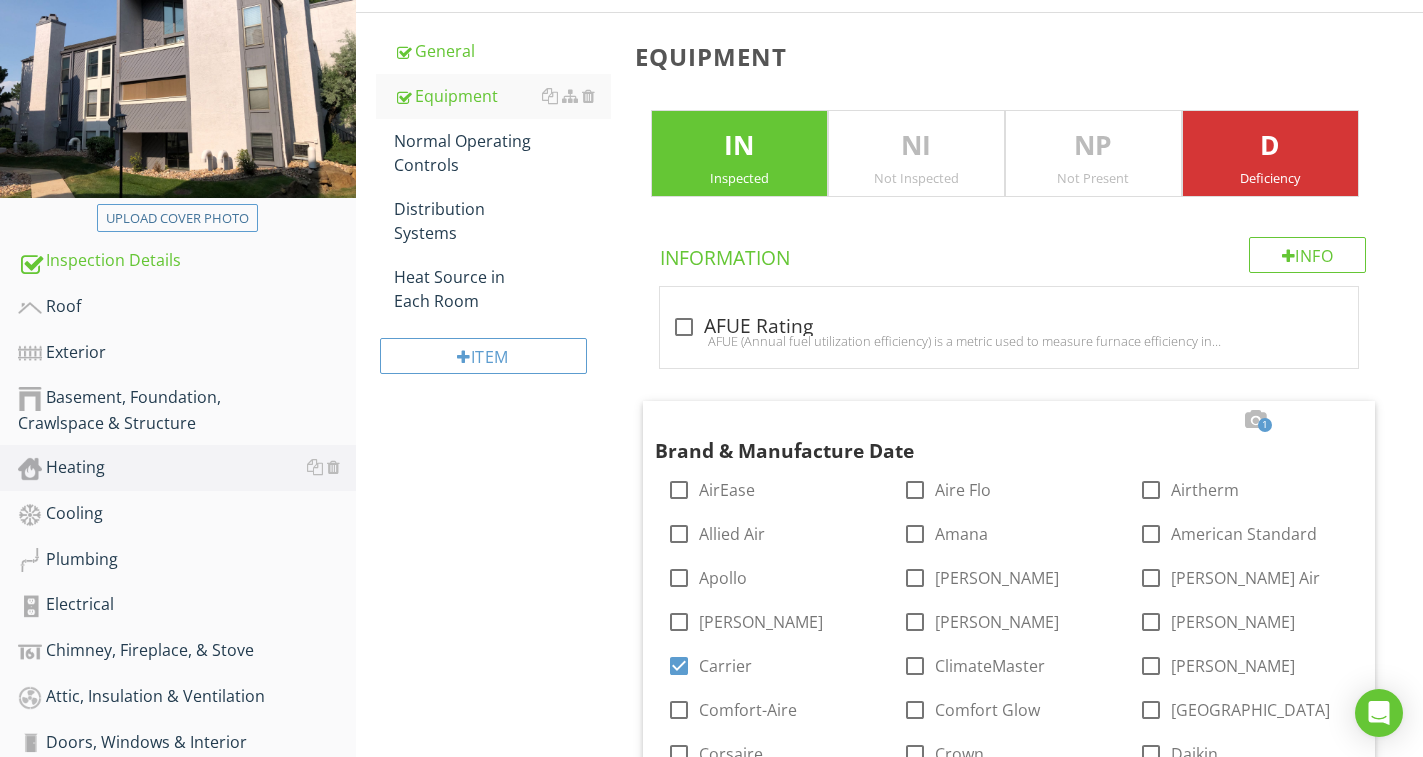 click on "D" at bounding box center (1270, 146) 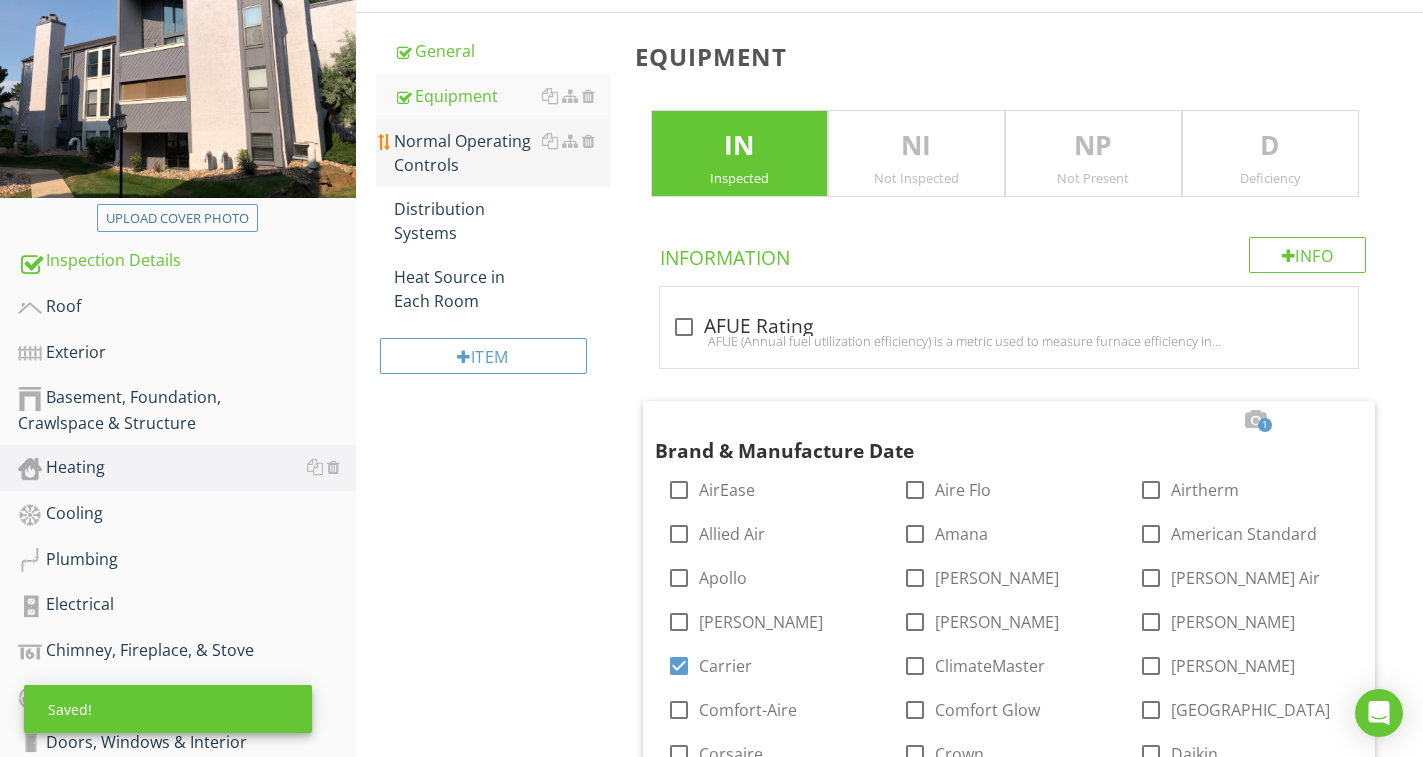 click on "Normal Operating Controls" at bounding box center [502, 153] 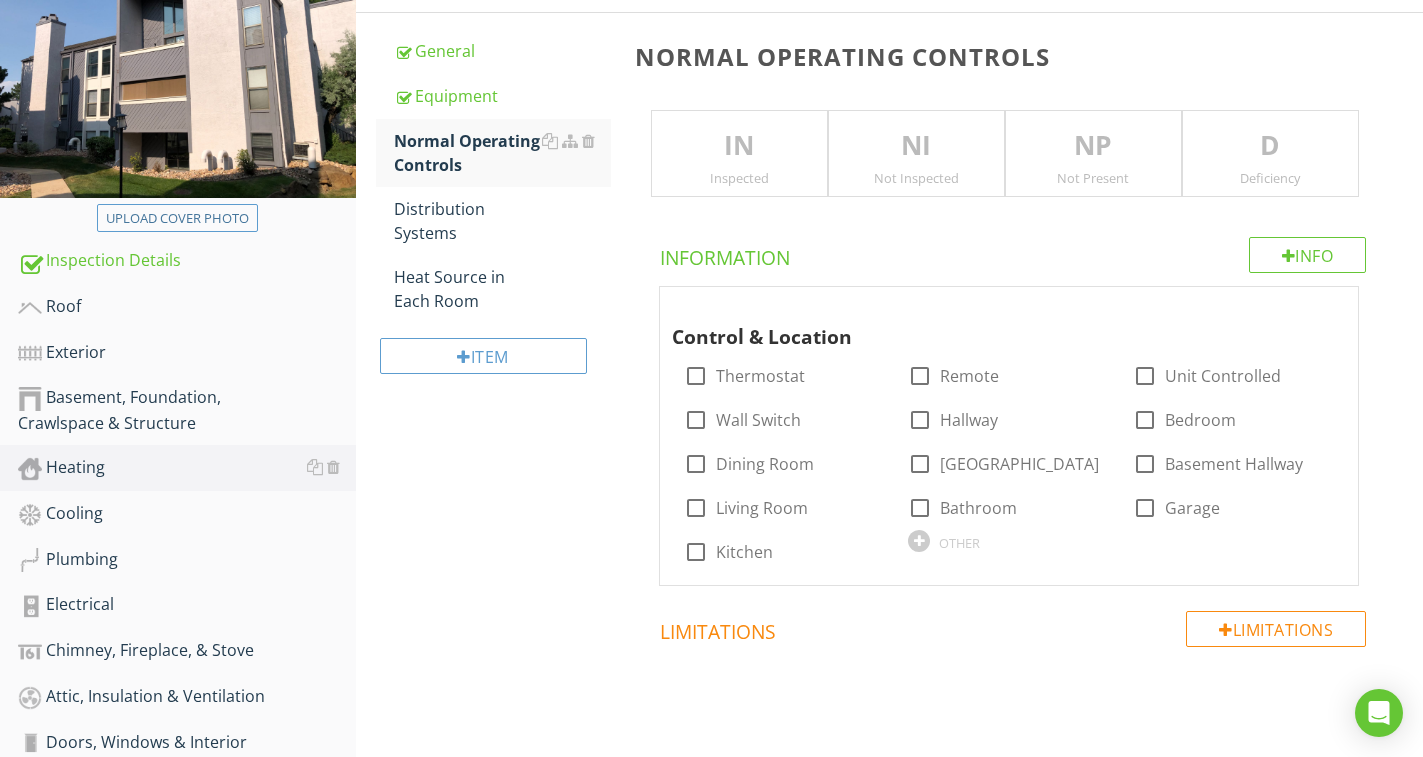 click on "IN" at bounding box center (739, 146) 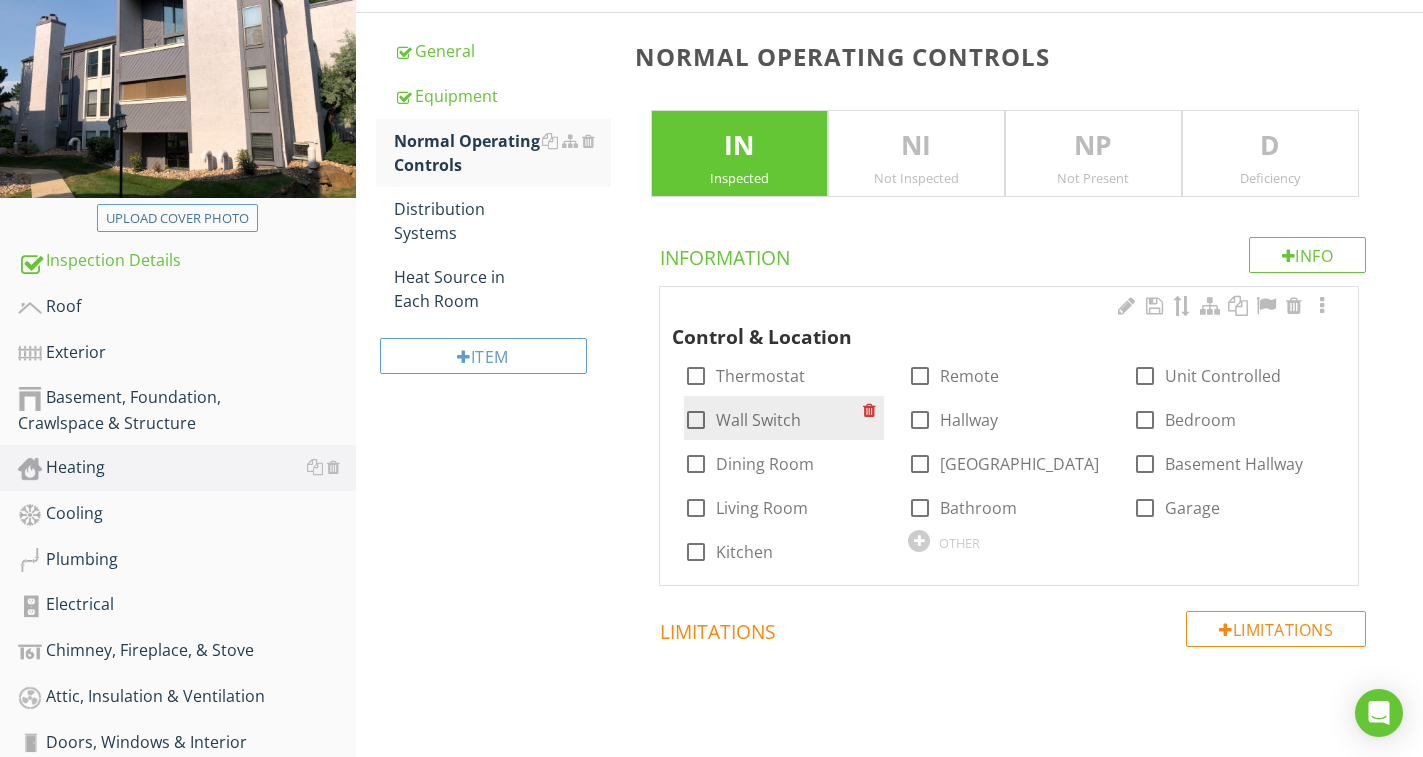 drag, startPoint x: 761, startPoint y: 372, endPoint x: 860, endPoint y: 396, distance: 101.86756 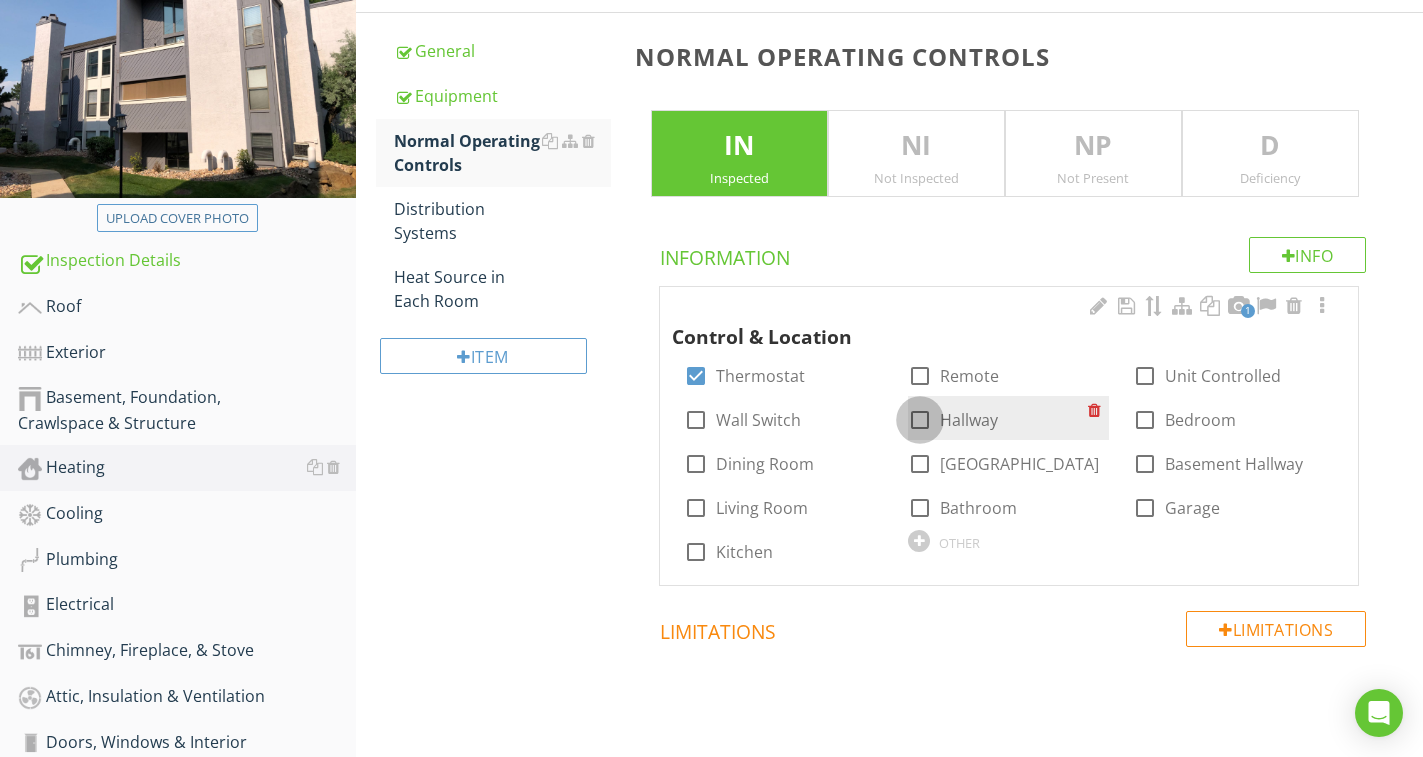 drag, startPoint x: 919, startPoint y: 418, endPoint x: 942, endPoint y: 414, distance: 23.345236 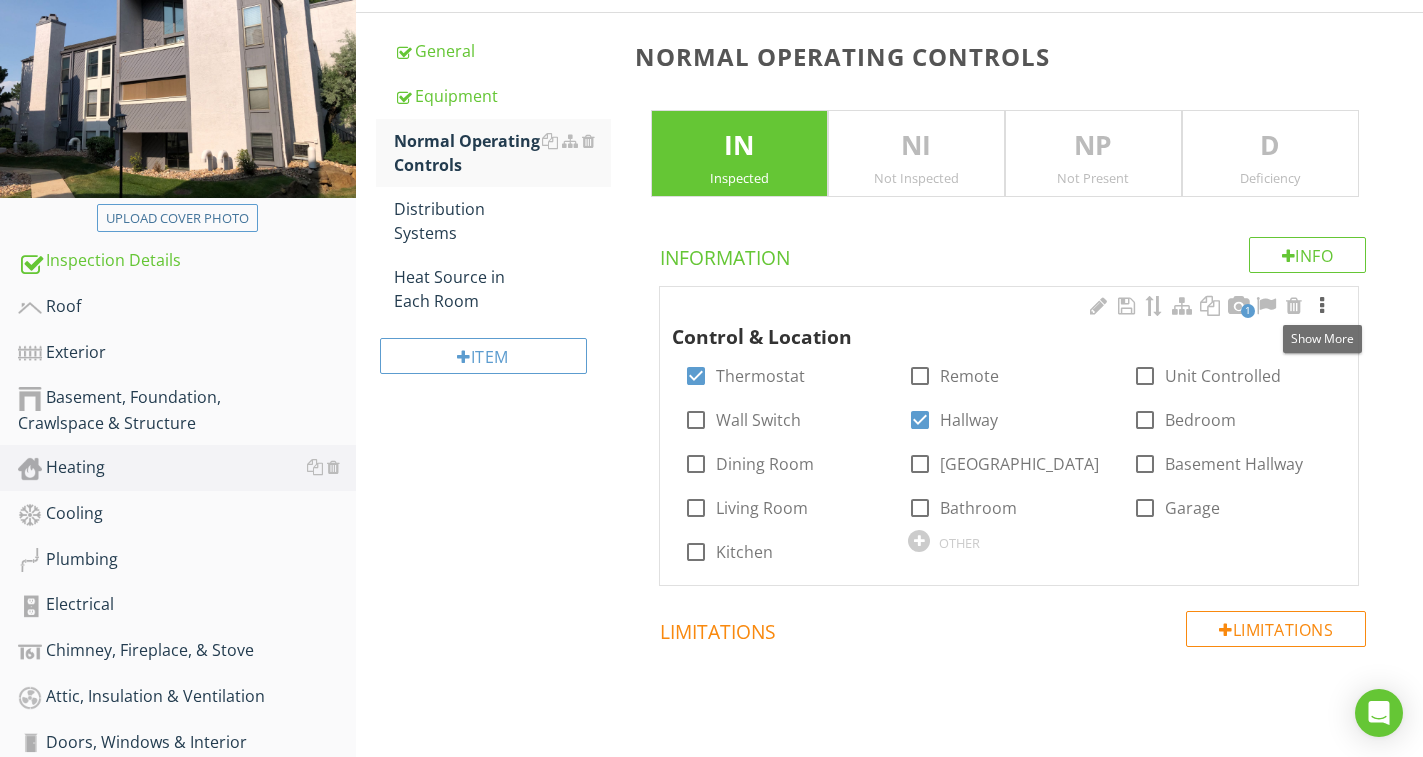 click at bounding box center (1322, 306) 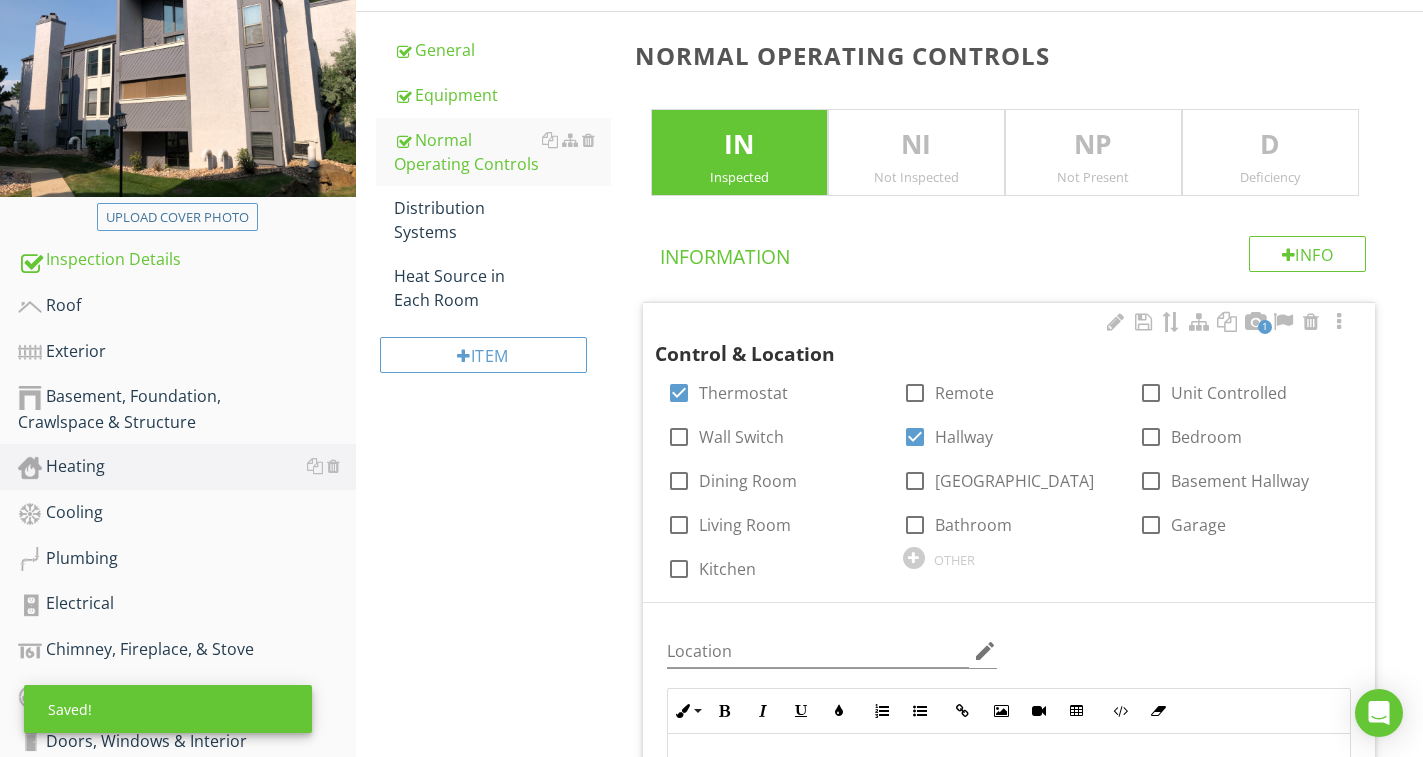 scroll, scrollTop: 289, scrollLeft: 0, axis: vertical 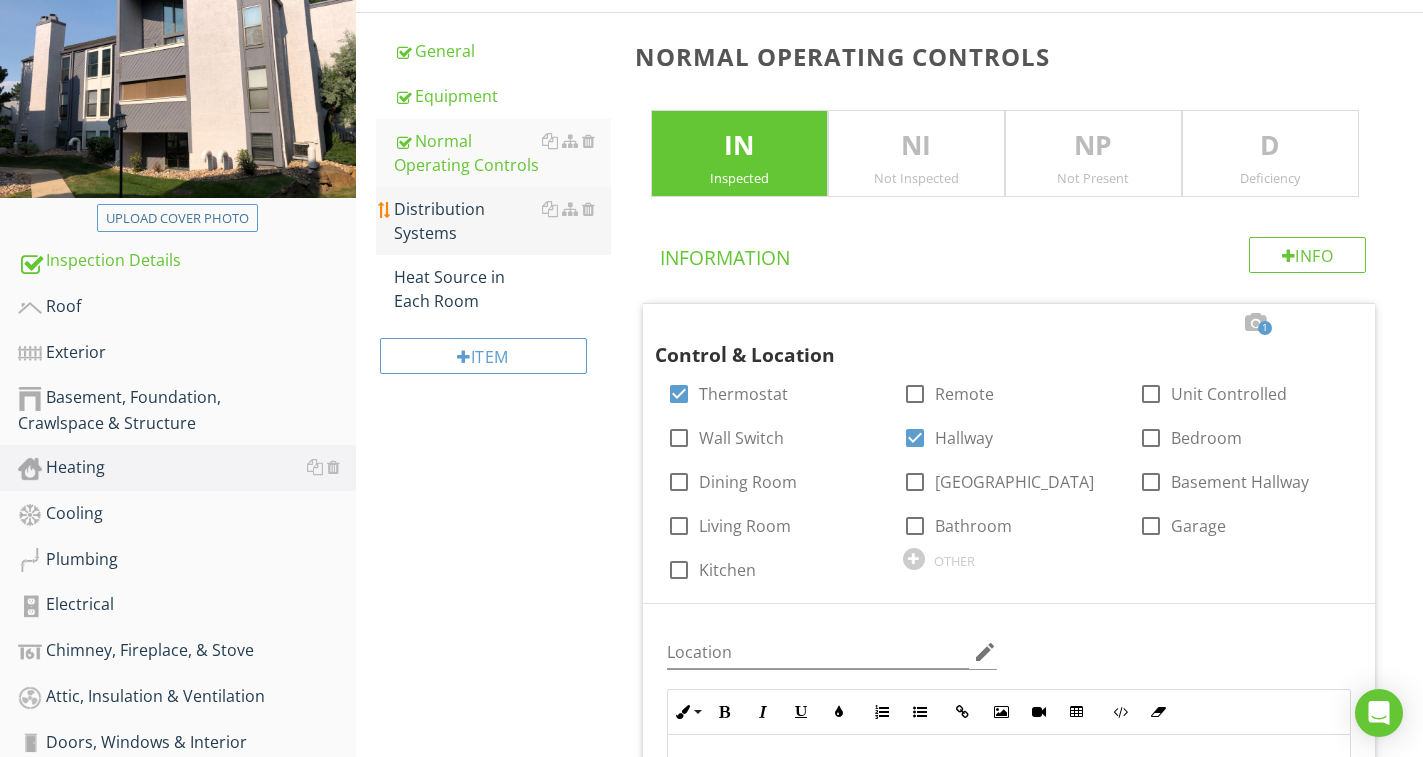 drag, startPoint x: 438, startPoint y: 227, endPoint x: 428, endPoint y: 243, distance: 18.867962 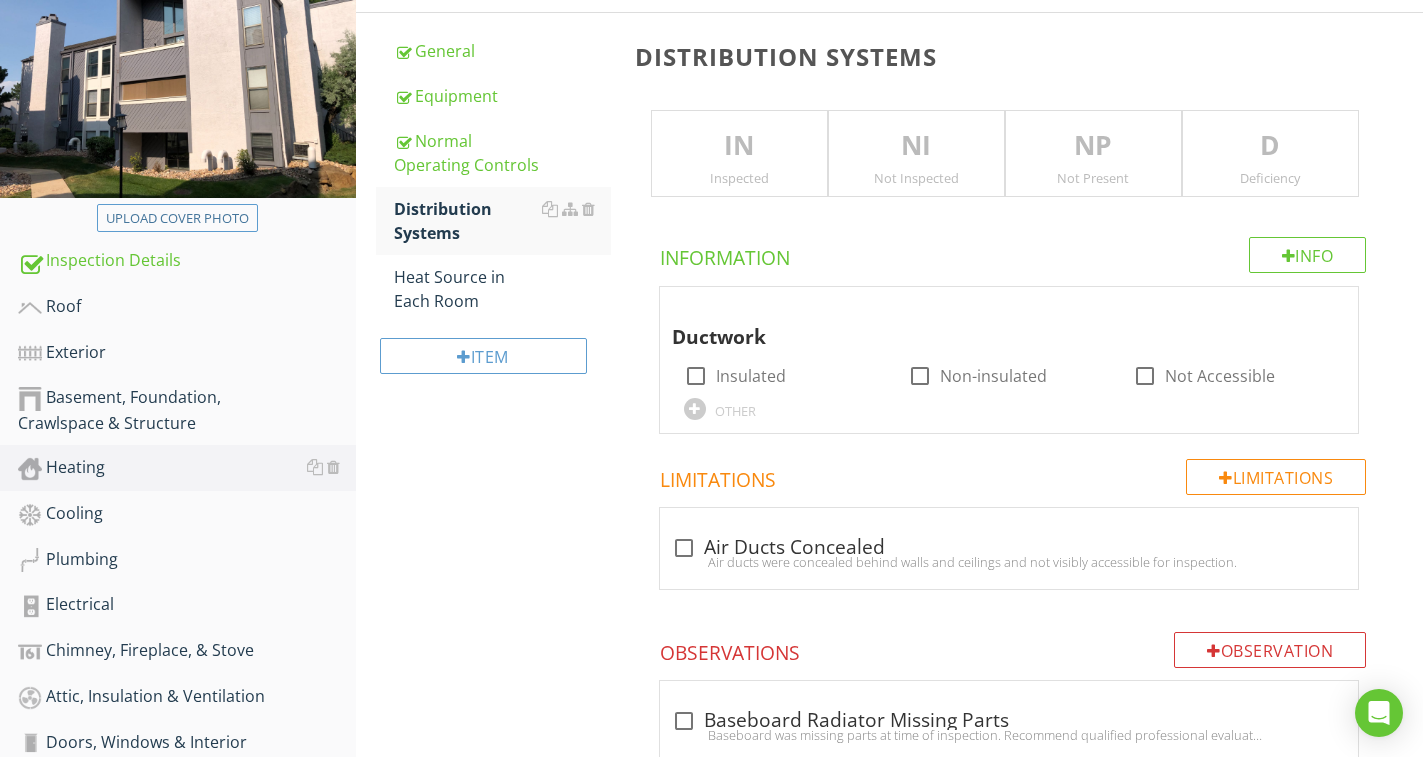 click on "IN" at bounding box center [739, 146] 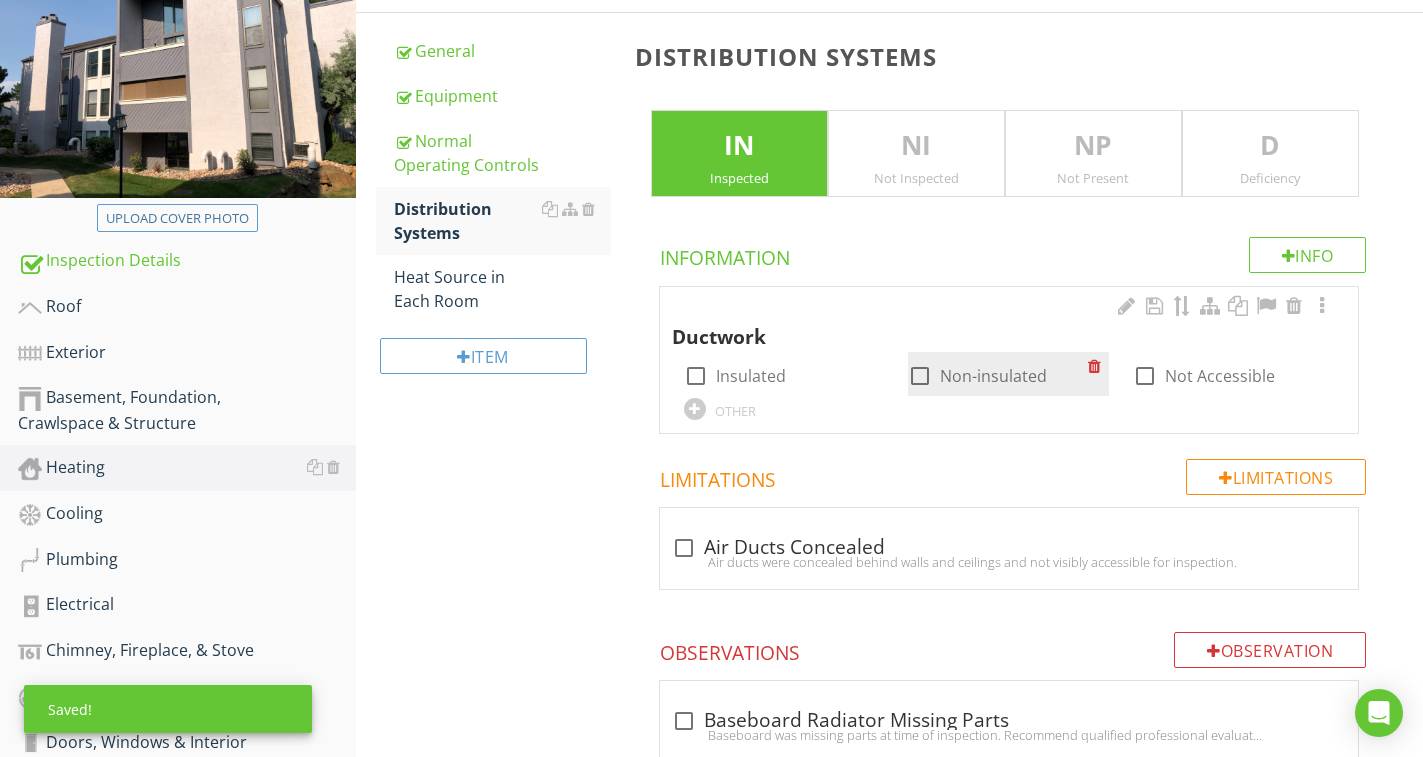 click on "Non-insulated" at bounding box center (993, 376) 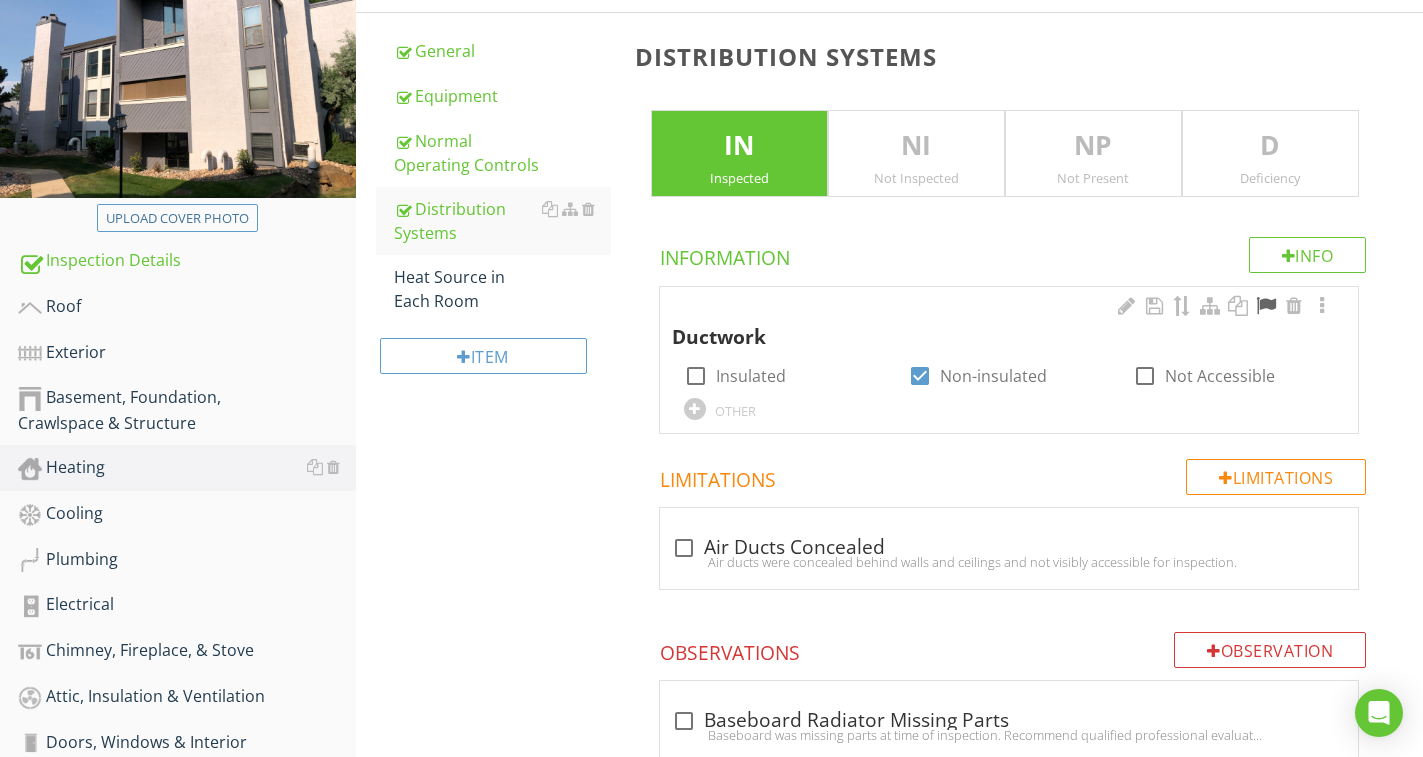 click at bounding box center [1322, 306] 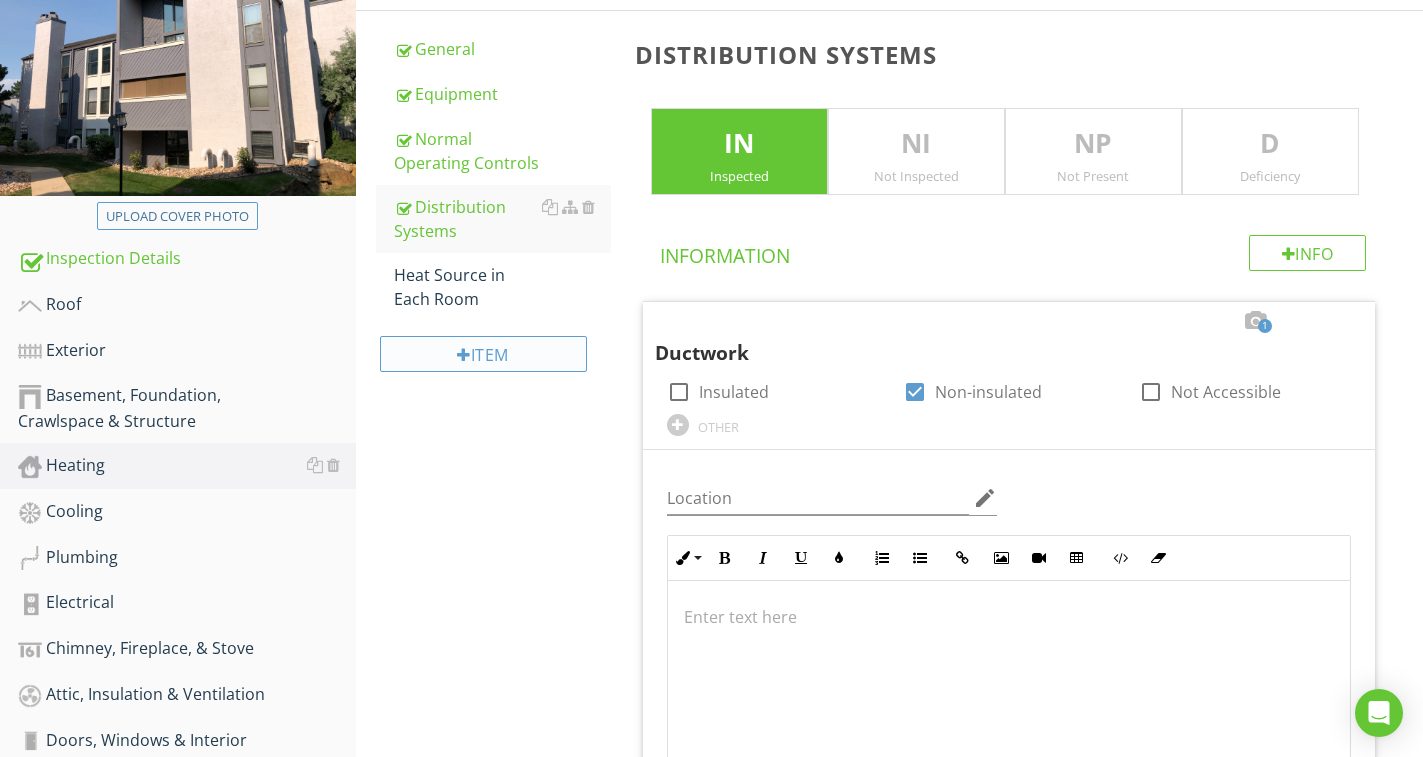 scroll, scrollTop: 289, scrollLeft: 0, axis: vertical 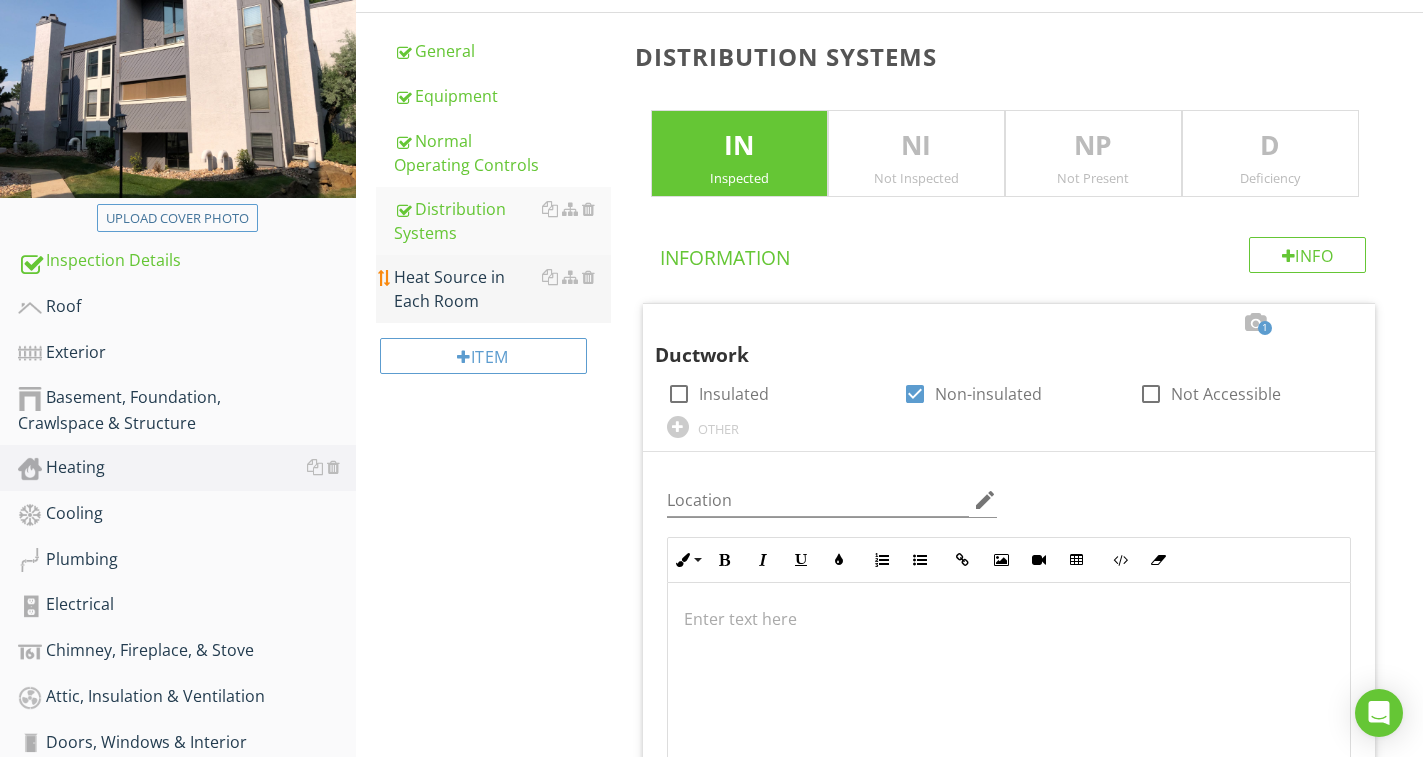 click on "Heat Source in Each Room" at bounding box center (502, 289) 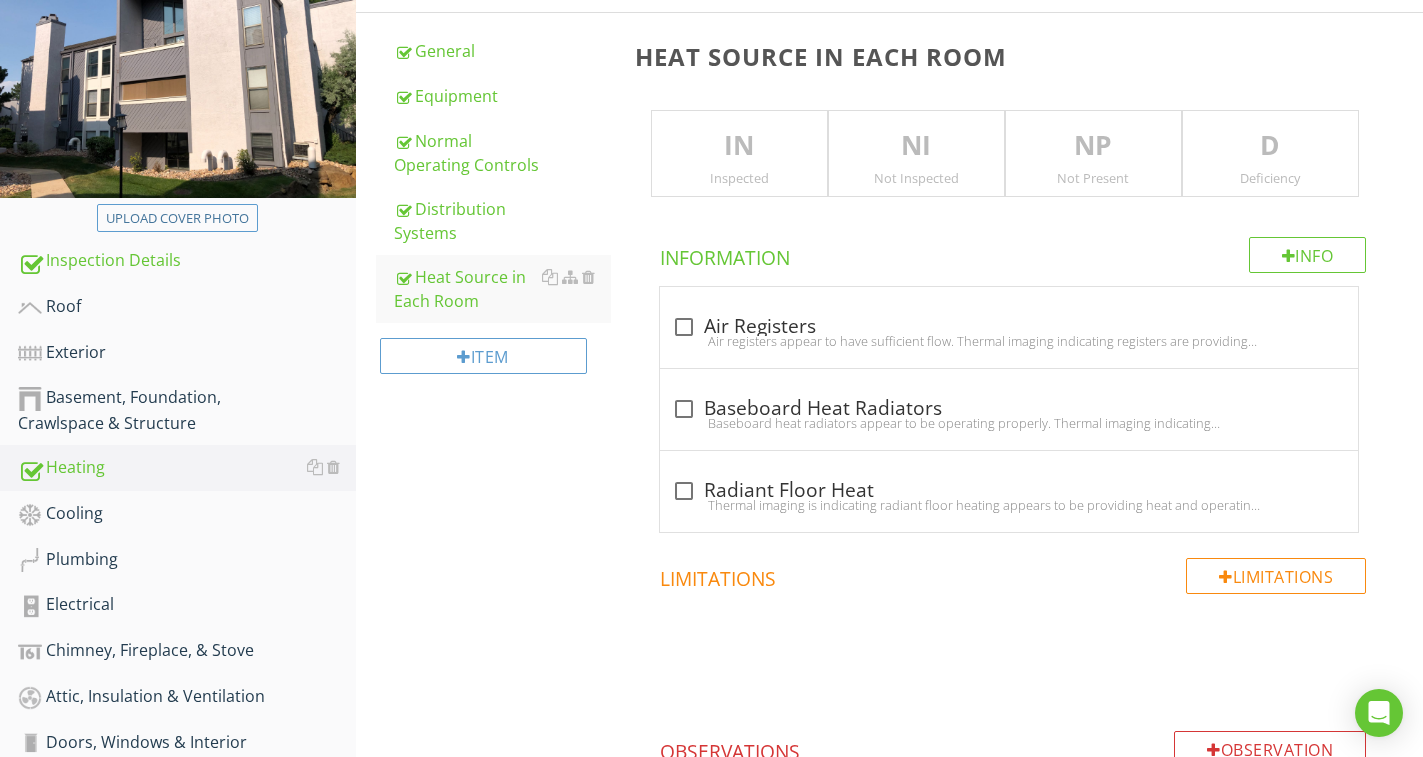 click on "IN" at bounding box center (739, 146) 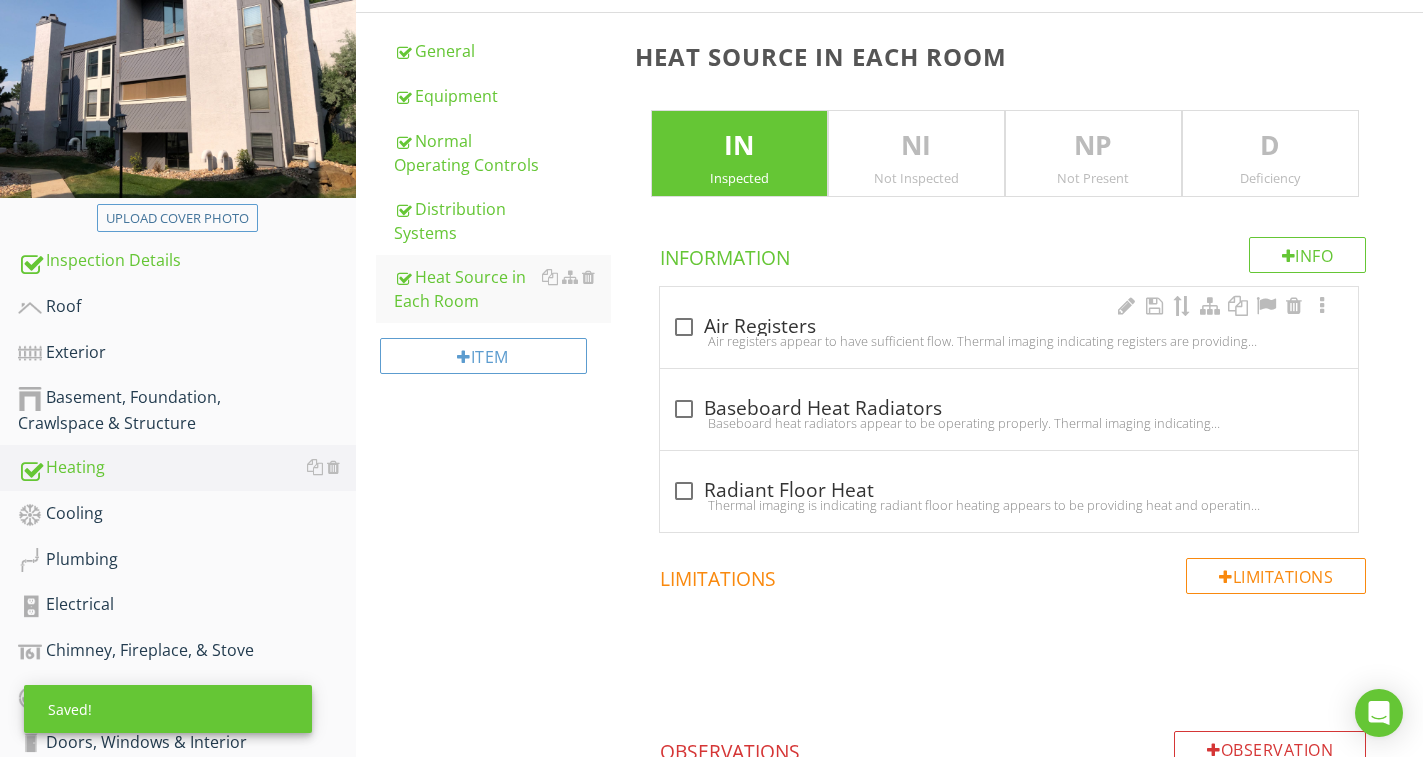 click on "Air registers appear to have sufficient flow. Thermal imaging indicating registers are providing warm air distribution." at bounding box center (1009, 341) 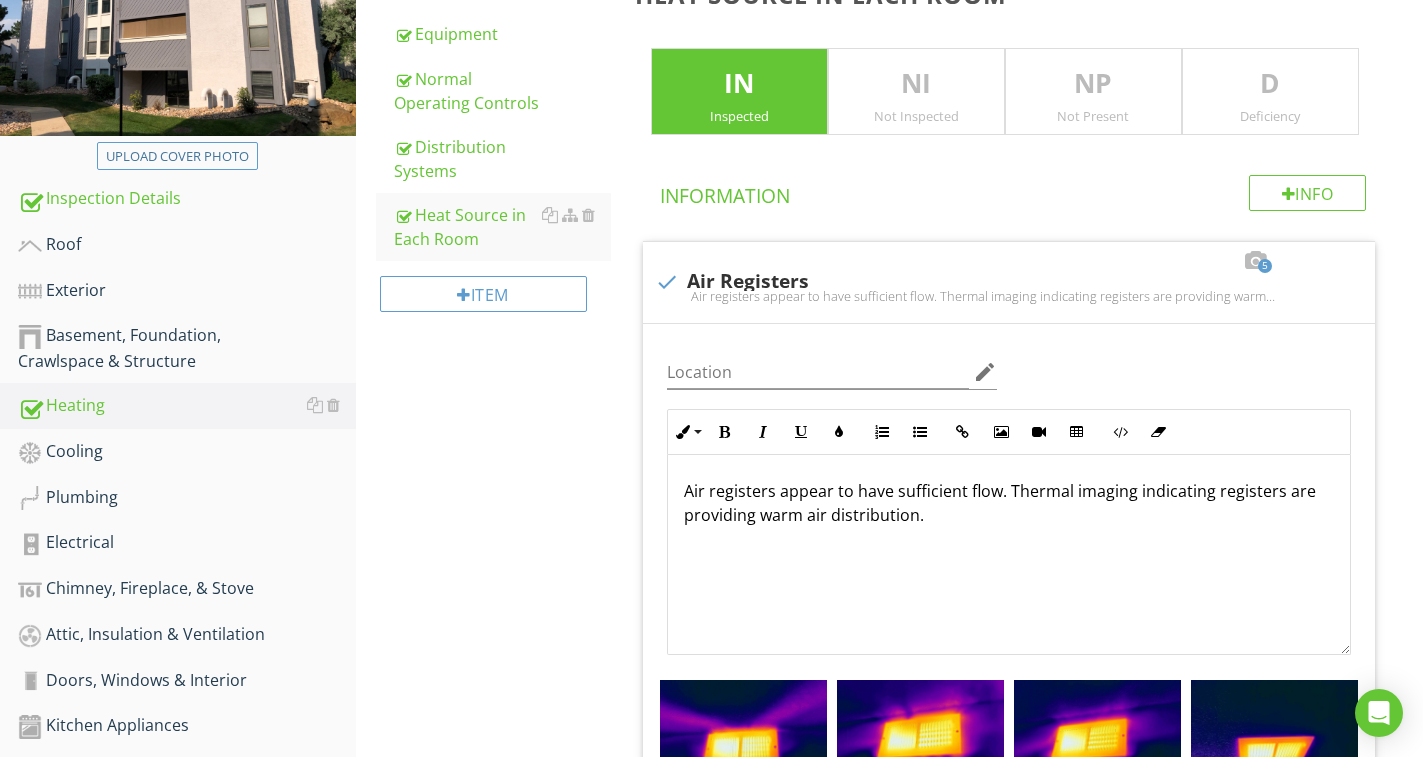 scroll, scrollTop: 389, scrollLeft: 0, axis: vertical 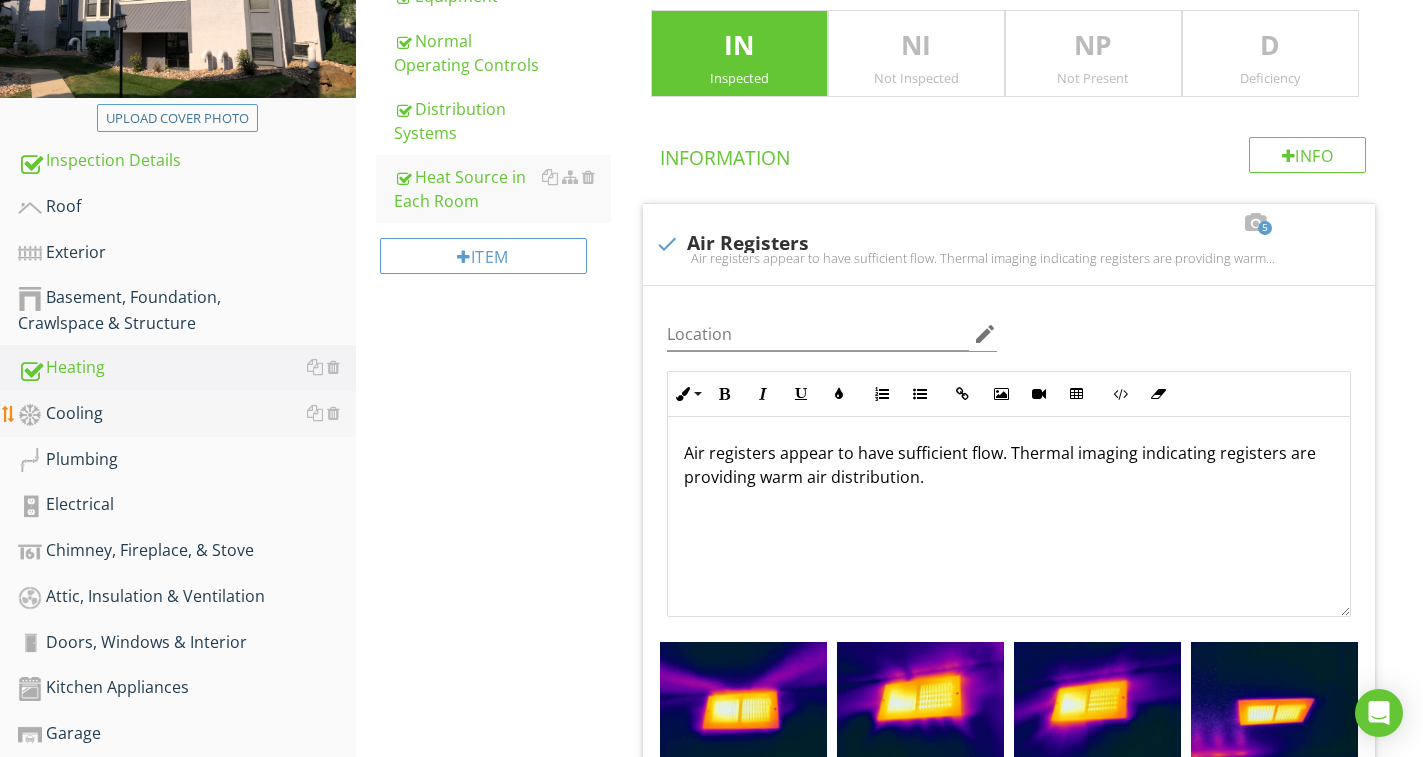 click on "Cooling" at bounding box center (187, 414) 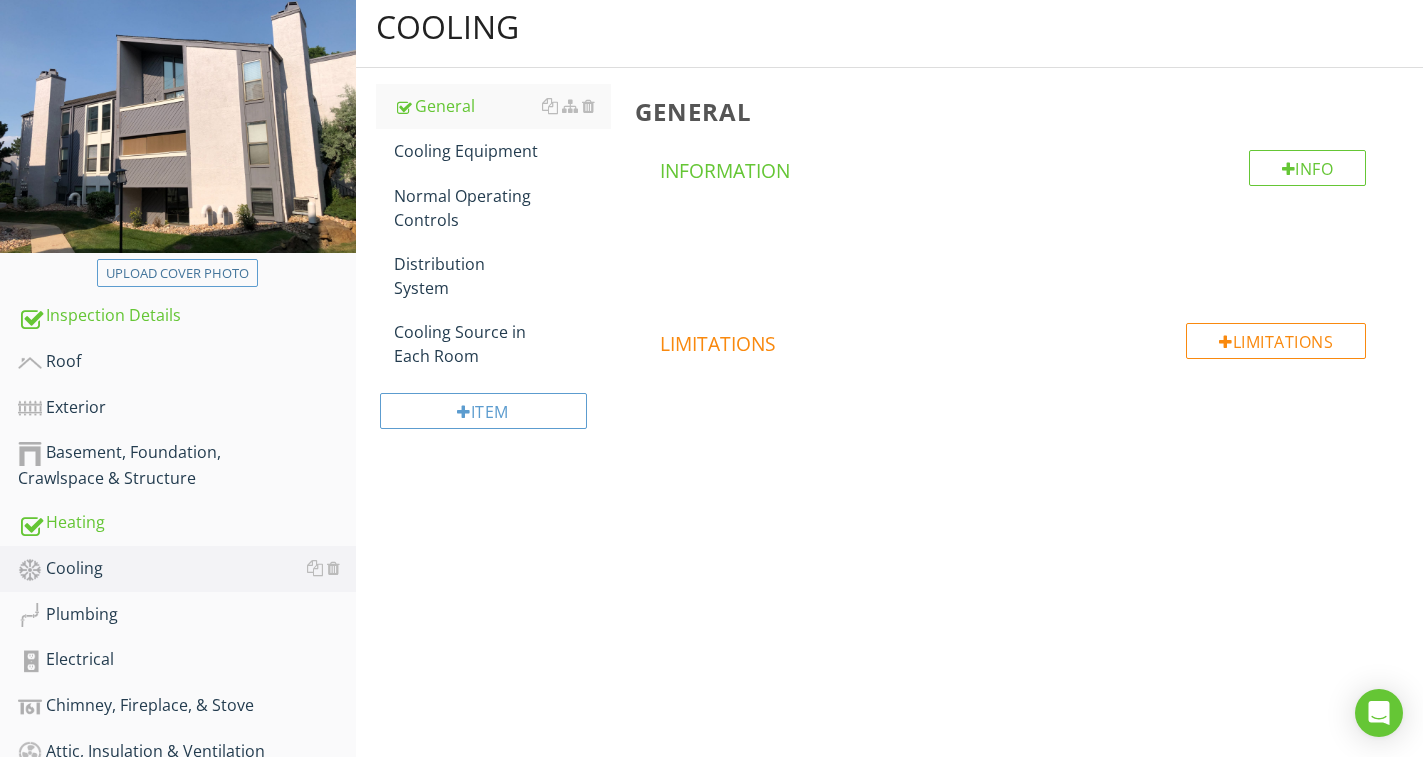 scroll, scrollTop: 189, scrollLeft: 0, axis: vertical 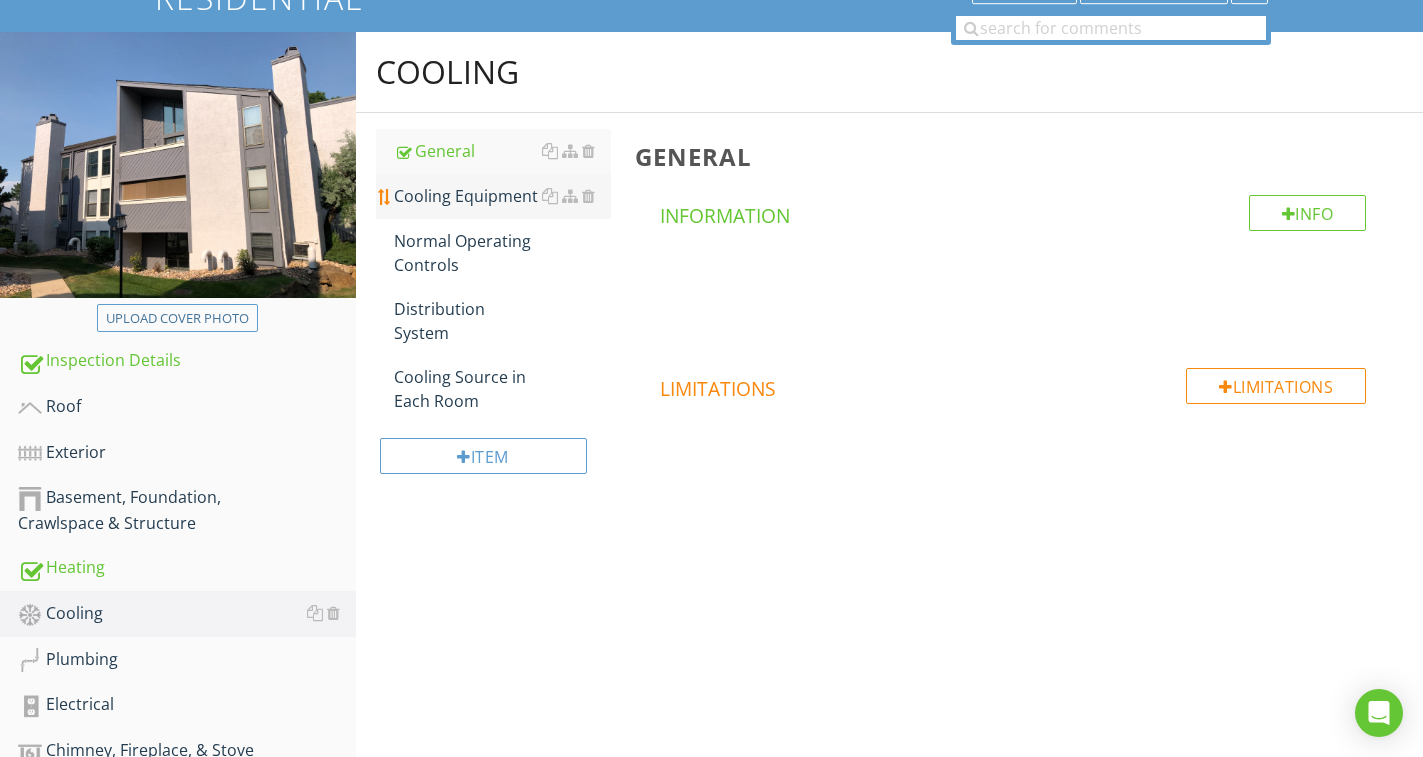 click on "Cooling Equipment" at bounding box center [502, 196] 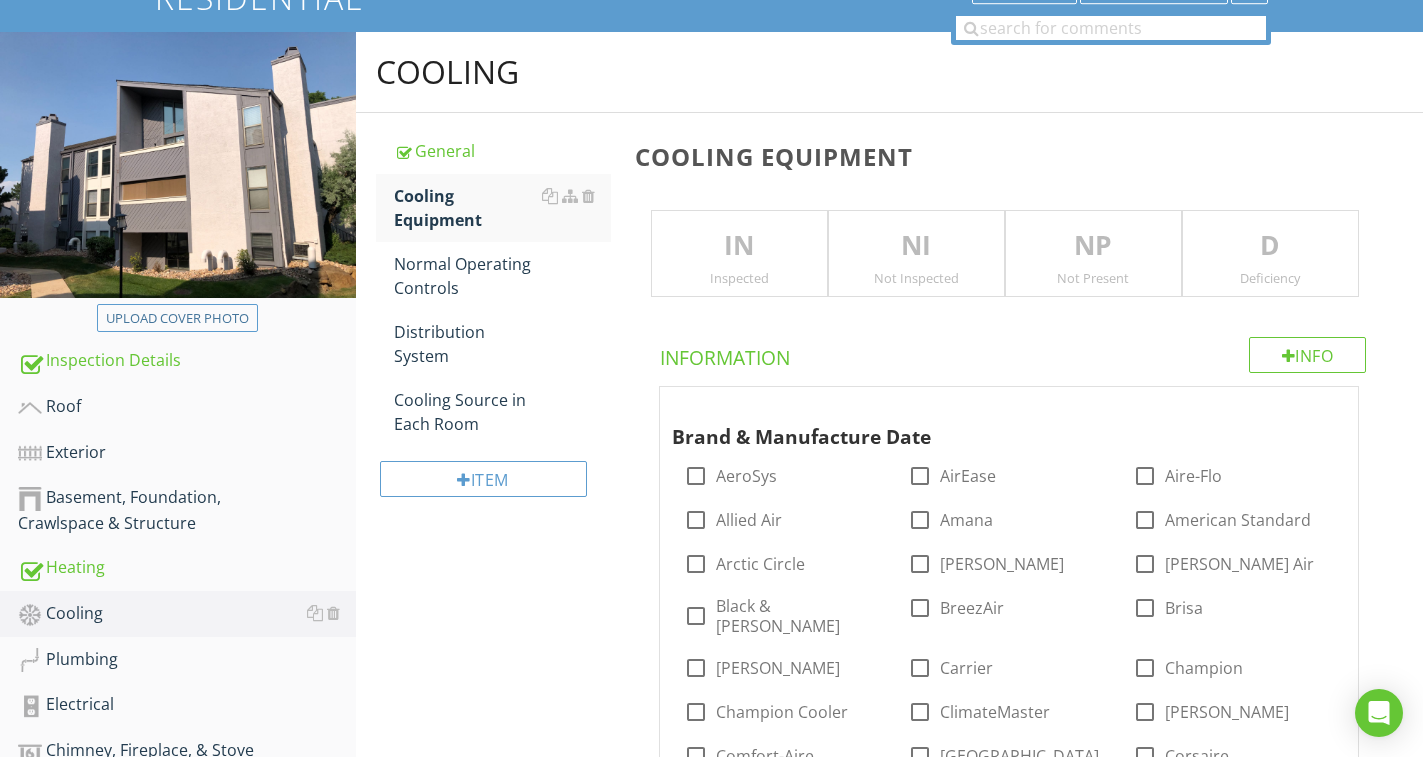 click on "IN" at bounding box center (739, 246) 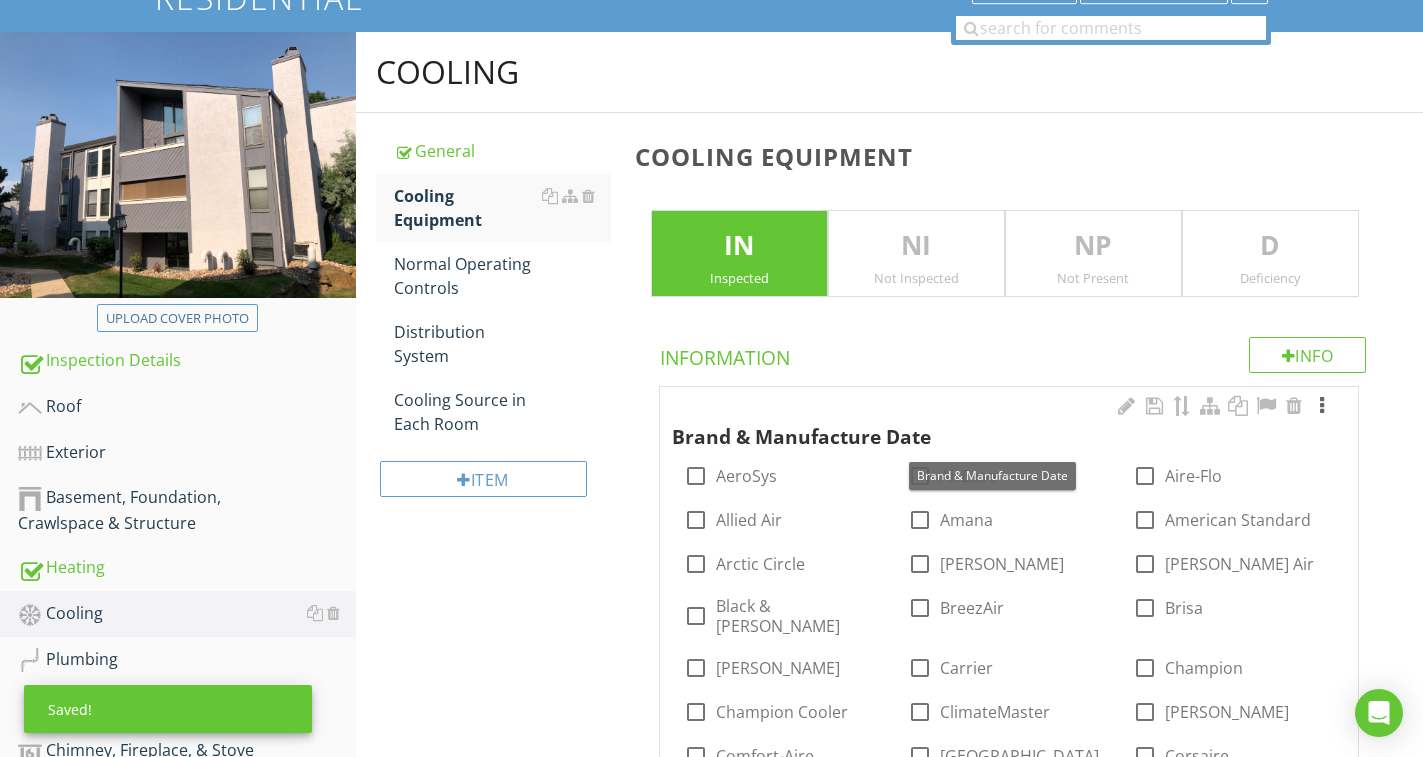 click at bounding box center (1322, 406) 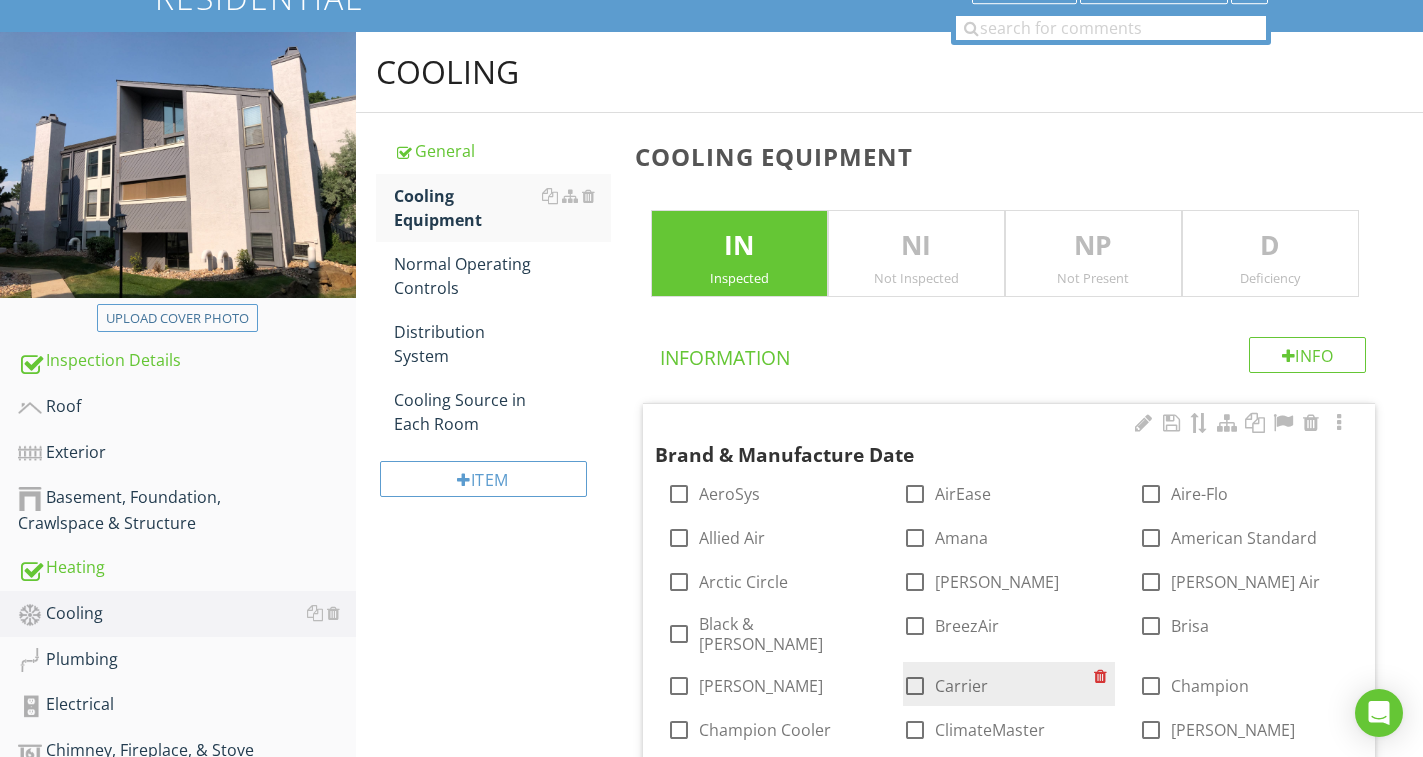 click on "Carrier" at bounding box center (961, 686) 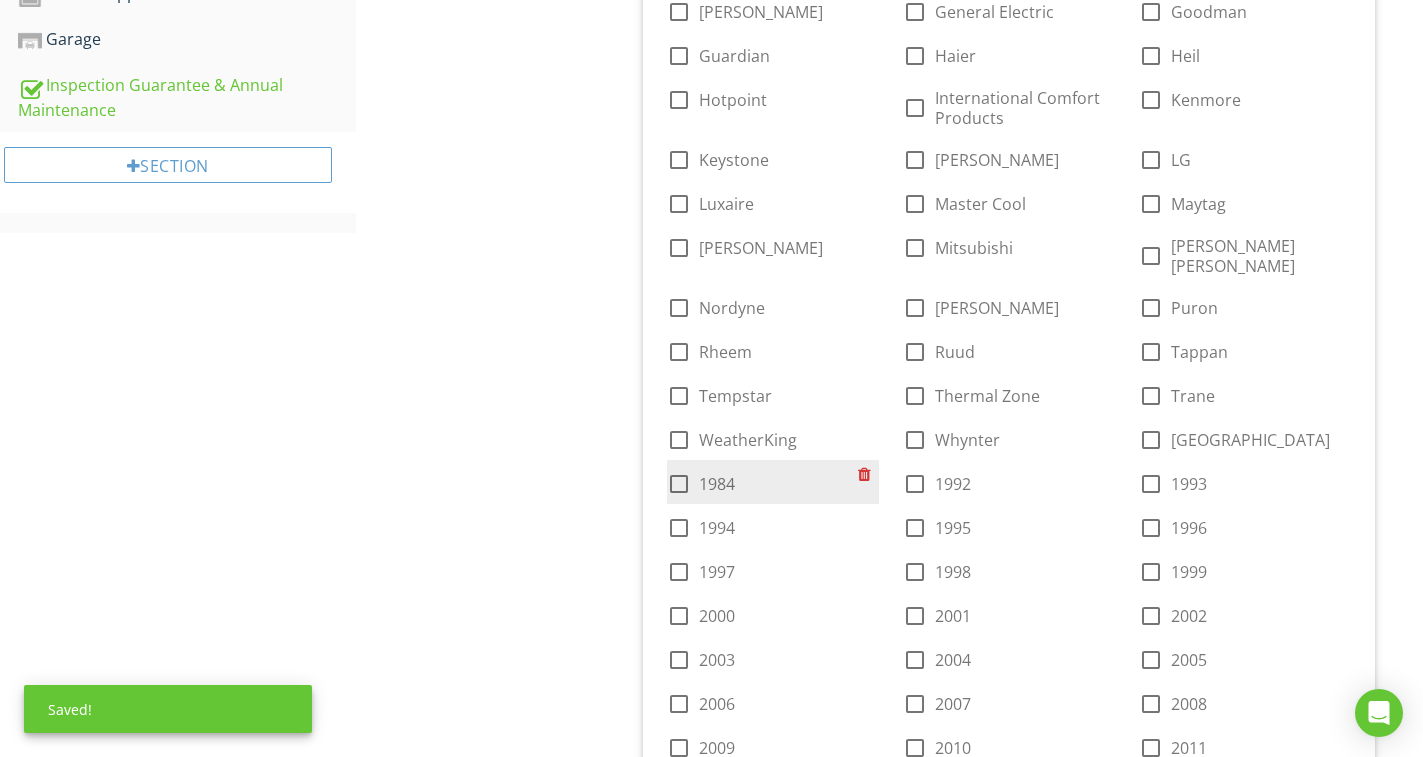 scroll, scrollTop: 1089, scrollLeft: 0, axis: vertical 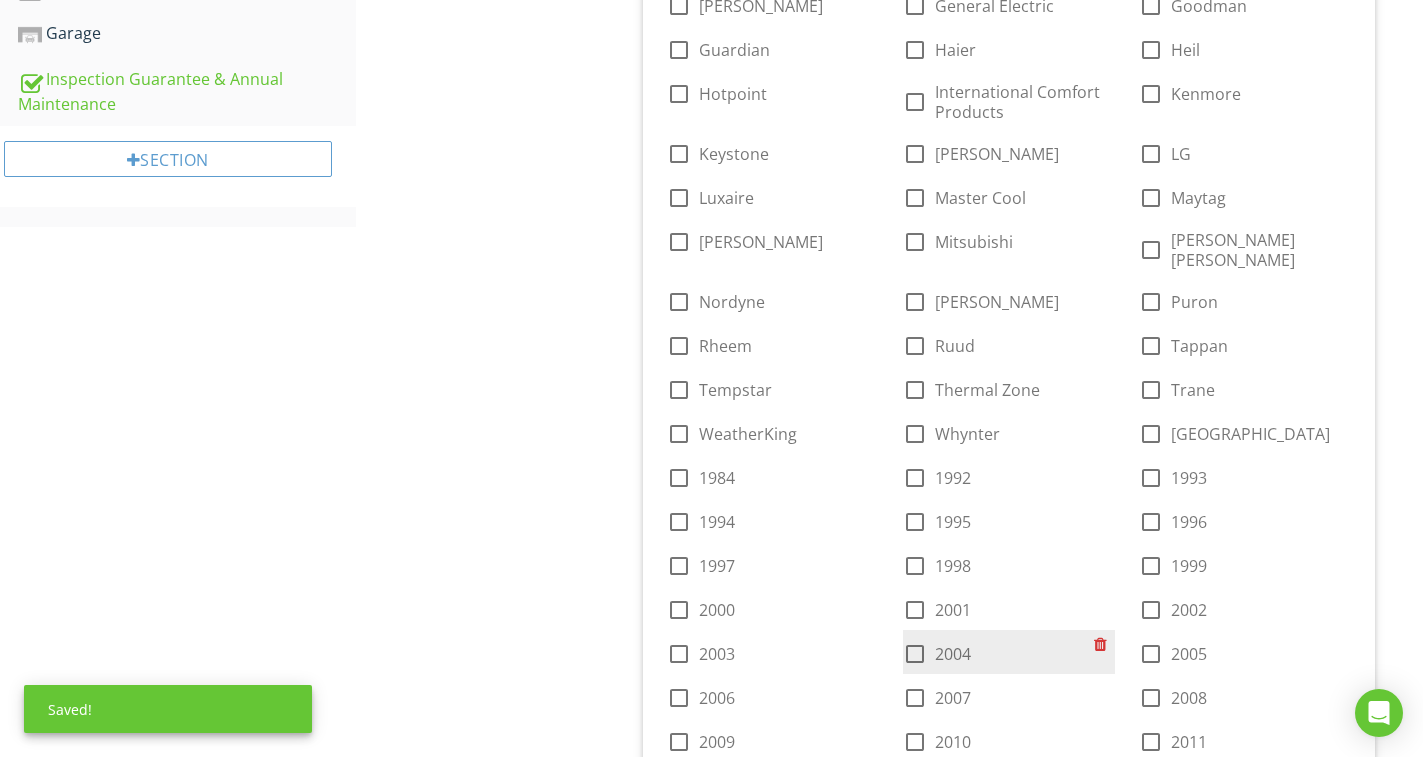 drag, startPoint x: 918, startPoint y: 624, endPoint x: 905, endPoint y: 632, distance: 15.264338 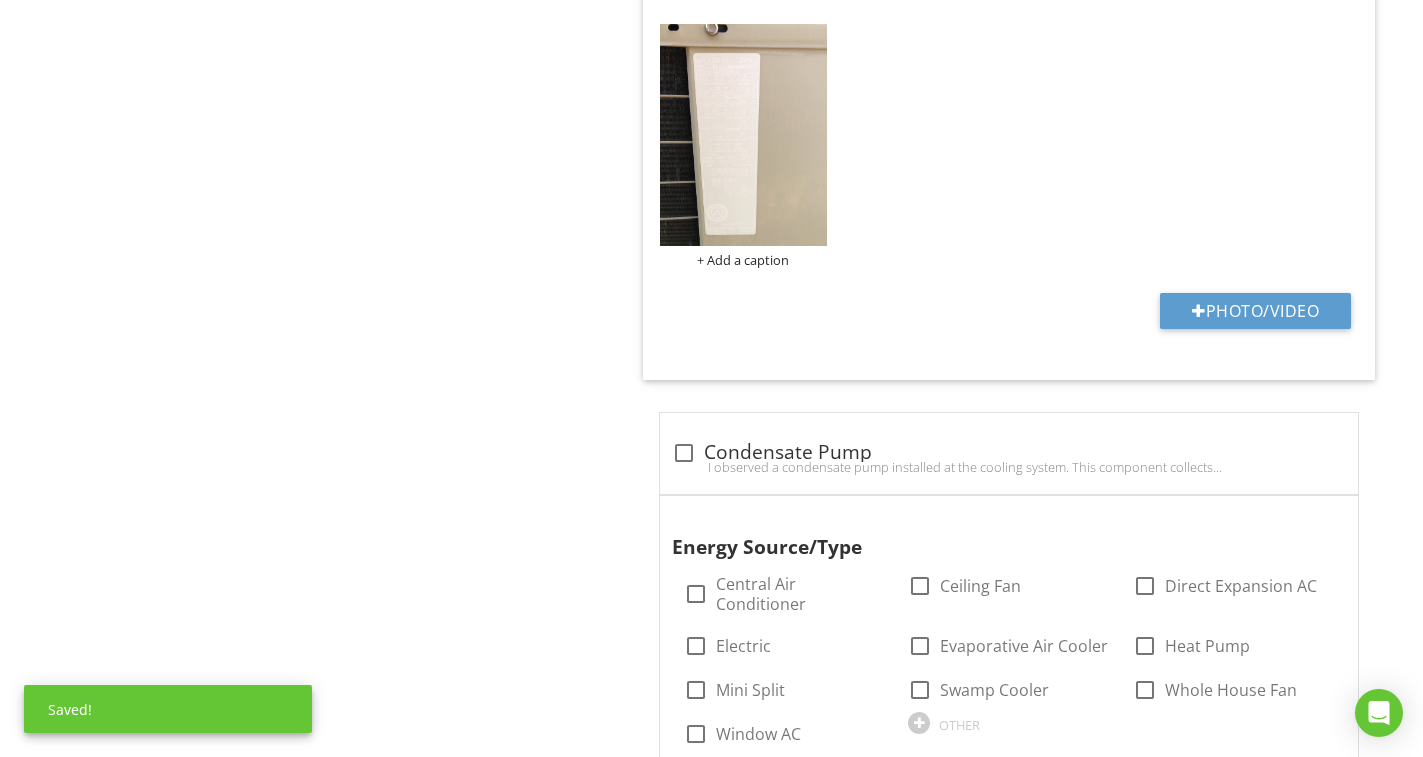 scroll, scrollTop: 2689, scrollLeft: 0, axis: vertical 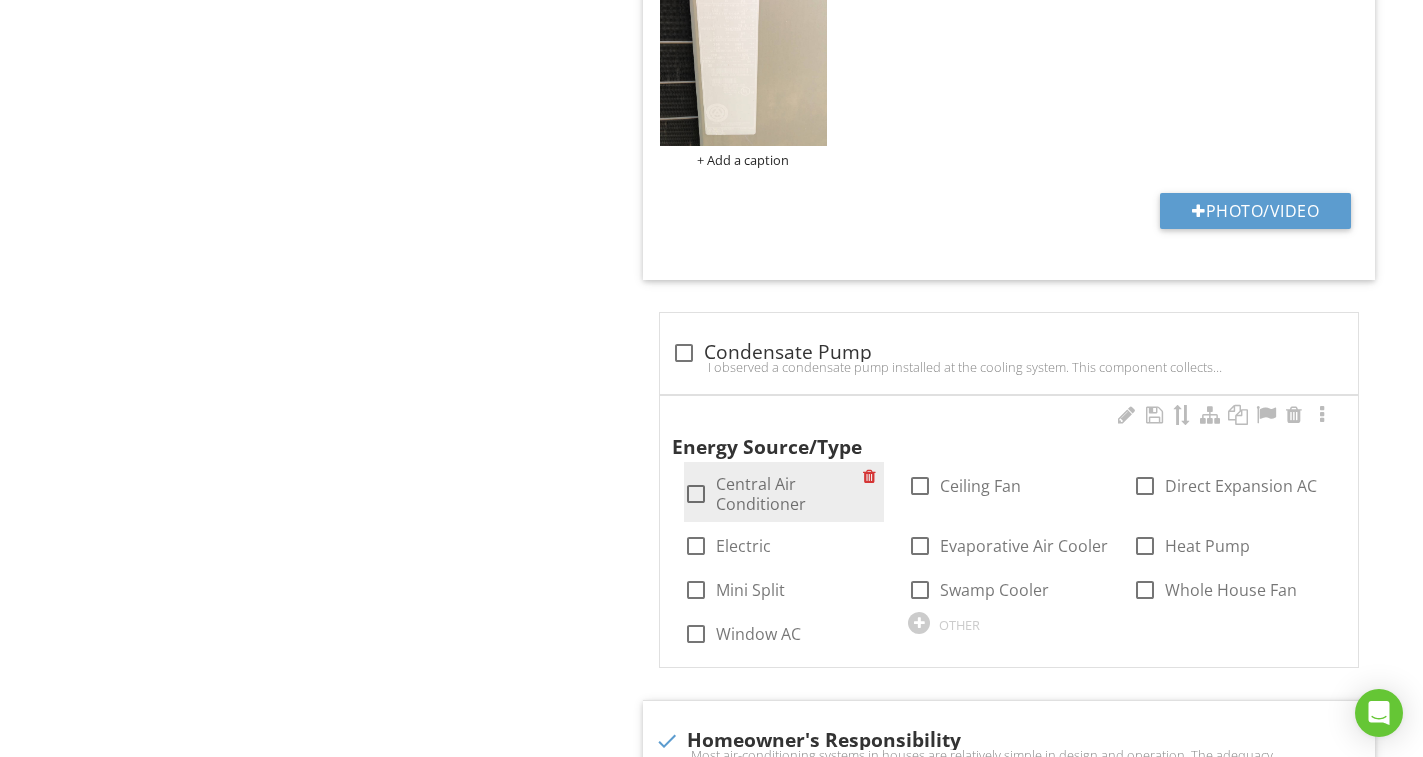 click on "Central Air Conditioner" at bounding box center [790, 494] 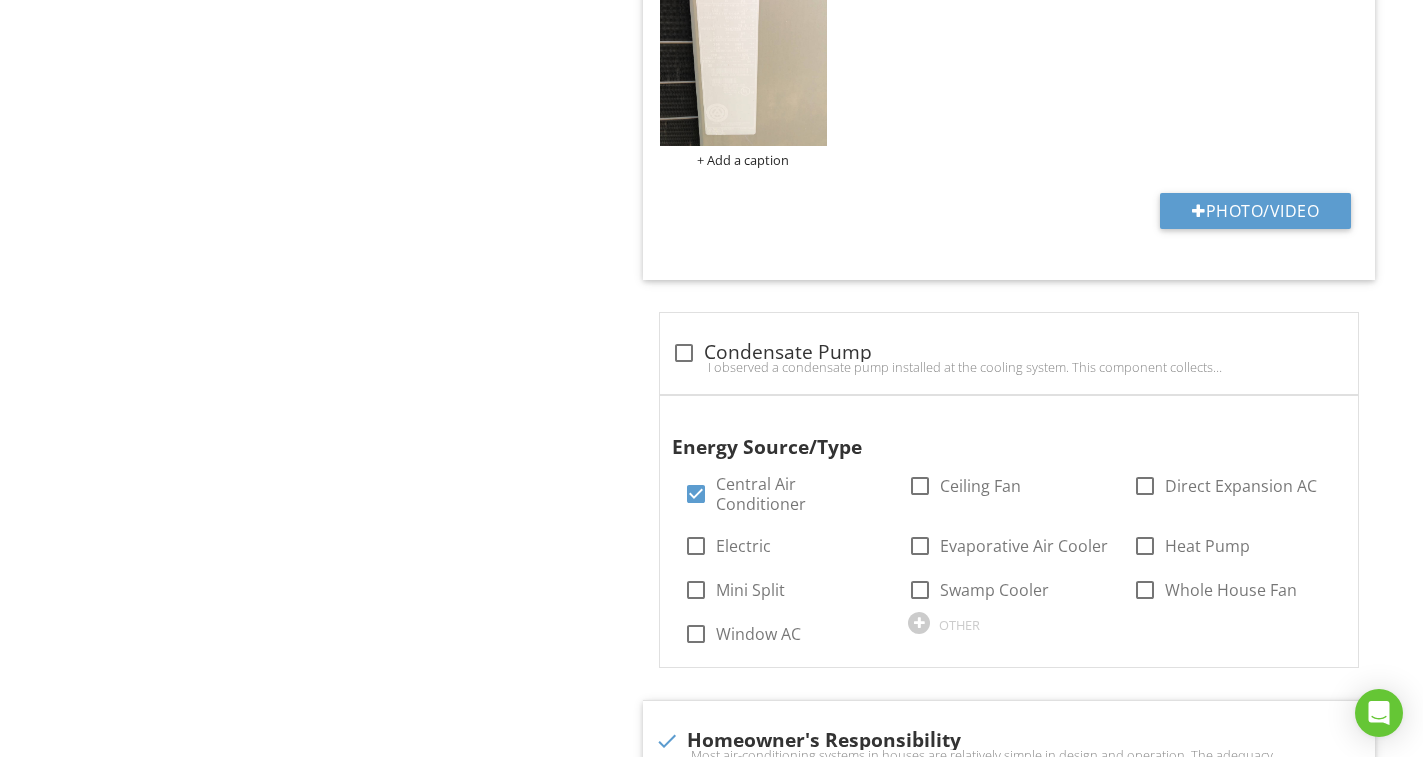 click at bounding box center (1322, 415) 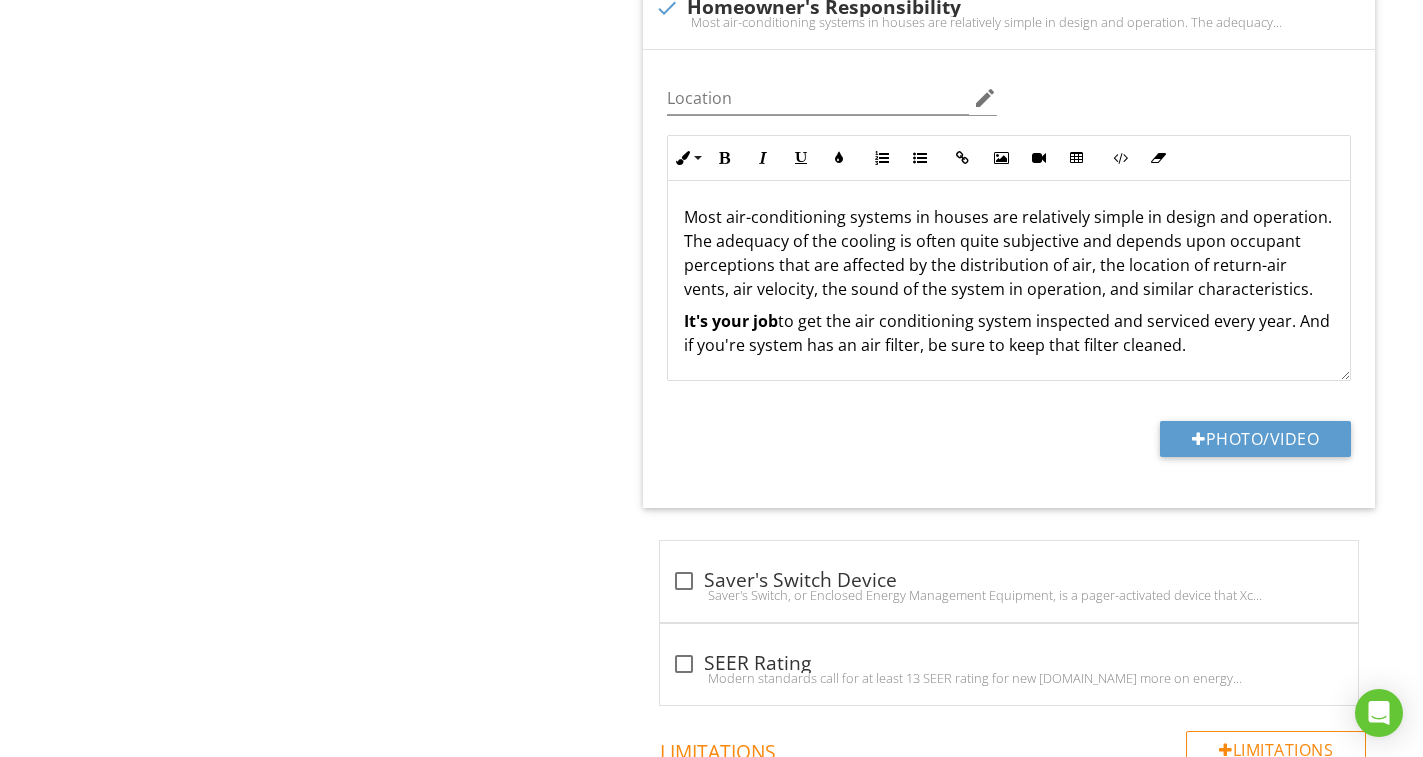 scroll, scrollTop: 4089, scrollLeft: 0, axis: vertical 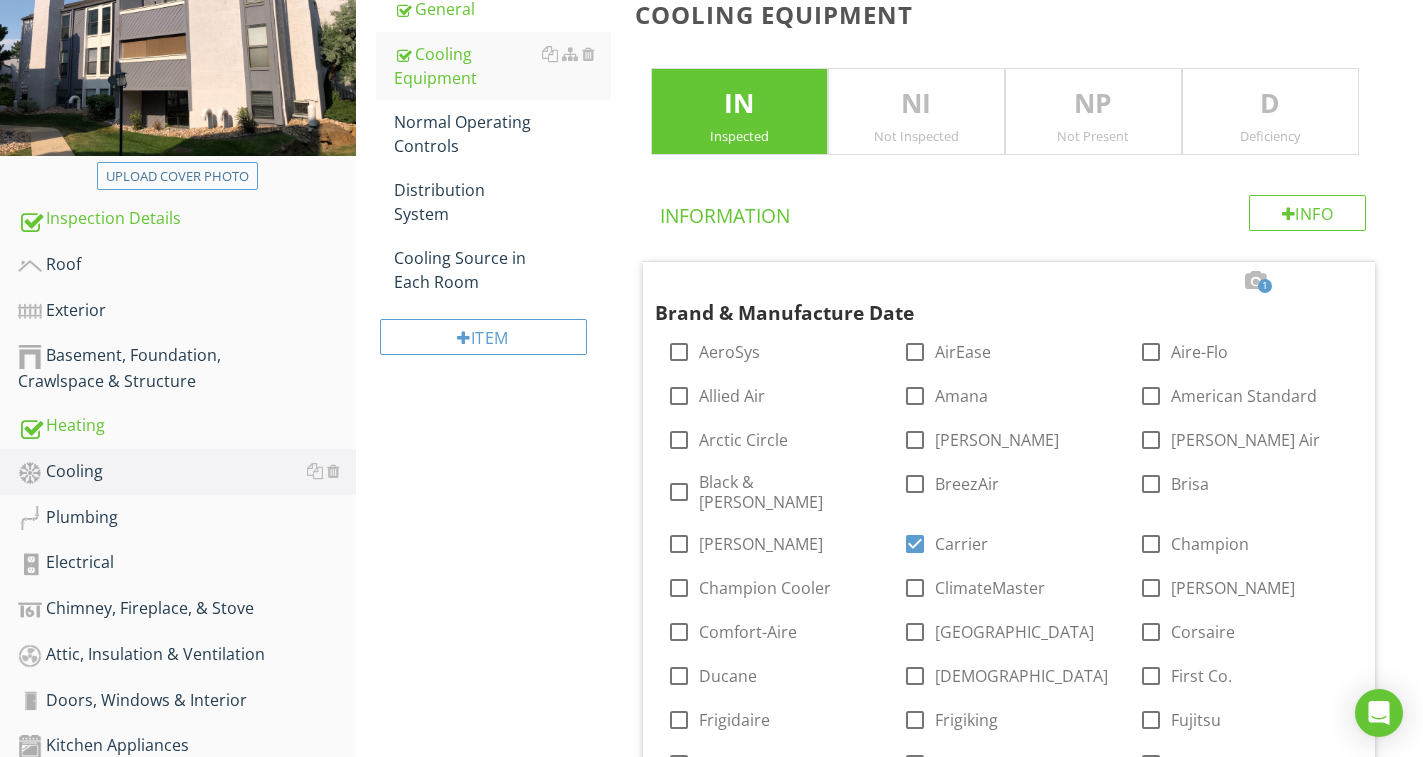 click on "Deficiency" at bounding box center (1270, 136) 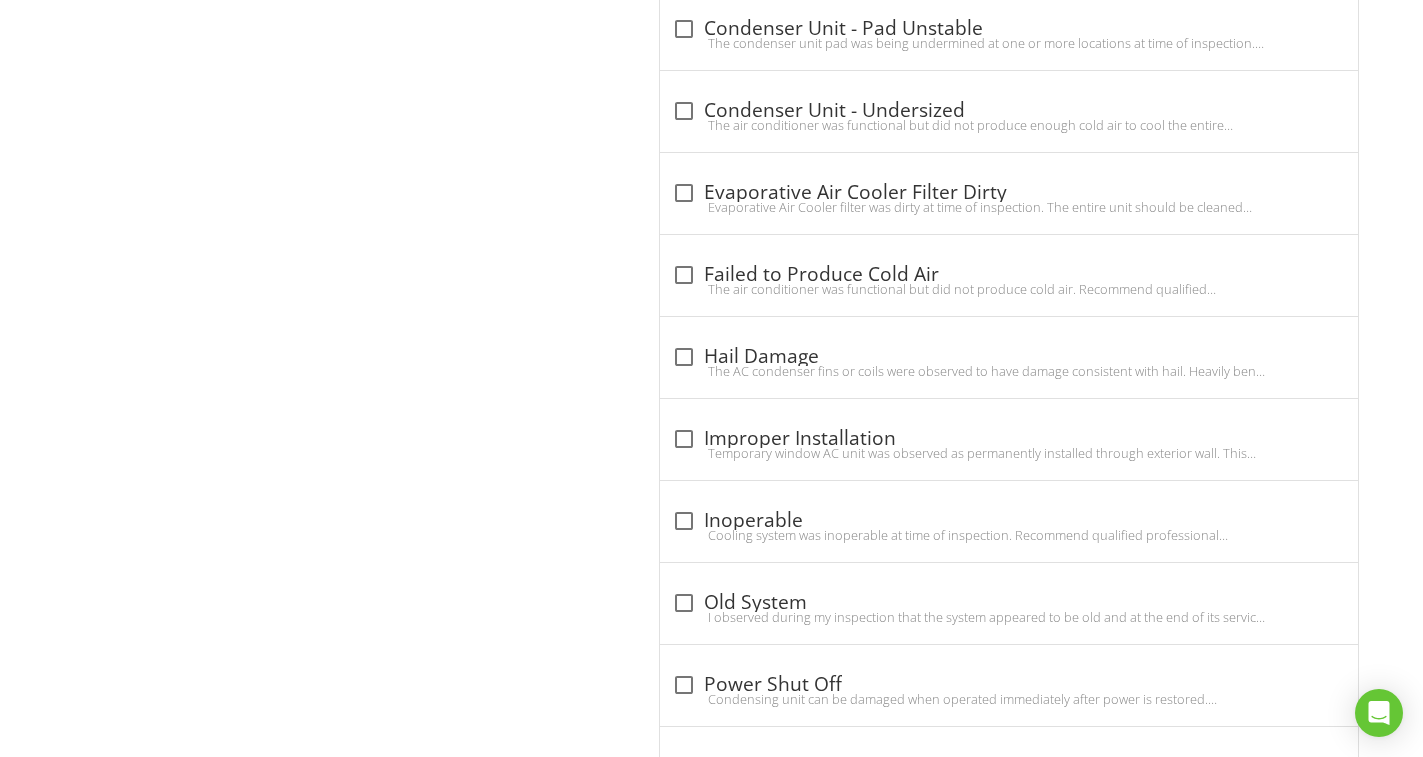 scroll, scrollTop: 7966, scrollLeft: 0, axis: vertical 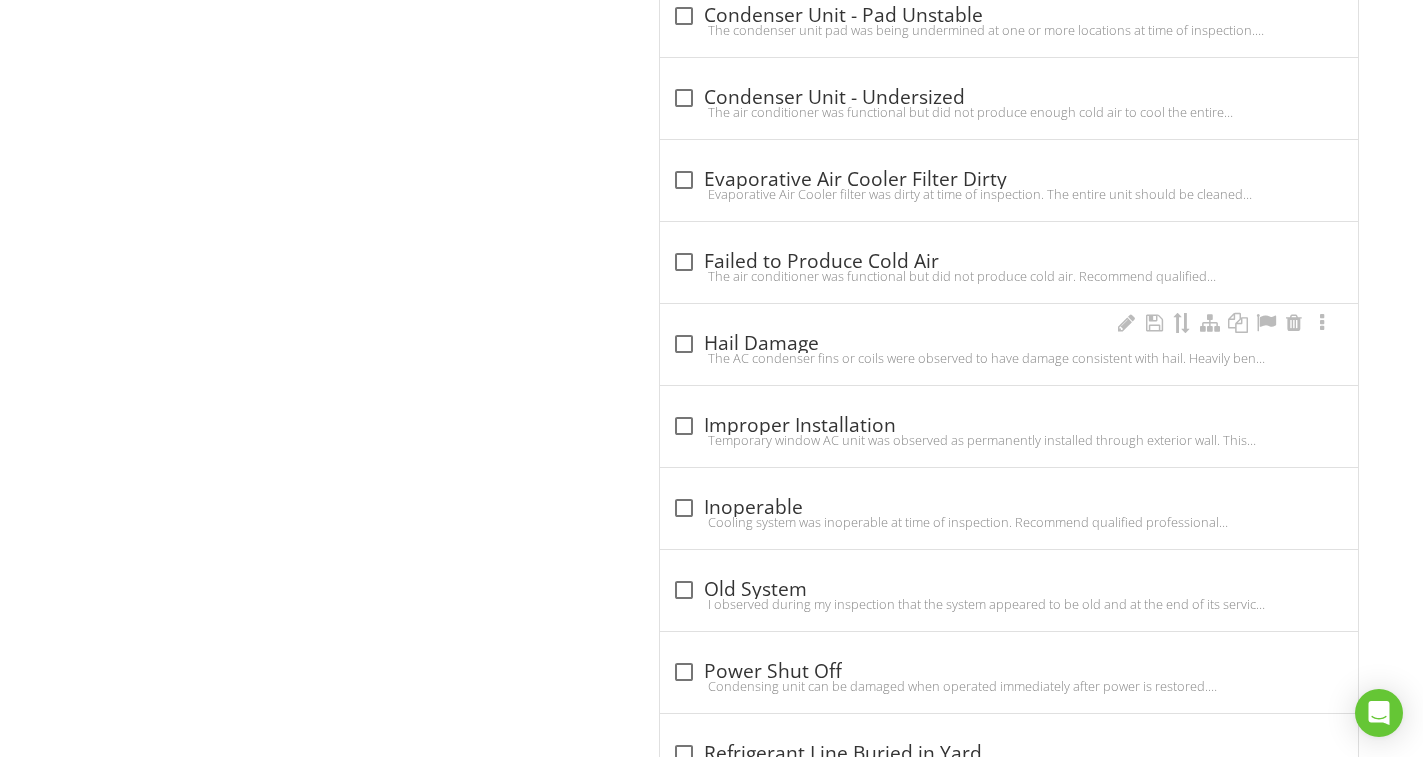 click on "The AC condenser fins or coils were observed to have damage consistent with hail. Heavily bent or damaged fins can restrict the air flow or may affect the efficiency of the unit. Recommend qualified professional evaluate for repair/replace." at bounding box center [1009, 358] 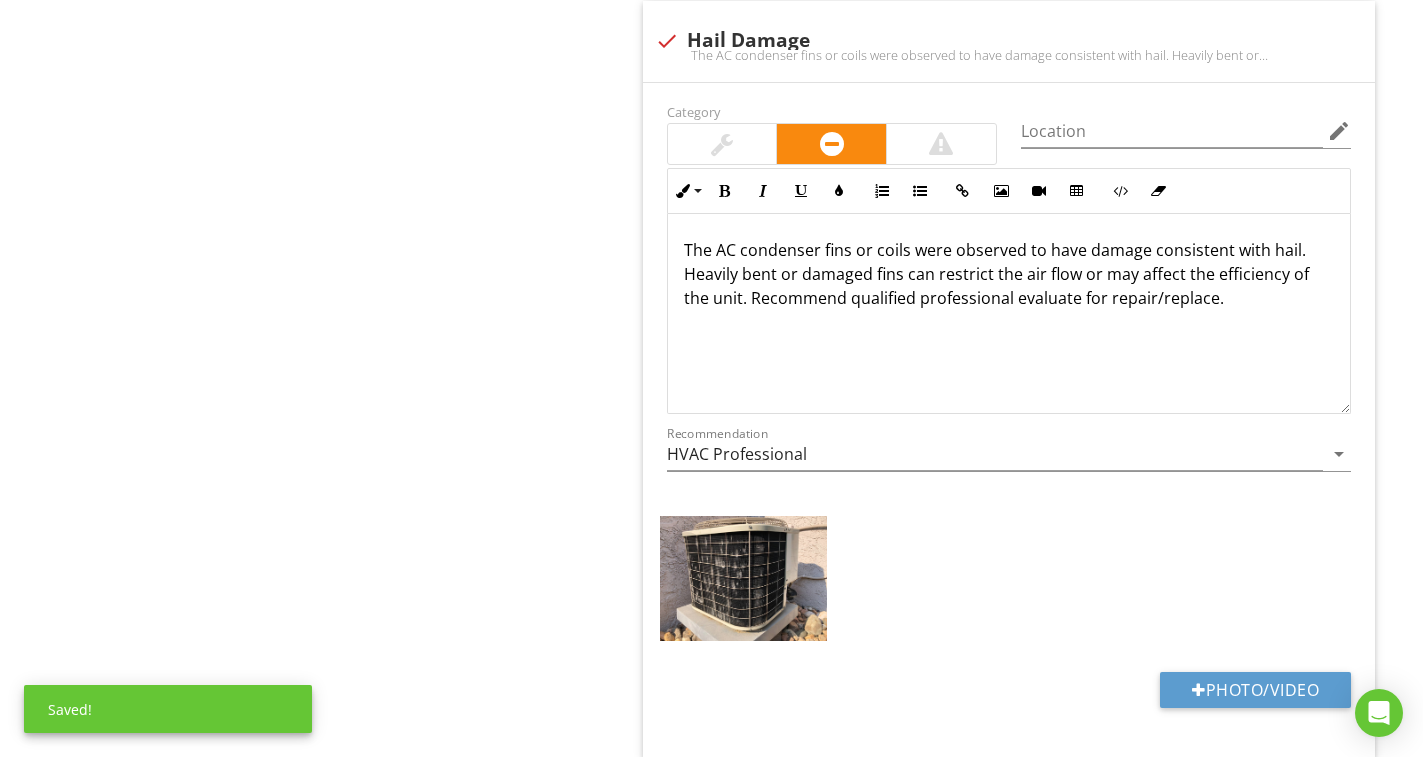scroll, scrollTop: 8366, scrollLeft: 0, axis: vertical 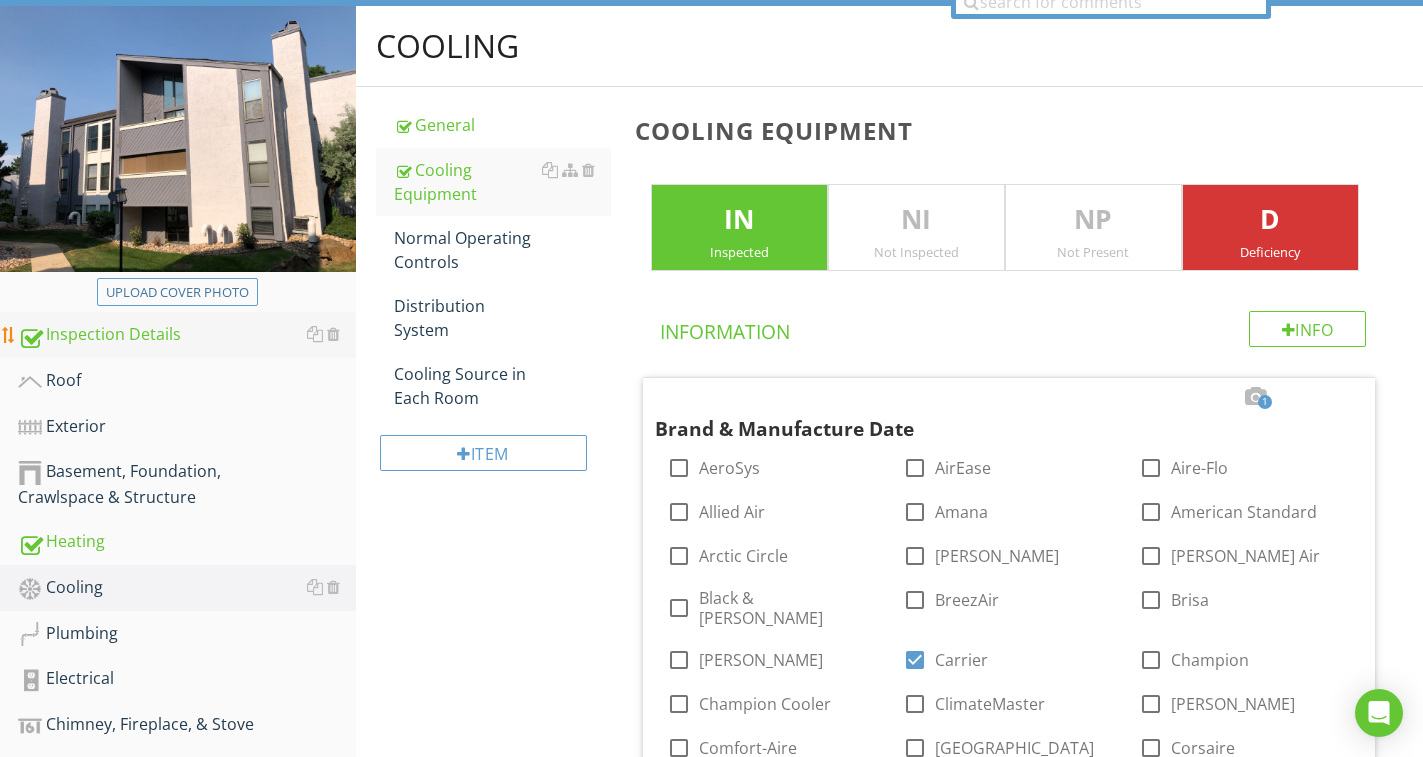 drag, startPoint x: 429, startPoint y: 256, endPoint x: 20, endPoint y: 336, distance: 416.75052 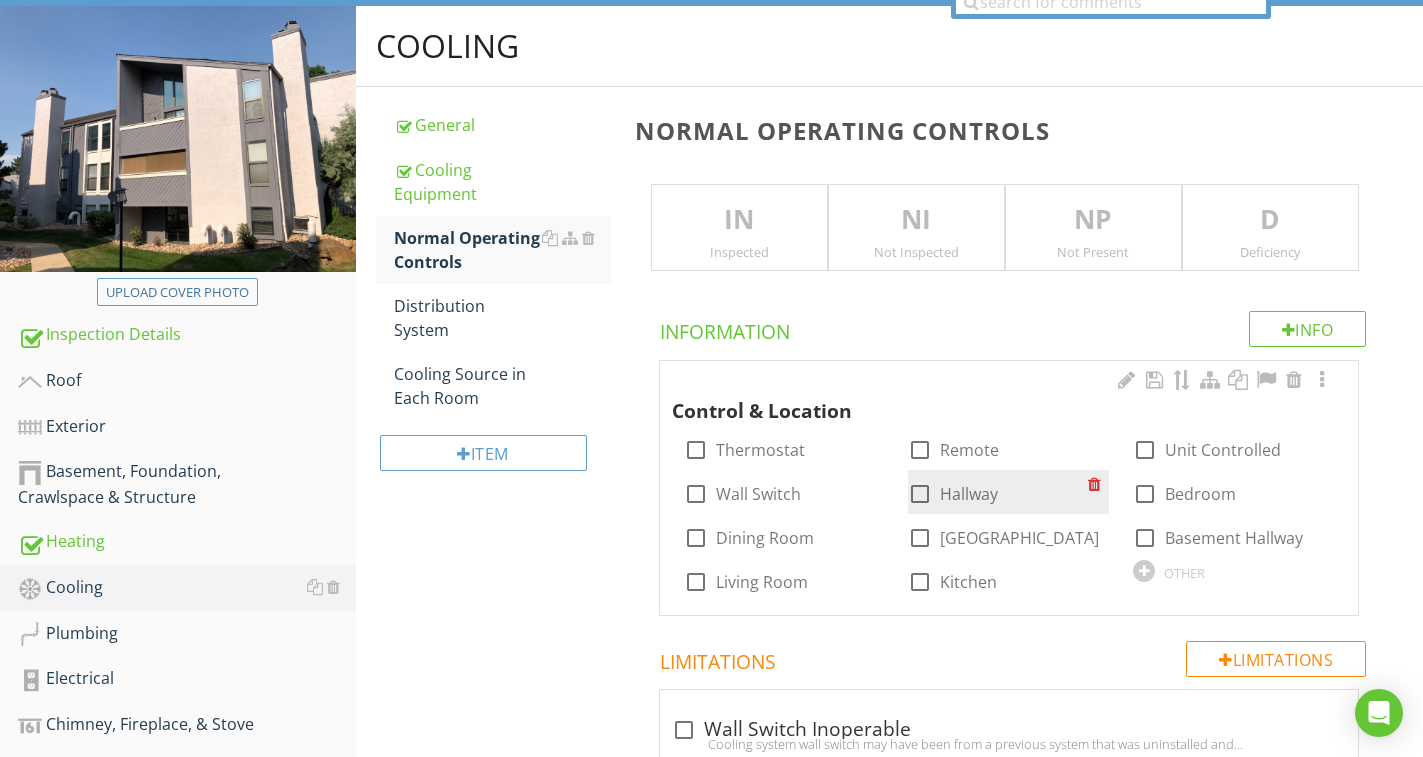 click at bounding box center (920, 494) 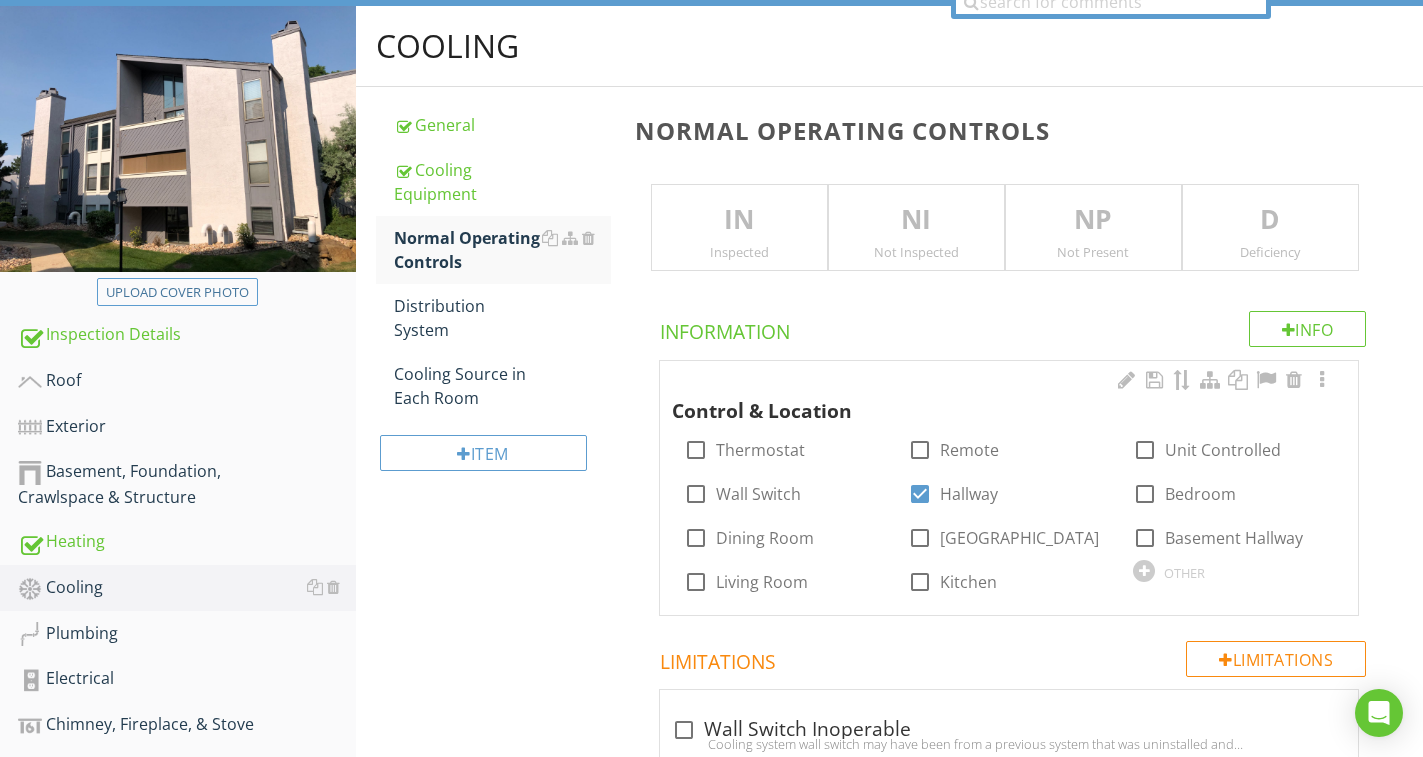 drag, startPoint x: 757, startPoint y: 452, endPoint x: 770, endPoint y: 423, distance: 31.780497 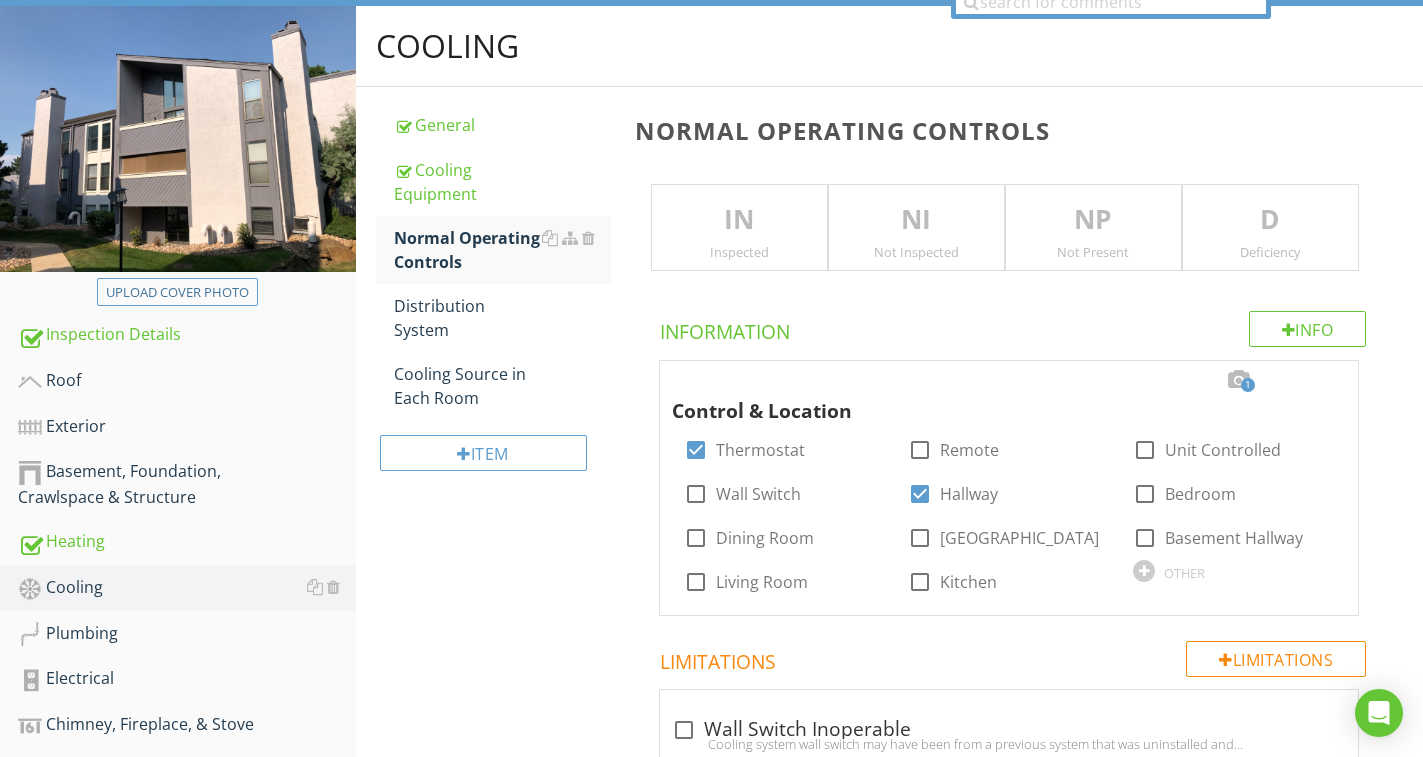 click on "IN" at bounding box center [739, 220] 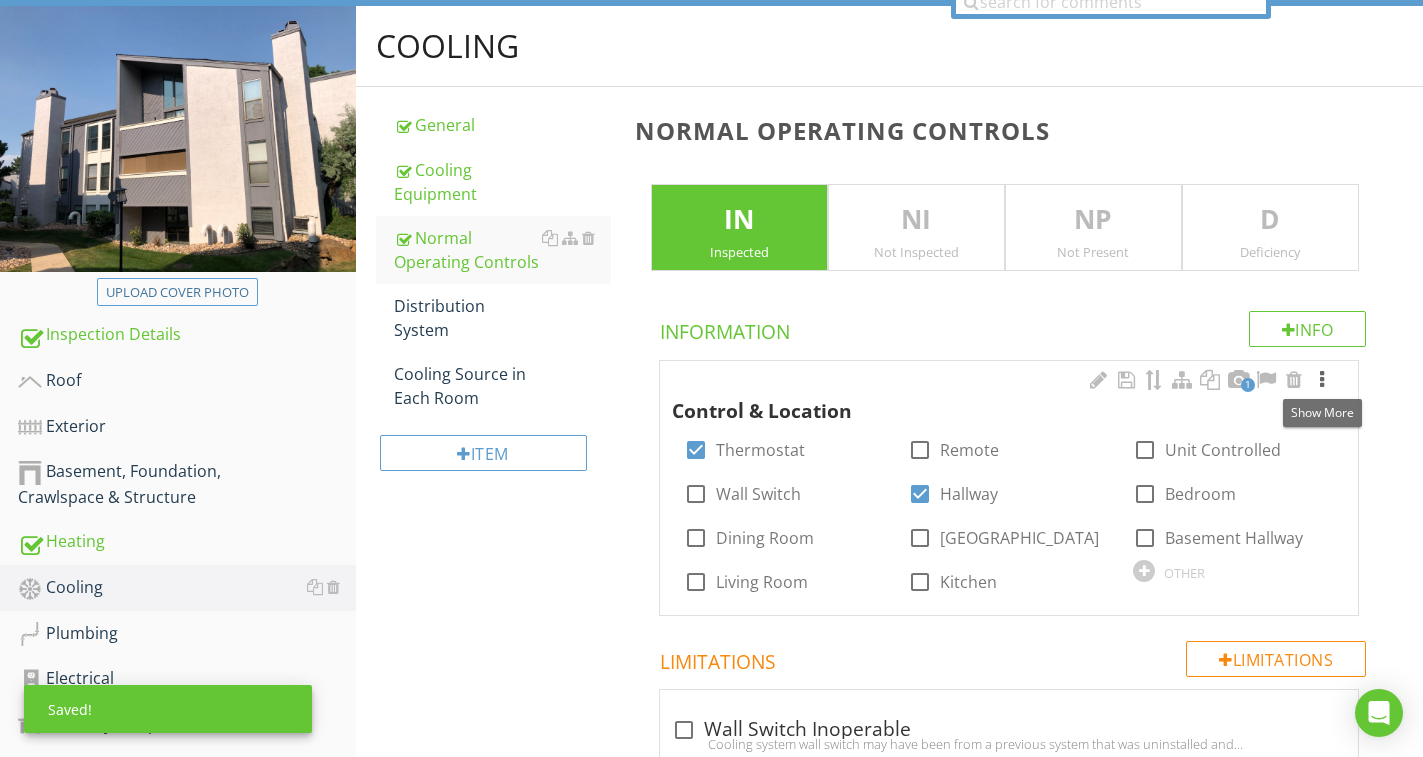 click at bounding box center (1322, 380) 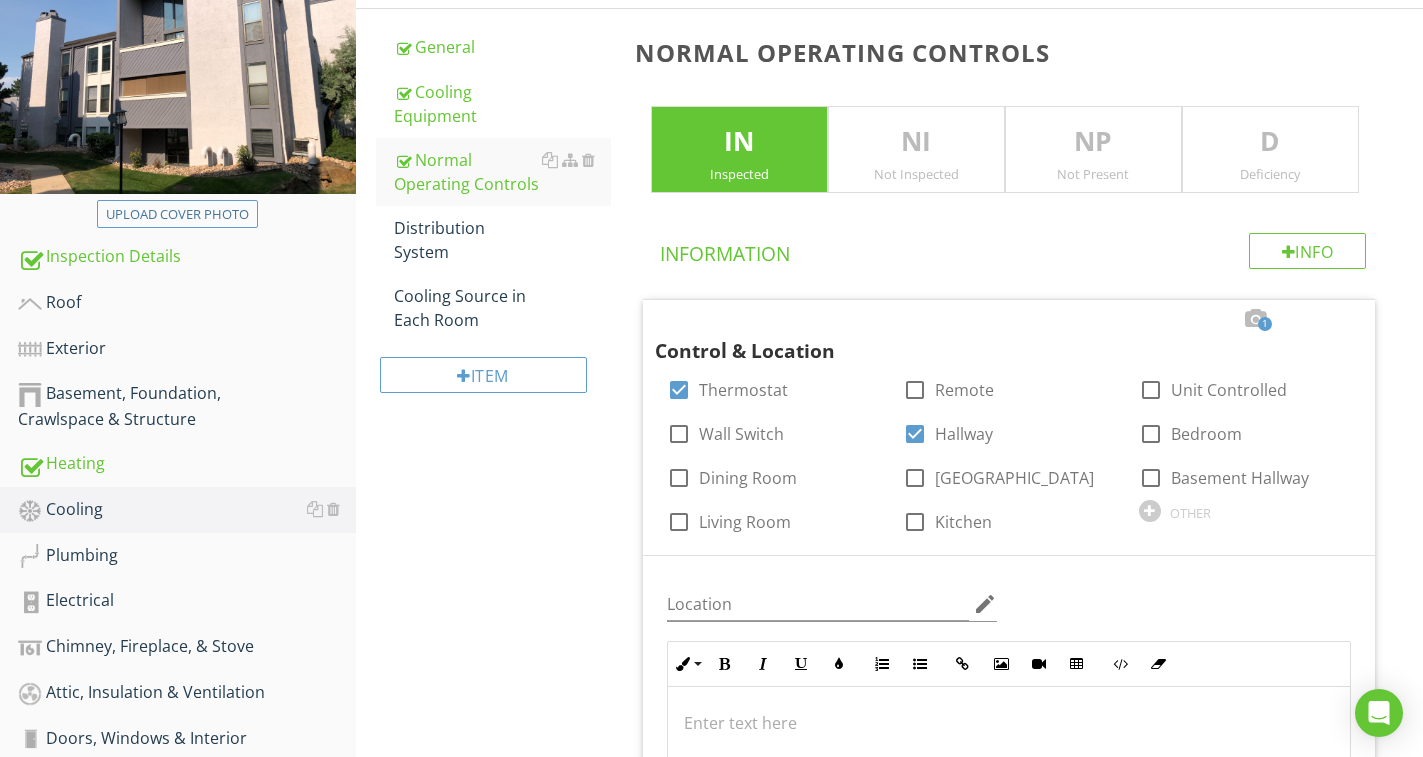 scroll, scrollTop: 215, scrollLeft: 0, axis: vertical 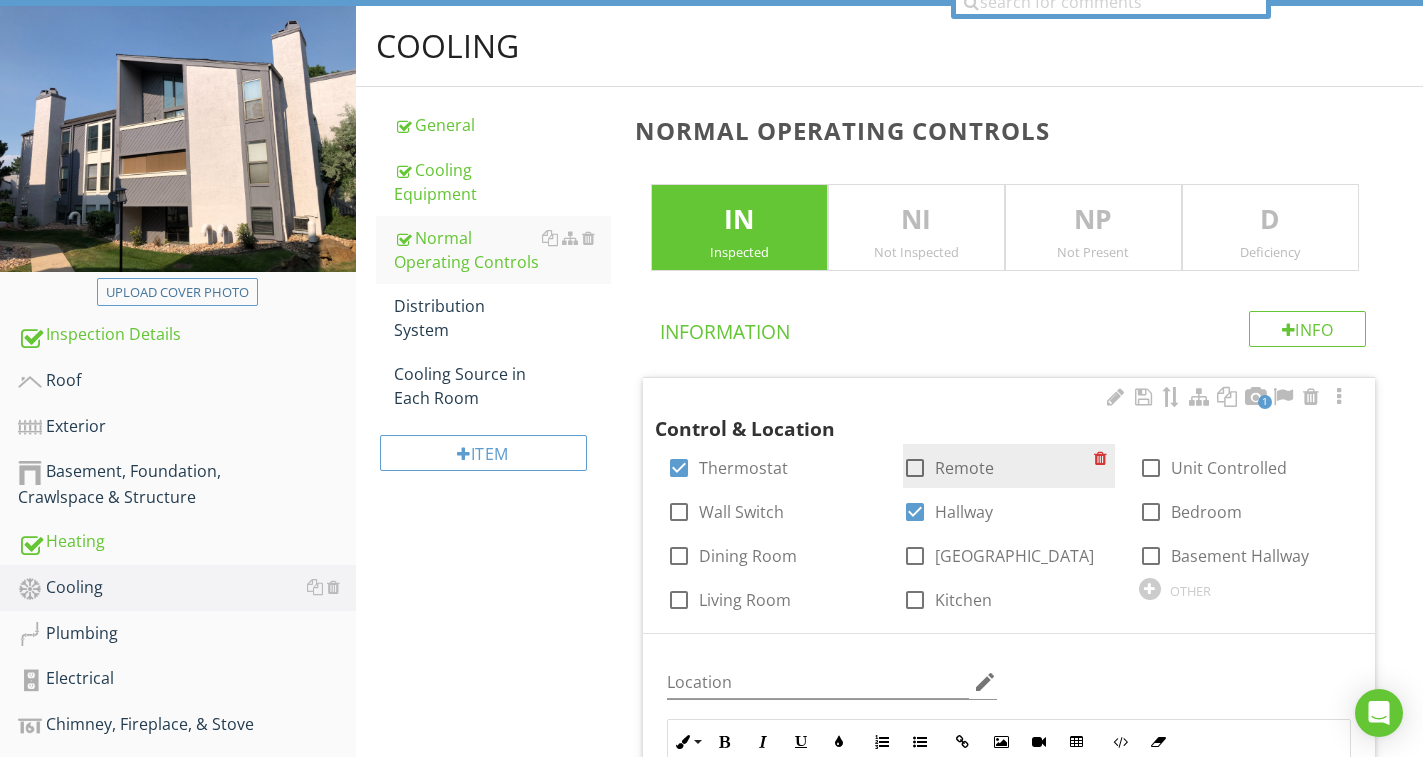 drag, startPoint x: 417, startPoint y: 318, endPoint x: 945, endPoint y: 475, distance: 550.84753 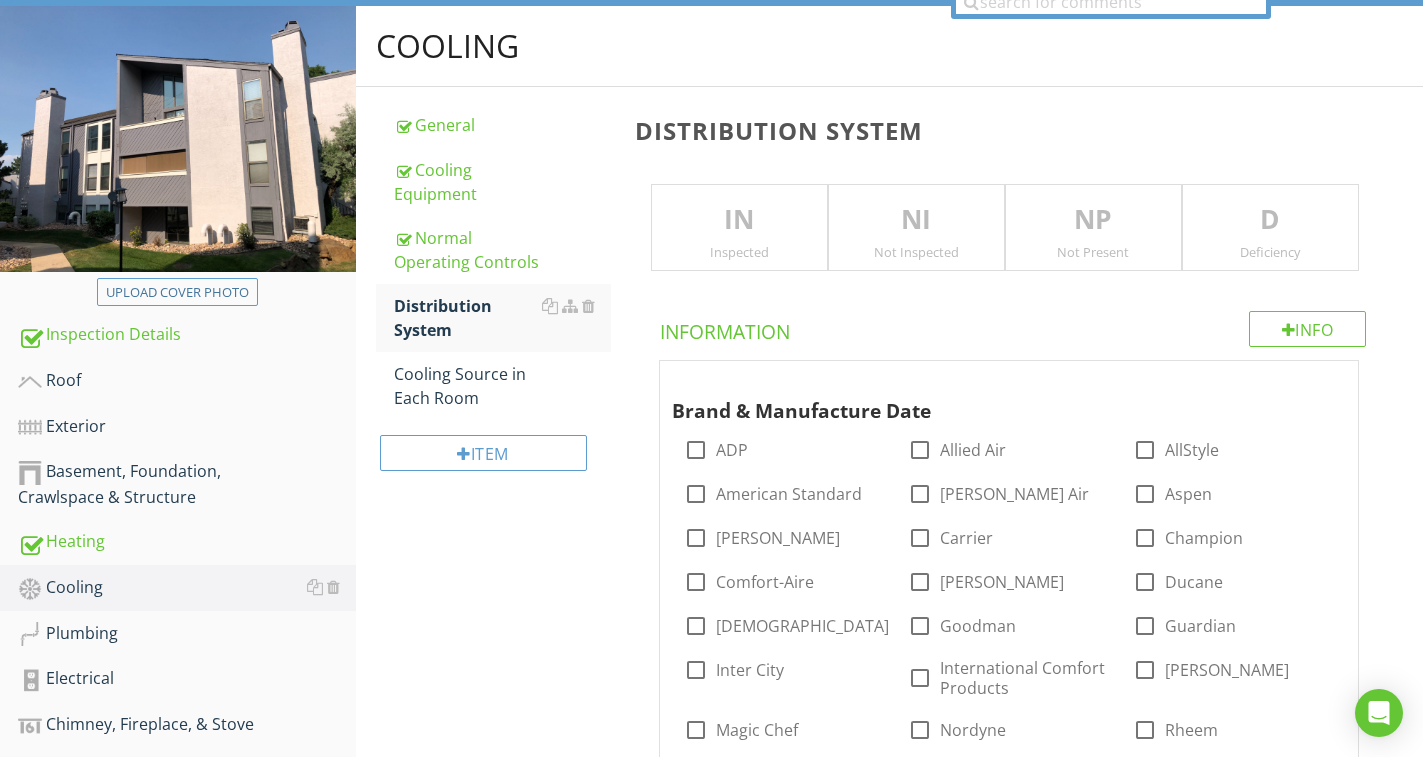click on "IN" at bounding box center (739, 220) 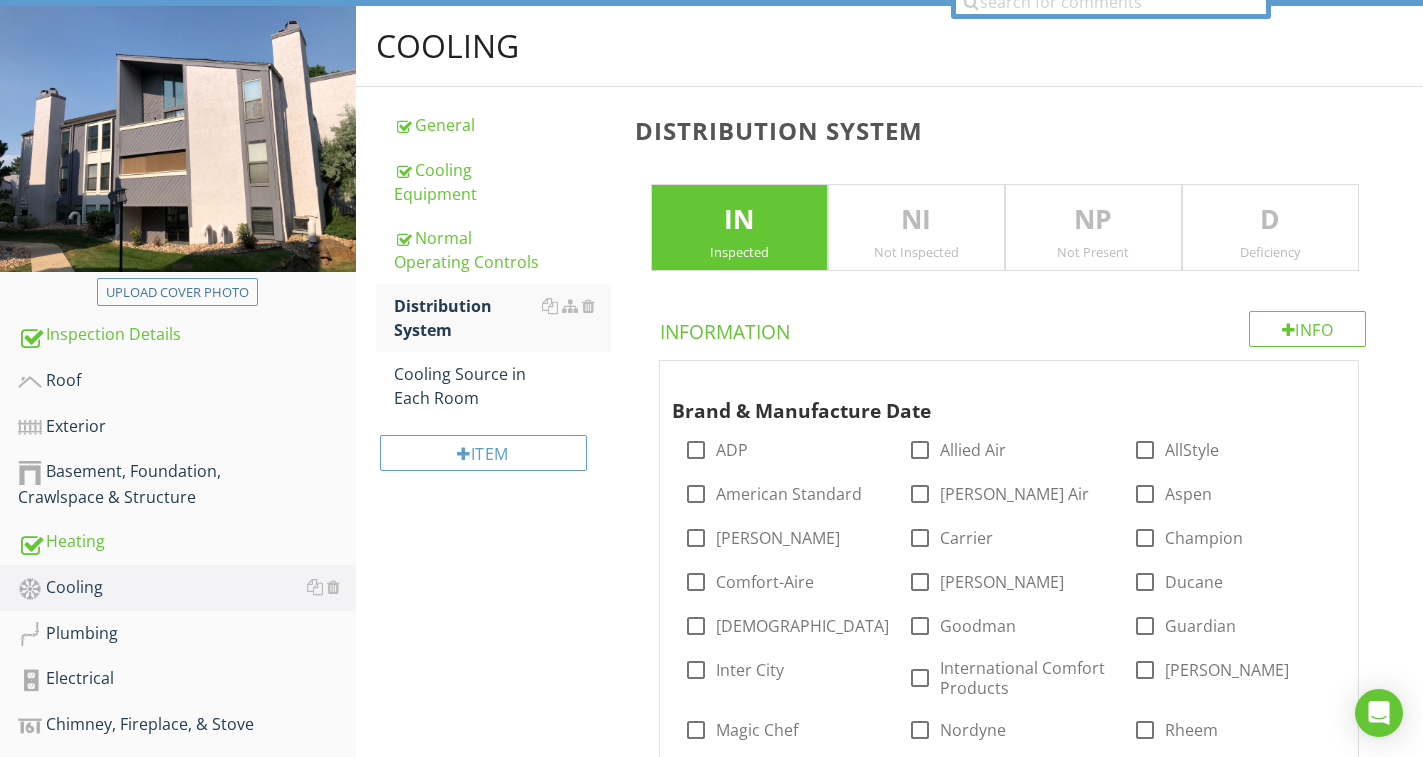 click on "Cooling
General
Cooling Equipment
Normal Operating Controls
Distribution System
Cooling Source in Each Room
Item
Distribution System
IN   Inspected NI   Not Inspected NP   Not Present D   Deficiency
Info
Information
Brand & Manufacture Date
check_box_outline_blank ADP   check_box_outline_blank Allied Air   check_box_outline_blank AllStyle   check_box_outline_blank American Standard   check_box_outline_blank Armstrong Air   check_box_outline_blank Aspen   check_box_outline_blank Bryant   check_box_outline_blank Carrier   check_box_outline_blank Champion   check_box_outline_blank Comfort-Aire   check_box_outline_blank Coleman   check_box_outline_blank Ducane" at bounding box center [889, 1370] 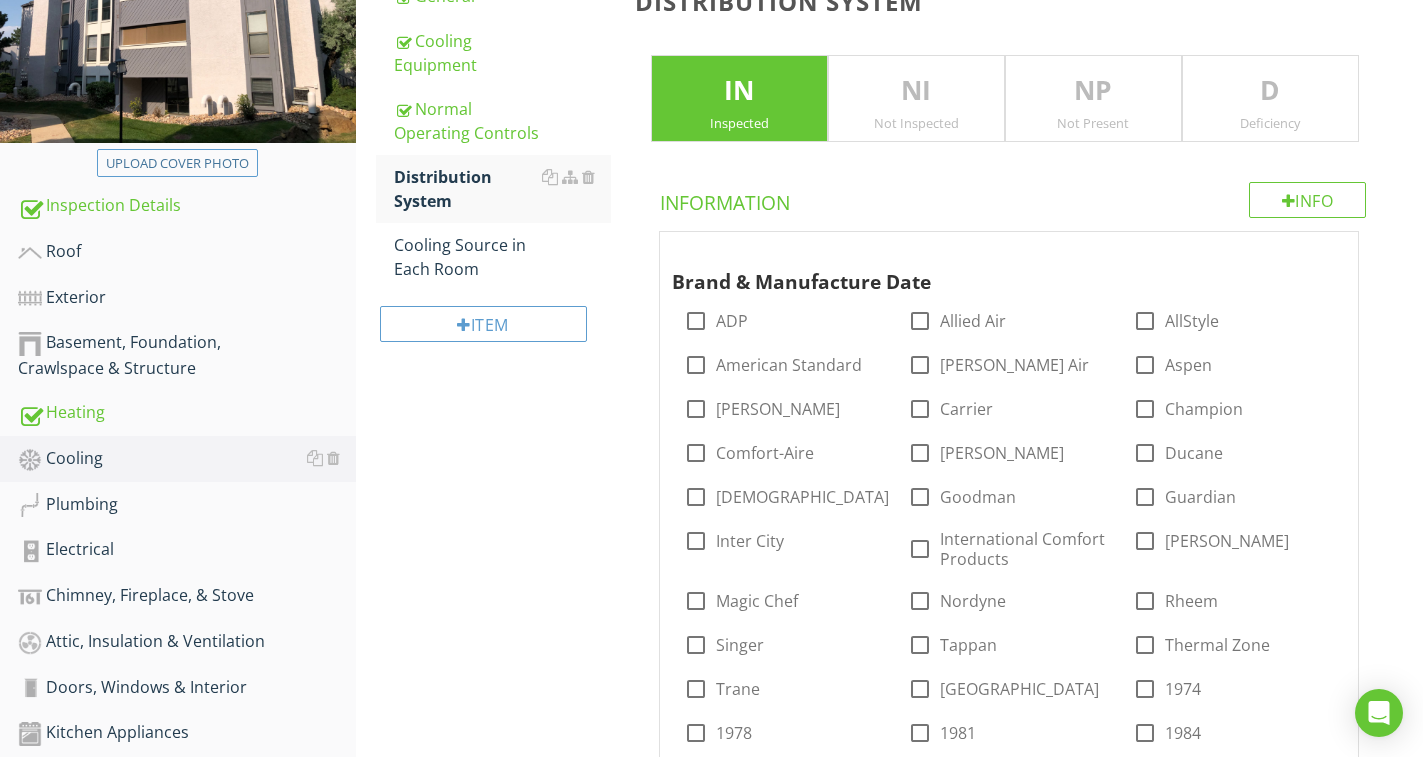 scroll, scrollTop: 415, scrollLeft: 0, axis: vertical 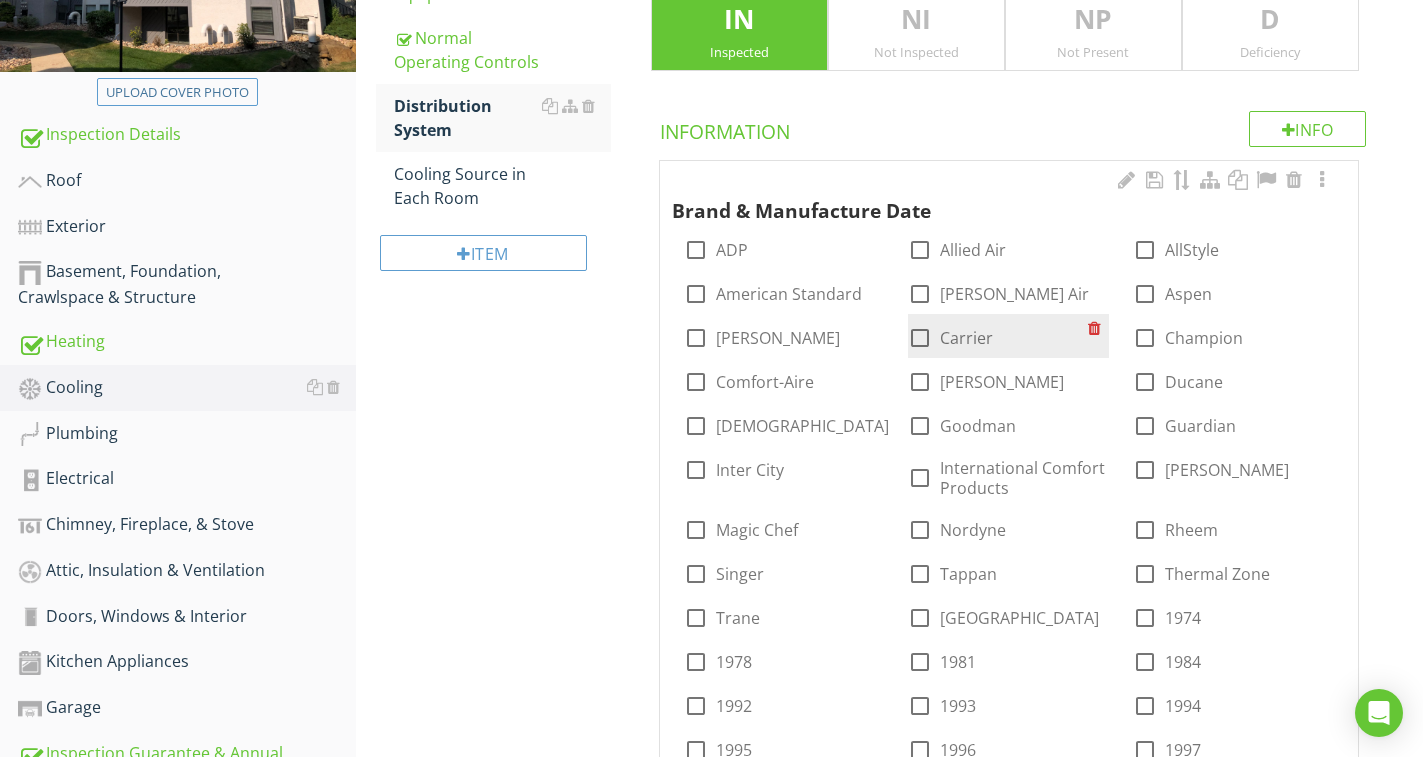 click at bounding box center [920, 338] 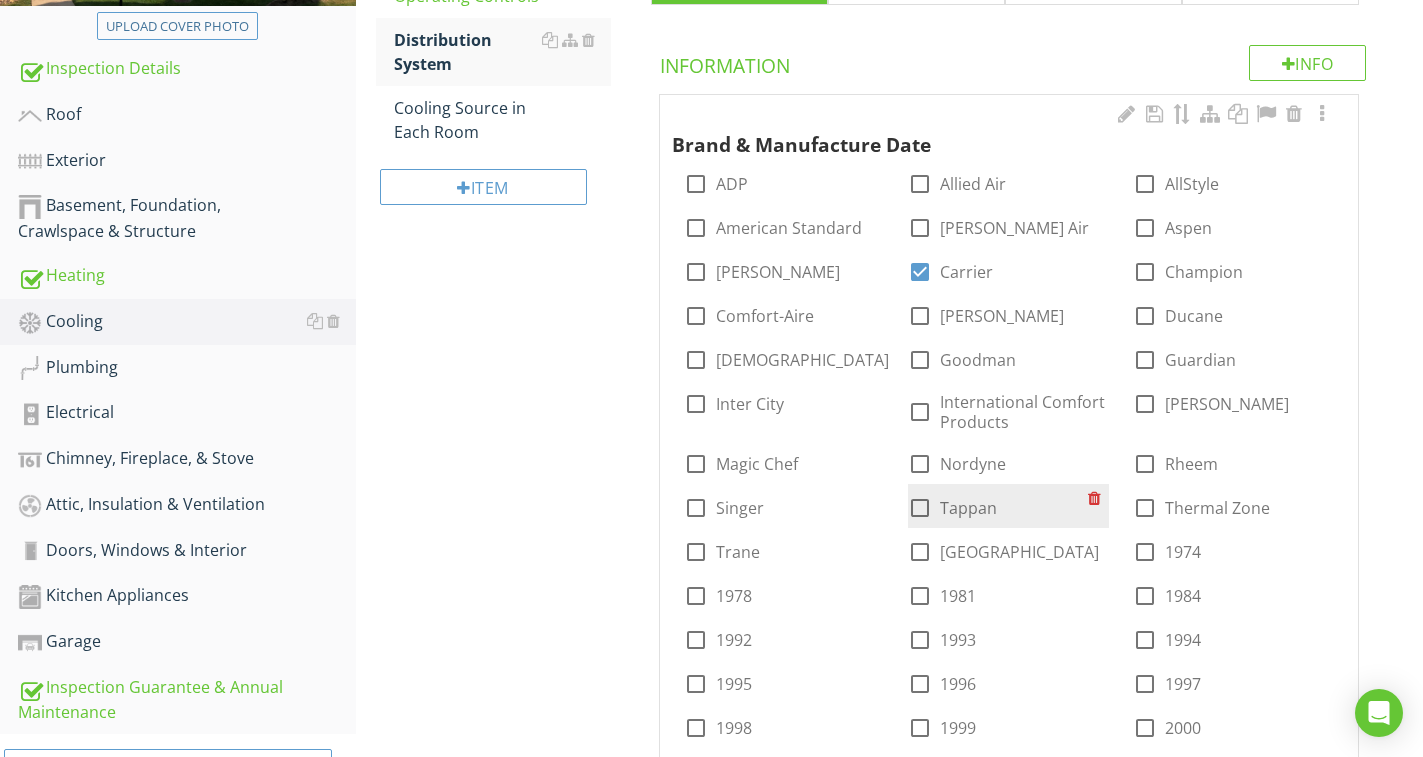 scroll, scrollTop: 715, scrollLeft: 0, axis: vertical 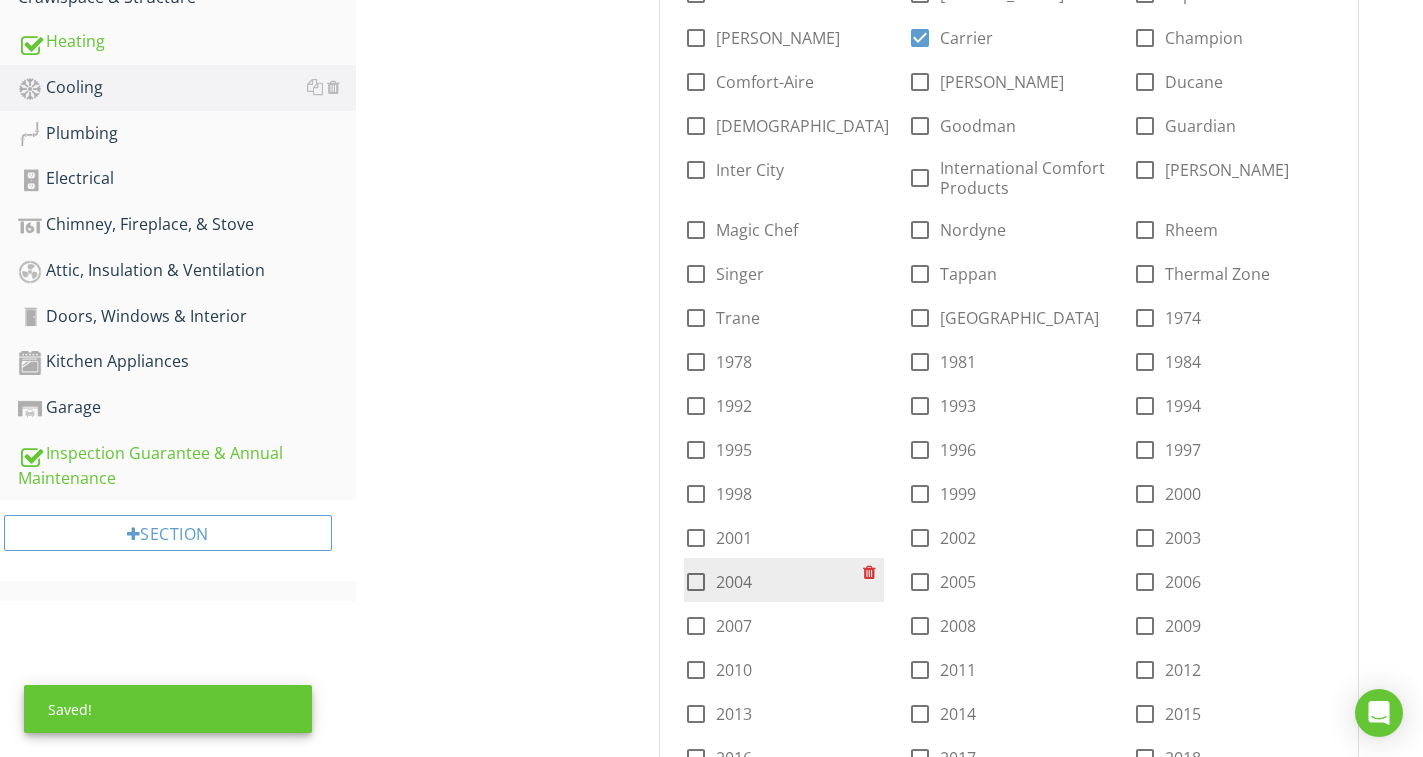 click on "2004" at bounding box center (734, 582) 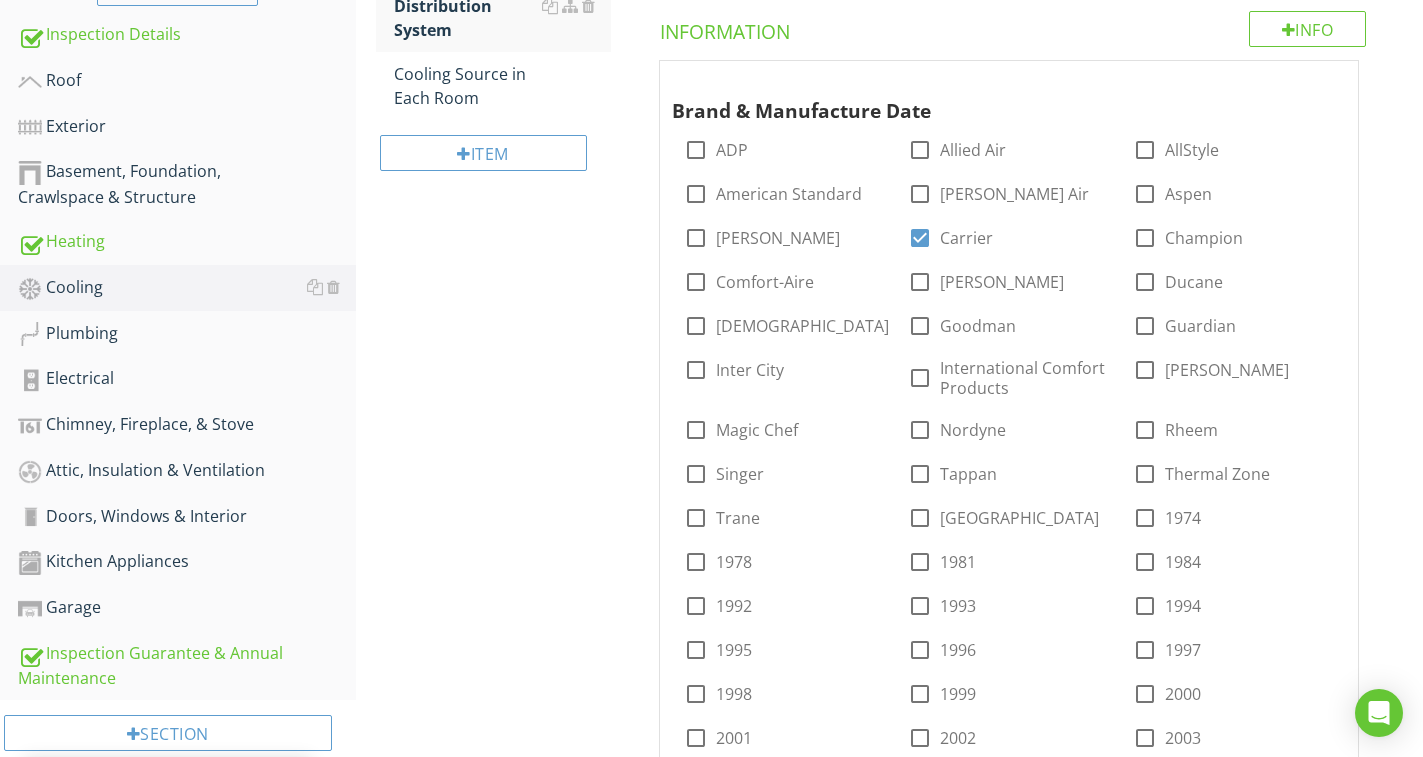 scroll, scrollTop: 15, scrollLeft: 0, axis: vertical 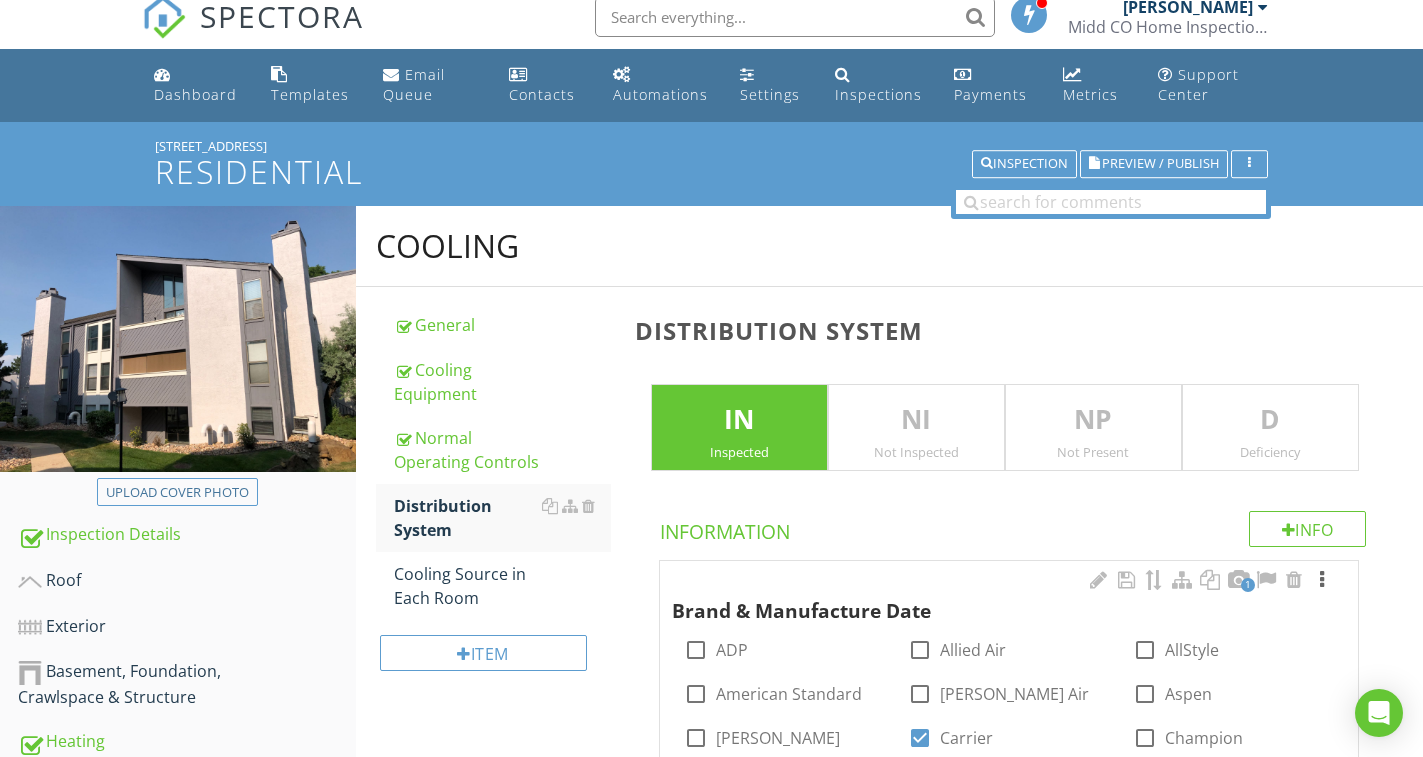 click at bounding box center (1322, 580) 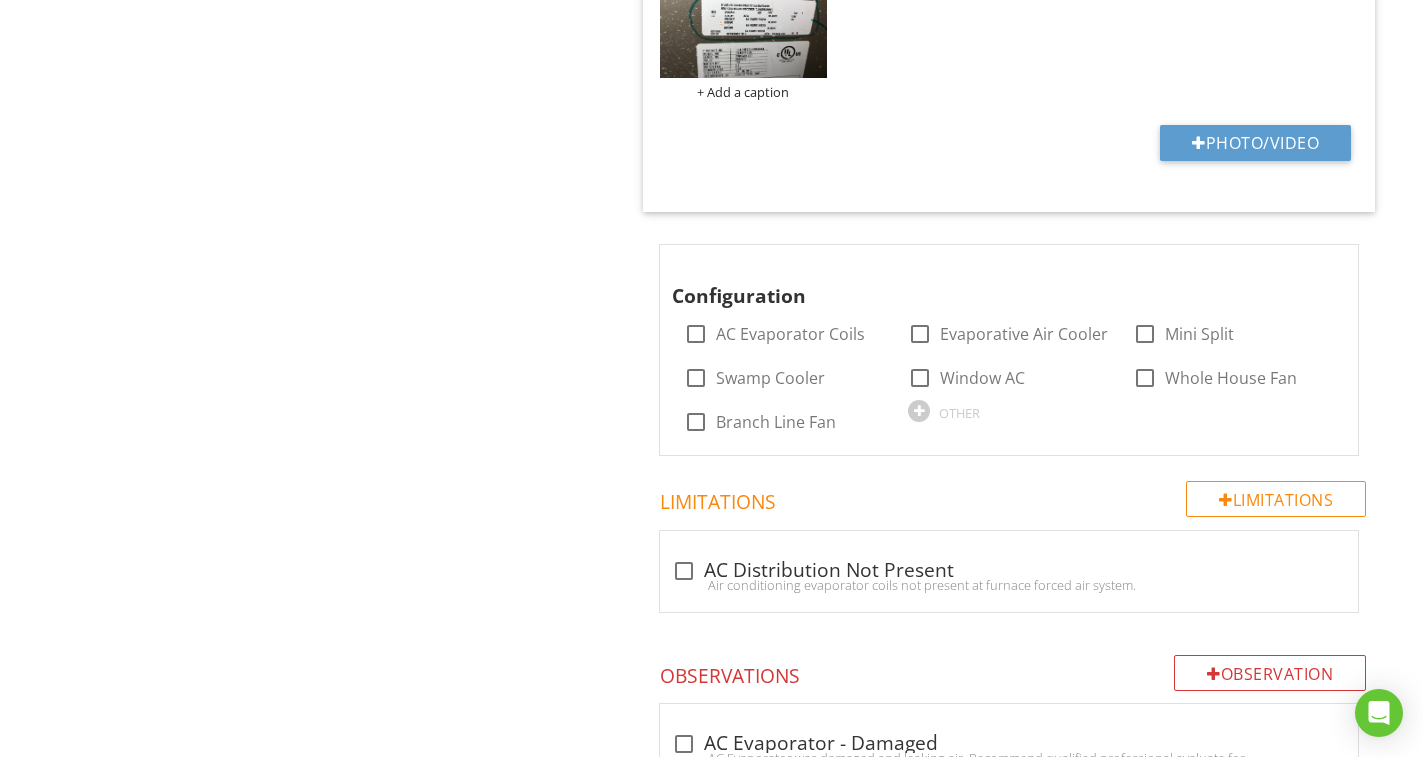scroll, scrollTop: 2215, scrollLeft: 0, axis: vertical 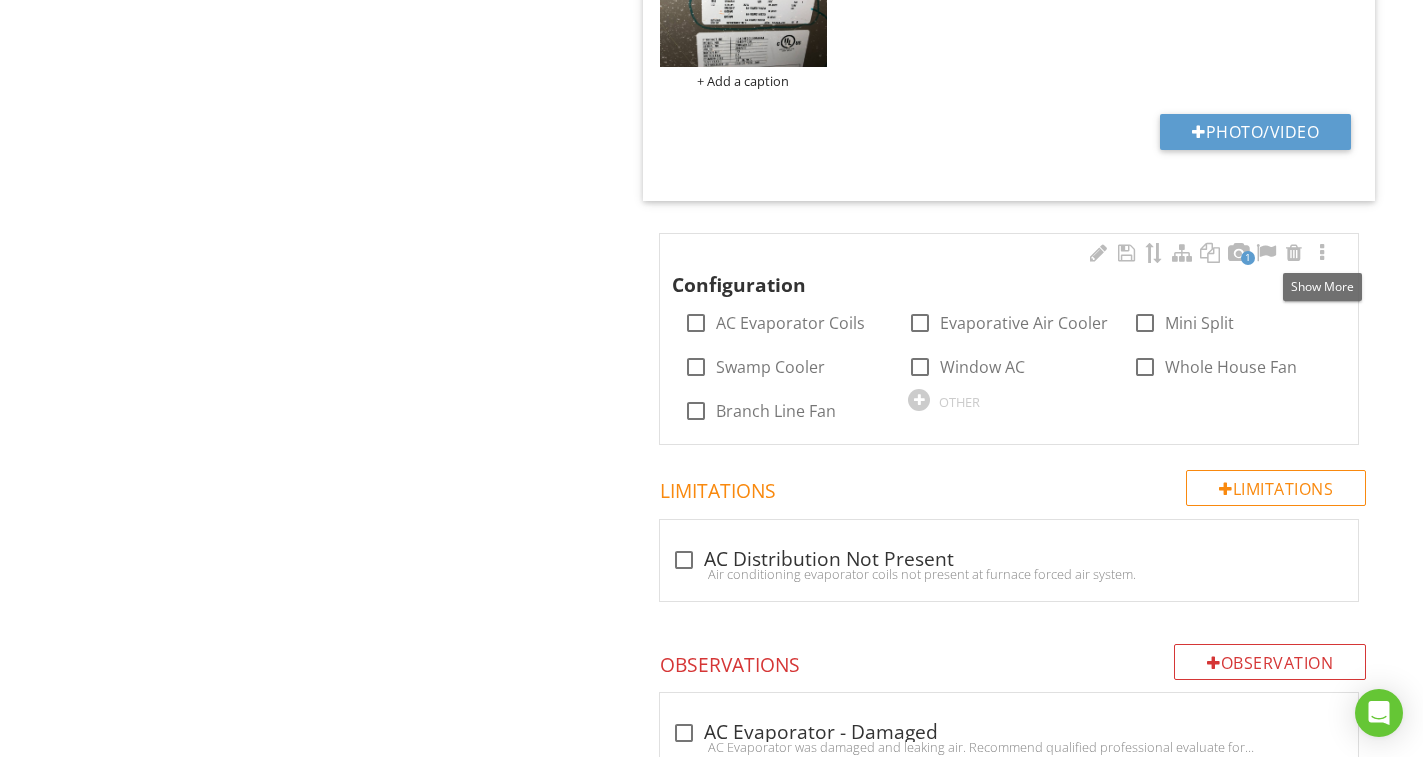 click at bounding box center [1322, 253] 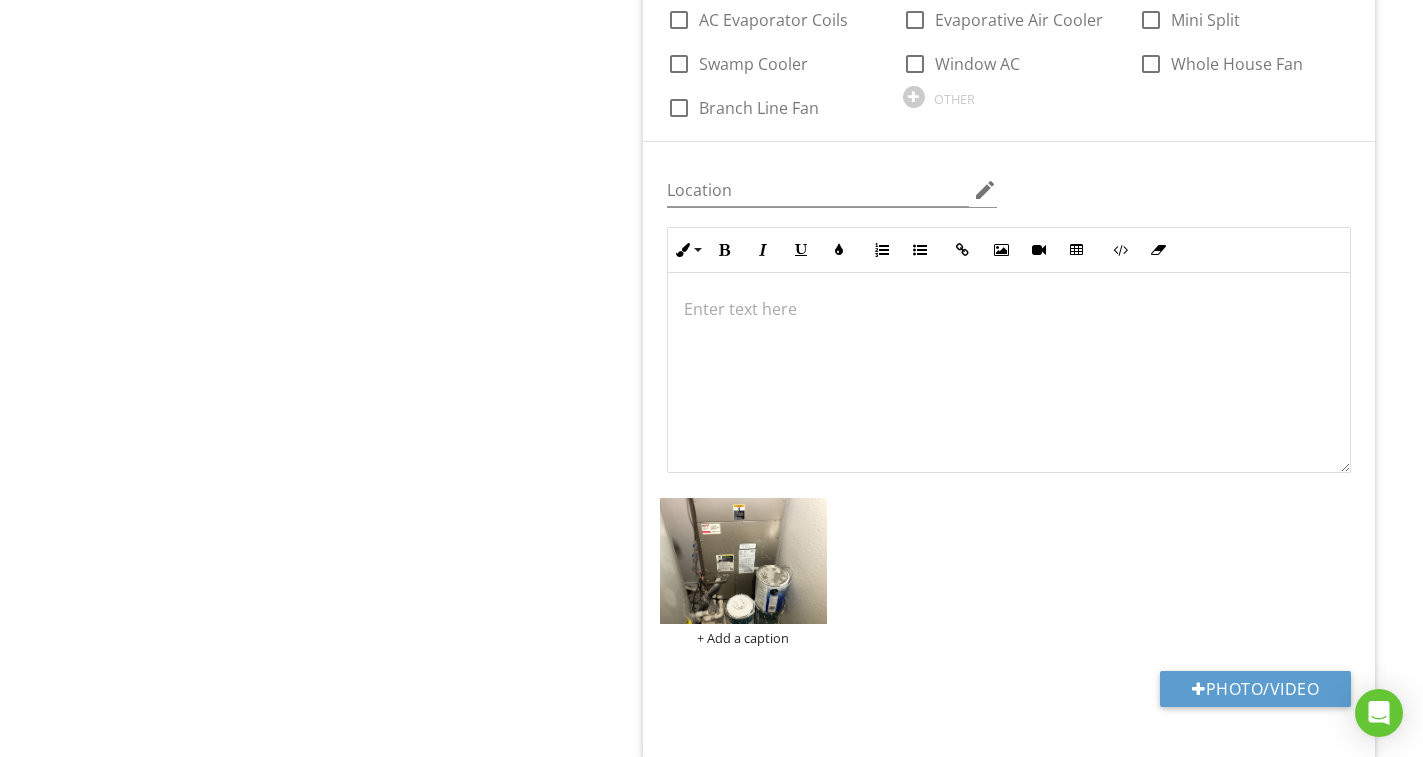 scroll, scrollTop: 2415, scrollLeft: 0, axis: vertical 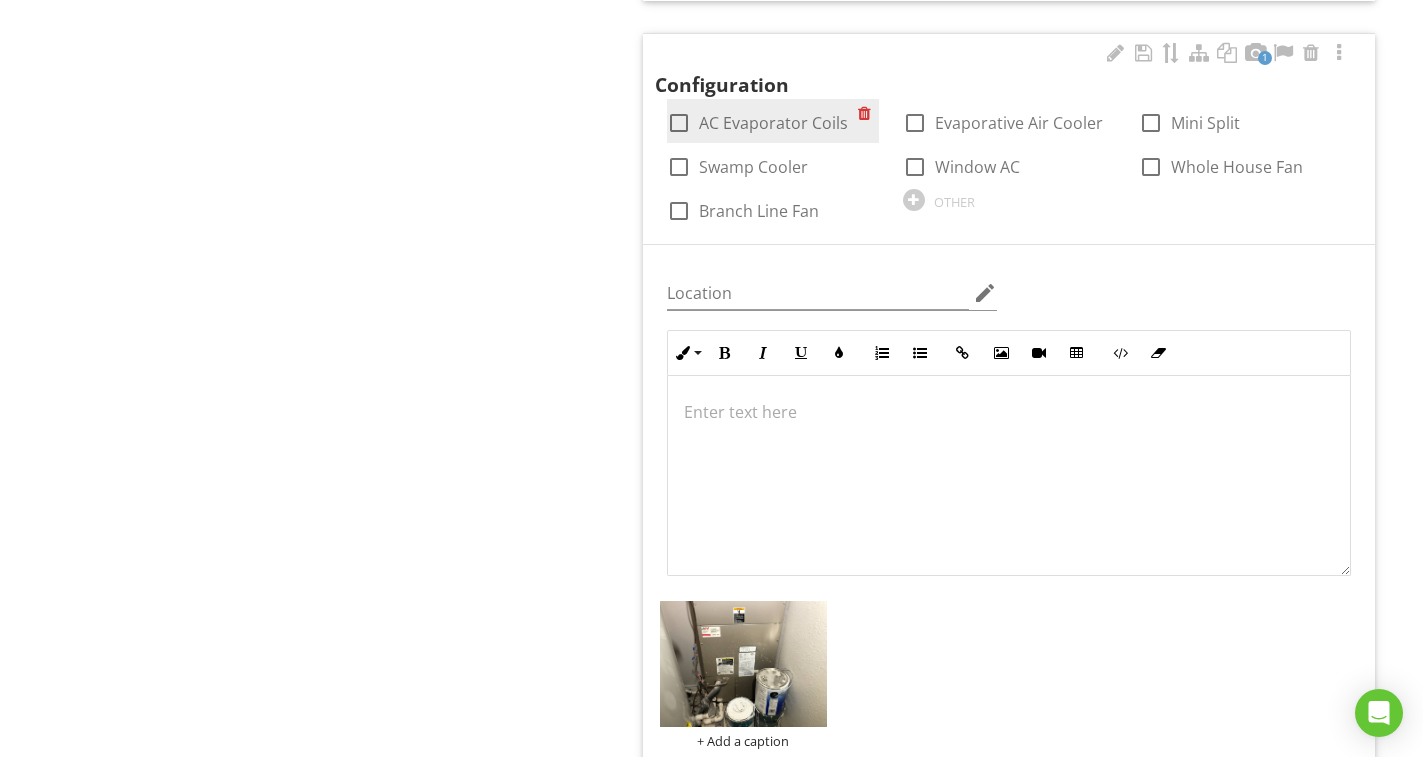 click at bounding box center (679, 123) 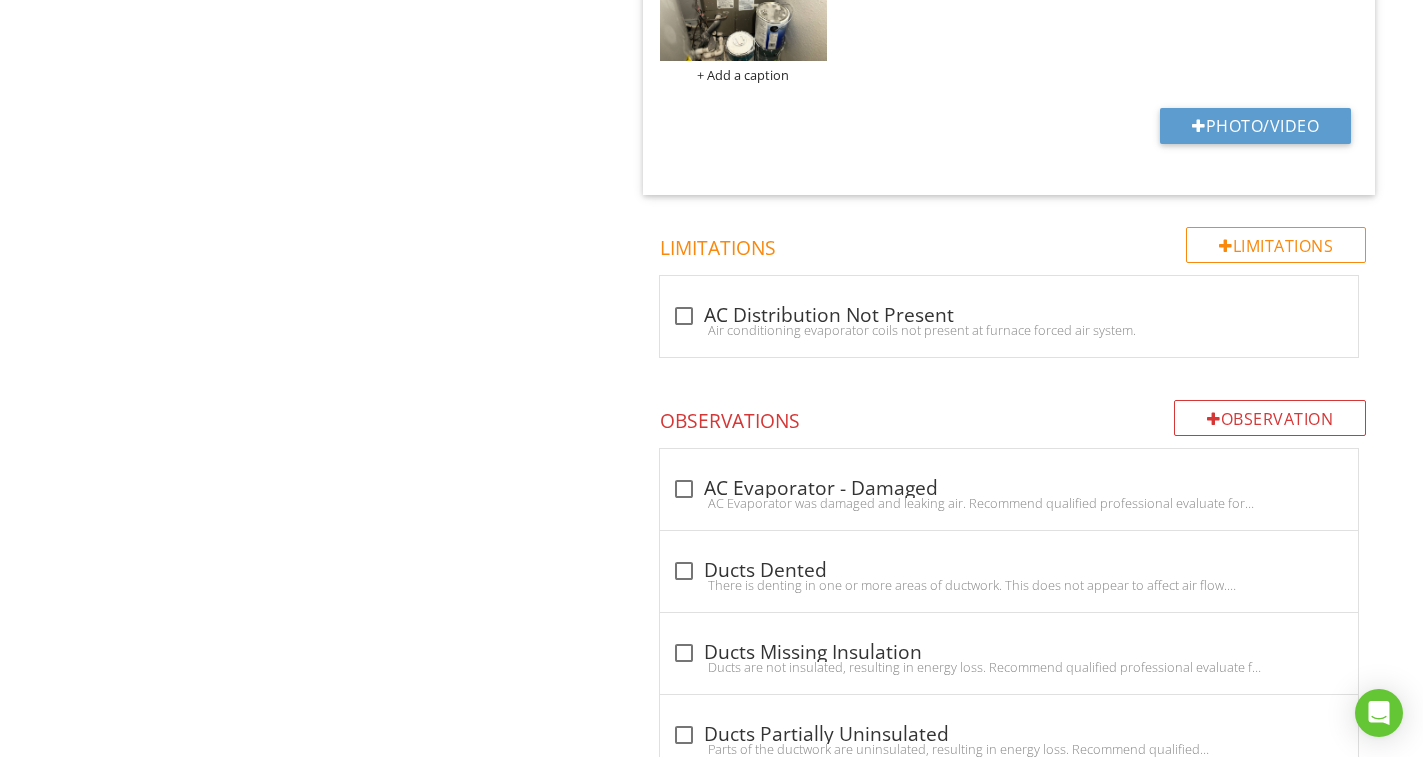 scroll, scrollTop: 3115, scrollLeft: 0, axis: vertical 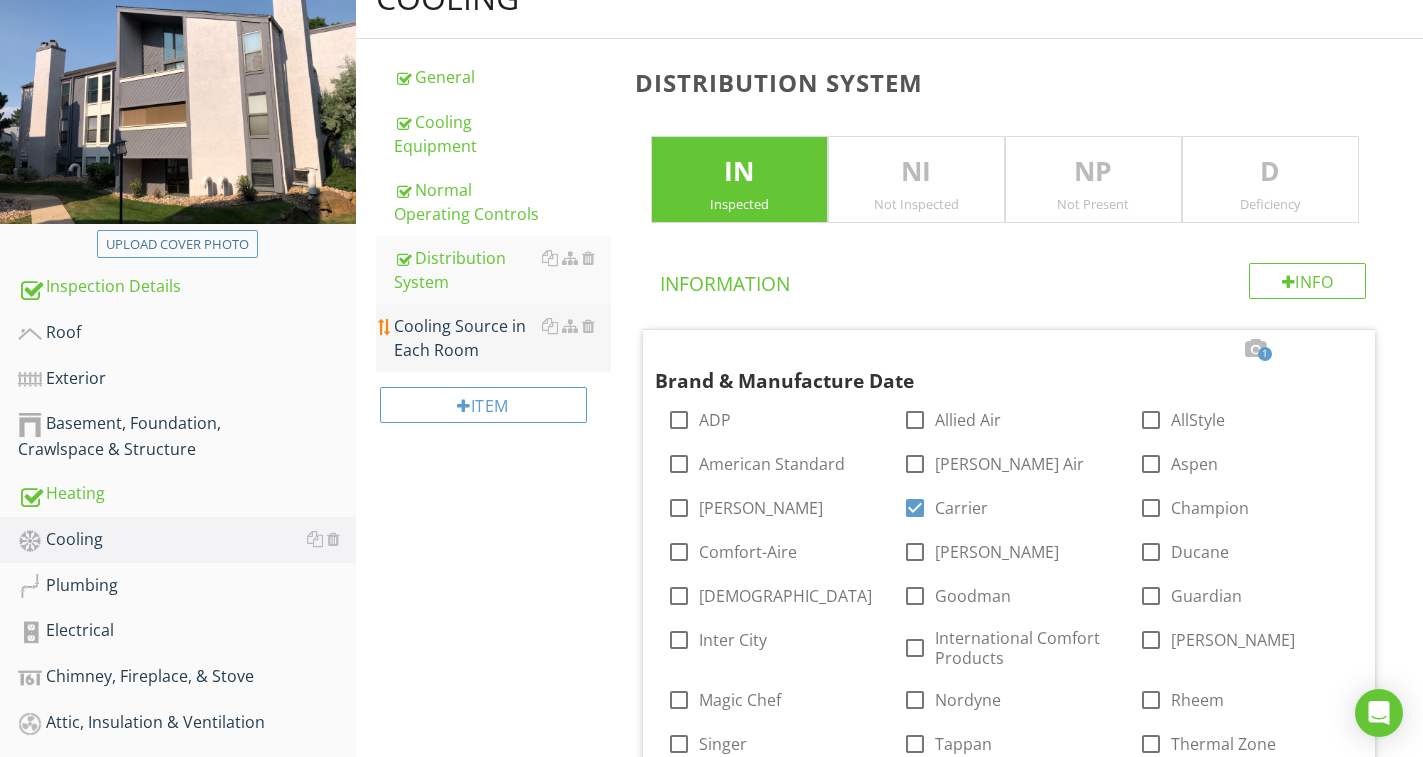 click on "Cooling Source in Each Room" at bounding box center [502, 338] 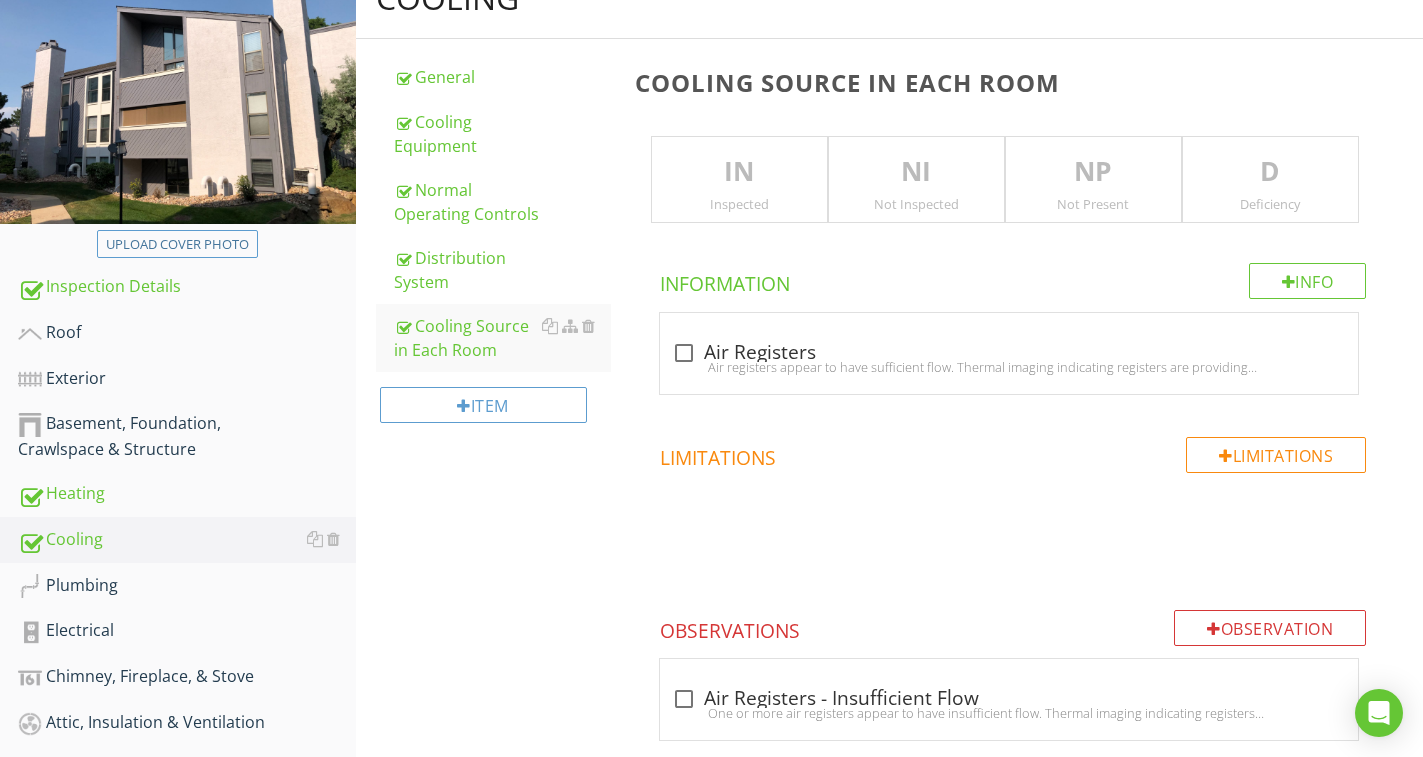 click on "IN" at bounding box center (739, 172) 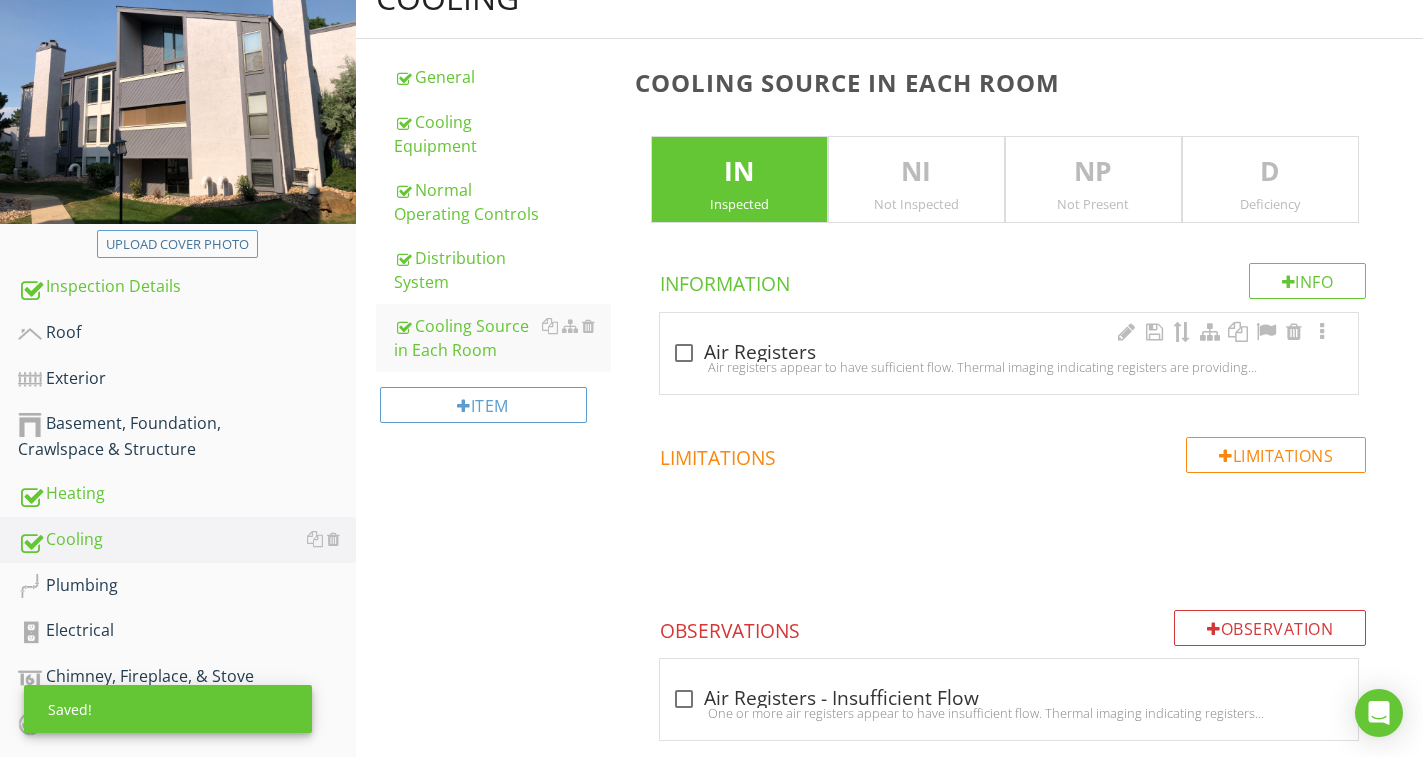 click on "Air registers appear to have sufficient flow. Thermal imaging indicating registers are providing cool air distribution." at bounding box center (1009, 367) 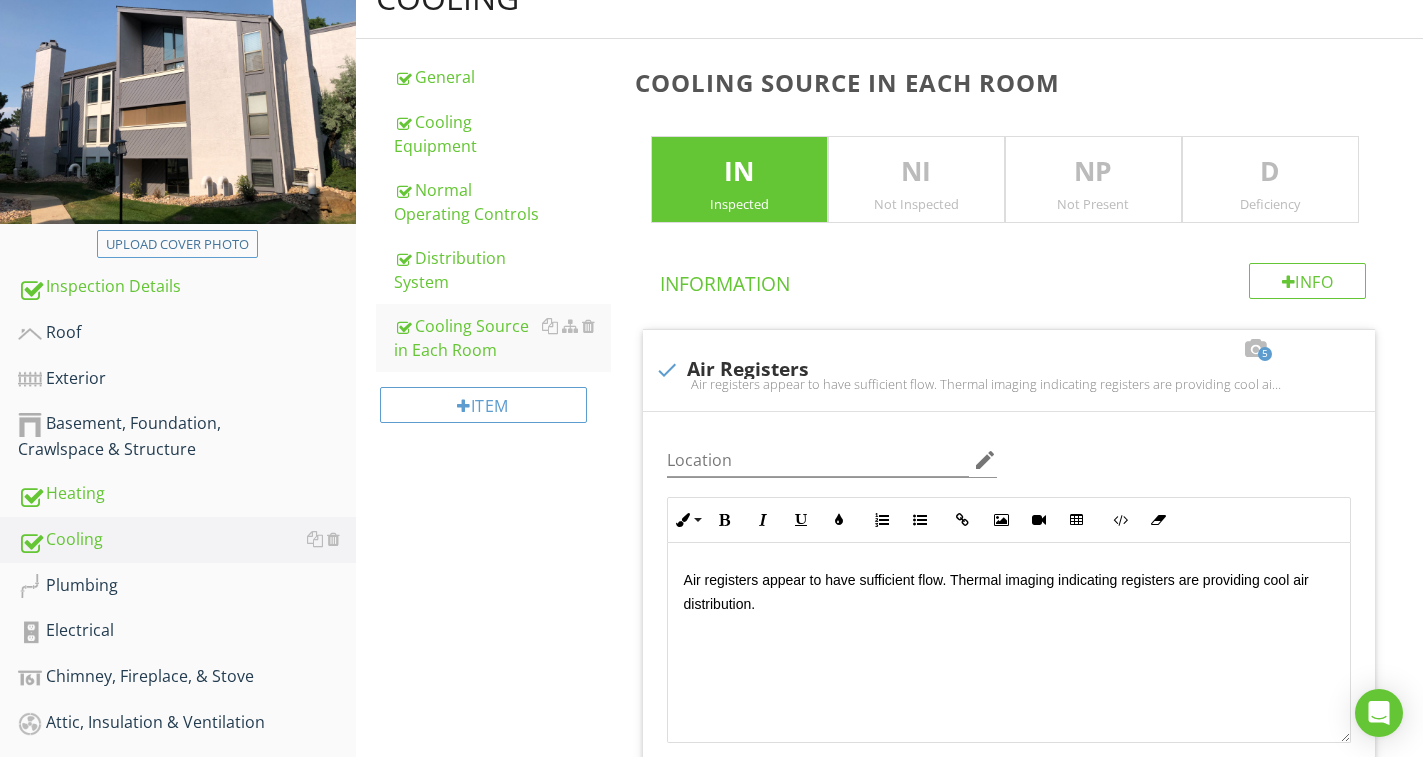 click on "Cooling
General
Cooling Equipment
Normal Operating Controls
Distribution System
Cooling Source in Each Room
Item
Cooling Source in Each Room
IN   Inspected NI   Not Inspected NP   Not Present D   Deficiency
Info
Information                 5         check
Air Registers
Air registers appear to have sufficient flow. Thermal imaging indicating registers are providing cool air distribution.
Location edit       Inline Style XLarge Large Normal Small Light Small/Light Bold Italic Underline Colors Ordered List Unordered List Insert Link Insert Image Insert Video Insert Table Code View Clear Formatting Enter text here               + Add a caption" at bounding box center (889, 773) 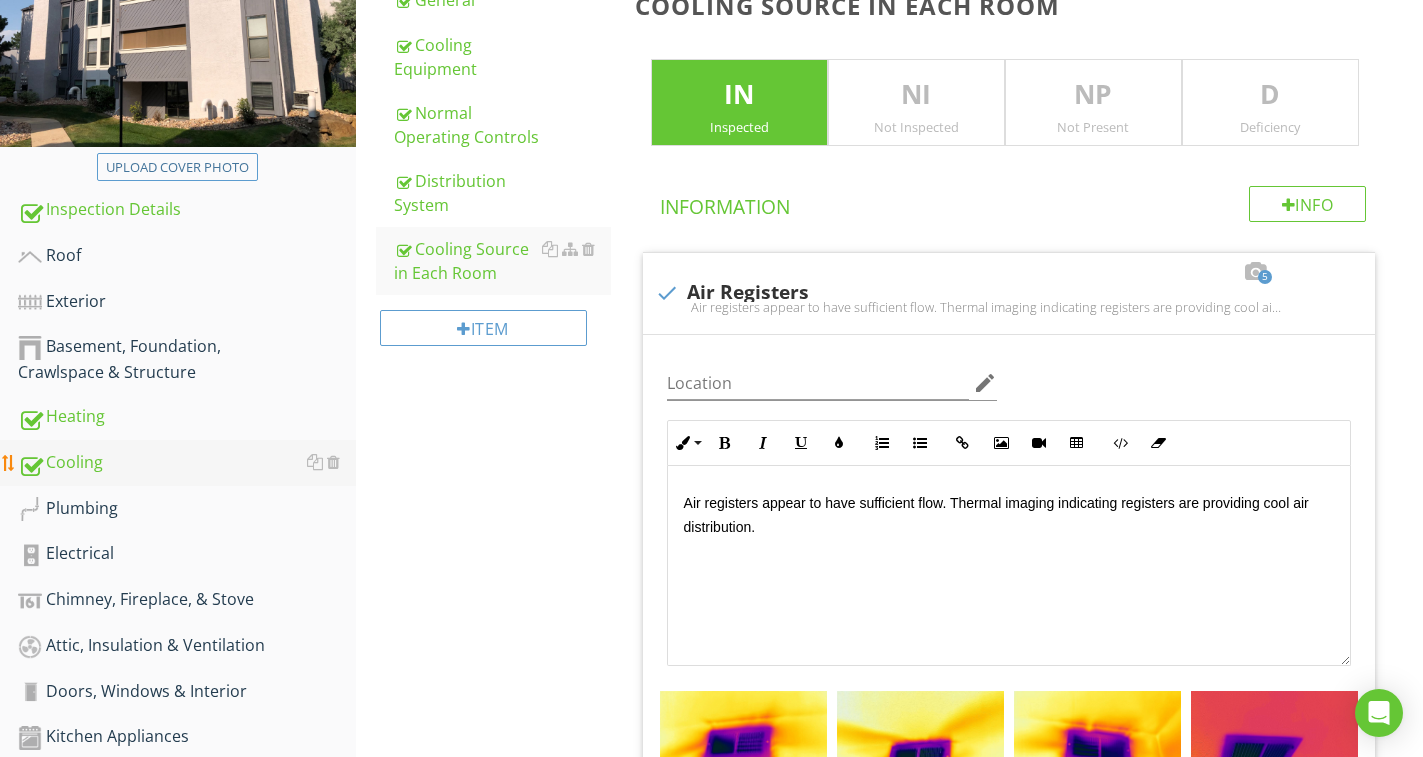 scroll, scrollTop: 363, scrollLeft: 0, axis: vertical 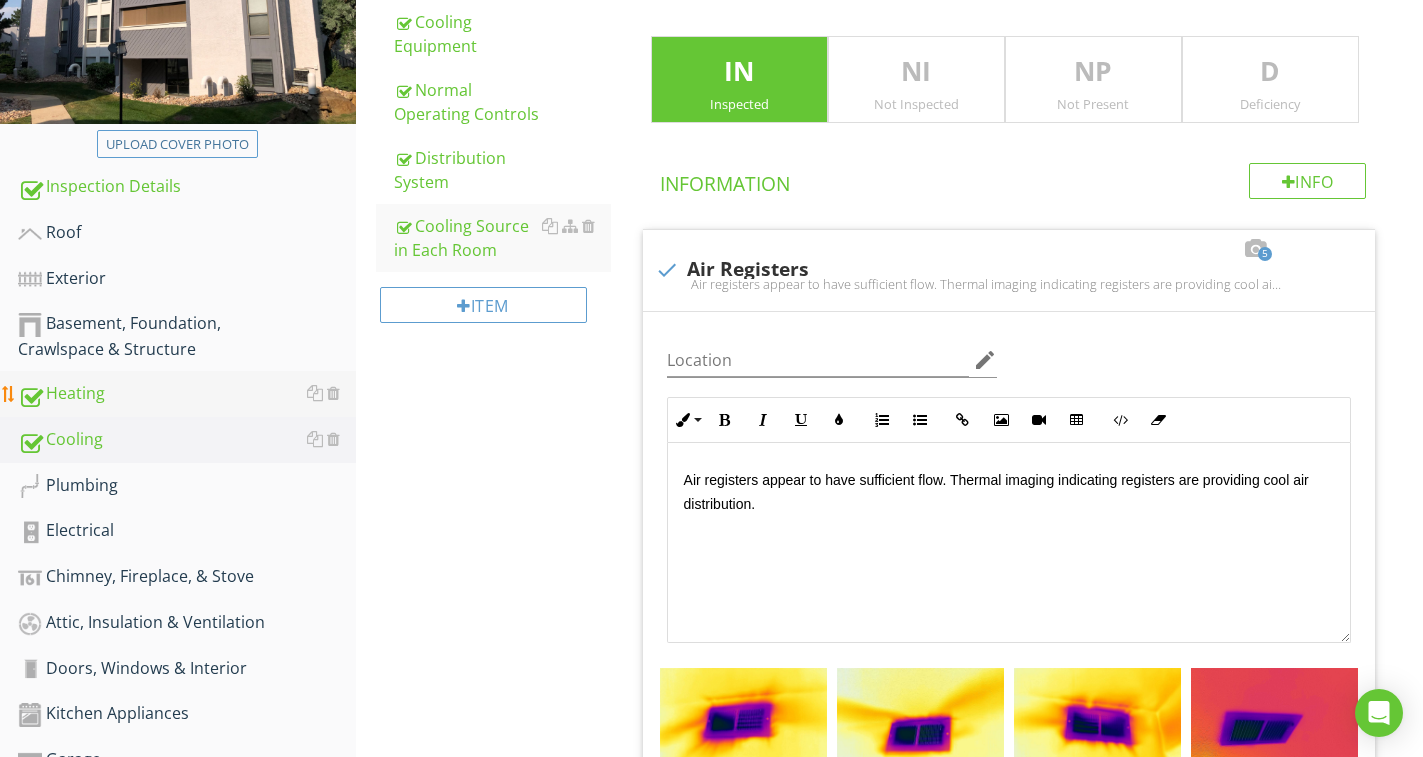 click on "Heating" at bounding box center [187, 394] 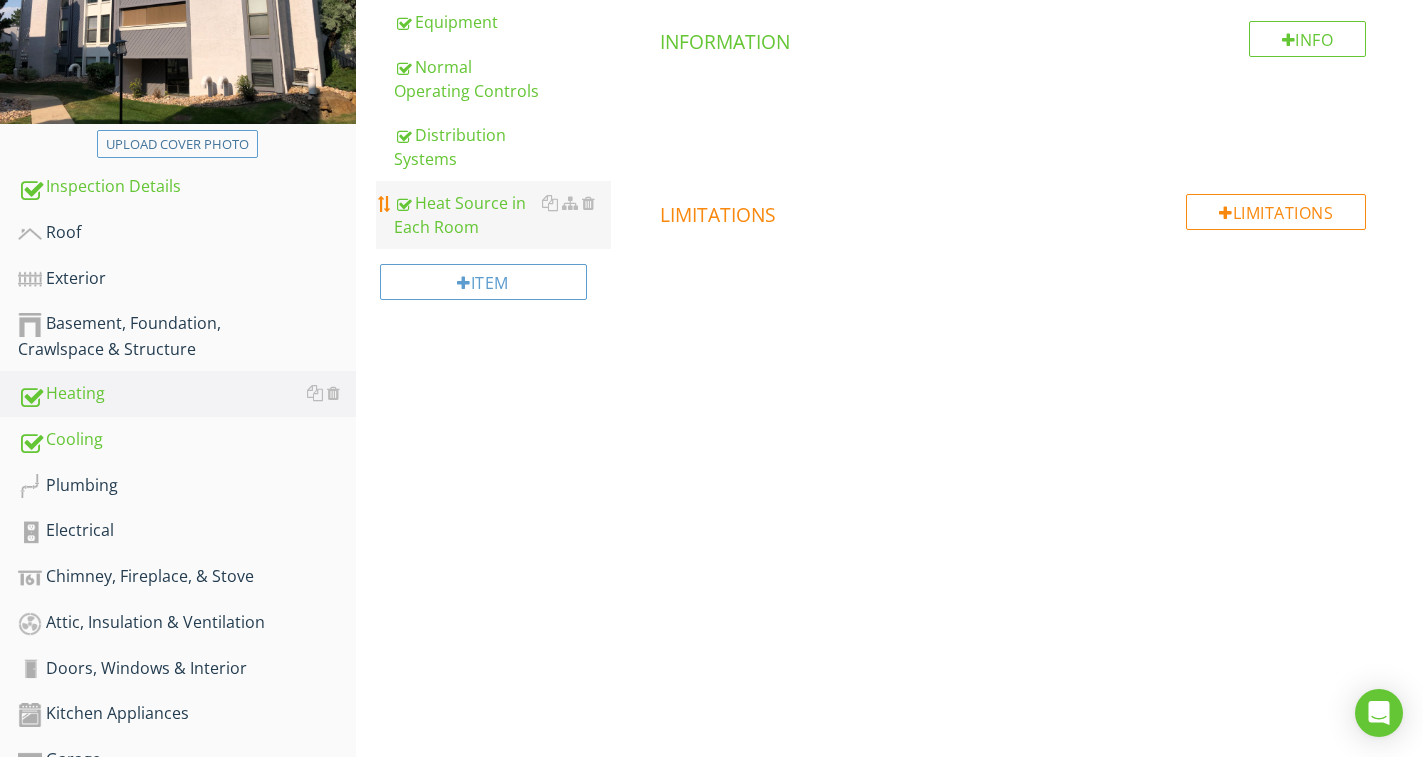 click on "Heat Source in Each Room" at bounding box center [502, 215] 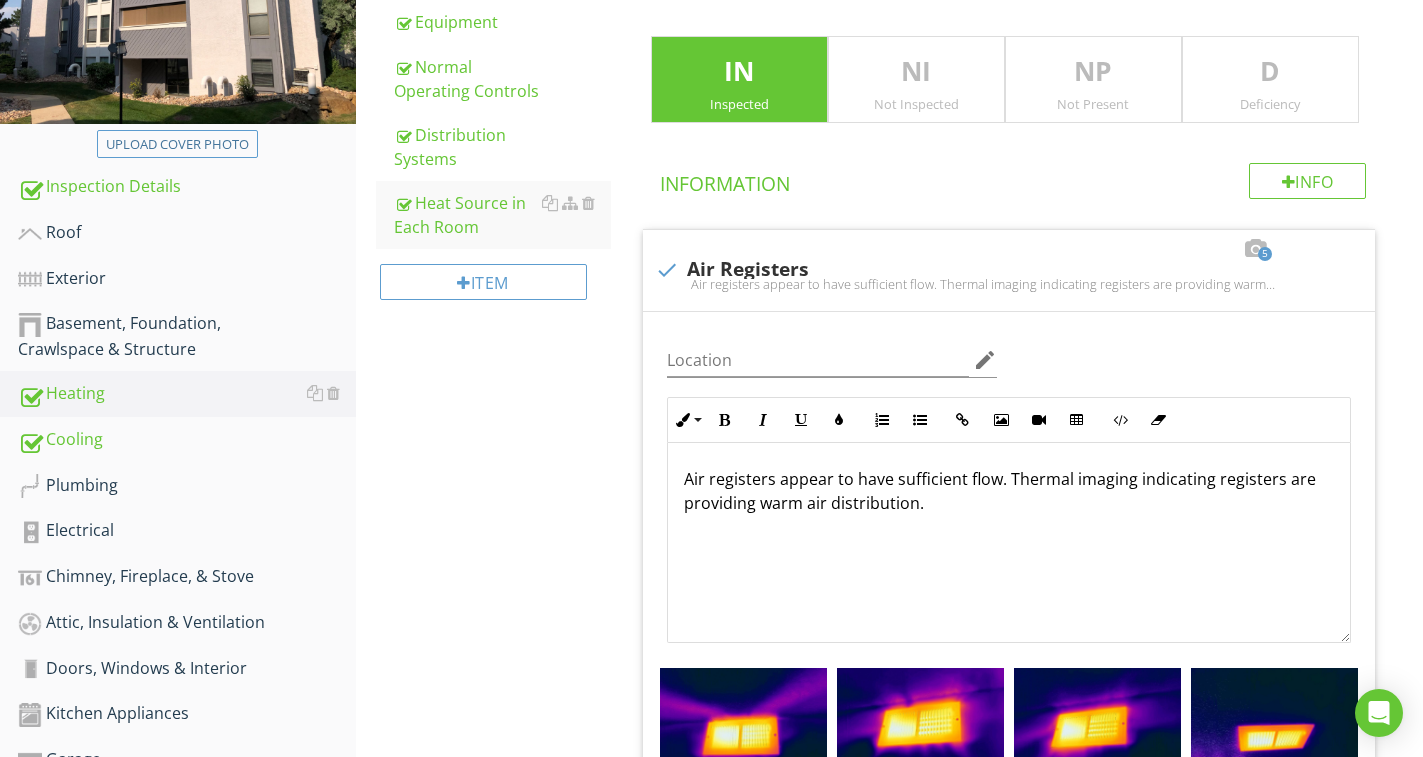 click on "D   Deficiency" at bounding box center [1270, 80] 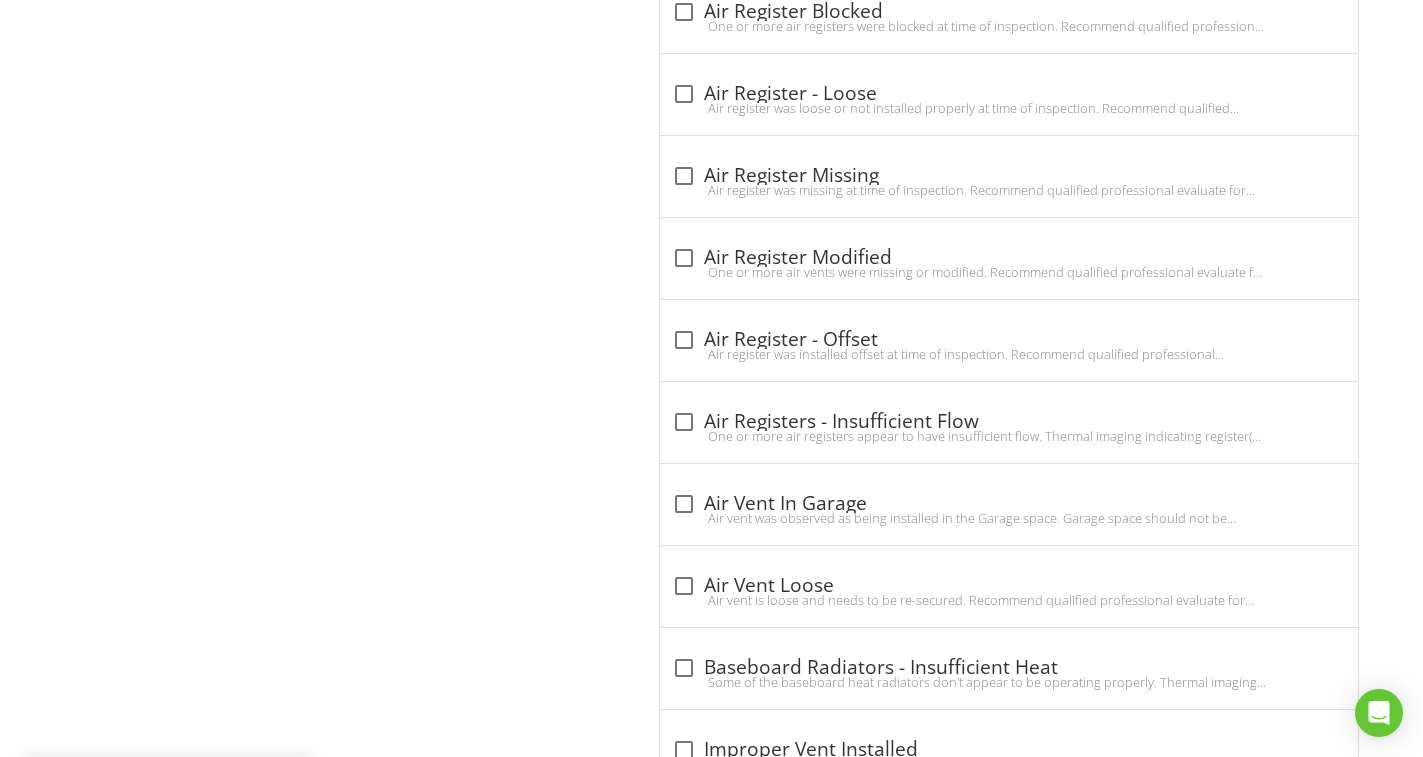 scroll, scrollTop: 2007, scrollLeft: 0, axis: vertical 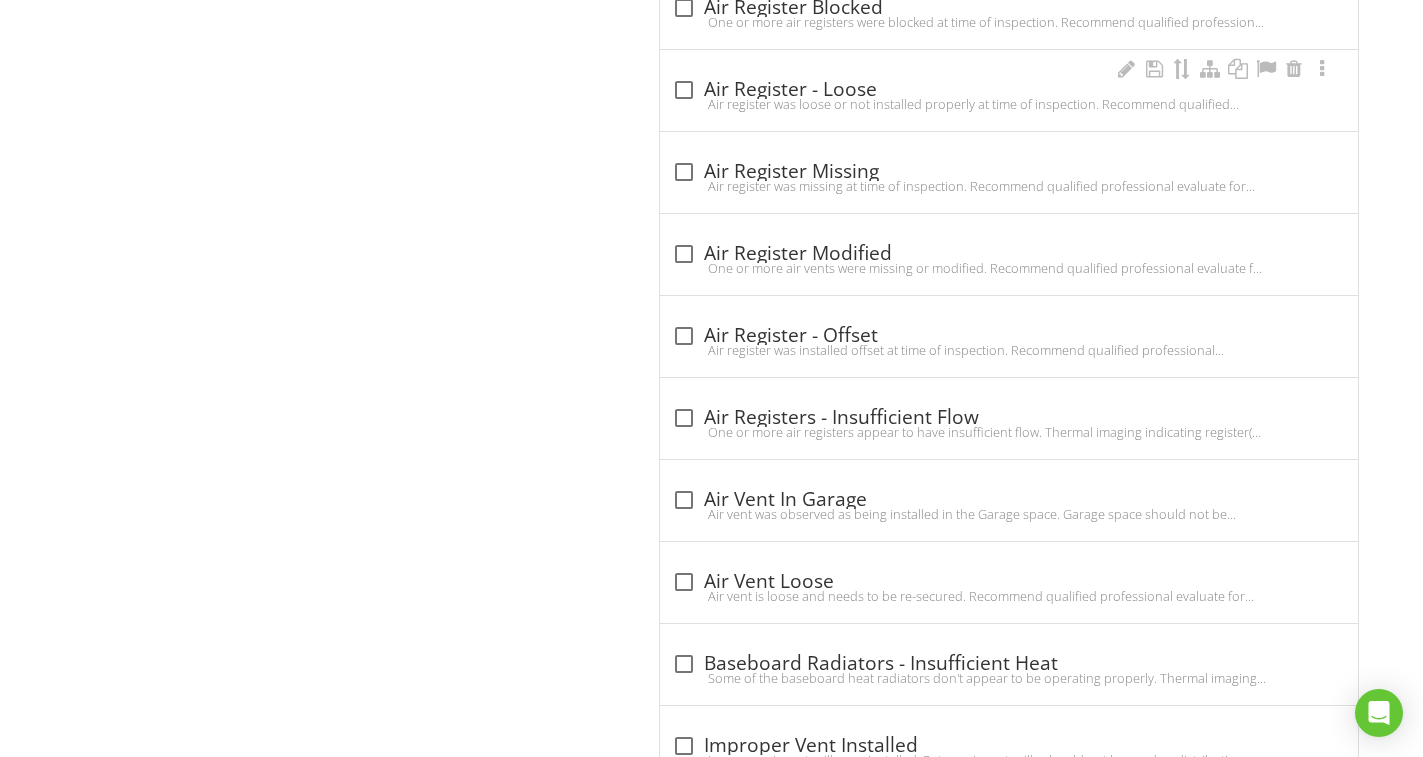 click on "check_box_outline_blank
Air Register - Loose" at bounding box center [1009, 90] 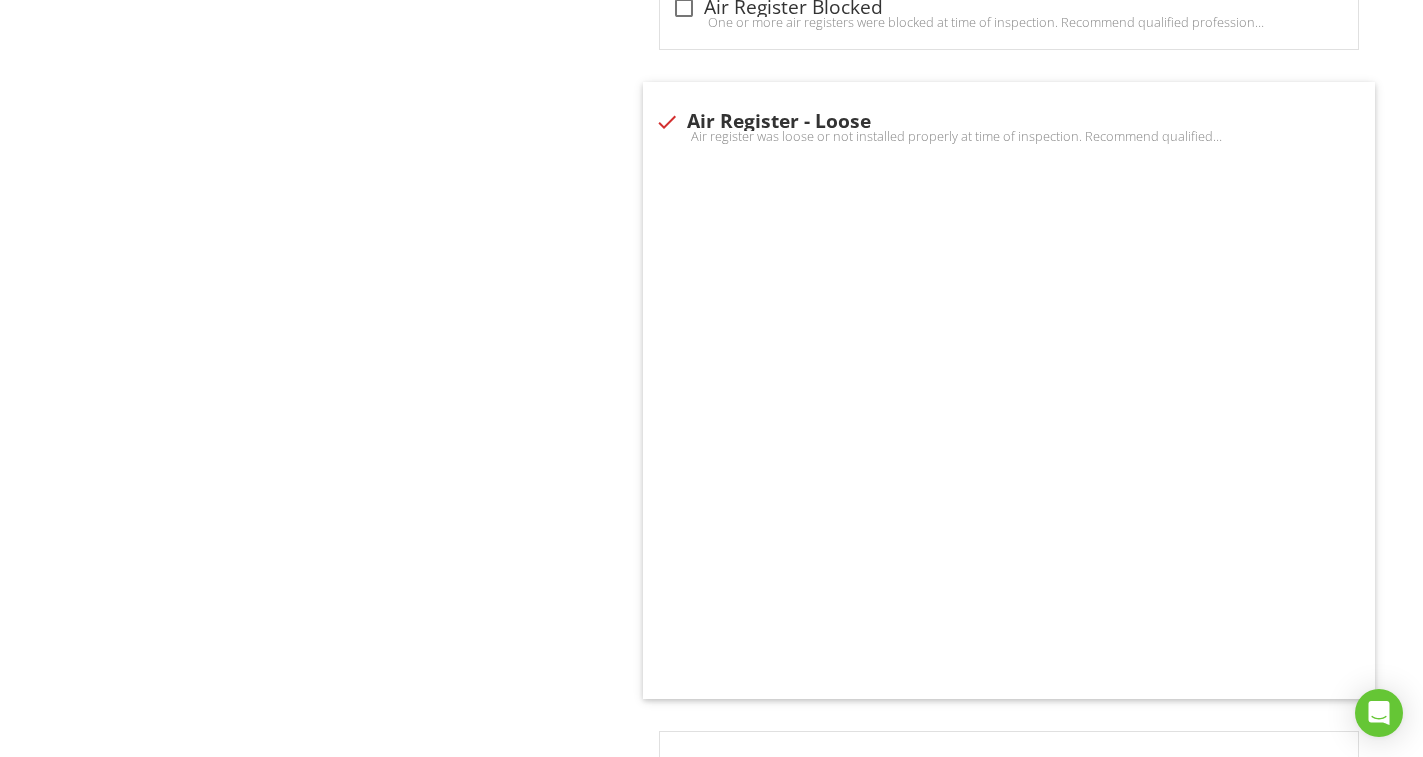 scroll, scrollTop: 2207, scrollLeft: 0, axis: vertical 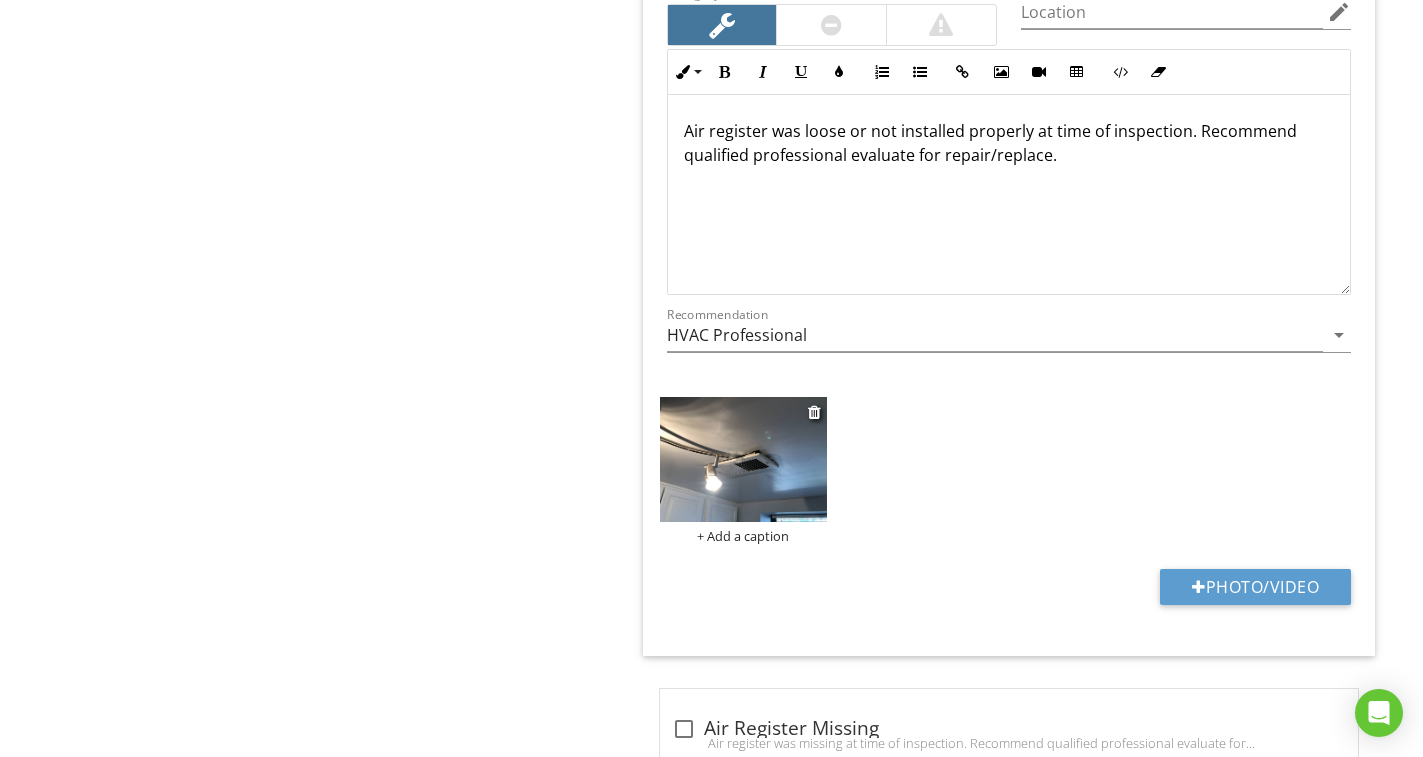 click at bounding box center (743, 459) 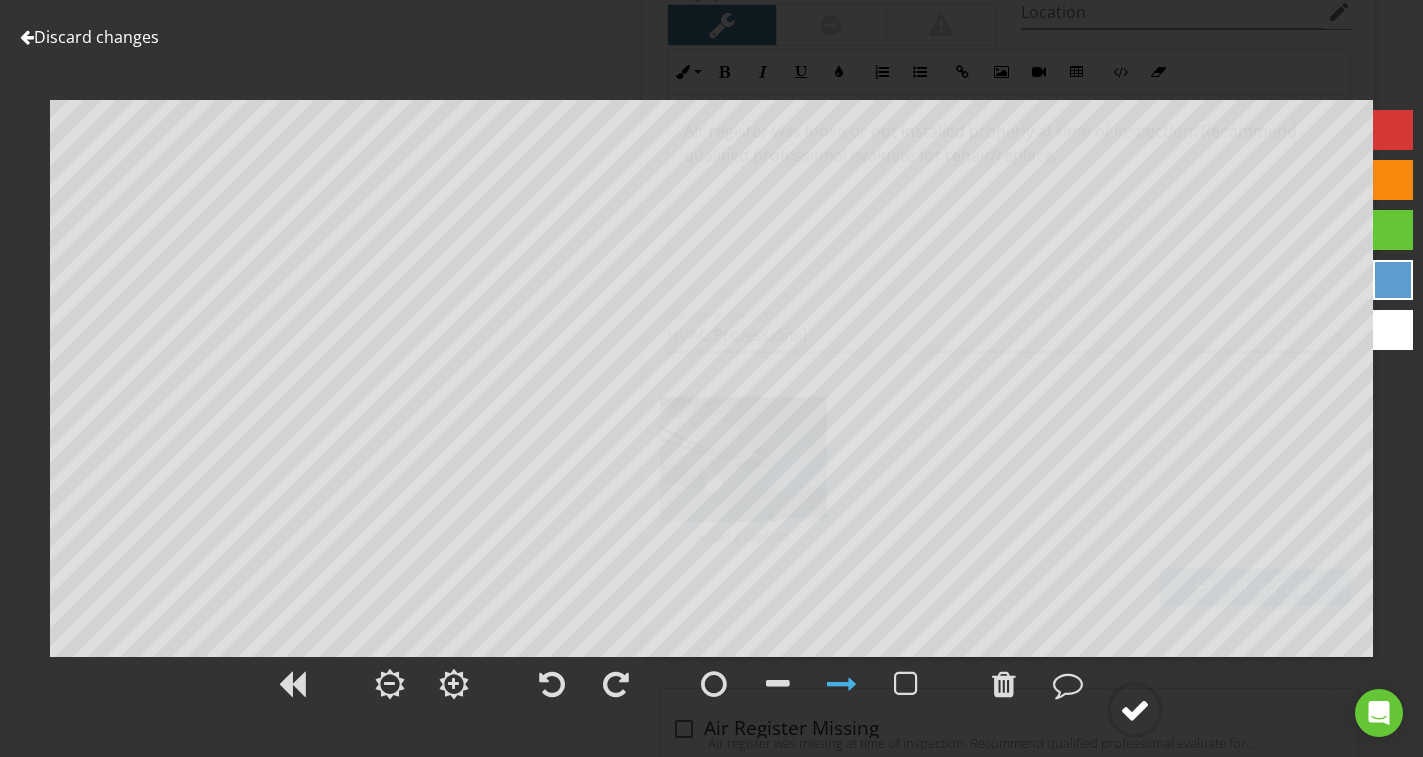 click at bounding box center (1135, 710) 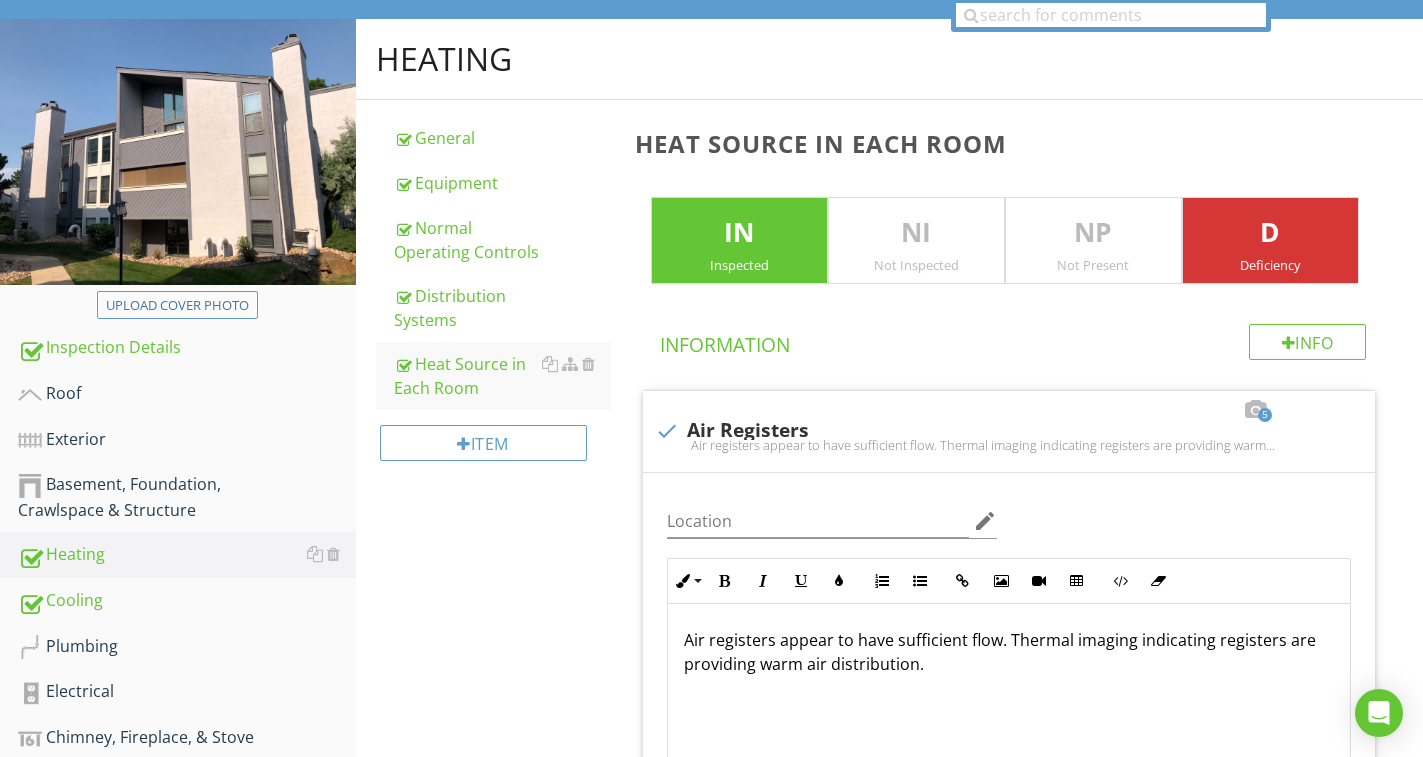 scroll, scrollTop: 197, scrollLeft: 0, axis: vertical 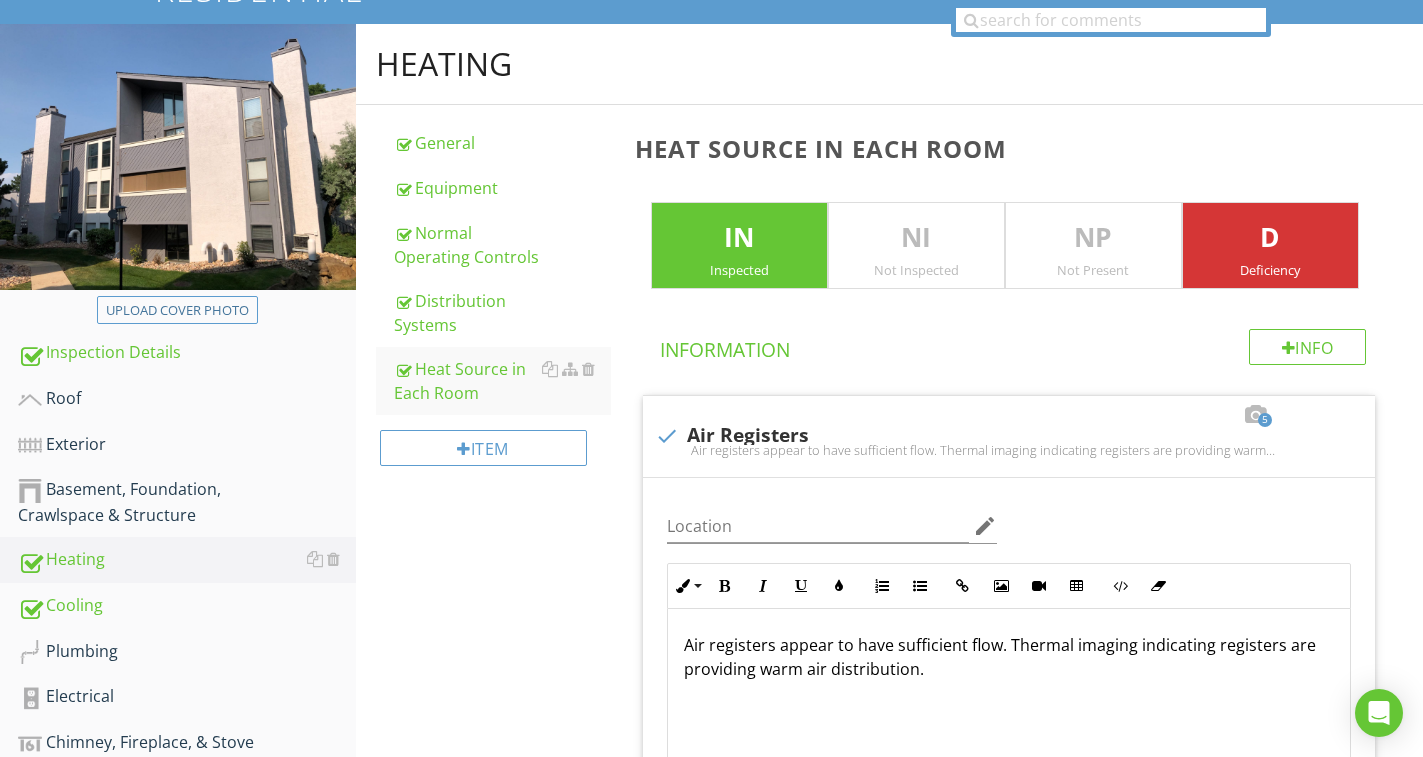 click on "Heating
General
Equipment
Normal Operating Controls
Distribution Systems
Heat Source in Each Room
Item
Heat Source in Each Room
IN   Inspected NI   Not Inspected NP   Not Present D   Deficiency
Info
Information                 5         check
Air Registers
Air registers appear to have sufficient flow. Thermal imaging indicating registers are providing warm air distribution.
Location edit       Inline Style XLarge Large Normal Small Light Small/Light Bold Italic Underline Colors Ordered List Unordered List Insert Link Insert Image Insert Video Insert Table Code View Clear Formatting Enter text here               + Add a caption" at bounding box center (889, 1801) 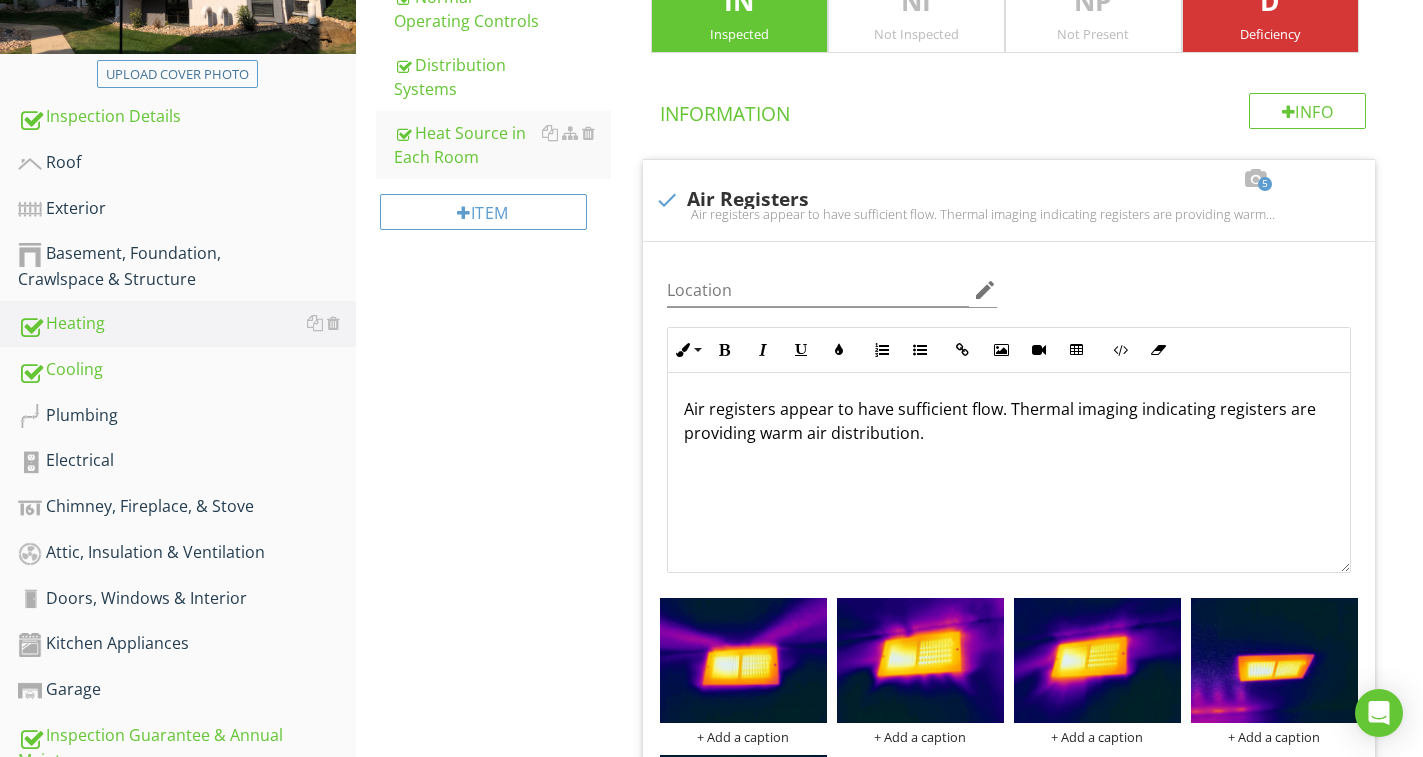 scroll, scrollTop: 397, scrollLeft: 0, axis: vertical 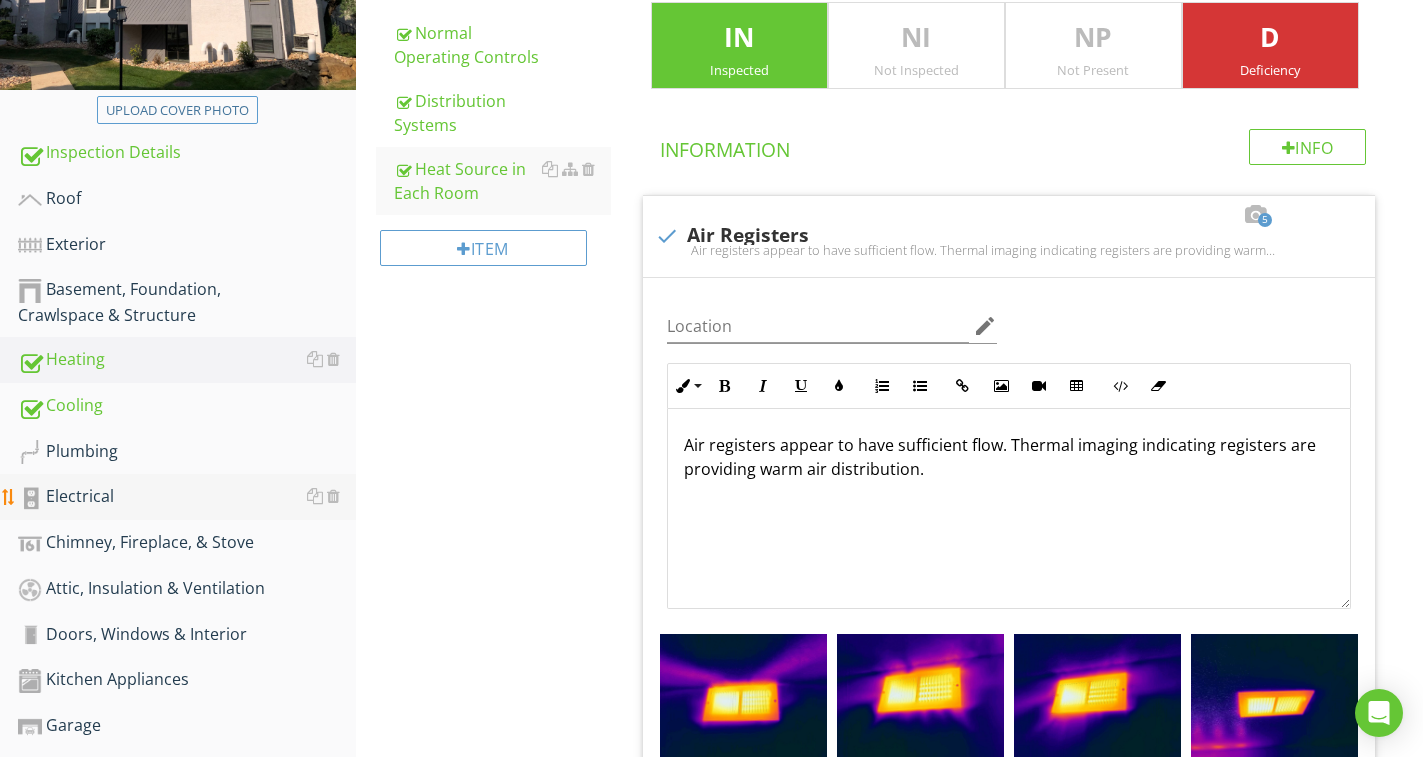 click on "Electrical" at bounding box center (187, 497) 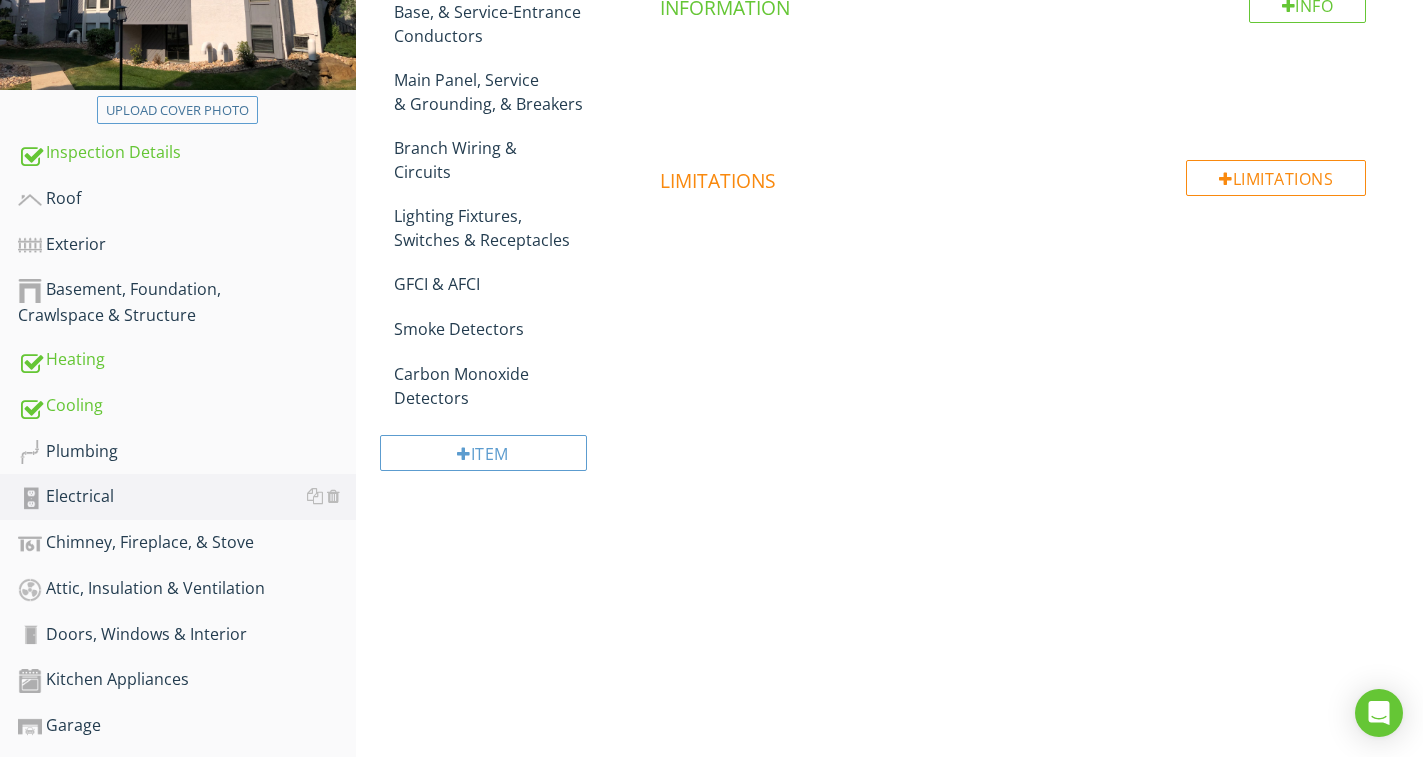 click on "Electrical
General
Electric Meter, Base, & Service-Entrance Conductors
Main Panel, Service & Grounding, & Breakers
Branch Wiring & Circuits
Lighting Fixtures, Switches & Receptacles
GFCI & AFCI
Smoke Detectors
Carbon Monoxide Detectors
Item
General
Info
Information
Limitations
Limitations" at bounding box center [889, 187] 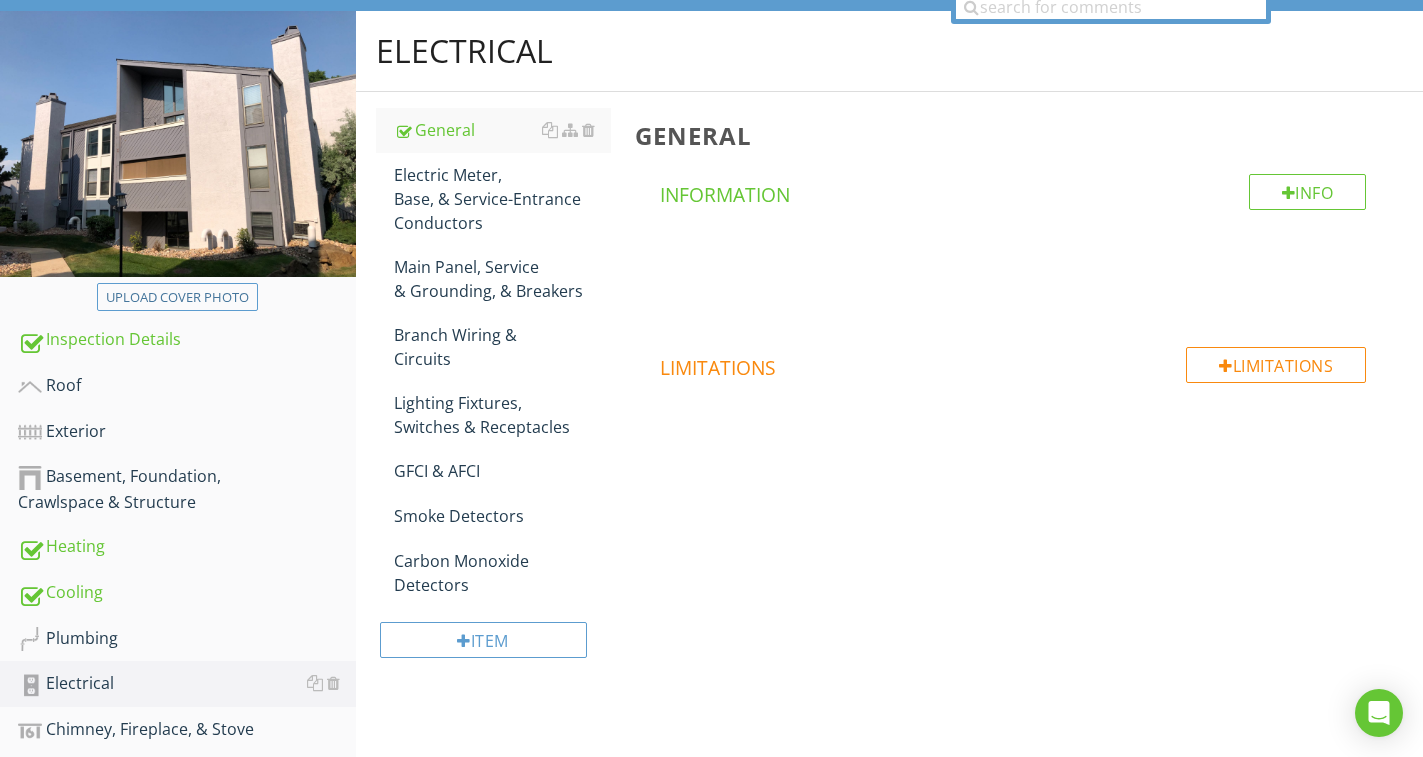 scroll, scrollTop: 197, scrollLeft: 0, axis: vertical 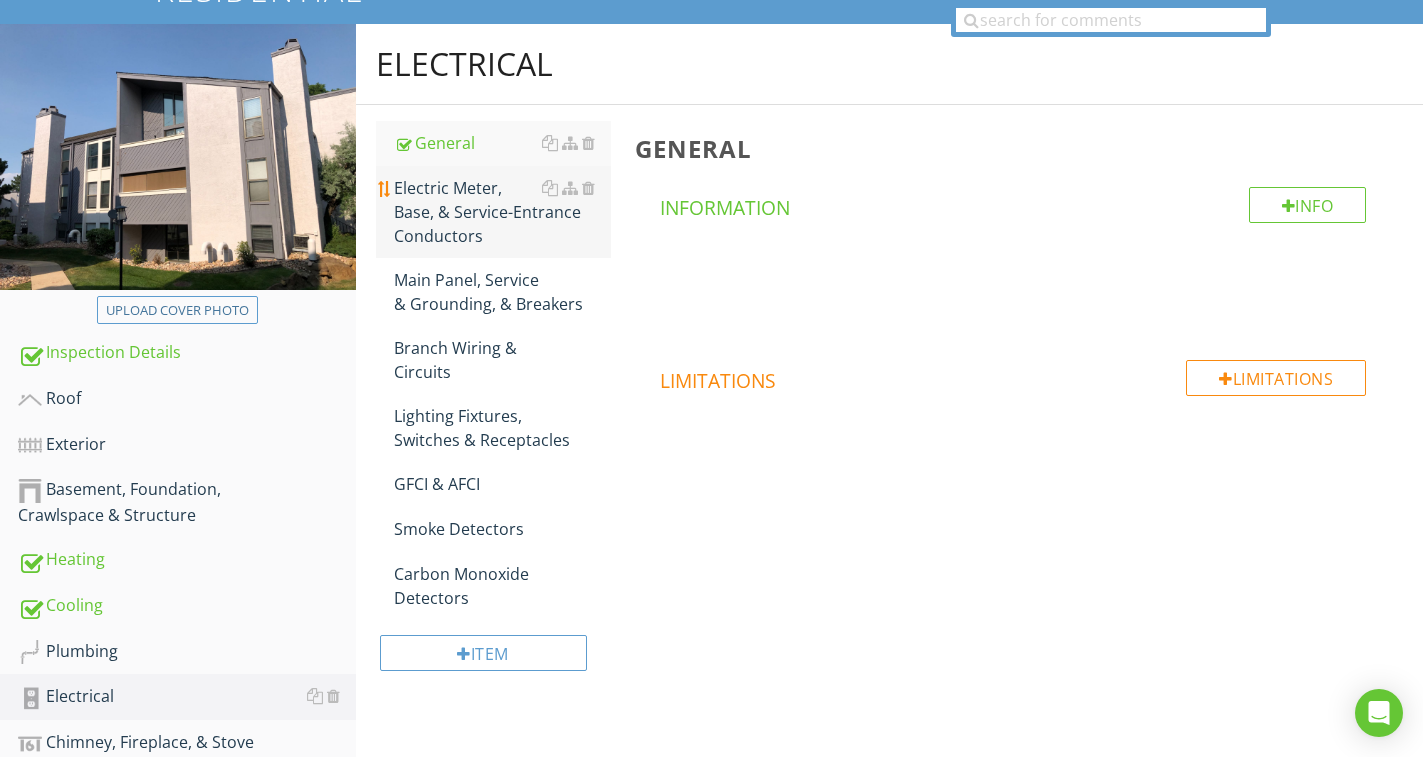 click on "Electric Meter, Base, & Service-Entrance Conductors" at bounding box center [502, 212] 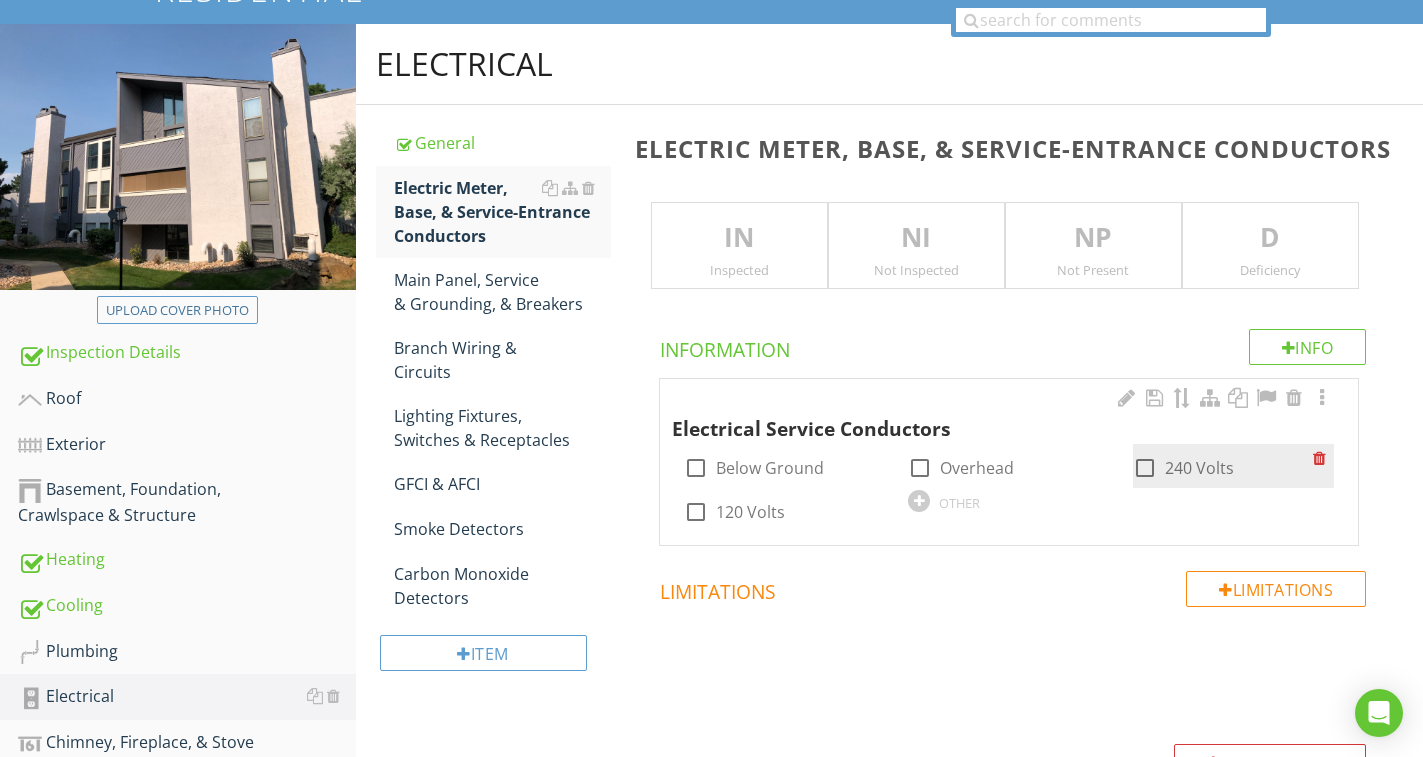click on "Below Ground" at bounding box center [770, 468] 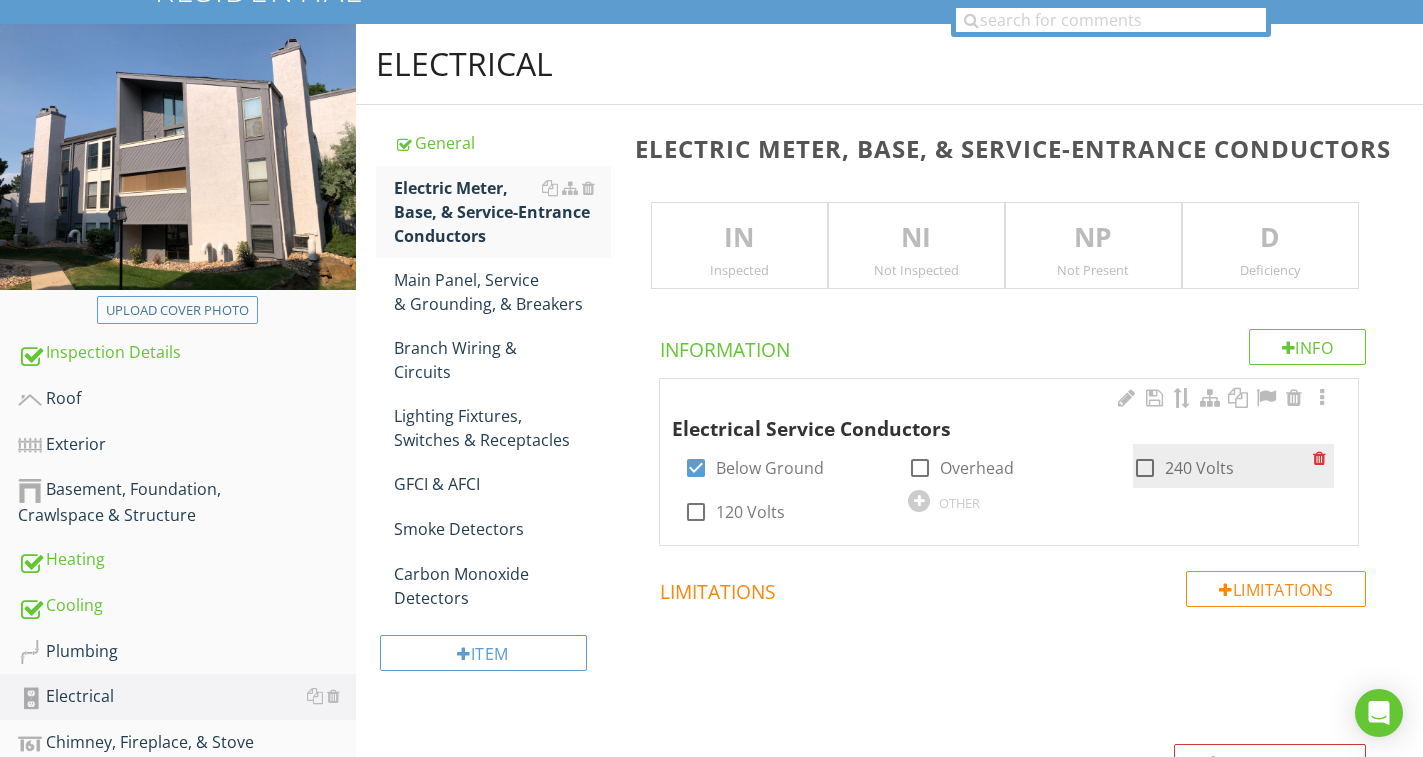 checkbox on "true" 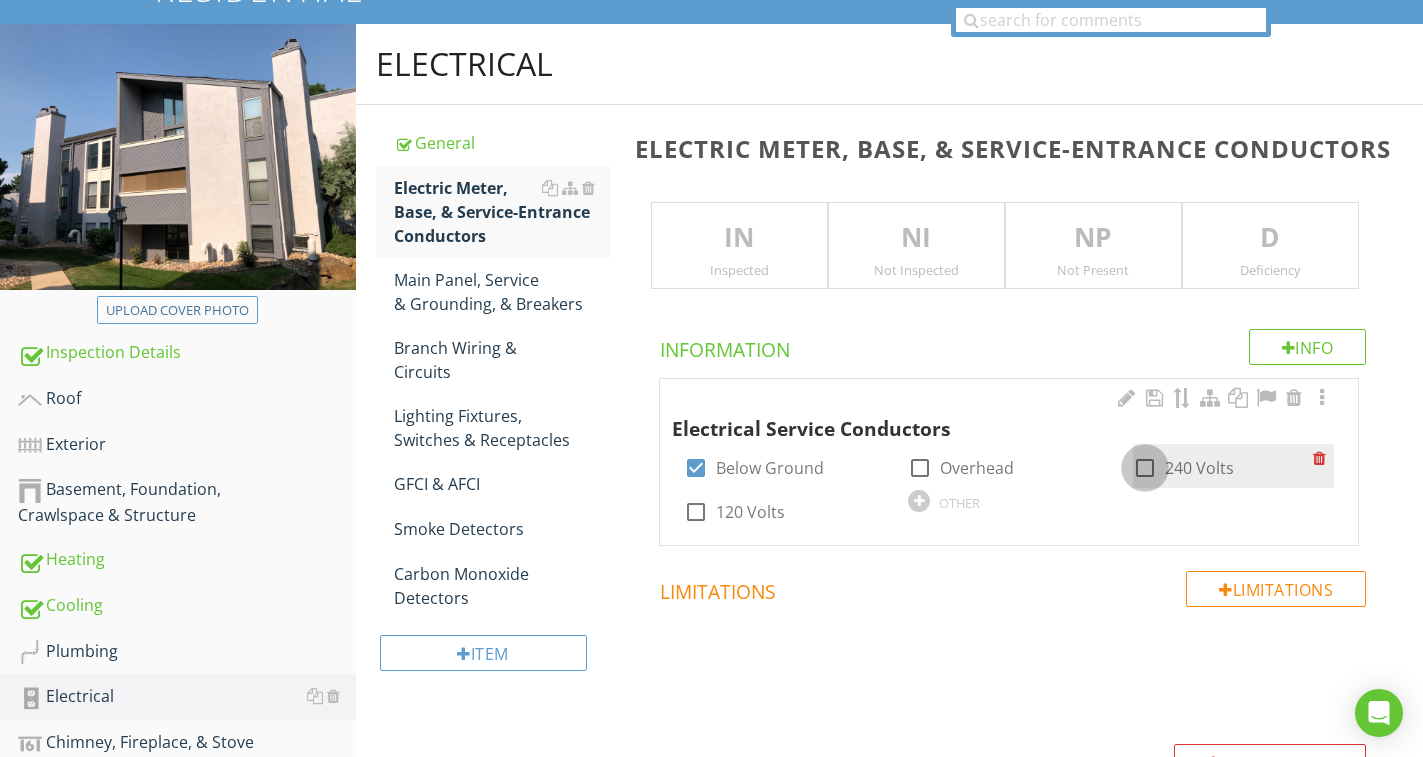 drag, startPoint x: 1152, startPoint y: 465, endPoint x: 780, endPoint y: 259, distance: 425.22934 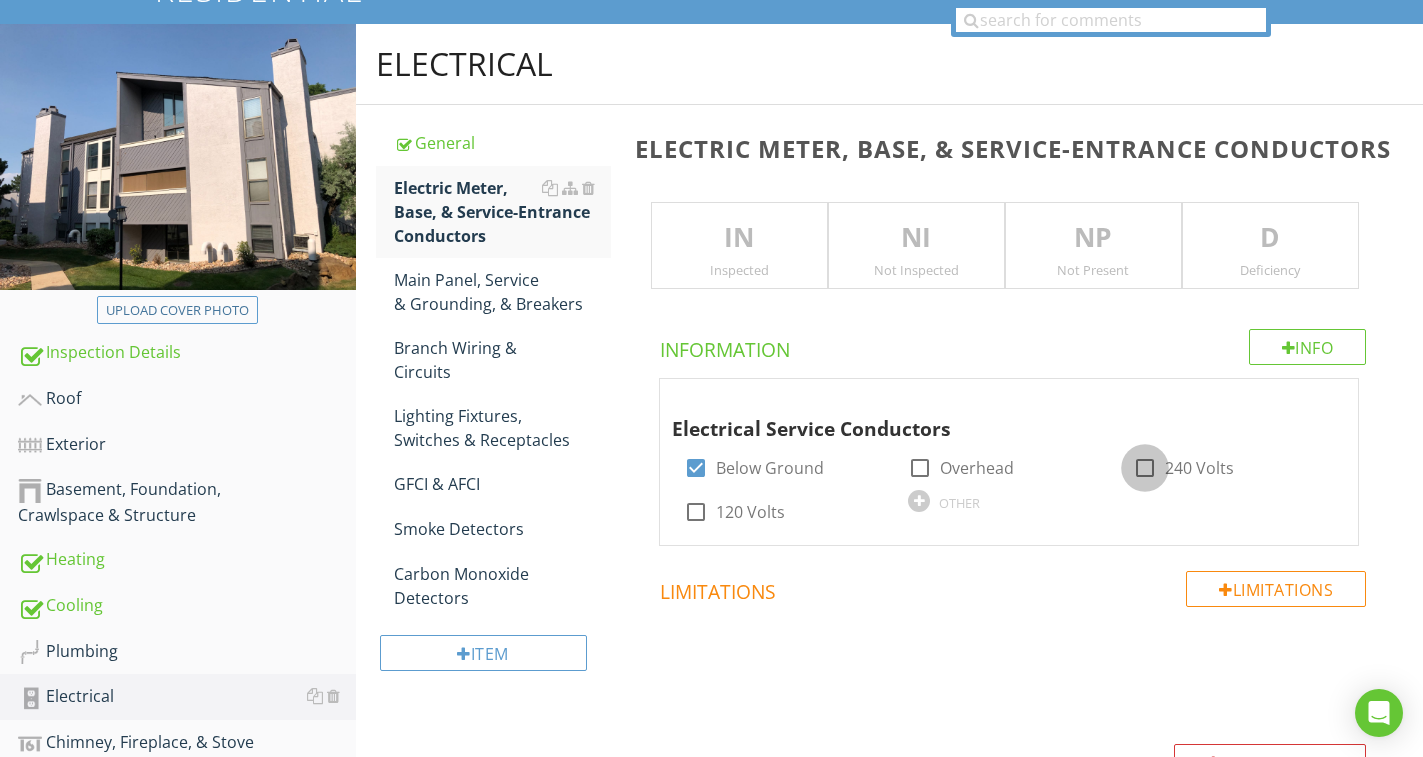 click at bounding box center [1145, 468] 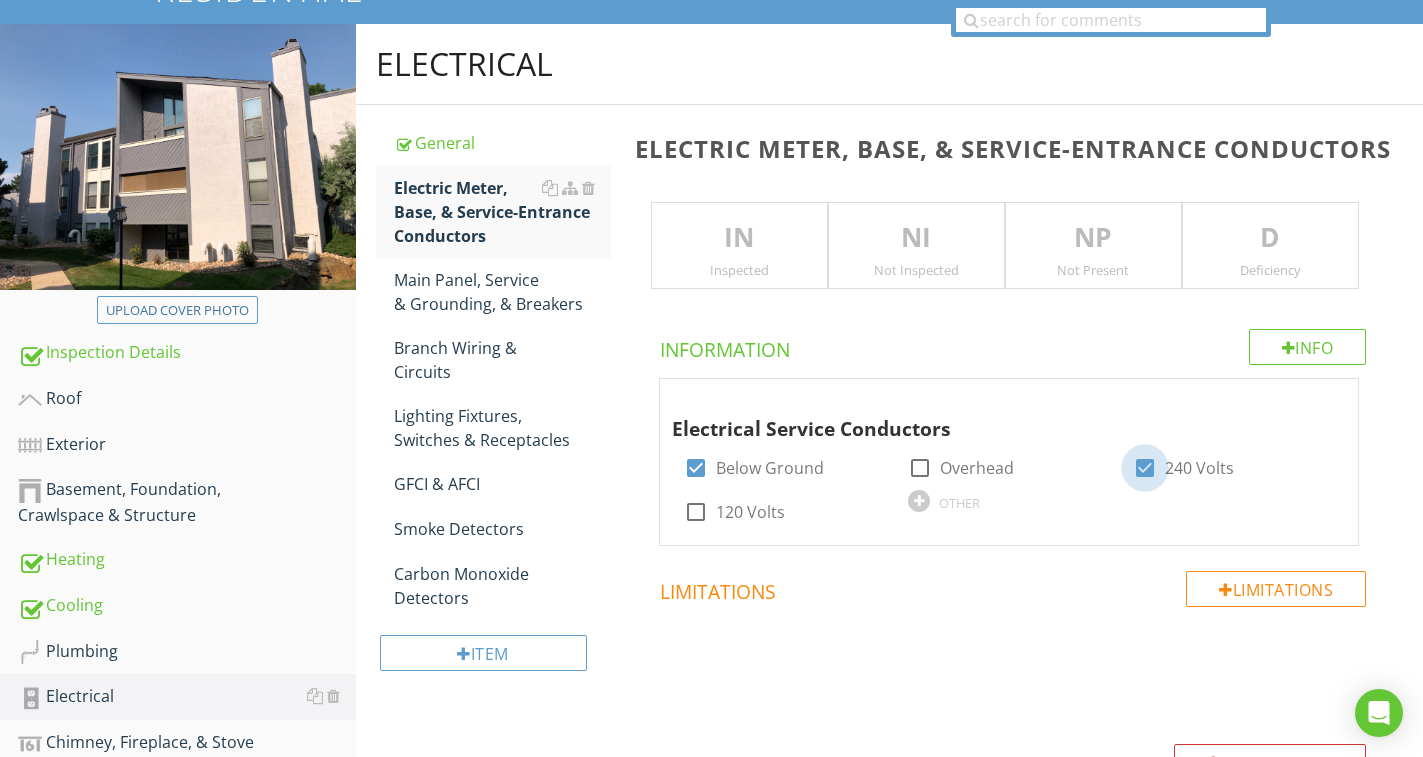 click on "IN" at bounding box center [739, 238] 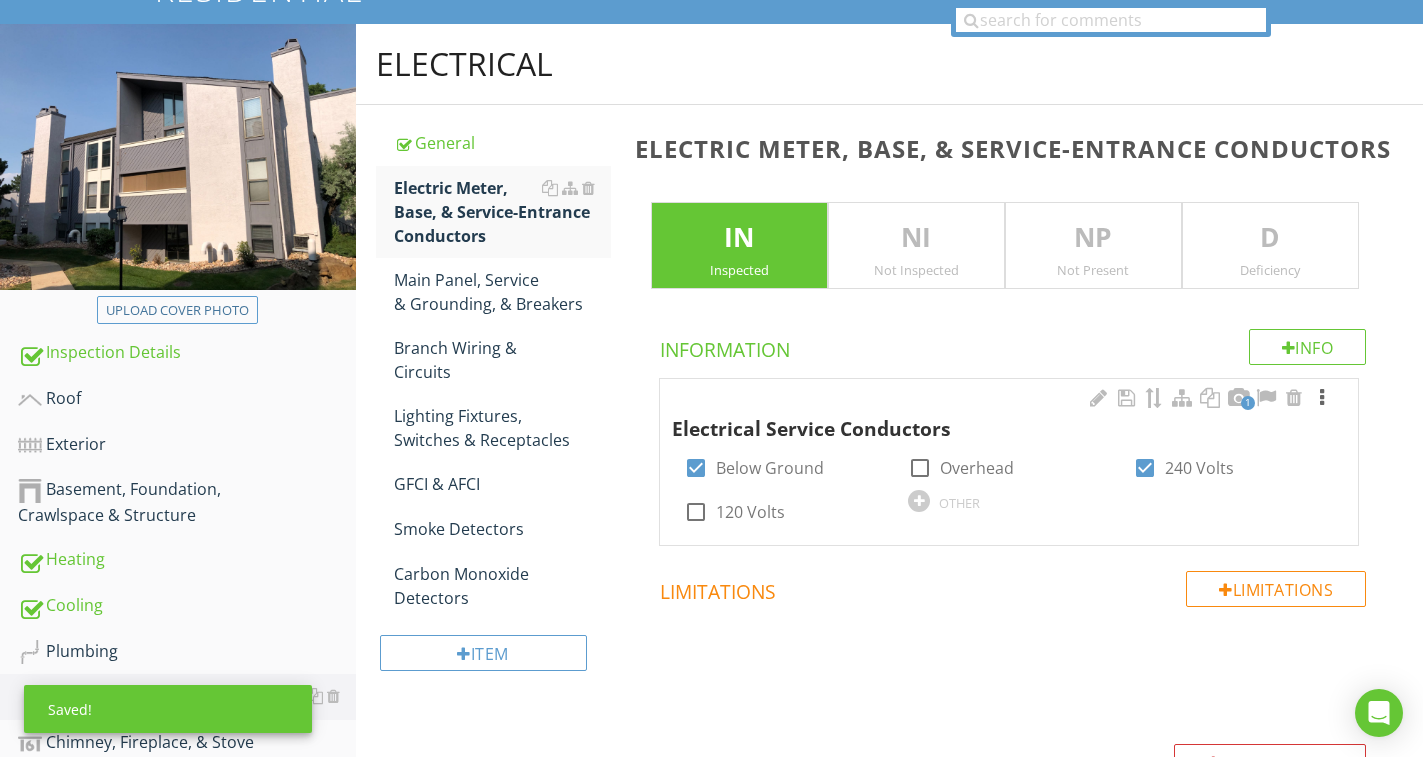 click at bounding box center [1322, 398] 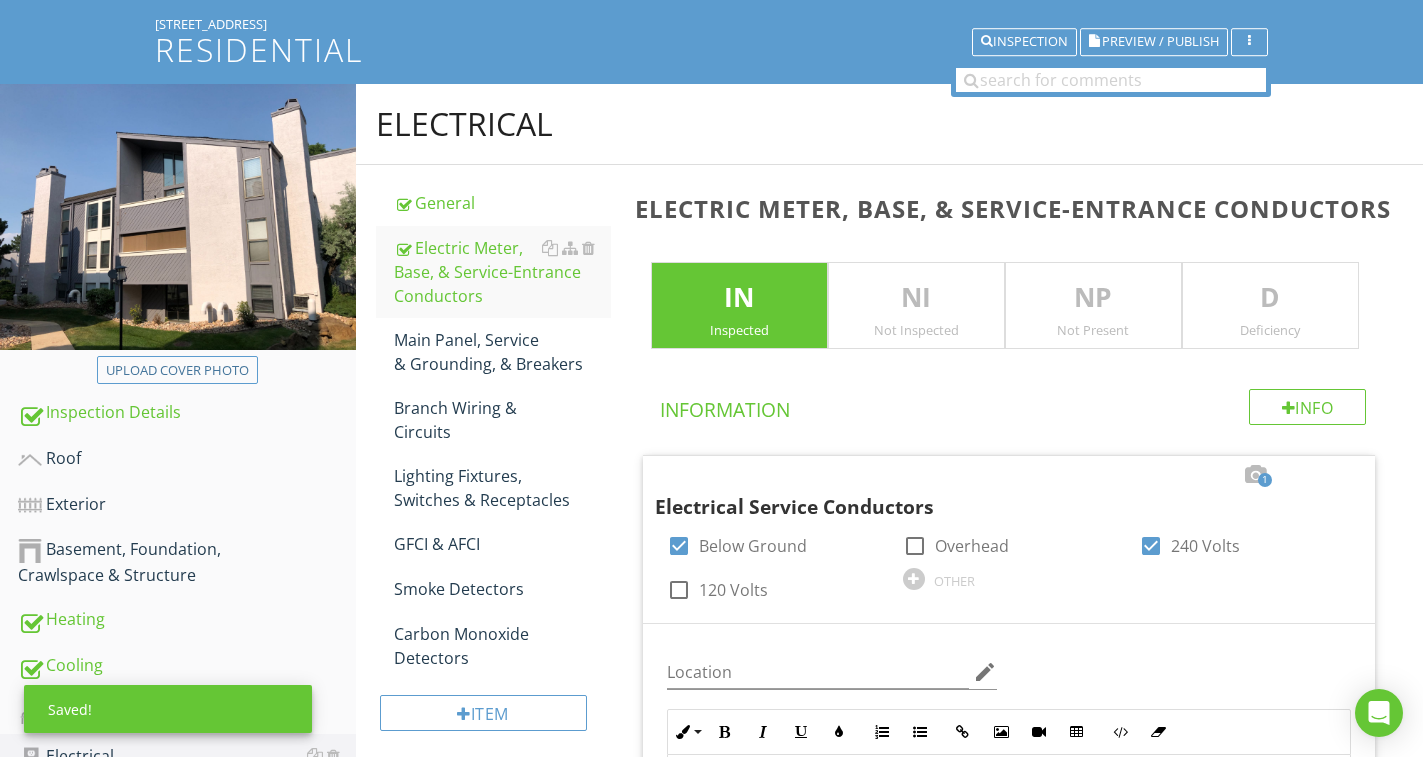 scroll, scrollTop: 97, scrollLeft: 0, axis: vertical 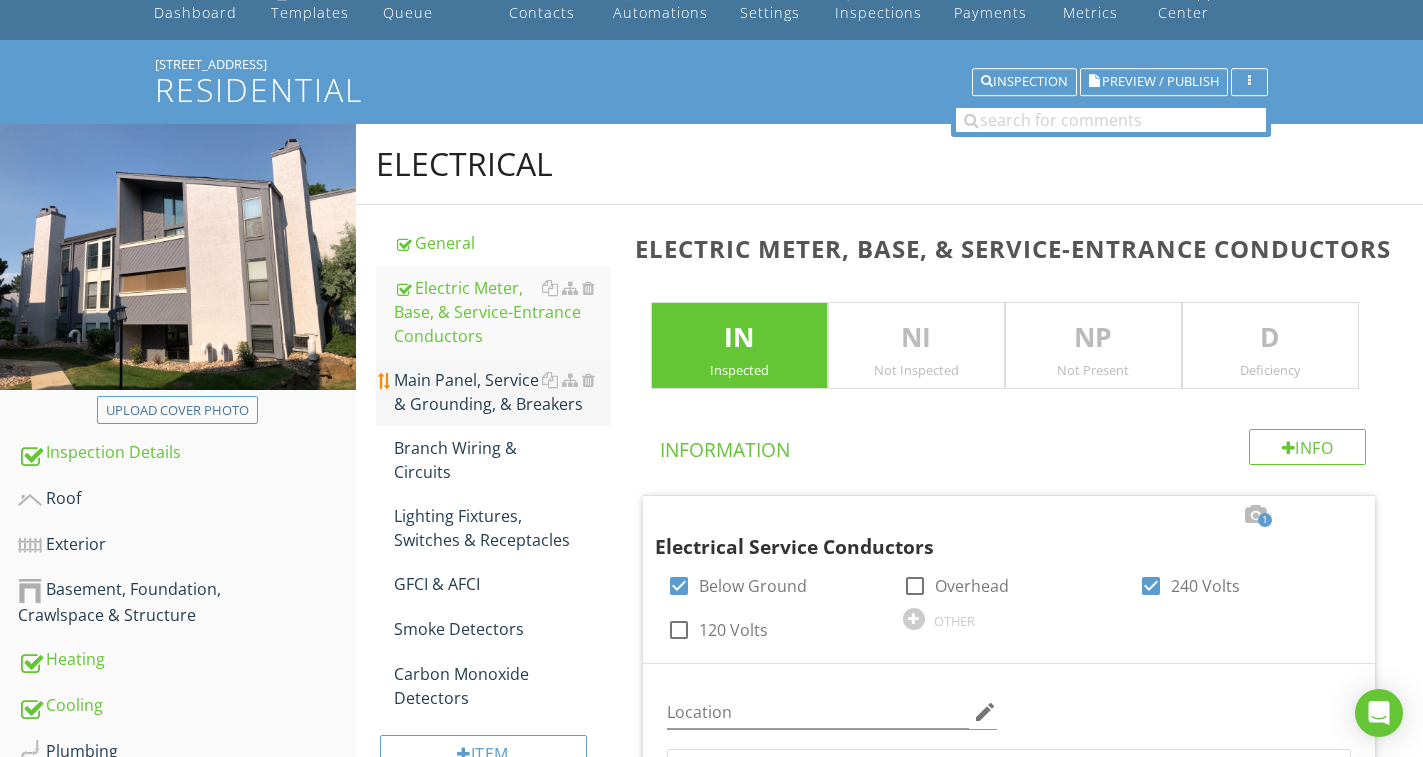 click on "Main Panel, Service & Grounding, & Breakers" at bounding box center (502, 392) 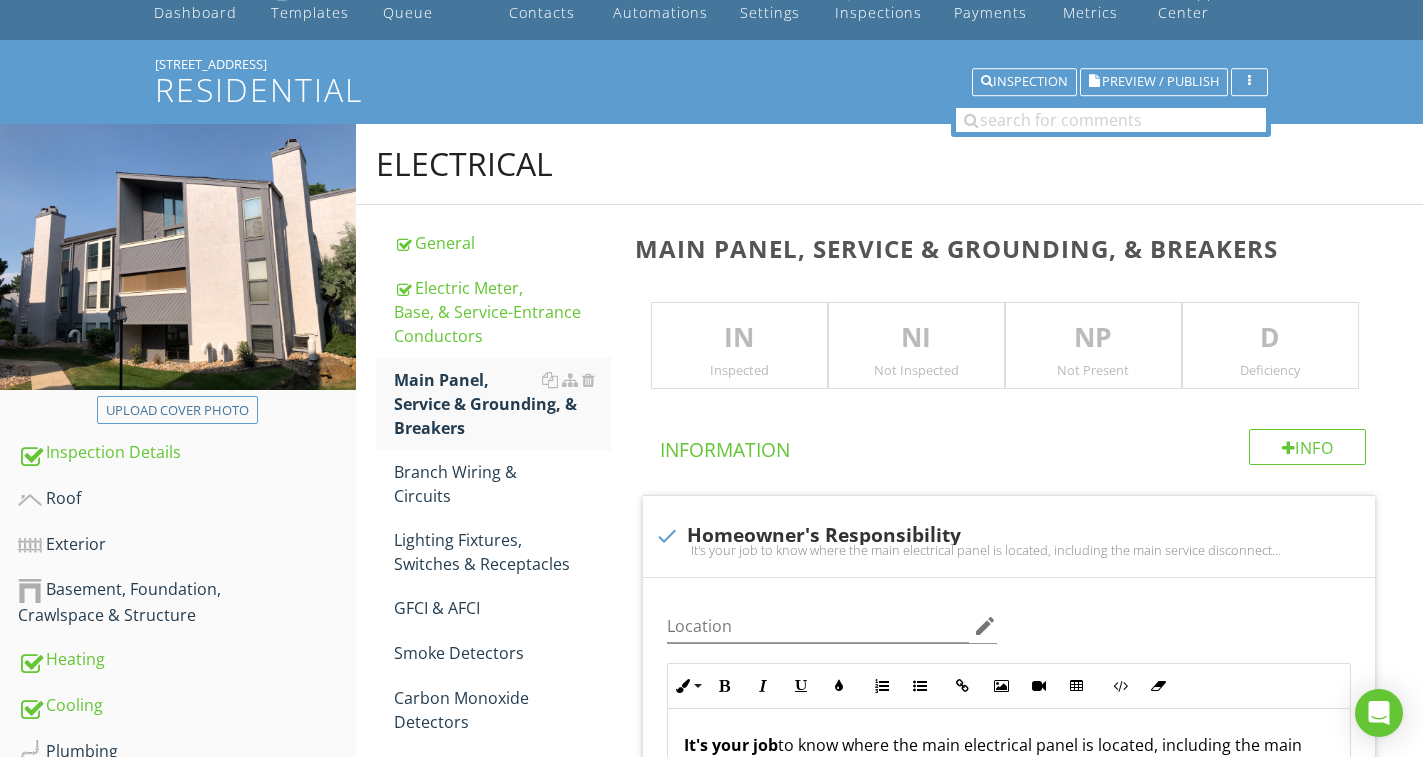 click on "IN" at bounding box center [739, 338] 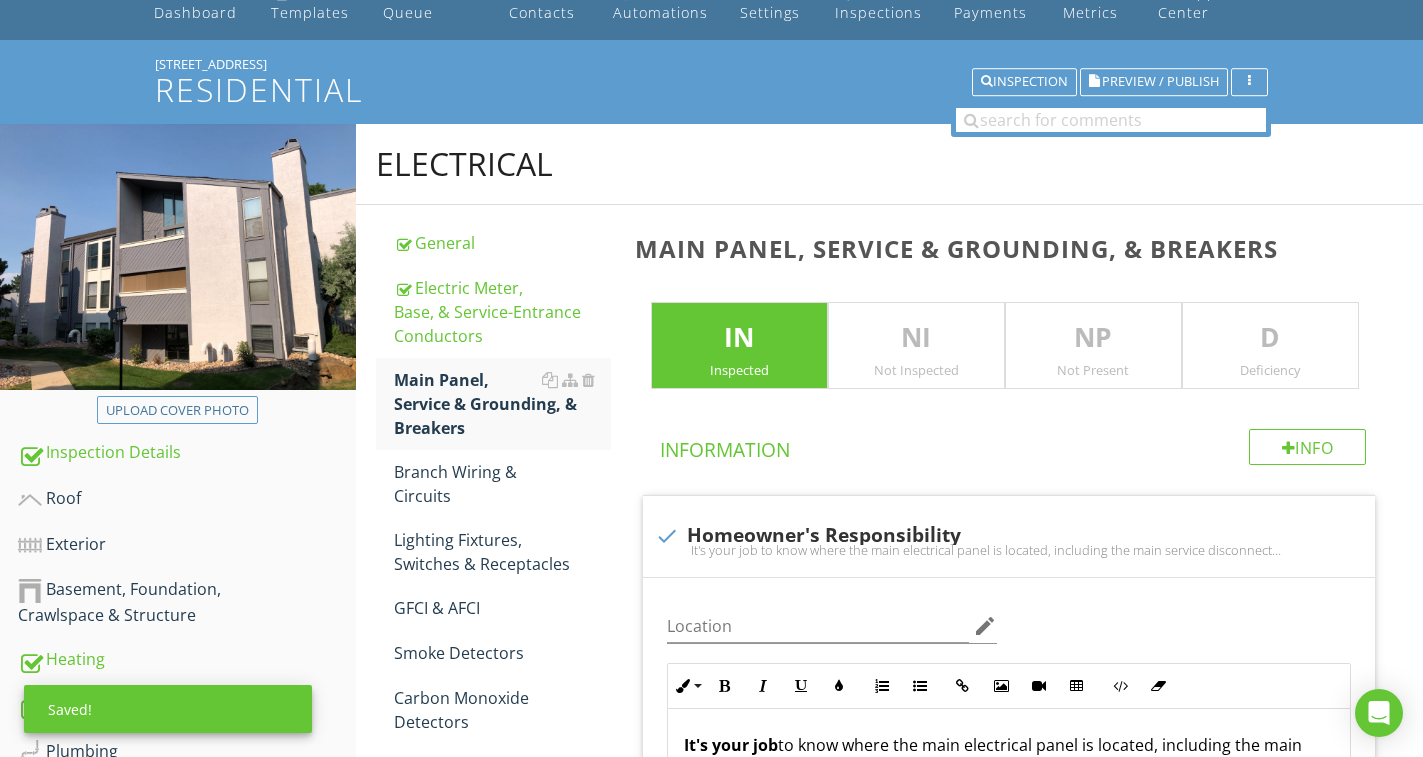 click on "D   Deficiency" at bounding box center (1270, 346) 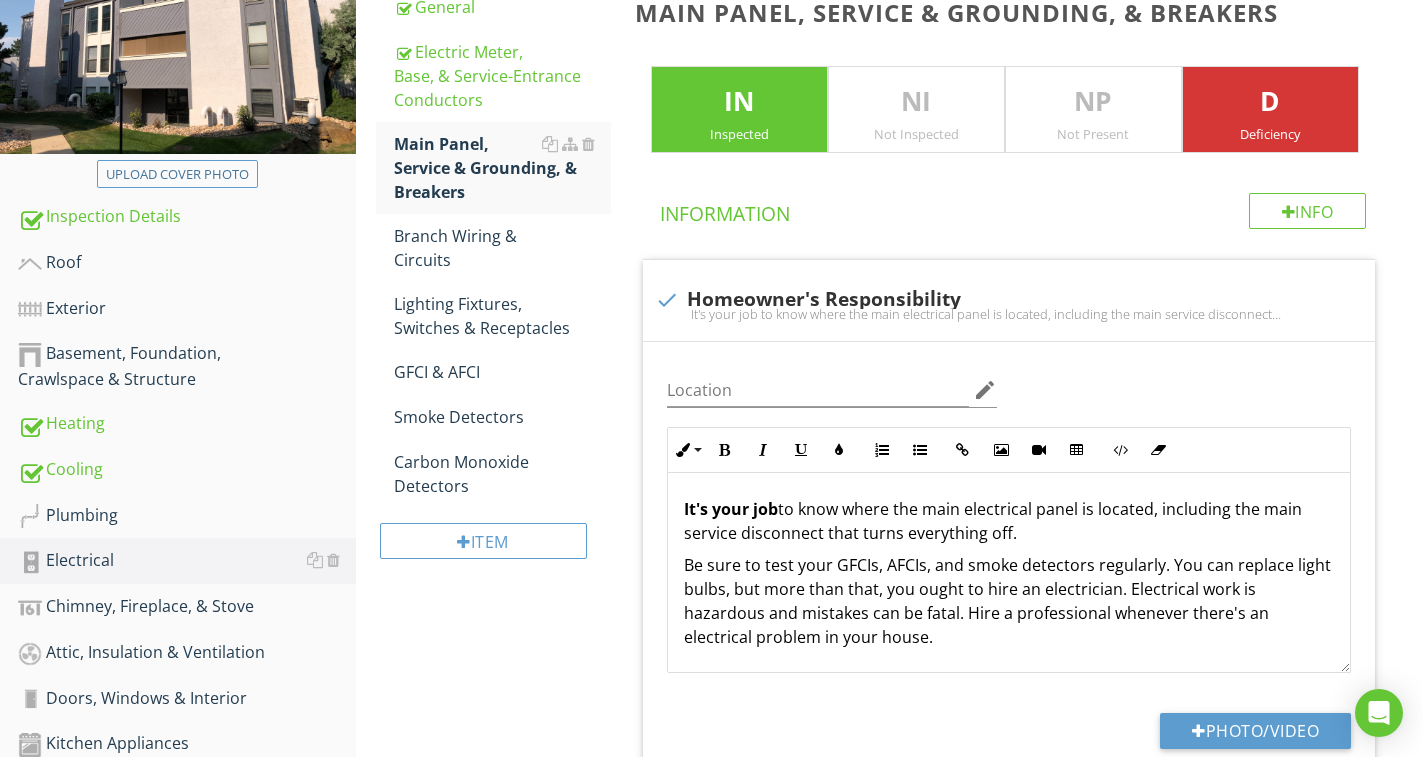 scroll, scrollTop: 297, scrollLeft: 0, axis: vertical 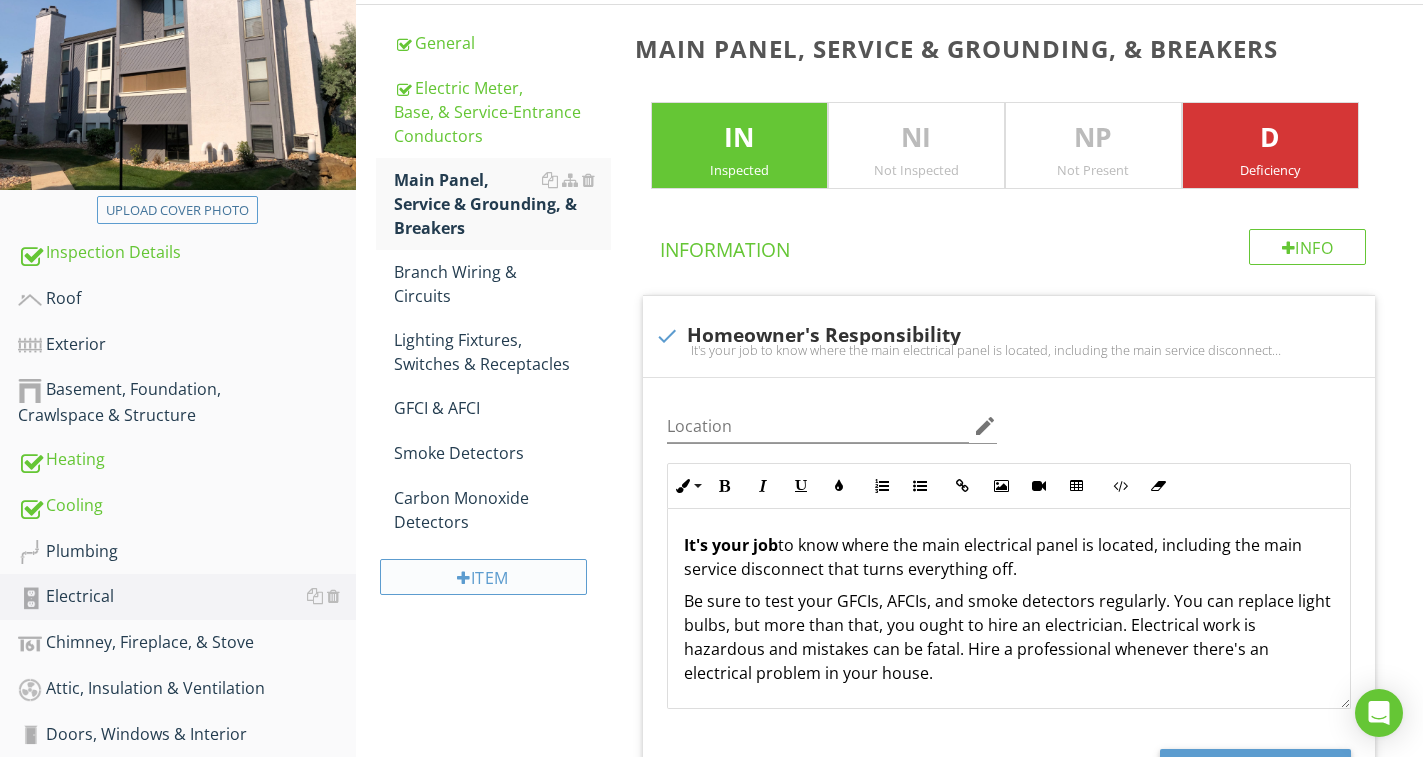 click on "Item" at bounding box center (483, 577) 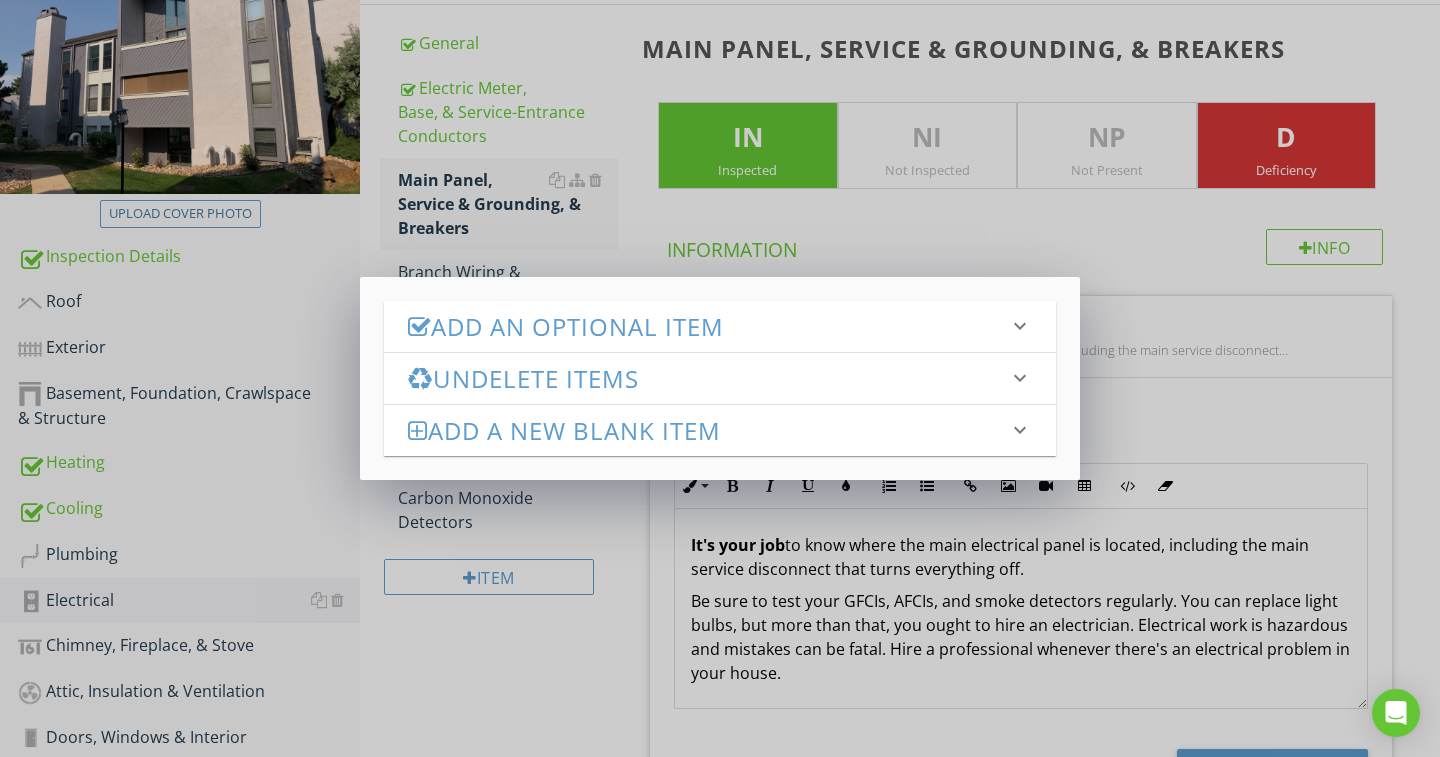 click on "Add an Optional Item" at bounding box center (708, 326) 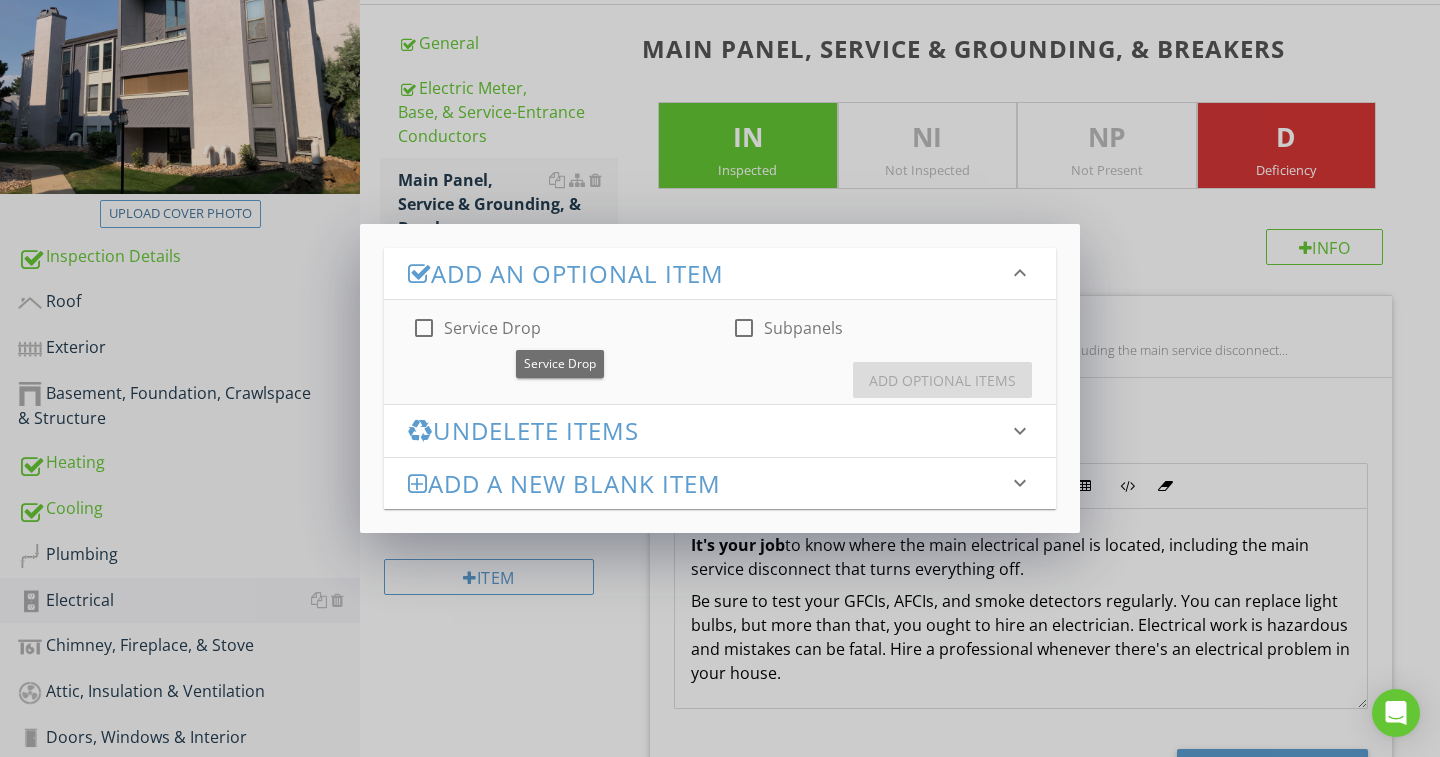click at bounding box center (744, 328) 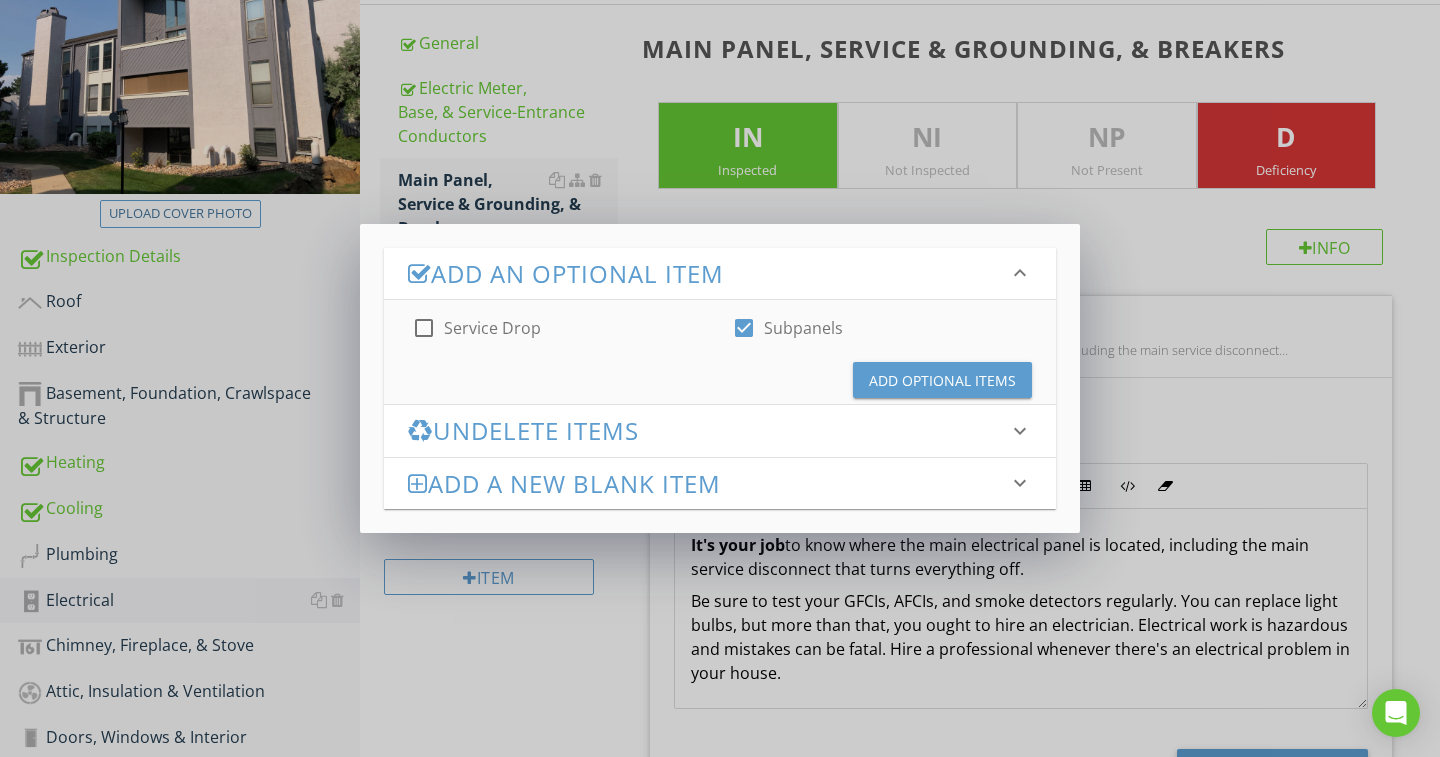 click on "Add Optional Items" at bounding box center [942, 380] 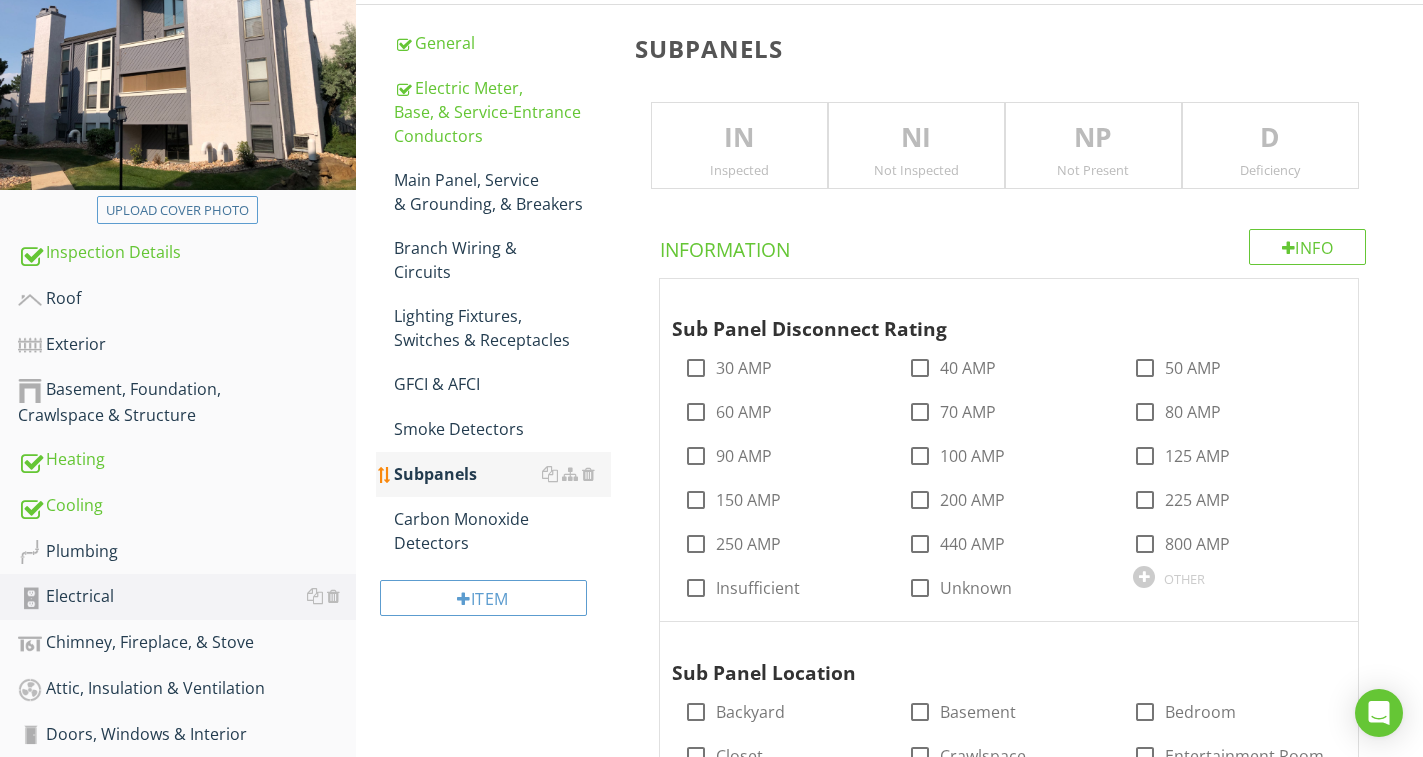type 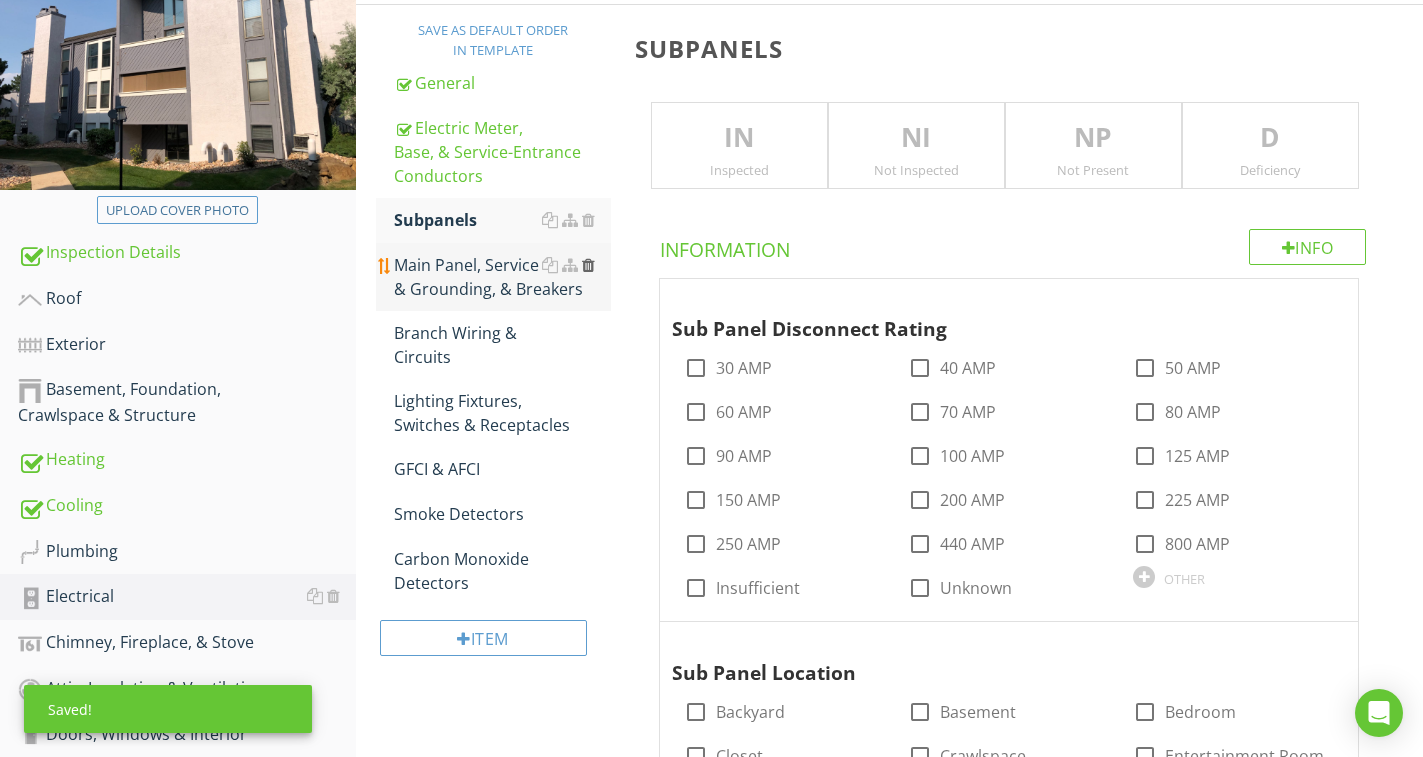 click at bounding box center (588, 265) 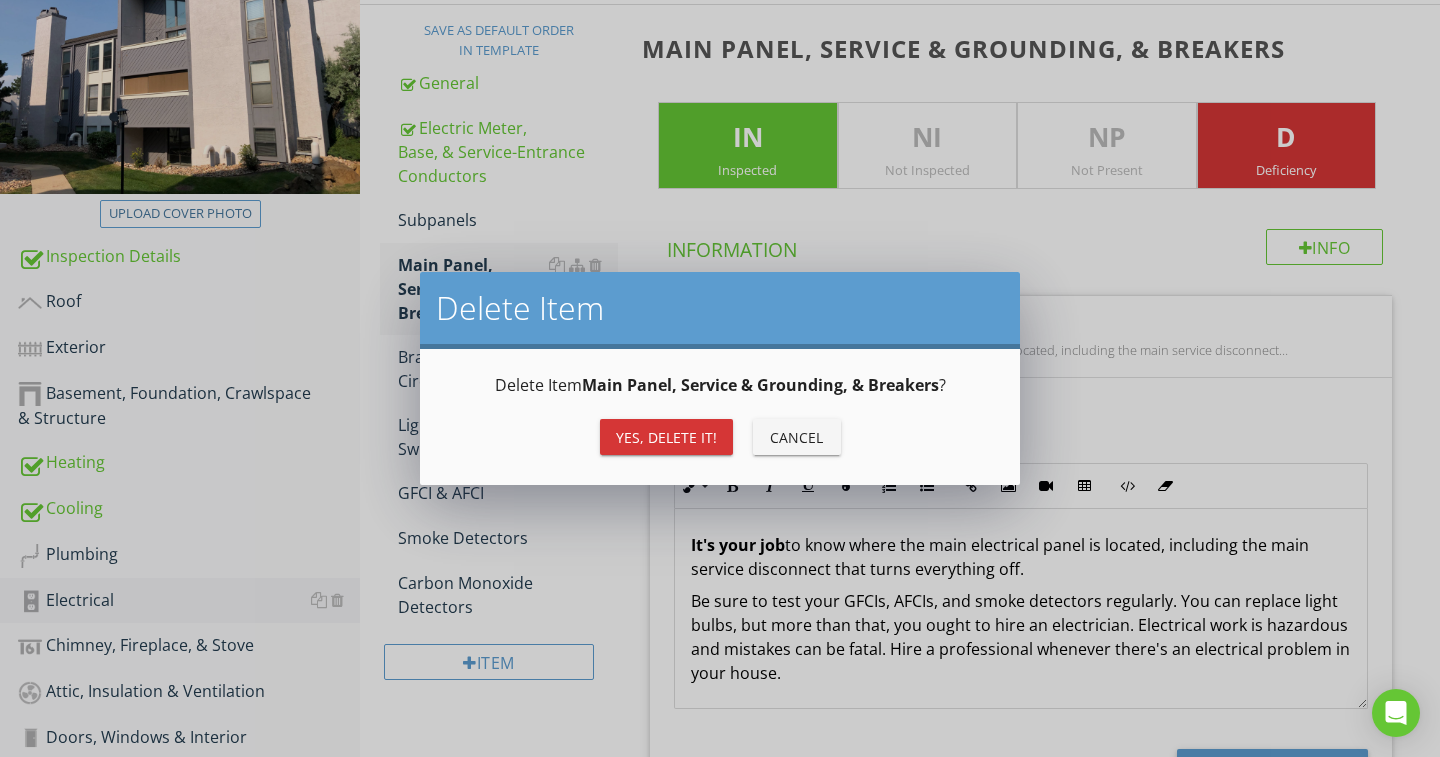 click on "Yes, Delete it!" at bounding box center [666, 437] 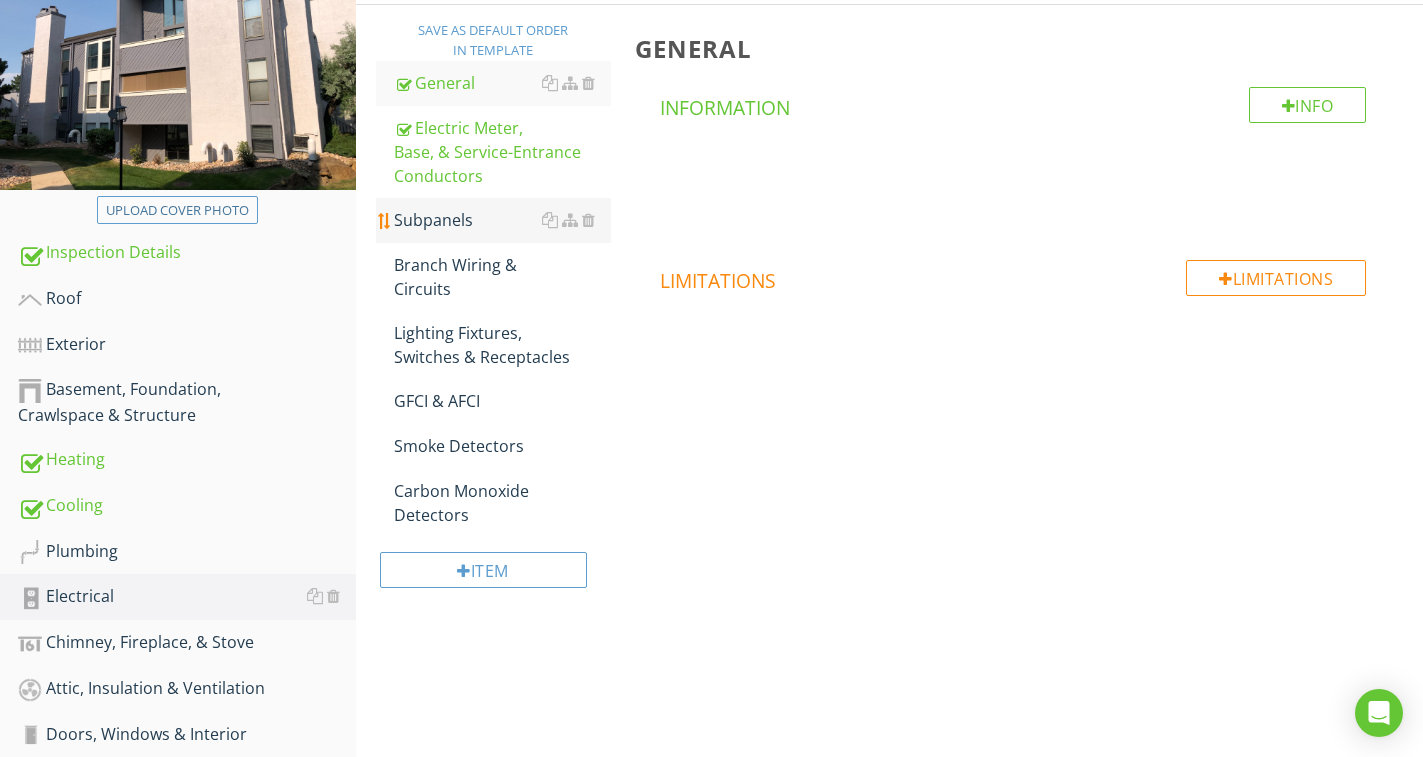 click on "Subpanels" at bounding box center (502, 220) 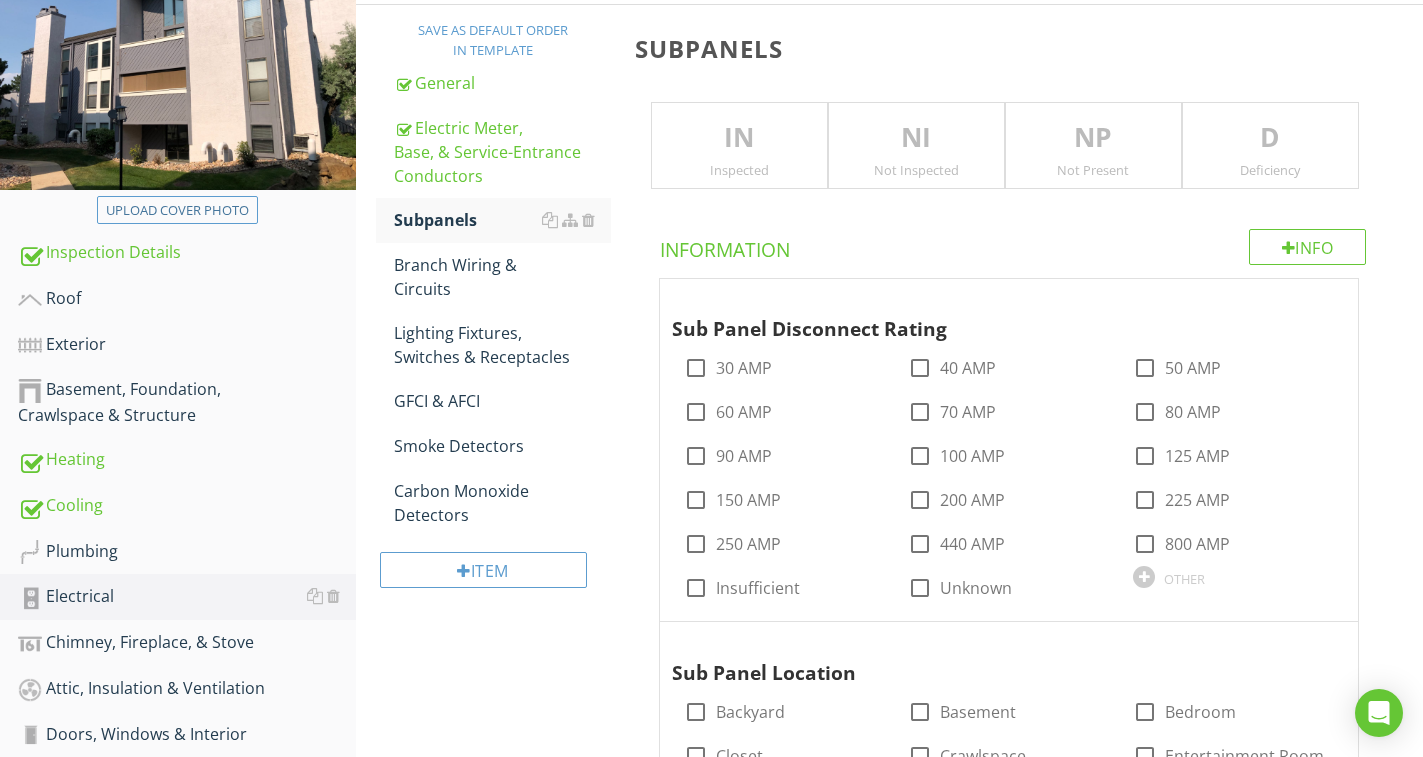 click on "IN" at bounding box center [739, 138] 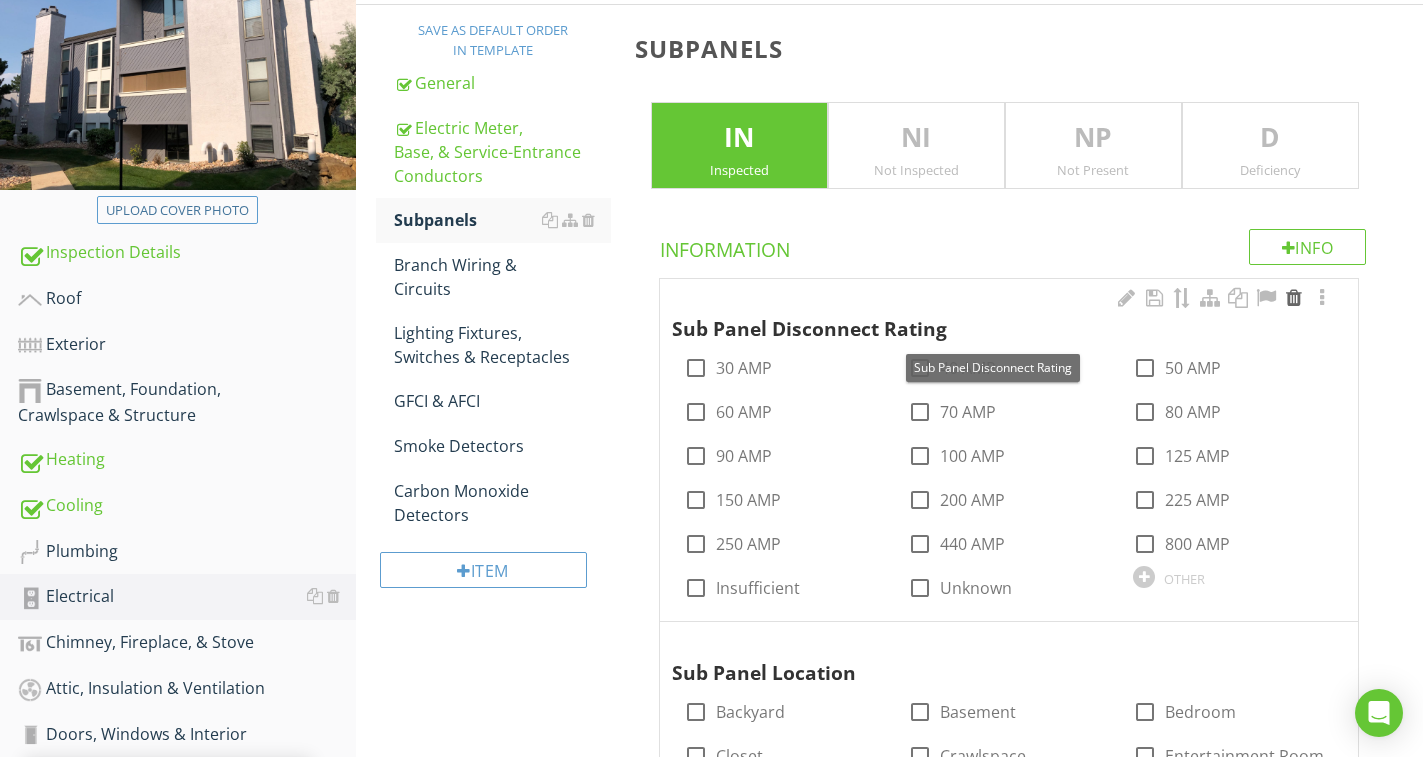 click at bounding box center [1294, 298] 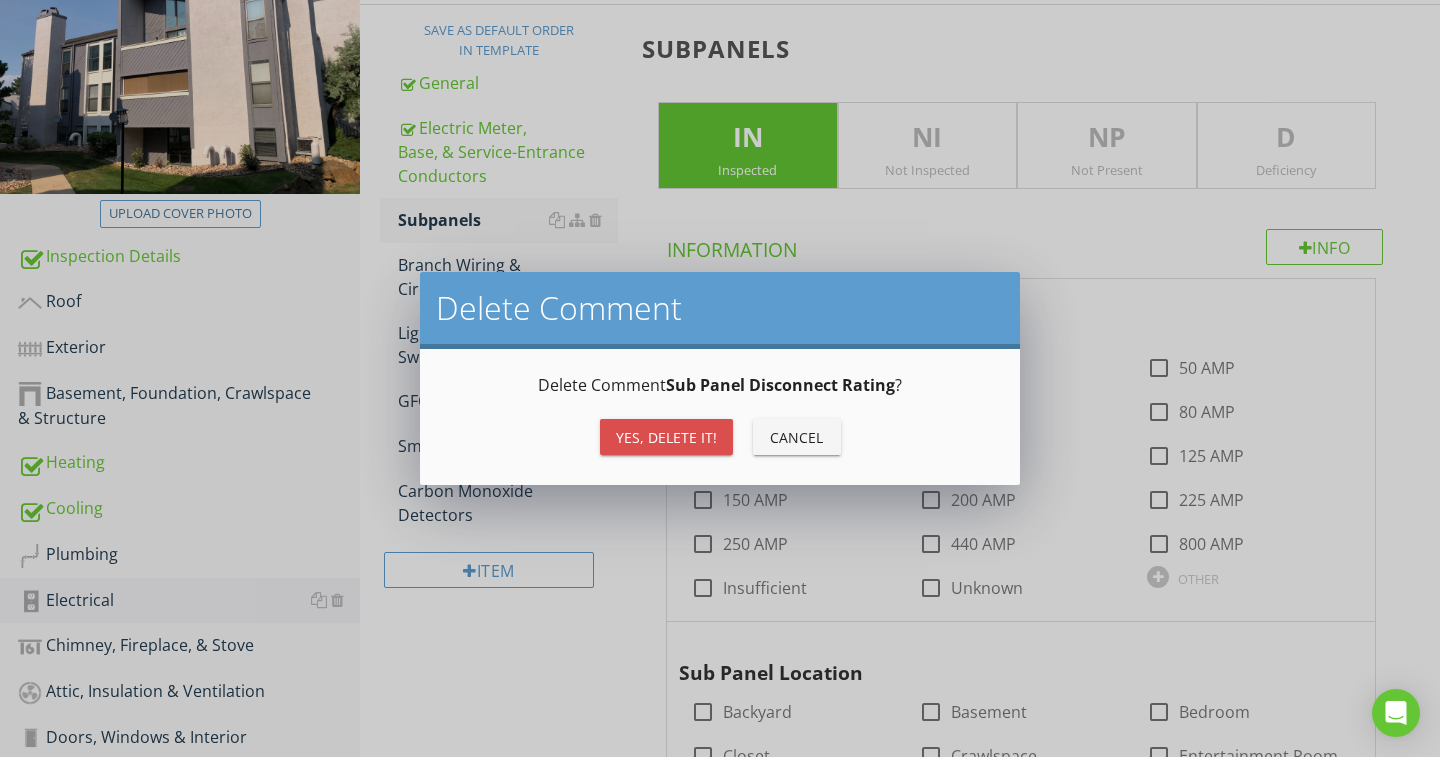 drag, startPoint x: 689, startPoint y: 438, endPoint x: 789, endPoint y: 389, distance: 111.35978 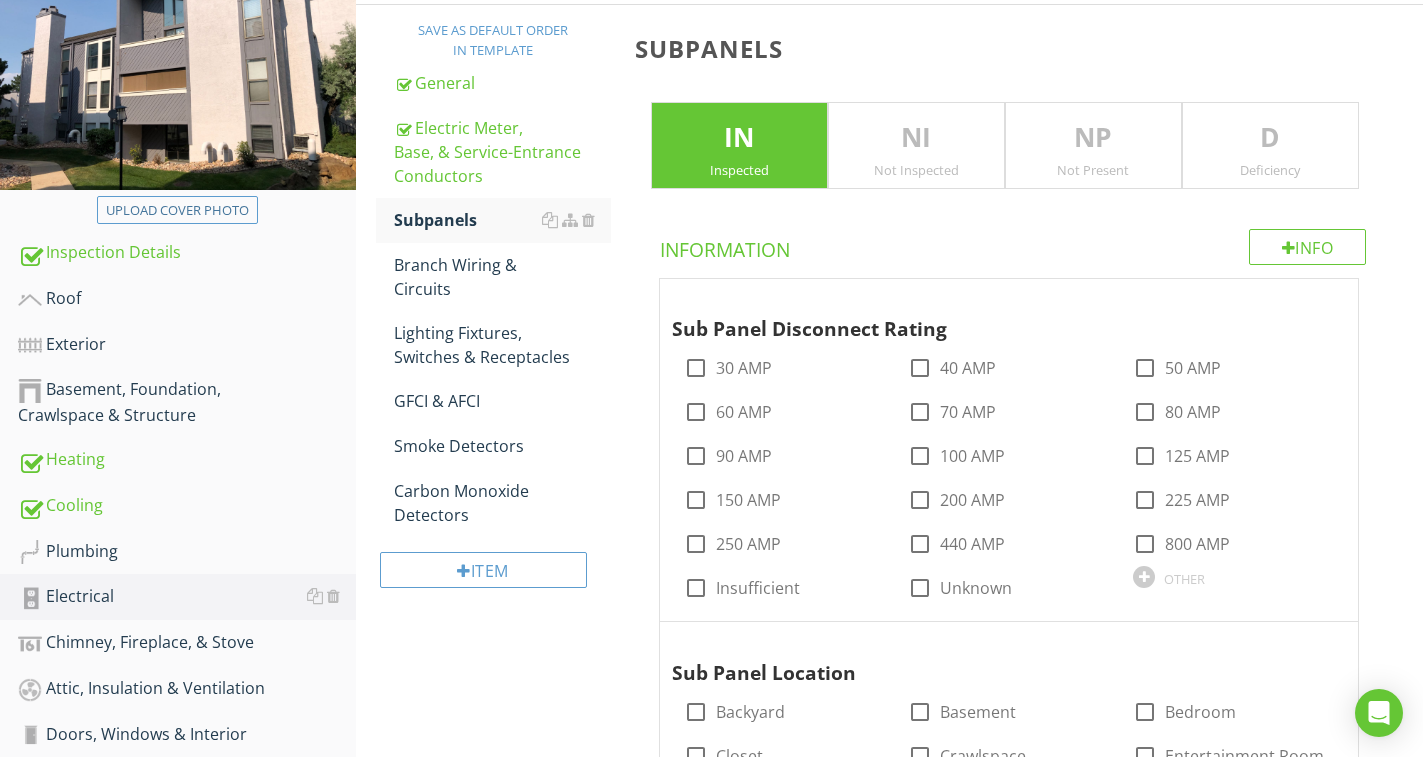 click on "Deficiency" at bounding box center [1270, 170] 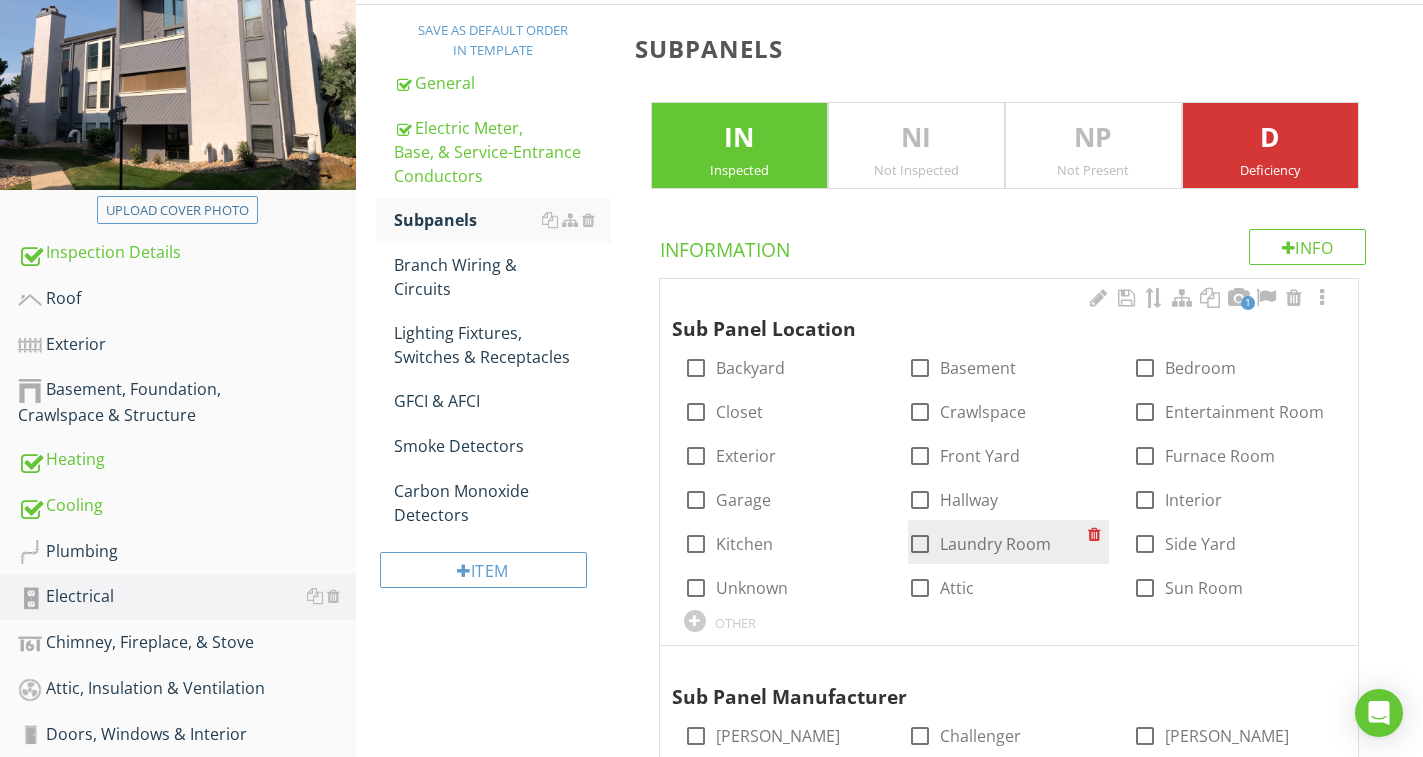 click on "Laundry Room" at bounding box center (995, 544) 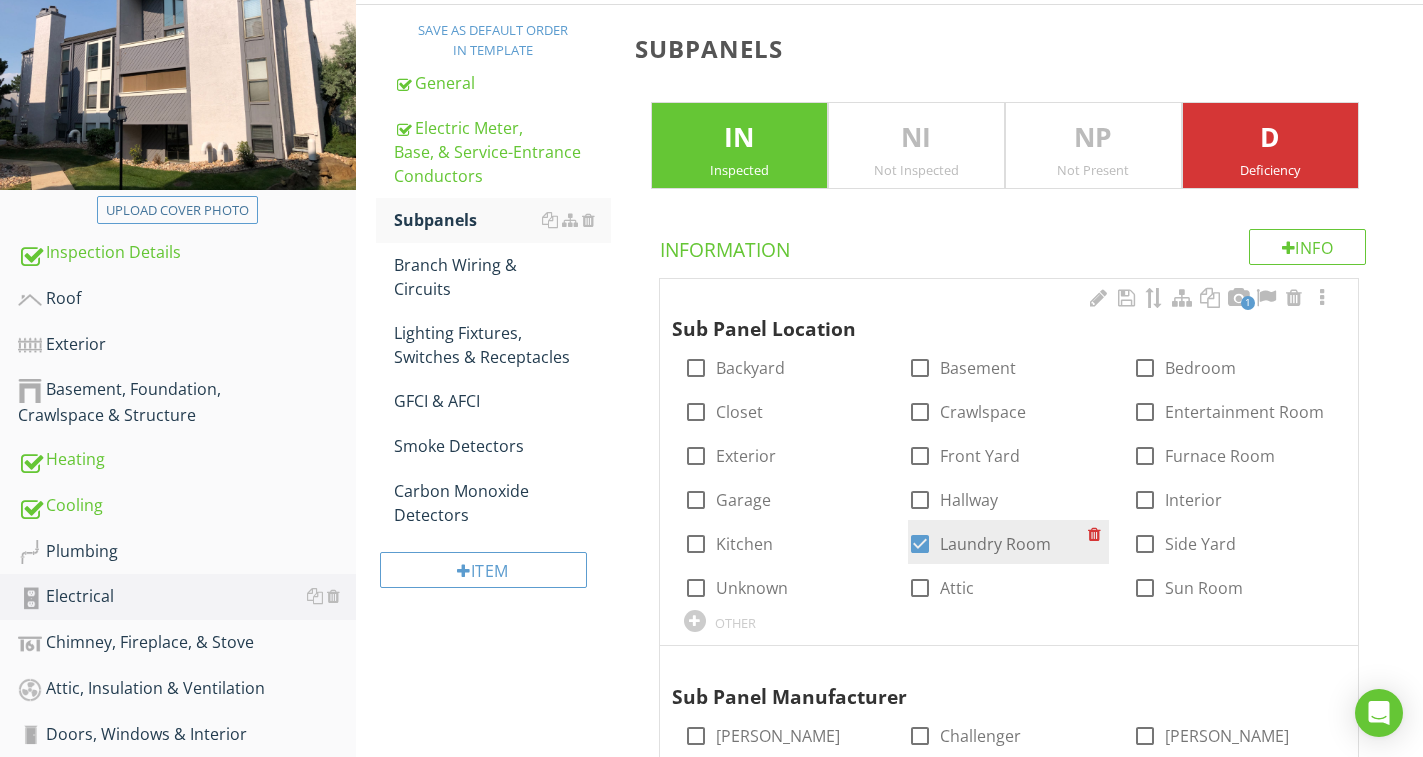 checkbox on "true" 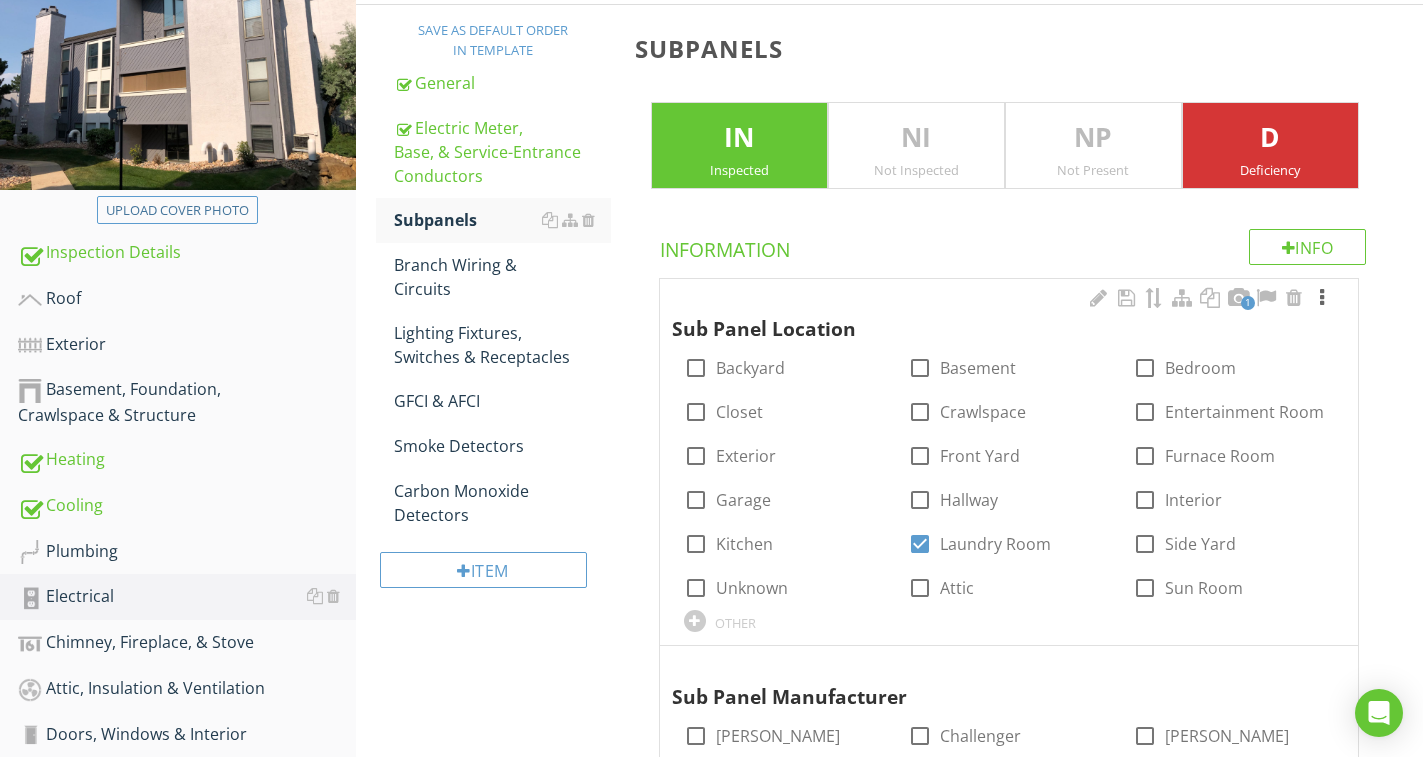 click at bounding box center [1322, 298] 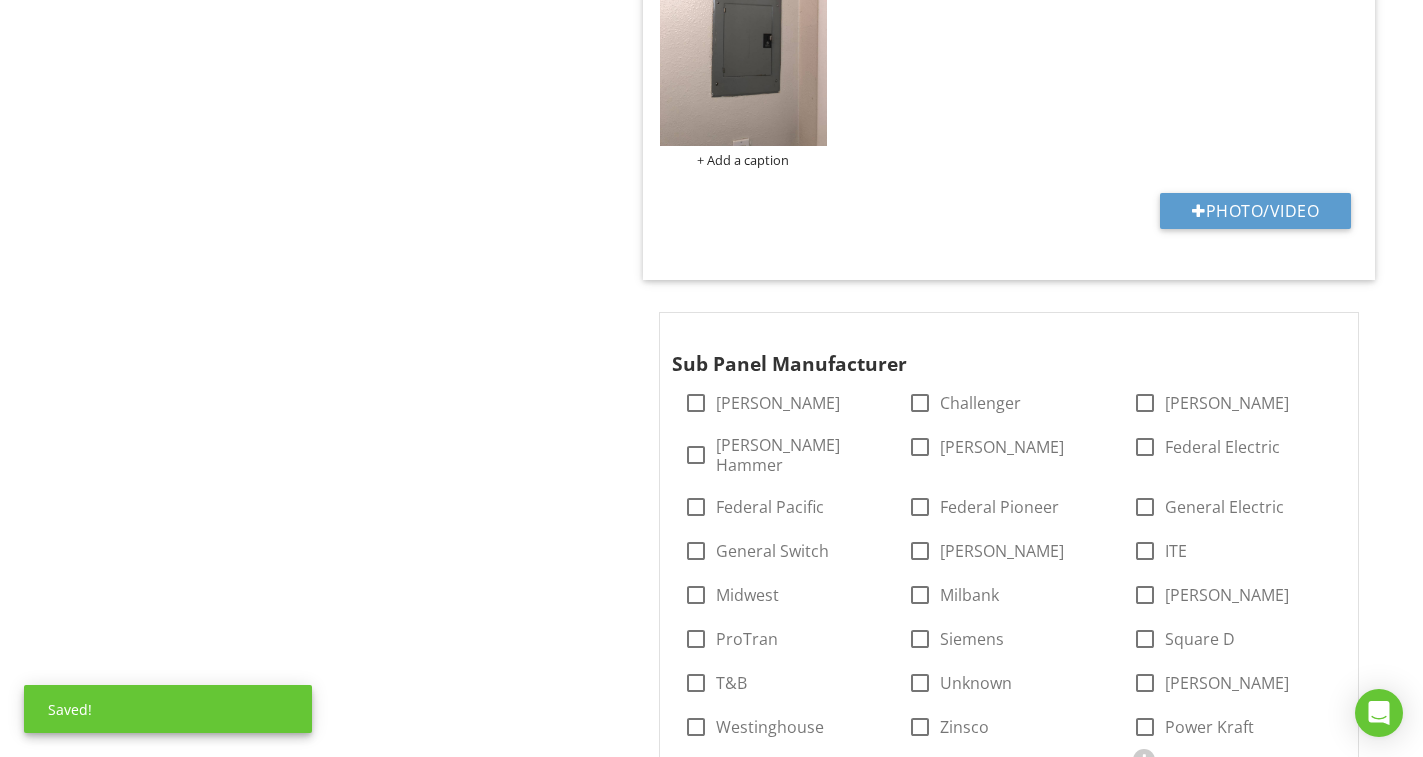 scroll, scrollTop: 1397, scrollLeft: 0, axis: vertical 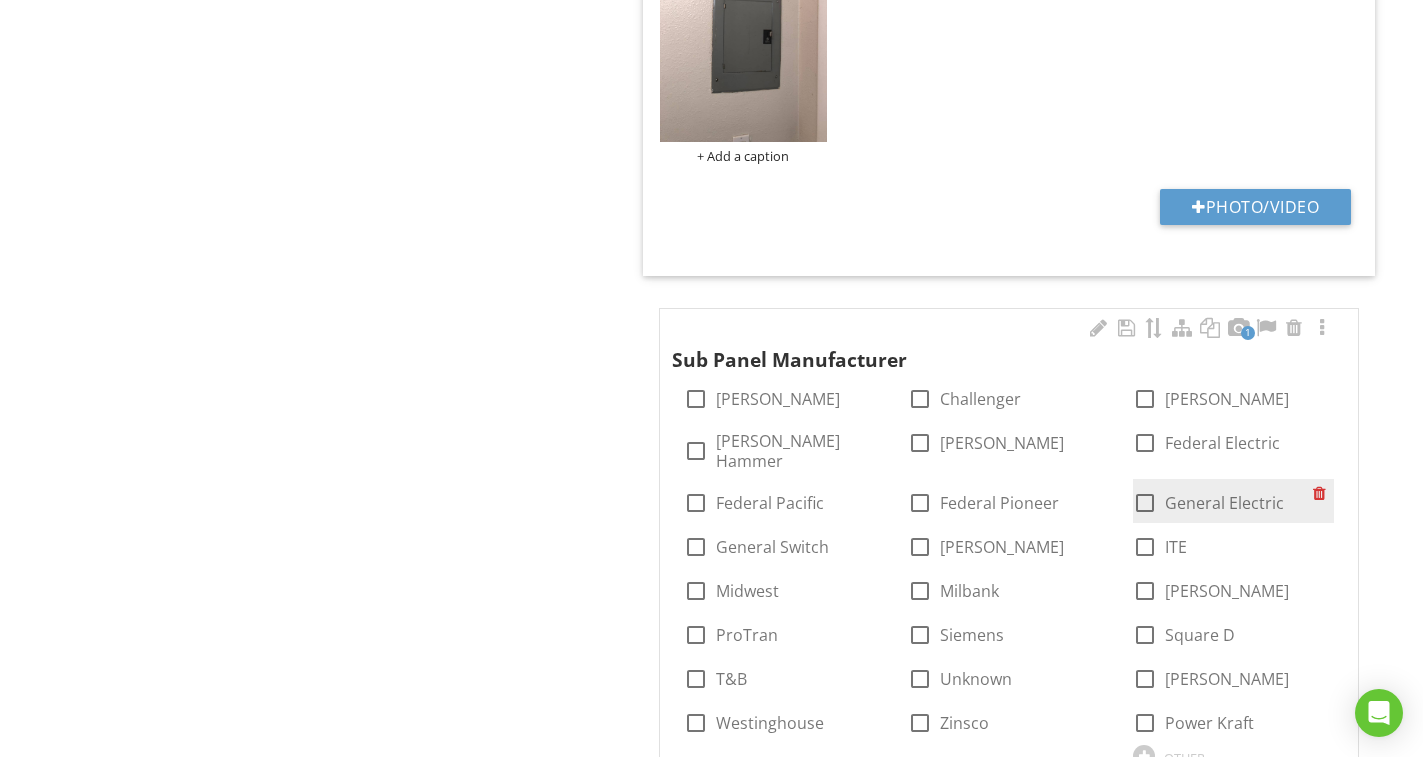click on "General Electric" at bounding box center (1224, 503) 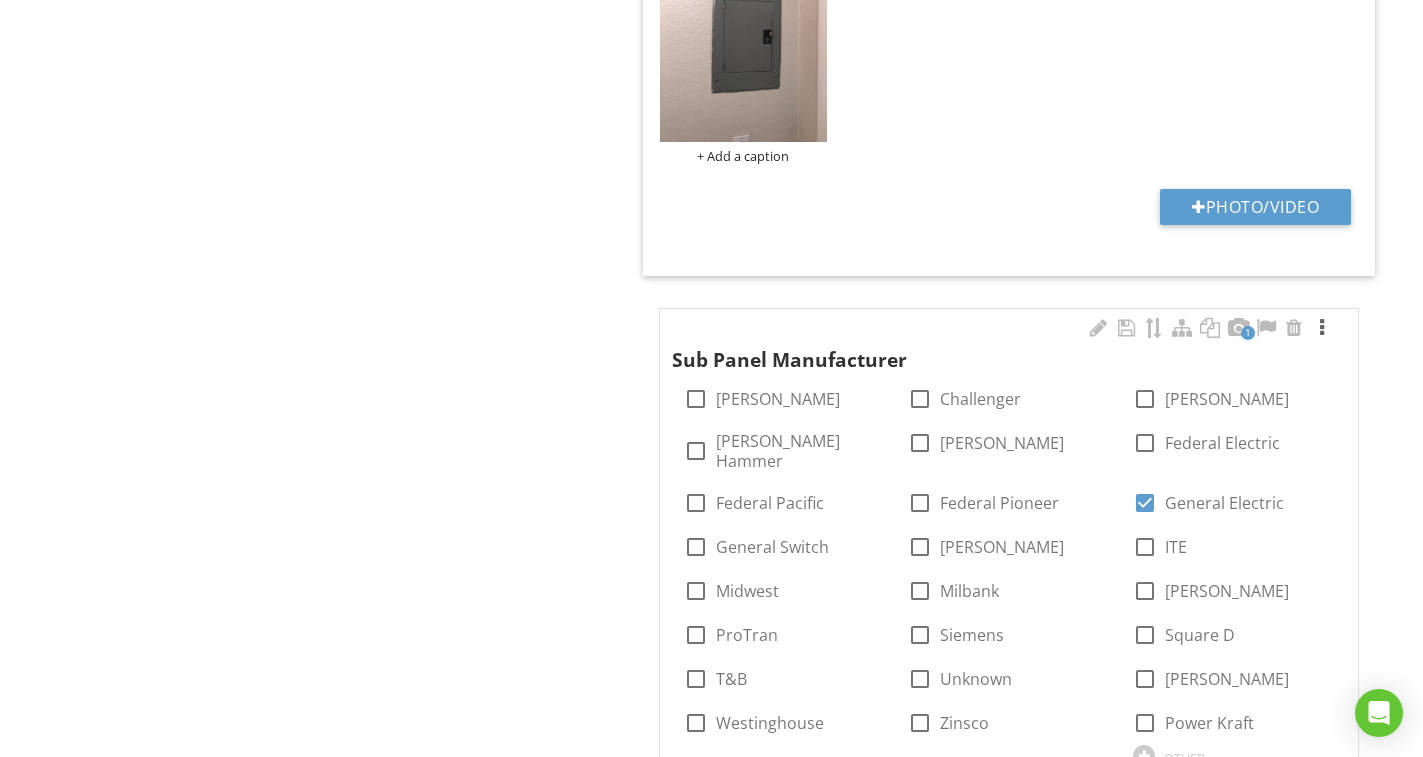 click at bounding box center (1322, 328) 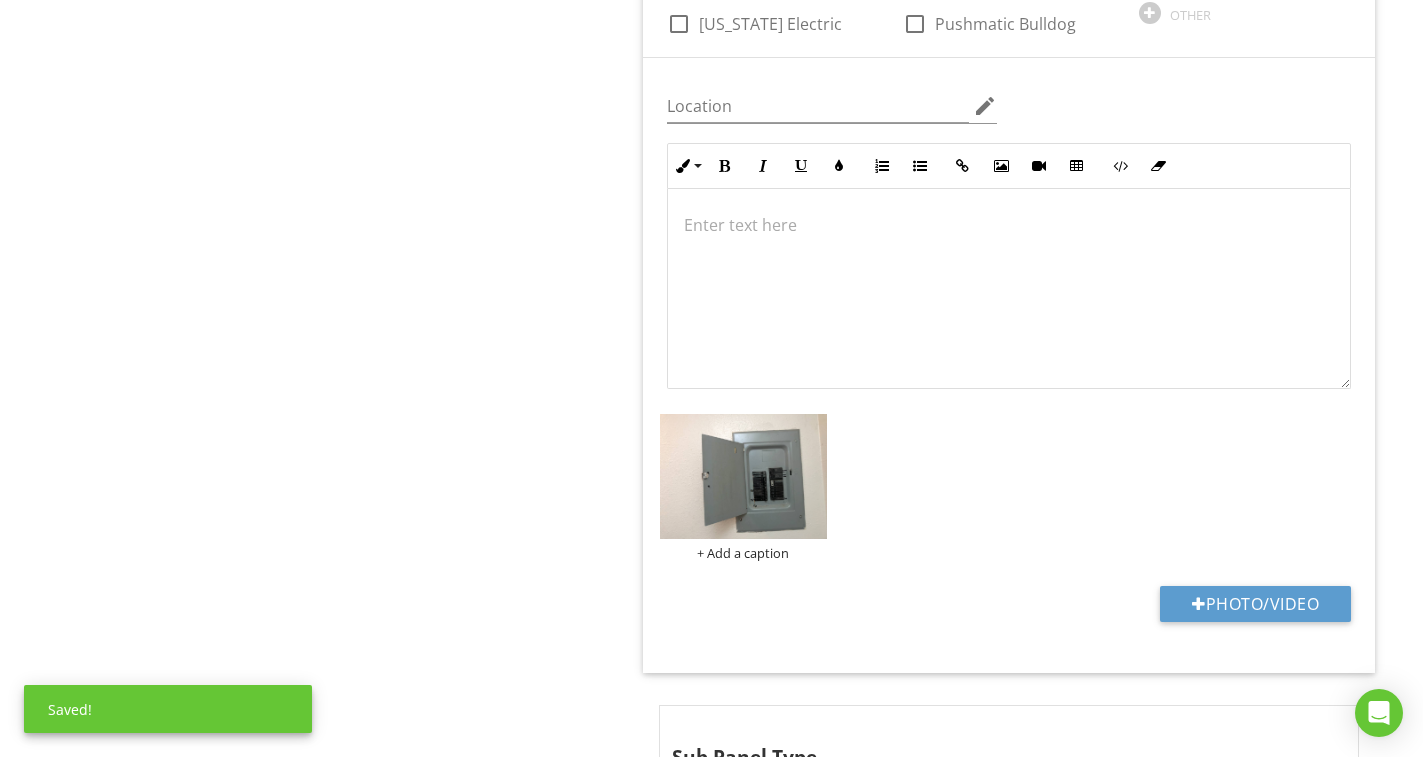 scroll, scrollTop: 2497, scrollLeft: 0, axis: vertical 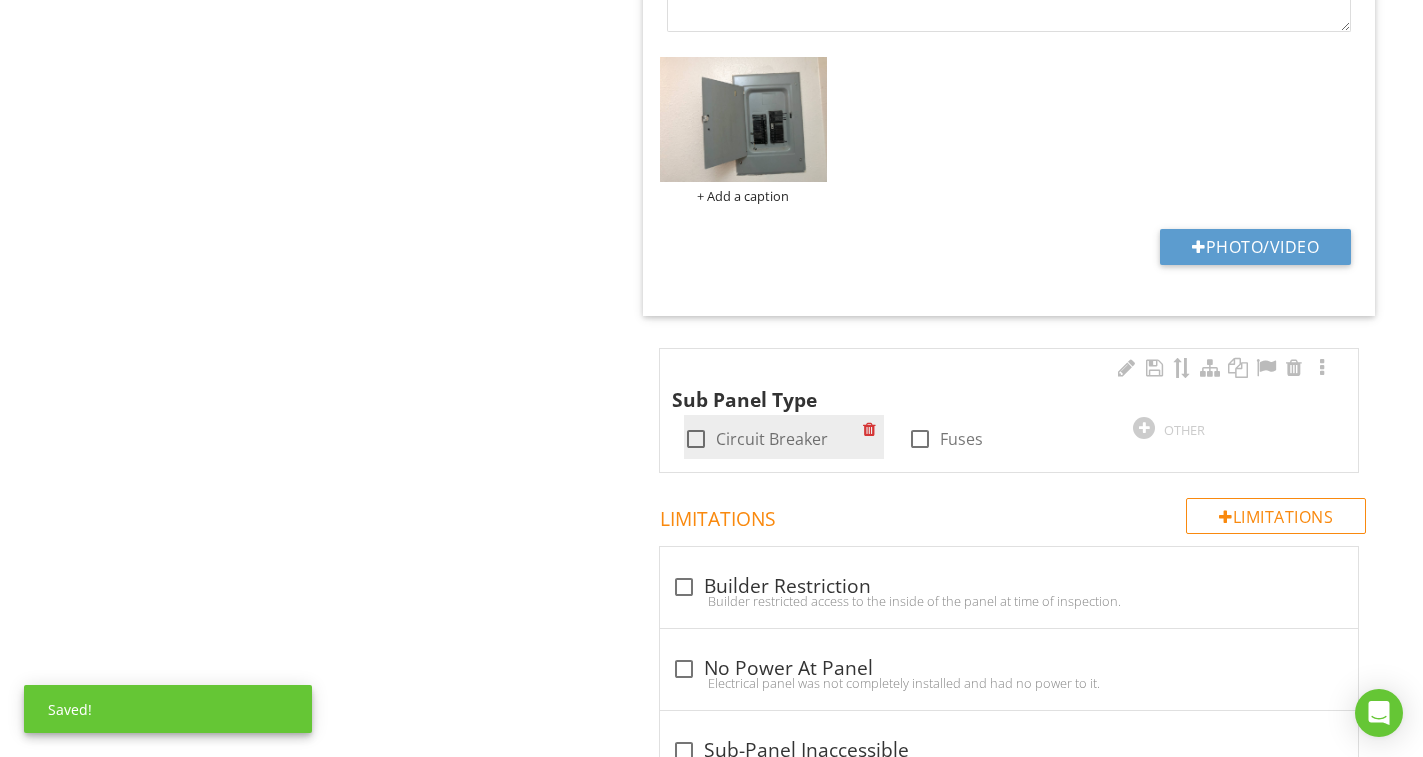 click at bounding box center [696, 439] 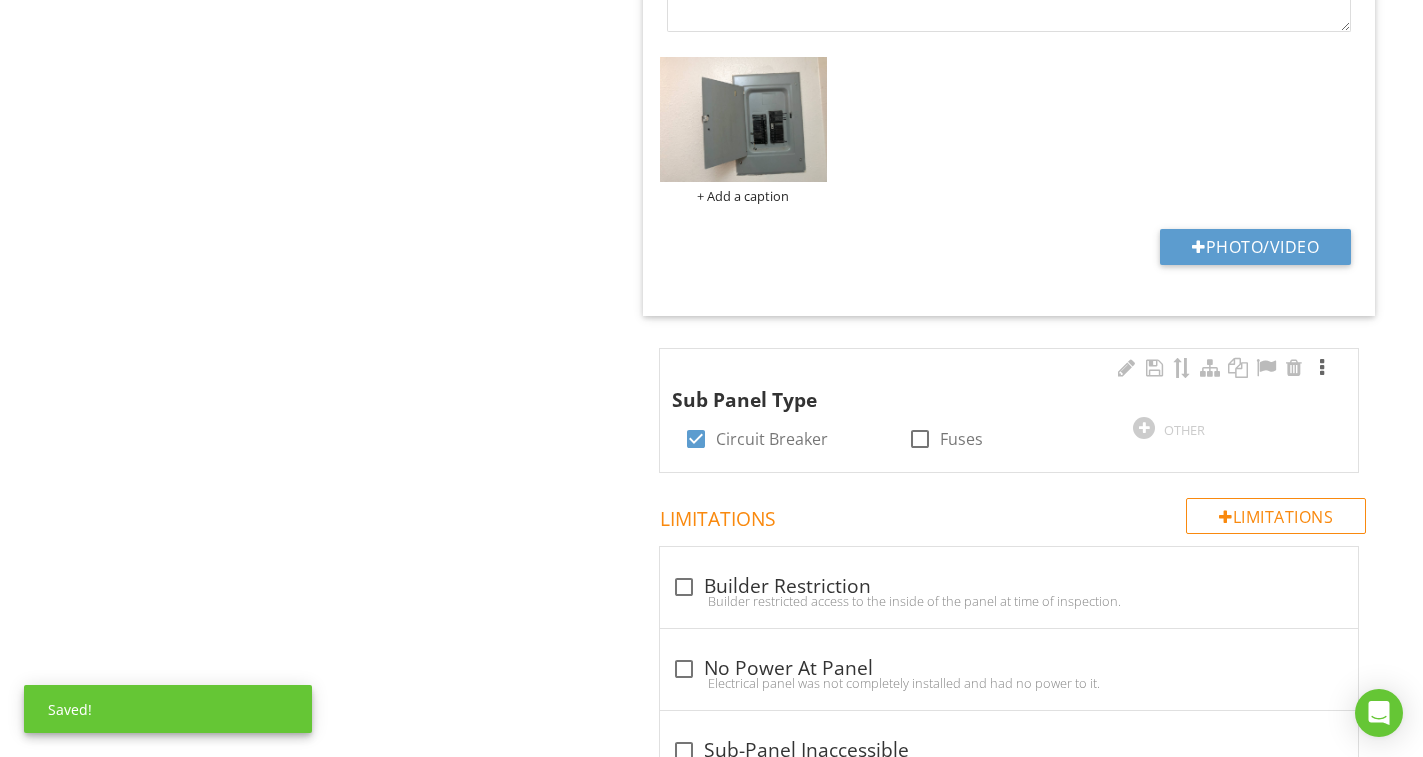 click at bounding box center (1322, 368) 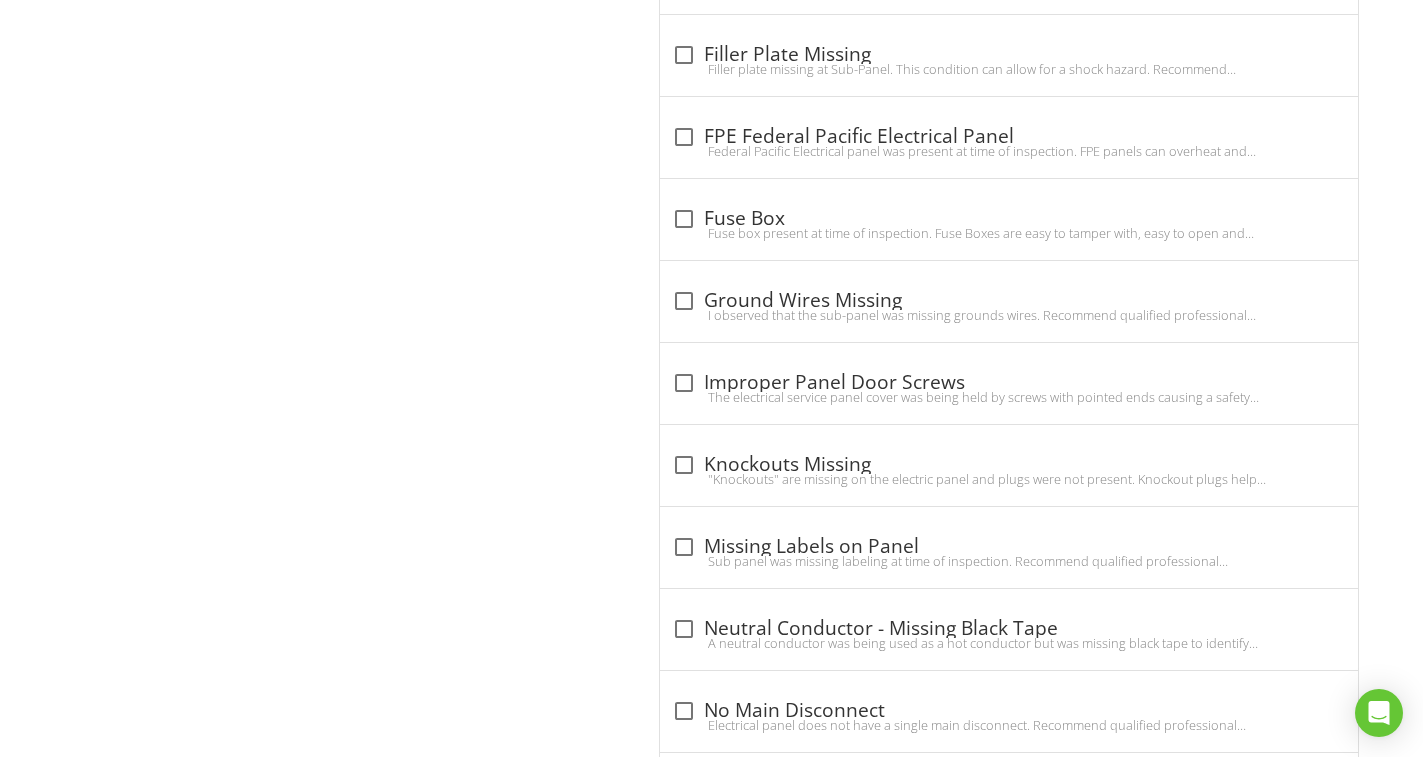 scroll, scrollTop: 4816, scrollLeft: 0, axis: vertical 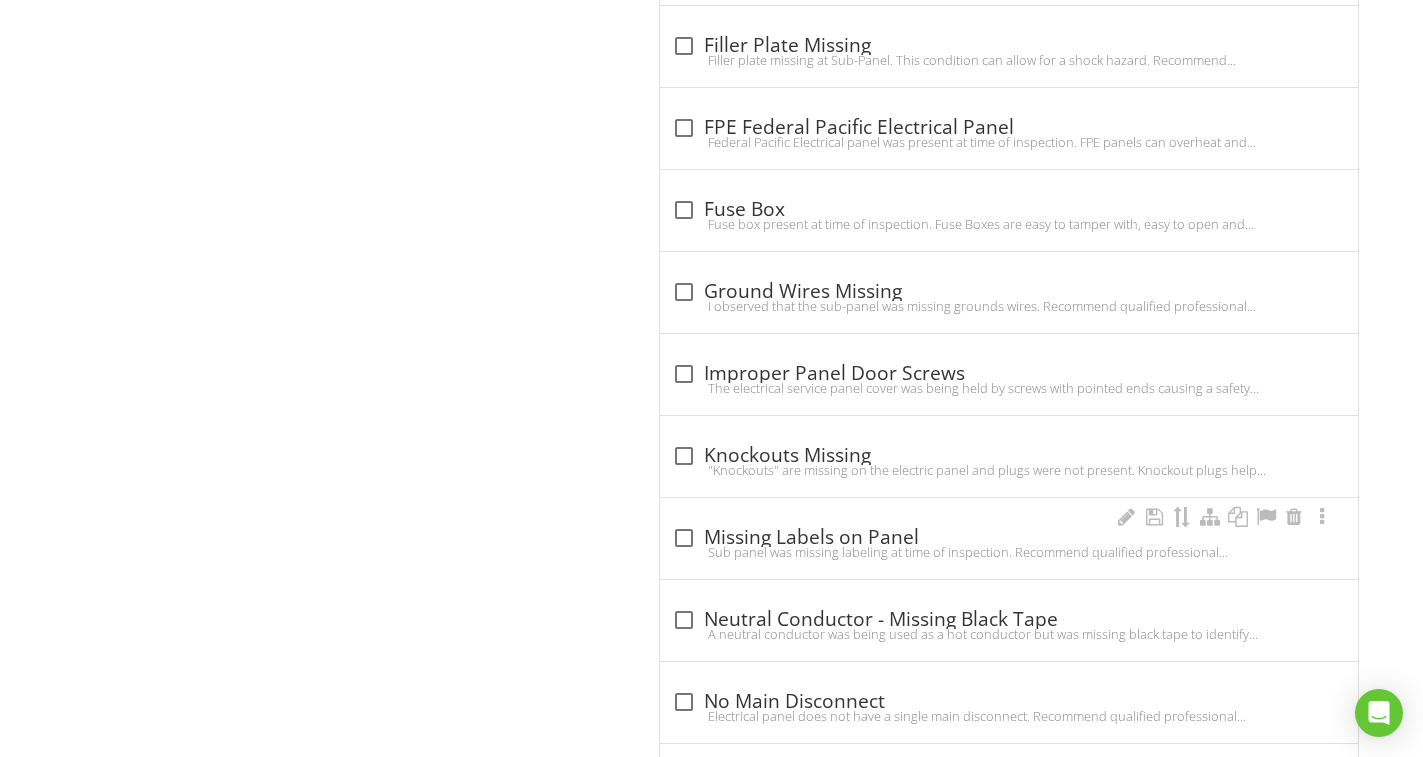 drag, startPoint x: 860, startPoint y: 522, endPoint x: 830, endPoint y: 521, distance: 30.016663 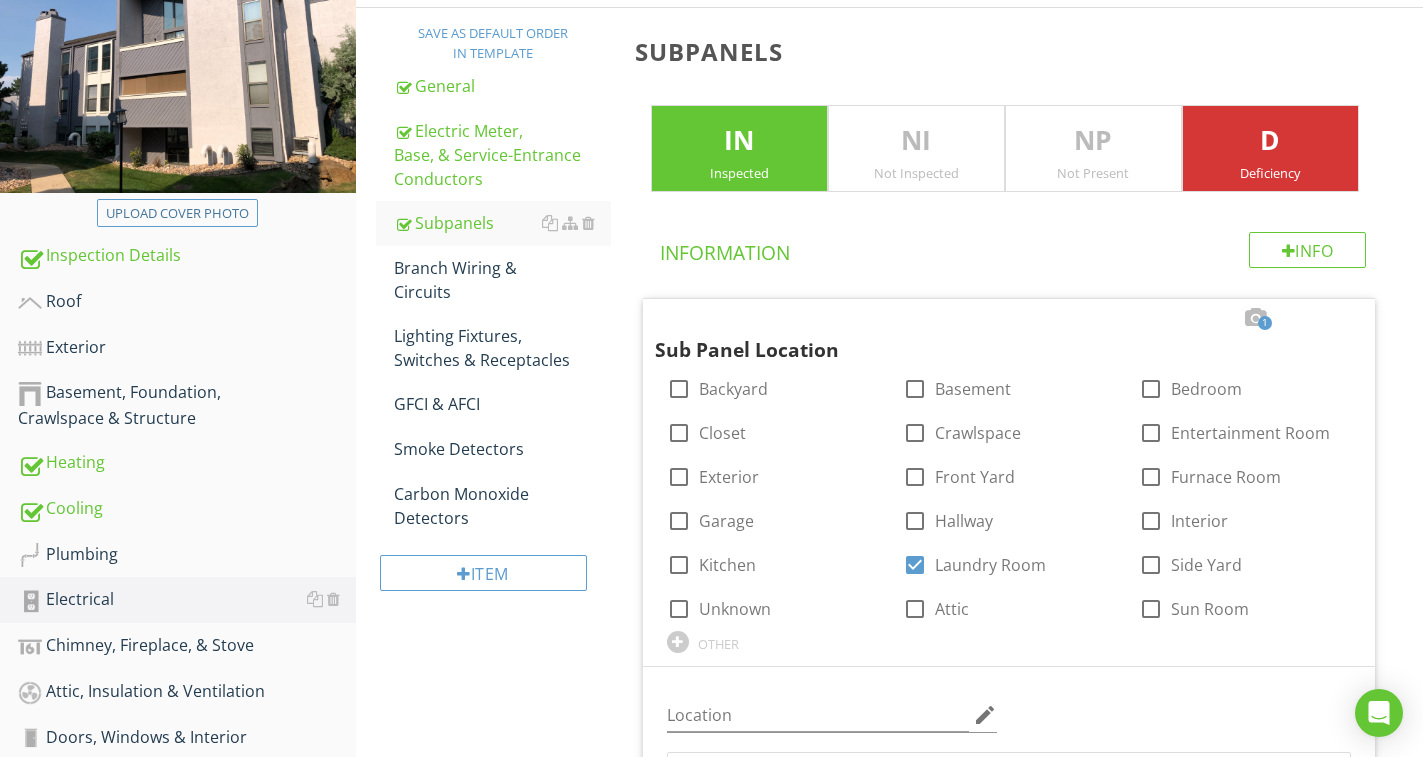 scroll, scrollTop: 284, scrollLeft: 0, axis: vertical 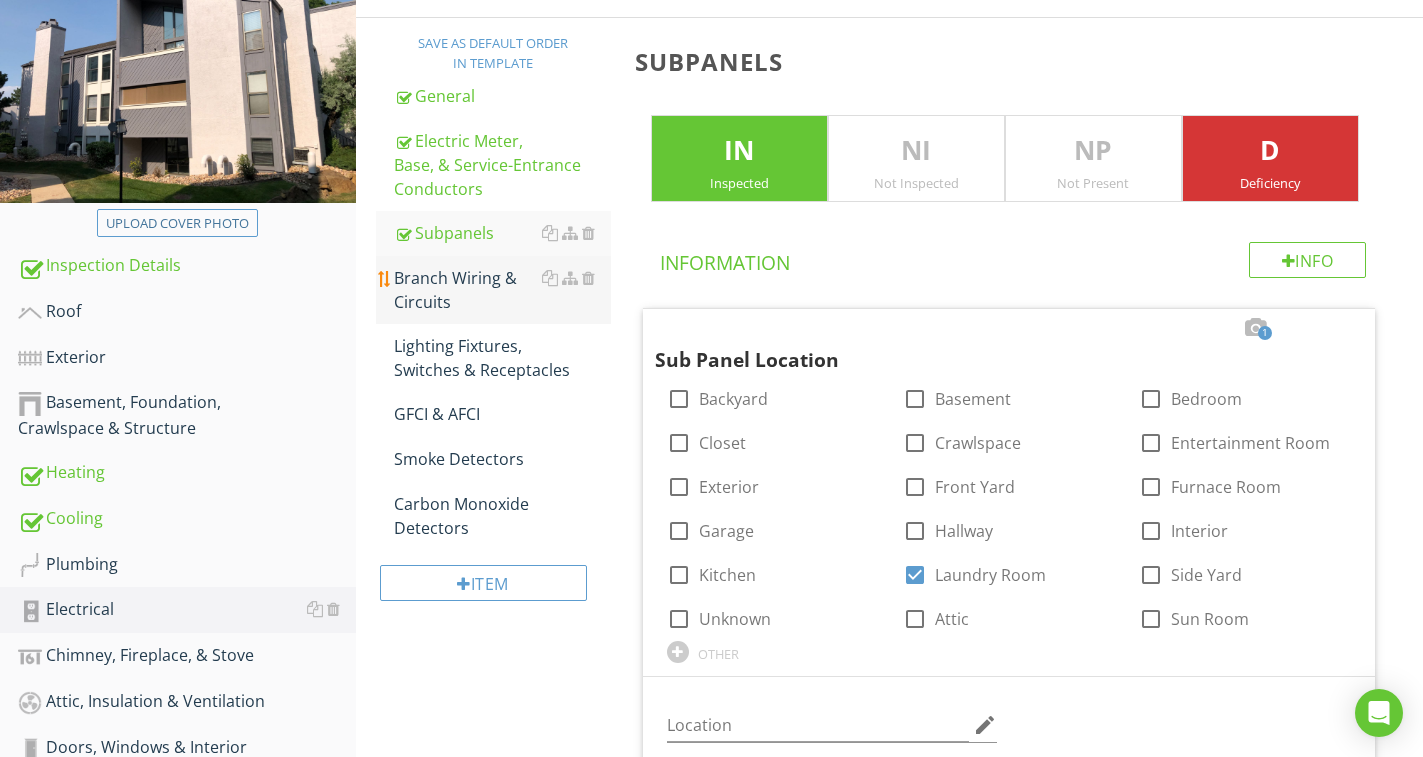 click on "Branch Wiring & Circuits" at bounding box center [502, 290] 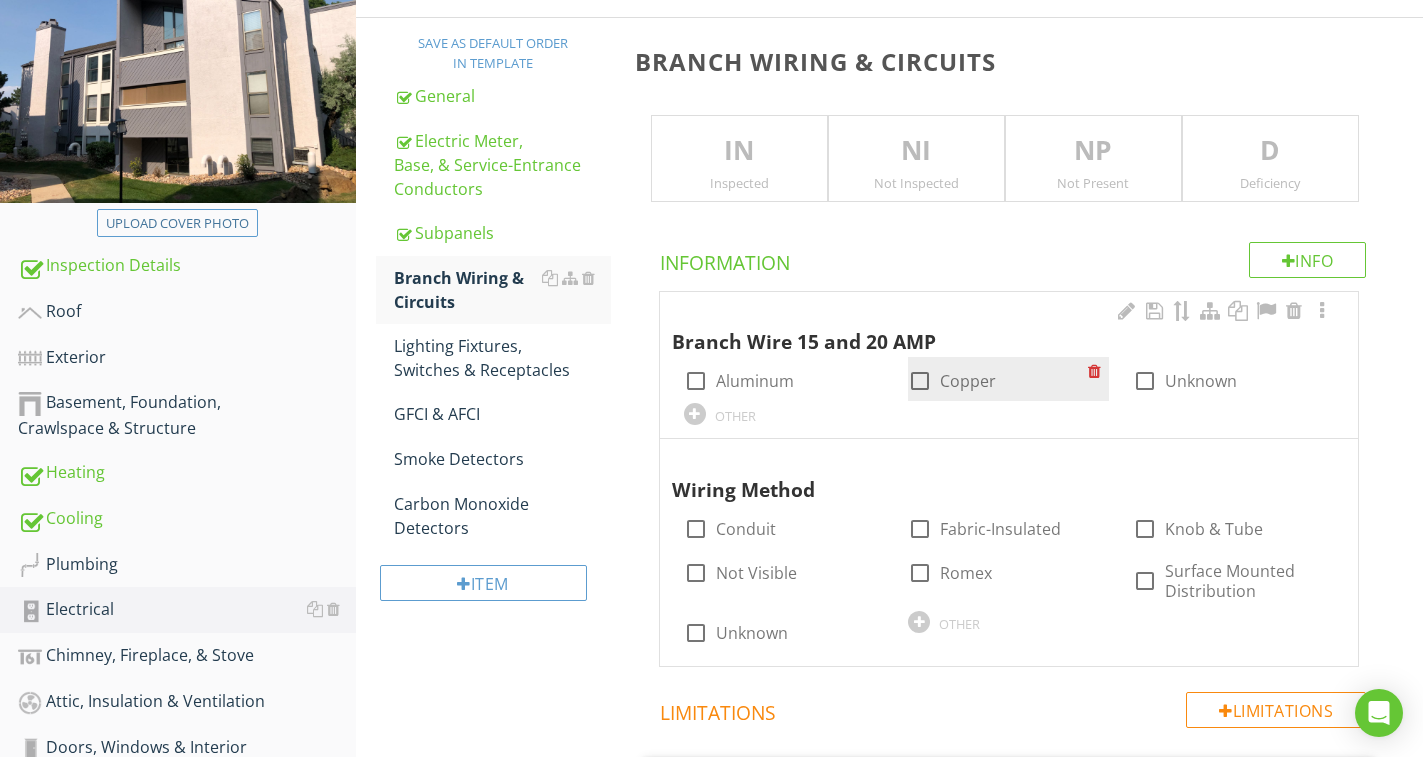 click on "Copper" at bounding box center (968, 381) 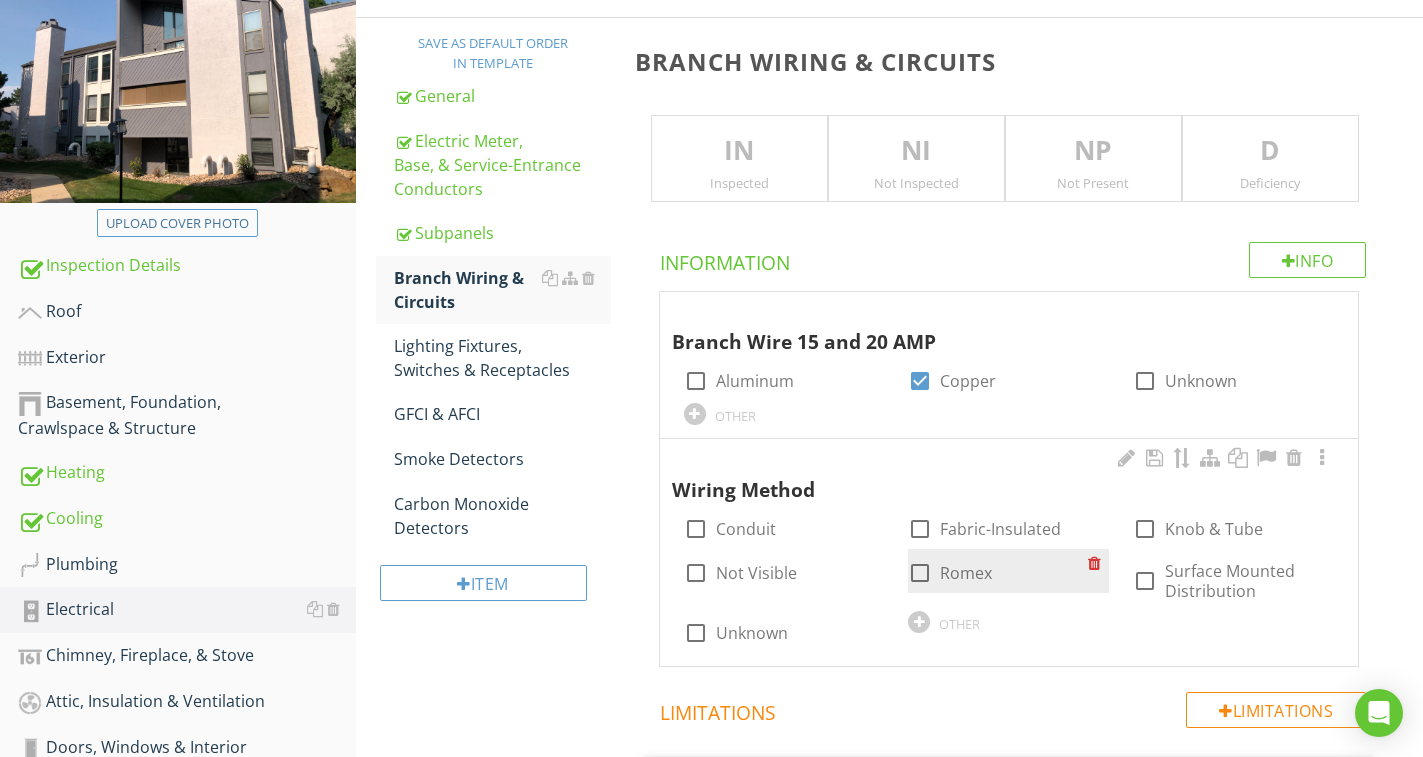 click at bounding box center [920, 573] 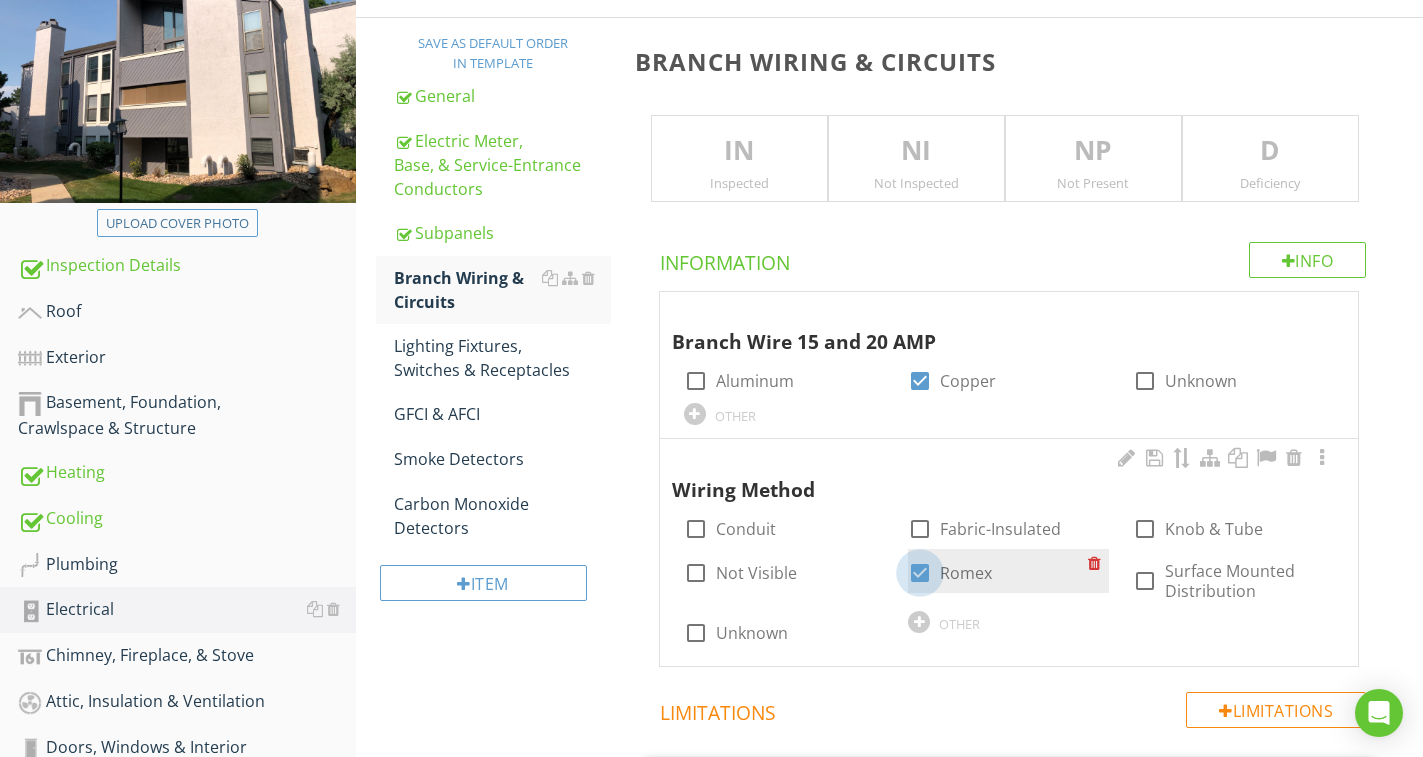 checkbox on "true" 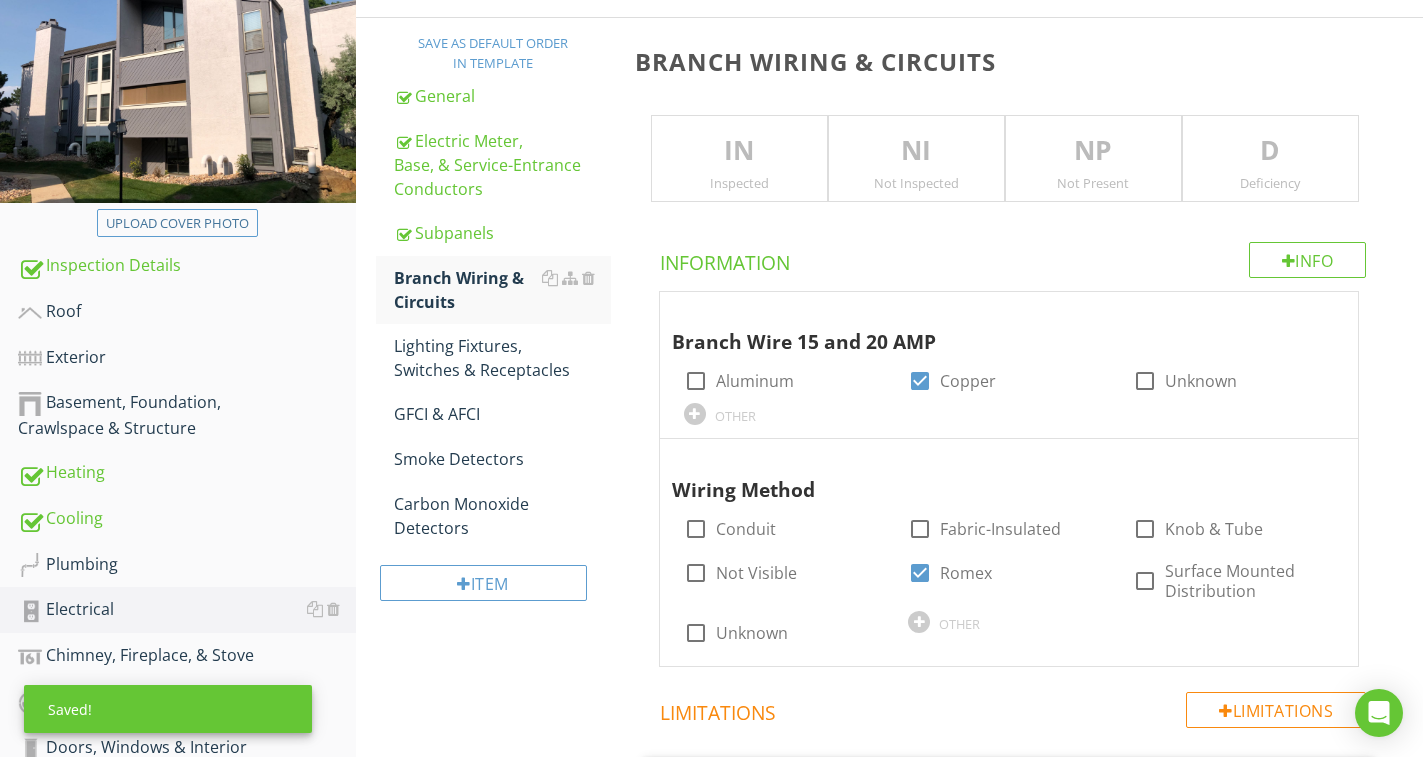 click on "IN" at bounding box center (739, 151) 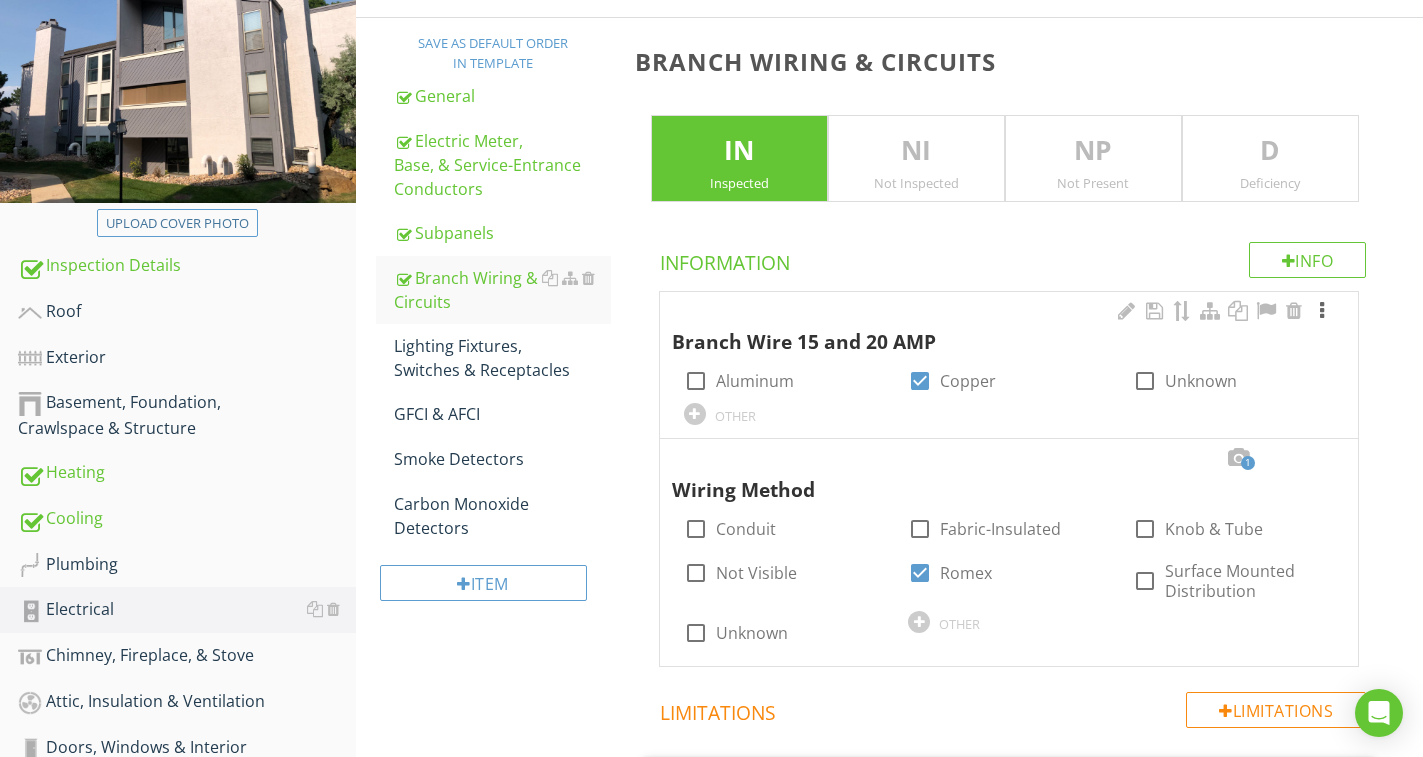 click at bounding box center (1322, 311) 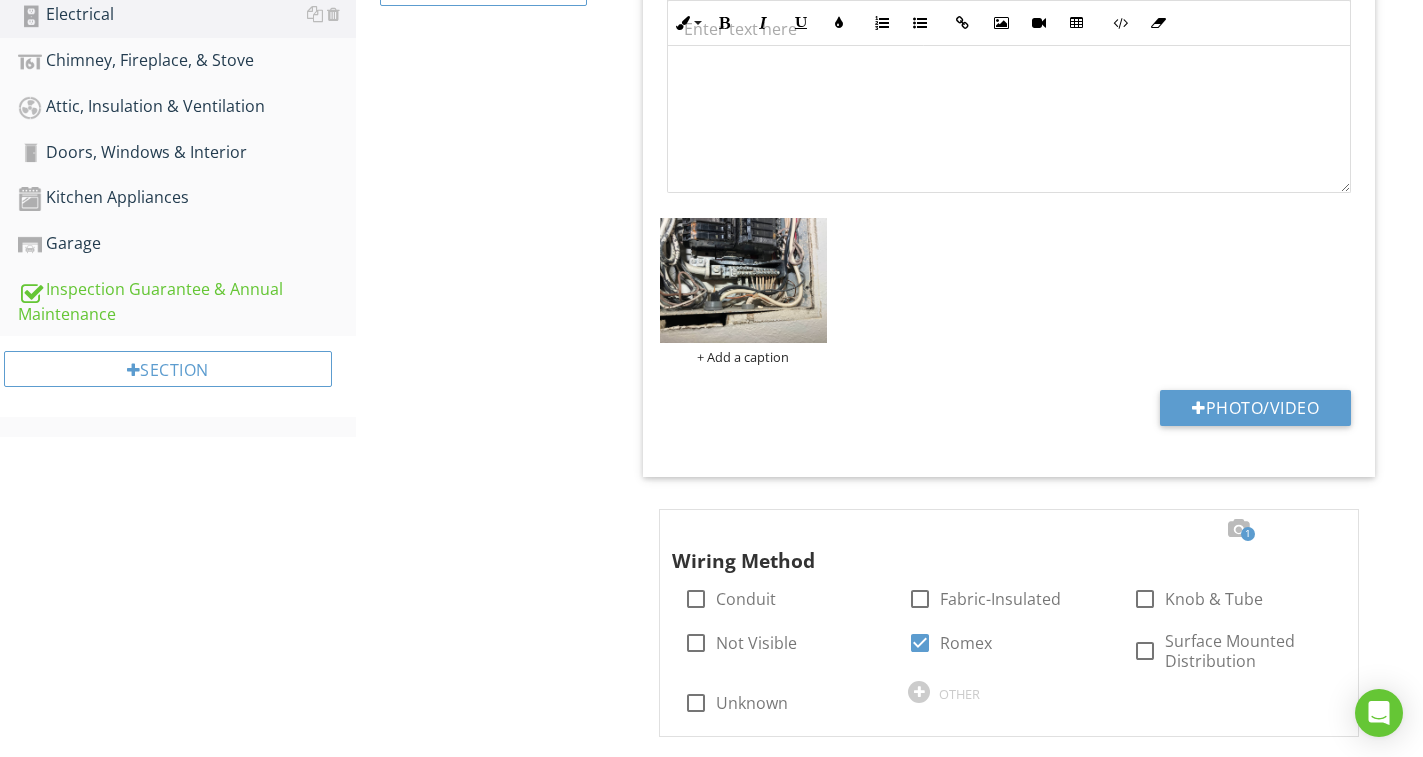 scroll, scrollTop: 984, scrollLeft: 0, axis: vertical 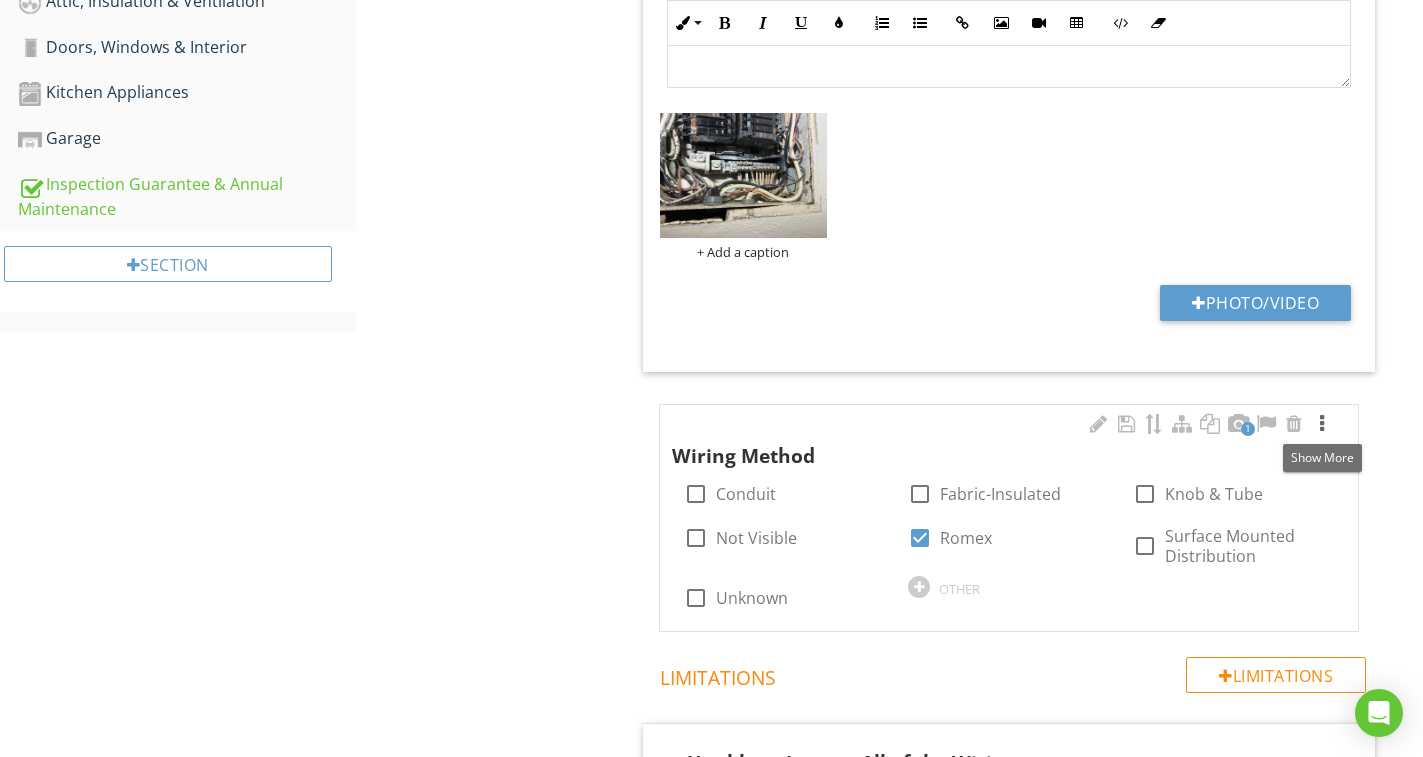 click at bounding box center (1322, 424) 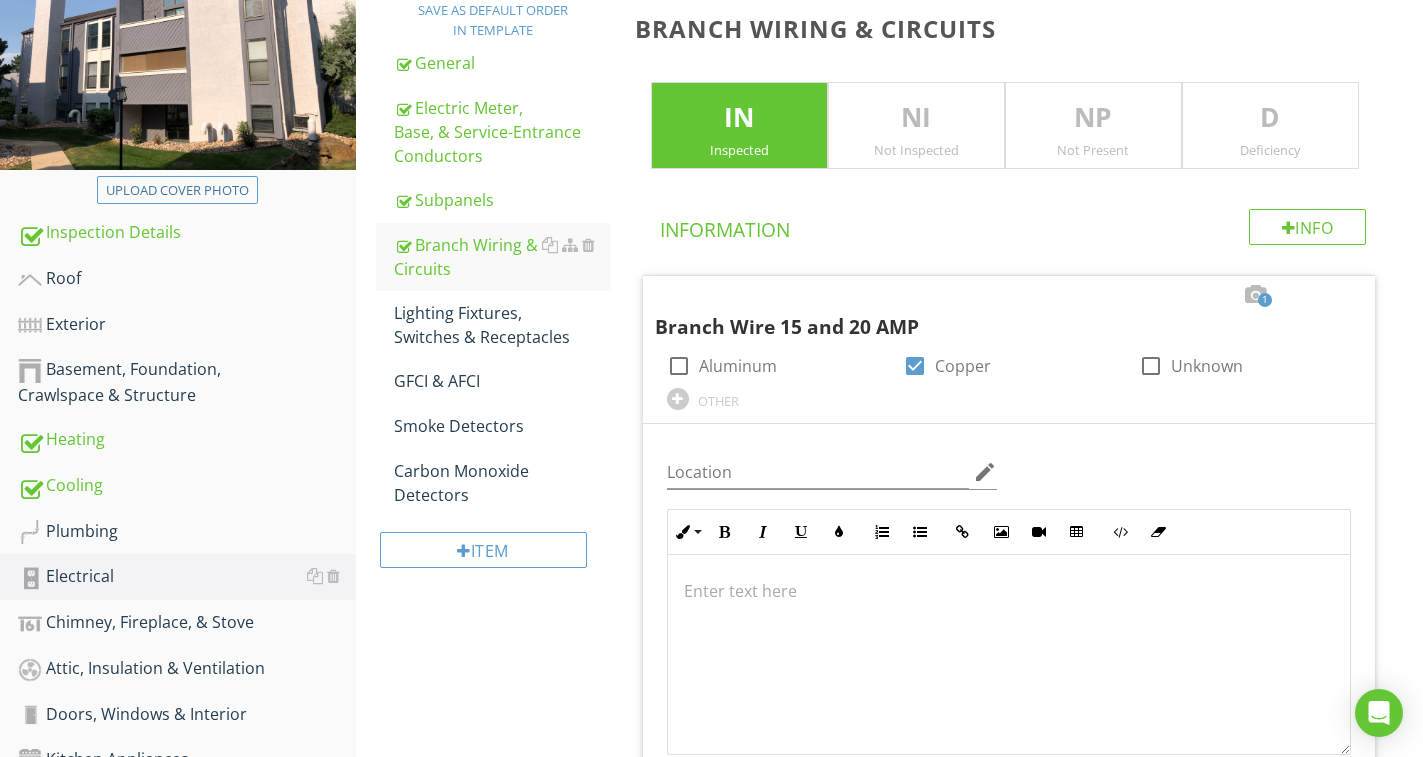 scroll, scrollTop: 274, scrollLeft: 0, axis: vertical 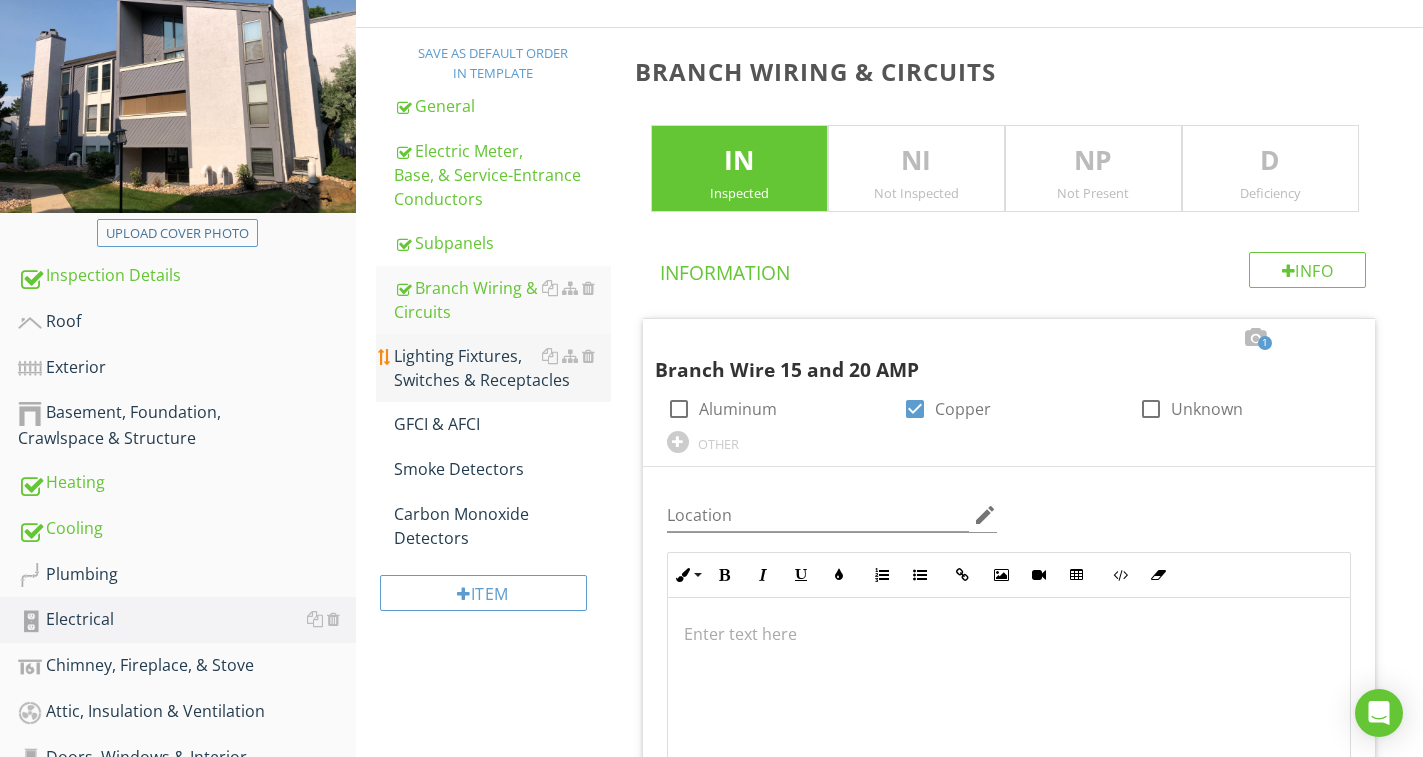 click on "Lighting Fixtures, Switches & Receptacles" at bounding box center (502, 368) 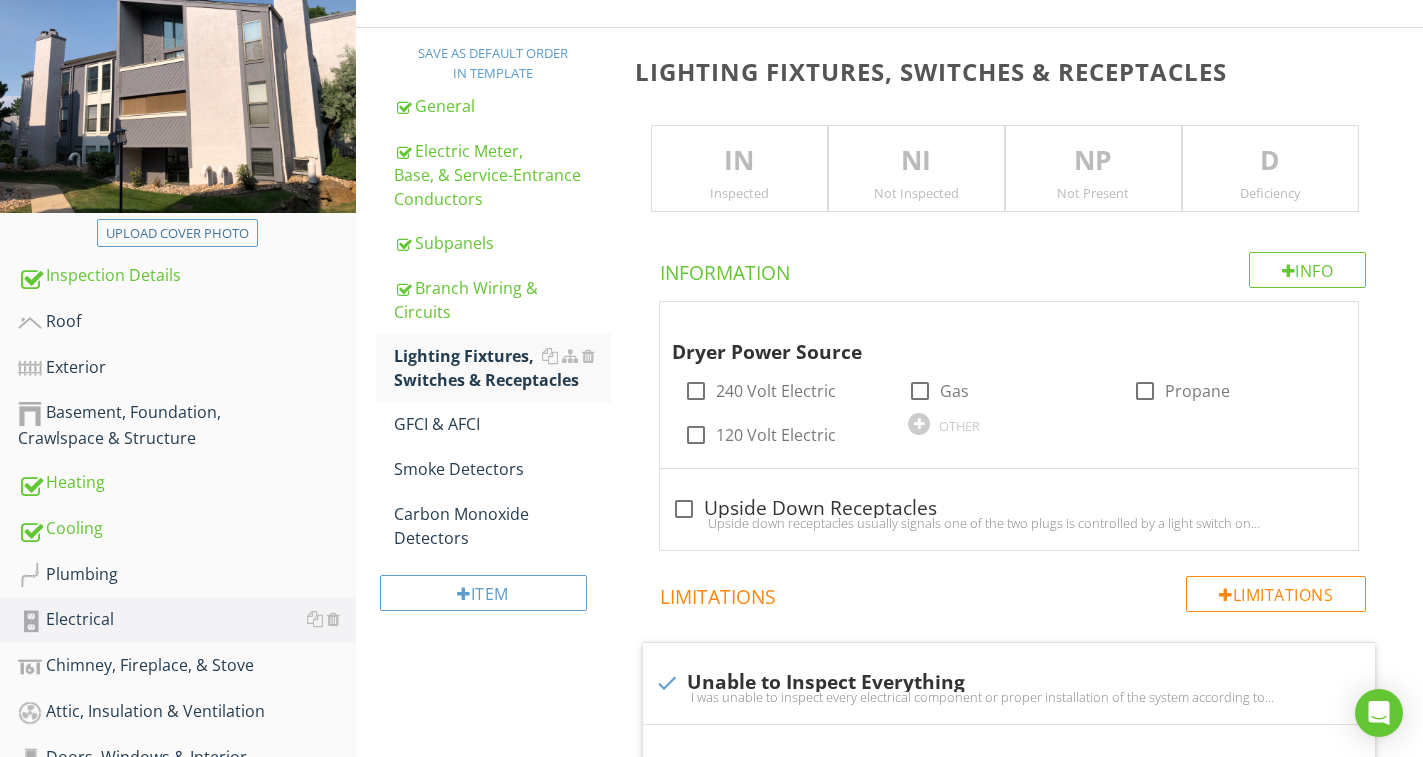 click on "IN" at bounding box center [739, 161] 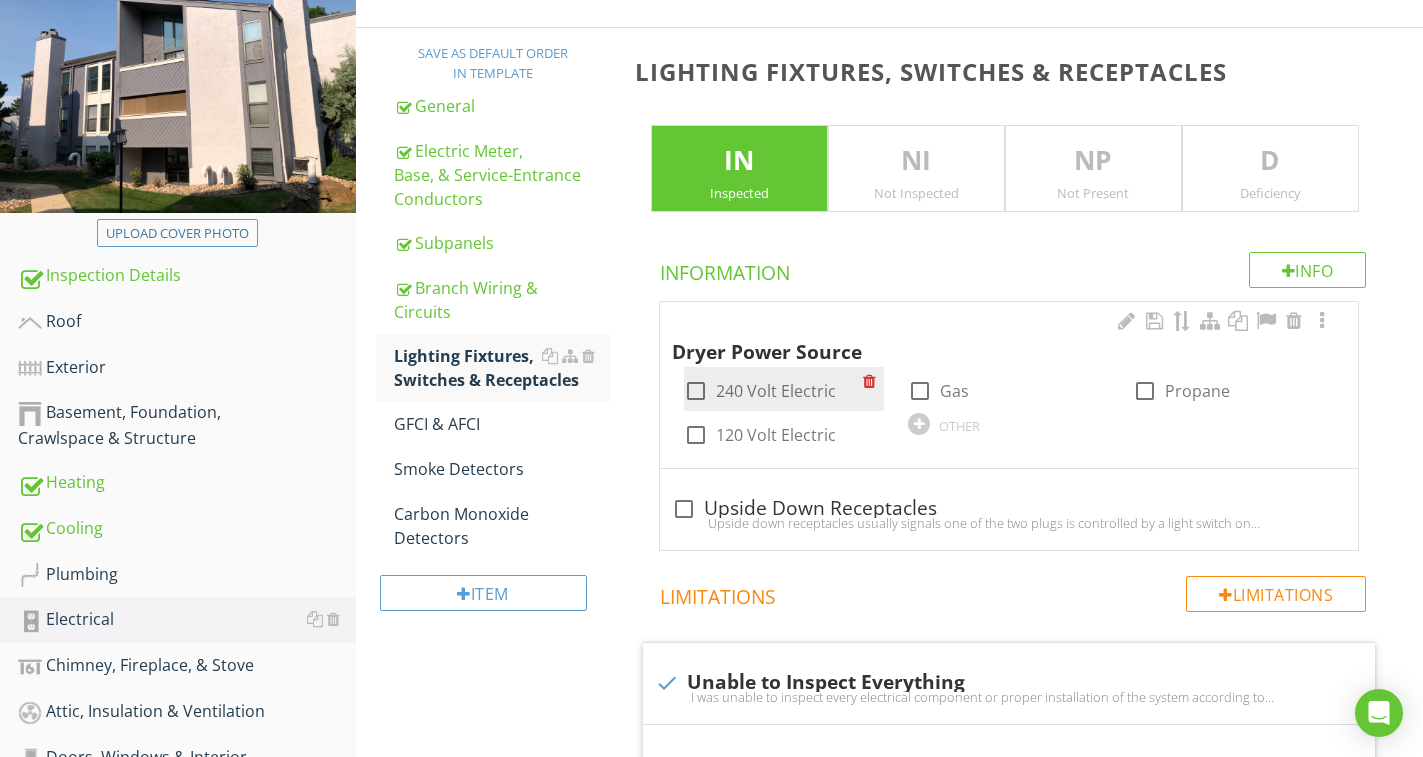 click on "240 Volt Electric" at bounding box center (776, 391) 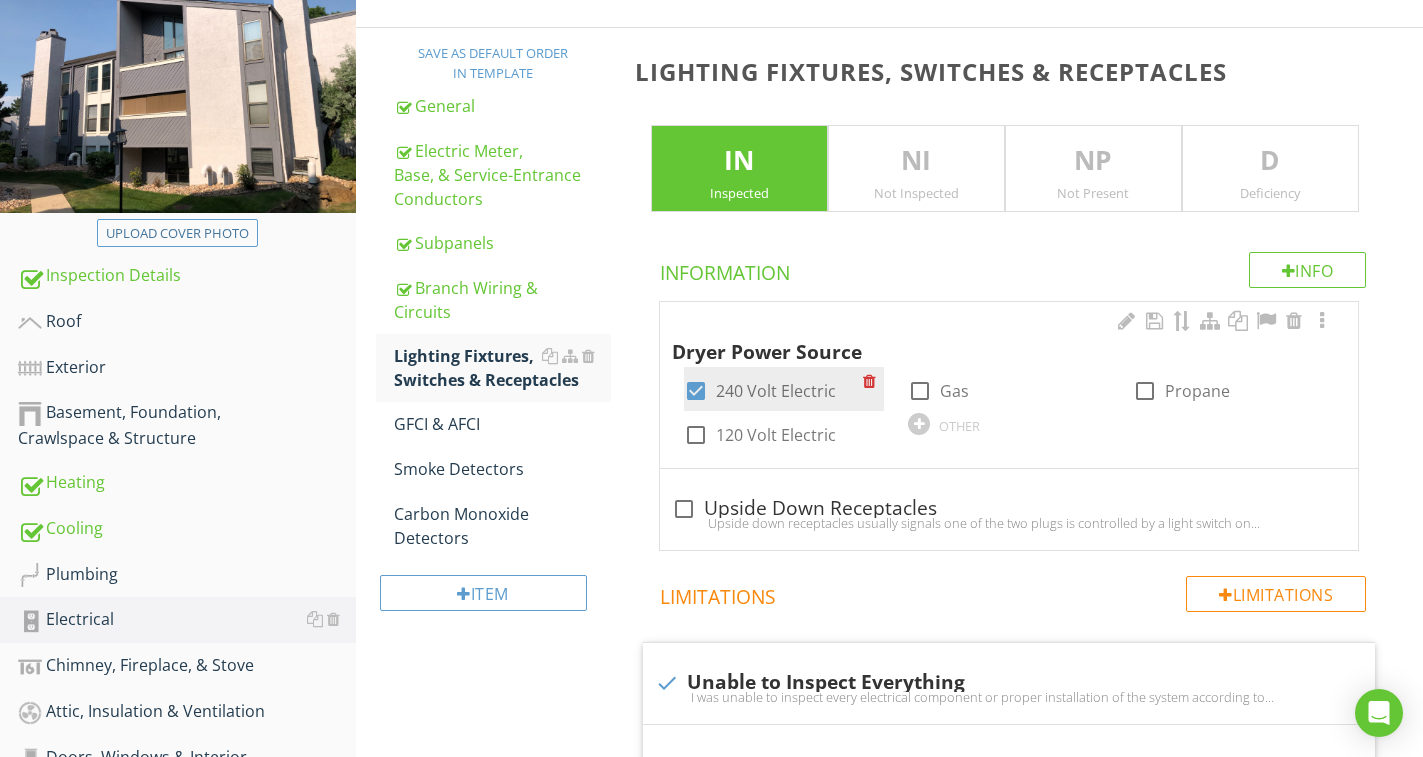 checkbox on "true" 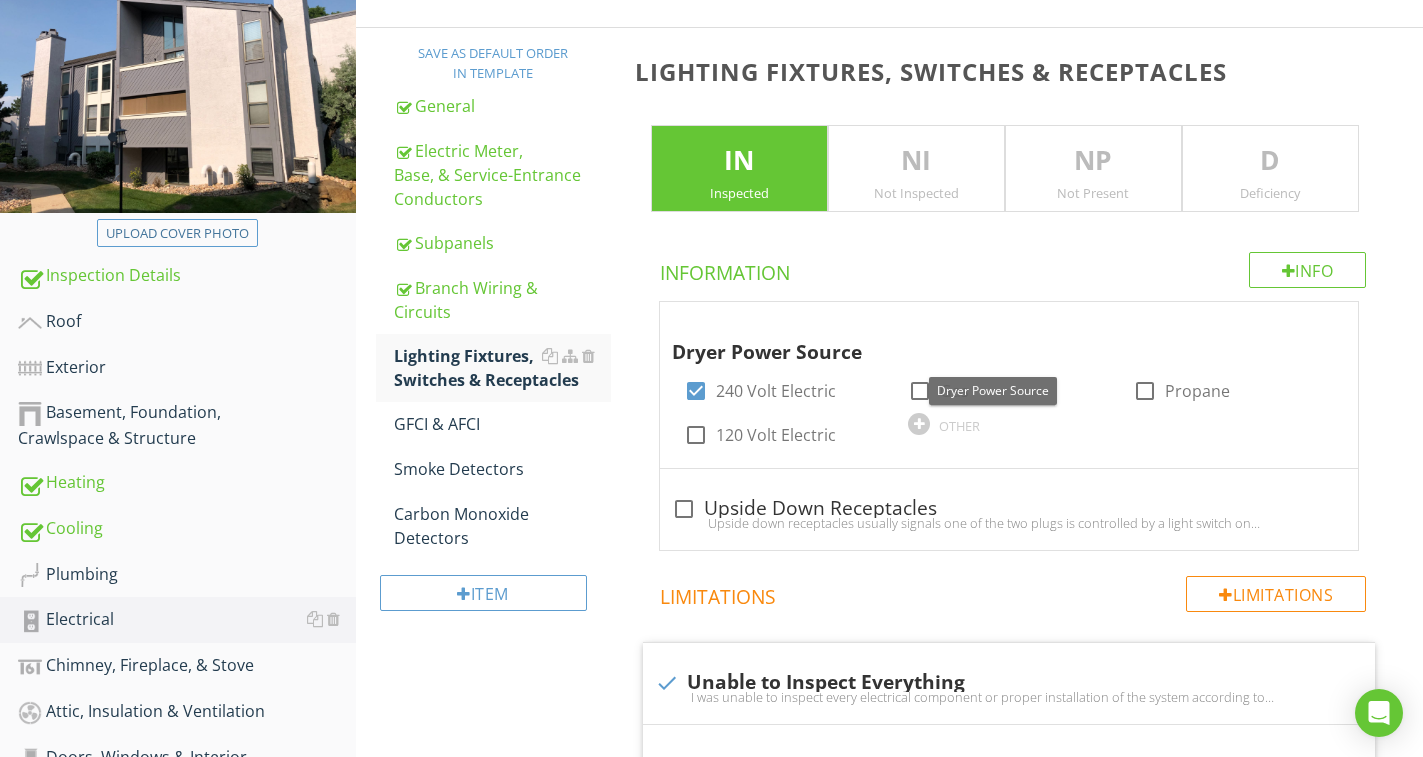 click at bounding box center [1322, 321] 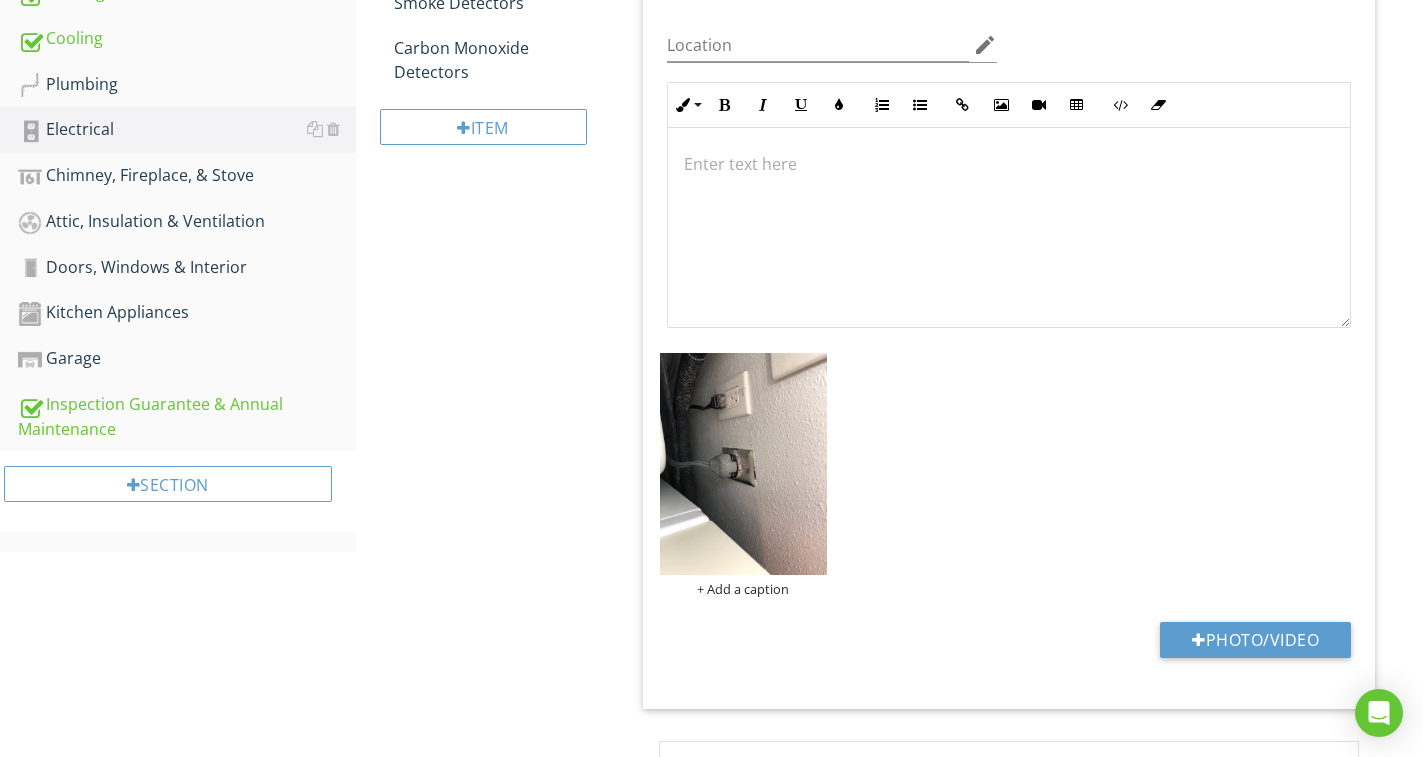 scroll, scrollTop: 774, scrollLeft: 0, axis: vertical 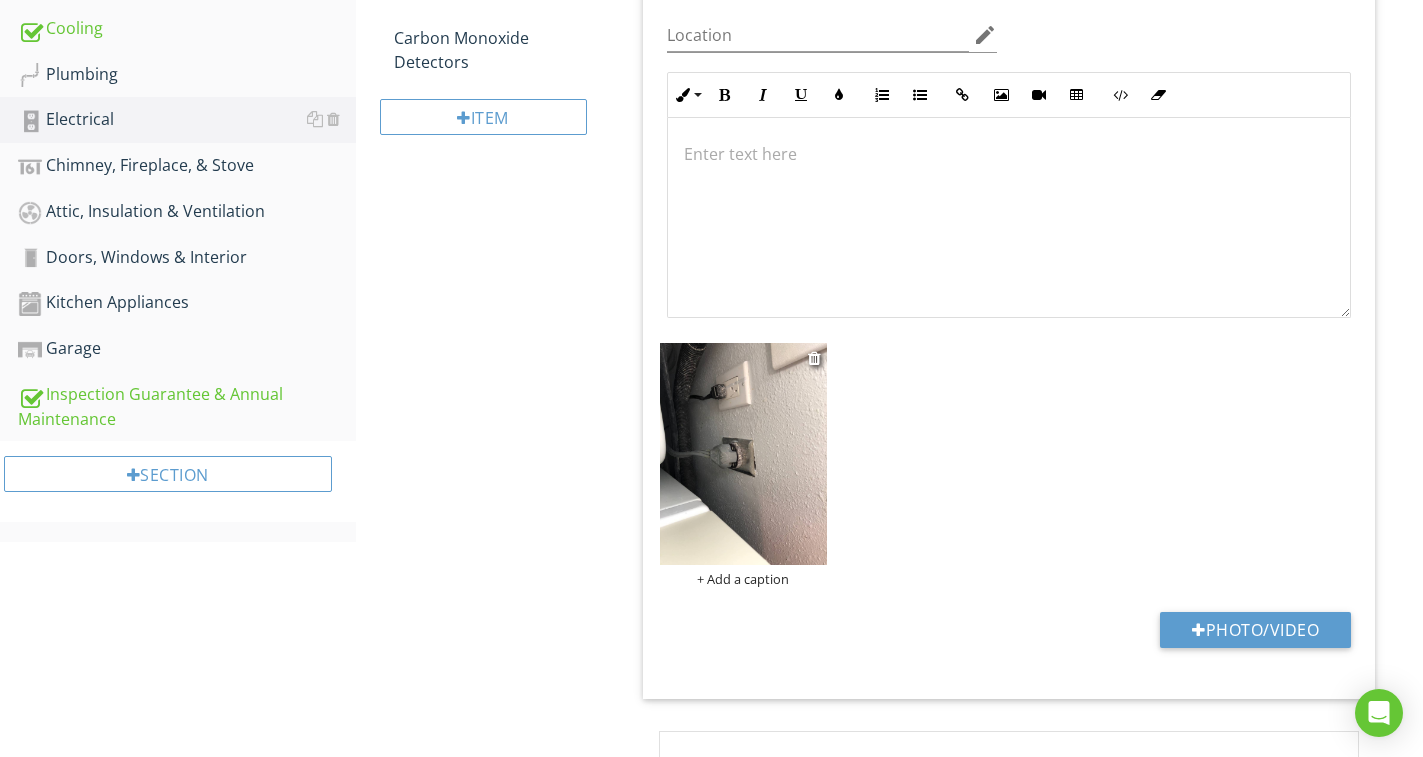 click at bounding box center (743, 454) 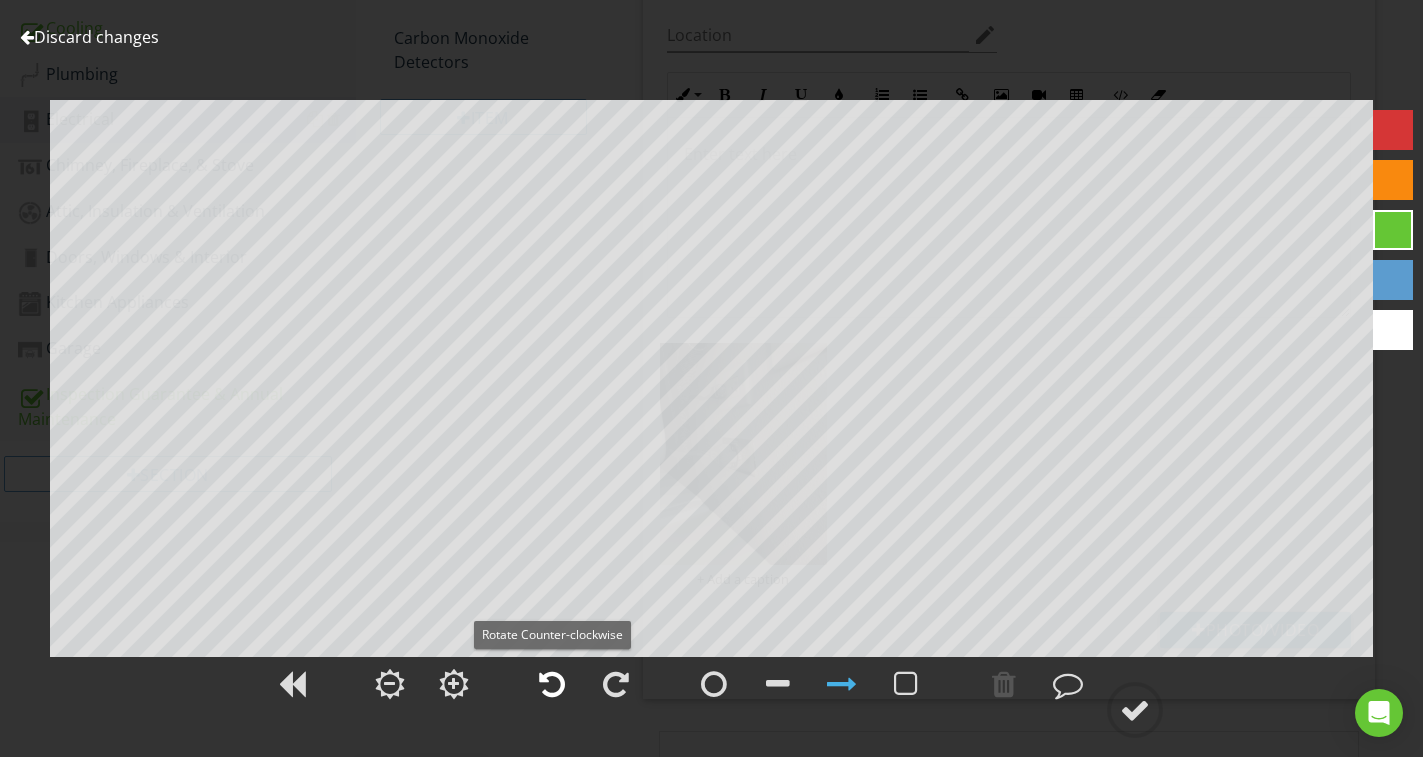 click at bounding box center [552, 684] 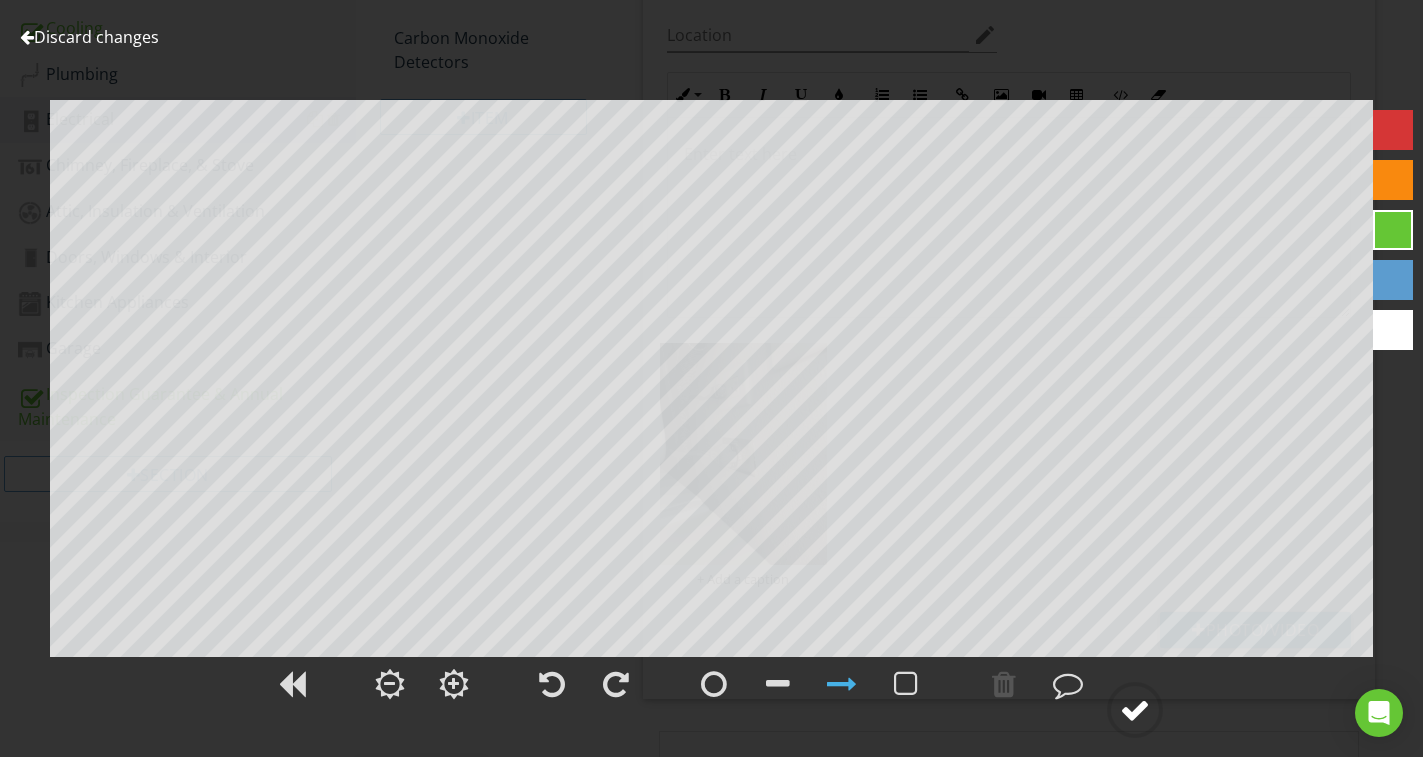 click at bounding box center (1135, 710) 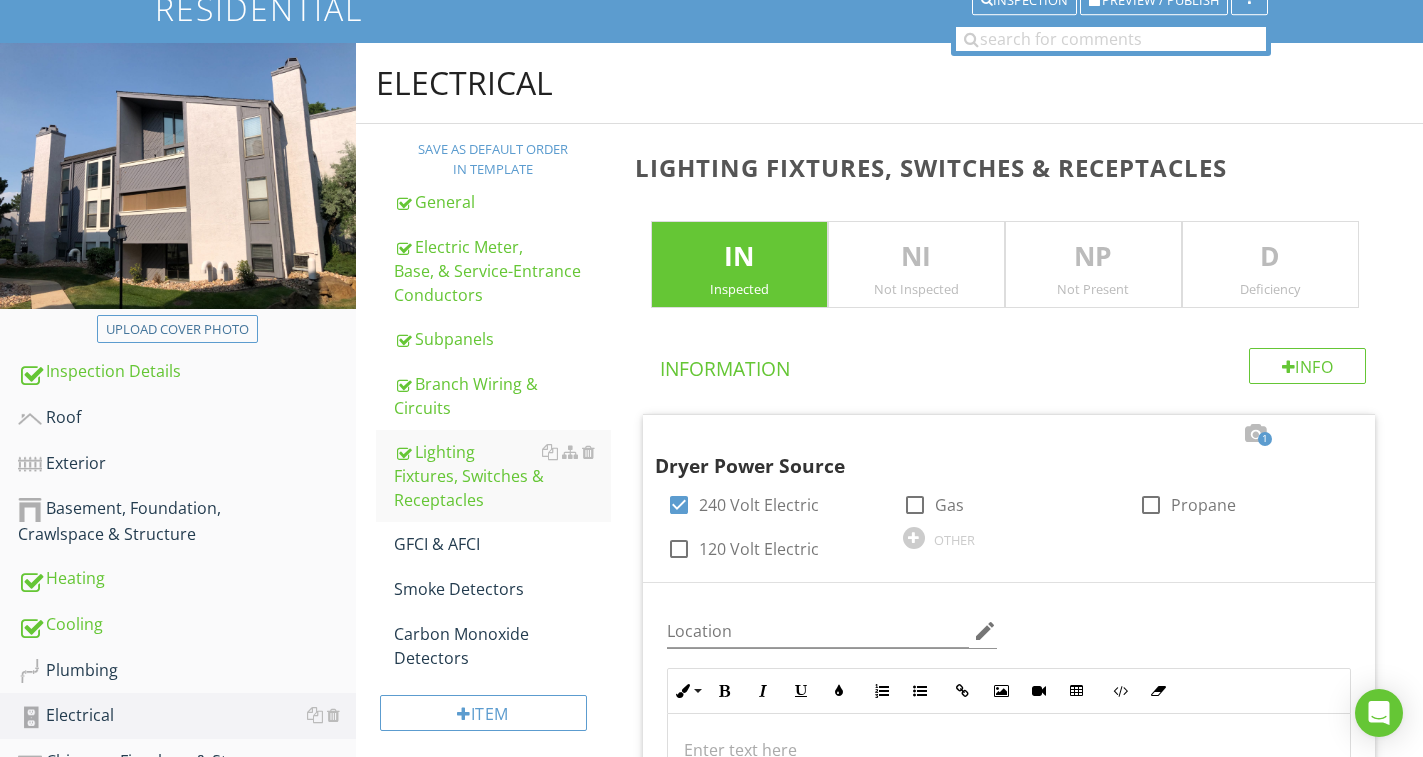 scroll, scrollTop: 174, scrollLeft: 0, axis: vertical 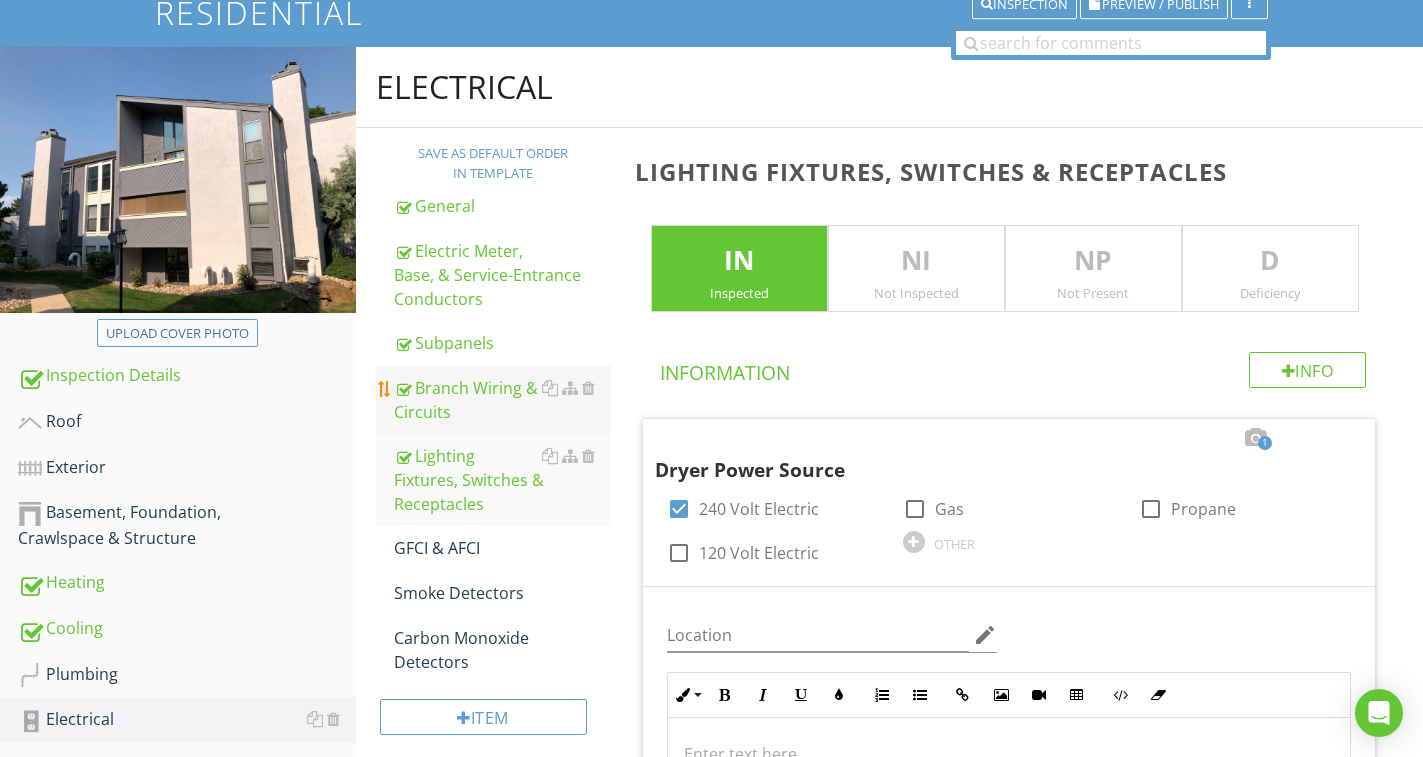 drag, startPoint x: 432, startPoint y: 399, endPoint x: 454, endPoint y: 399, distance: 22 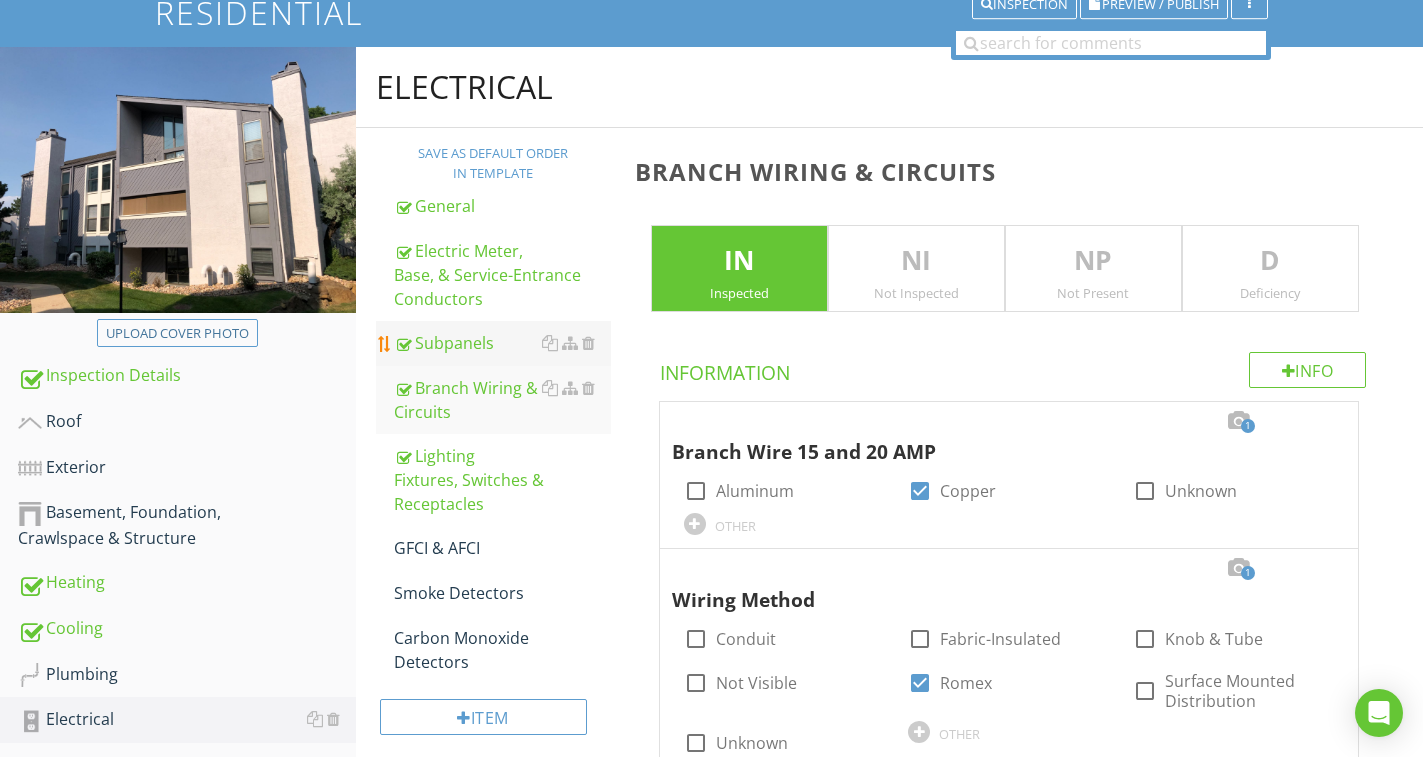click on "Subpanels" at bounding box center (502, 343) 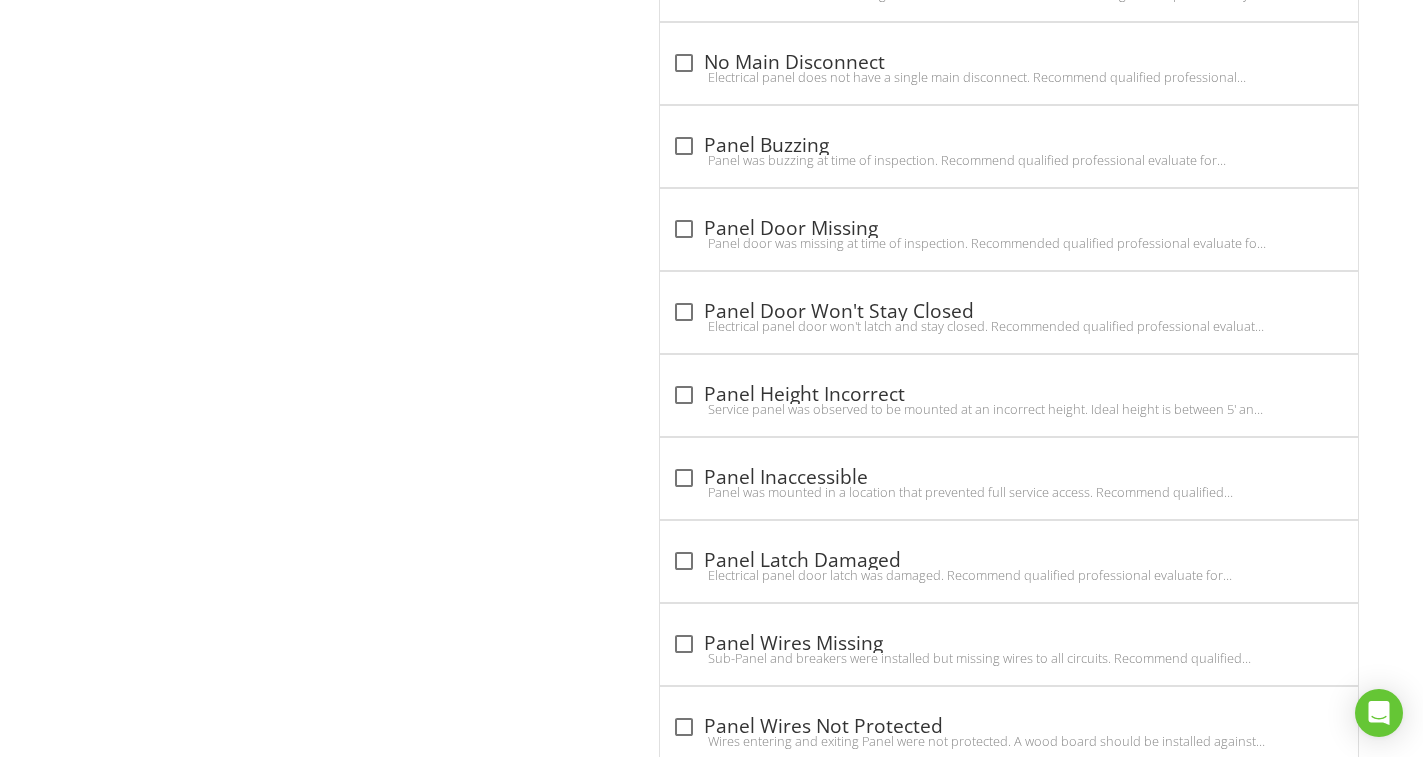scroll, scrollTop: 4090, scrollLeft: 0, axis: vertical 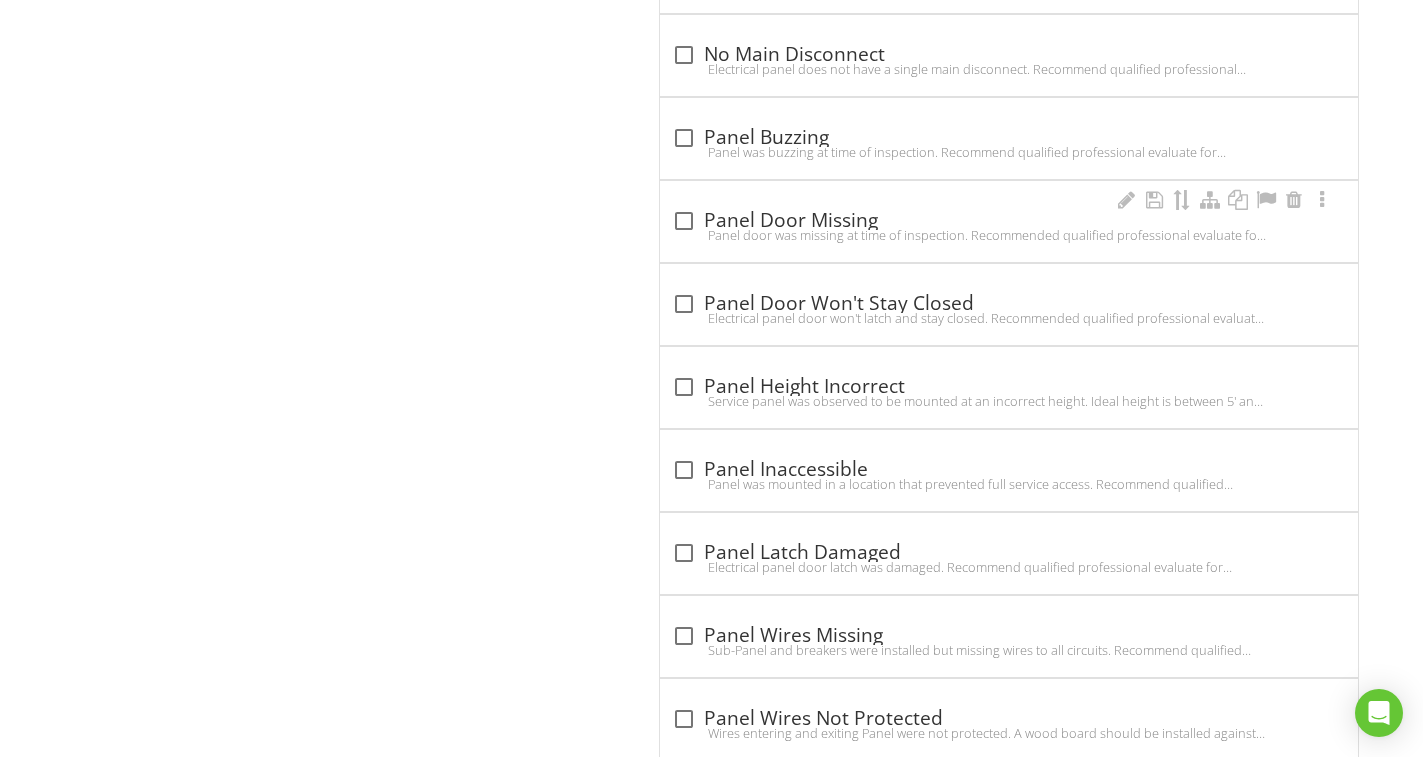 click on "check_box_outline_blank
Panel Door Missing" at bounding box center (1009, 221) 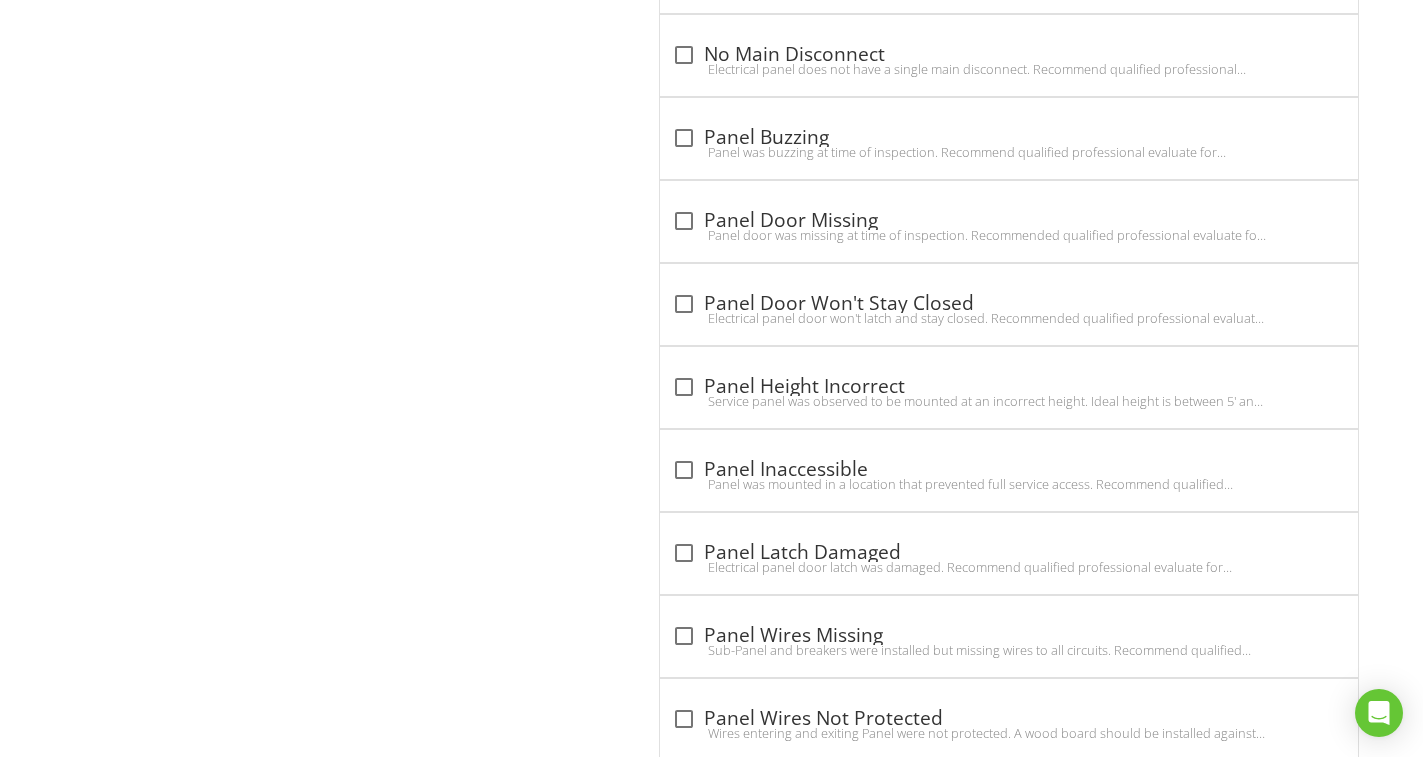 checkbox on "true" 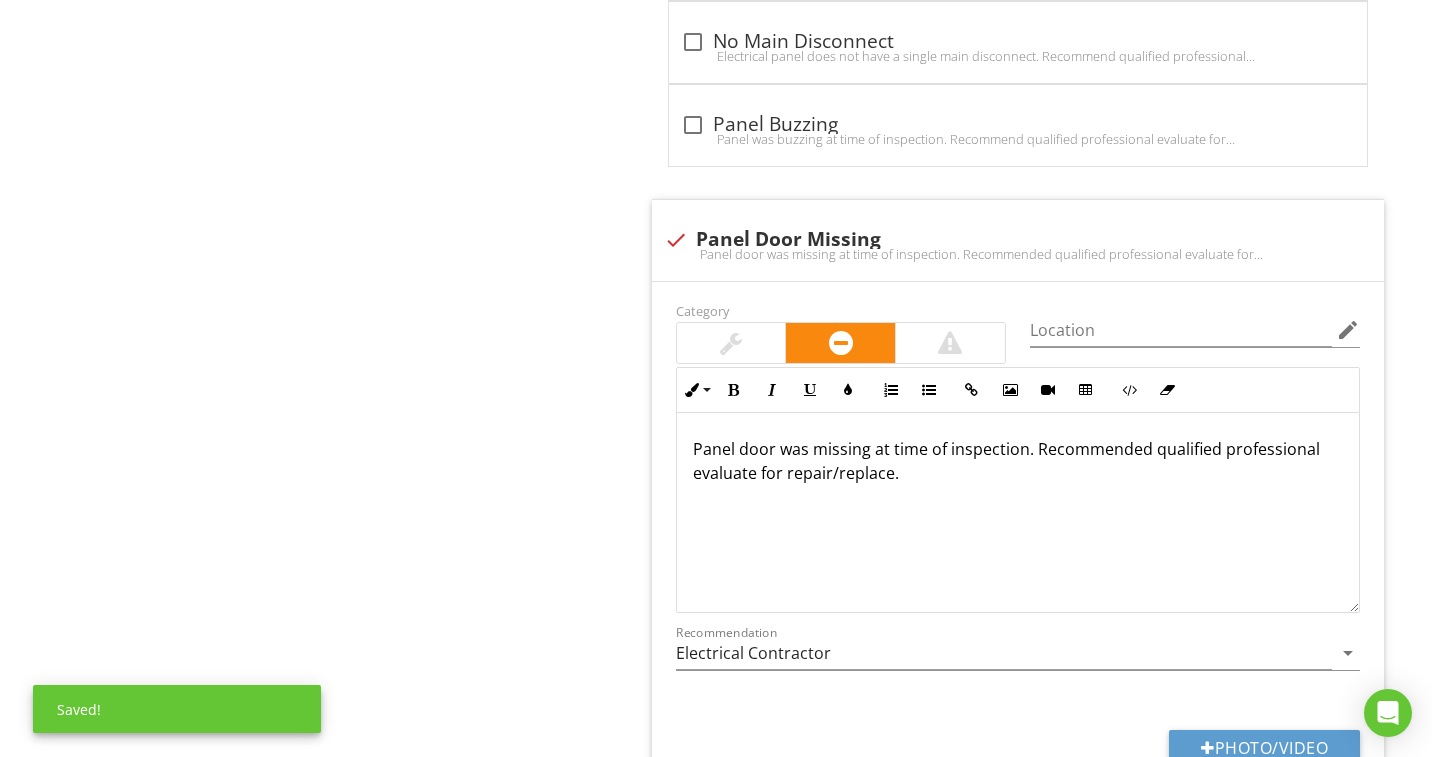 scroll, scrollTop: 4190, scrollLeft: 0, axis: vertical 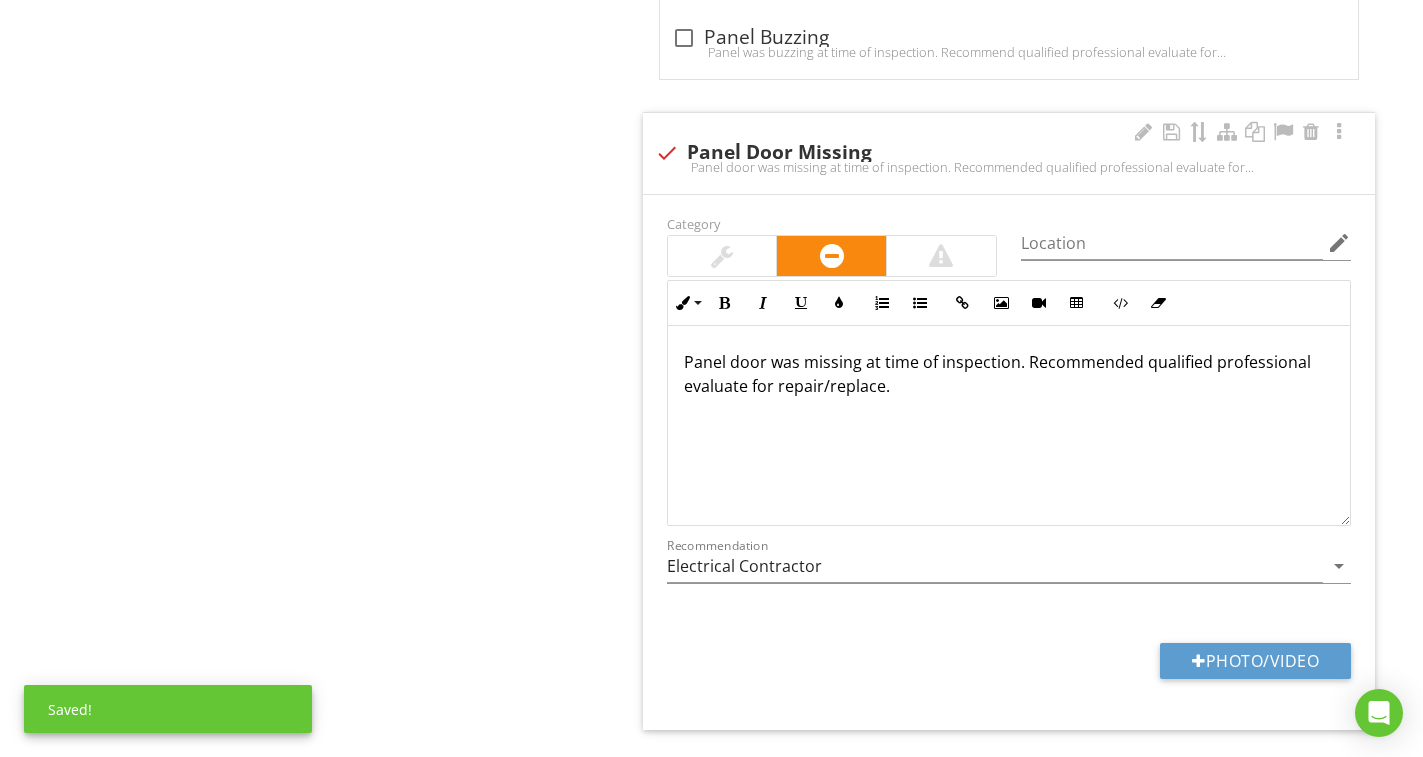 click at bounding box center (941, 256) 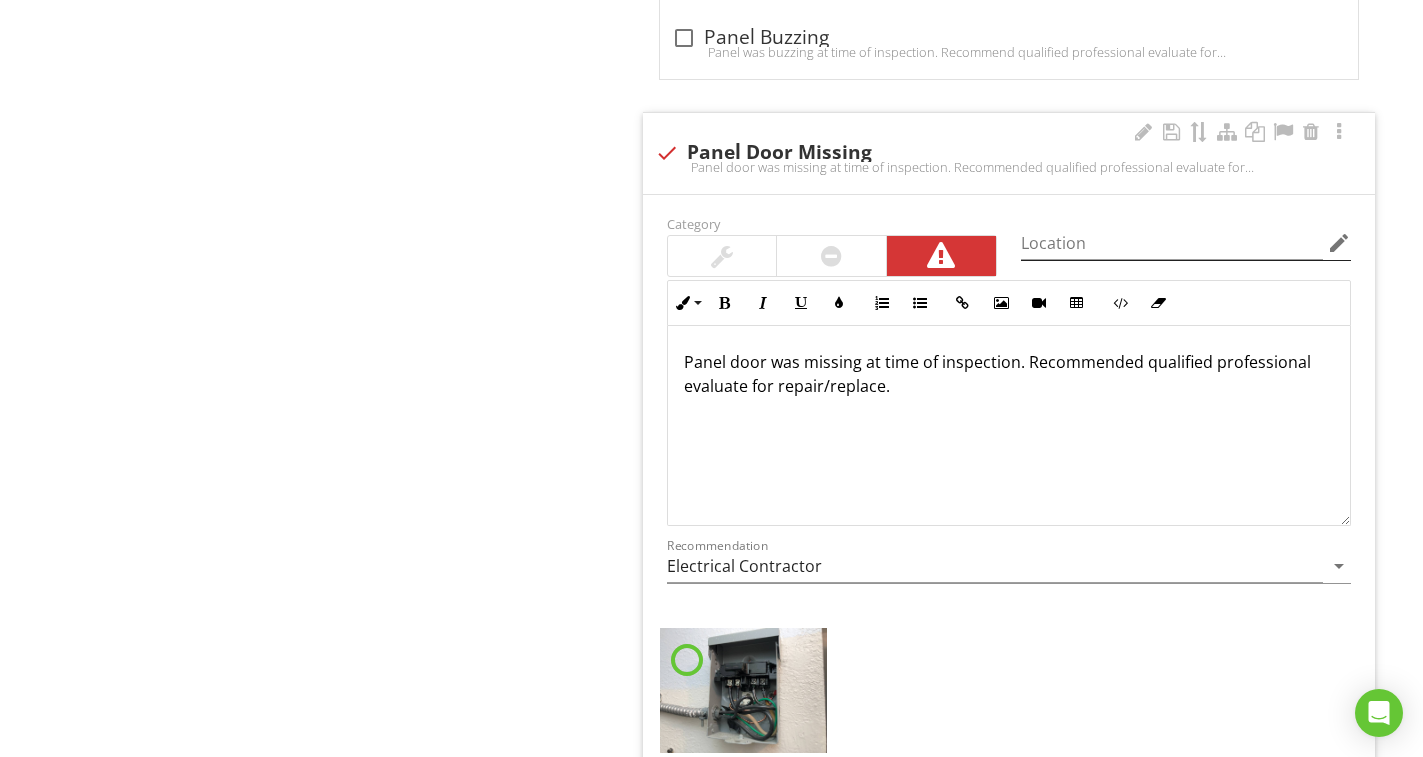 click on "edit" at bounding box center (1339, 243) 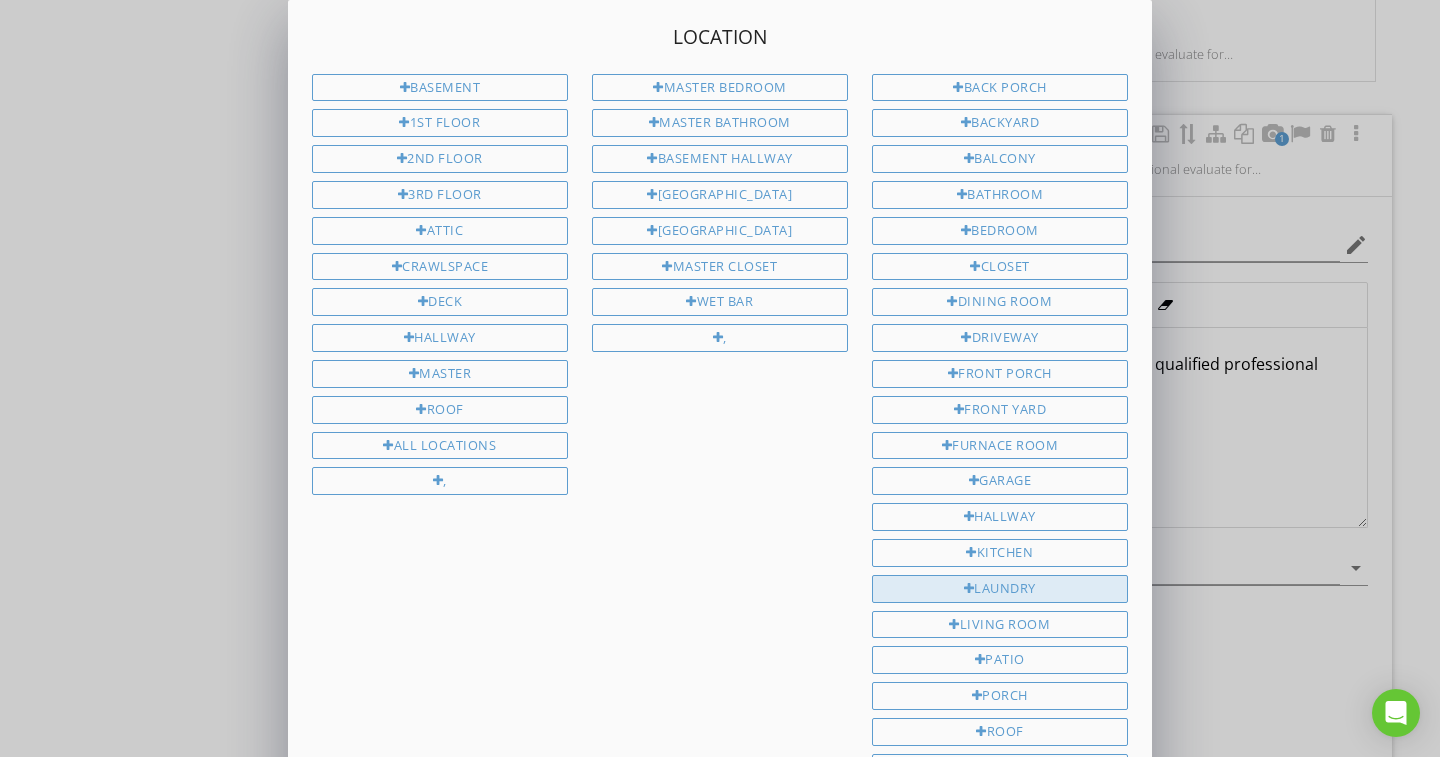 click on "Laundry" at bounding box center [1000, 589] 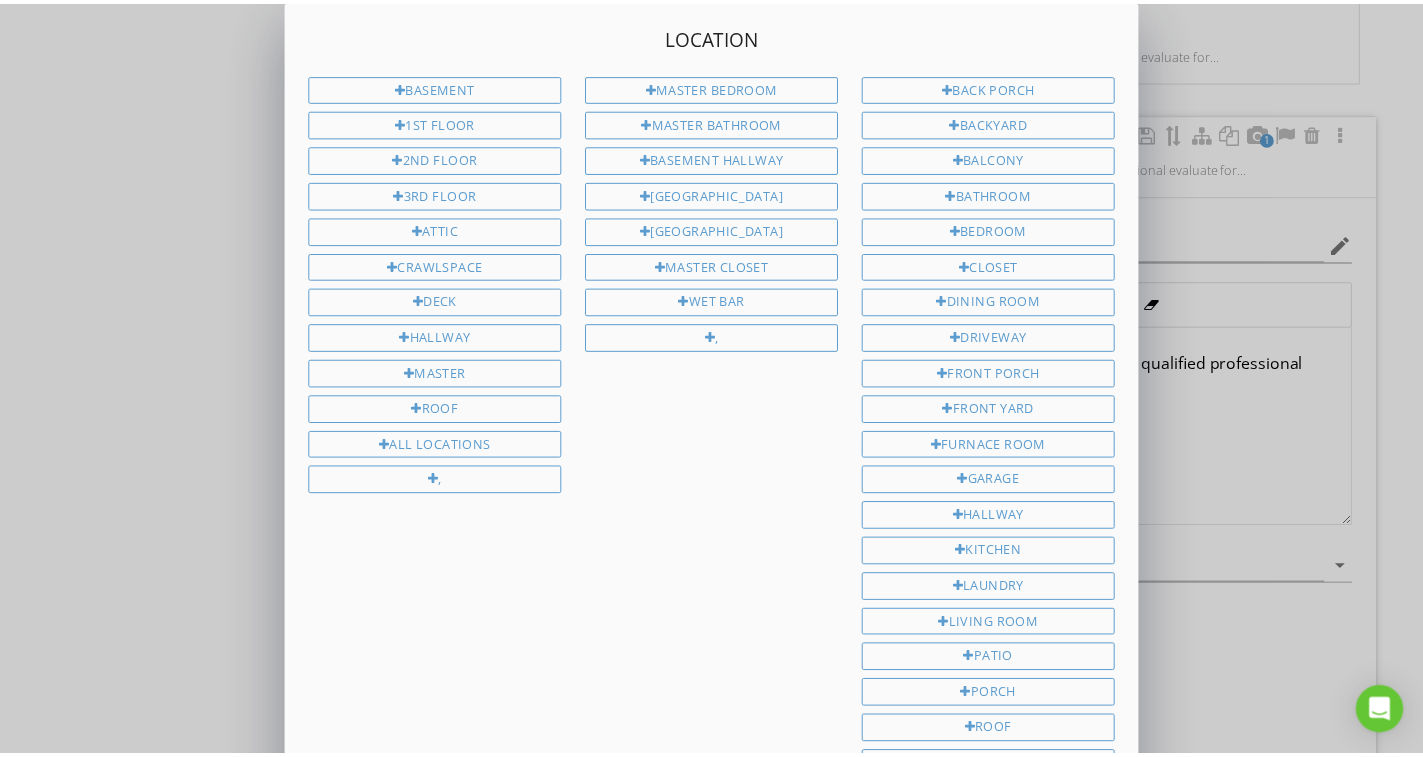 scroll, scrollTop: 353, scrollLeft: 0, axis: vertical 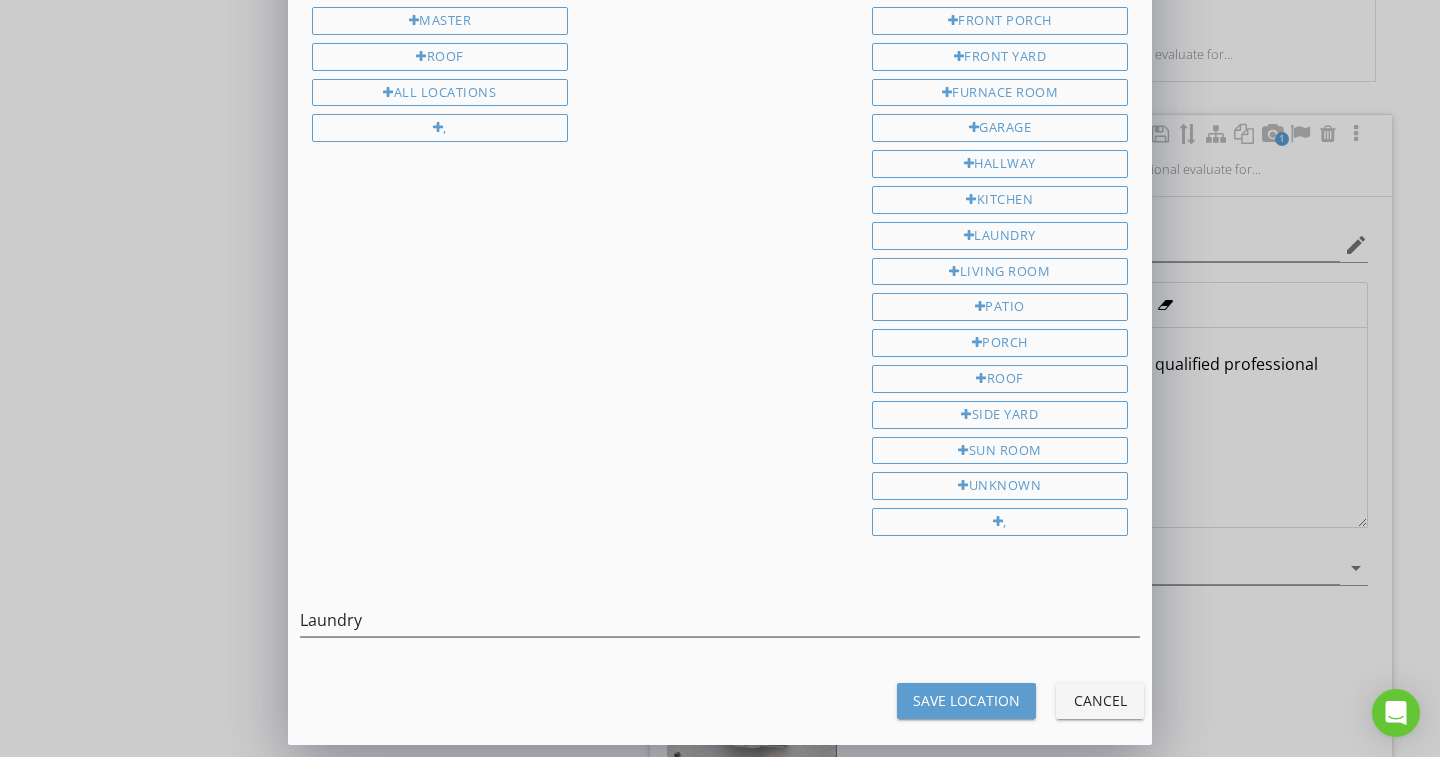 click on "Save Location" at bounding box center [966, 700] 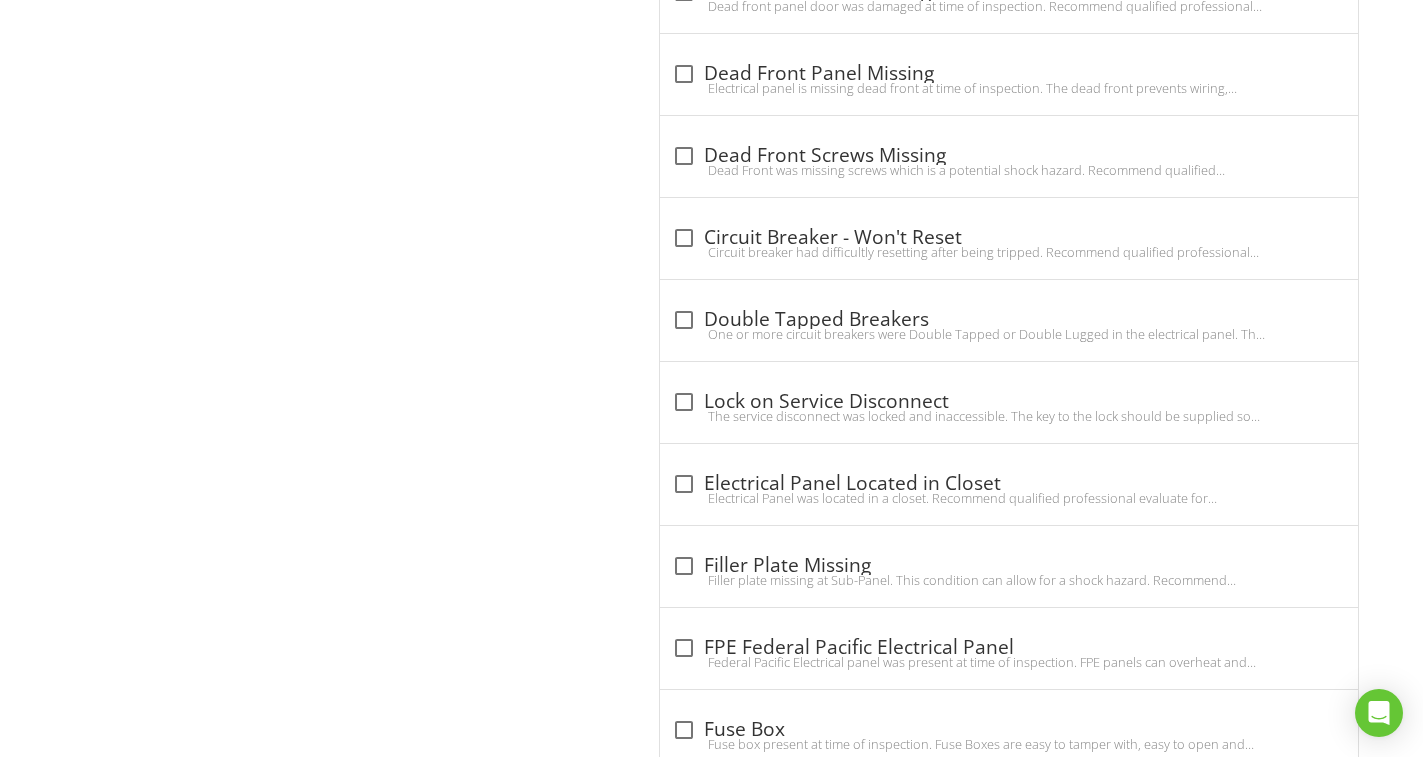 scroll, scrollTop: 2065, scrollLeft: 0, axis: vertical 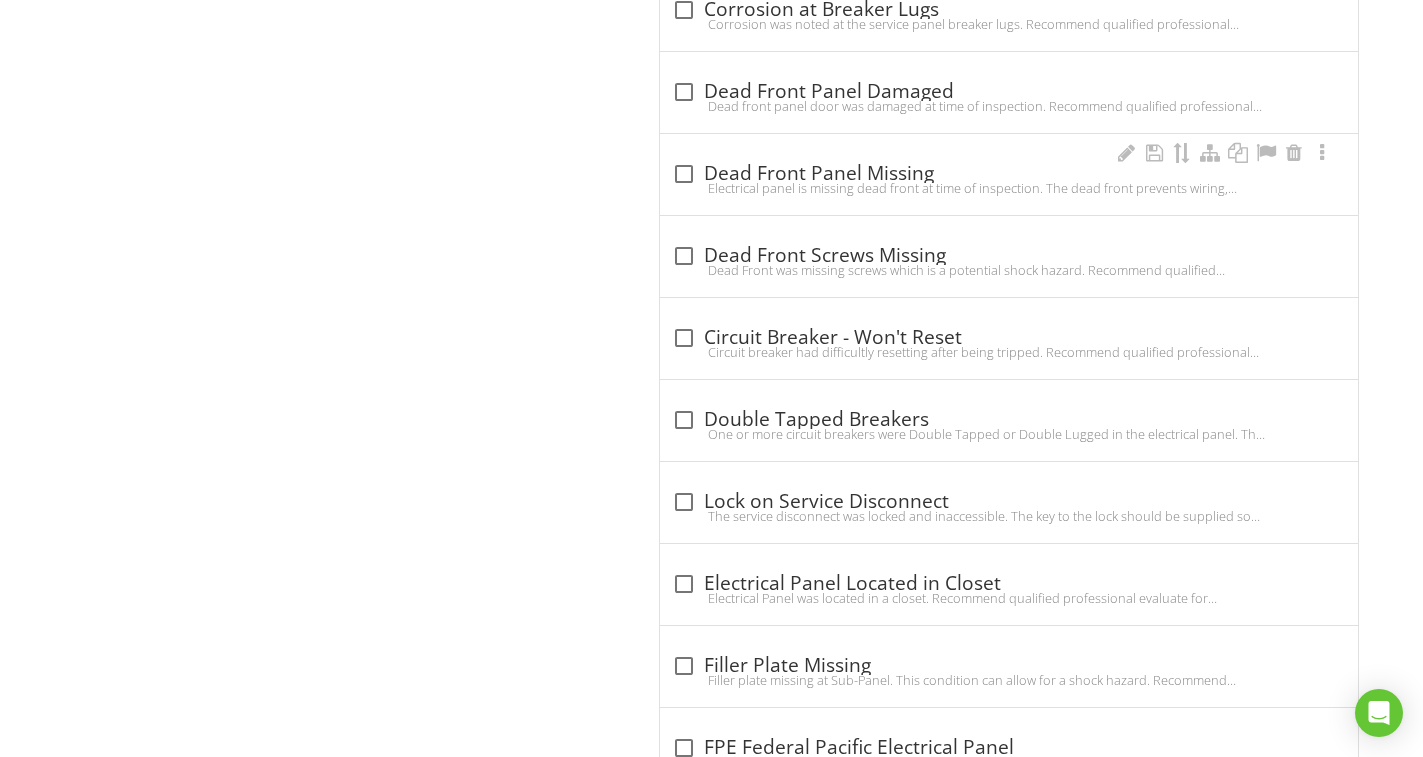 click at bounding box center [684, 174] 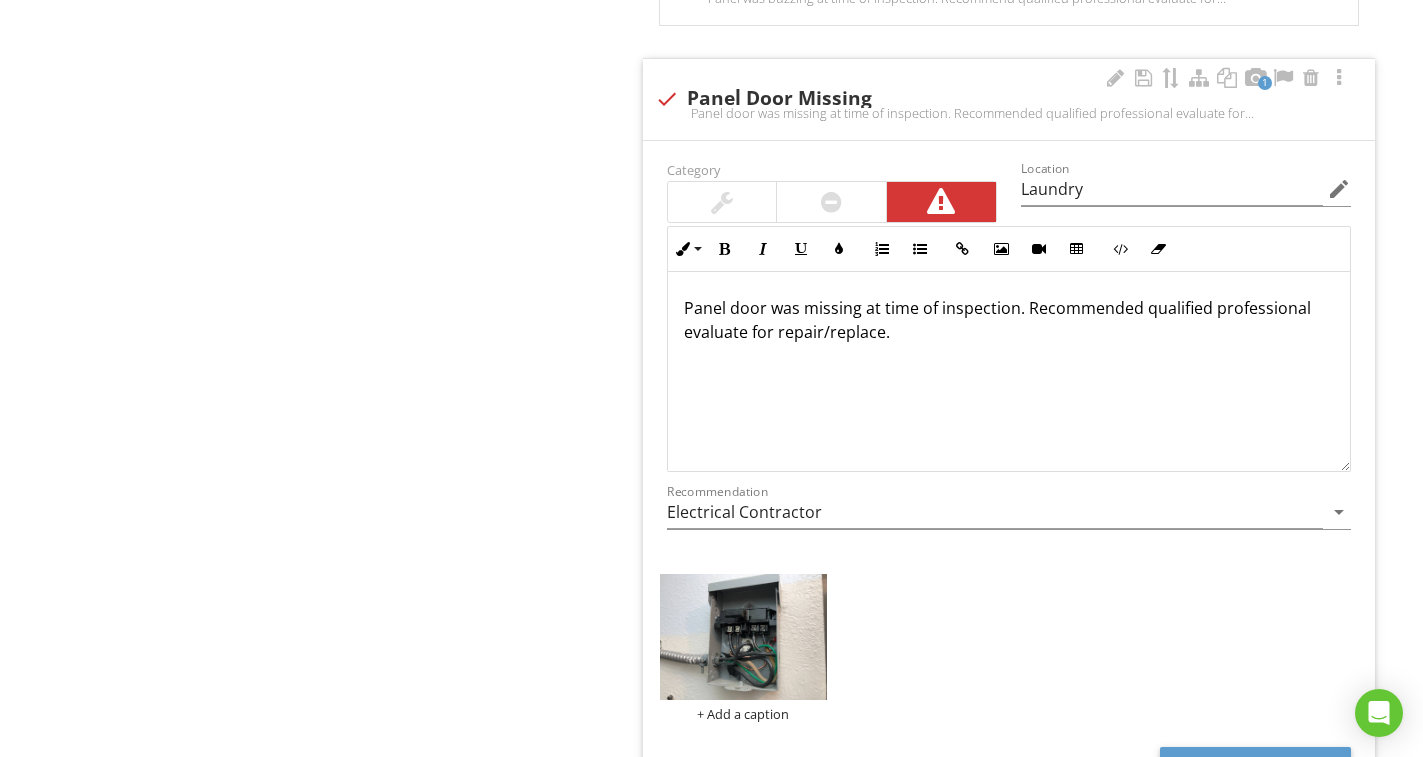 scroll, scrollTop: 4977, scrollLeft: 0, axis: vertical 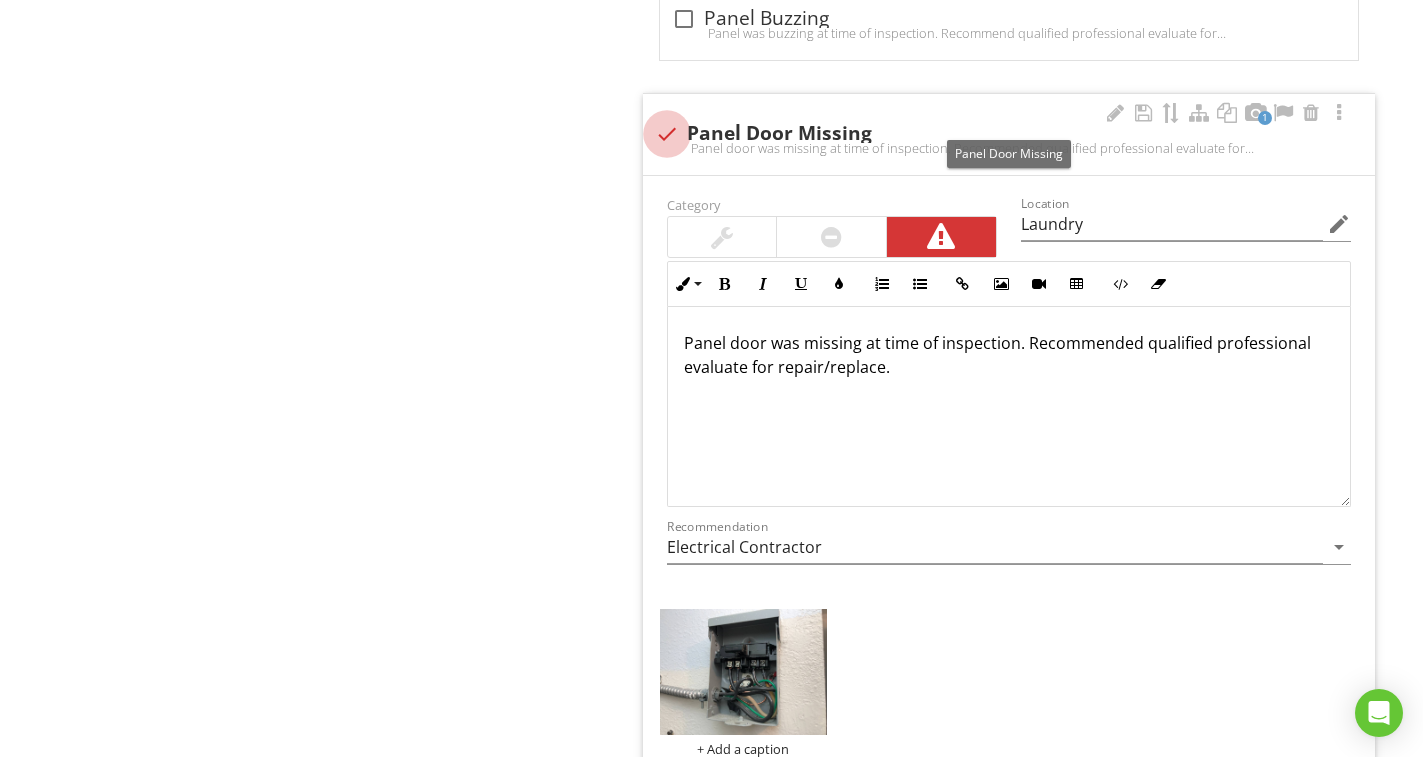 click at bounding box center [667, 134] 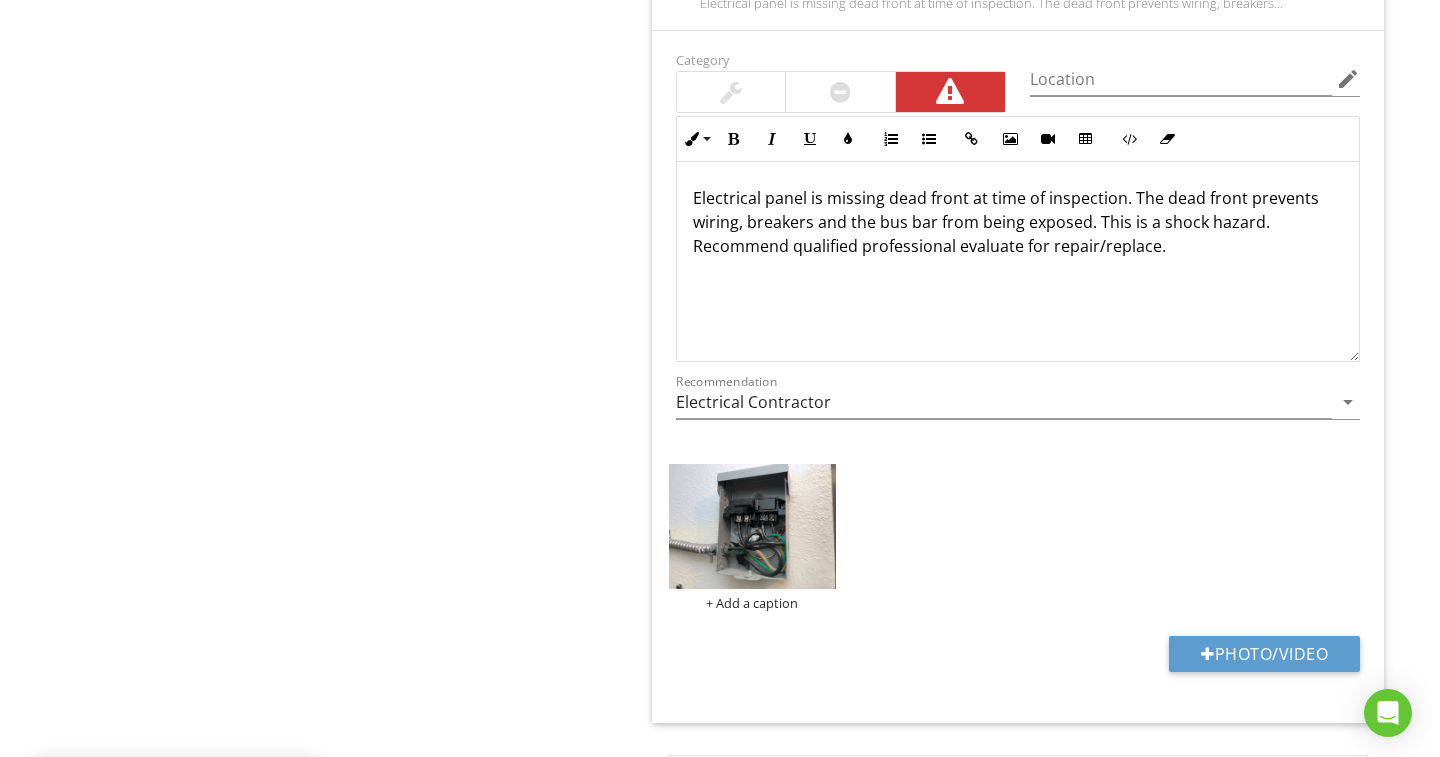 scroll, scrollTop: 2277, scrollLeft: 0, axis: vertical 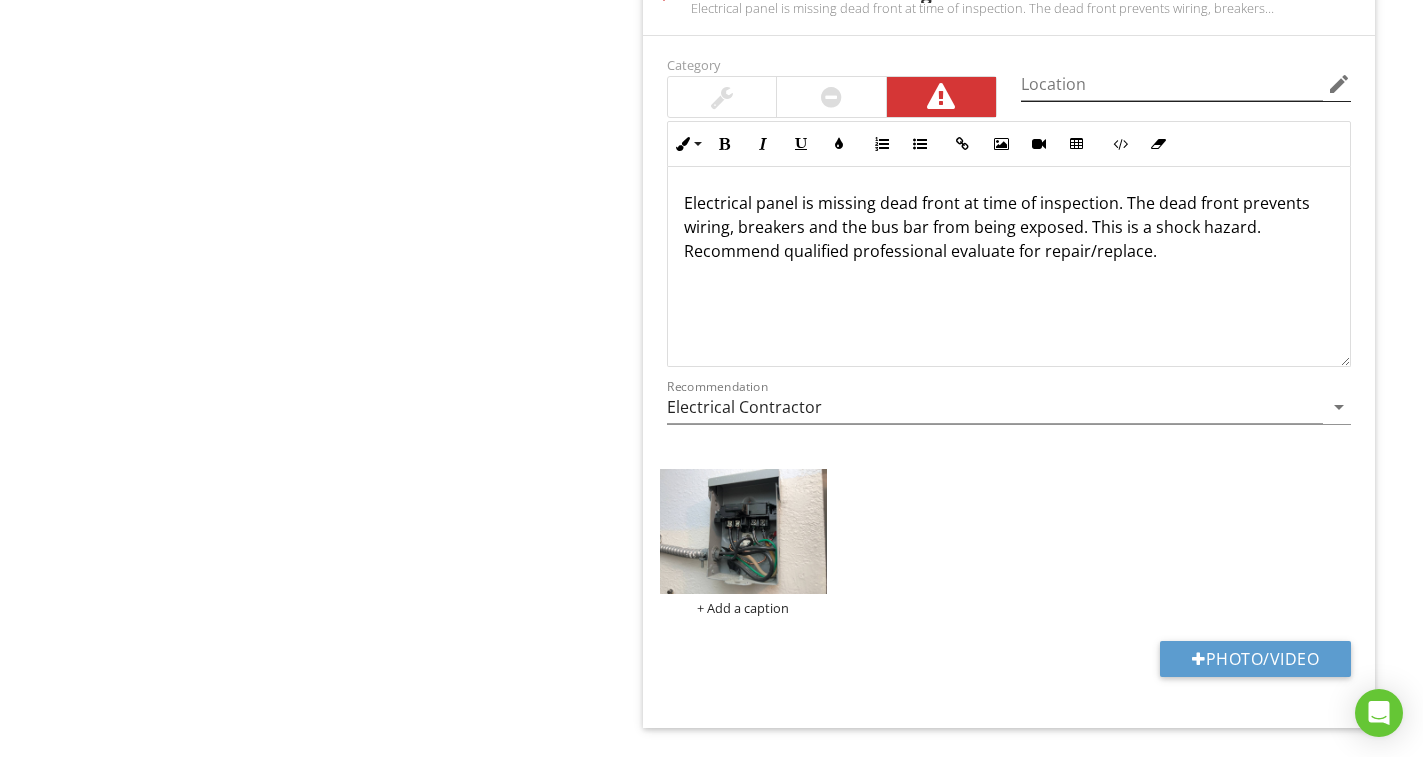 click on "edit" at bounding box center [1339, 84] 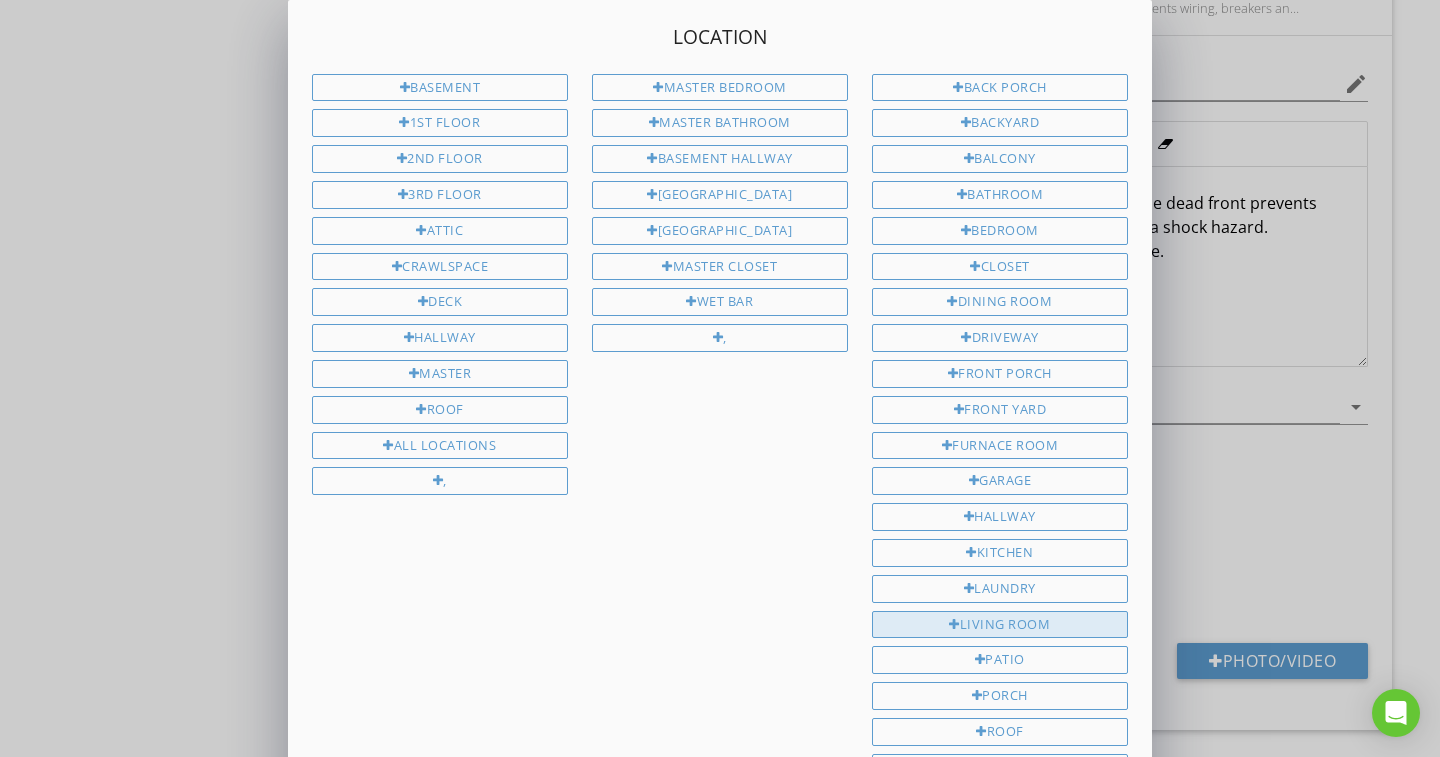 click on "Living Room" at bounding box center (1000, 625) 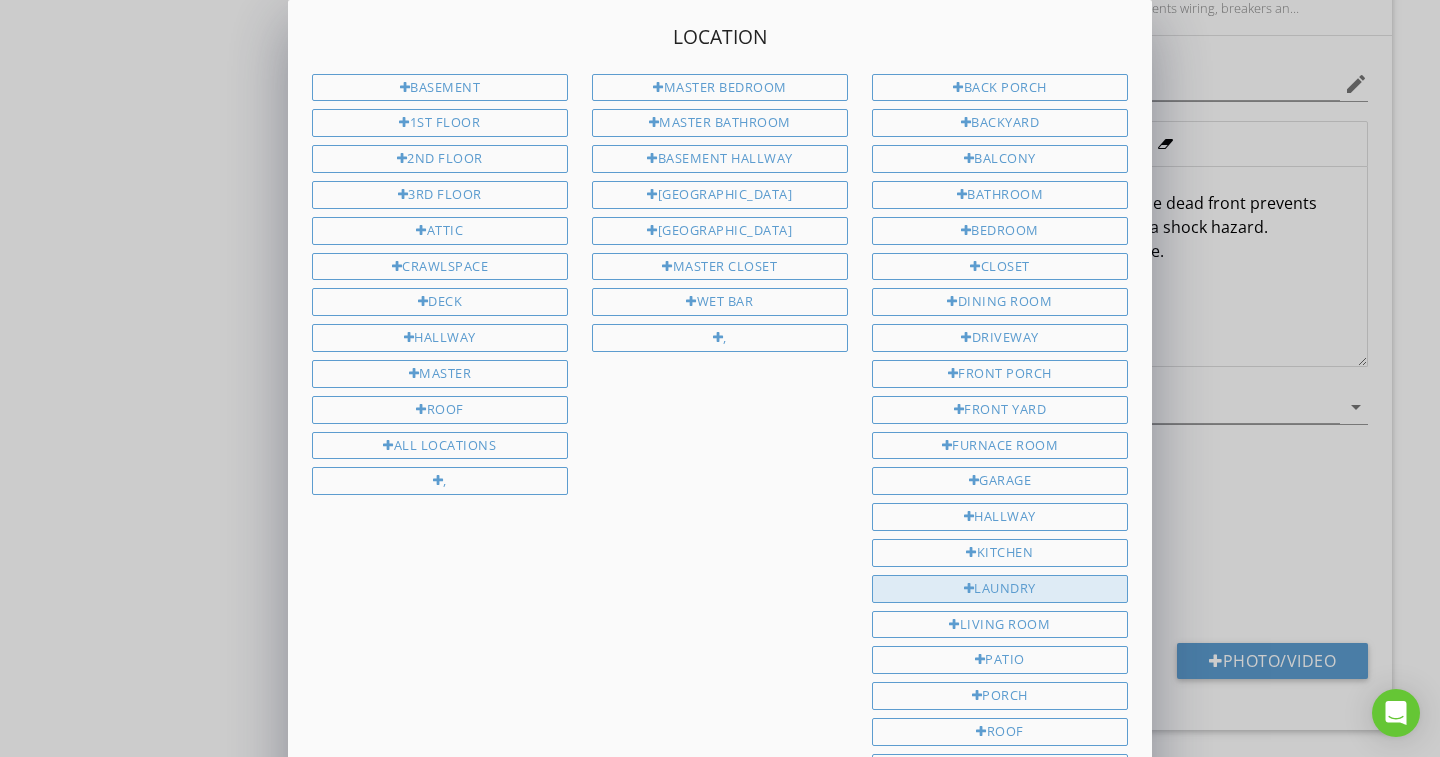 click on "Laundry" at bounding box center [1000, 589] 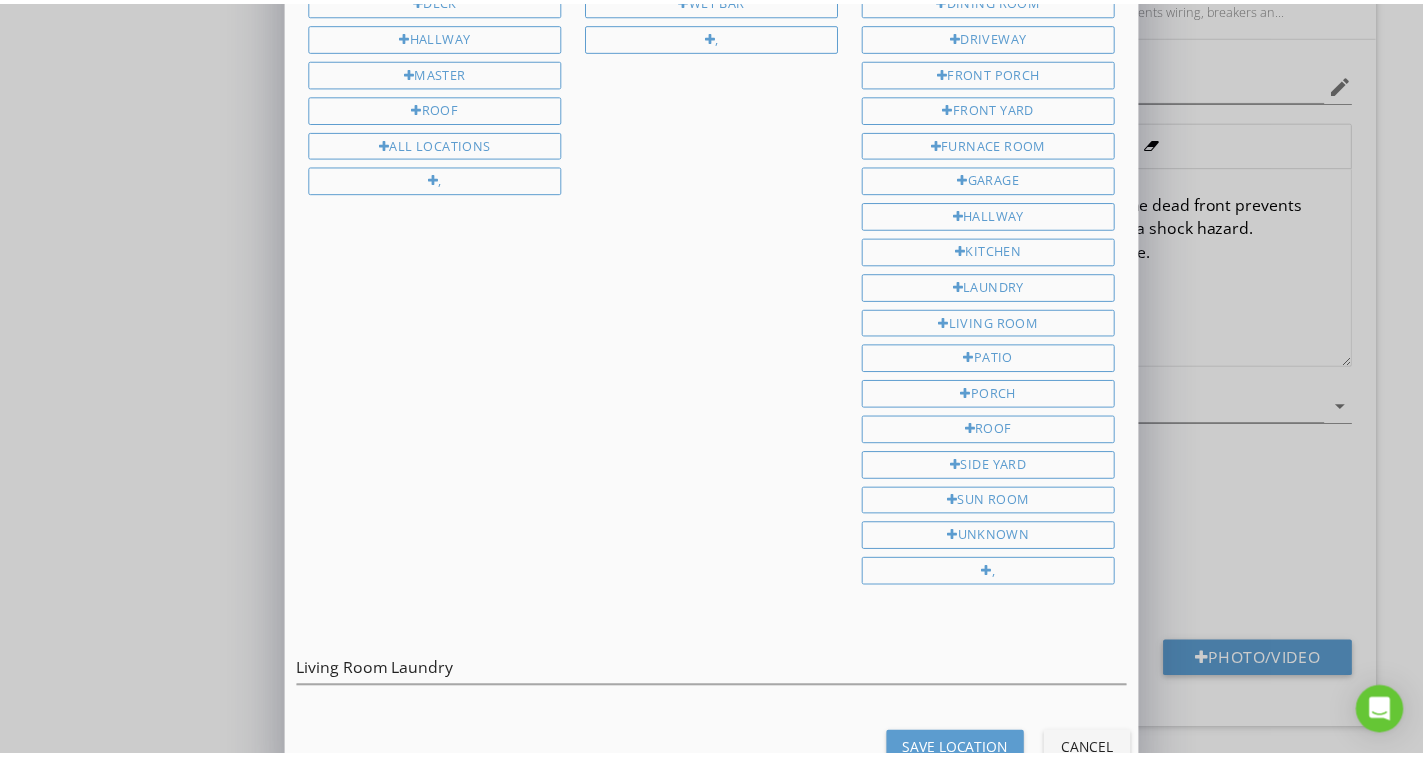 scroll, scrollTop: 353, scrollLeft: 0, axis: vertical 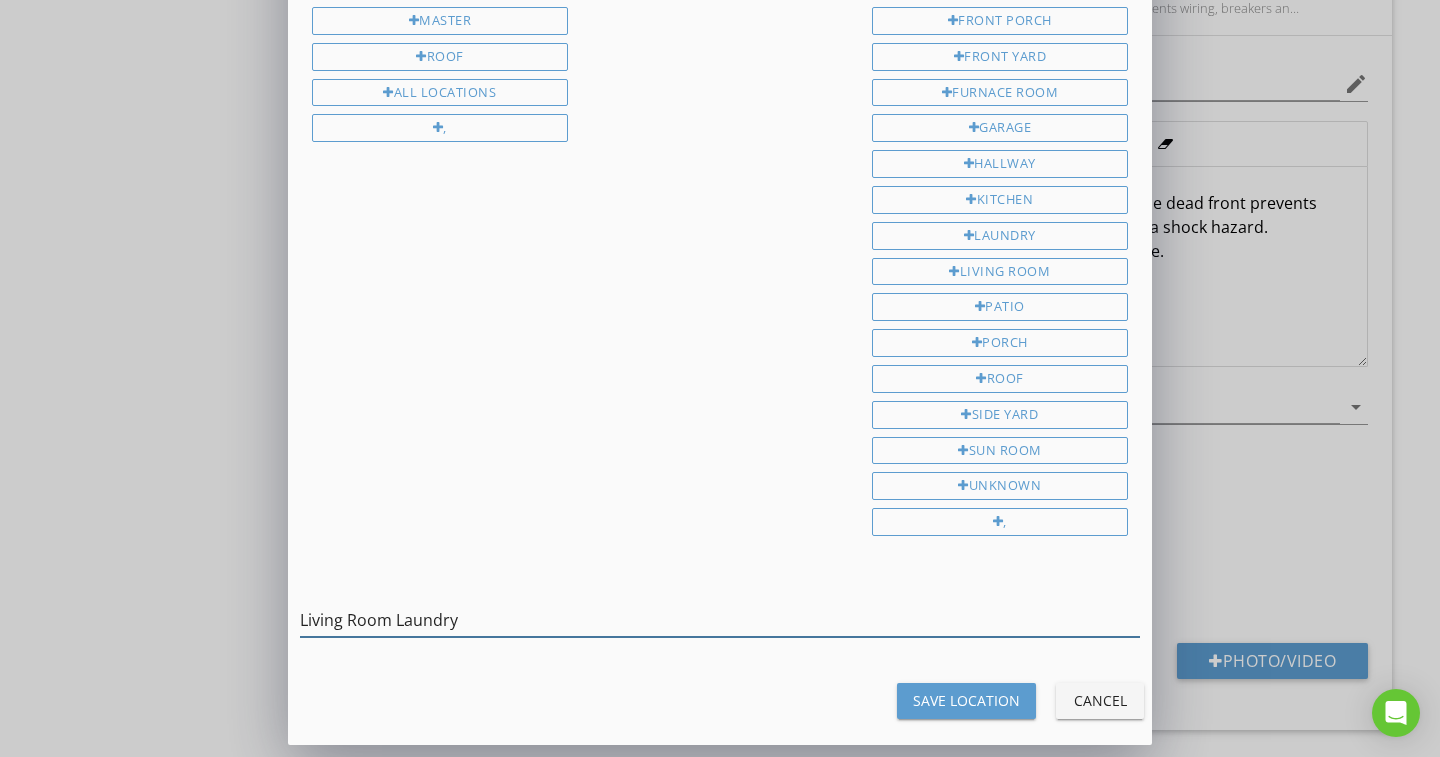 click on "Living Room Laundry" at bounding box center (720, 620) 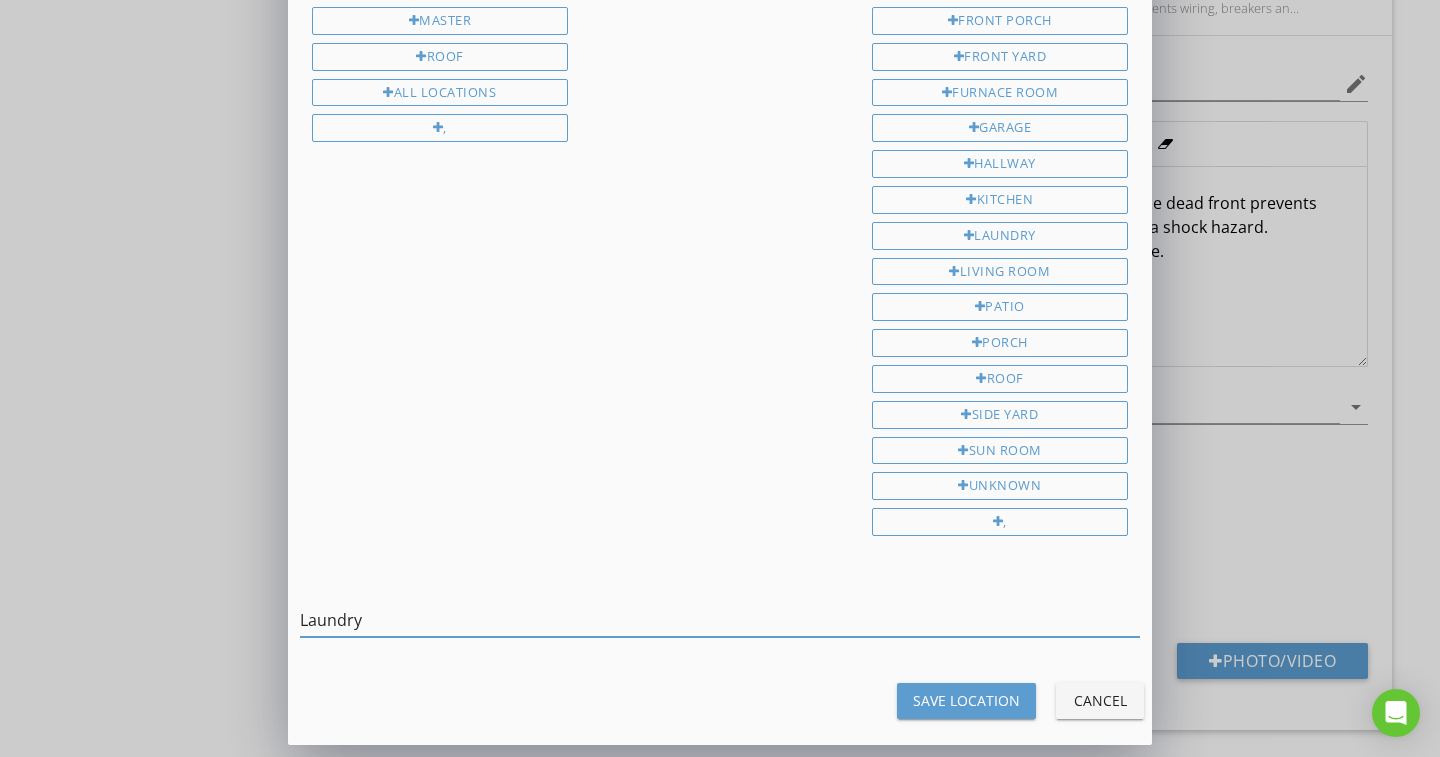 type on "Laundry" 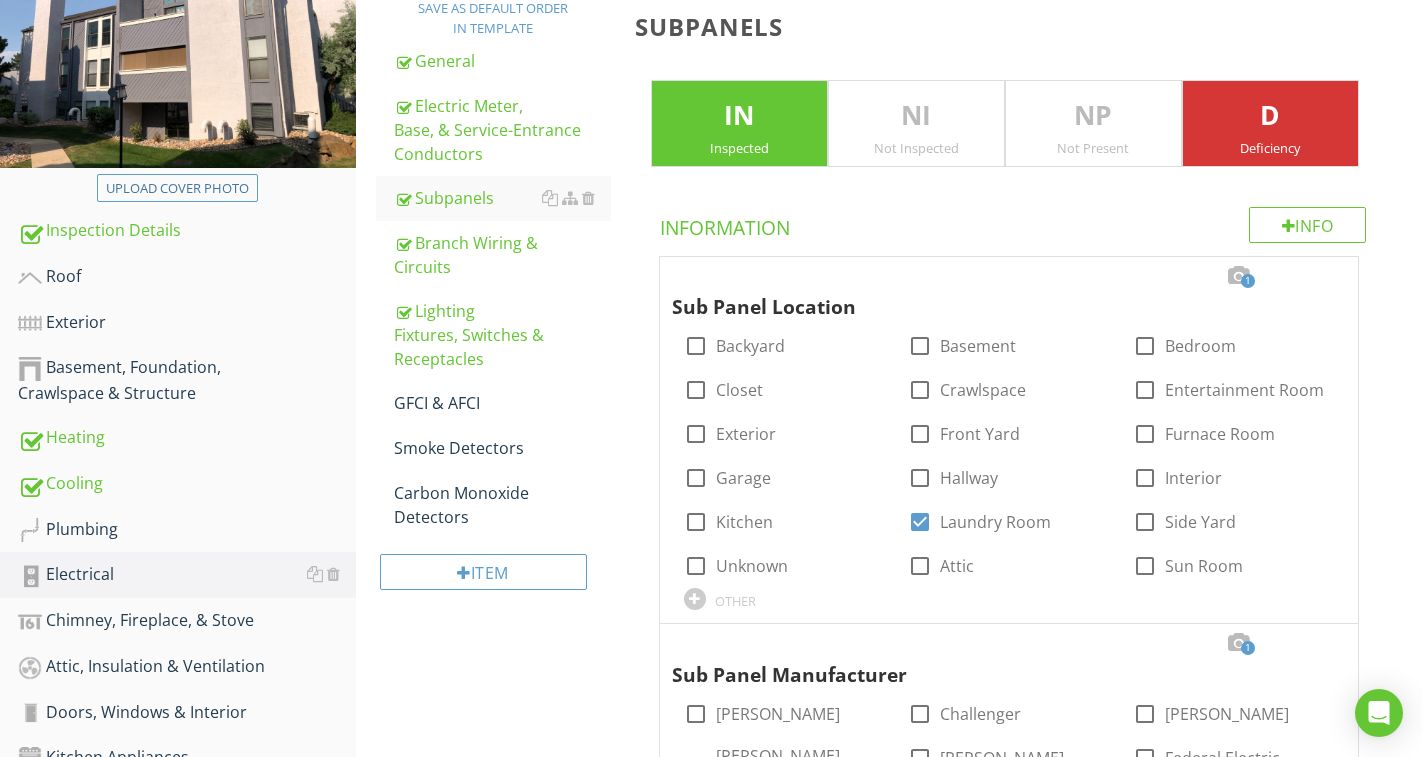 scroll, scrollTop: 276, scrollLeft: 0, axis: vertical 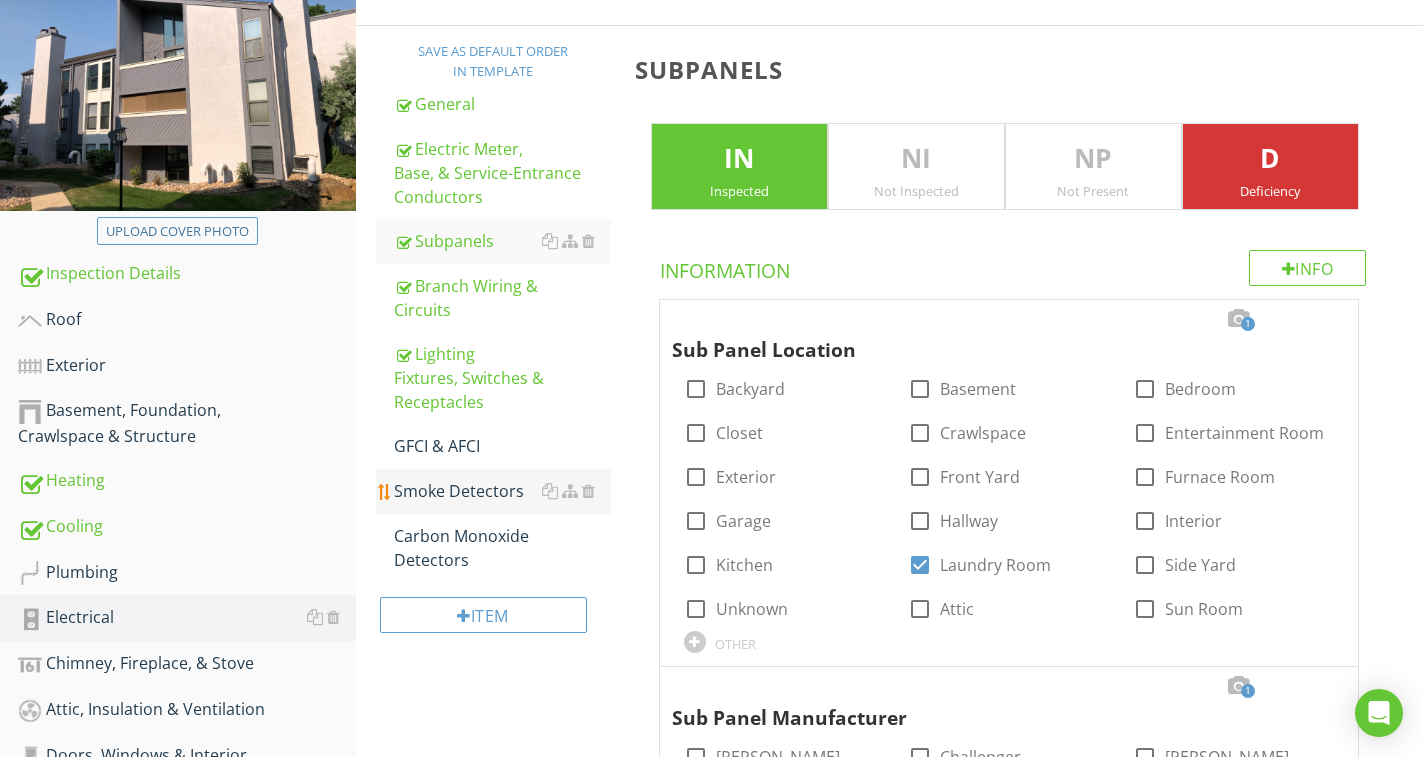 click on "Smoke Detectors" at bounding box center (502, 491) 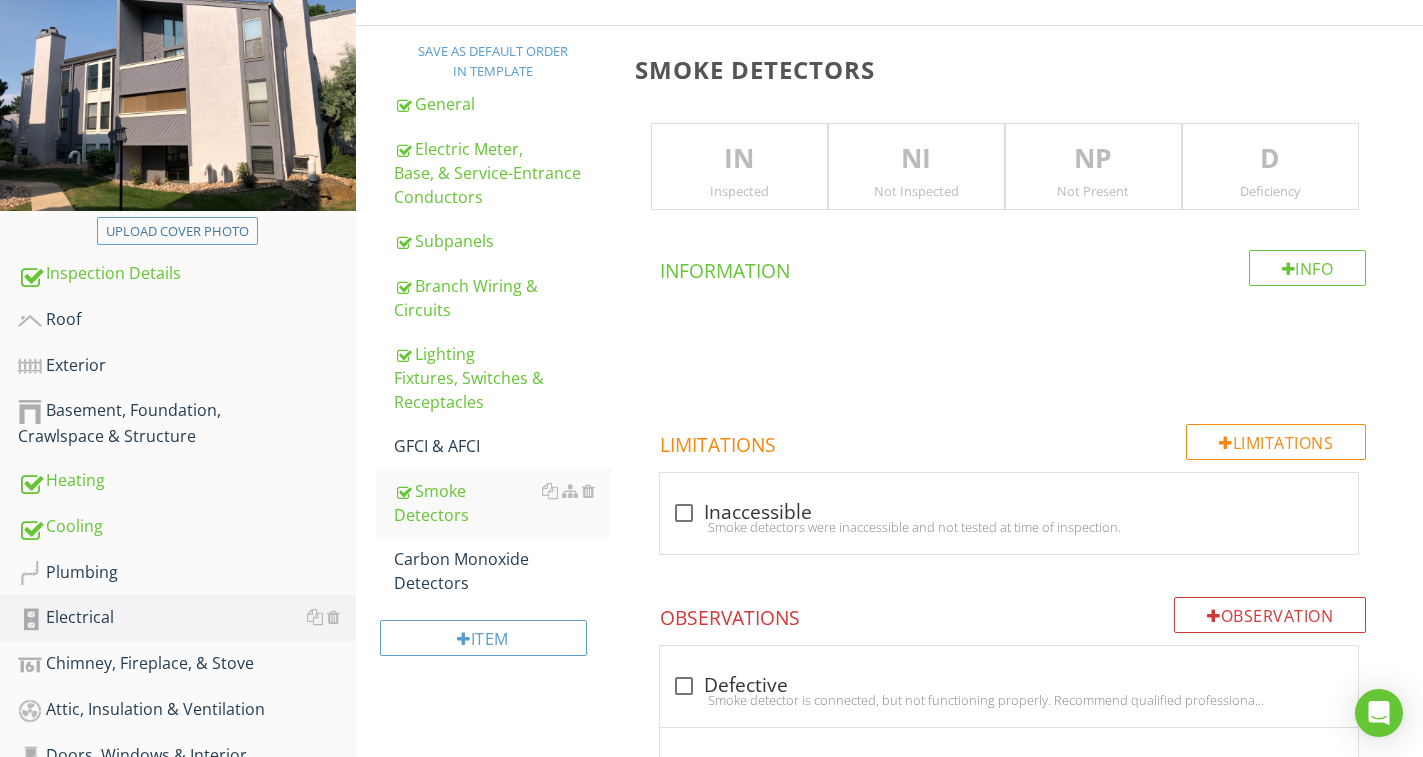 click on "IN" at bounding box center [739, 159] 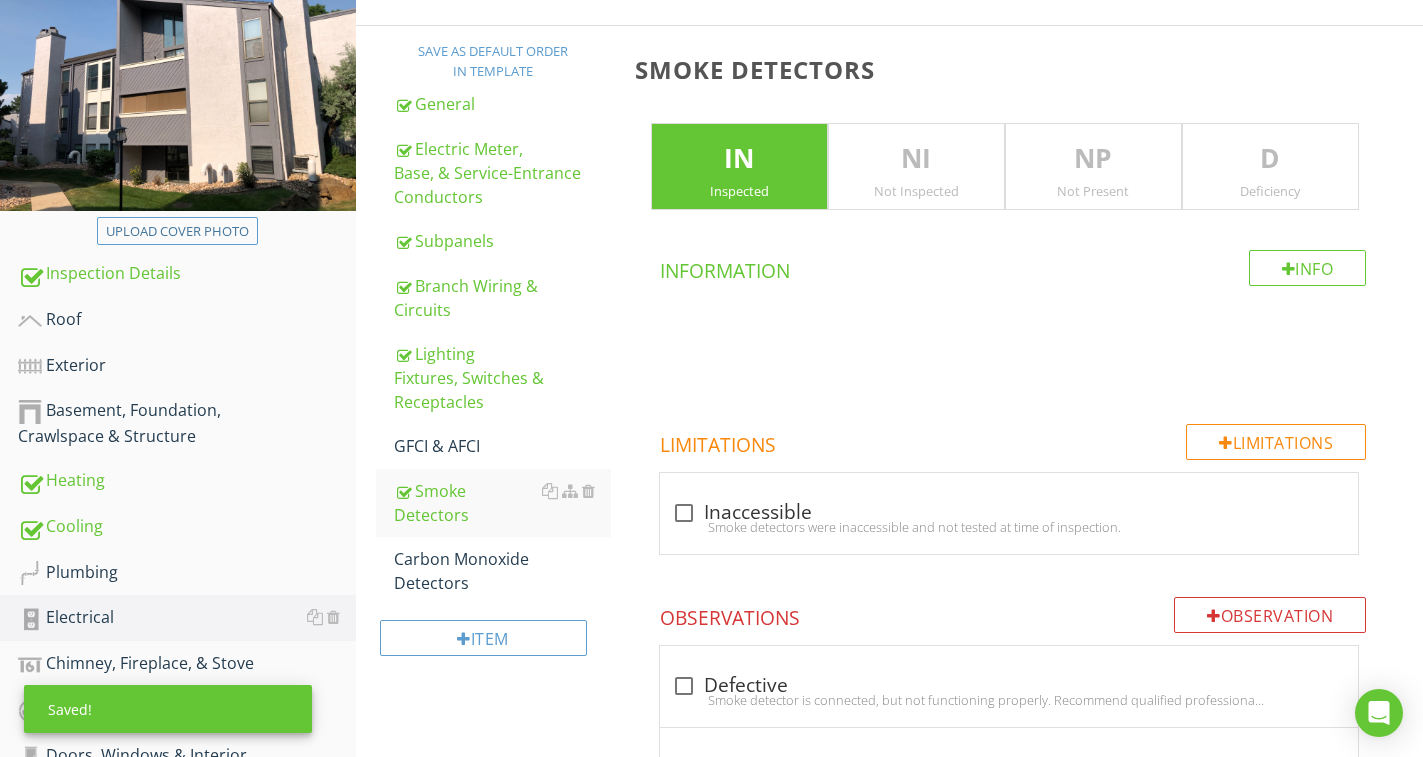 click on "D" at bounding box center (1270, 159) 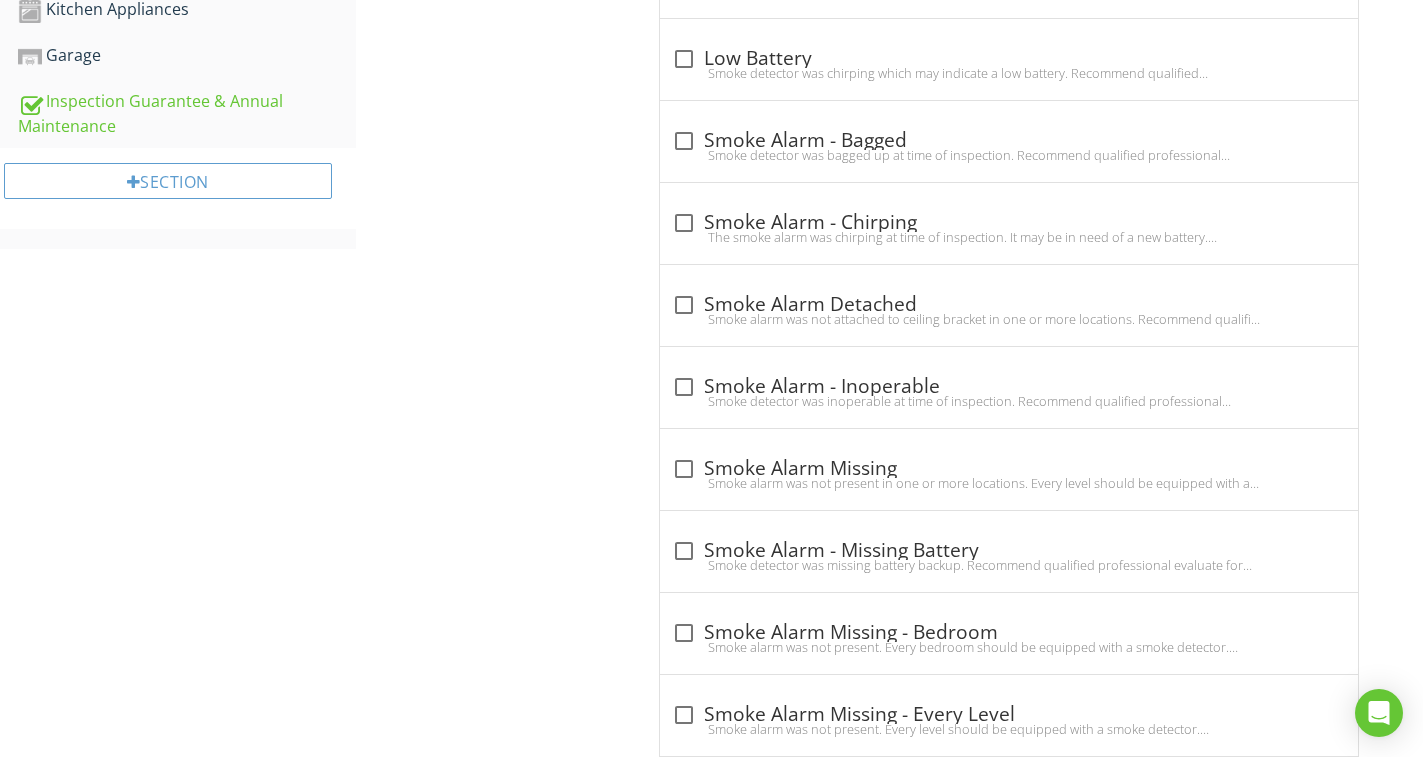 scroll, scrollTop: 1076, scrollLeft: 0, axis: vertical 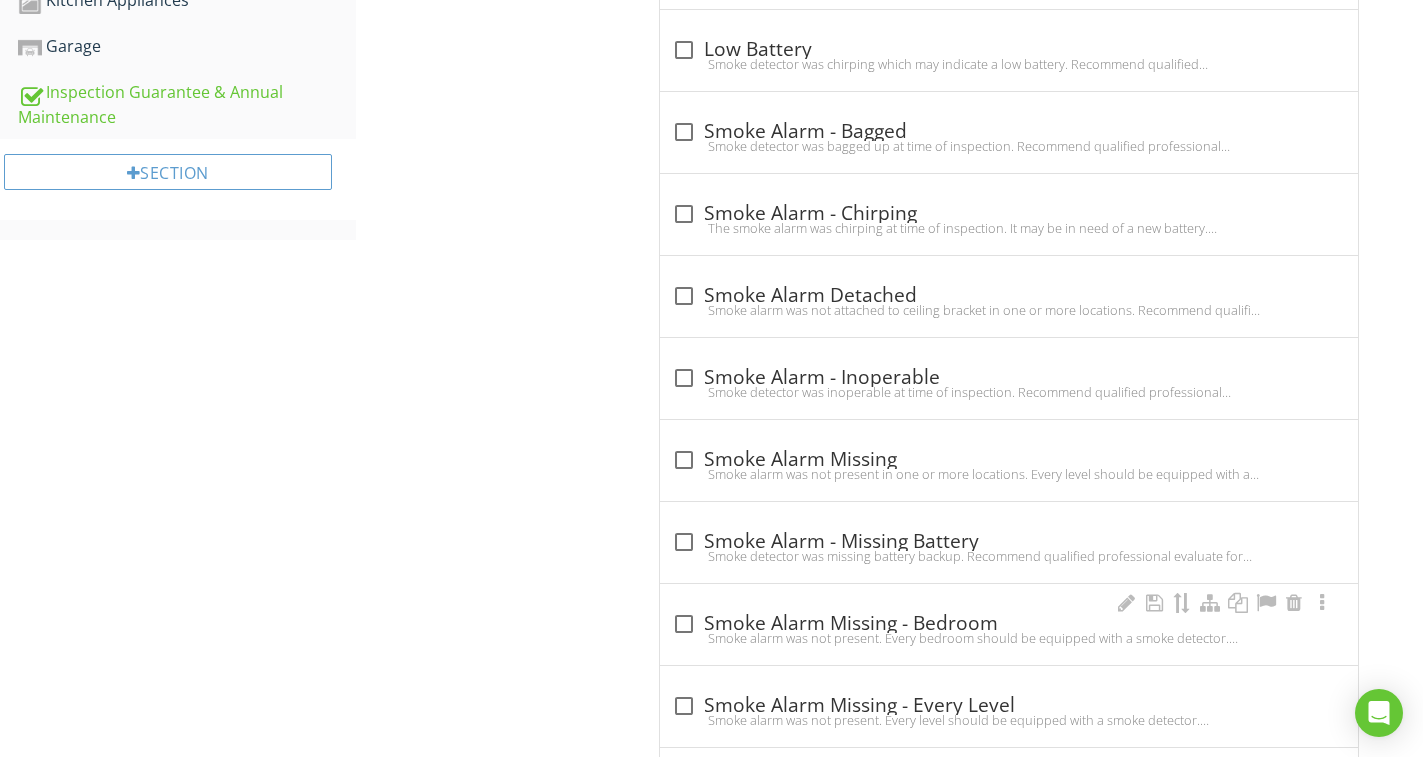 click on "check_box_outline_blank
Smoke Alarm Missing - Bedroom" at bounding box center [1009, 624] 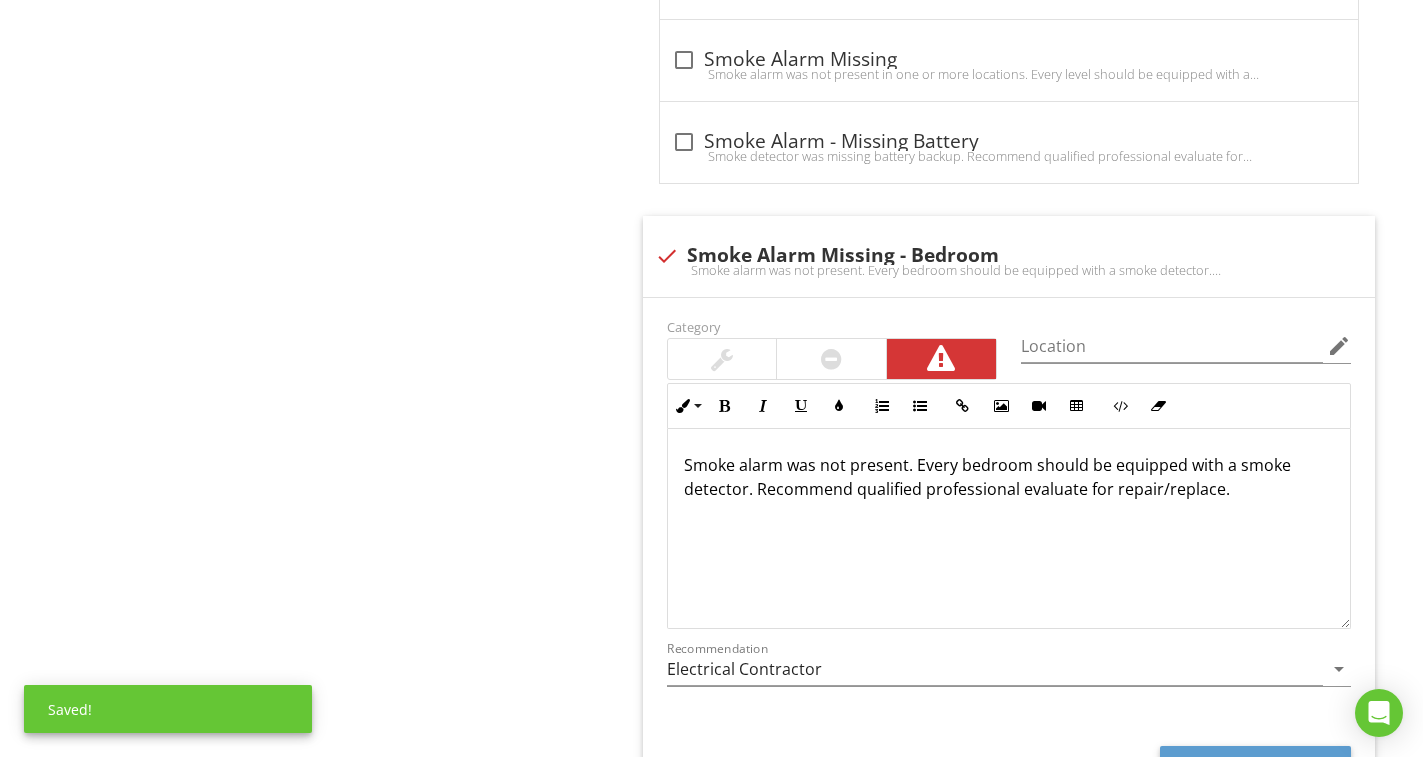 scroll, scrollTop: 1576, scrollLeft: 0, axis: vertical 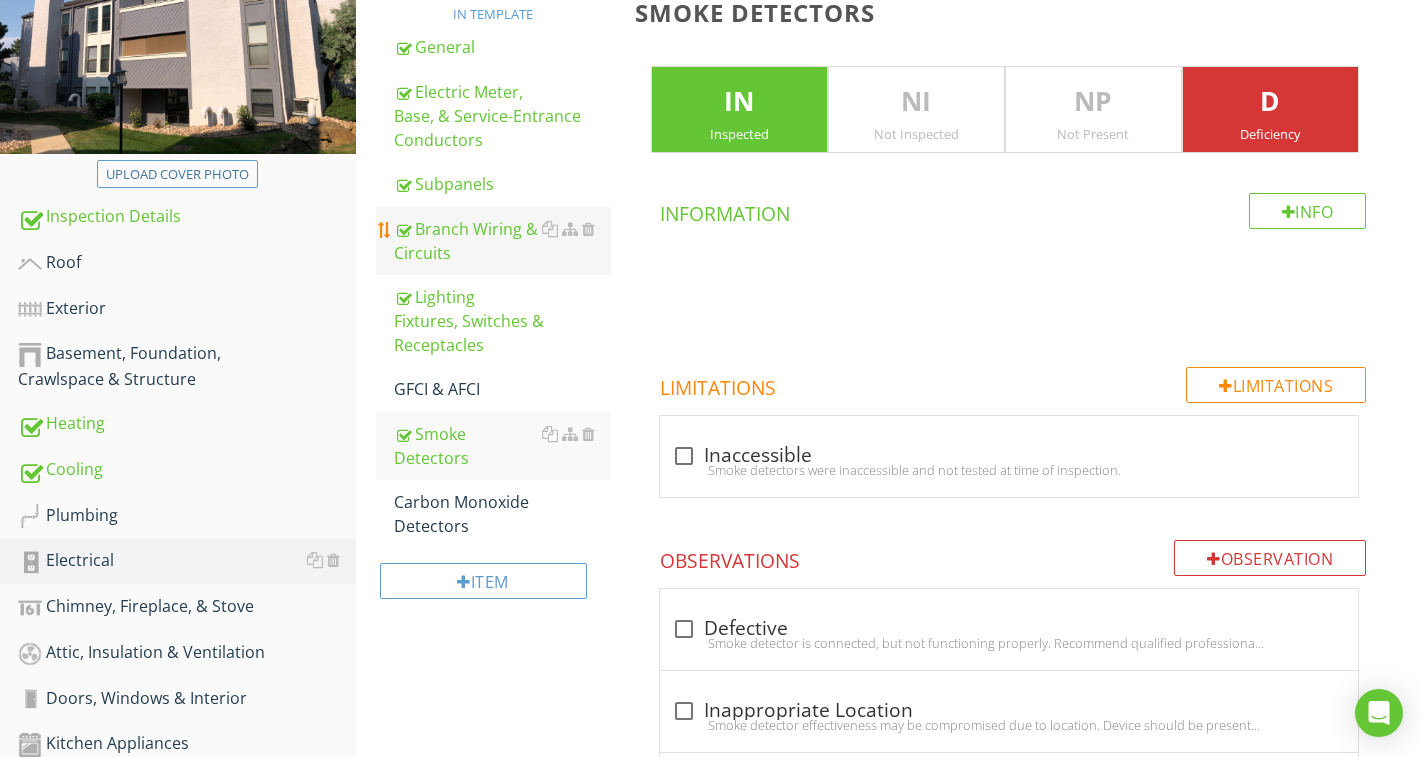 click on "Branch Wiring & Circuits" at bounding box center (502, 241) 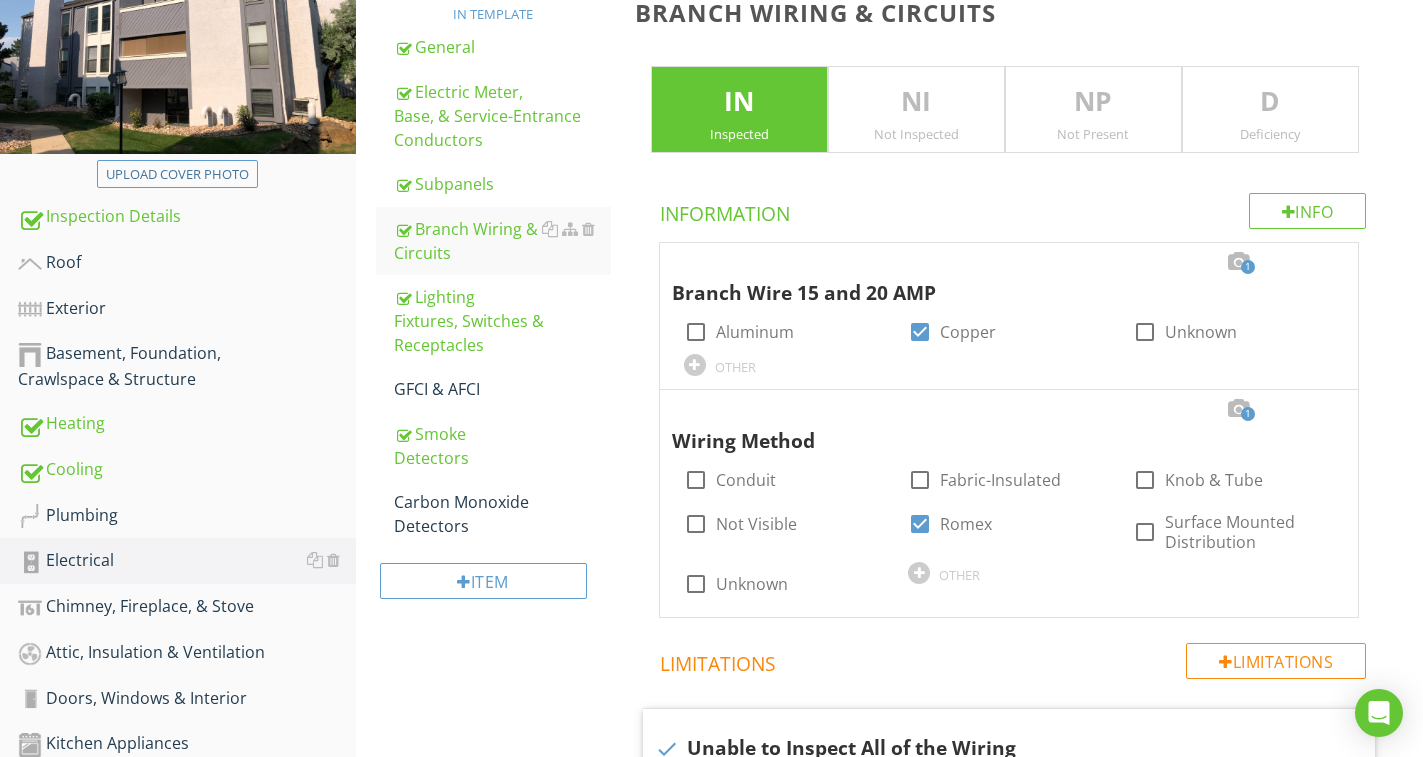 click on "Deficiency" at bounding box center [1270, 134] 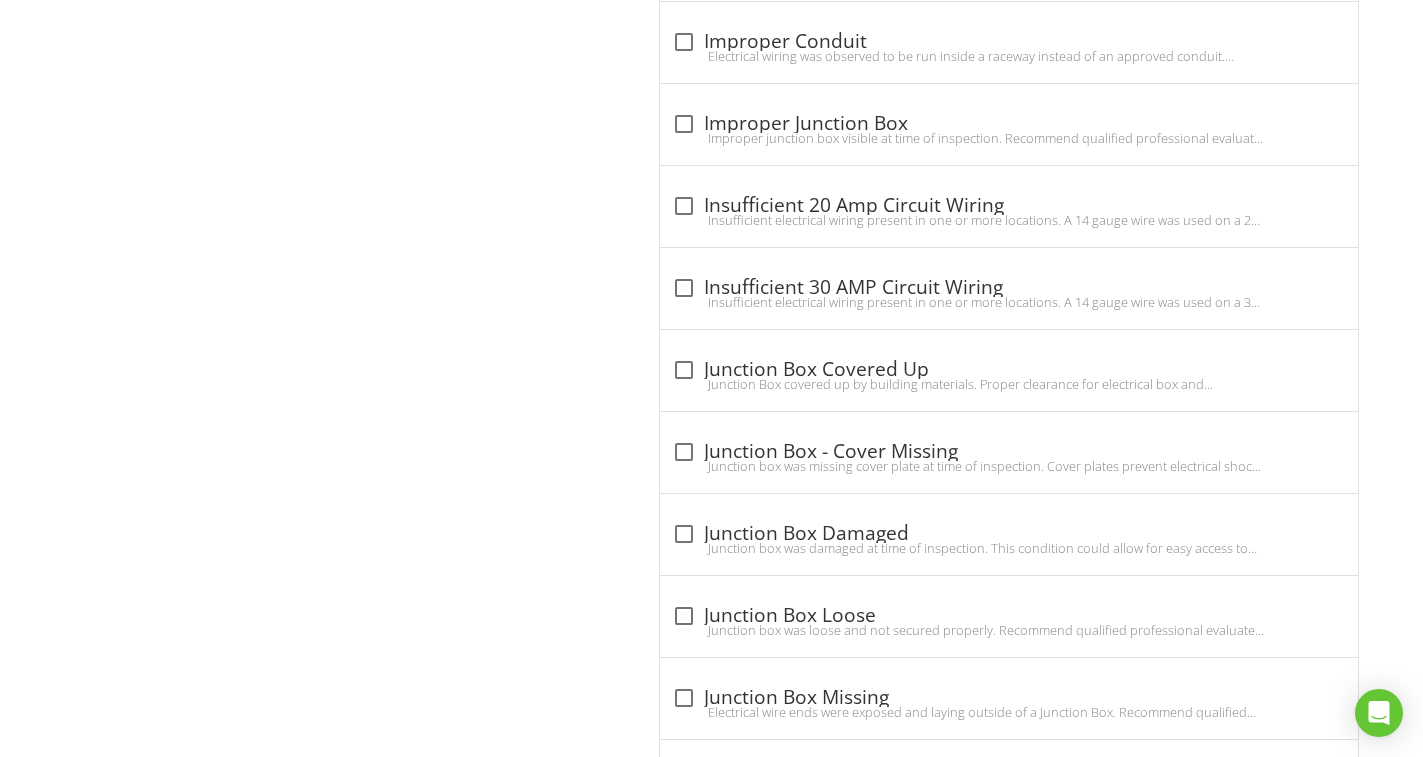 scroll, scrollTop: 3410, scrollLeft: 0, axis: vertical 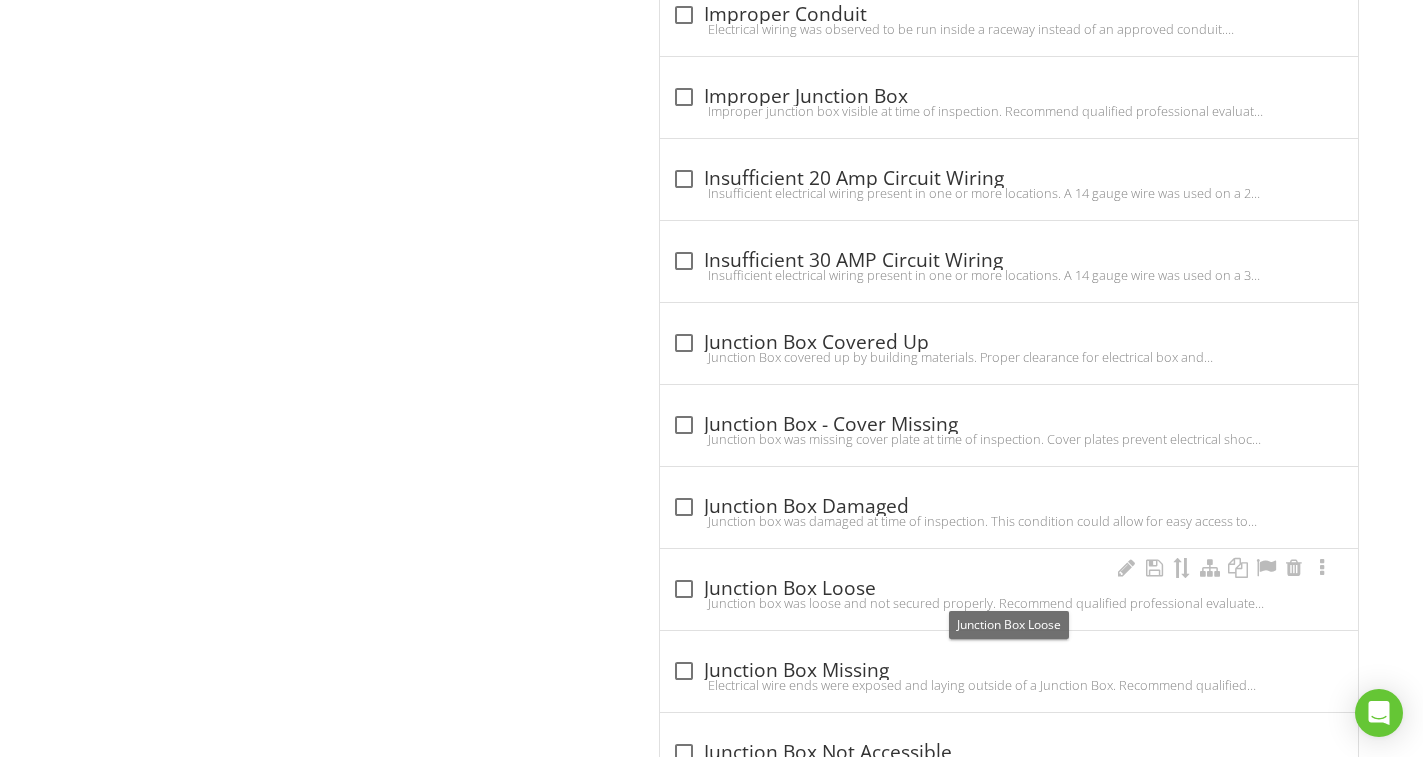click on "check_box_outline_blank
Junction Box Loose" at bounding box center [1009, 589] 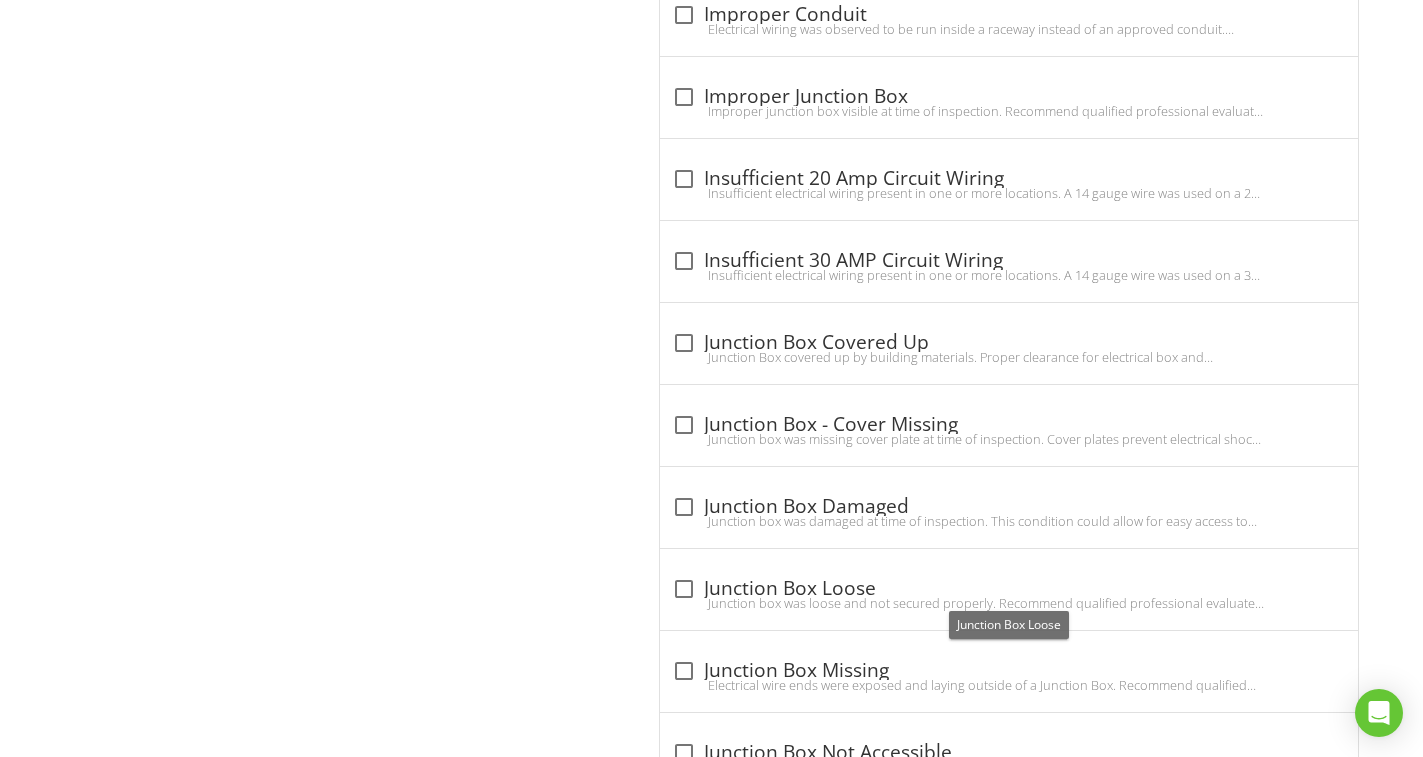 checkbox on "true" 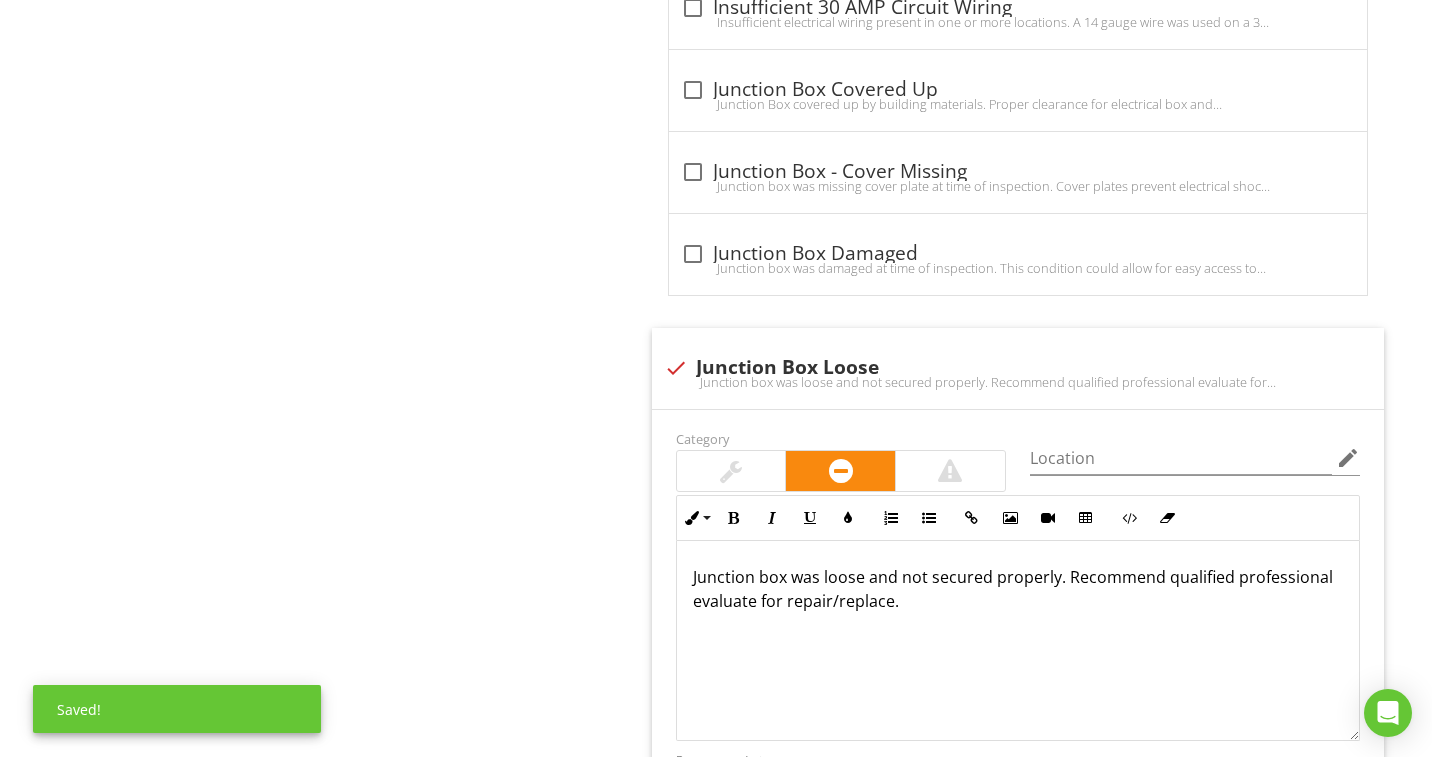 scroll, scrollTop: 3710, scrollLeft: 0, axis: vertical 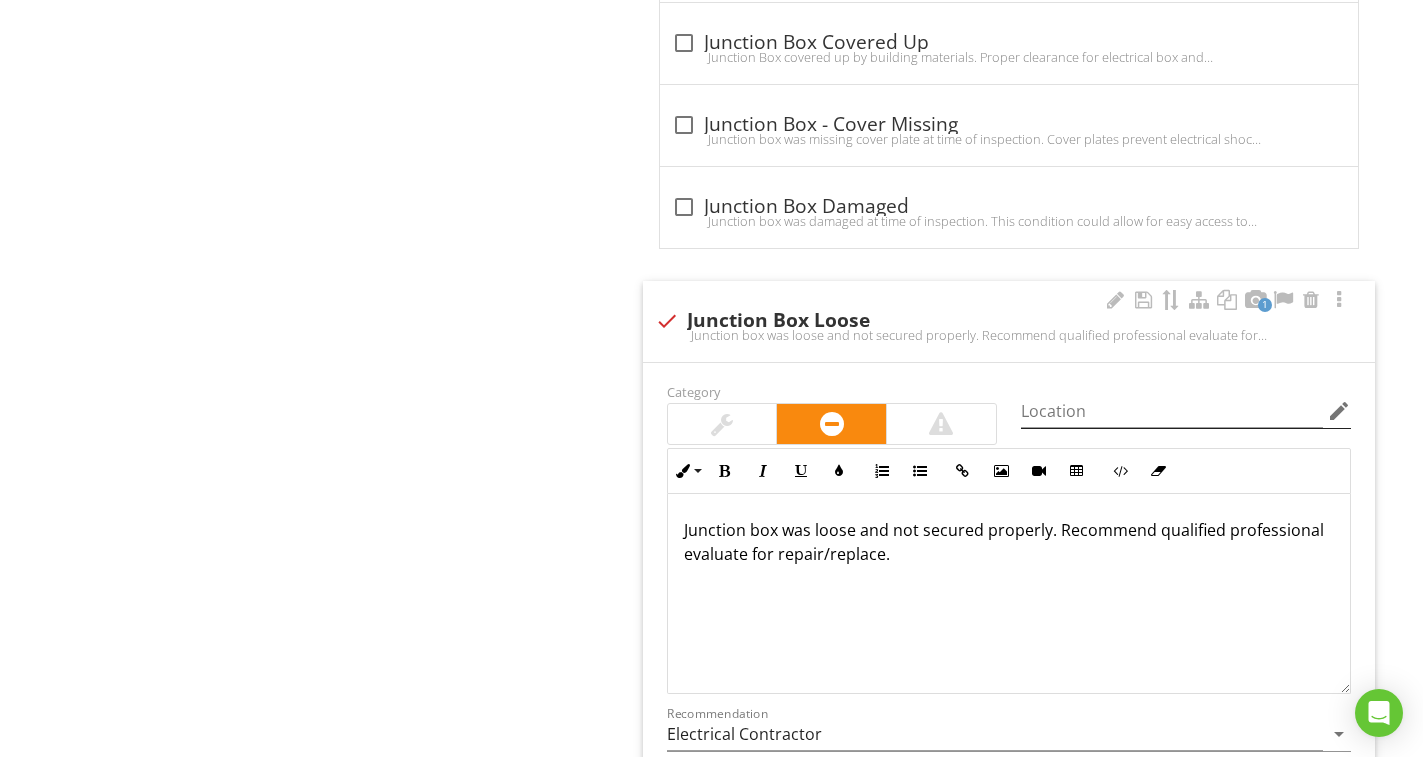 click on "edit" at bounding box center (1339, 411) 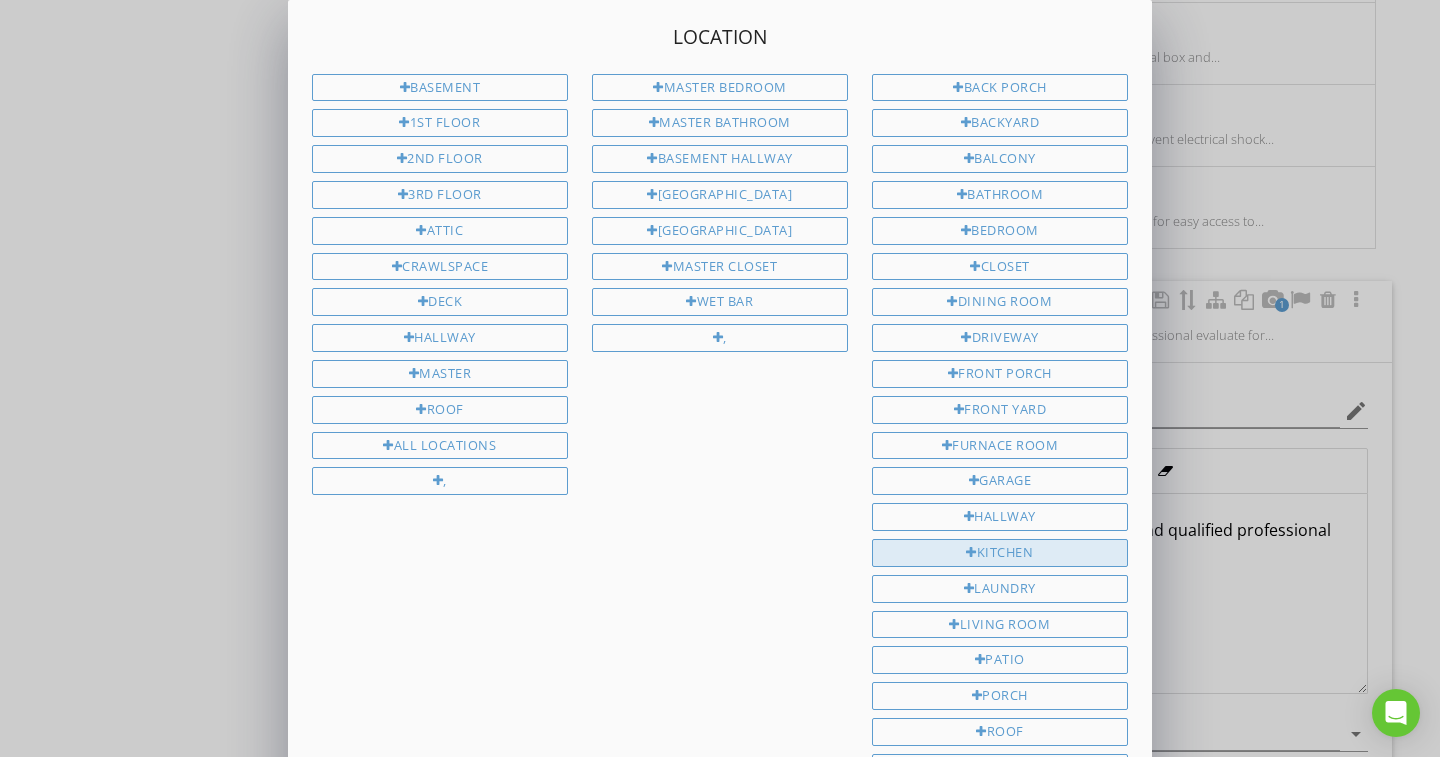 click on "Kitchen" at bounding box center (1000, 553) 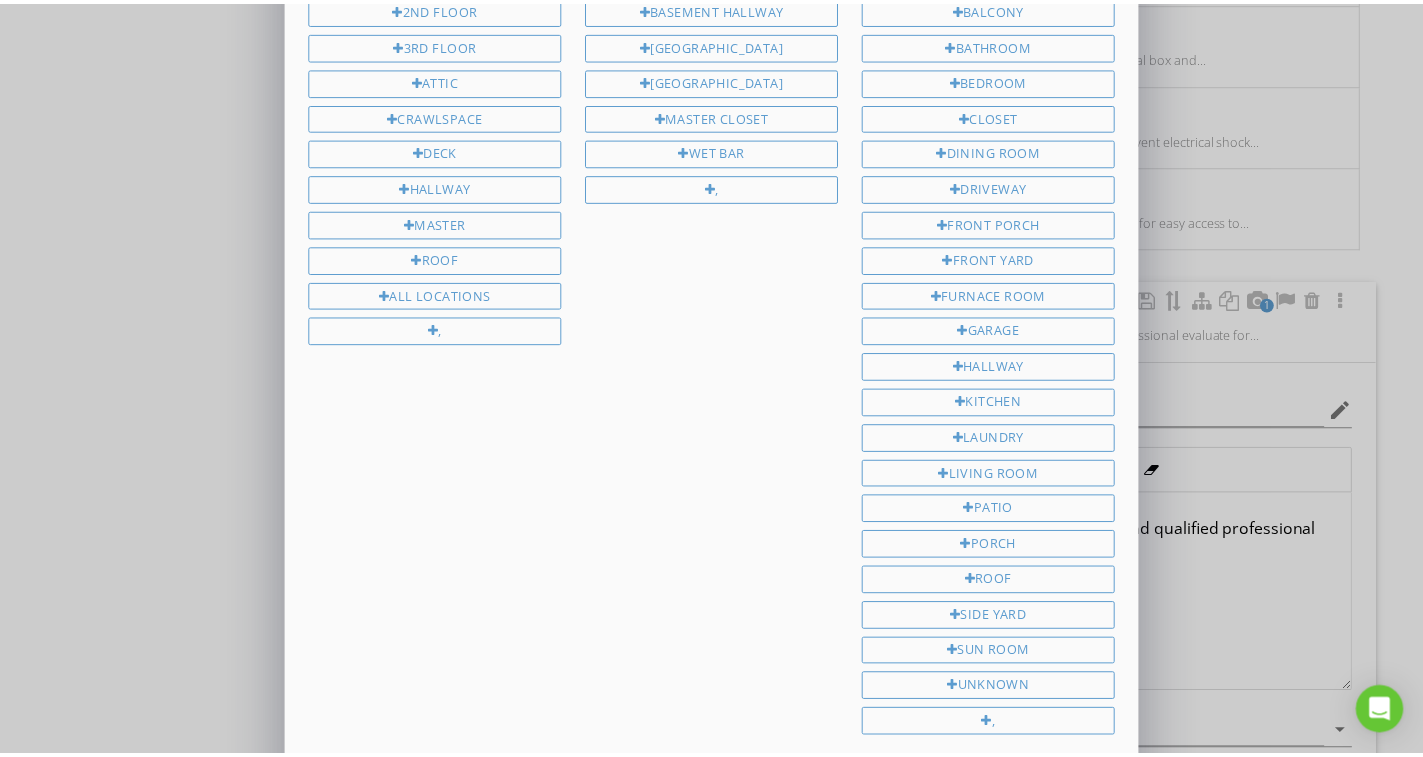 scroll, scrollTop: 300, scrollLeft: 0, axis: vertical 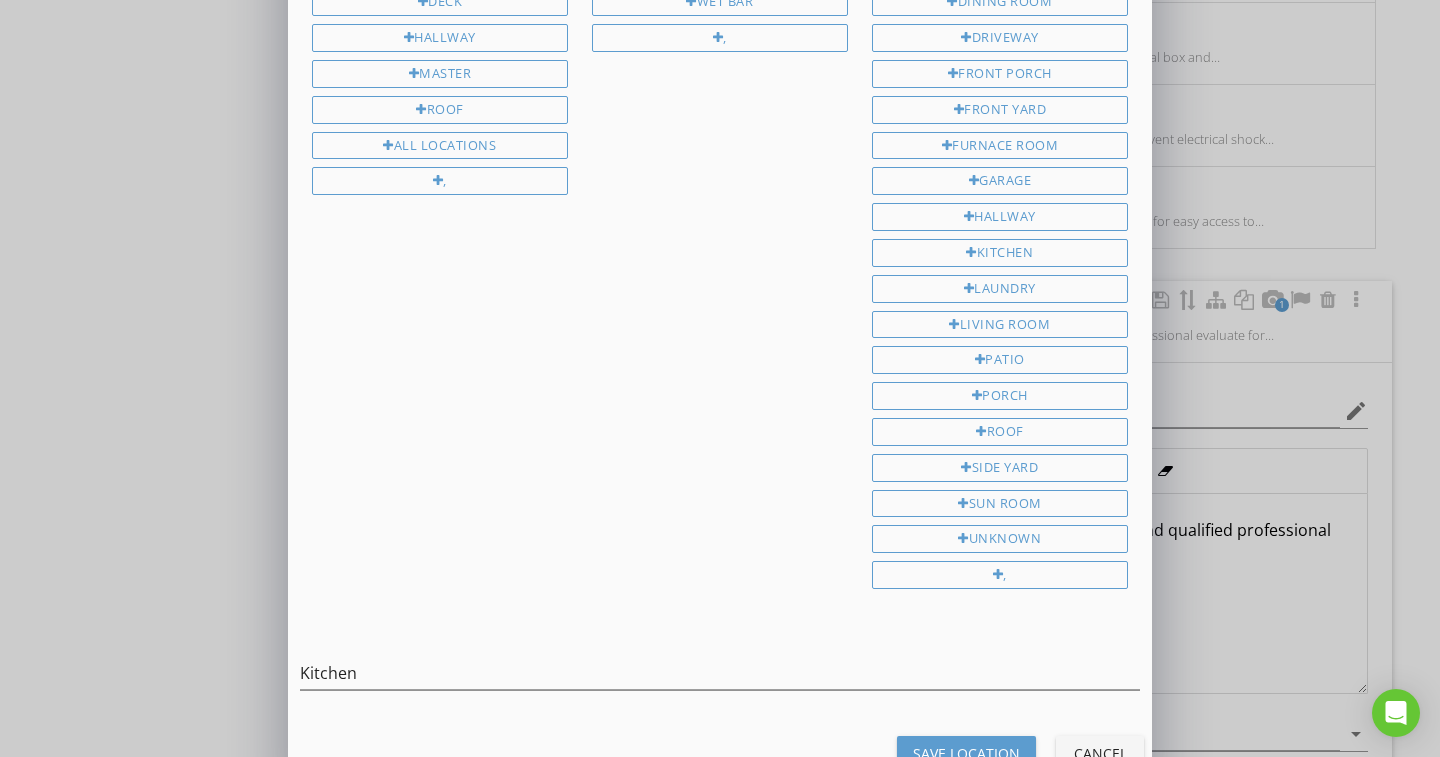 click on "Save Location" at bounding box center [966, 753] 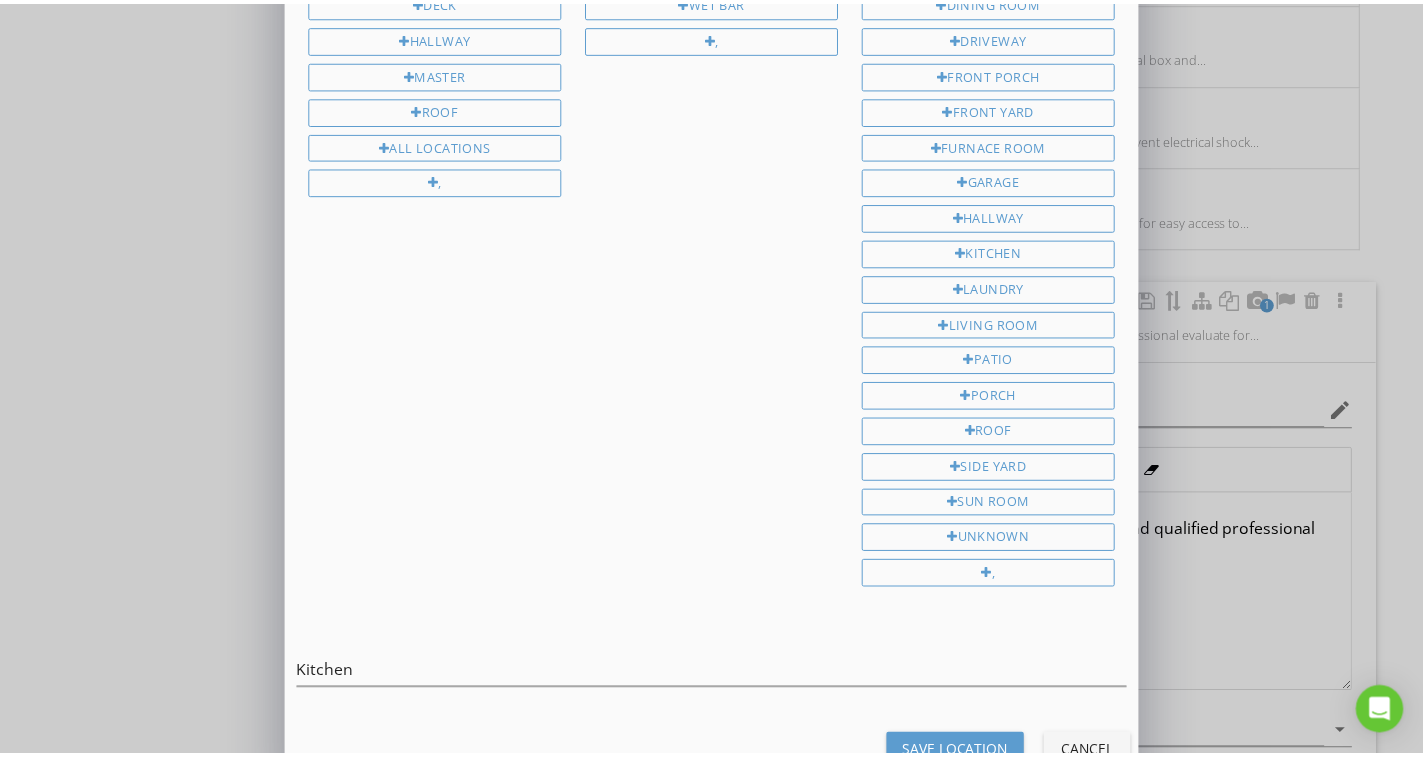 type on "Kitchen" 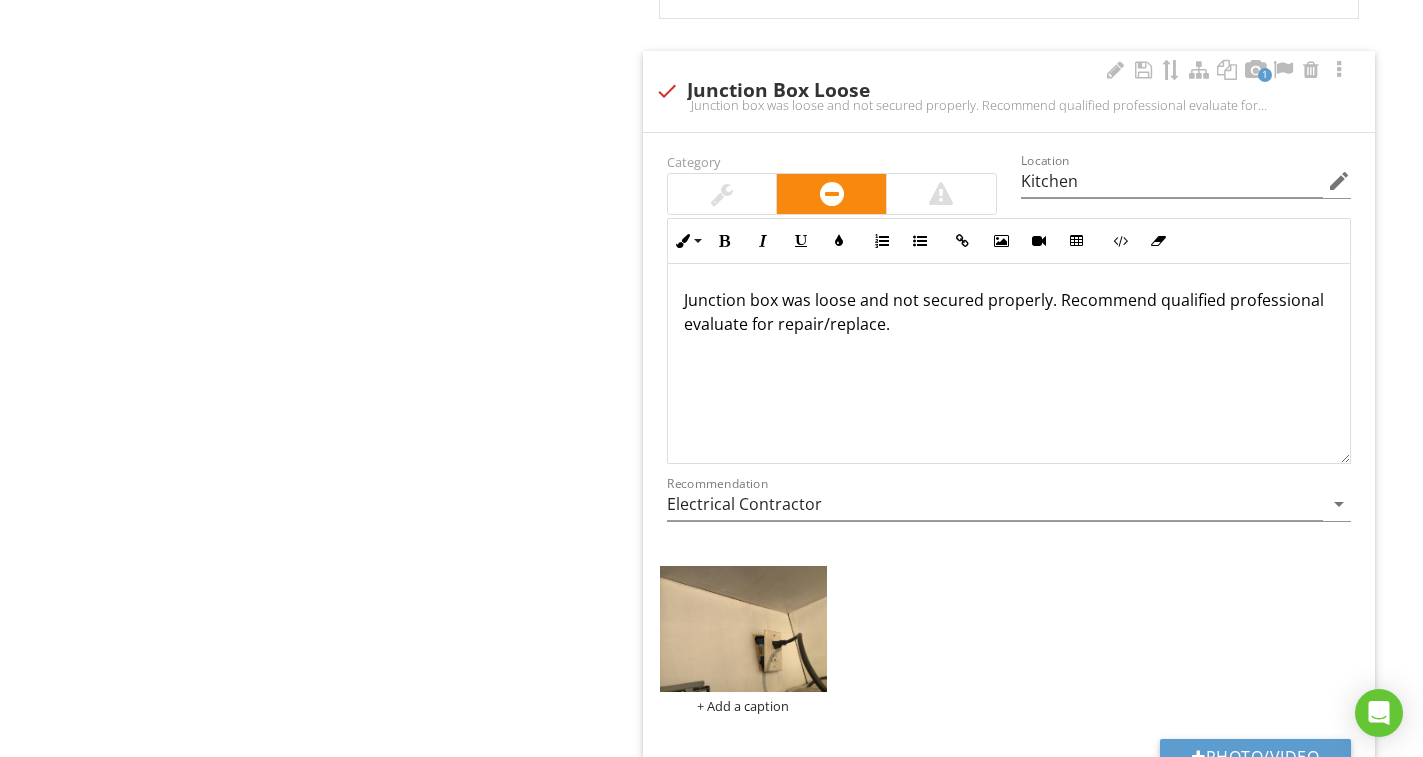 scroll, scrollTop: 4010, scrollLeft: 0, axis: vertical 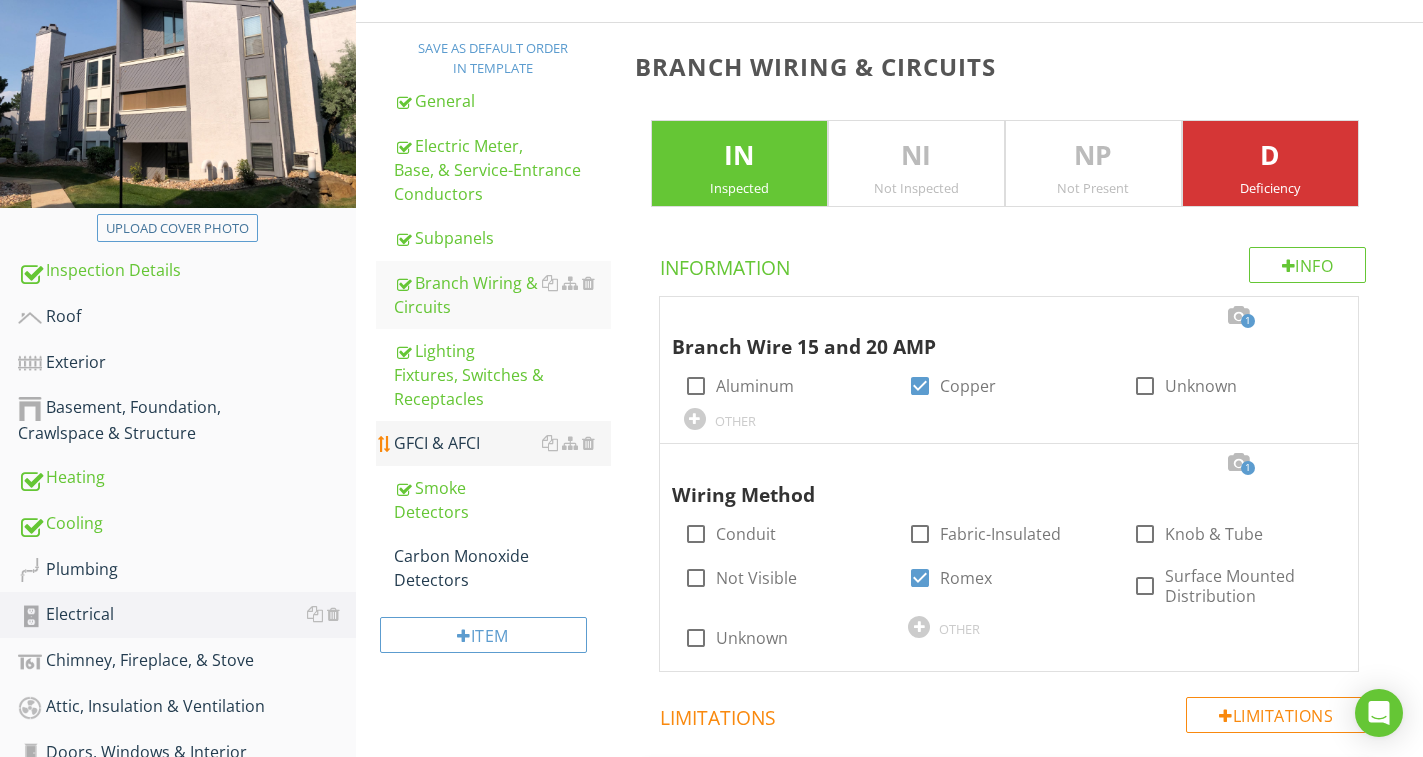 drag, startPoint x: 423, startPoint y: 442, endPoint x: 426, endPoint y: 432, distance: 10.440307 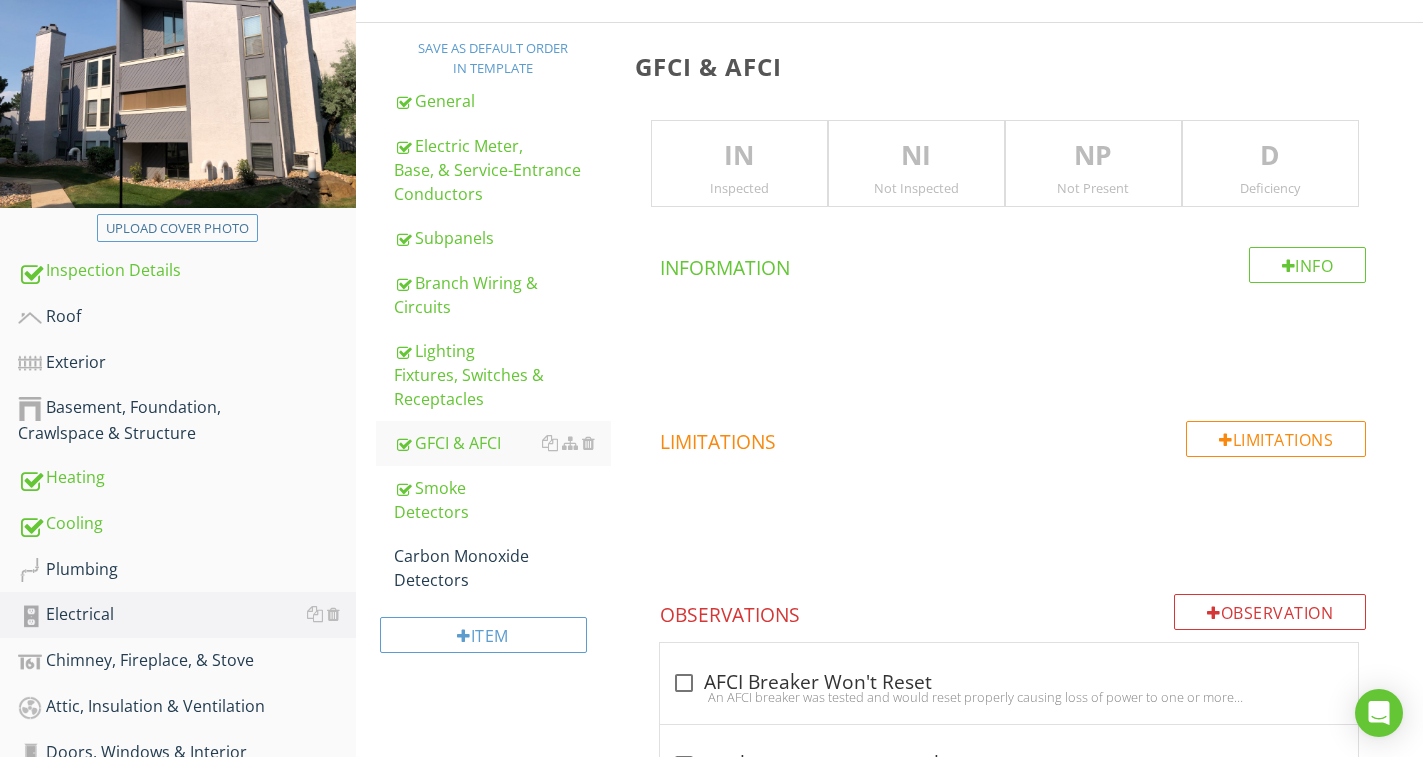 drag, startPoint x: 717, startPoint y: 186, endPoint x: 888, endPoint y: 157, distance: 173.44164 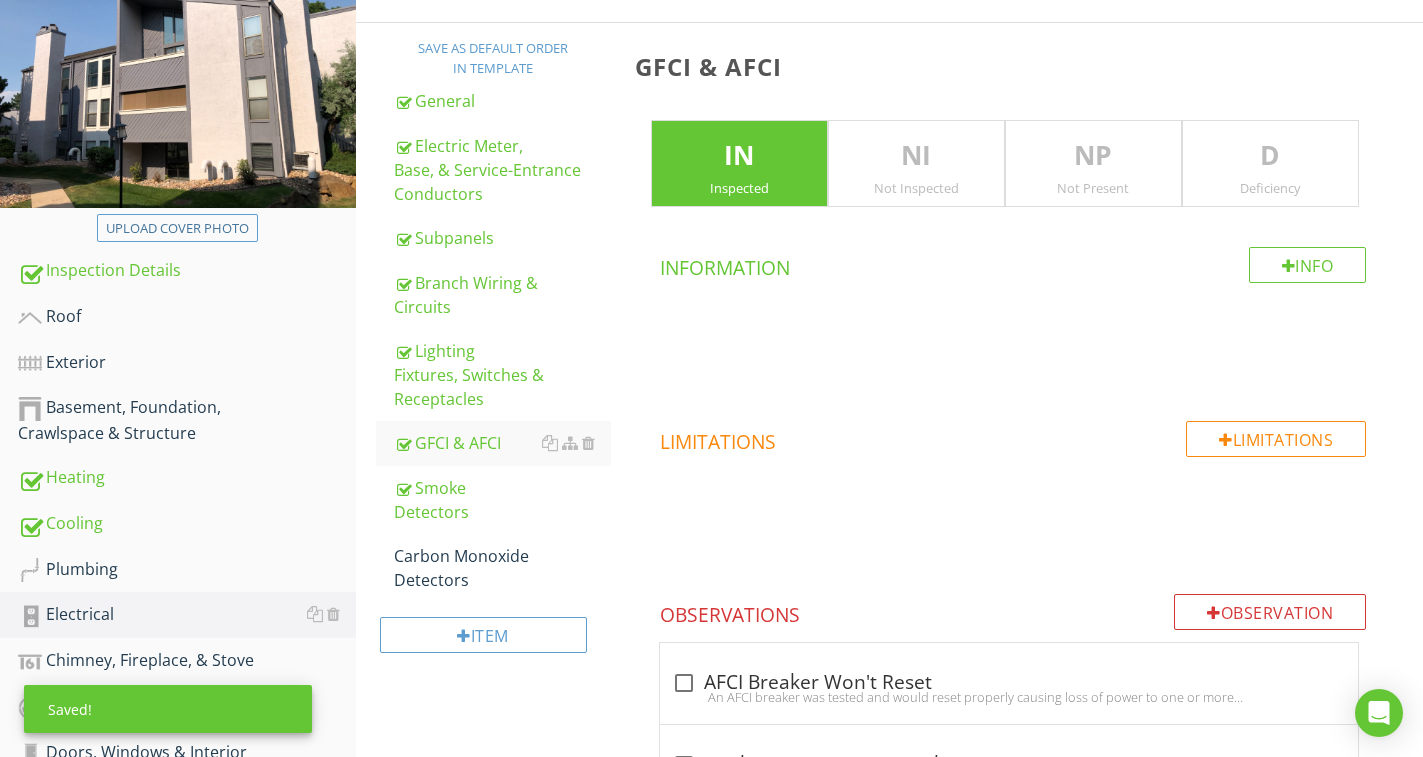 click on "D" at bounding box center [1270, 156] 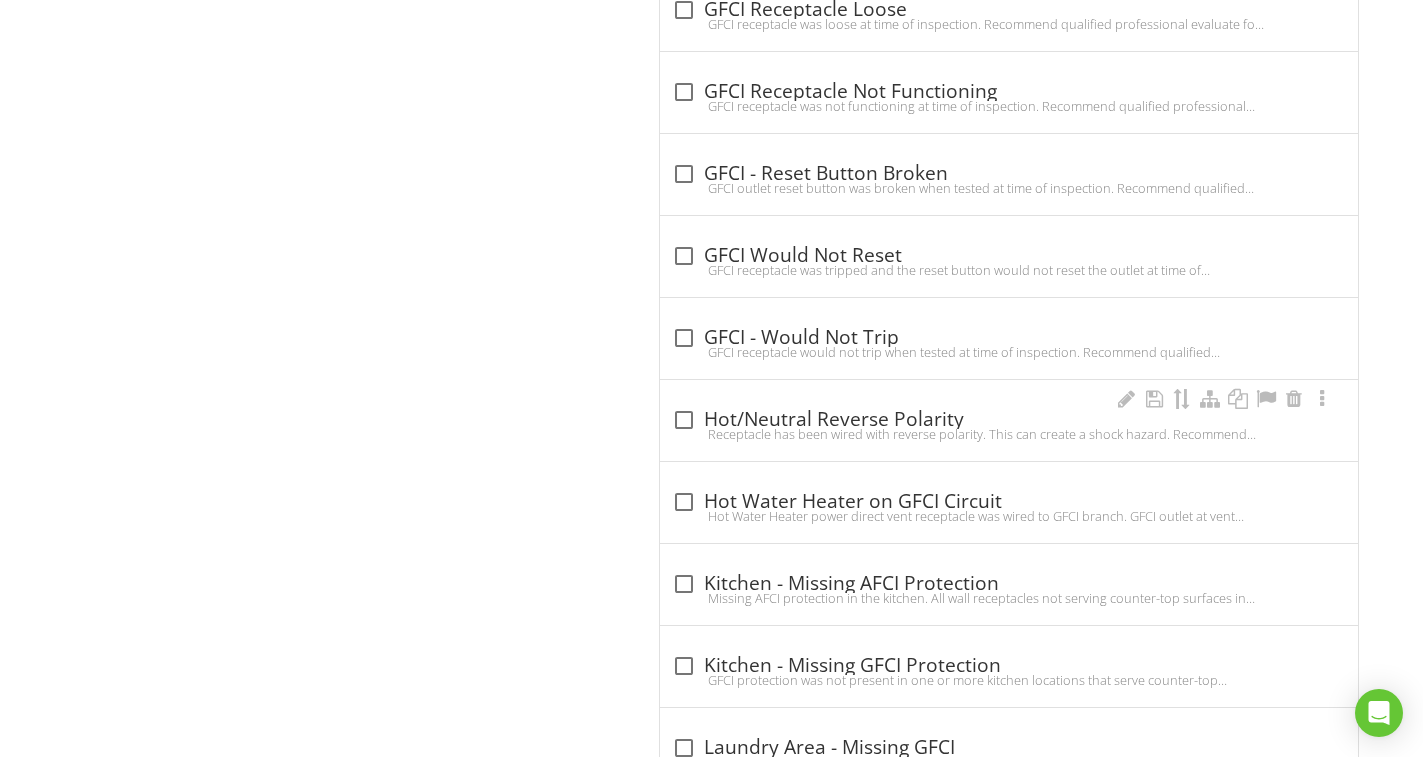 scroll, scrollTop: 2079, scrollLeft: 0, axis: vertical 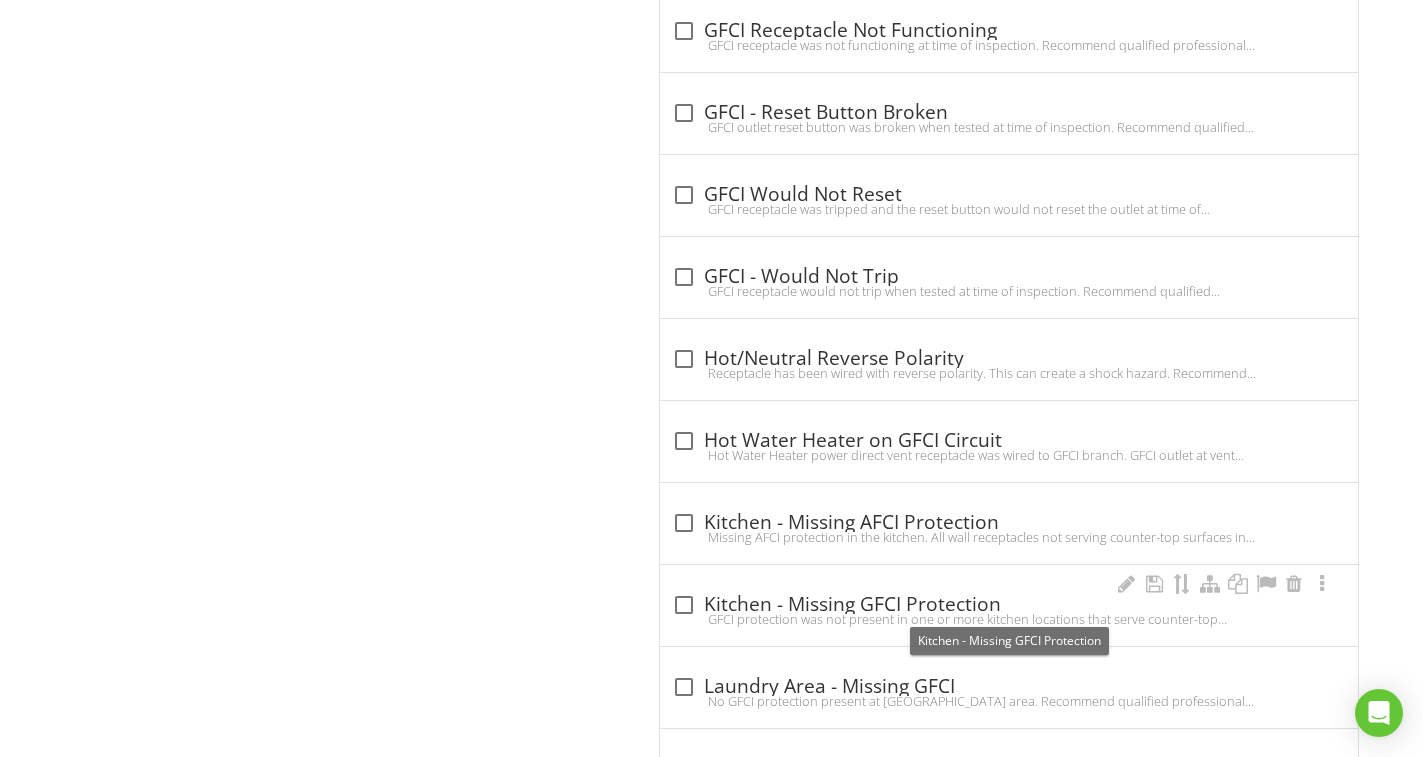 click on "check_box_outline_blank
Kitchen - Missing GFCI Protection" at bounding box center [1009, 605] 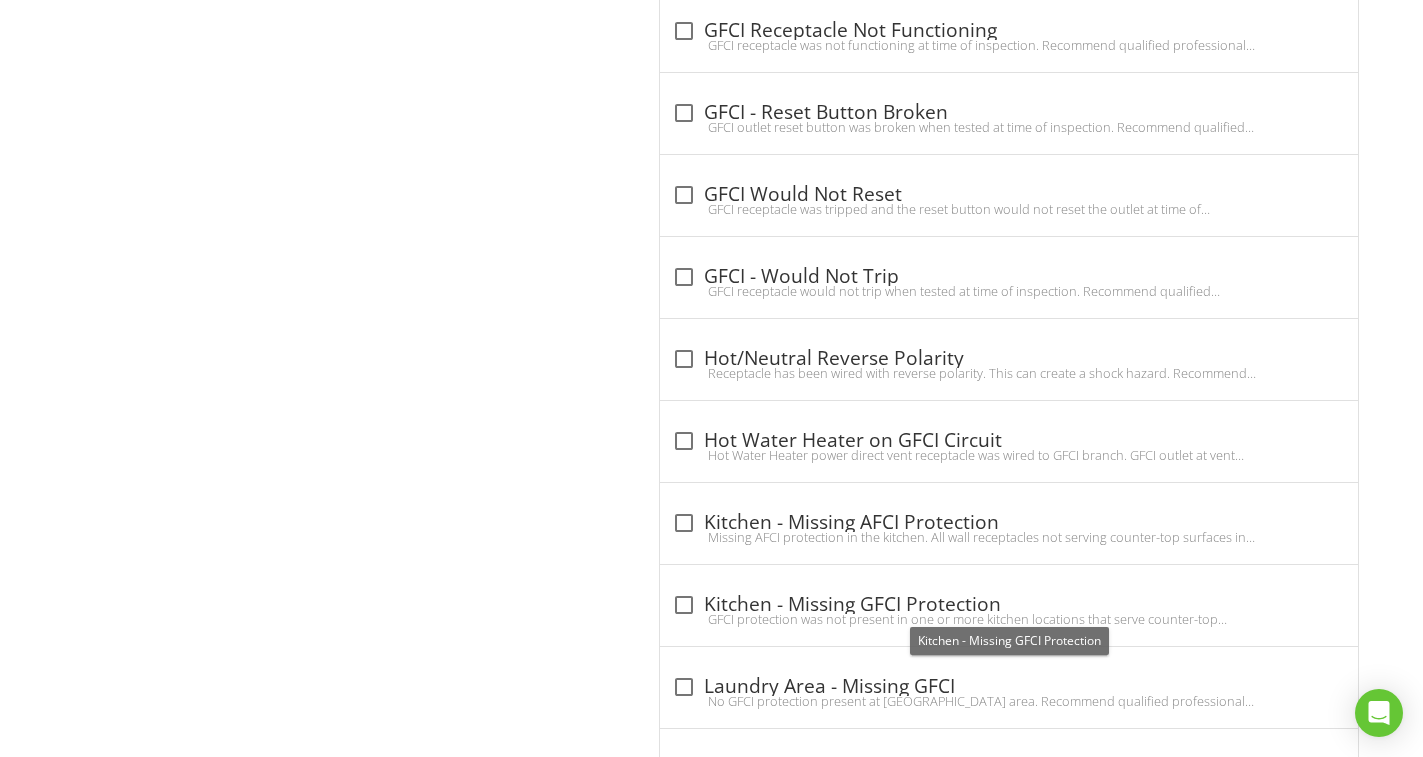 checkbox on "true" 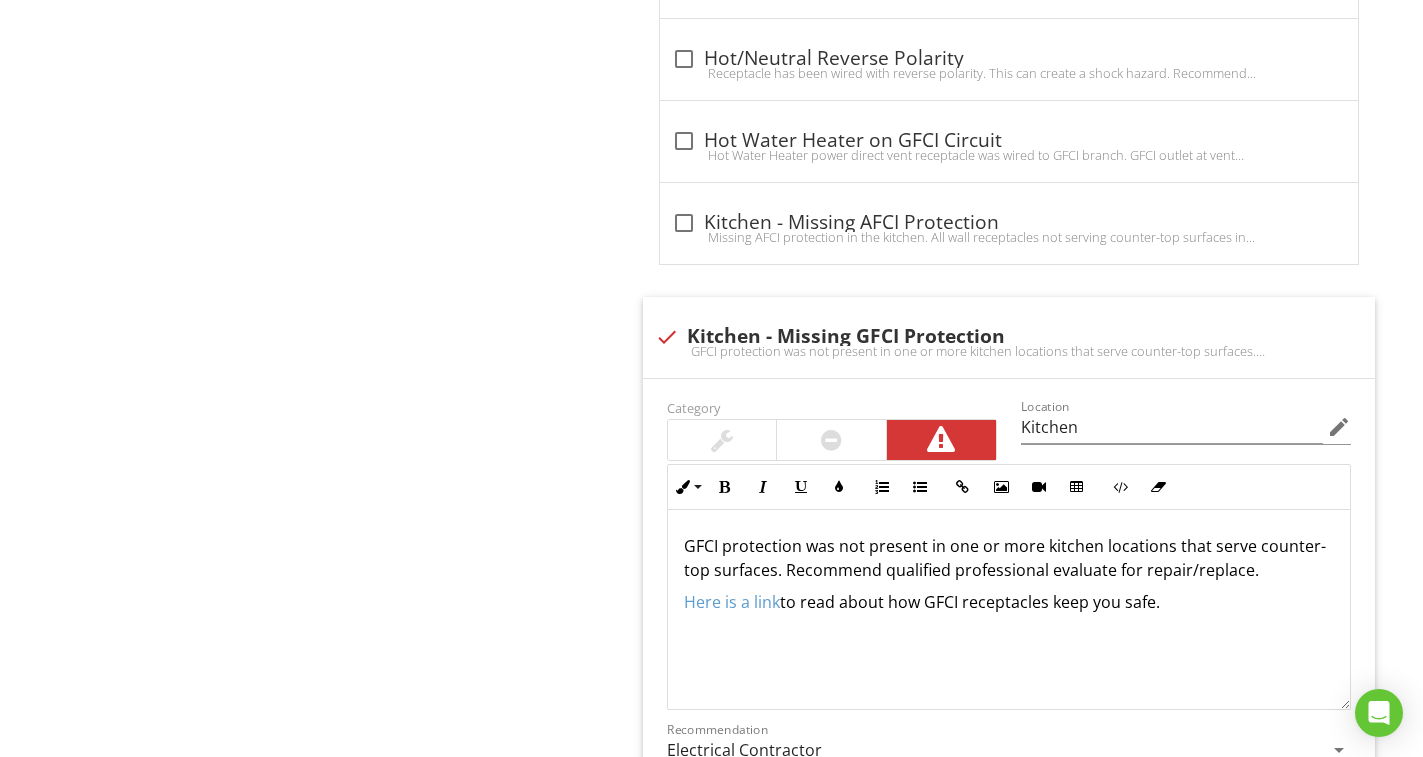 scroll, scrollTop: 2679, scrollLeft: 0, axis: vertical 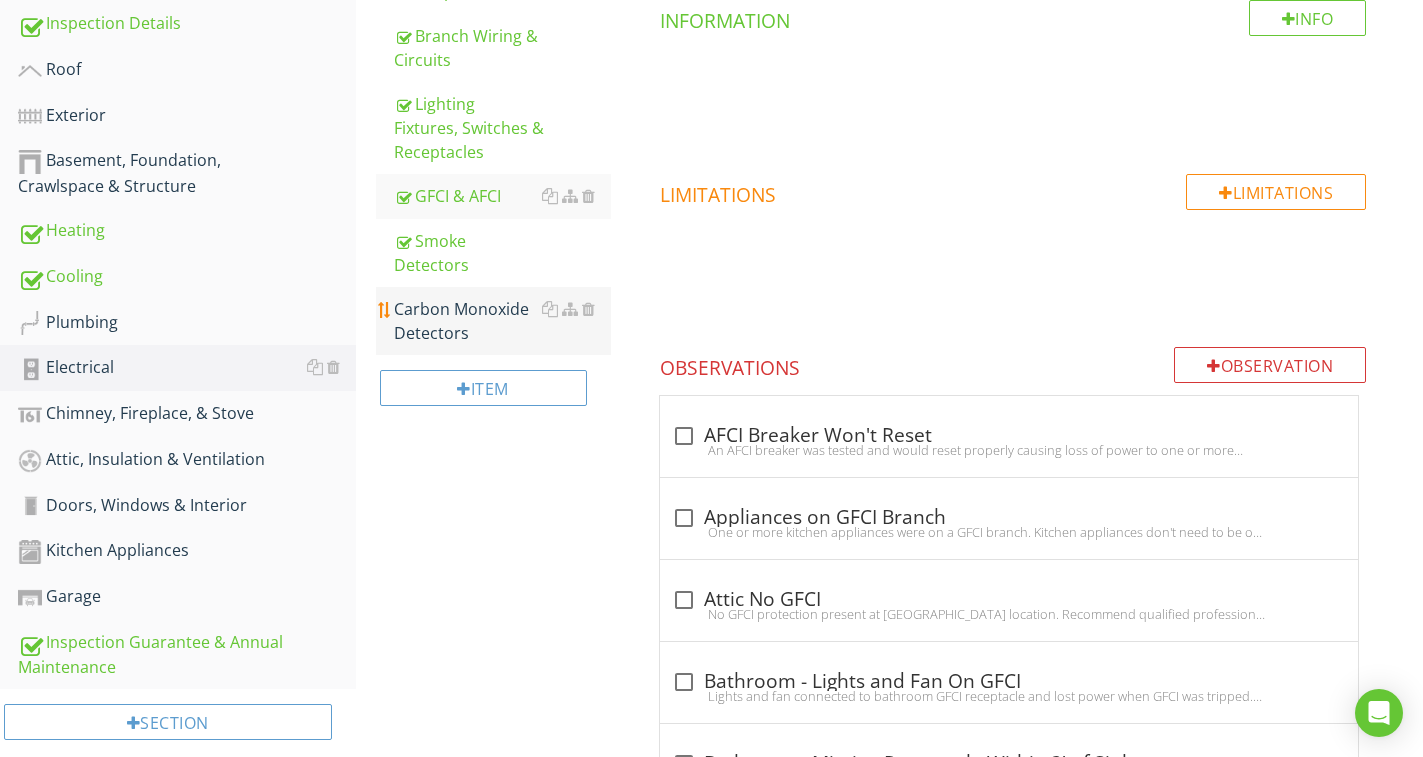 click on "Carbon Monoxide Detectors" at bounding box center (502, 321) 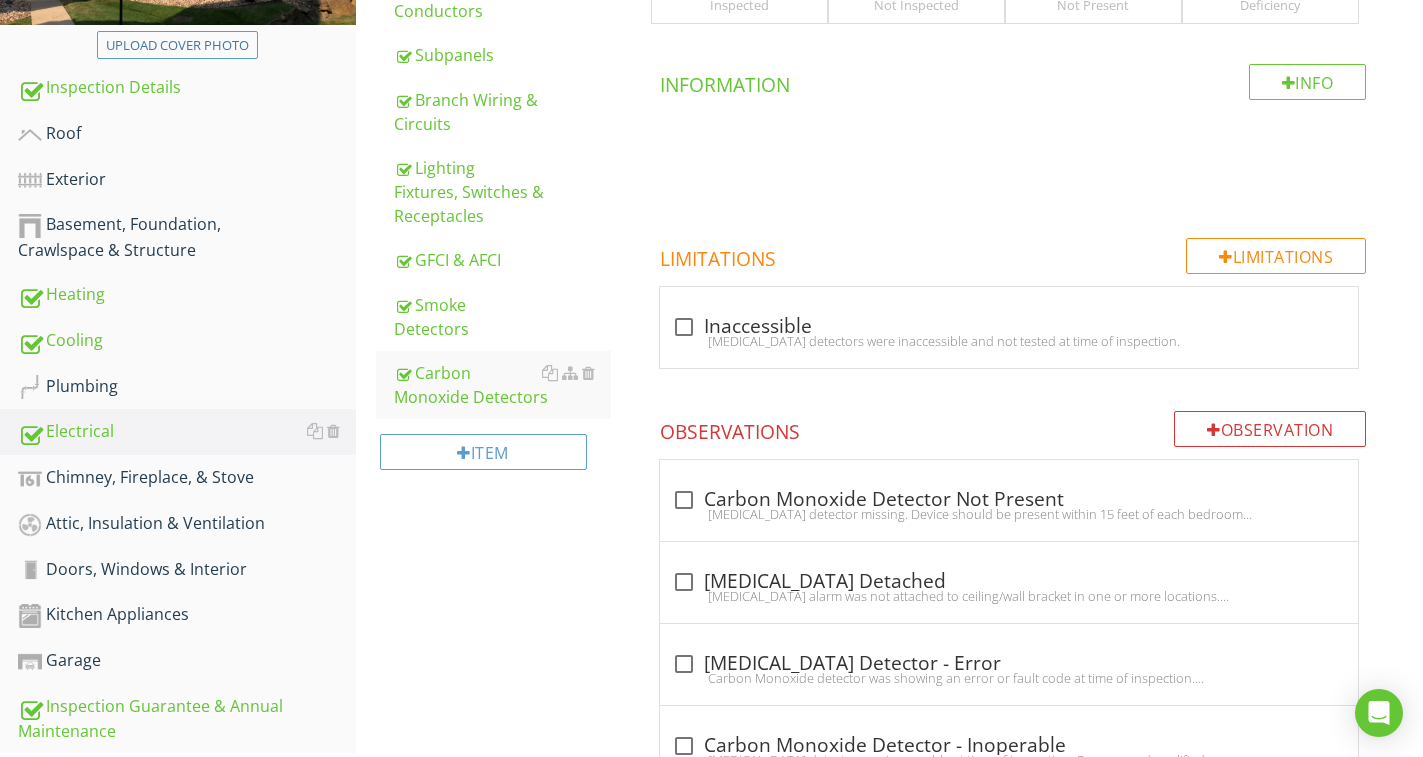 scroll, scrollTop: 426, scrollLeft: 0, axis: vertical 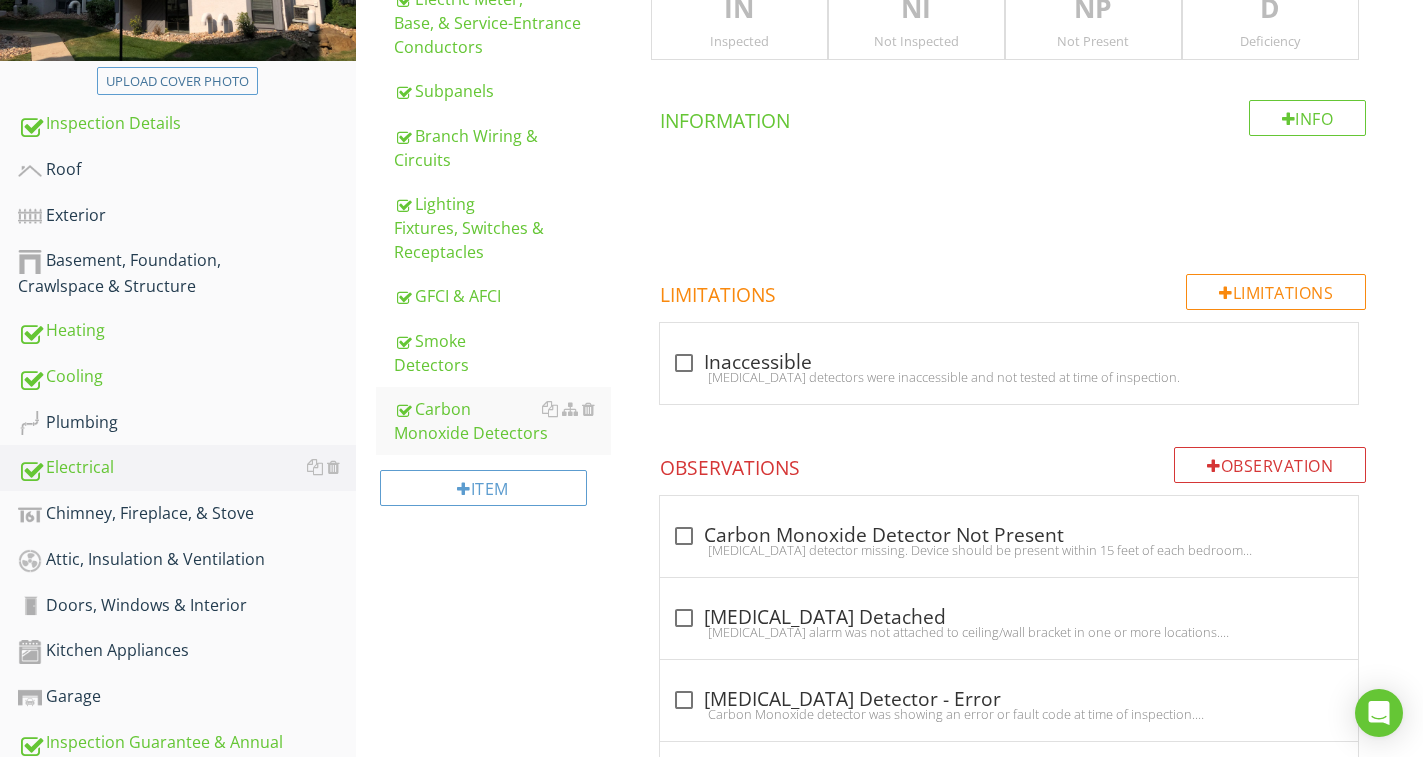 click on "Inspected" at bounding box center [739, 41] 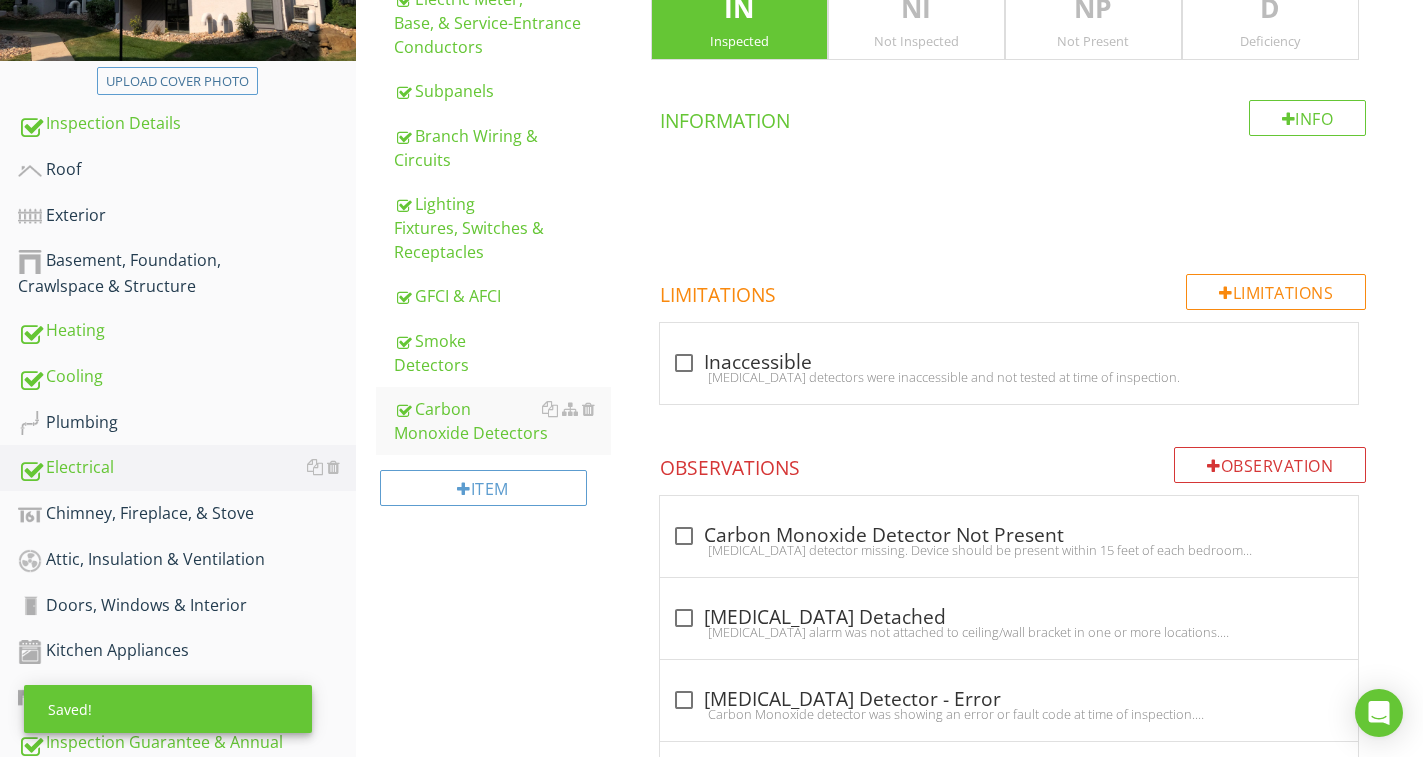 click on "Electrical
Save as default order
in template
General
Electric Meter, Base, & Service-Entrance Conductors
Subpanels
Branch Wiring & Circuits
Lighting Fixtures, Switches & Receptacles
GFCI & AFCI
Smoke Detectors
Carbon Monoxide Detectors
Item
Carbon Monoxide Detectors
IN   Inspected NI   Not Inspected NP   Not Present D   Deficiency
Info
Information
Limitations
Limitations                       check_box_outline_blank
Inaccessible" at bounding box center [889, 703] 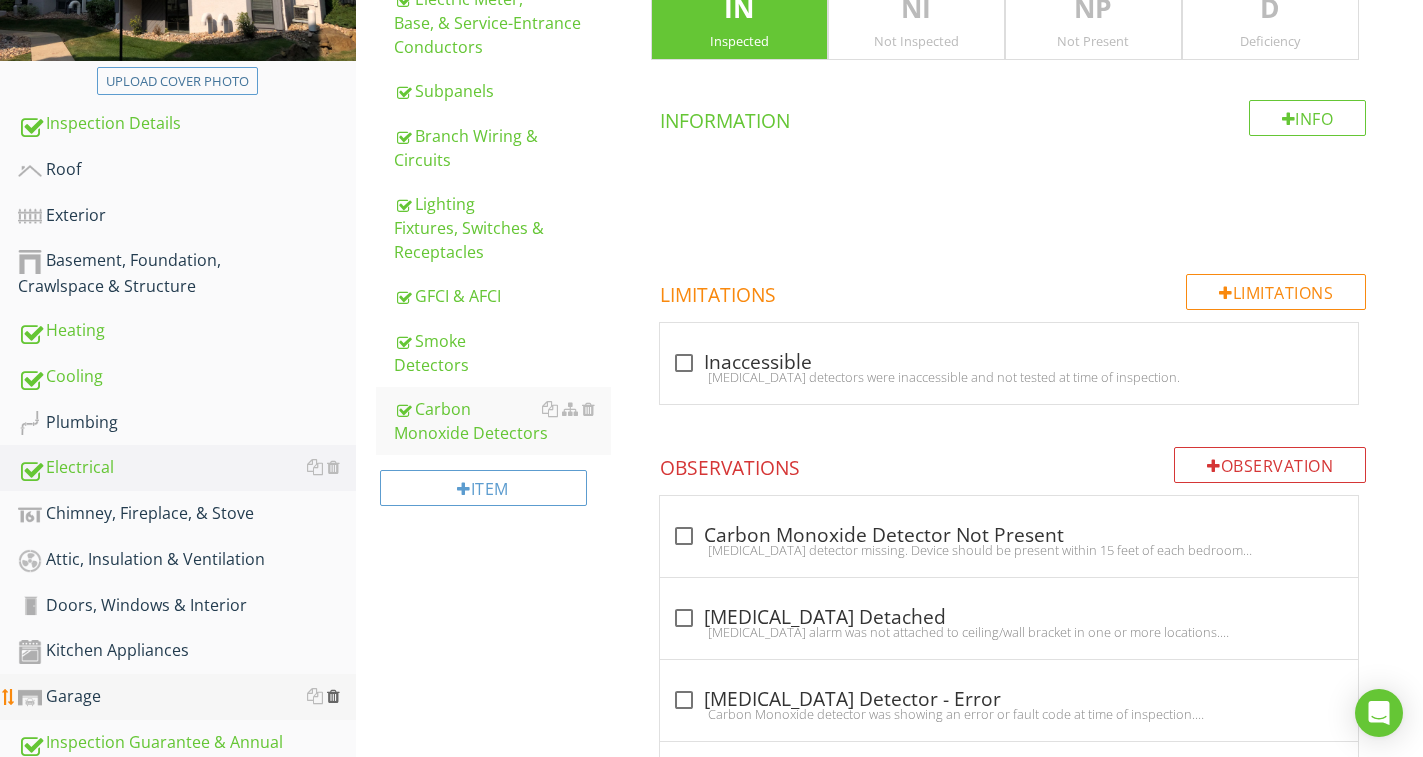 click at bounding box center [333, 696] 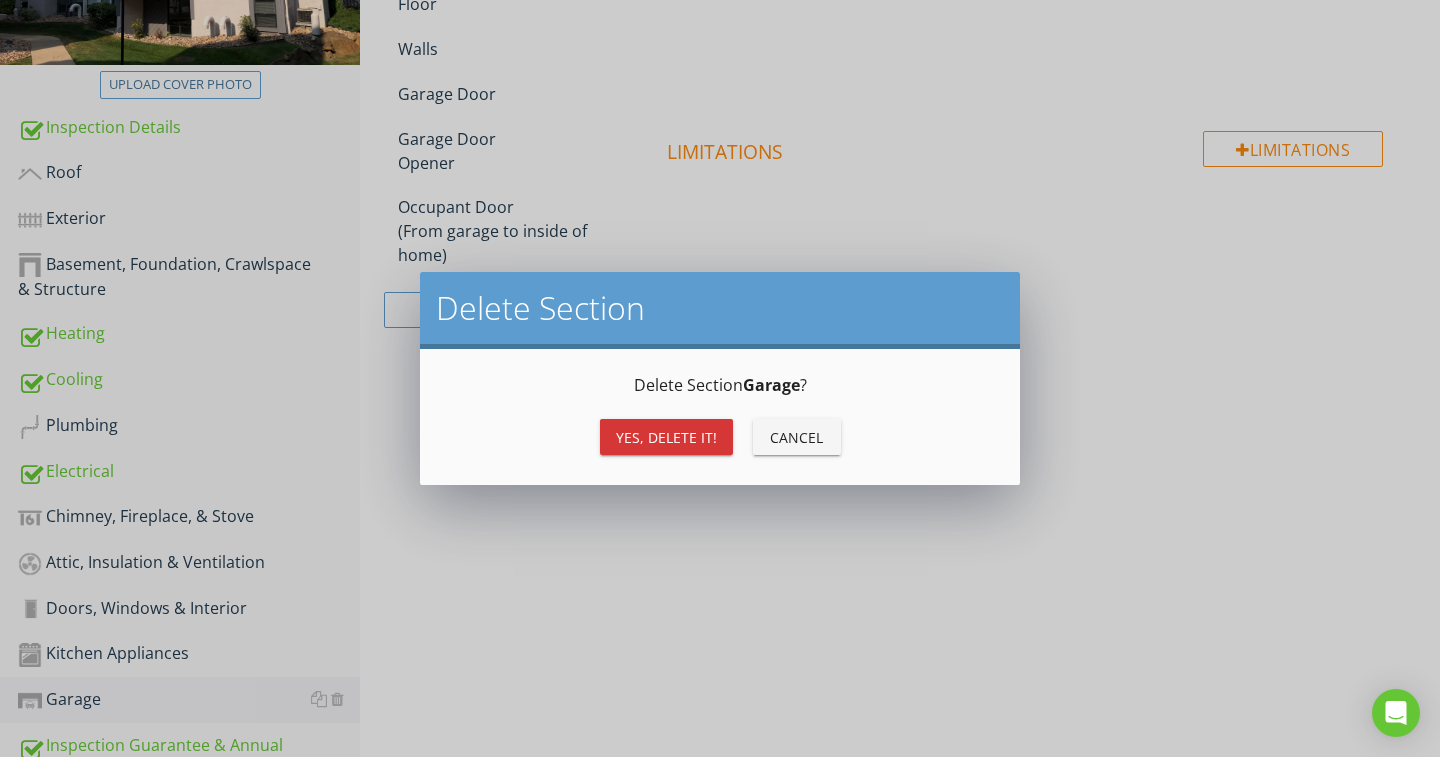 click on "Yes, Delete it!   Cancel" at bounding box center (720, 437) 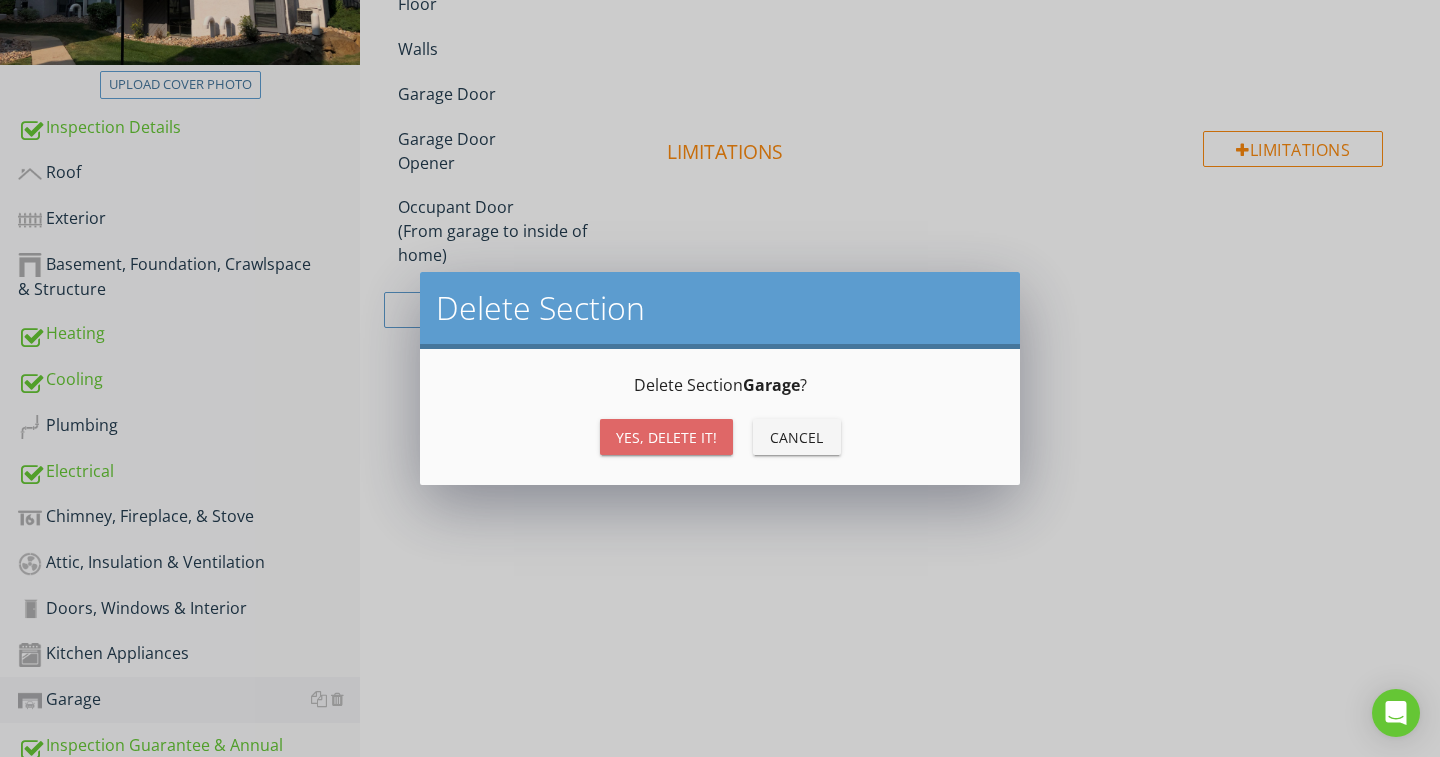 click on "Yes, Delete it!" at bounding box center [666, 437] 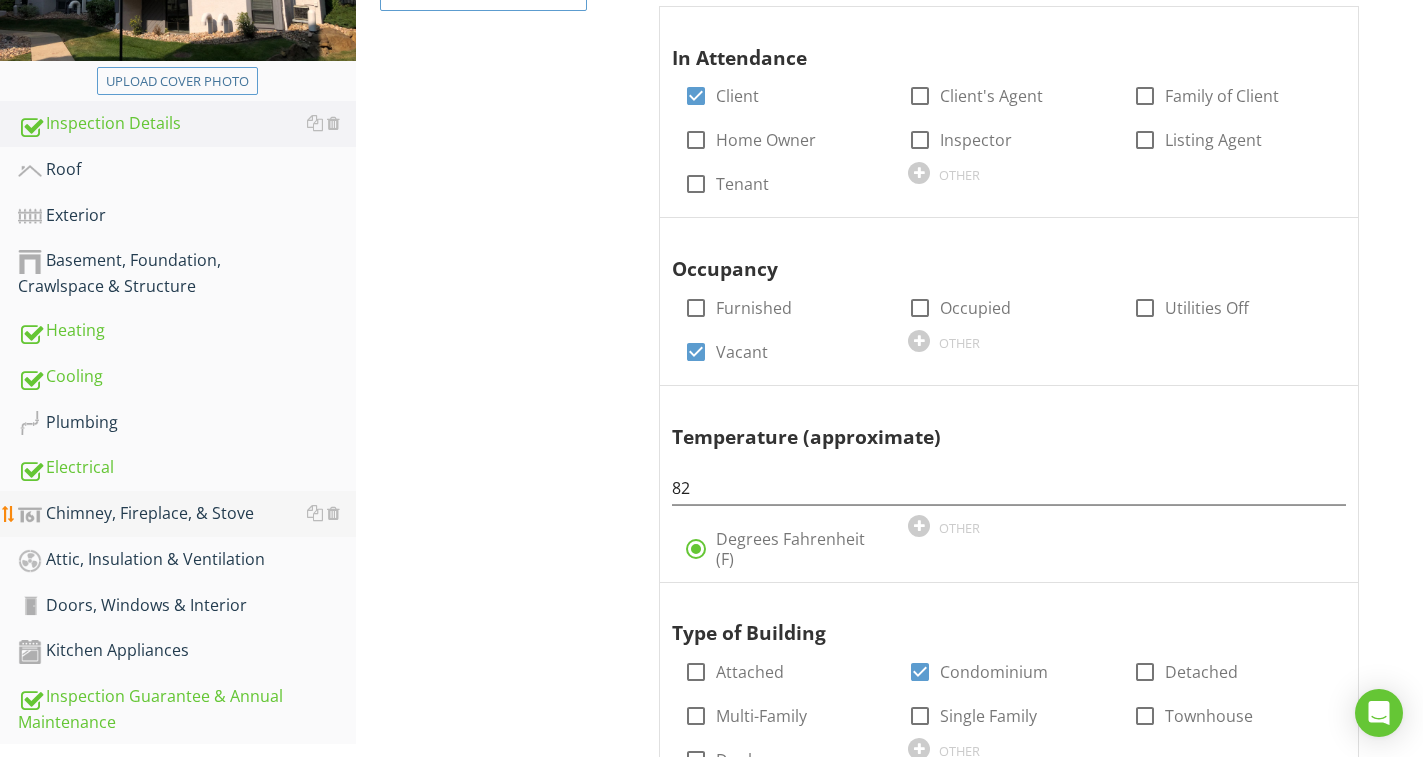 click on "Chimney, Fireplace, & Stove" at bounding box center (187, 514) 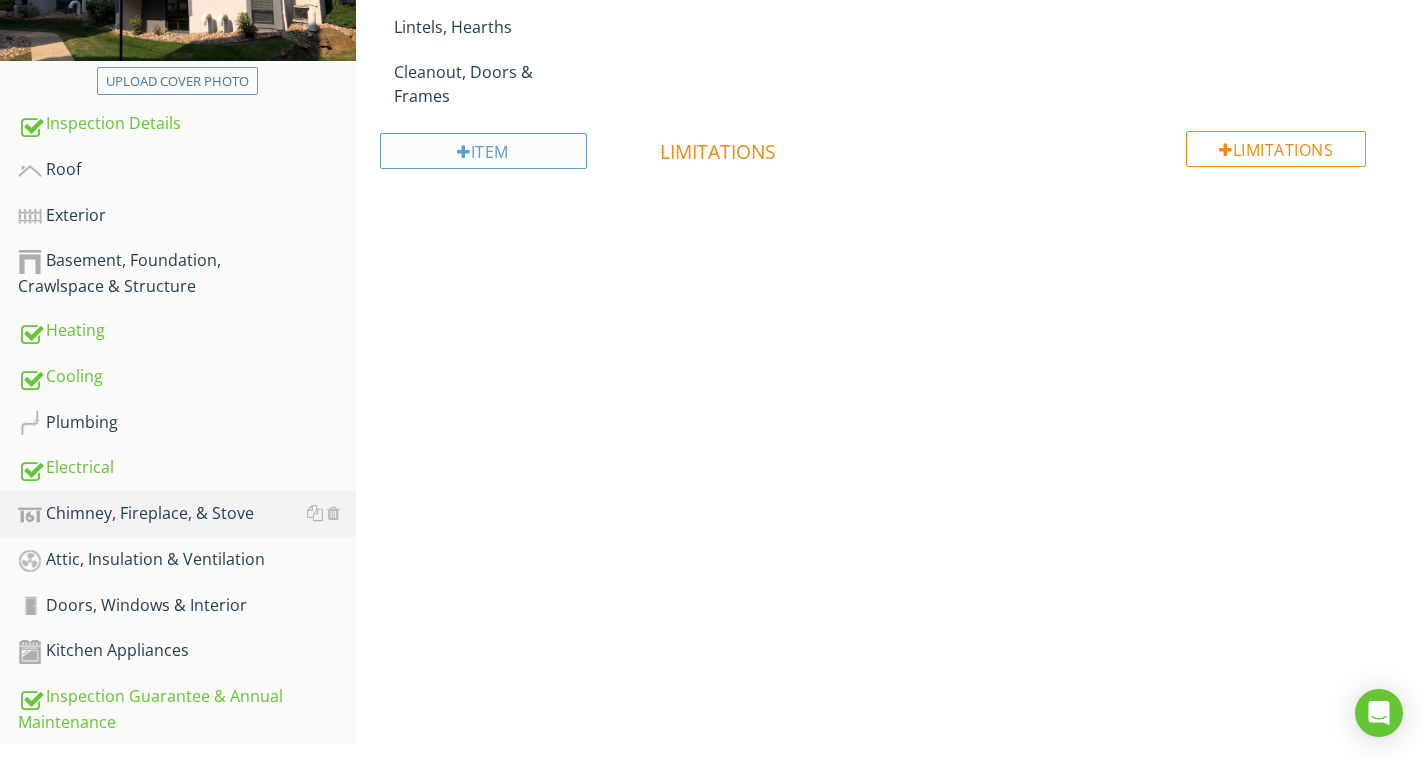 click on "Item" at bounding box center [483, 151] 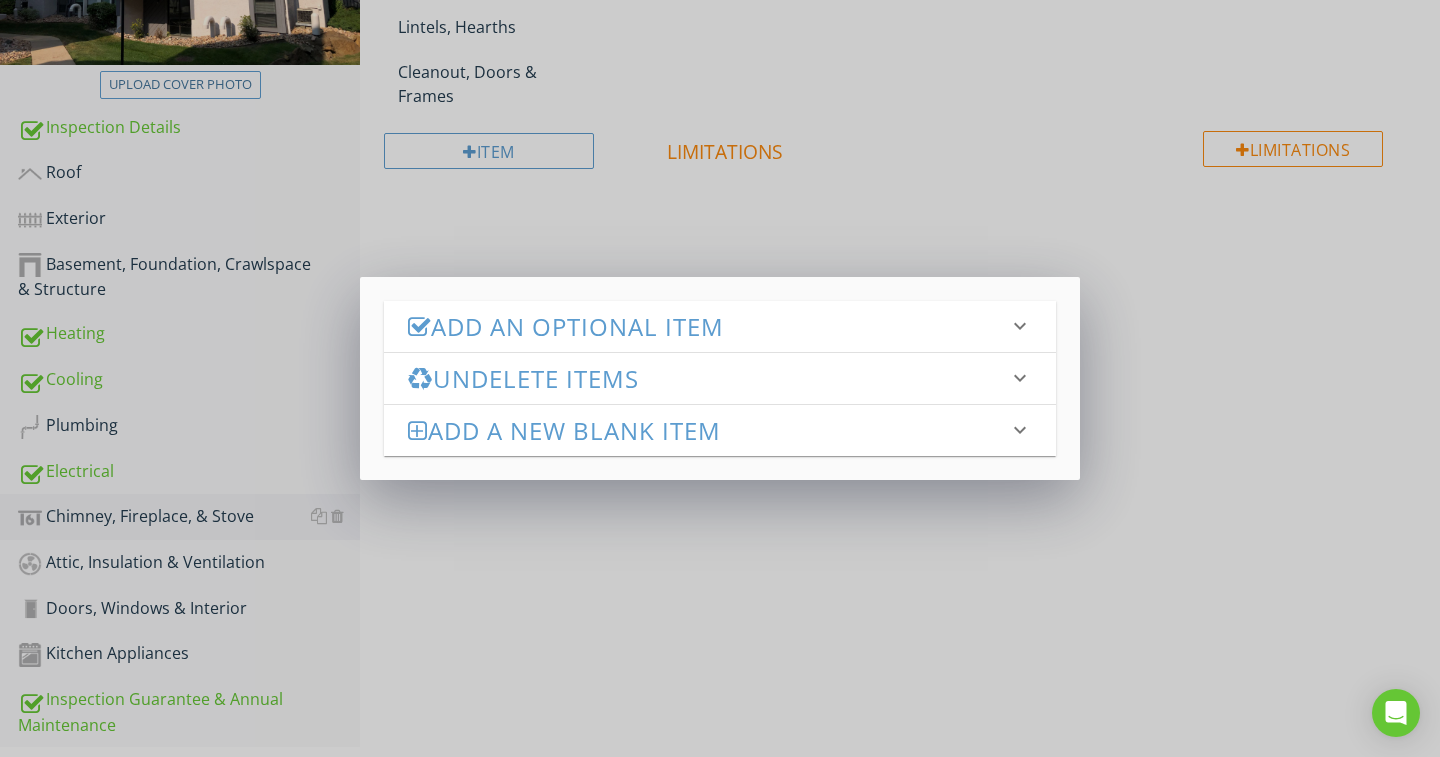 click on "Add an Optional Item" at bounding box center [708, 326] 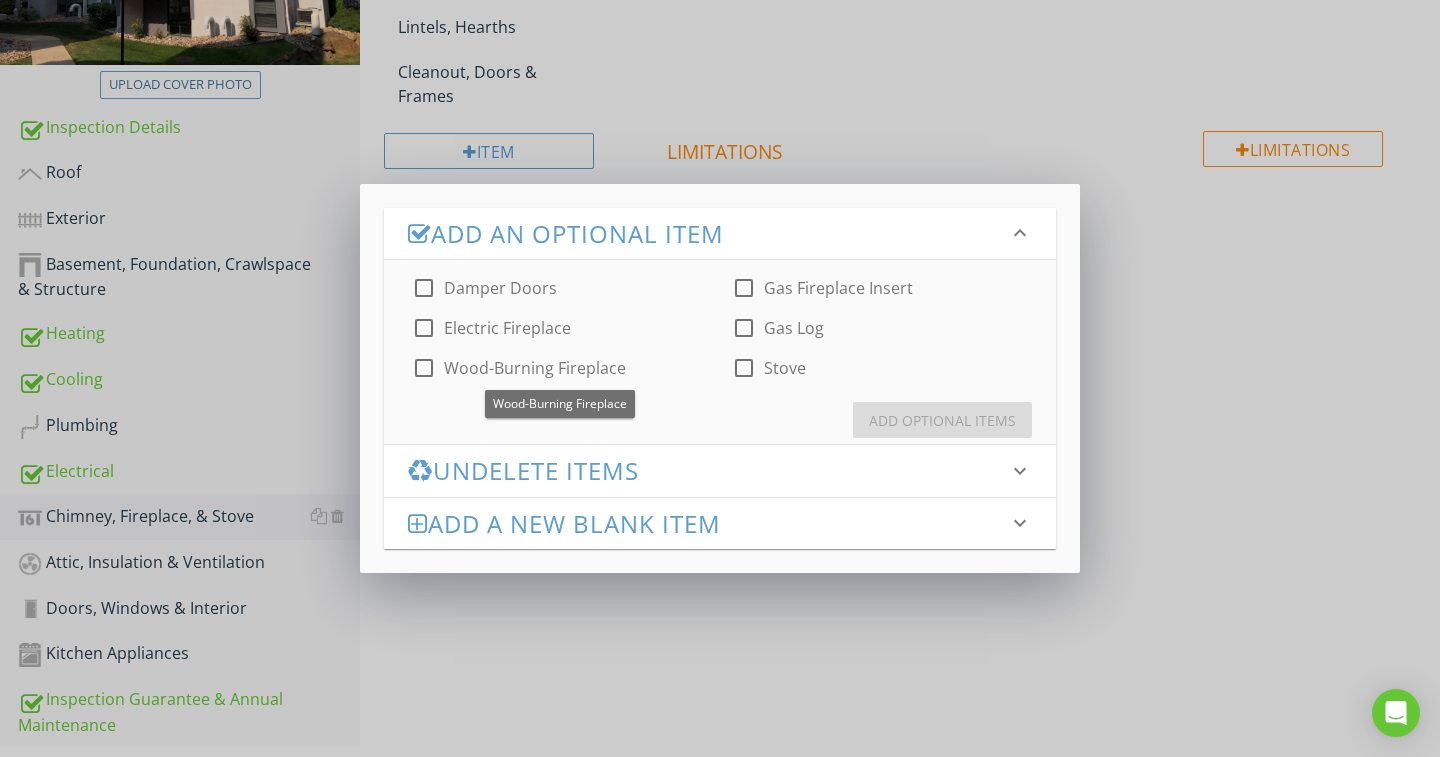 click on "Wood-Burning Fireplace" at bounding box center (535, 368) 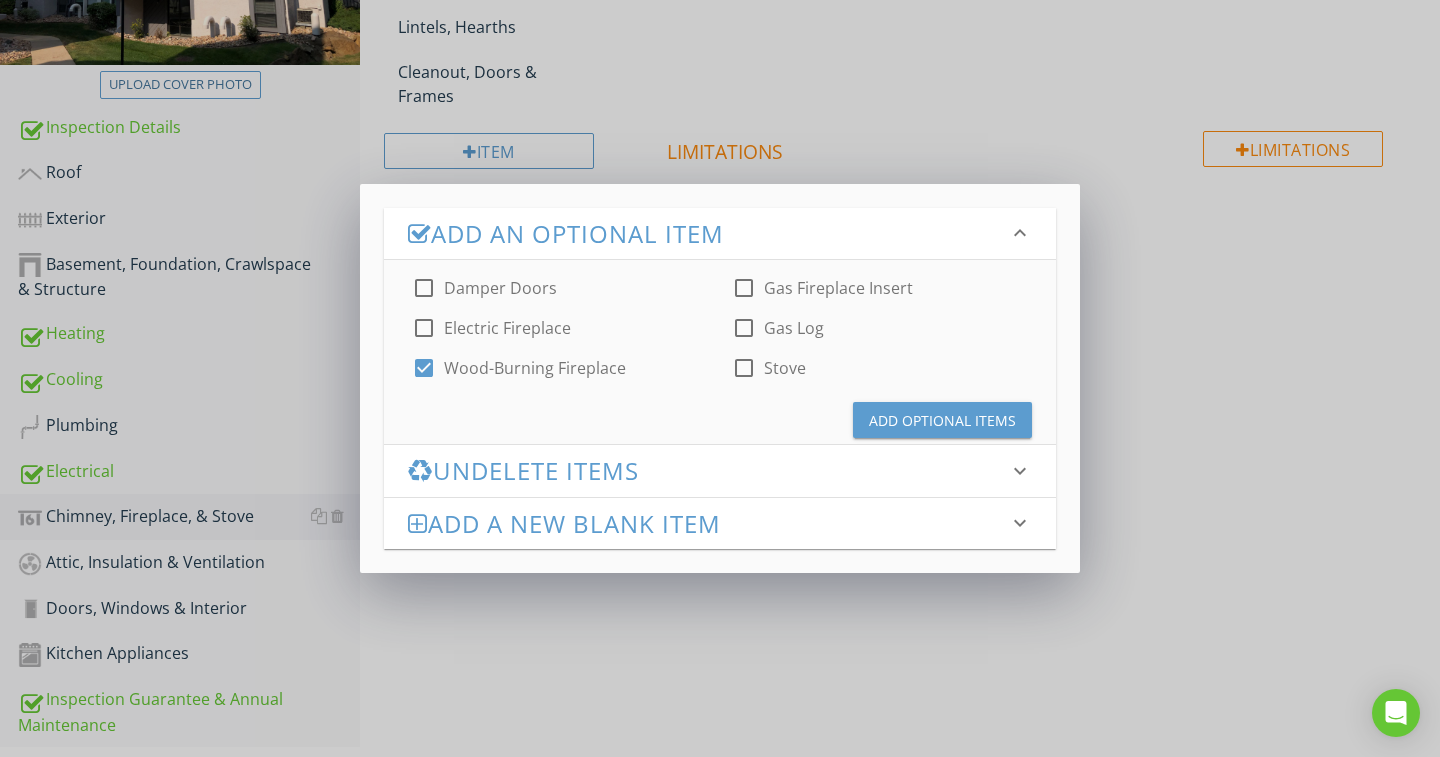 click on "Damper Doors" at bounding box center [500, 288] 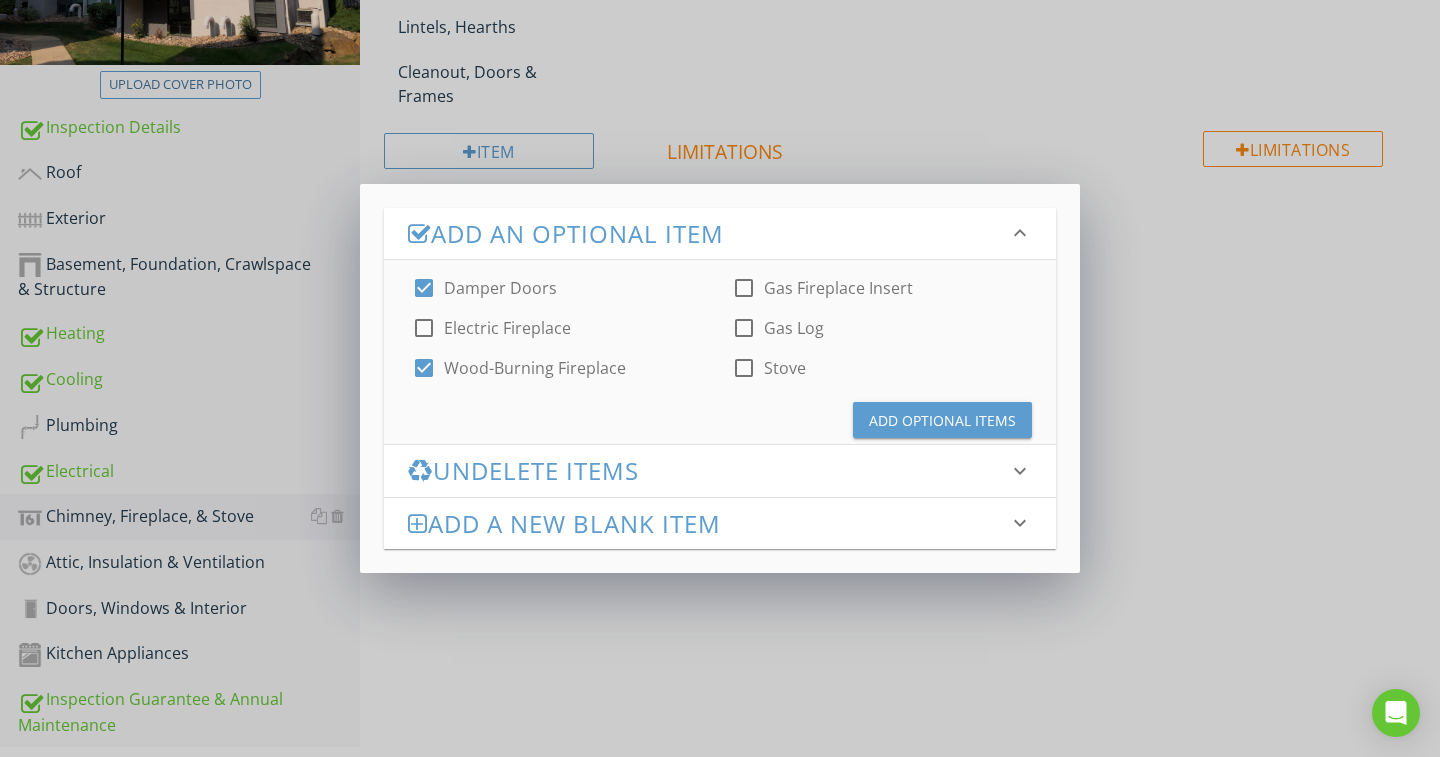 click on "Add Optional Items" at bounding box center [942, 420] 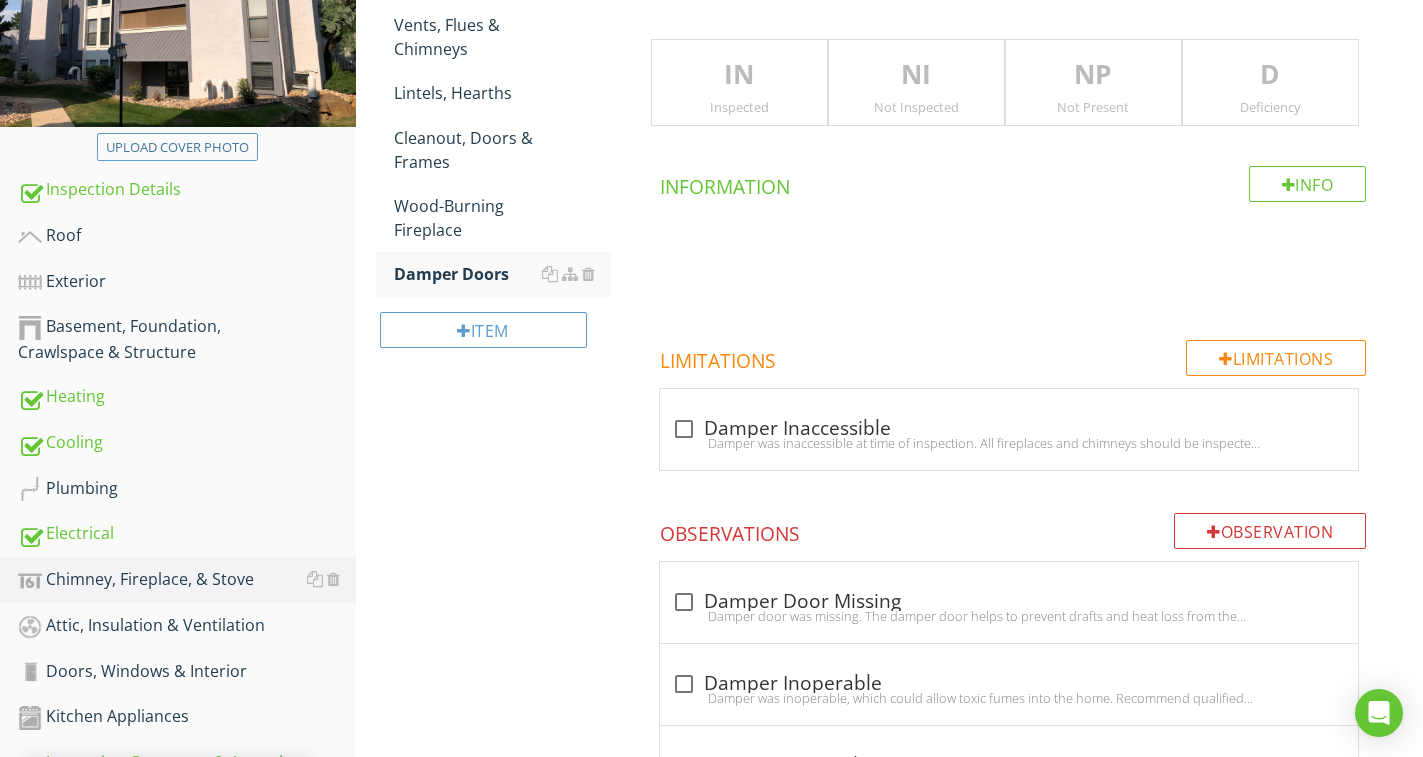 scroll, scrollTop: 326, scrollLeft: 0, axis: vertical 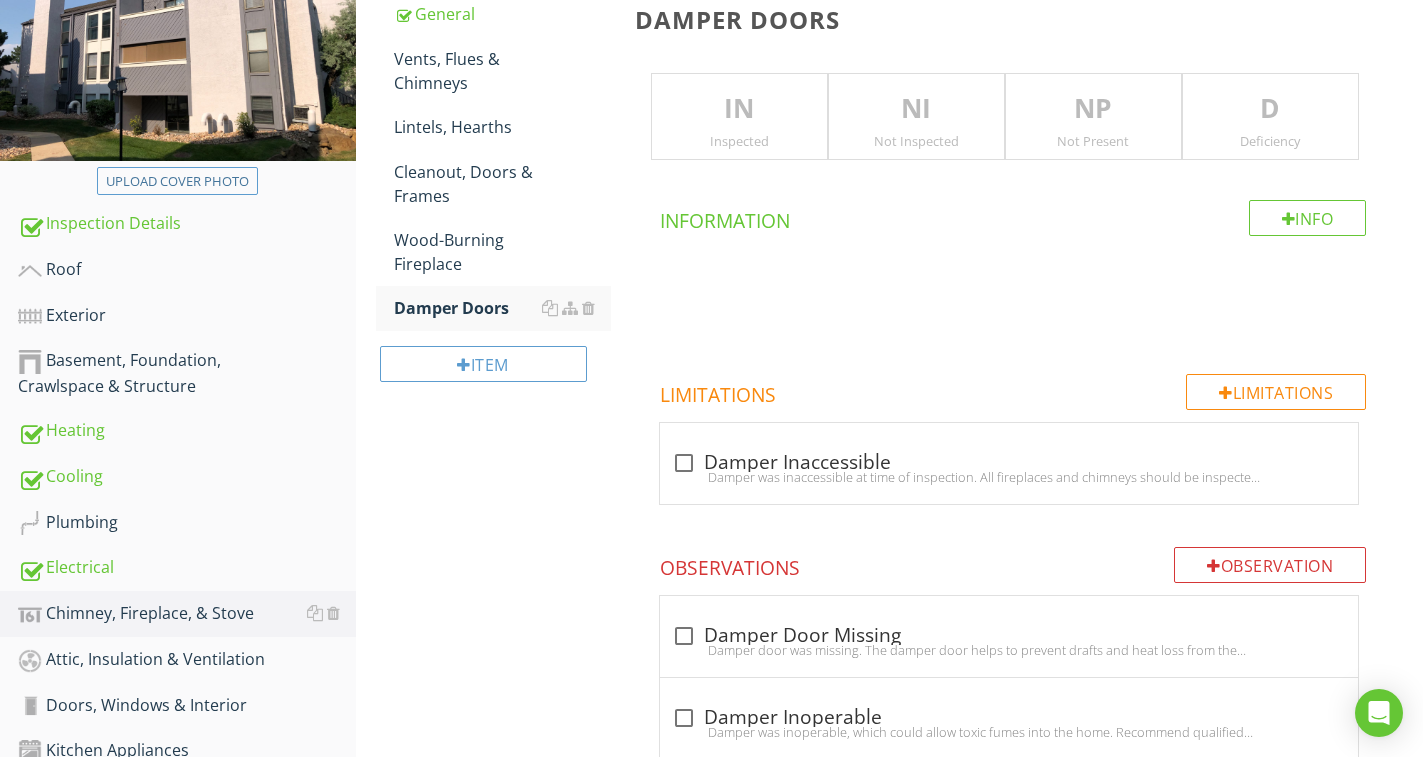 click on "IN" at bounding box center [739, 109] 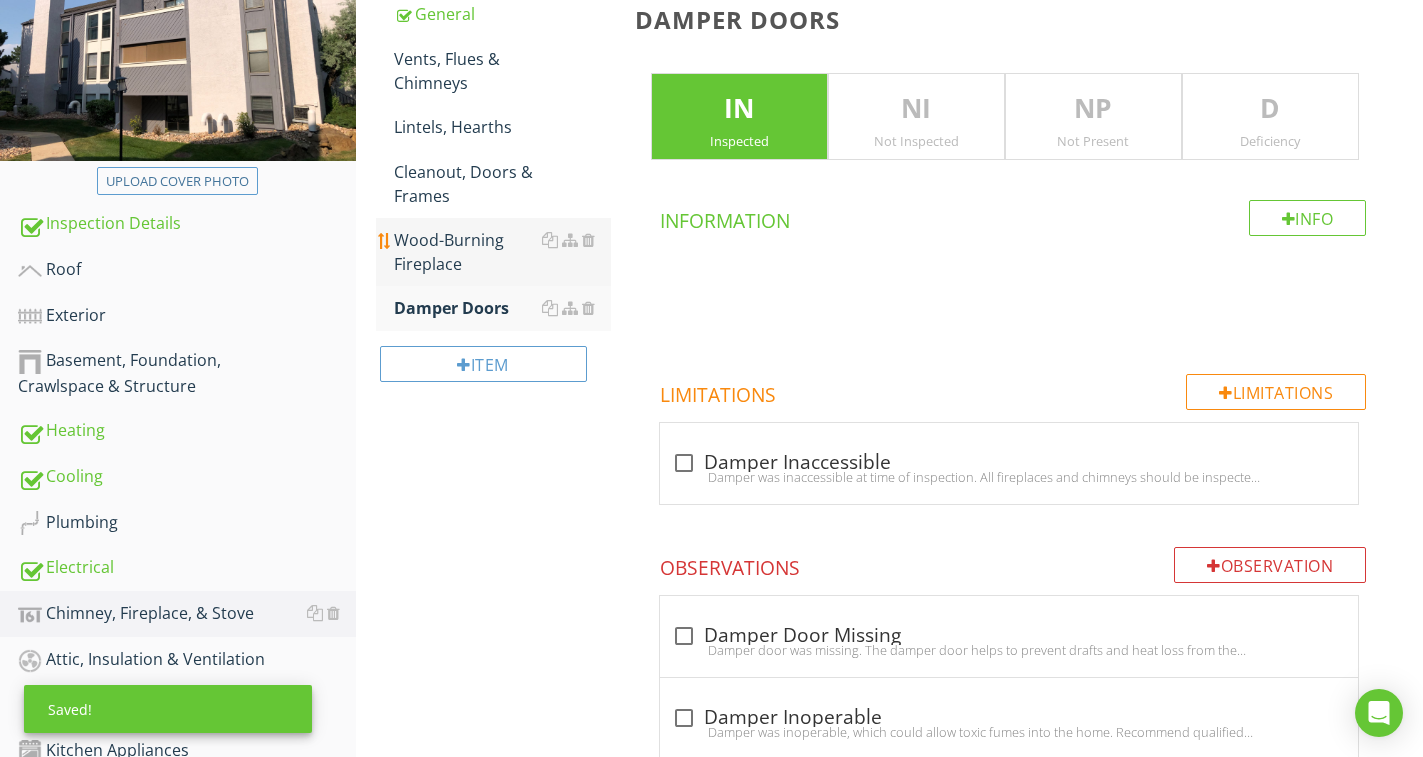click on "Wood-Burning Fireplace" at bounding box center (502, 252) 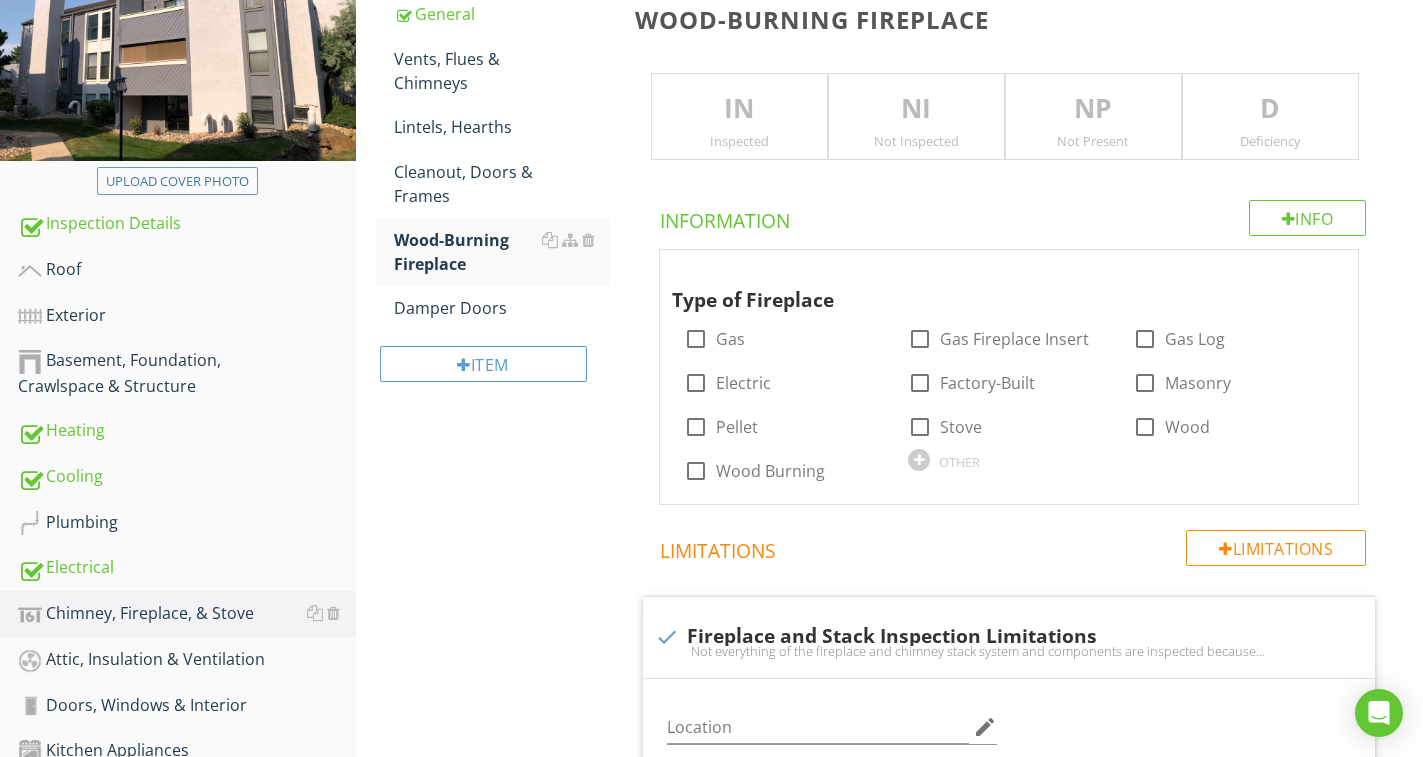 click on "IN" at bounding box center (739, 109) 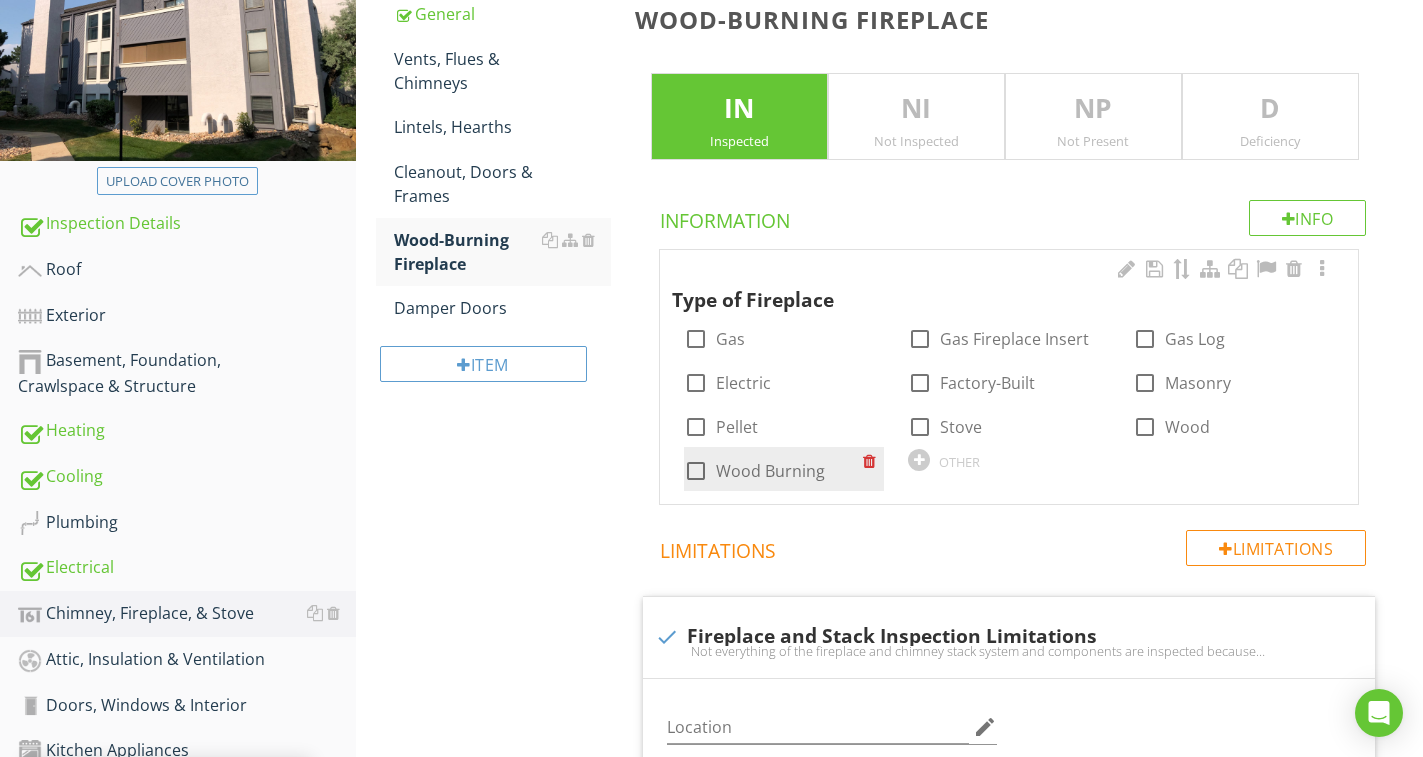click on "Wood Burning" at bounding box center (770, 471) 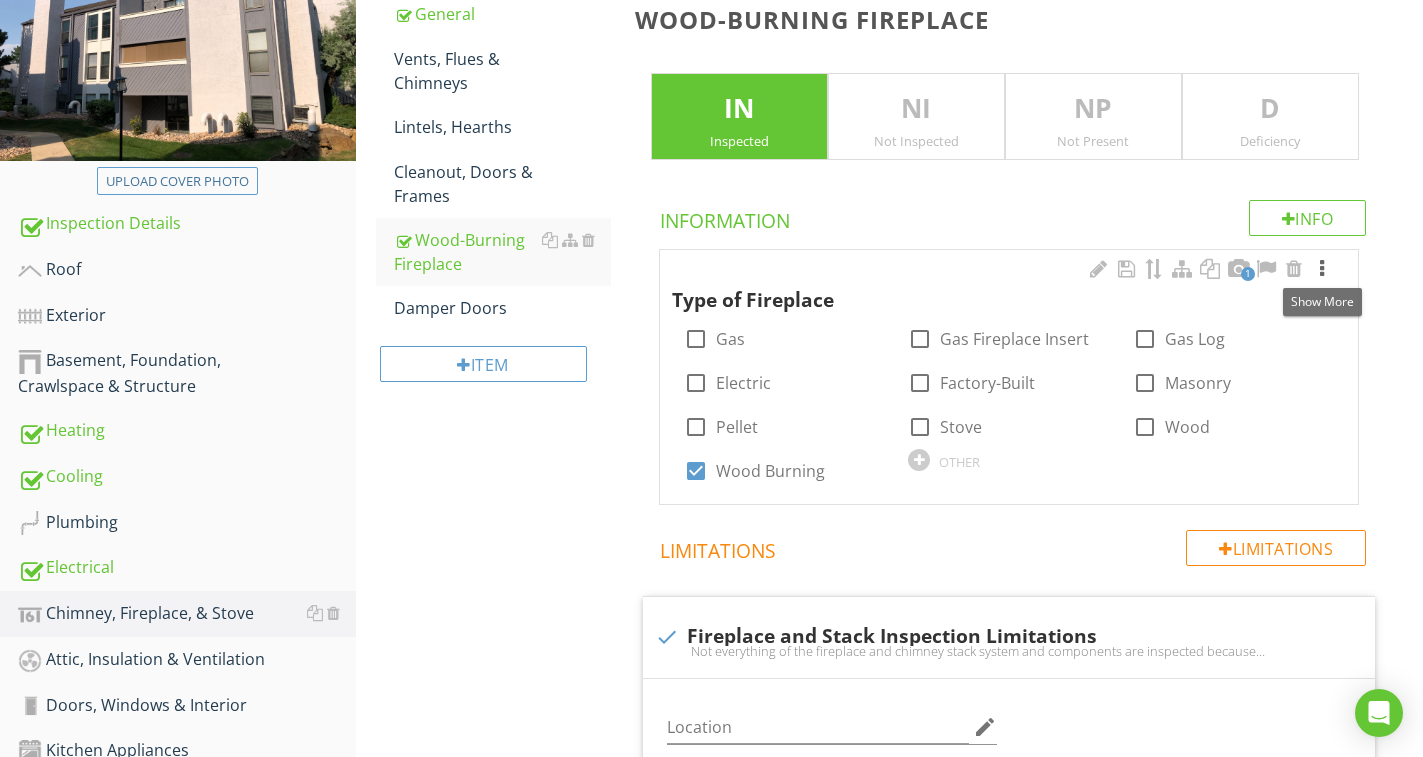 click at bounding box center (1322, 269) 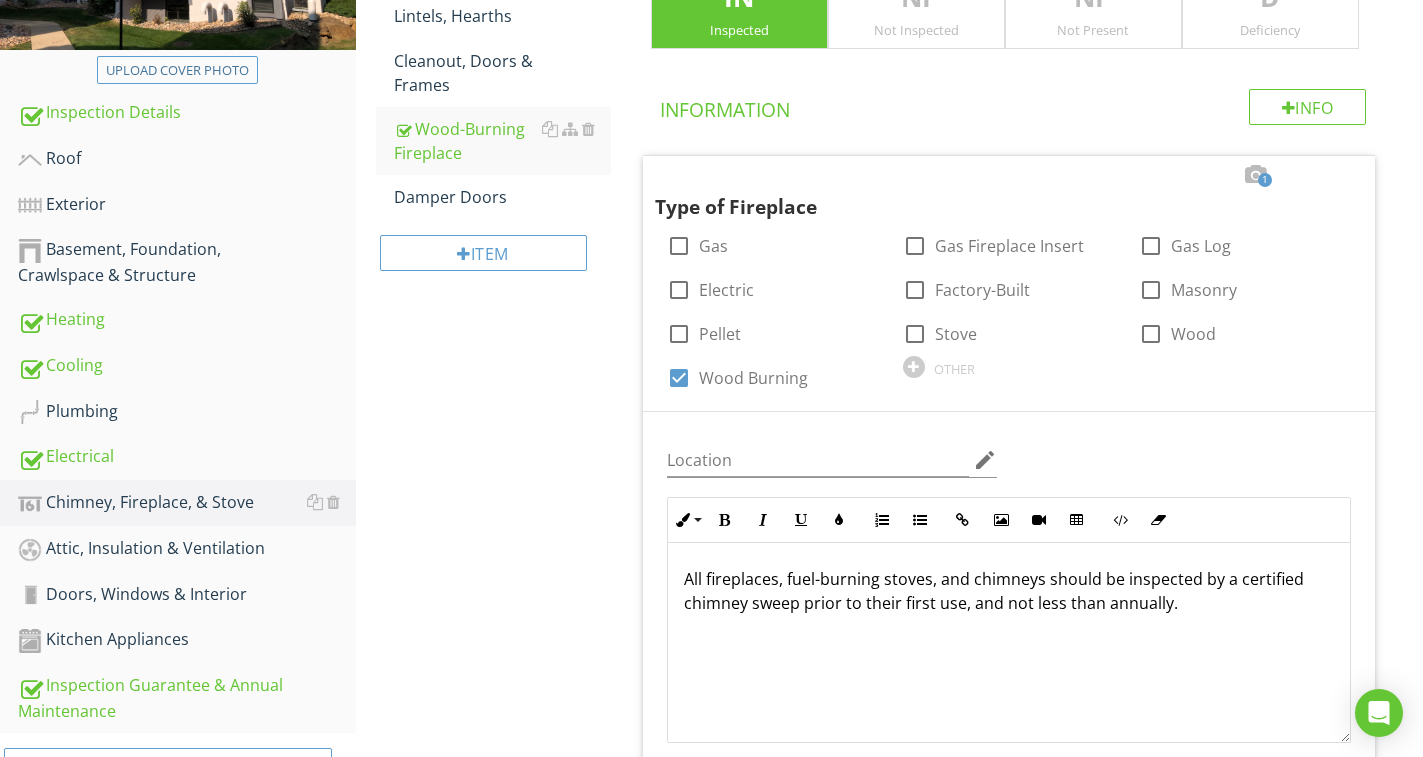 scroll, scrollTop: 426, scrollLeft: 0, axis: vertical 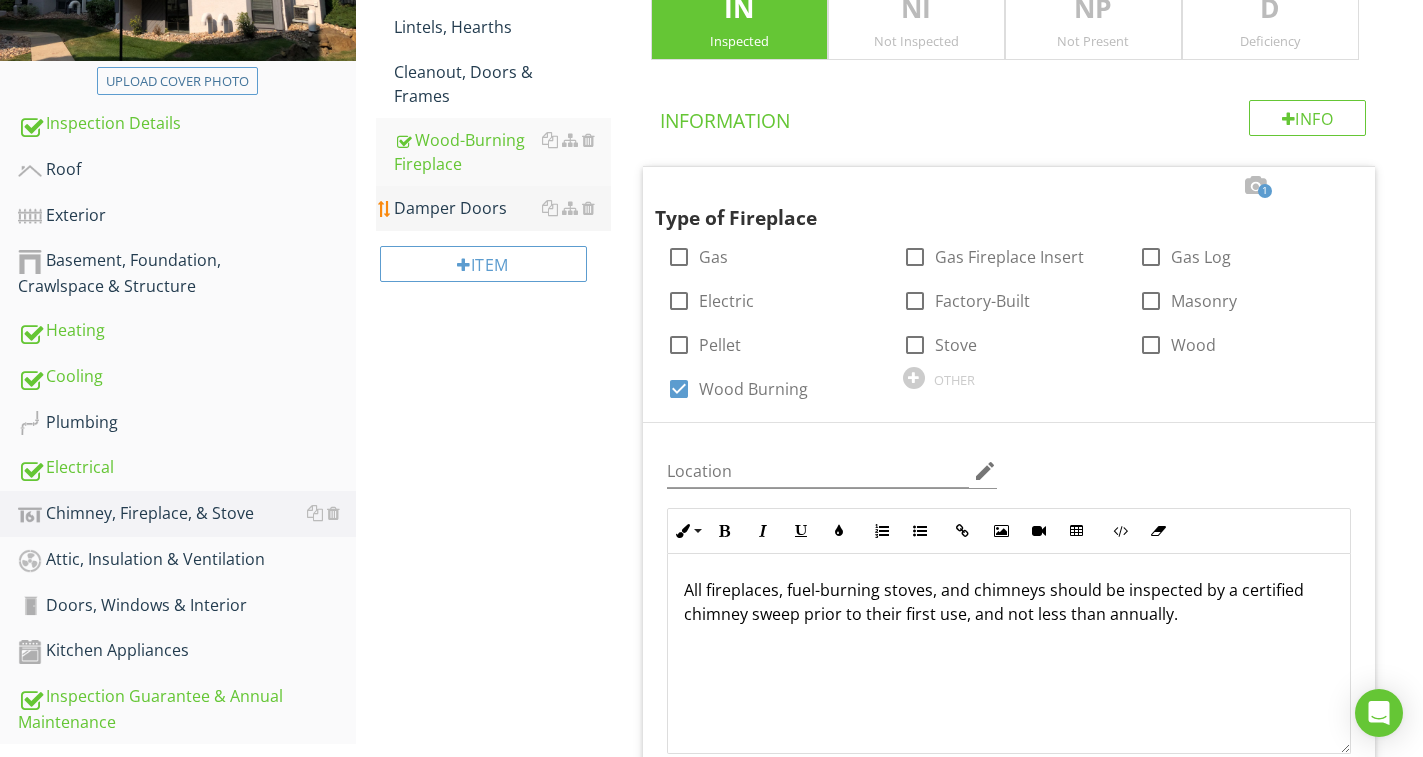 click on "Damper Doors" at bounding box center (502, 208) 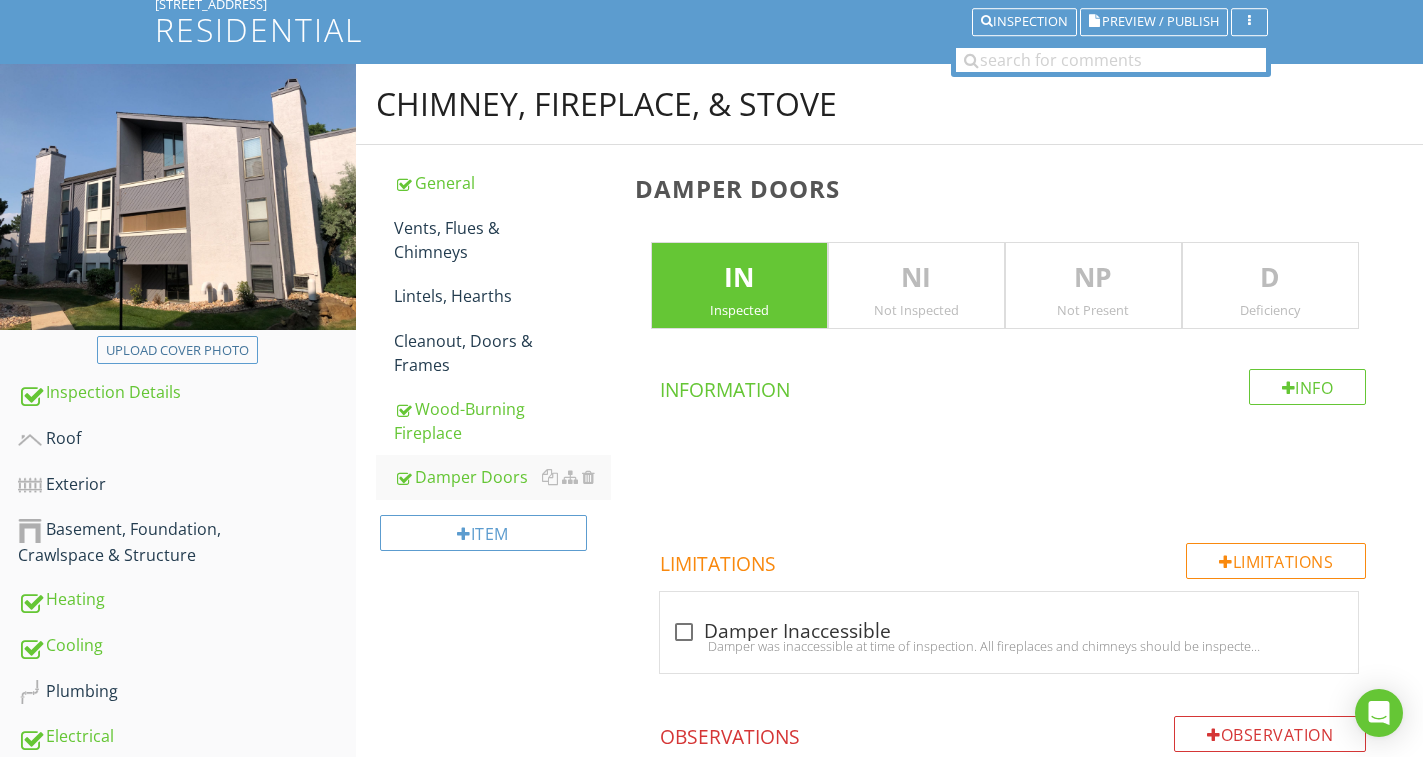 scroll, scrollTop: 126, scrollLeft: 0, axis: vertical 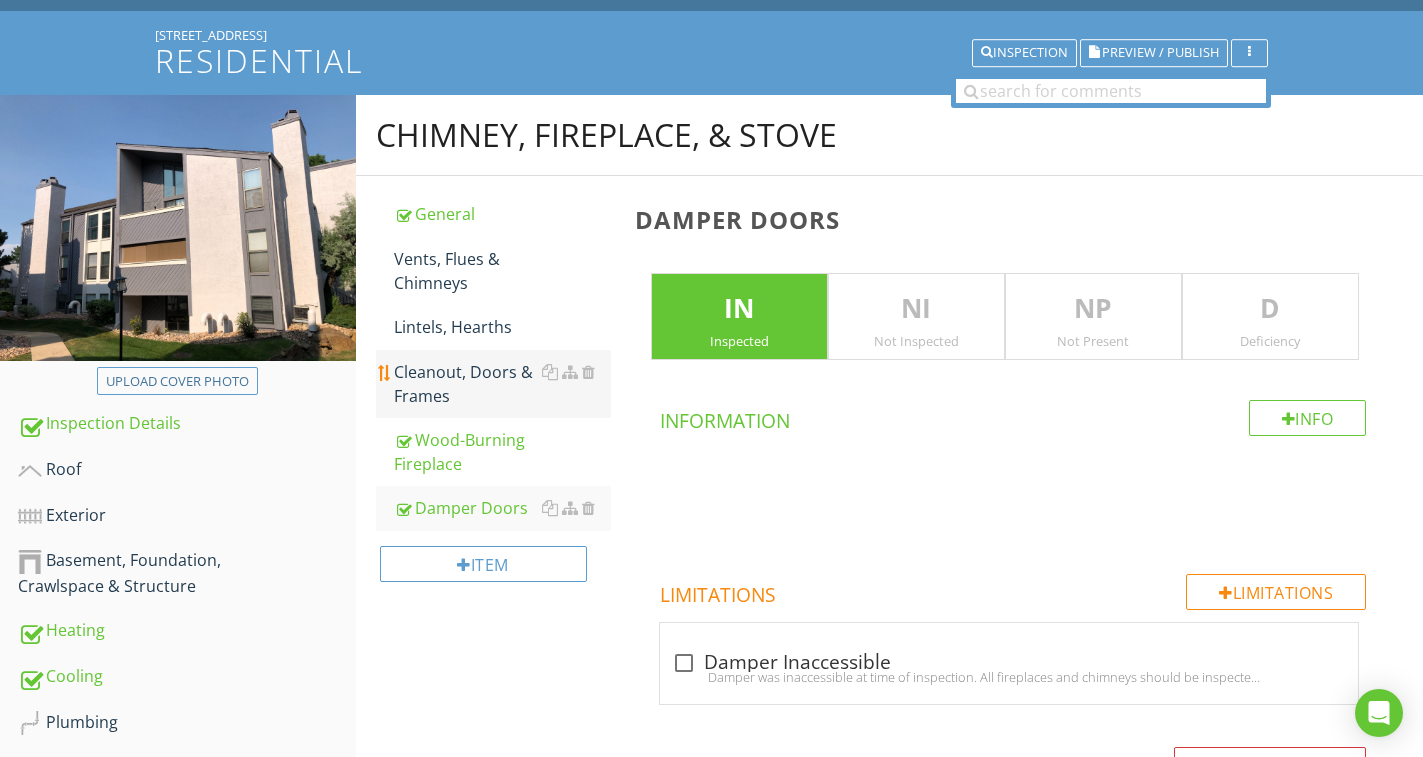 click on "Cleanout, Doors & Frames" at bounding box center [502, 384] 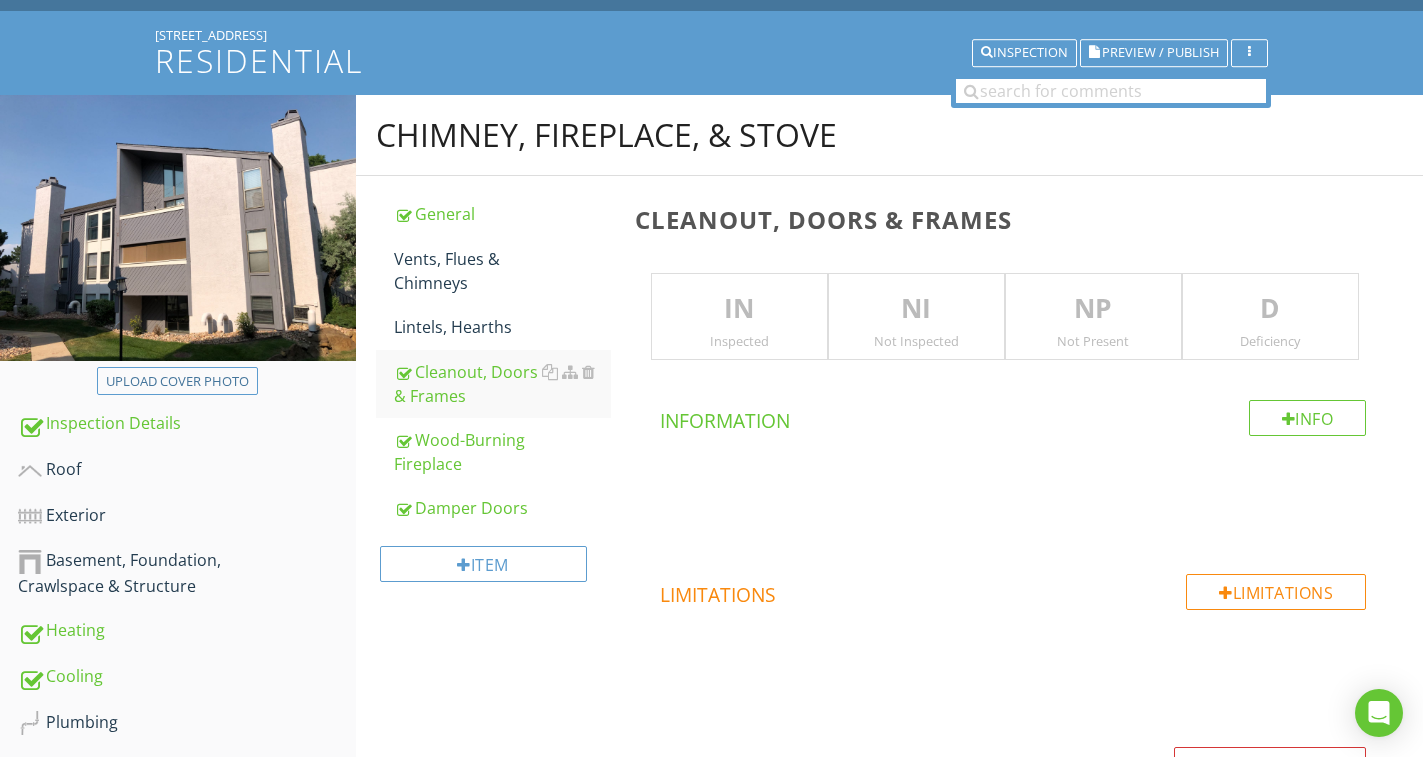 drag, startPoint x: 766, startPoint y: 307, endPoint x: 1036, endPoint y: 298, distance: 270.14996 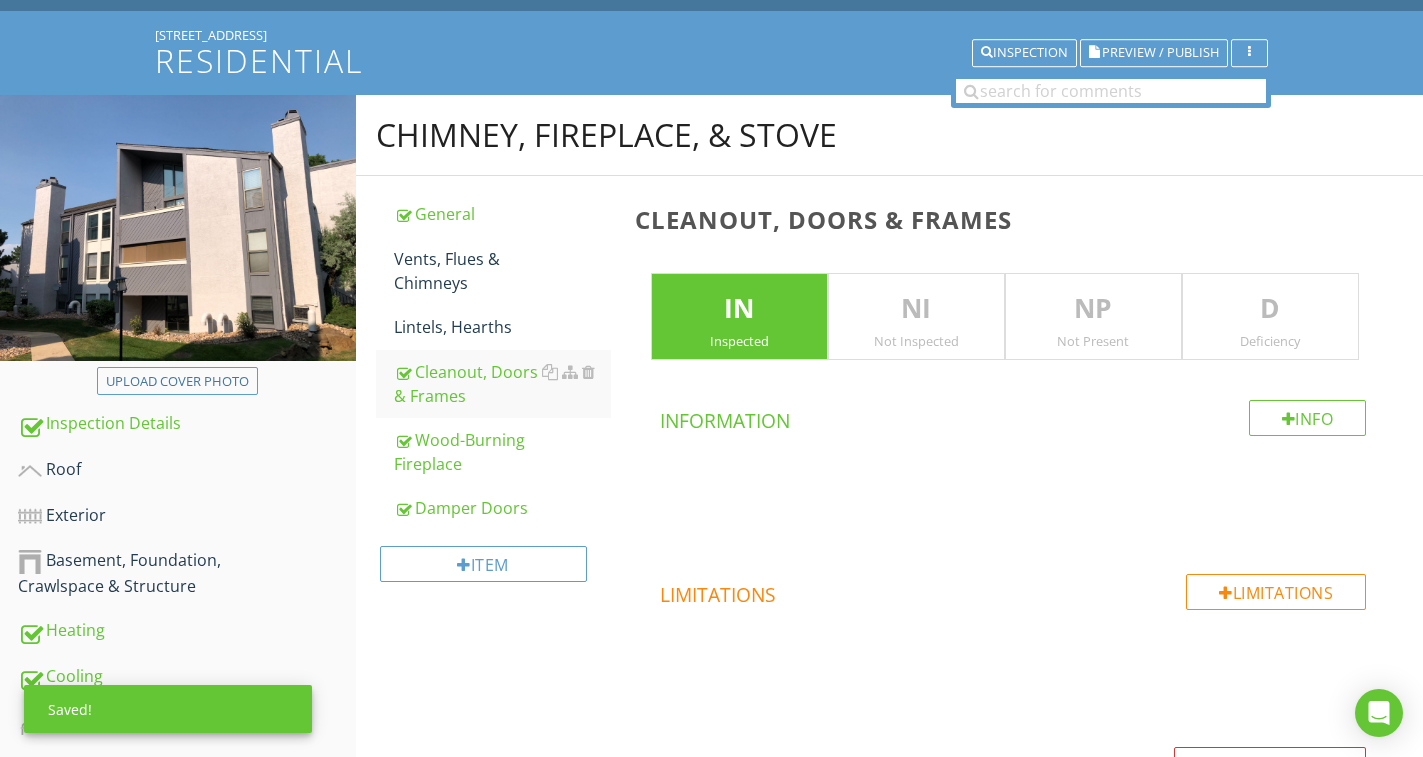 click on "D" at bounding box center [1270, 309] 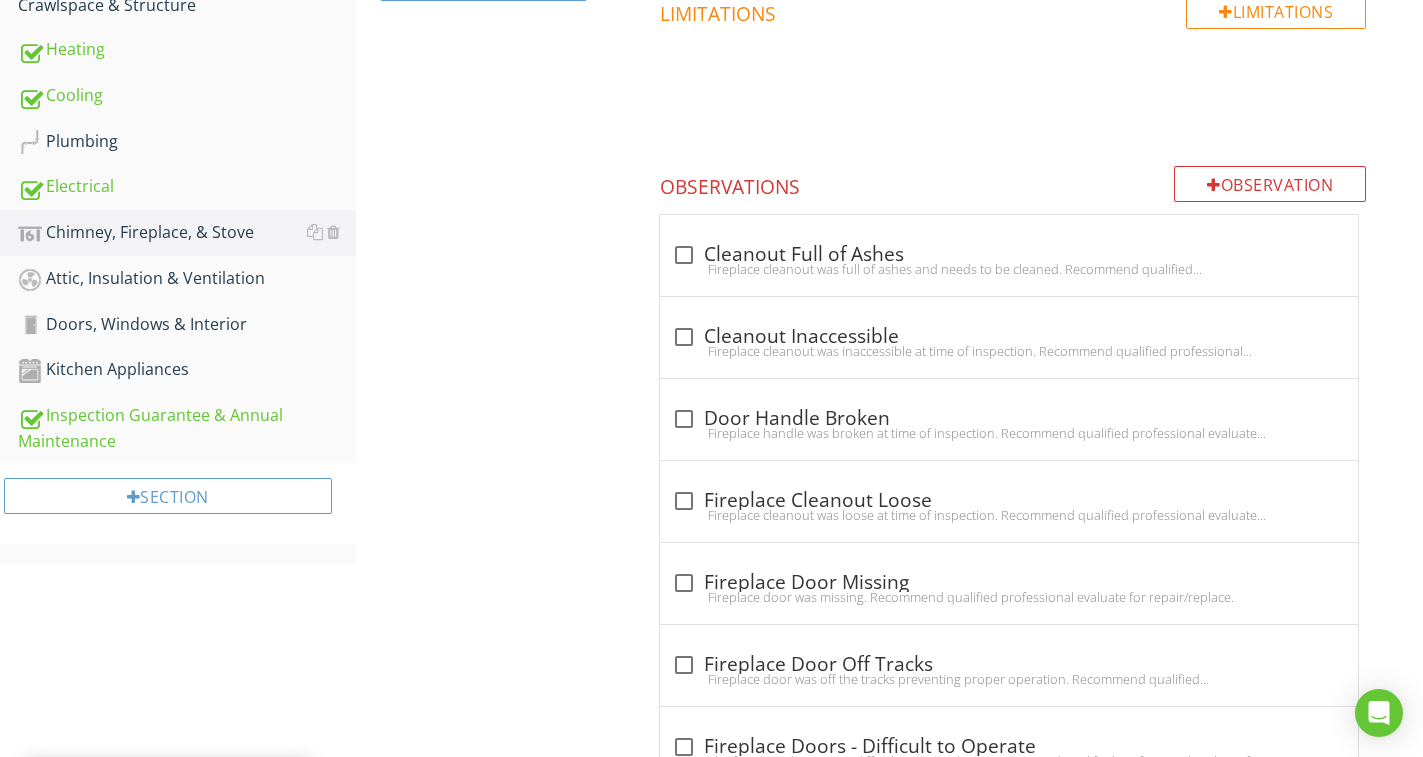 scroll, scrollTop: 826, scrollLeft: 0, axis: vertical 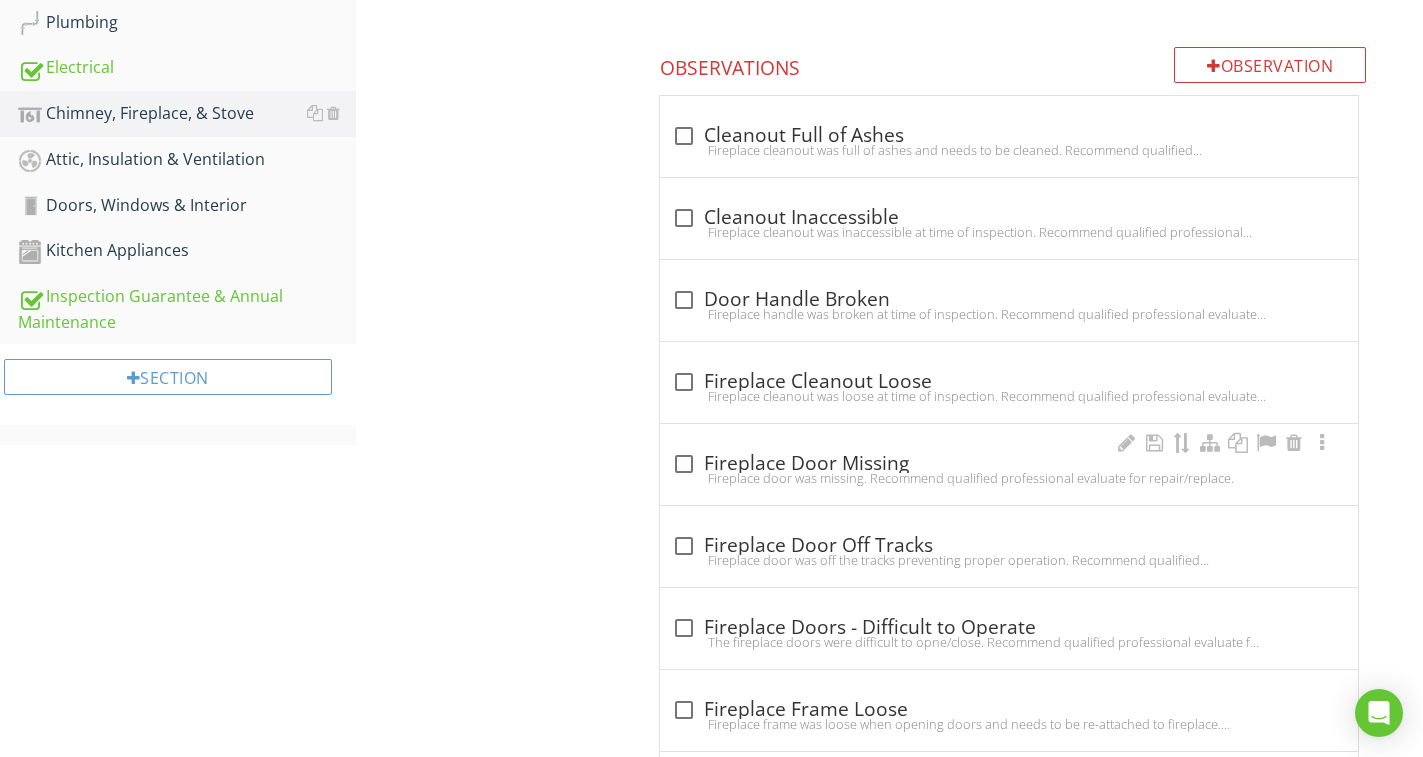 click on "Fireplace door was missing. Recommend qualified professional evaluate for repair/replace." at bounding box center (1009, 478) 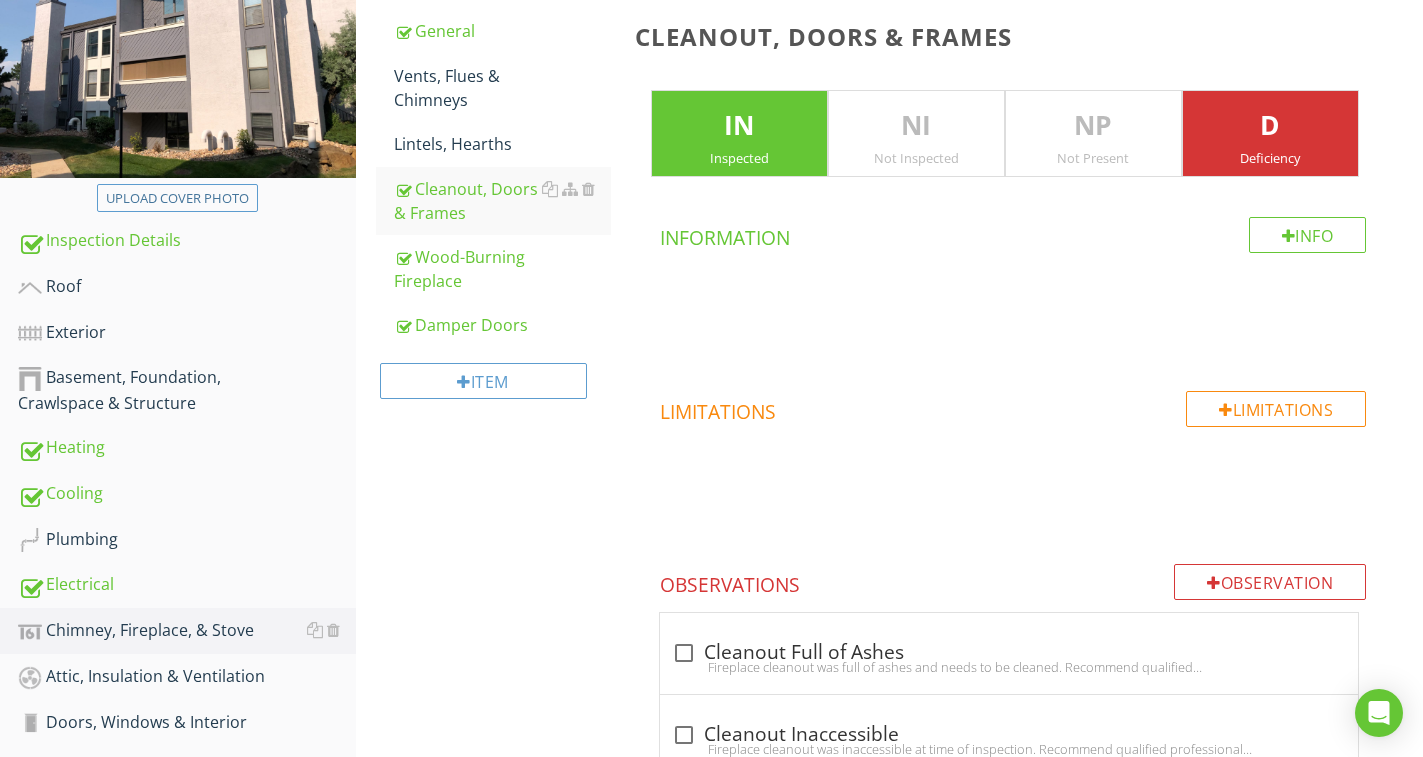 scroll, scrollTop: 297, scrollLeft: 0, axis: vertical 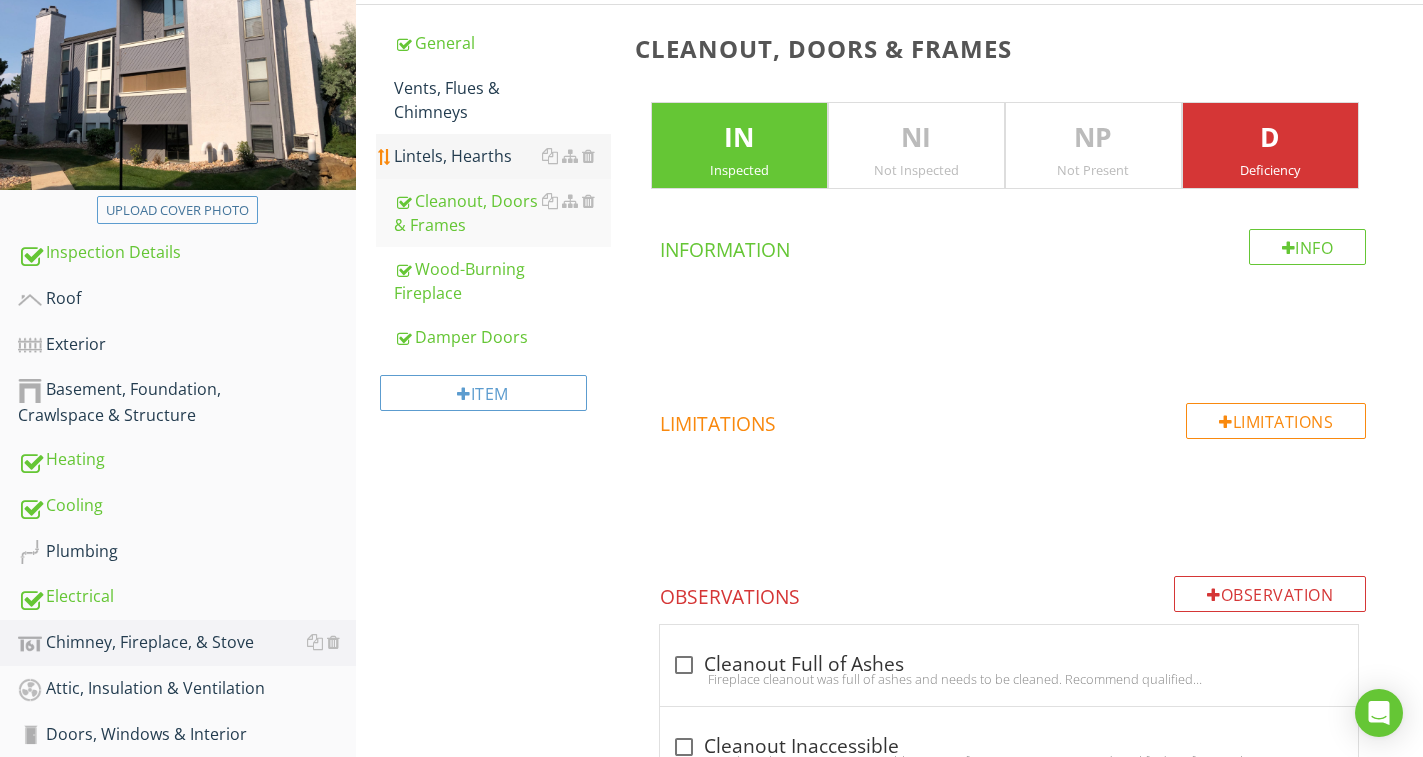 click on "Lintels, Hearths" at bounding box center [502, 156] 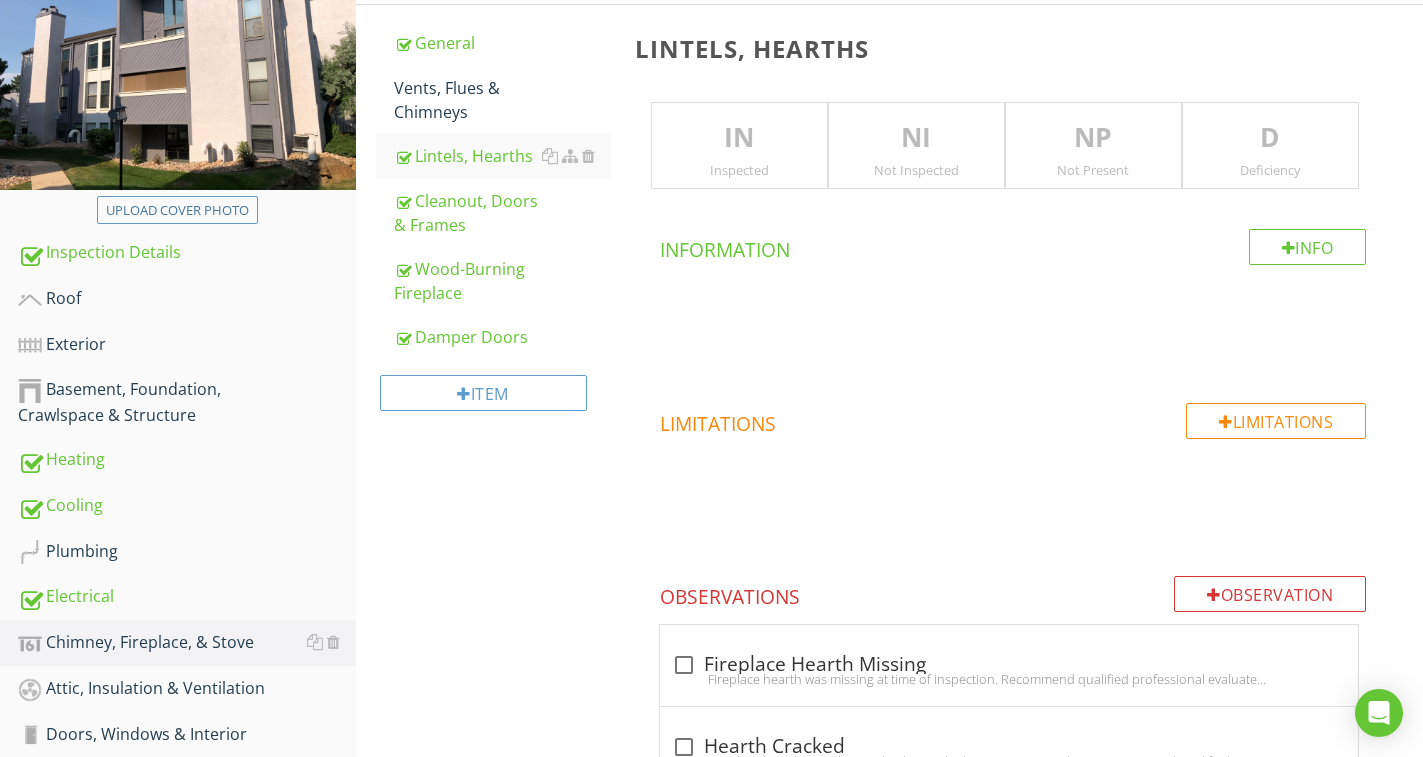 click on "IN" at bounding box center (739, 138) 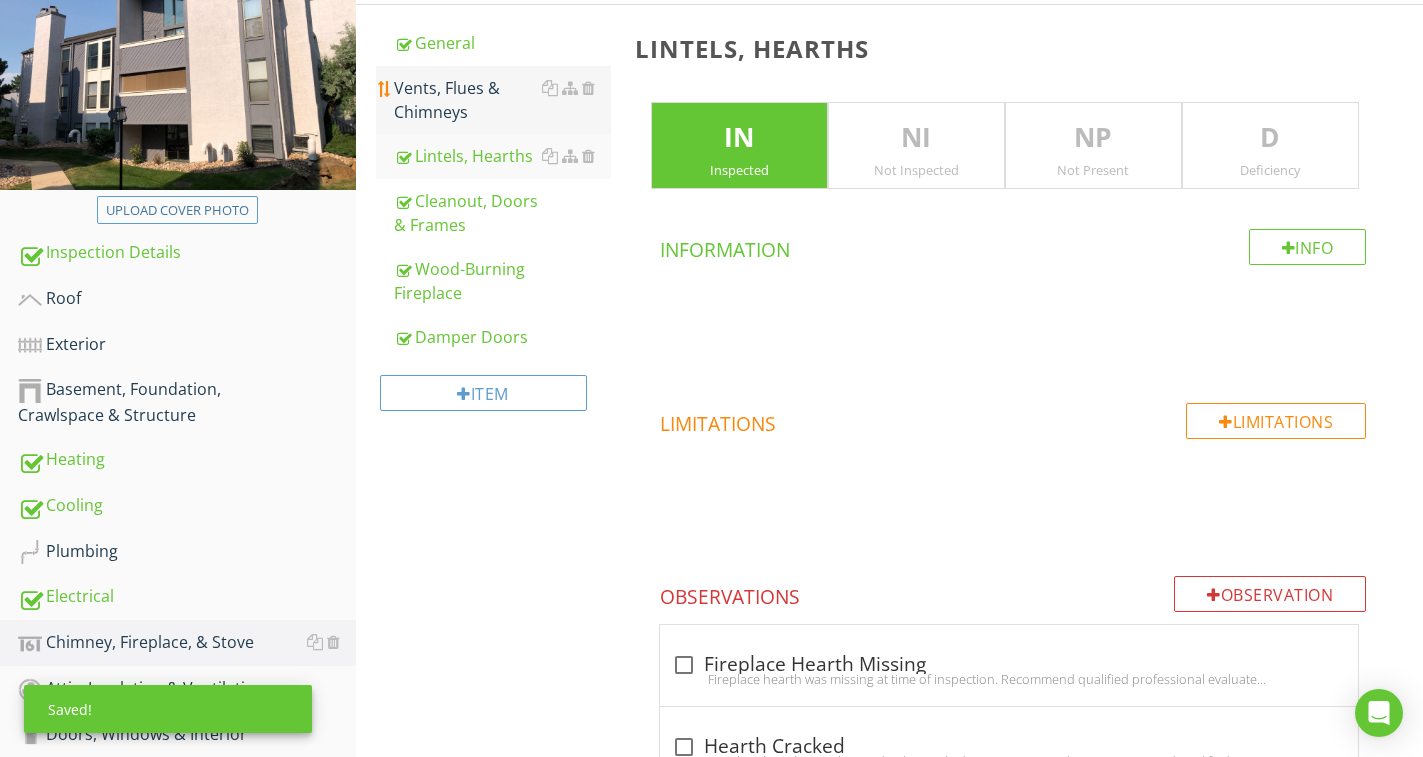 click on "Vents, Flues & Chimneys" at bounding box center [502, 100] 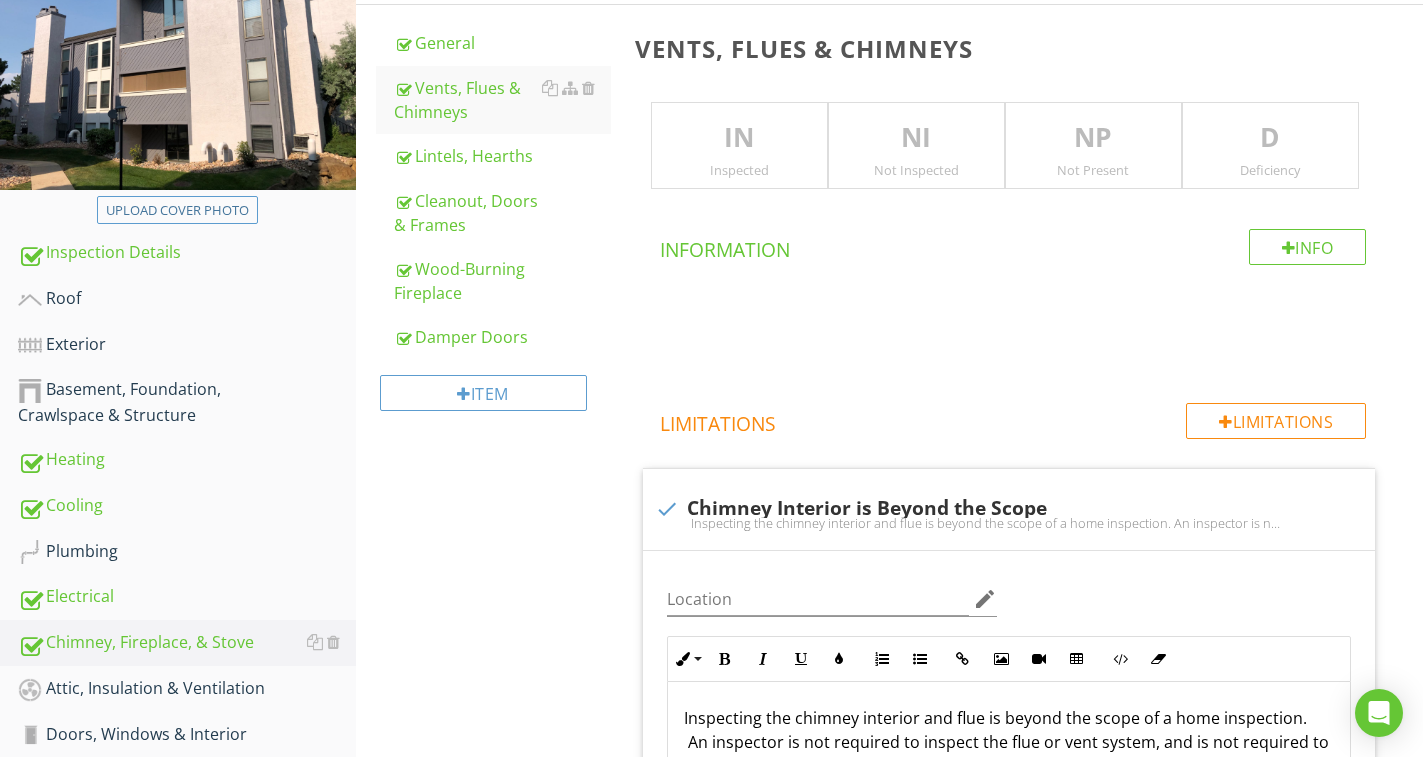 drag, startPoint x: 736, startPoint y: 152, endPoint x: 1238, endPoint y: 184, distance: 503.0189 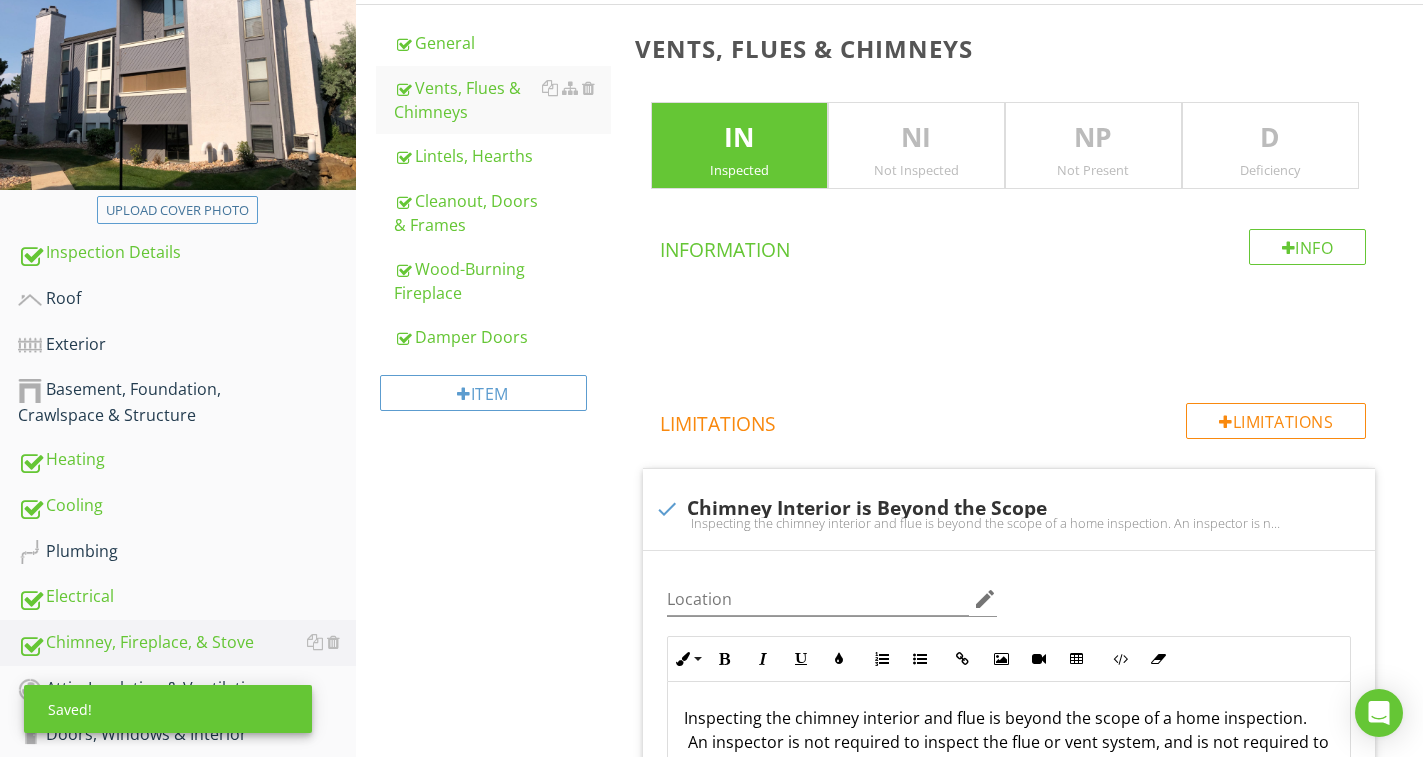 click on "D" at bounding box center (1270, 138) 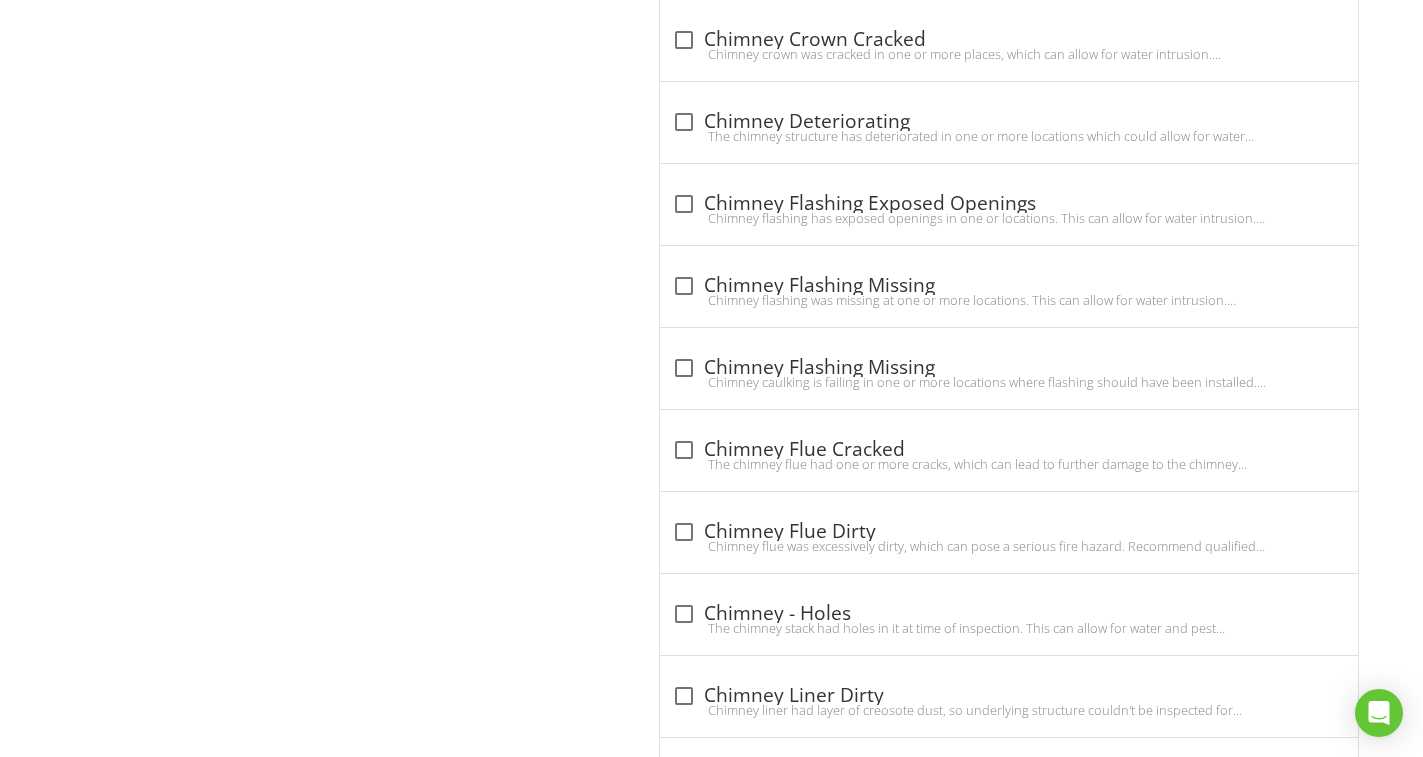 scroll, scrollTop: 2297, scrollLeft: 0, axis: vertical 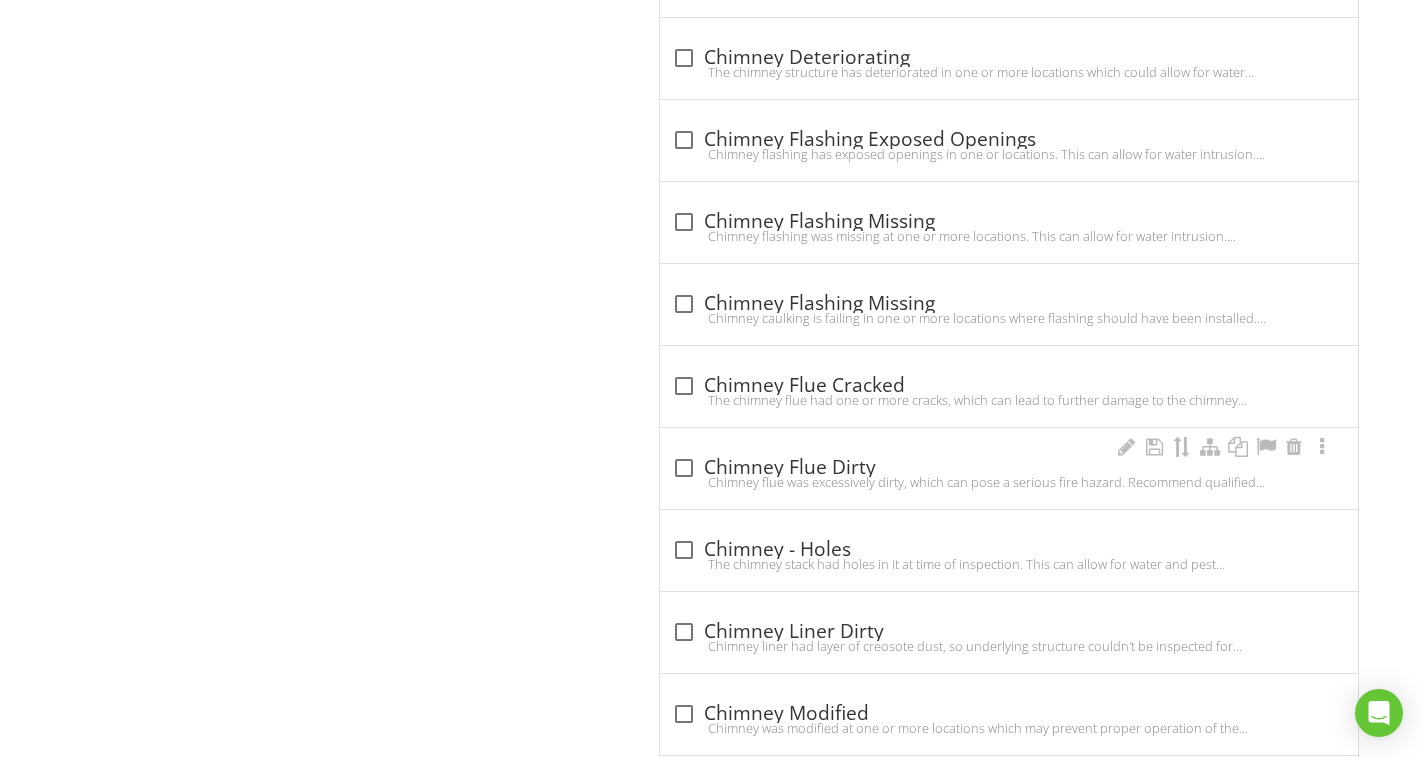 click on "Chimney flue was excessively dirty, which can pose a serious fire hazard. Recommend qualified professional evaluate for repairs." at bounding box center [1009, 482] 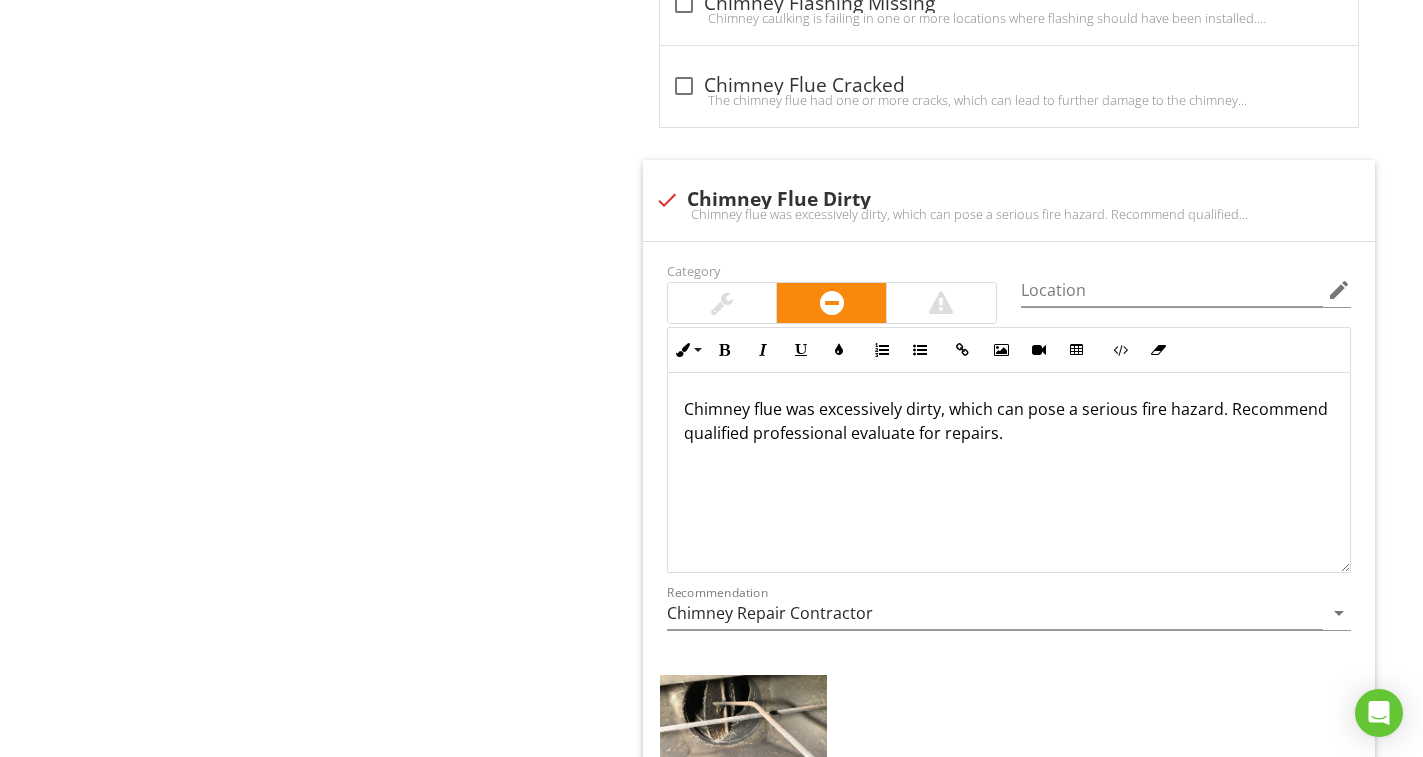 scroll, scrollTop: 2997, scrollLeft: 0, axis: vertical 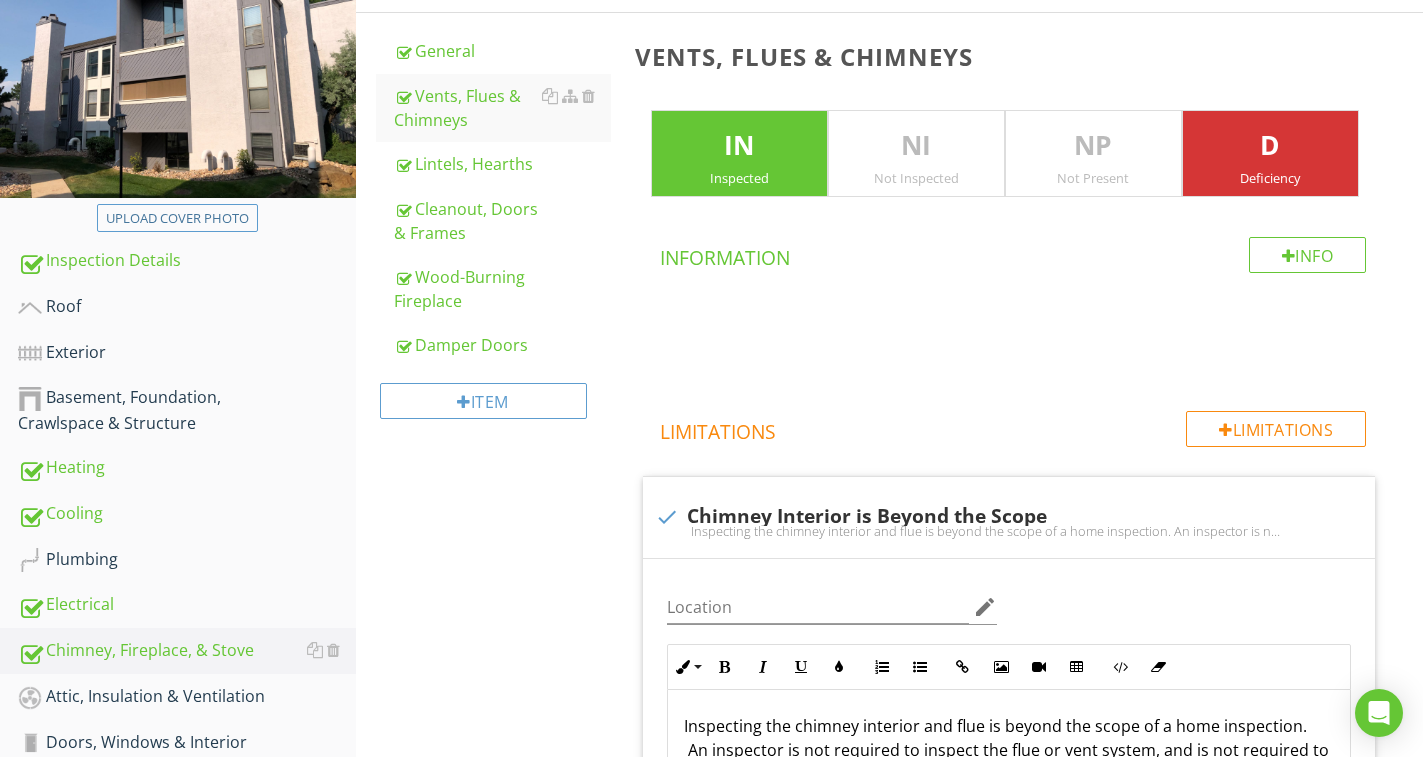 click on "Chimney, Fireplace, & Stove
General
Vents, Flues & Chimneys
Lintels, Hearths
Cleanout, Doors & Frames
Wood-Burning Fireplace
Damper Doors
Item
Vents, Flues & Chimneys
IN   Inspected NI   Not Inspected NP   Not Present D   Deficiency
Info
Information
Limitations
Limitations                       check
Chimney Interior is Beyond the Scope
Location edit       Inline Style XLarge Large Normal Small Light Small/Light Bold Italic Underline Colors Ordered List Unordered List Insert Link Insert Image Insert Video Insert Table Code View Clear Formatting Enter text here" at bounding box center (889, 2624) 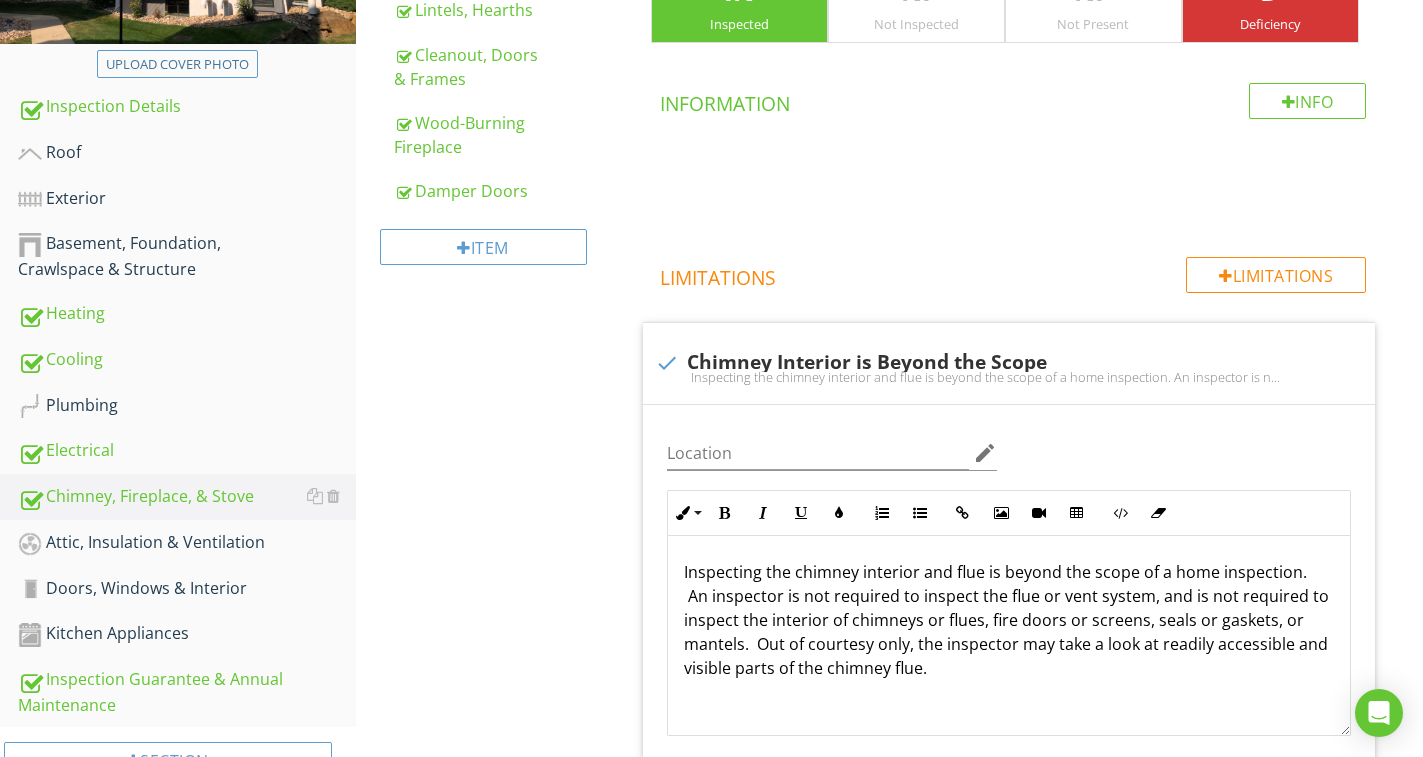 scroll, scrollTop: 489, scrollLeft: 0, axis: vertical 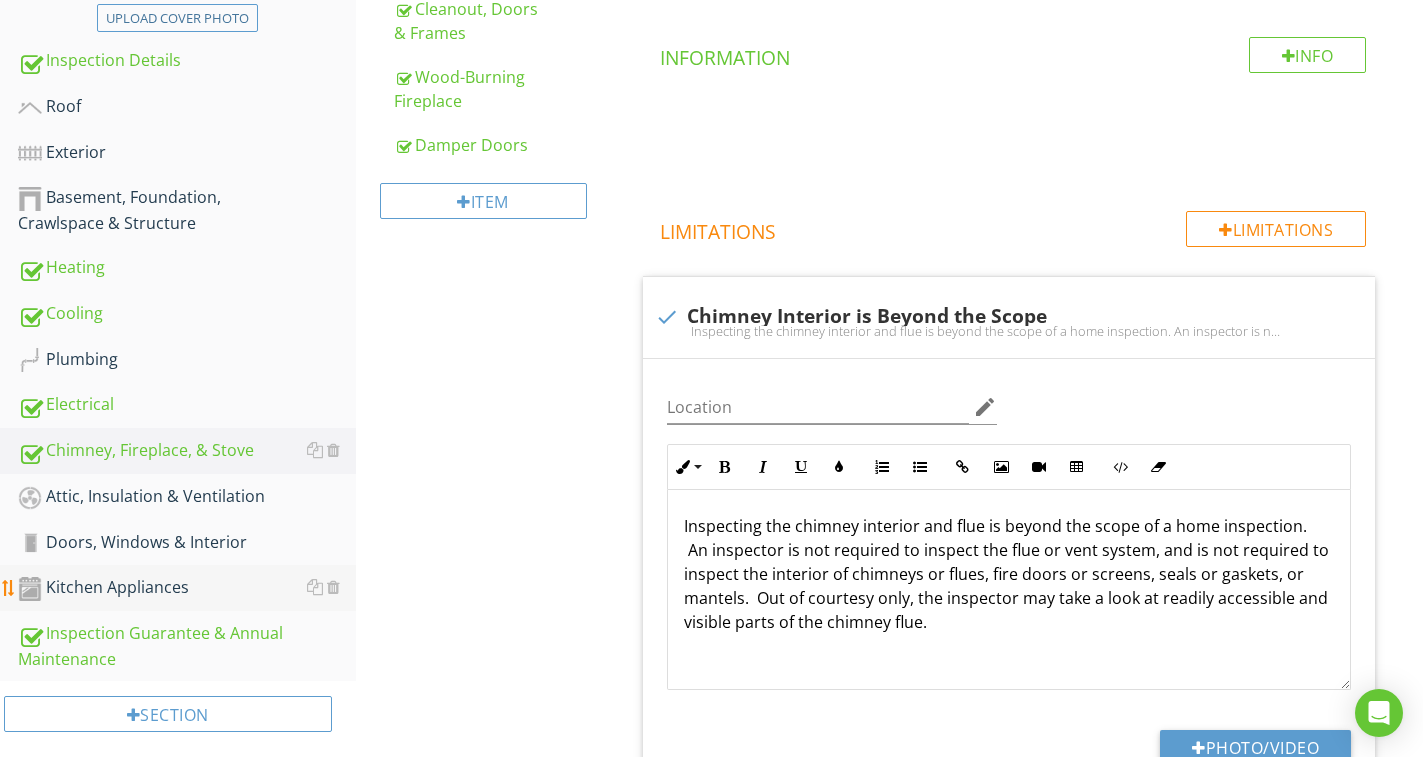 click on "Kitchen Appliances" at bounding box center (187, 588) 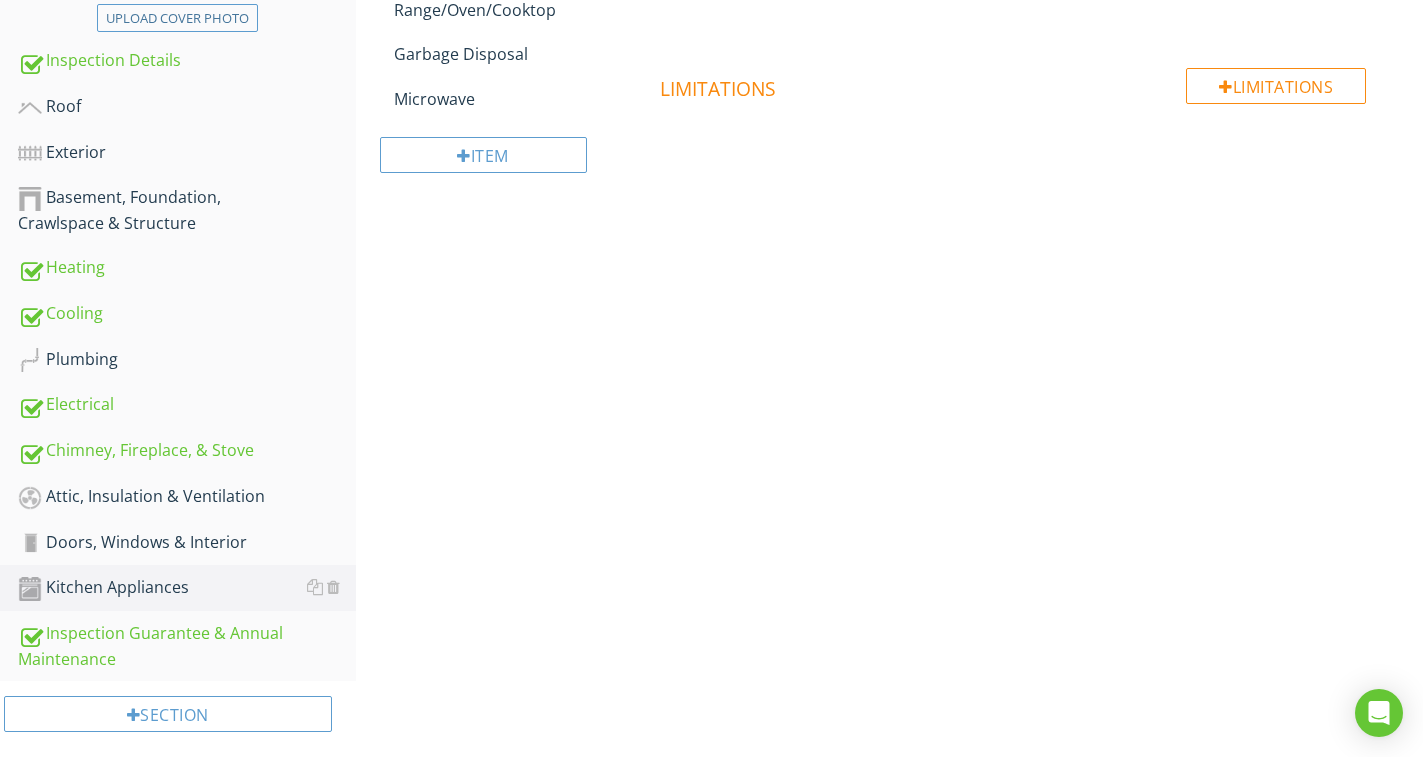 click on "Upload cover photo
Inspection Details
Roof
Exterior
Basement, Foundation, Crawlspace & Structure
Heating
Cooling
Plumbing
Electrical
Chimney, Fireplace, & Stove
Attic, Insulation & Ventilation
Doors, Windows & Interior
Kitchen Appliances
Inspection Guarantee & Annual Maintenance
Section
Kitchen Appliances
General
Dishwasher
Refrigerator
Range/Oven/Cooktop
Garbage Disposal
Microwave
Item
Information" at bounding box center (711, 257) 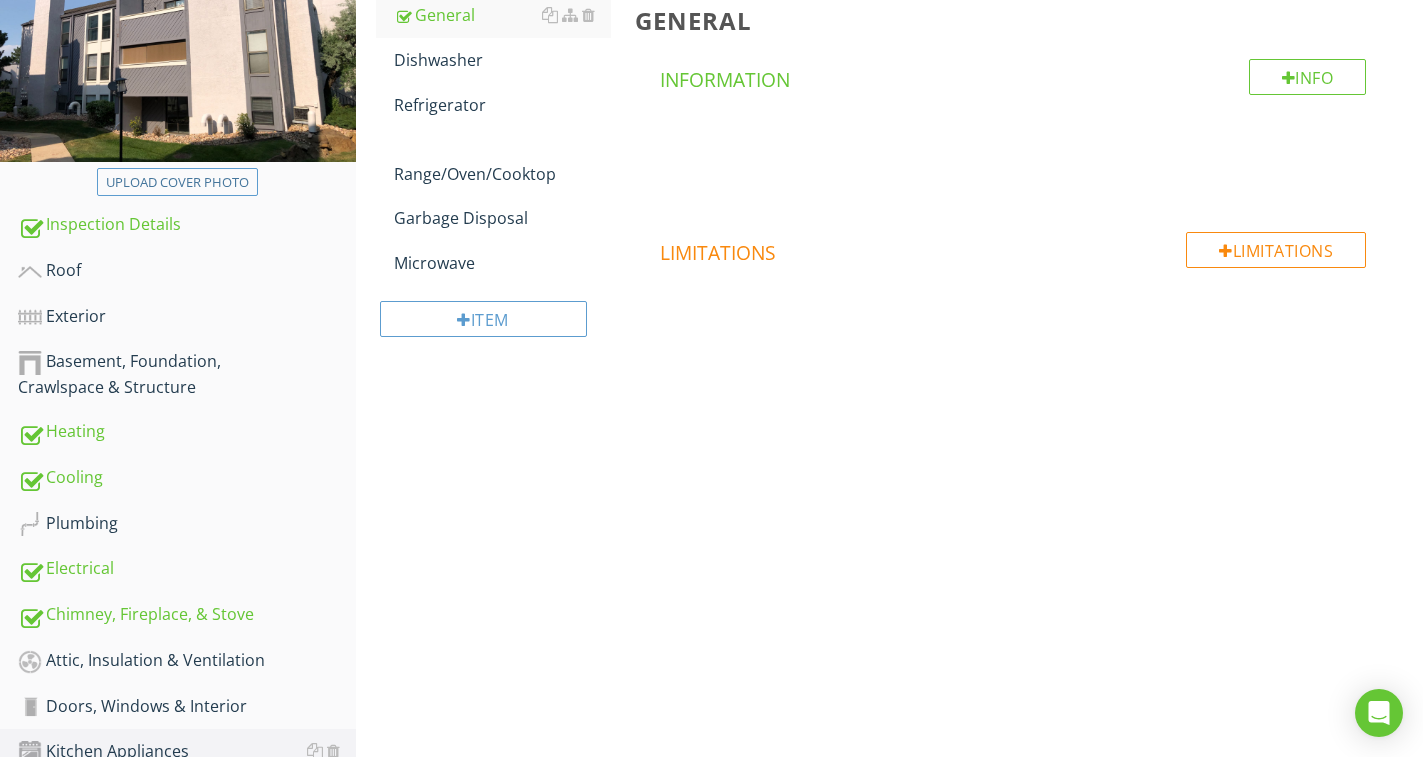 scroll, scrollTop: 289, scrollLeft: 0, axis: vertical 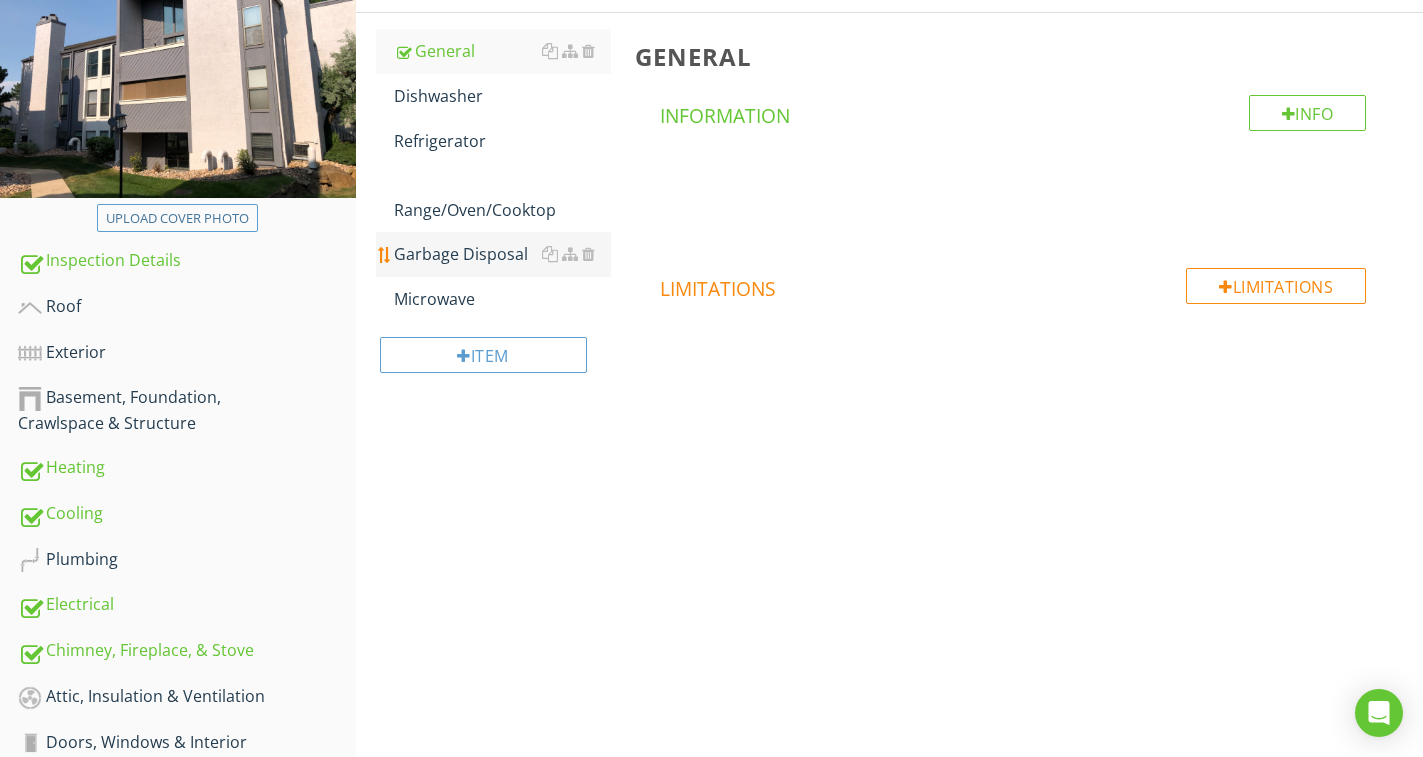 click on "Garbage Disposal" at bounding box center [502, 254] 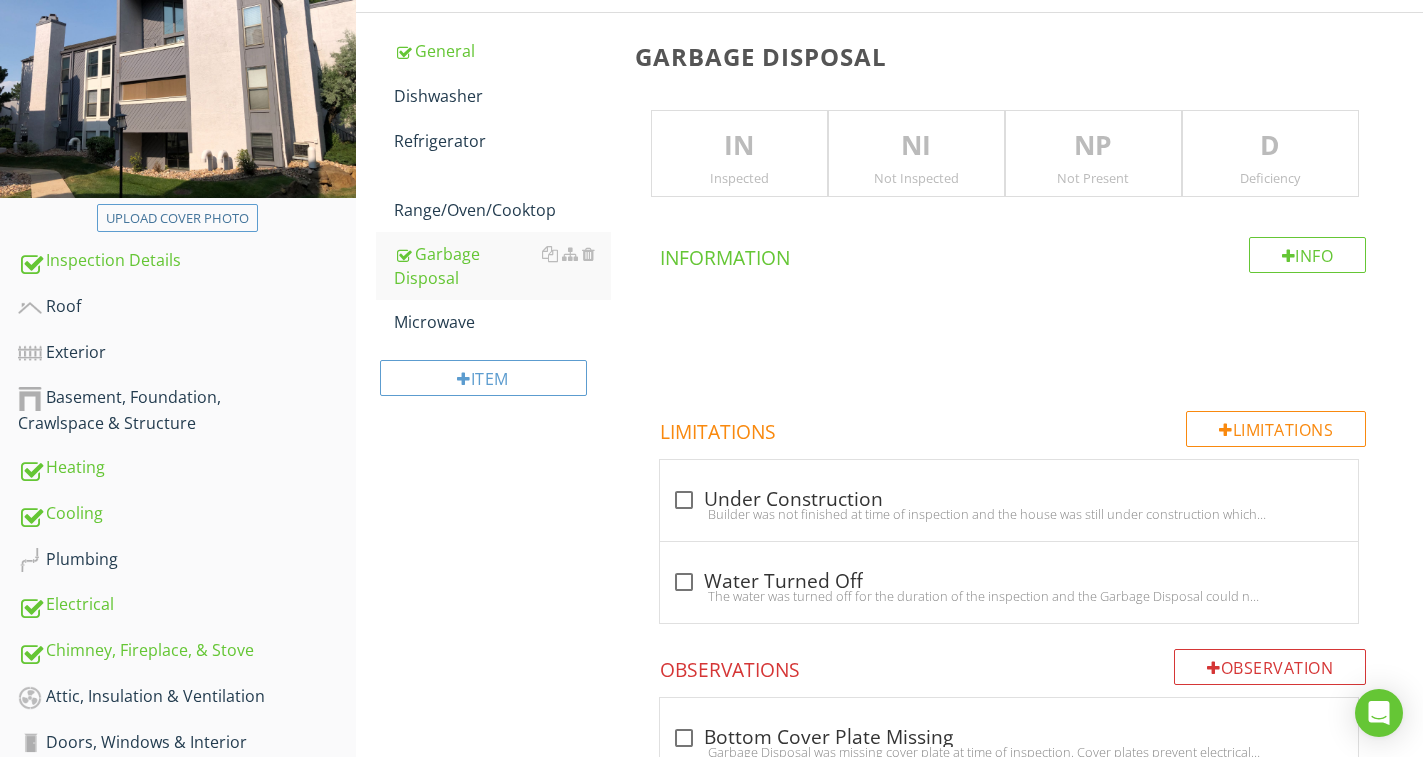 click on "IN" at bounding box center [739, 146] 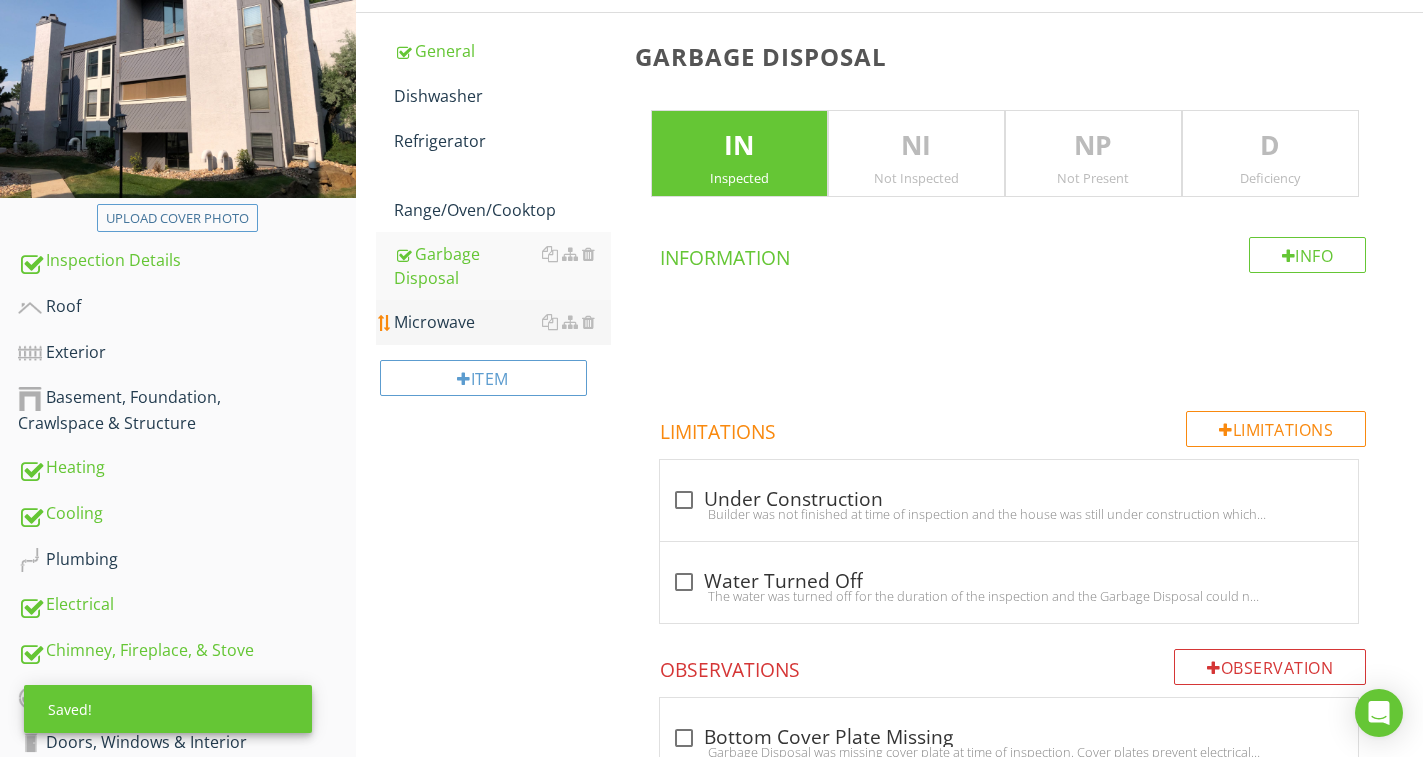 click on "Microwave" at bounding box center [502, 322] 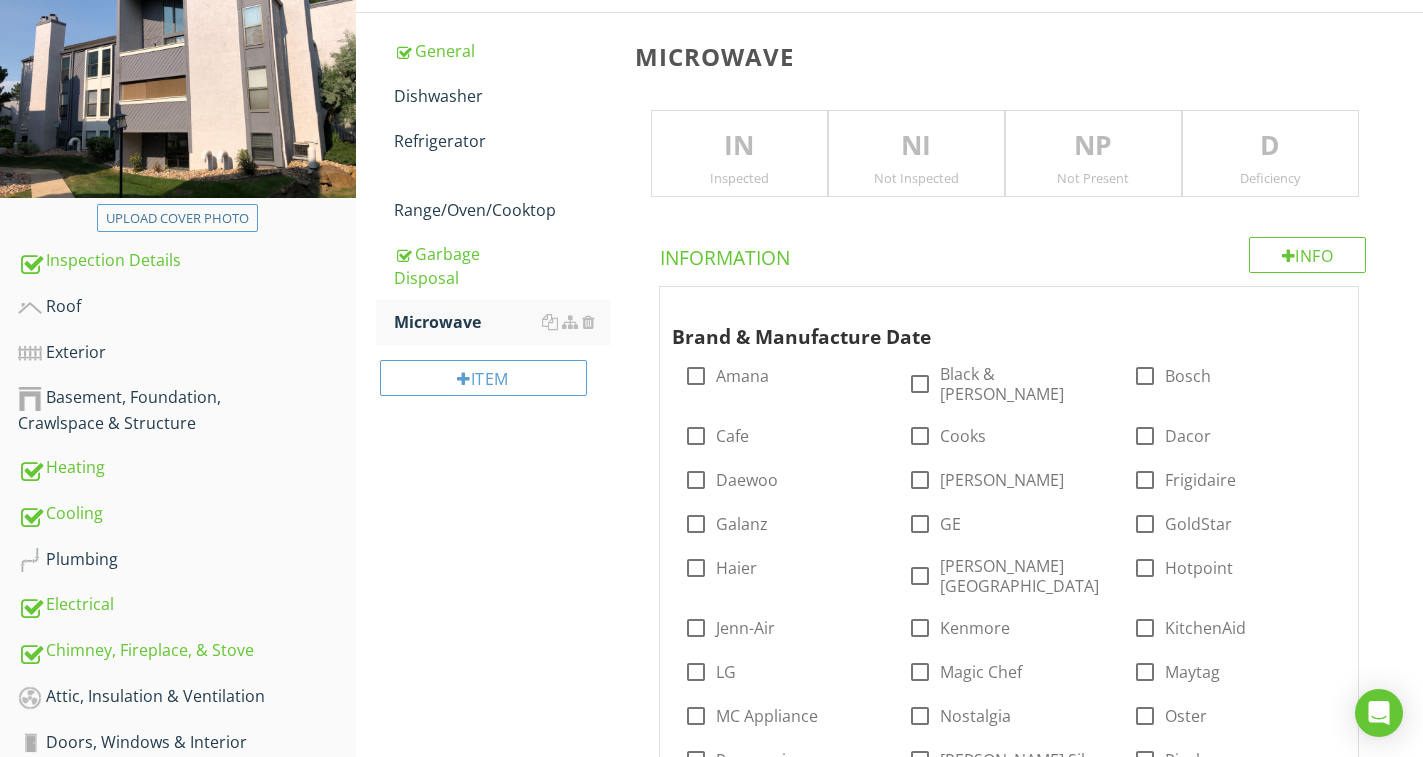 click on "IN" at bounding box center (739, 146) 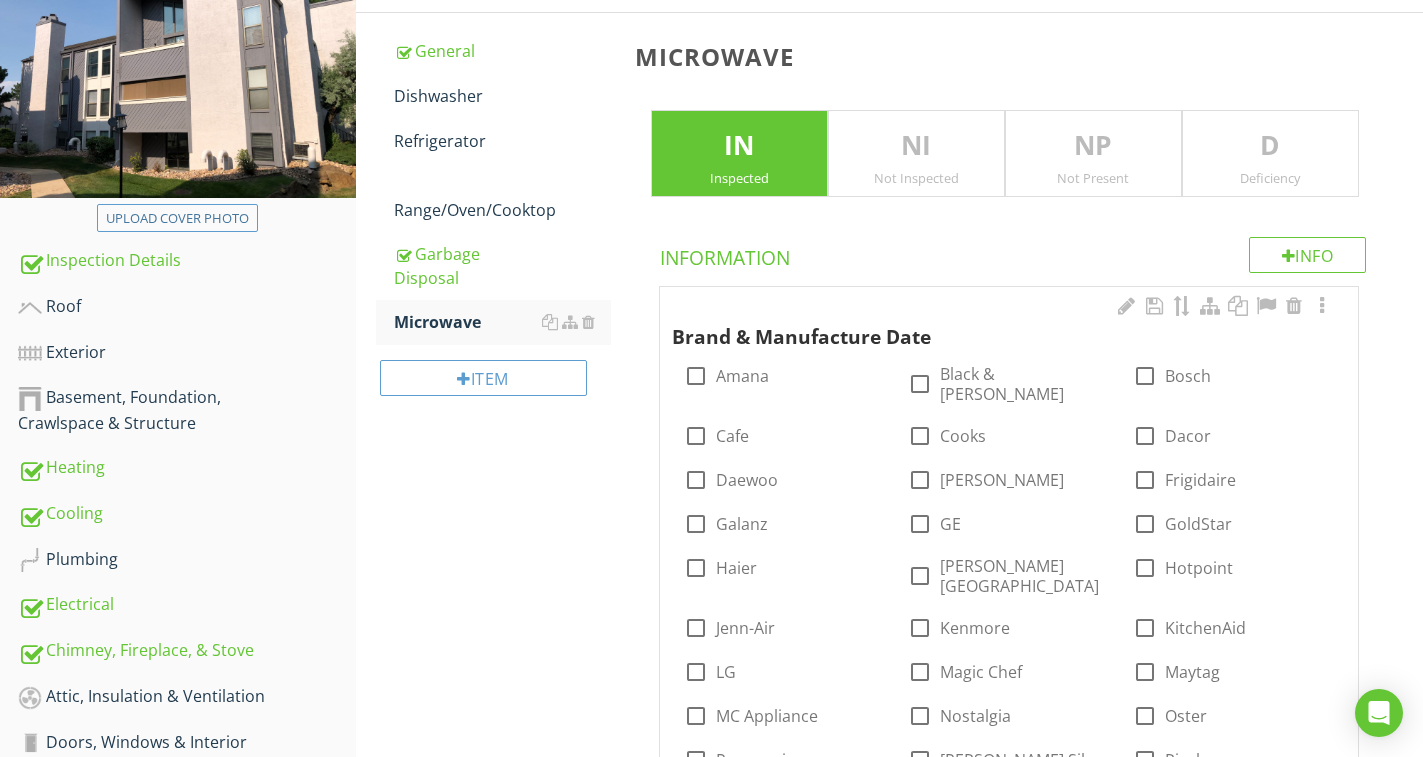 click at bounding box center [1322, 306] 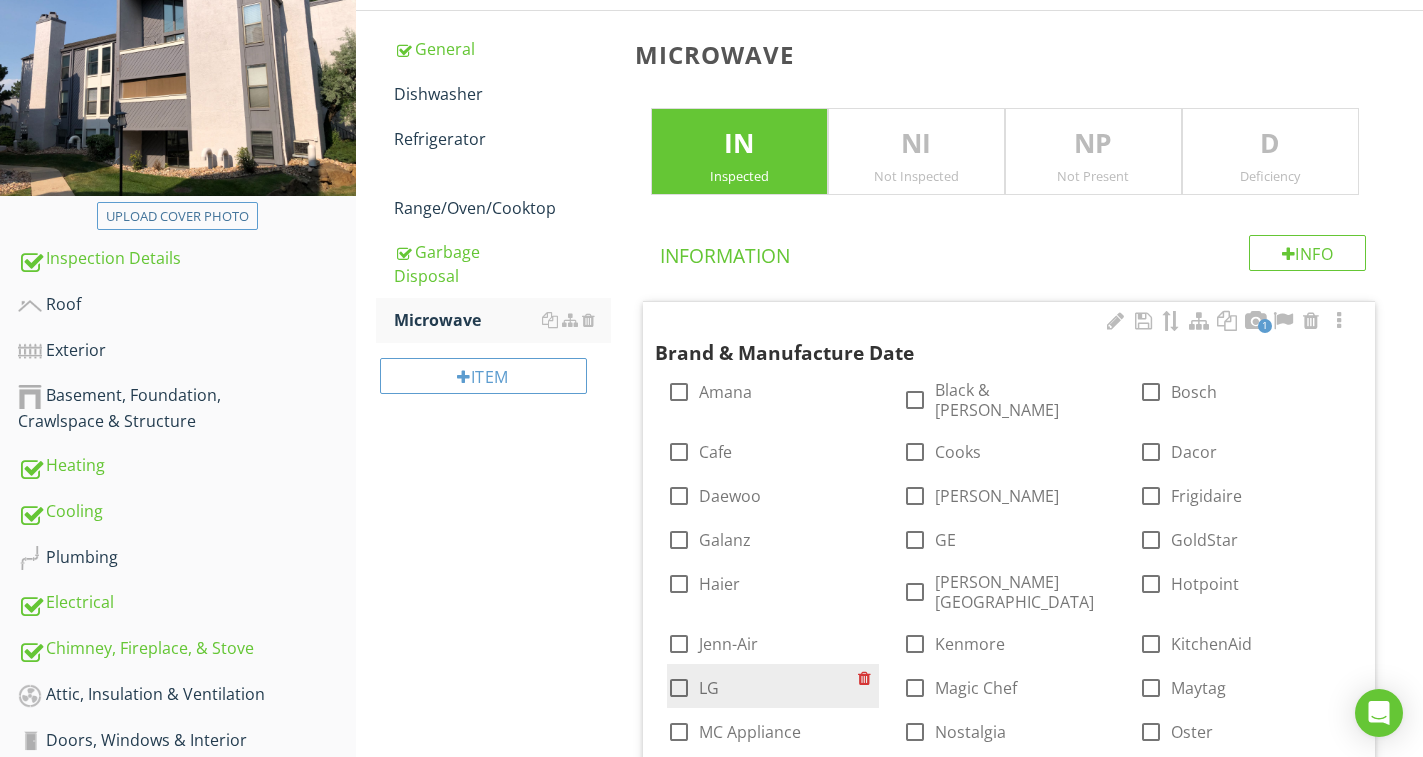 scroll, scrollTop: 389, scrollLeft: 0, axis: vertical 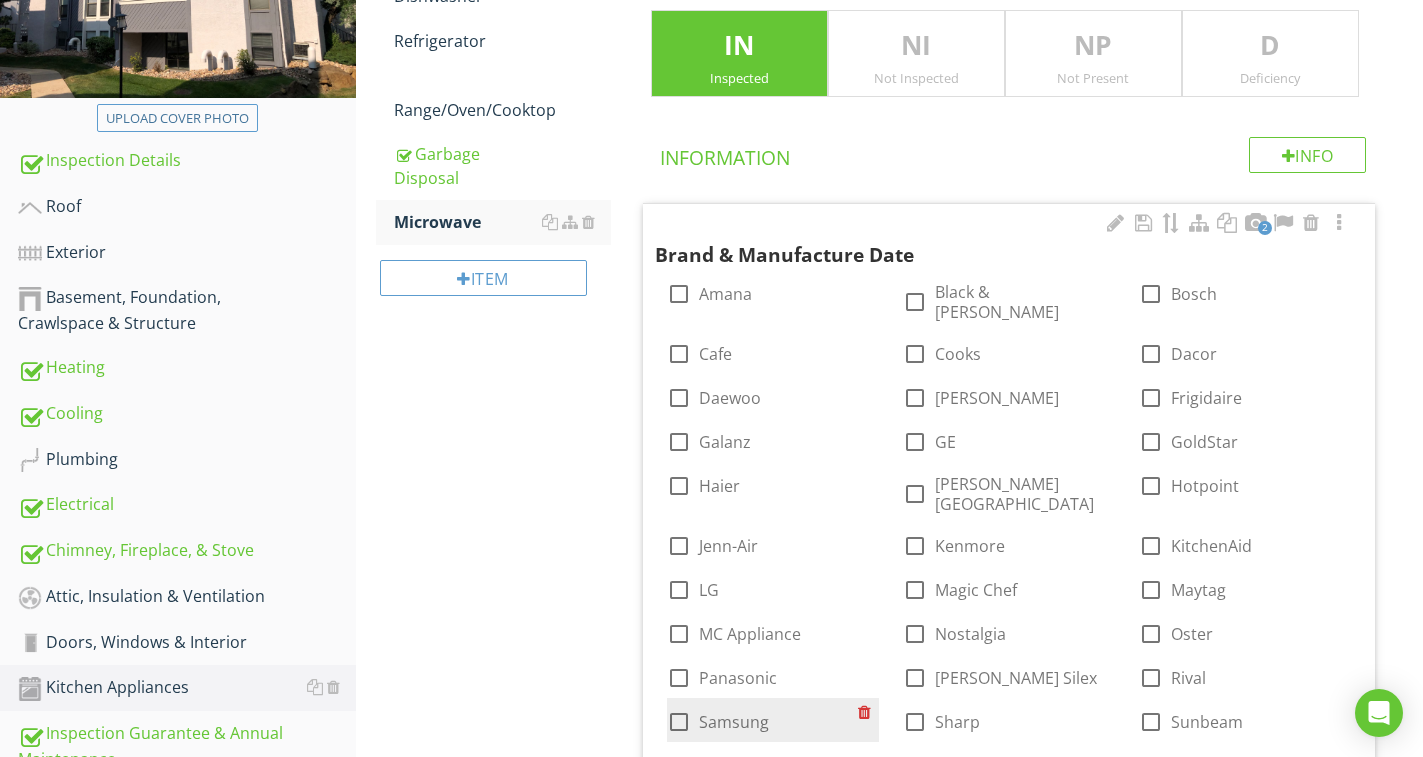 click on "Samsung" at bounding box center [734, 722] 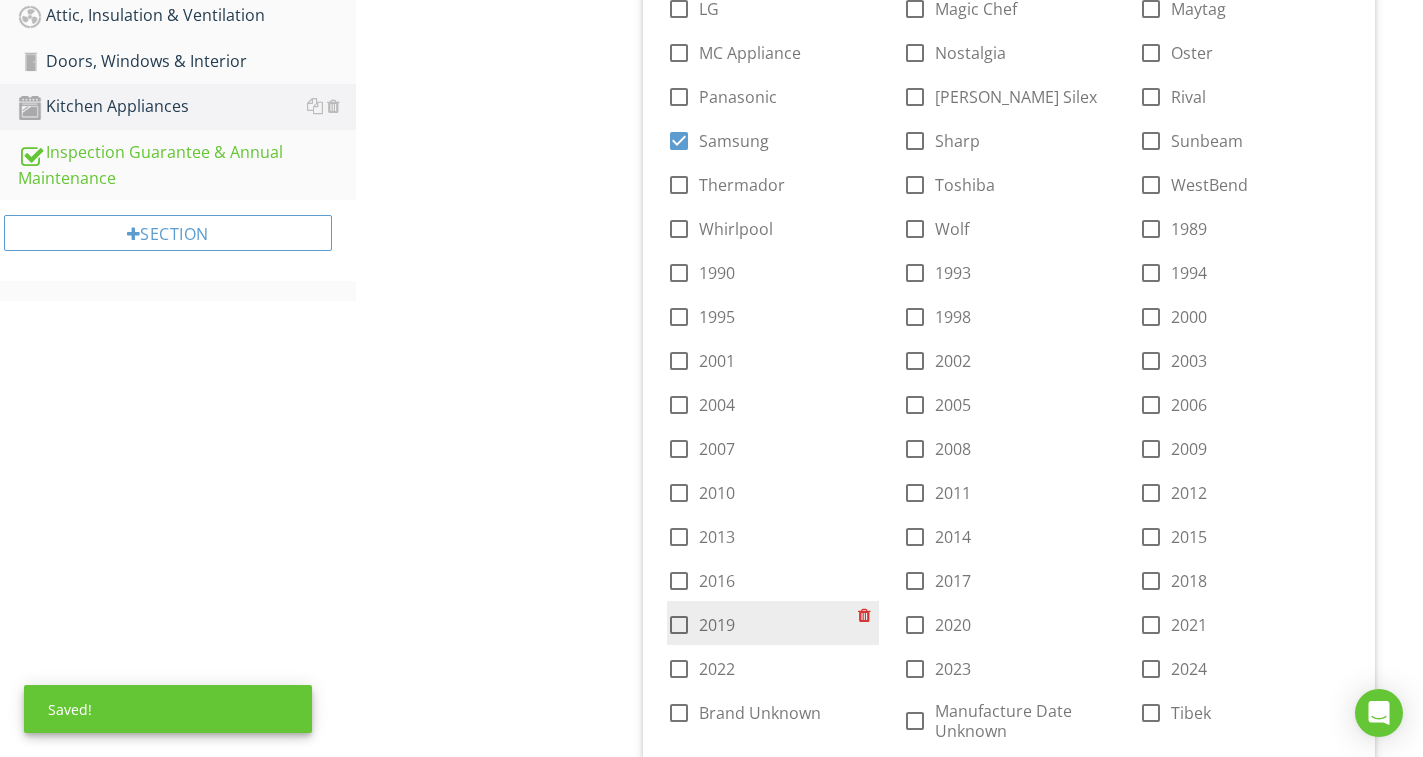 scroll, scrollTop: 989, scrollLeft: 0, axis: vertical 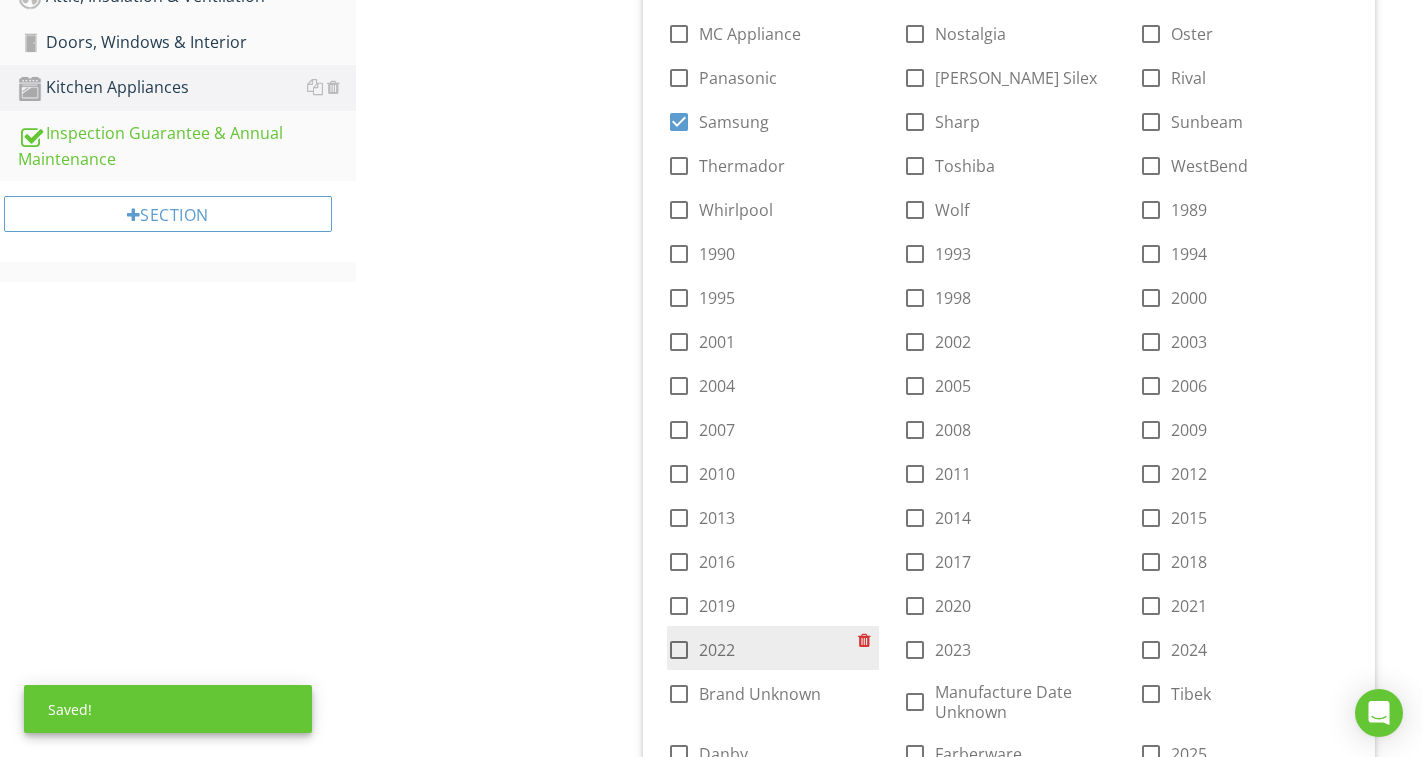 click on "2022" at bounding box center [717, 650] 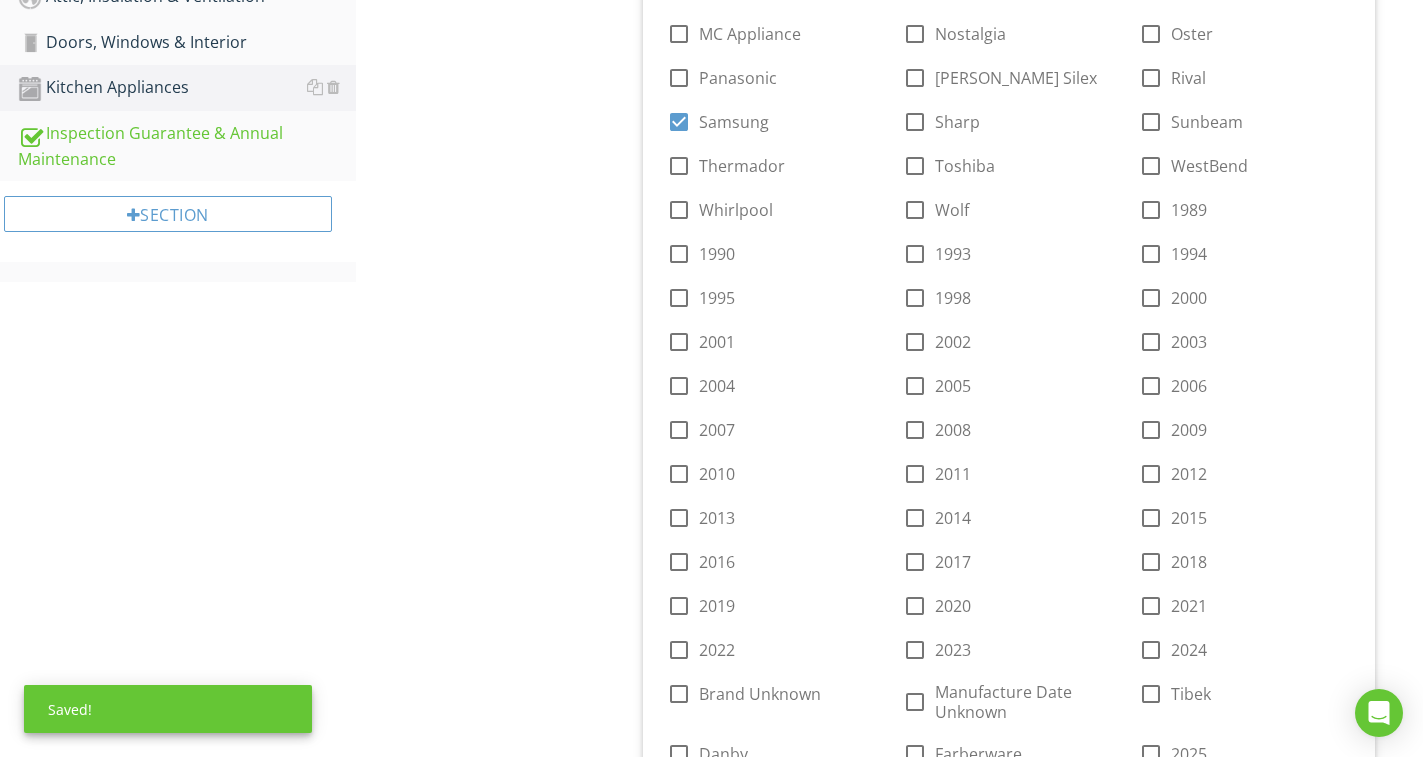 checkbox on "true" 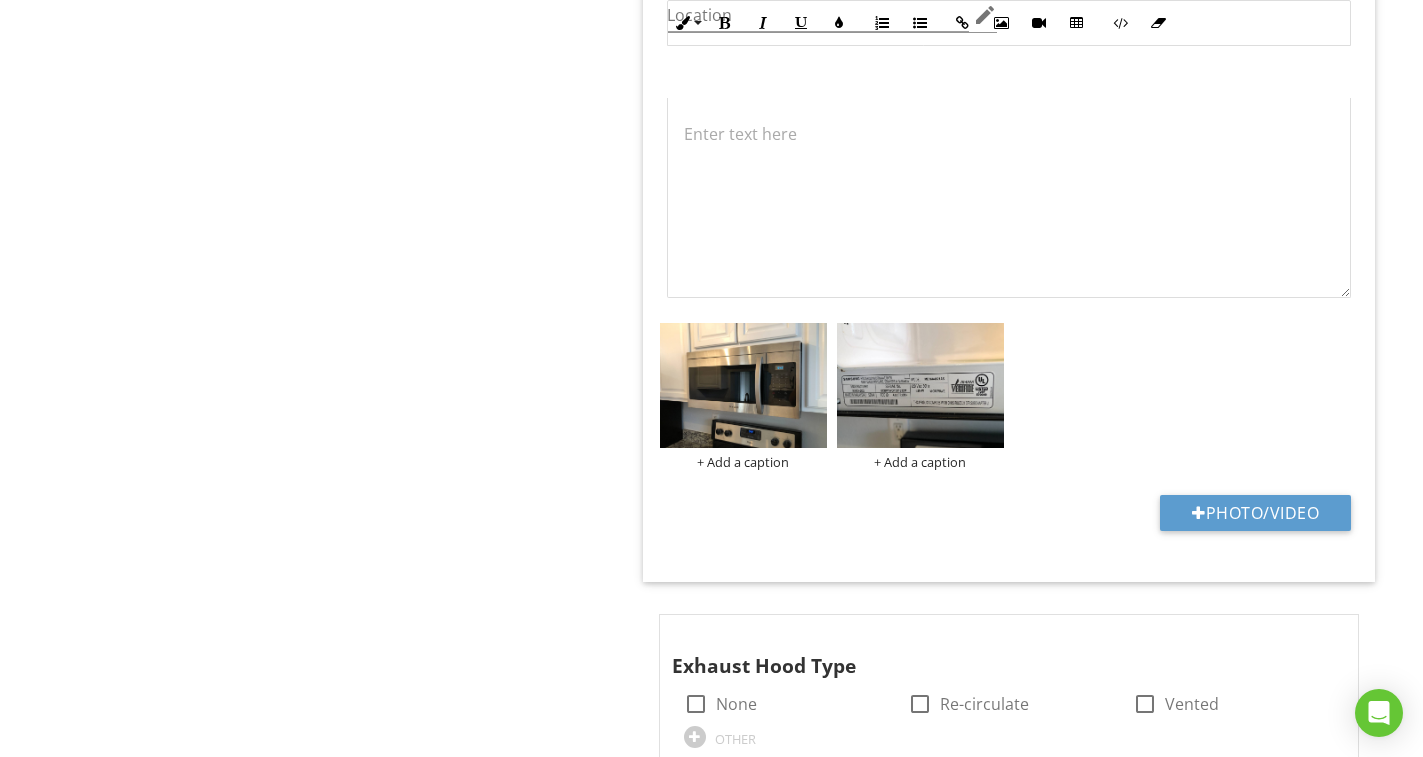 scroll, scrollTop: 1989, scrollLeft: 0, axis: vertical 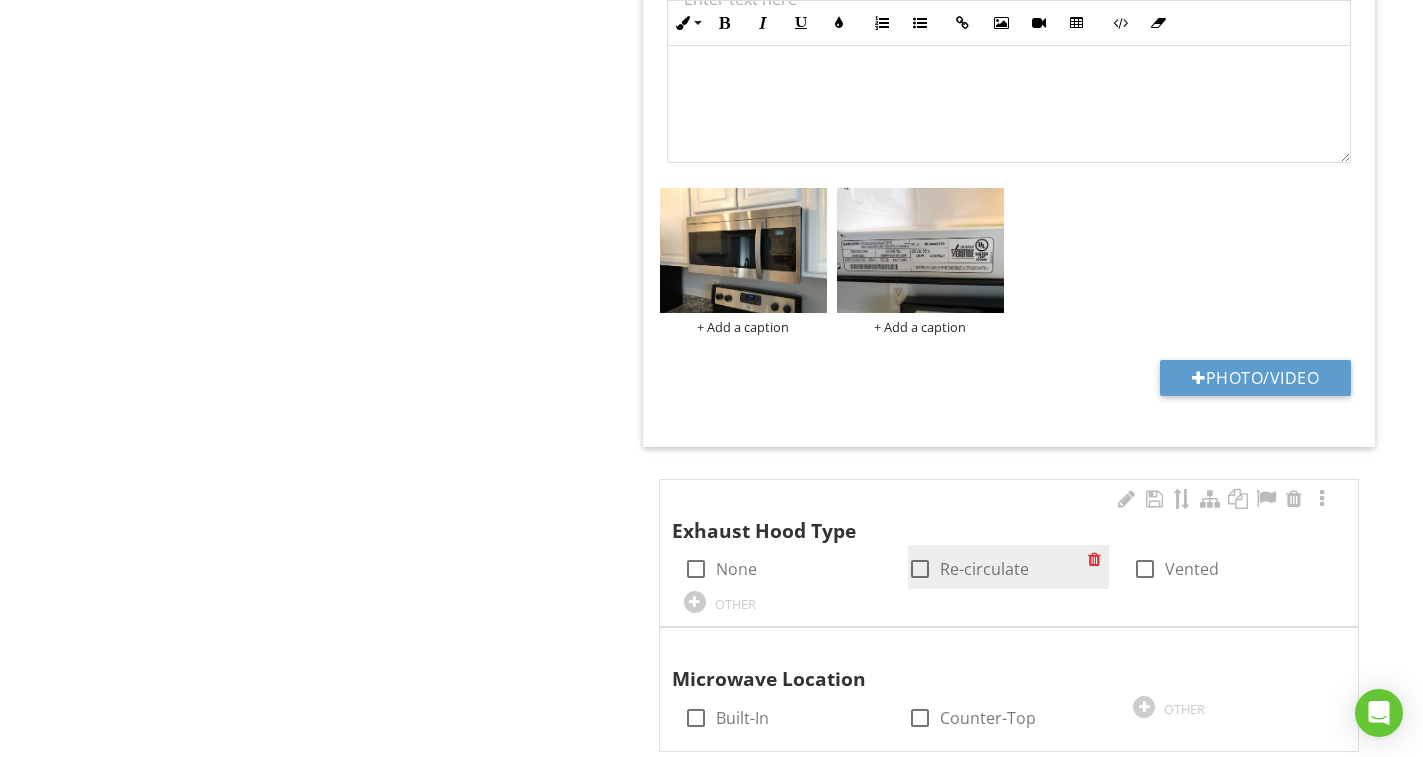click at bounding box center (920, 569) 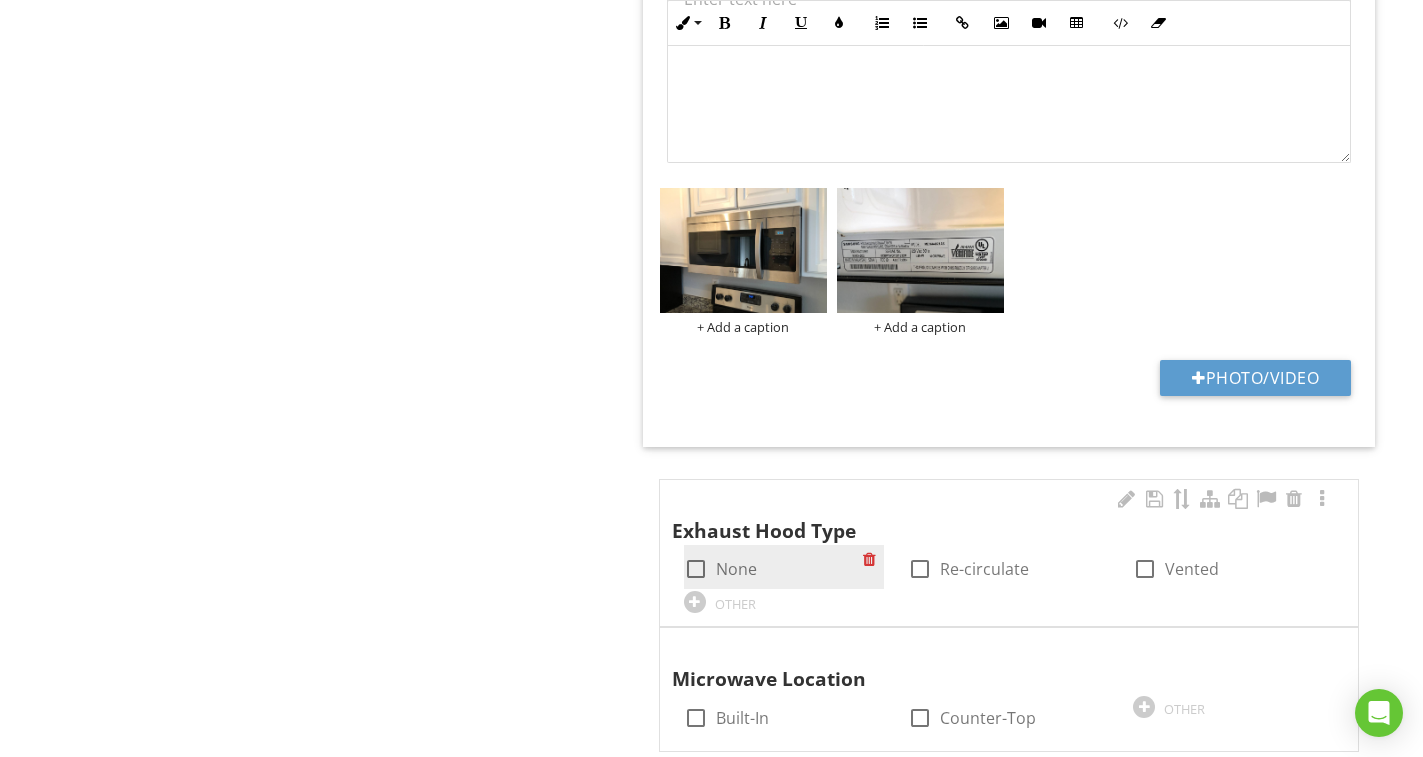 checkbox on "true" 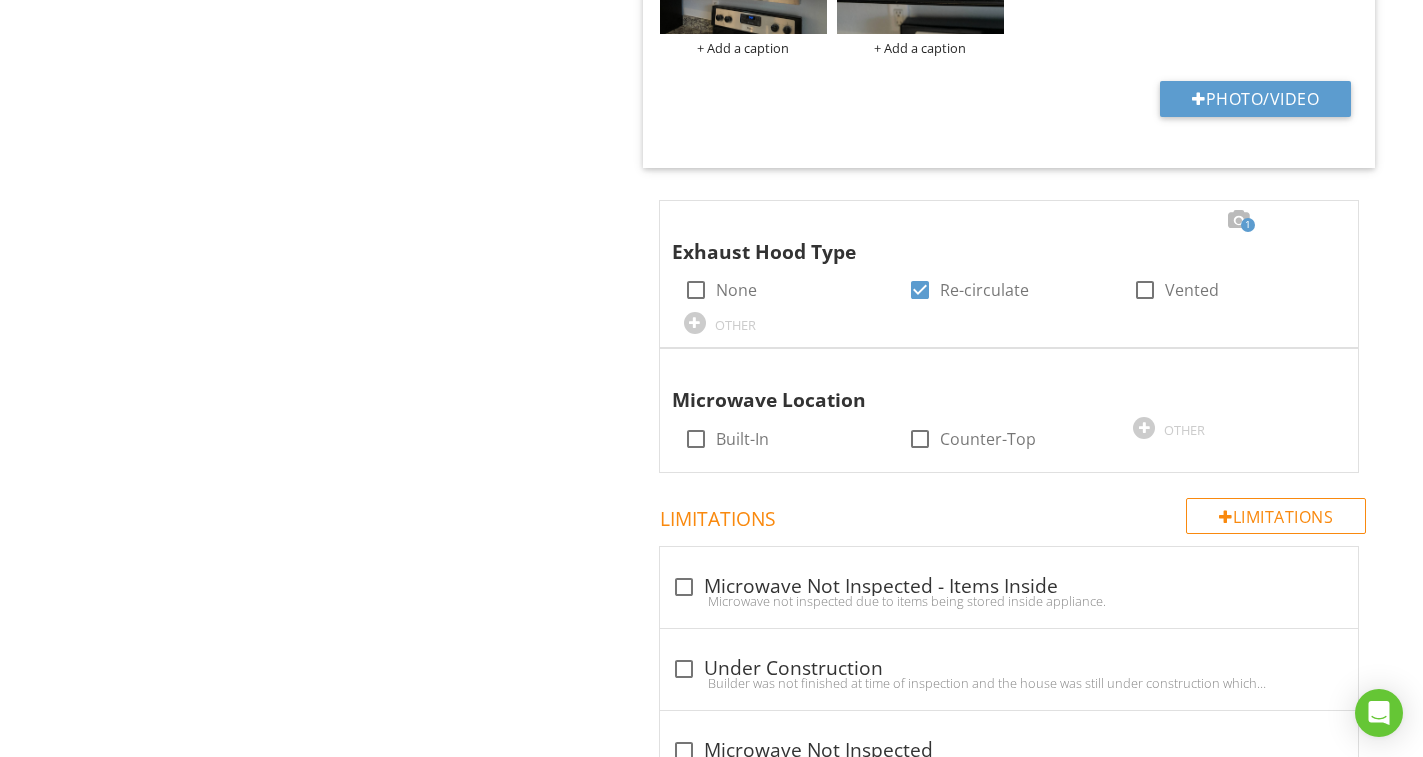 scroll, scrollTop: 2289, scrollLeft: 0, axis: vertical 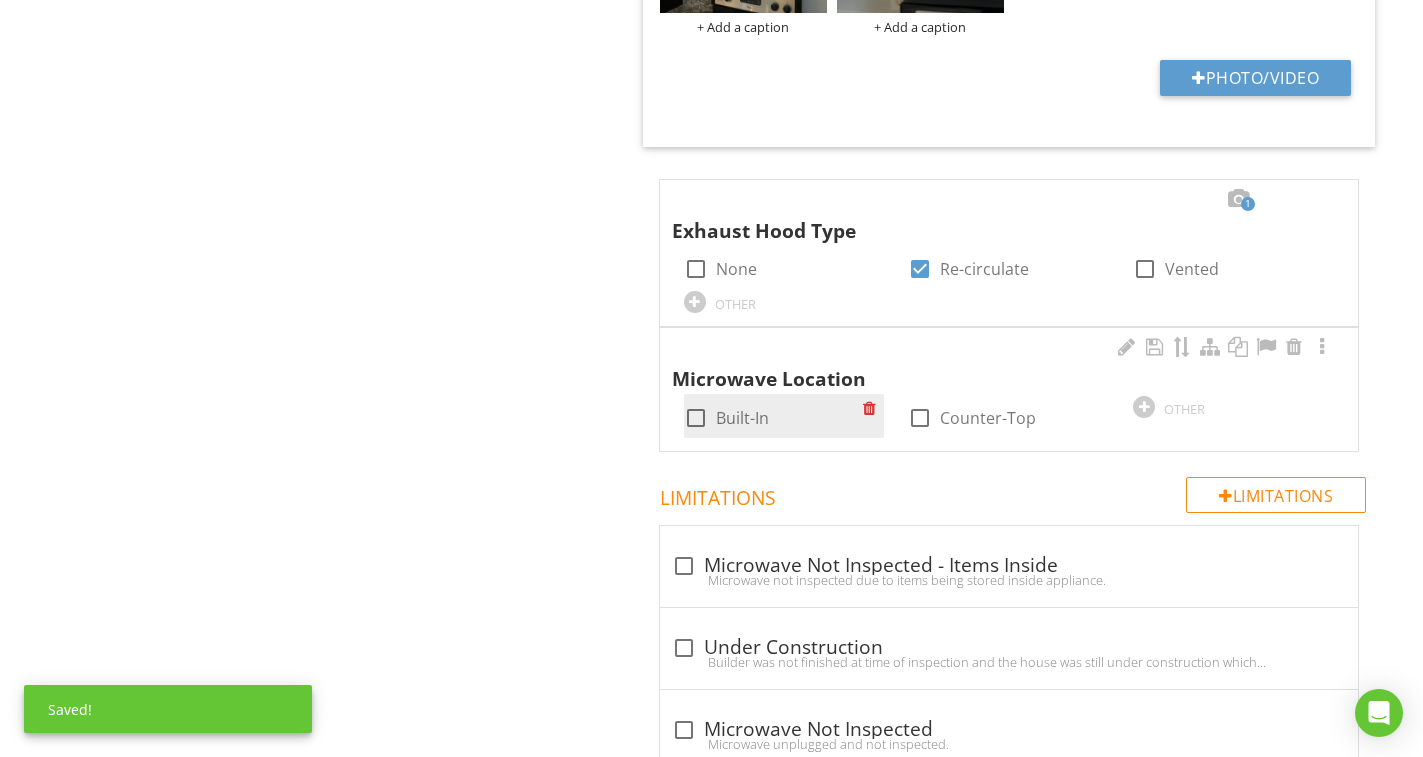 click at bounding box center [696, 418] 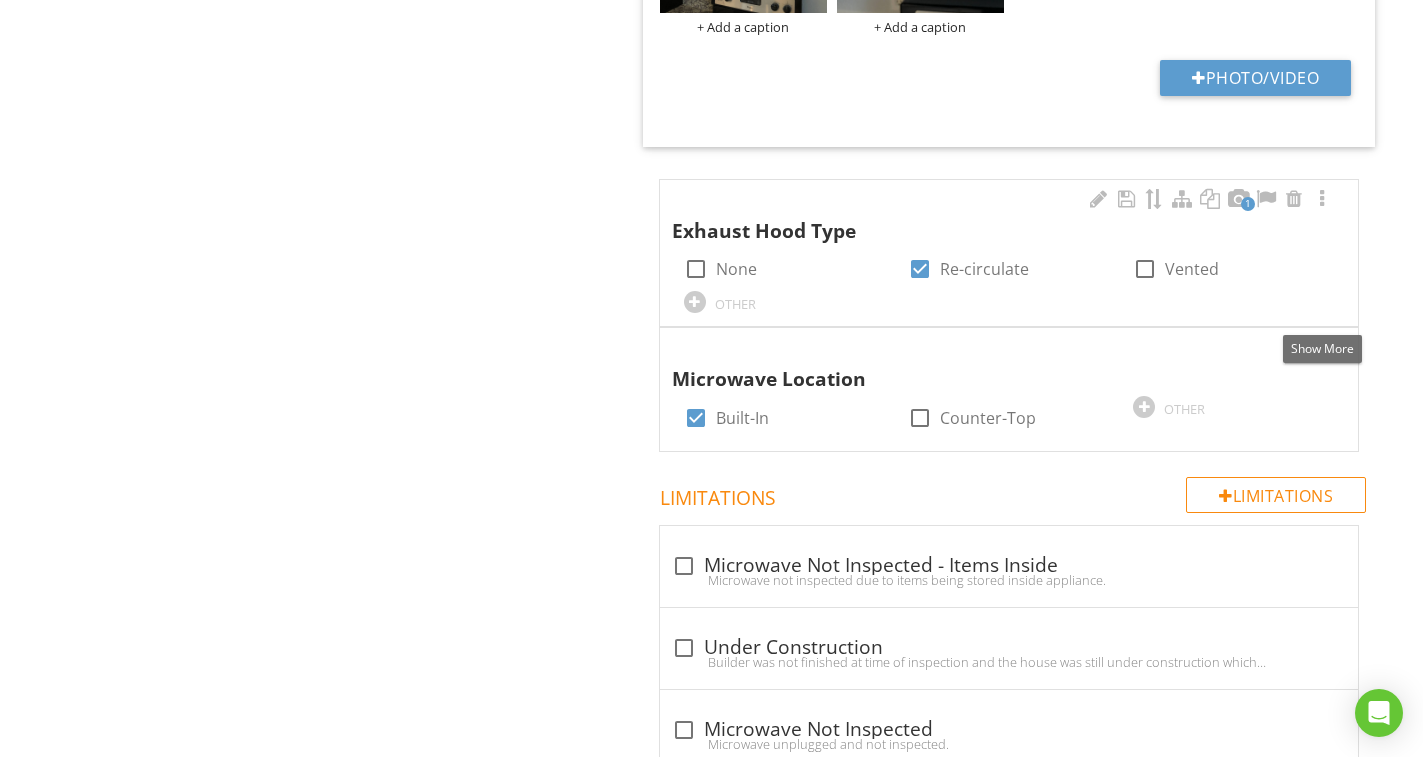 drag, startPoint x: 1323, startPoint y: 318, endPoint x: 1336, endPoint y: 196, distance: 122.69067 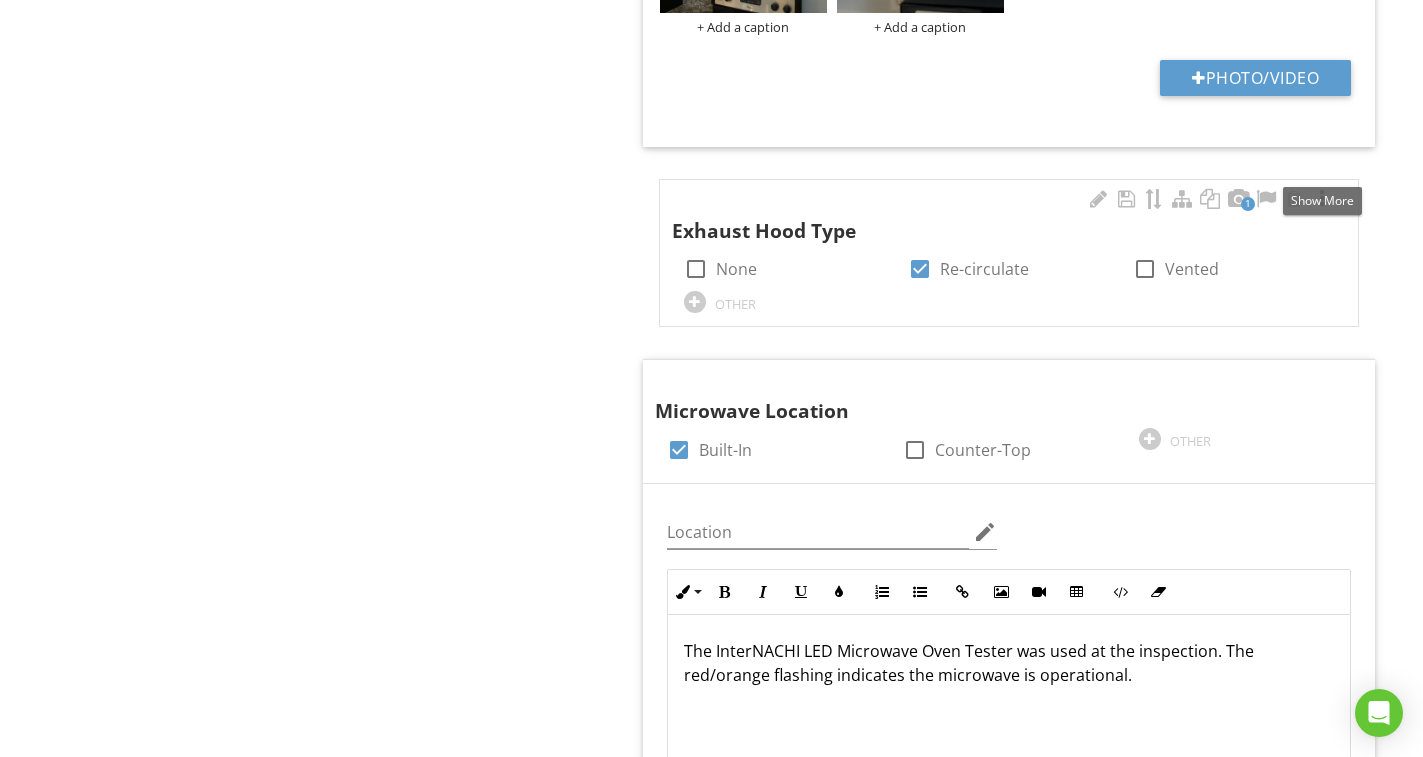 click at bounding box center [1322, 199] 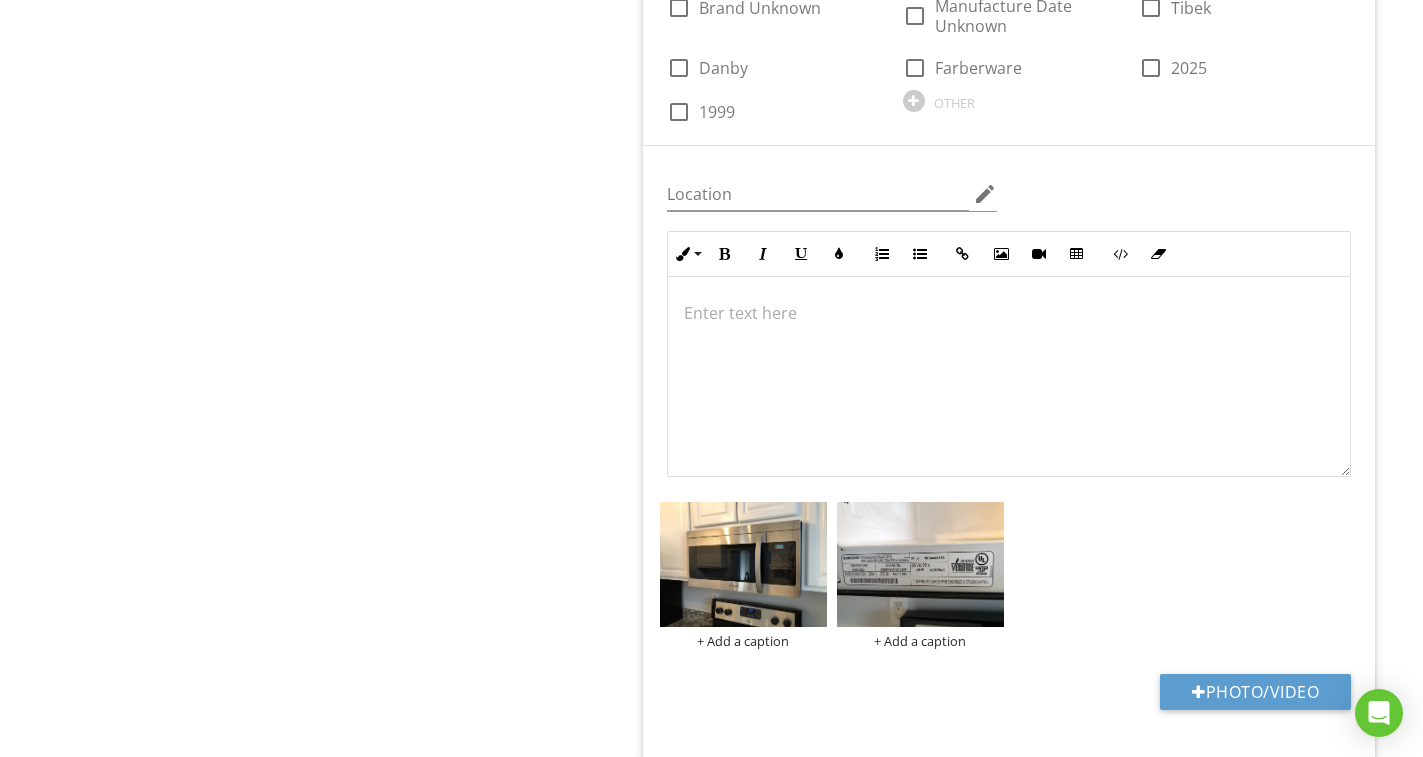 scroll, scrollTop: 1689, scrollLeft: 0, axis: vertical 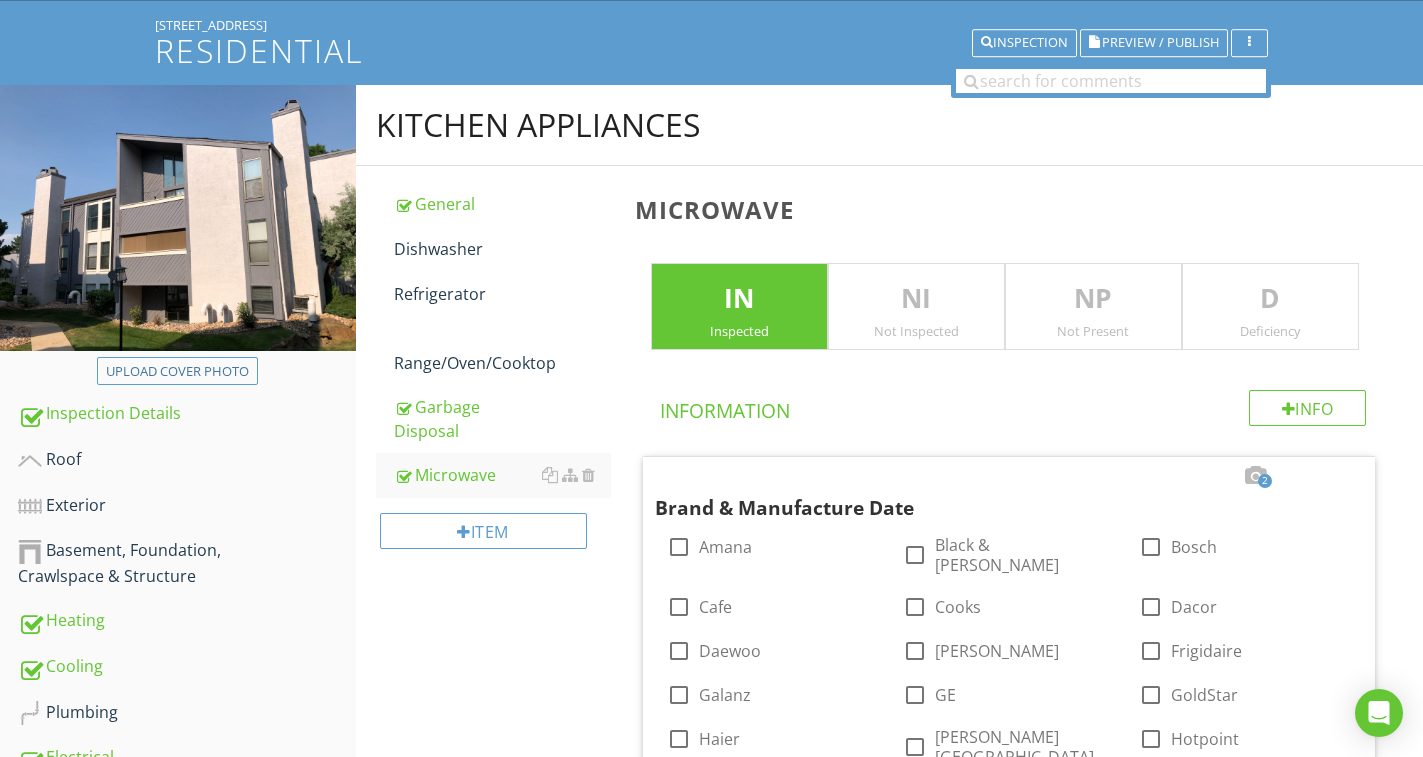 click on "Dishwasher" at bounding box center [502, 249] 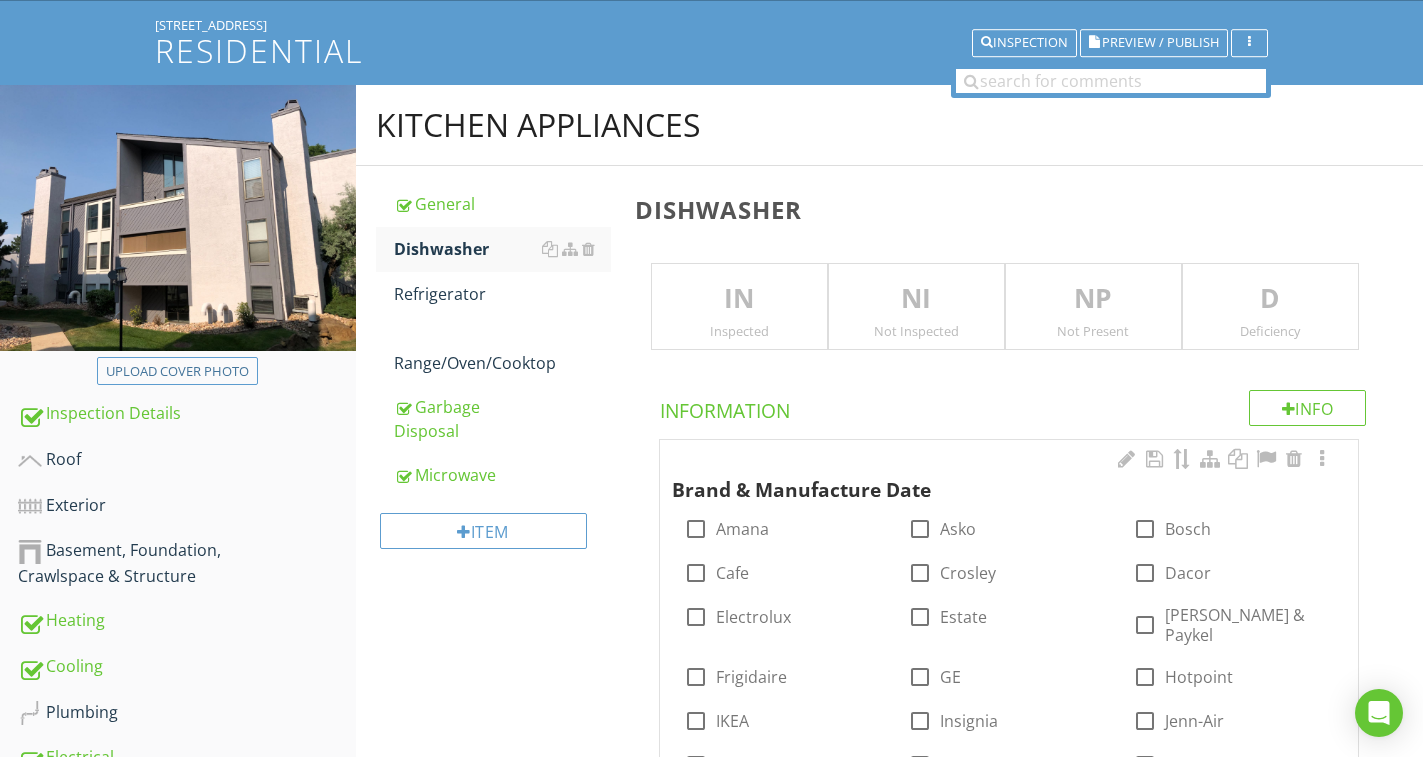 click on "IN" at bounding box center [739, 299] 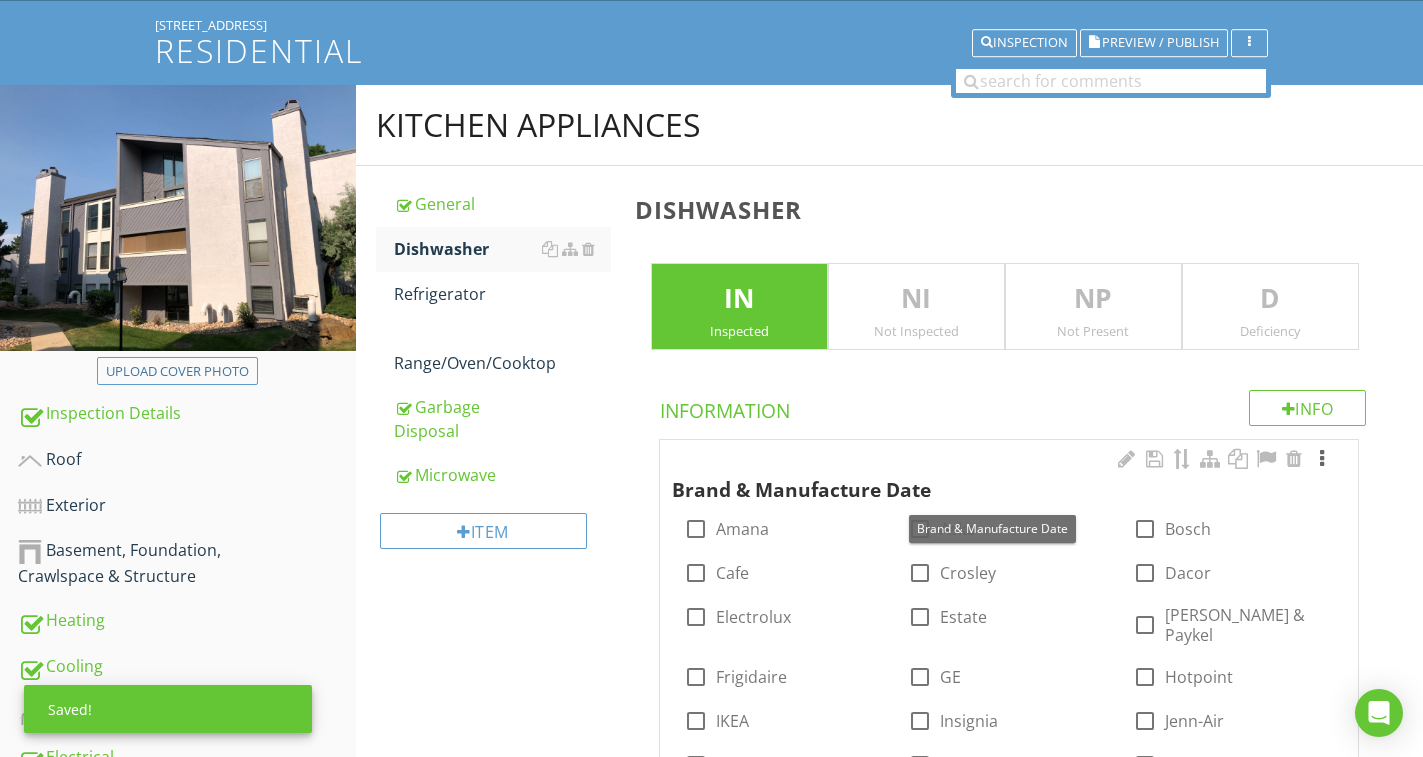 click at bounding box center (1322, 459) 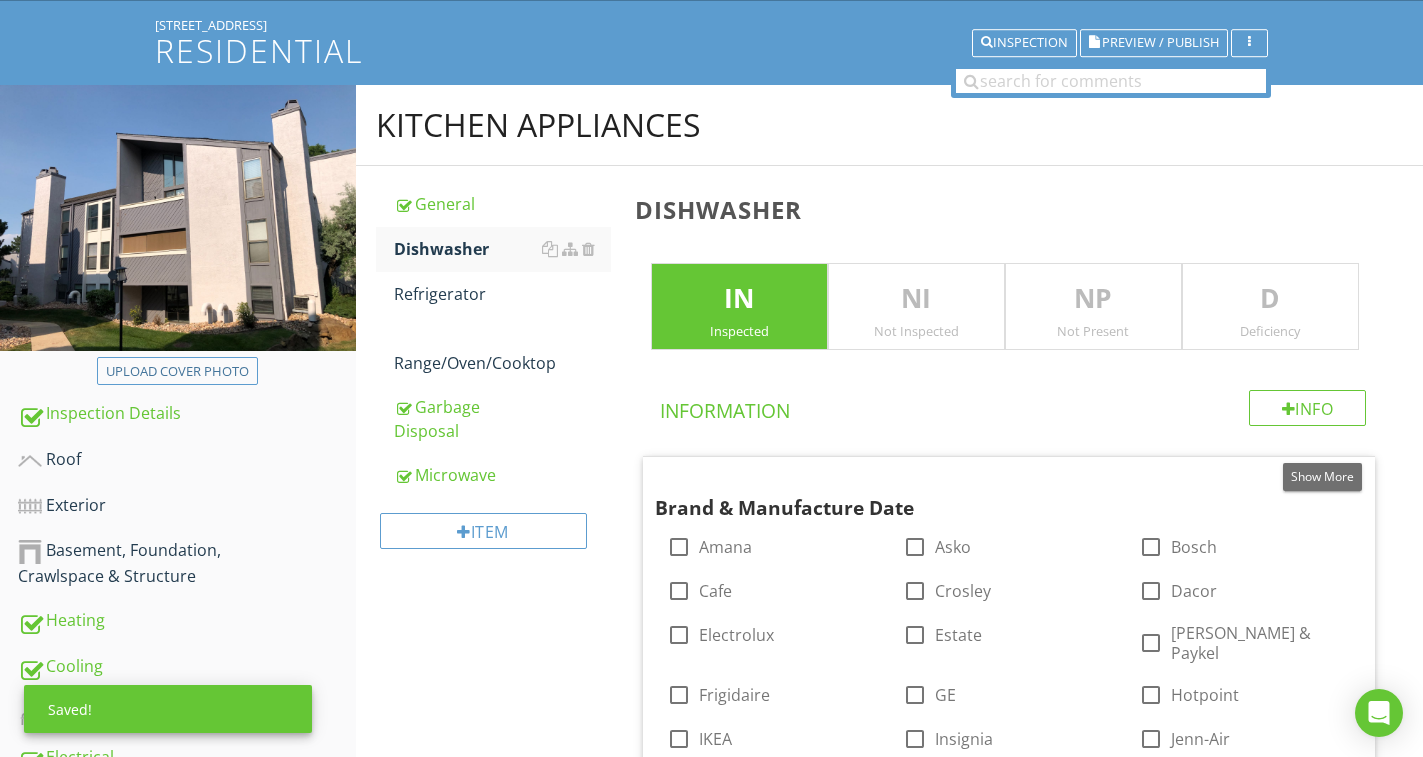 click on "Deficiency" at bounding box center (1270, 331) 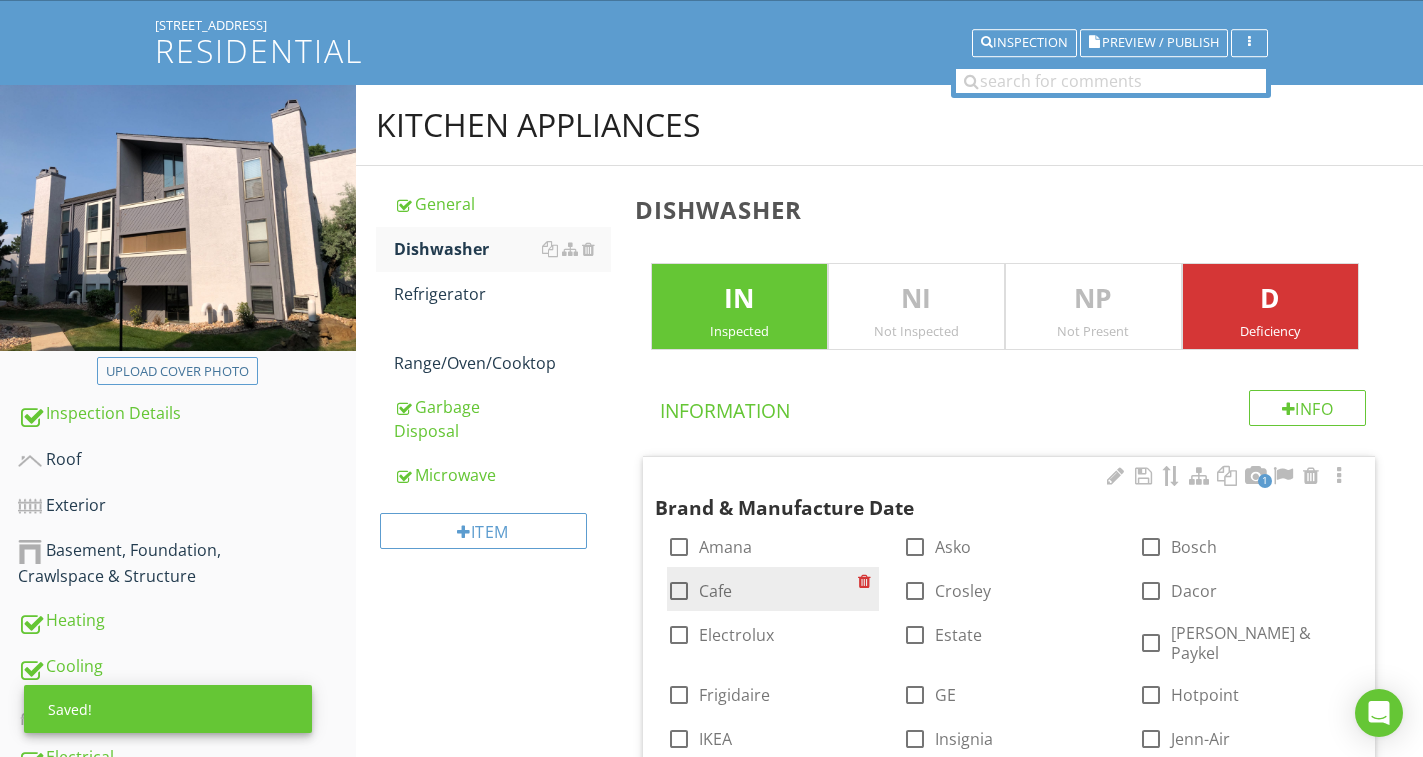 scroll, scrollTop: 536, scrollLeft: 0, axis: vertical 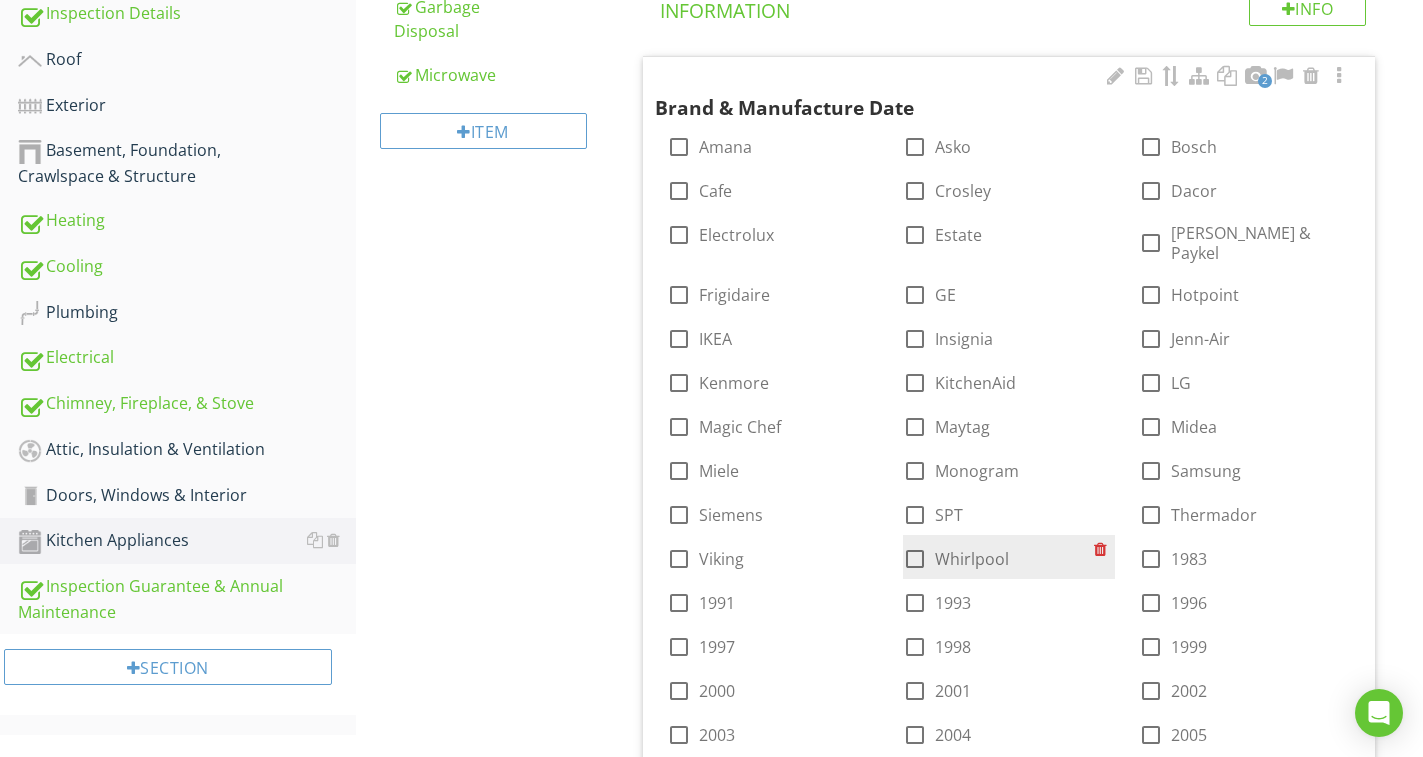 click at bounding box center (915, 559) 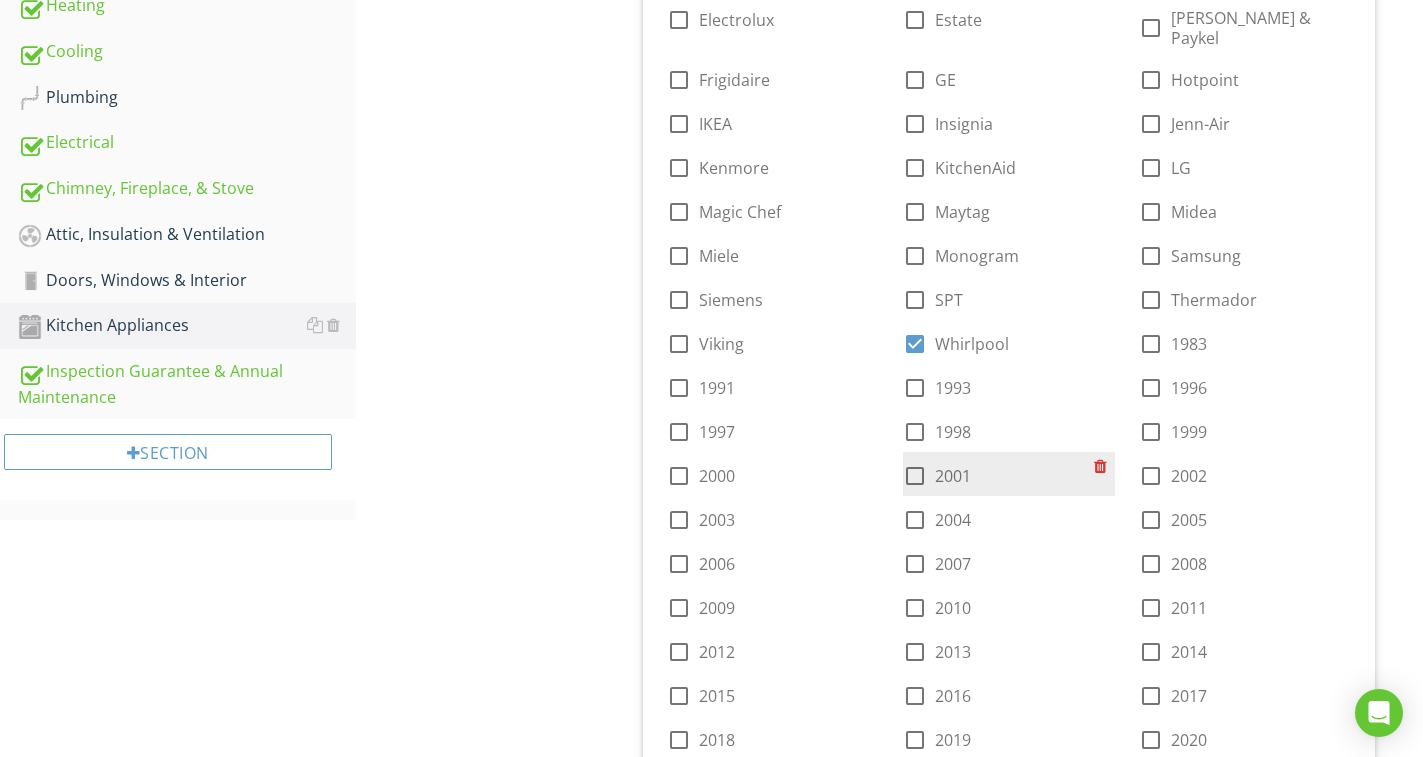 scroll, scrollTop: 936, scrollLeft: 0, axis: vertical 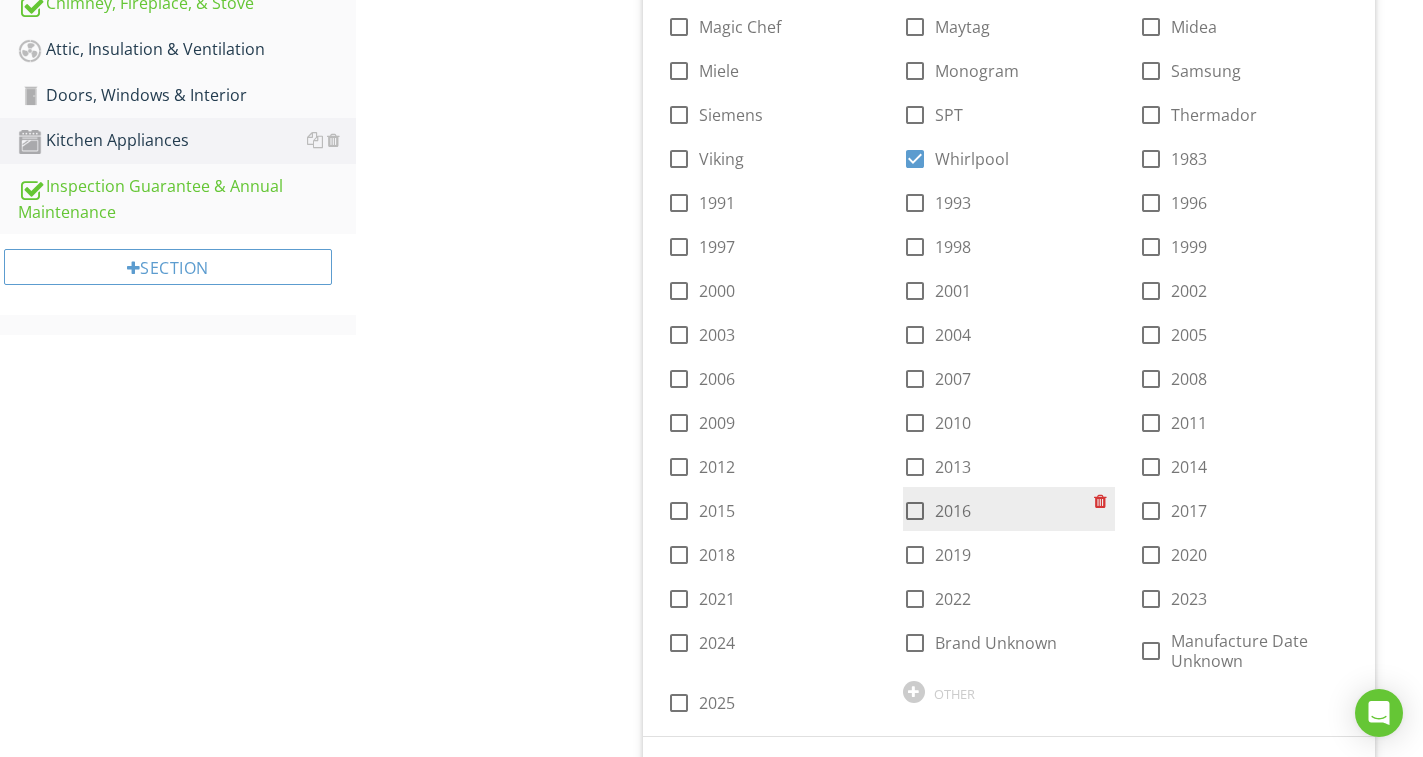 click at bounding box center [915, 511] 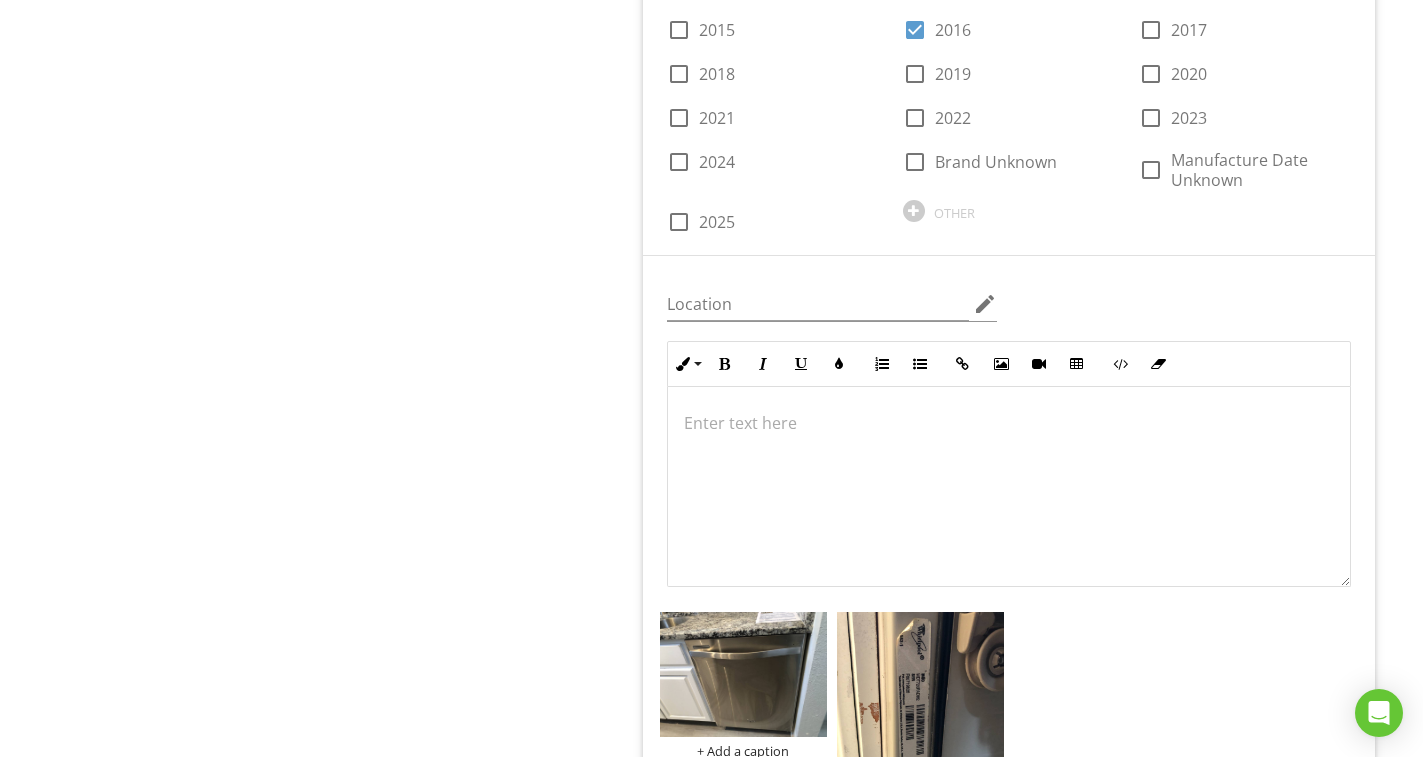 scroll, scrollTop: 1636, scrollLeft: 0, axis: vertical 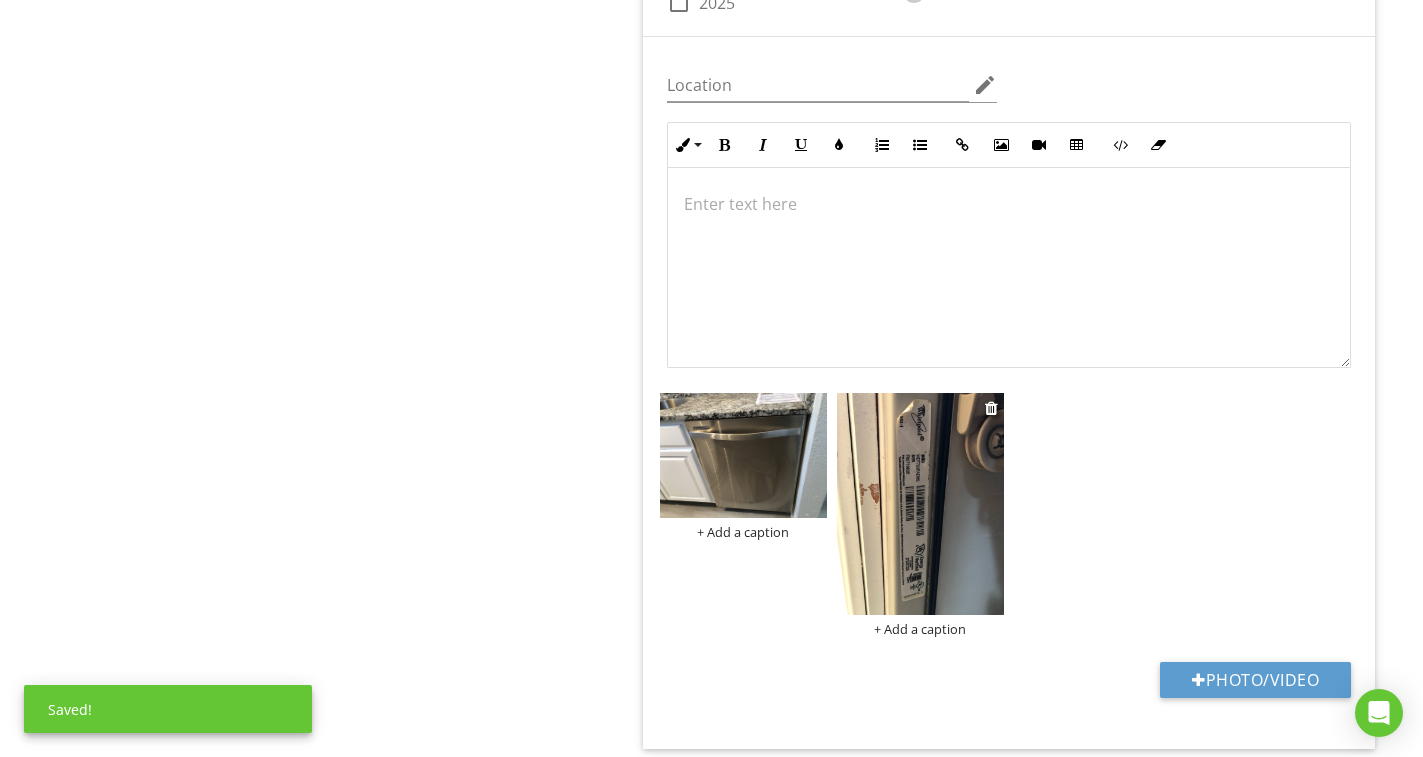 click at bounding box center (920, 504) 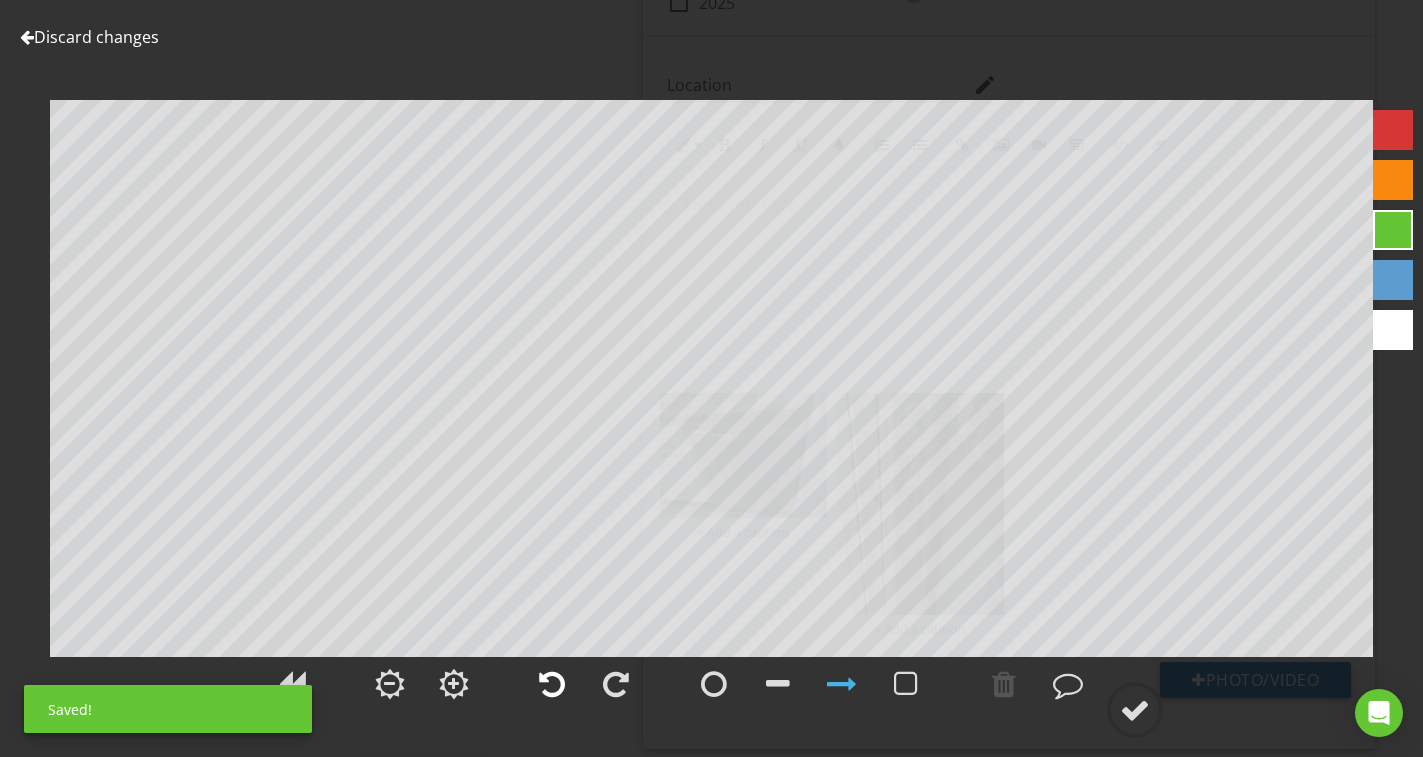 click at bounding box center (552, 684) 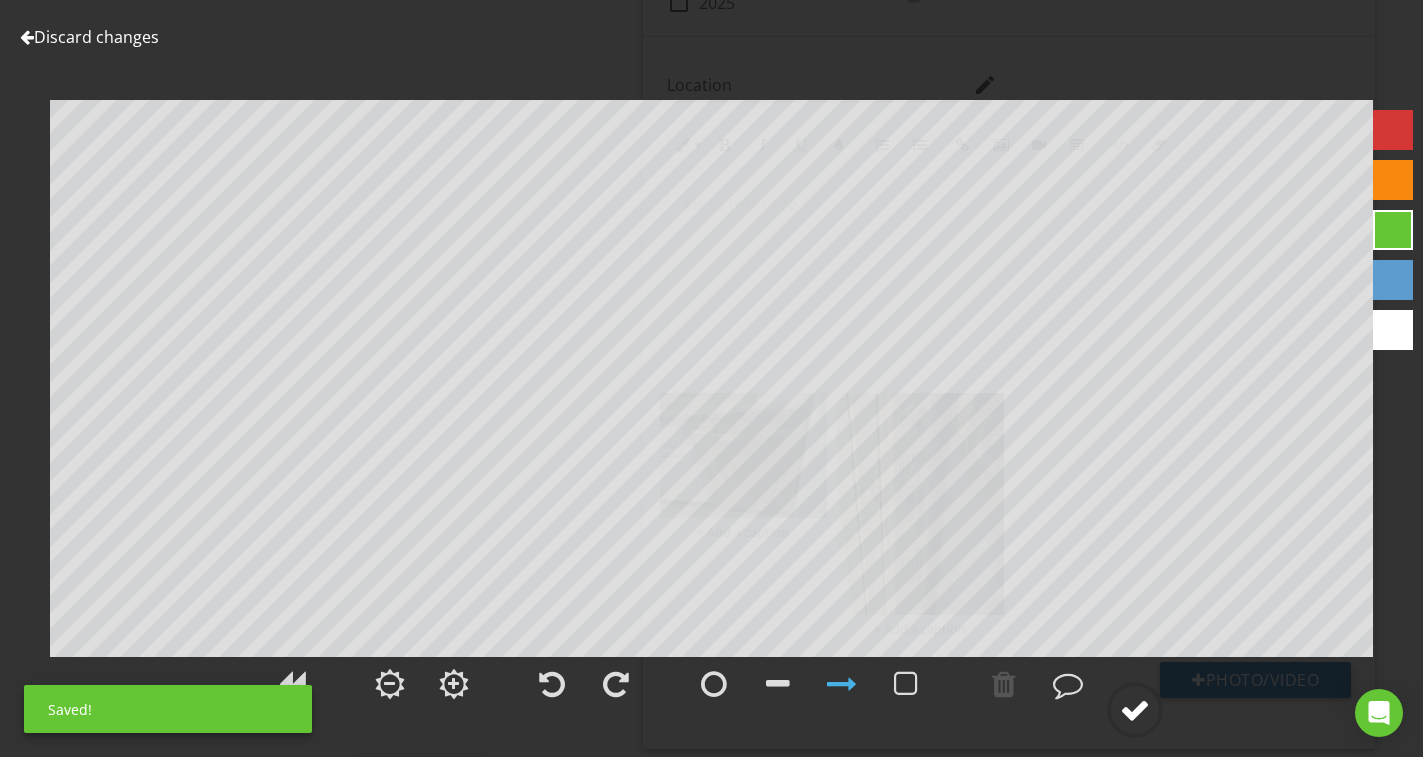 click at bounding box center [1135, 710] 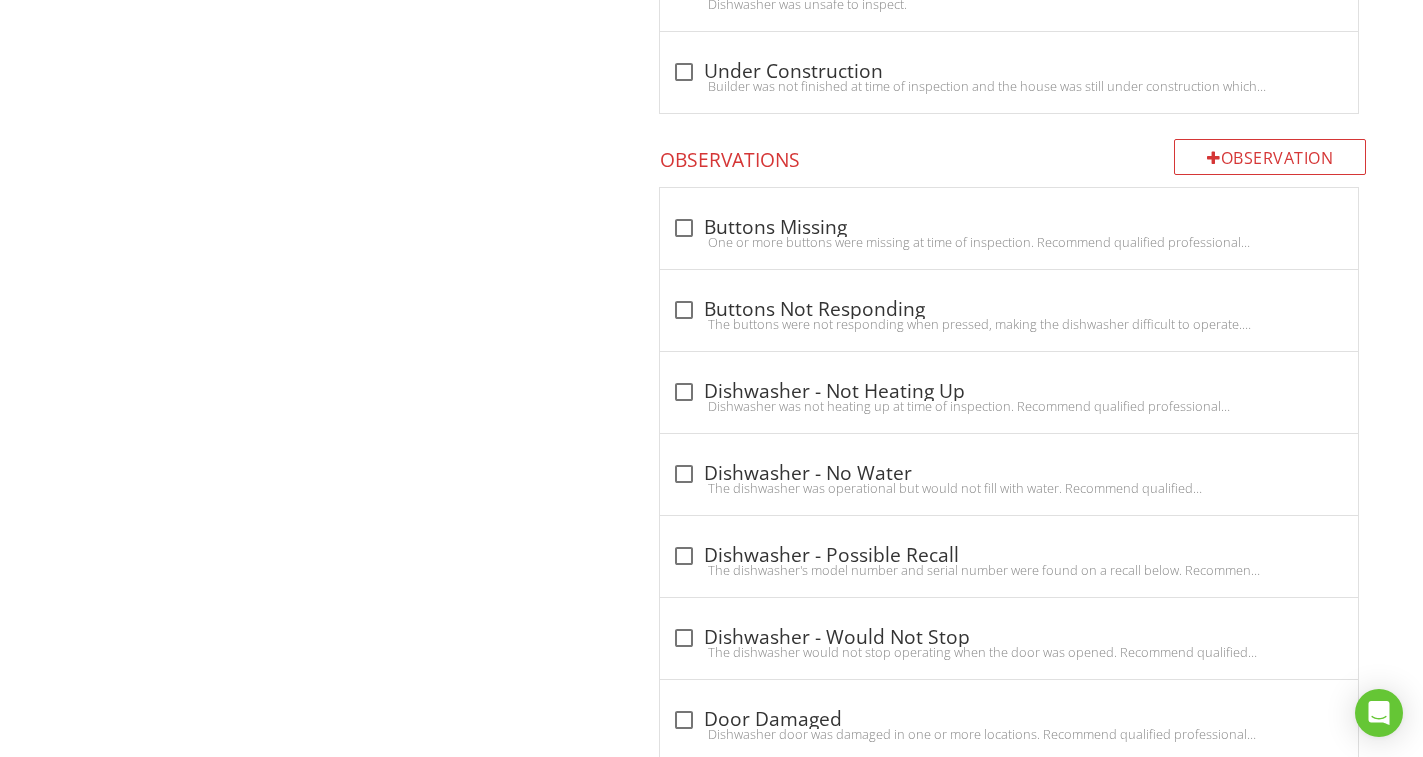 scroll, scrollTop: 2590, scrollLeft: 0, axis: vertical 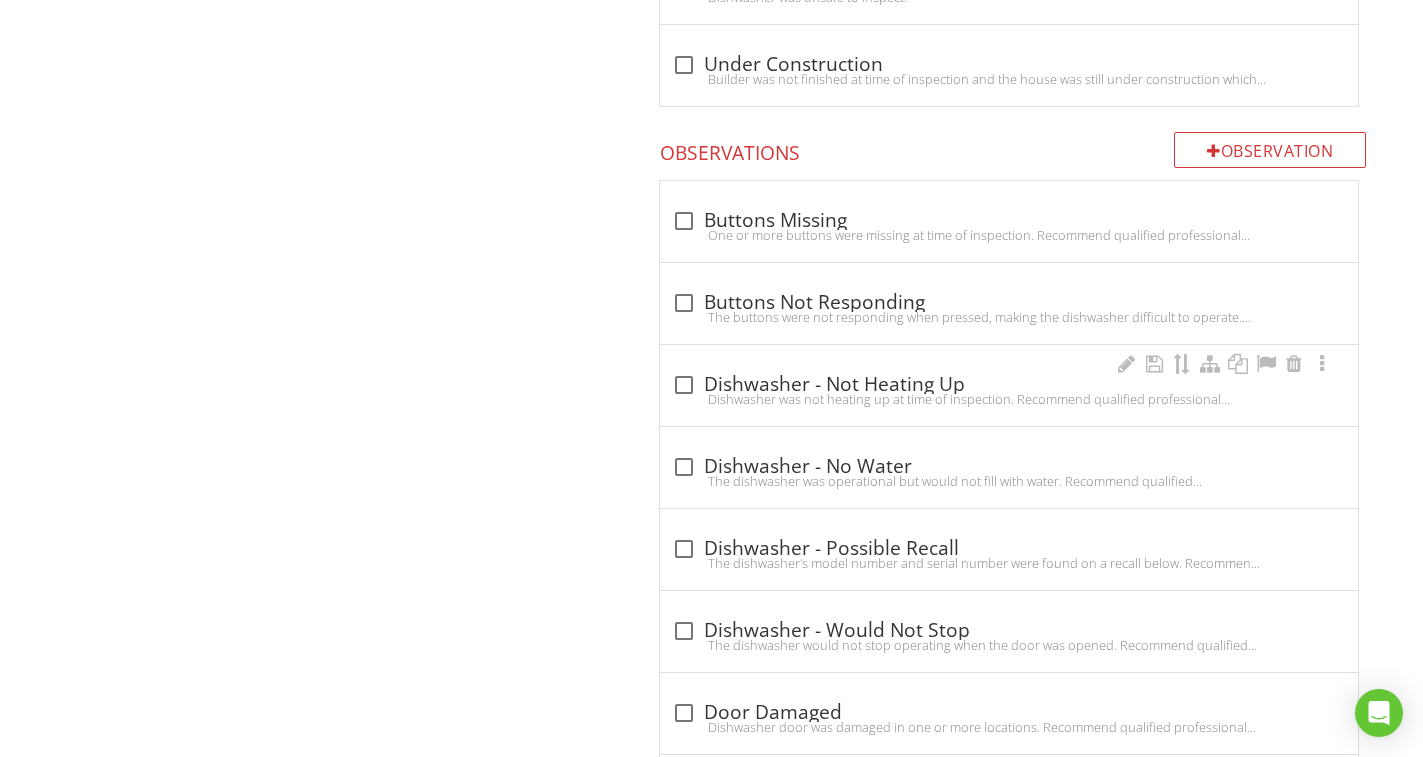 click on "Dishwasher was not heating up at time of inspection. Recommend qualified professional evaluate for repairs." at bounding box center (1009, 399) 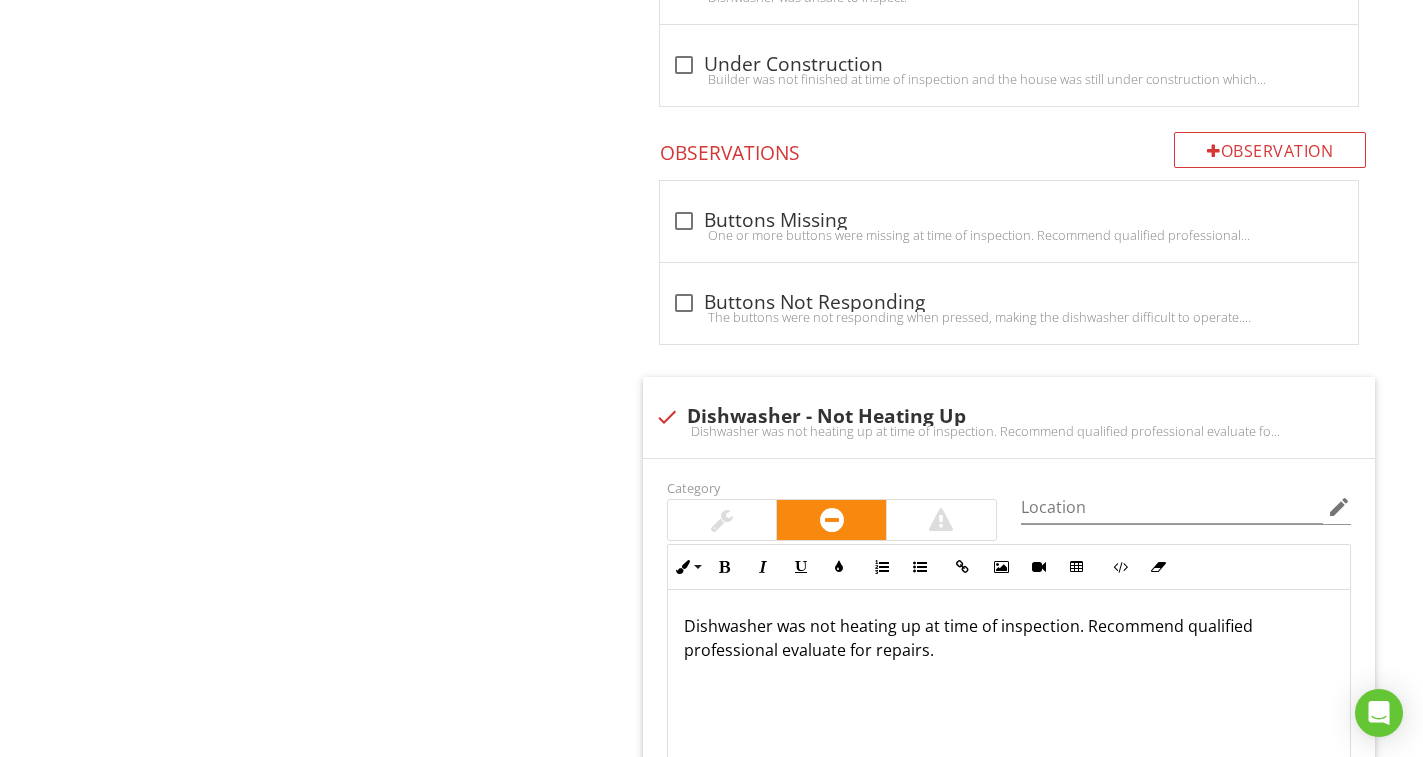 scroll, scrollTop: 2990, scrollLeft: 0, axis: vertical 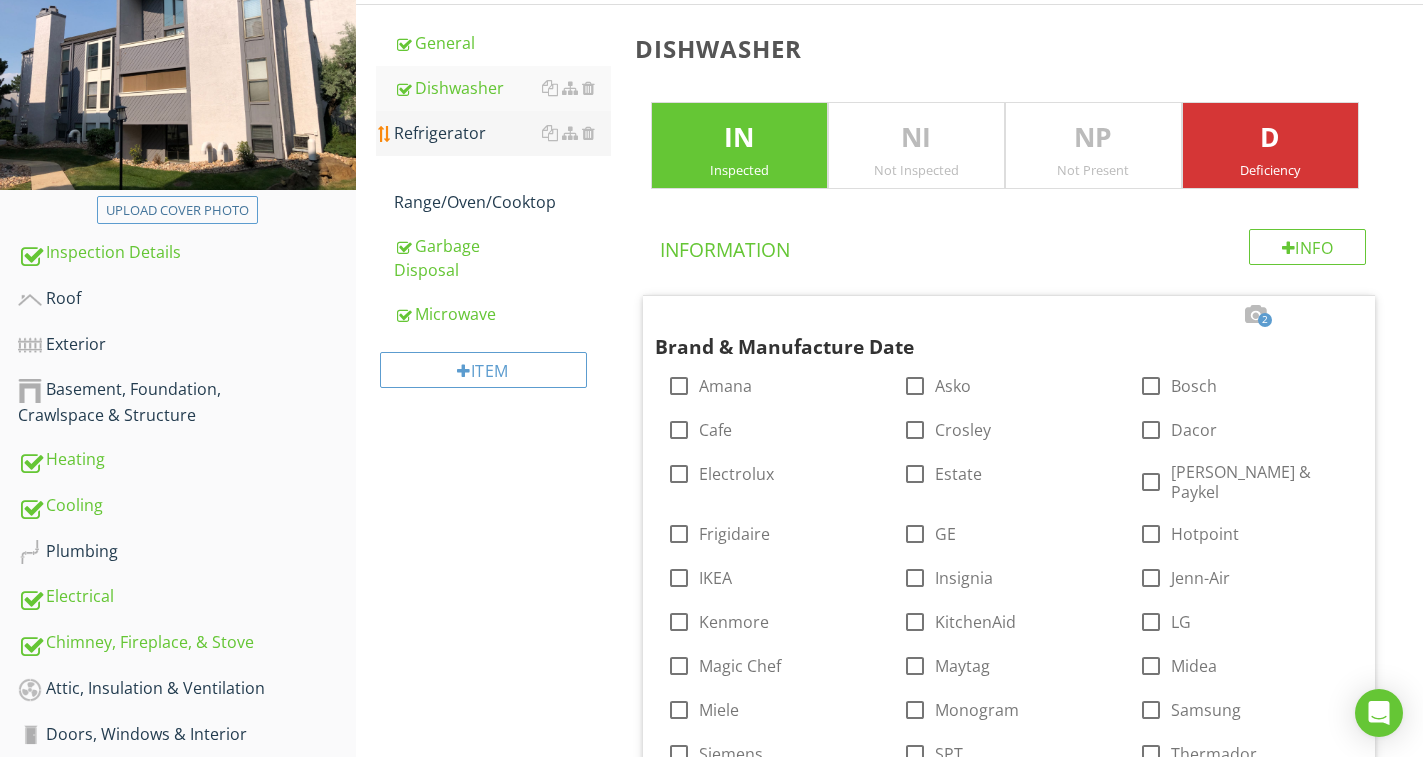 click on "Refrigerator" at bounding box center [502, 133] 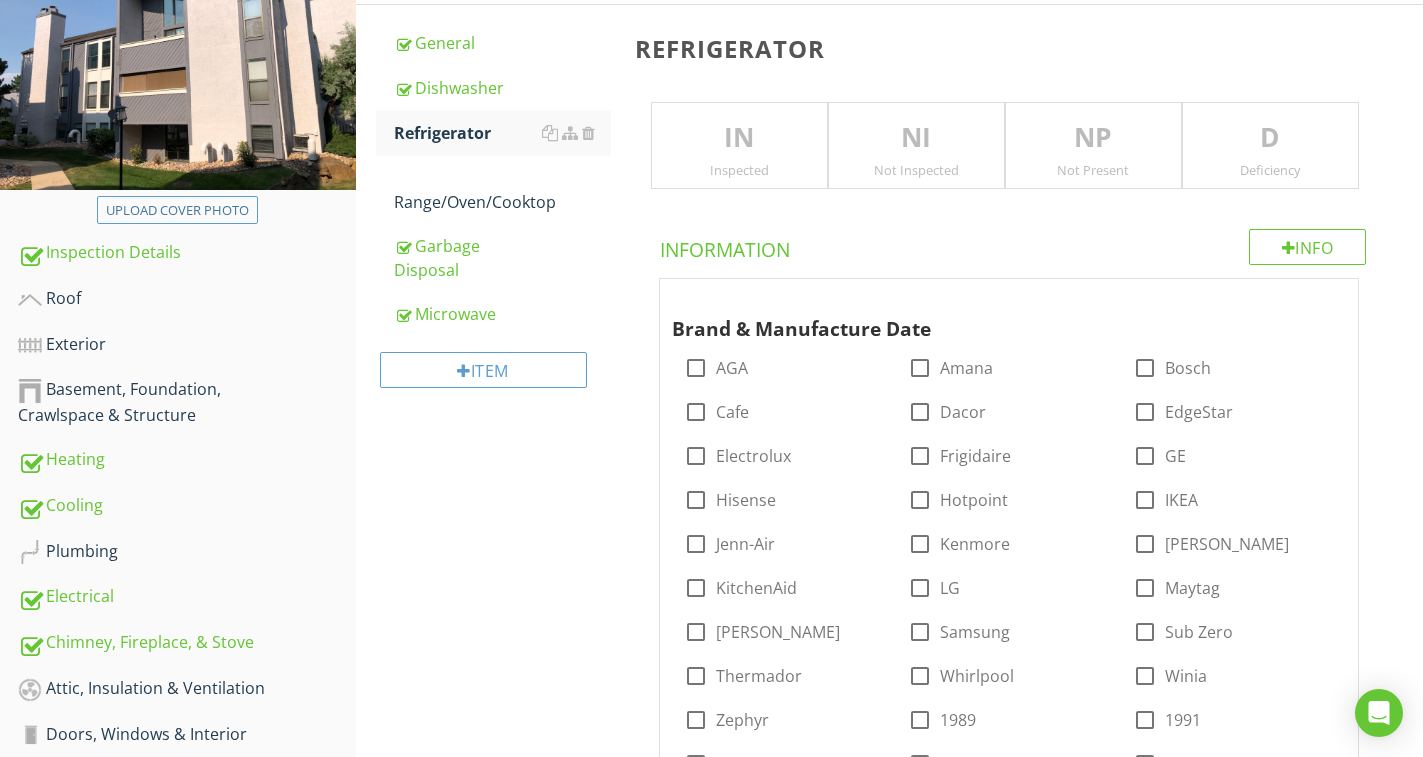 drag, startPoint x: 762, startPoint y: 139, endPoint x: 1064, endPoint y: 173, distance: 303.90787 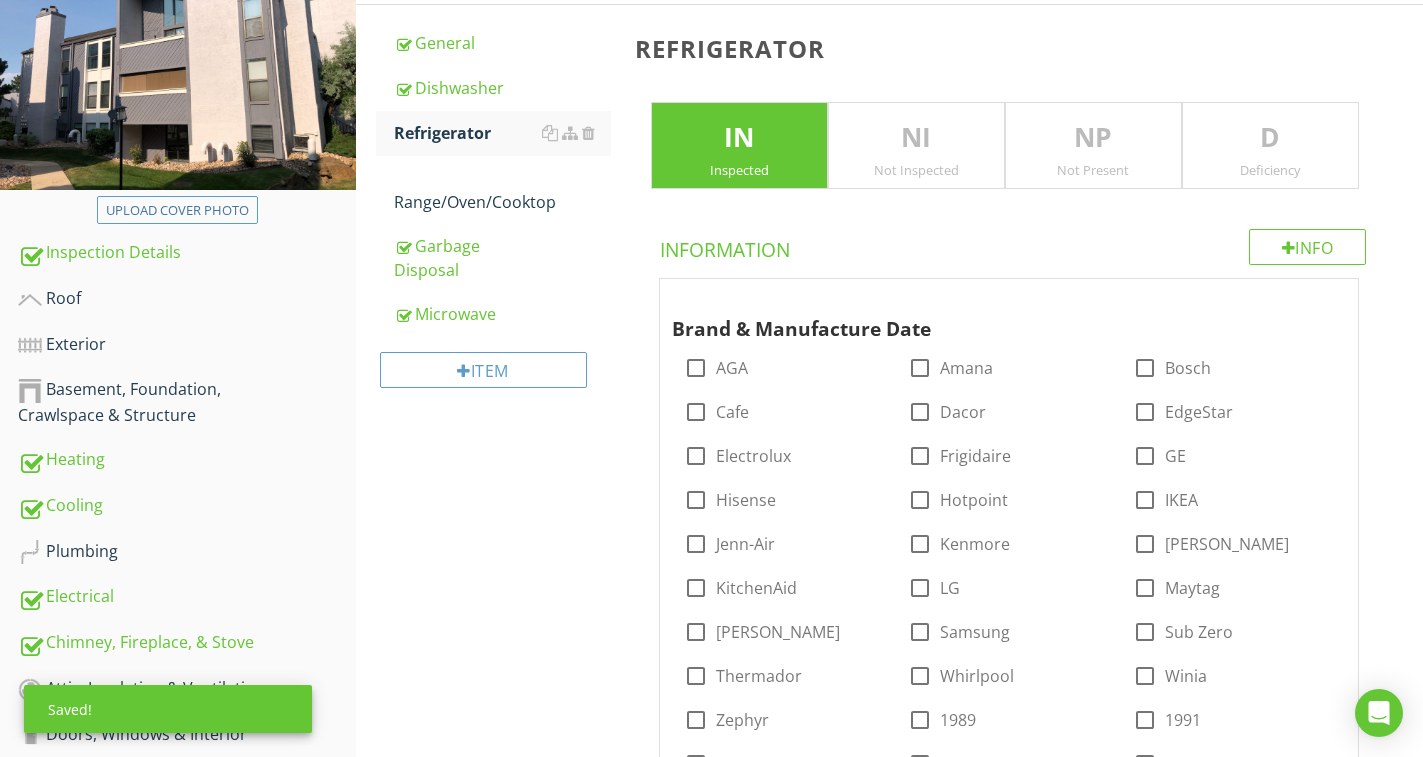 click on "D" at bounding box center (1270, 138) 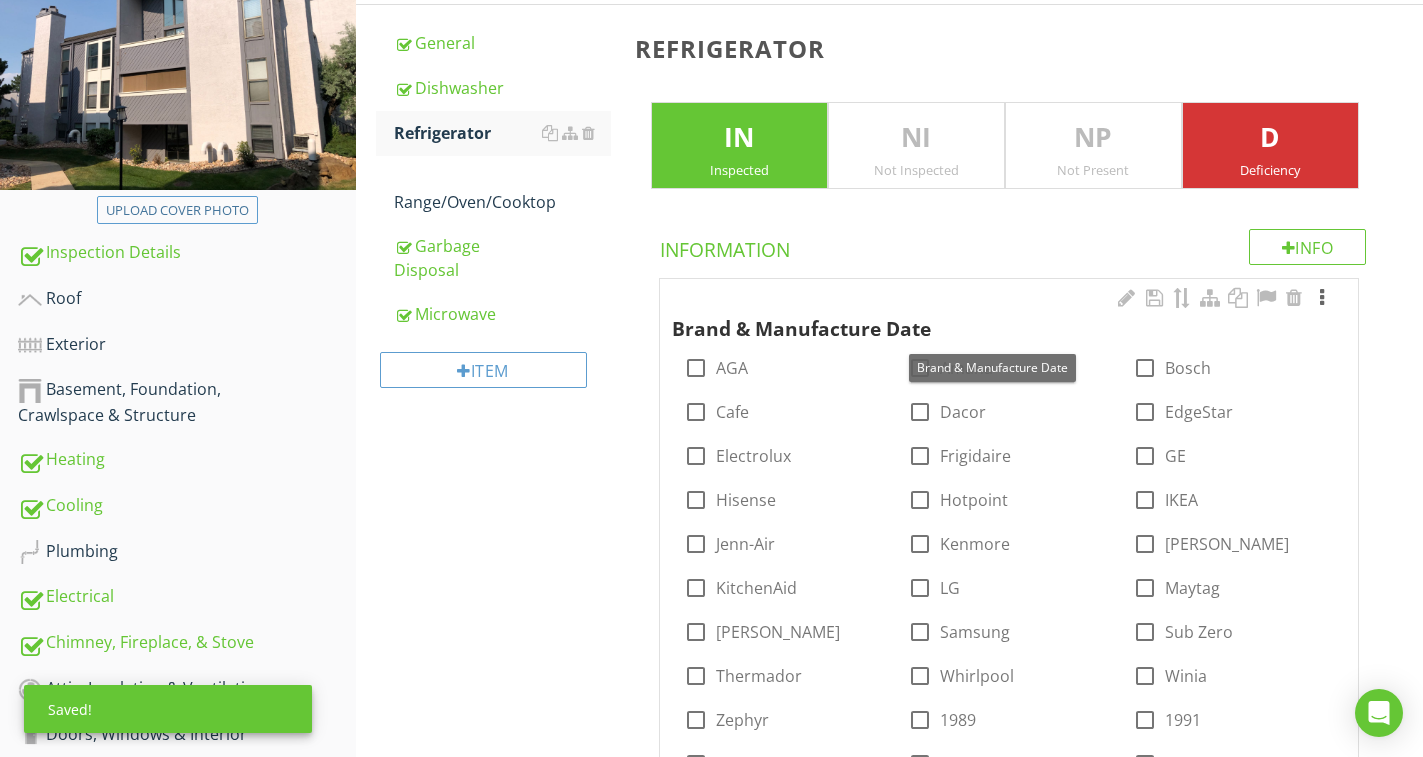 click at bounding box center (1322, 298) 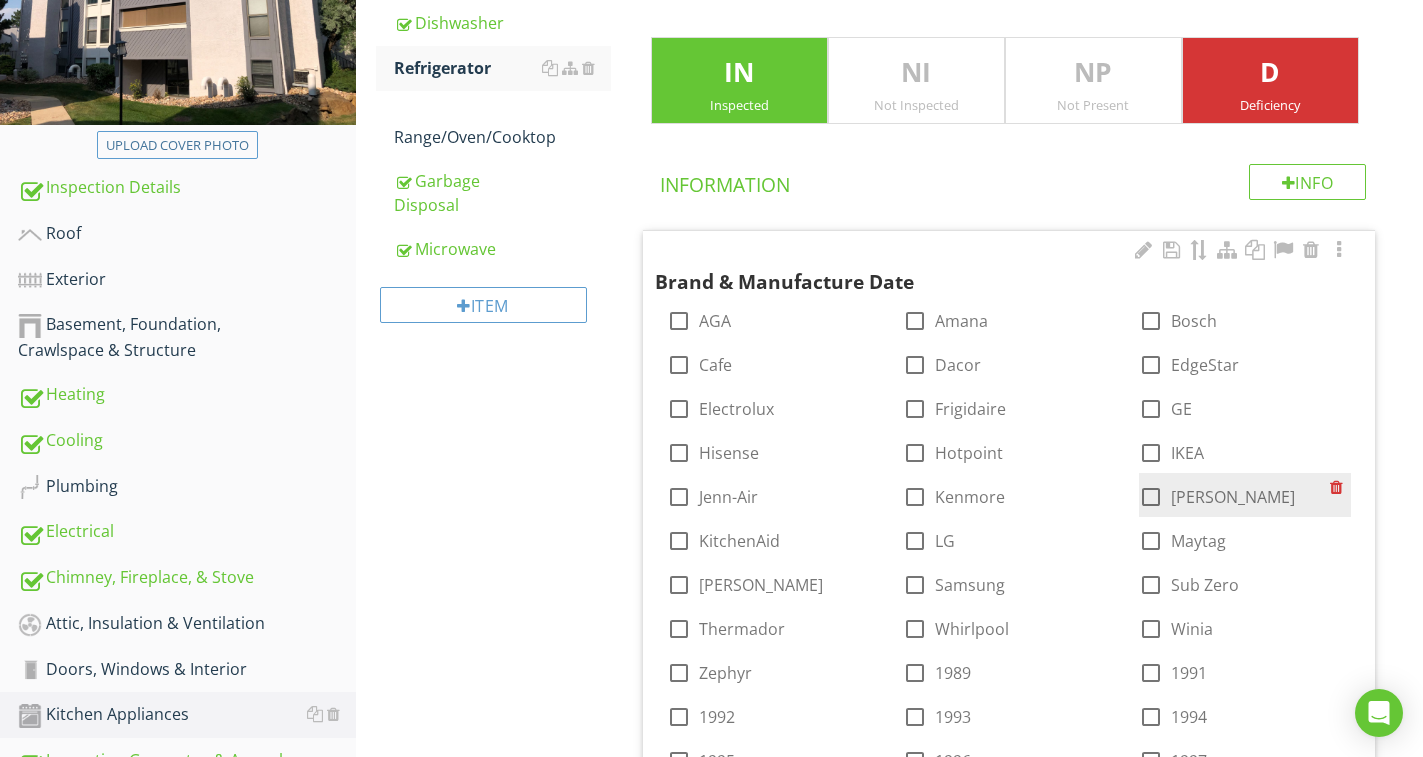 scroll, scrollTop: 397, scrollLeft: 0, axis: vertical 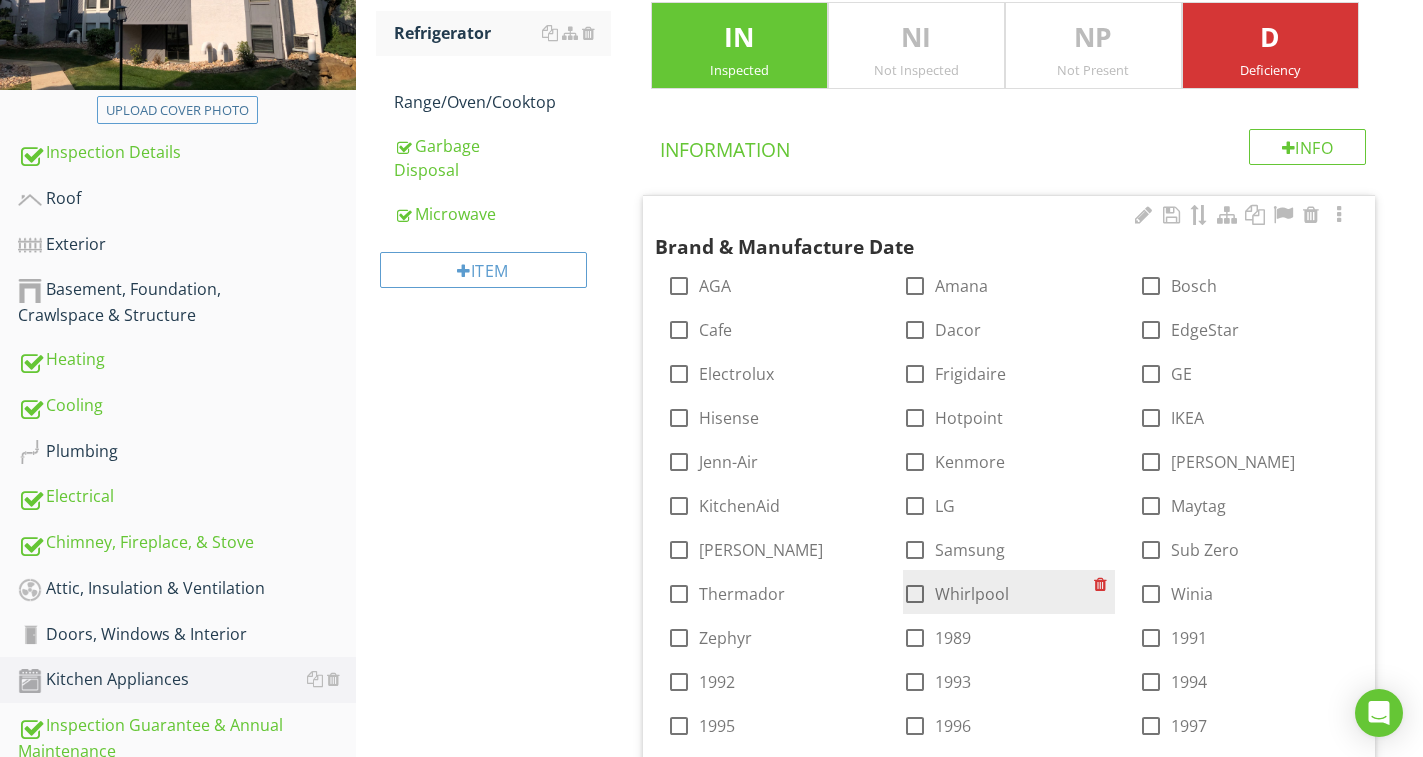click on "Whirlpool" at bounding box center (972, 594) 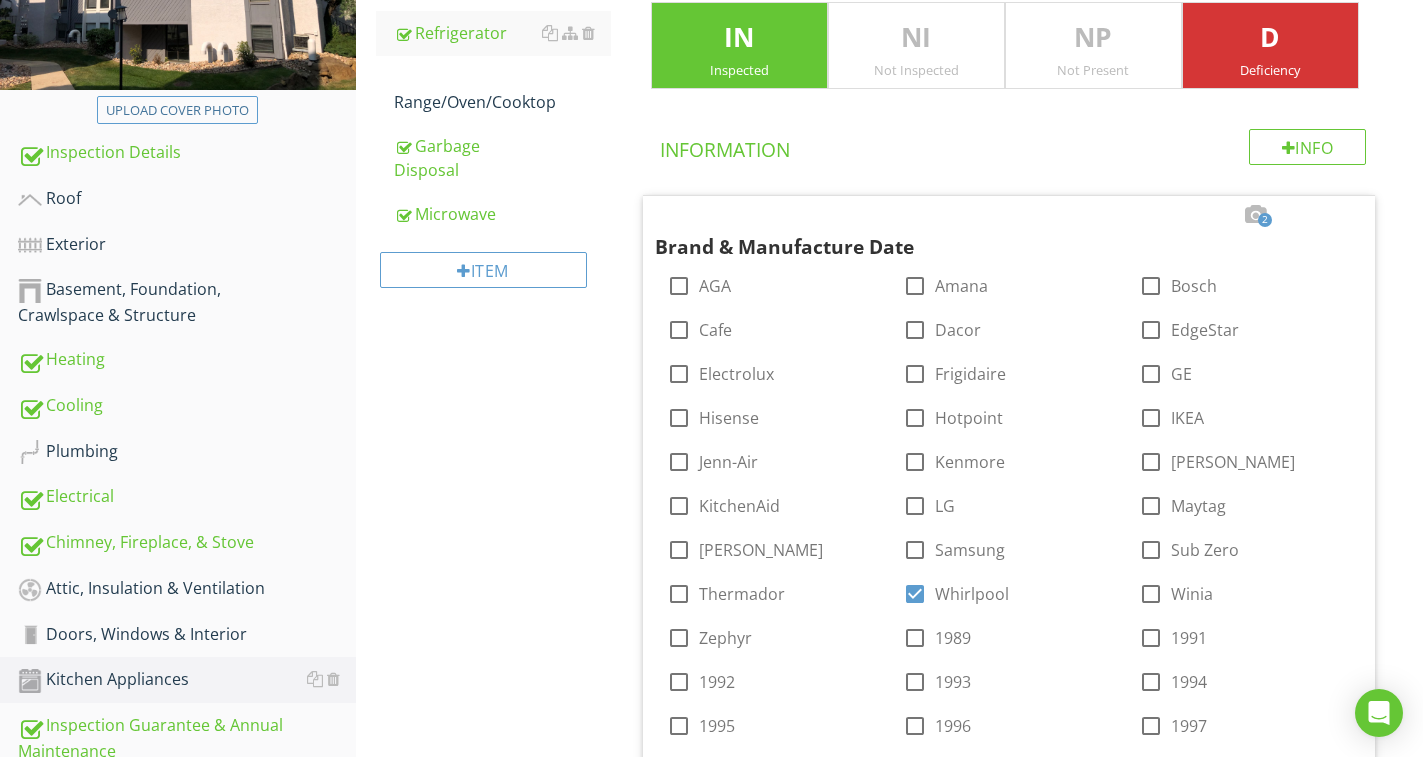 click on "Kitchen Appliances
General
Dishwasher
Refrigerator
Range/Oven/Cooktop
Garbage Disposal
Microwave
Item
Refrigerator
IN   Inspected NI   Not Inspected NP   Not Present D   Deficiency
Info
Information                 2
Brand & Manufacture Date
check_box_outline_blank AGA   check_box_outline_blank Amana   check_box_outline_blank Bosch   check_box_outline_blank Cafe   check_box_outline_blank Dacor   check_box_outline_blank EdgeStar   check_box_outline_blank Electrolux   check_box_outline_blank Frigidaire   check_box_outline_blank GE   check_box_outline_blank Hisense   check_box_outline_blank Hotpoint   check_box_outline_blank IKEA   check_box_outline_blank" at bounding box center [889, 1993] 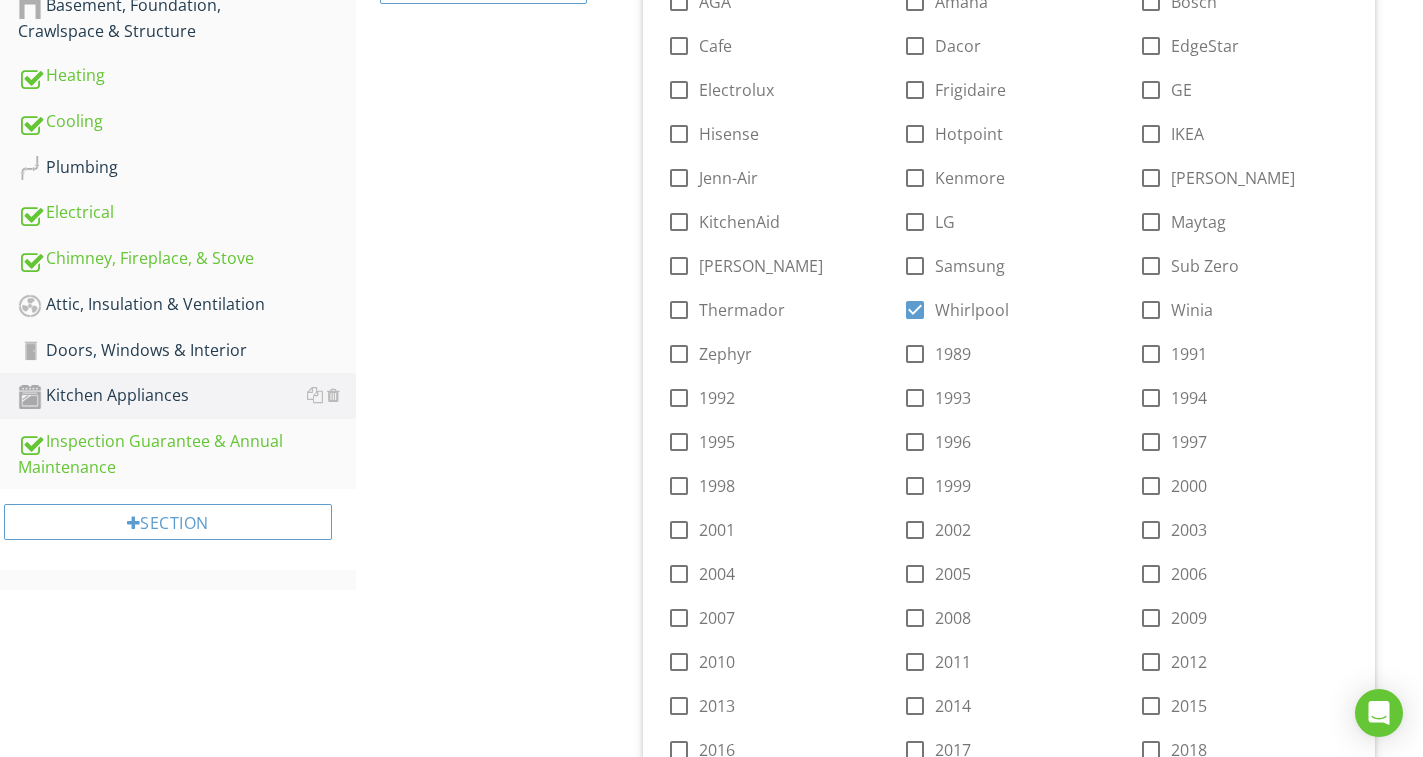 scroll, scrollTop: 697, scrollLeft: 0, axis: vertical 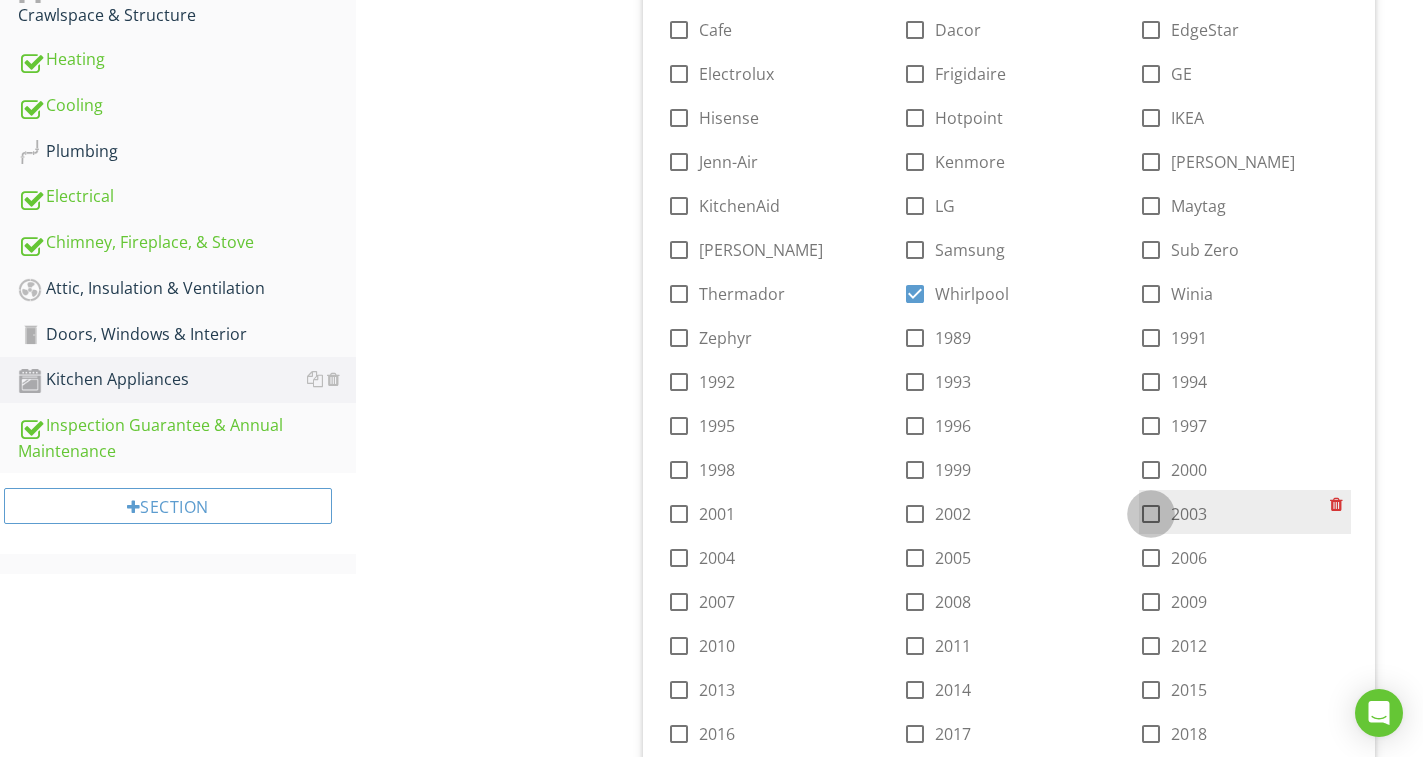 click at bounding box center [1151, 514] 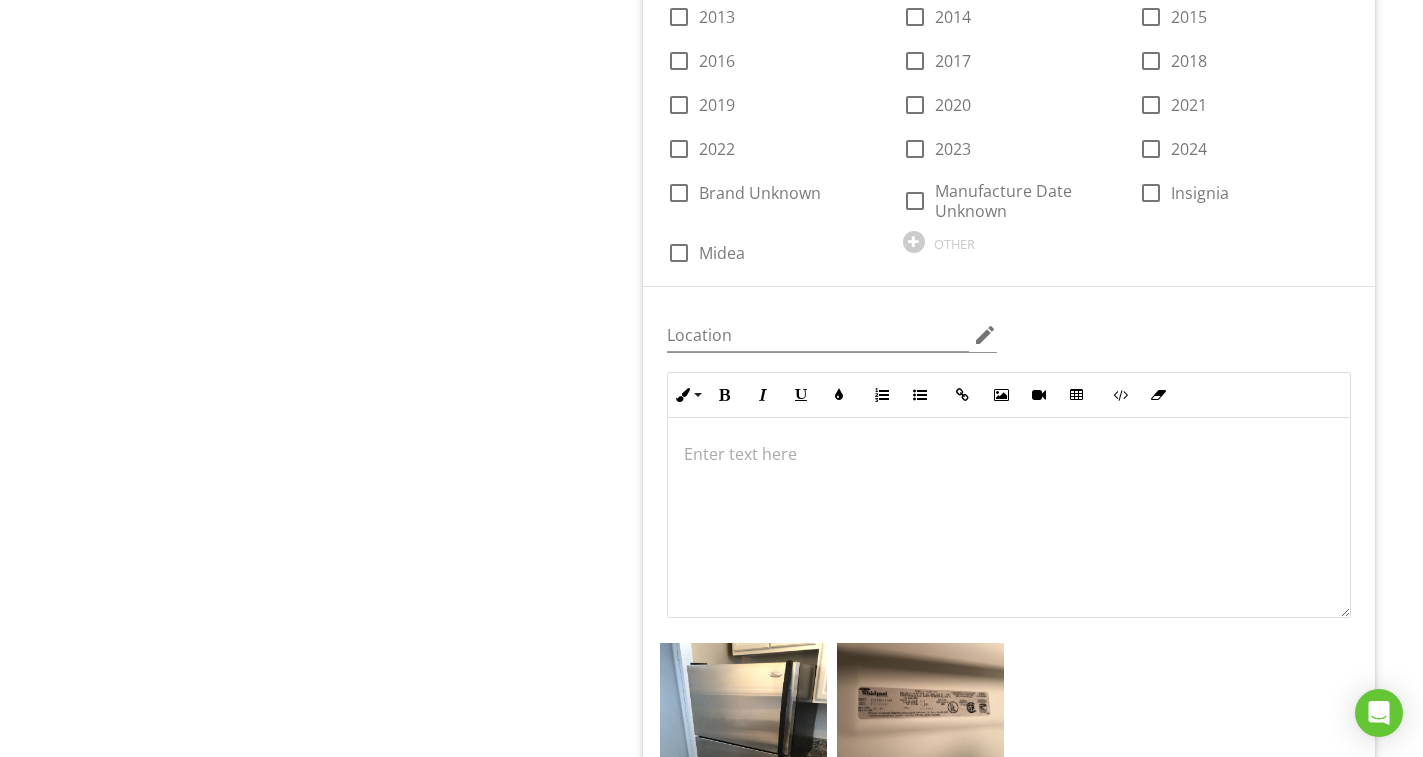 scroll, scrollTop: 1697, scrollLeft: 0, axis: vertical 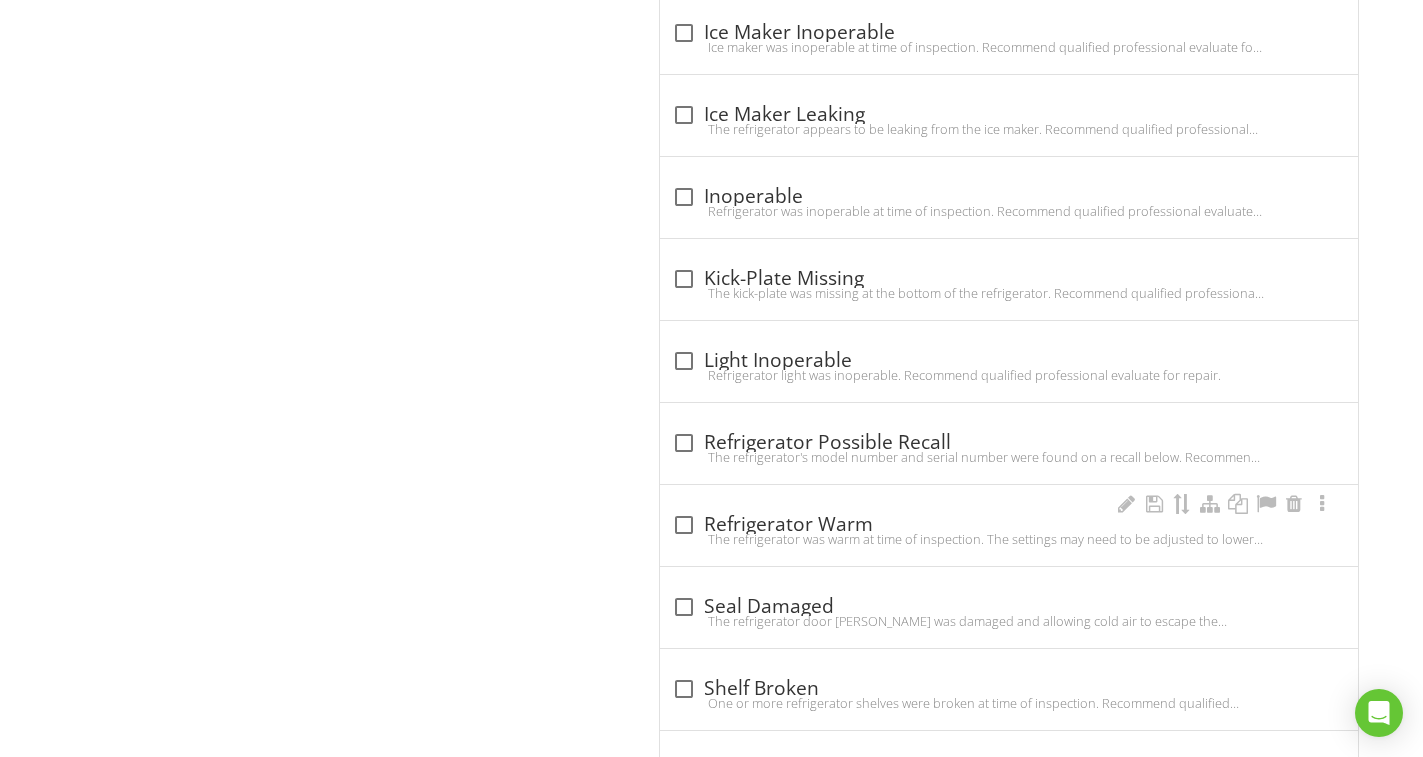 click on "The refrigerator was warm at time of inspection. The settings may need to be adjusted to lower the operating temperature. Recommend qualified professional evaluate for repairs." at bounding box center (1009, 539) 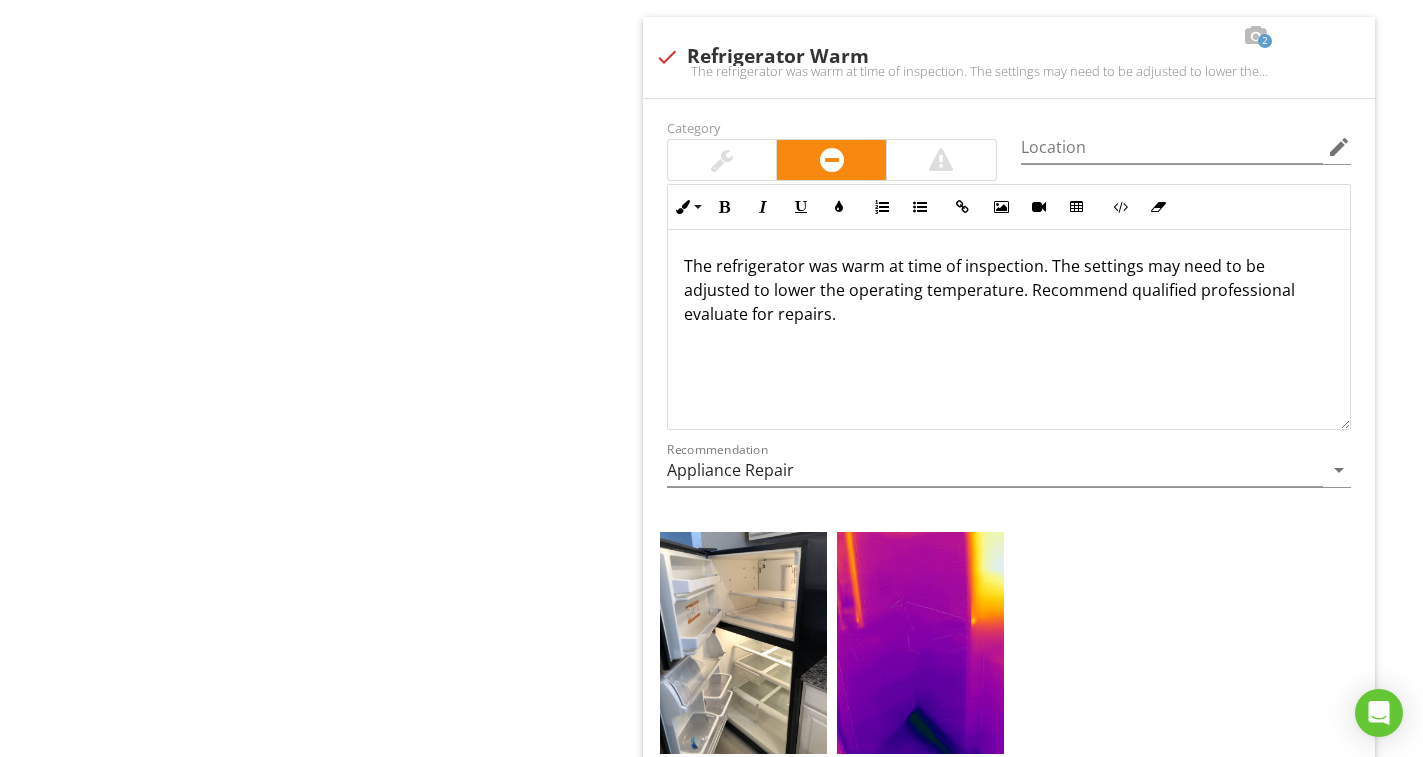 scroll, scrollTop: 4215, scrollLeft: 0, axis: vertical 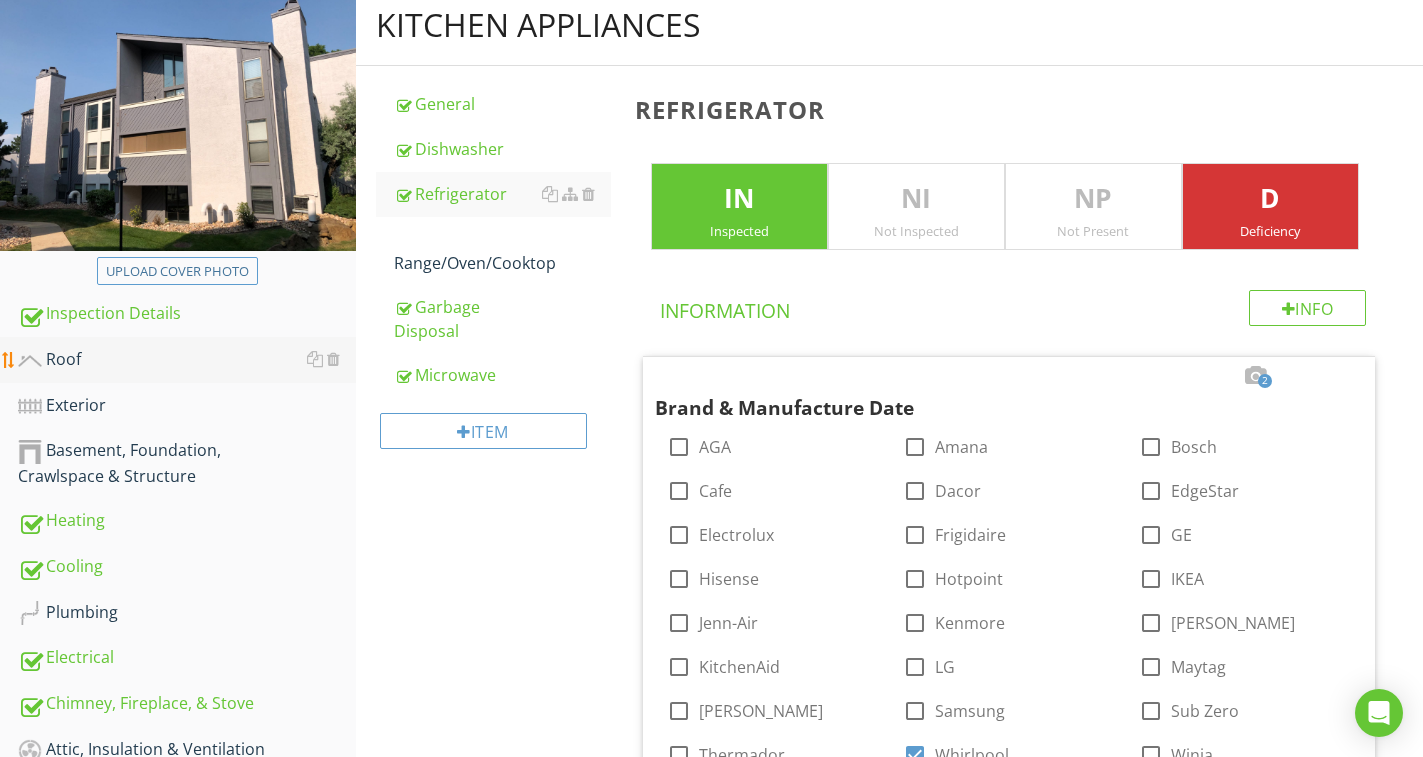 click on "Range/Oven/Cooktop" at bounding box center (502, 251) 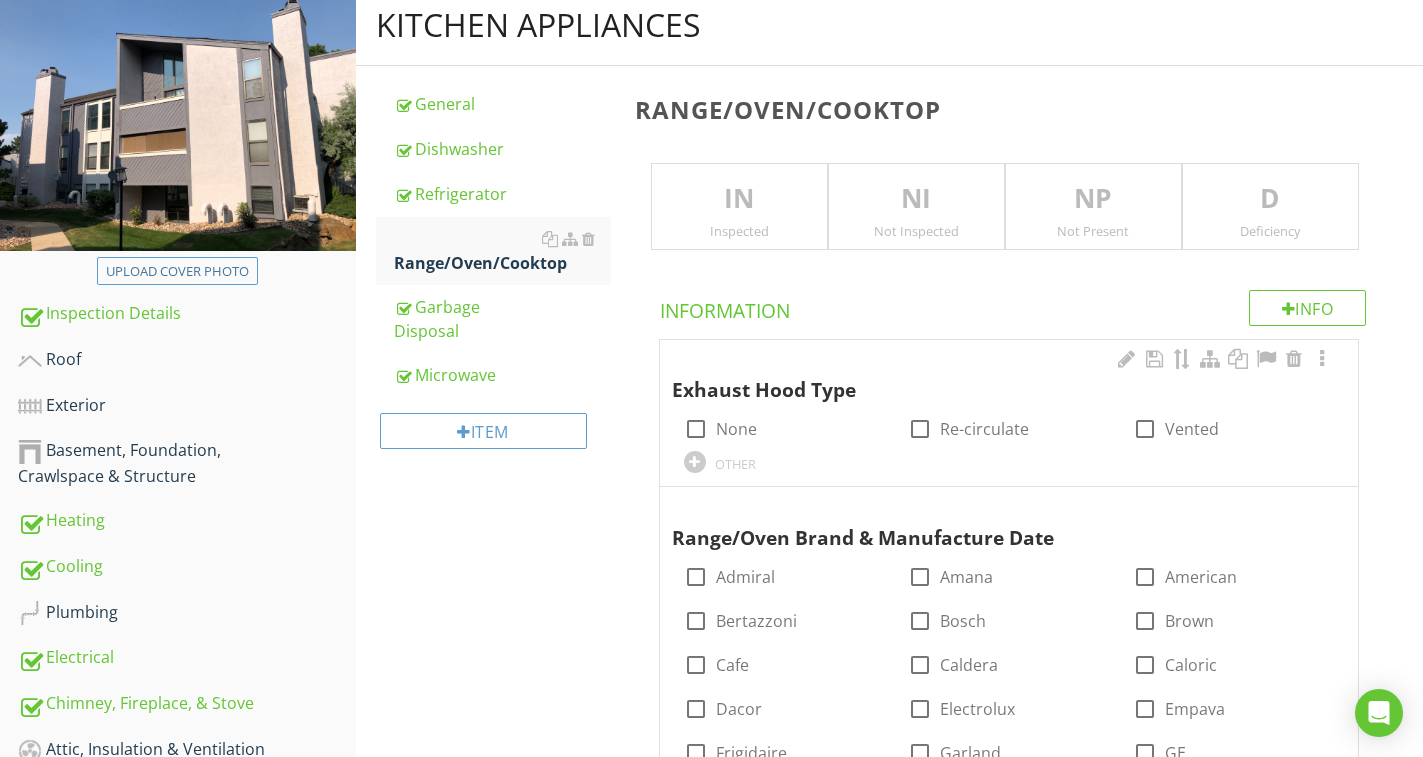 click on "IN" at bounding box center (739, 199) 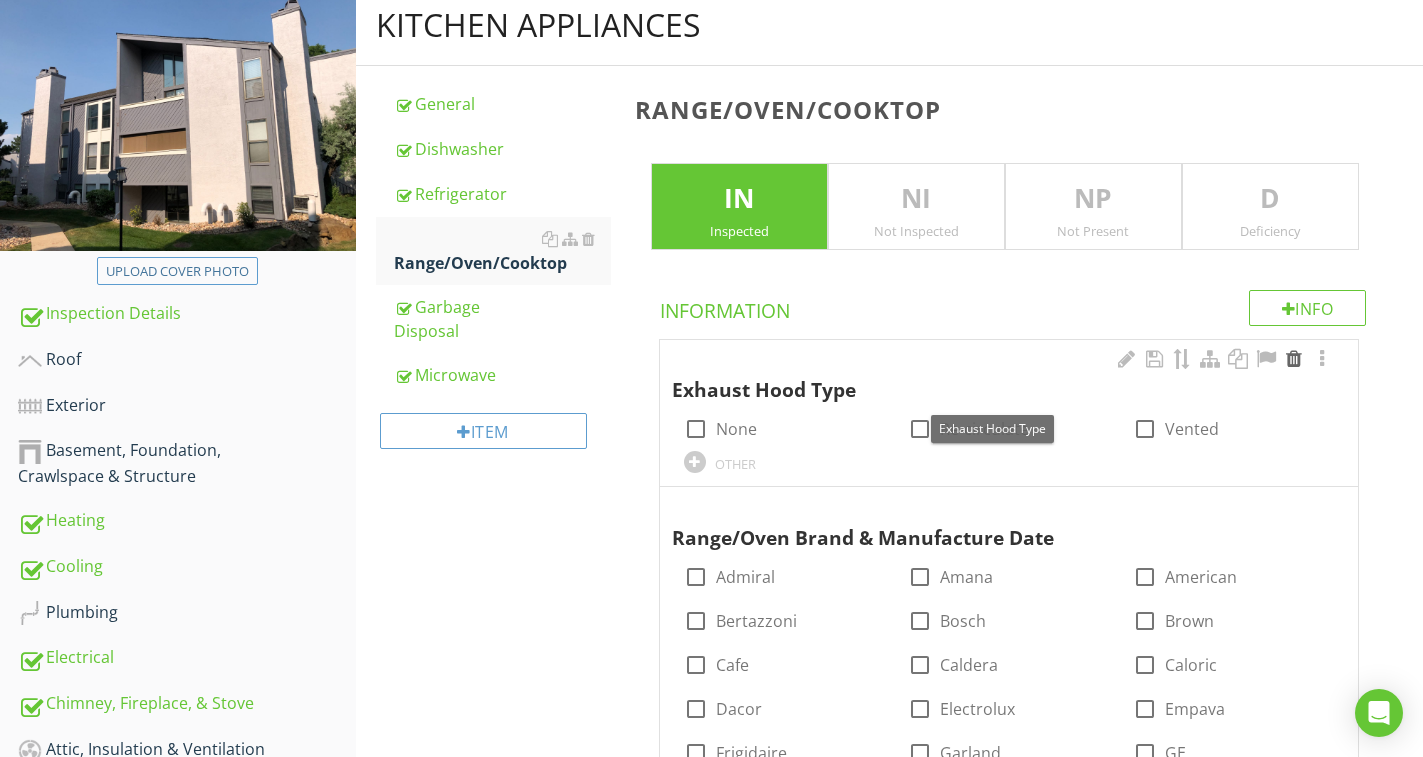 click at bounding box center [1294, 359] 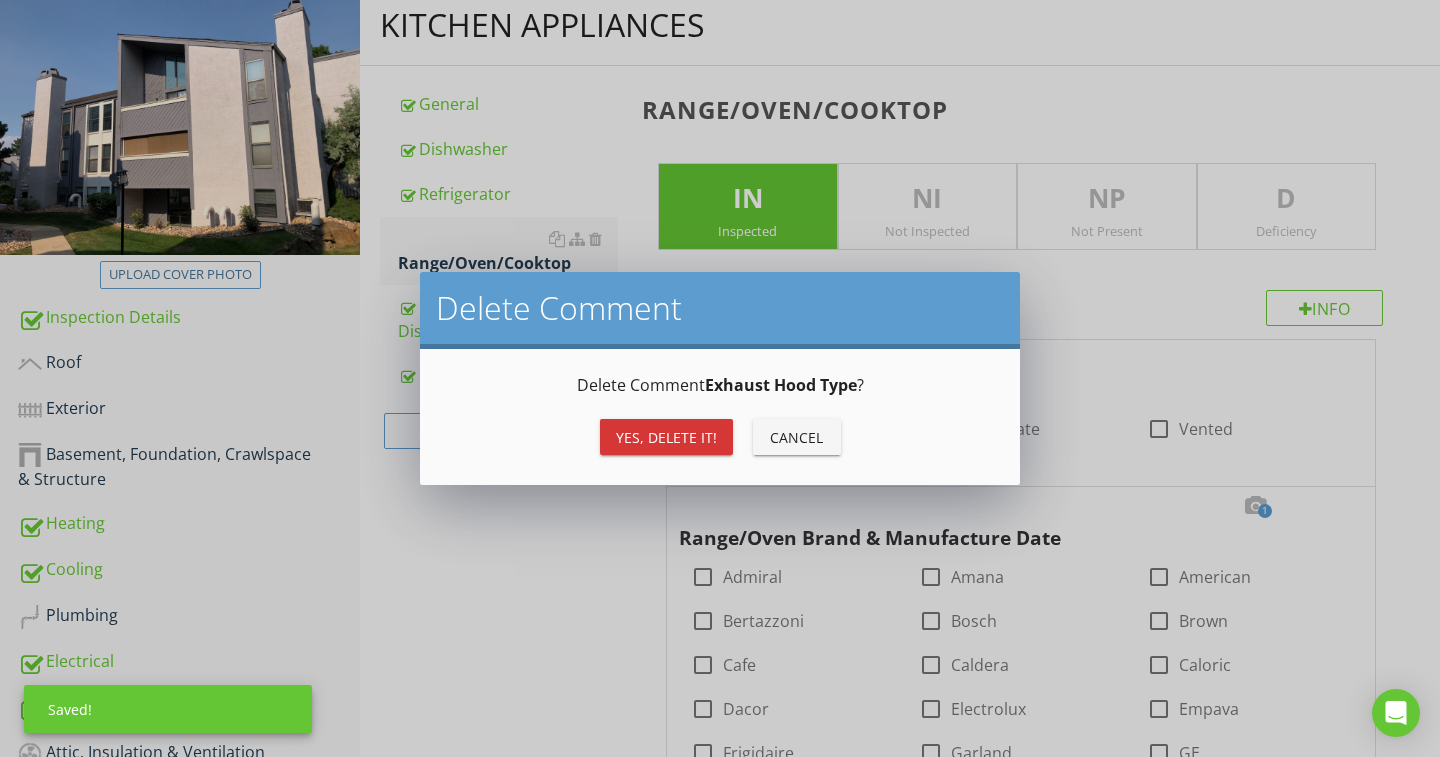click on "Yes, Delete it!" at bounding box center (666, 437) 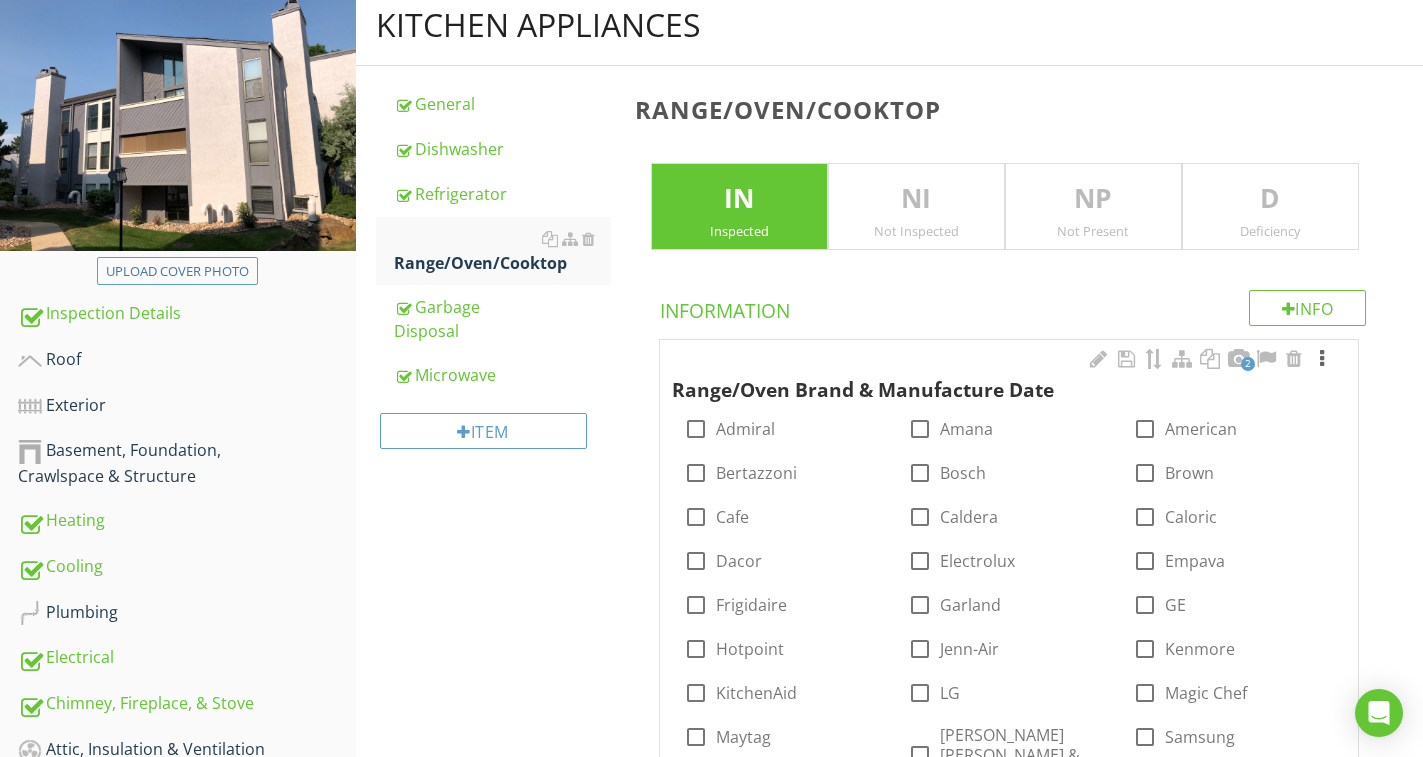 click at bounding box center (1322, 359) 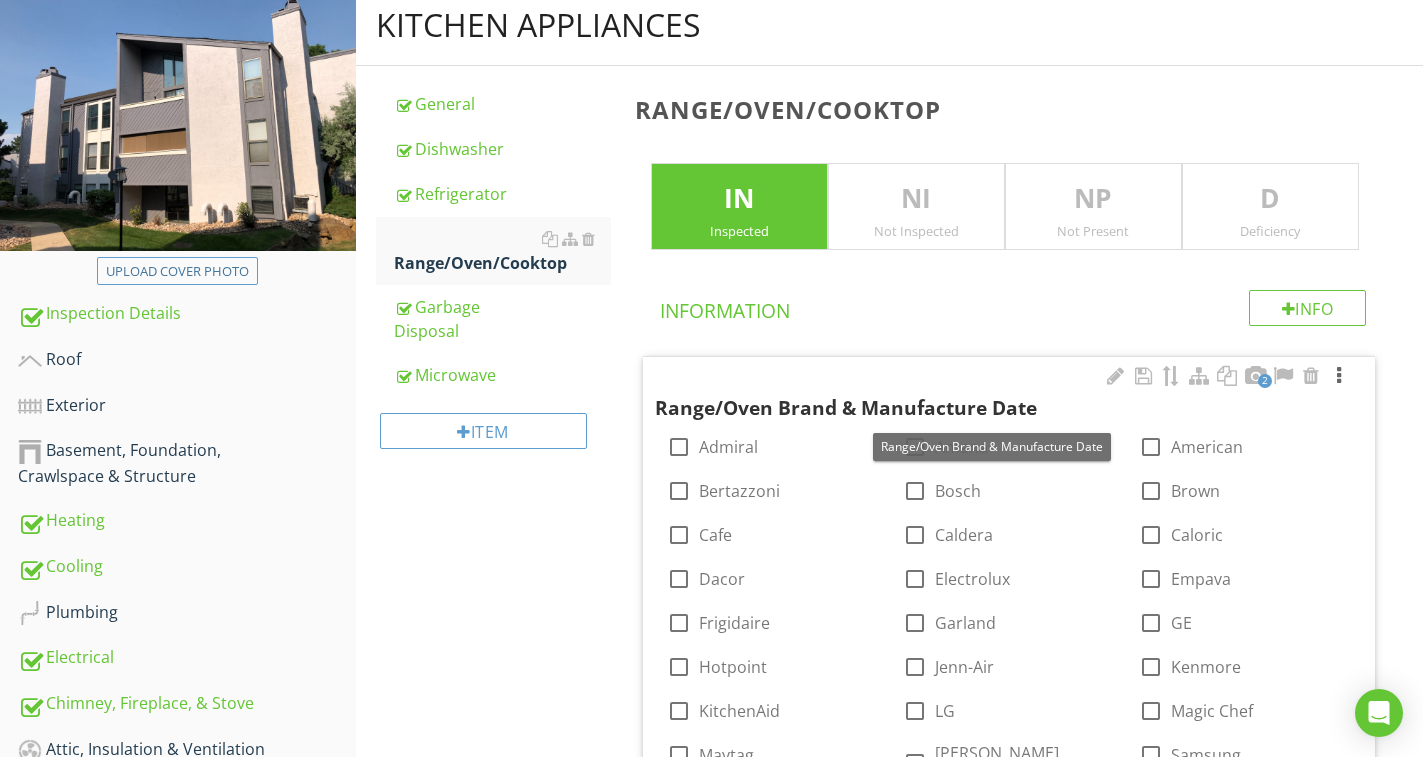 drag, startPoint x: 1337, startPoint y: 378, endPoint x: 1303, endPoint y: 417, distance: 51.739735 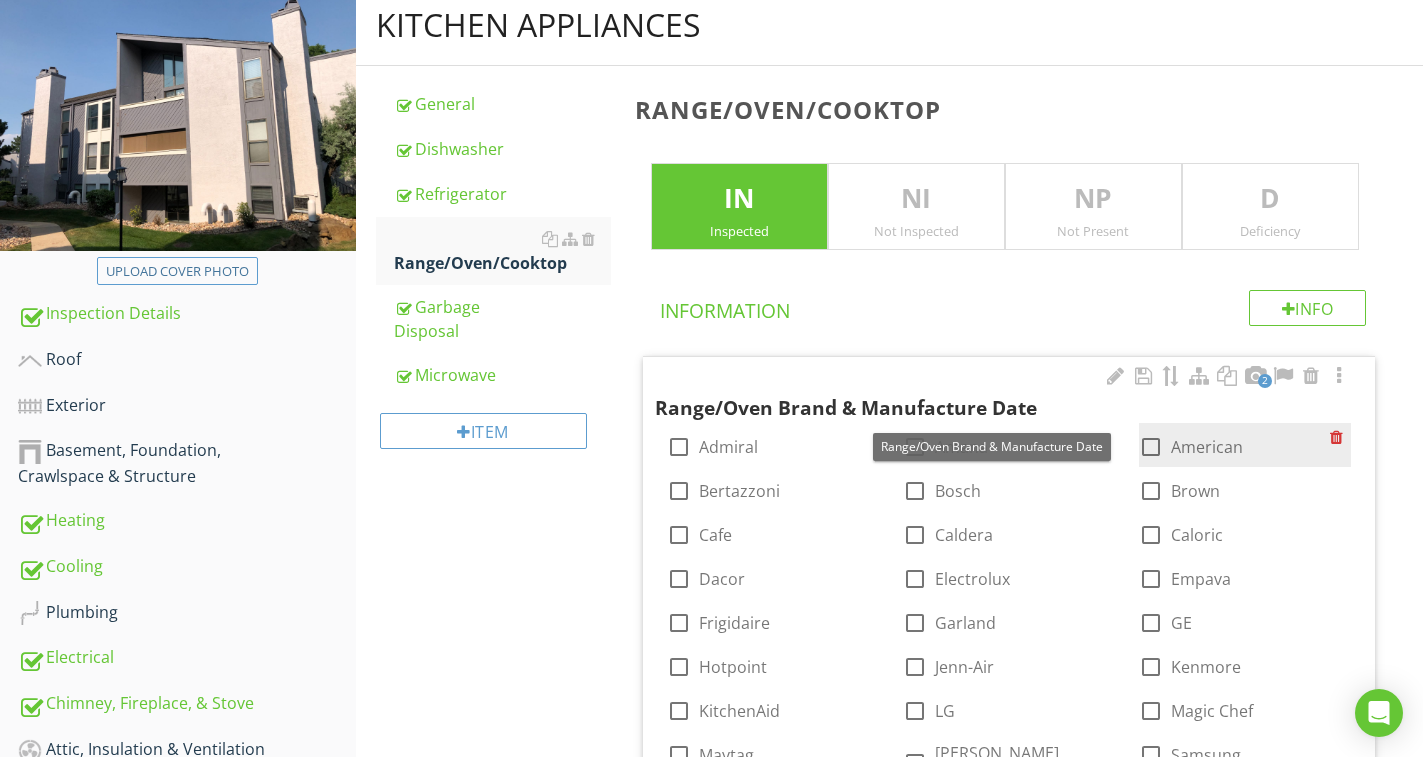 click at bounding box center (1339, 376) 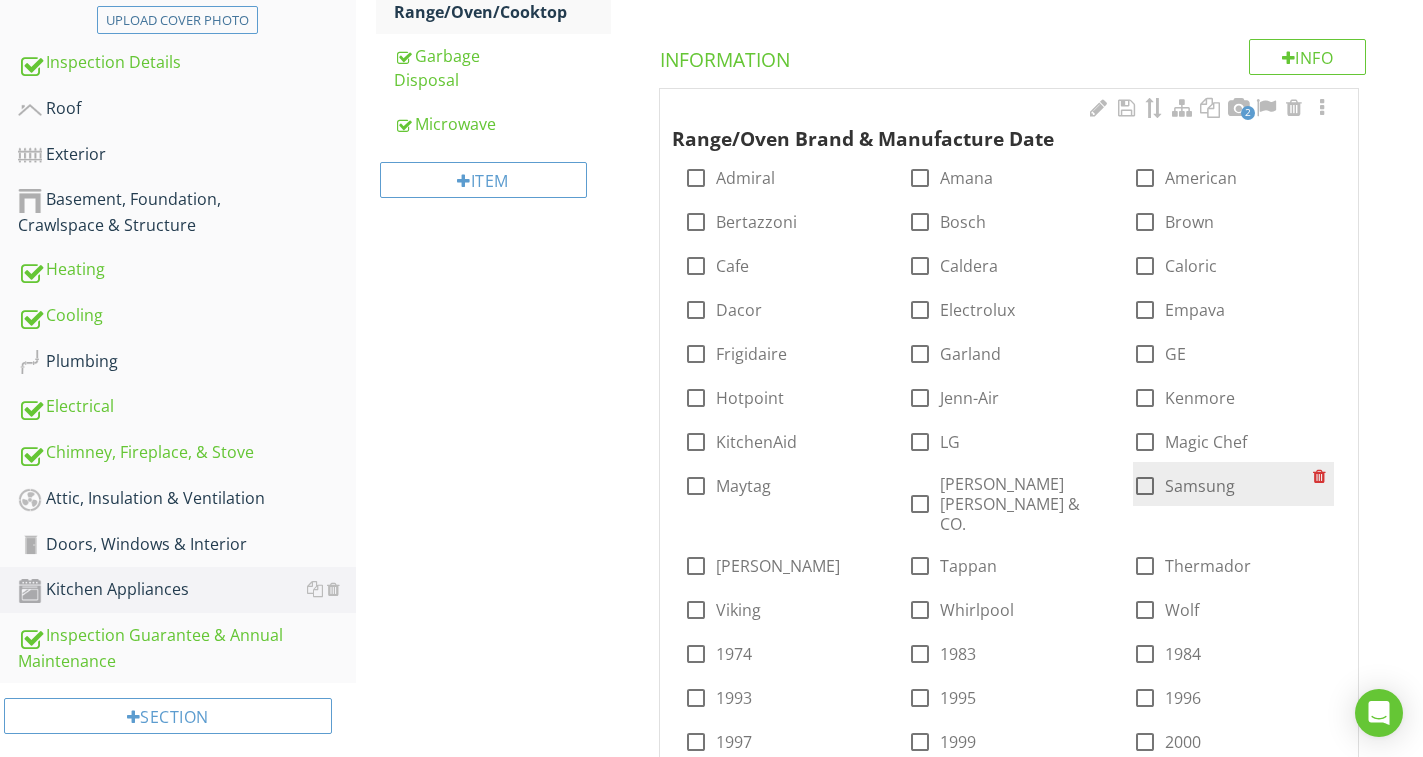scroll, scrollTop: 536, scrollLeft: 0, axis: vertical 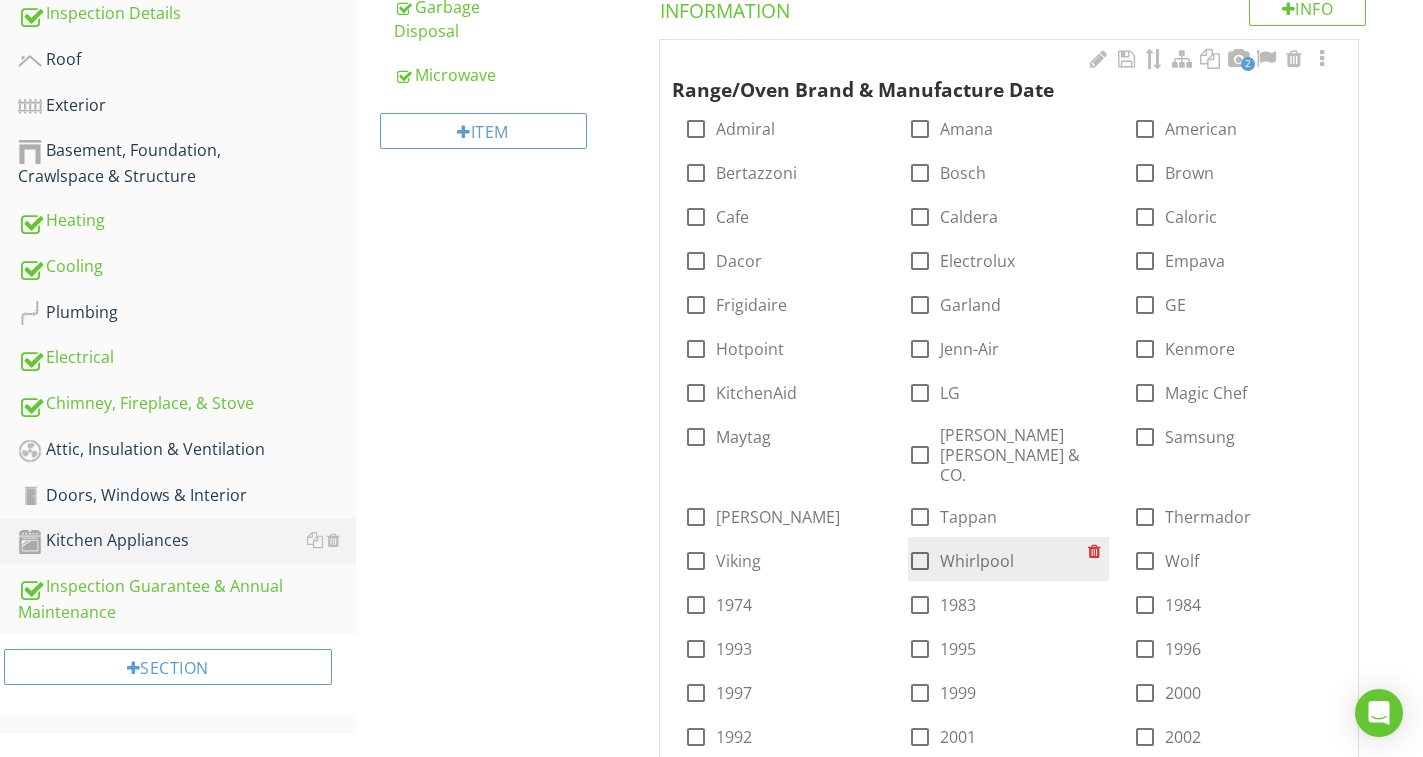 drag, startPoint x: 989, startPoint y: 541, endPoint x: 979, endPoint y: 544, distance: 10.440307 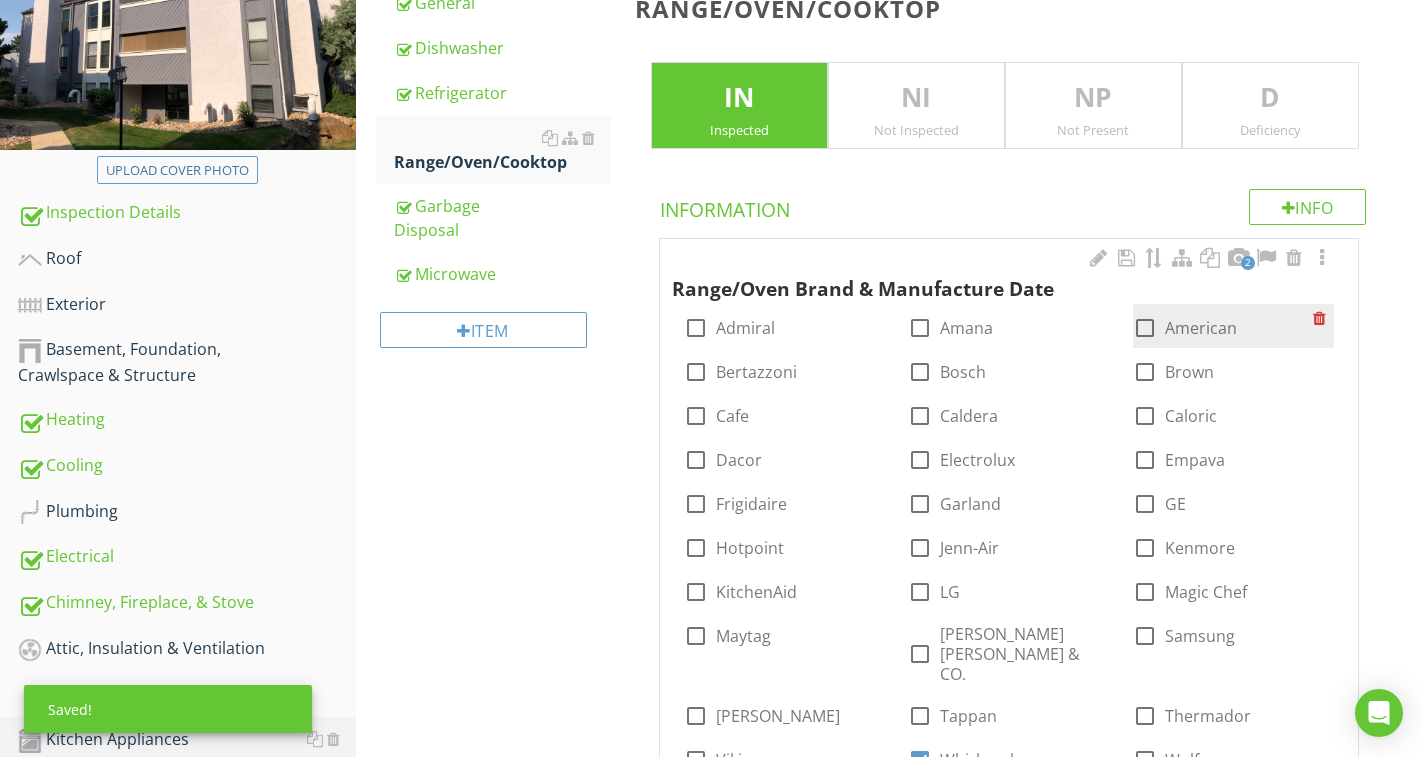 scroll, scrollTop: 336, scrollLeft: 0, axis: vertical 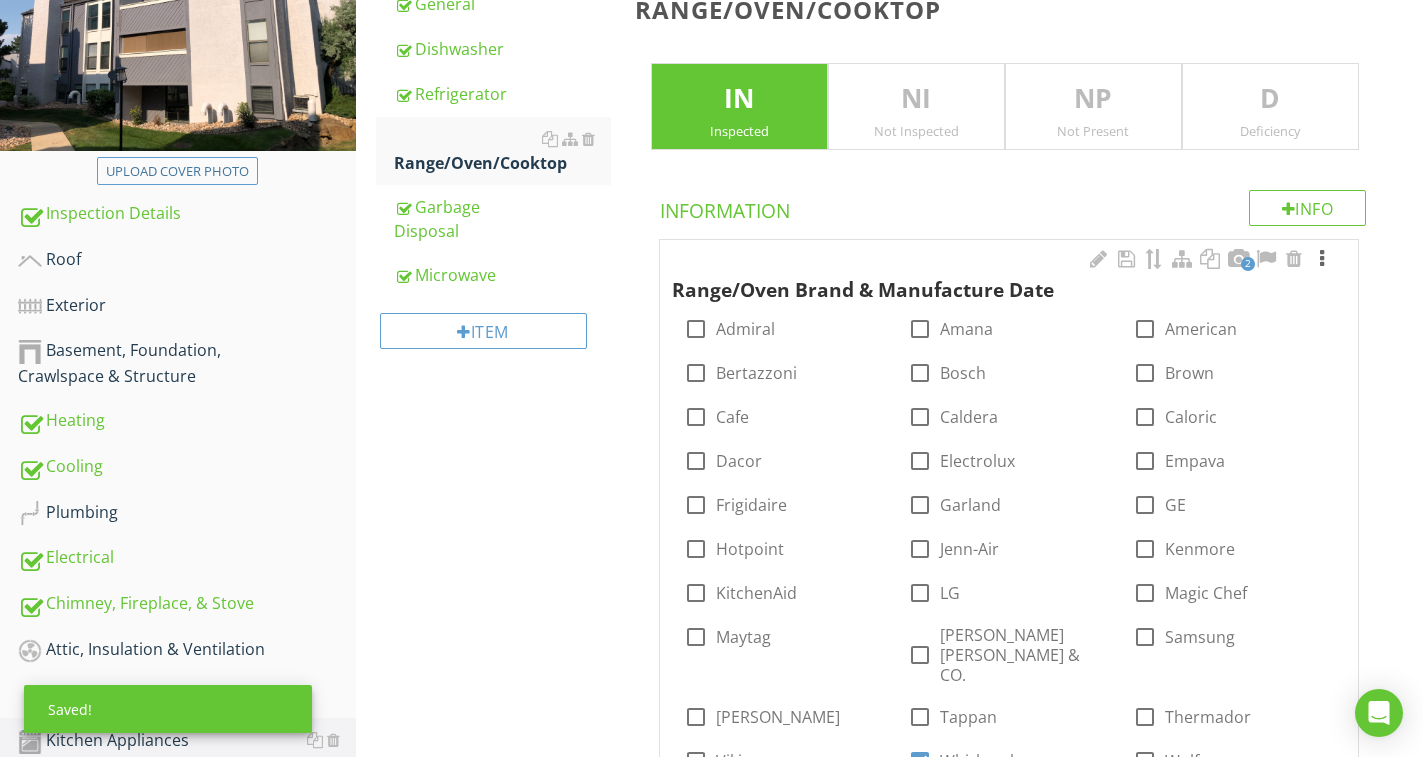 click at bounding box center (1322, 259) 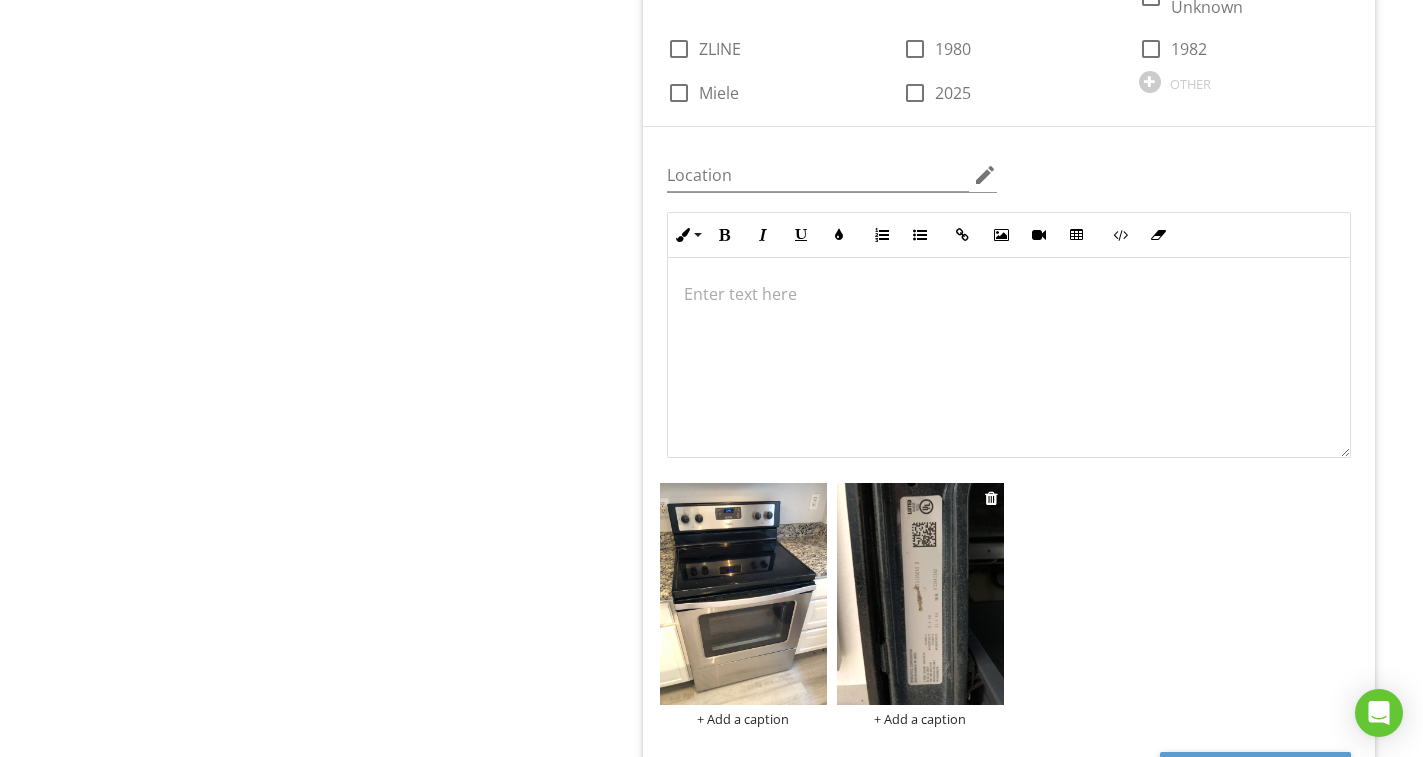 scroll, scrollTop: 1636, scrollLeft: 0, axis: vertical 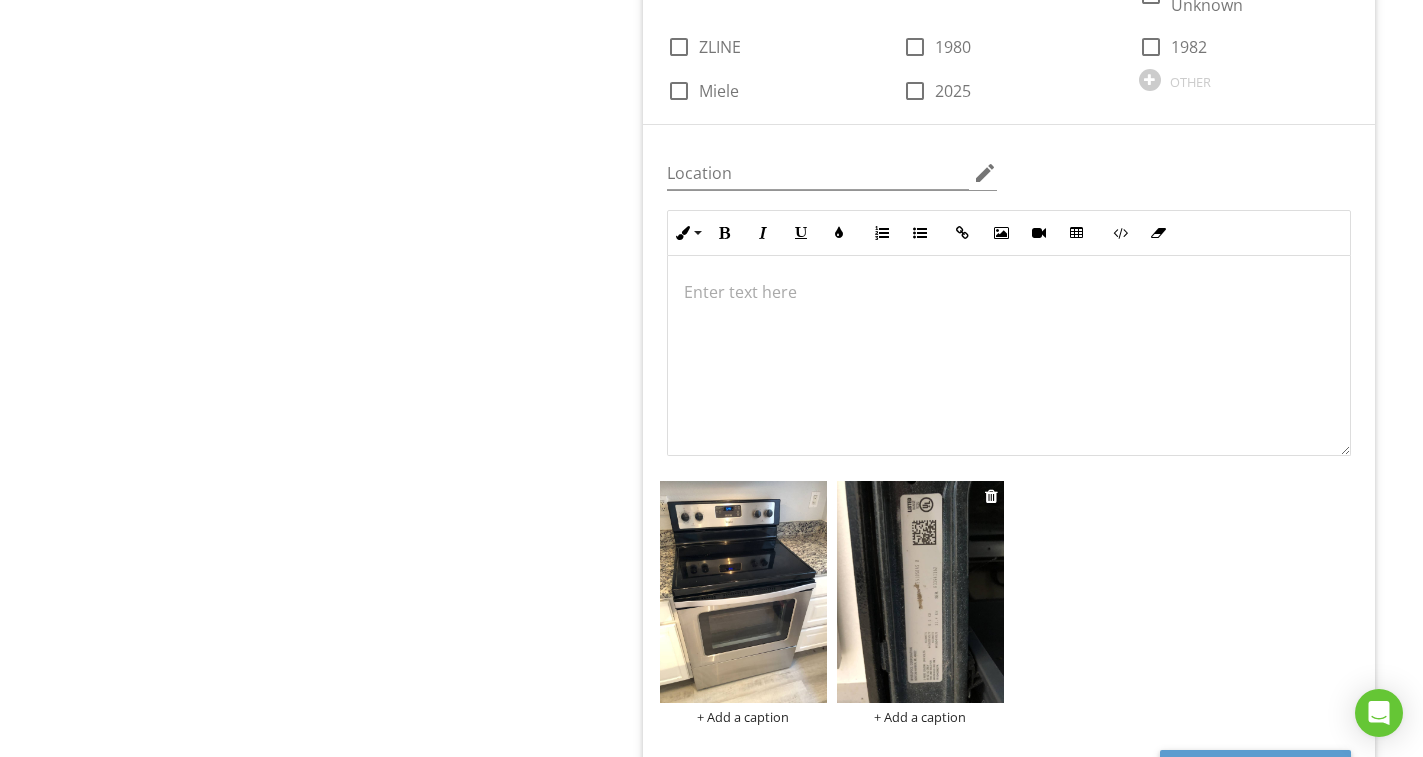 click at bounding box center (920, 592) 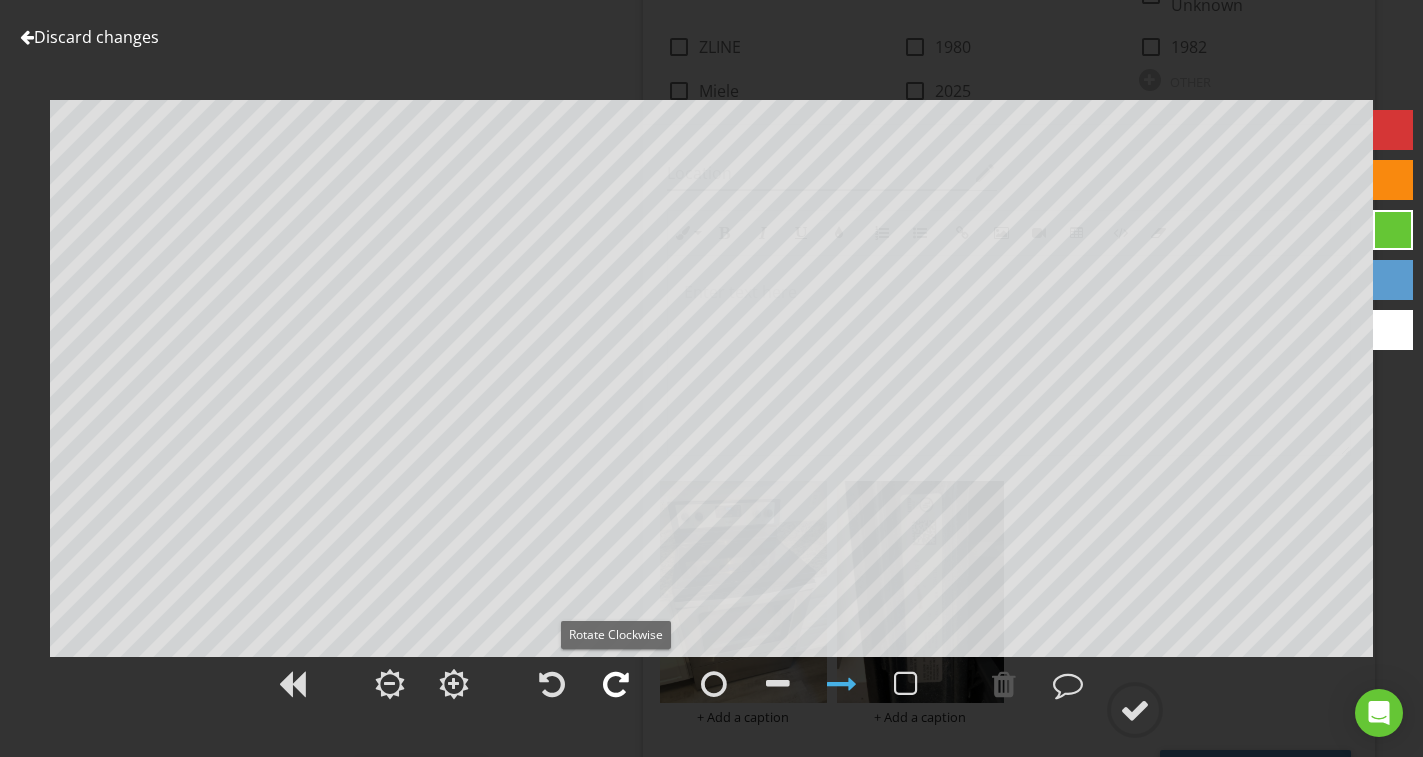 click at bounding box center [616, 684] 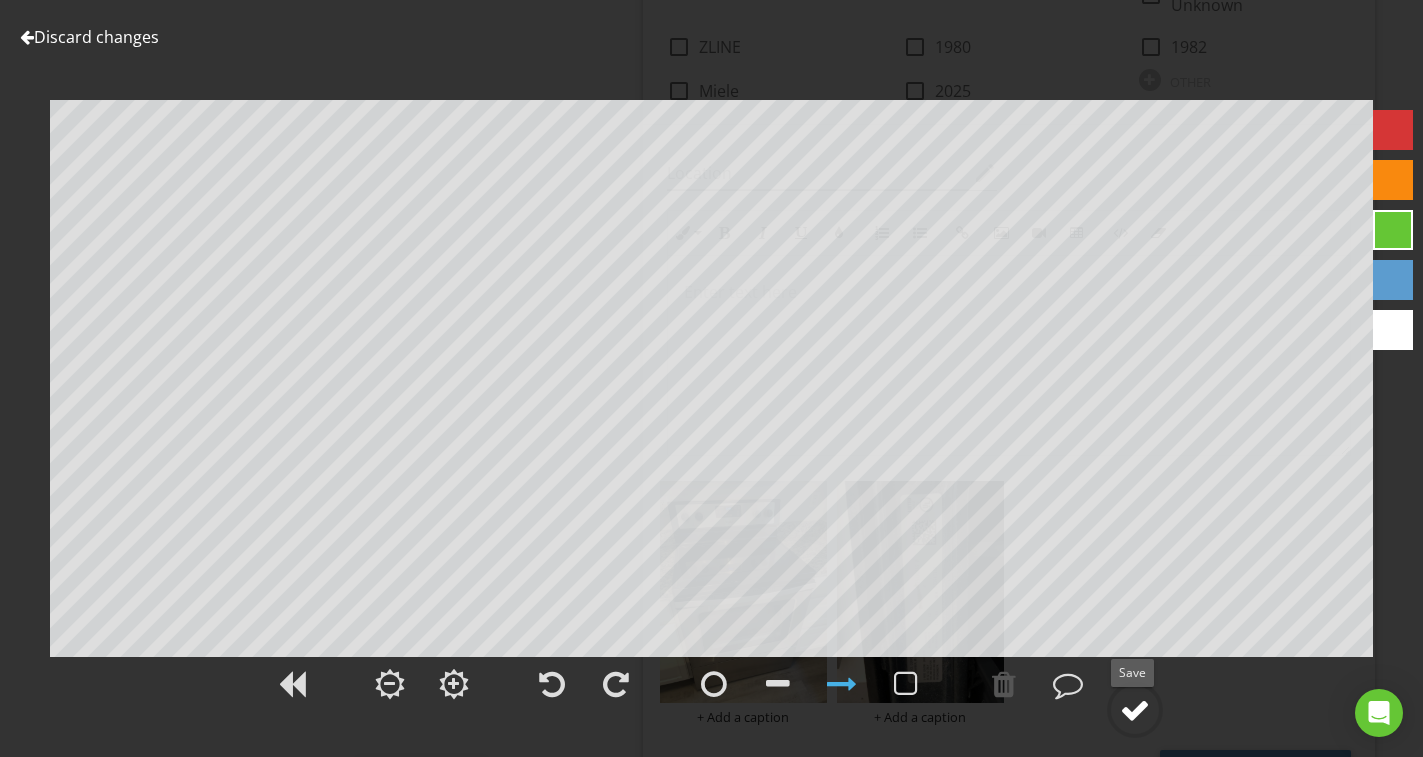 click at bounding box center [1135, 710] 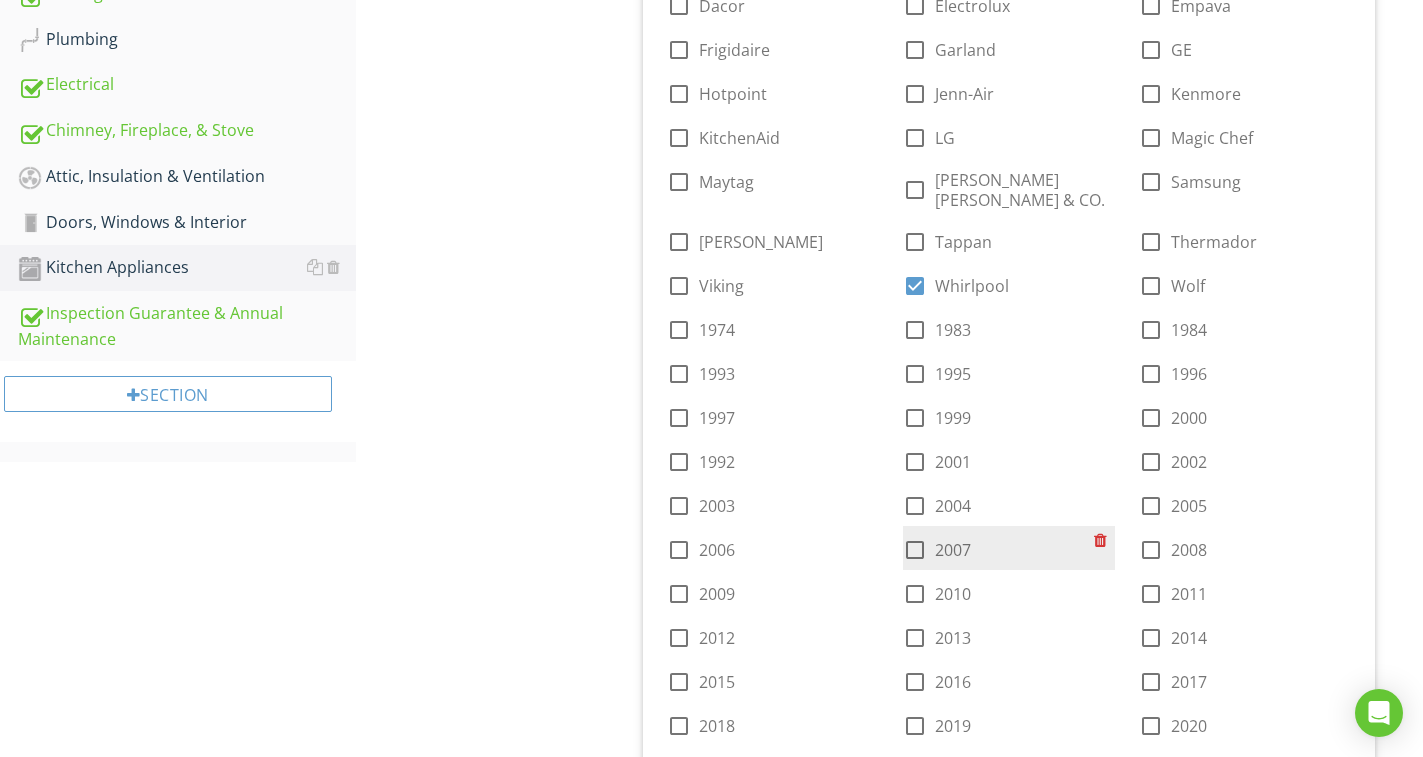 scroll, scrollTop: 836, scrollLeft: 0, axis: vertical 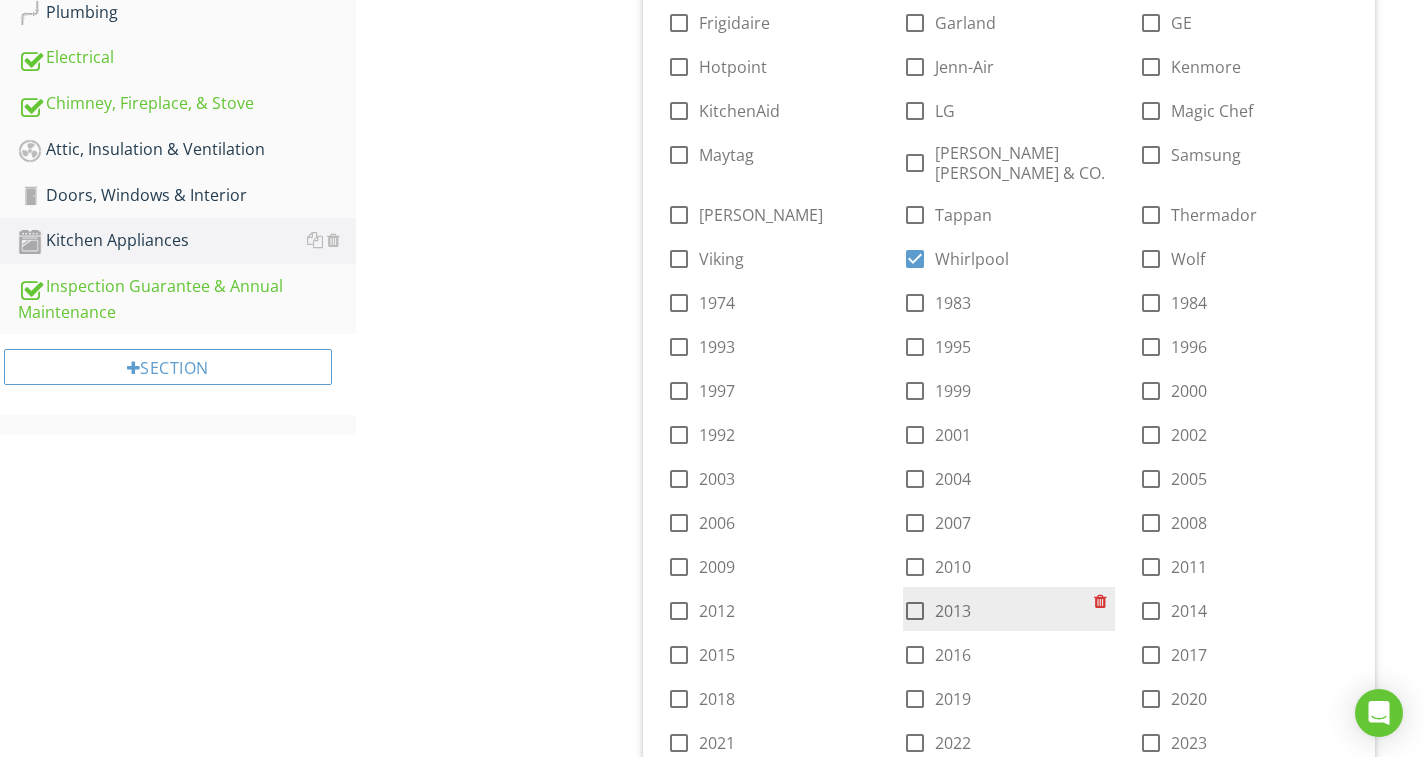 click at bounding box center (915, 611) 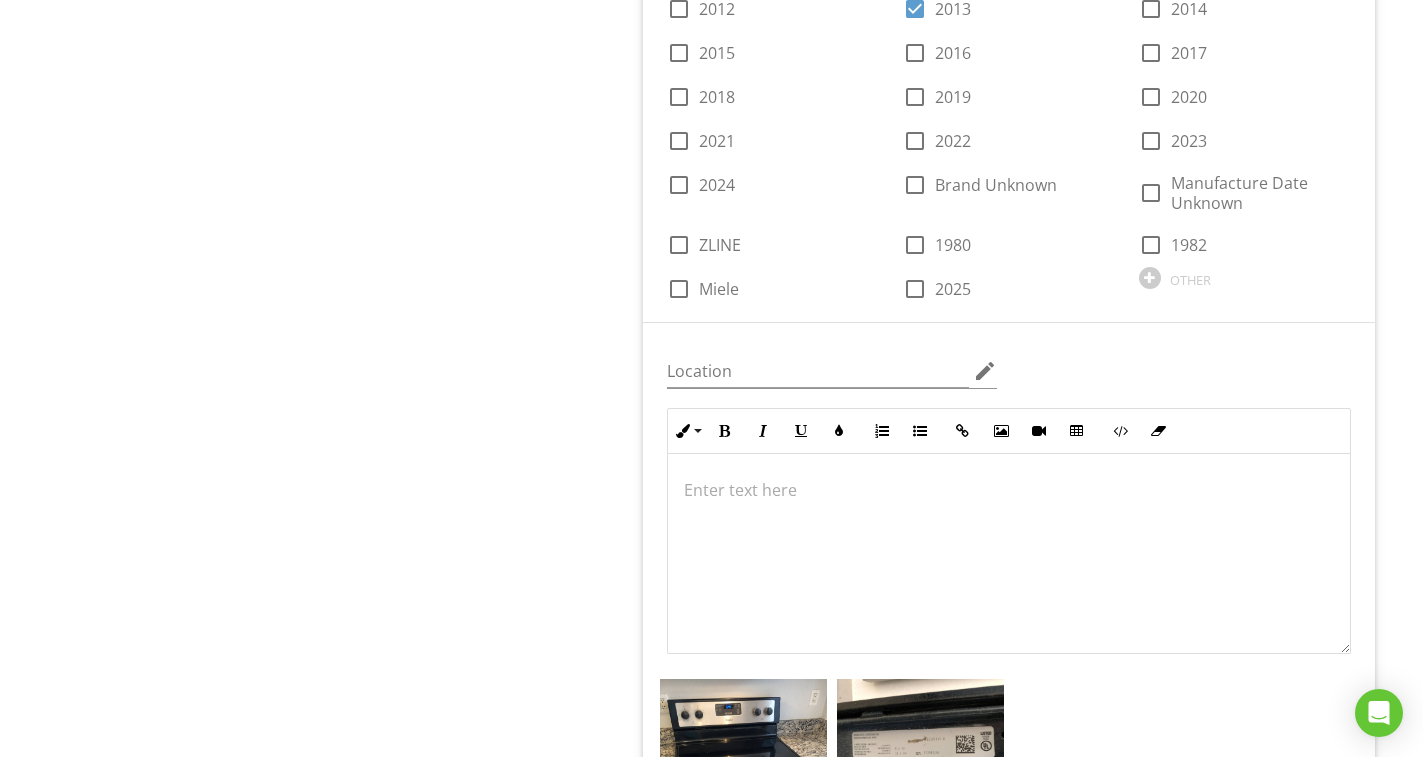 scroll, scrollTop: 1836, scrollLeft: 0, axis: vertical 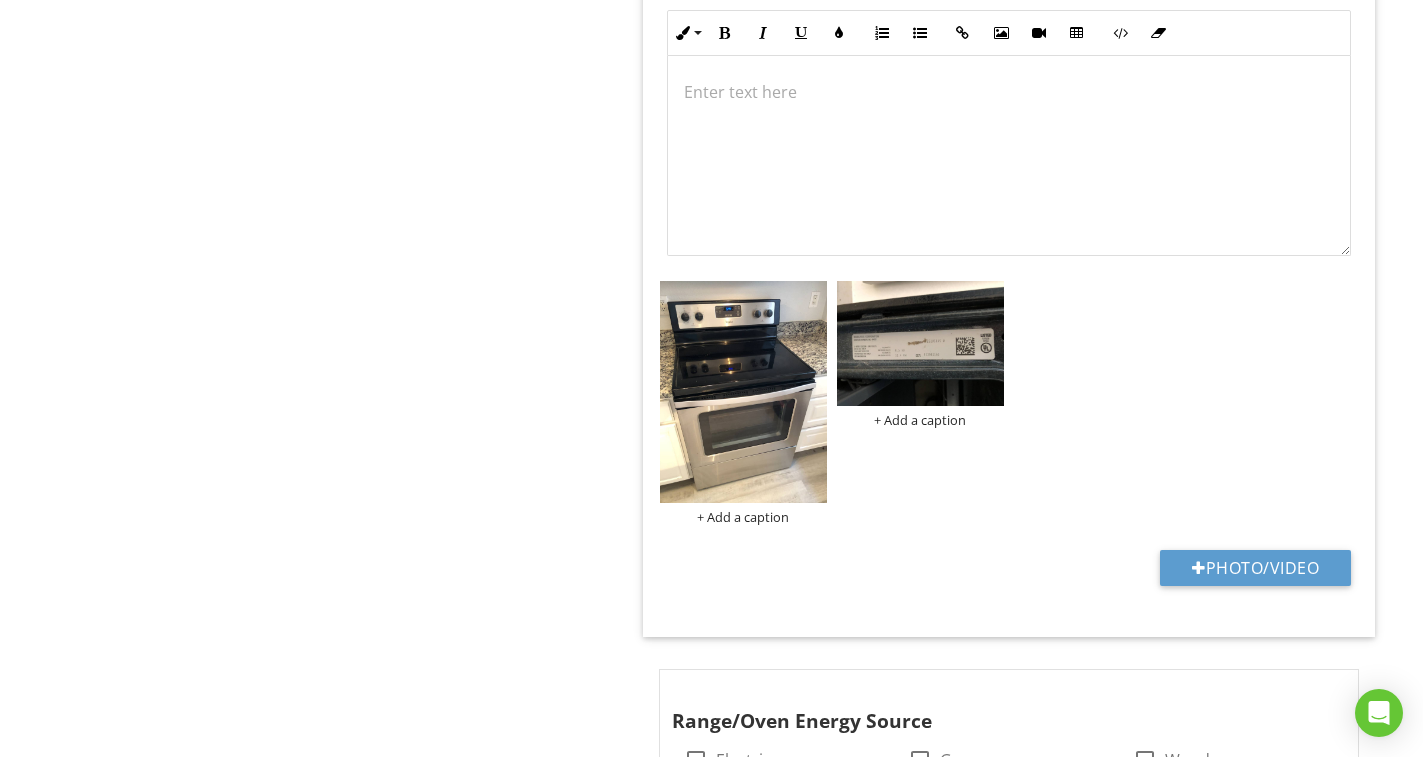 click on "Kitchen Appliances
General
Dishwasher
Refrigerator
Range/Oven/Cooktop
Garbage Disposal
Microwave
Item
Range/Oven/Cooktop
IN   Inspected NI   Not Inspected NP   Not Present D   Deficiency
Info
Information                 2
Range/Oven Brand & Manufacture Date
check_box_outline_blank Admiral   check_box_outline_blank Amana   check_box_outline_blank American   check_box_outline_blank Bertazzoni   check_box_outline_blank Bosch   check_box_outline_blank Brown   check_box_outline_blank Cafe   check_box_outline_blank Caldera   check_box_outline_blank Caloric   check_box_outline_blank Dacor   check_box_outline_blank Electrolux   check_box_outline_blank Empava" at bounding box center (889, 1669) 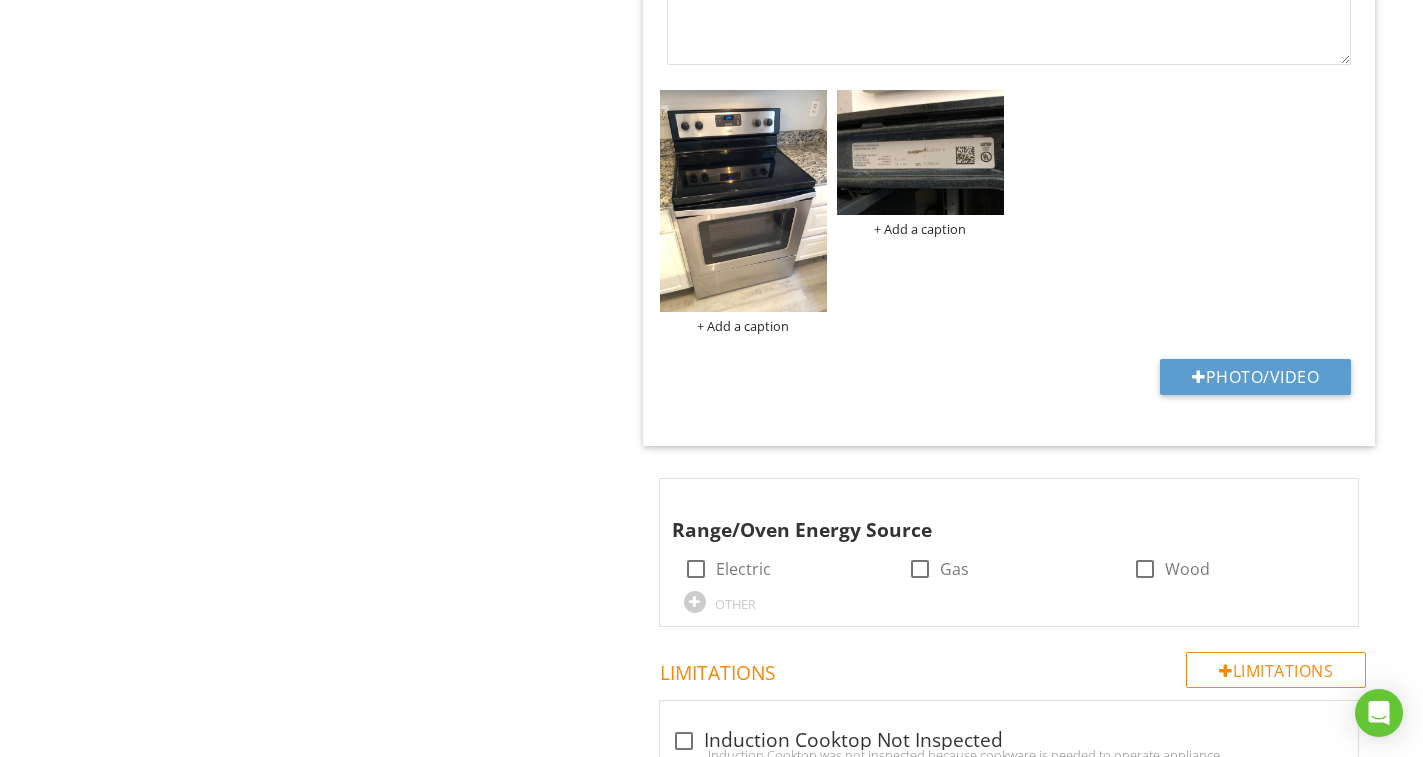 scroll, scrollTop: 2236, scrollLeft: 0, axis: vertical 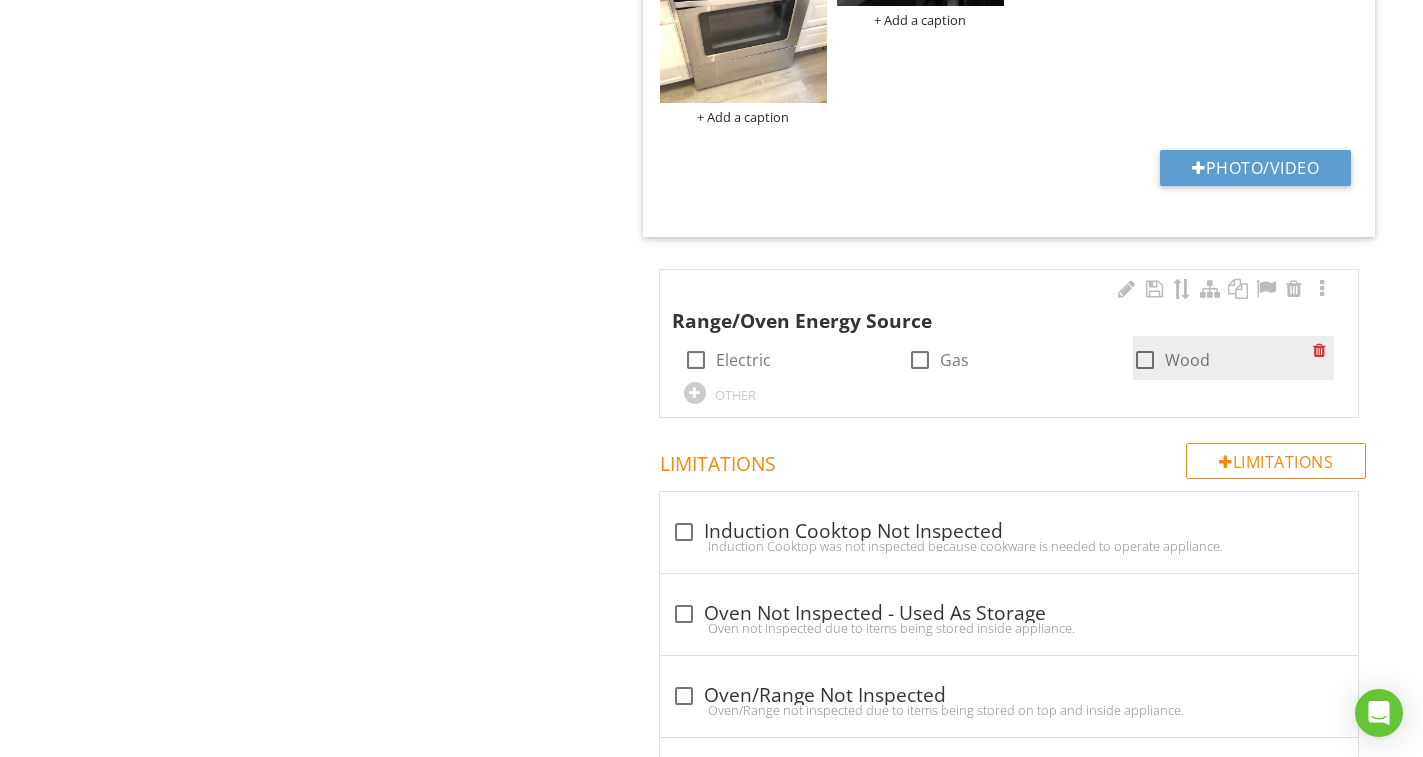 click at bounding box center [696, 360] 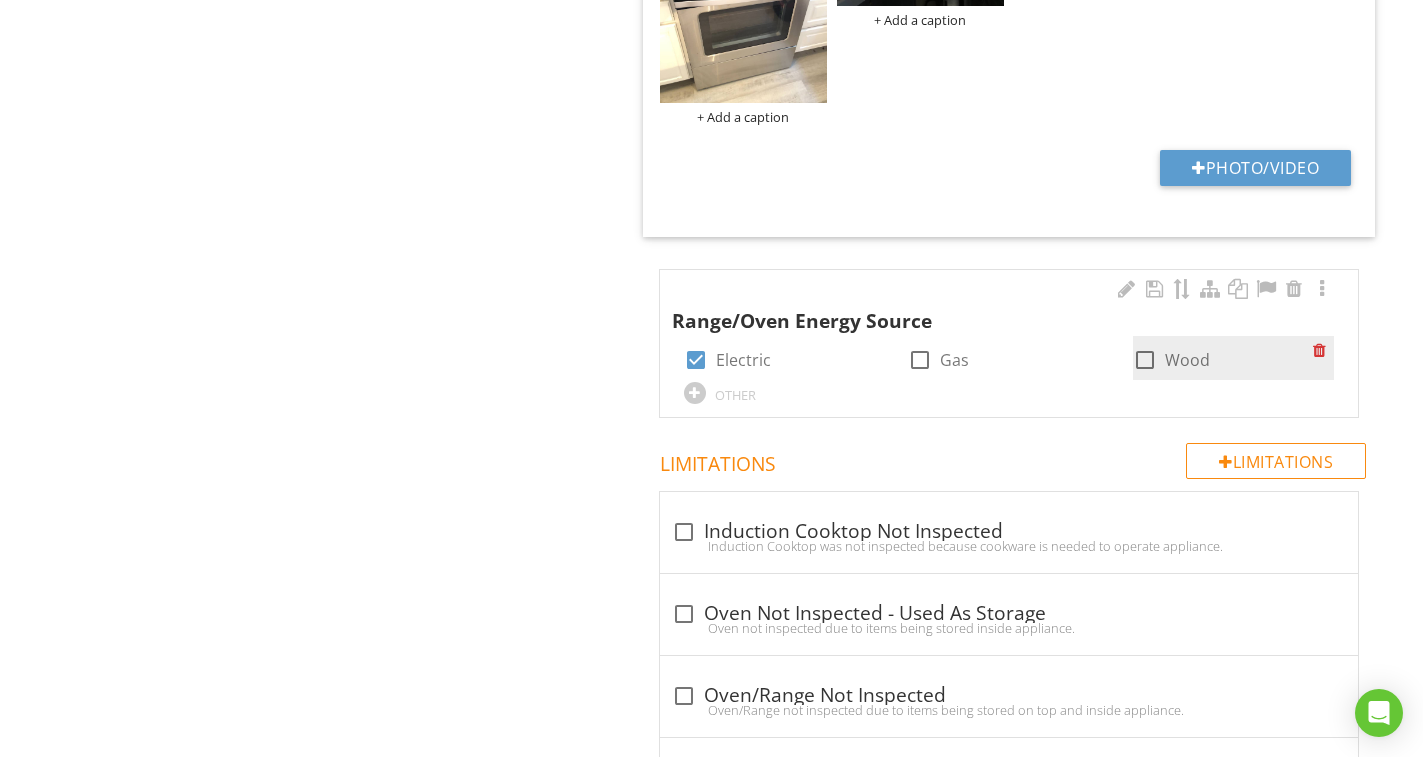 checkbox on "true" 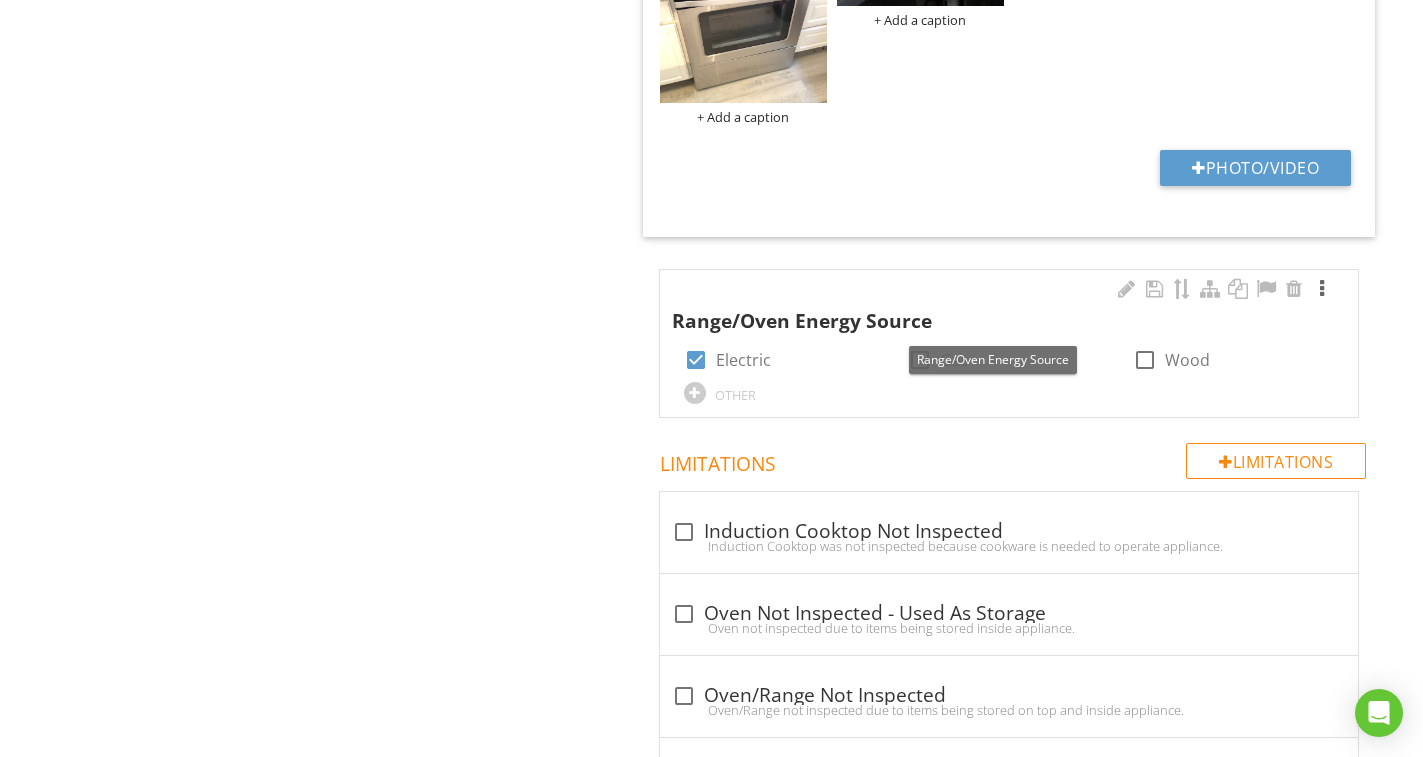 click at bounding box center [1322, 289] 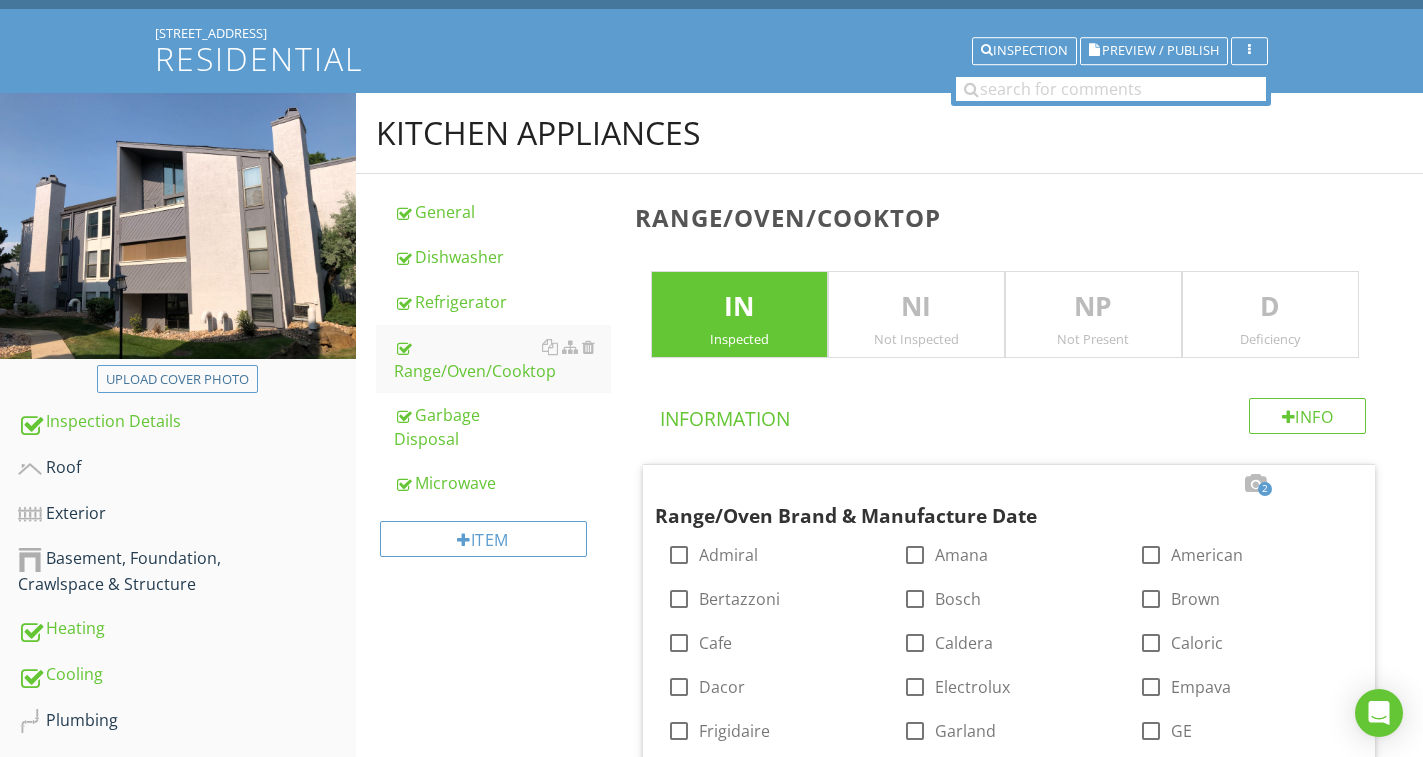 scroll, scrollTop: 118, scrollLeft: 0, axis: vertical 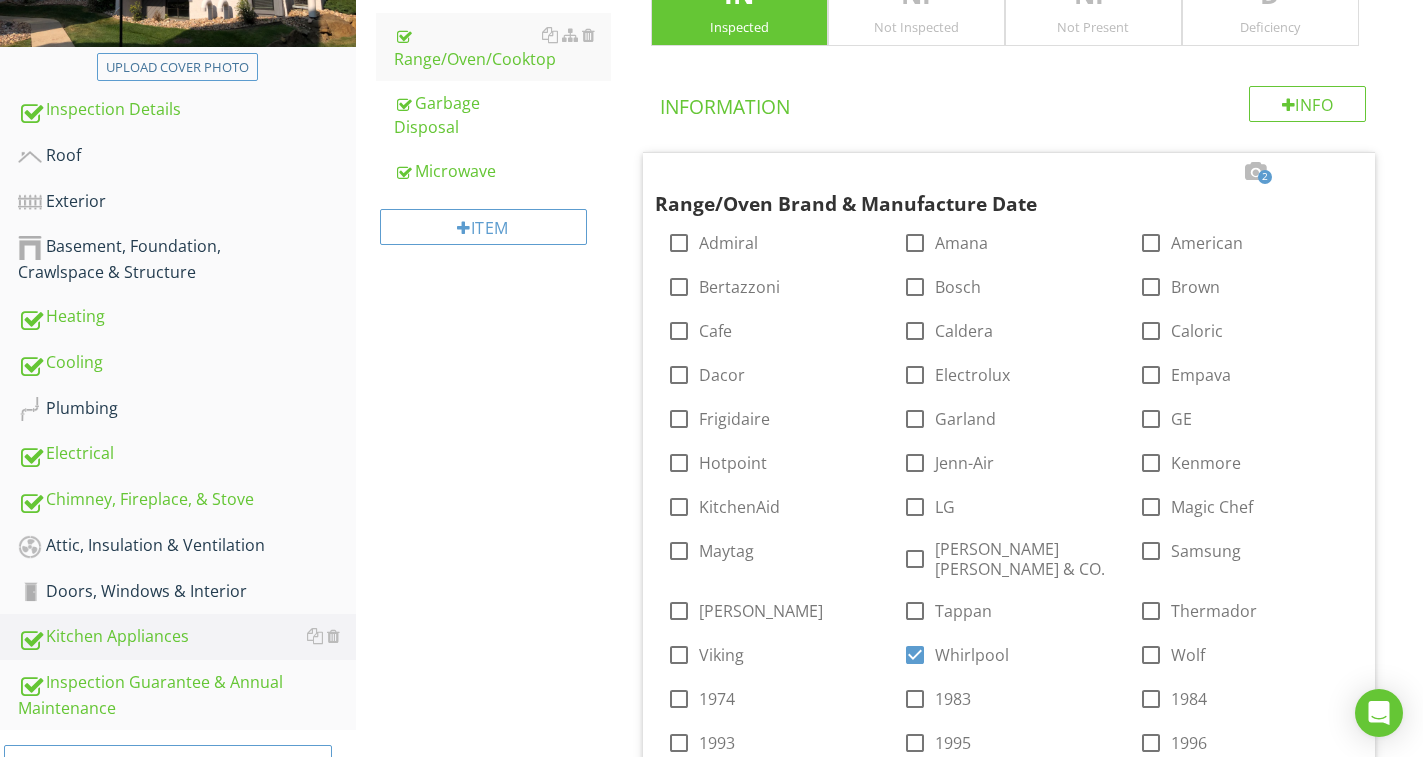 drag, startPoint x: 84, startPoint y: 401, endPoint x: 1431, endPoint y: 435, distance: 1347.4291 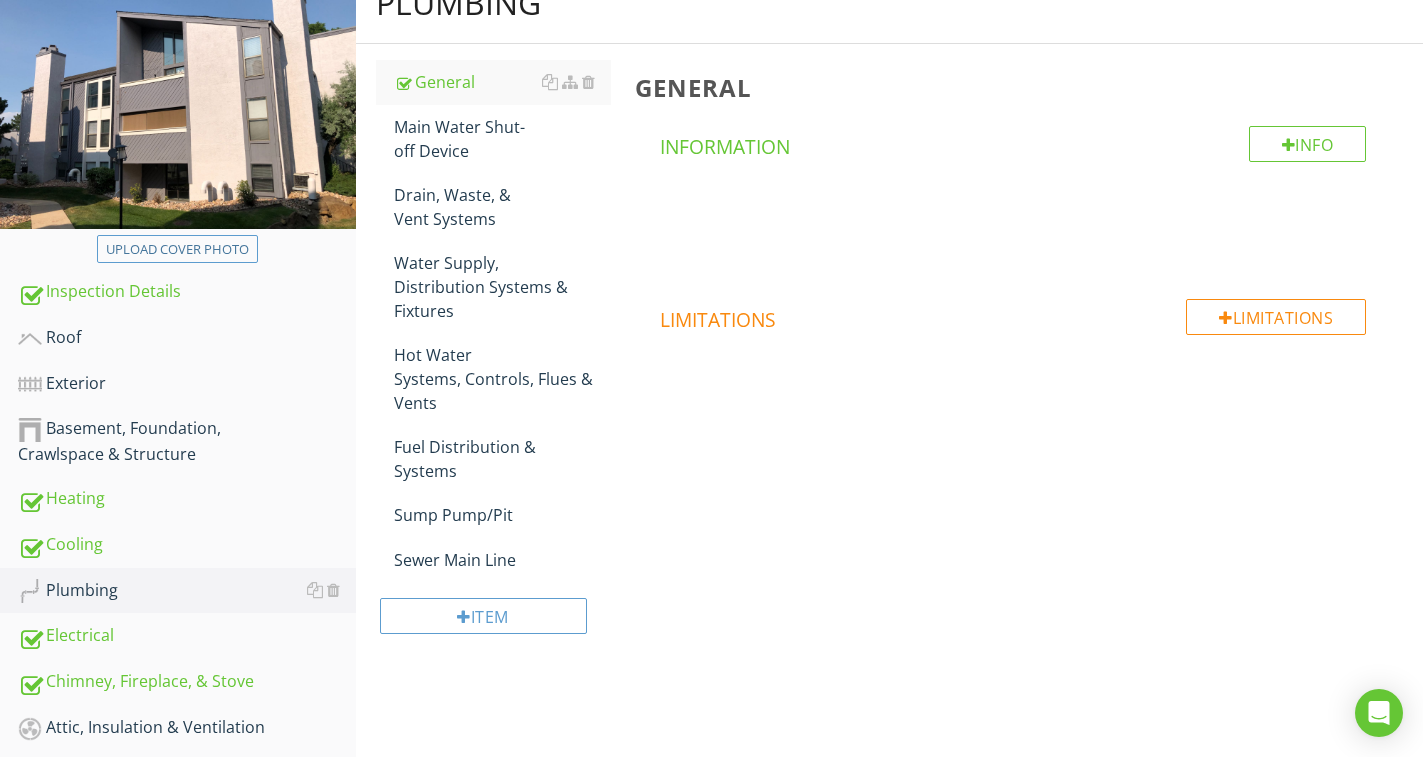 scroll, scrollTop: 240, scrollLeft: 0, axis: vertical 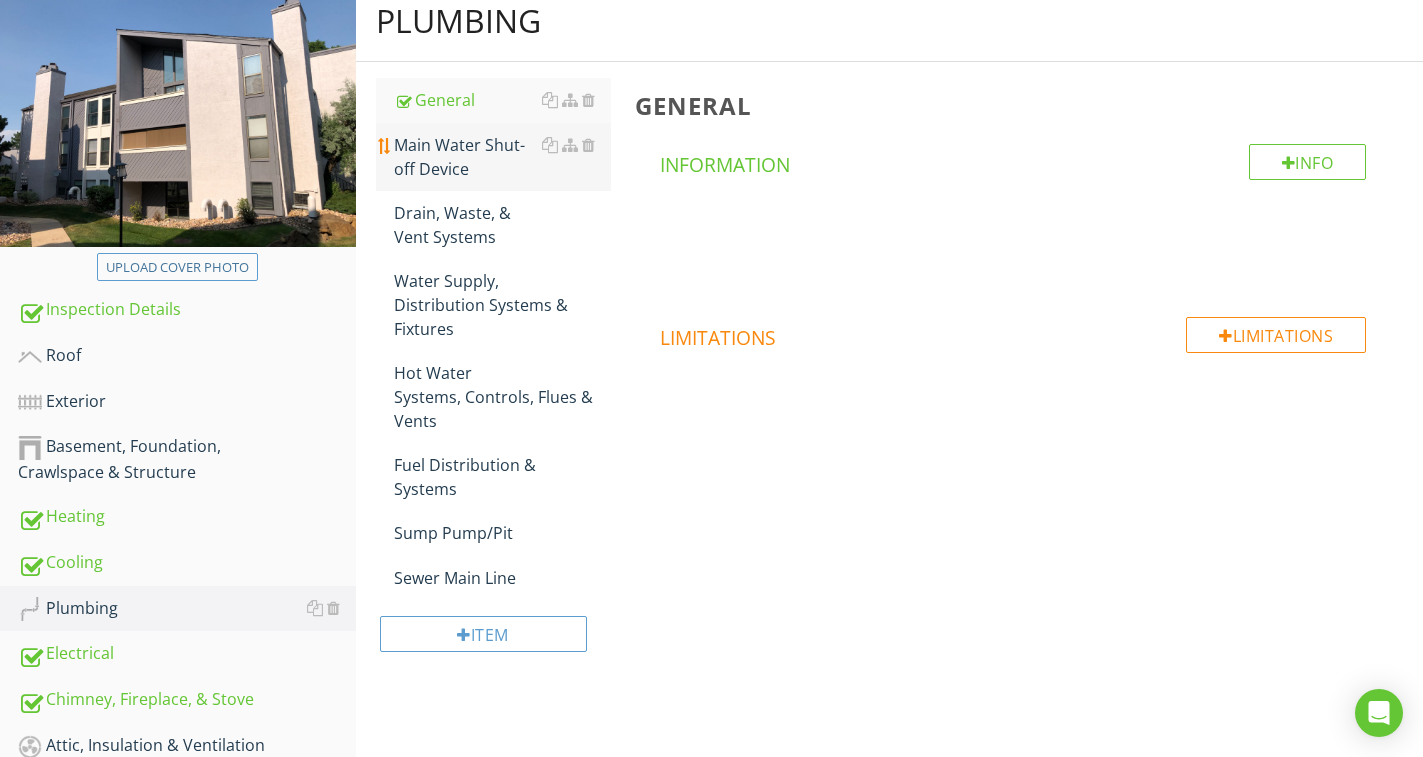 click on "Main Water Shut-off Device" at bounding box center (502, 157) 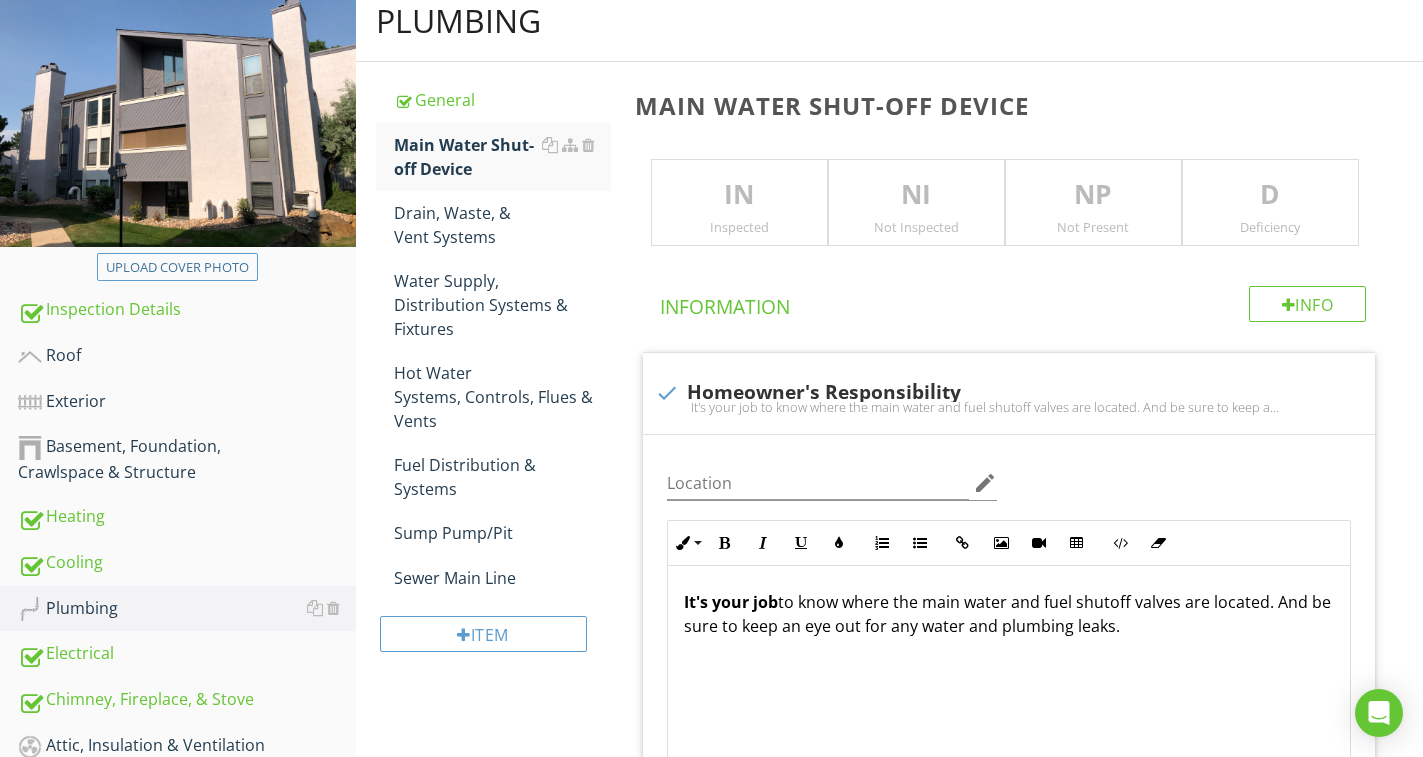 click on "IN" at bounding box center (739, 195) 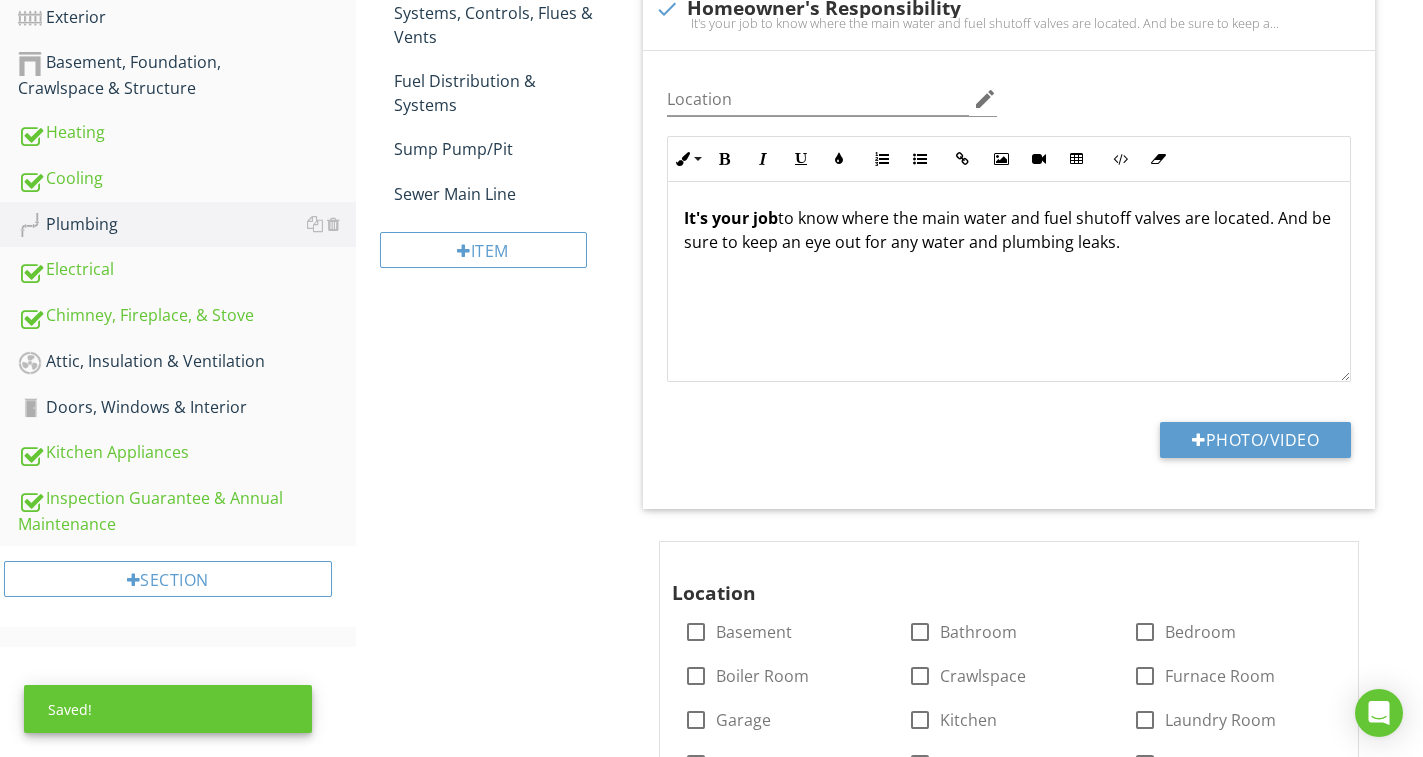 scroll, scrollTop: 840, scrollLeft: 0, axis: vertical 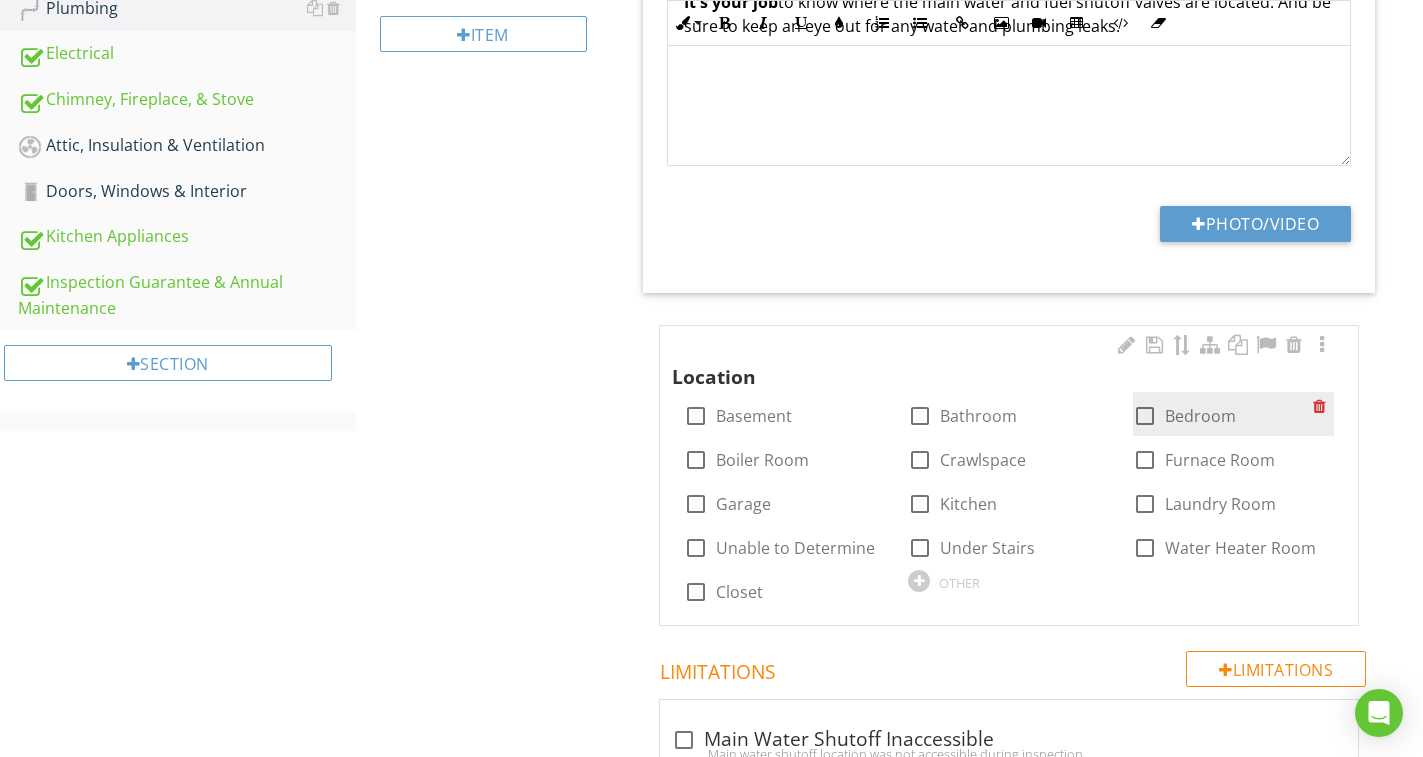 drag, startPoint x: 1142, startPoint y: 503, endPoint x: 1284, endPoint y: 411, distance: 169.1981 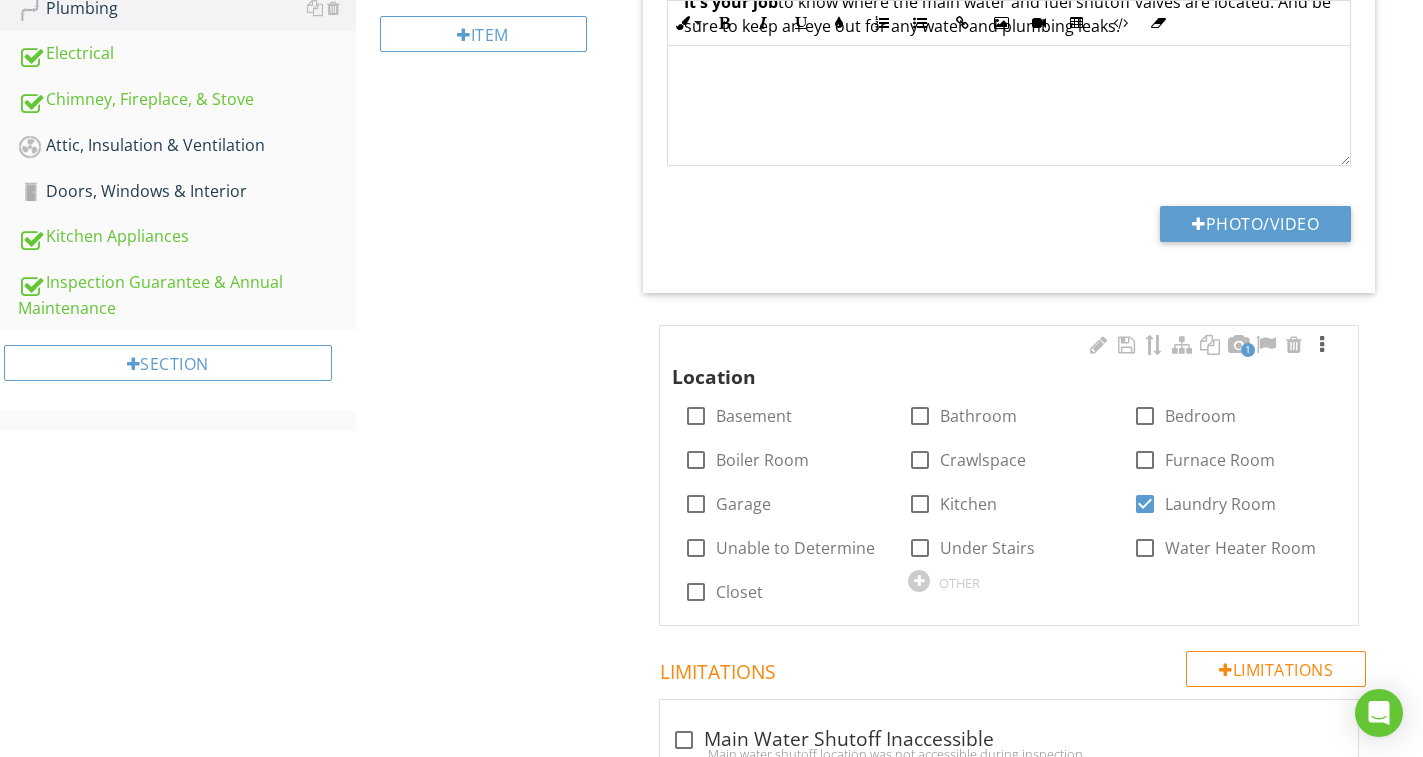 click at bounding box center (1322, 345) 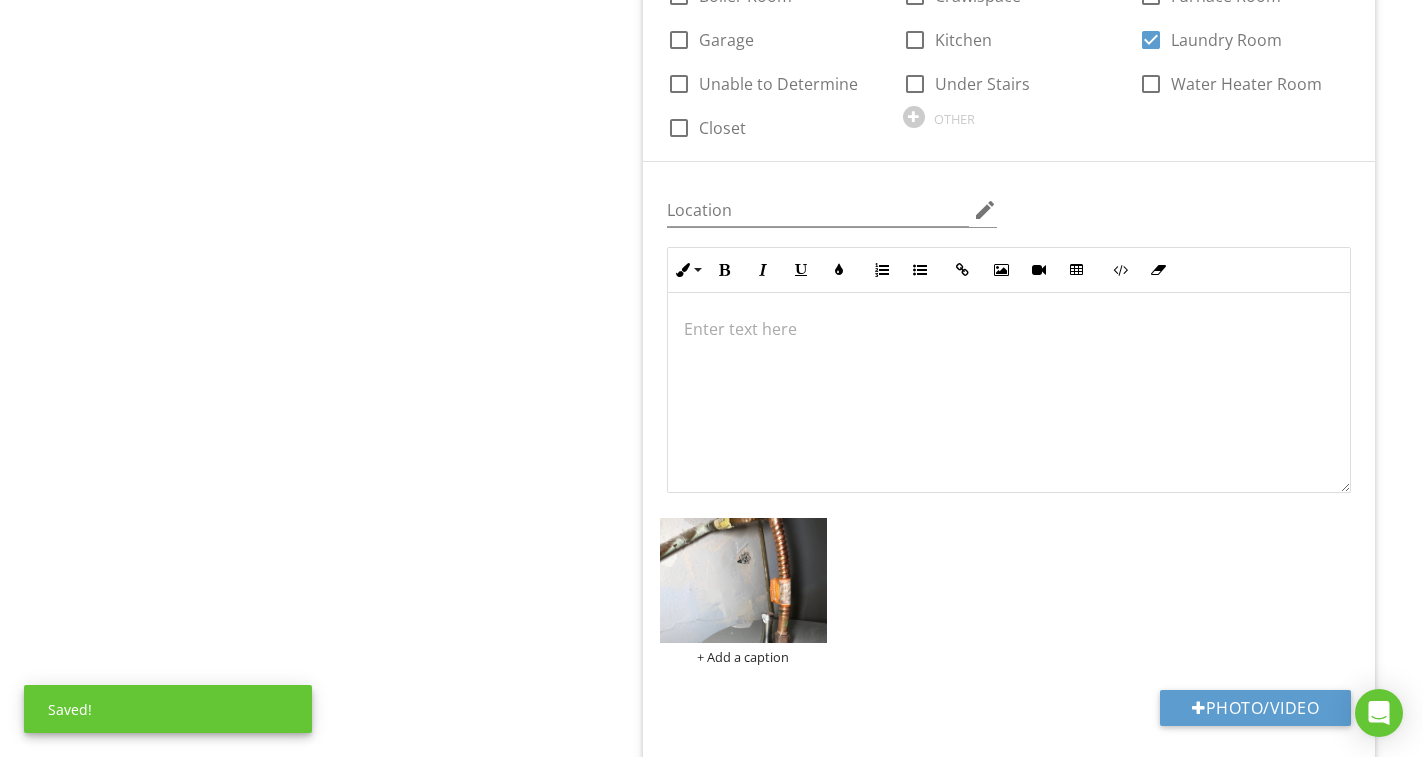 scroll, scrollTop: 1340, scrollLeft: 0, axis: vertical 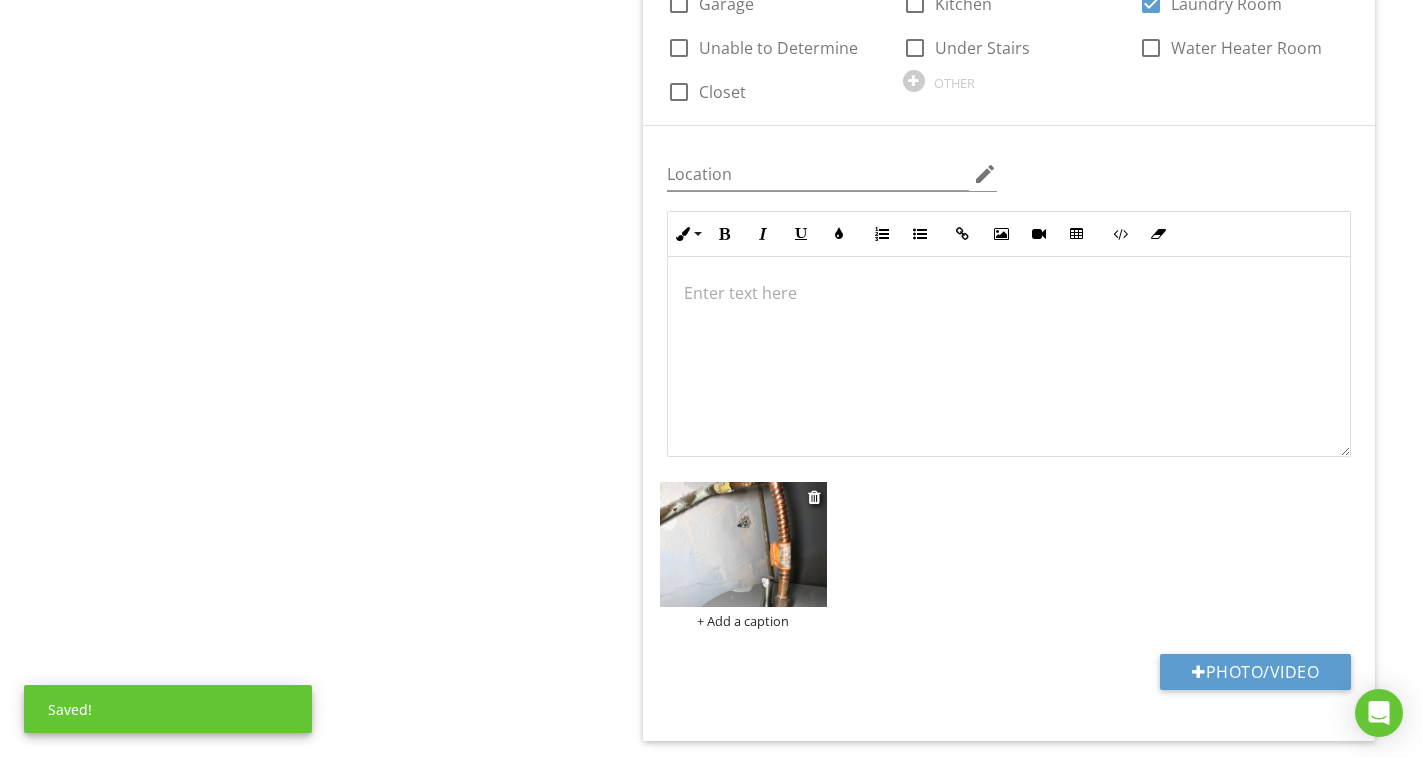 click at bounding box center [743, 544] 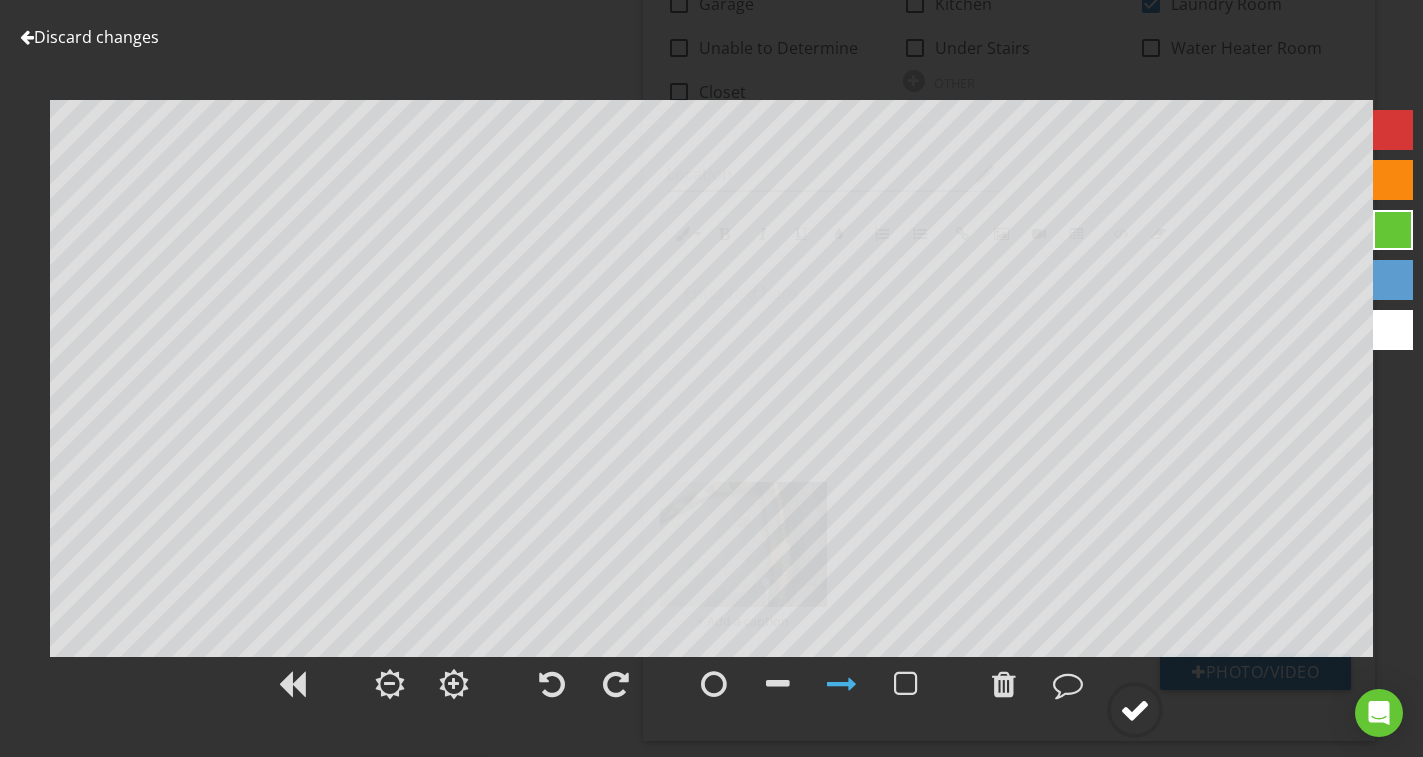 click at bounding box center [1135, 710] 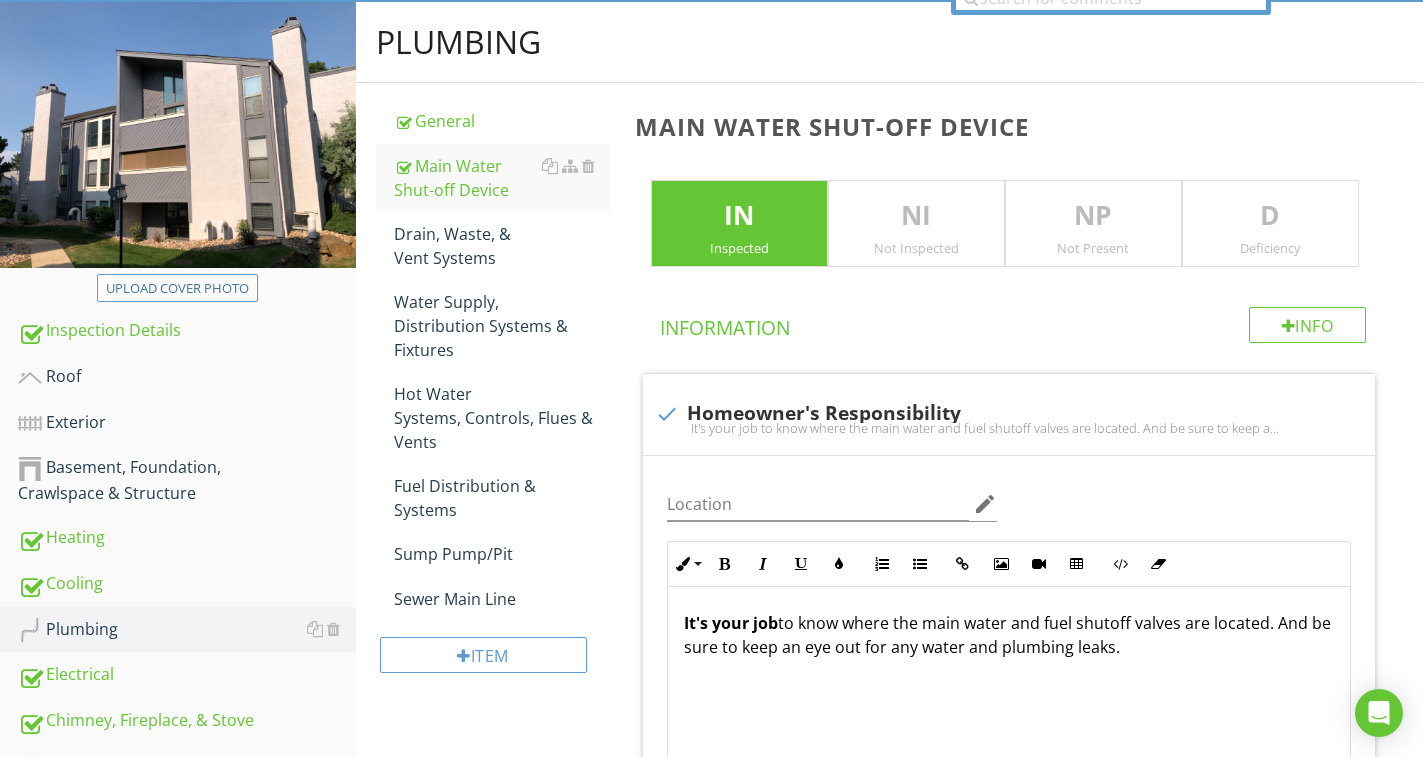scroll, scrollTop: 210, scrollLeft: 0, axis: vertical 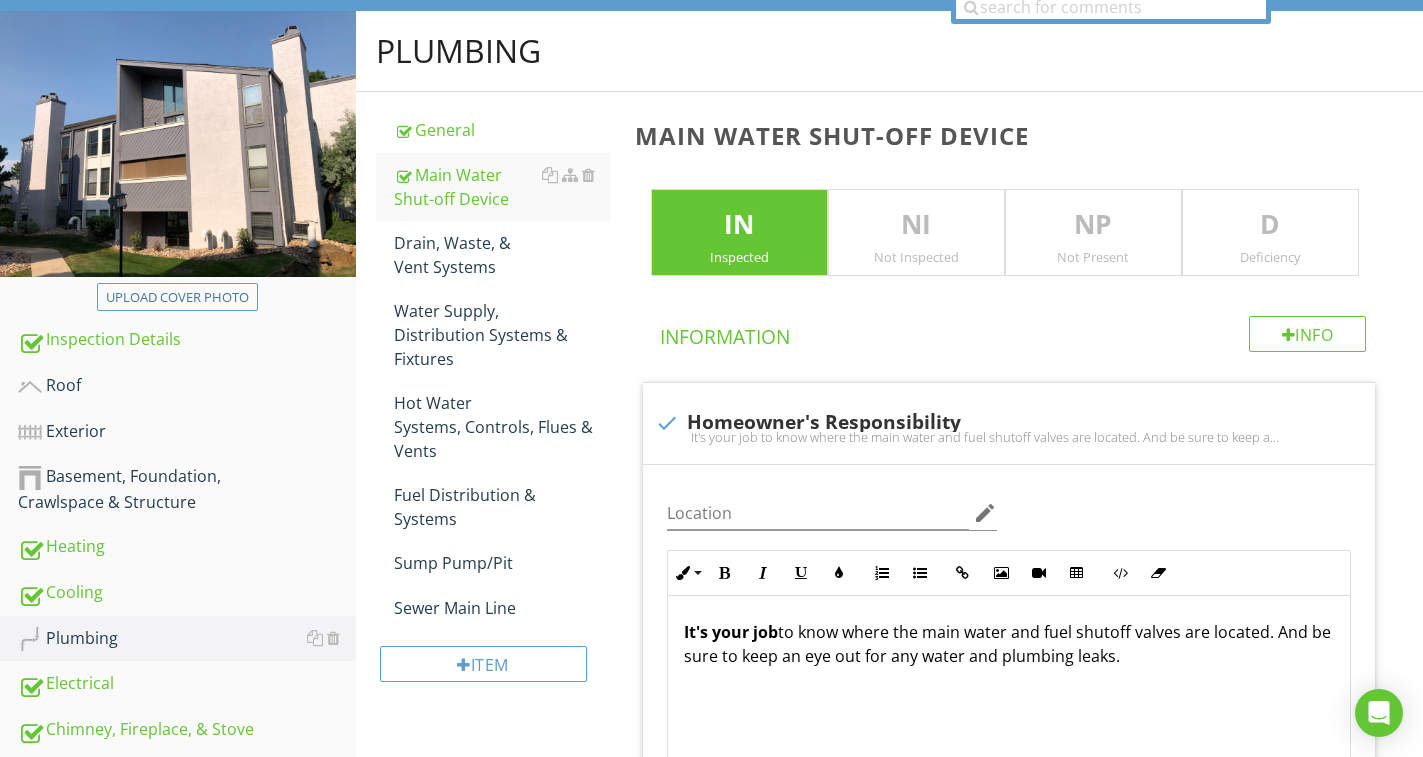 drag, startPoint x: 449, startPoint y: 423, endPoint x: 19, endPoint y: 241, distance: 466.9304 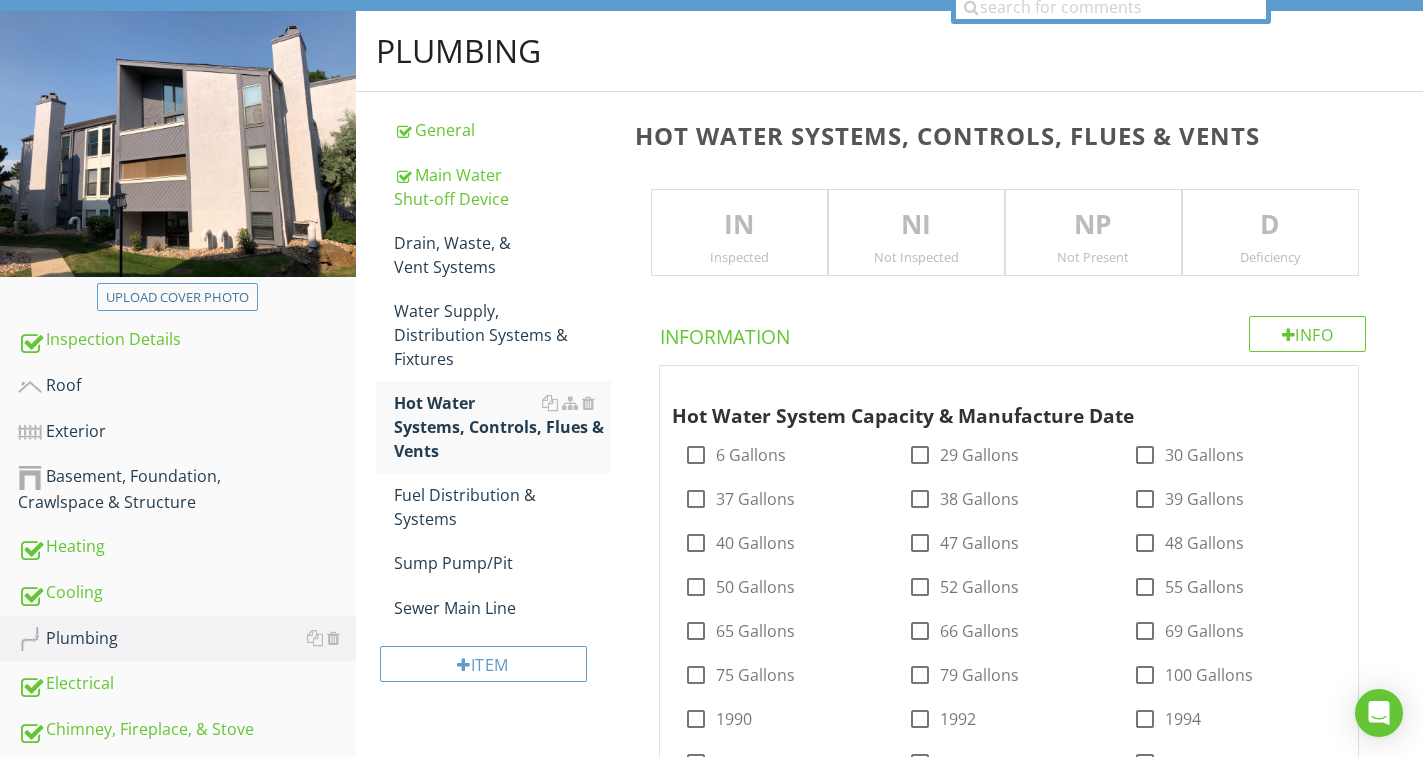 click on "IN" at bounding box center (739, 225) 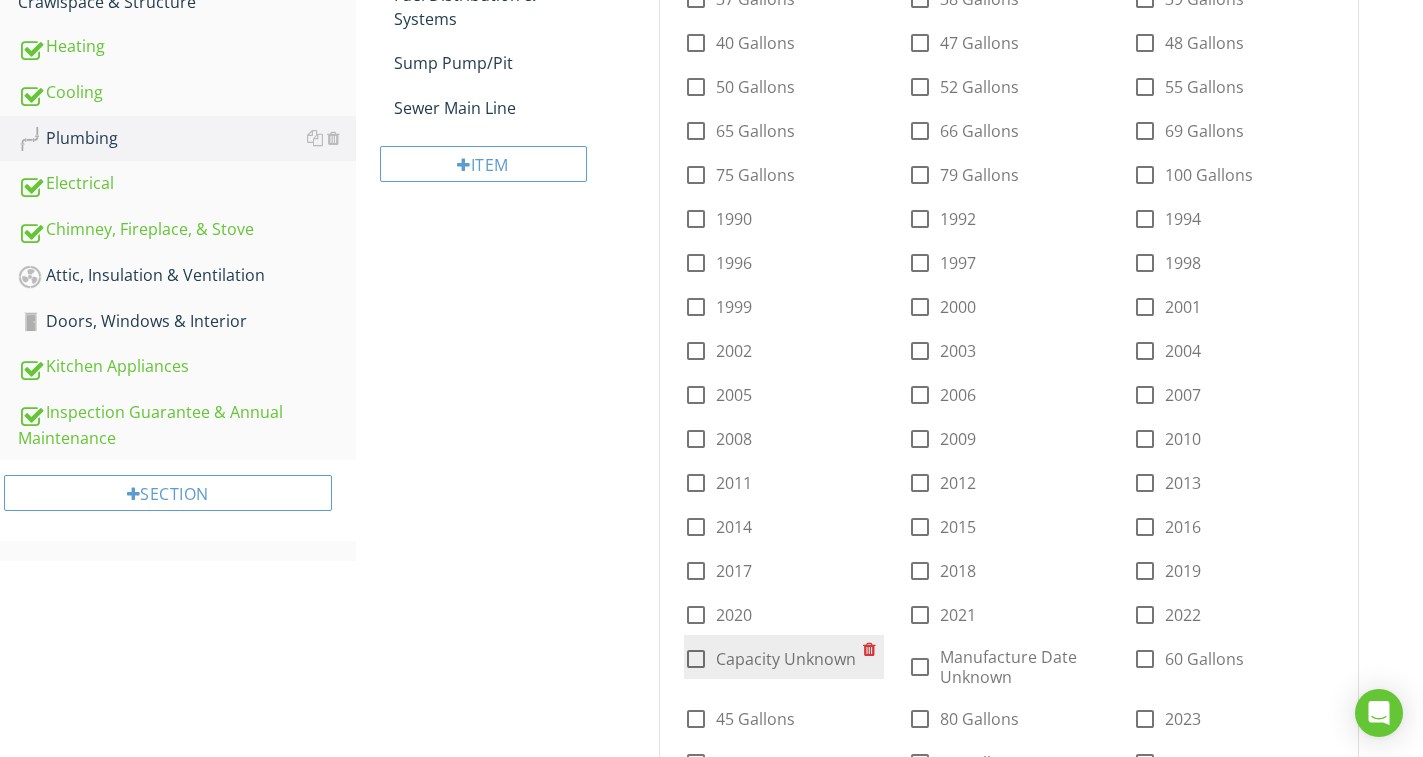 scroll, scrollTop: 810, scrollLeft: 0, axis: vertical 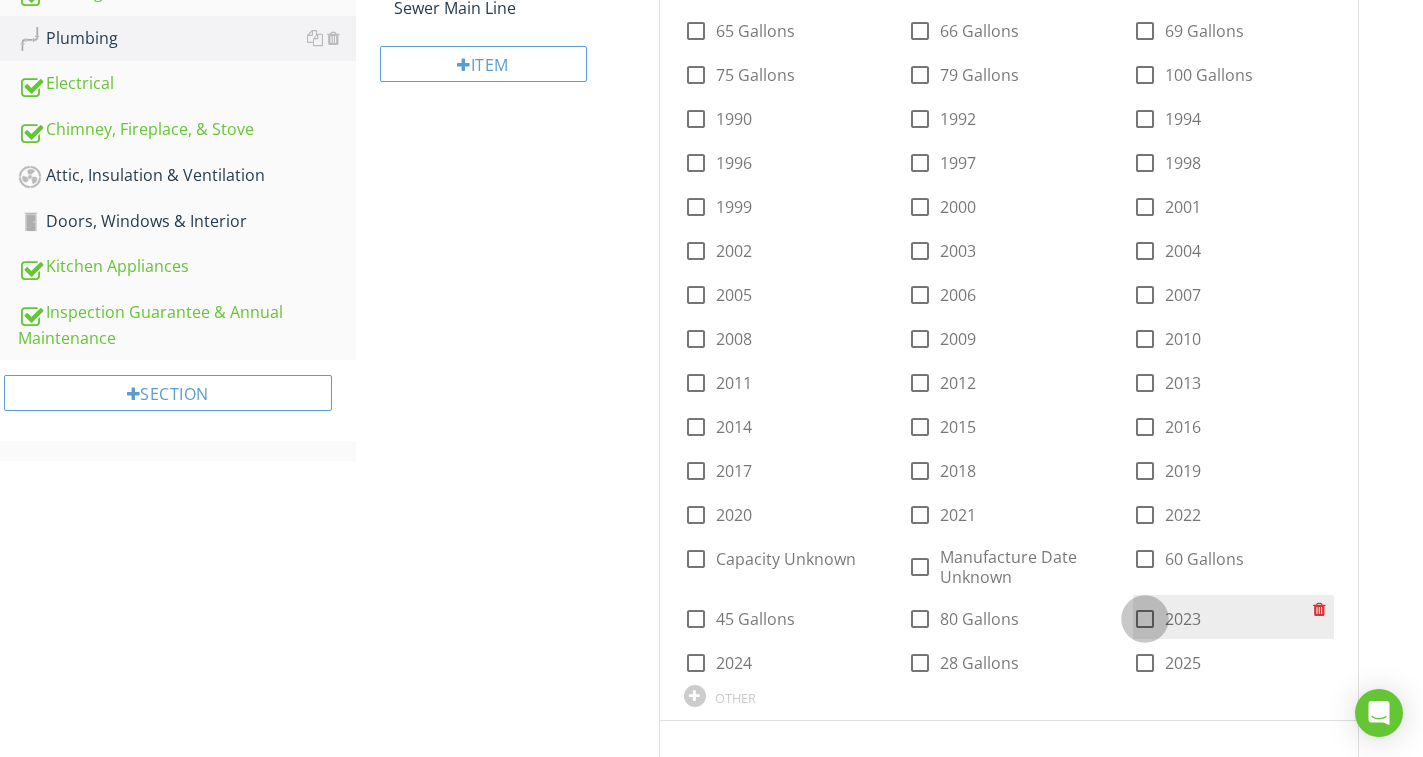 click at bounding box center (1145, 619) 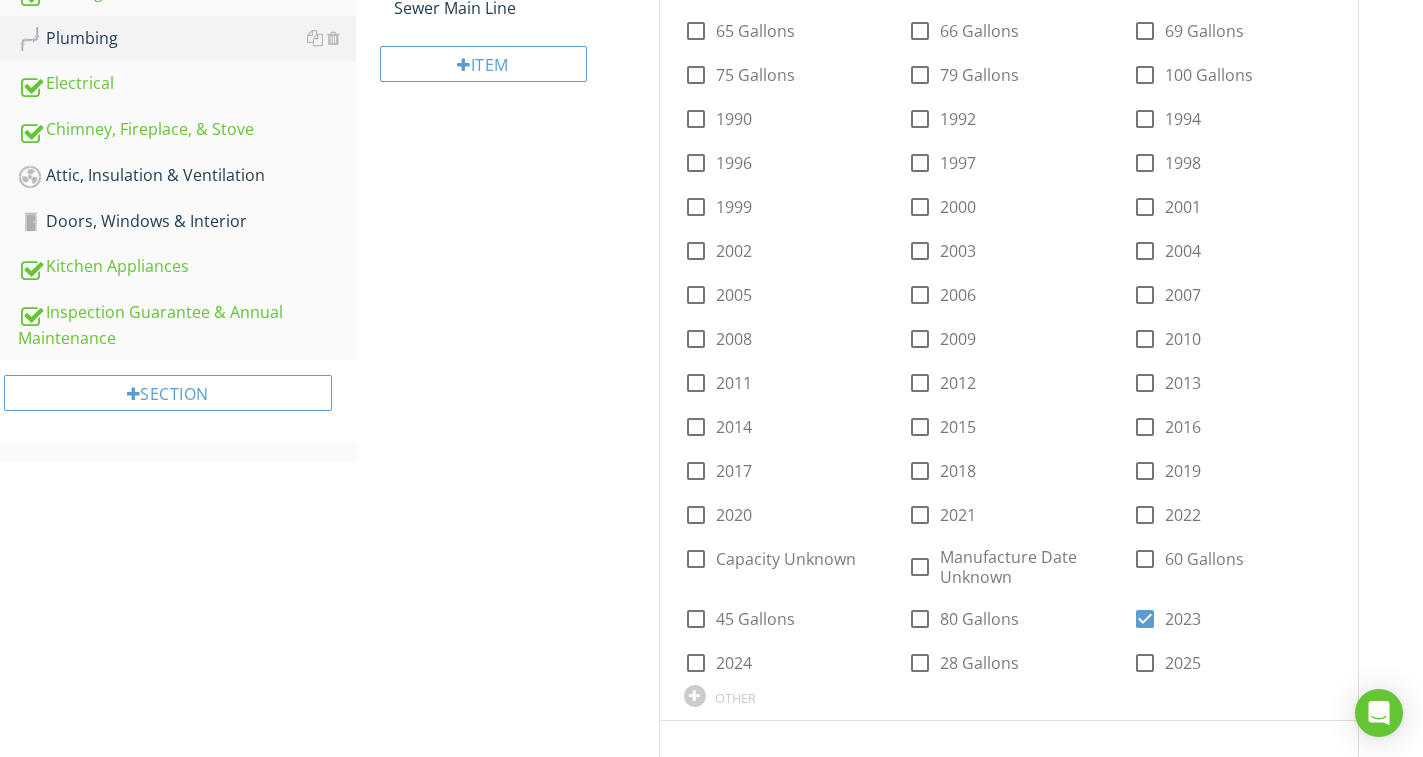 click on "Plumbing
General
Main Water Shut-off Device
Drain, Waste, & Vent Systems
Water Supply, Distribution Systems & Fixtures
Hot Water Systems, Controls, Flues & Vents
Fuel Distribution & Systems
Sump Pump/Pit
Sewer Main Line
Item
Hot Water Systems, Controls, Flues & Vents
IN   Inspected NI   Not Inspected NP   Not Present D   Deficiency
Info
Information                 1
Hot Water System Capacity & Manufacture Date
check_box_outline_blank 6 Gallons   check_box_outline_blank 29 Gallons   check_box_outline_blank 30 Gallons   check_box_outline_blank 37 Gallons   check_box_outline_blank 38 Gallons   39 Gallons" at bounding box center (889, 3150) 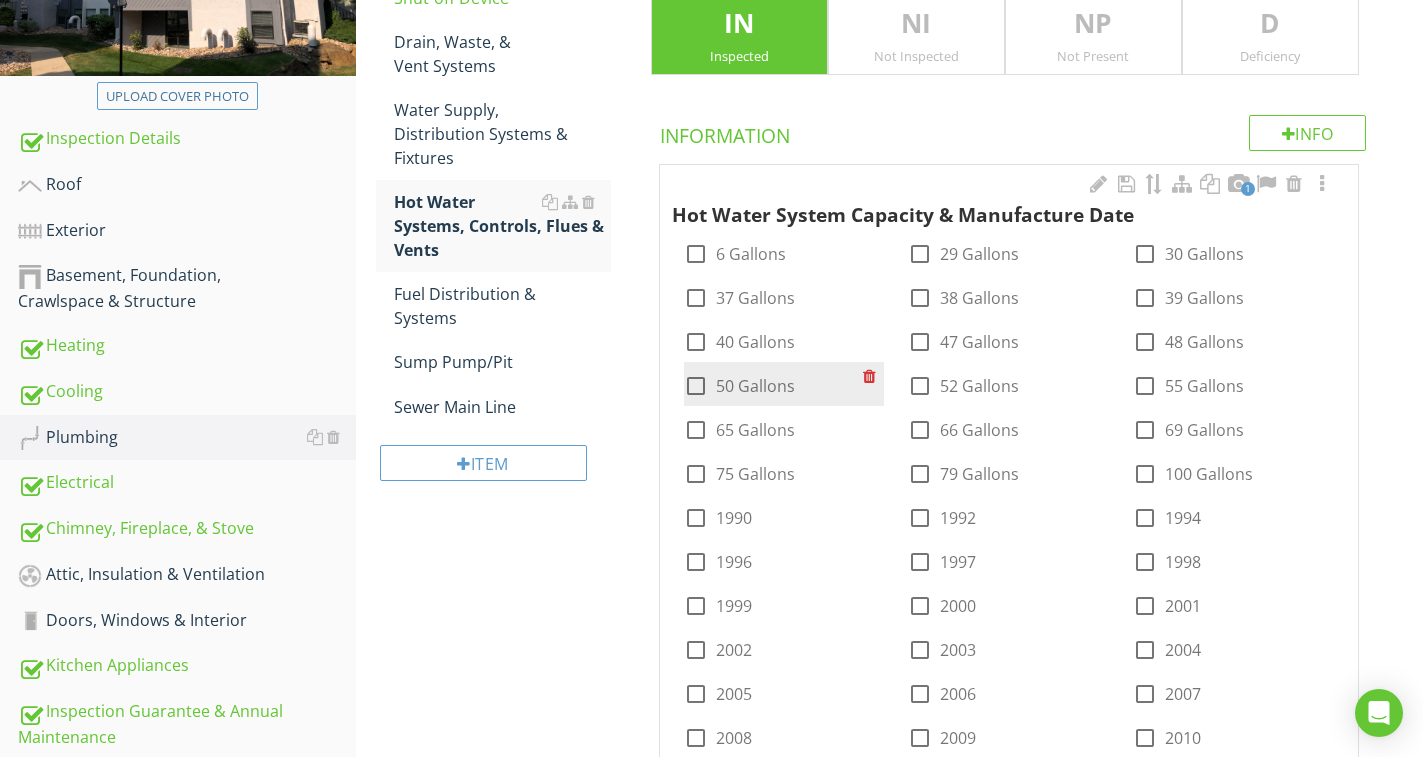 scroll, scrollTop: 410, scrollLeft: 0, axis: vertical 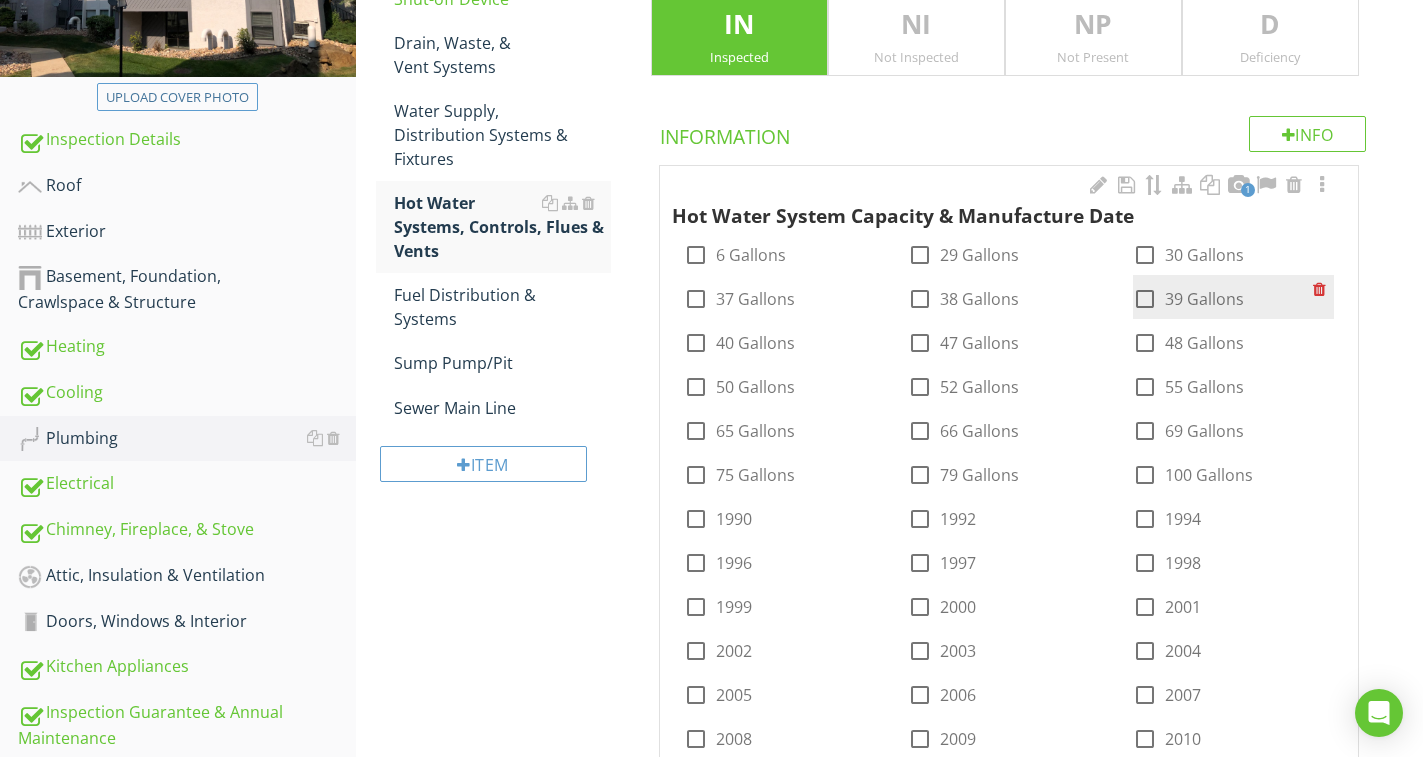 click at bounding box center (1145, 299) 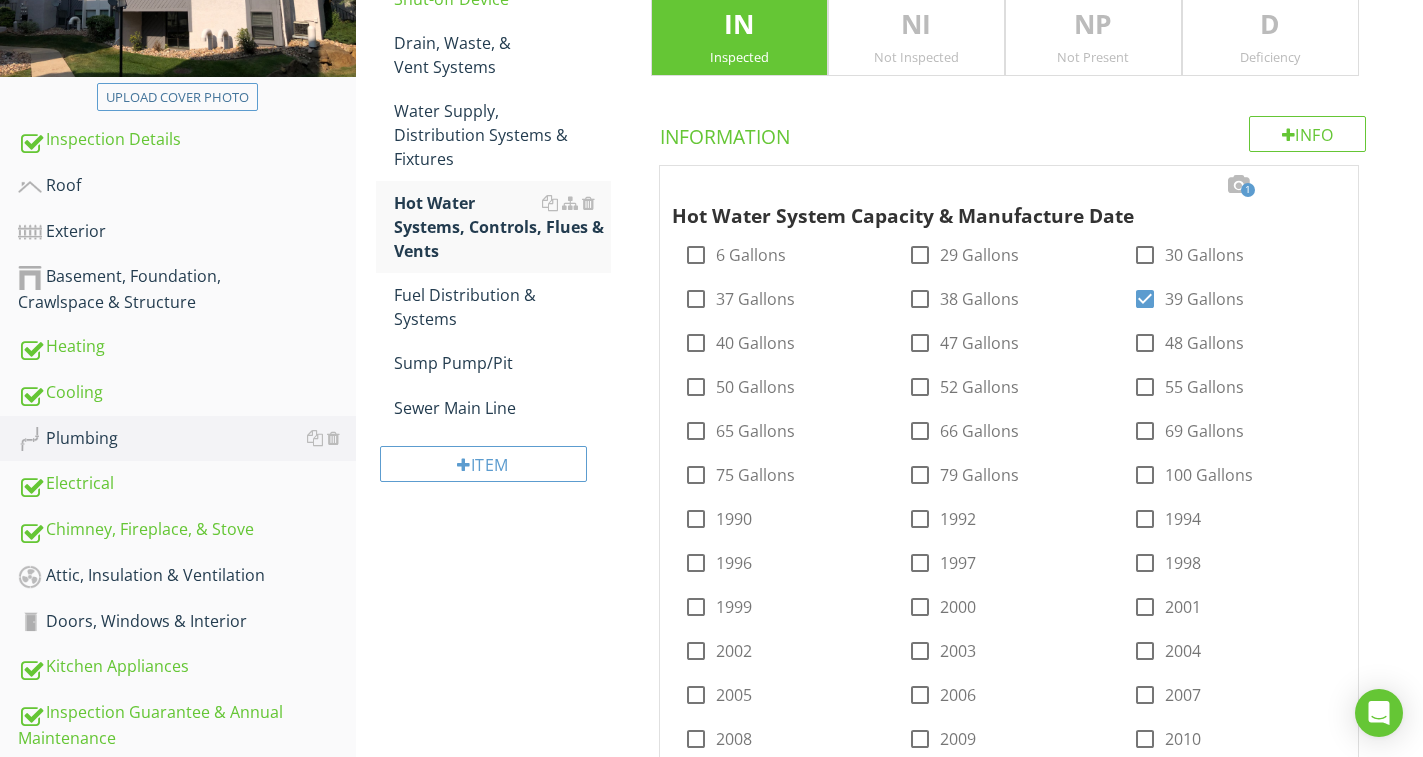 click on "D" at bounding box center [1270, 25] 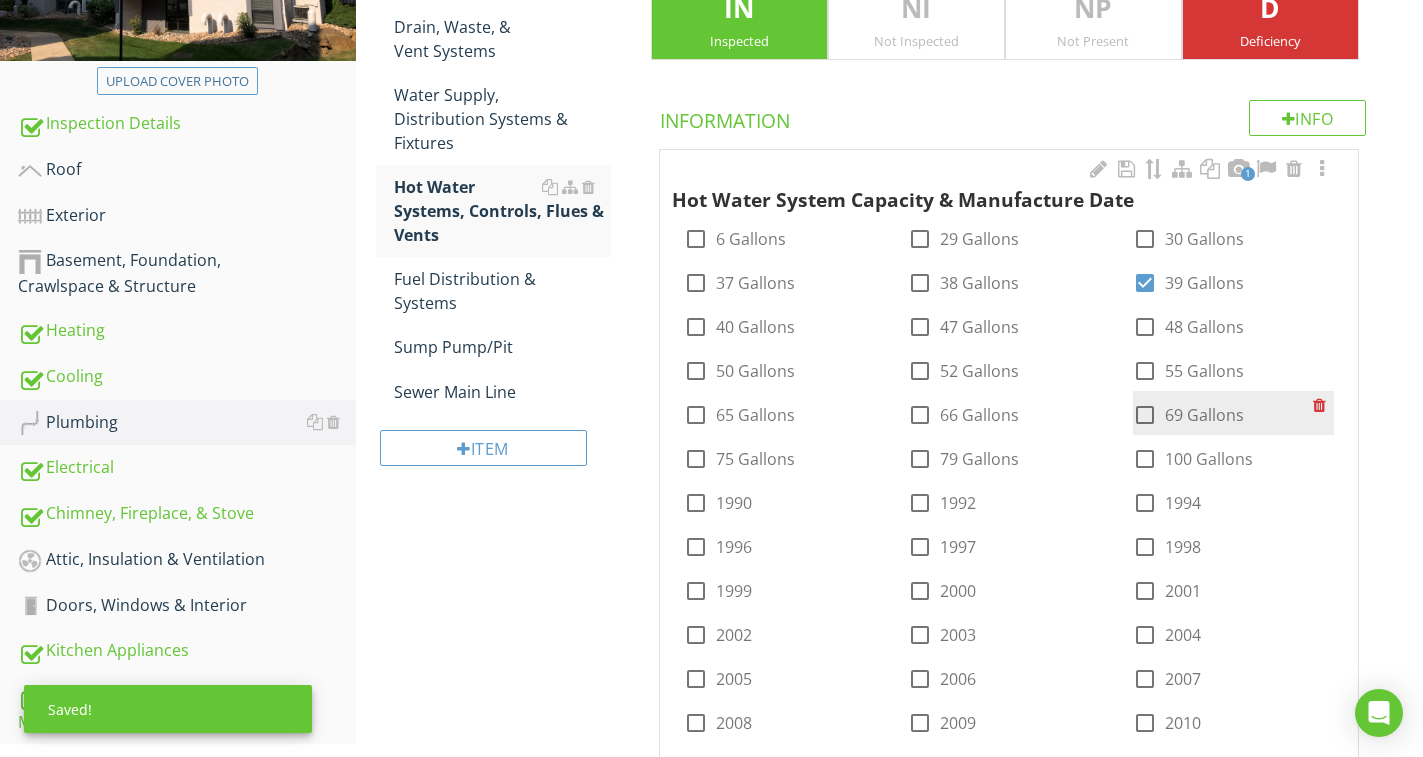 scroll, scrollTop: 410, scrollLeft: 0, axis: vertical 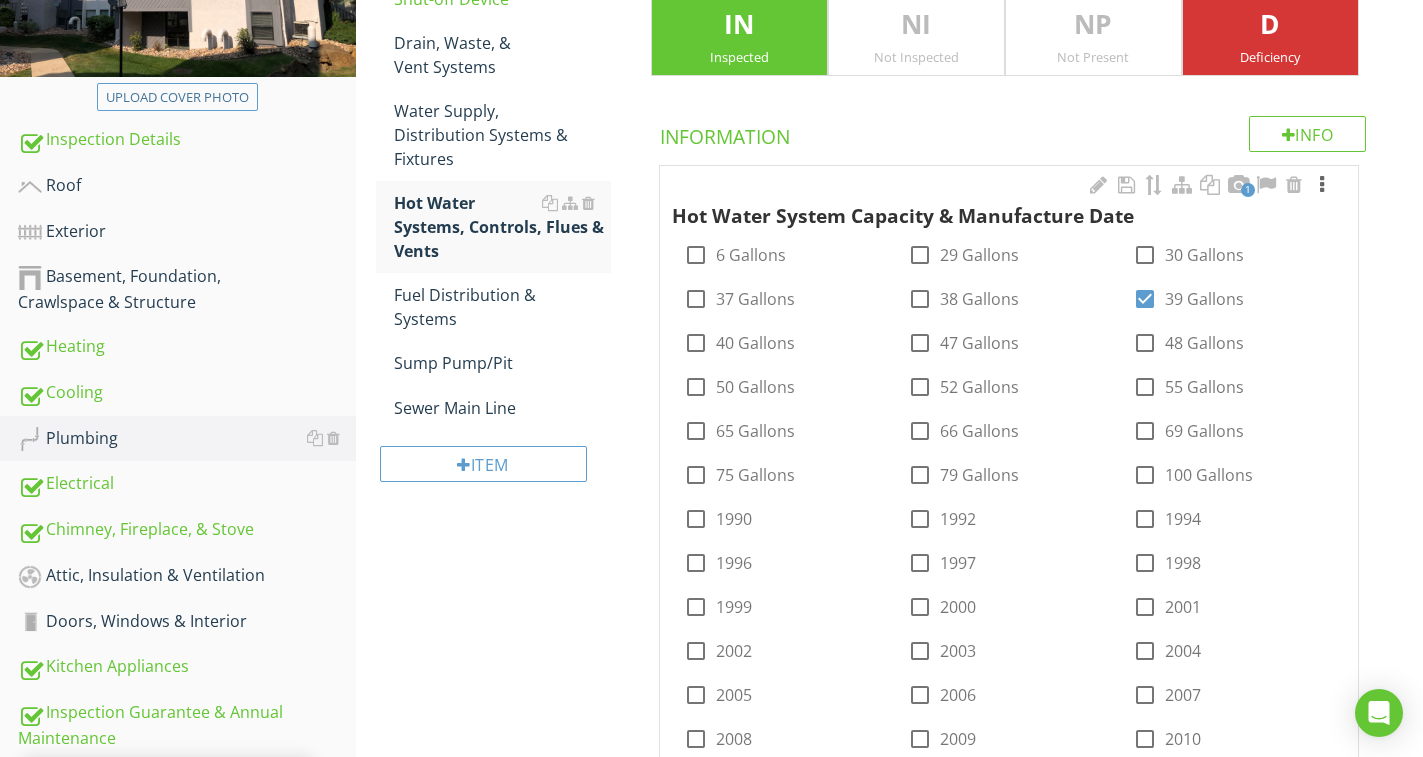 click at bounding box center [1322, 185] 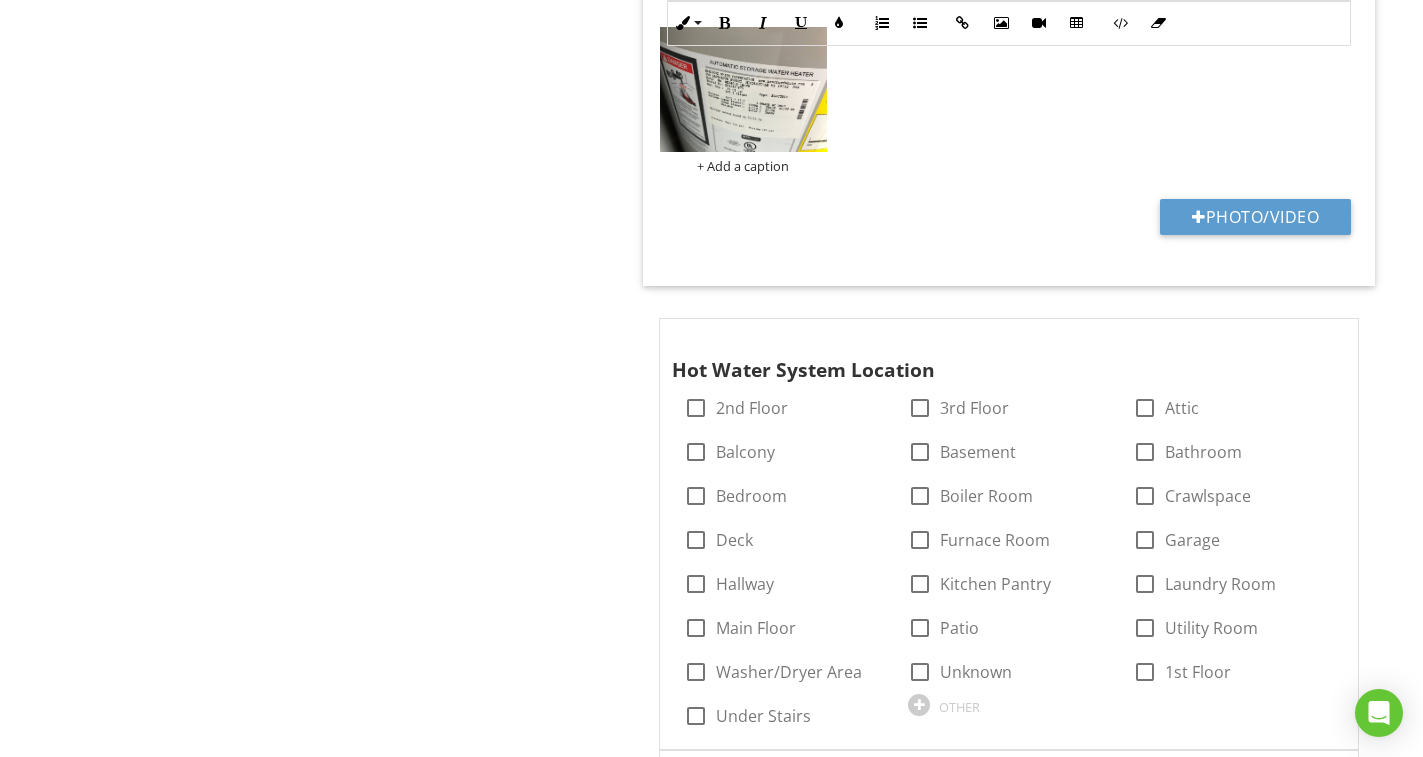 scroll, scrollTop: 1910, scrollLeft: 0, axis: vertical 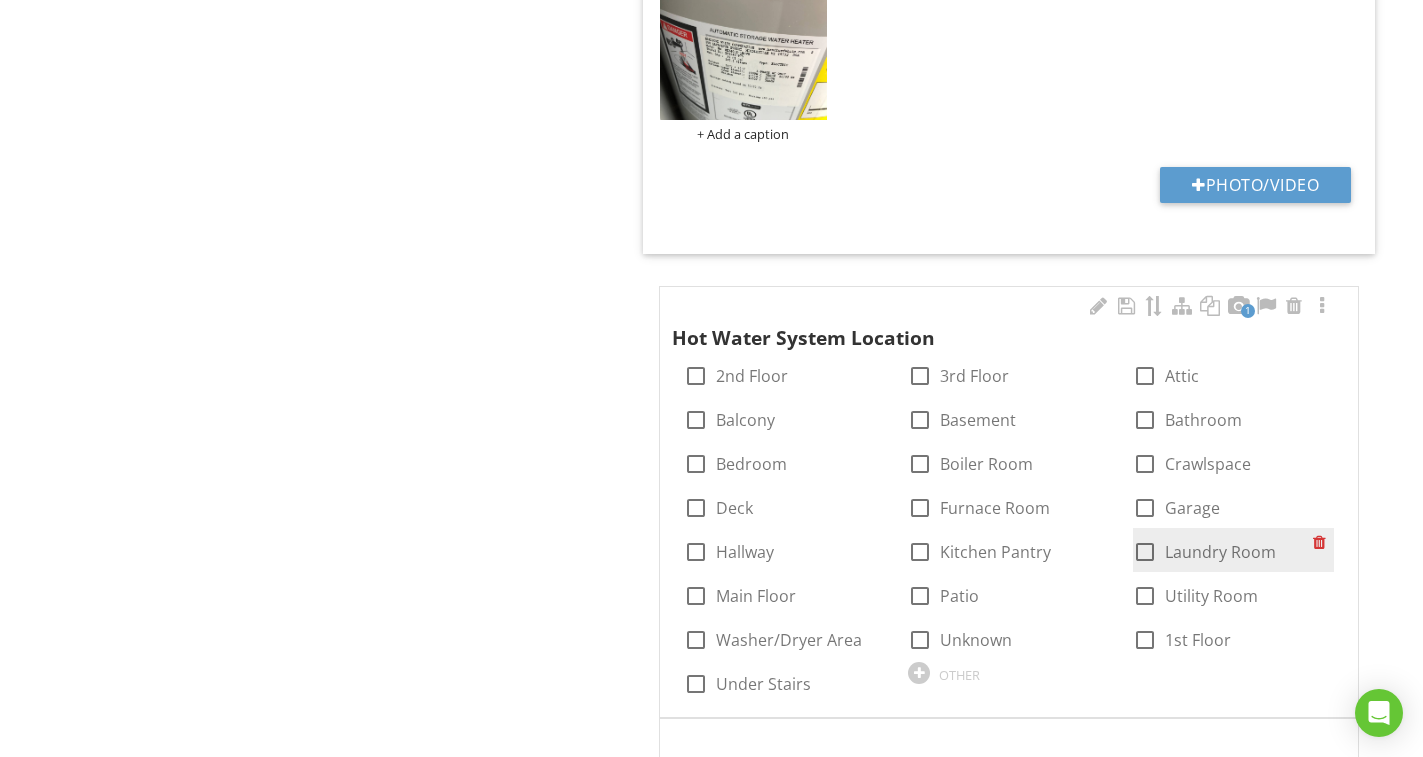 click on "Laundry Room" at bounding box center (1220, 552) 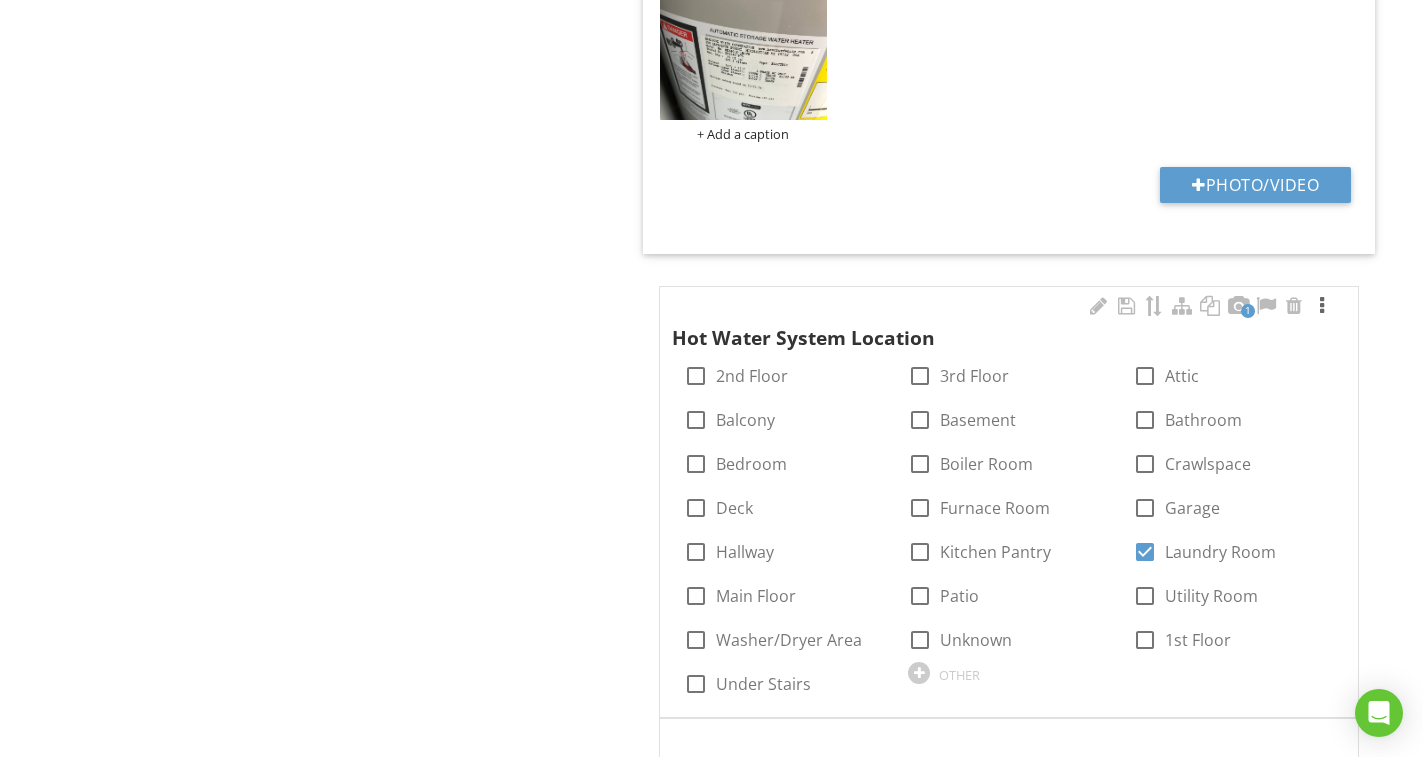 click at bounding box center (1322, 306) 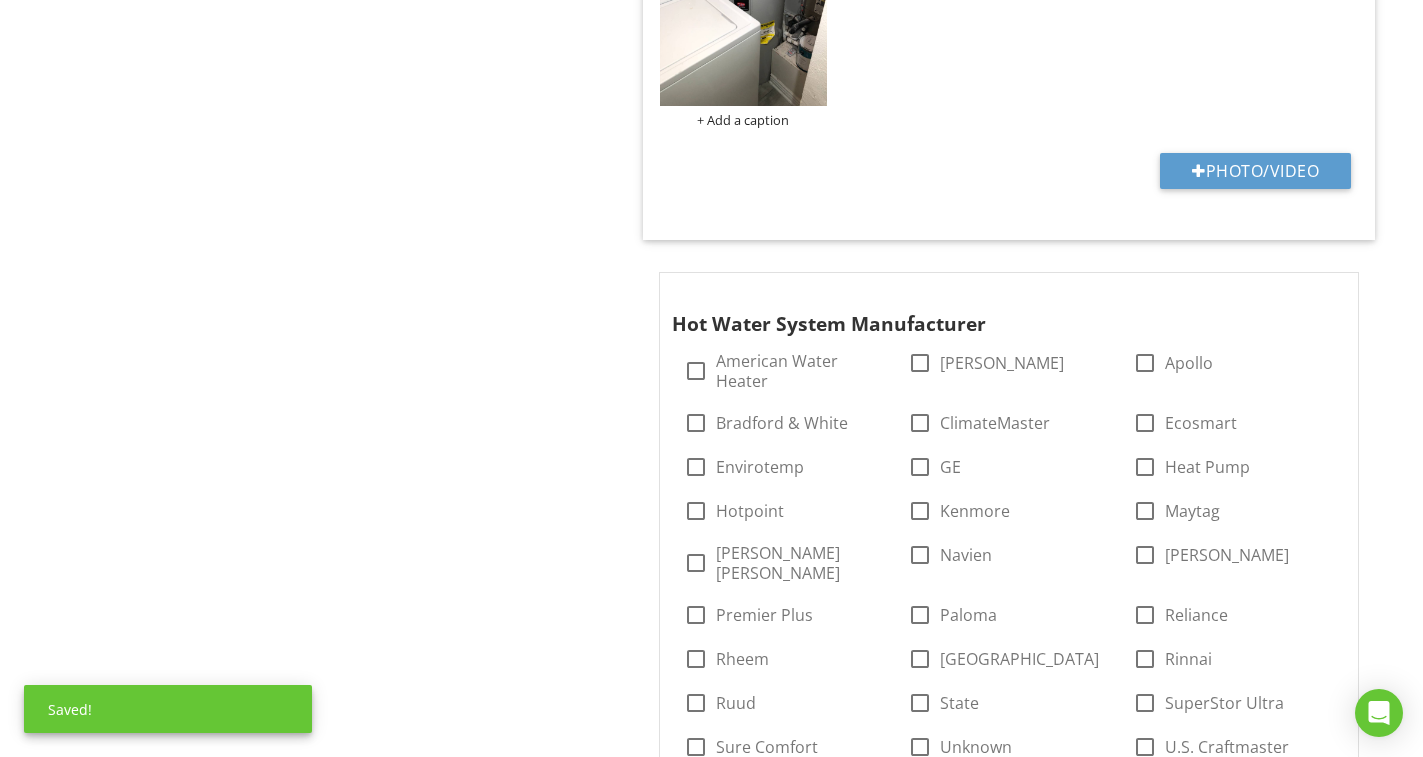 scroll, scrollTop: 3110, scrollLeft: 0, axis: vertical 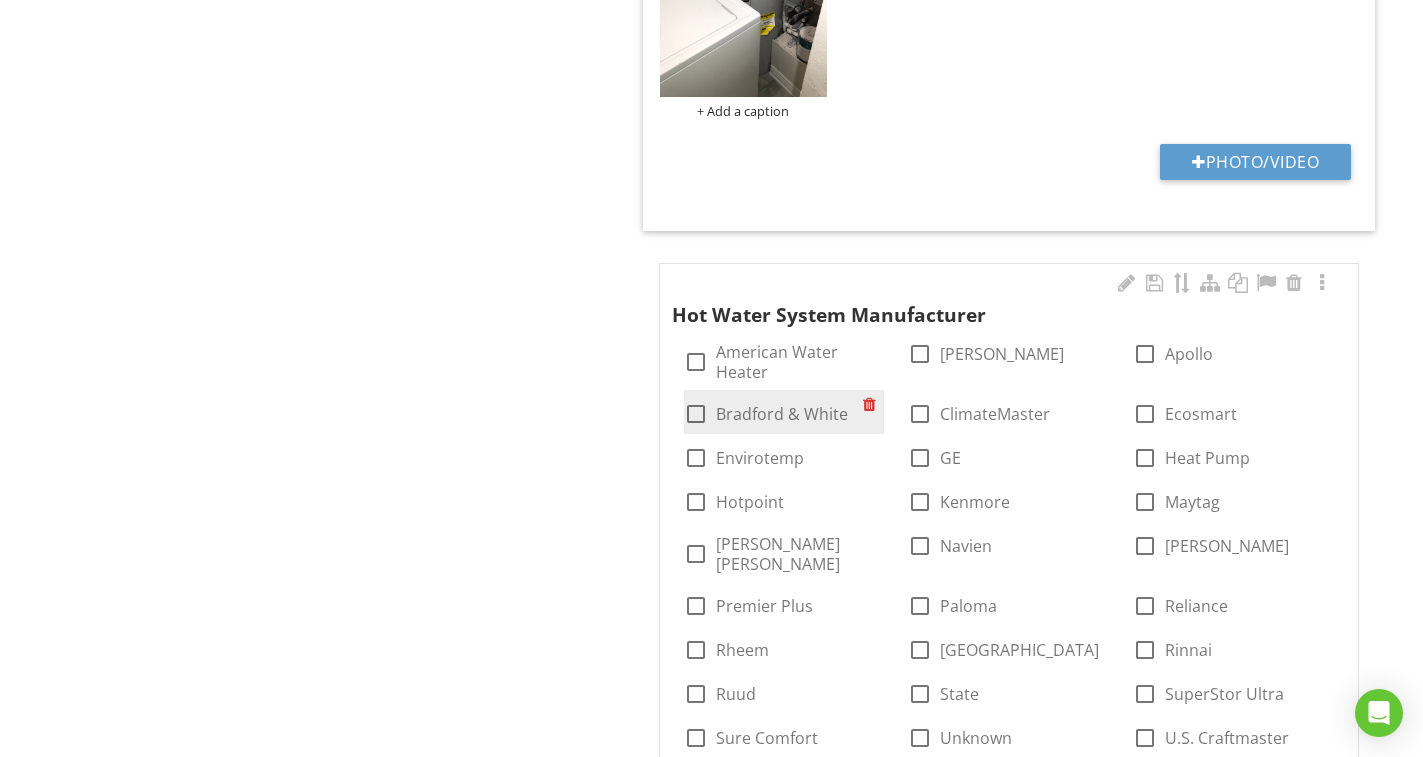 drag, startPoint x: 818, startPoint y: 417, endPoint x: 1216, endPoint y: 322, distance: 409.18088 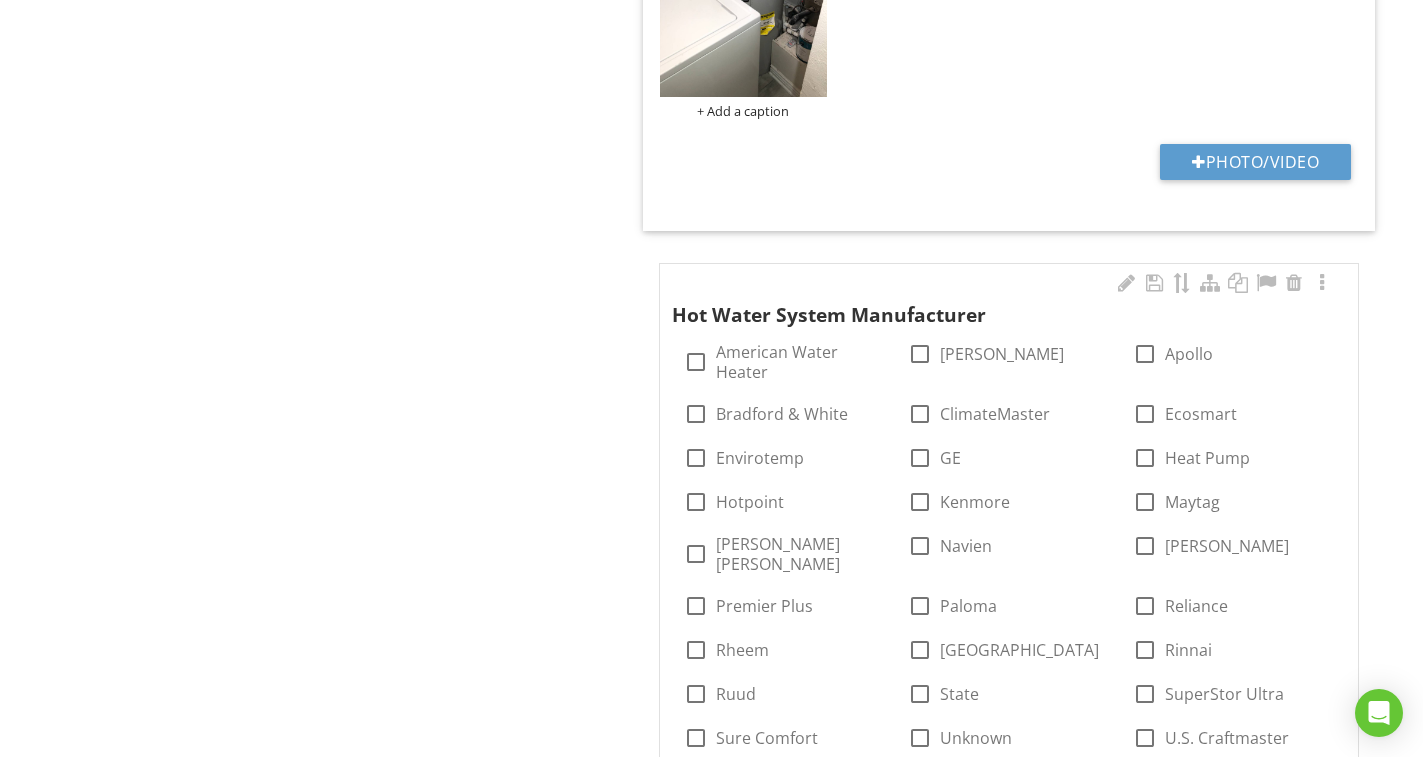 click on "Bradford & White" at bounding box center (782, 414) 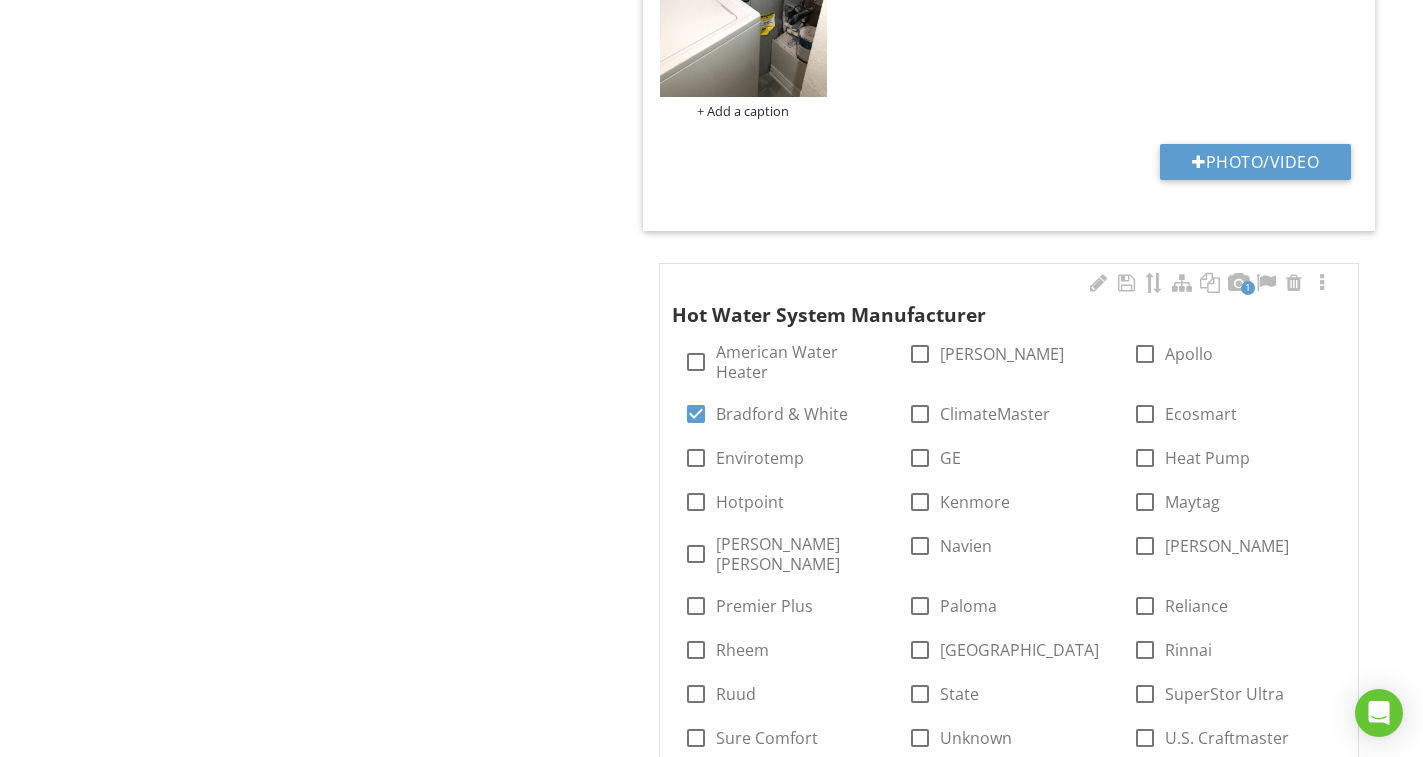 checkbox on "true" 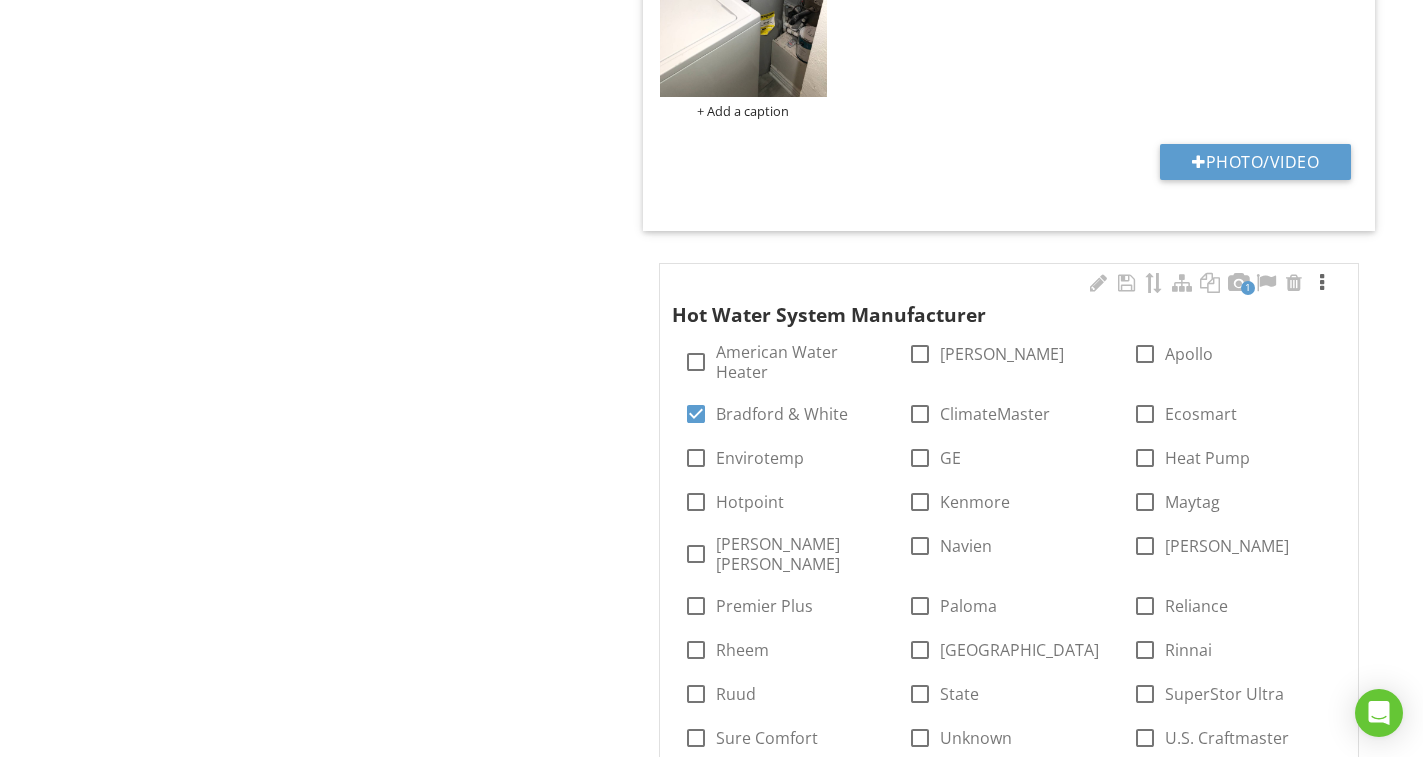 click at bounding box center [1322, 283] 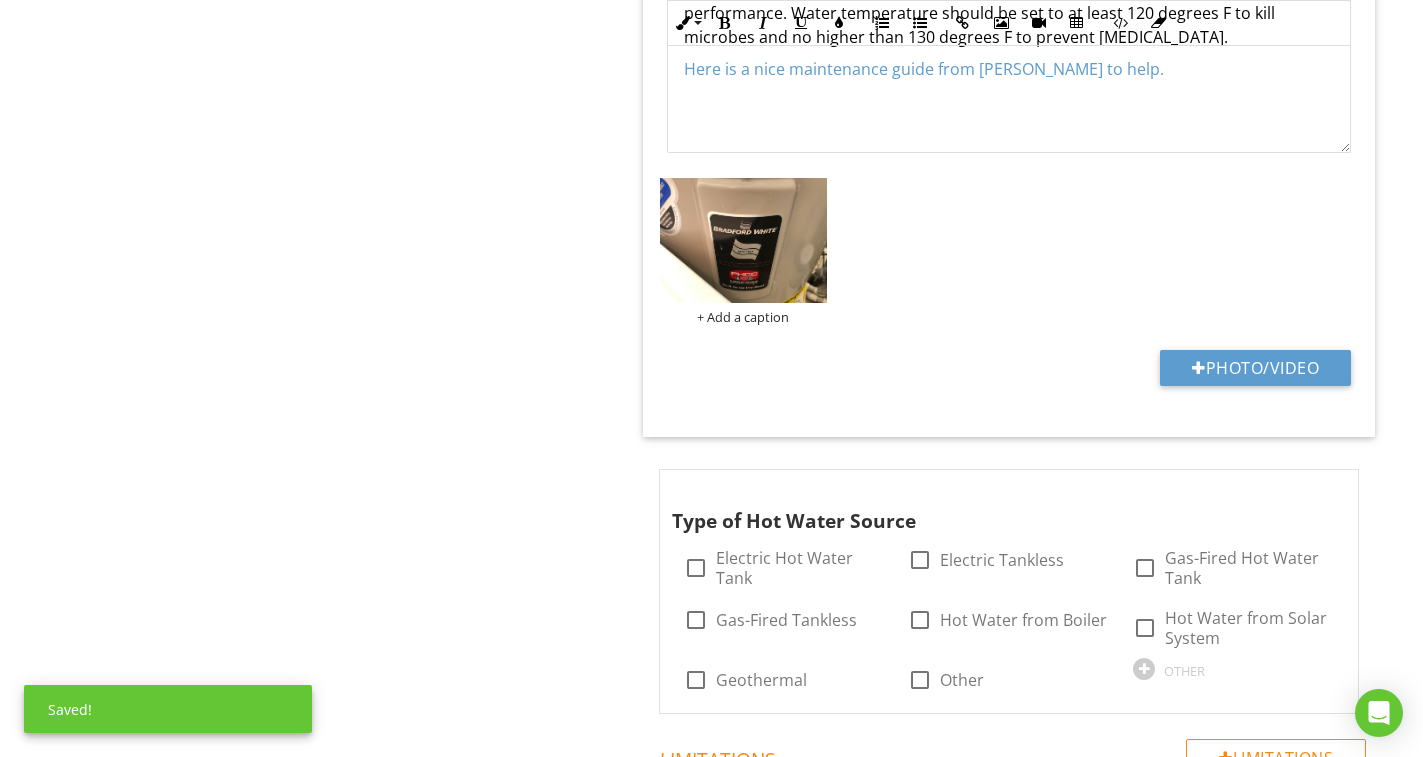scroll, scrollTop: 4210, scrollLeft: 0, axis: vertical 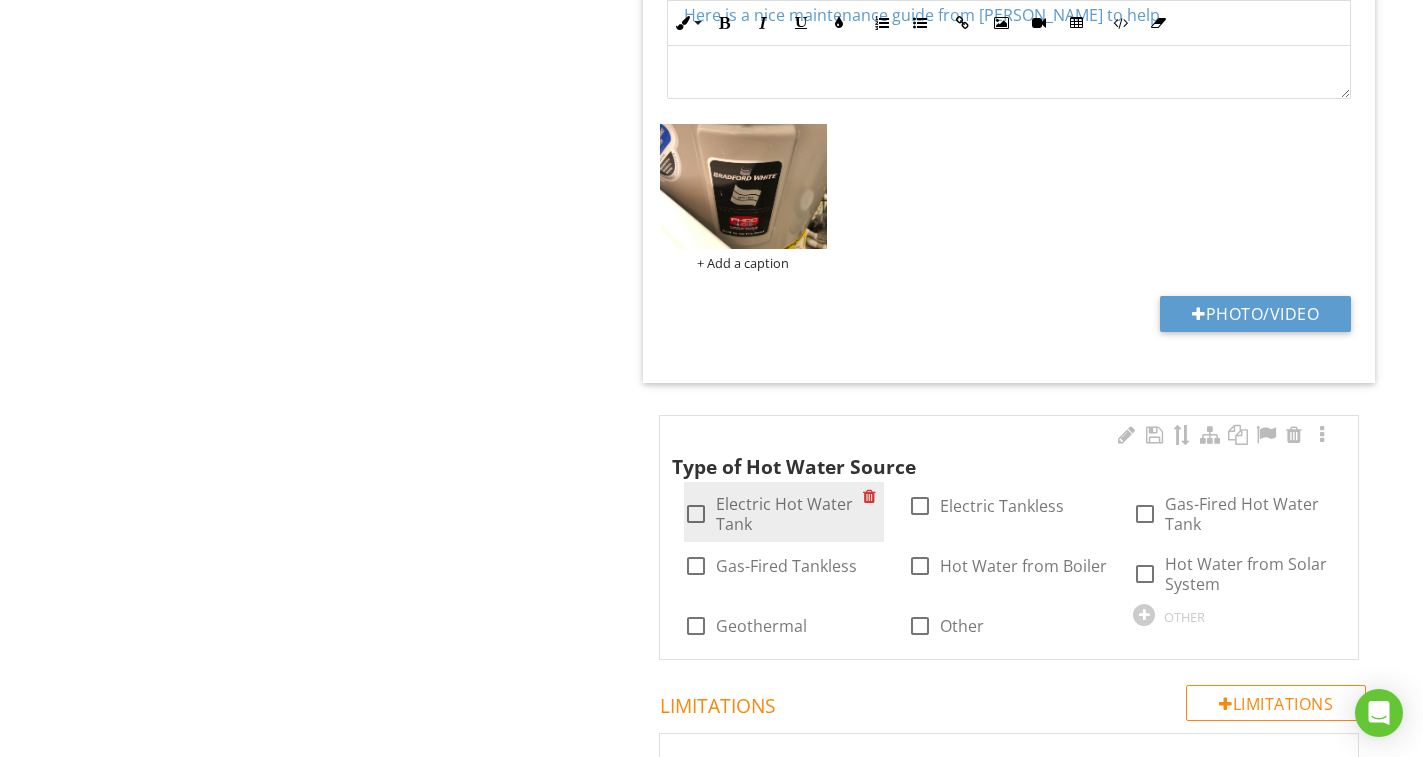 click on "Electric Hot Water Tank" at bounding box center (790, 514) 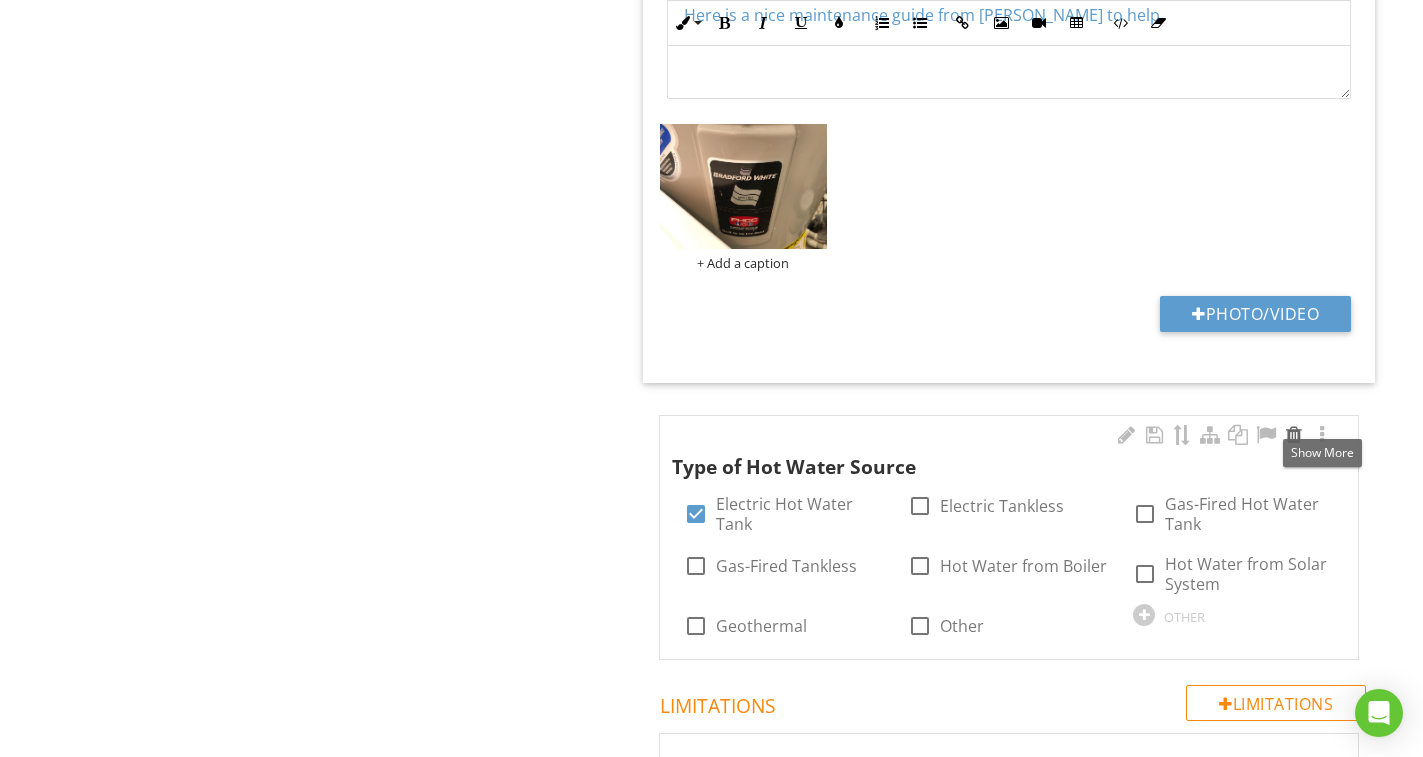 click at bounding box center (1322, 435) 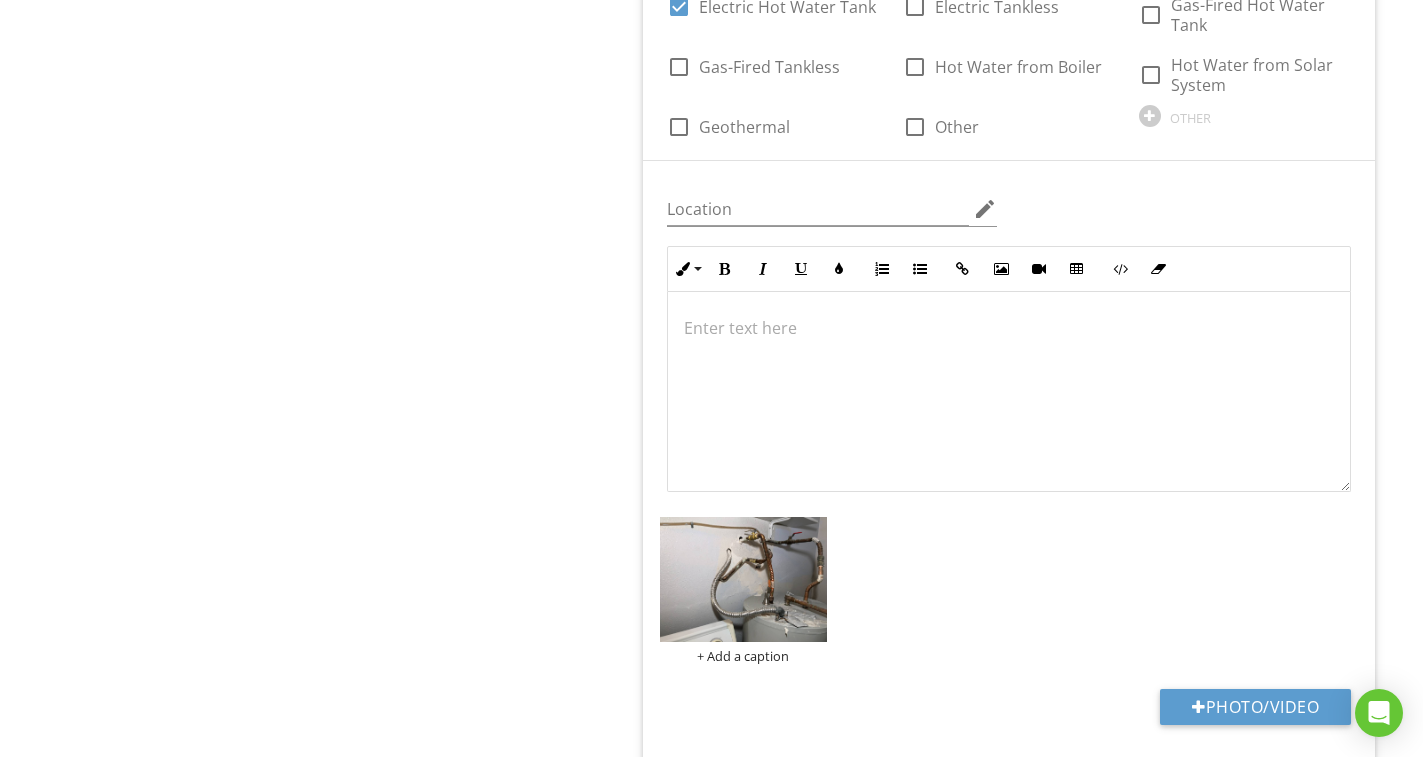 scroll, scrollTop: 4710, scrollLeft: 0, axis: vertical 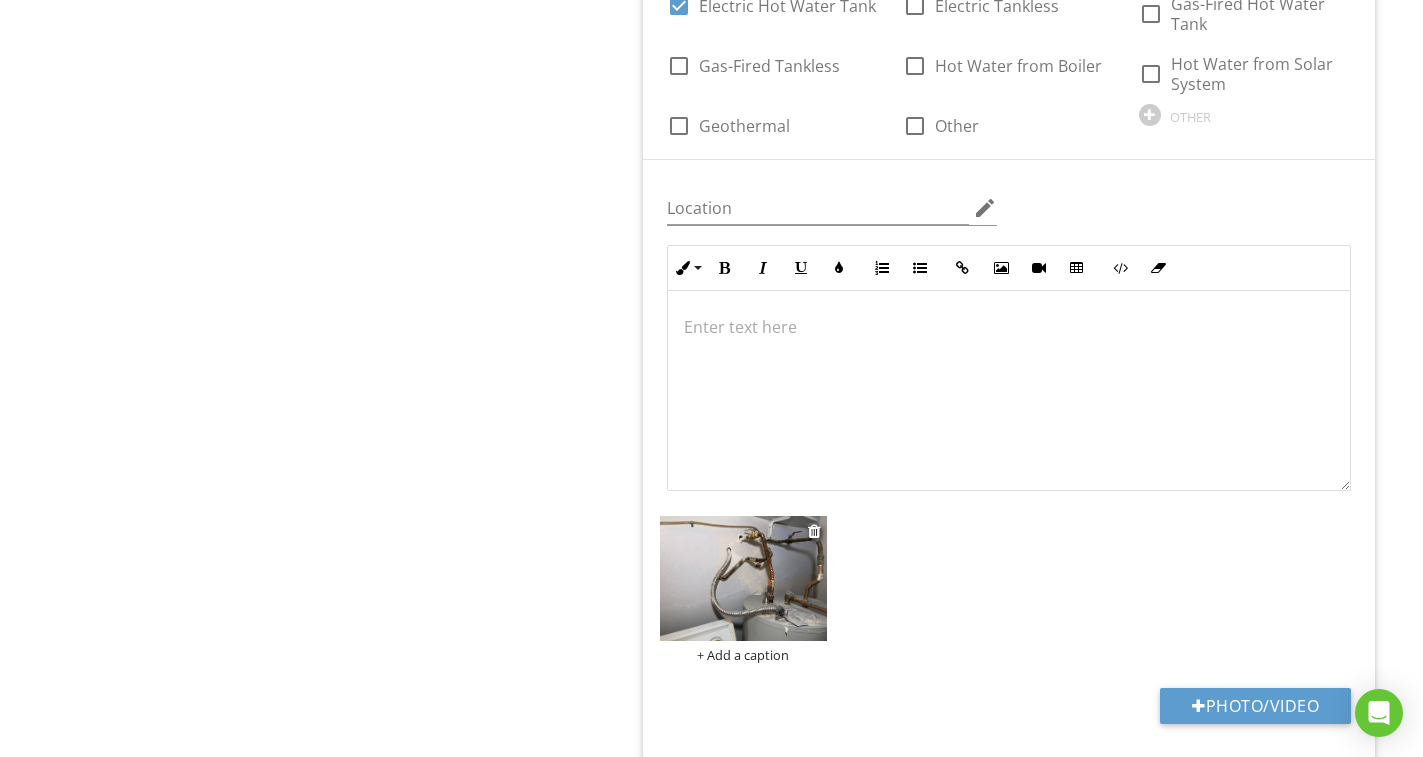 click at bounding box center [743, 578] 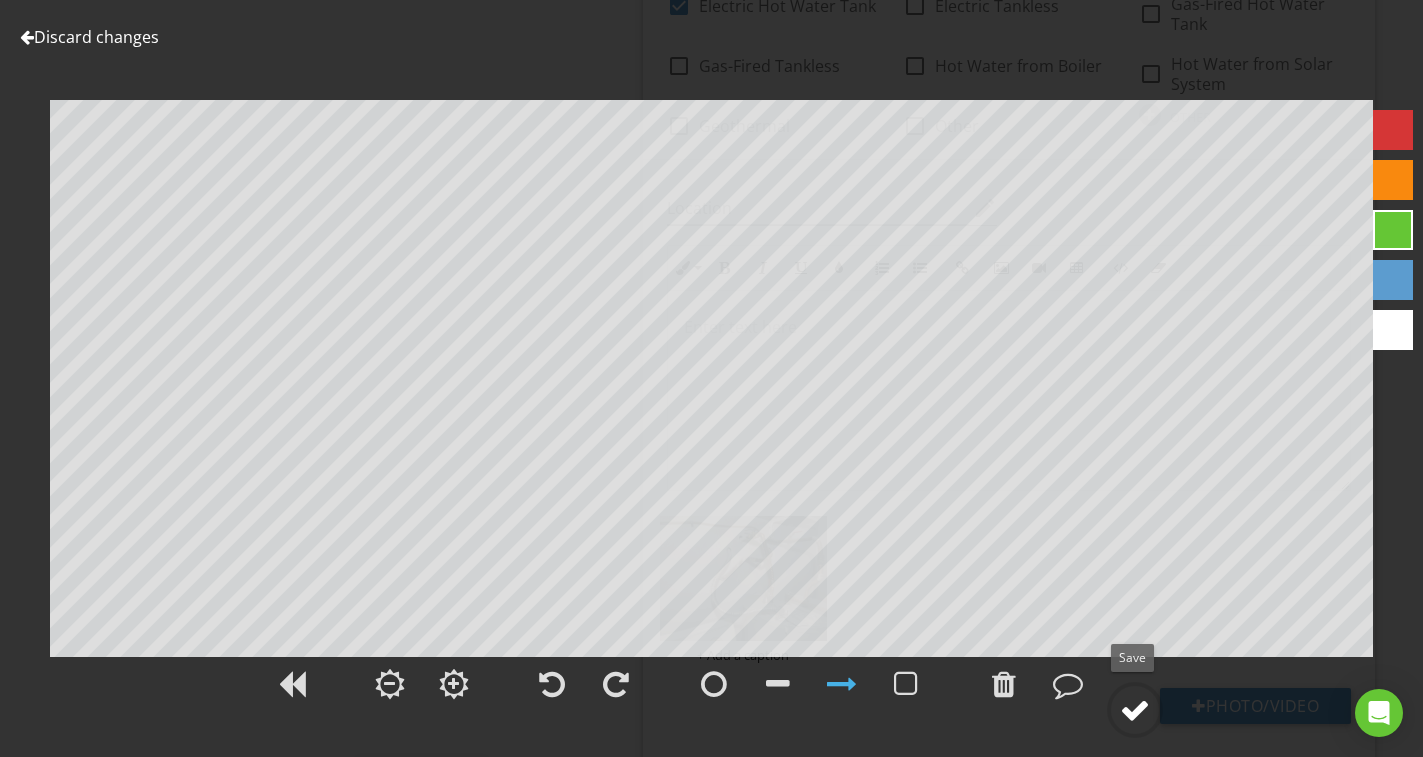 click at bounding box center [1135, 710] 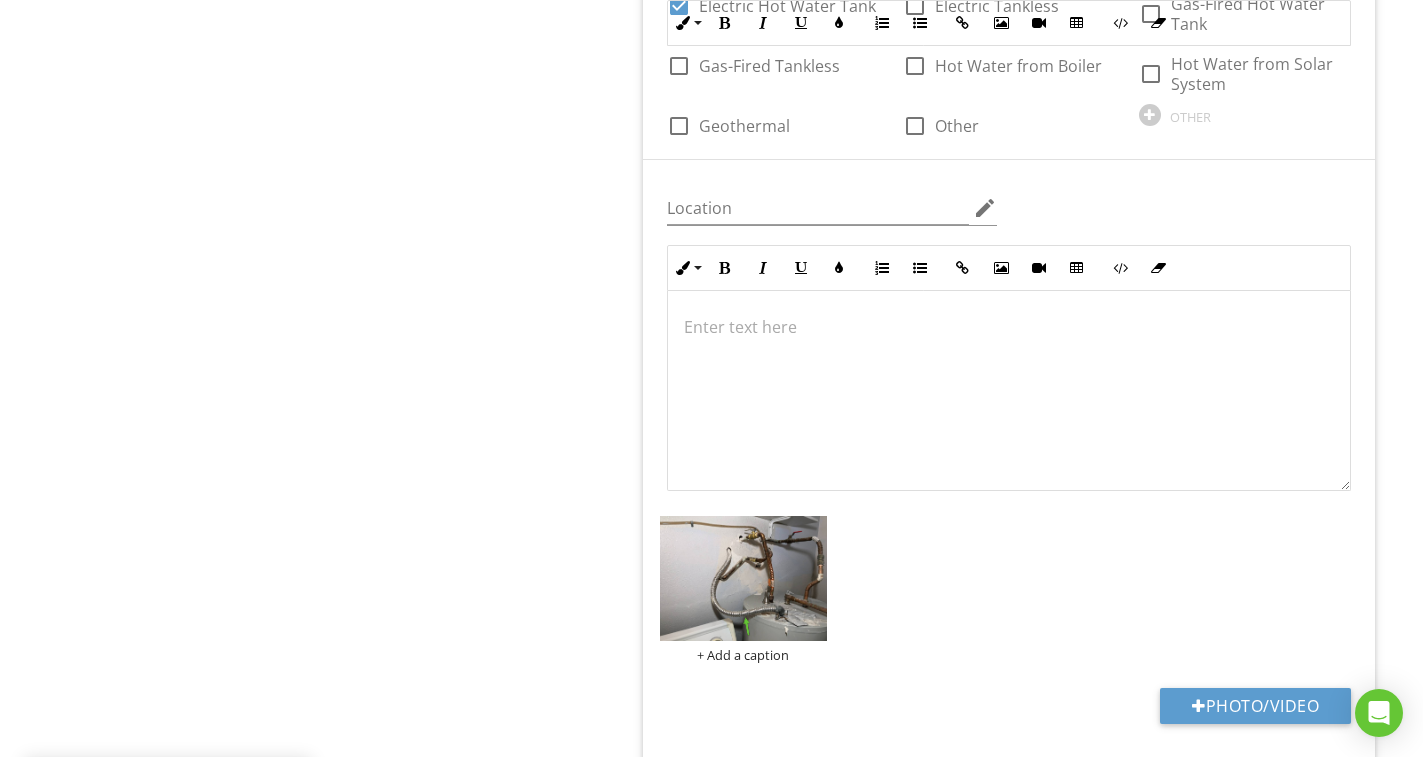 scroll, scrollTop: 301, scrollLeft: 0, axis: vertical 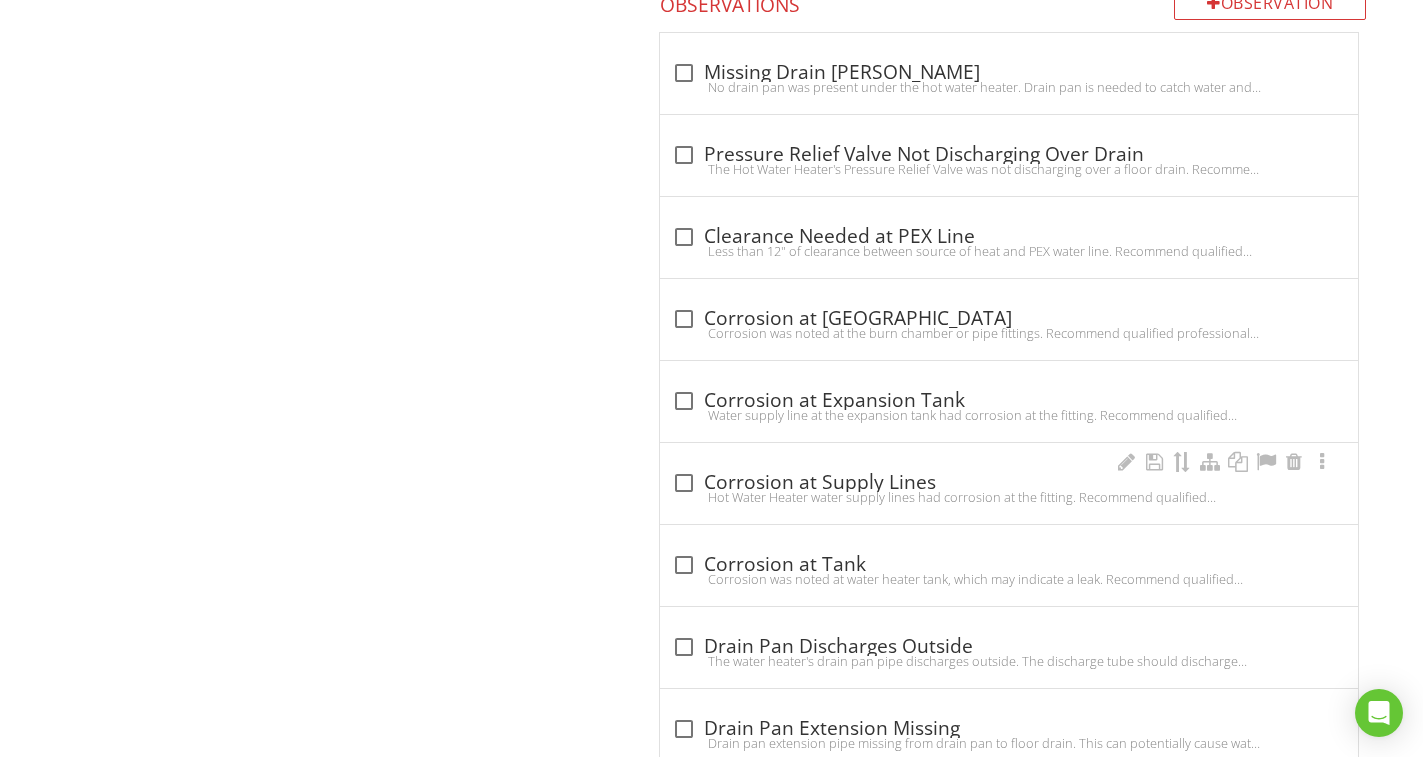 click on "check_box_outline_blank
Corrosion at Supply Lines" at bounding box center (1009, 483) 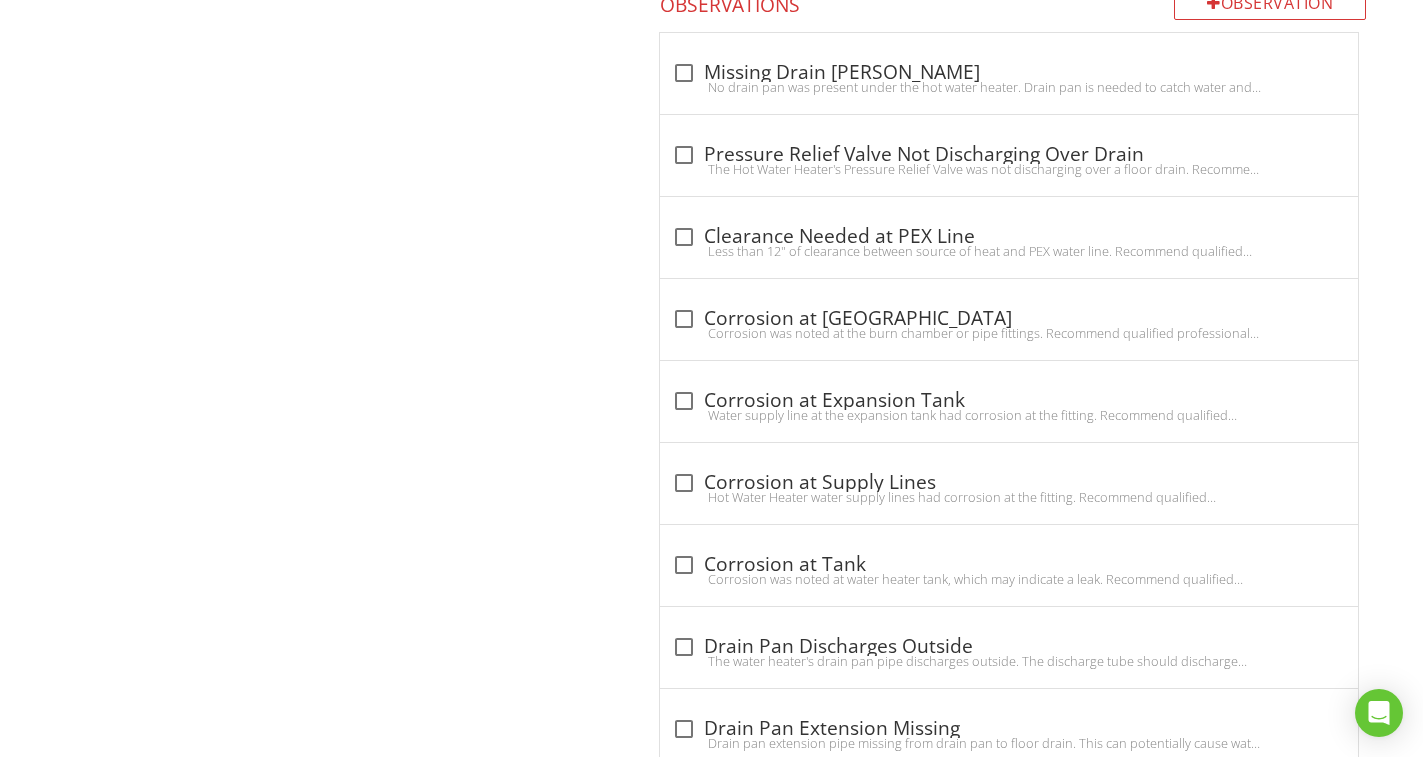 checkbox on "true" 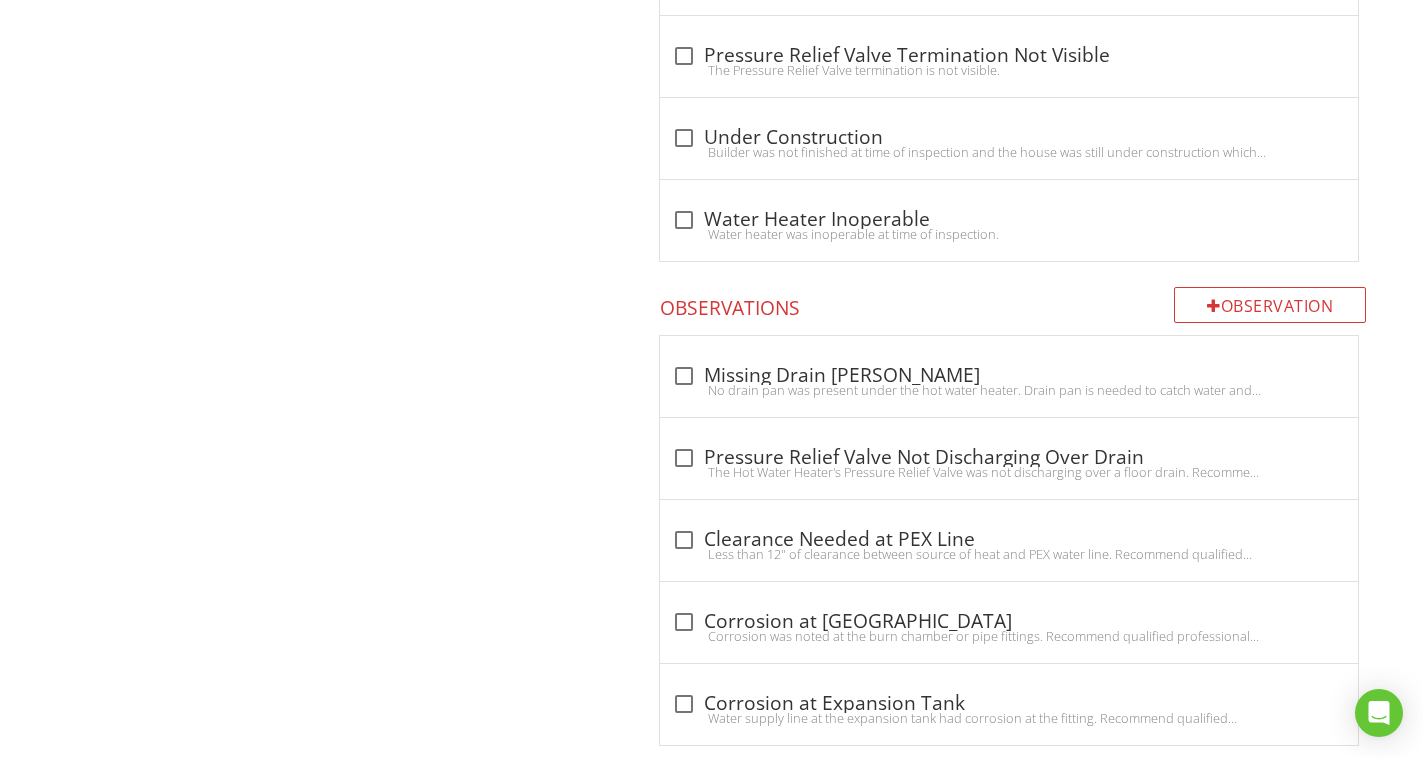 scroll, scrollTop: 5799, scrollLeft: 0, axis: vertical 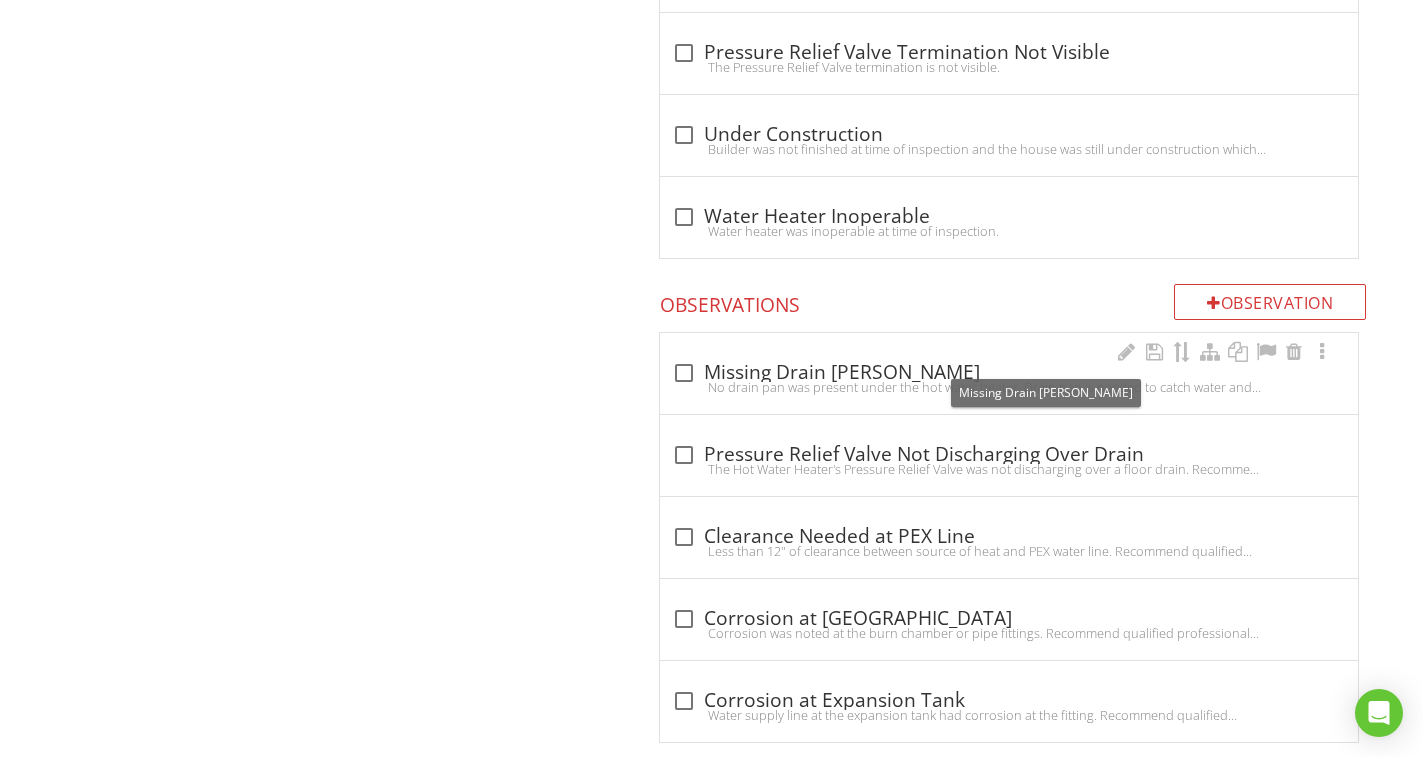 click on "check_box_outline_blank
Missing Drain Pan" at bounding box center [1009, 373] 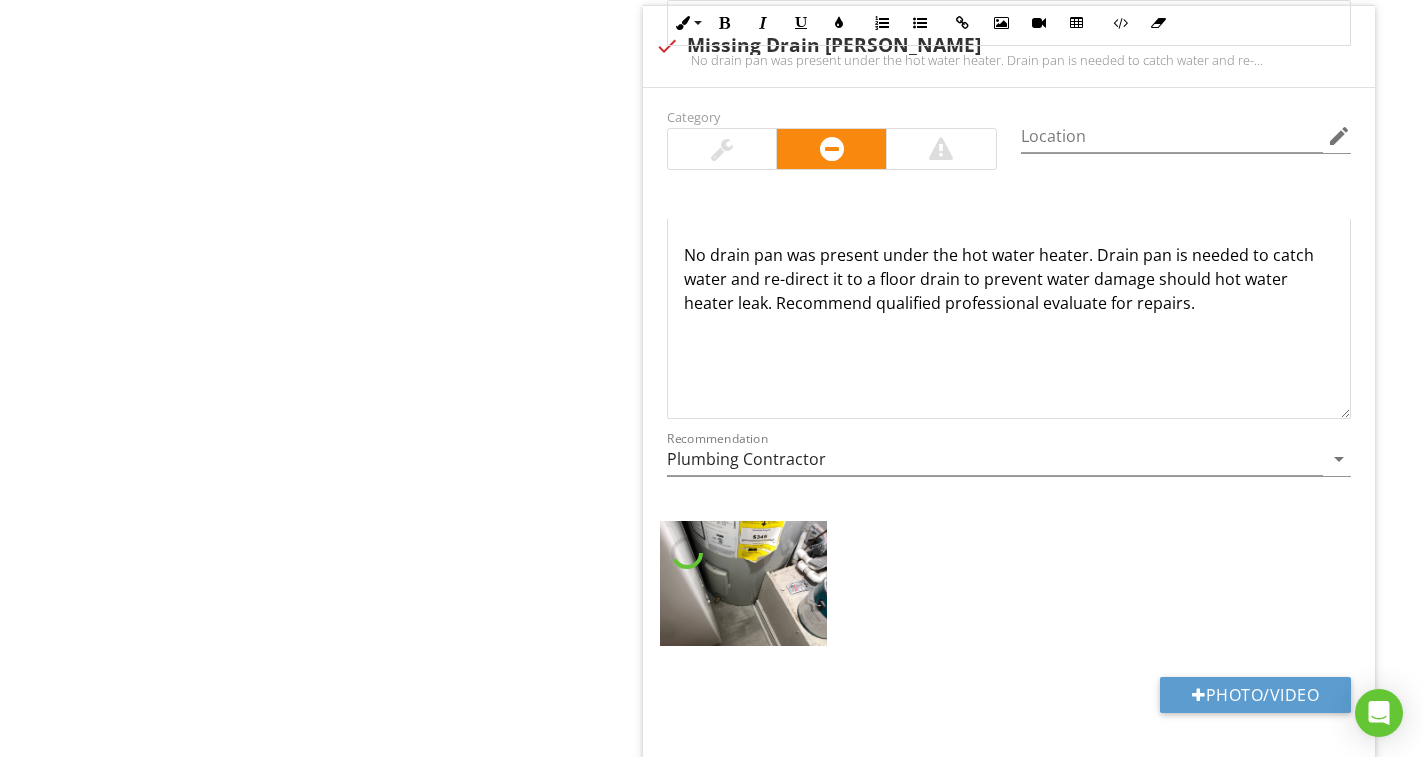 scroll, scrollTop: 6399, scrollLeft: 0, axis: vertical 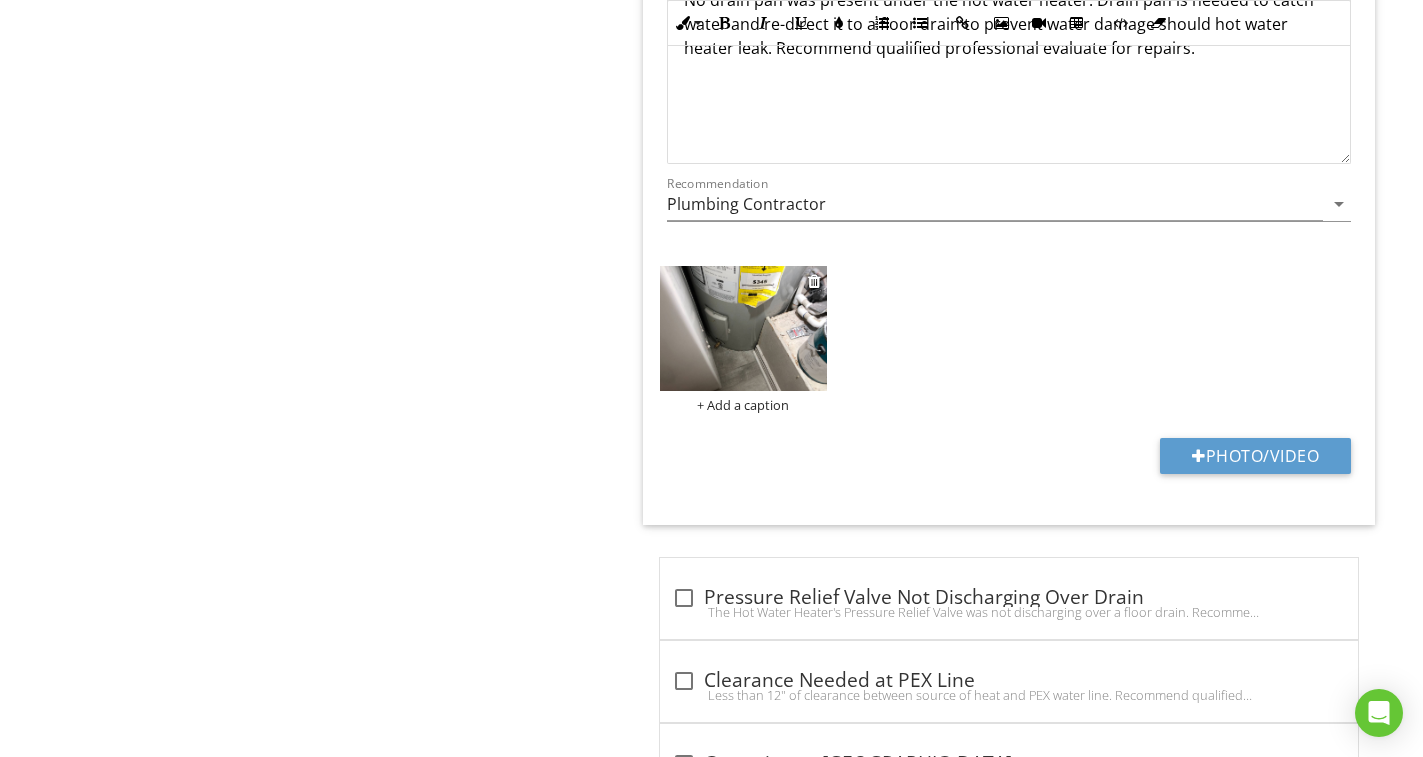 click at bounding box center [743, 328] 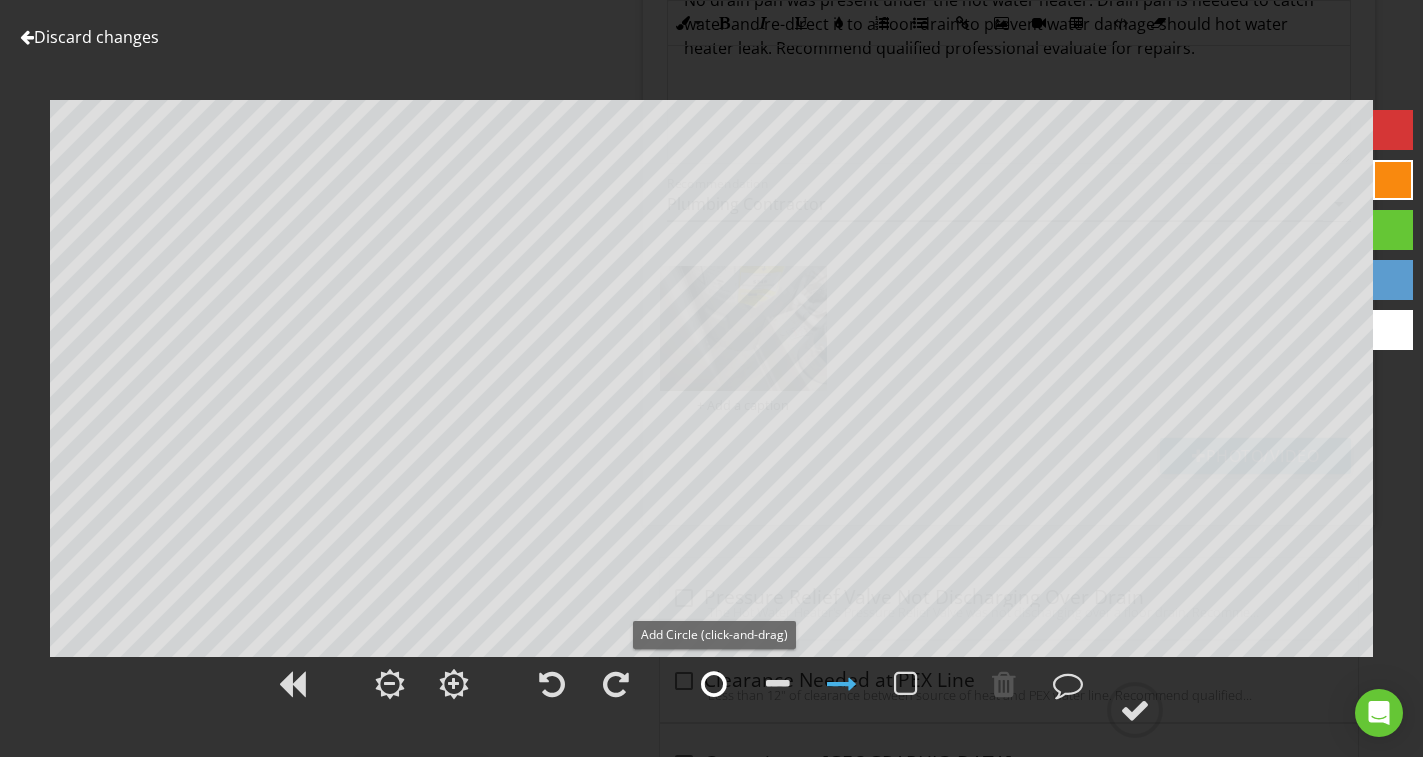 click at bounding box center [714, 684] 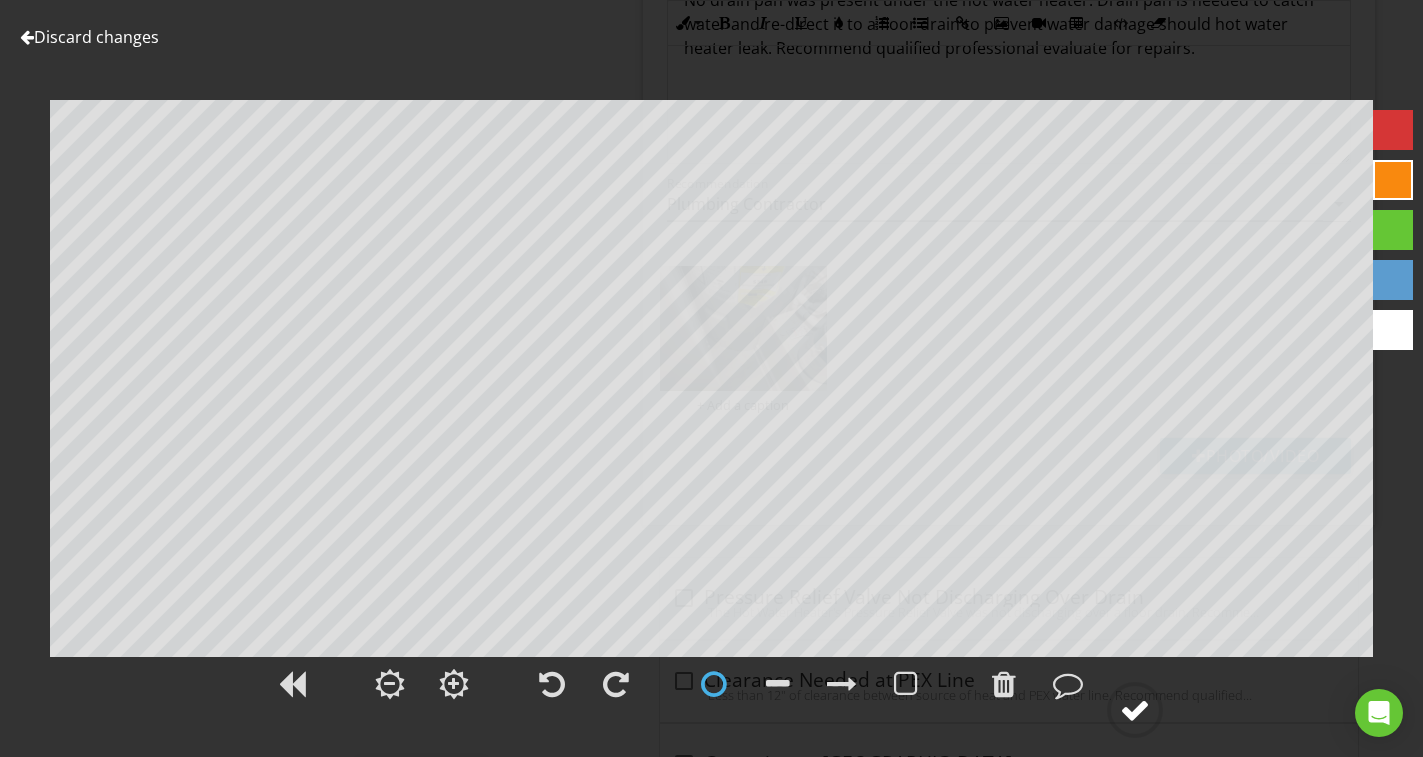 click at bounding box center [1135, 710] 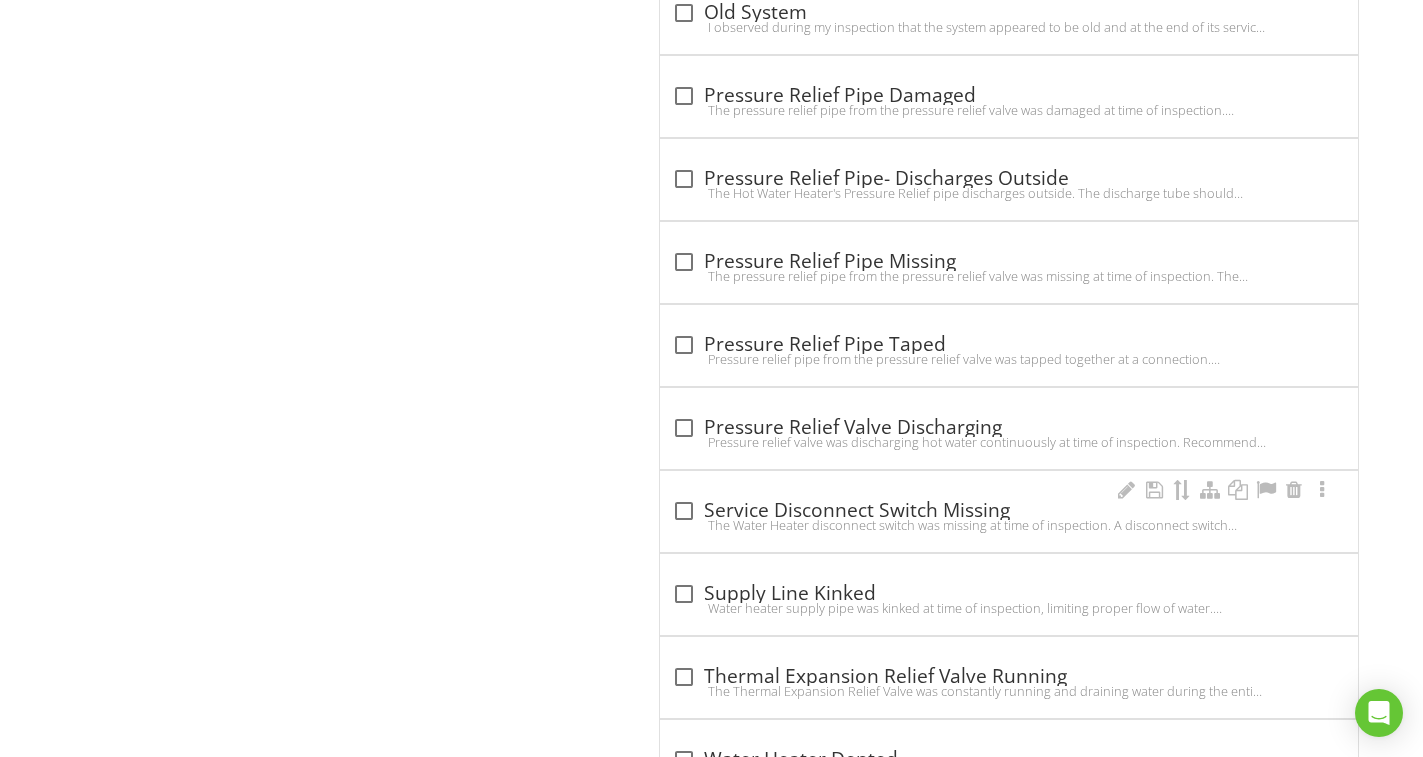 scroll, scrollTop: 10899, scrollLeft: 0, axis: vertical 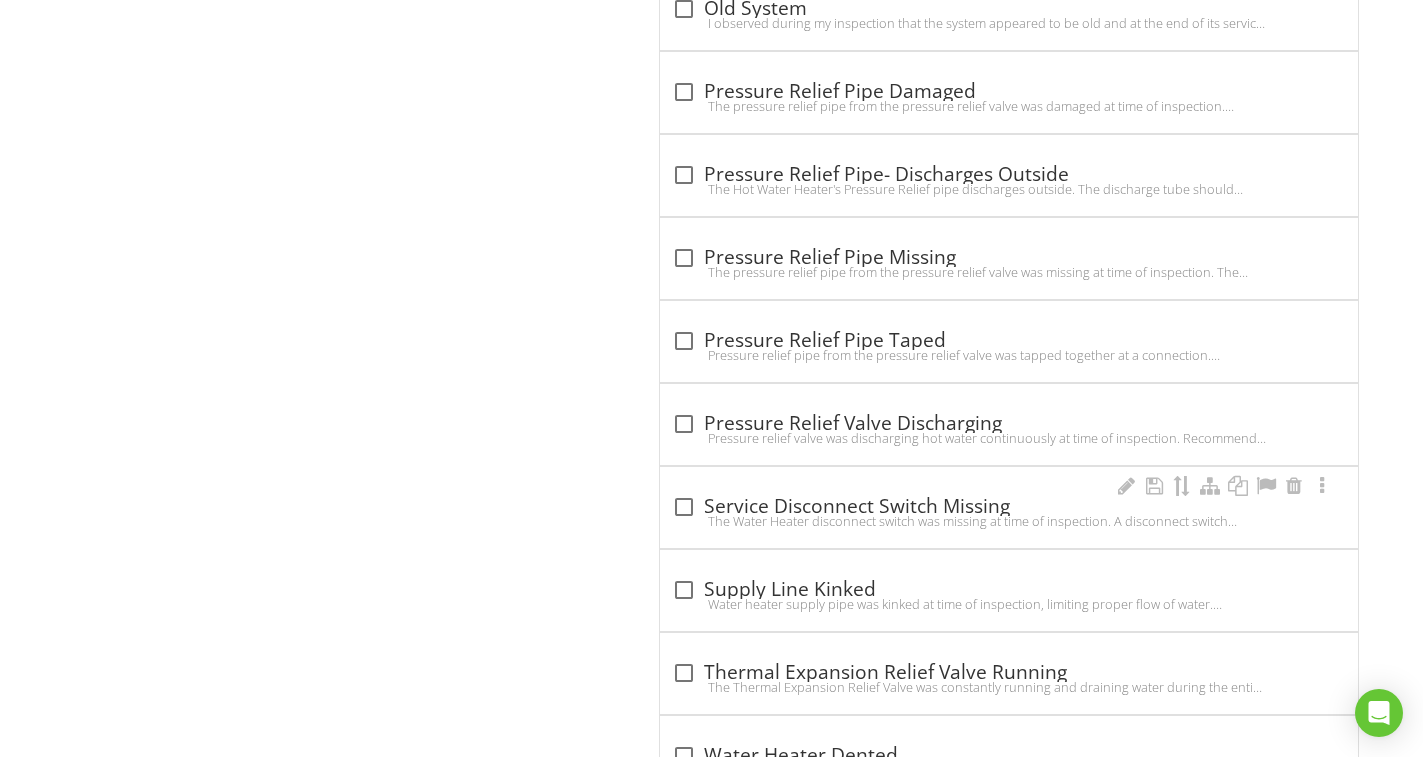 click at bounding box center [684, 507] 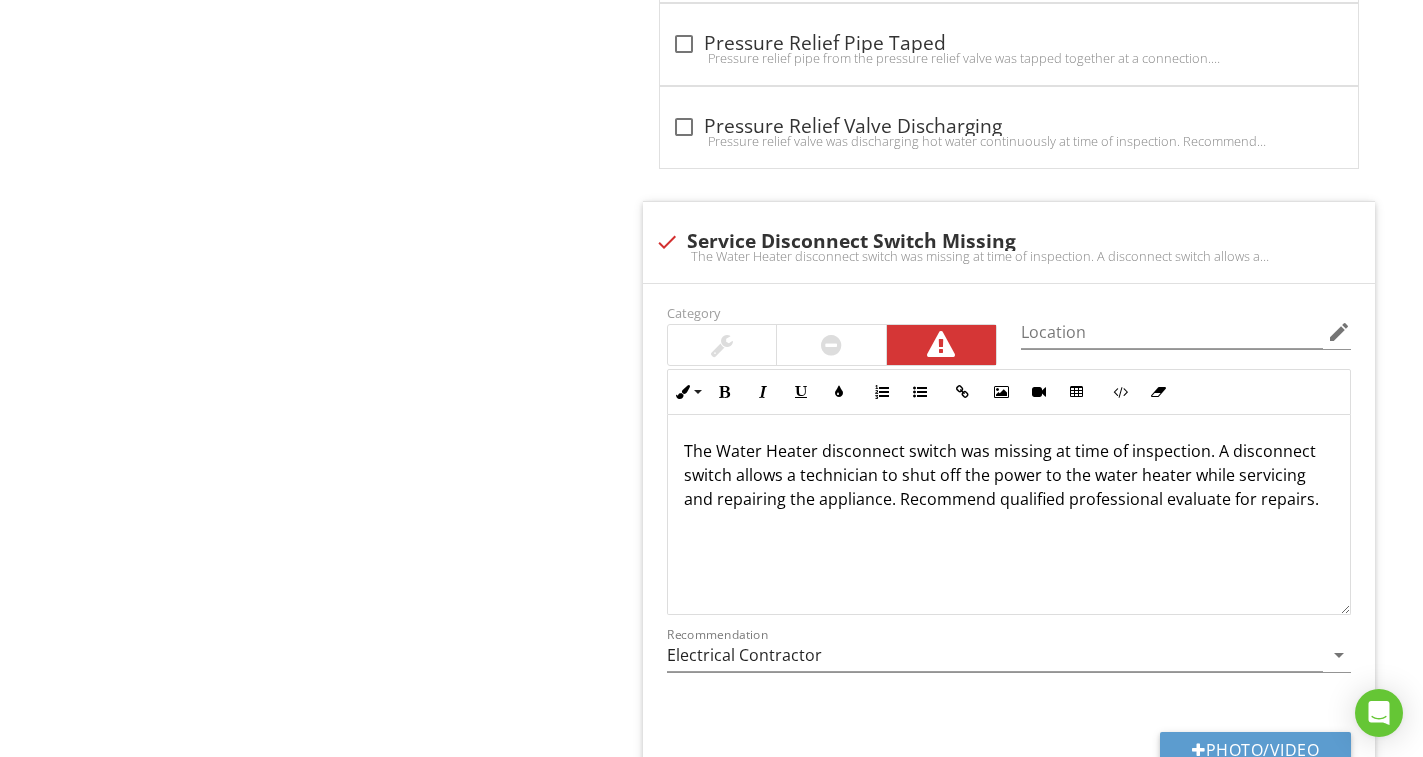 scroll, scrollTop: 11239, scrollLeft: 0, axis: vertical 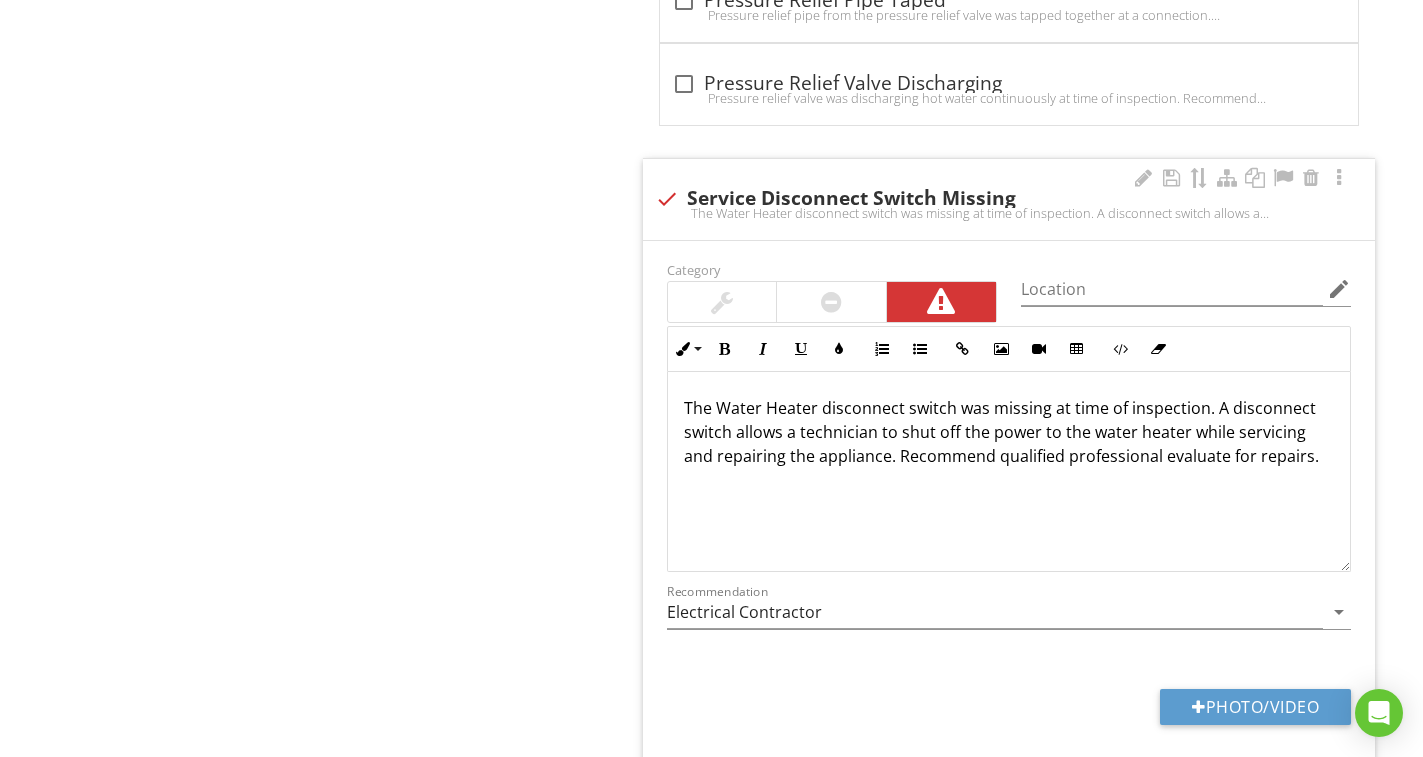 click at bounding box center (667, 199) 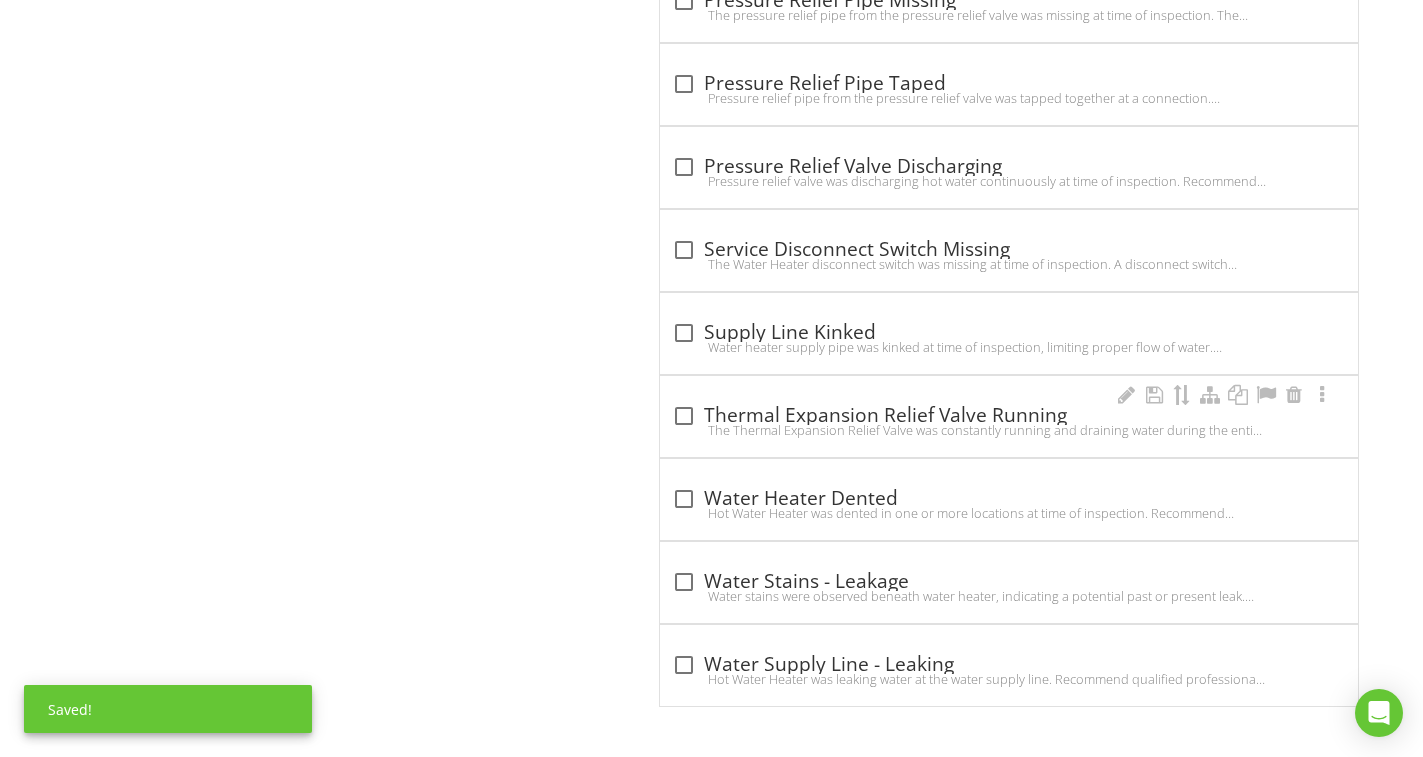 scroll, scrollTop: 11139, scrollLeft: 0, axis: vertical 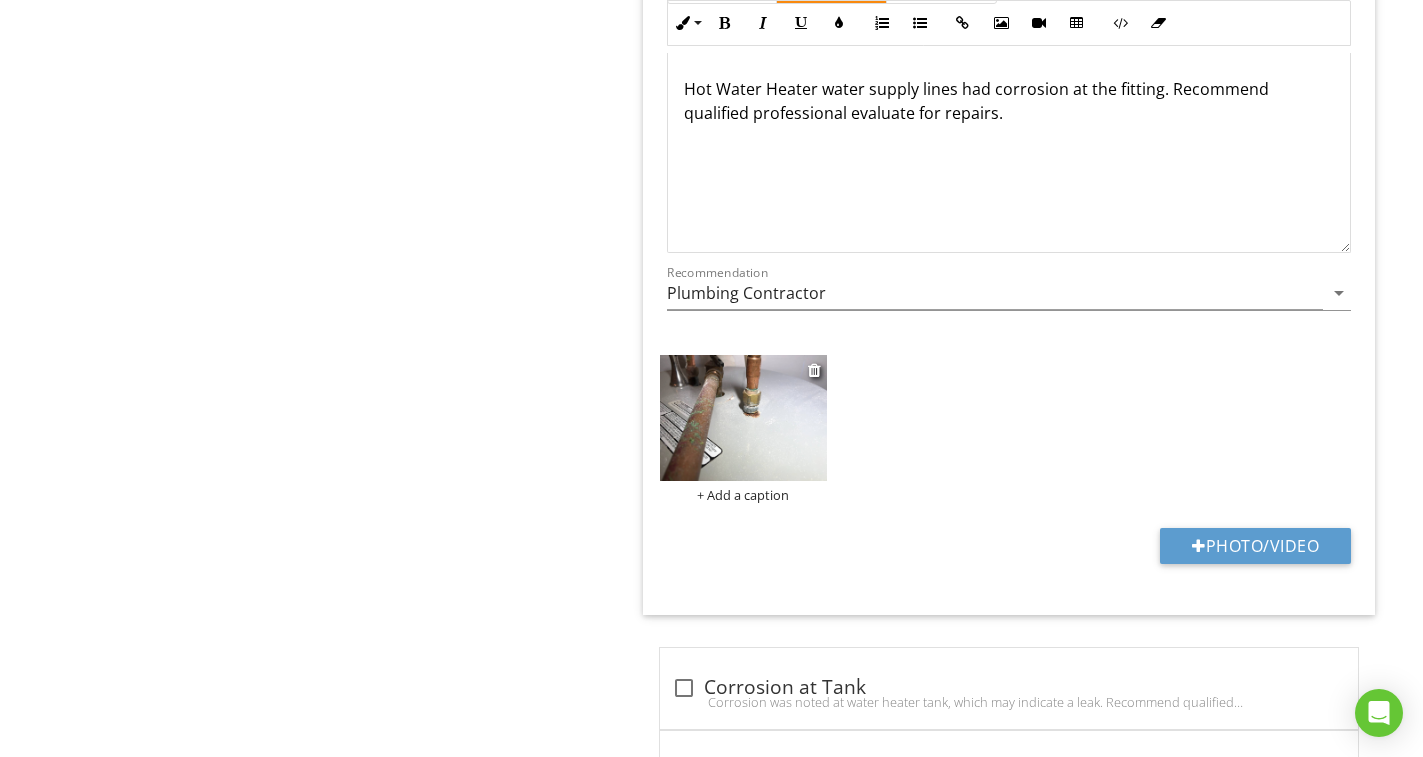 click at bounding box center (743, 417) 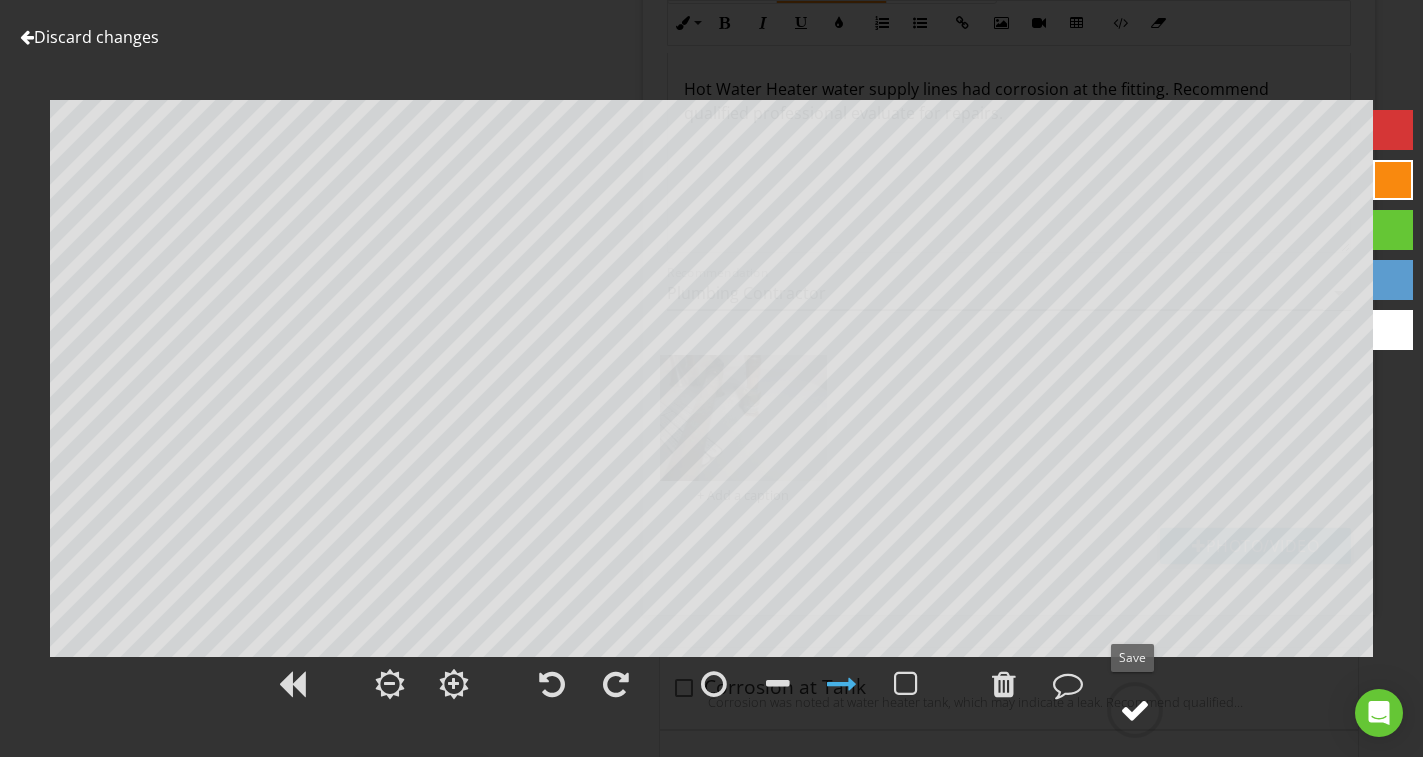 click at bounding box center [1135, 710] 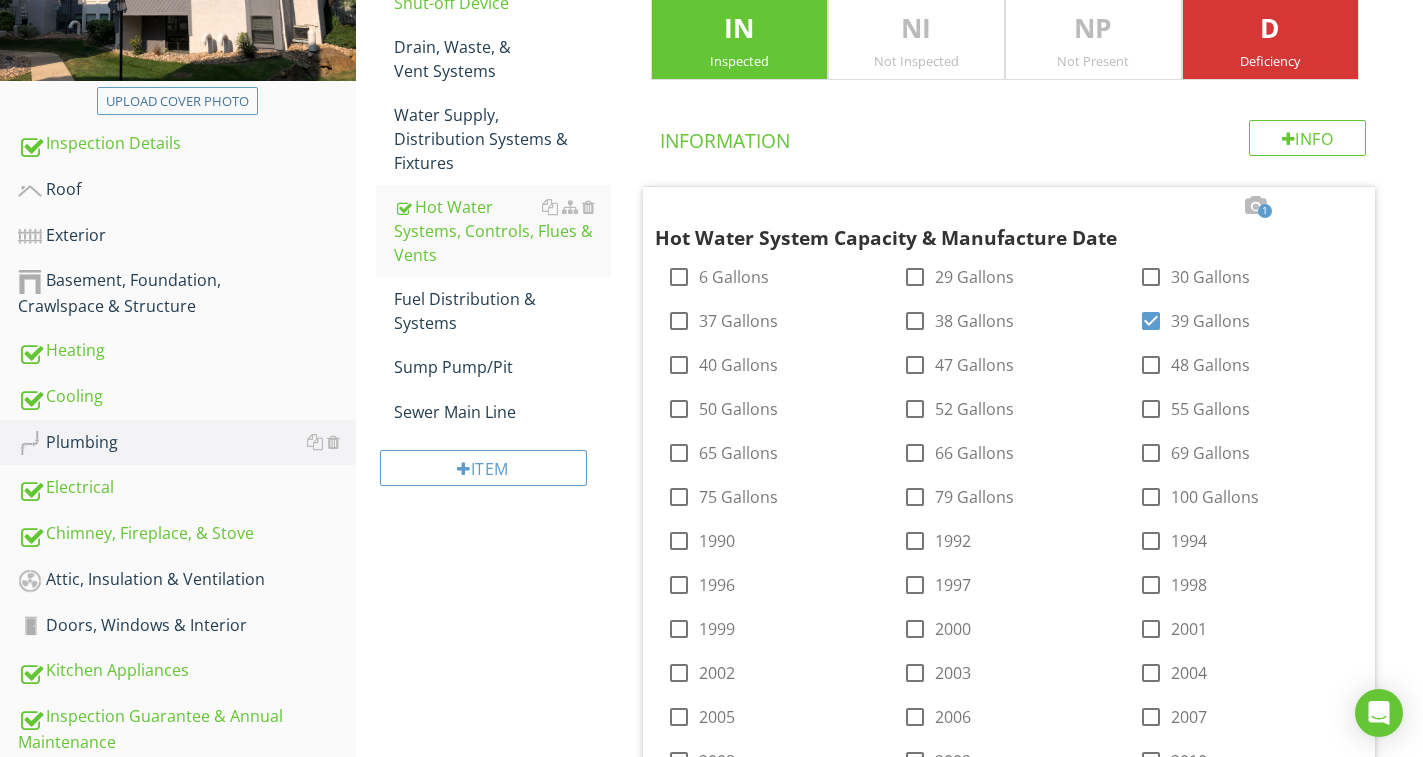 scroll, scrollTop: 390, scrollLeft: 0, axis: vertical 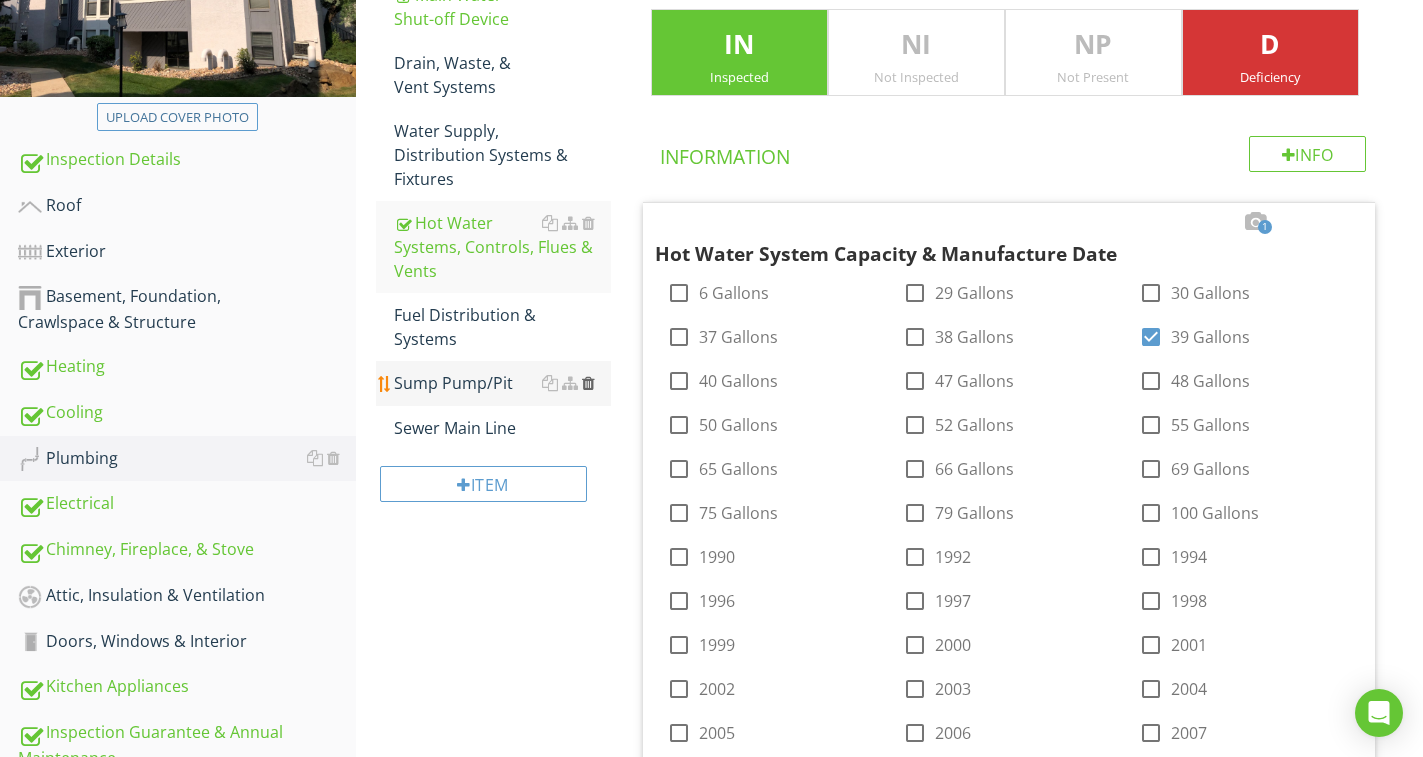 click at bounding box center [588, 383] 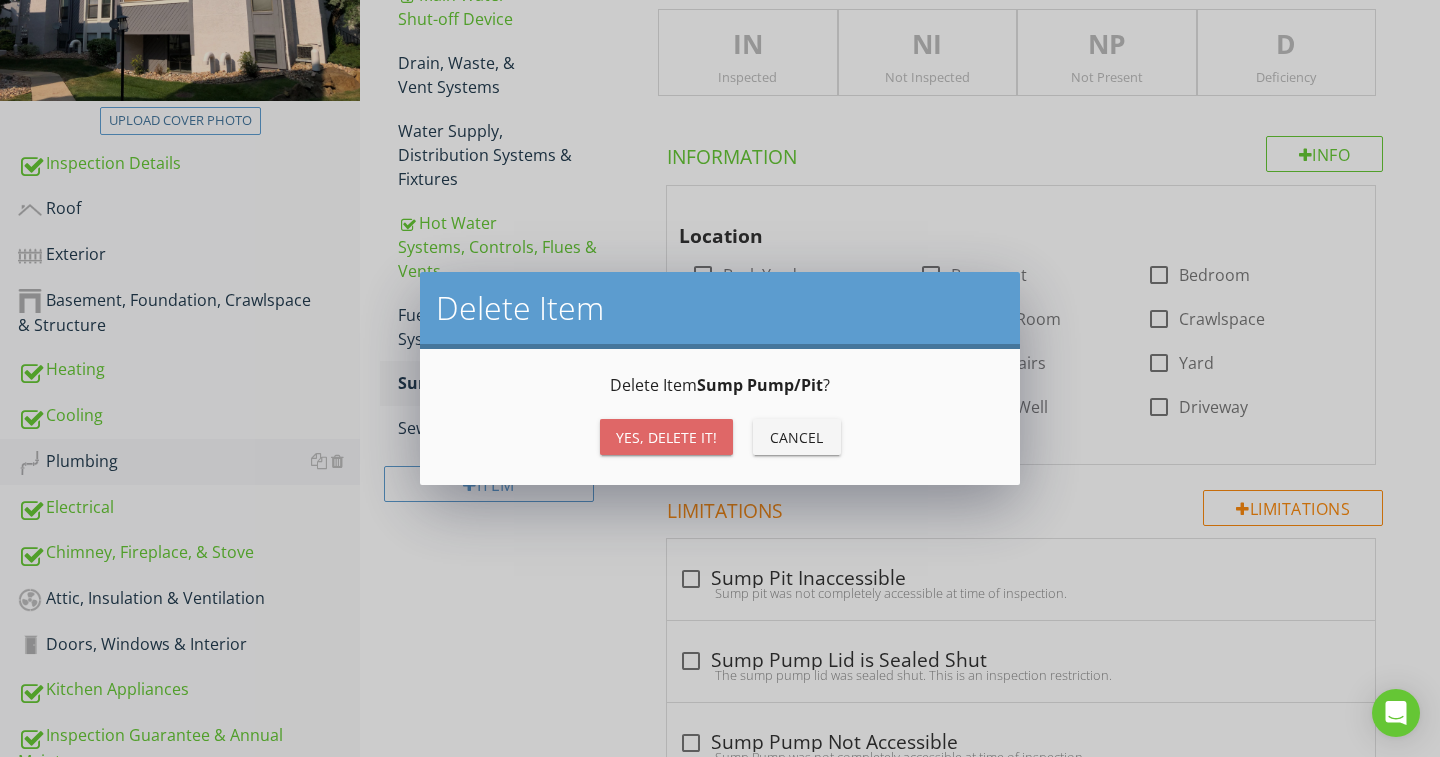 click on "Yes, Delete it!" at bounding box center [666, 437] 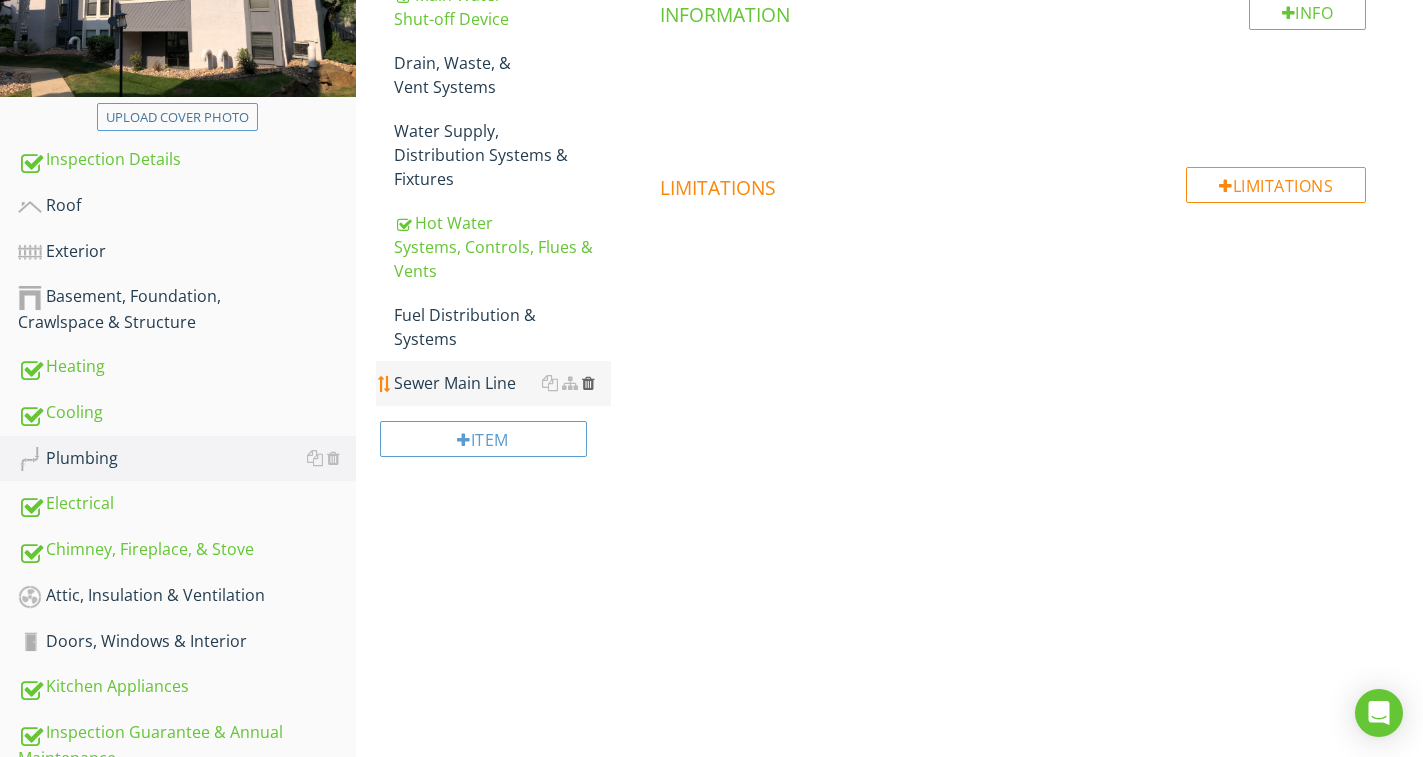click at bounding box center [588, 383] 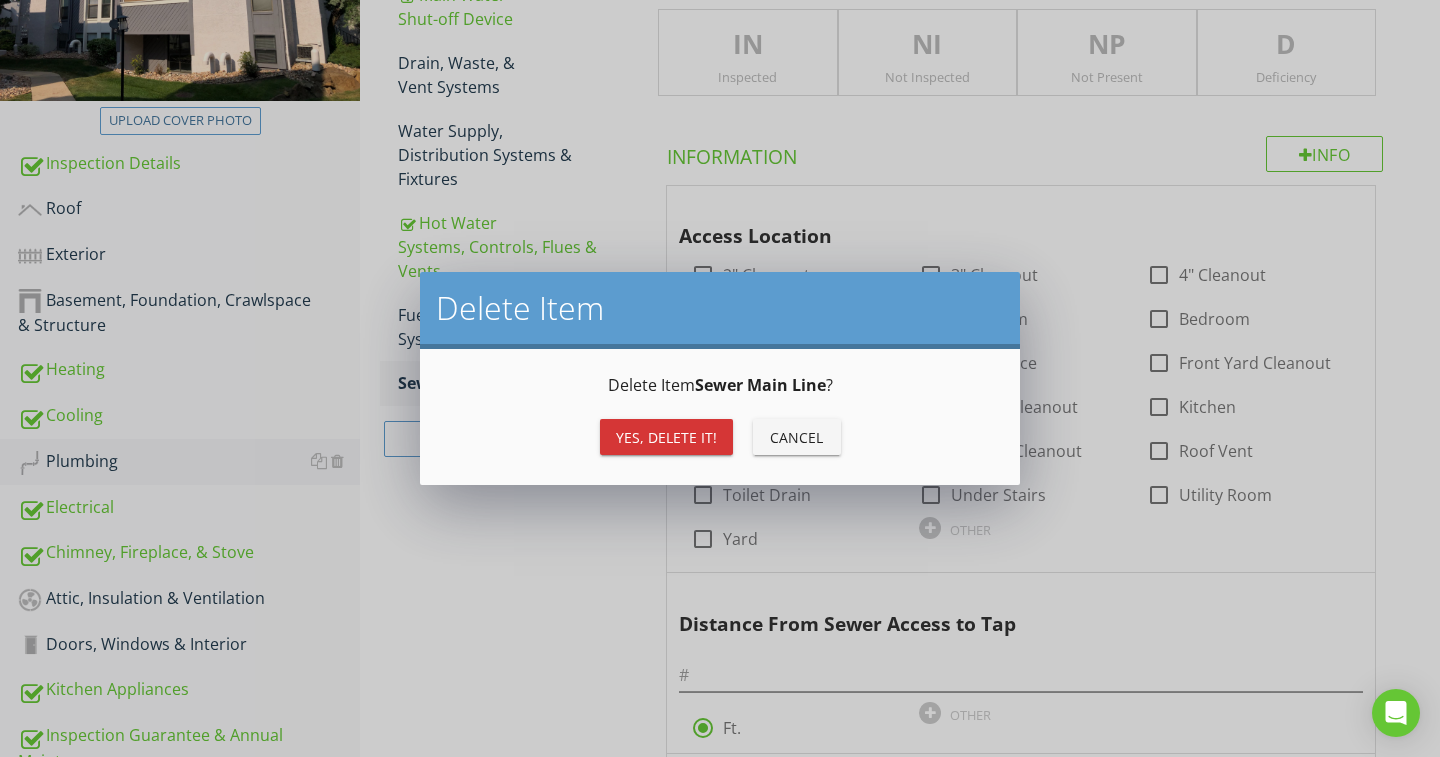 click on "Yes, Delete it!" at bounding box center (666, 437) 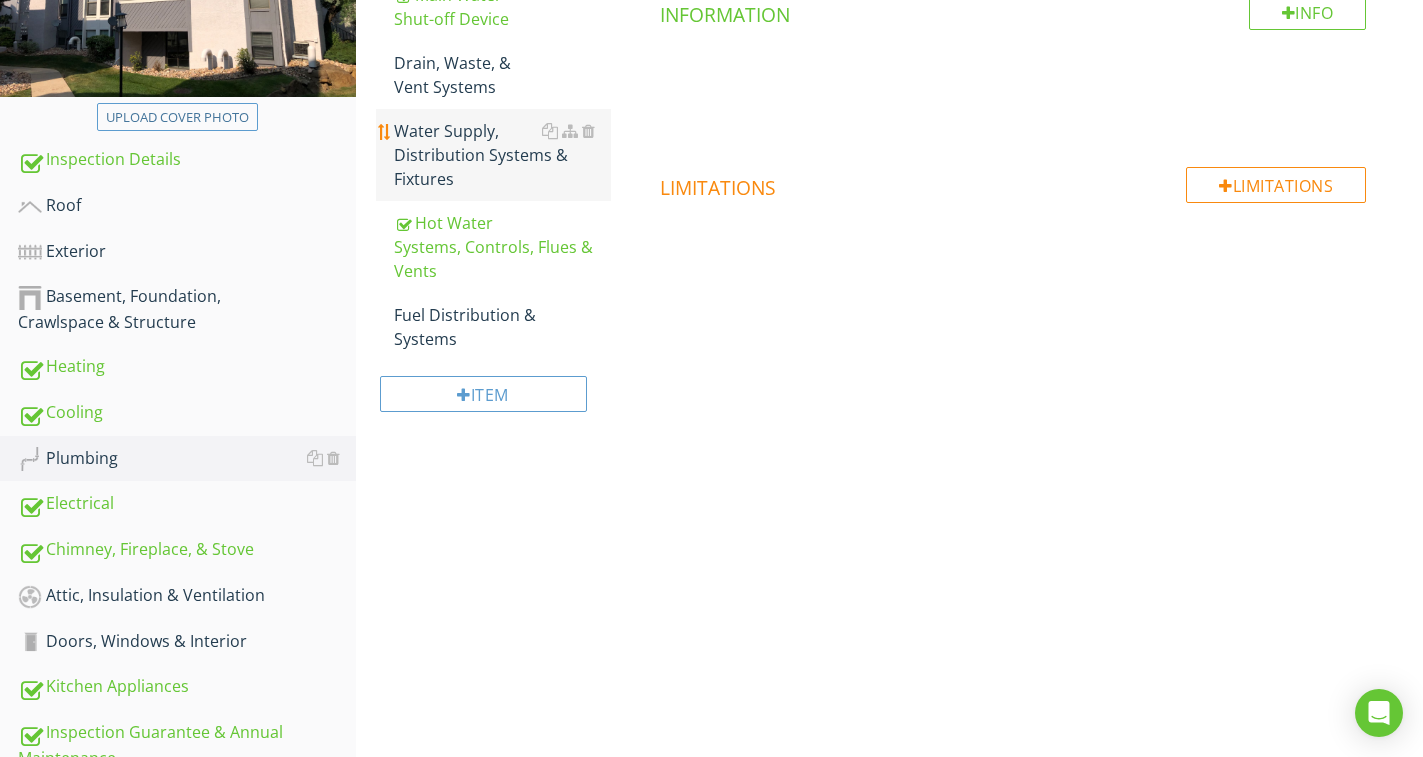 click on "Water Supply, Distribution Systems & Fixtures" at bounding box center (502, 155) 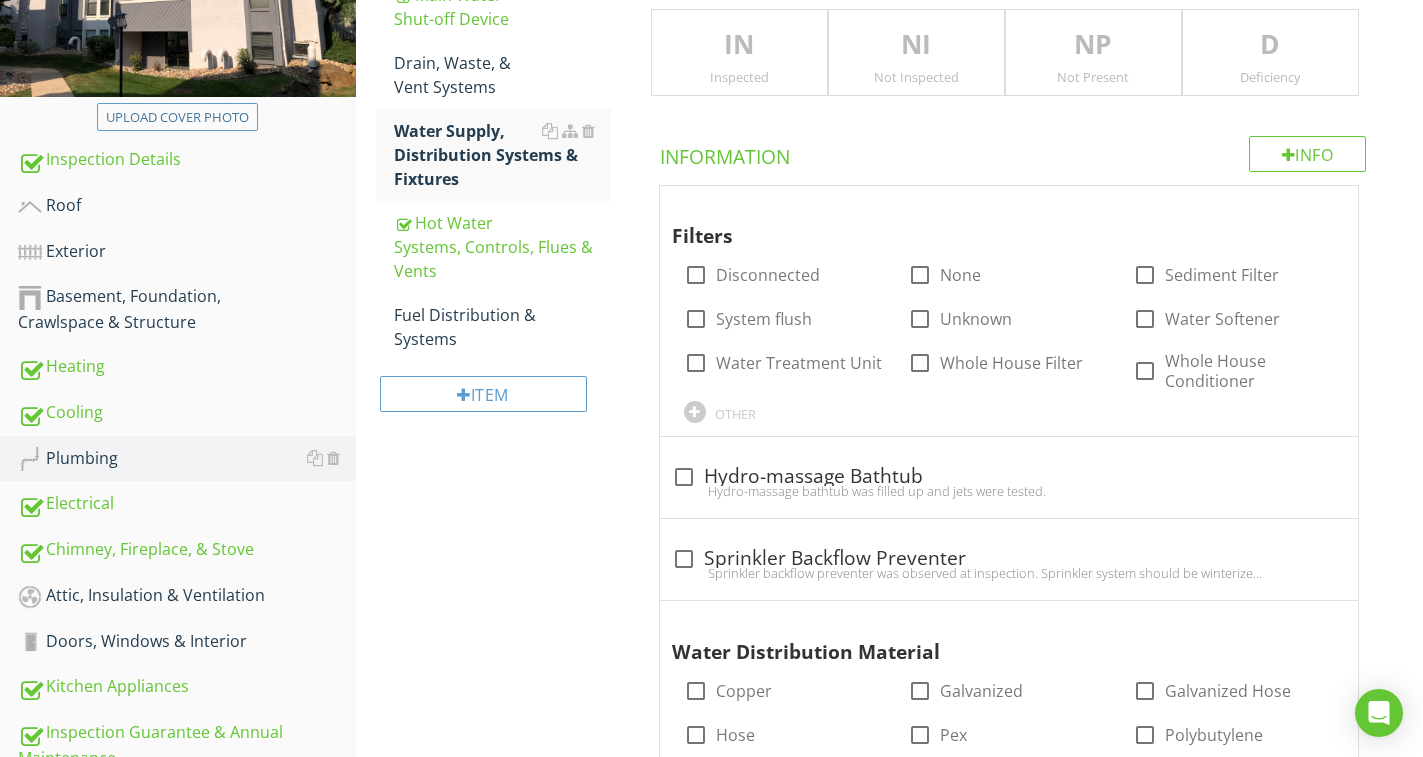 click on "IN" at bounding box center [739, 45] 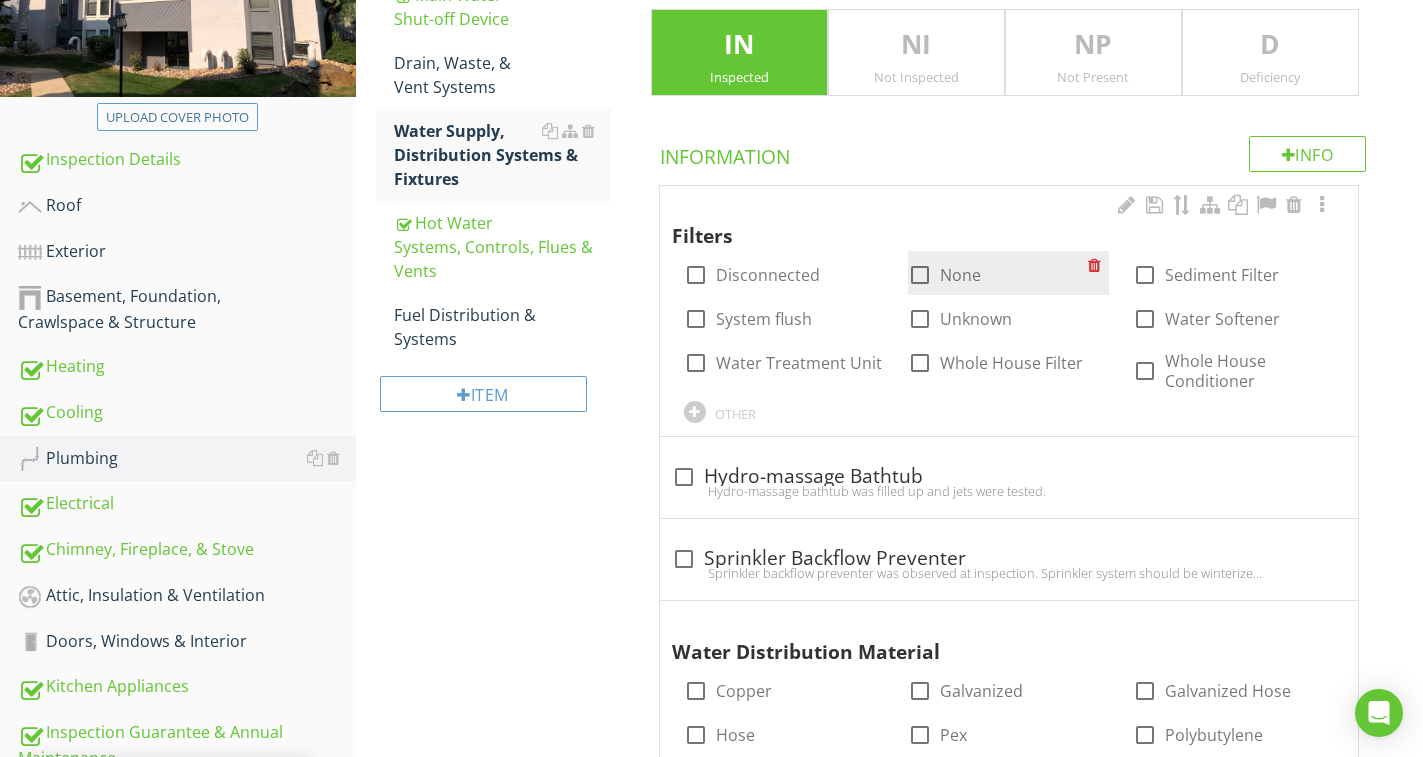 click at bounding box center (920, 275) 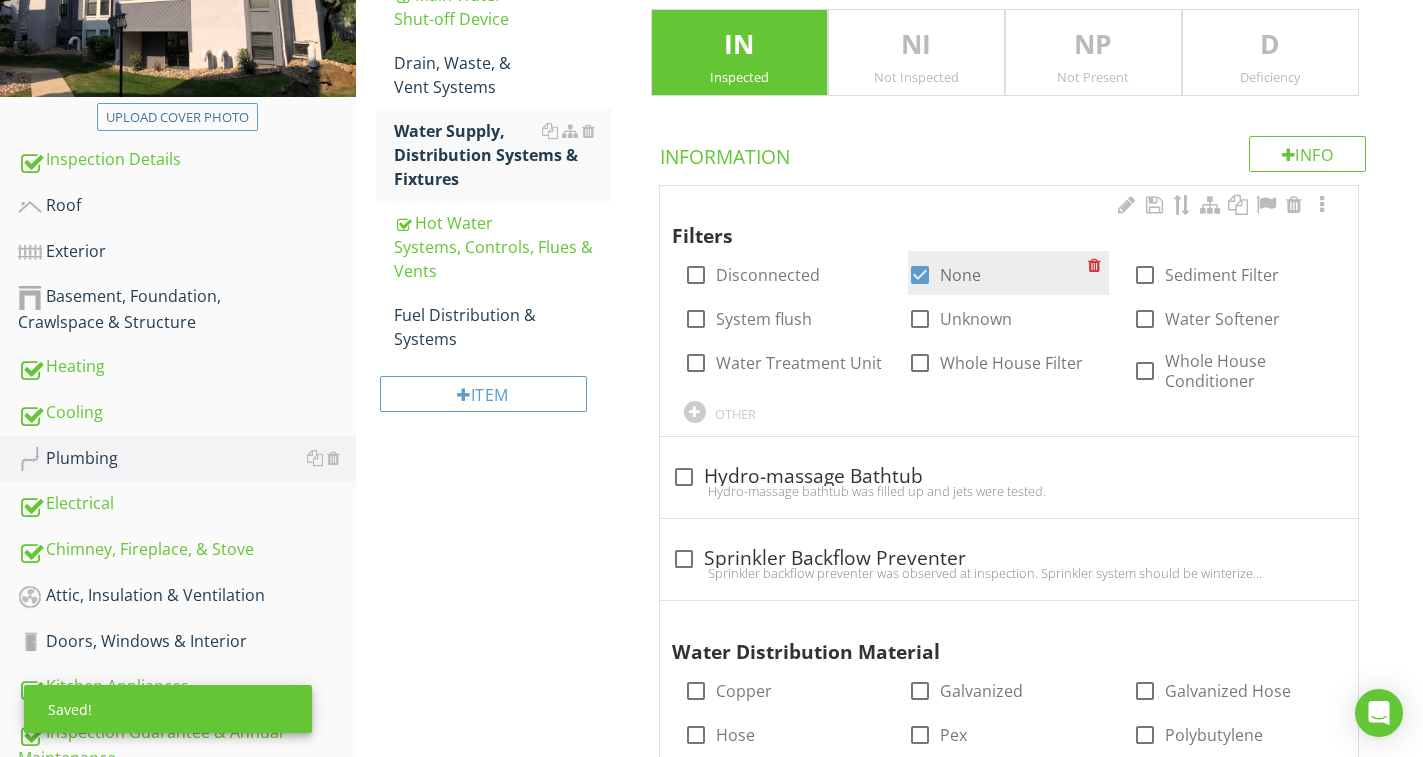 checkbox on "true" 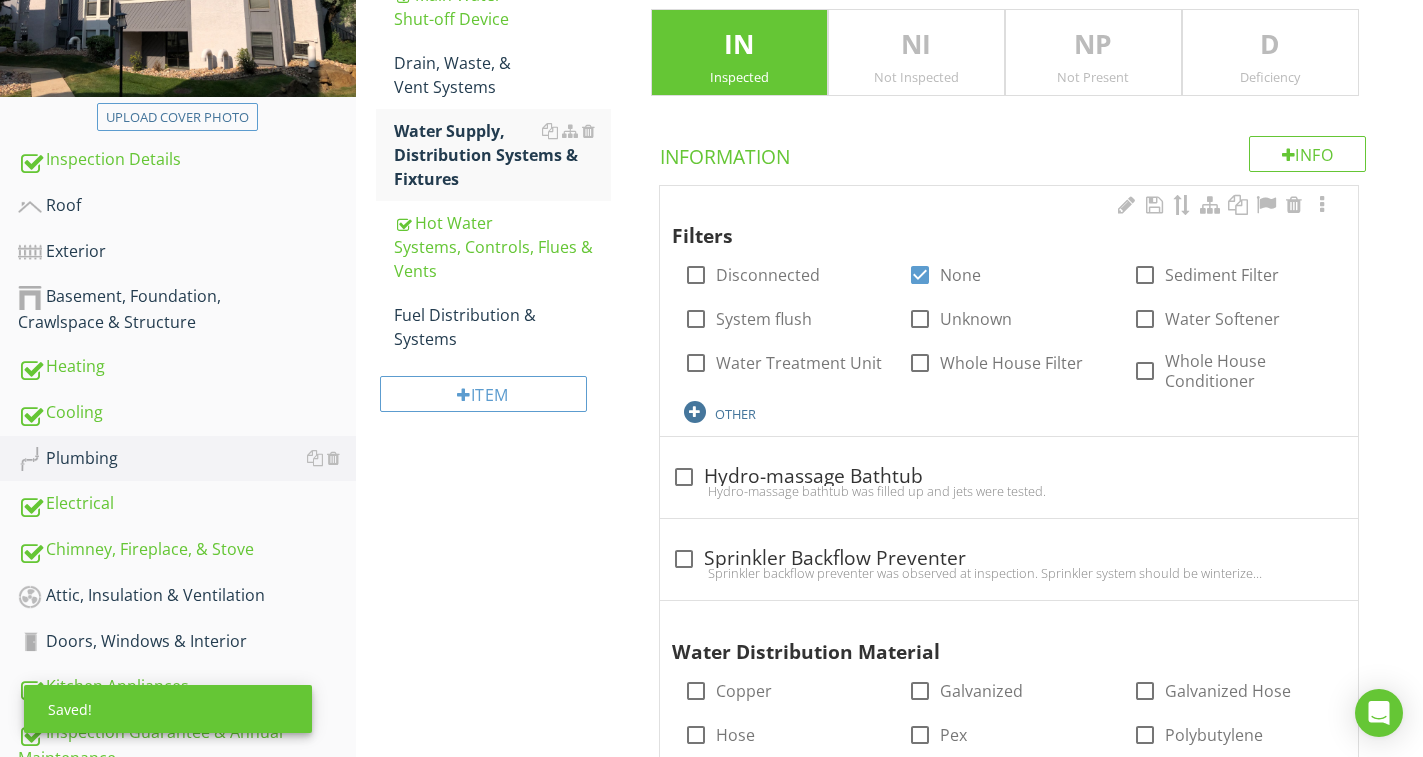 scroll, scrollTop: 690, scrollLeft: 0, axis: vertical 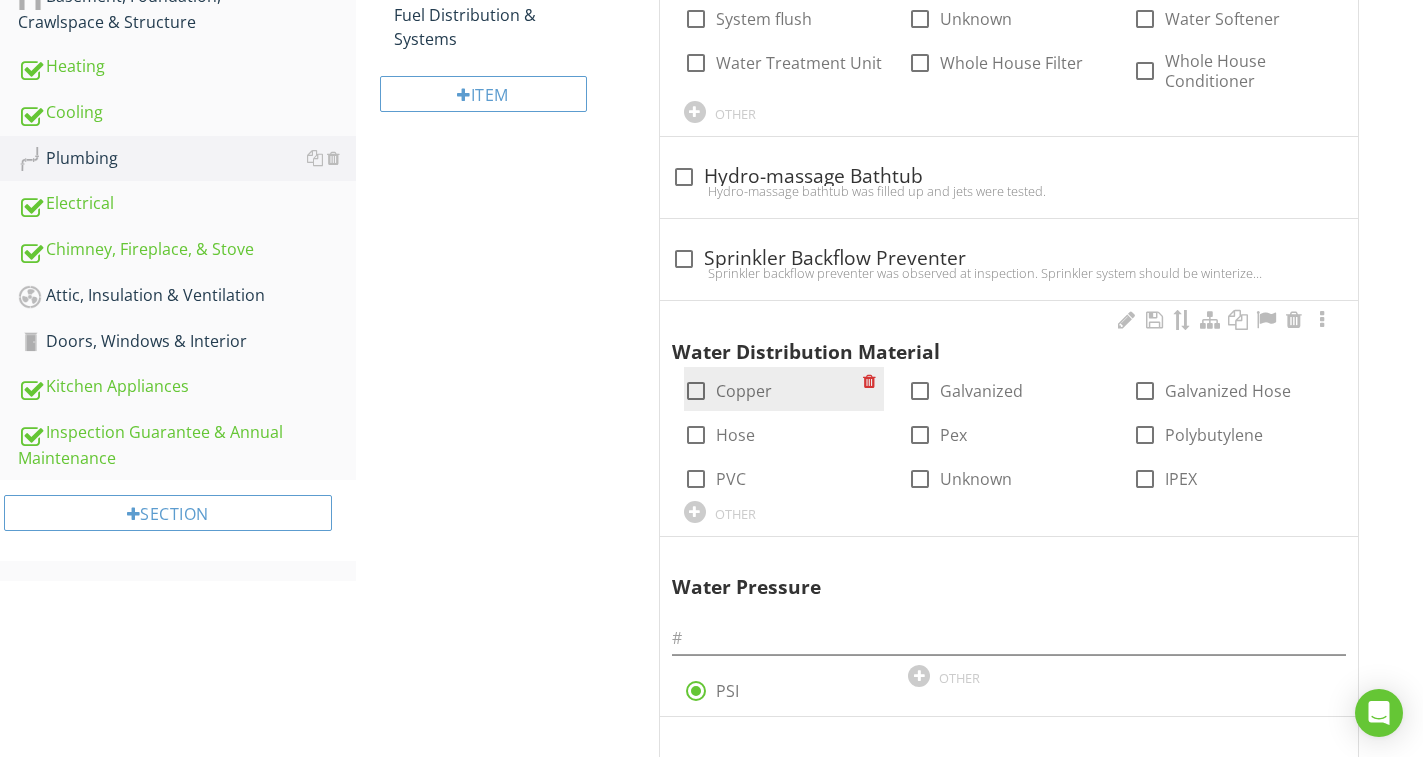 click on "Copper" at bounding box center (744, 391) 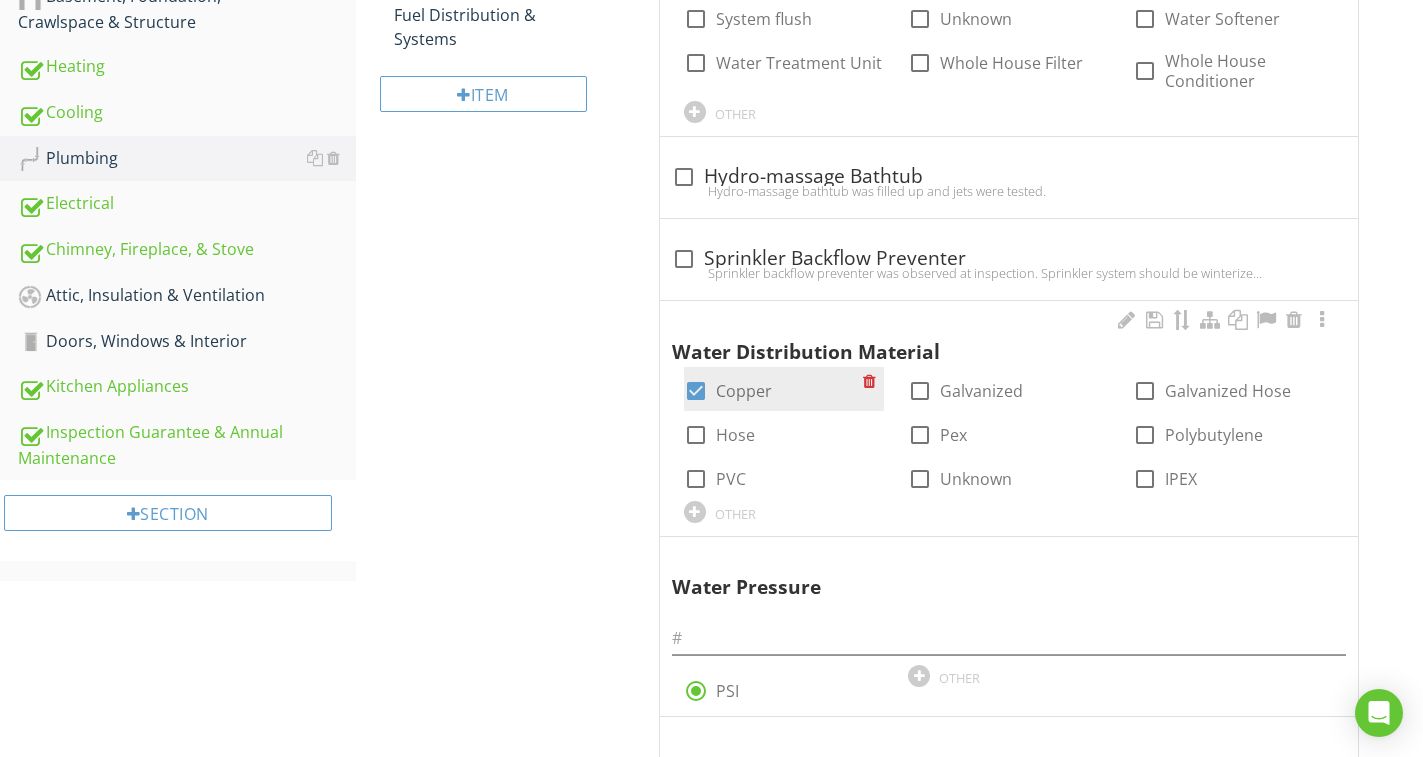 checkbox on "true" 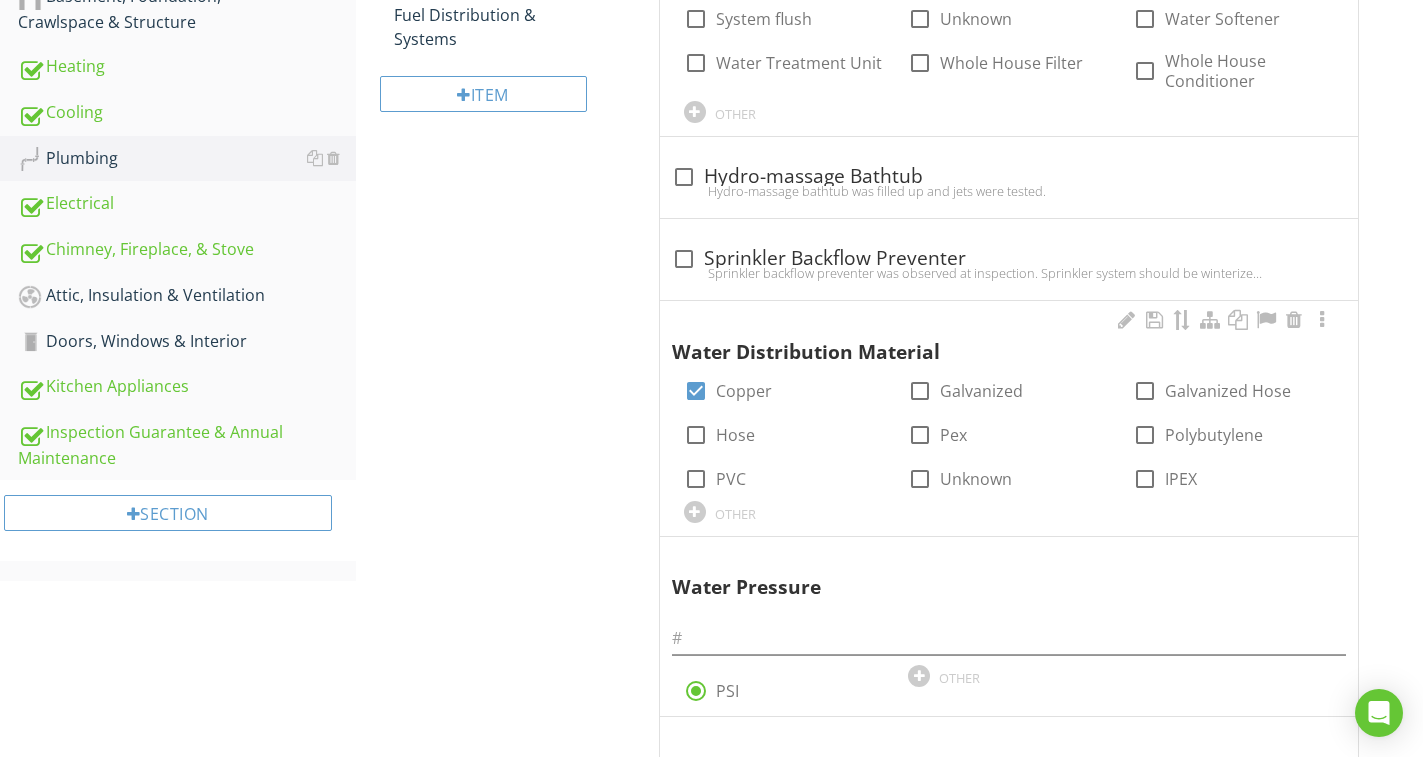 drag, startPoint x: 1320, startPoint y: 318, endPoint x: 1105, endPoint y: 359, distance: 218.87439 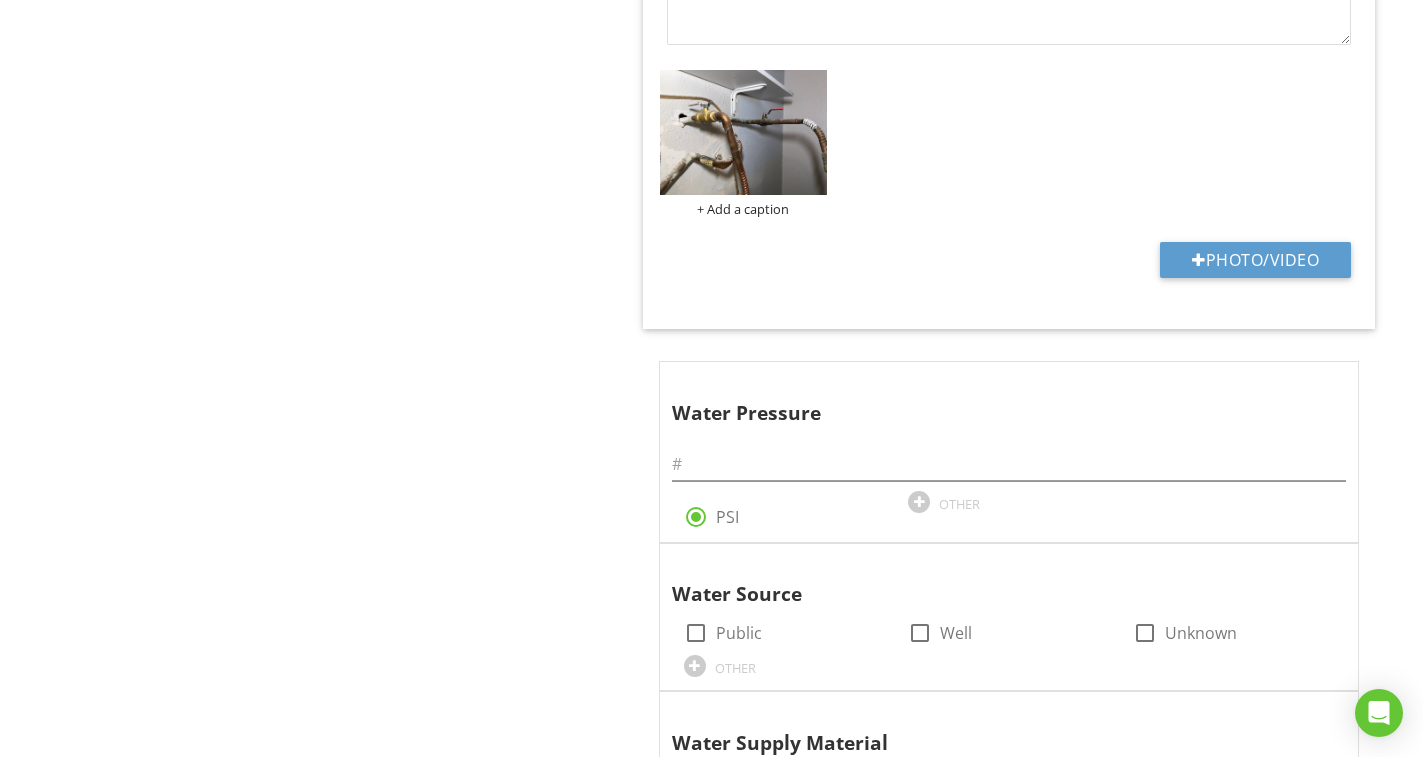 scroll, scrollTop: 1590, scrollLeft: 0, axis: vertical 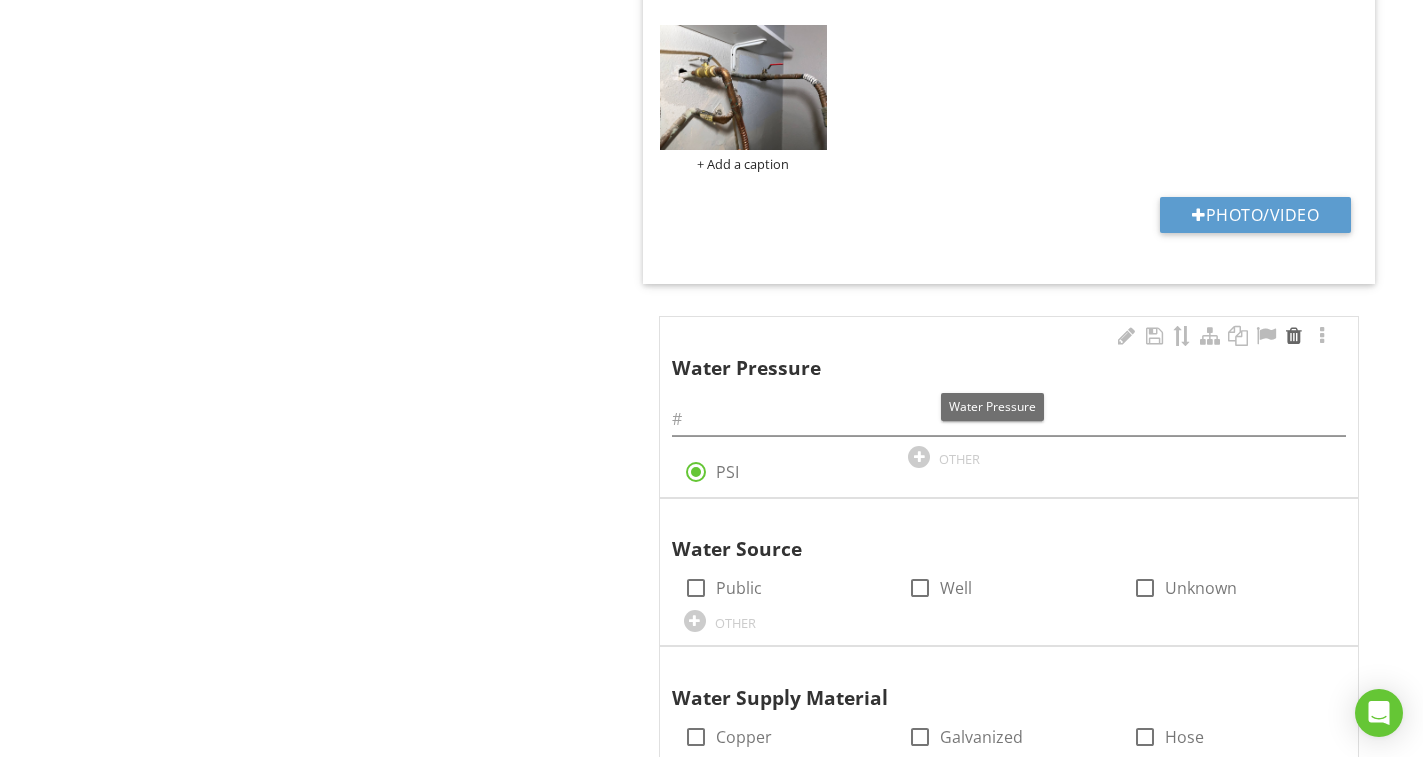 click at bounding box center (1294, 336) 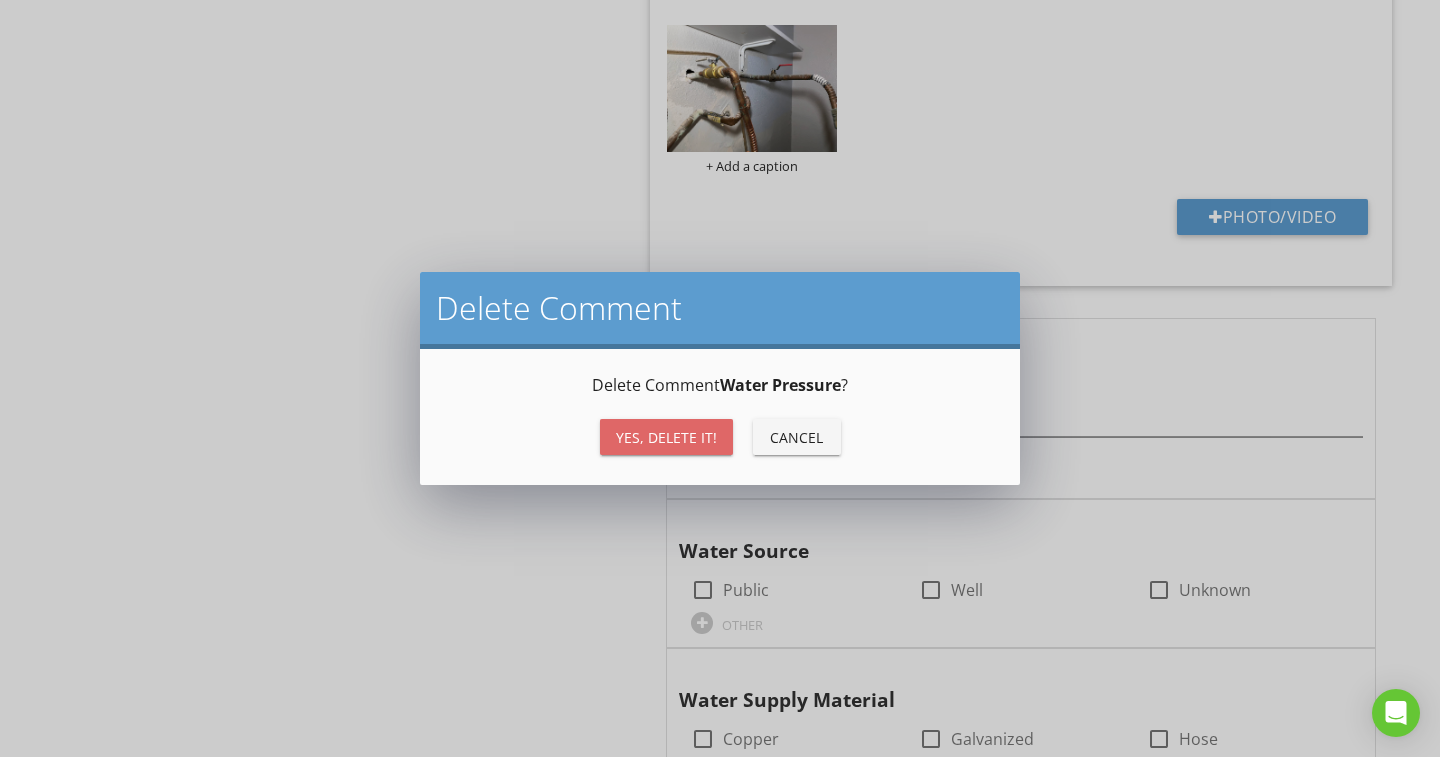 click on "Yes, Delete it!" at bounding box center (666, 437) 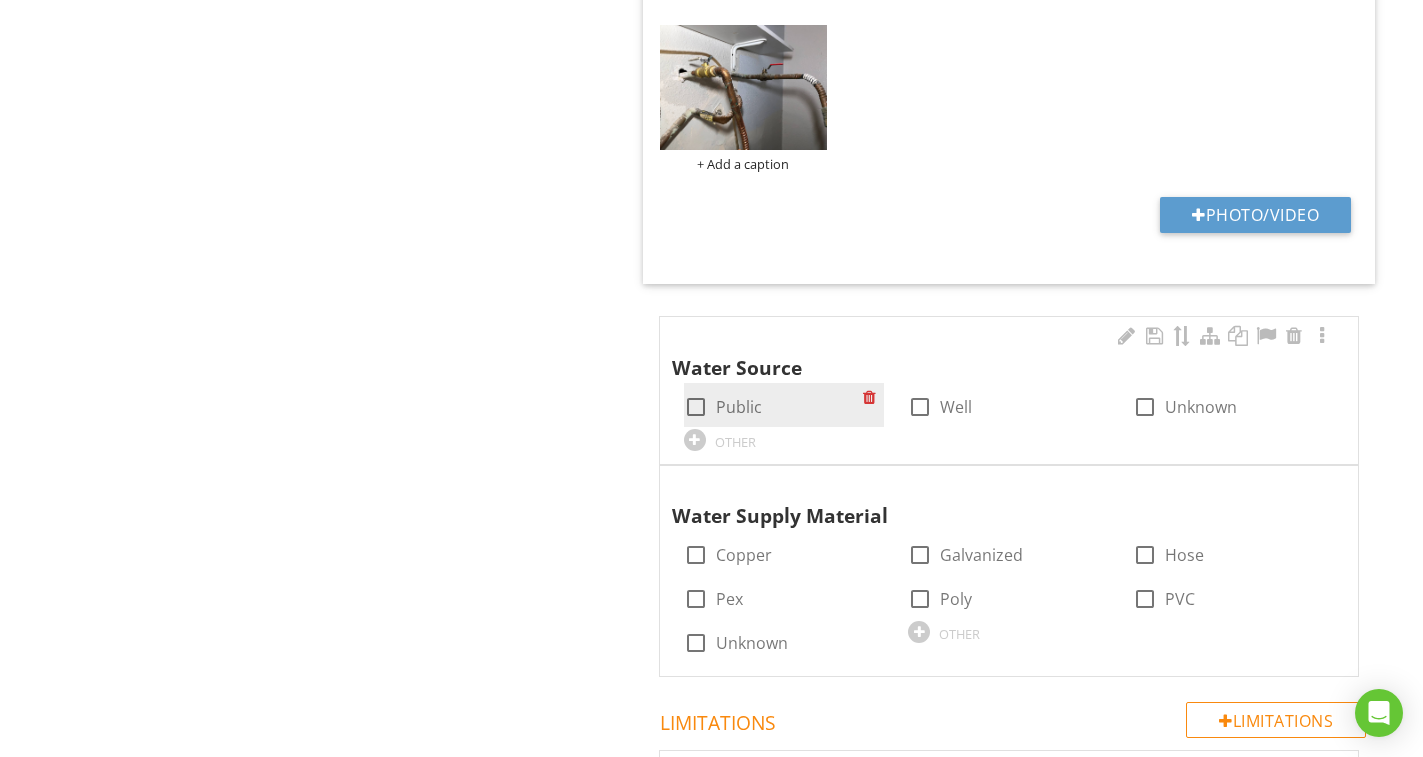 click at bounding box center (696, 407) 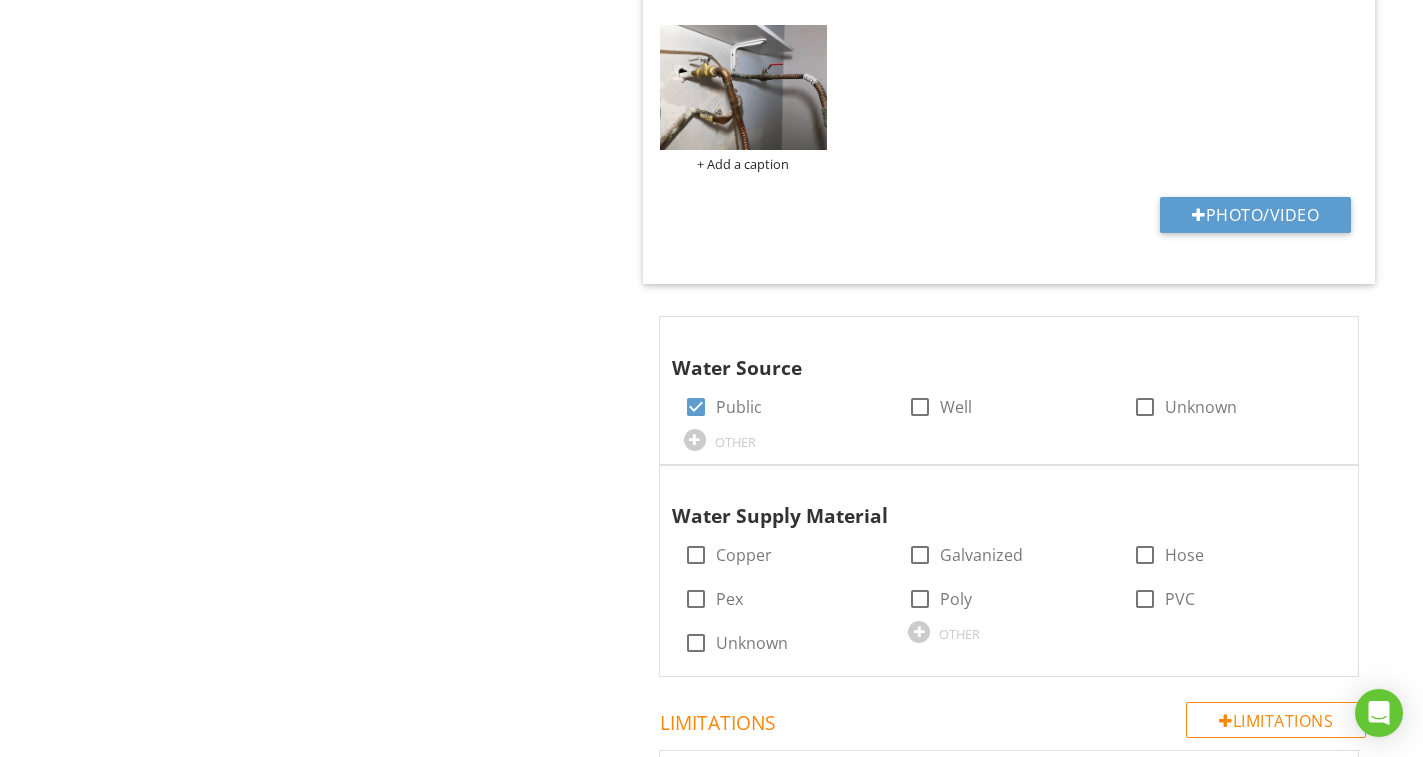 scroll, scrollTop: 1690, scrollLeft: 0, axis: vertical 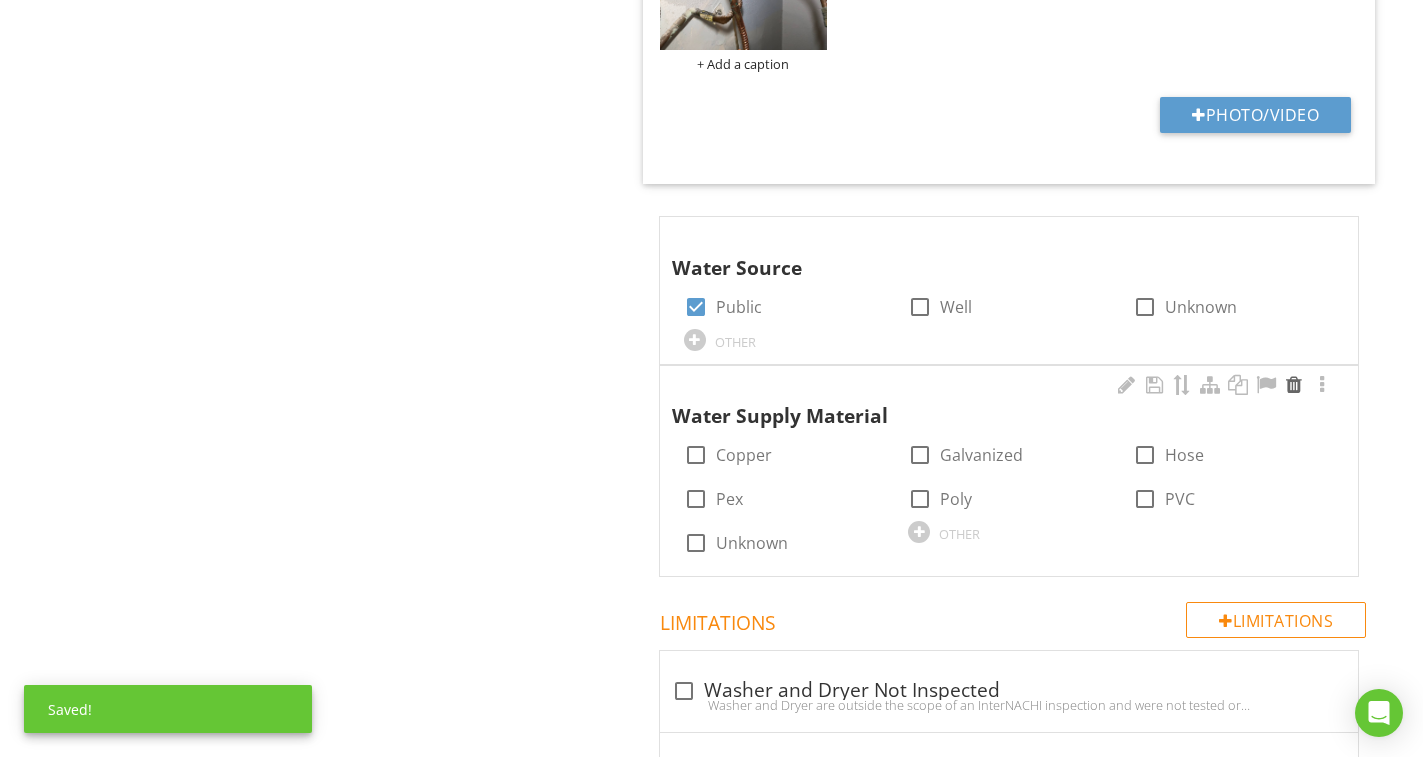 click at bounding box center (1294, 385) 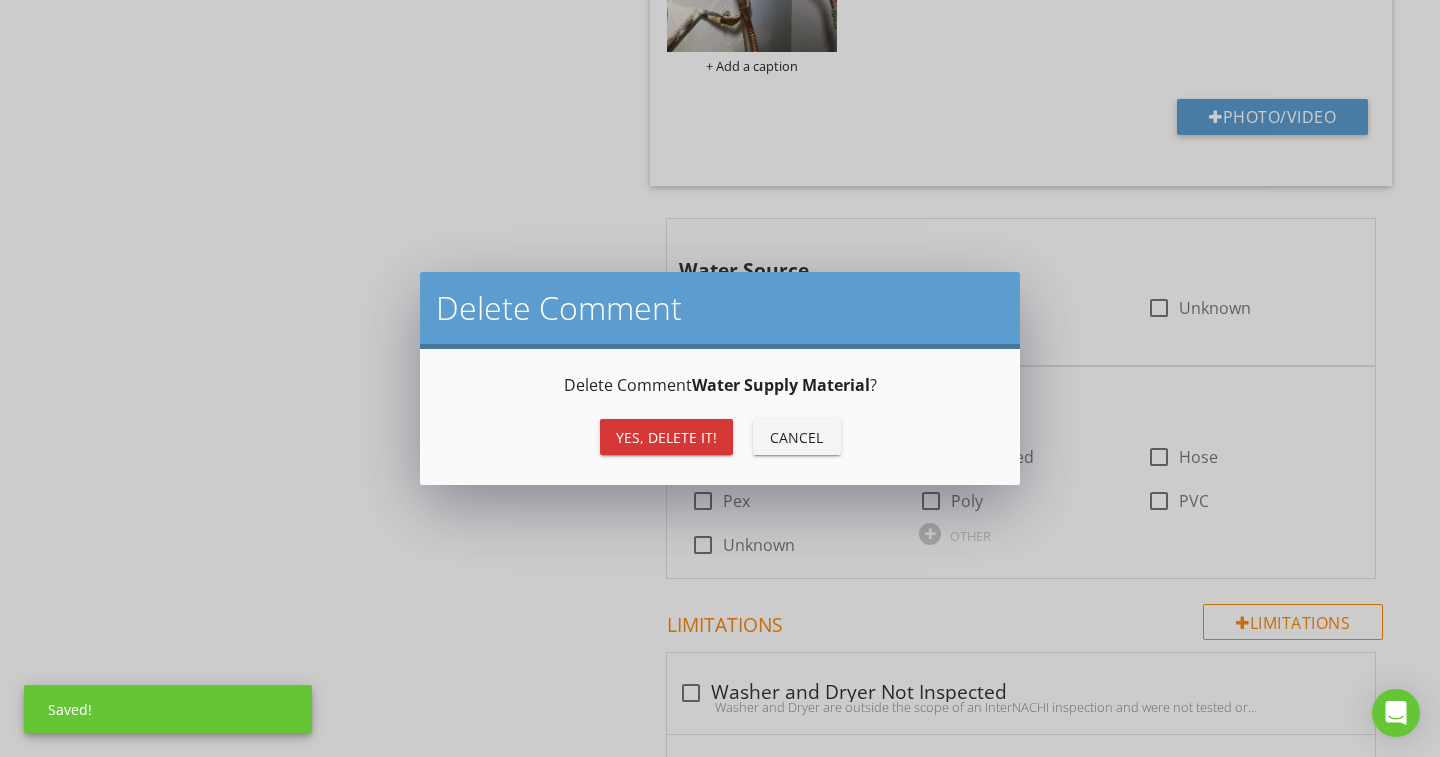 click on "Yes, Delete it!" at bounding box center (666, 437) 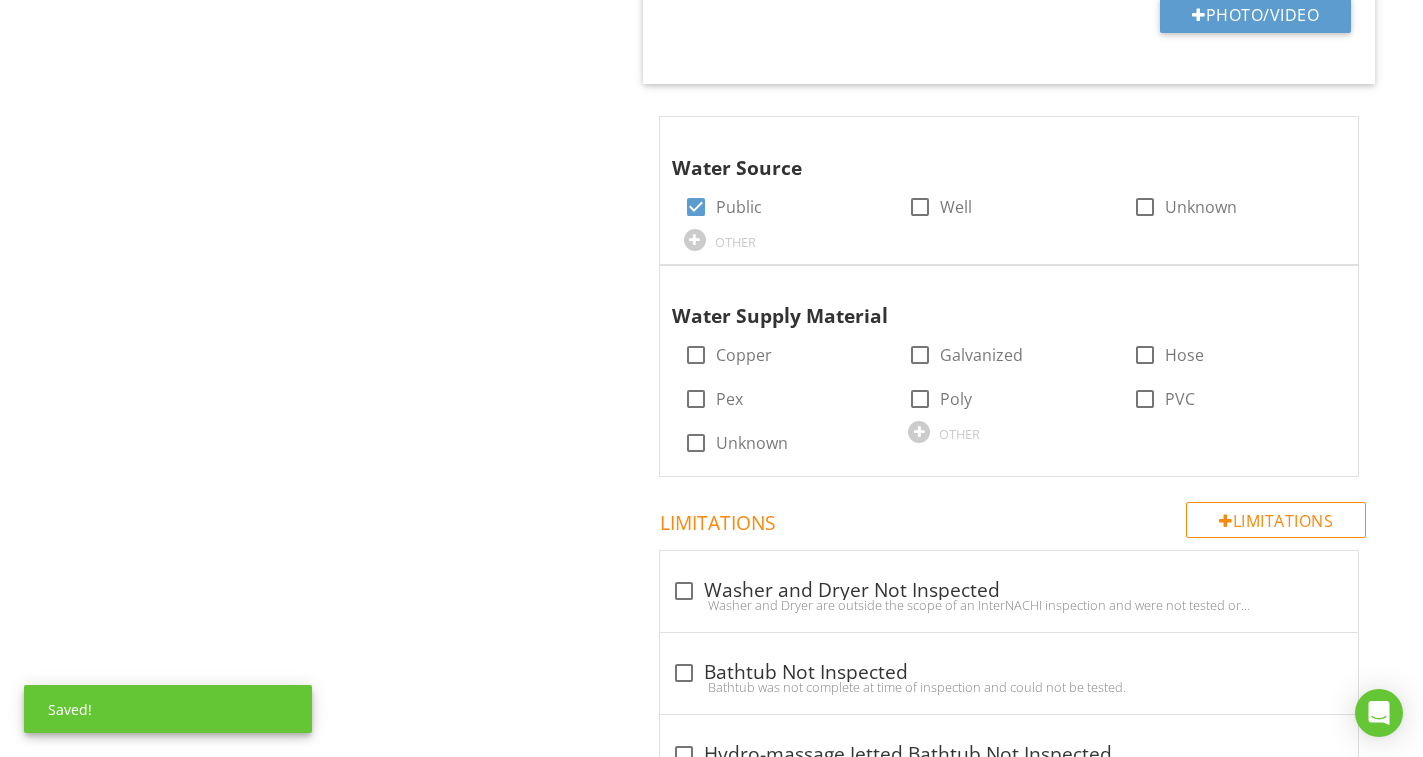 scroll, scrollTop: 1890, scrollLeft: 0, axis: vertical 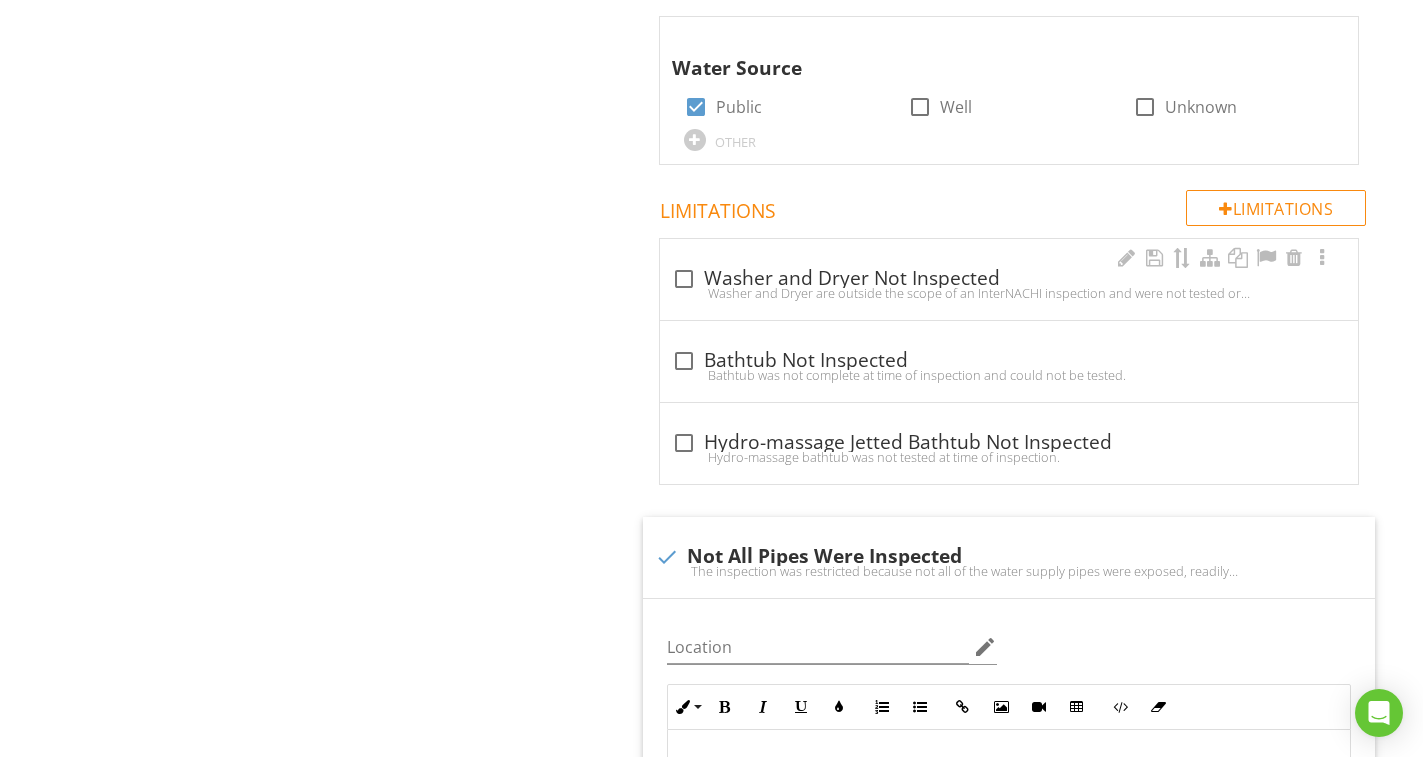 click at bounding box center [684, 279] 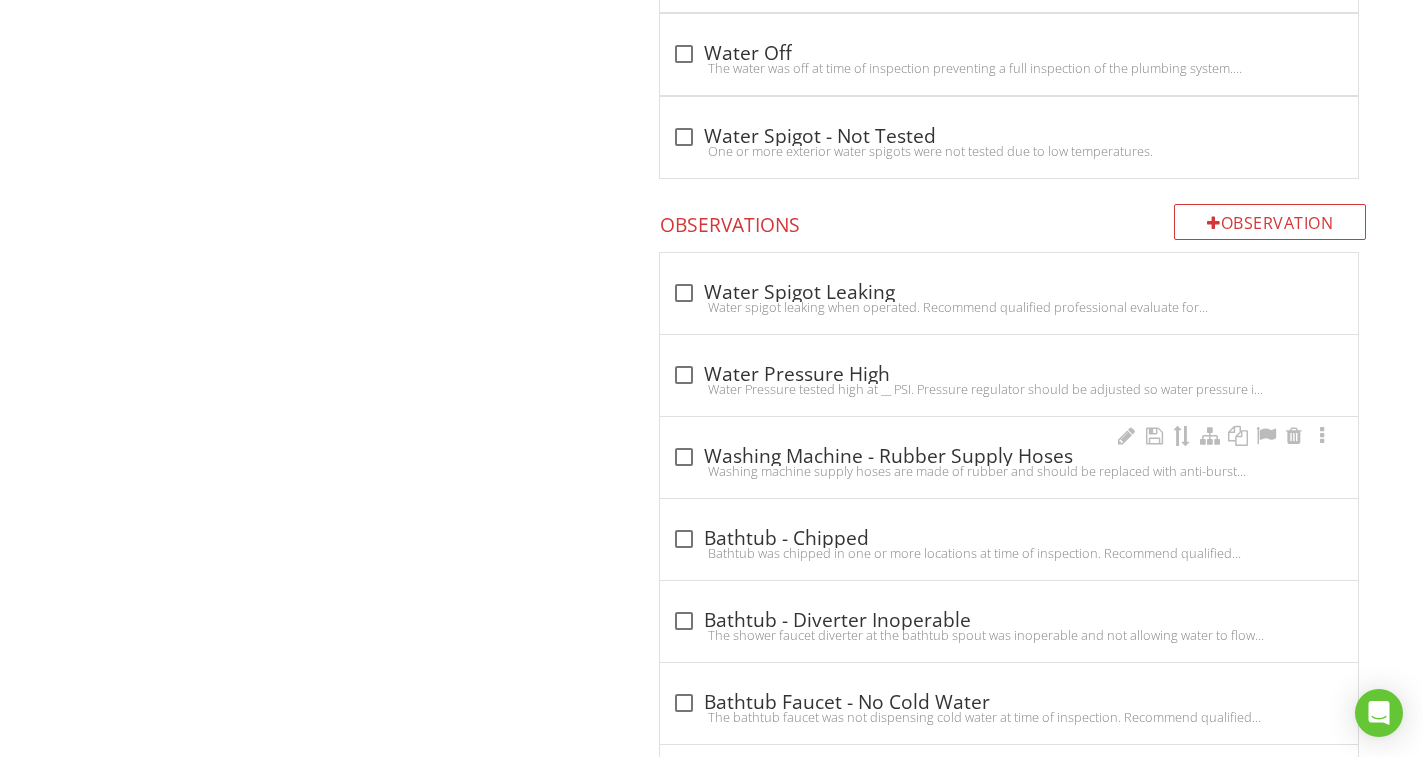 scroll, scrollTop: 4390, scrollLeft: 0, axis: vertical 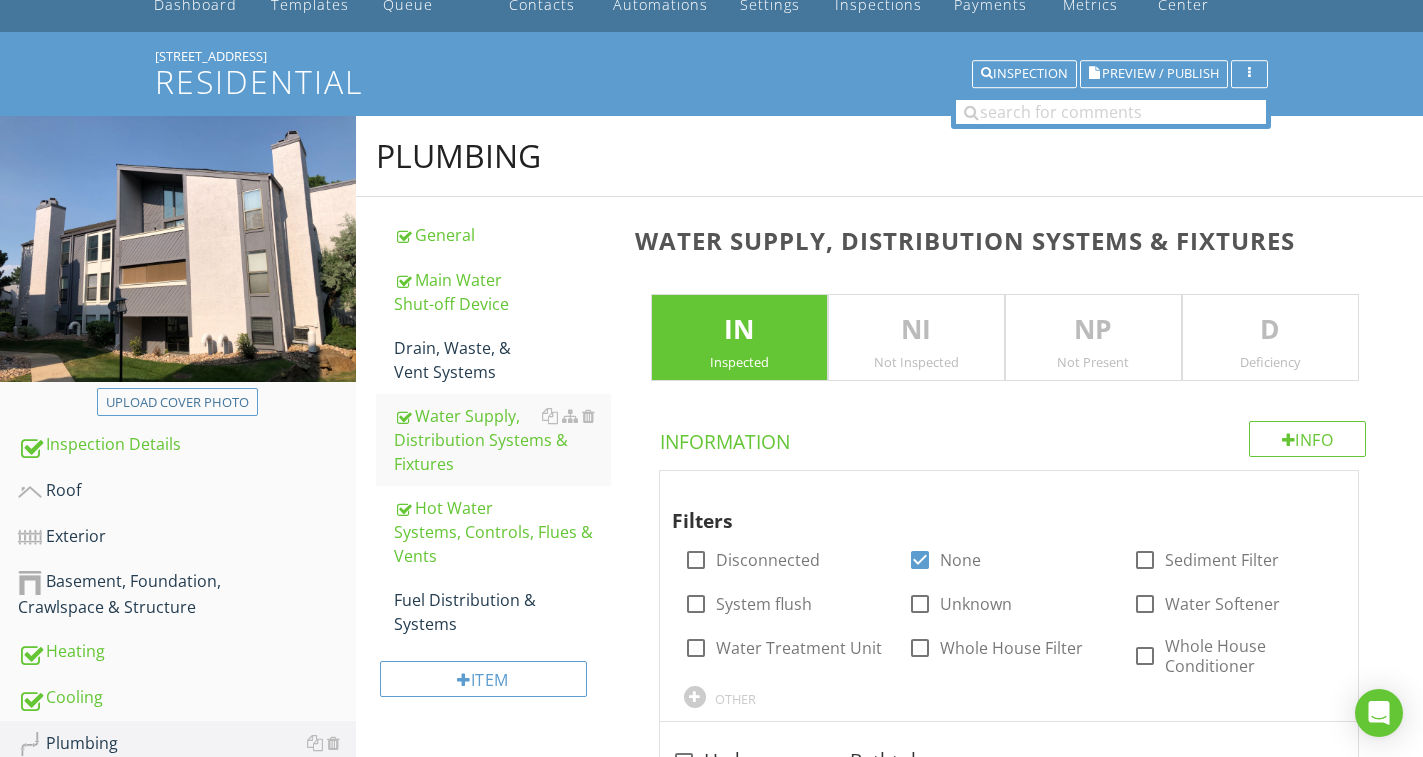 drag, startPoint x: 1297, startPoint y: 341, endPoint x: 1307, endPoint y: 319, distance: 24.166092 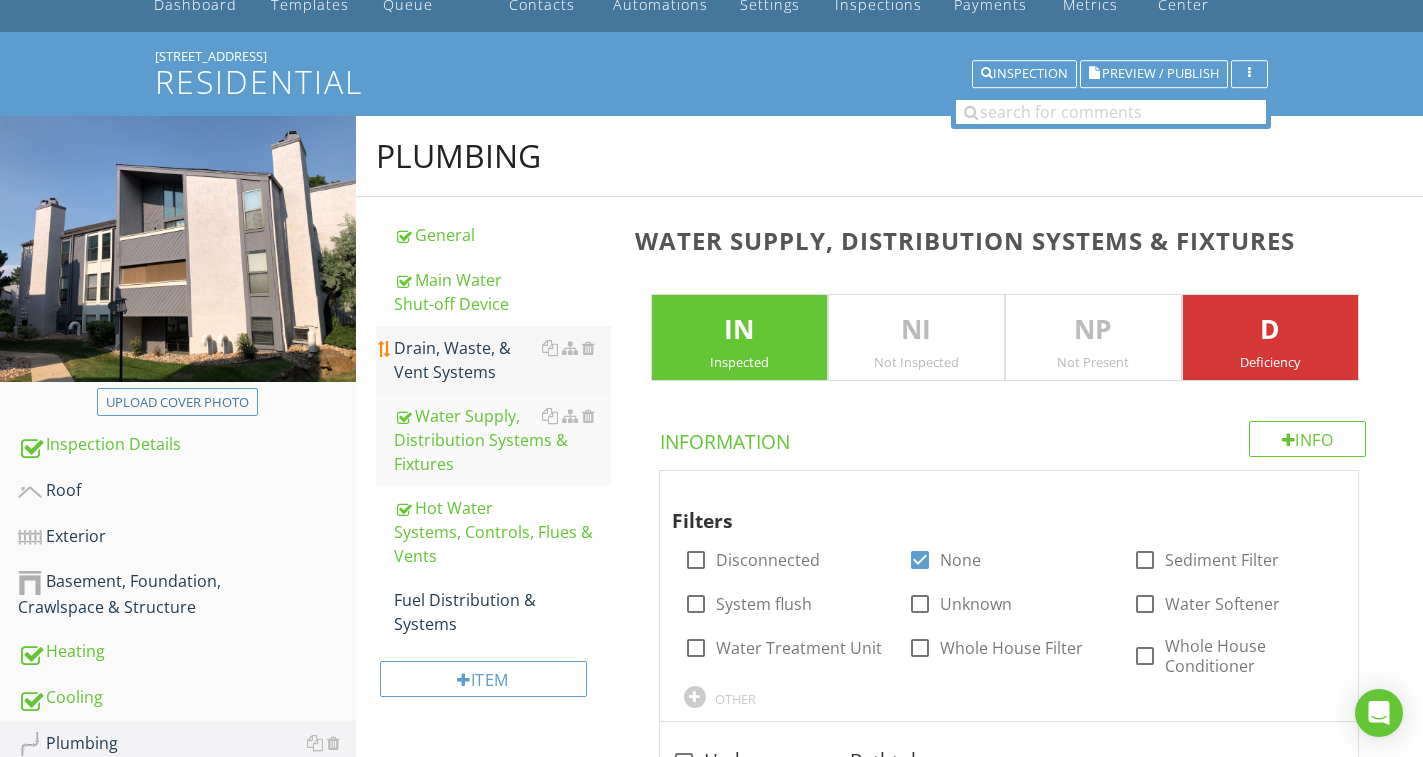 click on "Drain, Waste, & Vent Systems" at bounding box center (502, 360) 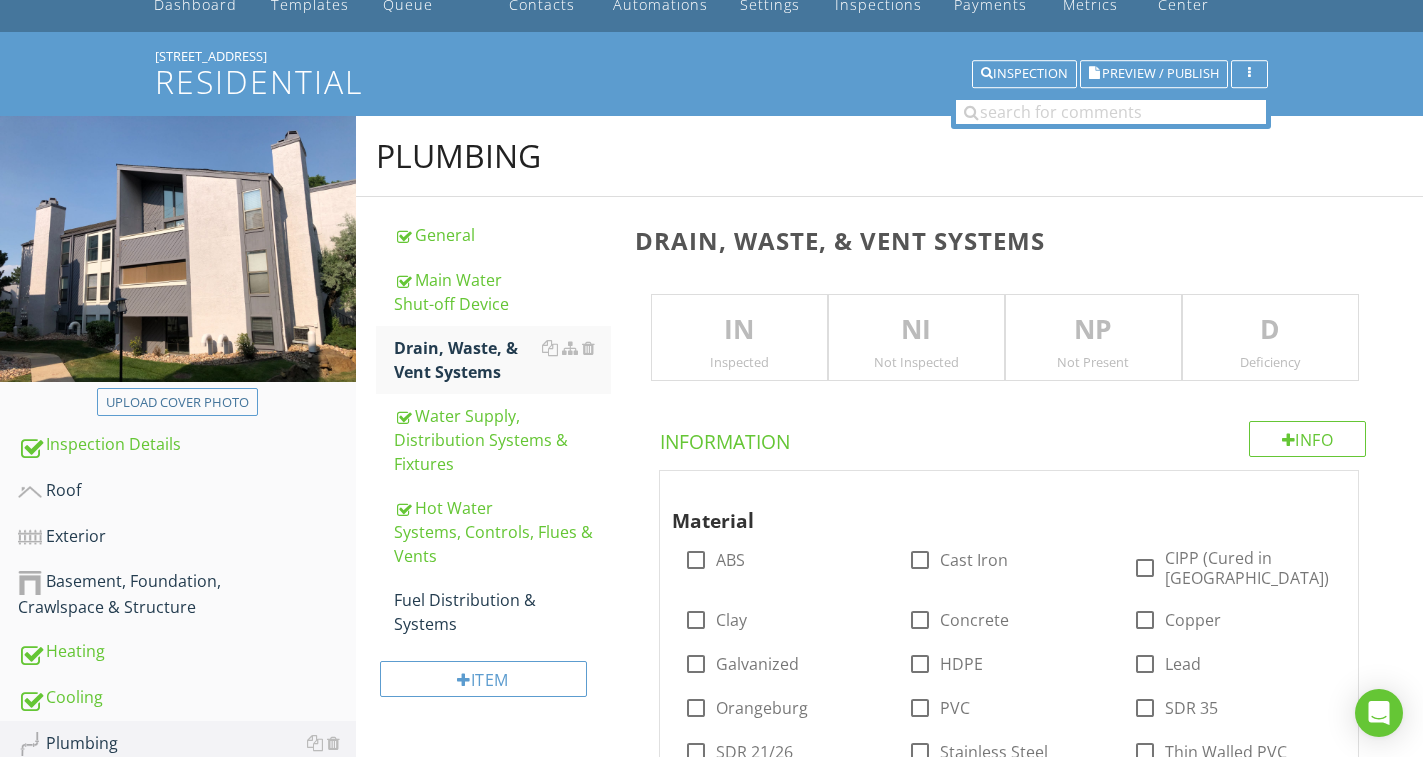 click on "IN" at bounding box center [739, 330] 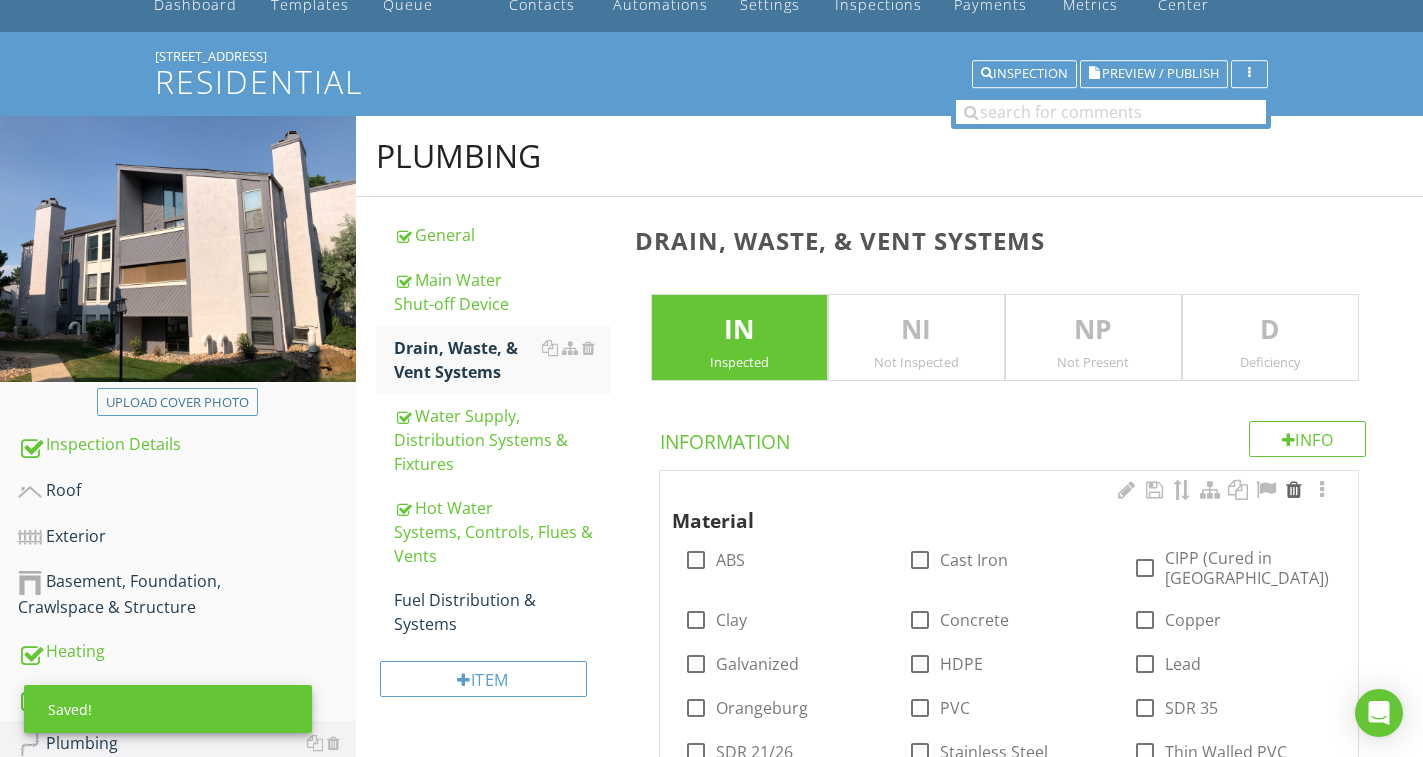 click at bounding box center (1294, 490) 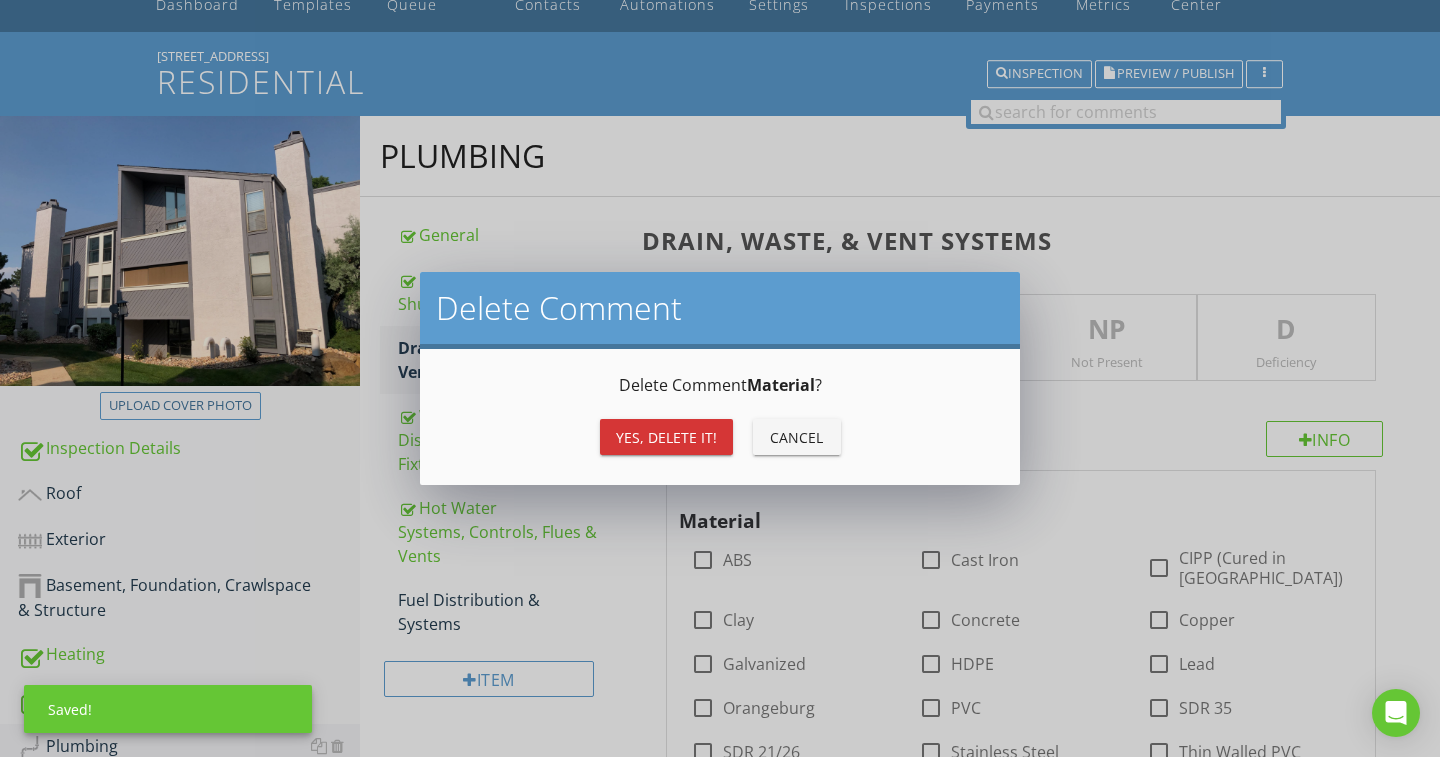 click on "Yes, Delete it!" at bounding box center (666, 437) 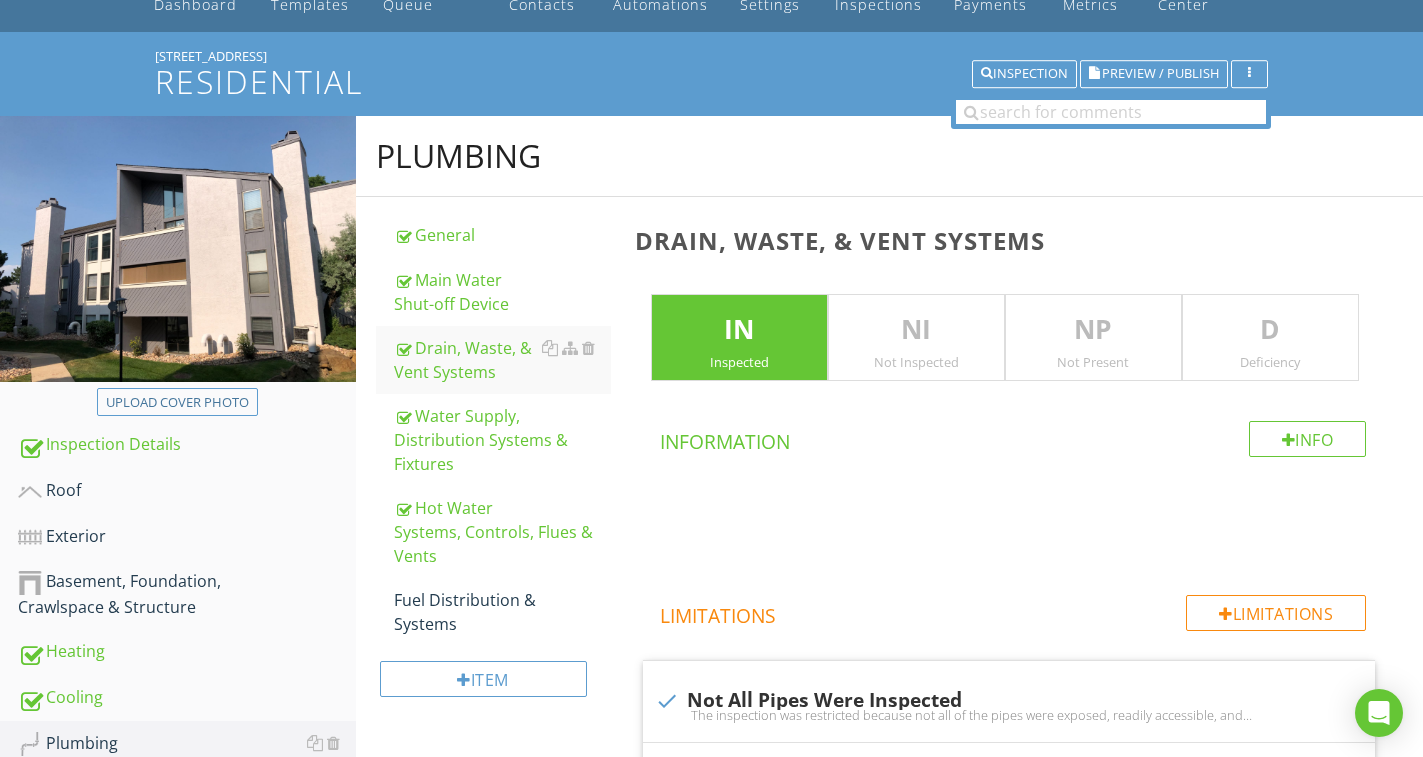 click on "D" at bounding box center (1270, 330) 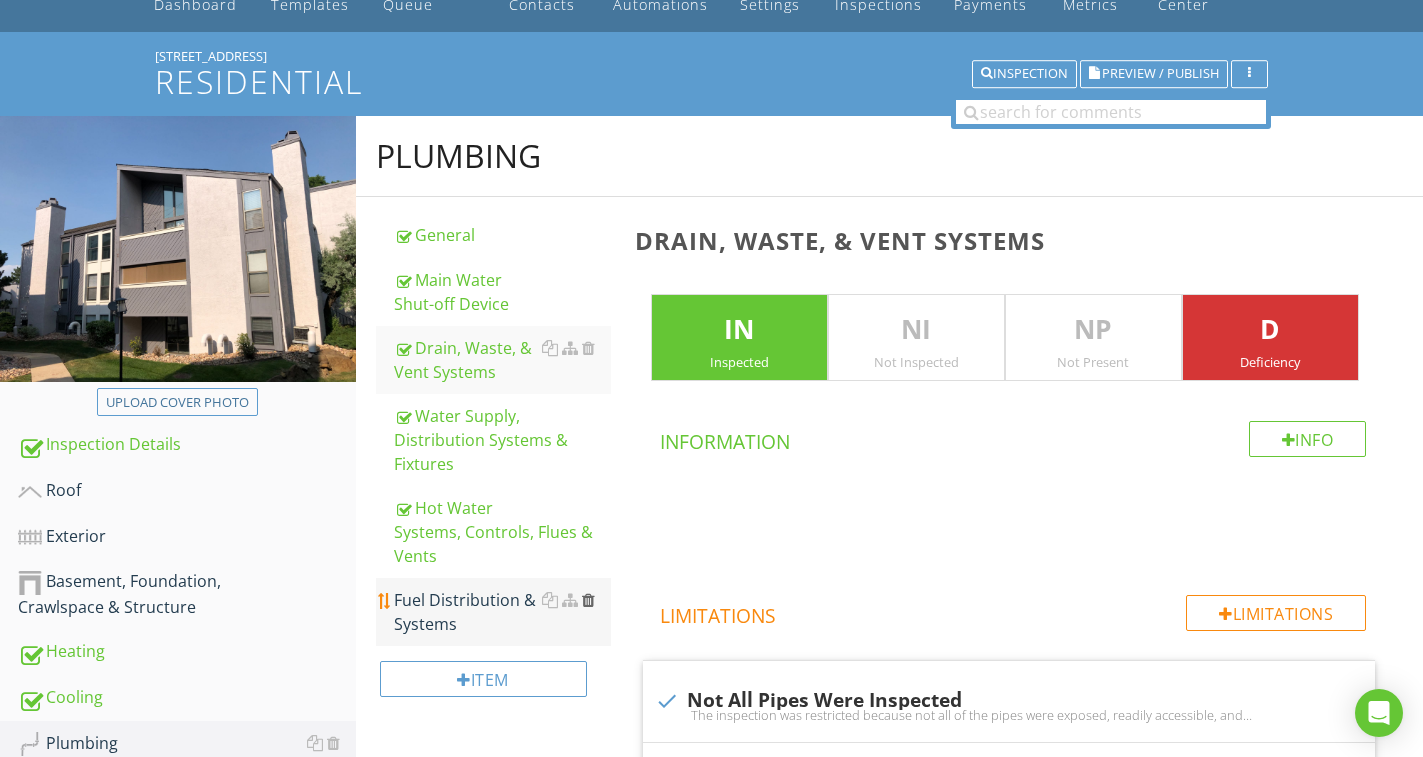 click at bounding box center [588, 600] 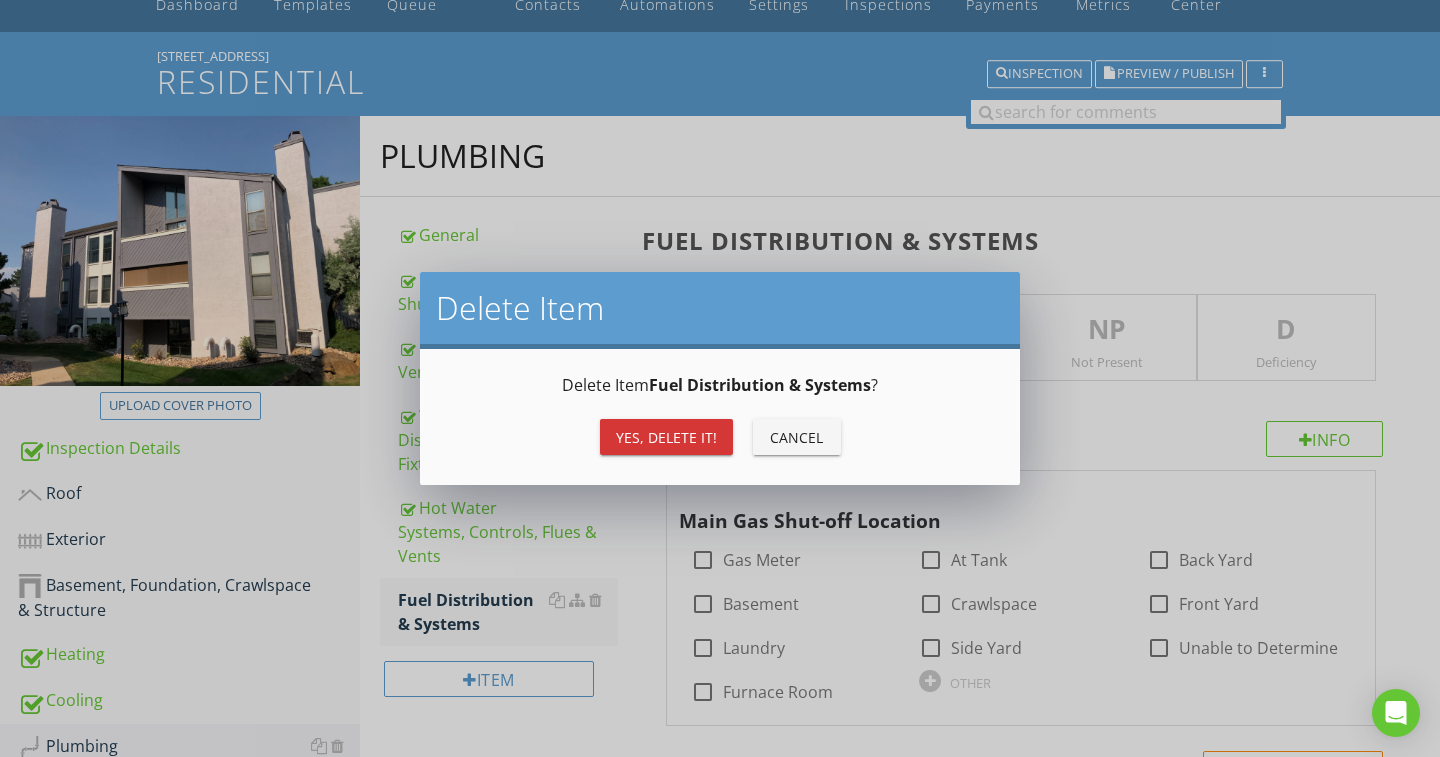 click on "Yes, Delete it!" at bounding box center [666, 437] 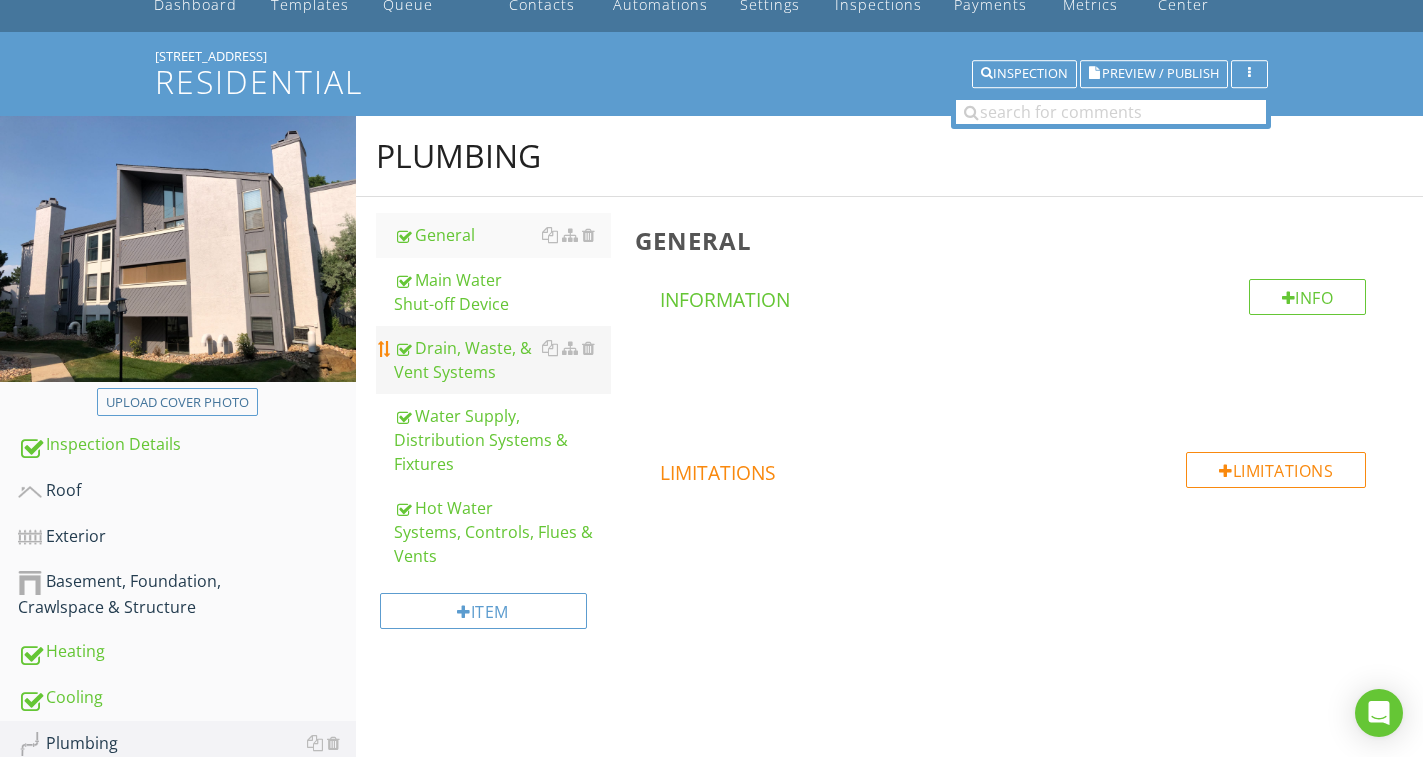 click on "Drain, Waste, & Vent Systems" at bounding box center [502, 360] 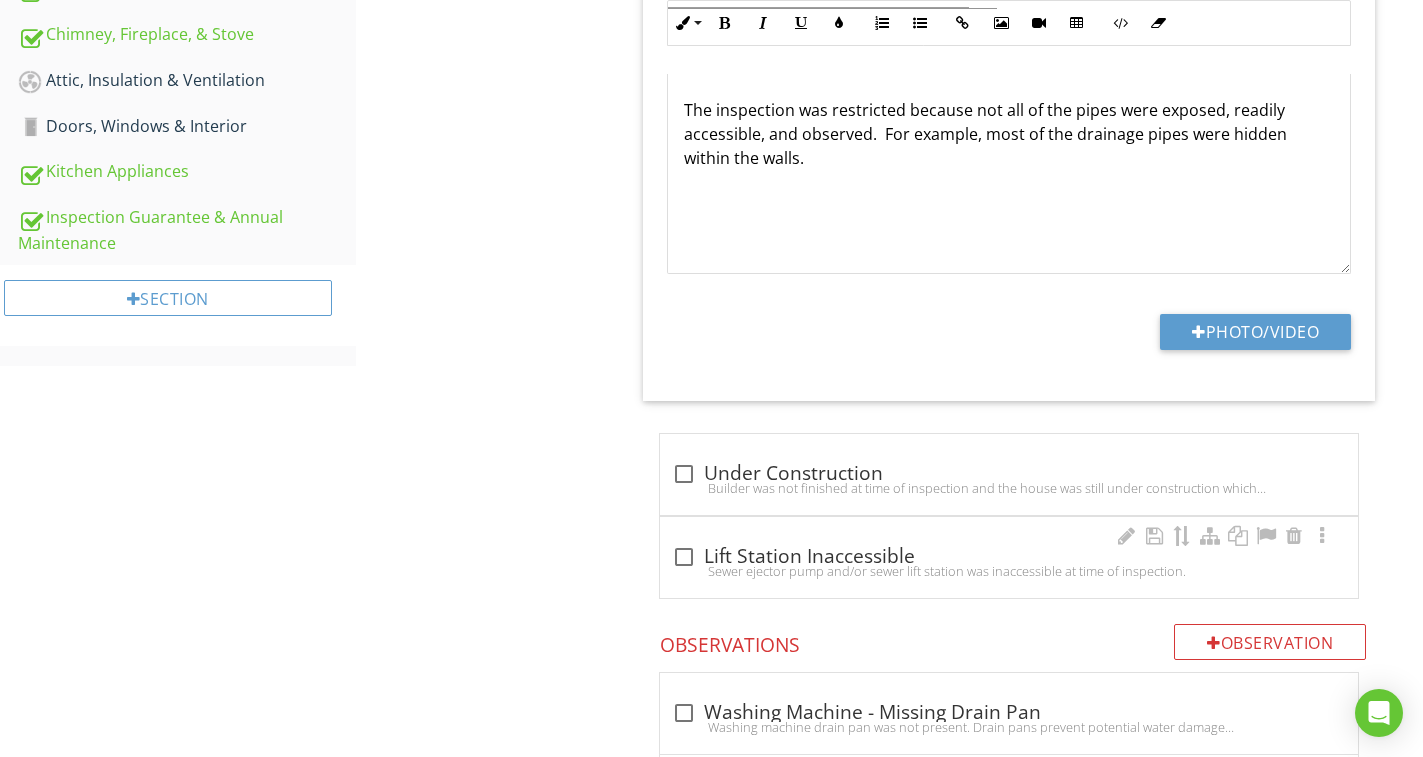 scroll, scrollTop: 1105, scrollLeft: 0, axis: vertical 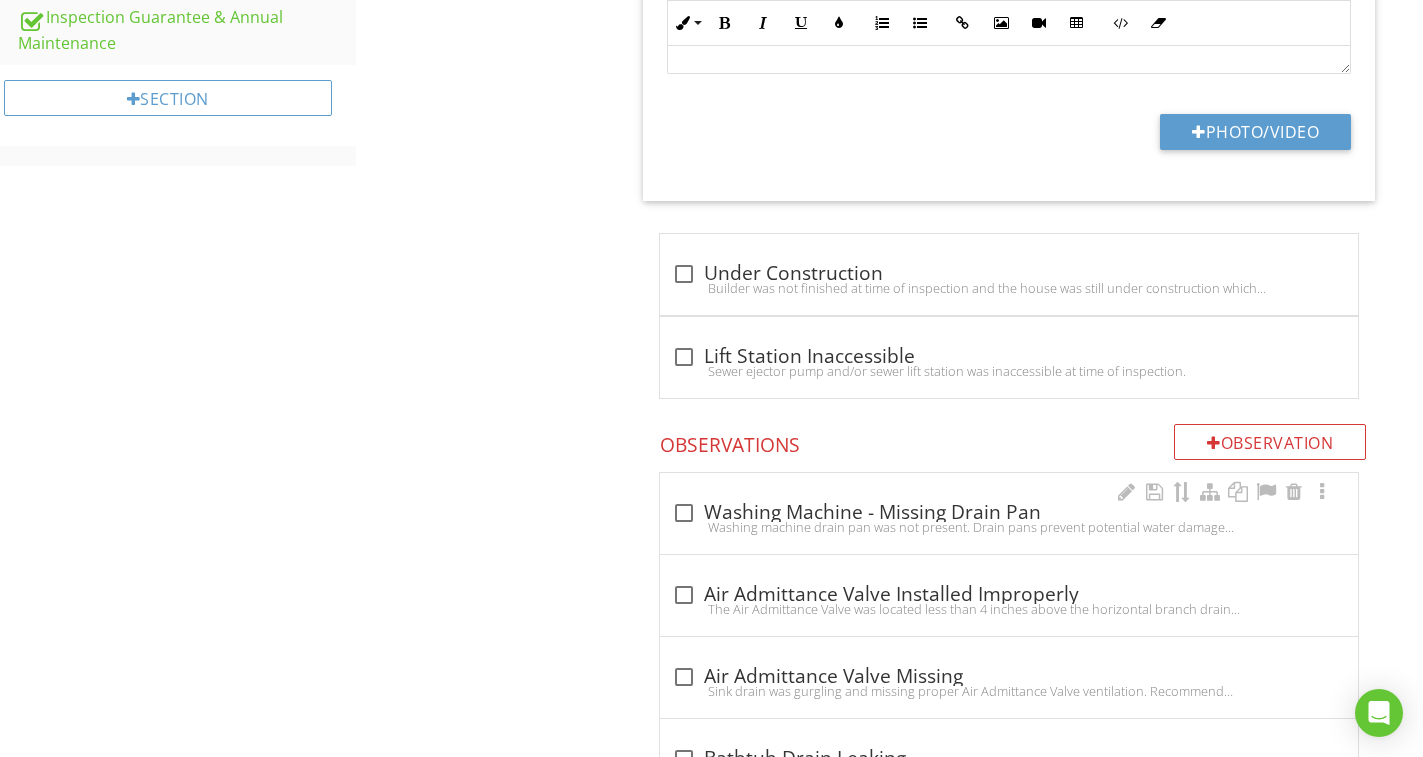 click on "check_box_outline_blank
Washing Machine - Missing Drain Pan" at bounding box center [1009, 513] 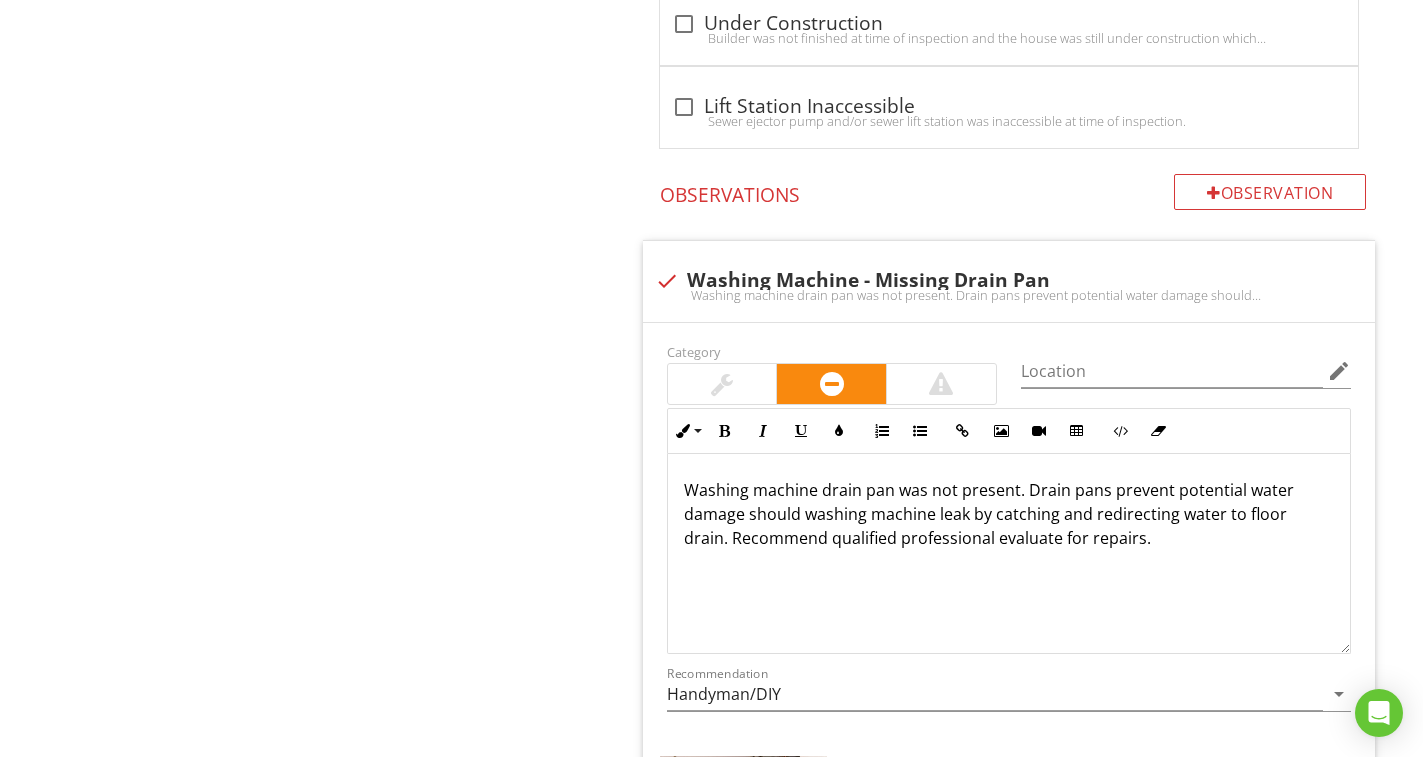 scroll, scrollTop: 1605, scrollLeft: 0, axis: vertical 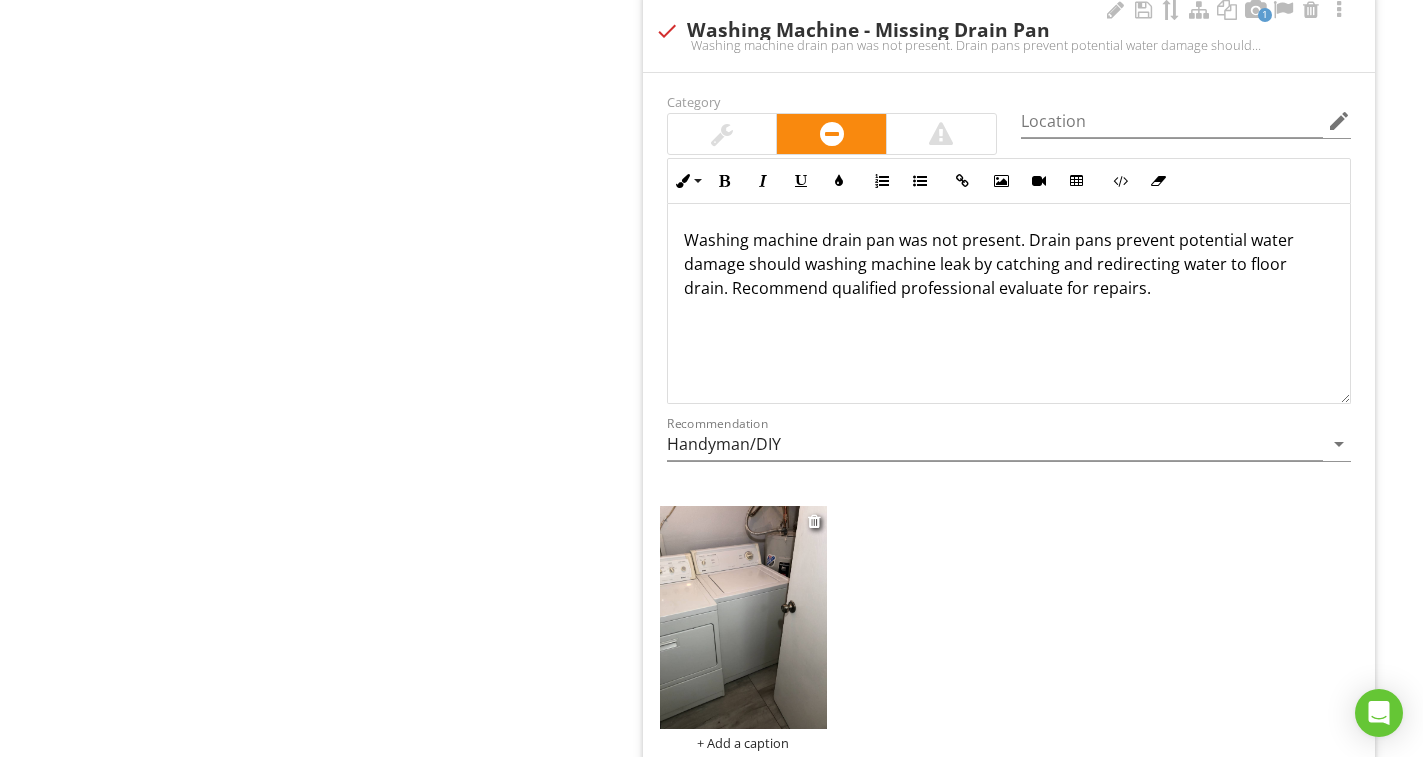 click at bounding box center (743, 617) 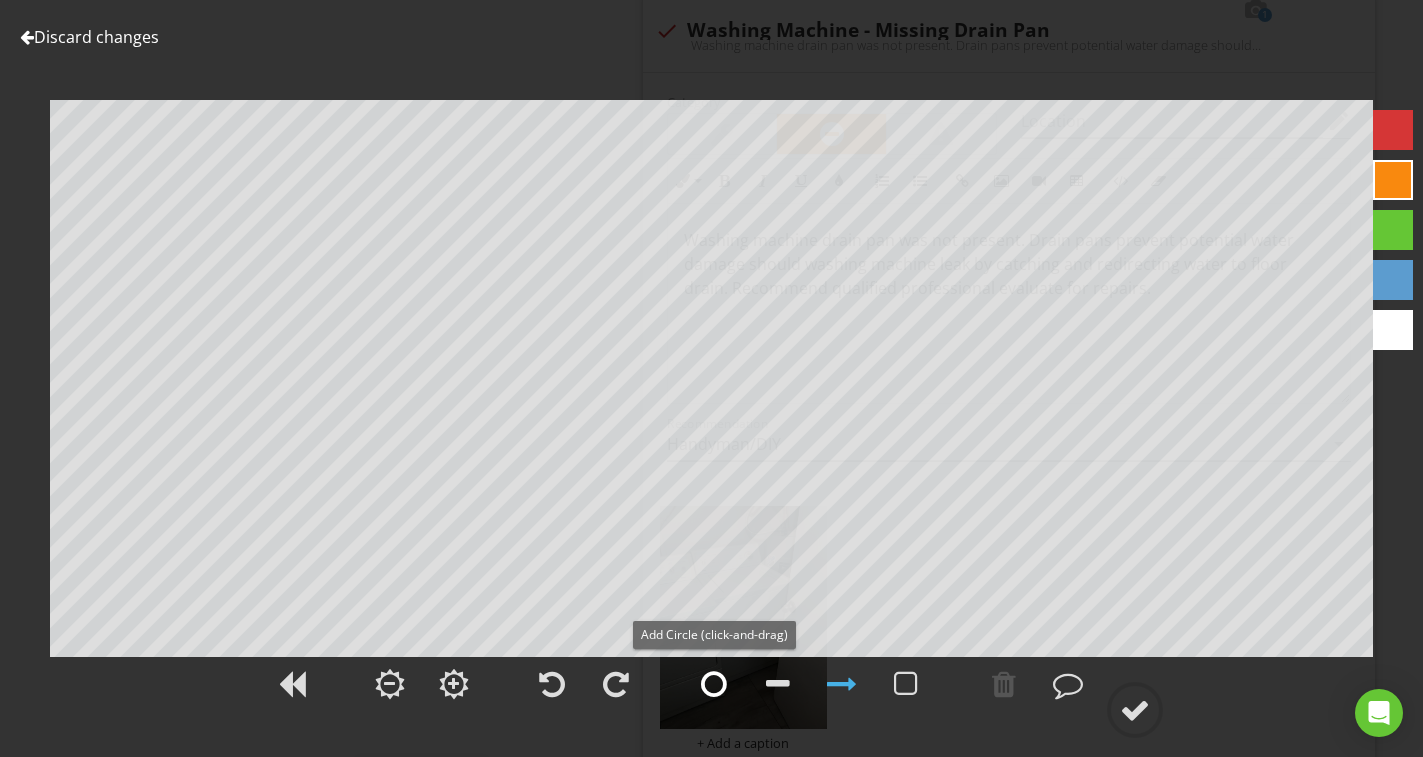 click at bounding box center [714, 684] 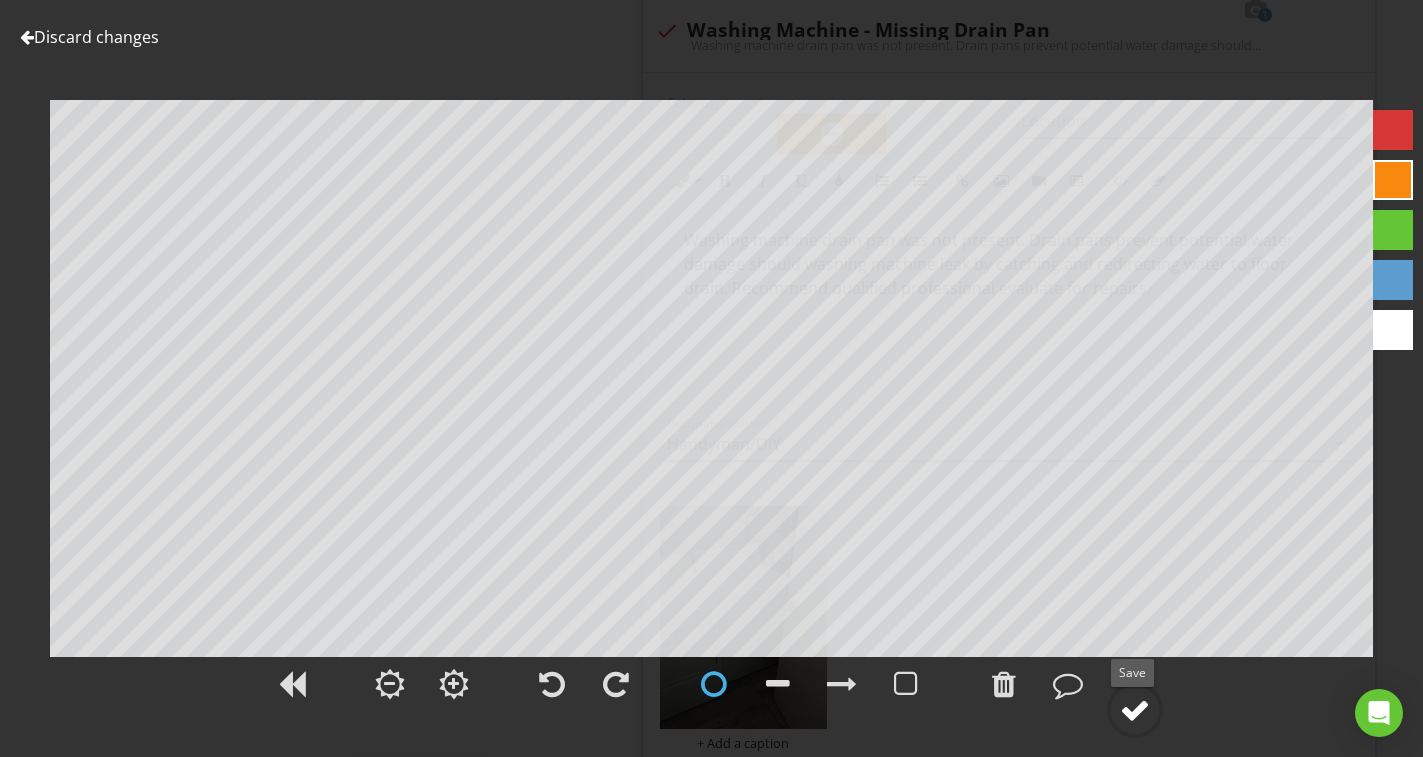click at bounding box center [1135, 710] 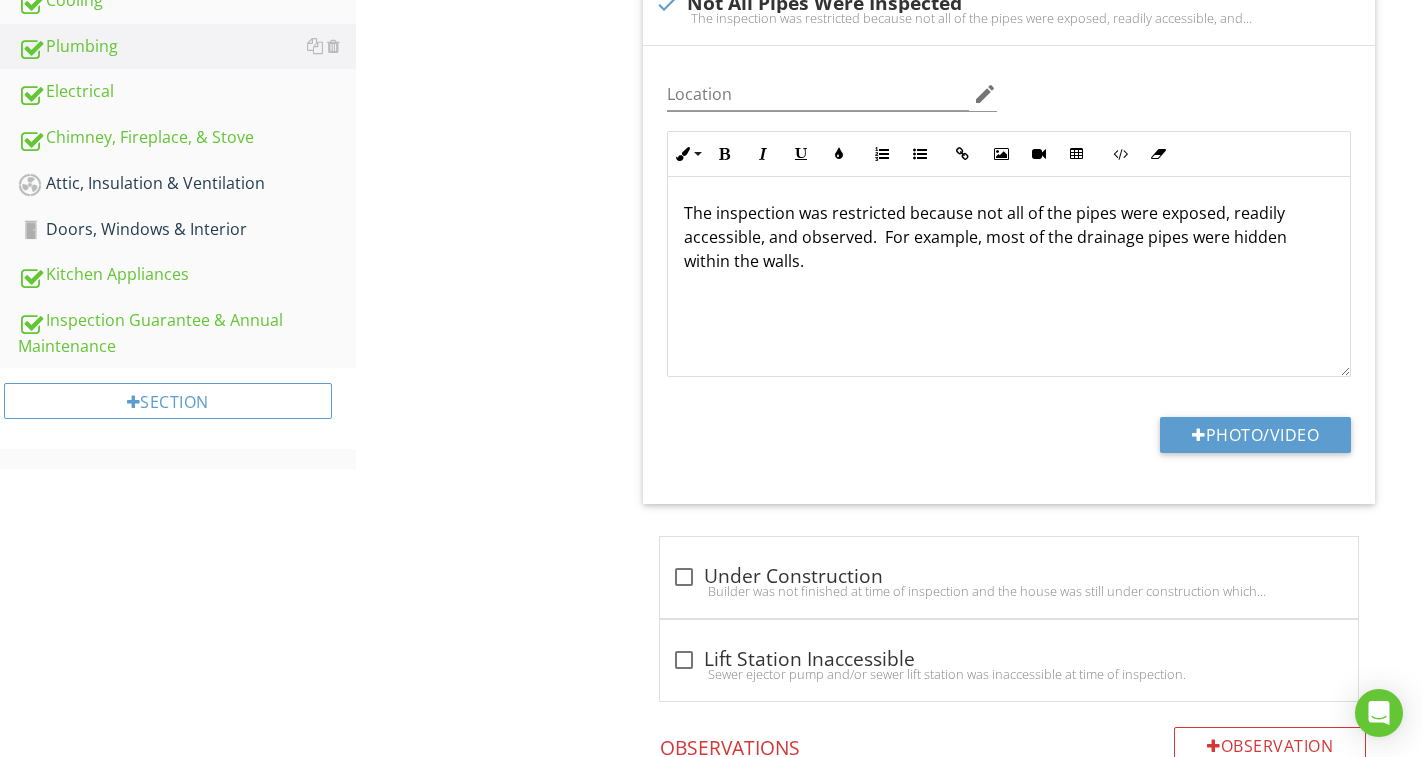 scroll, scrollTop: 816, scrollLeft: 0, axis: vertical 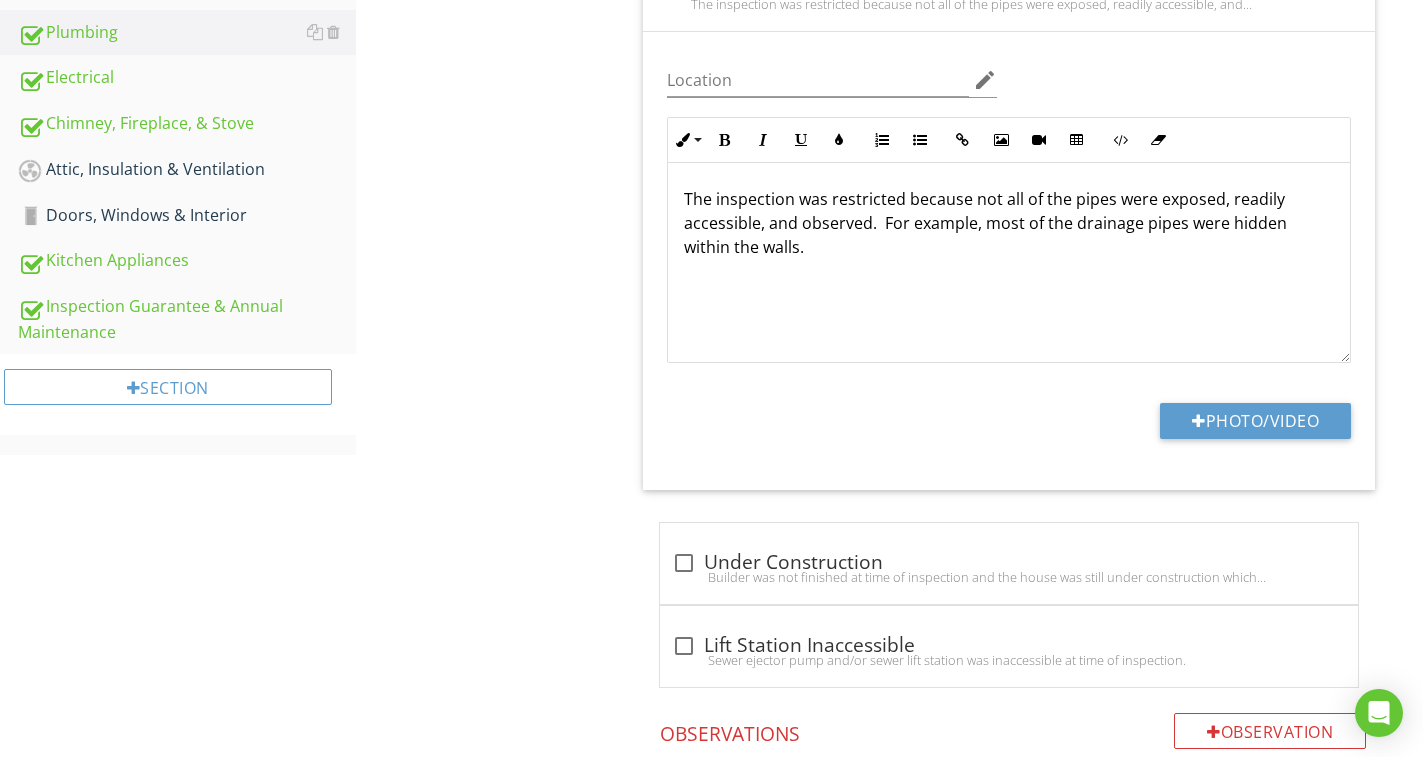 click on "Plumbing
General
Main Water Shut-off Device
Drain, Waste, & Vent Systems
Water Supply, Distribution Systems & Fixtures
Hot Water Systems, Controls, Flues & Vents
Item
Drain, Waste, & Vent Systems
IN   Inspected NI   Not Inspected NP   Not Present D   Deficiency
Info
Information
Limitations
Limitations                       check
Not All Pipes Were Inspected
The inspection was restricted because not all of the pipes were exposed, readily accessible, and observed. For example, most of the drainage pipes were hidden within the walls.
Location edit       Inline Style XLarge Large Normal Small Bold" at bounding box center [889, 4387] 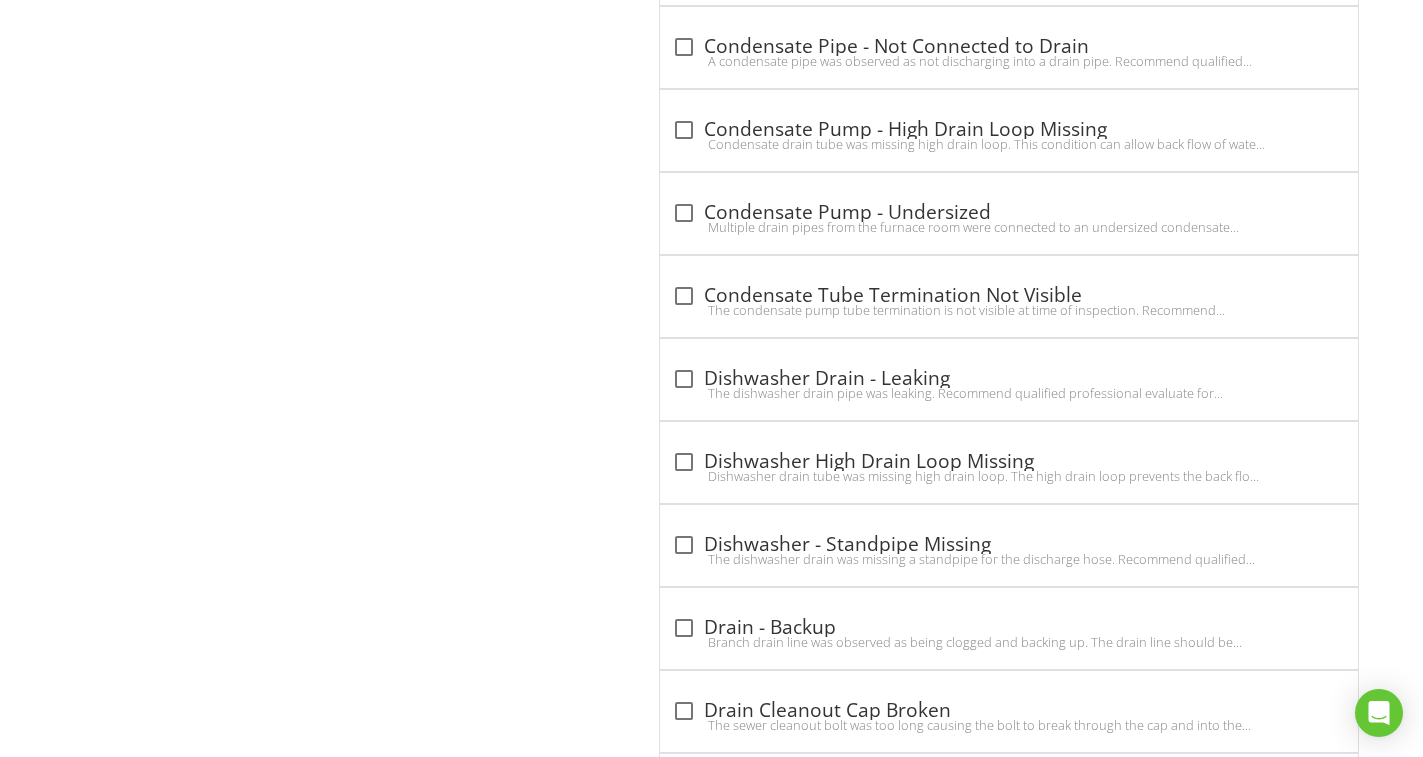 scroll, scrollTop: 4416, scrollLeft: 0, axis: vertical 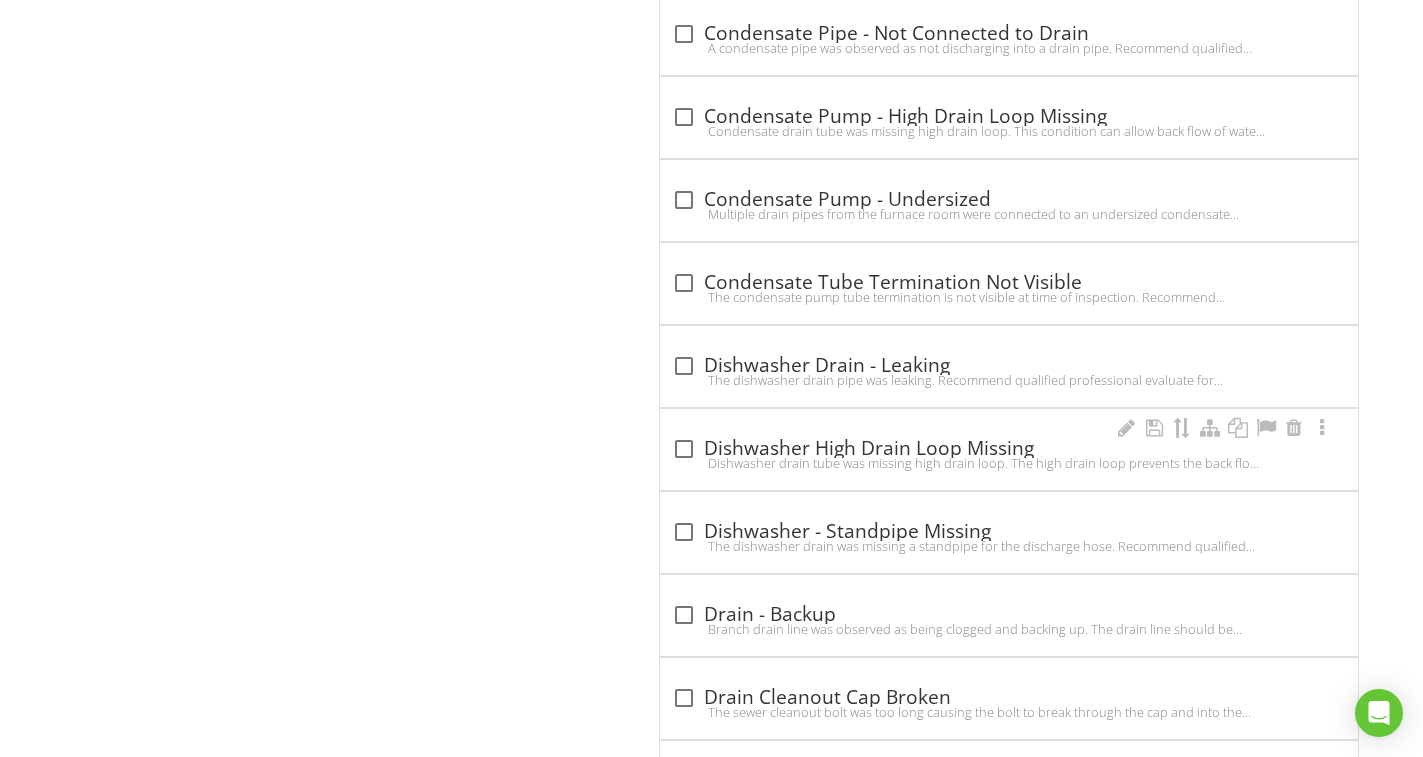 click on "check_box_outline_blank
Dishwasher High Drain Loop Missing" at bounding box center (1009, 449) 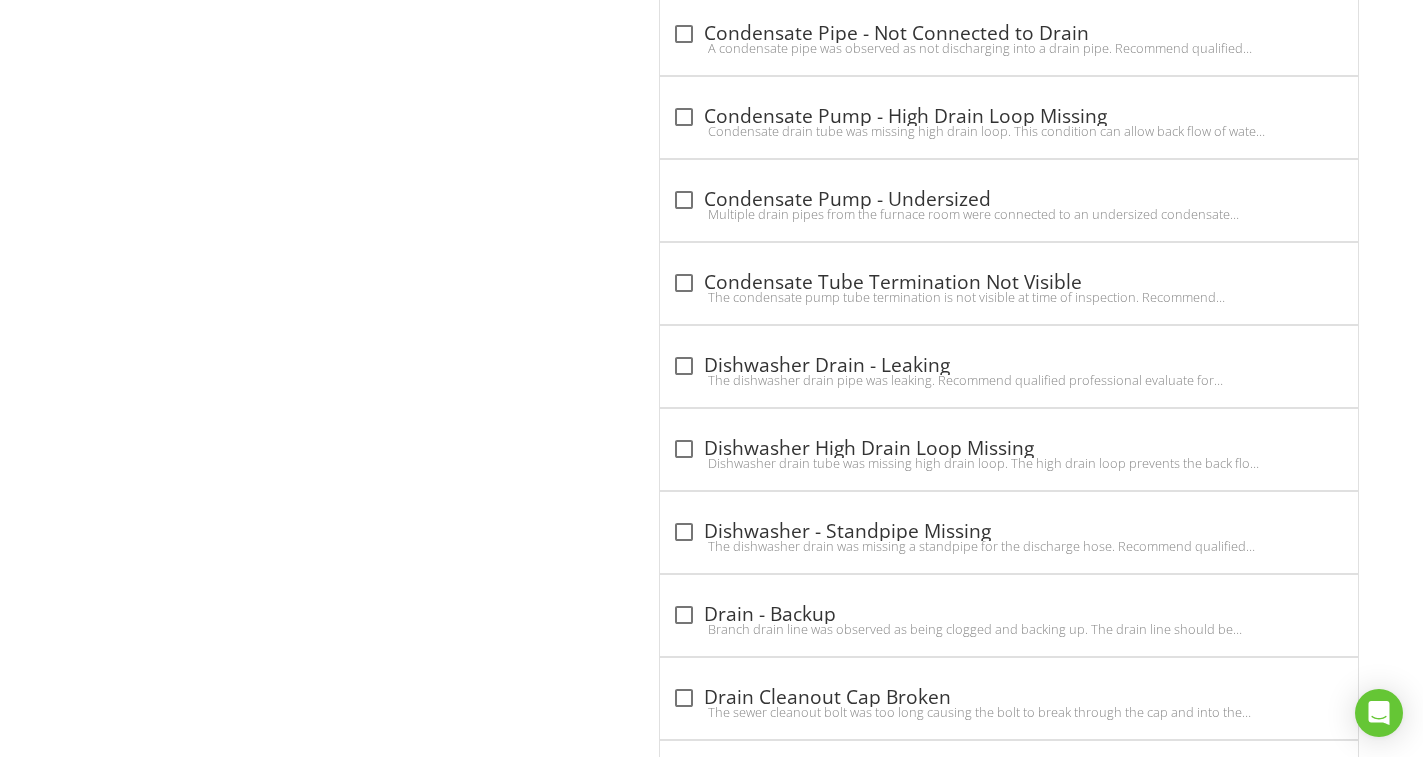 checkbox on "true" 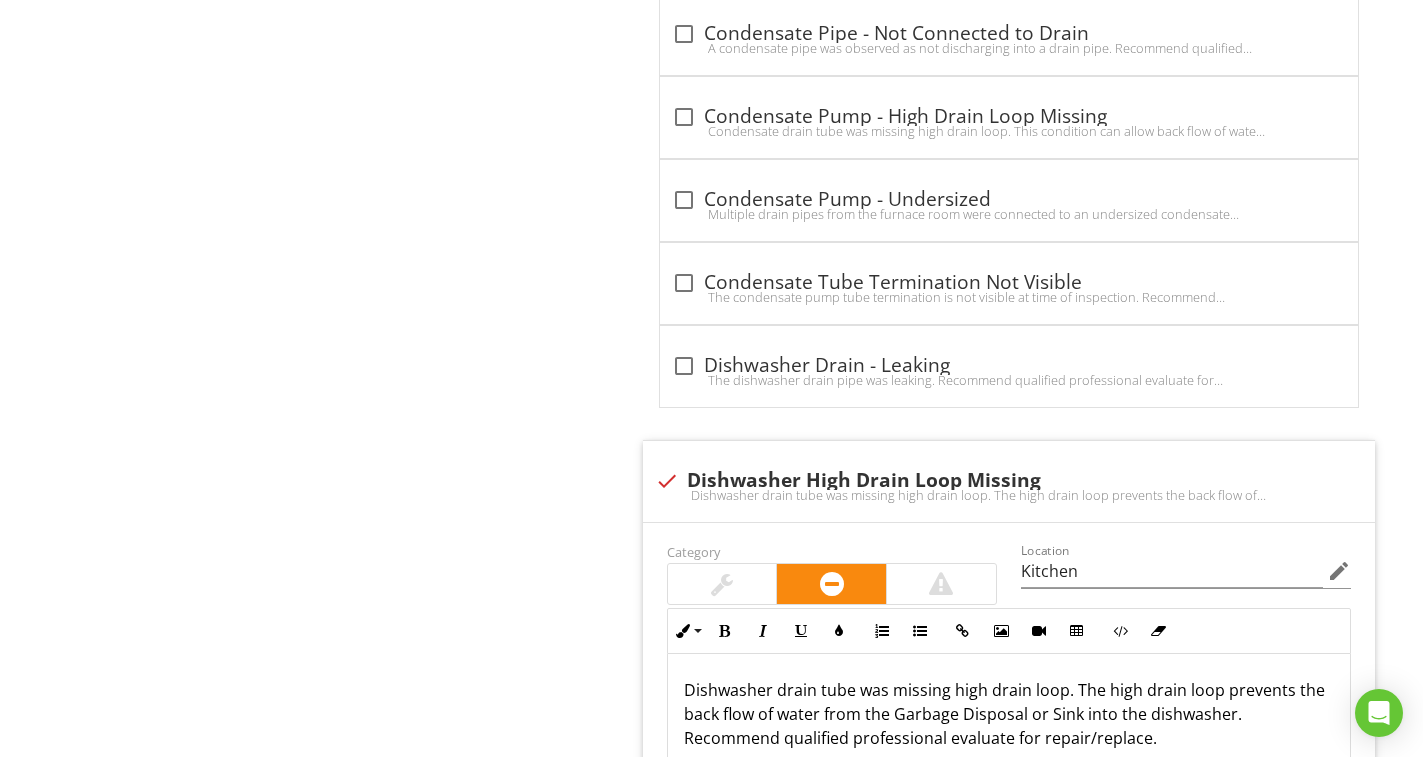 scroll, scrollTop: 4716, scrollLeft: 0, axis: vertical 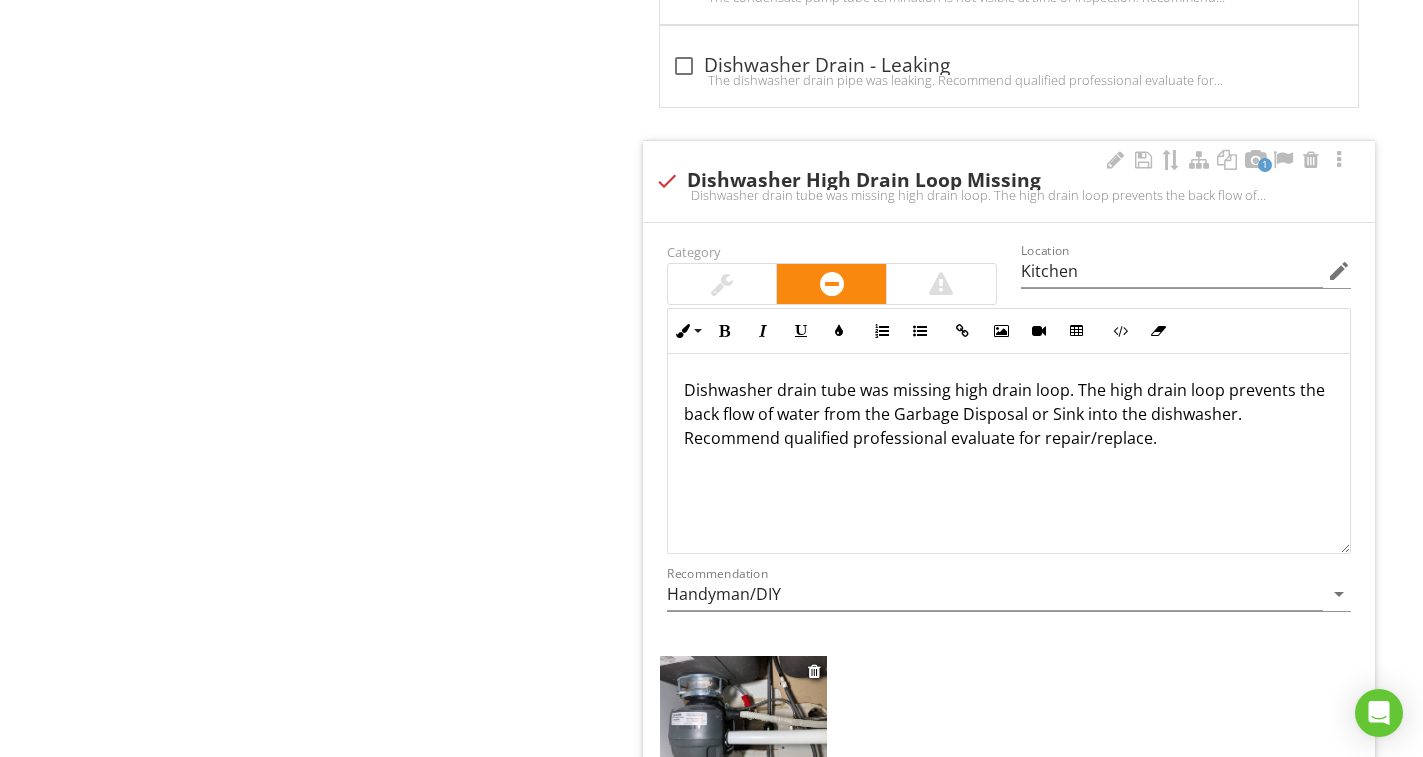 click at bounding box center (743, 718) 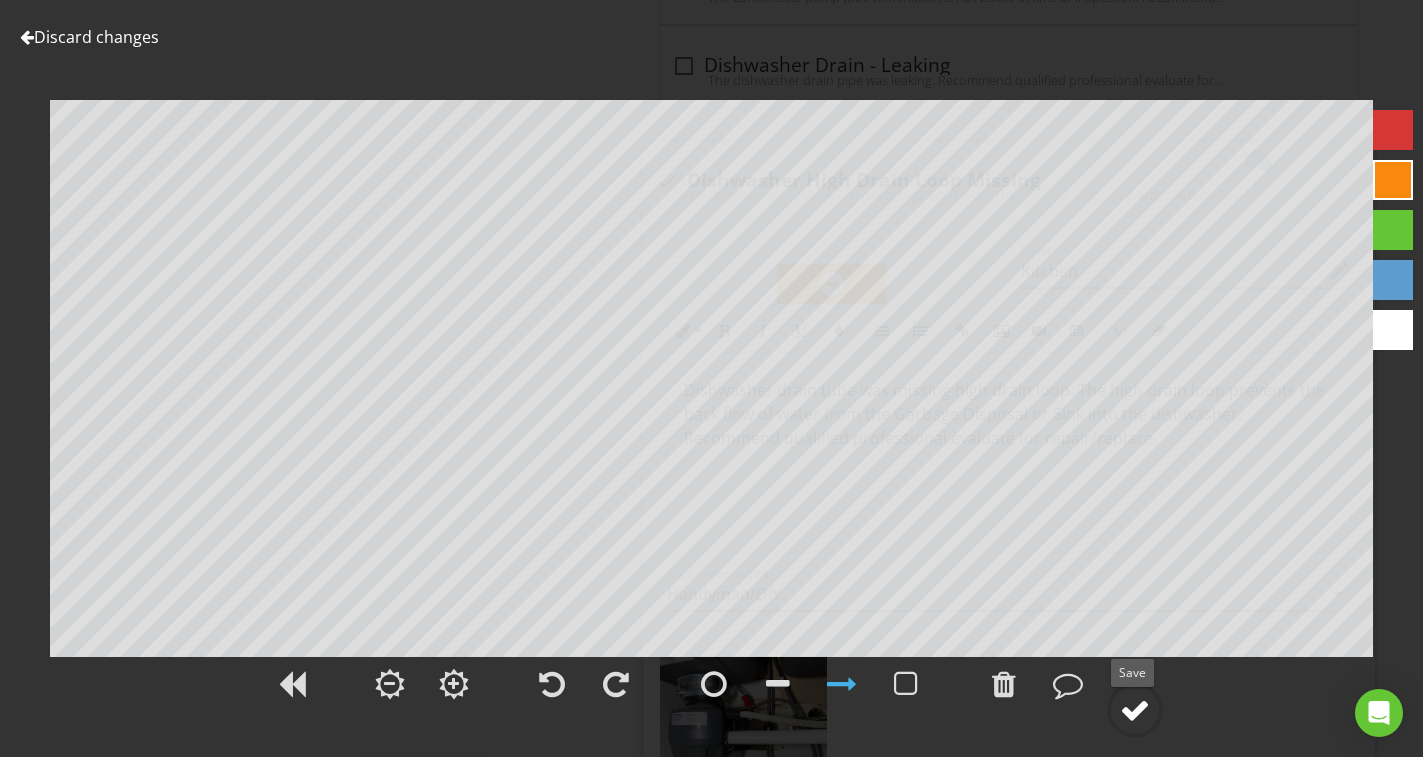 click at bounding box center (1135, 710) 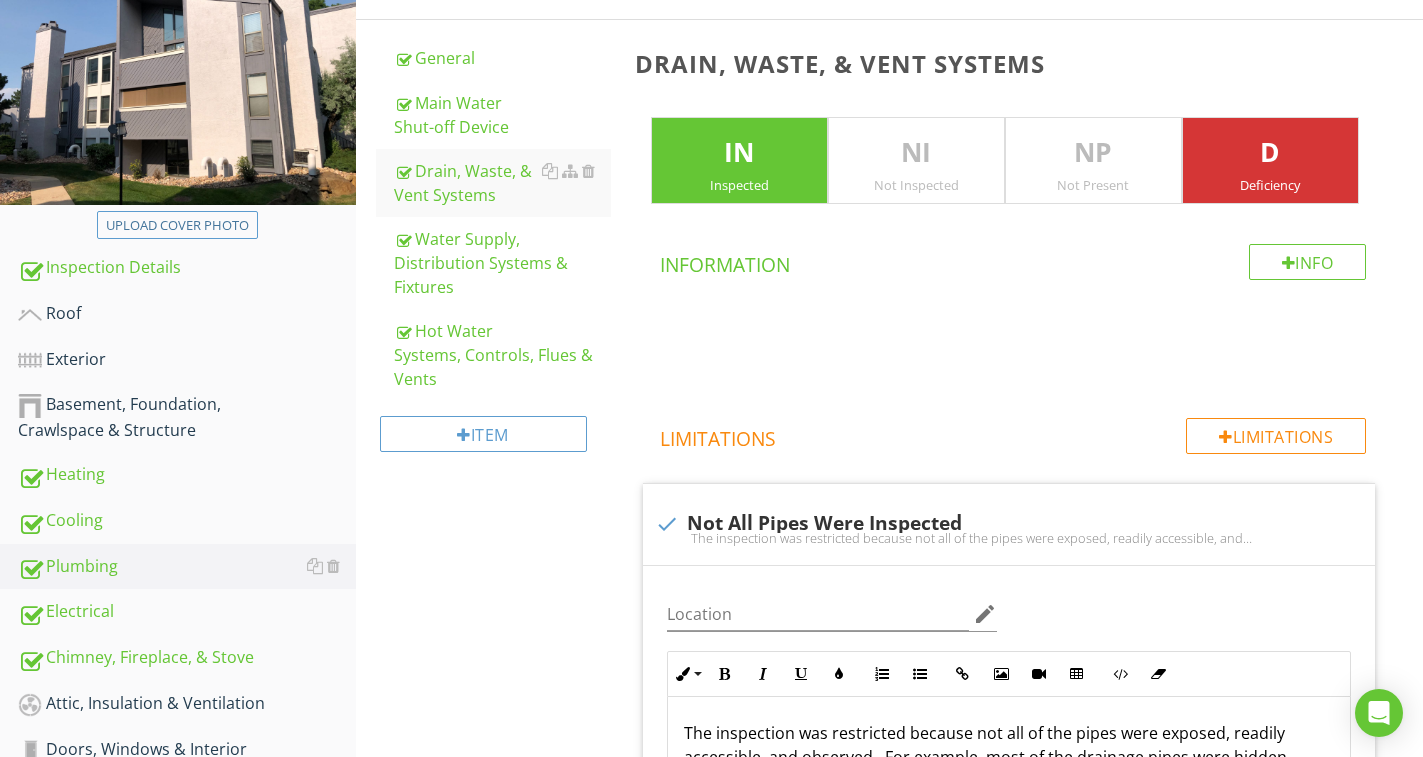 scroll, scrollTop: 251, scrollLeft: 0, axis: vertical 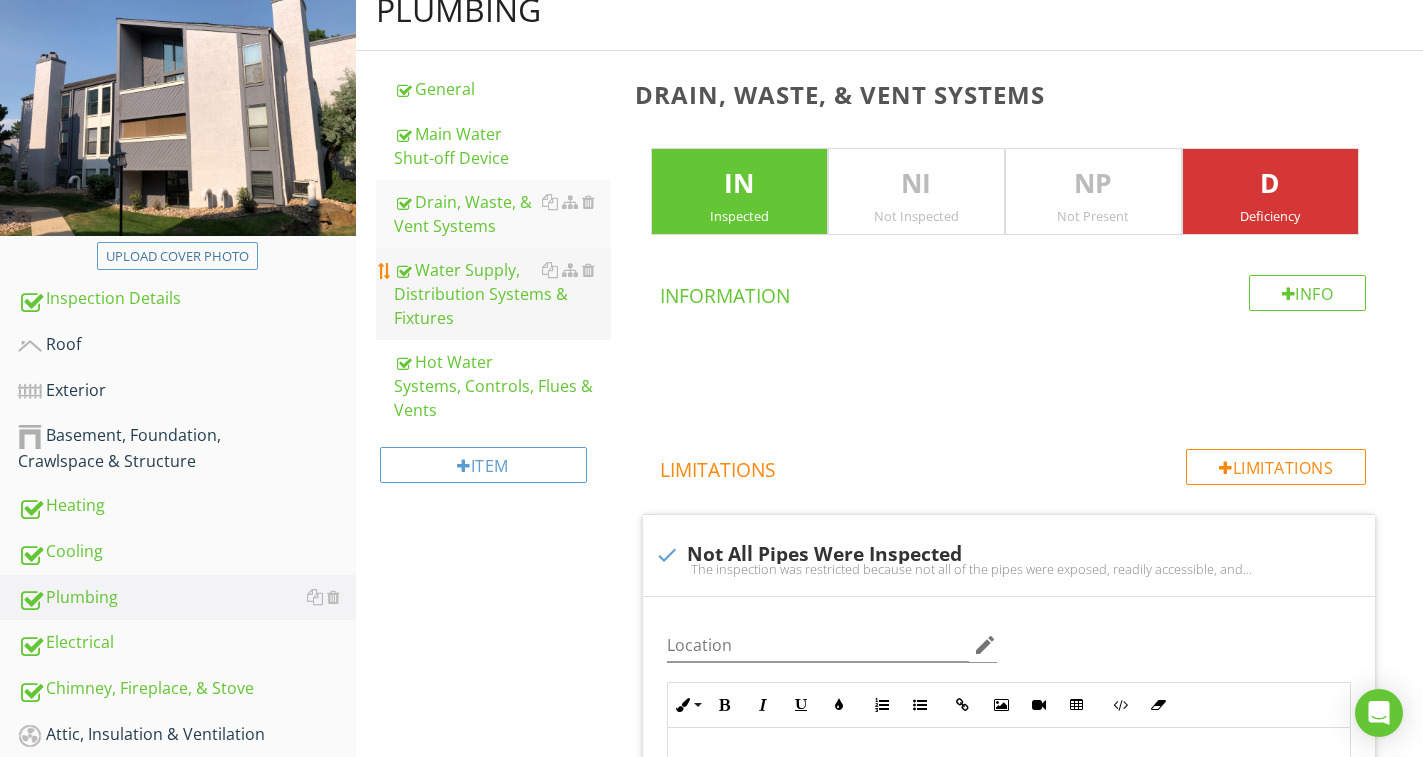 click on "Water Supply, Distribution Systems & Fixtures" at bounding box center [502, 294] 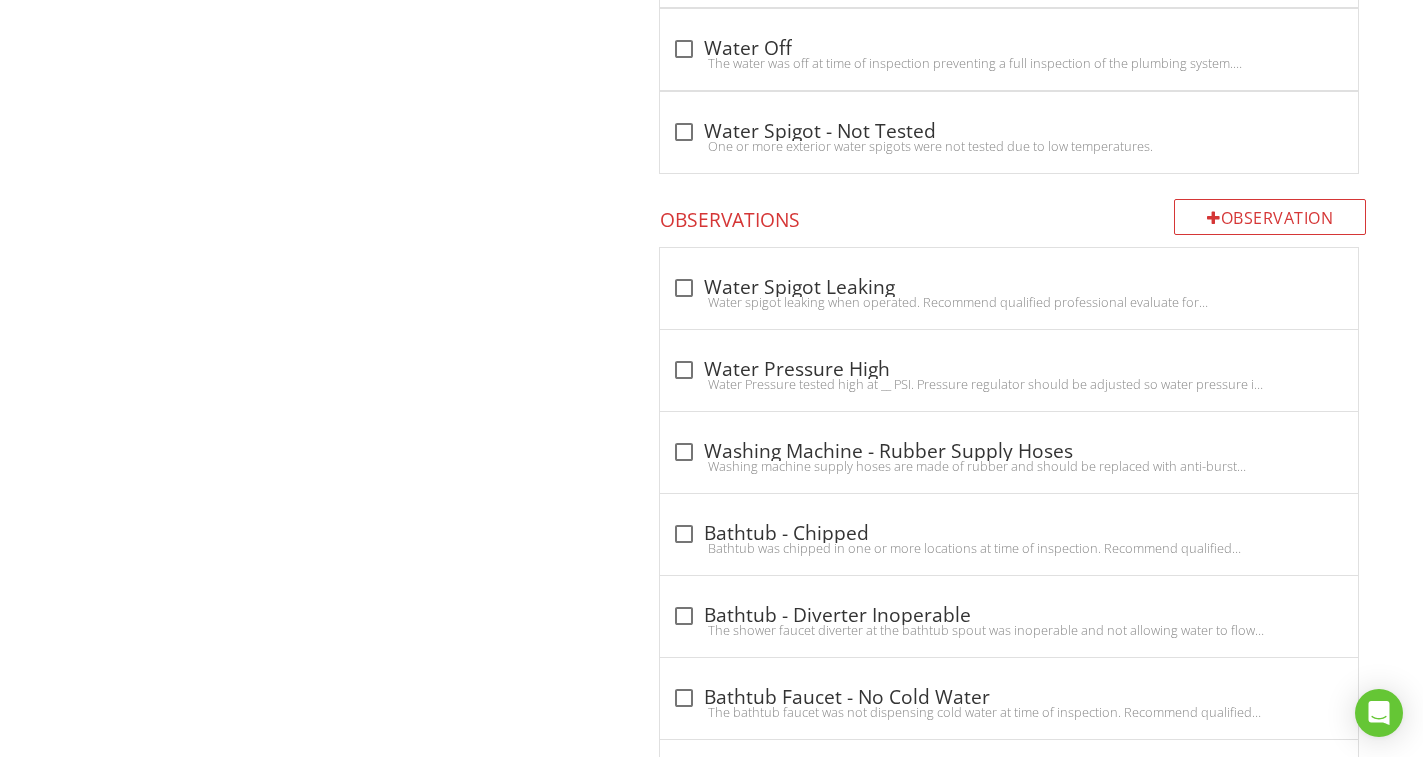 scroll, scrollTop: 3641, scrollLeft: 0, axis: vertical 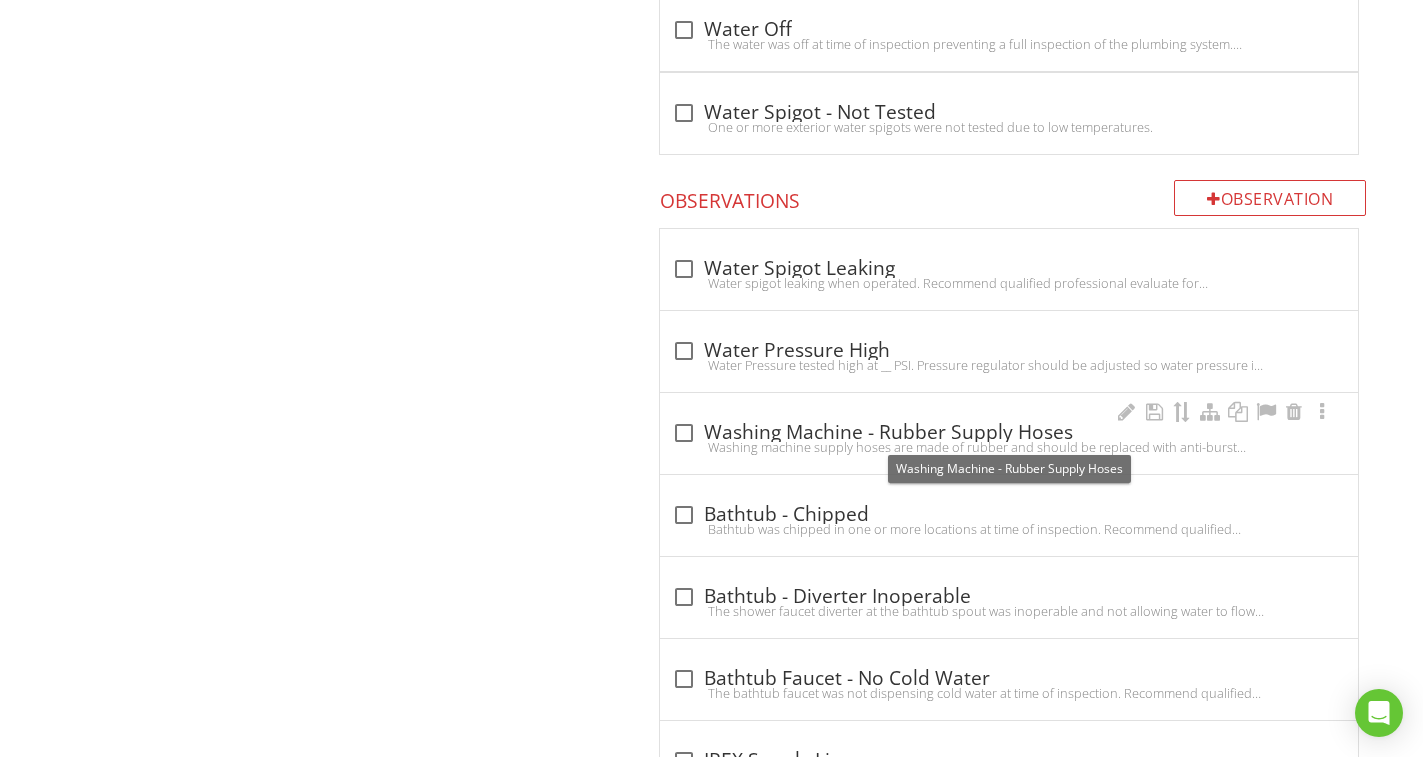 click on "check_box_outline_blank
Washing Machine - Rubber Supply Hoses" at bounding box center [1009, 433] 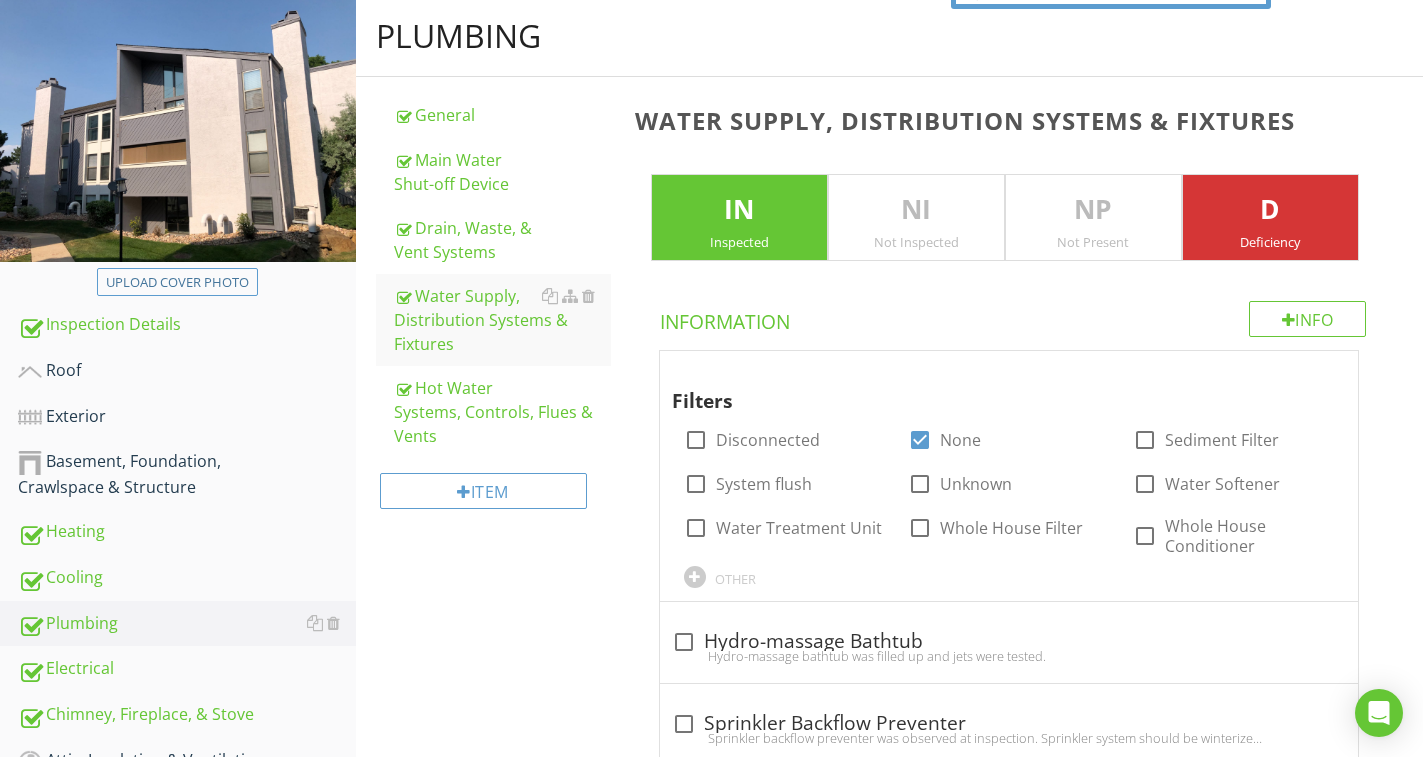 scroll, scrollTop: 141, scrollLeft: 0, axis: vertical 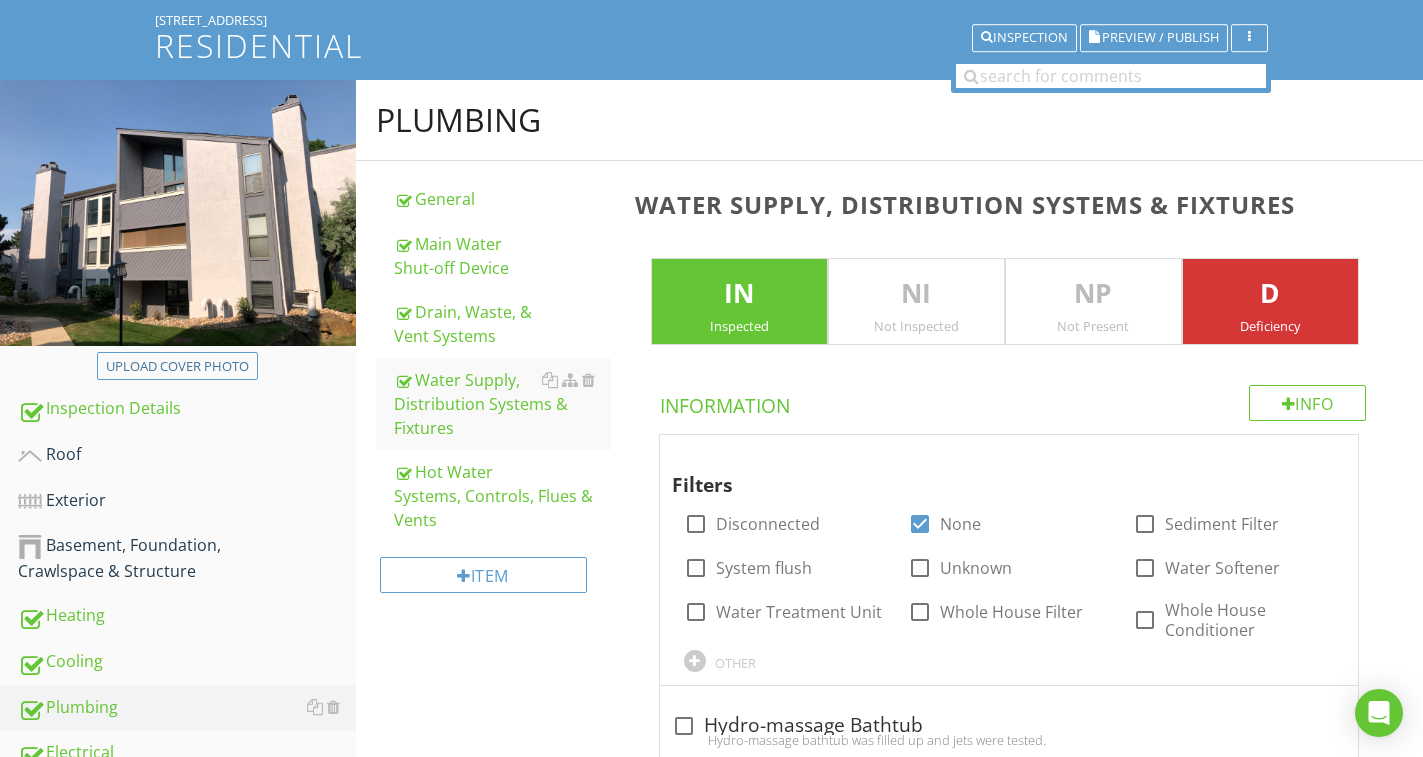 click on "Plumbing
General
Main Water Shut-off Device
Drain, Waste, & Vent Systems
Water Supply, Distribution Systems & Fixtures
Hot Water Systems, Controls, Flues & Vents
Item
Water Supply, Distribution Systems & Fixtures
IN   Inspected NI   Not Inspected NP   Not Present D   Deficiency
Info
Information
Filters
check_box_outline_blank Disconnected   check_box None   check_box_outline_blank Sediment Filter   check_box_outline_blank System flush   check_box_outline_blank Unknown   check_box_outline_blank Water Softener   check_box_outline_blank Water Treatment Unit   check_box_outline_blank Whole House Filter   check_box_outline_blank Whole House Conditioner" at bounding box center (889, 7411) 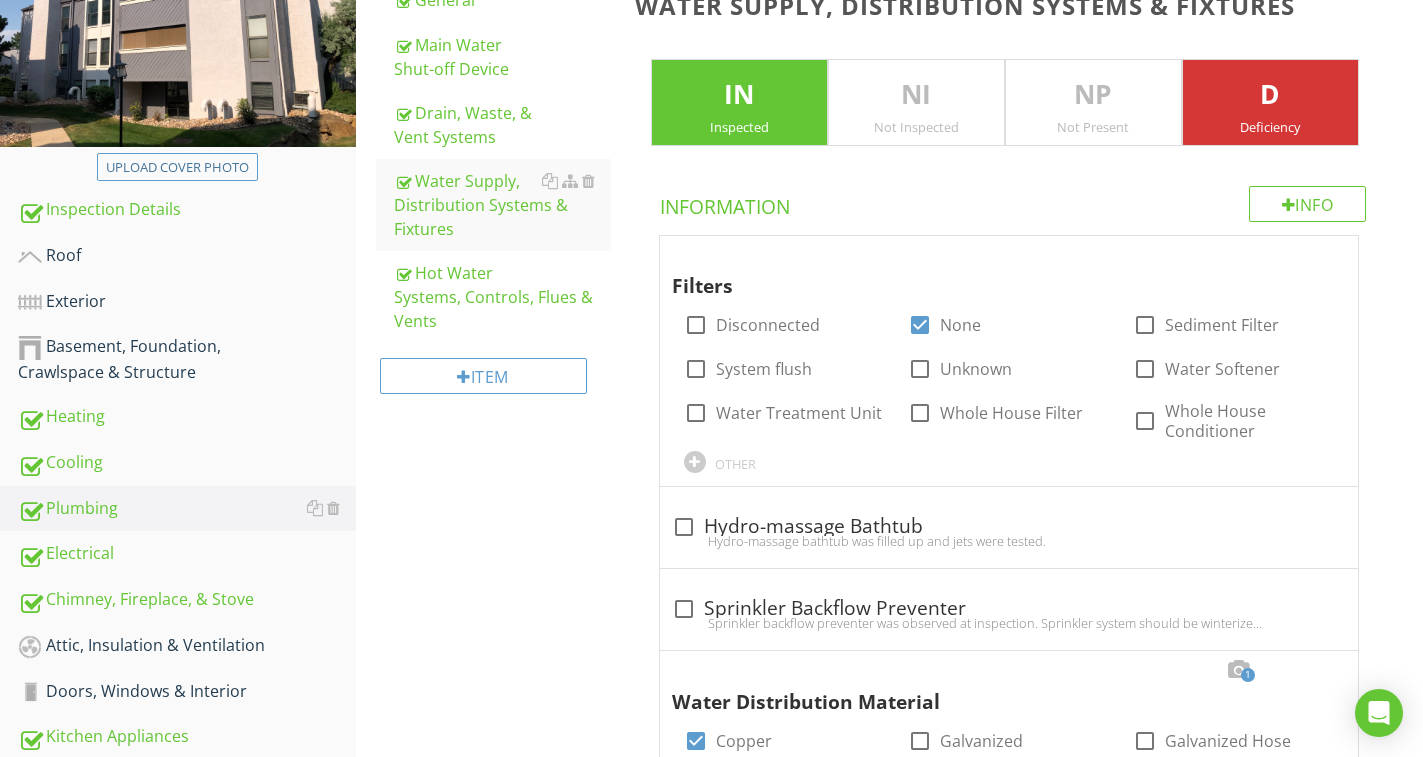 scroll, scrollTop: 341, scrollLeft: 0, axis: vertical 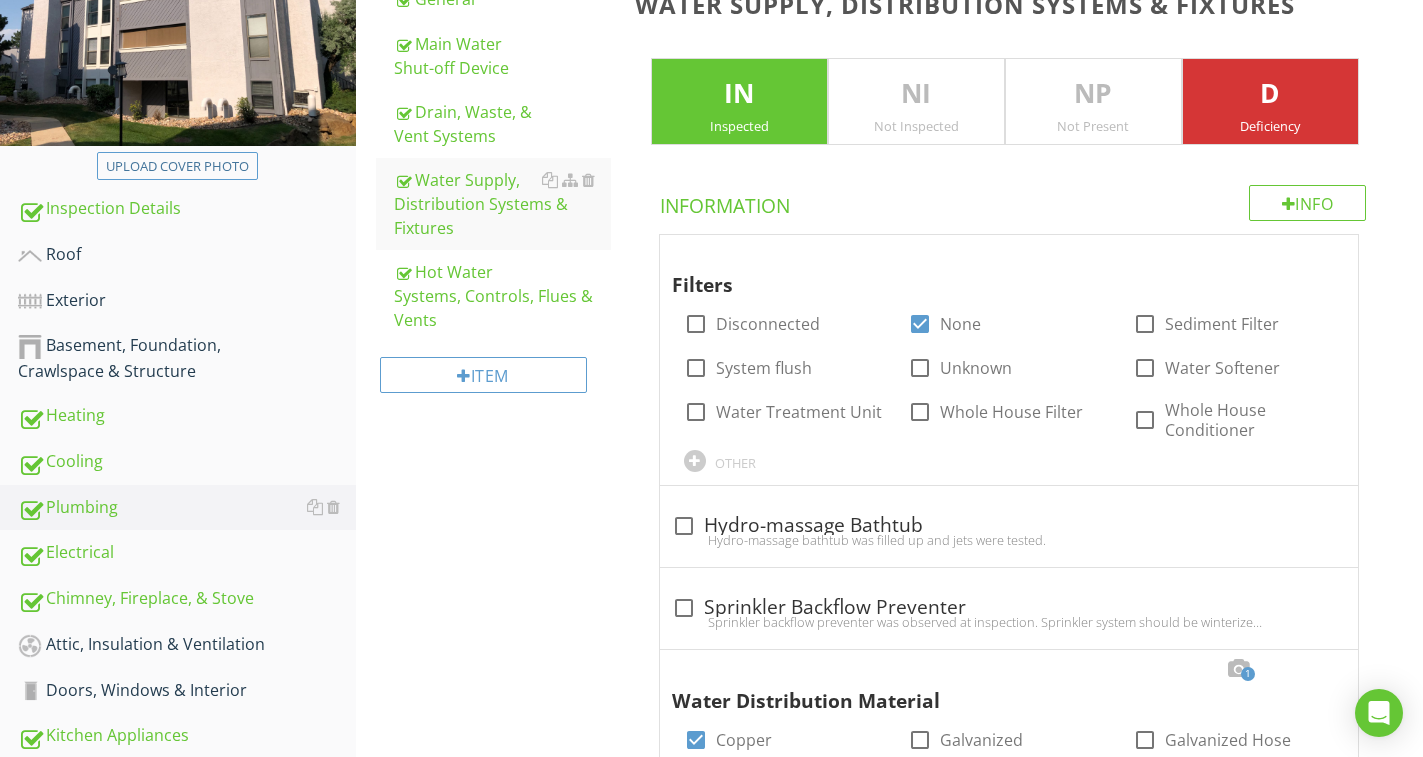 click on "Plumbing
General
Main Water Shut-off Device
Drain, Waste, & Vent Systems
Water Supply, Distribution Systems & Fixtures
Hot Water Systems, Controls, Flues & Vents
Item
Water Supply, Distribution Systems & Fixtures
IN   Inspected NI   Not Inspected NP   Not Present D   Deficiency
Info
Information
Filters
check_box_outline_blank Disconnected   check_box None   check_box_outline_blank Sediment Filter   check_box_outline_blank System flush   check_box_outline_blank Unknown   check_box_outline_blank Water Softener   check_box_outline_blank Water Treatment Unit   check_box_outline_blank Whole House Filter   check_box_outline_blank Whole House Conditioner" at bounding box center [889, 7211] 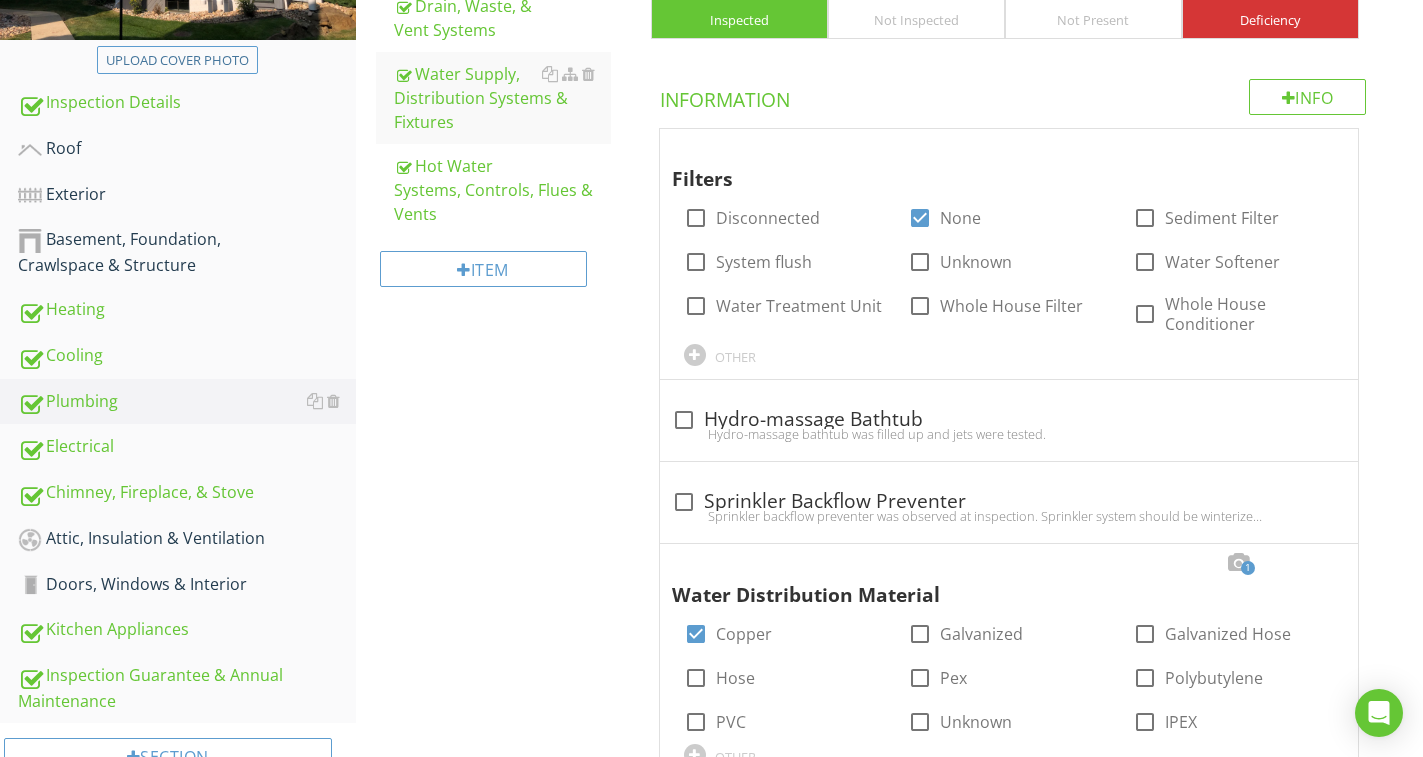 scroll, scrollTop: 441, scrollLeft: 0, axis: vertical 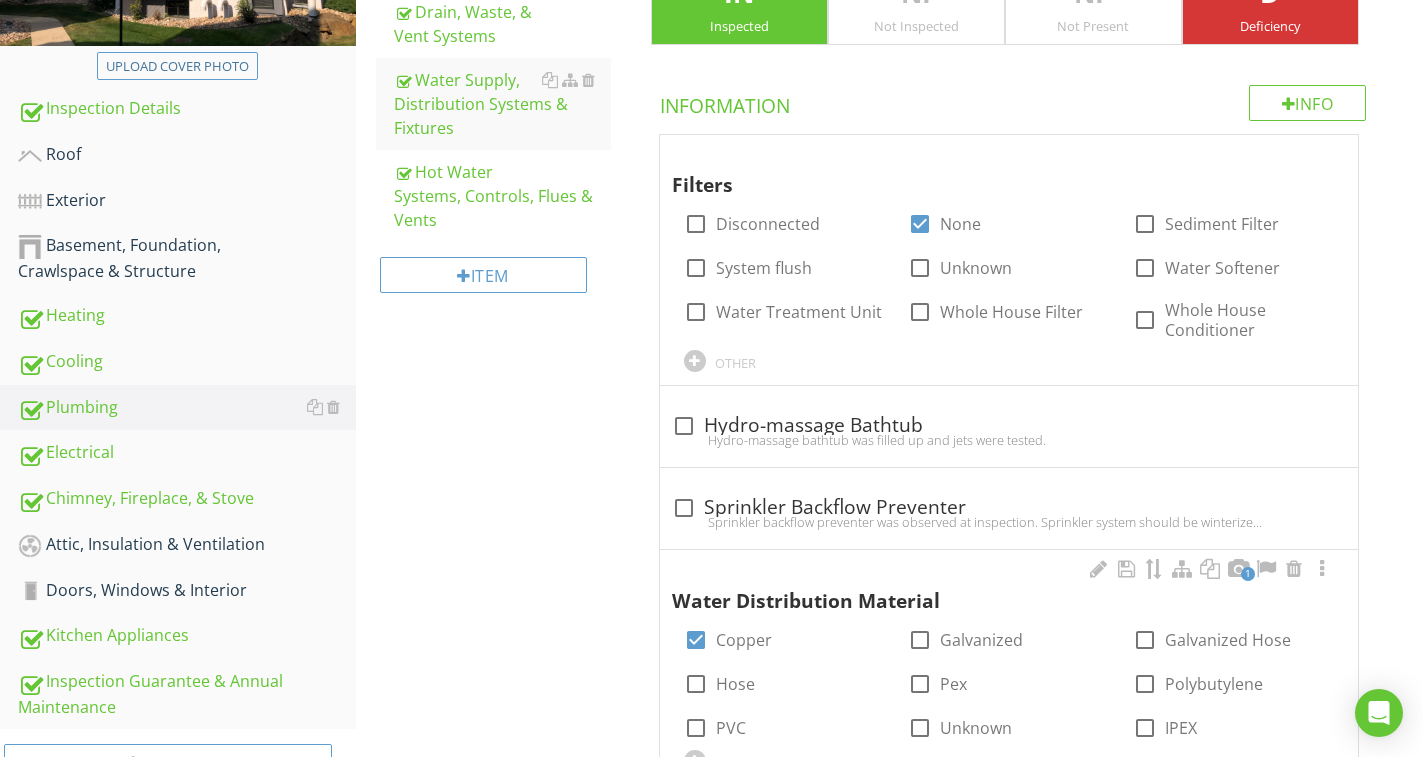 click on "Doors, Windows & Interior" at bounding box center (187, 591) 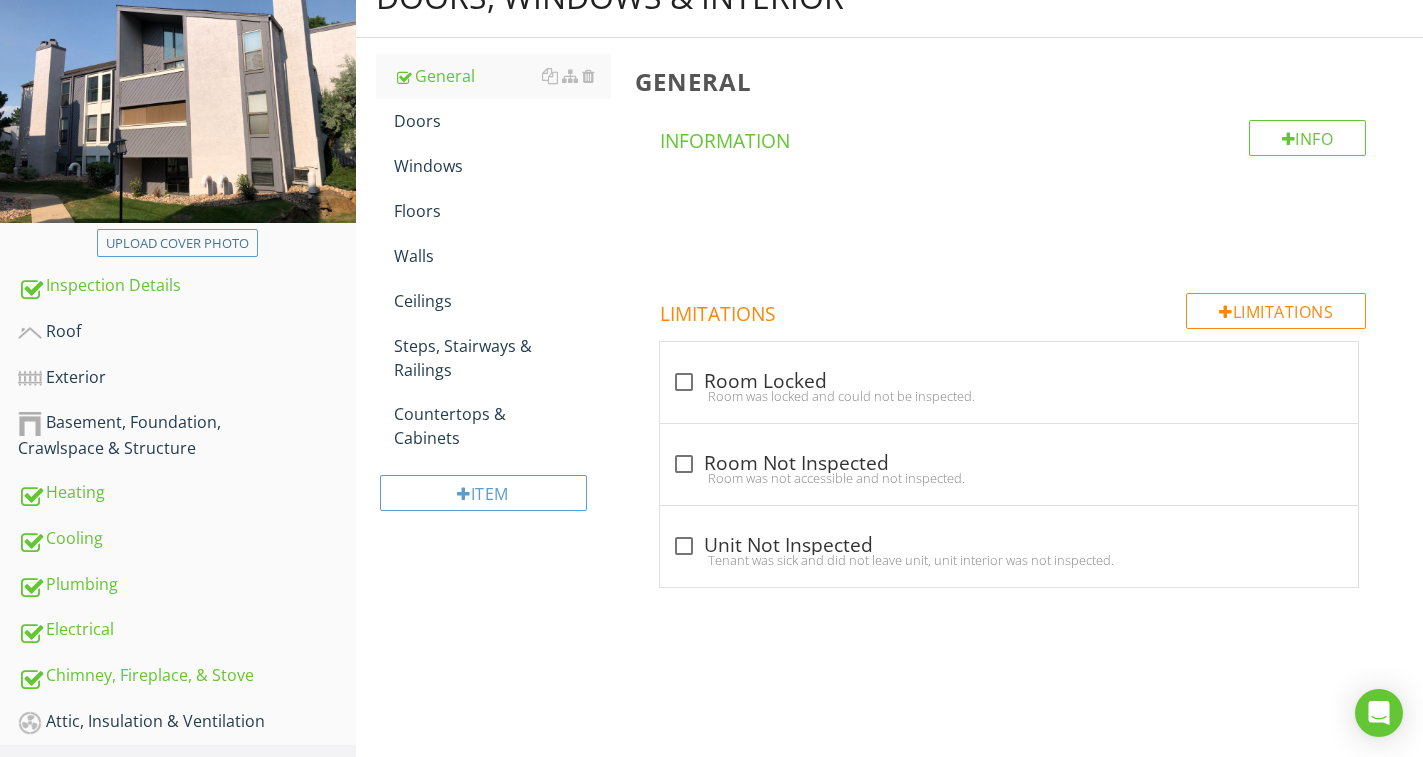 scroll, scrollTop: 241, scrollLeft: 0, axis: vertical 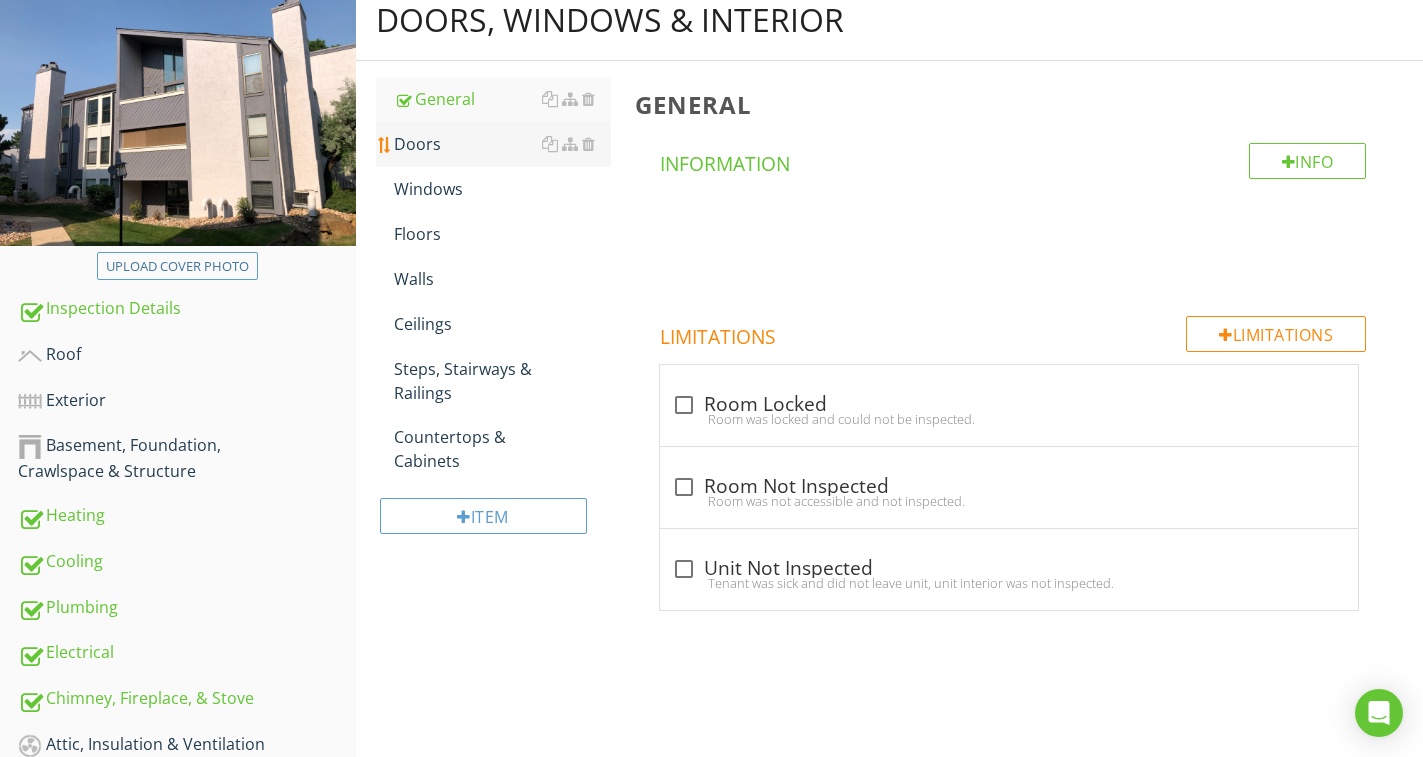 click on "Doors" at bounding box center [502, 144] 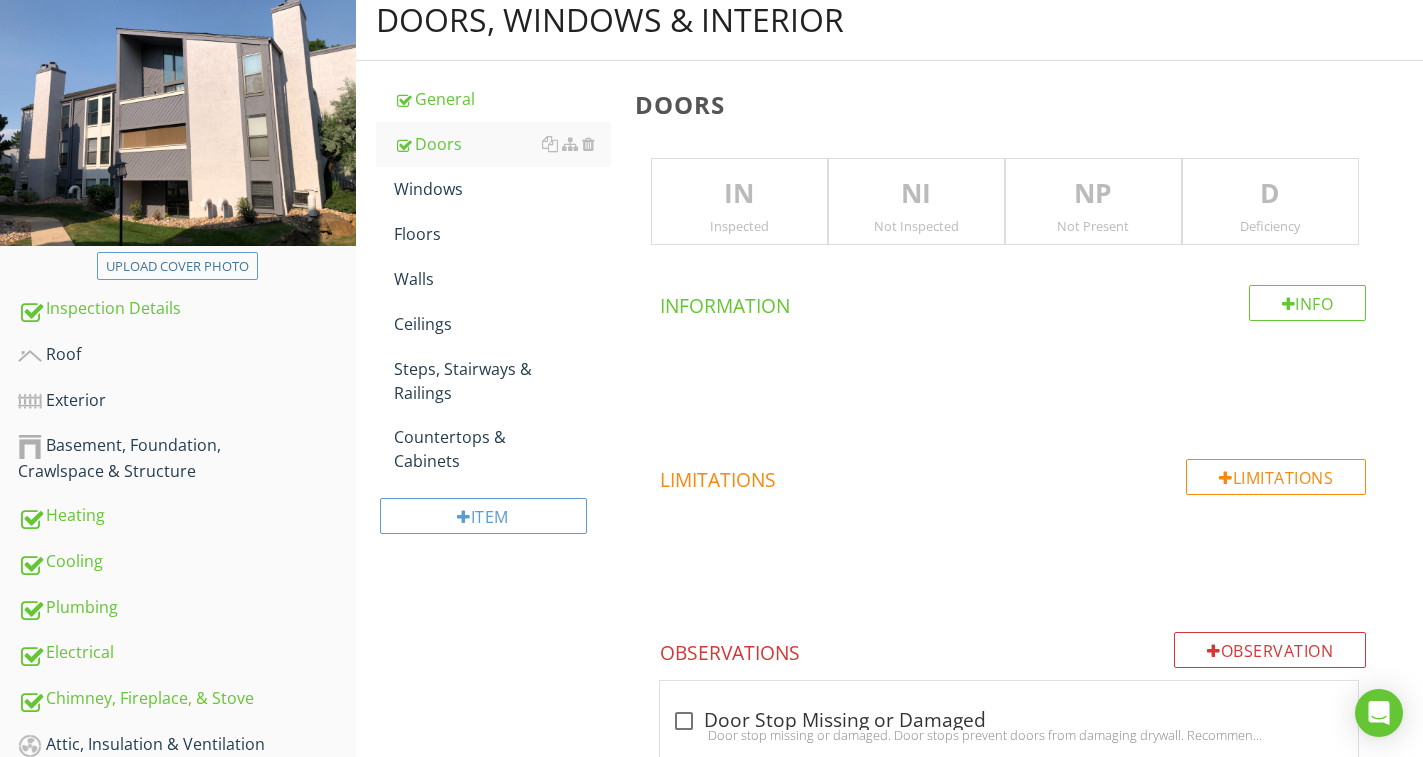 click on "IN" at bounding box center (739, 194) 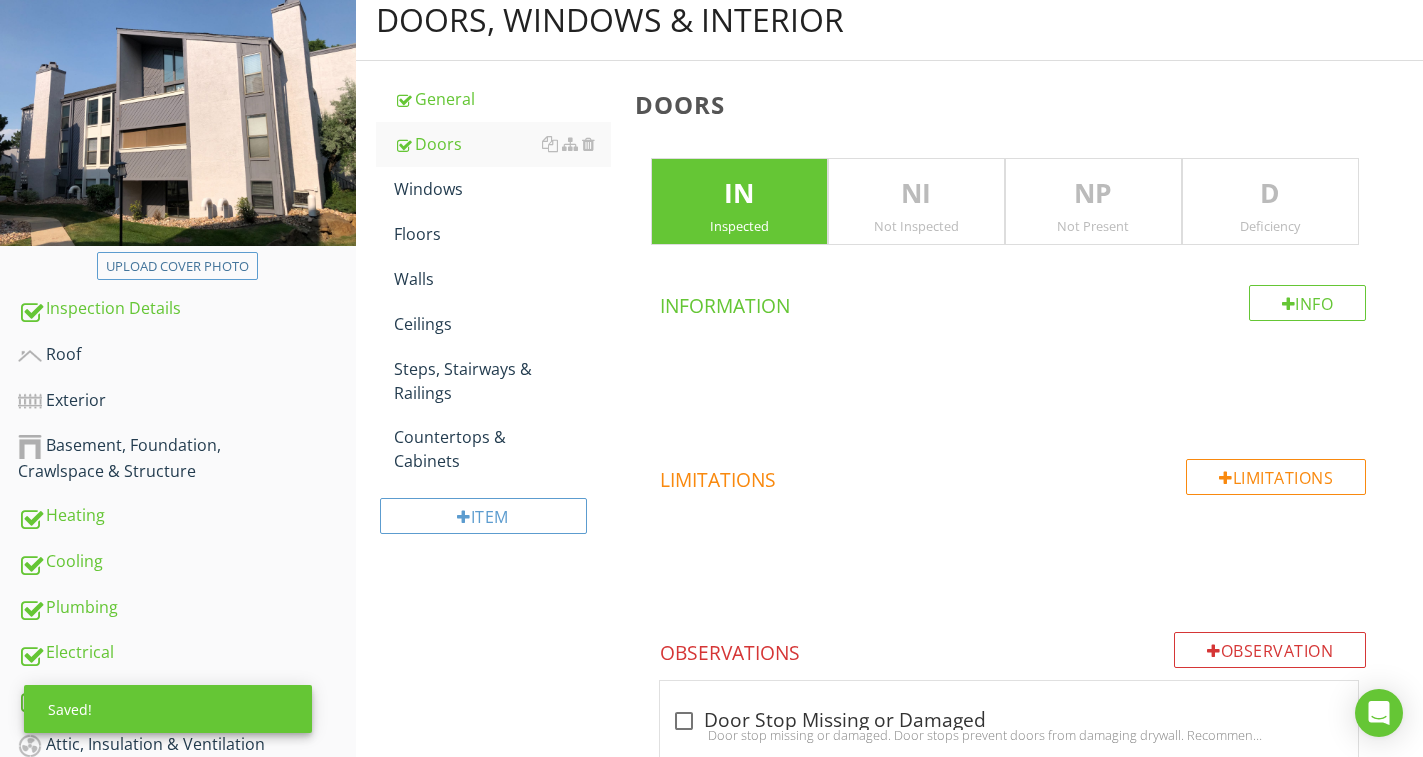 click on "D" at bounding box center [1270, 194] 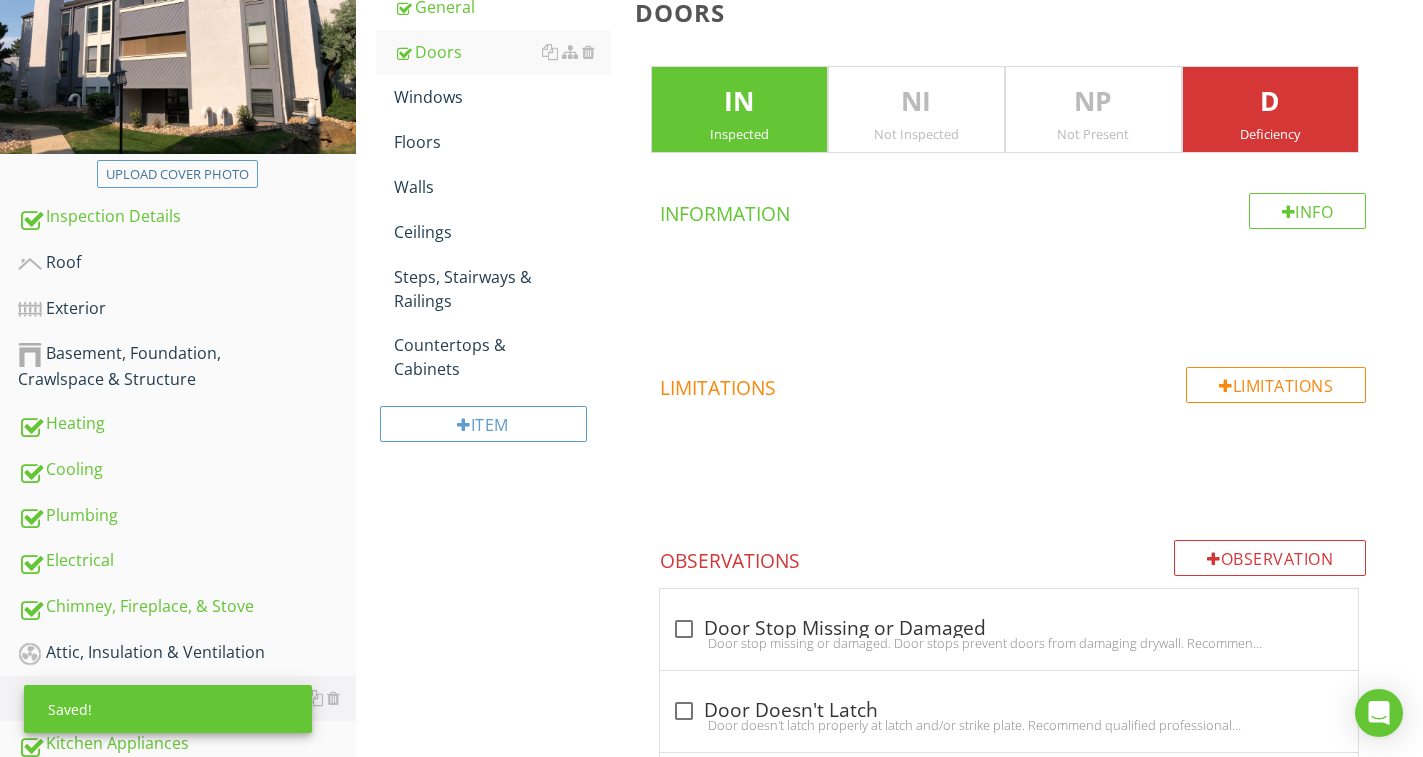 scroll, scrollTop: 441, scrollLeft: 0, axis: vertical 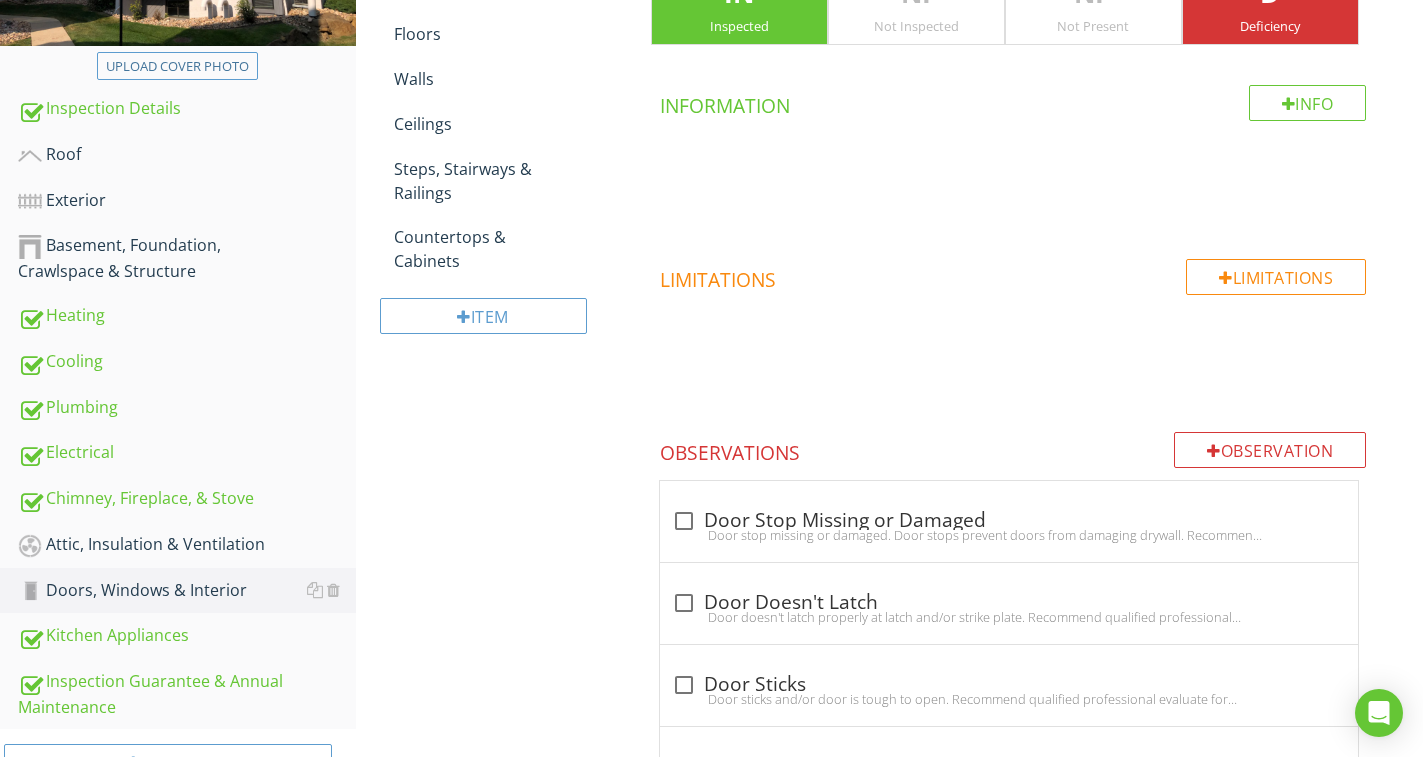 click on "Doors, Windows & Interior
General
Doors
Windows
Floors
Walls
Ceilings
Steps, Stairways & Railings
Countertops & Cabinets
Item
Doors
IN   Inspected NI   Not Inspected NP   Not Present D   Deficiency
Info
Information
Limitations
Limitations
Observation
Observations
check_box_outline_blank
Door Stop Missing or Damaged
check_box_outline_blank
Door Doesn't Latch" at bounding box center (889, 2205) 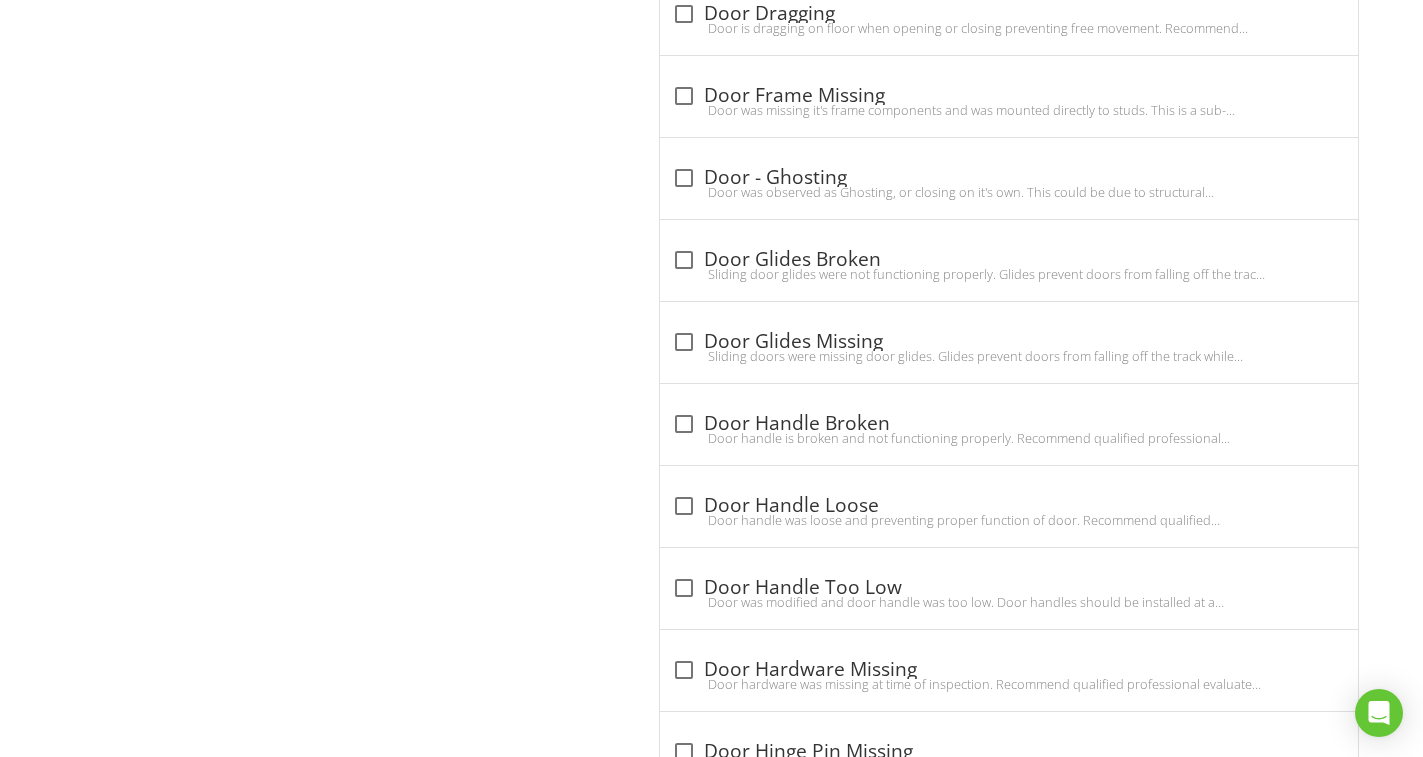 scroll, scrollTop: 1841, scrollLeft: 0, axis: vertical 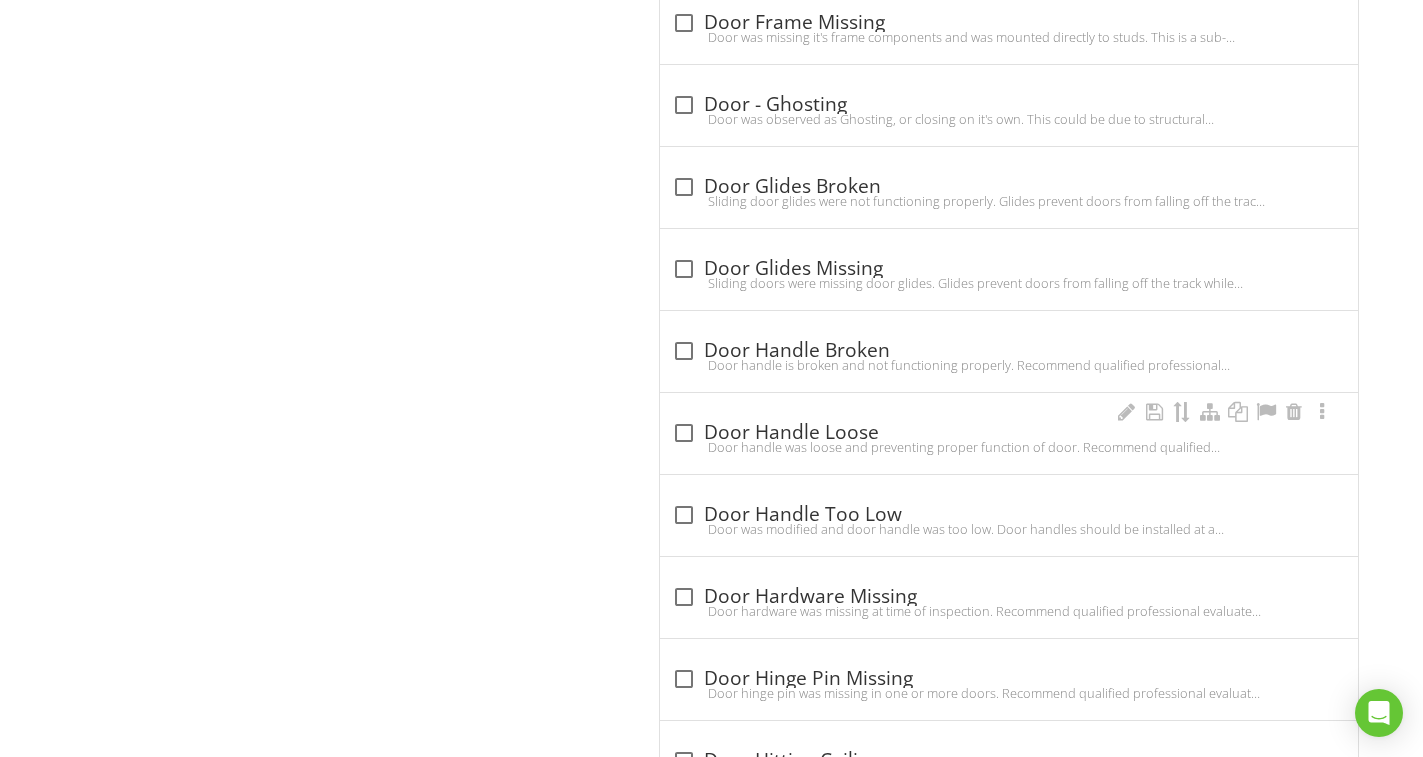 click on "check_box_outline_blank
Door Handle Loose" at bounding box center (1009, 433) 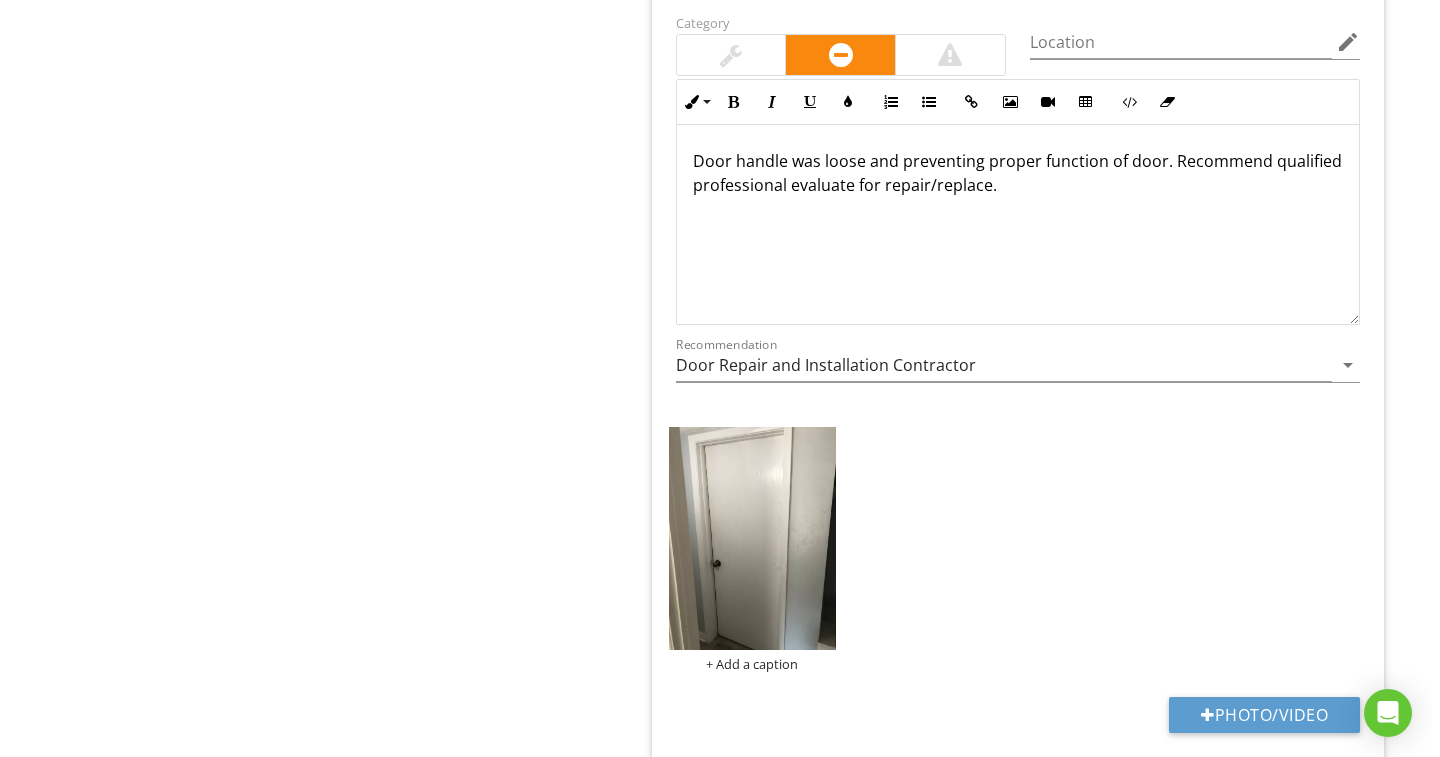 scroll, scrollTop: 2241, scrollLeft: 0, axis: vertical 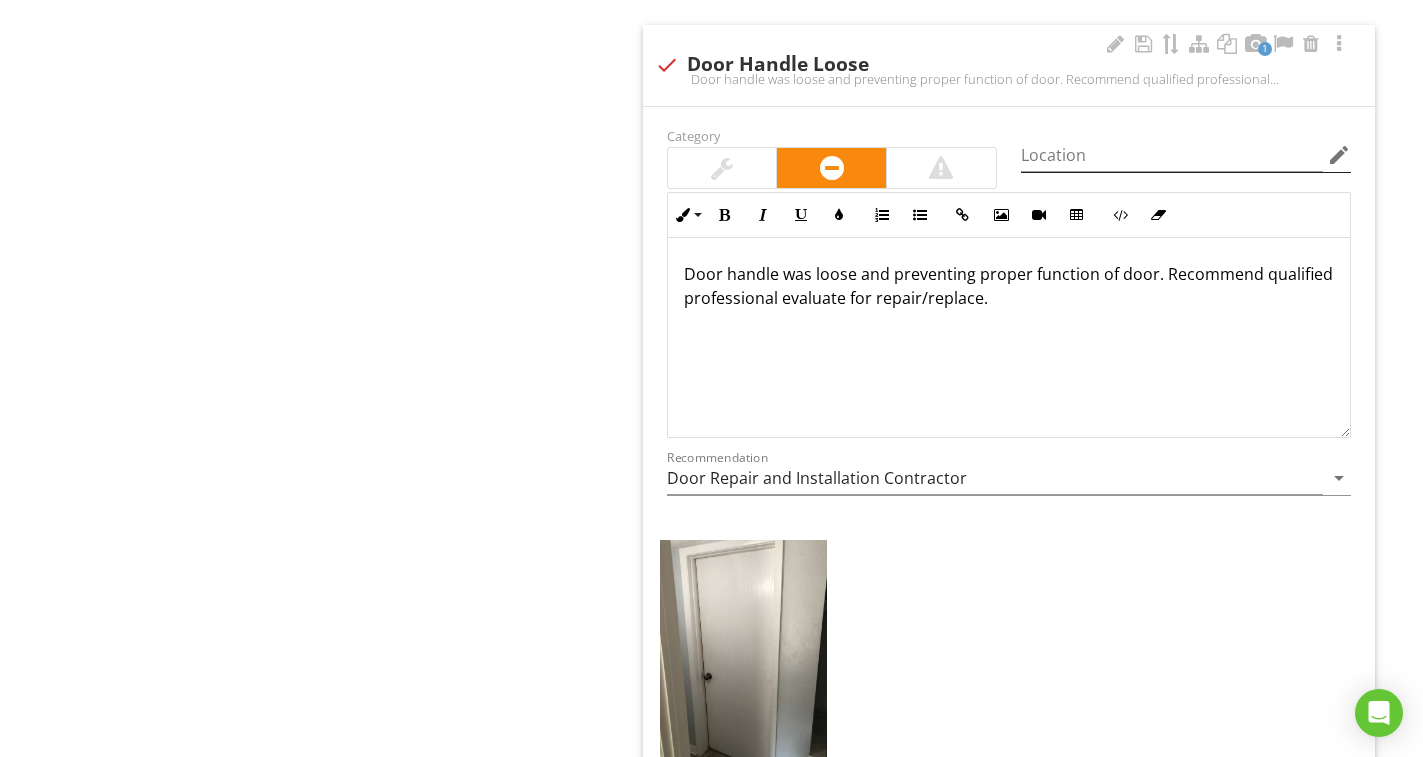 click on "edit" at bounding box center [1339, 155] 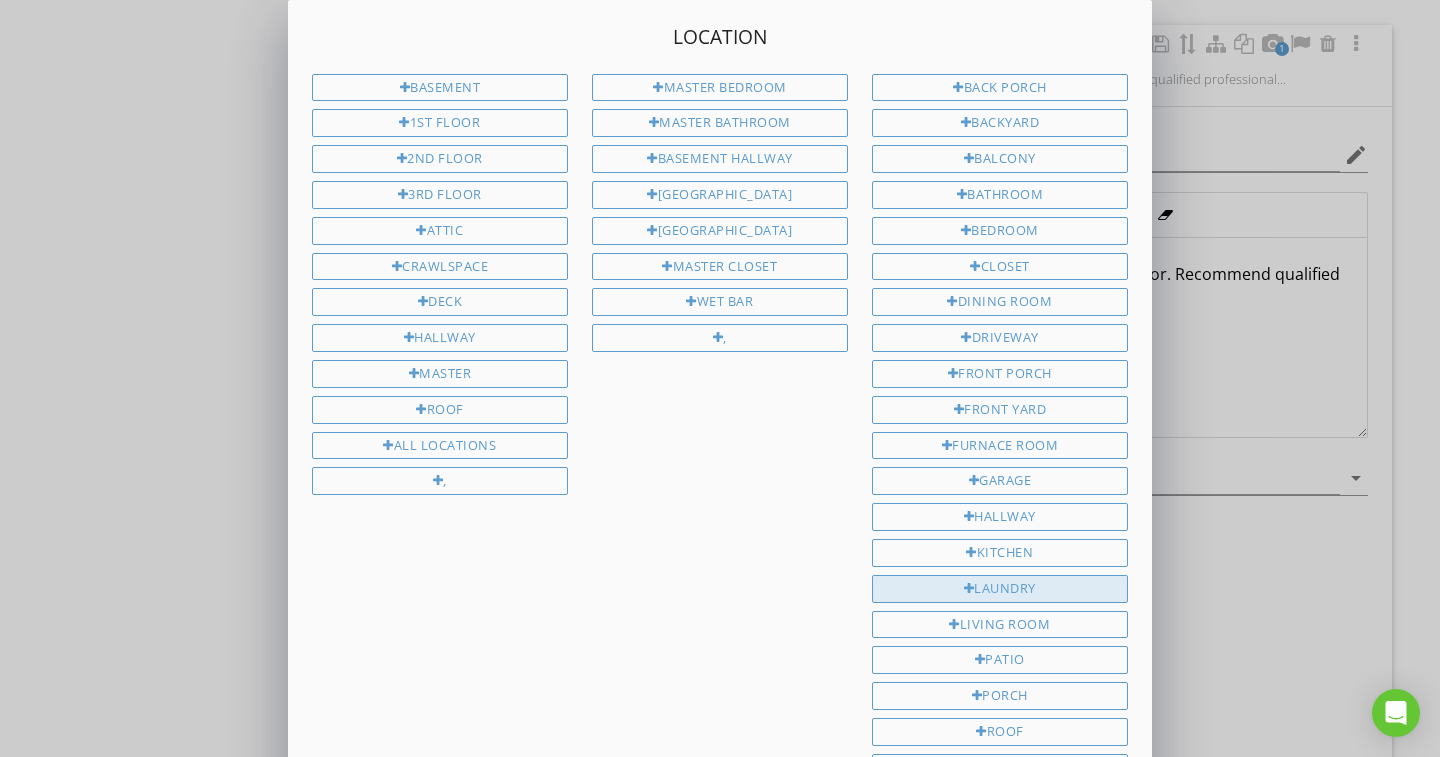click on "Laundry" at bounding box center (1000, 589) 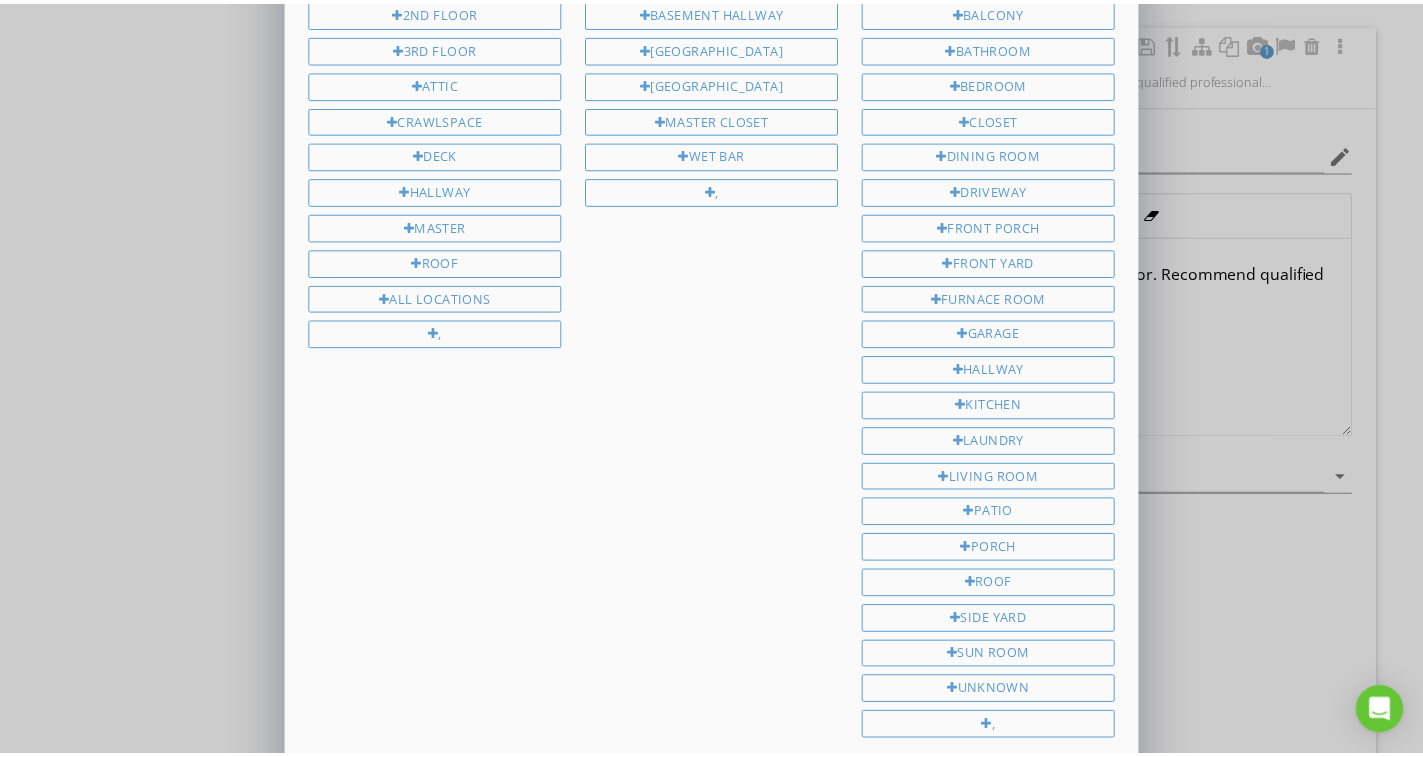 scroll, scrollTop: 353, scrollLeft: 0, axis: vertical 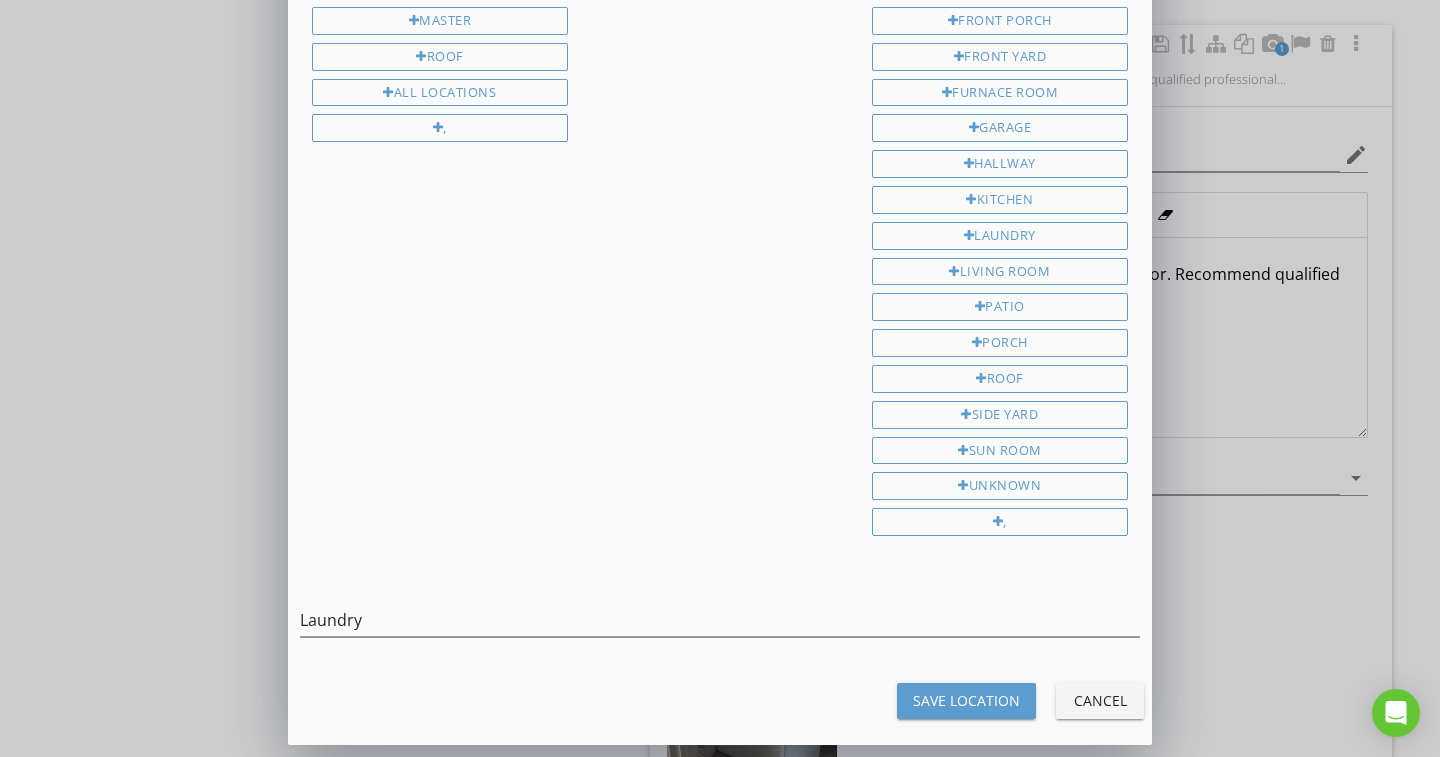 click on "Save Location" at bounding box center [966, 700] 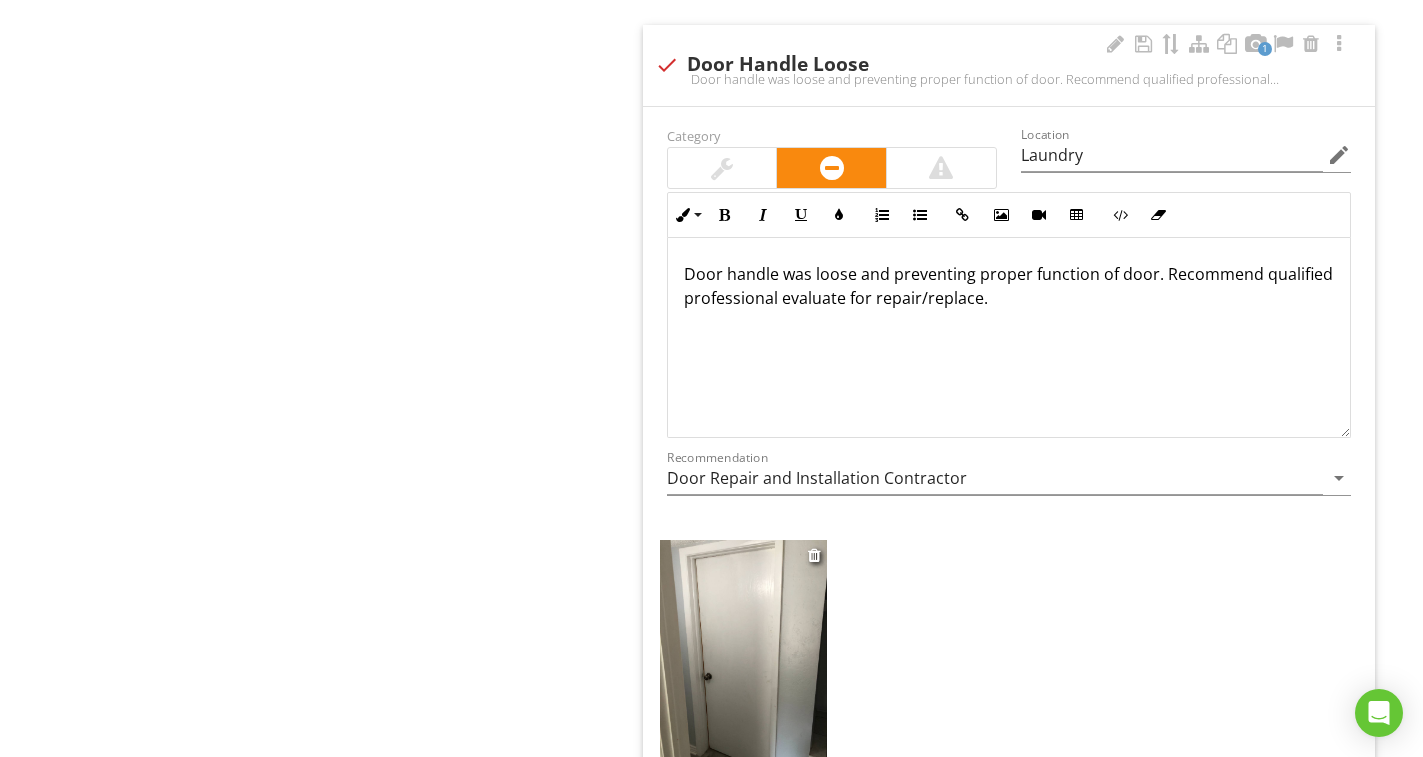 click at bounding box center [743, 651] 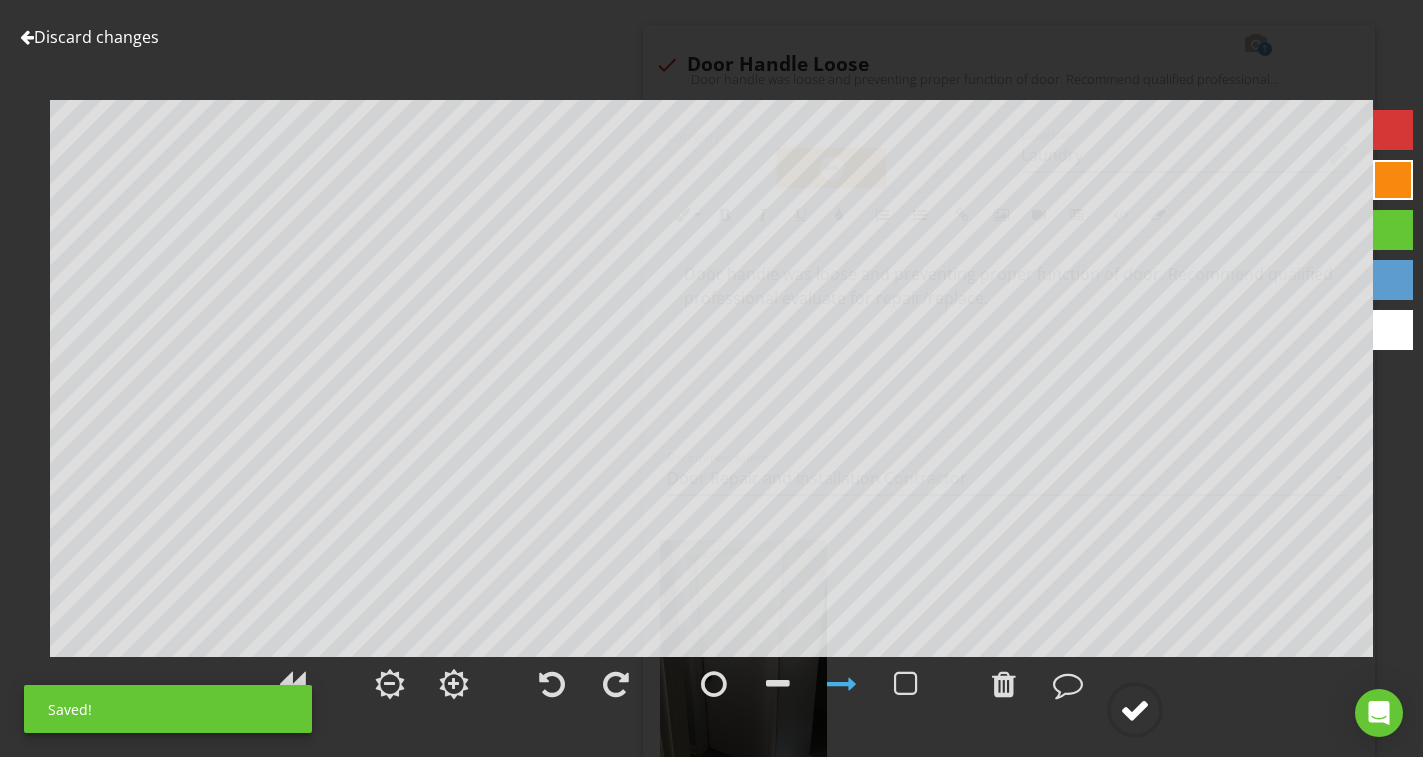 click at bounding box center [1135, 710] 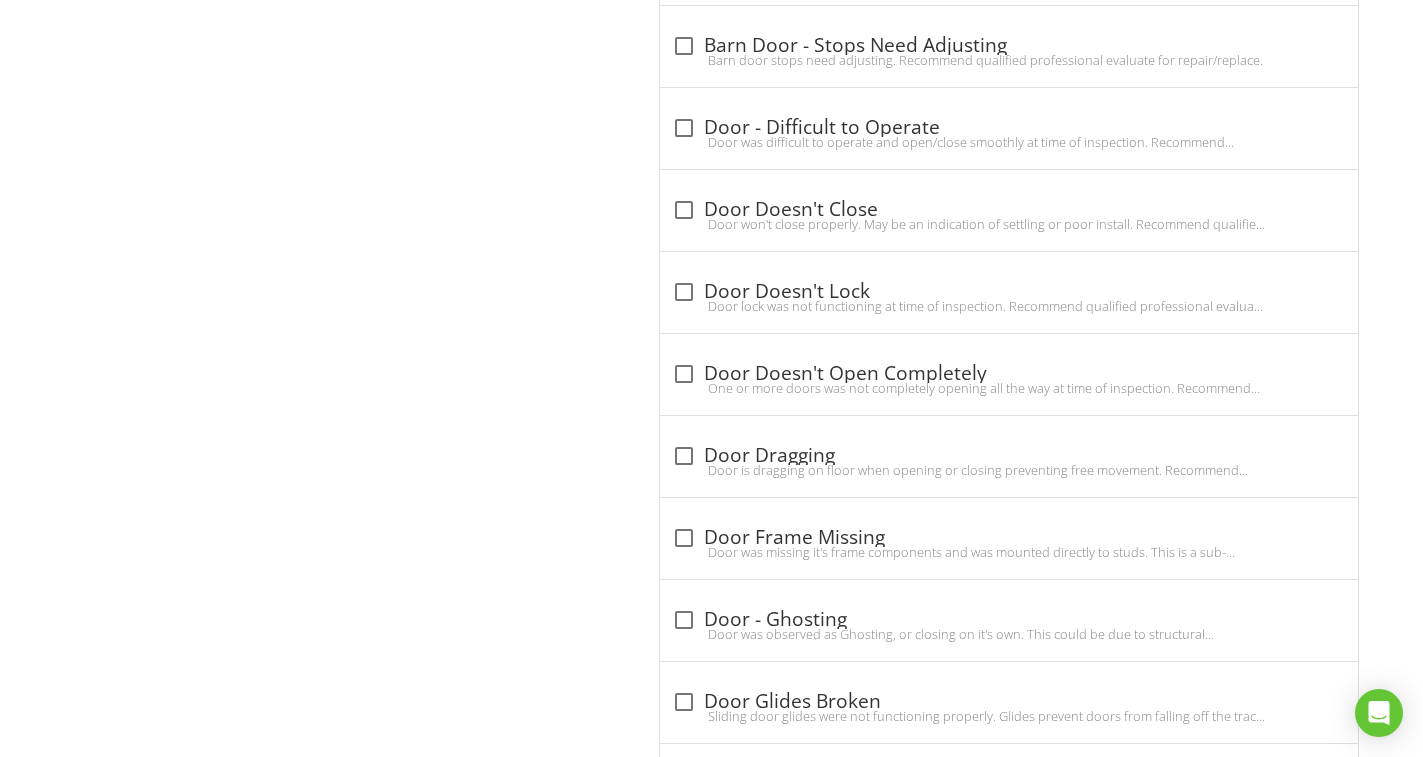 scroll, scrollTop: 1309, scrollLeft: 0, axis: vertical 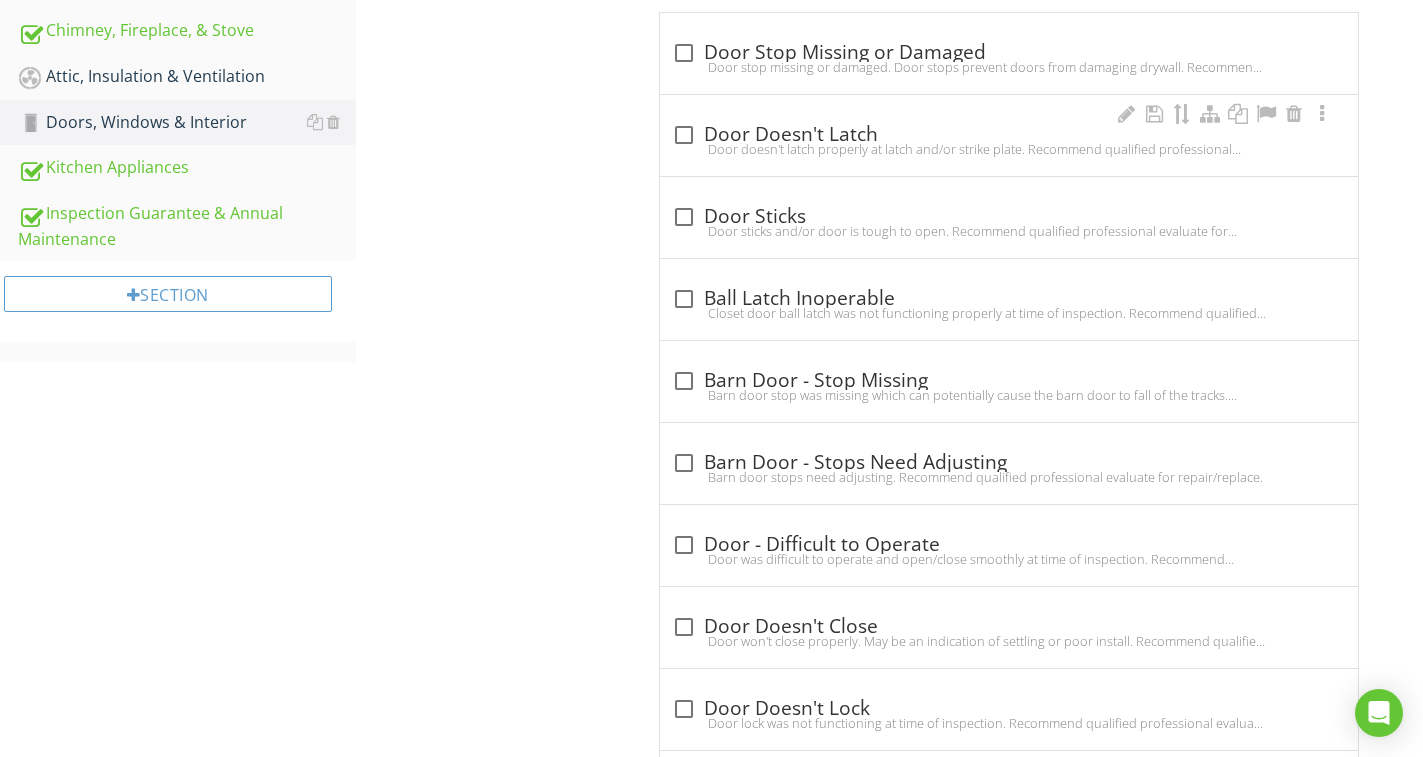 click on "check_box_outline_blank
Door Doesn't Latch" at bounding box center (1009, 135) 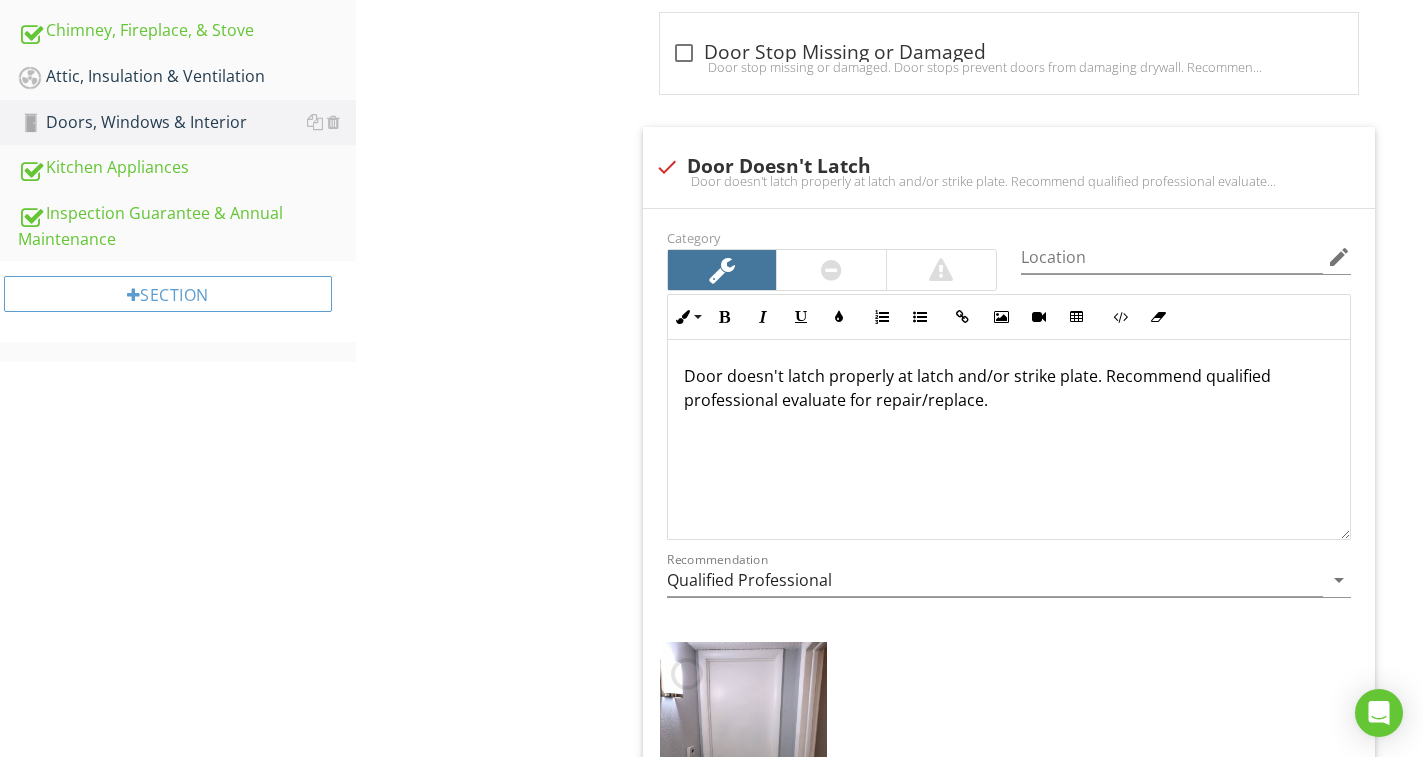scroll, scrollTop: 1109, scrollLeft: 0, axis: vertical 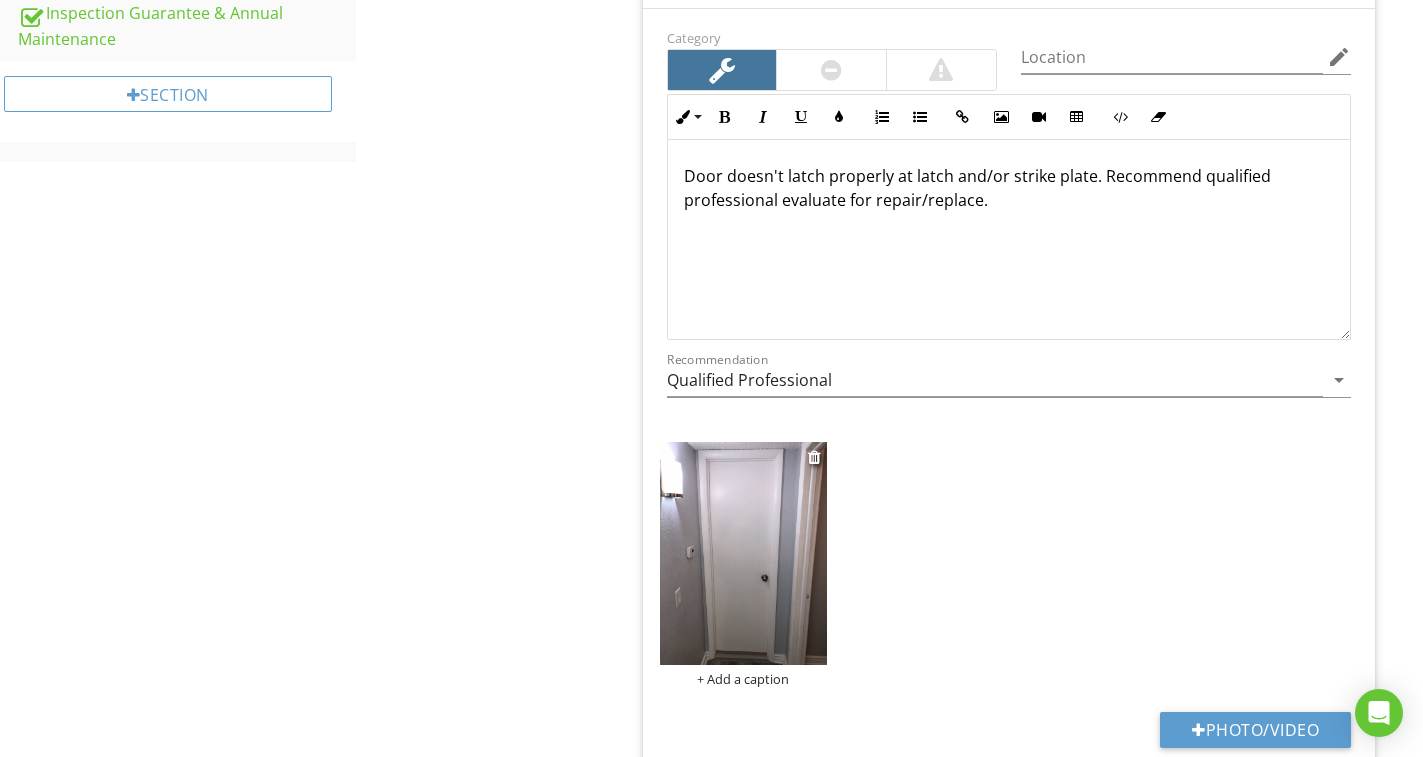 click at bounding box center [743, 553] 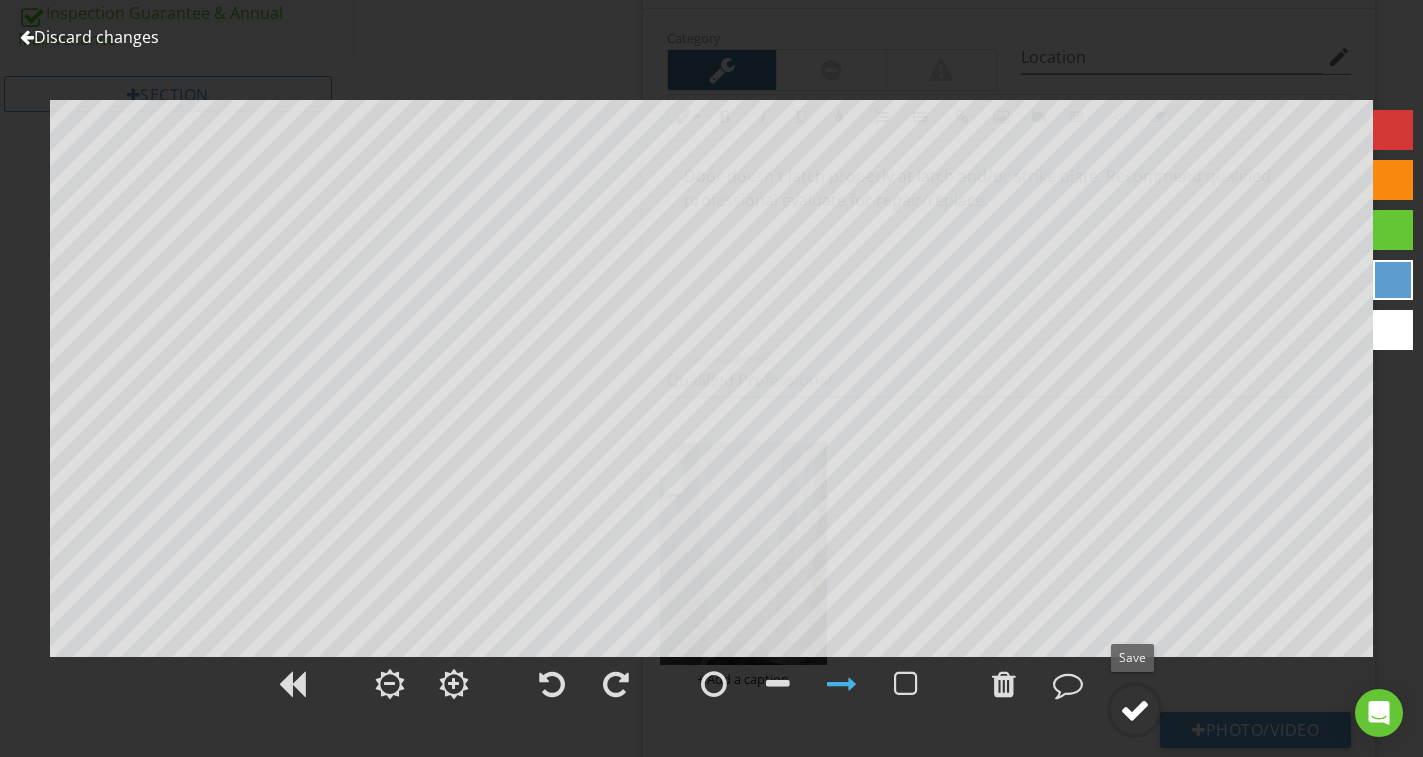 click at bounding box center [1135, 710] 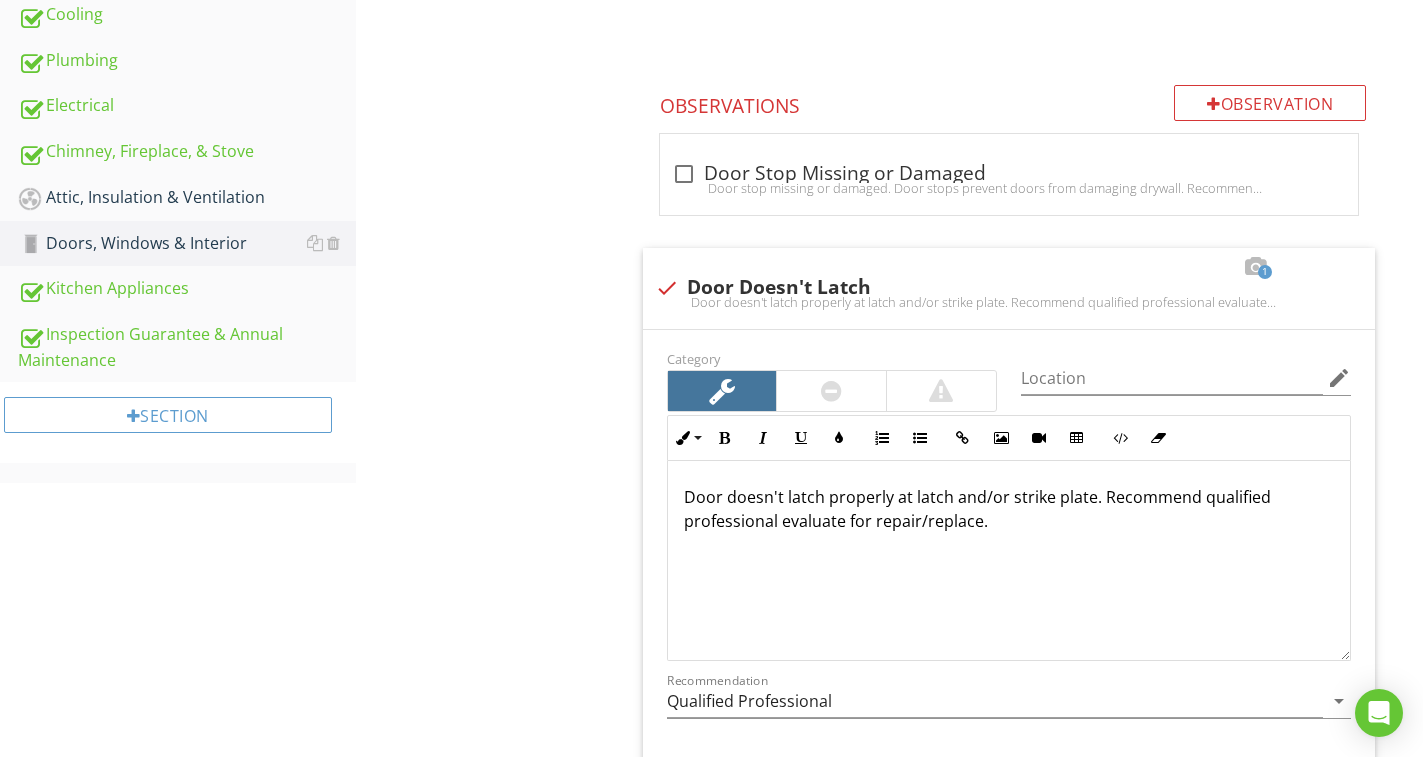 scroll, scrollTop: 741, scrollLeft: 0, axis: vertical 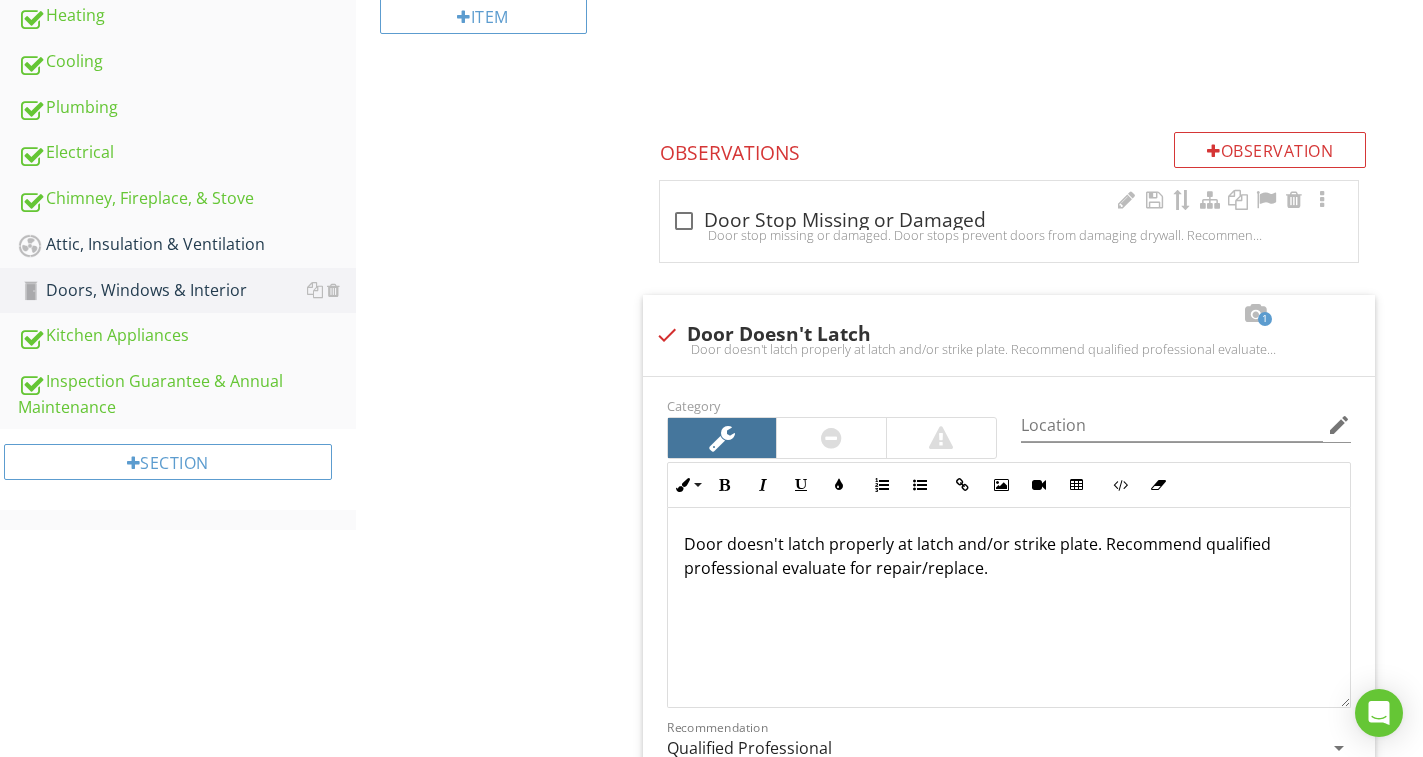 click on "Door stop missing or damaged. Door stops prevent doors from damaging drywall. Recommend qualified professional evaluate for repair/replace." at bounding box center (1009, 235) 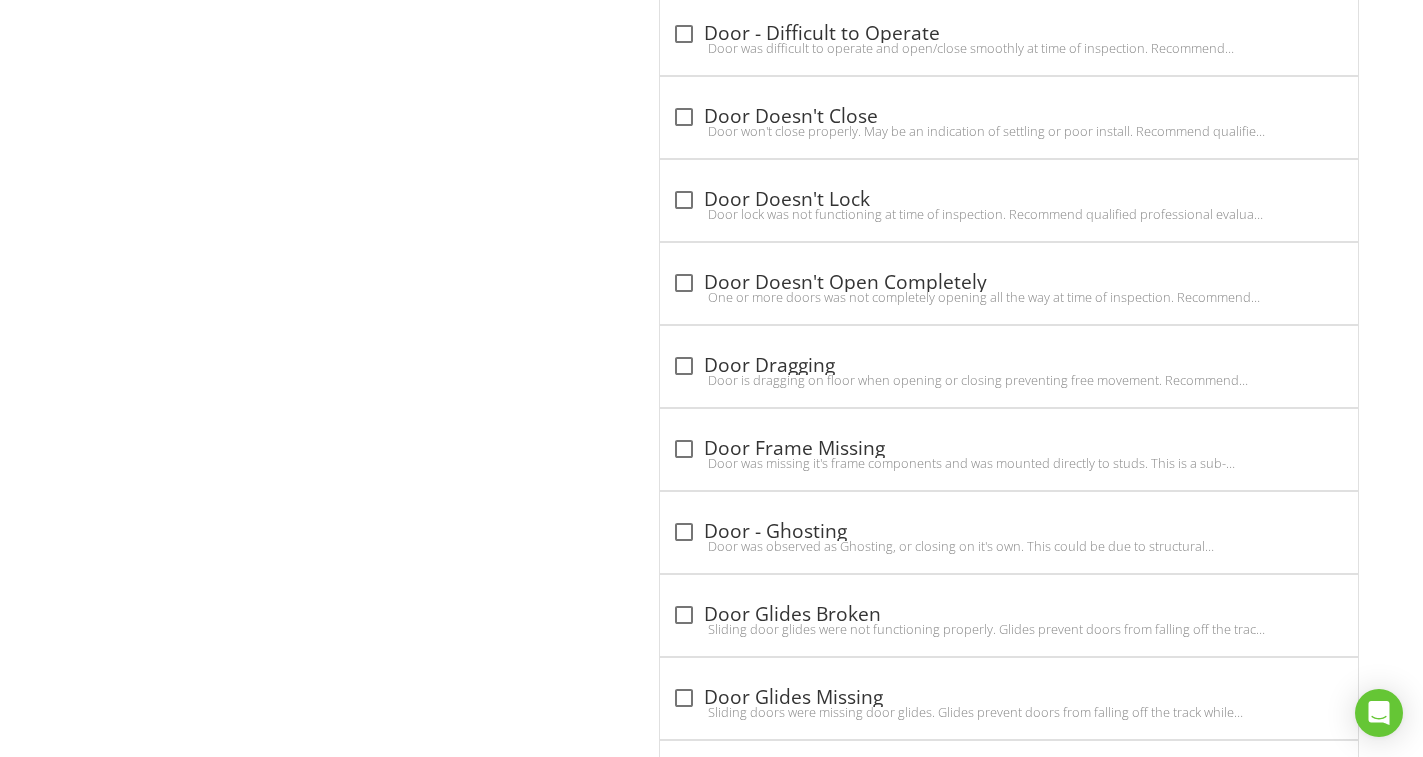 scroll, scrollTop: 3066, scrollLeft: 0, axis: vertical 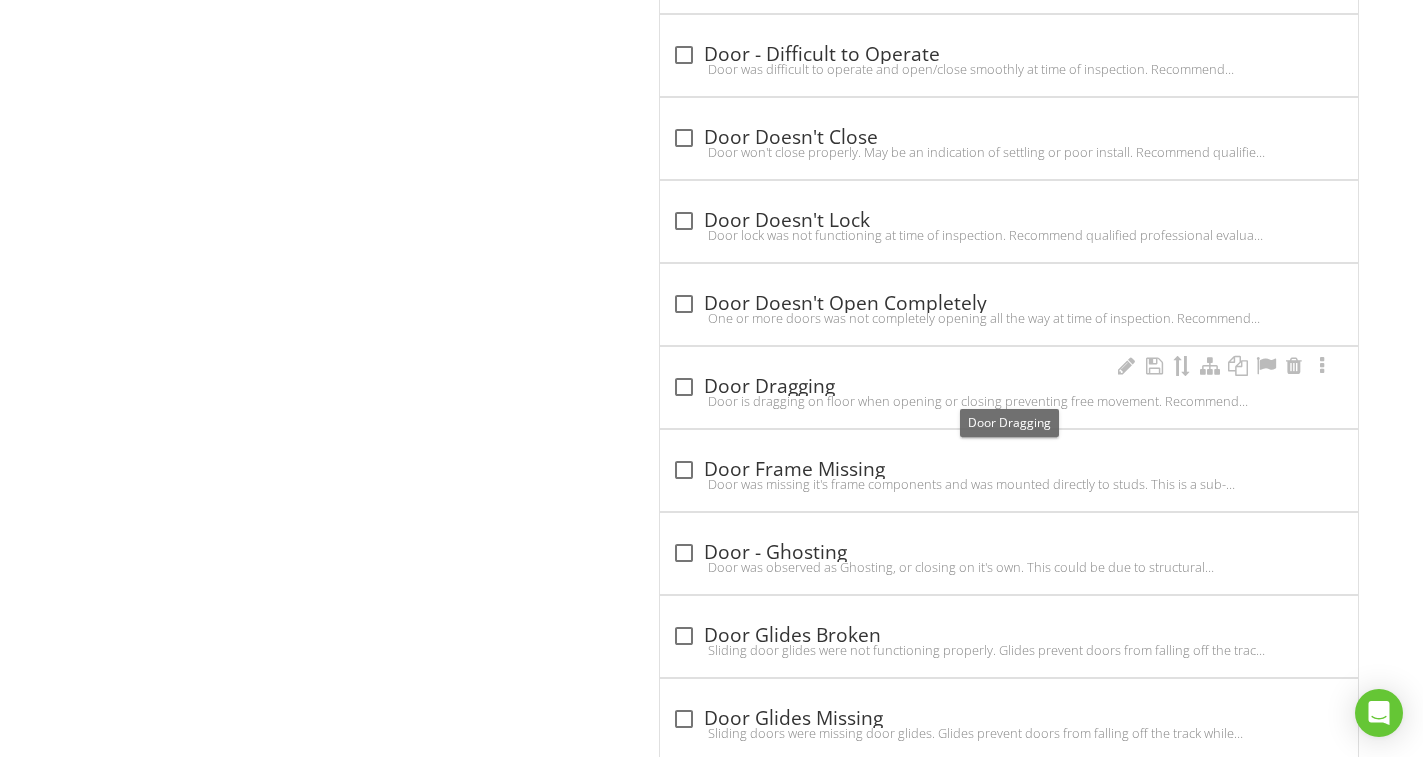 click on "check_box_outline_blank
Door Dragging" at bounding box center [1009, 387] 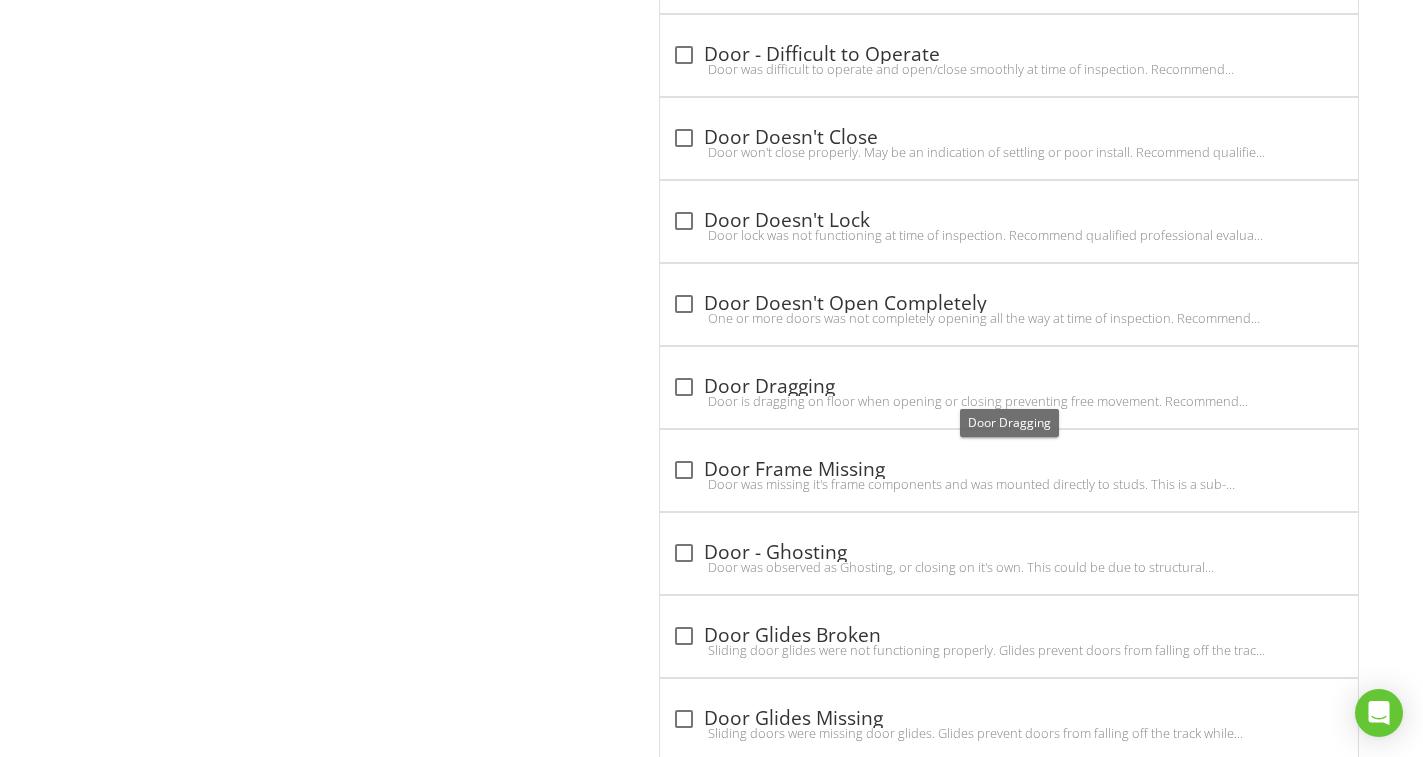 checkbox on "true" 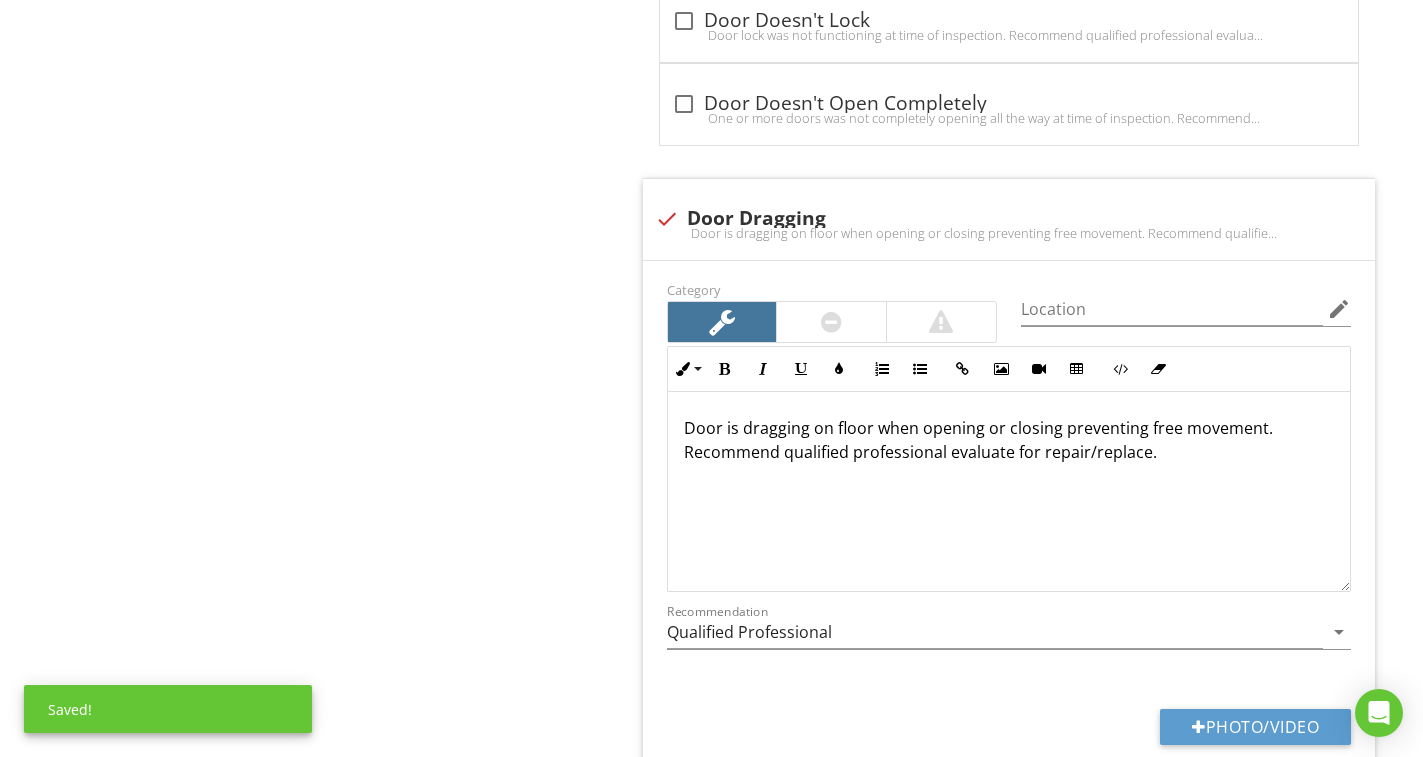 scroll, scrollTop: 3366, scrollLeft: 0, axis: vertical 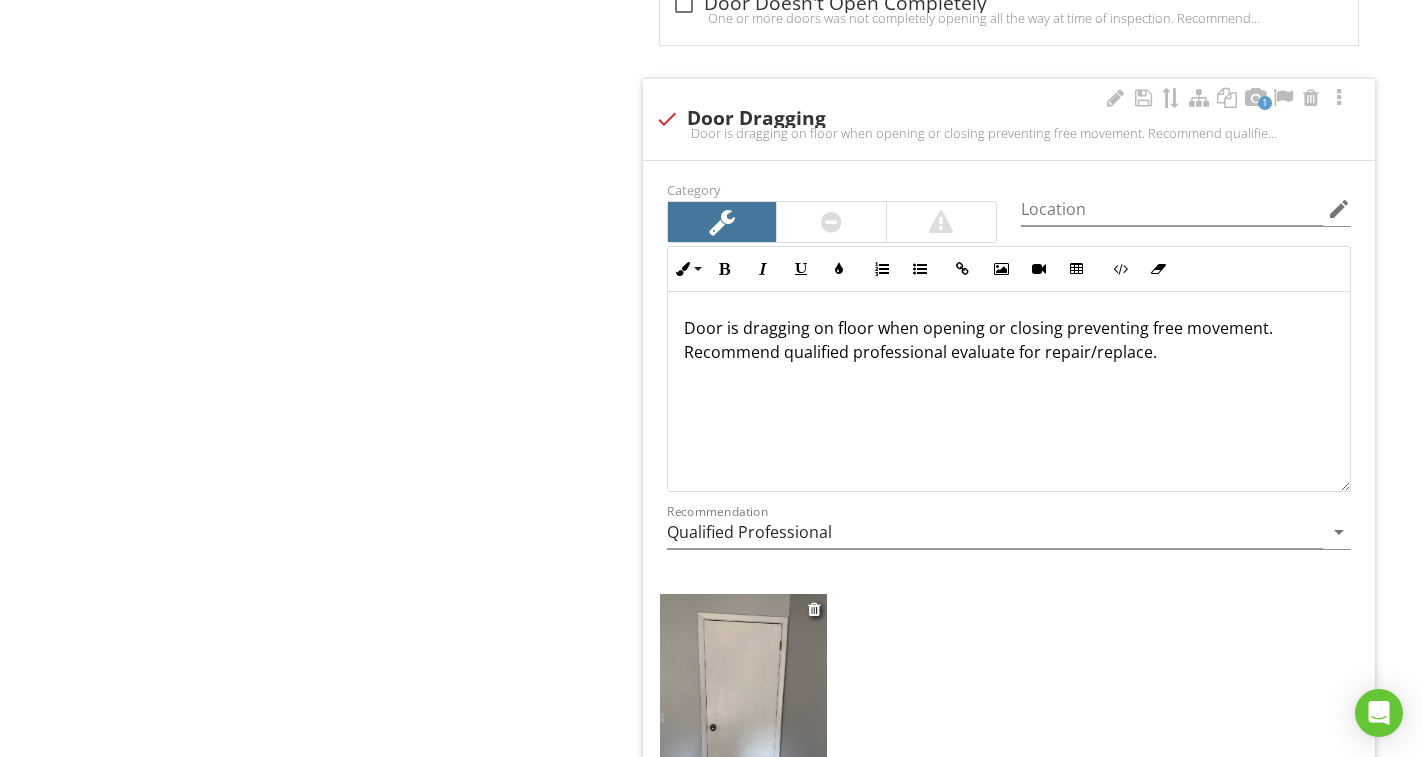 click at bounding box center [743, 705] 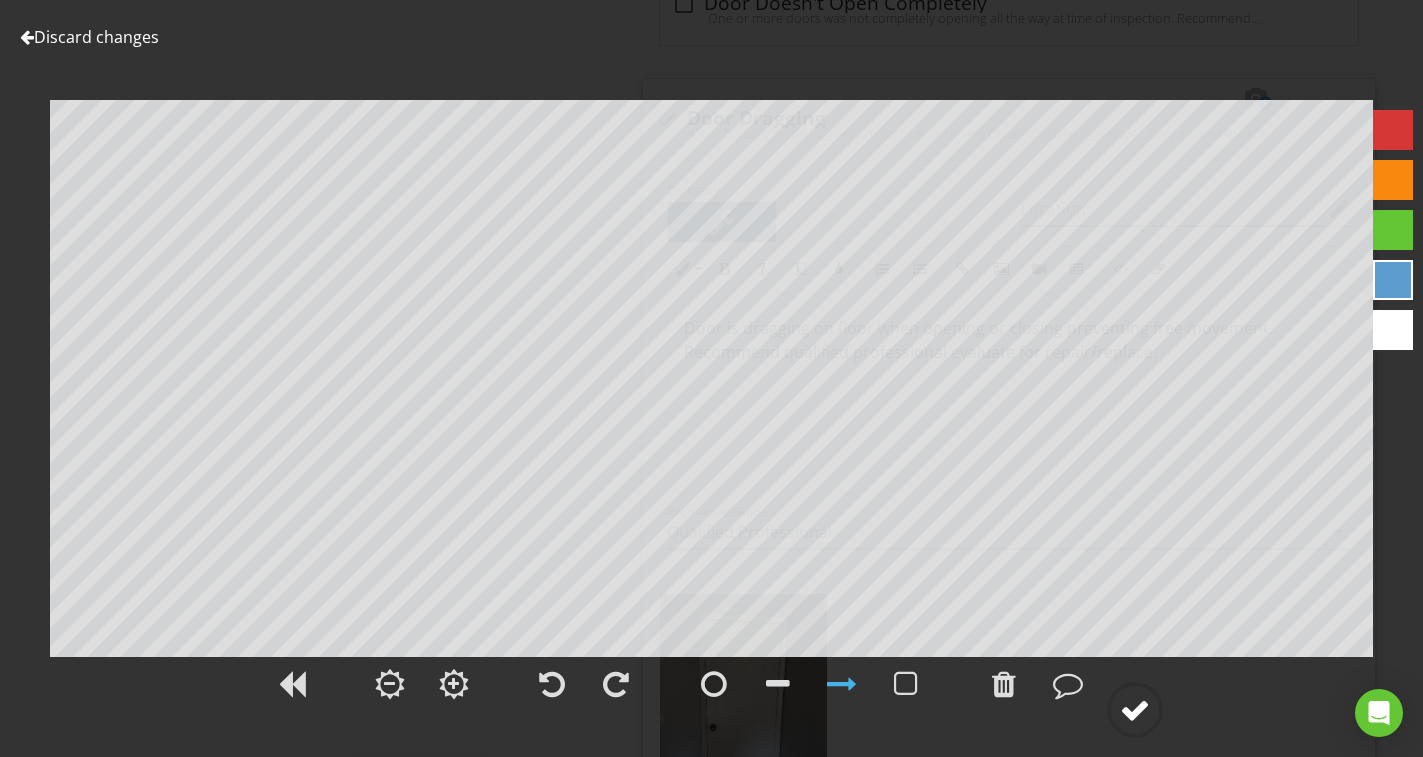 click at bounding box center [1135, 710] 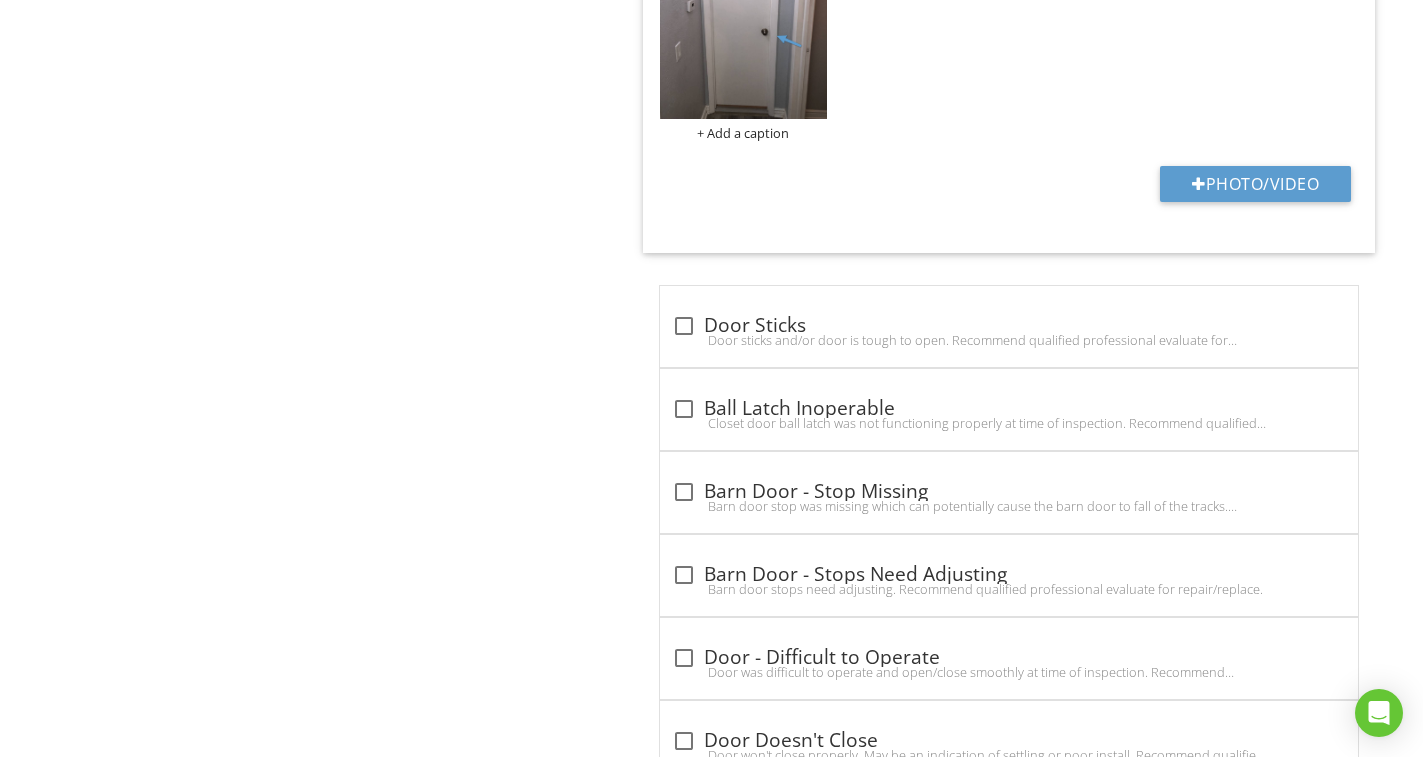 scroll, scrollTop: 2369, scrollLeft: 0, axis: vertical 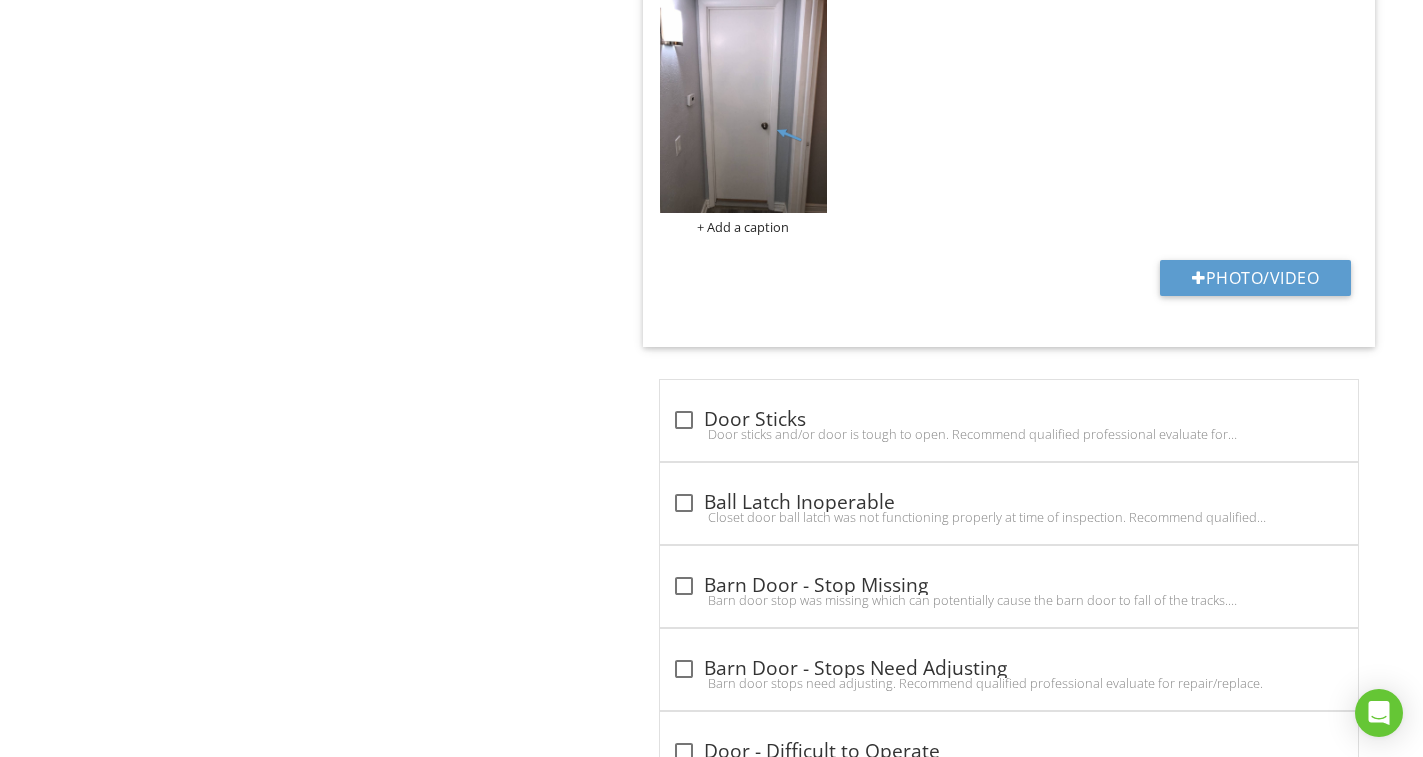 drag, startPoint x: 795, startPoint y: 426, endPoint x: 26, endPoint y: 523, distance: 775.09357 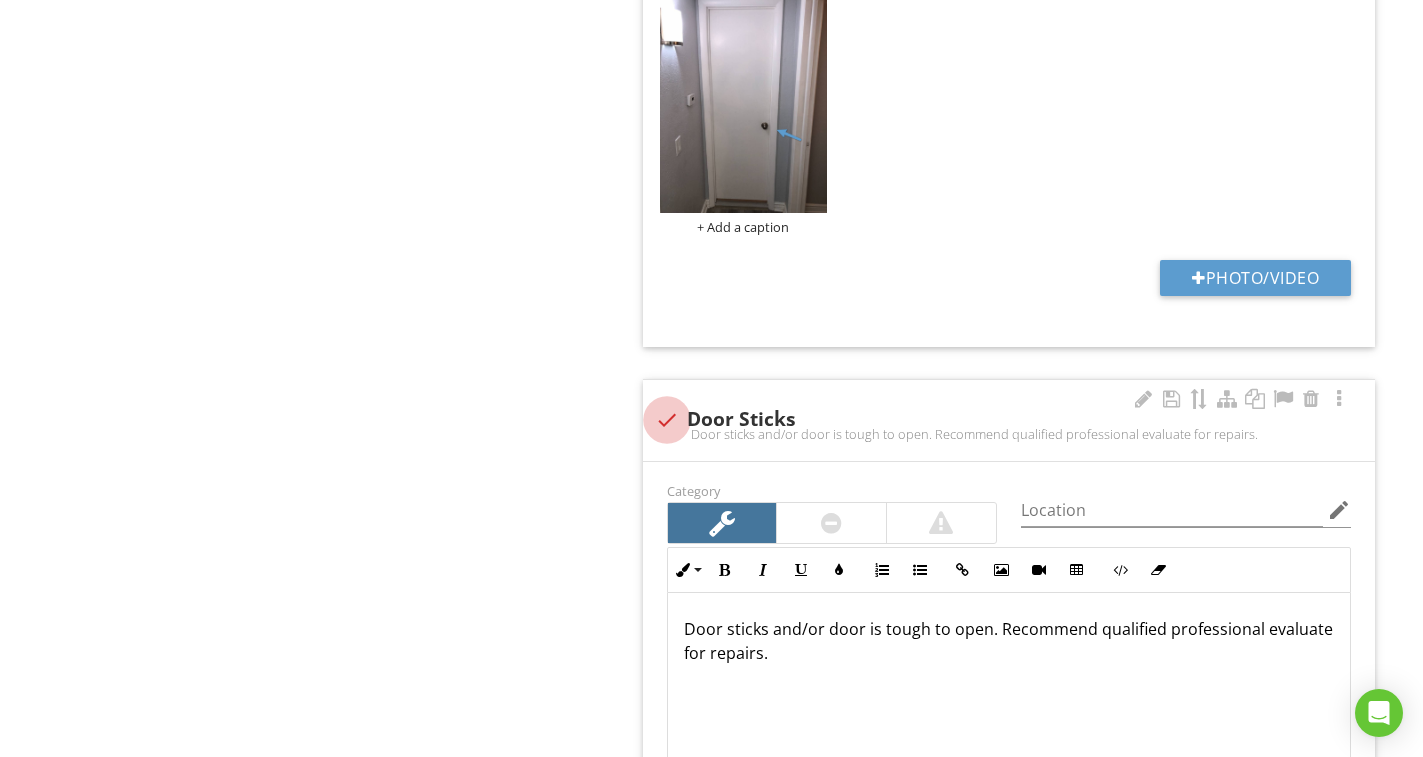 click at bounding box center [667, 420] 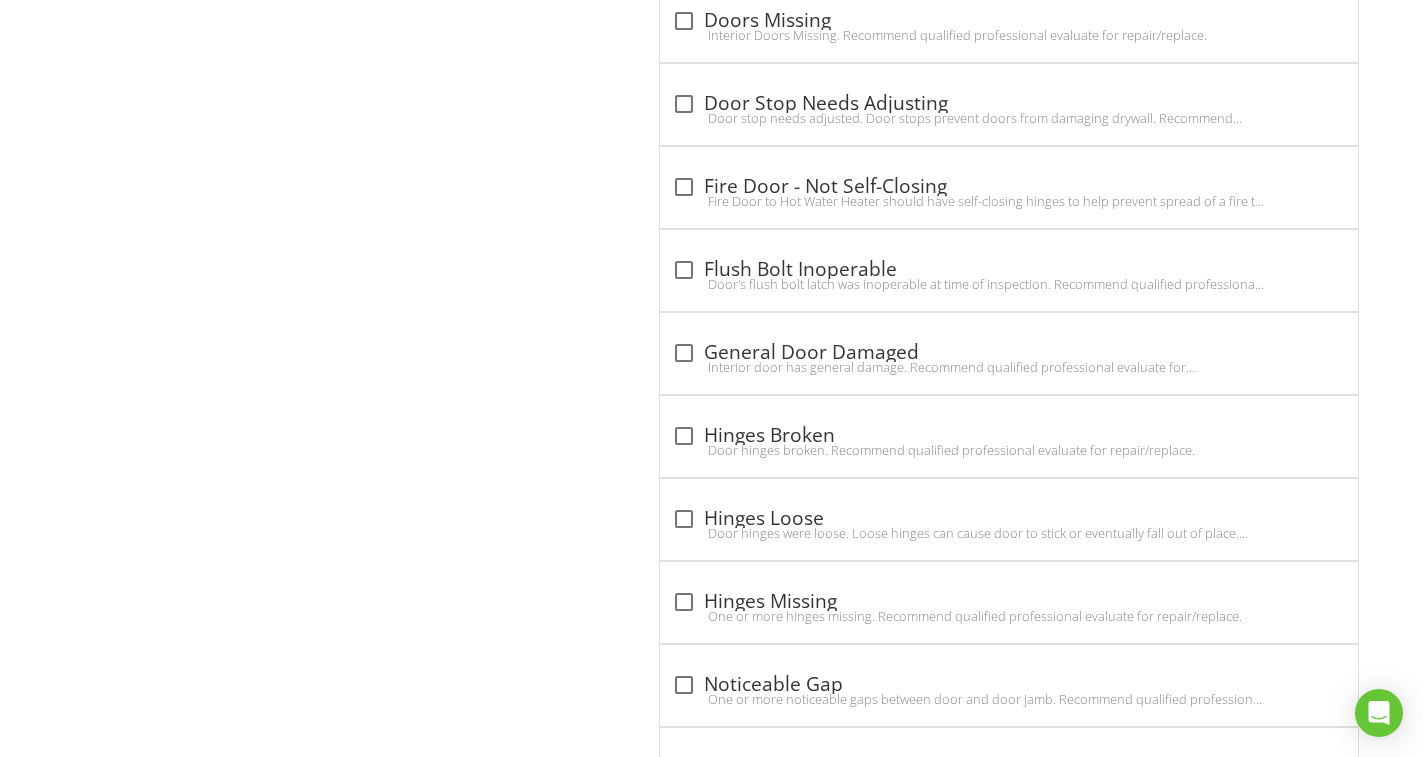 scroll, scrollTop: 6969, scrollLeft: 0, axis: vertical 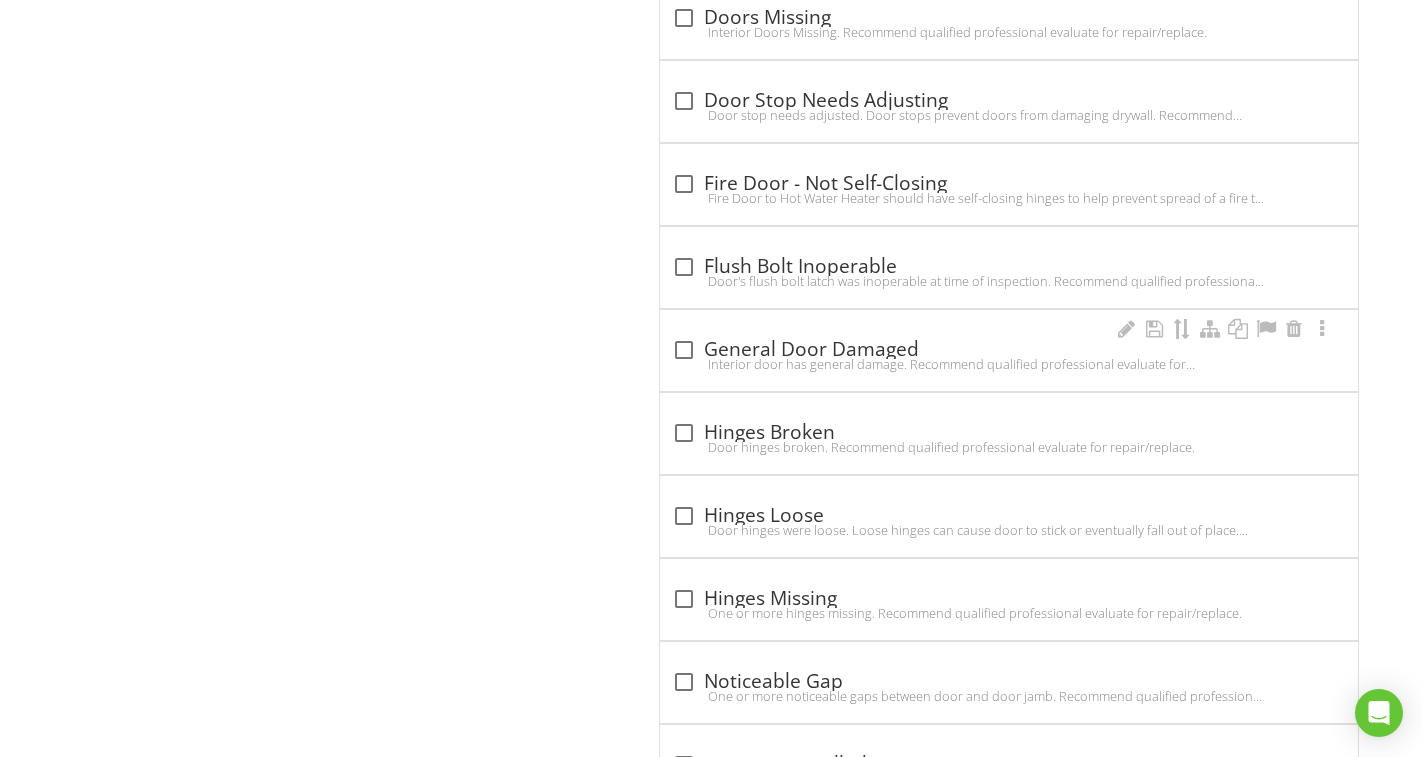 click on "check_box_outline_blank
General Door Damaged" at bounding box center (1009, 350) 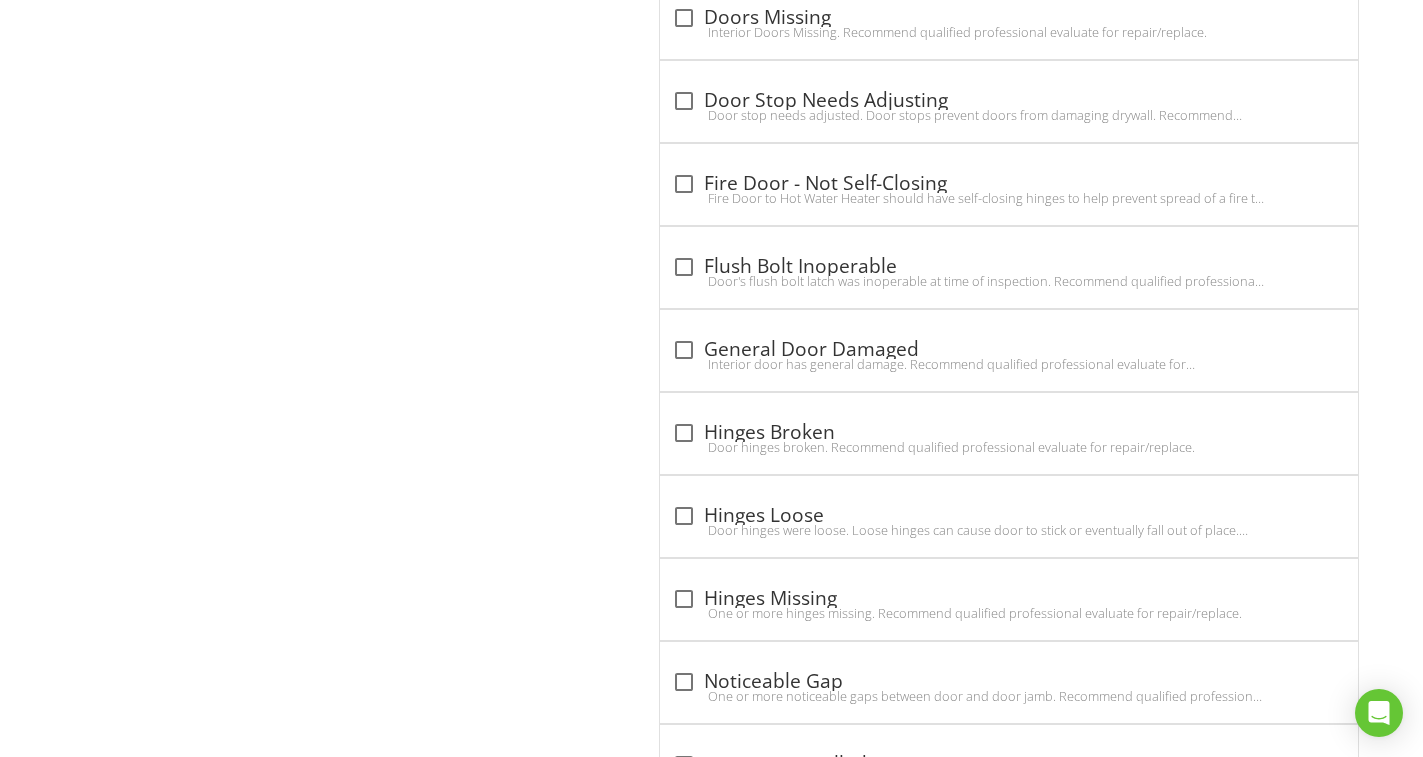 checkbox on "true" 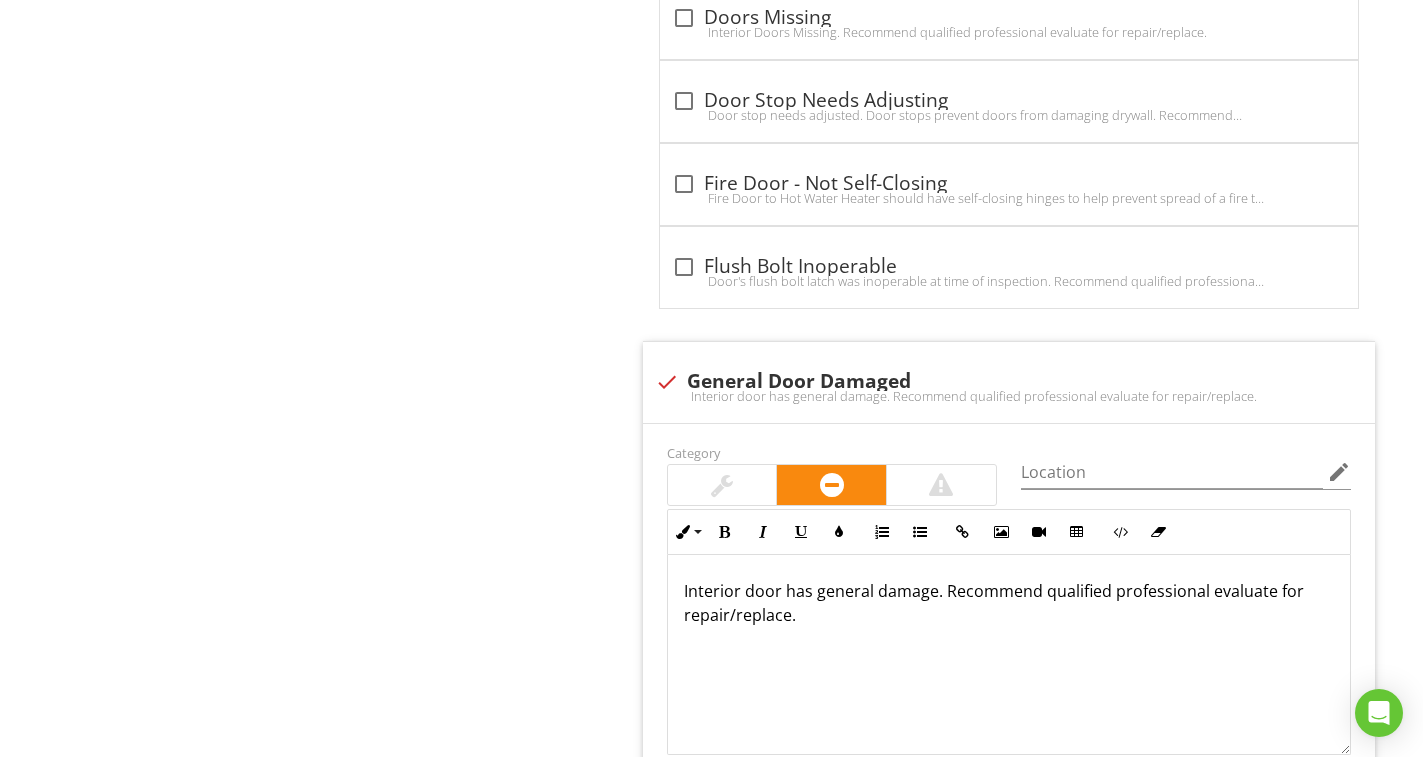 scroll, scrollTop: 7369, scrollLeft: 0, axis: vertical 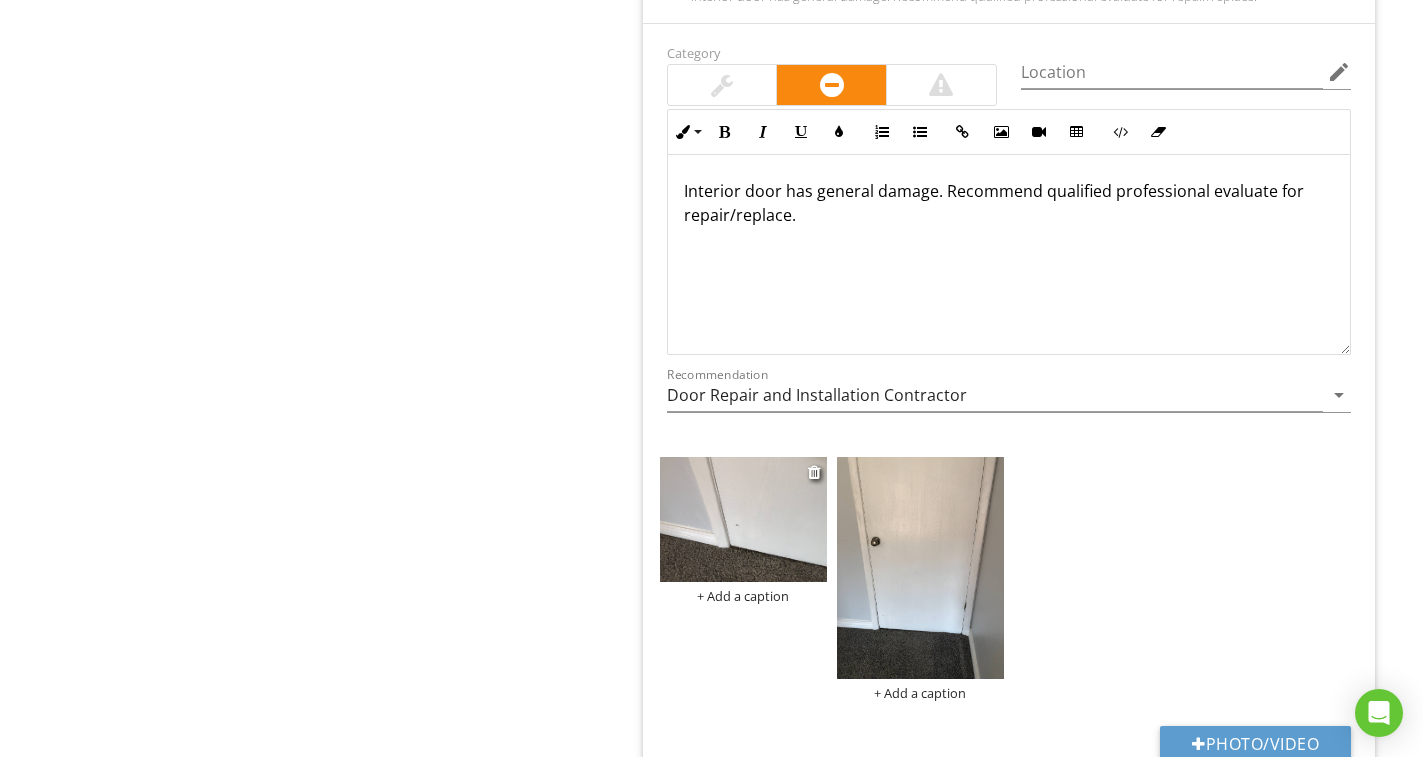 click at bounding box center [743, 519] 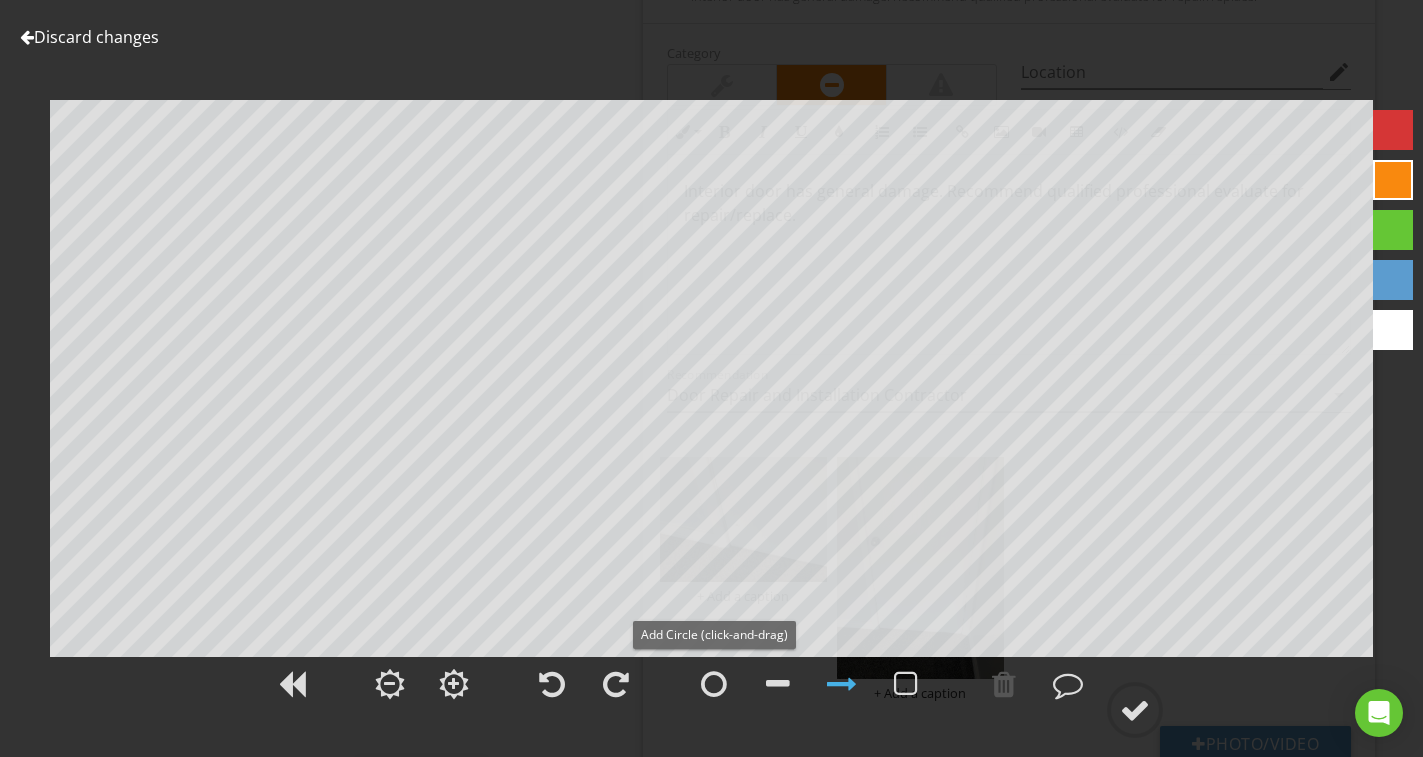 drag, startPoint x: 716, startPoint y: 688, endPoint x: 694, endPoint y: 622, distance: 69.57011 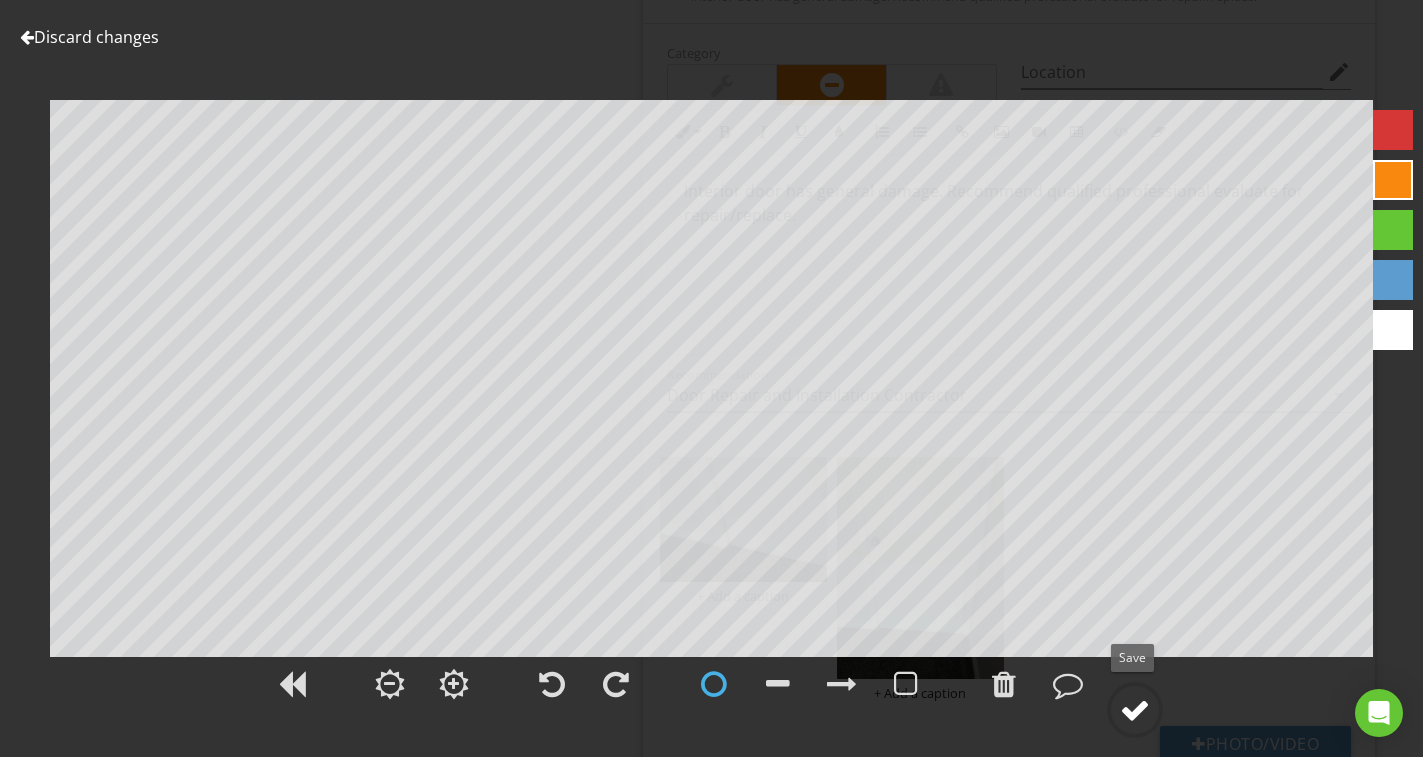 click at bounding box center [1135, 710] 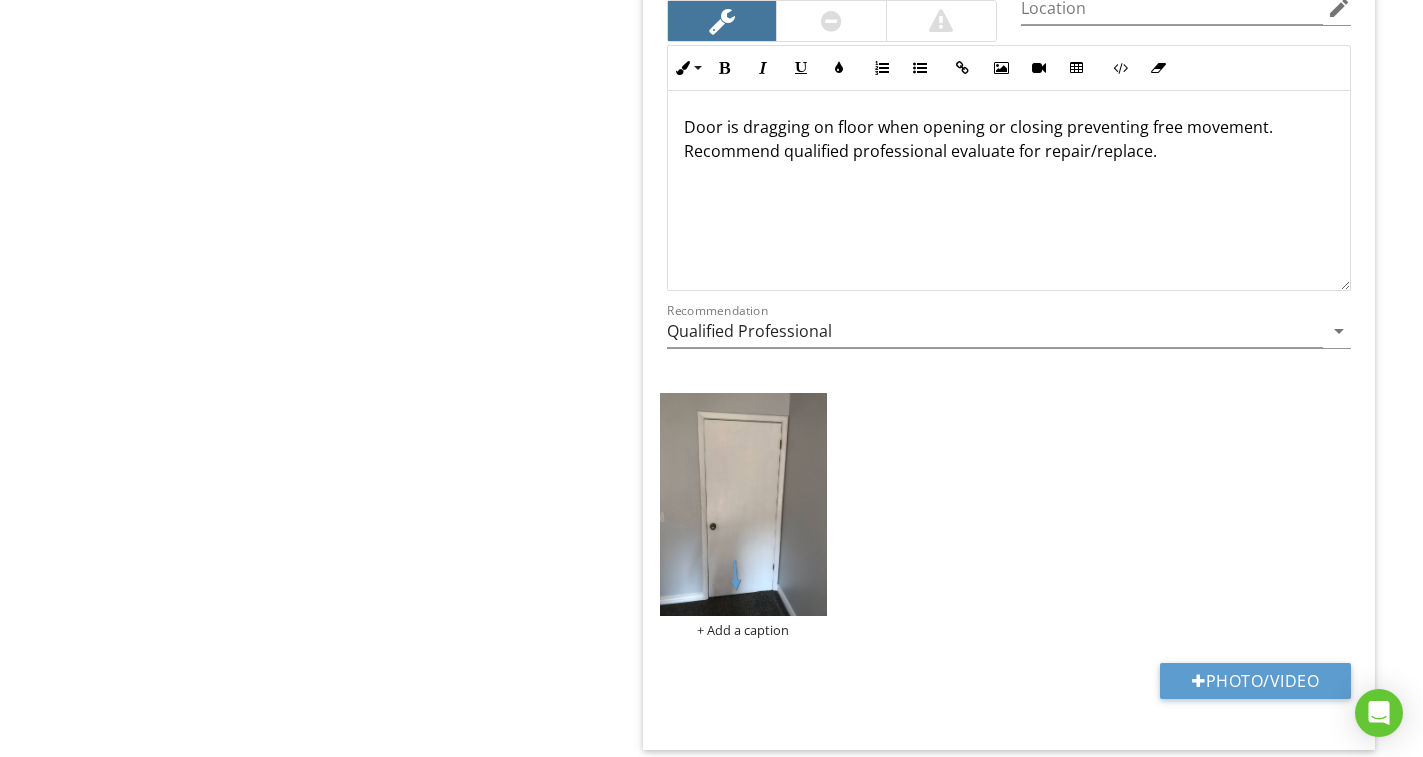 scroll, scrollTop: 3593, scrollLeft: 0, axis: vertical 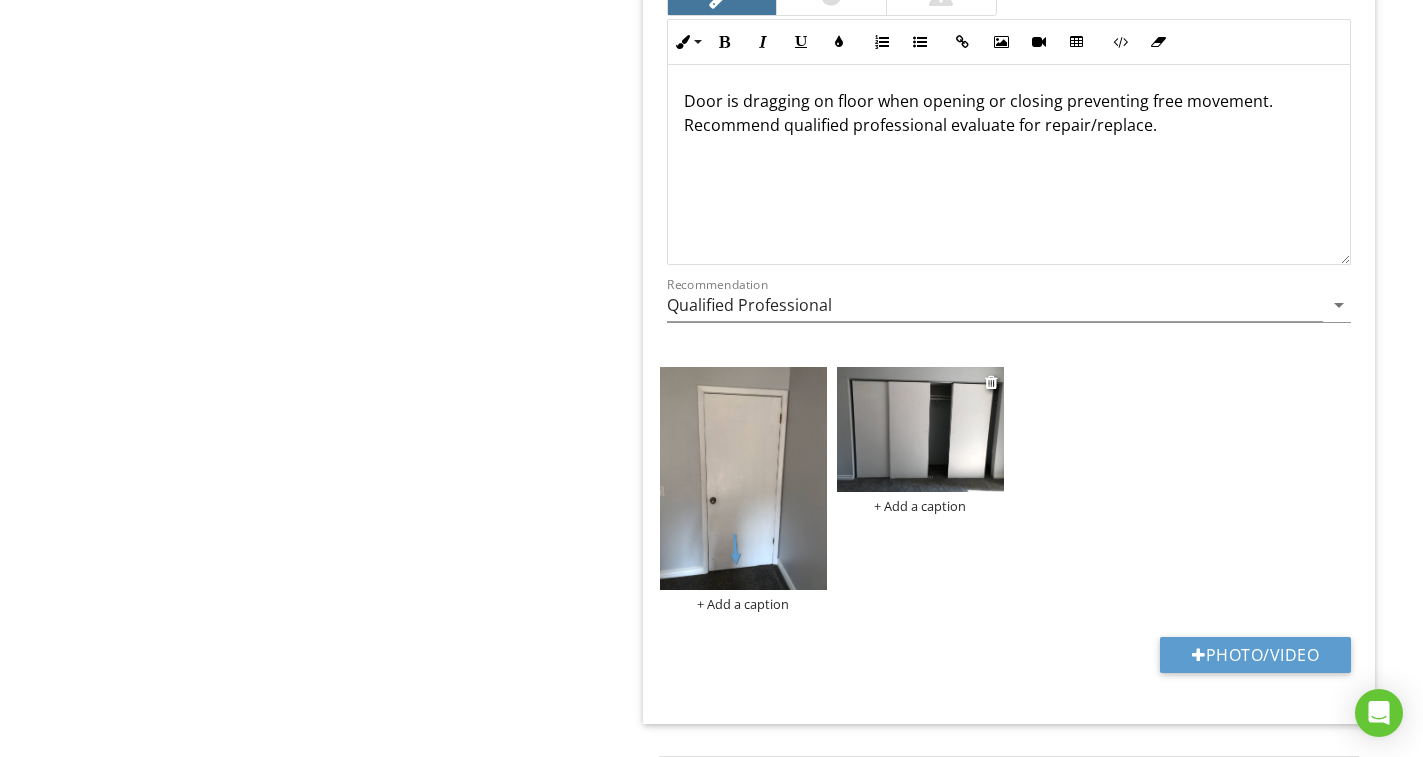 click at bounding box center (920, 429) 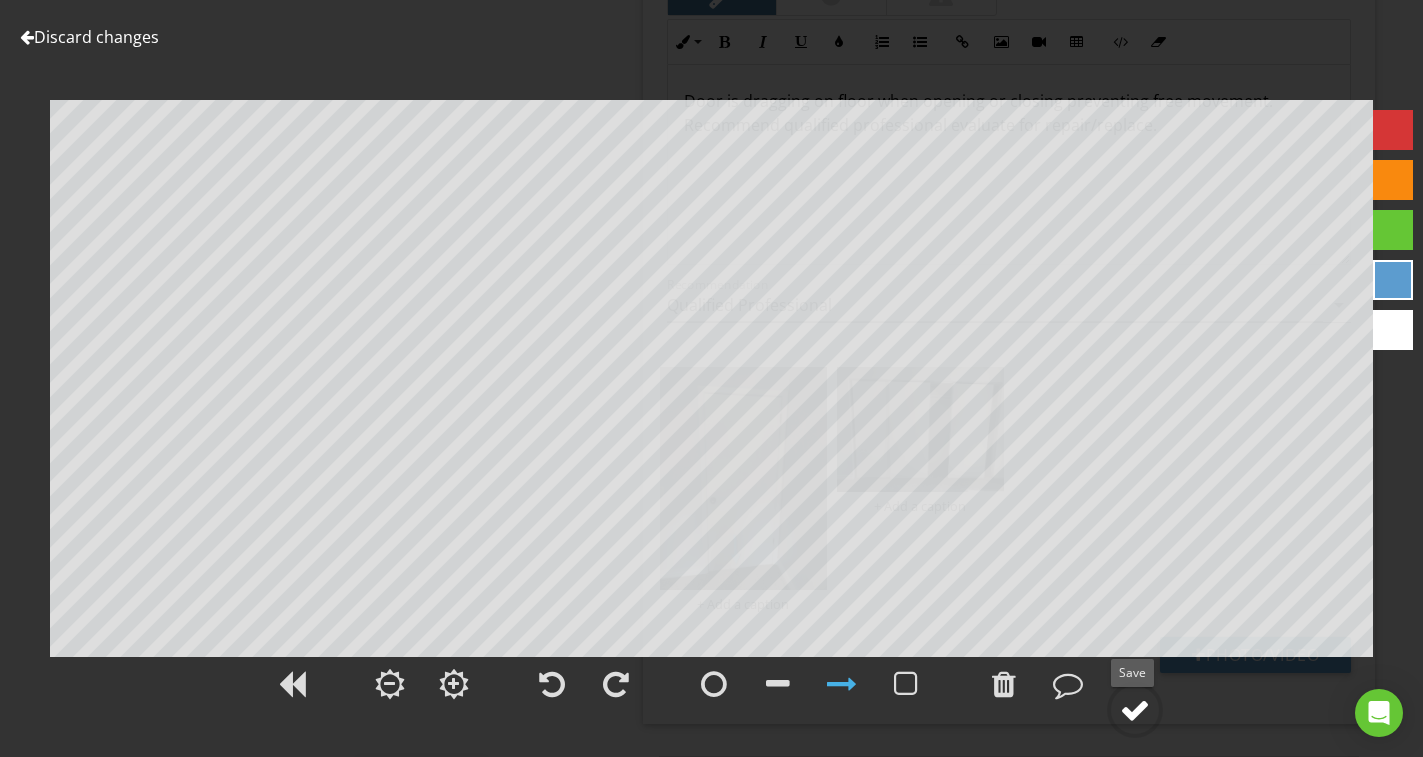 click at bounding box center [1135, 710] 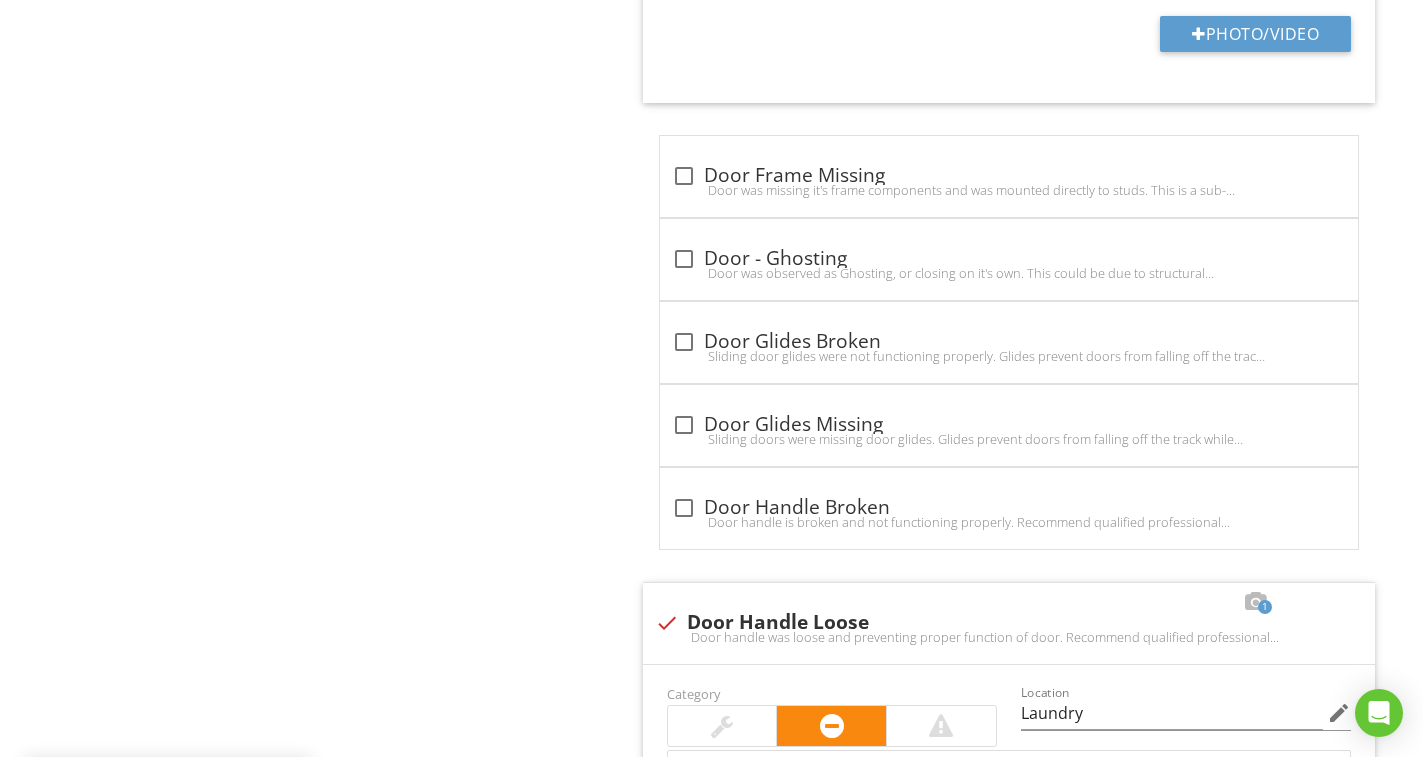scroll, scrollTop: 4227, scrollLeft: 0, axis: vertical 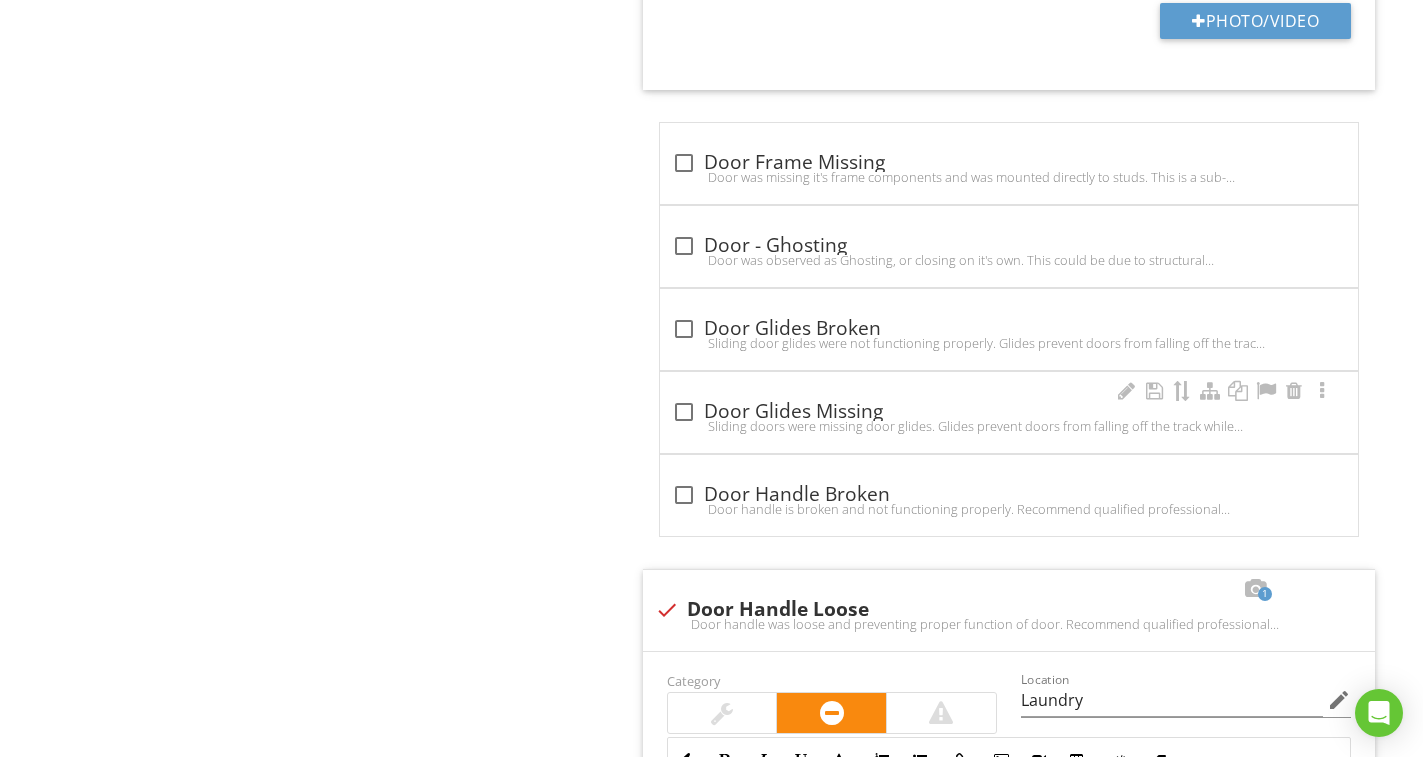 click on "Sliding doors were missing door glides. Glides prevent doors from falling off the track while operating doors. Recommend qualified professional evaluate for repairs." at bounding box center [1009, 426] 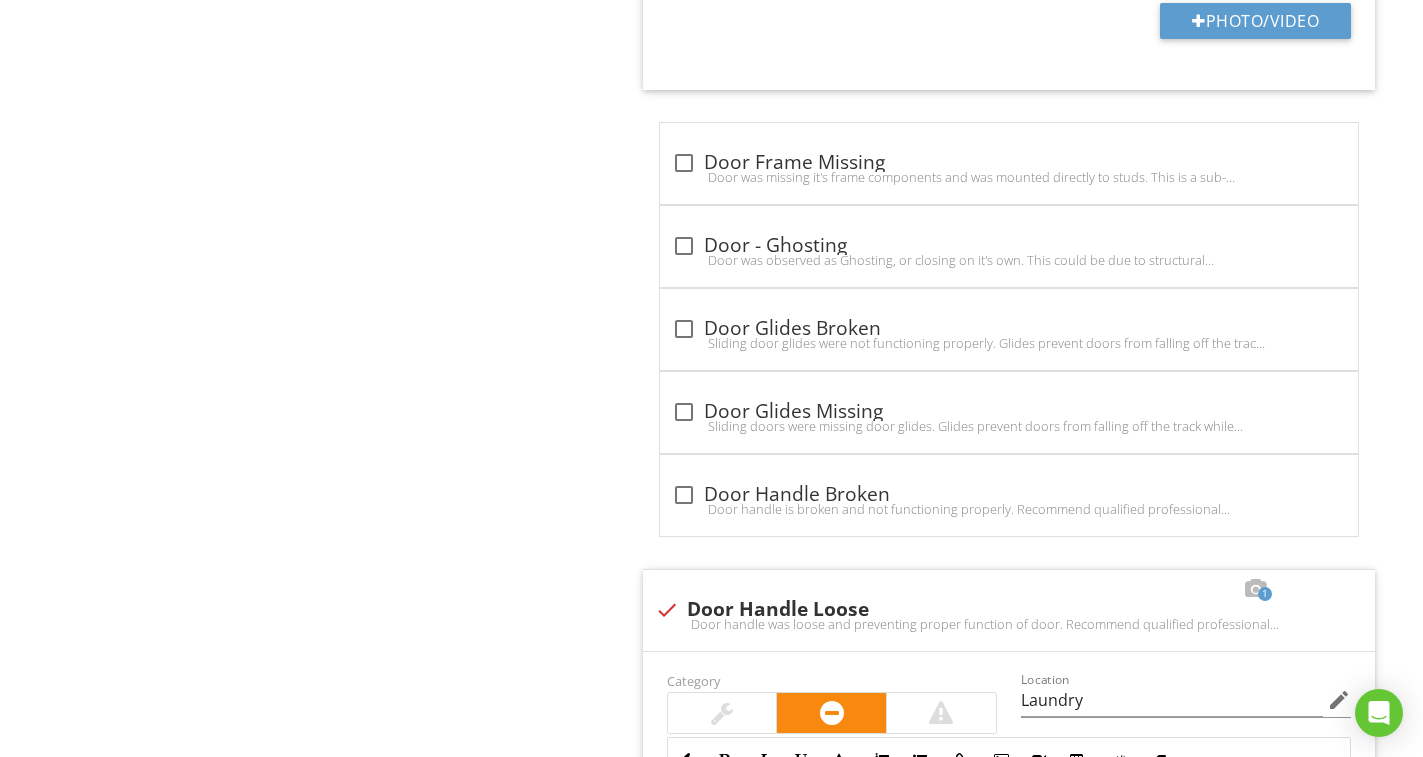checkbox on "true" 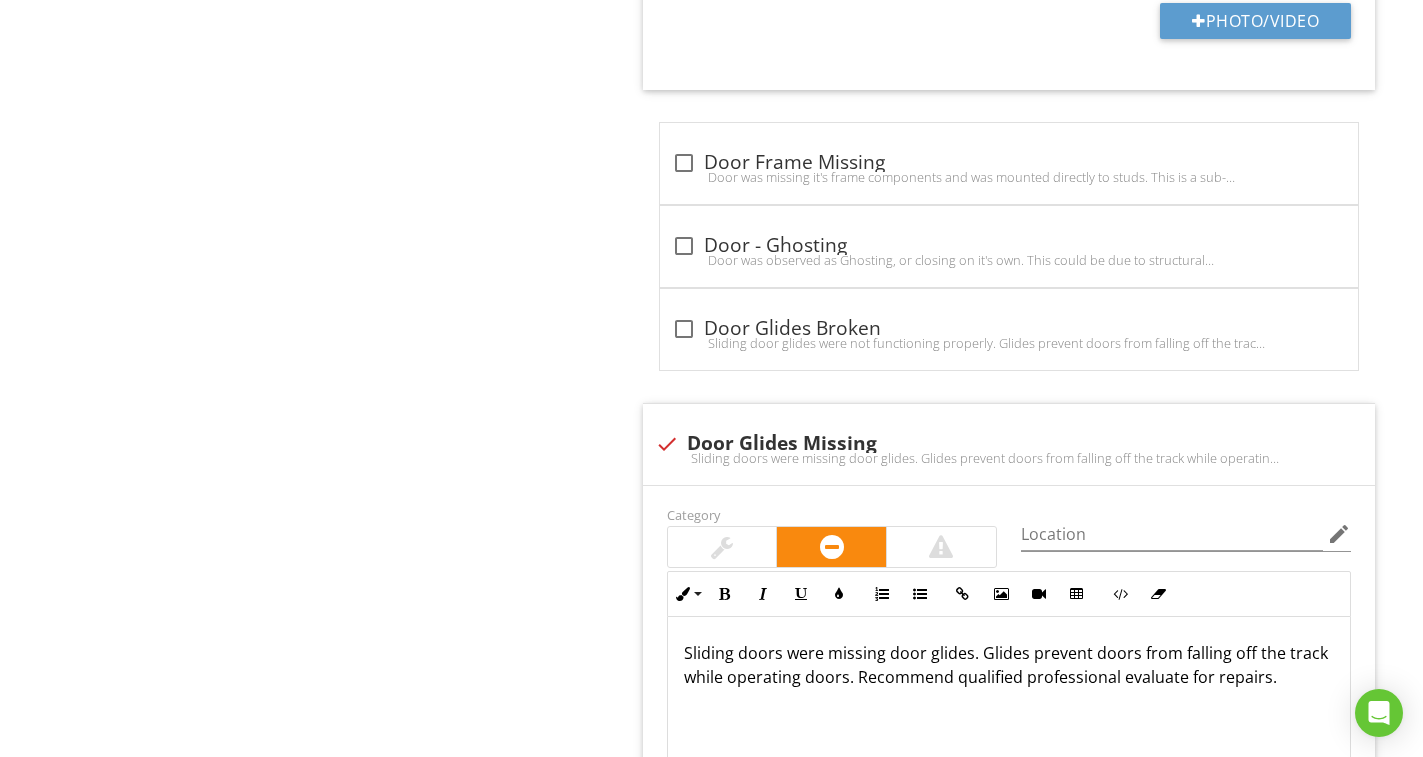 scroll, scrollTop: 4627, scrollLeft: 0, axis: vertical 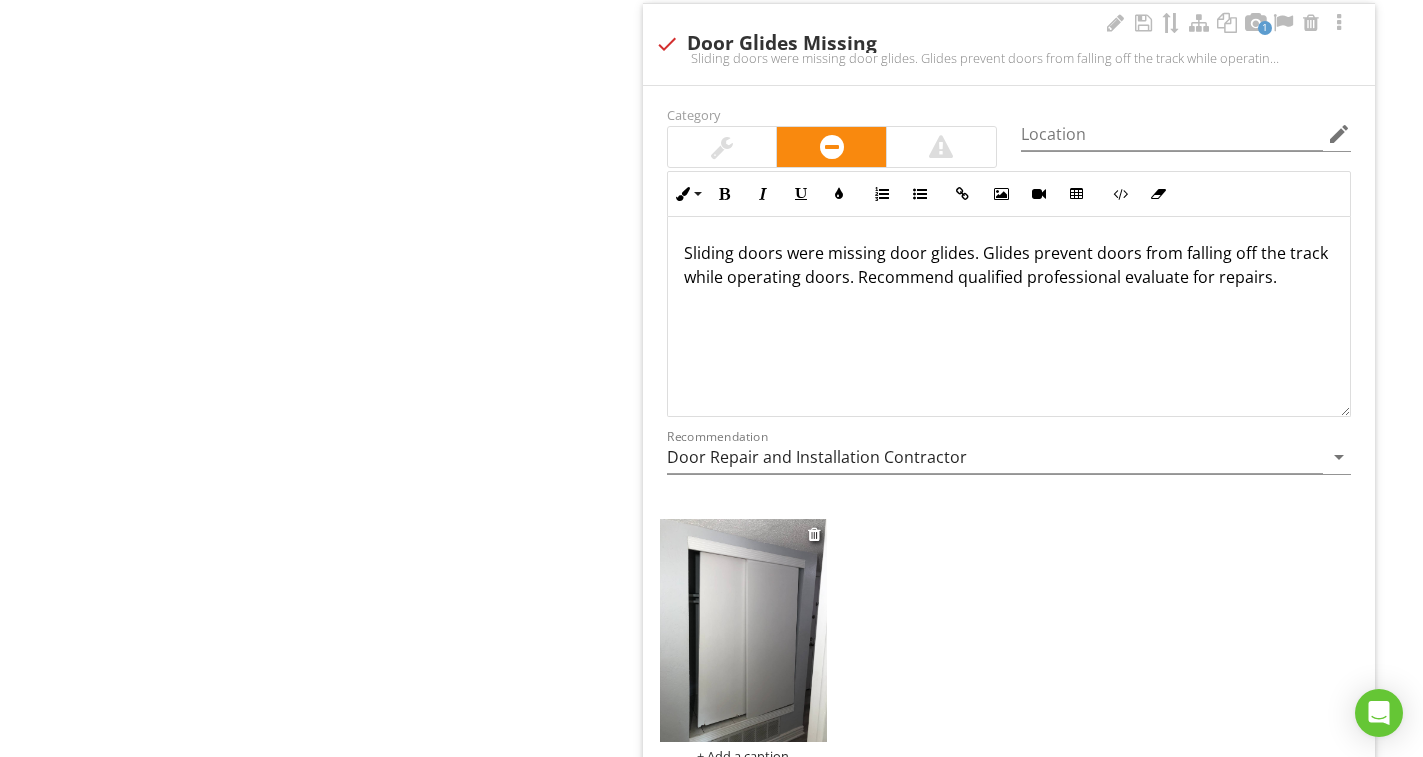click at bounding box center (743, 630) 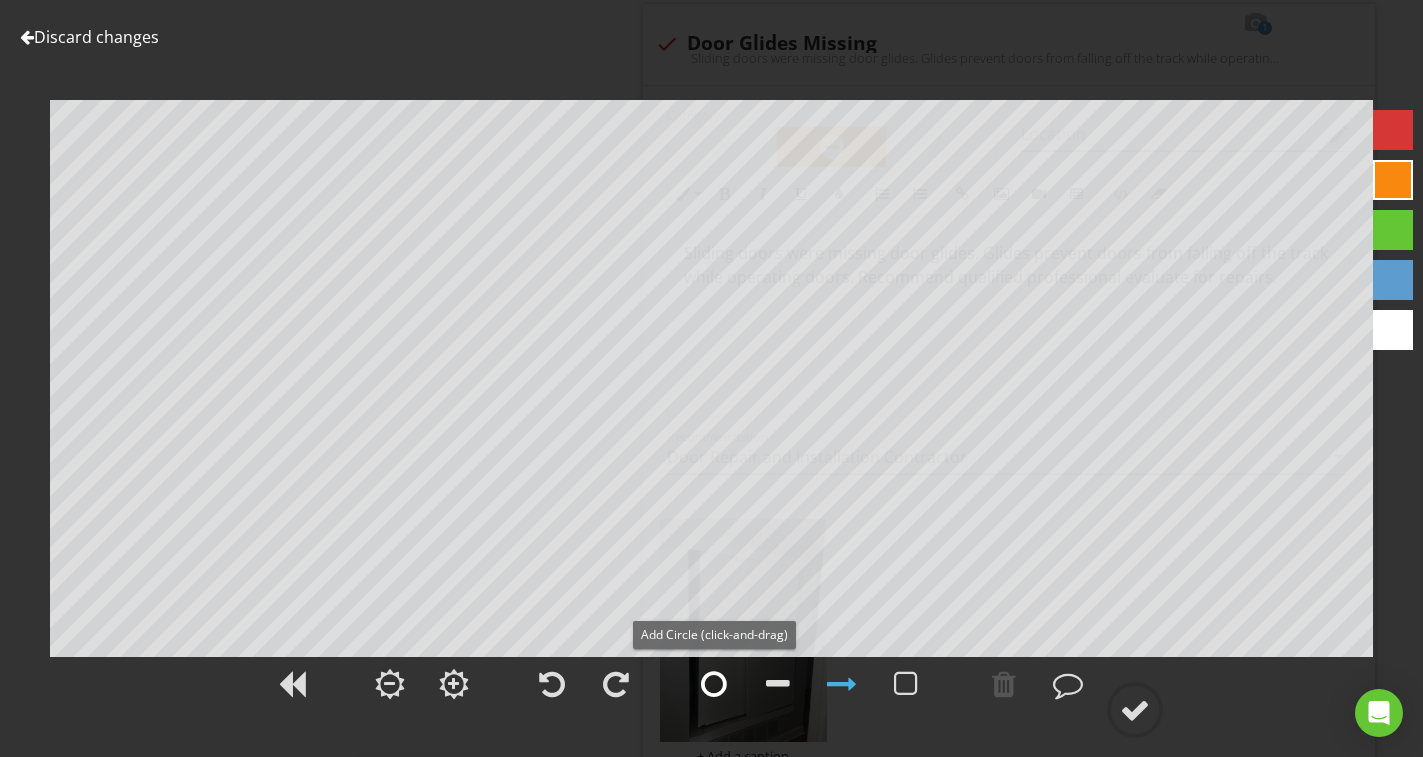 click at bounding box center (714, 684) 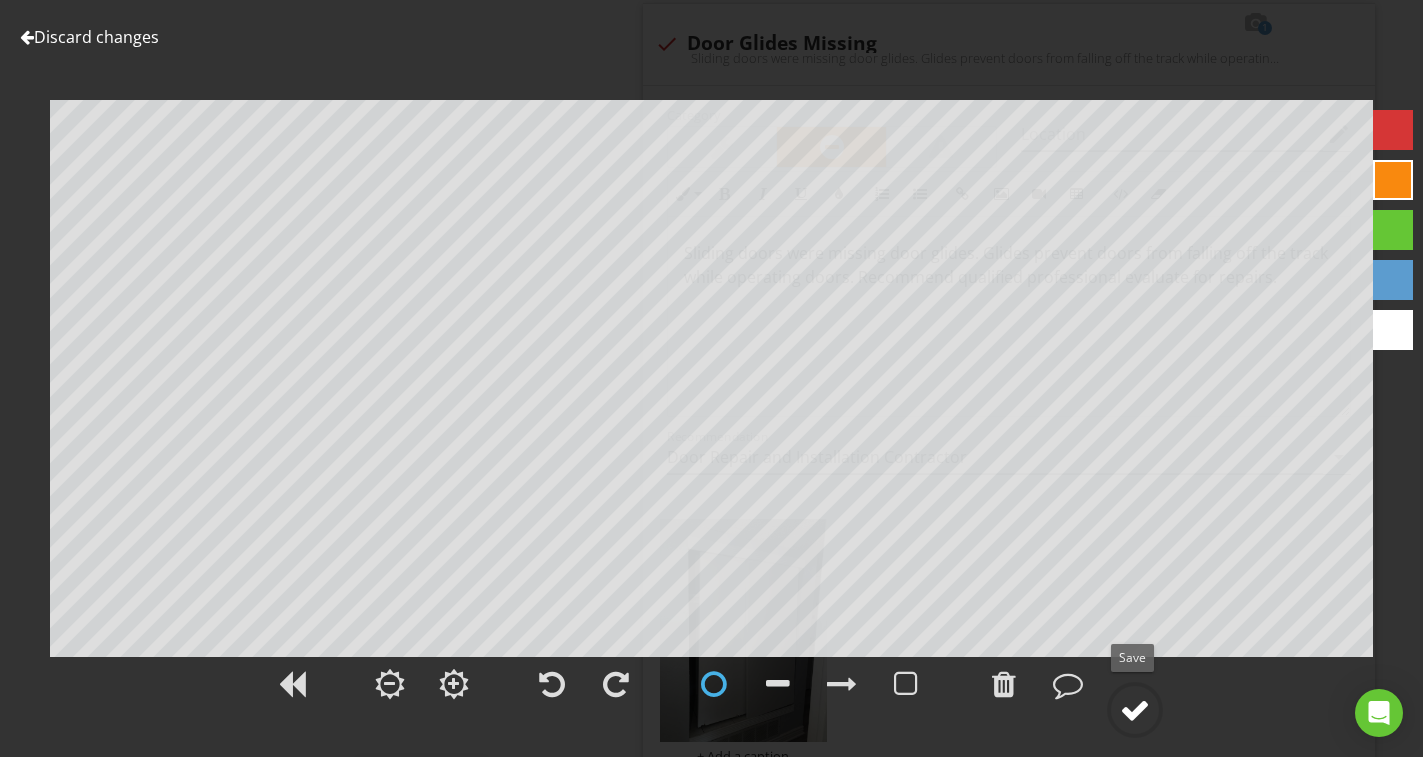 click at bounding box center (1135, 710) 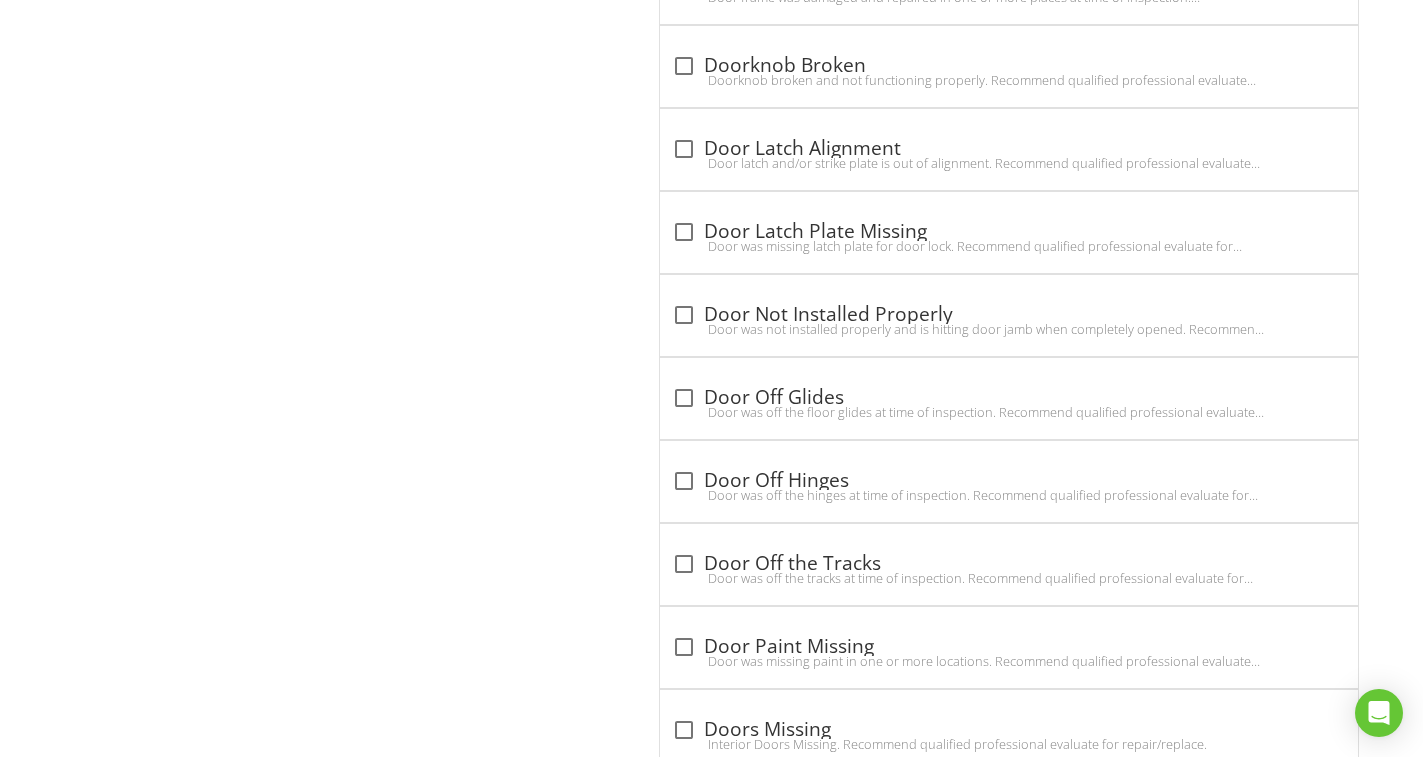 scroll, scrollTop: 7152, scrollLeft: 0, axis: vertical 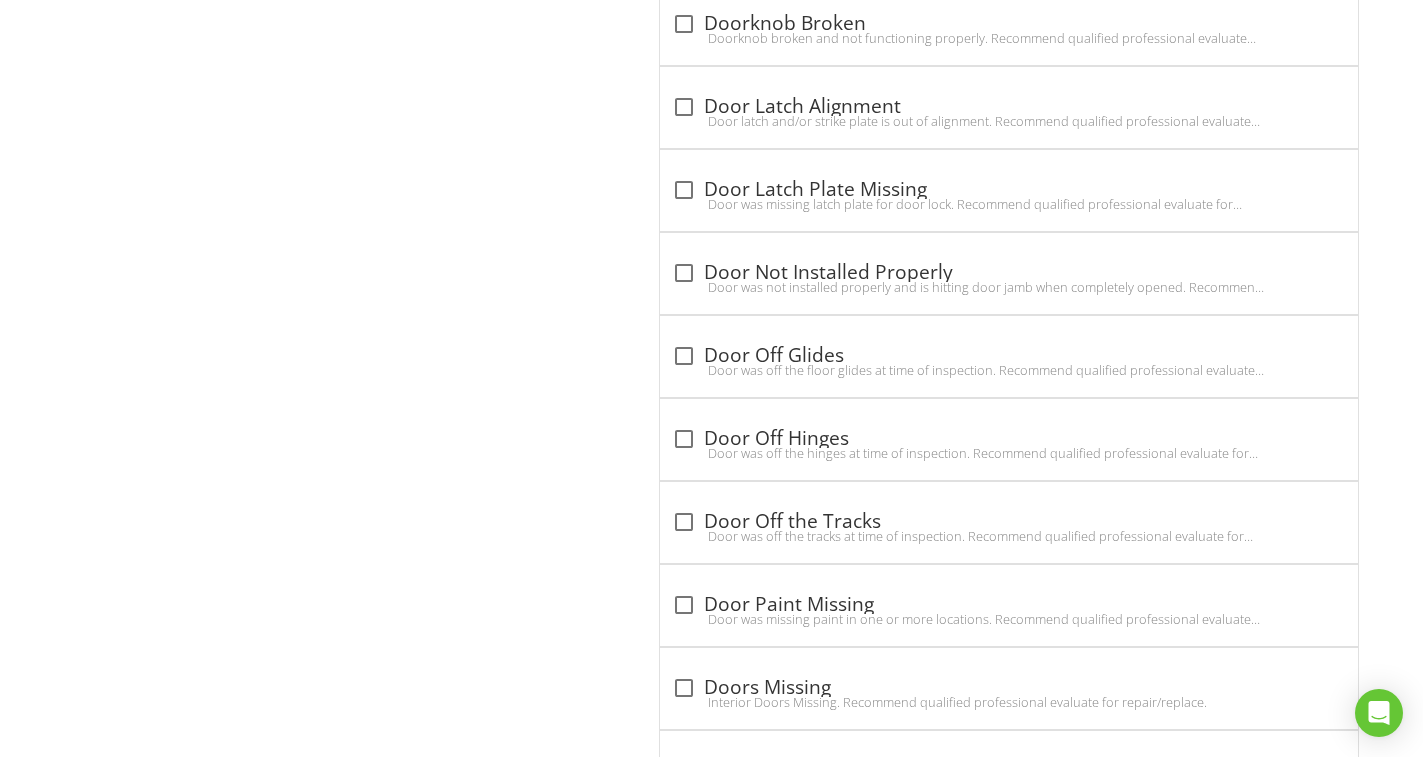 click on "Door was off the tracks at time of inspection. Recommend qualified professional evaluate for repairs." at bounding box center [1009, 536] 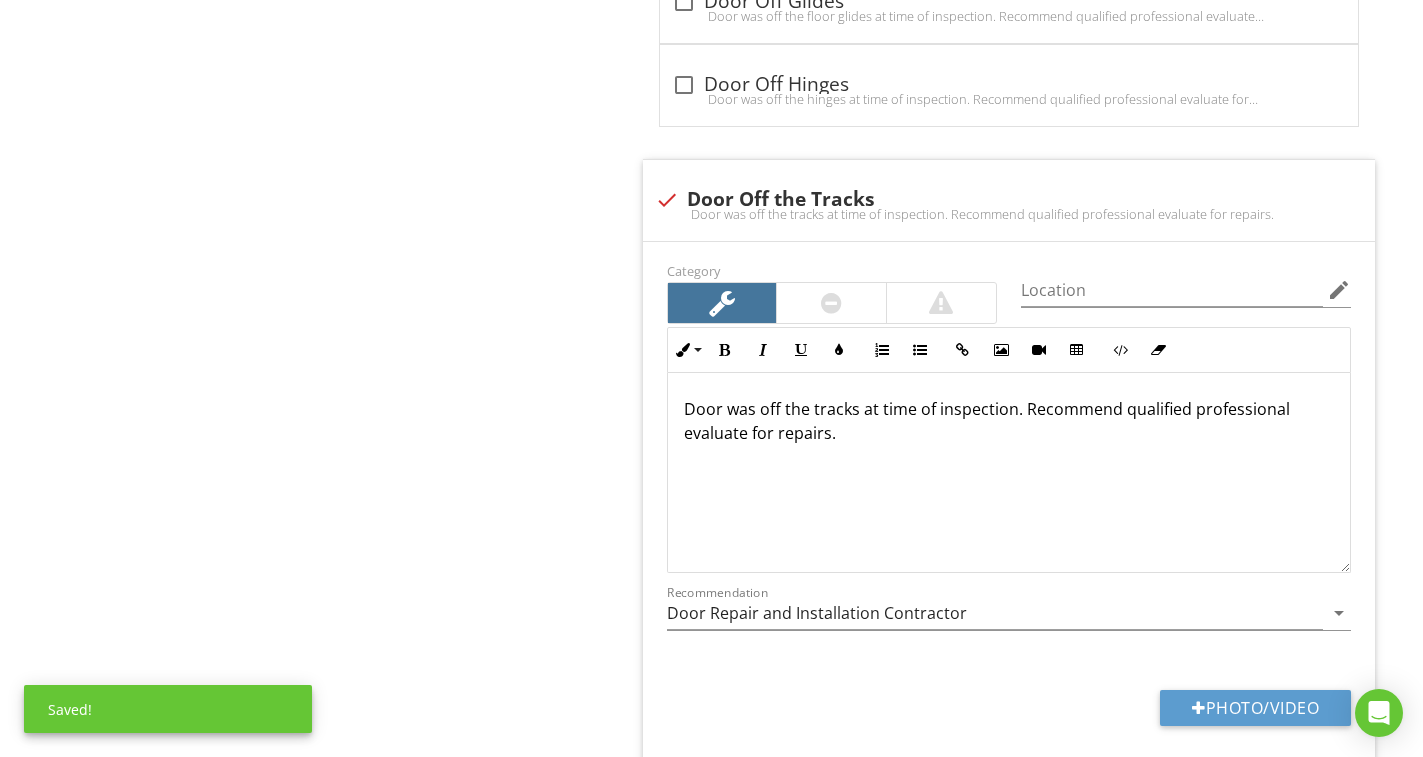 scroll, scrollTop: 7552, scrollLeft: 0, axis: vertical 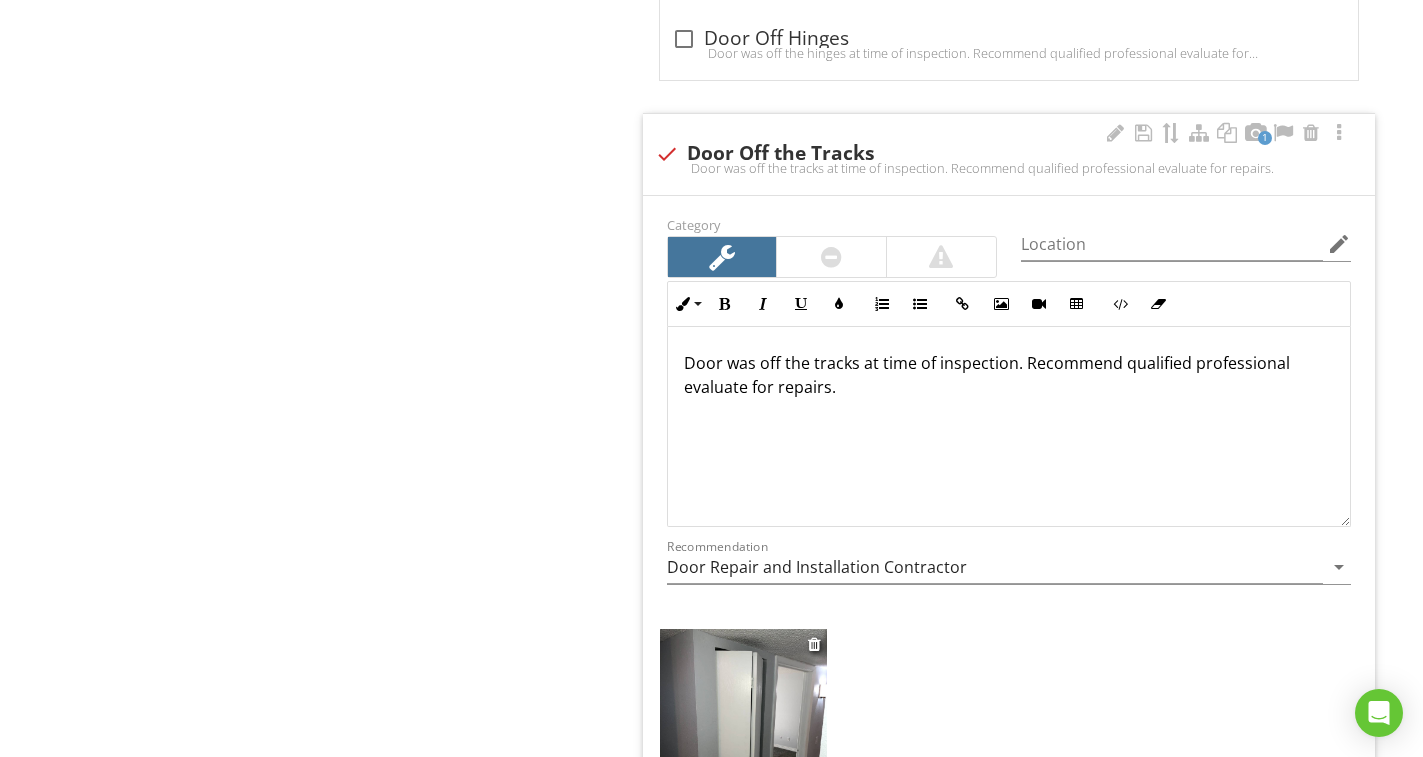 click at bounding box center (743, 740) 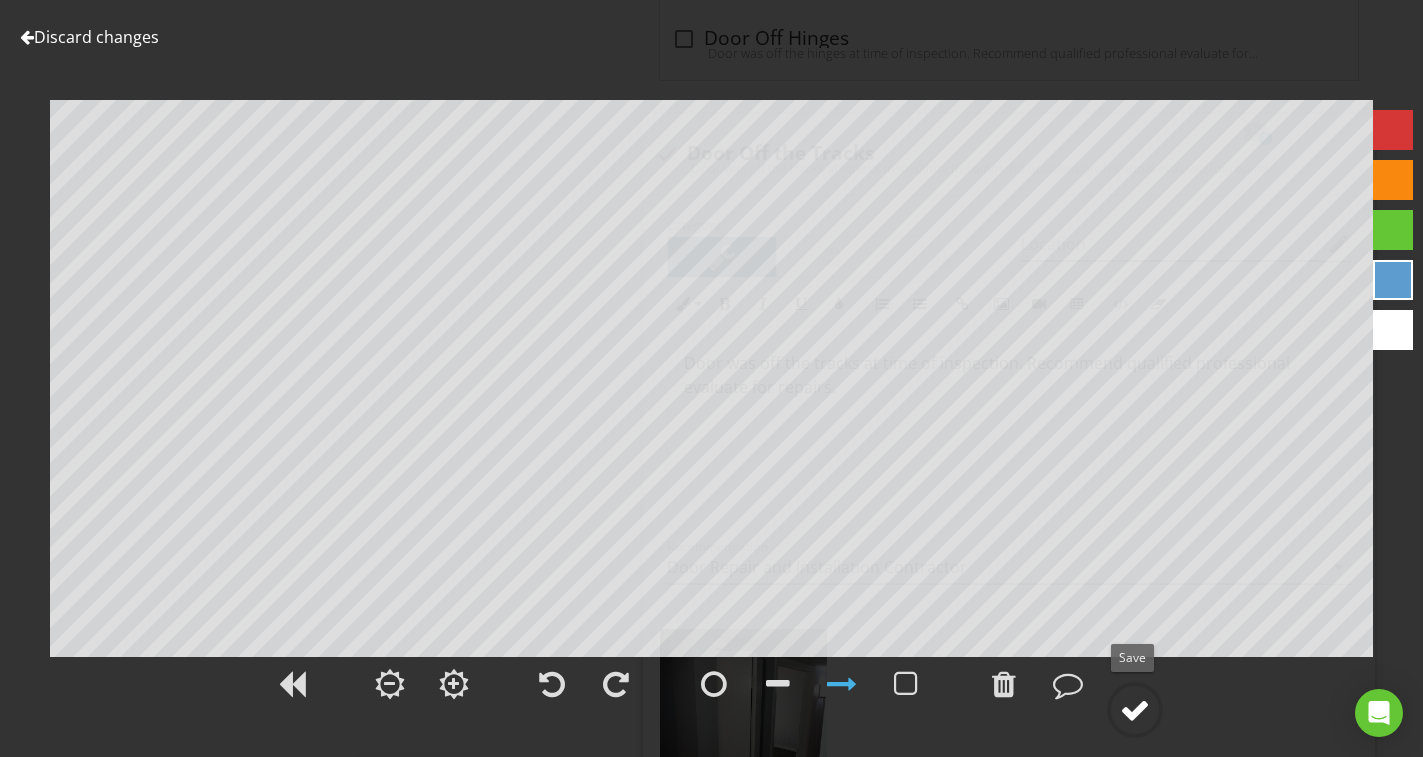 click at bounding box center (1135, 710) 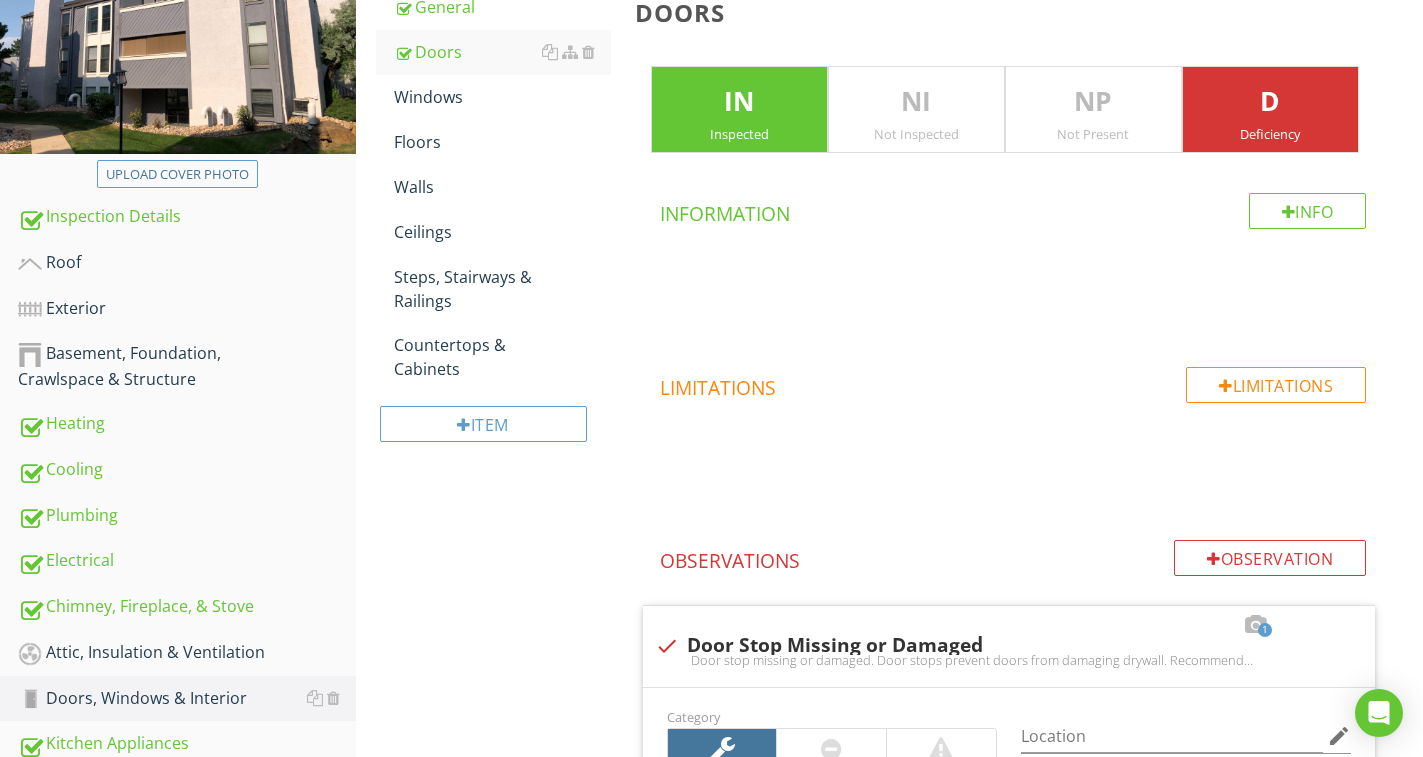 scroll, scrollTop: 272, scrollLeft: 0, axis: vertical 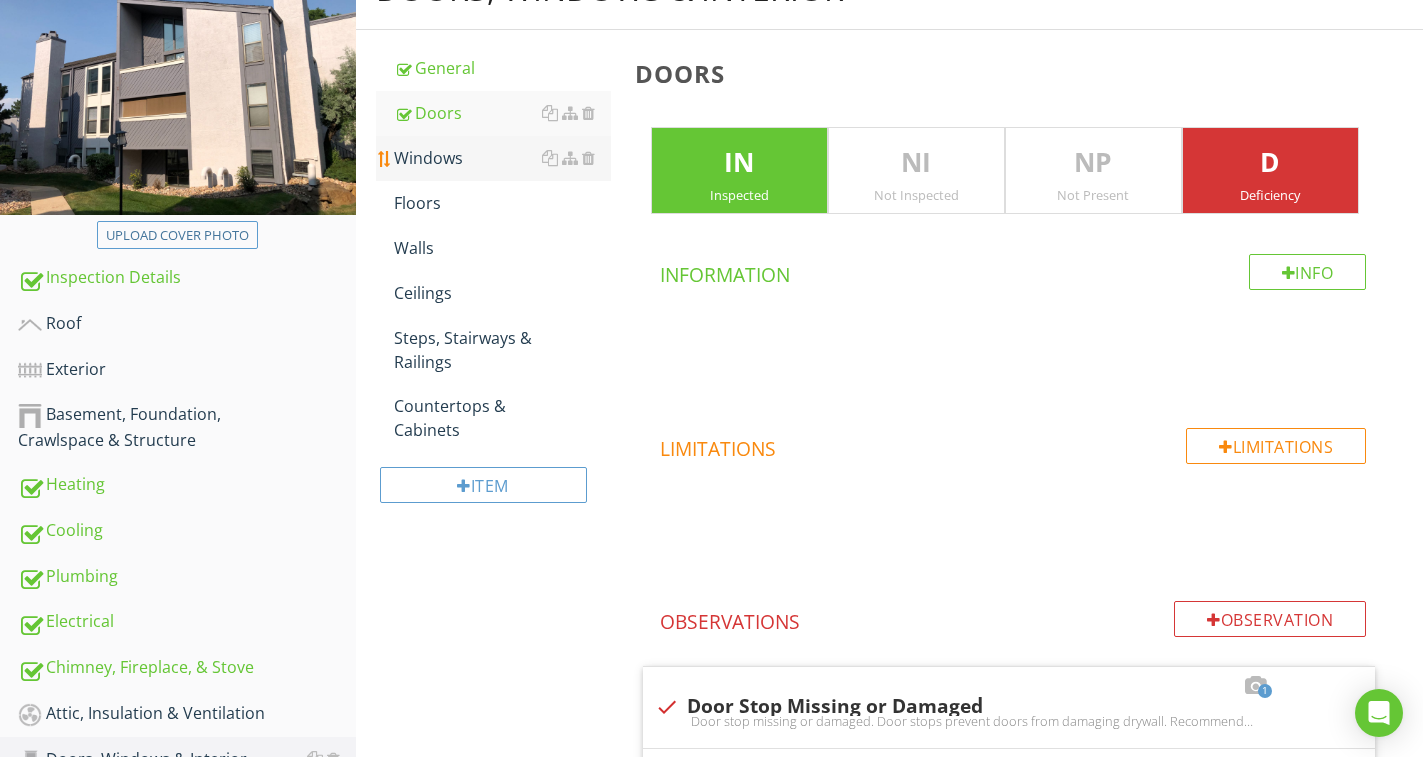 click on "Windows" at bounding box center (502, 158) 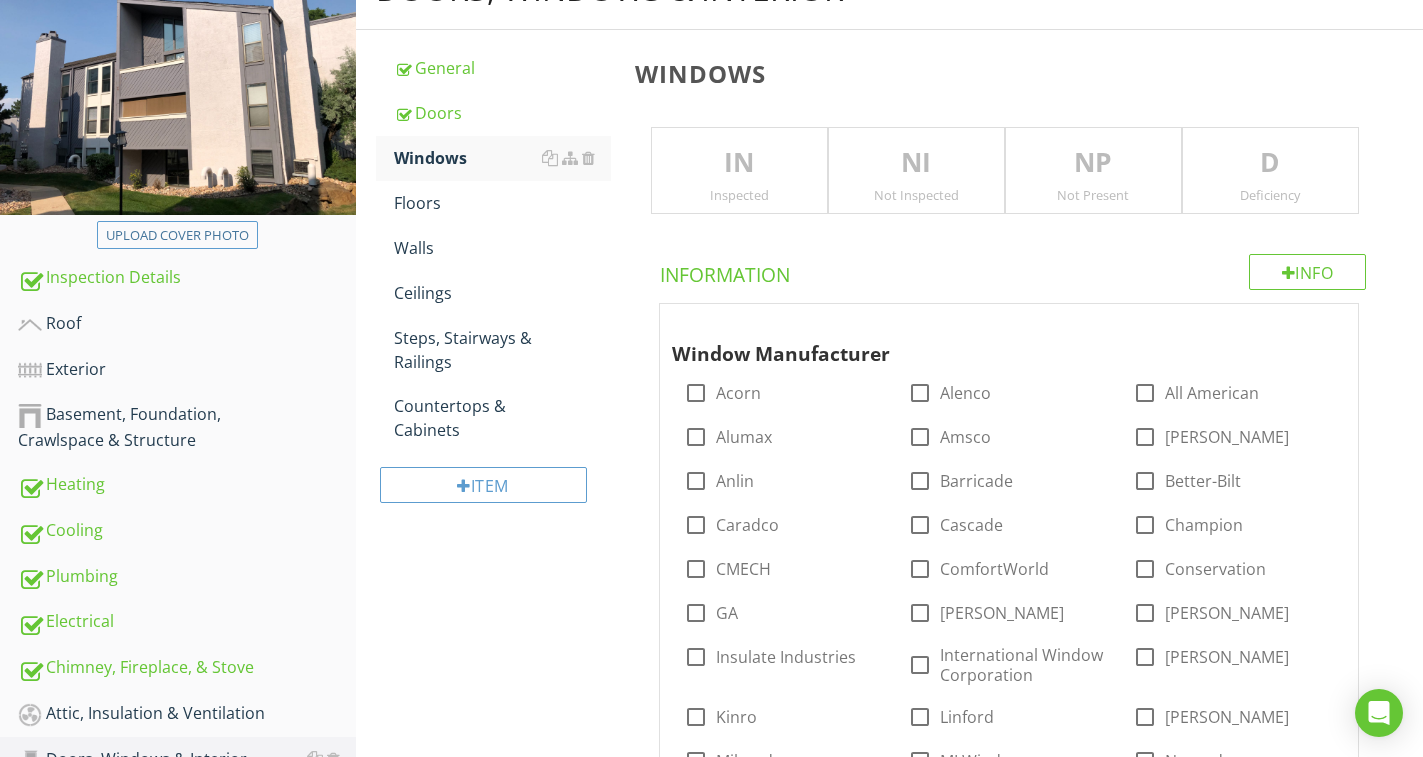 click on "IN" at bounding box center (739, 163) 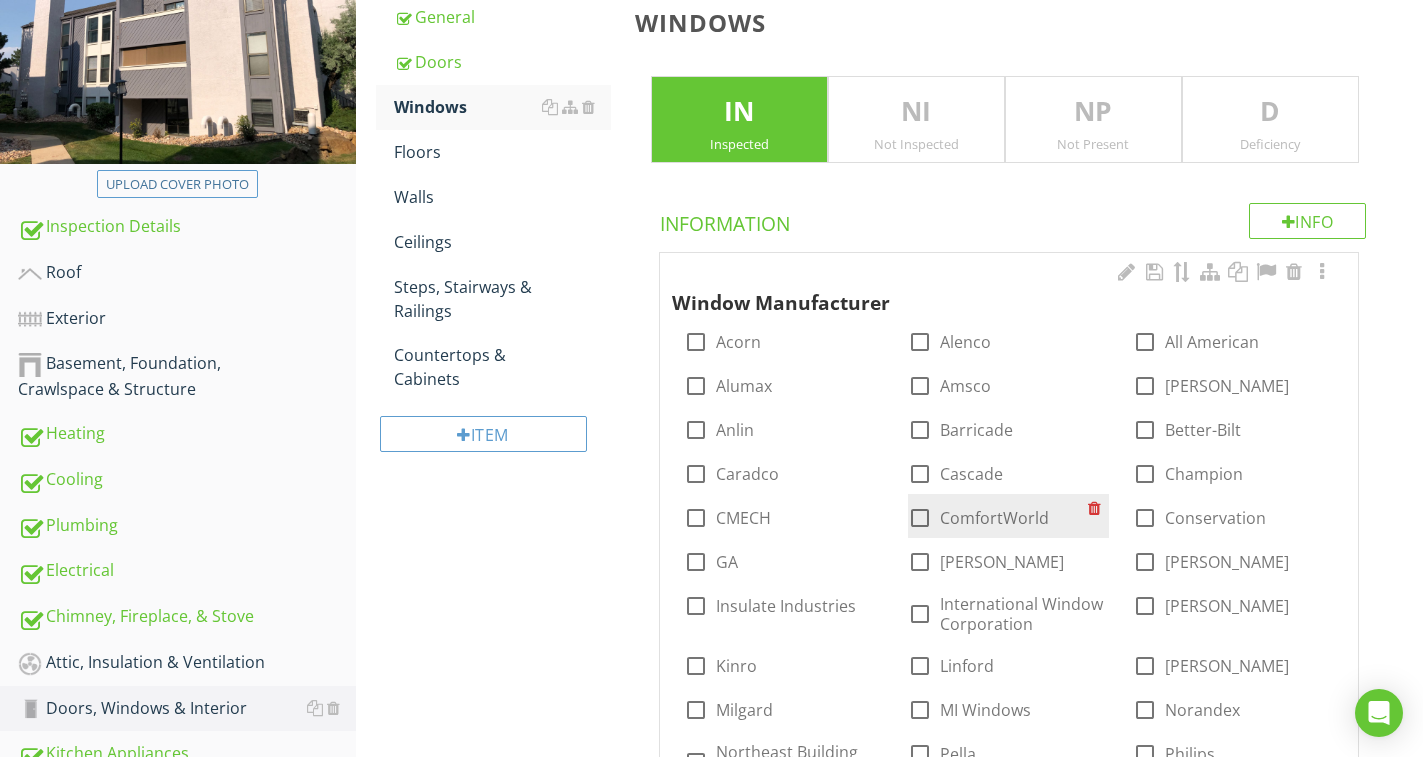 scroll, scrollTop: 372, scrollLeft: 0, axis: vertical 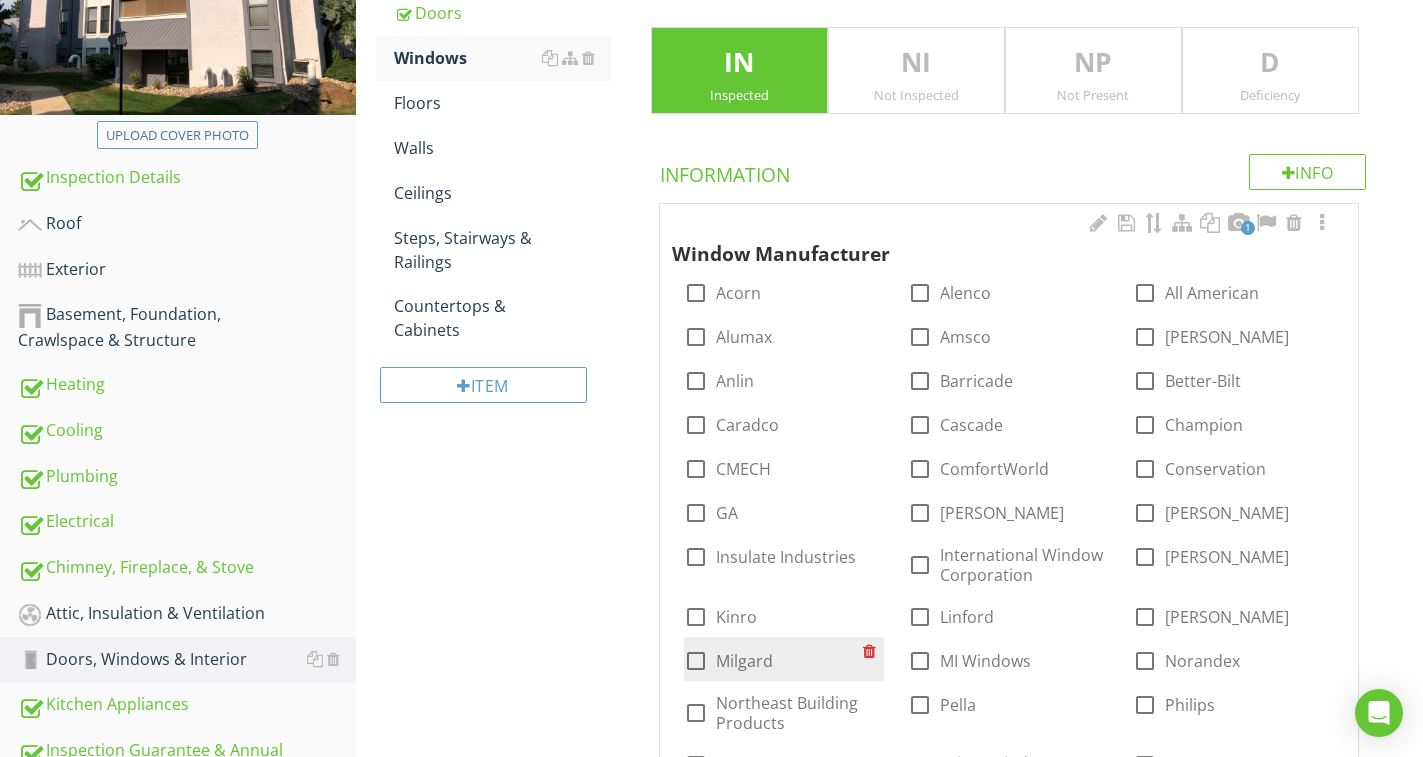 click on "Milgard" at bounding box center [744, 661] 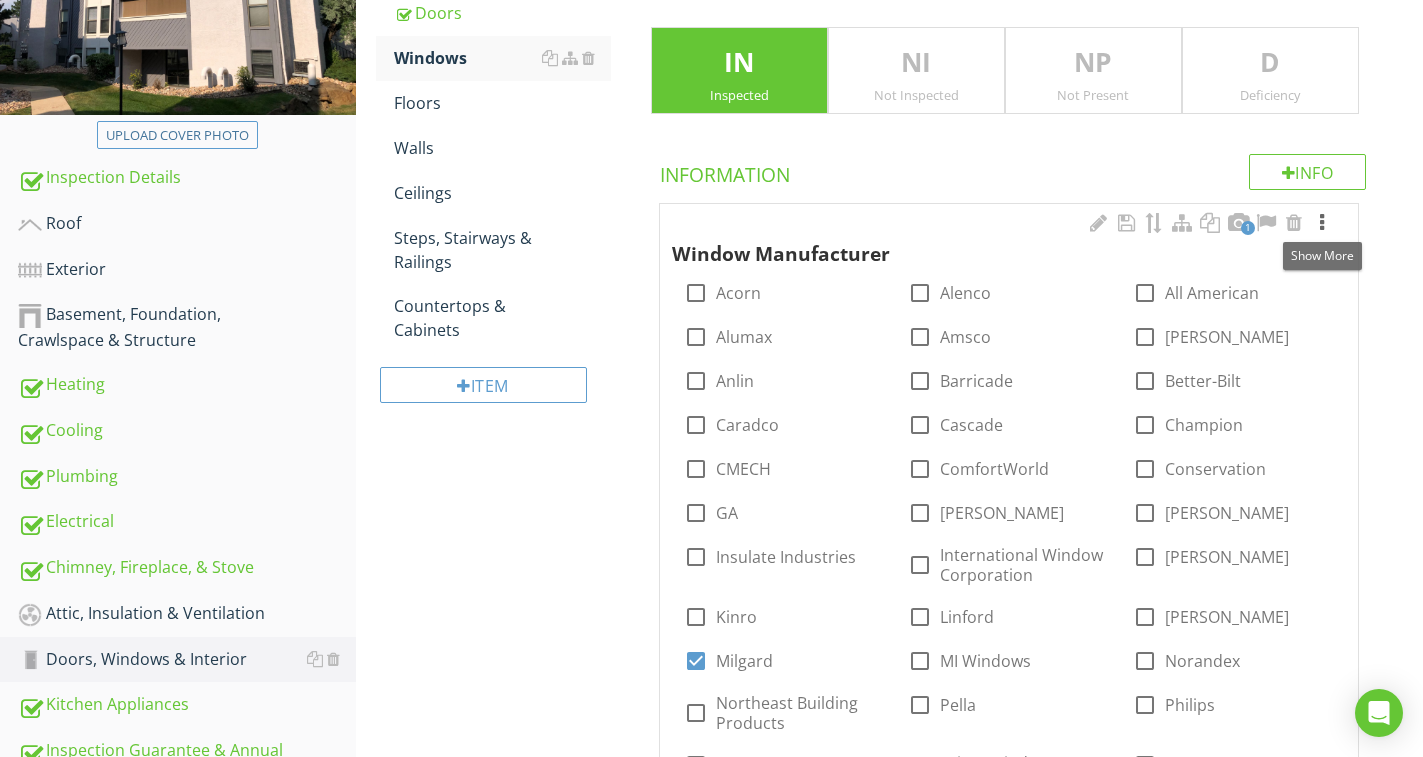 click at bounding box center [1322, 223] 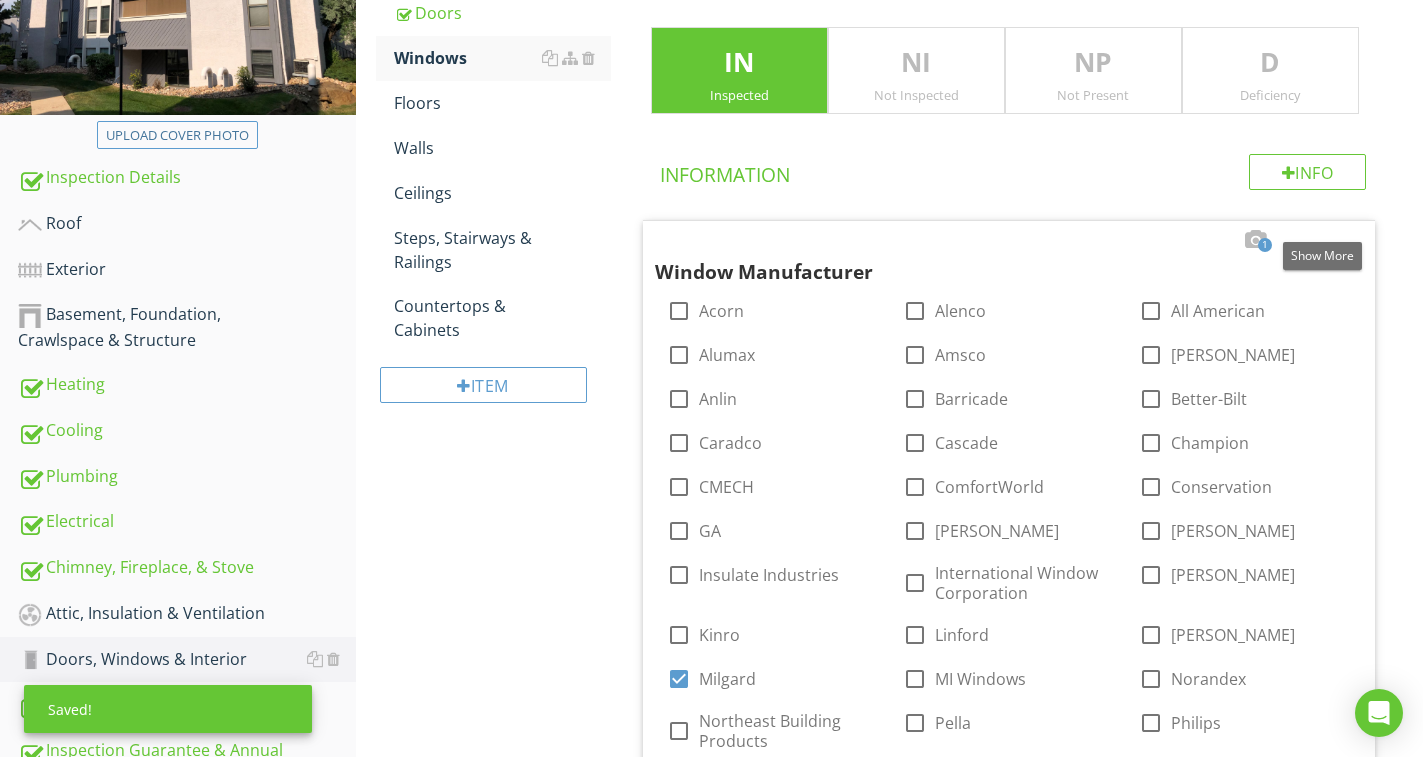 click on "D   Deficiency" at bounding box center [1270, 71] 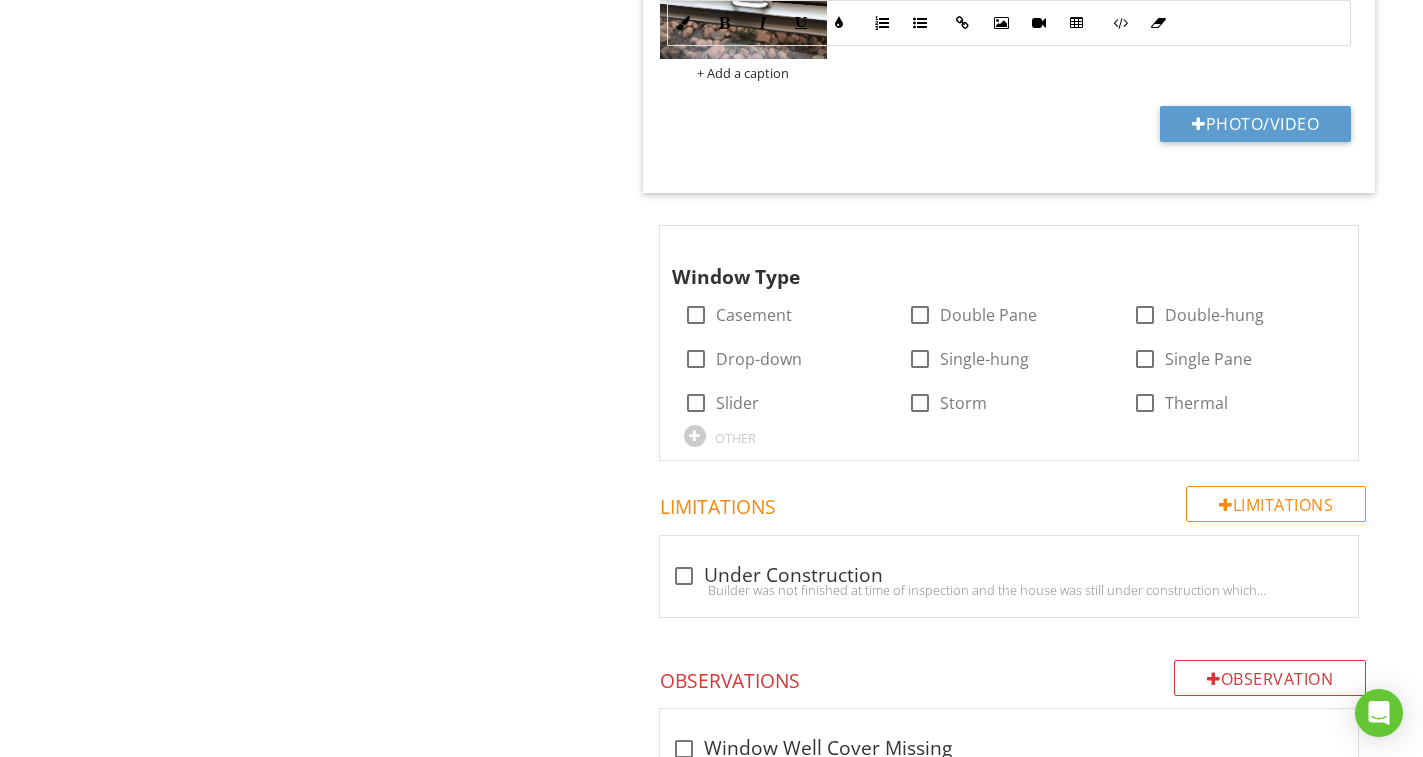 scroll, scrollTop: 2072, scrollLeft: 0, axis: vertical 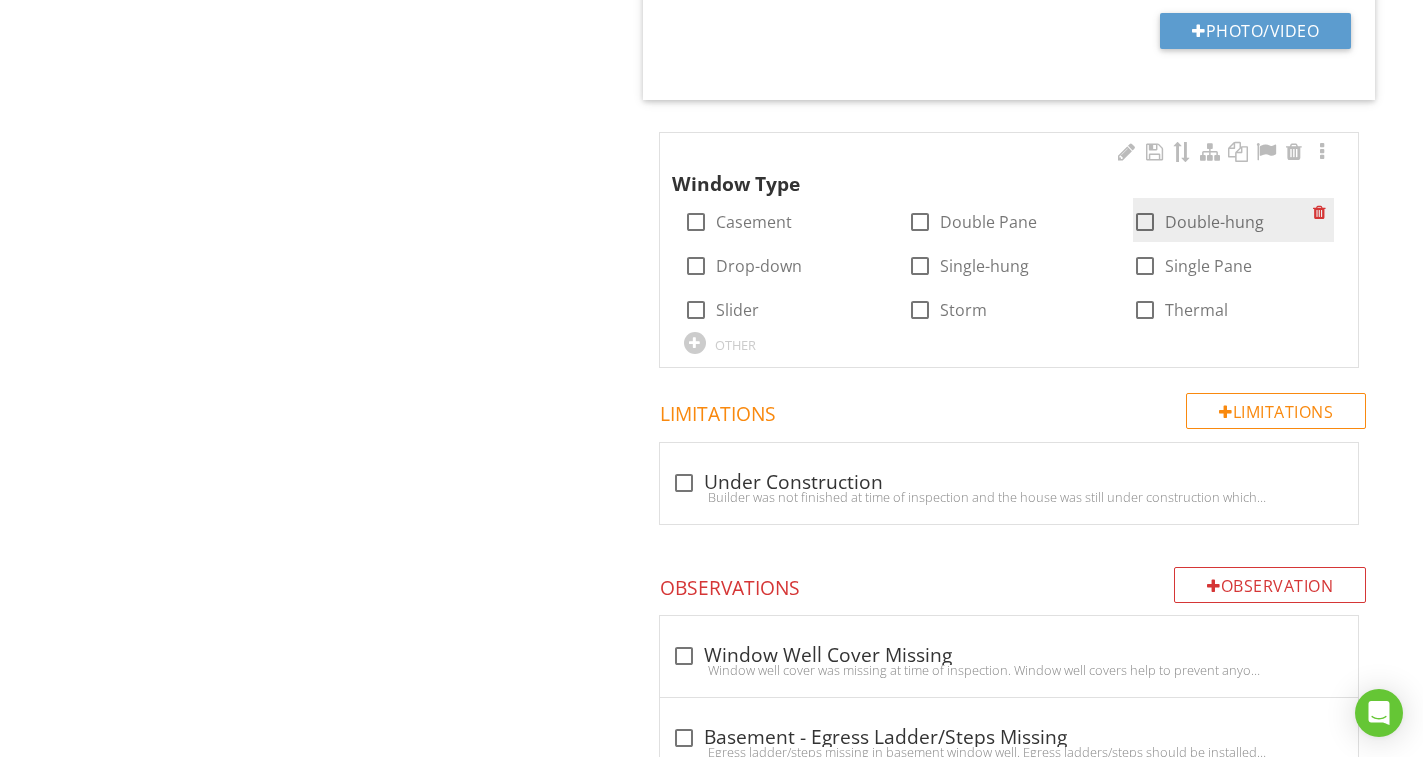 click on "Single-hung" at bounding box center [984, 266] 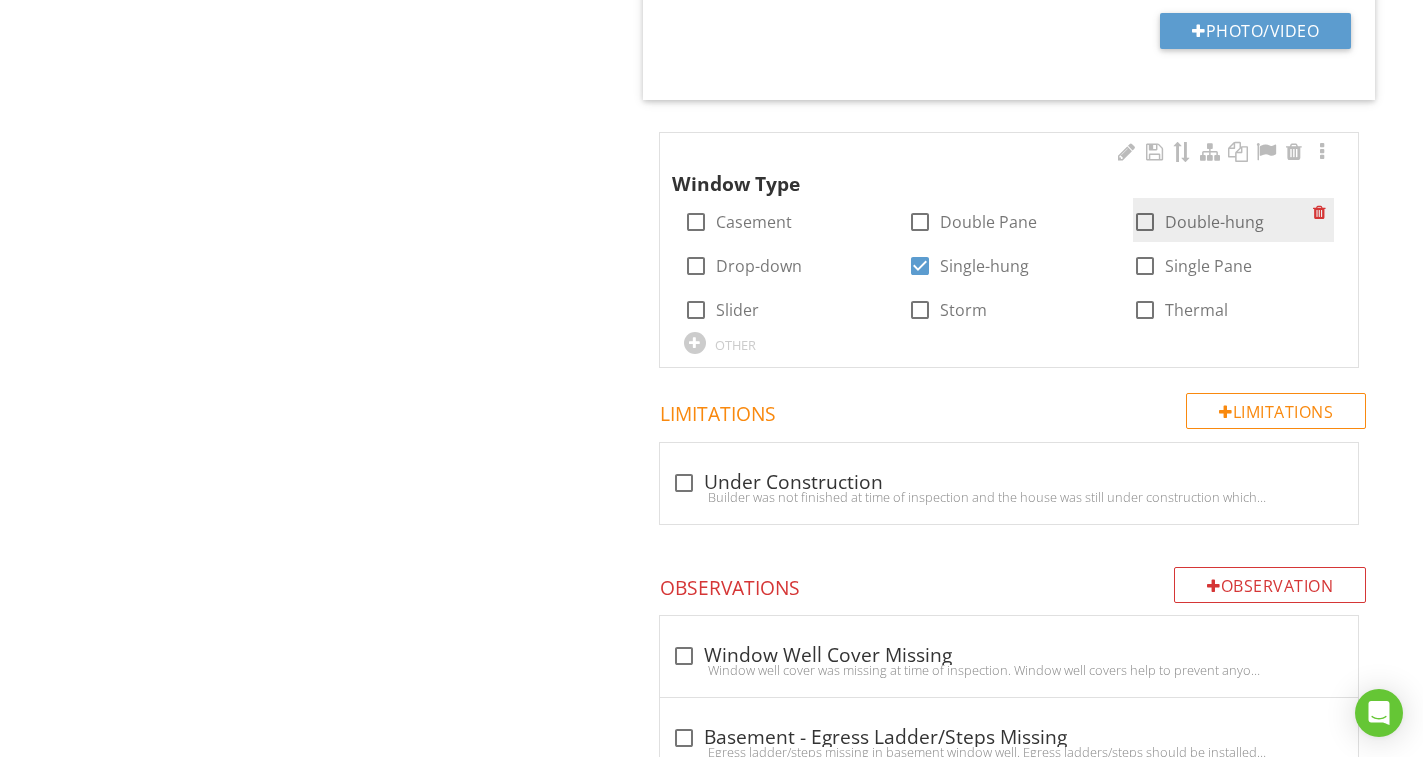 checkbox on "true" 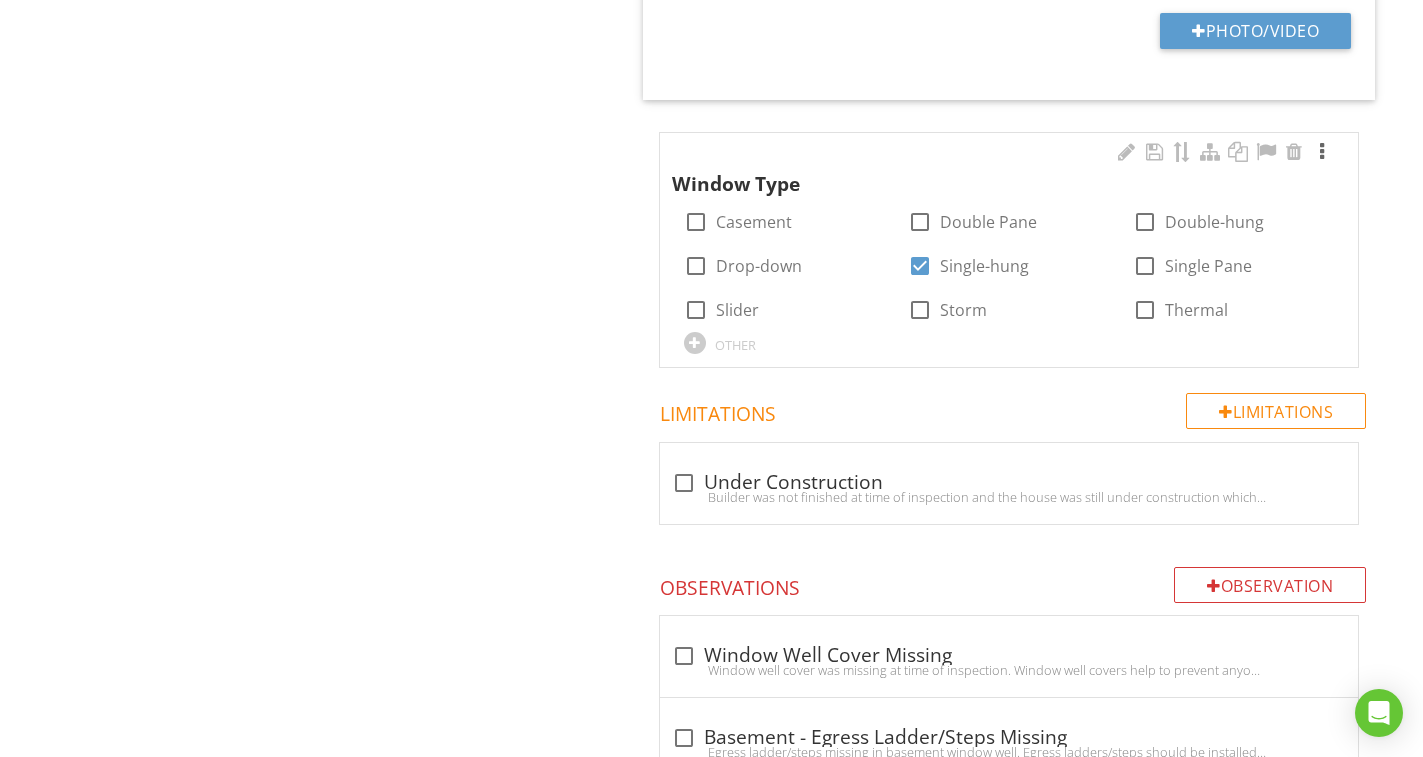 click at bounding box center [1322, 152] 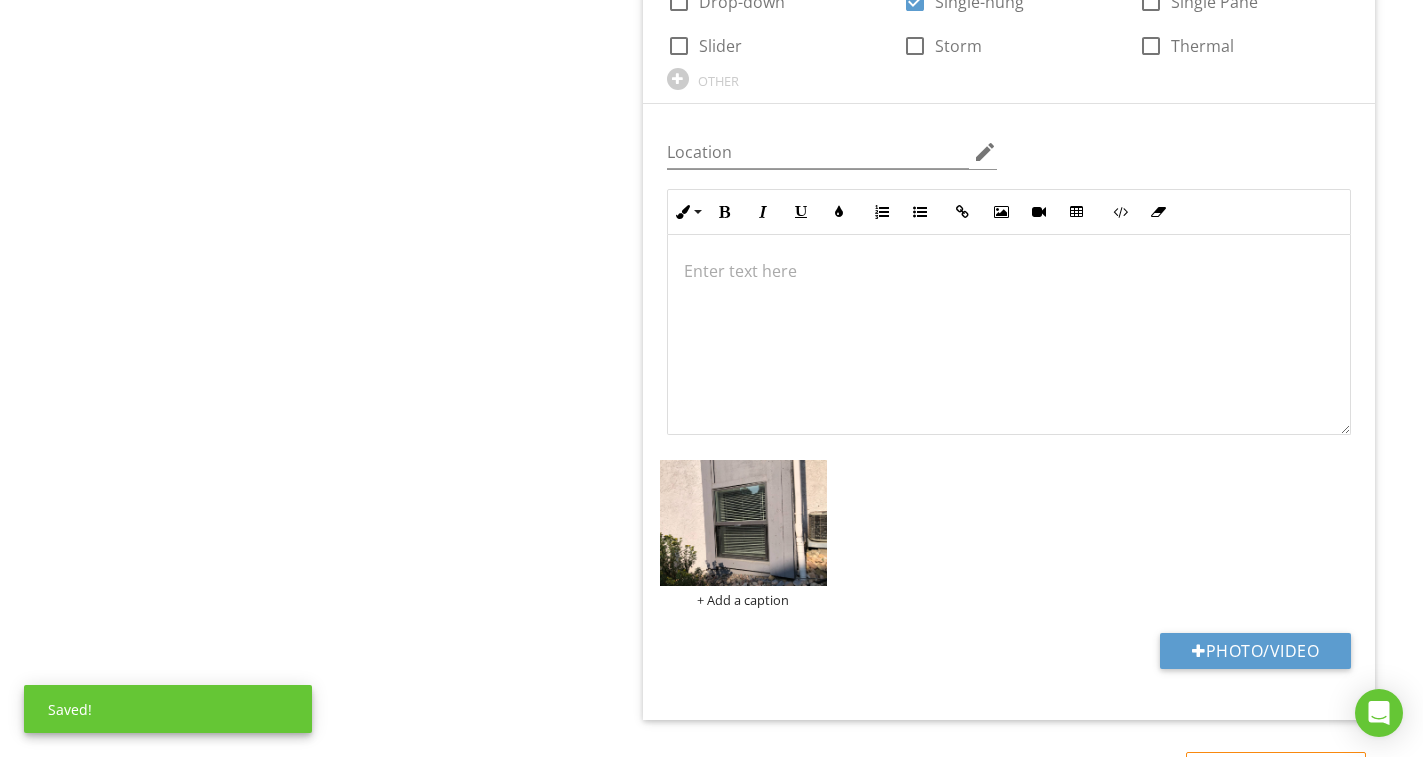 scroll, scrollTop: 2372, scrollLeft: 0, axis: vertical 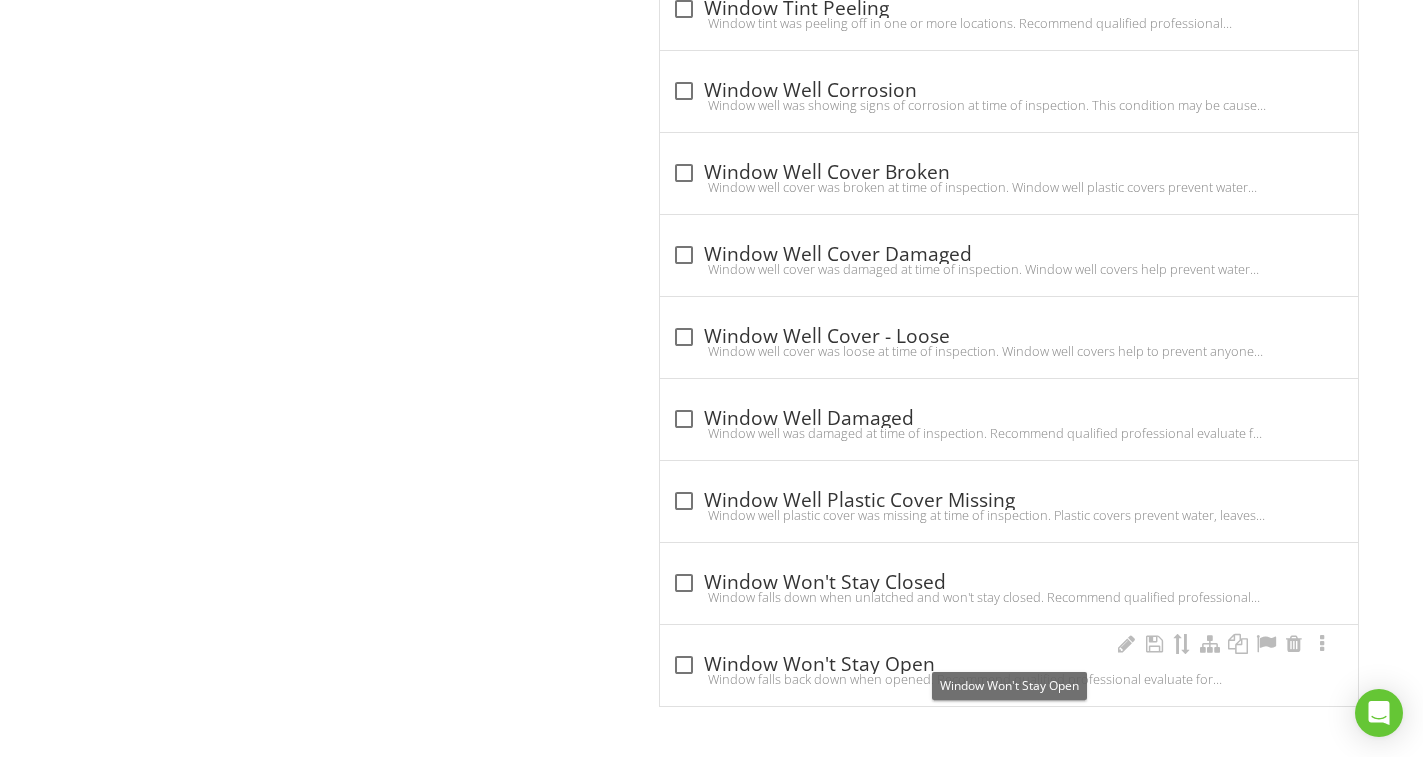 click on "check_box_outline_blank
Window Won't Stay Open" at bounding box center (1009, 665) 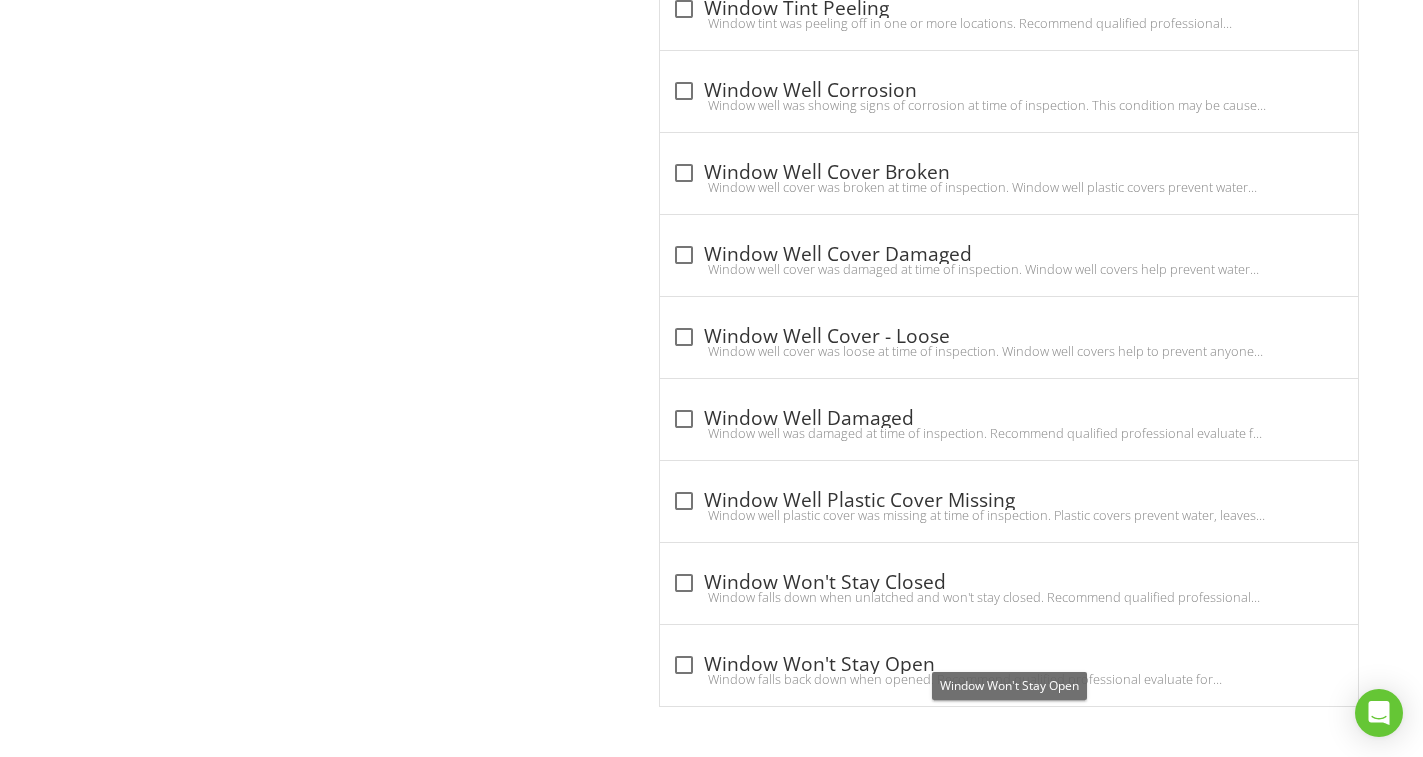 checkbox on "true" 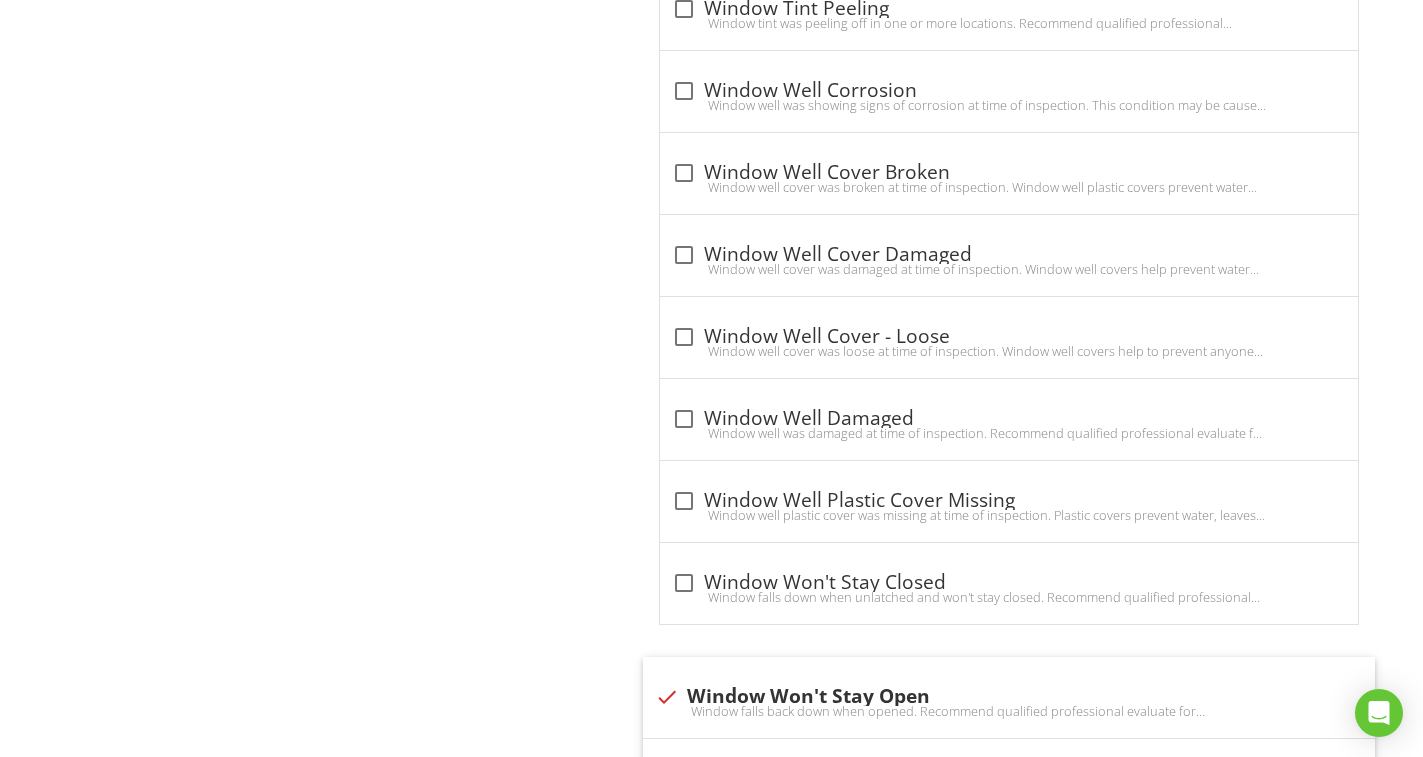click on "Doors, Windows & Interior
General
Doors
Windows
Floors
Walls
Ceilings
Steps, Stairways & Railings
Countertops & Cabinets
Item
Windows
IN   Inspected NI   Not Inspected NP   Not Present D   Deficiency
Info
Information                 1
Window Manufacturer
check_box_outline_blank Acorn   check_box_outline_blank Alenco   check_box_outline_blank All American   check_box_outline_blank Alumax   check_box_outline_blank Amsco   check_box_outline_blank Andersen   check_box_outline_blank Anlin   check_box_outline_blank Barricade   check_box_outline_blank Better-Bilt   check_box_outline_blank Caradco   Cascade     CMECH" at bounding box center [889, -2768] 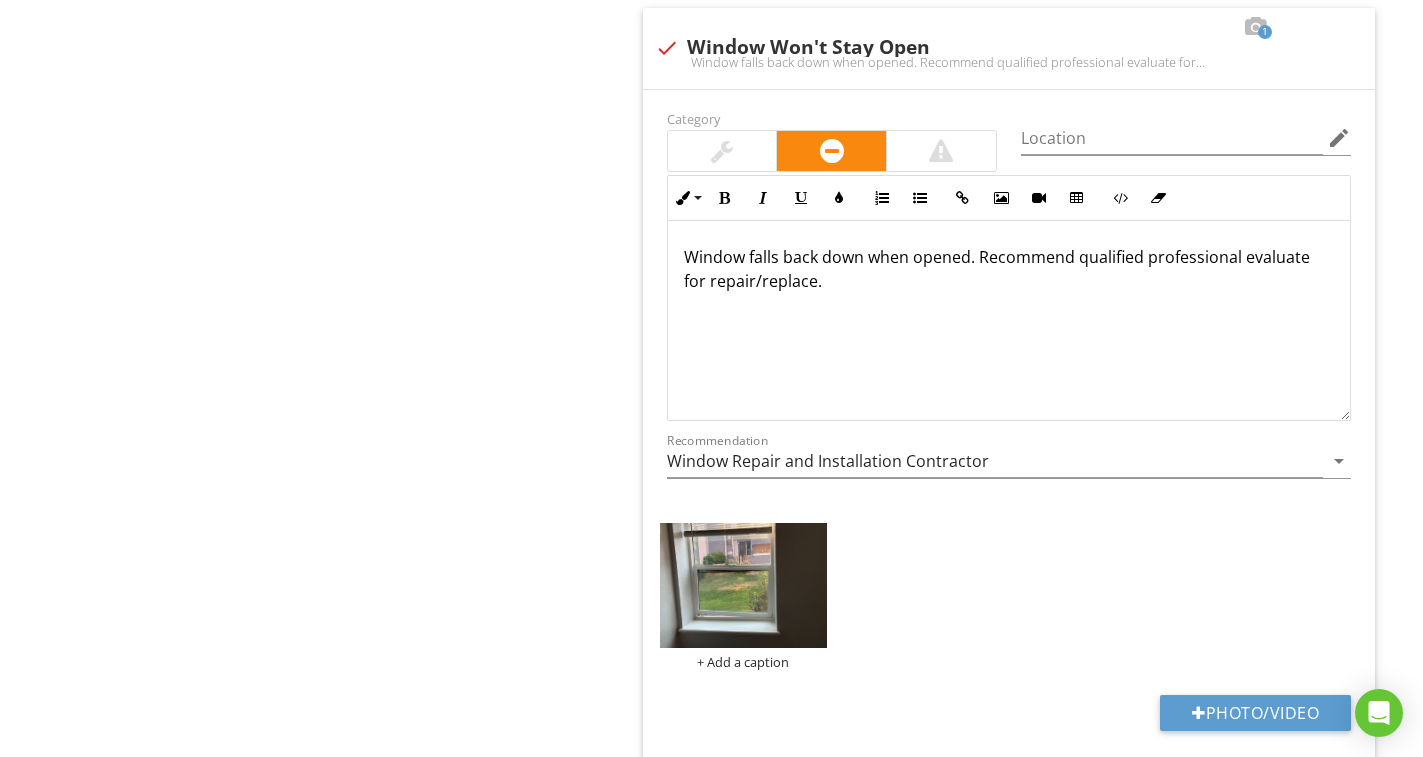 scroll, scrollTop: 7813, scrollLeft: 0, axis: vertical 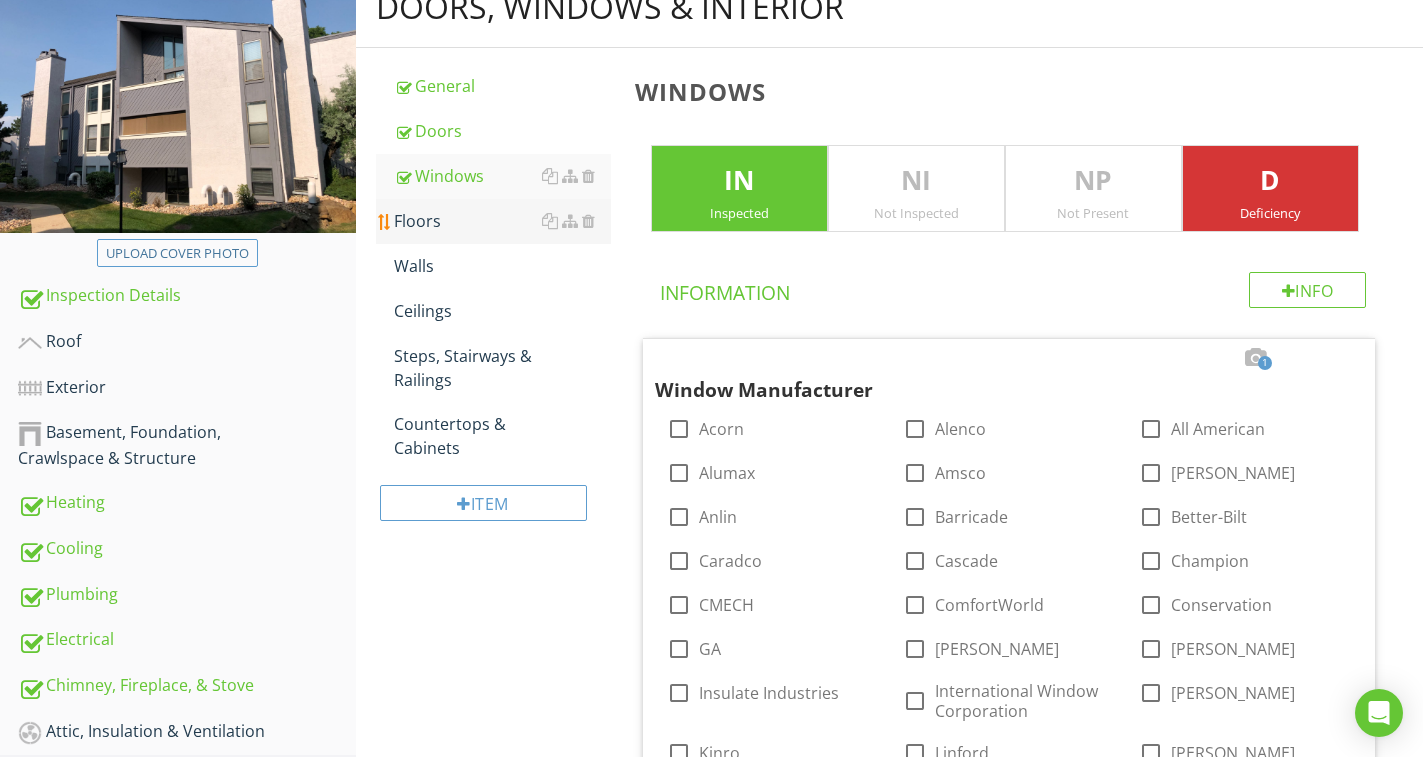 click on "Floors" at bounding box center [502, 221] 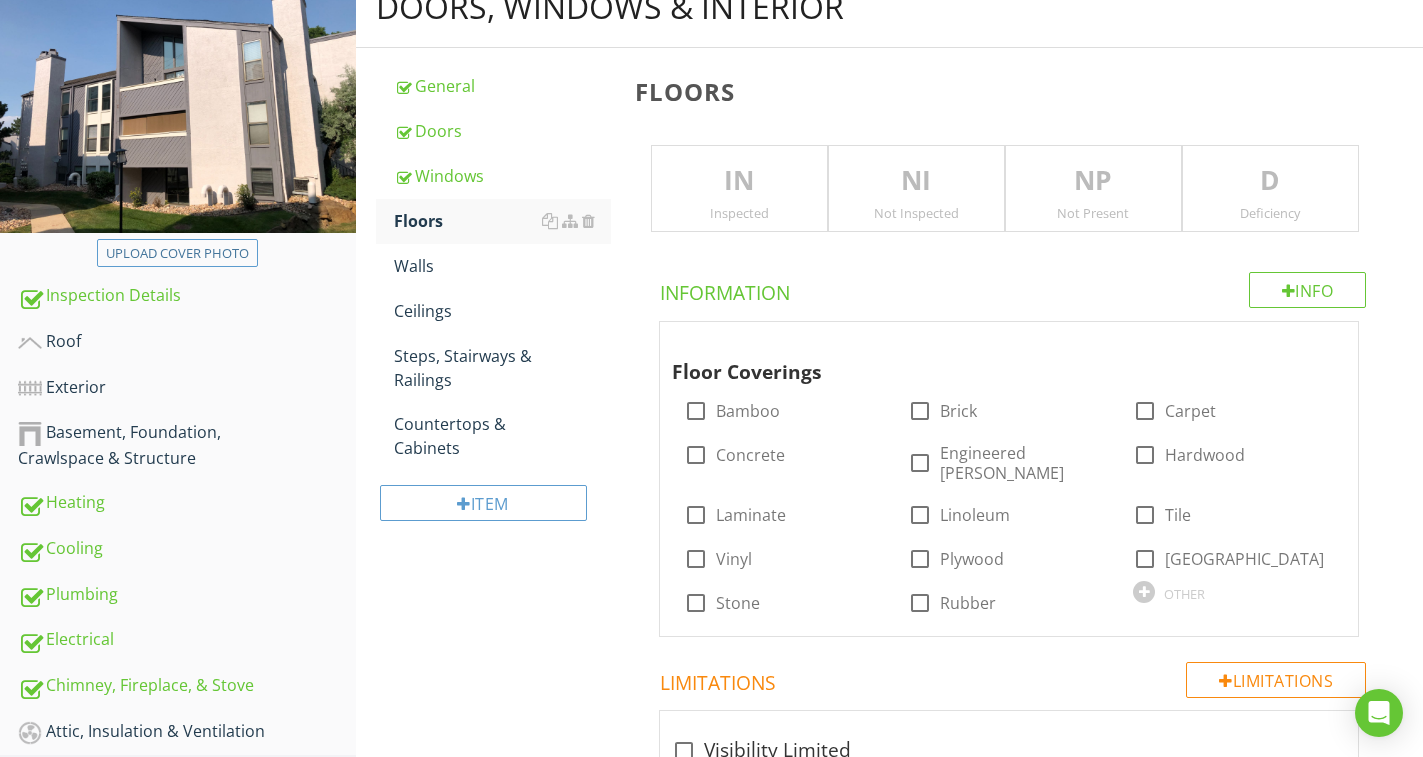 drag, startPoint x: 774, startPoint y: 186, endPoint x: 801, endPoint y: 235, distance: 55.946404 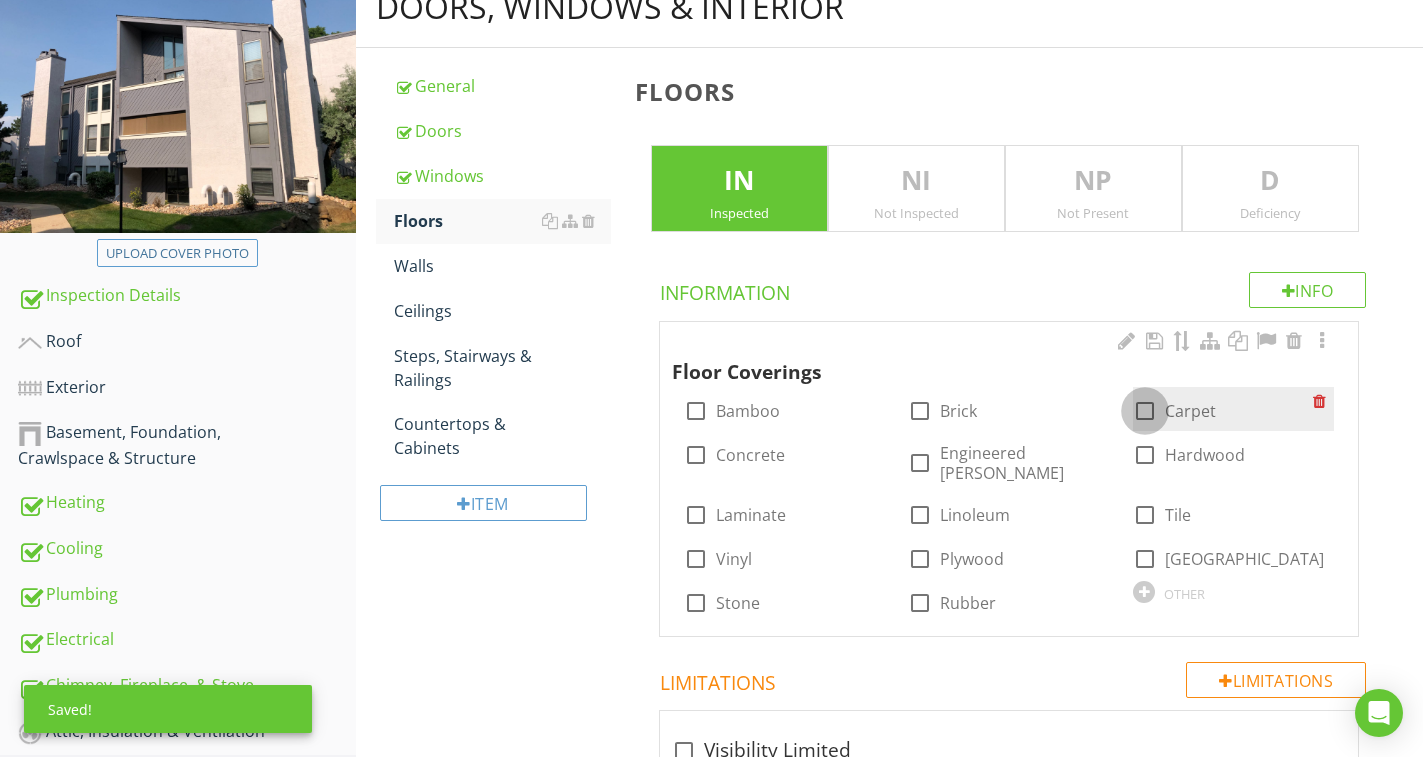 click at bounding box center [1145, 411] 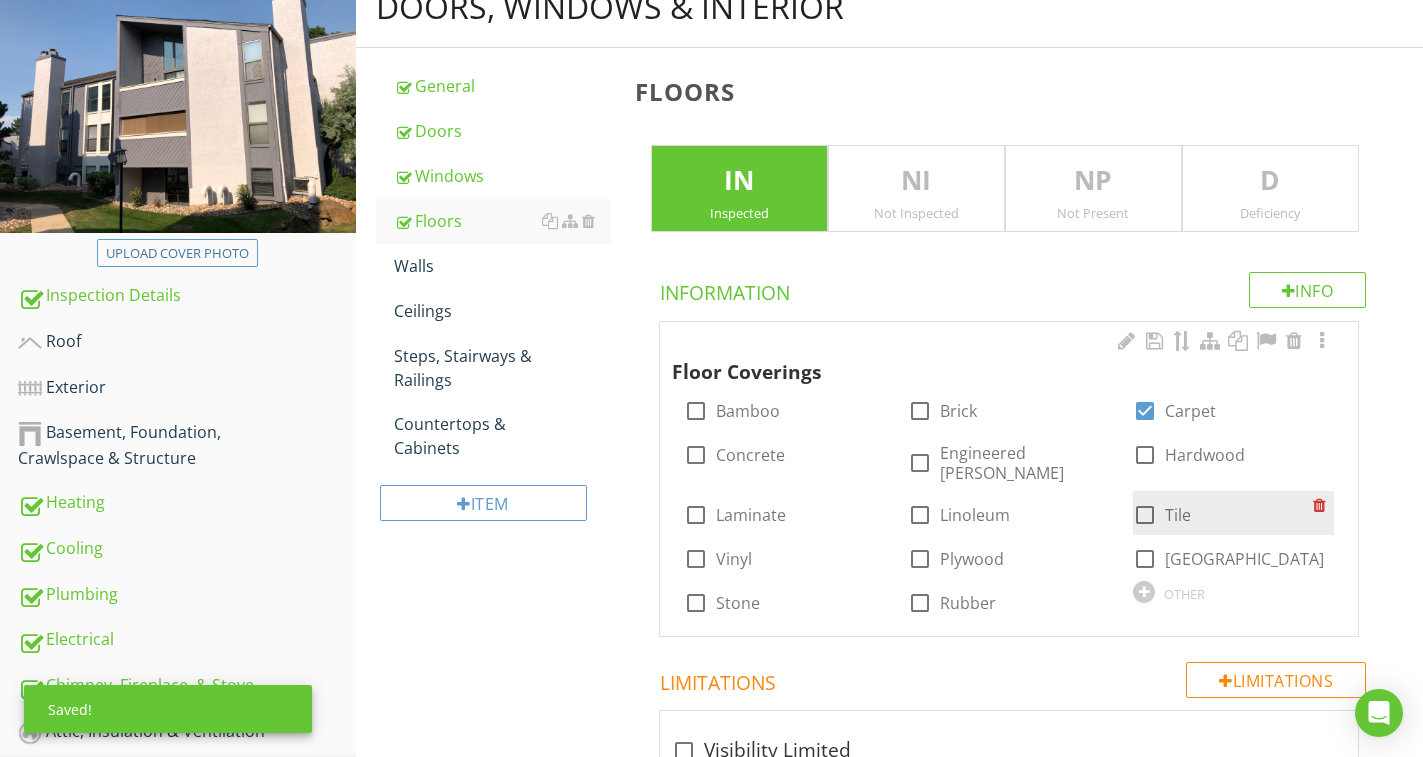 click at bounding box center (1145, 515) 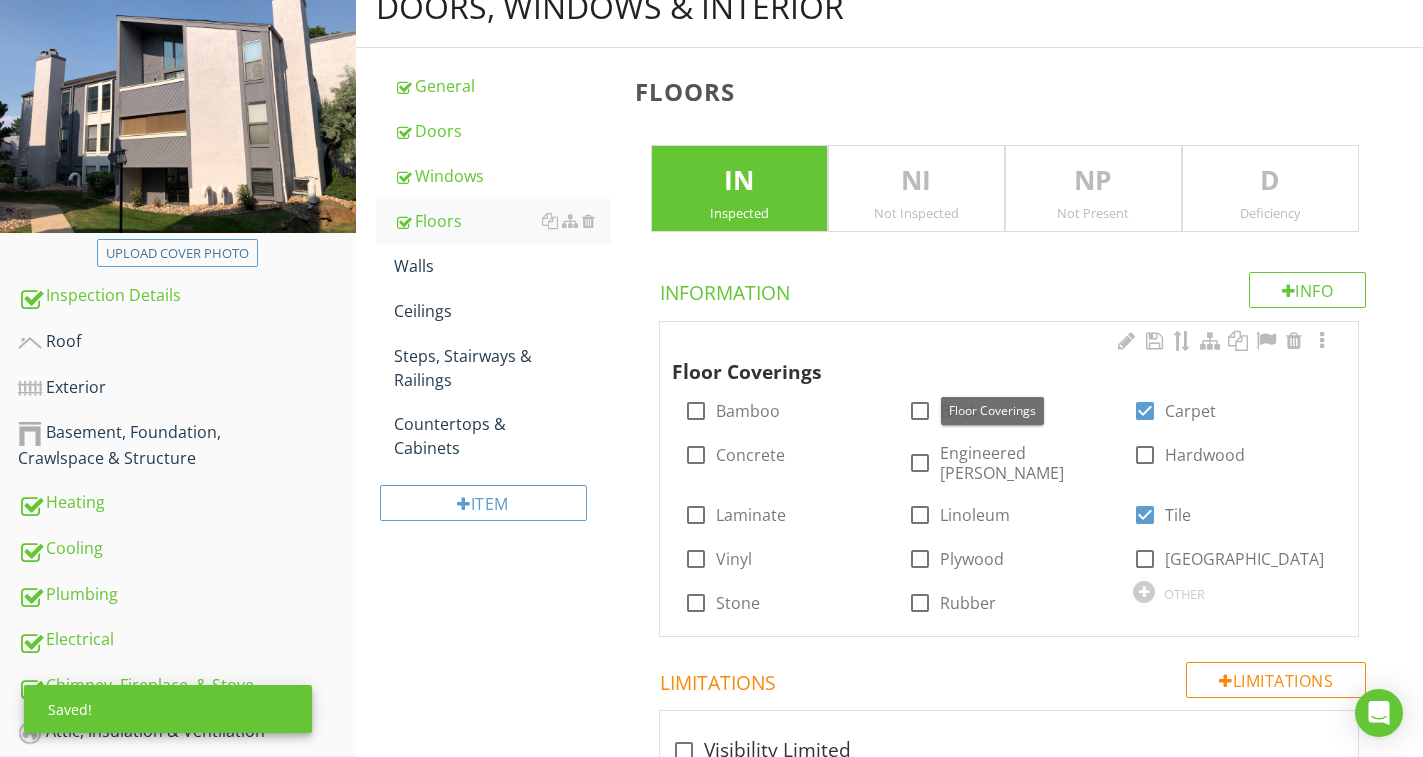 click at bounding box center [1322, 341] 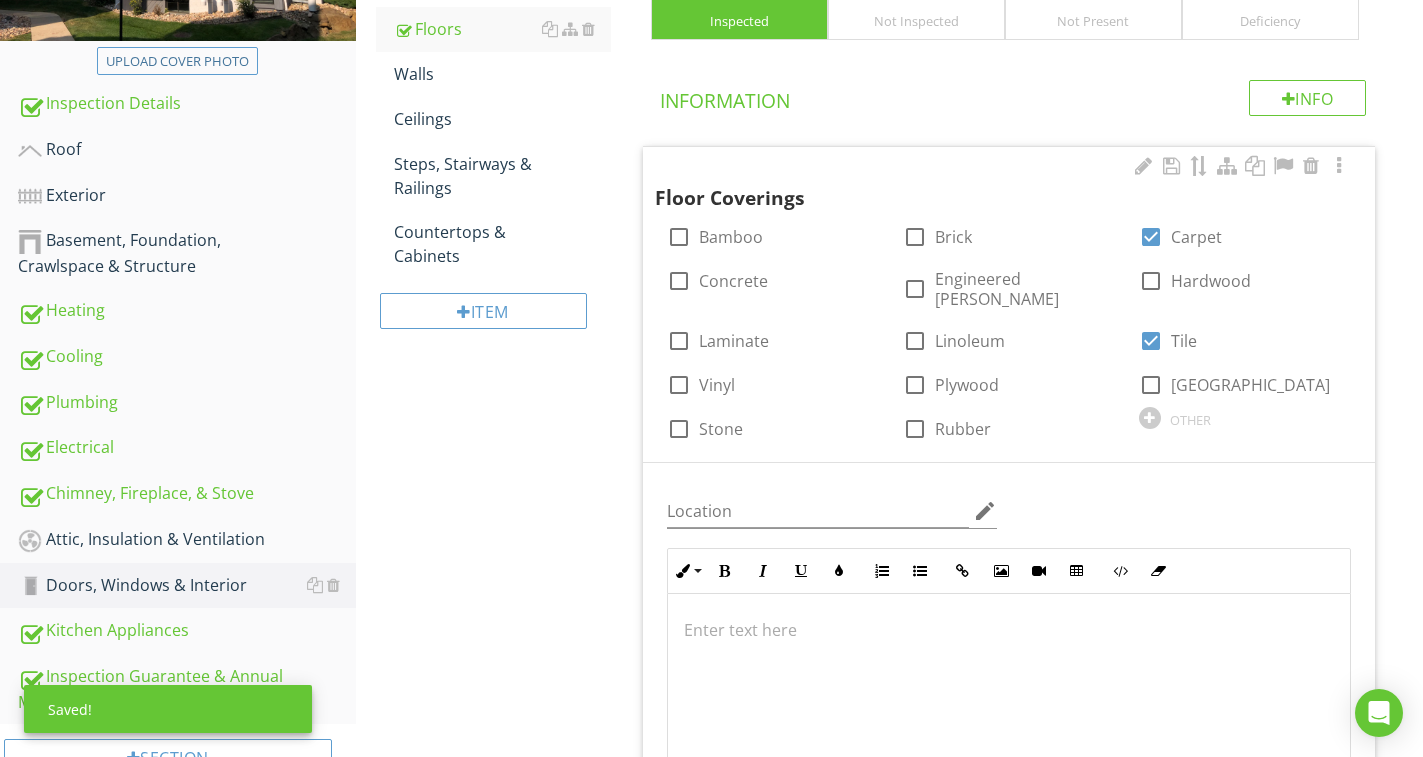 scroll, scrollTop: 454, scrollLeft: 0, axis: vertical 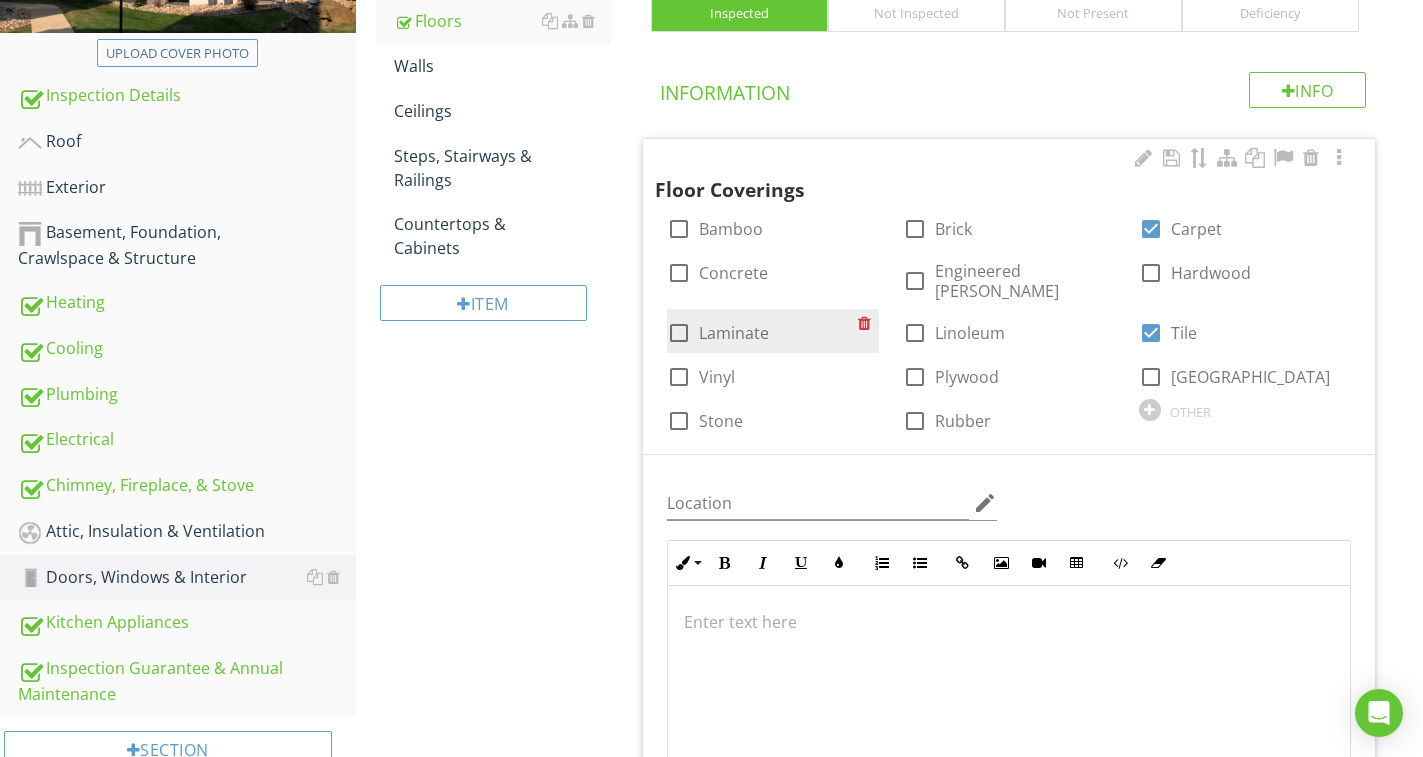 click on "Laminate" at bounding box center [734, 333] 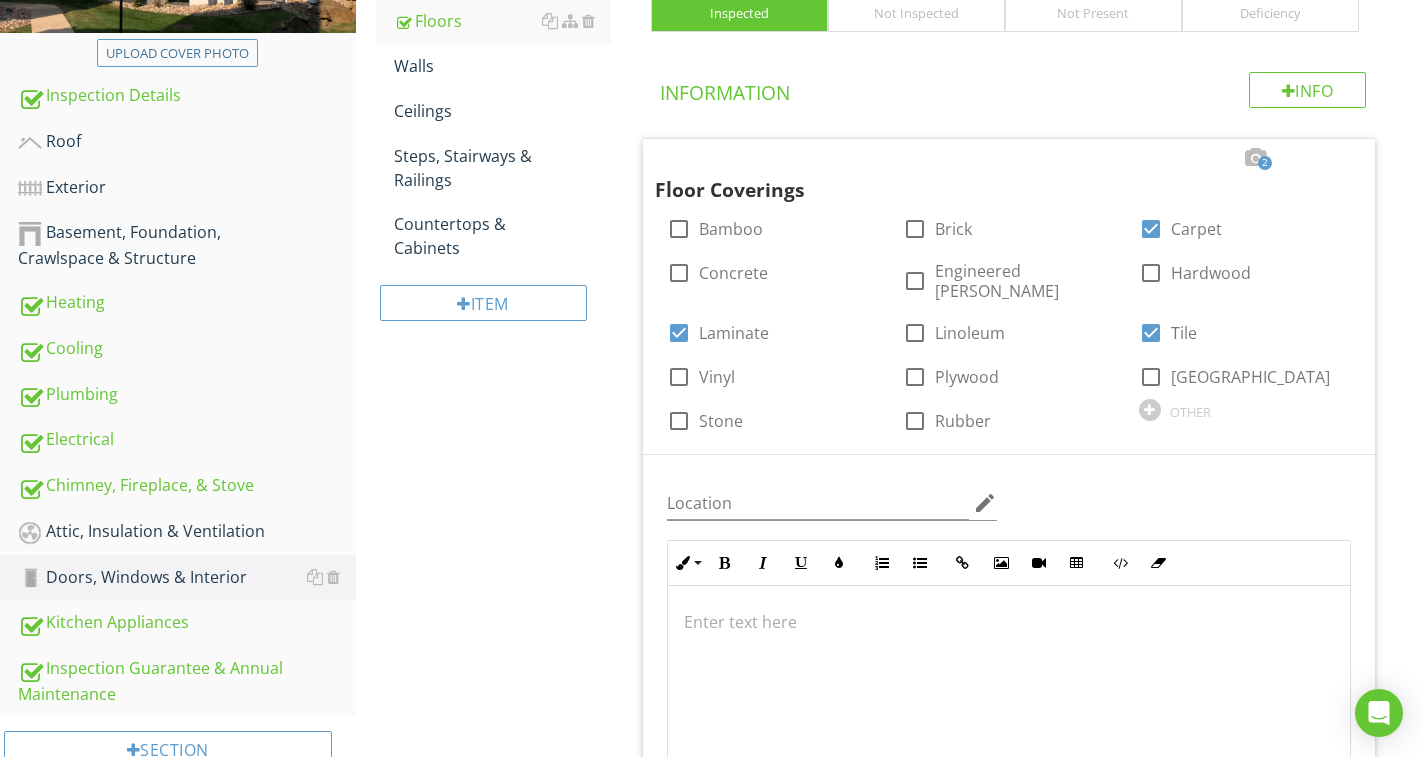 scroll, scrollTop: 954, scrollLeft: 0, axis: vertical 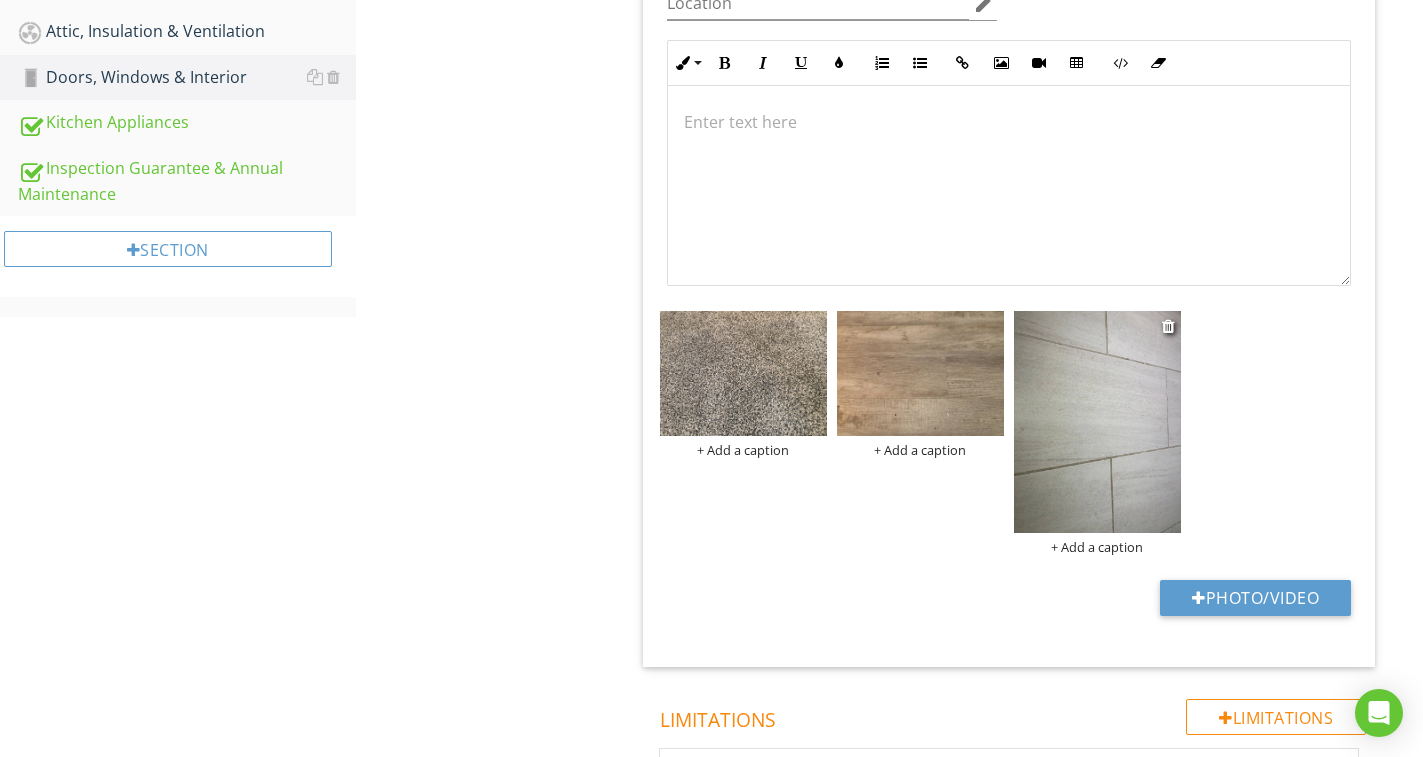 click at bounding box center (1097, 422) 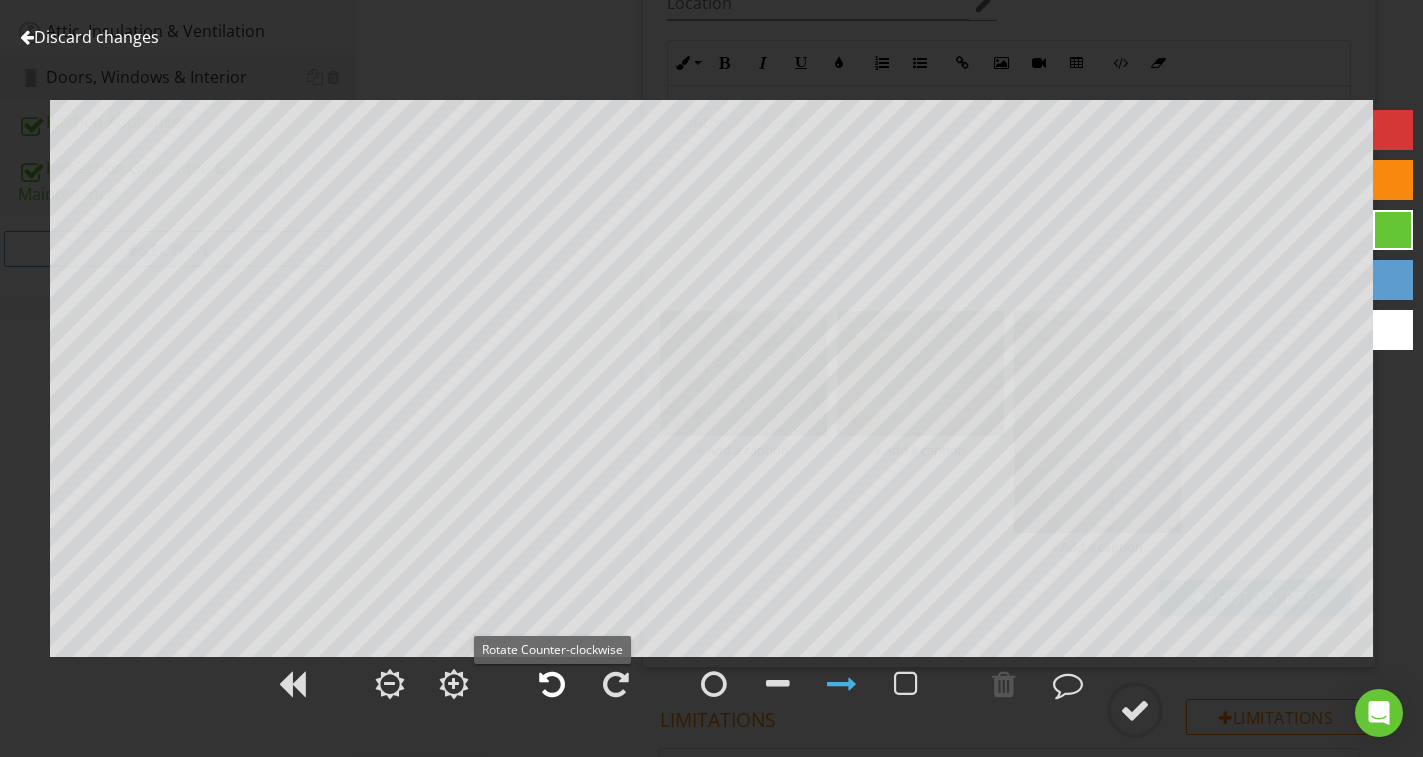 click at bounding box center (552, 684) 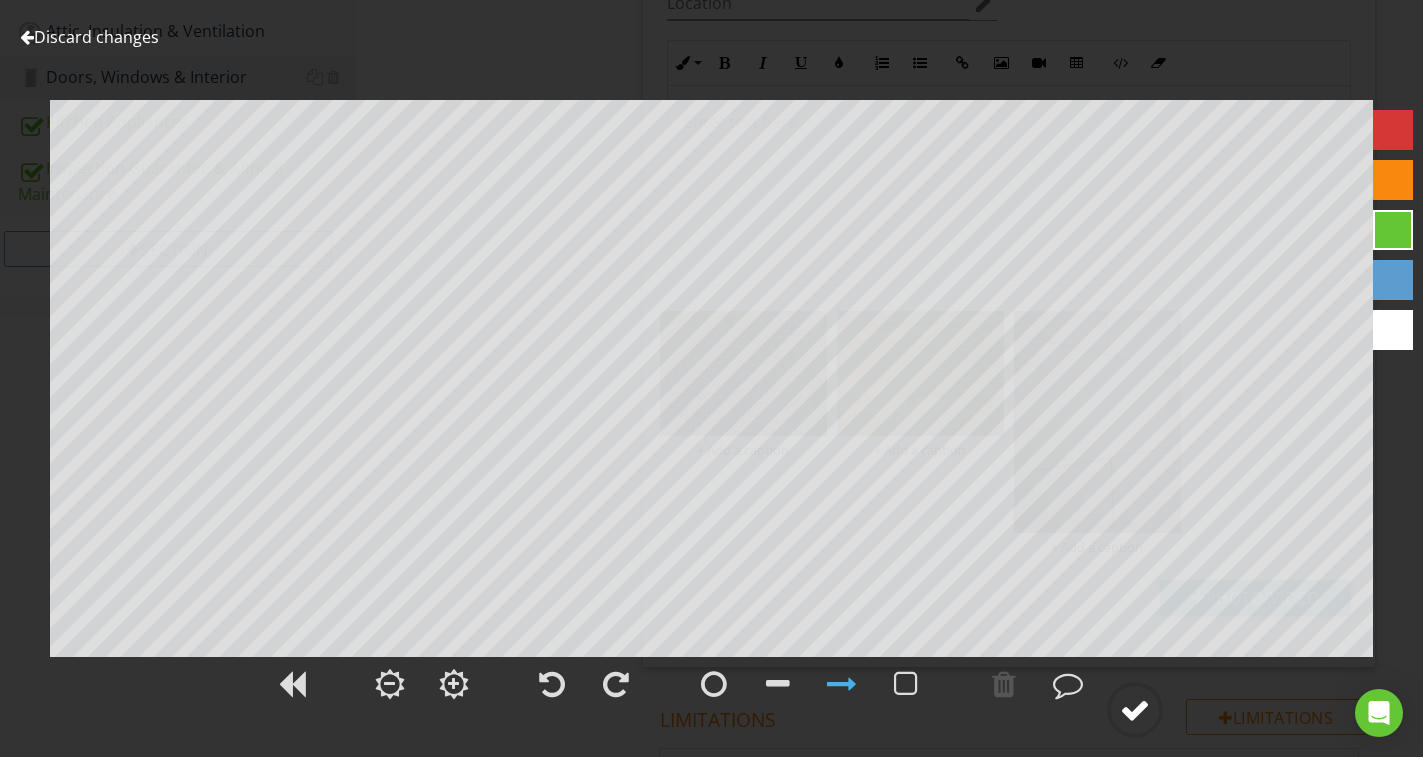 click at bounding box center [1135, 710] 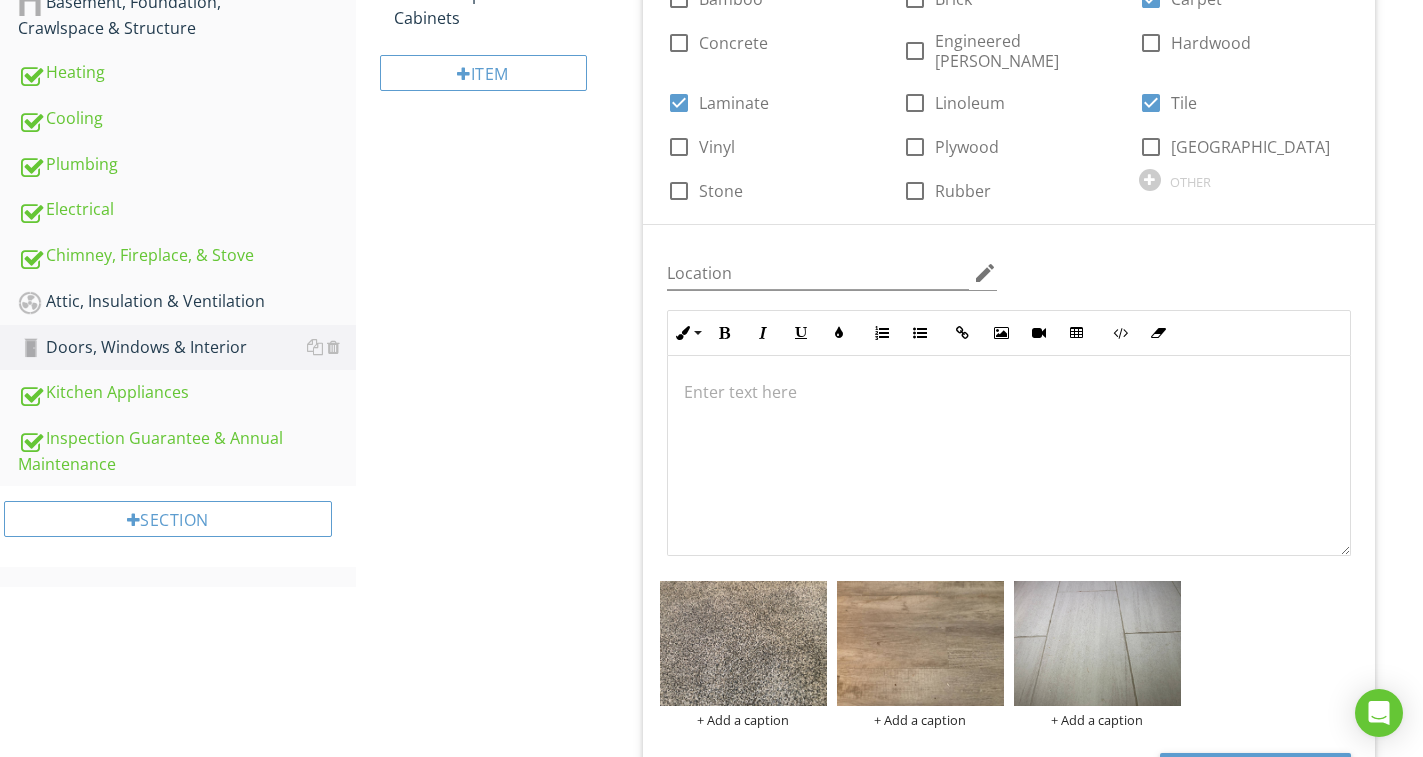 scroll, scrollTop: 700, scrollLeft: 0, axis: vertical 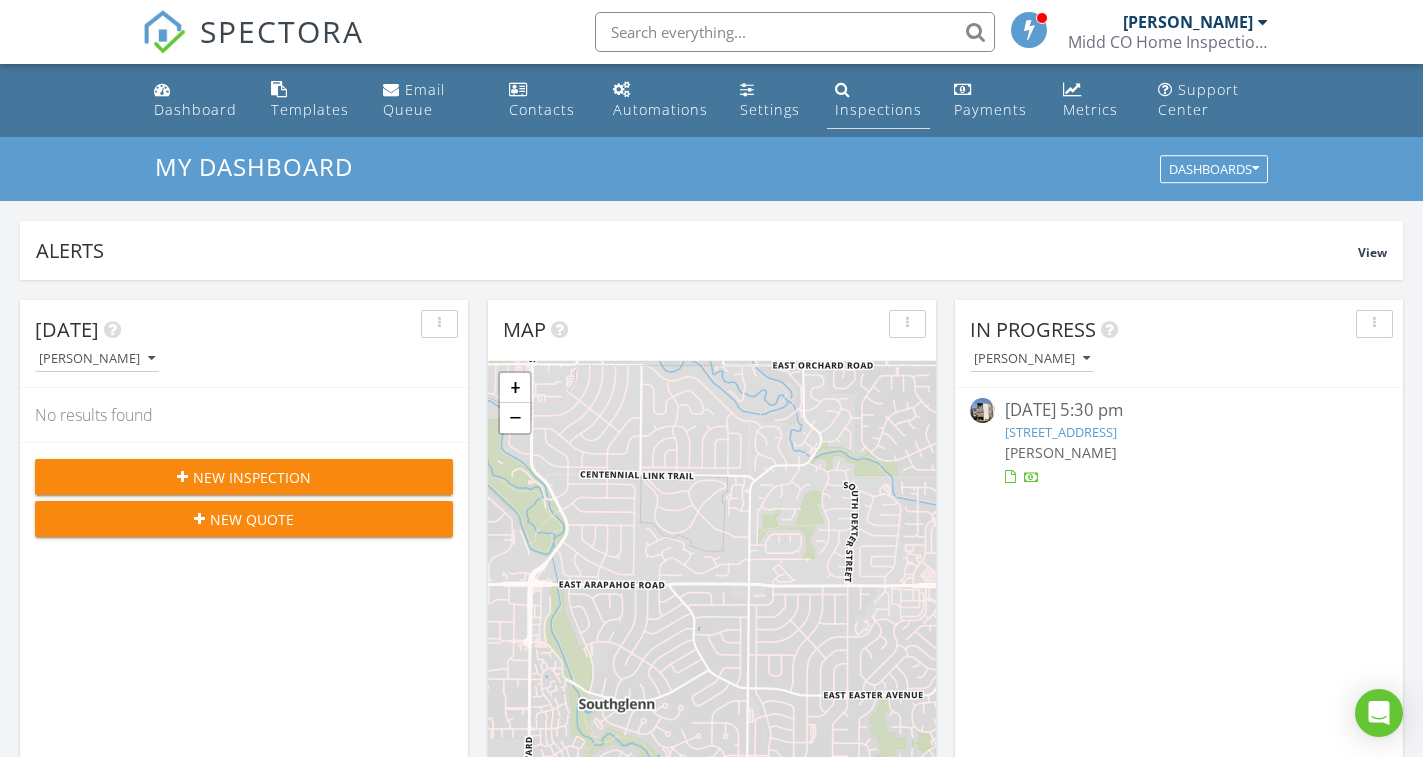 click on "Inspections" at bounding box center [878, 109] 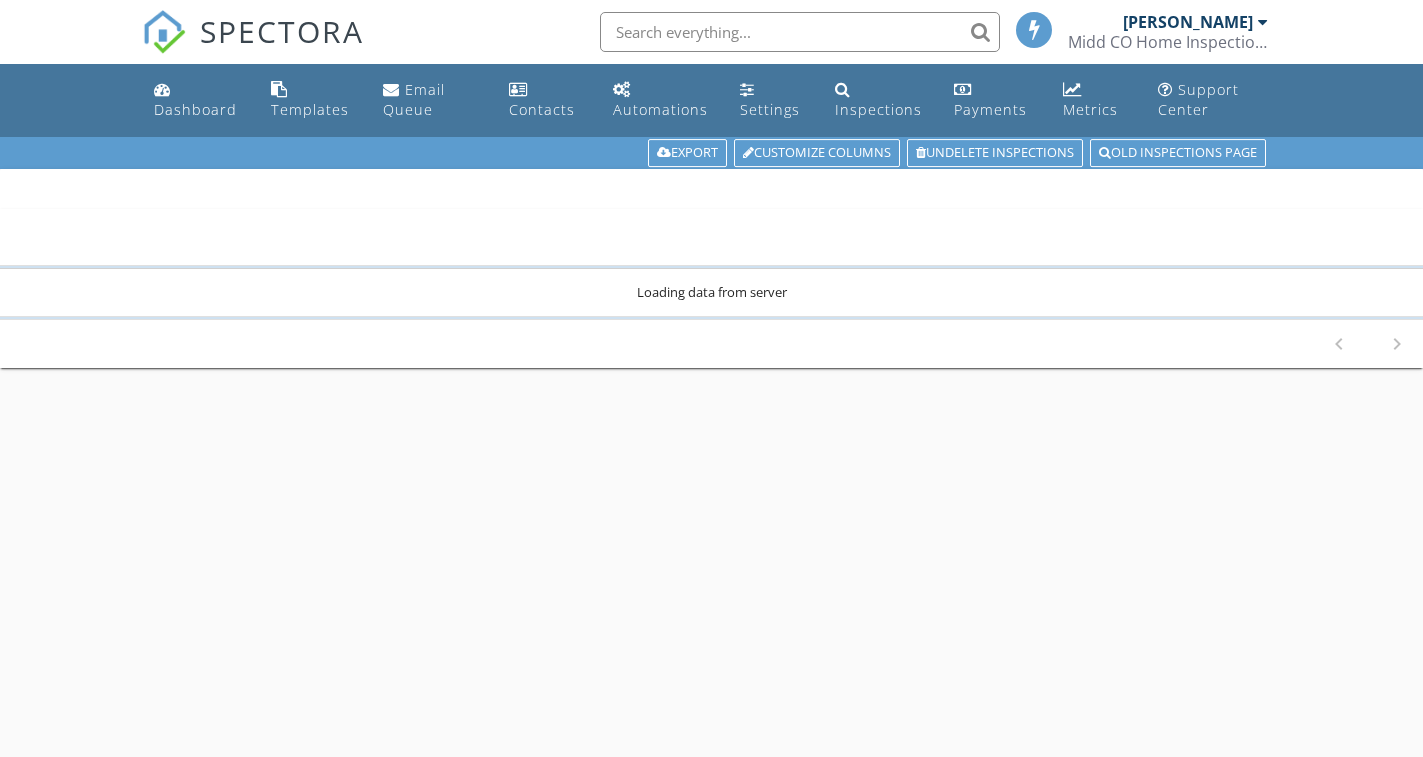 scroll, scrollTop: 0, scrollLeft: 0, axis: both 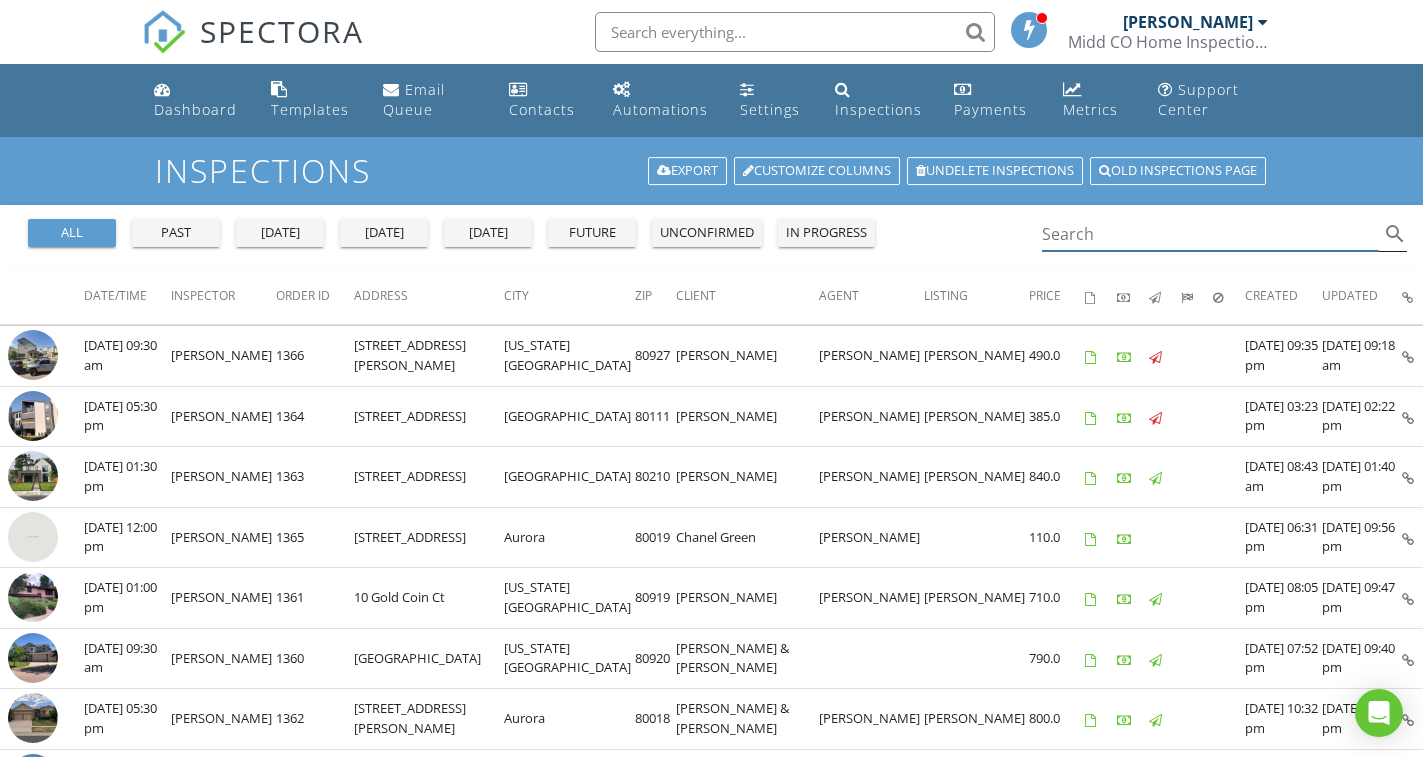 click at bounding box center [1211, 234] 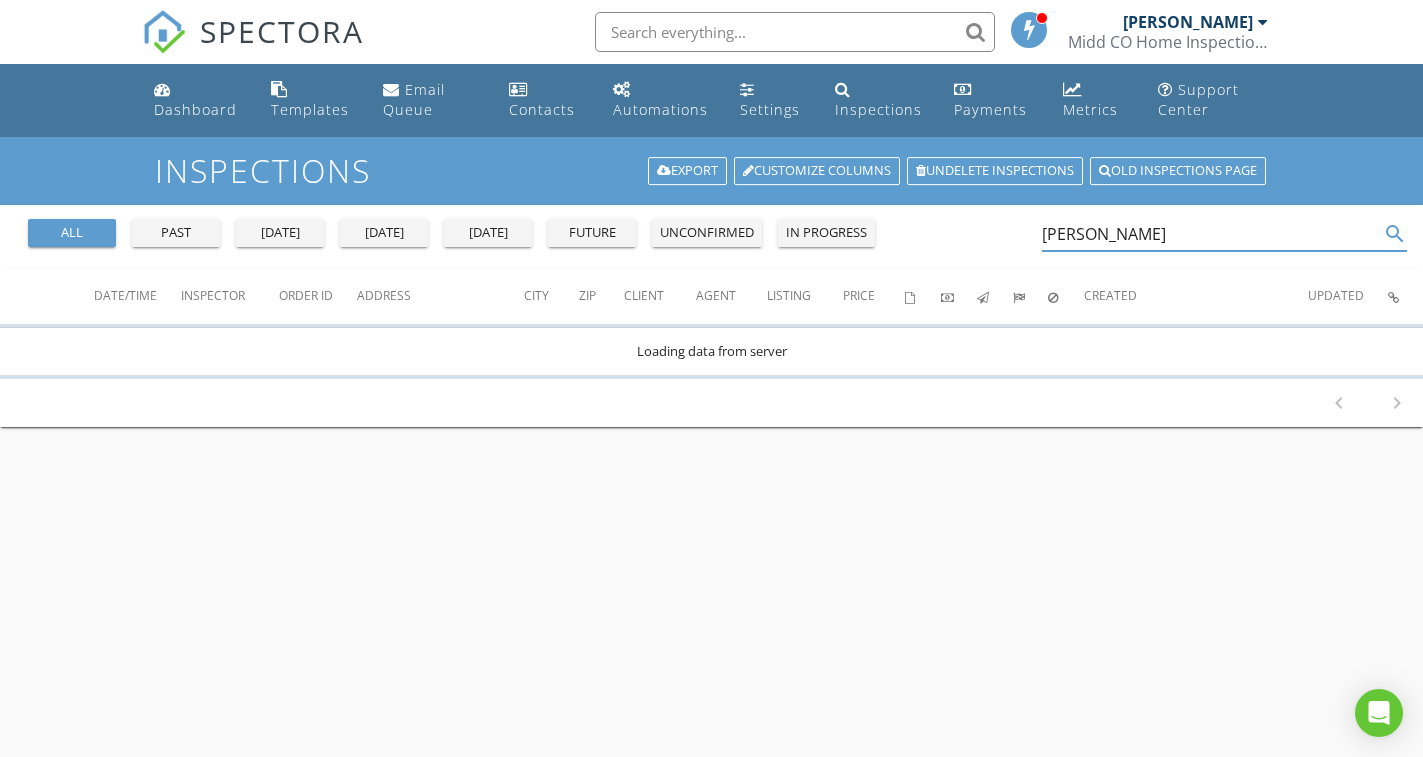 type on "[PERSON_NAME]" 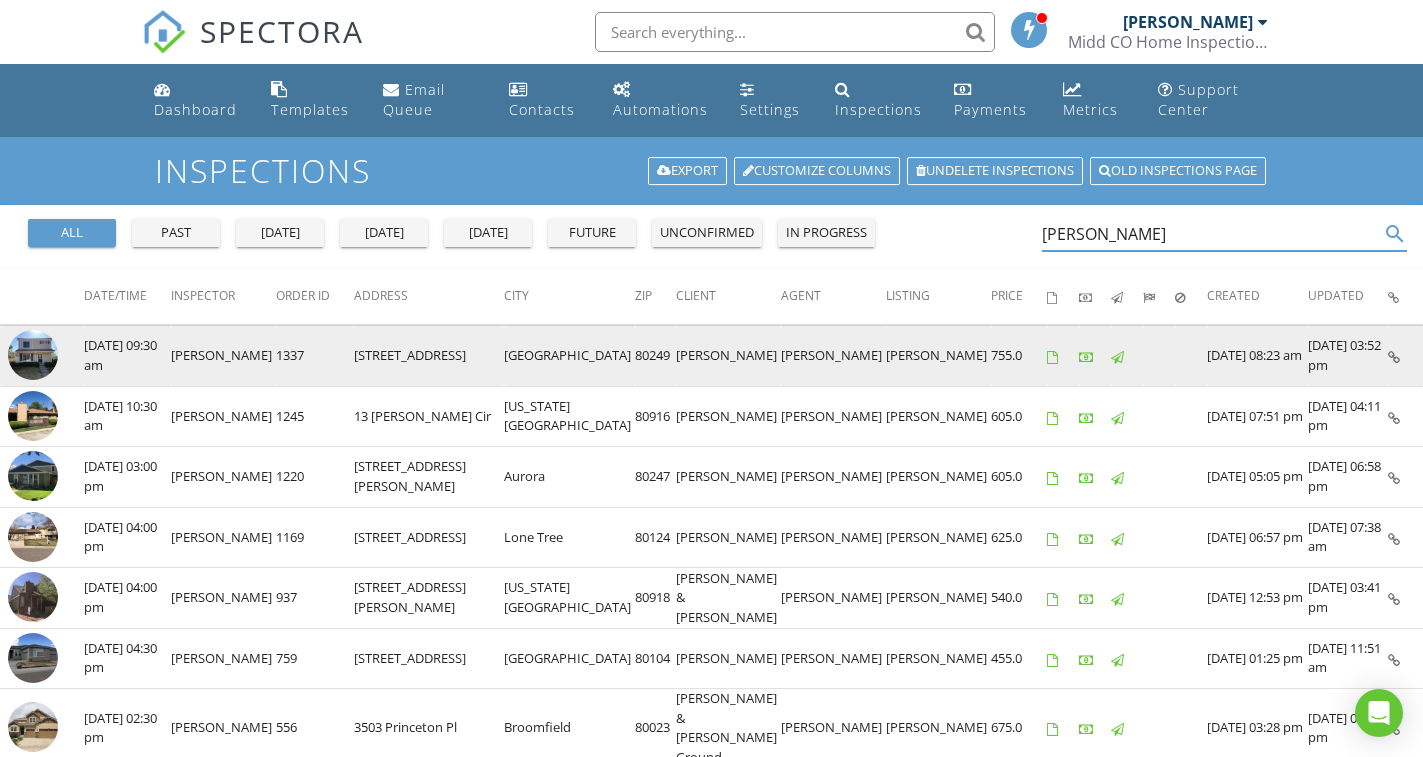 click at bounding box center [33, 355] 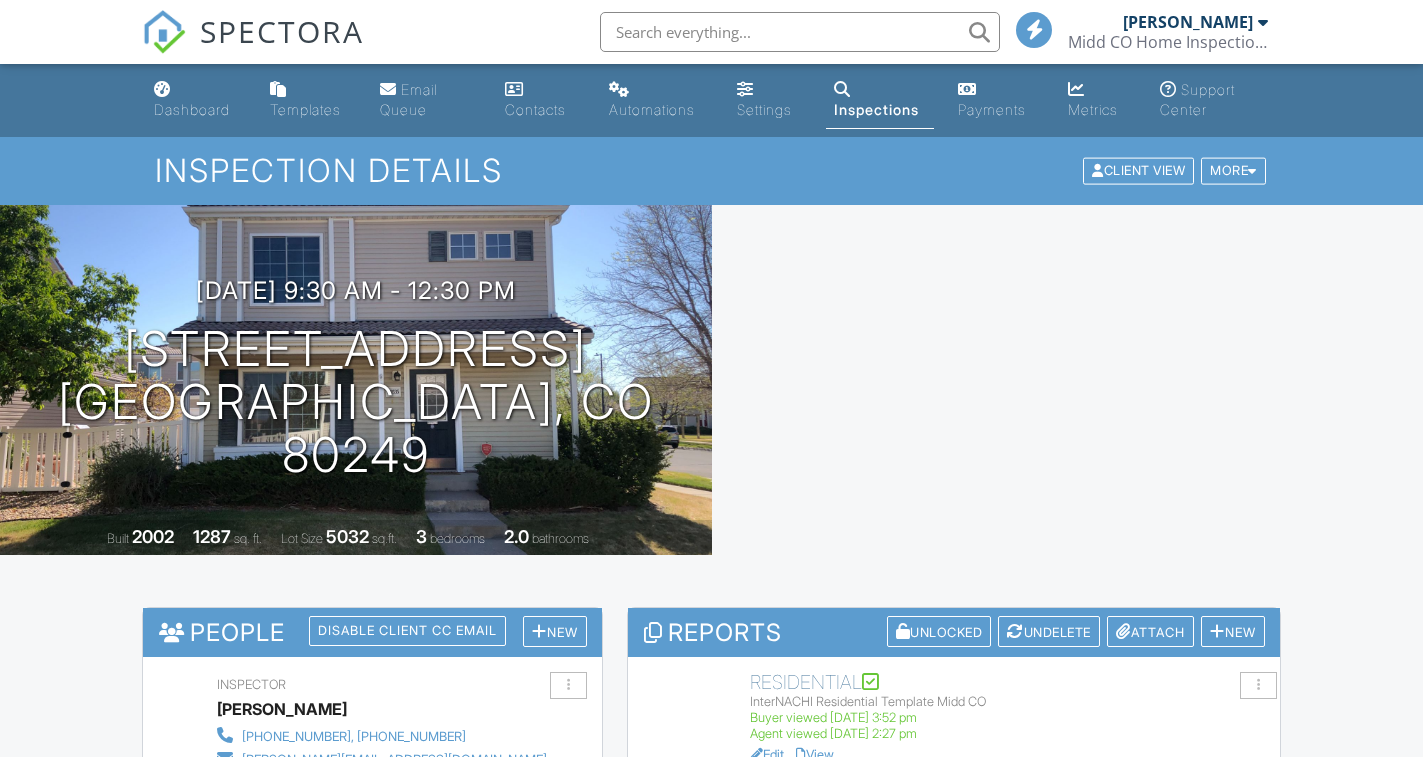 scroll, scrollTop: 0, scrollLeft: 0, axis: both 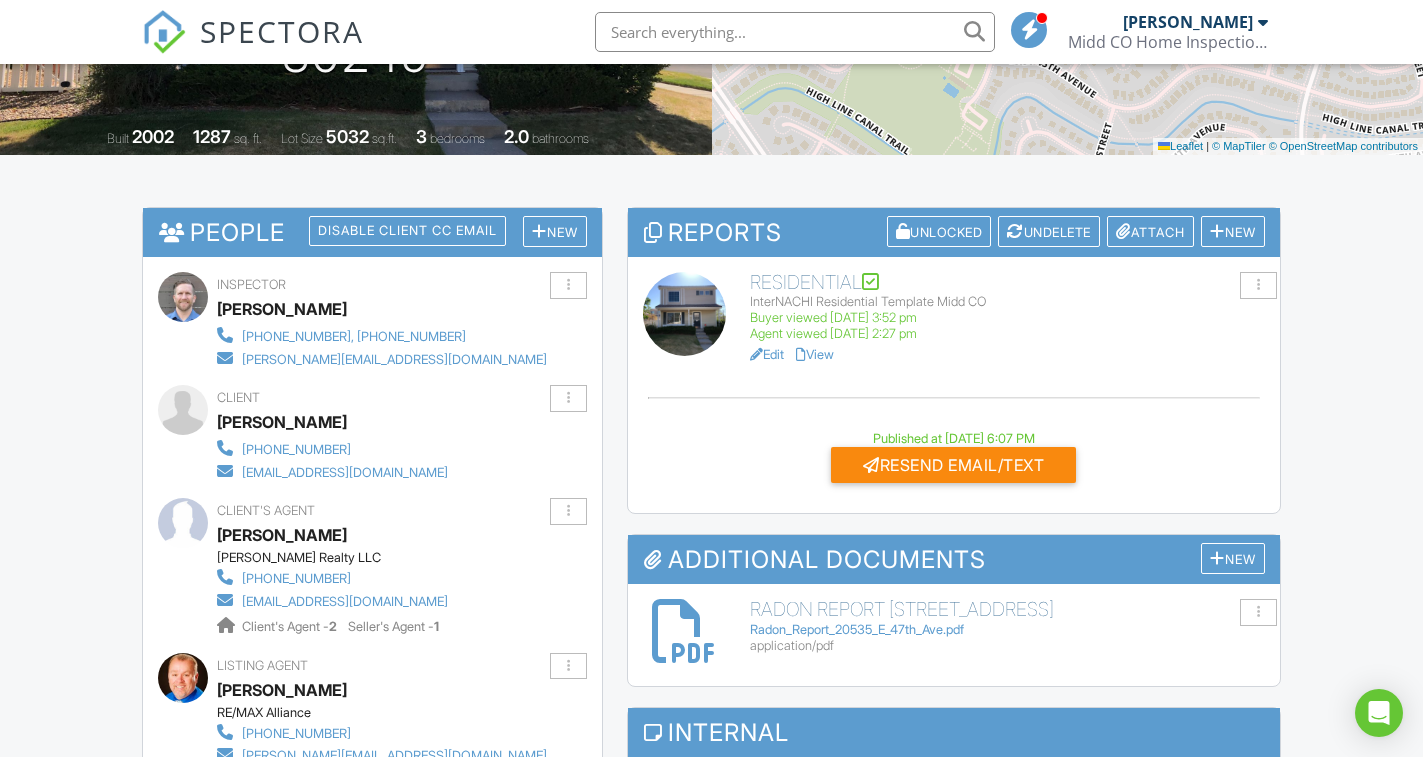 click at bounding box center [685, 314] 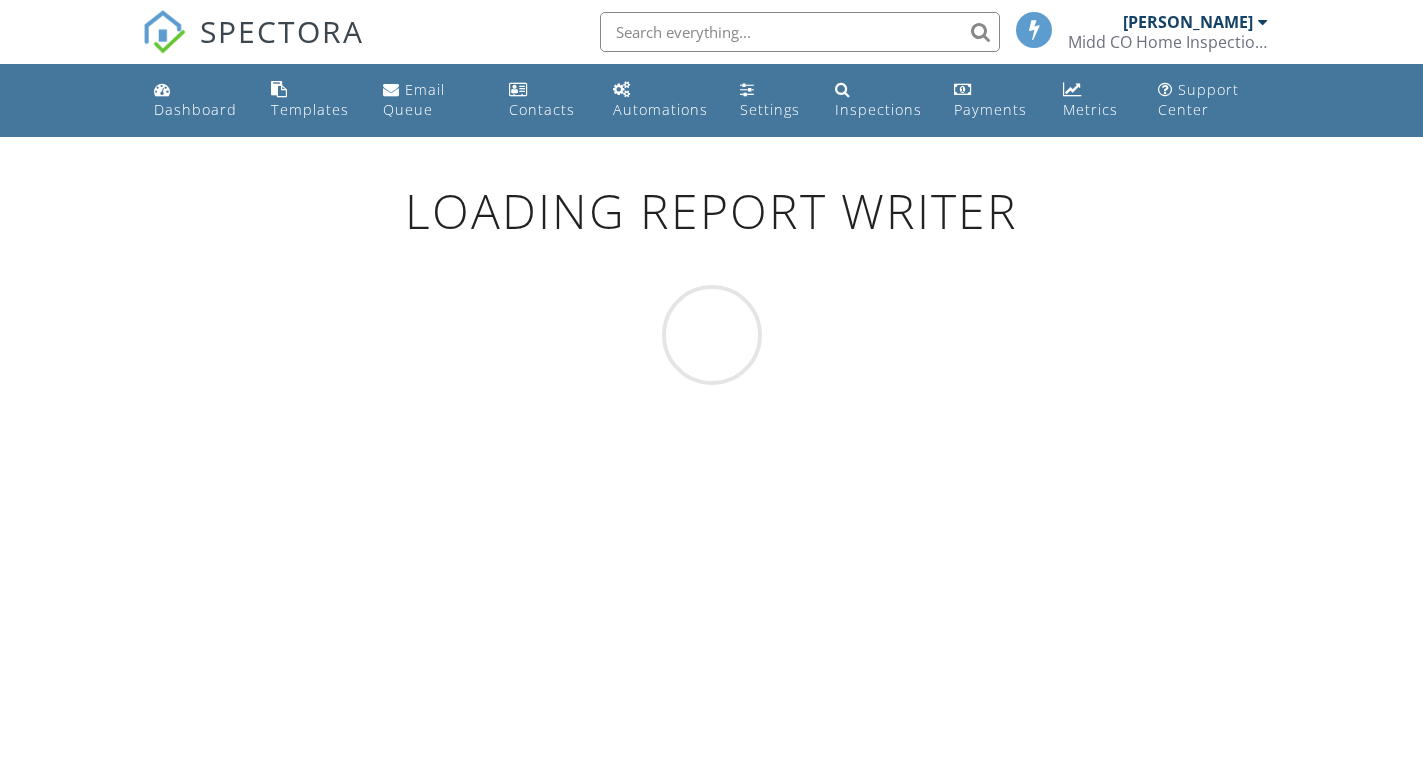 scroll, scrollTop: 0, scrollLeft: 0, axis: both 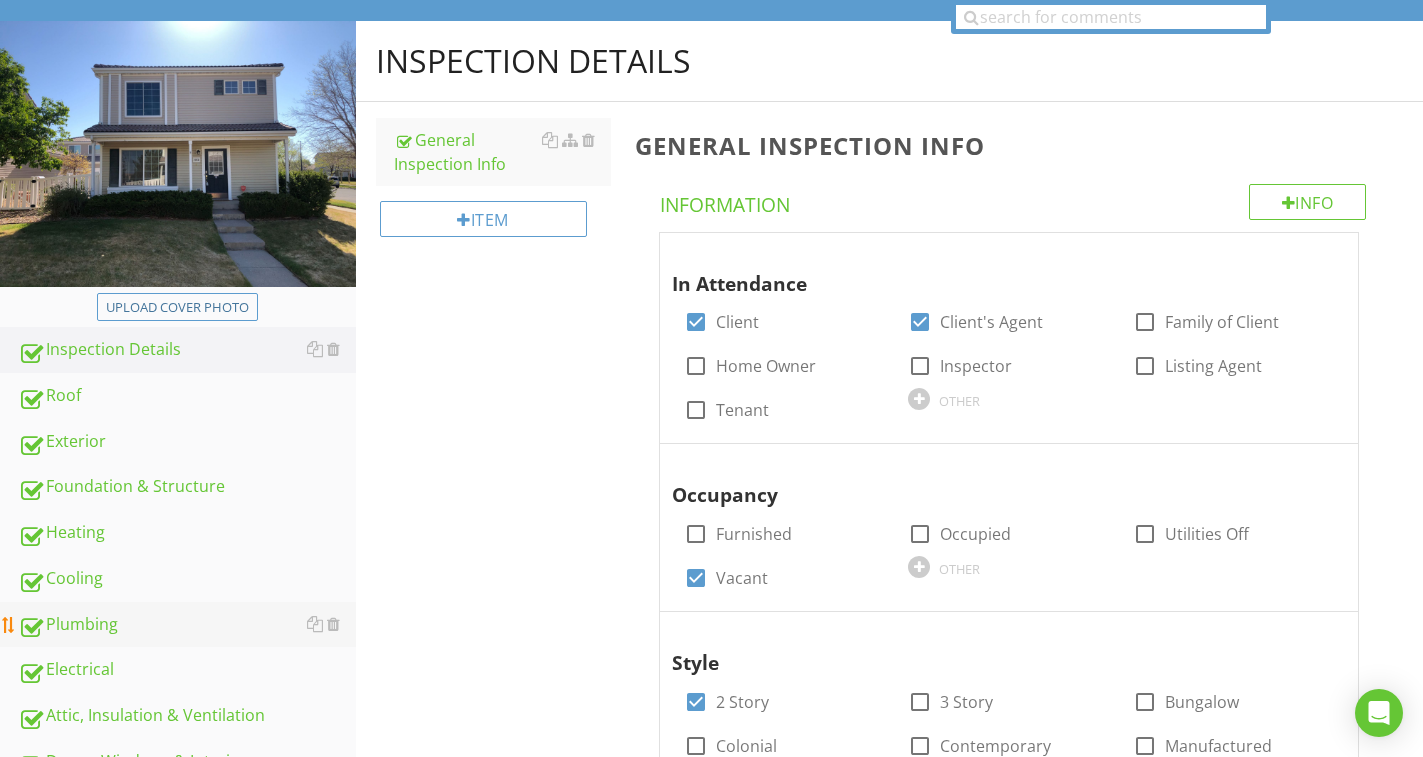 click on "Plumbing" at bounding box center (187, 625) 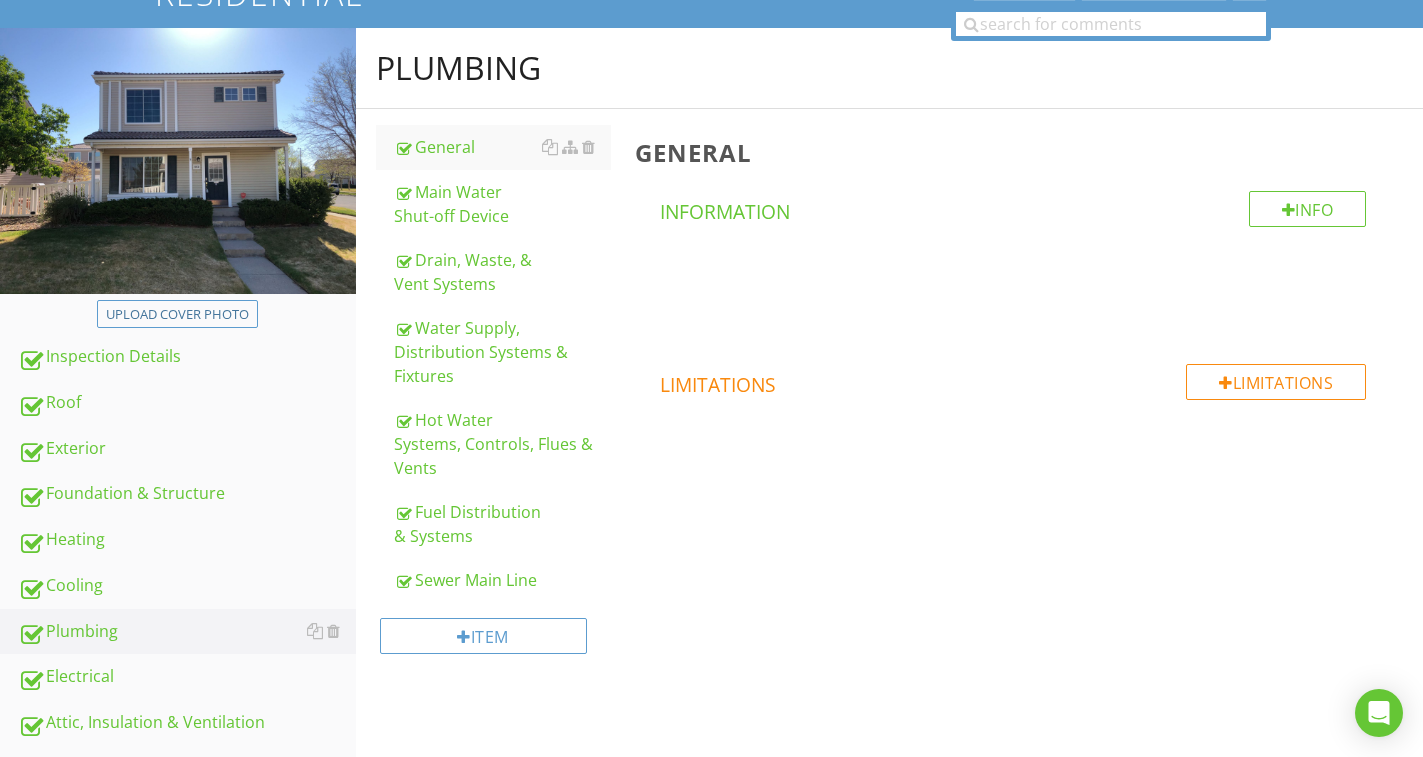 scroll, scrollTop: 0, scrollLeft: 0, axis: both 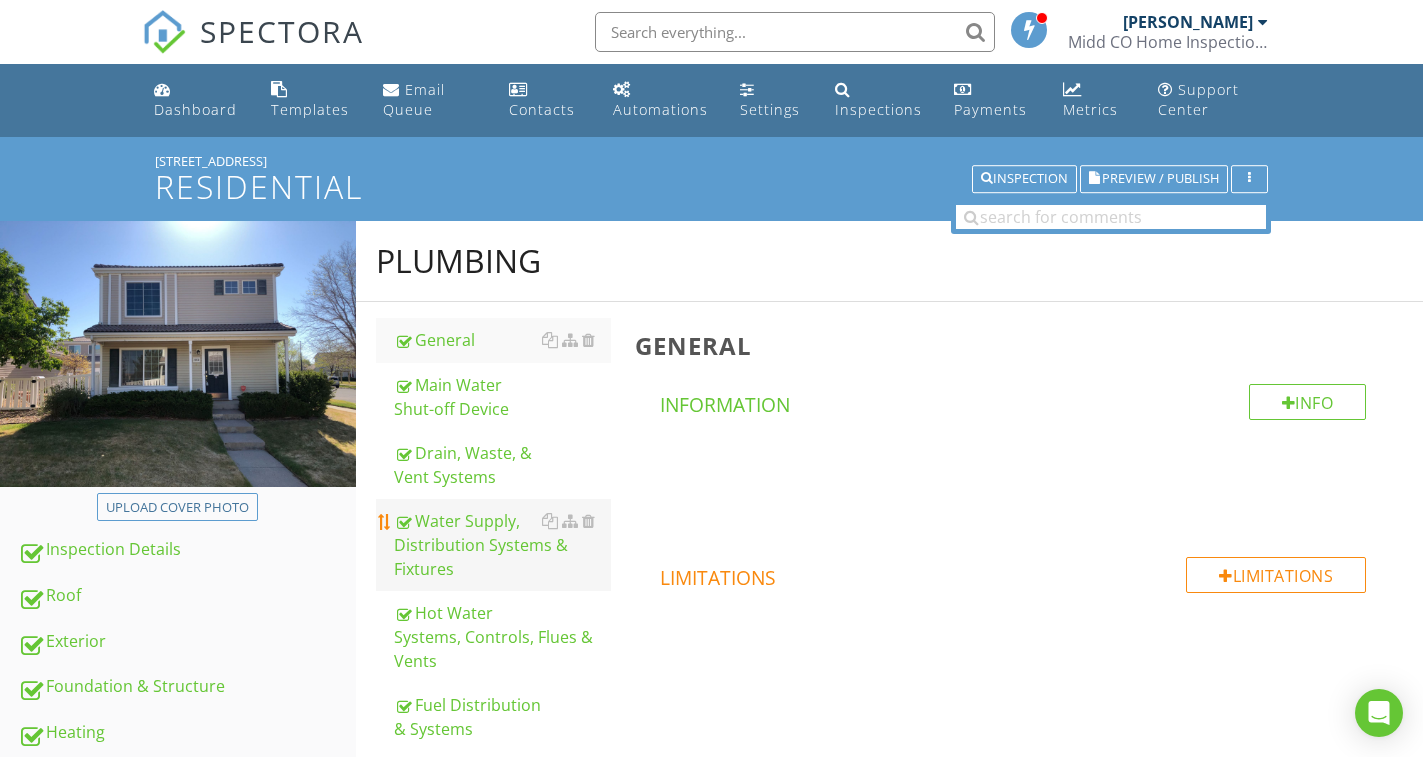 click on "Water Supply, Distribution Systems & Fixtures" at bounding box center [502, 545] 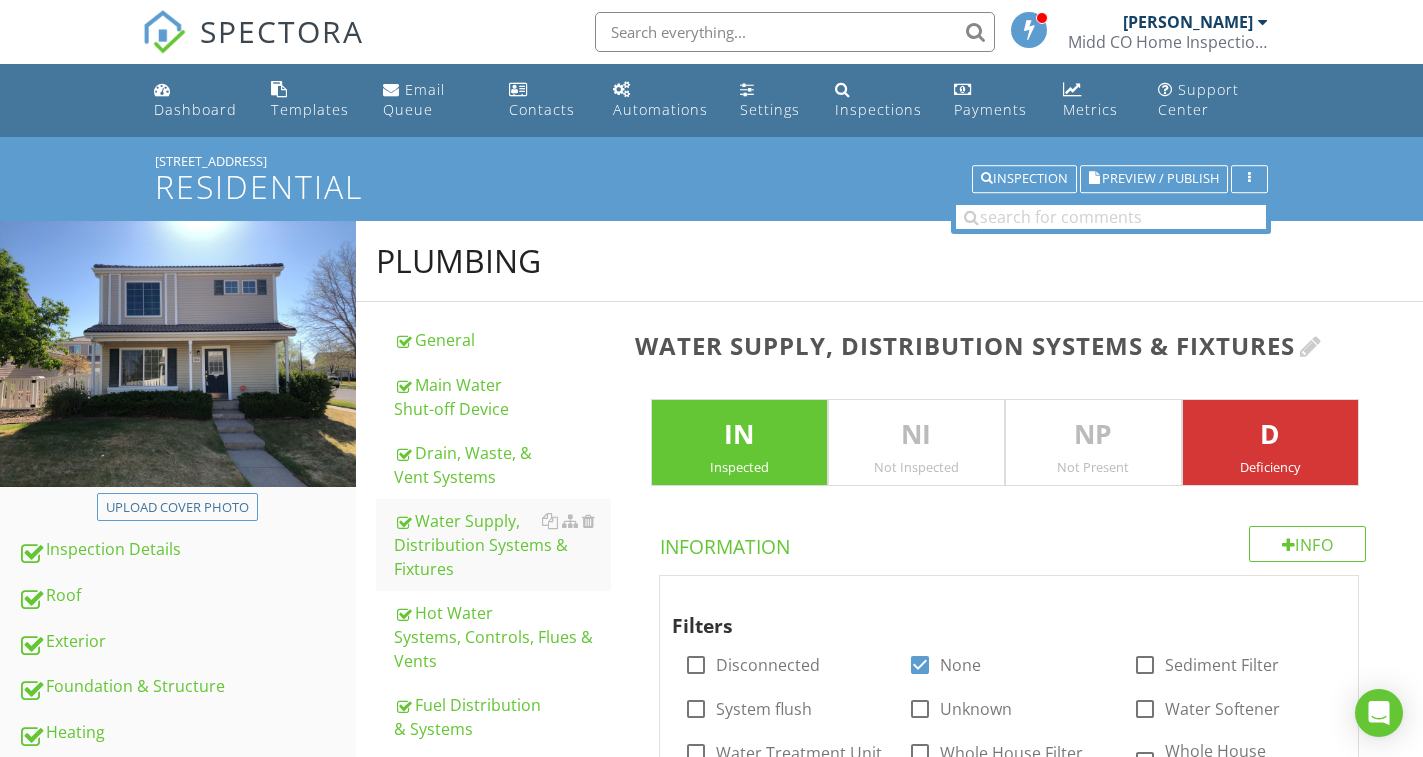 scroll, scrollTop: 100, scrollLeft: 0, axis: vertical 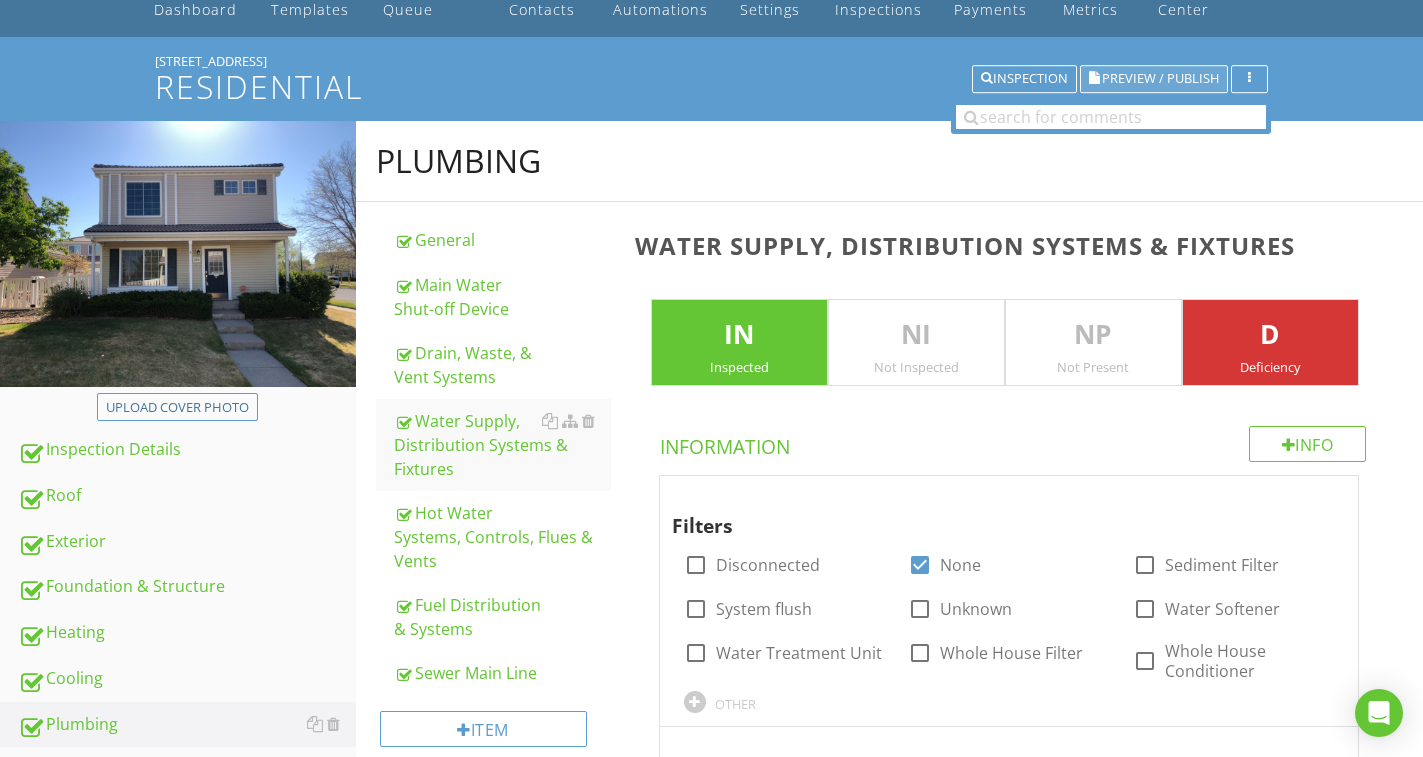 type on "[GEOGRAPHIC_DATA]" 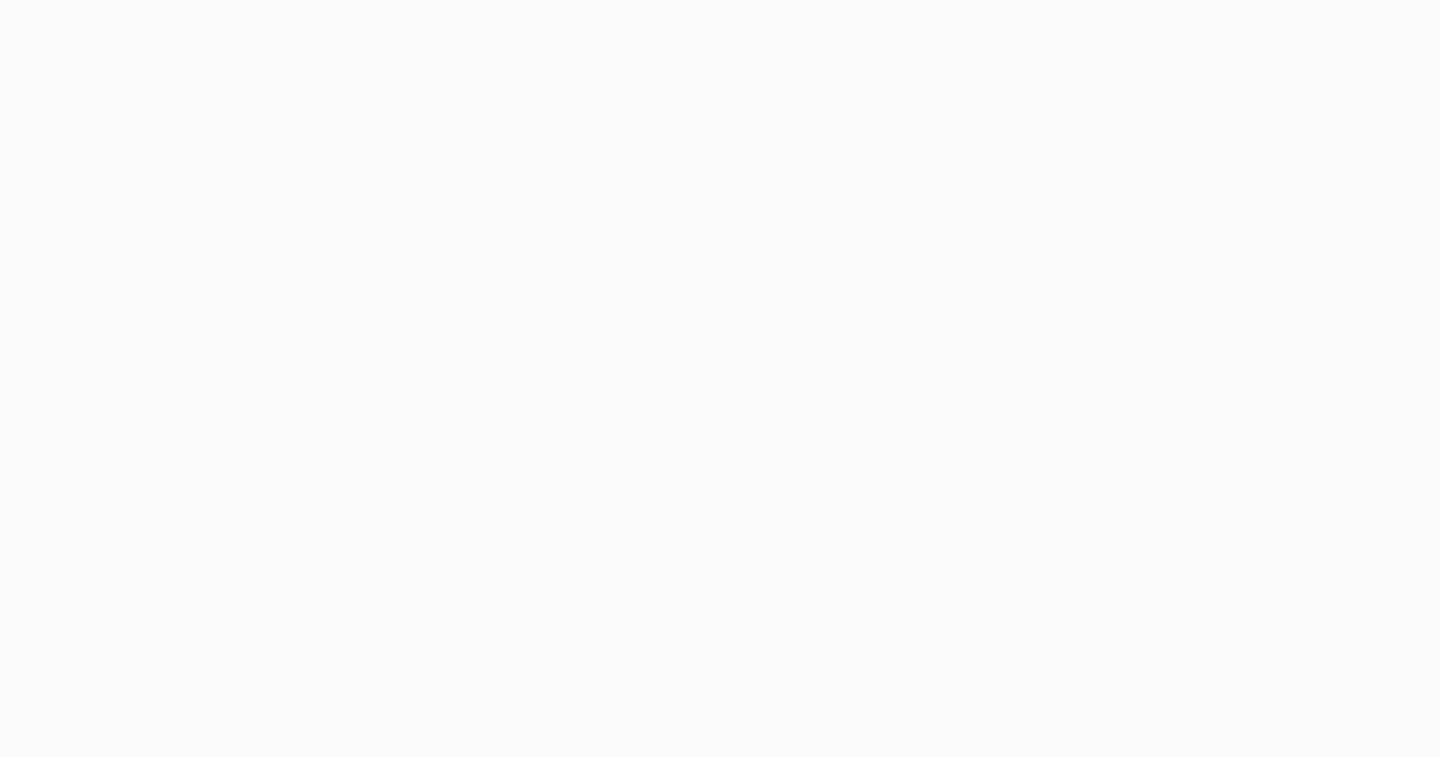 scroll, scrollTop: 0, scrollLeft: 0, axis: both 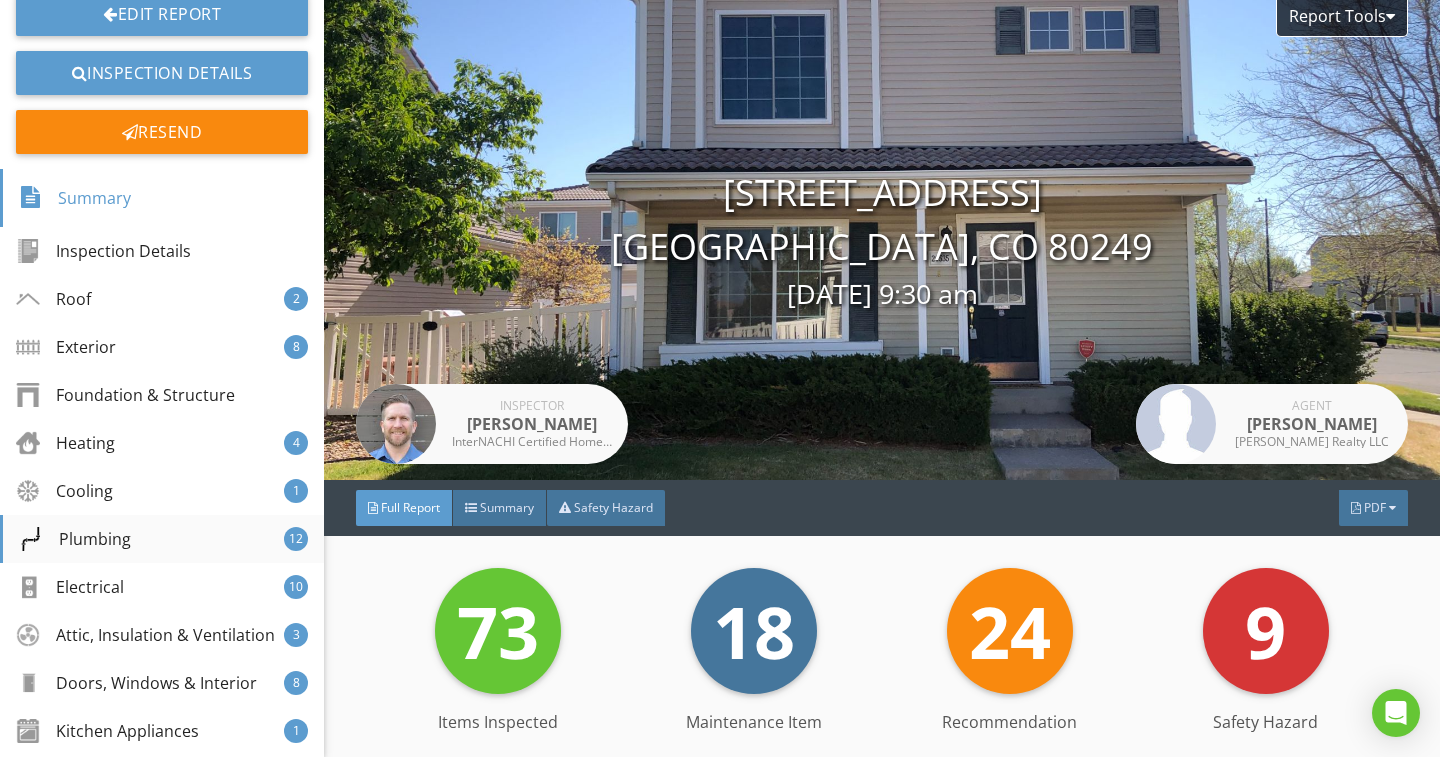 click on "Plumbing" at bounding box center (75, 539) 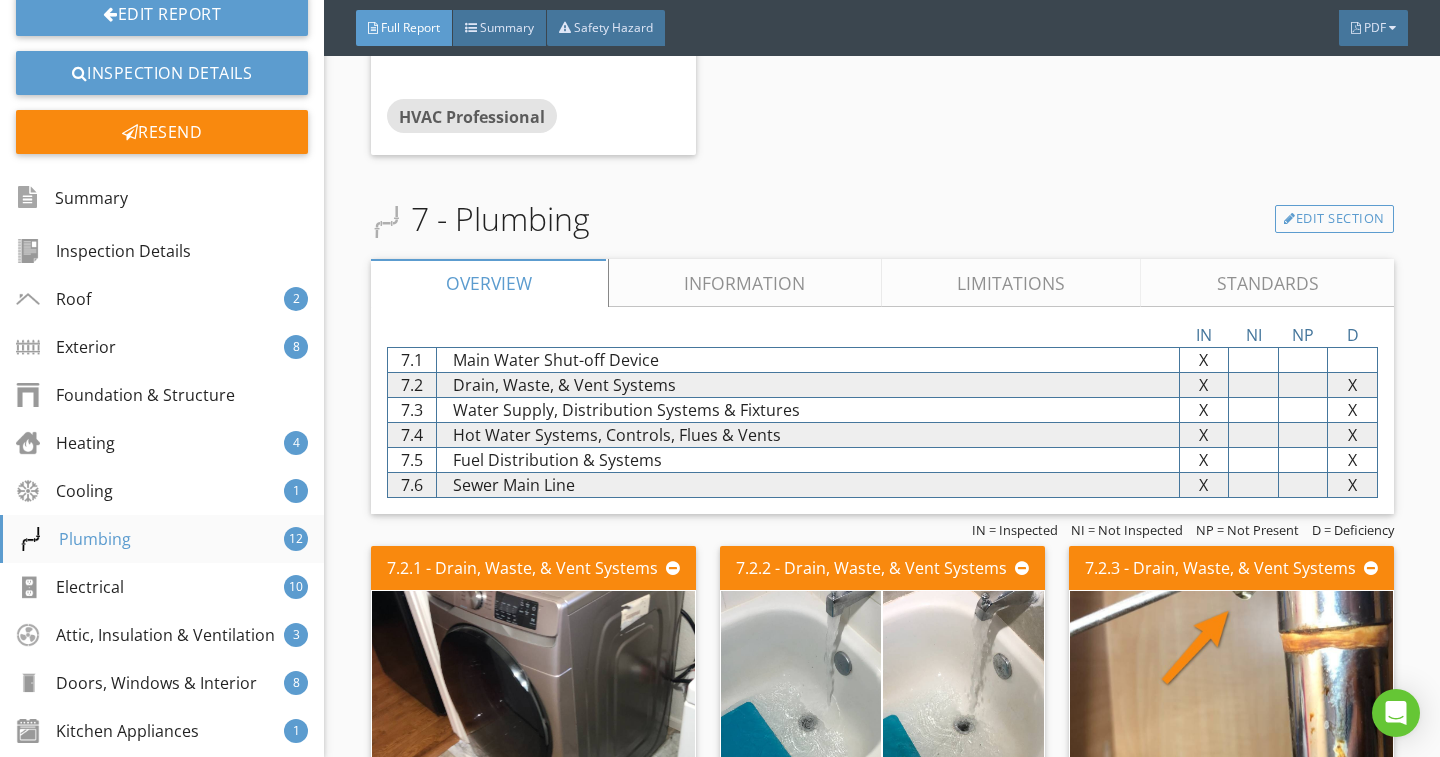 scroll, scrollTop: 6273, scrollLeft: 0, axis: vertical 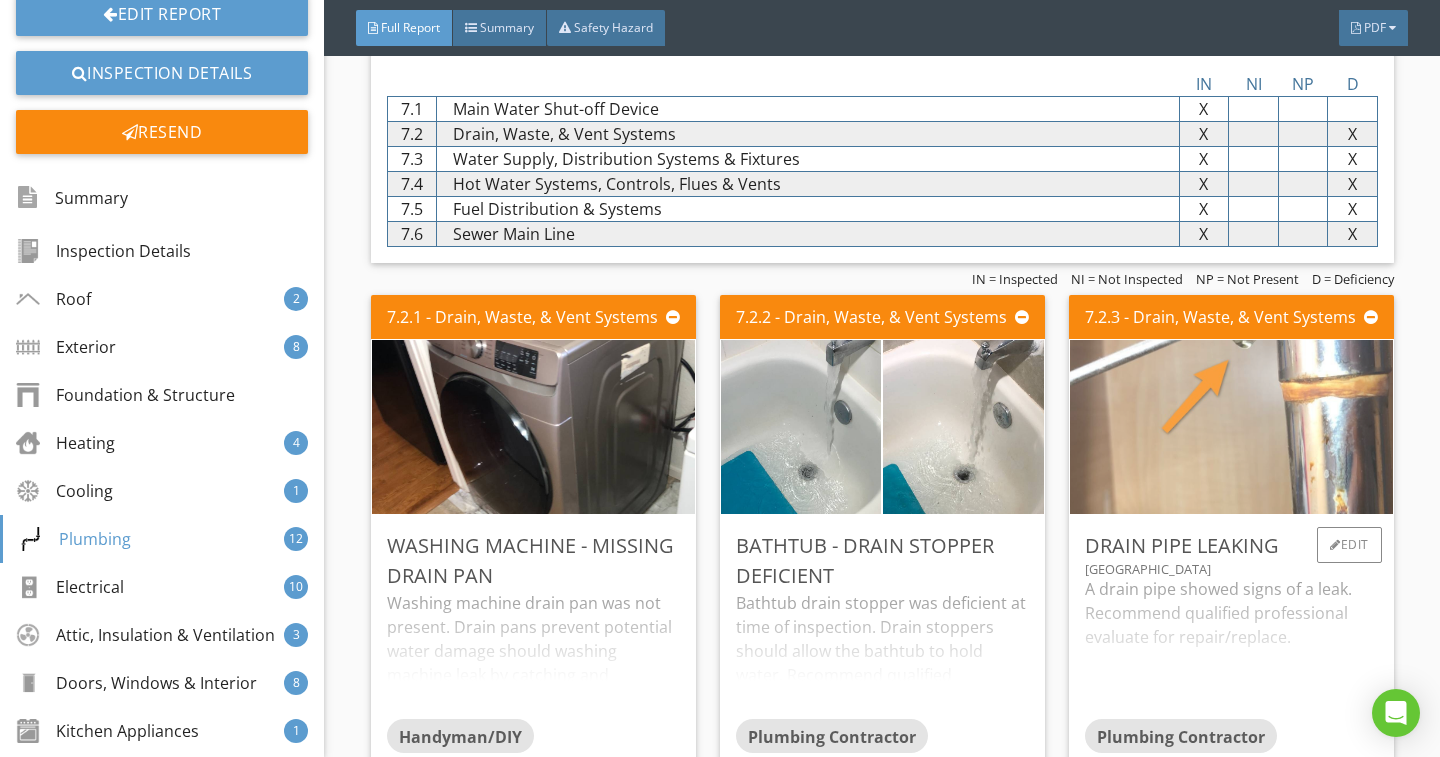 click at bounding box center [1231, 427] 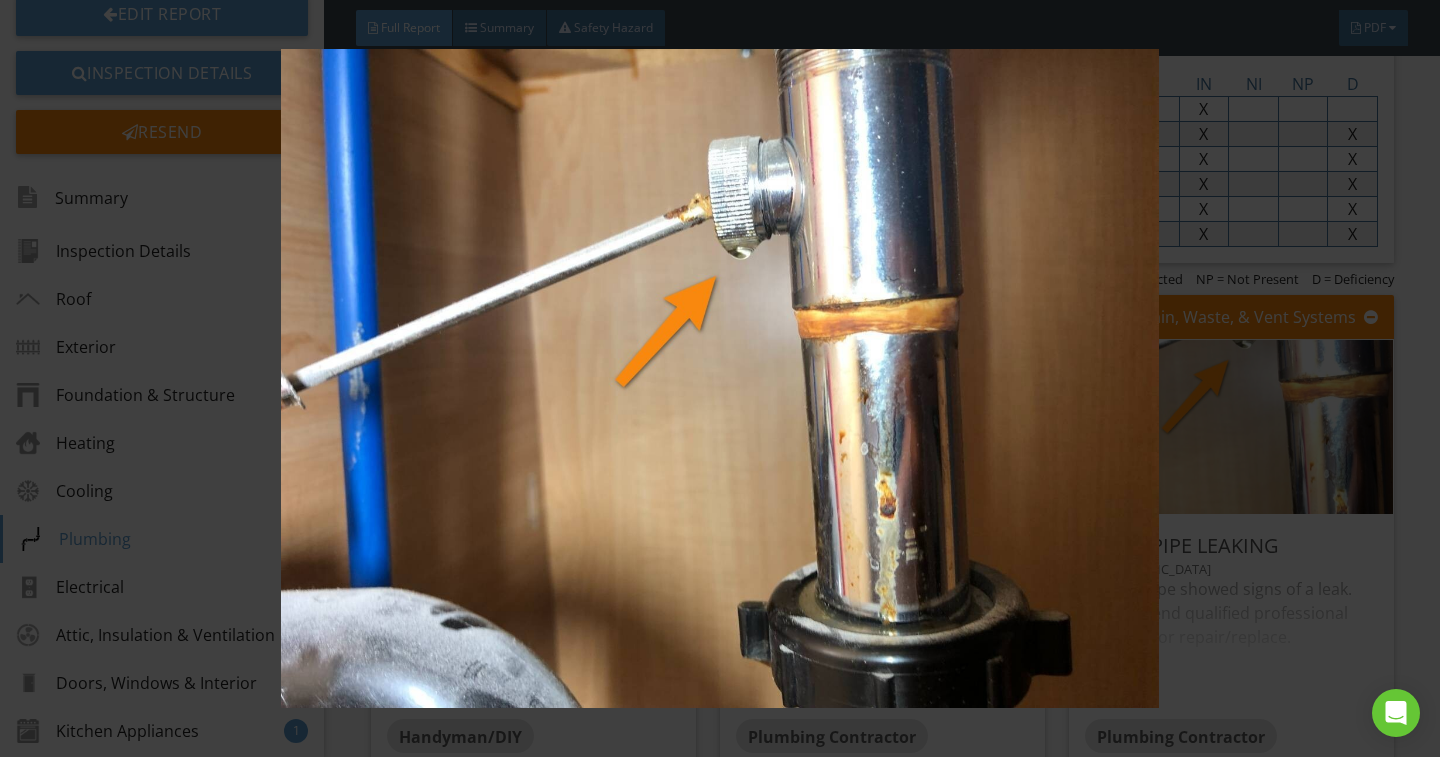click at bounding box center [719, 378] 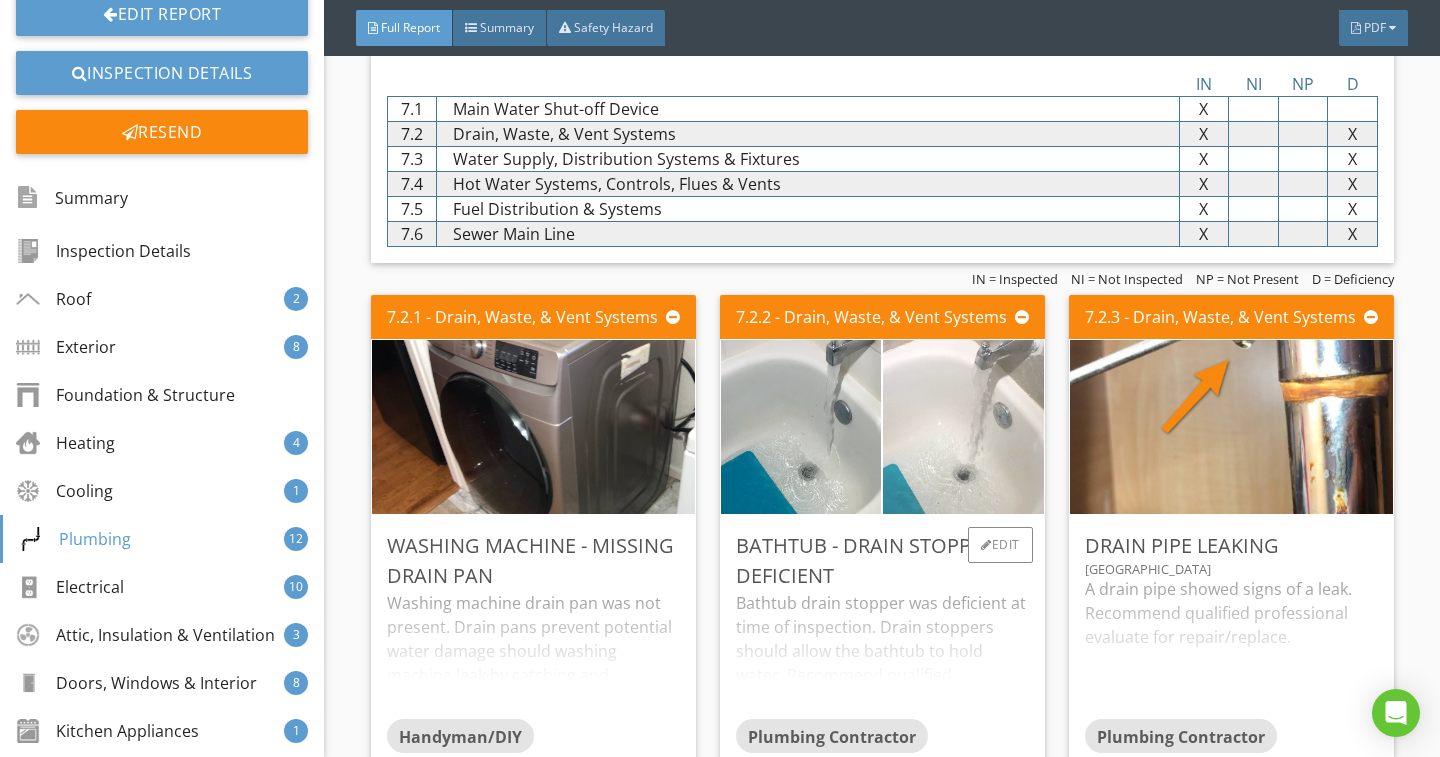 click at bounding box center (963, 427) 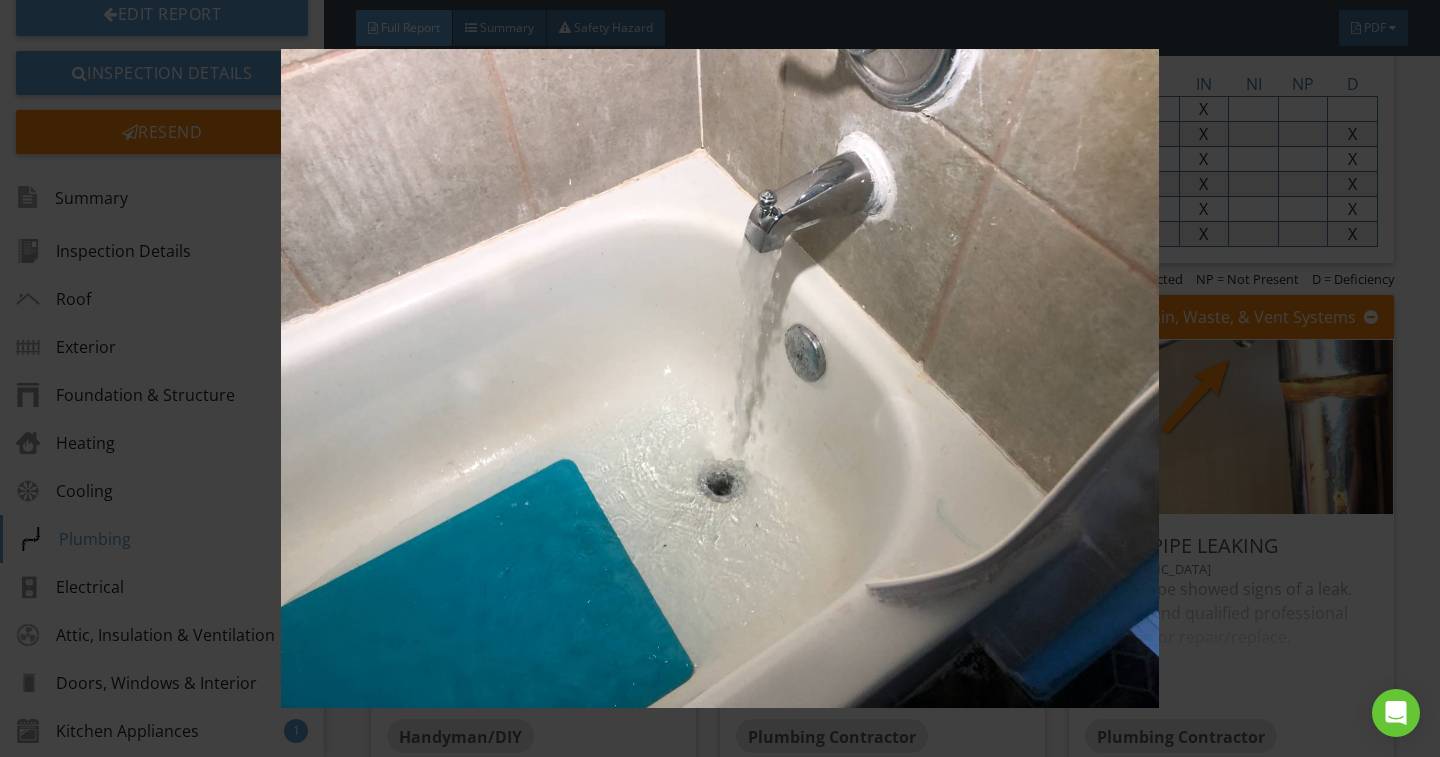 click at bounding box center (719, 378) 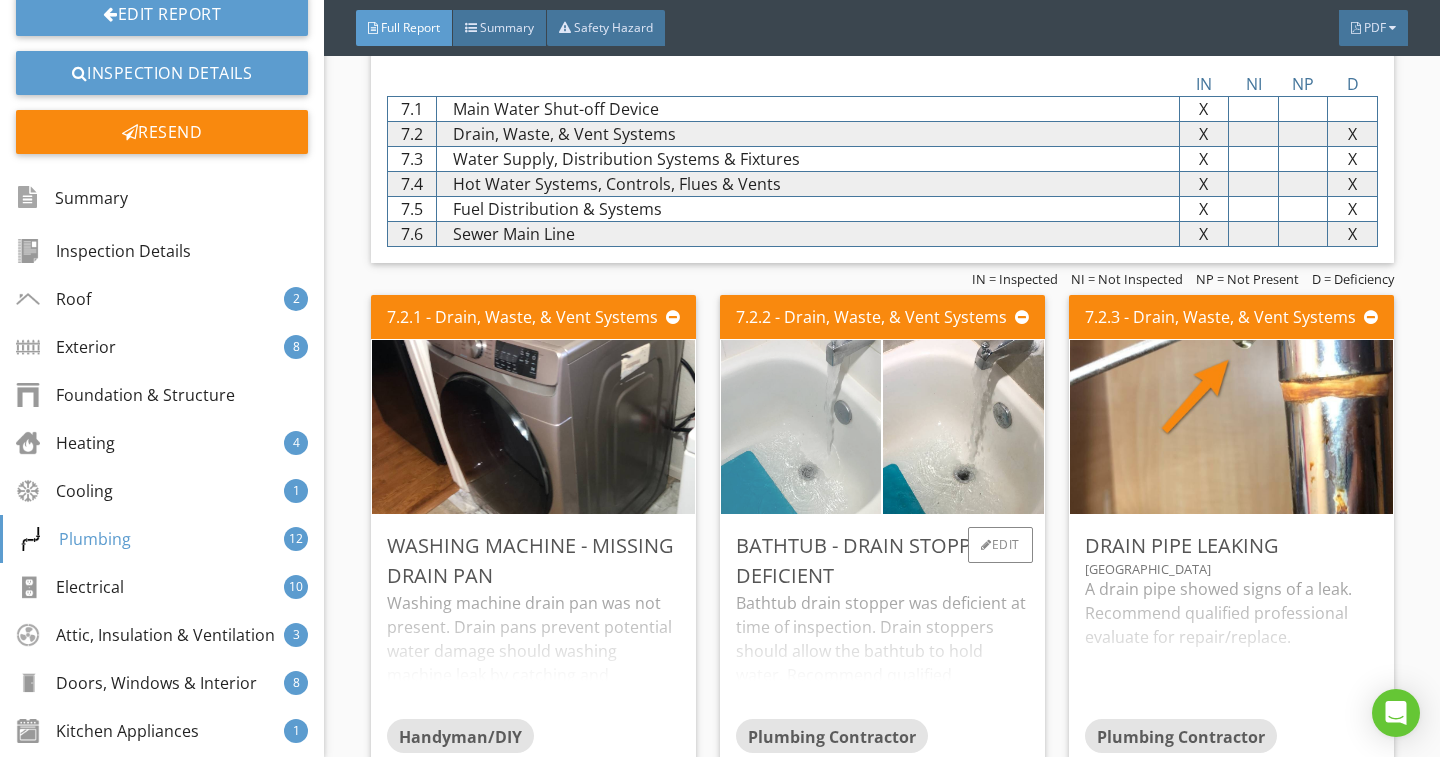 click at bounding box center (800, 427) 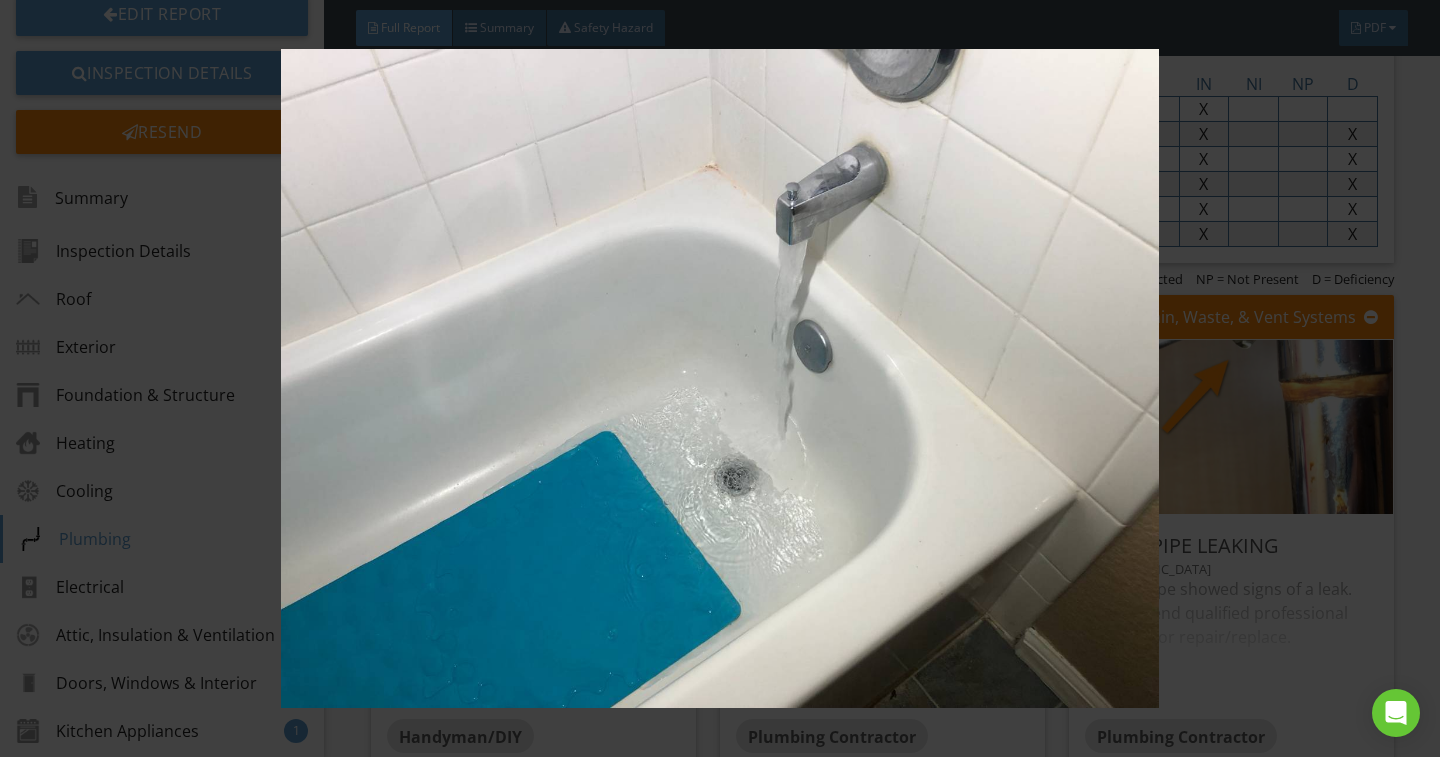 click at bounding box center (719, 378) 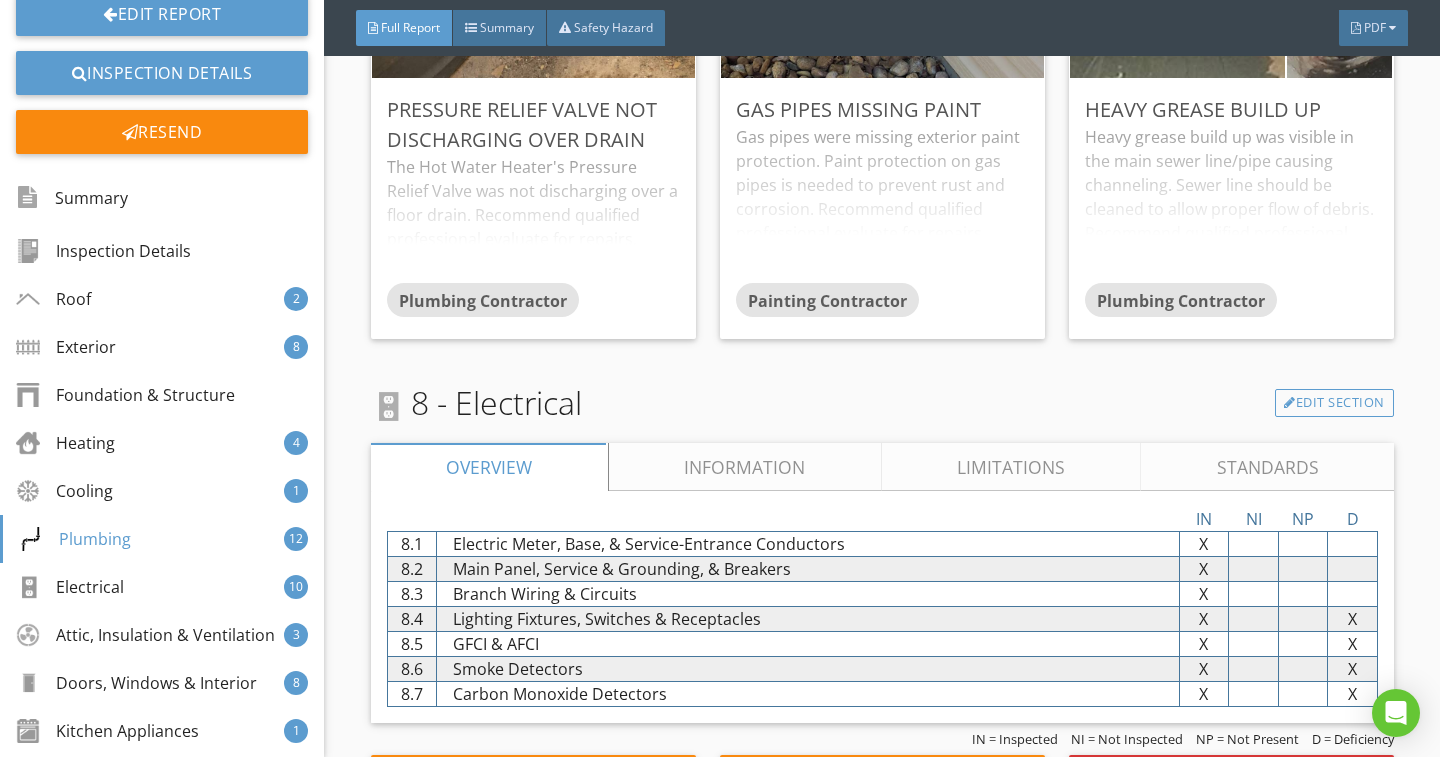 scroll, scrollTop: 8273, scrollLeft: 0, axis: vertical 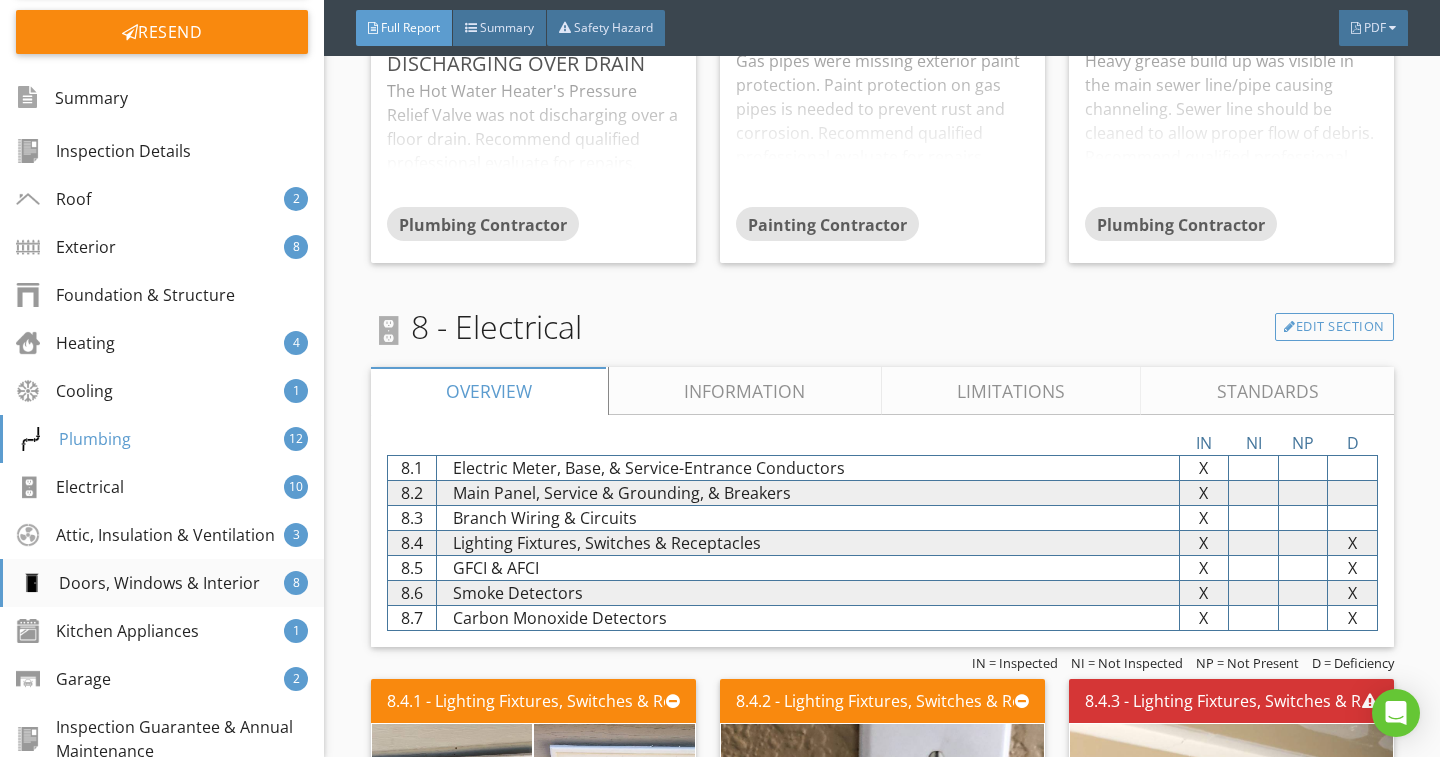 click on "Doors, Windows & Interior" at bounding box center [139, 583] 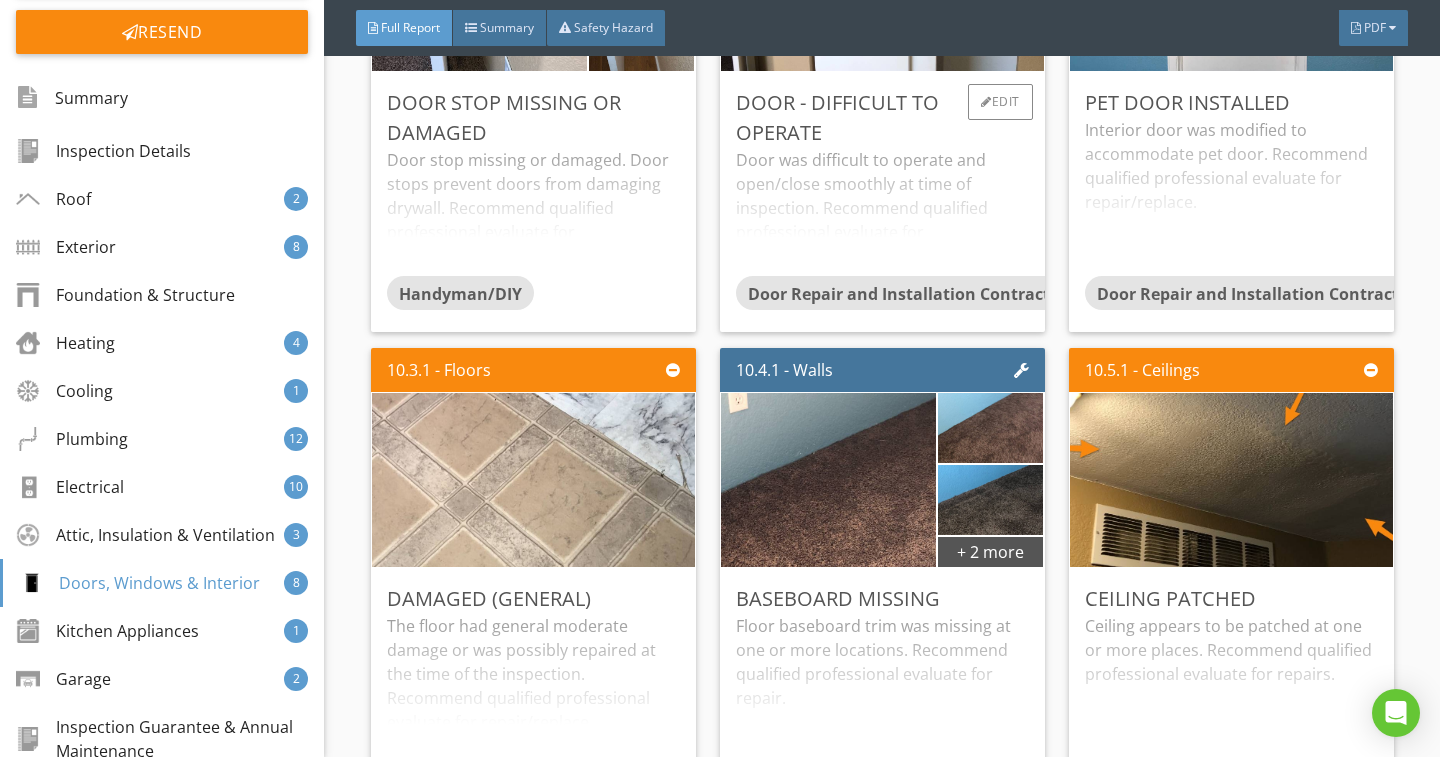 scroll, scrollTop: 12356, scrollLeft: 0, axis: vertical 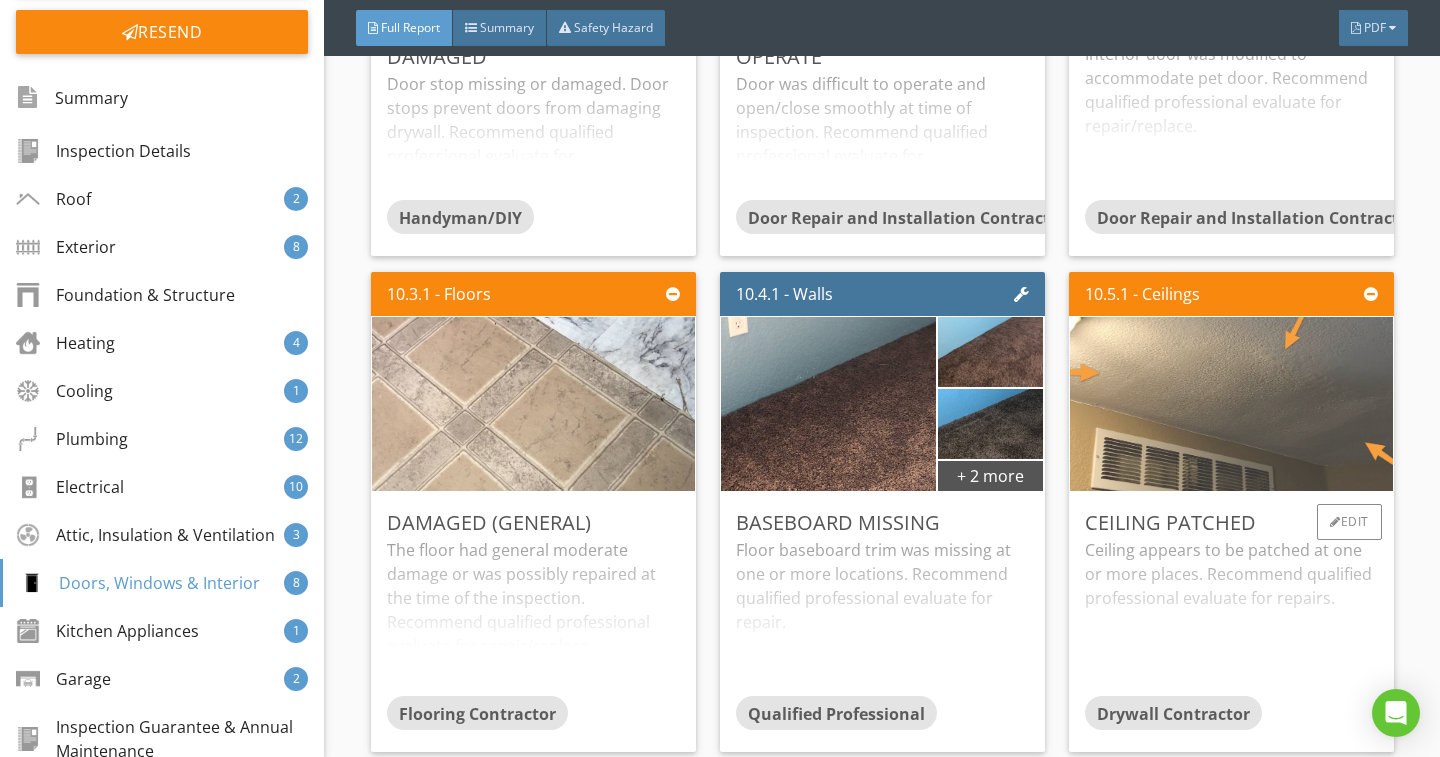 click at bounding box center [1231, 404] 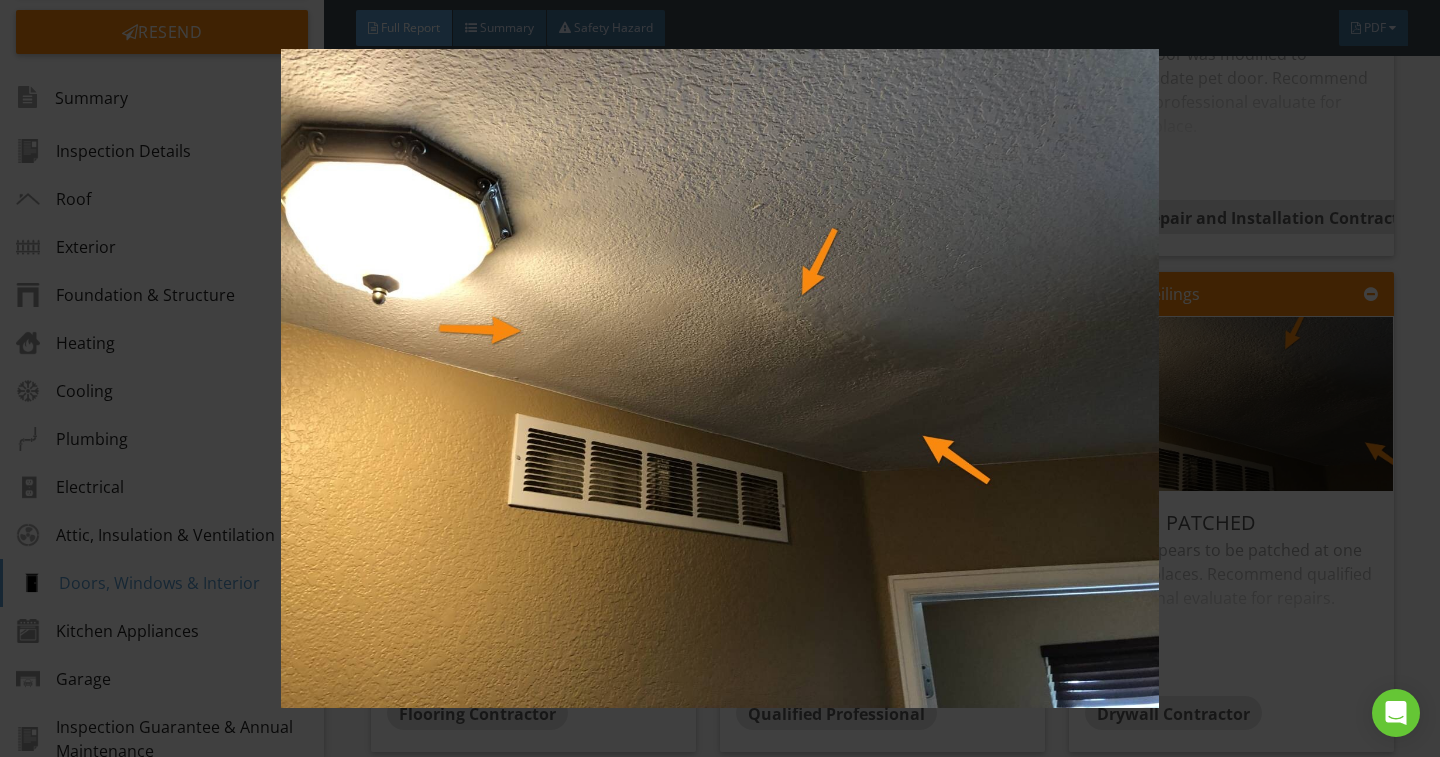 click at bounding box center [719, 378] 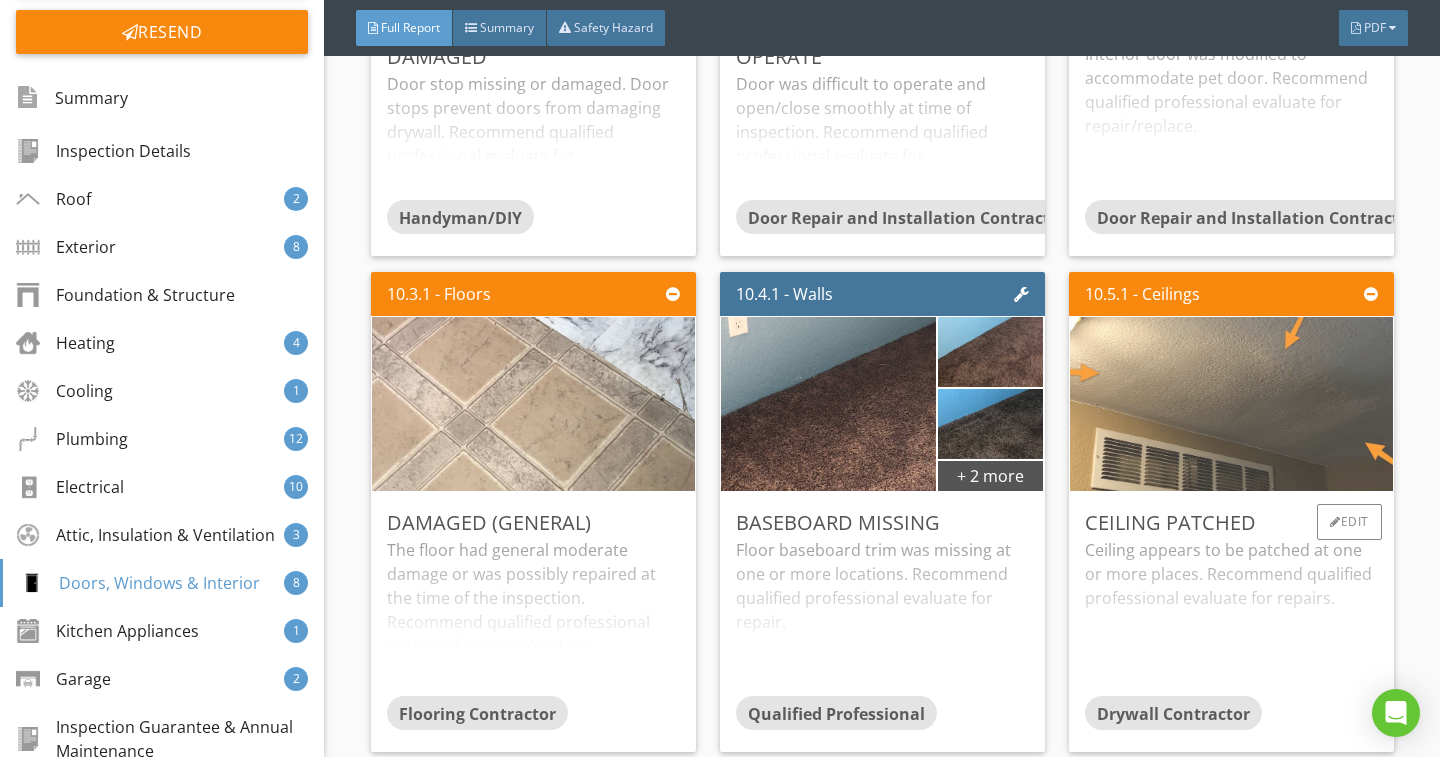 click at bounding box center [1231, 404] 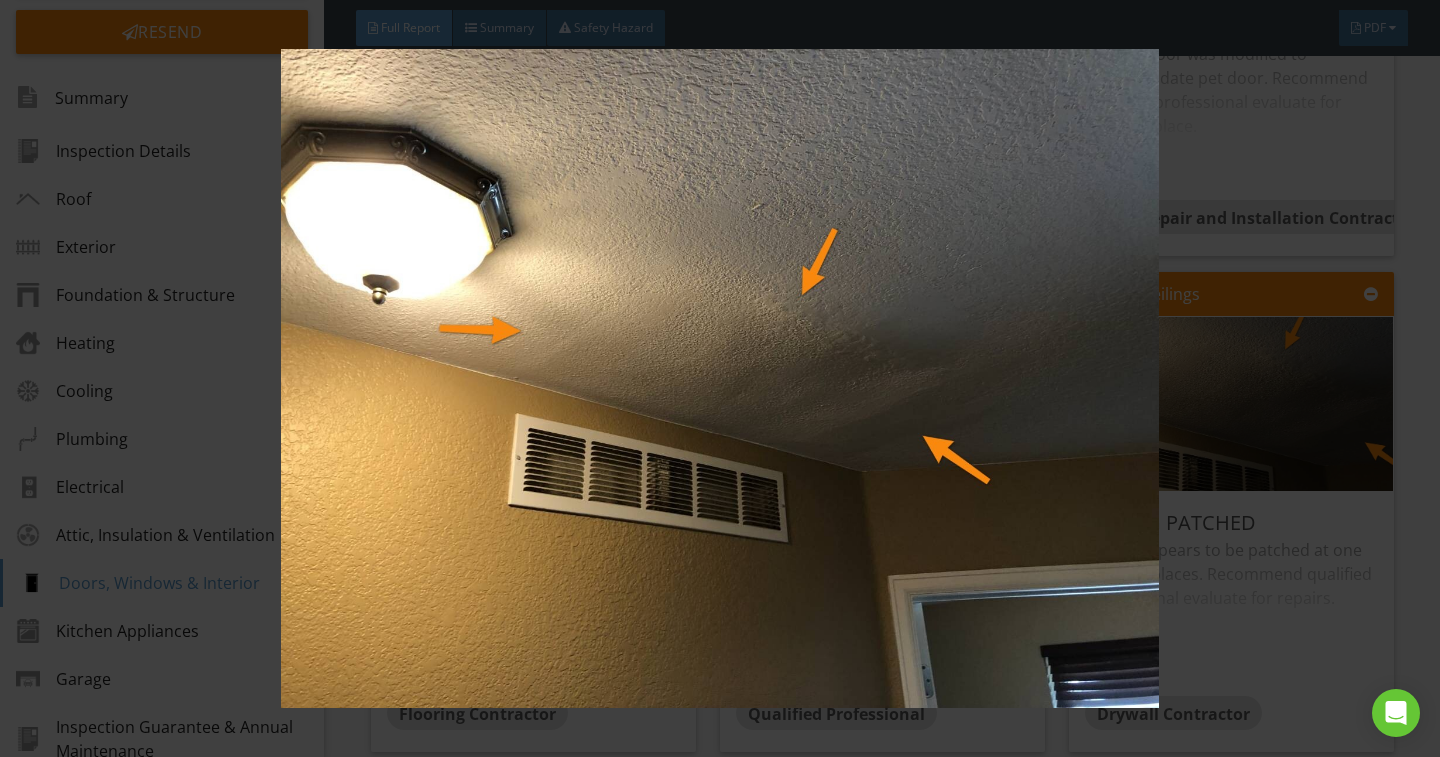 click at bounding box center [719, 378] 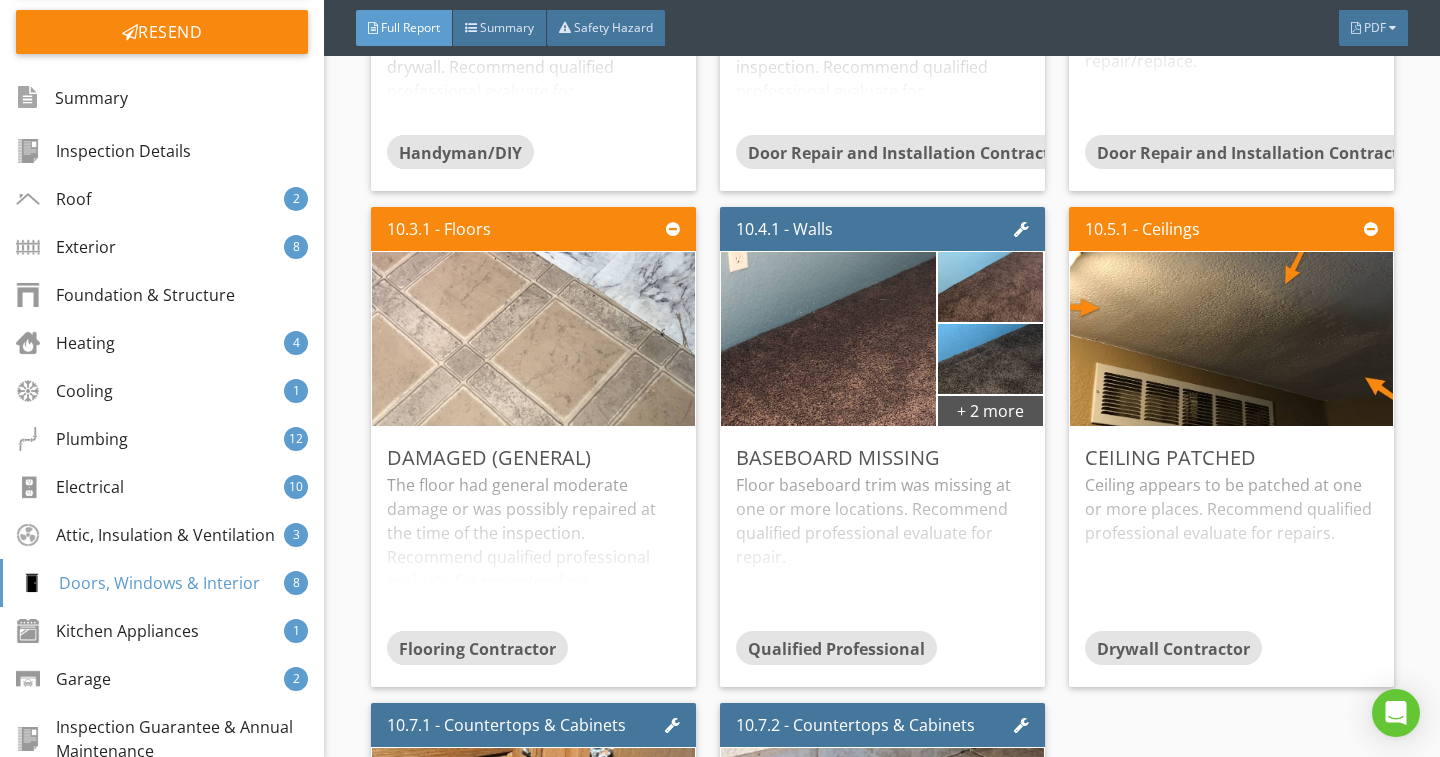 scroll, scrollTop: 12356, scrollLeft: 0, axis: vertical 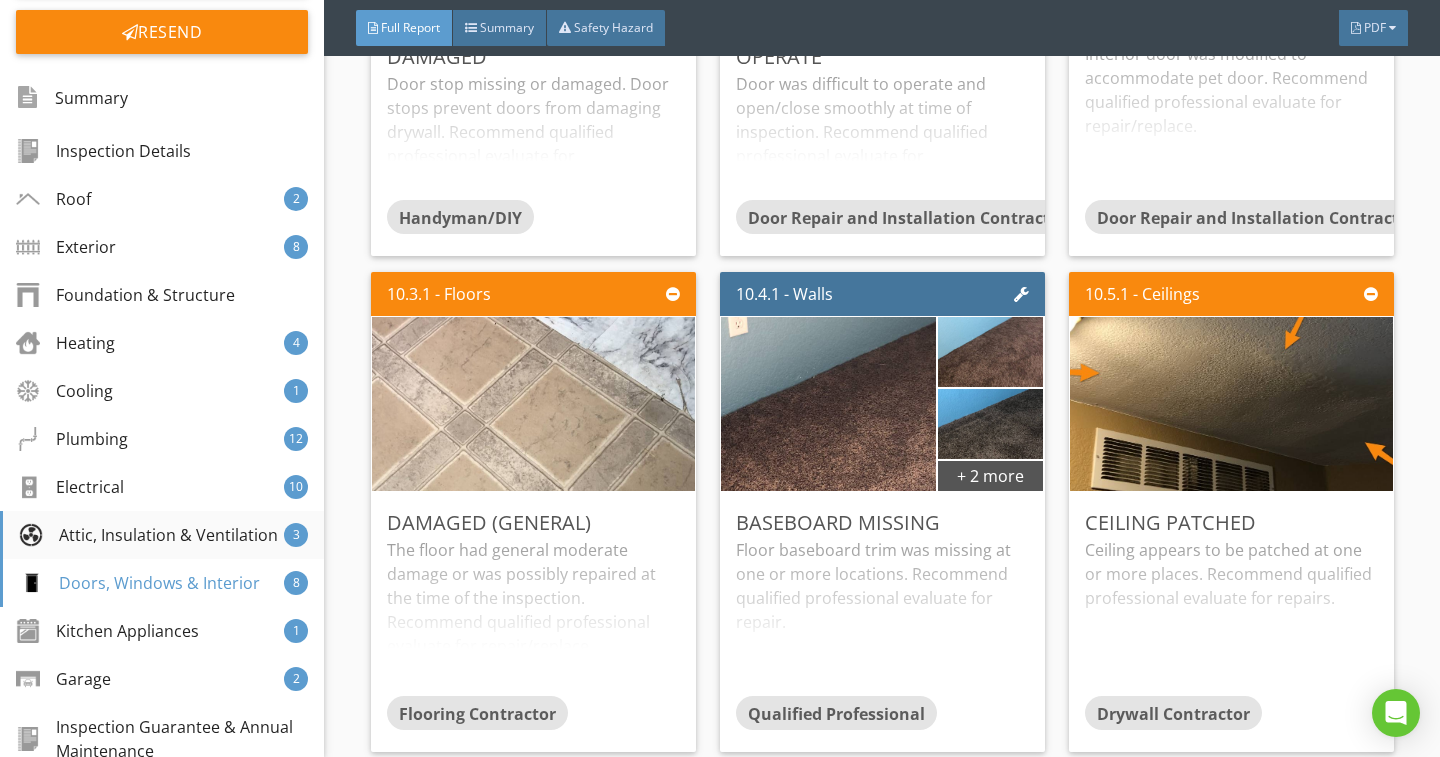 drag, startPoint x: 128, startPoint y: 538, endPoint x: 139, endPoint y: 530, distance: 13.601471 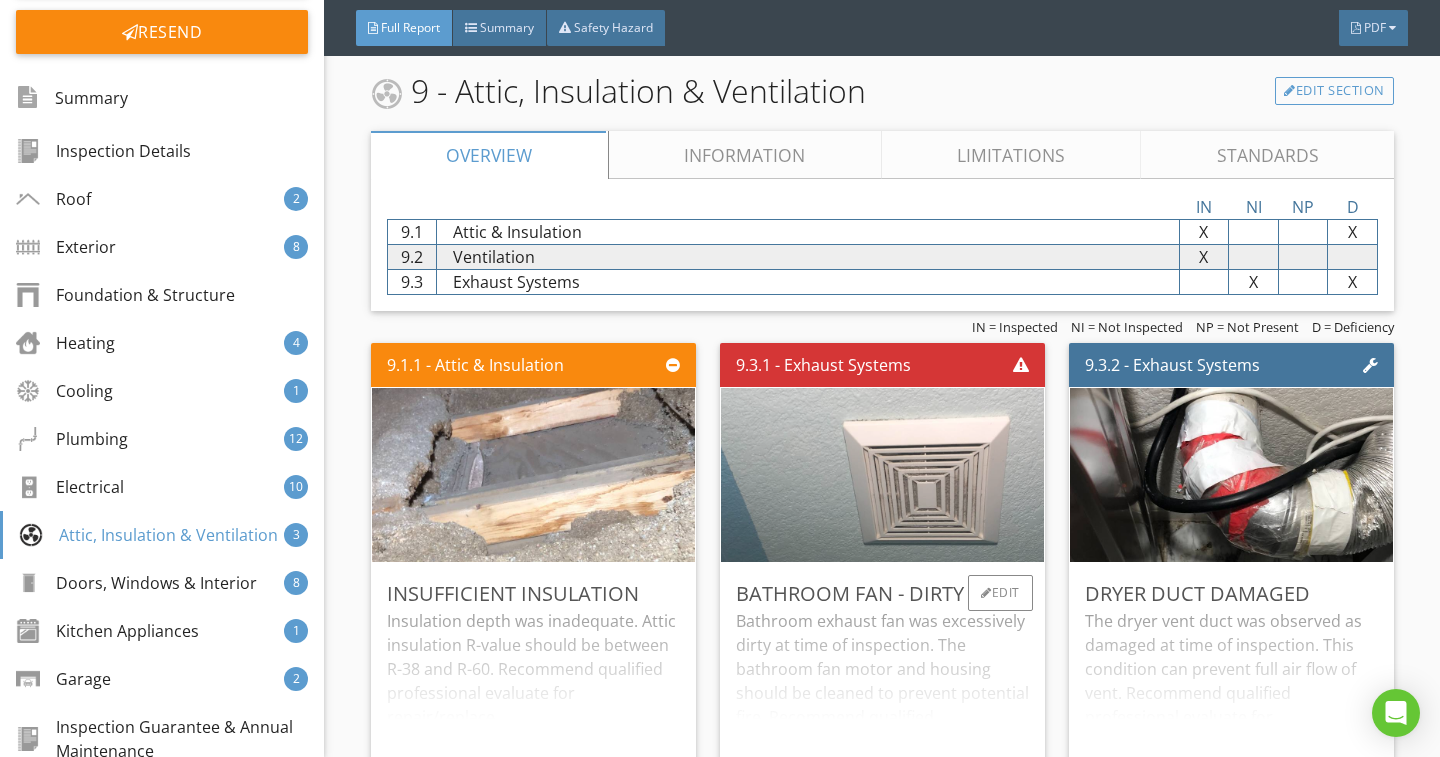 scroll, scrollTop: 10860, scrollLeft: 0, axis: vertical 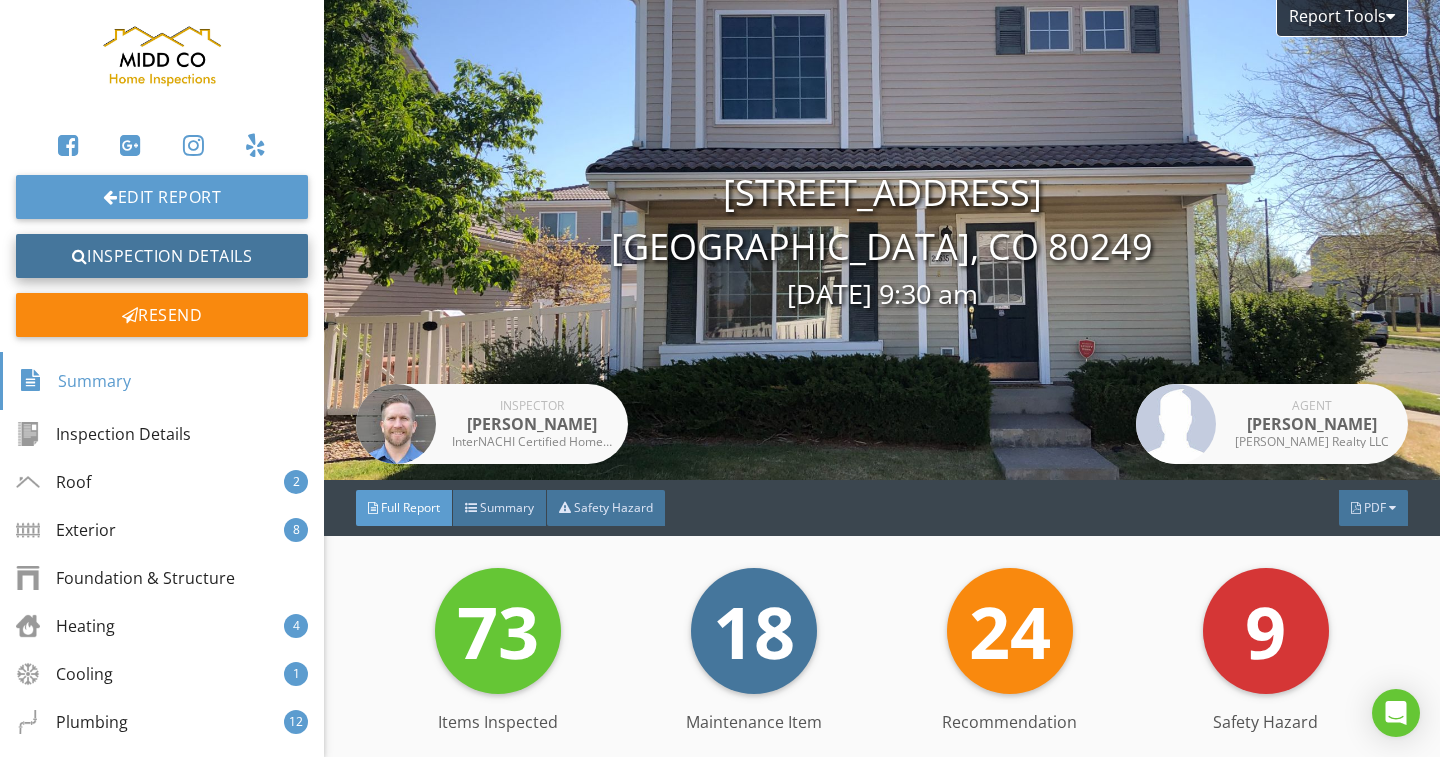 click on "Inspection Details" at bounding box center (162, 256) 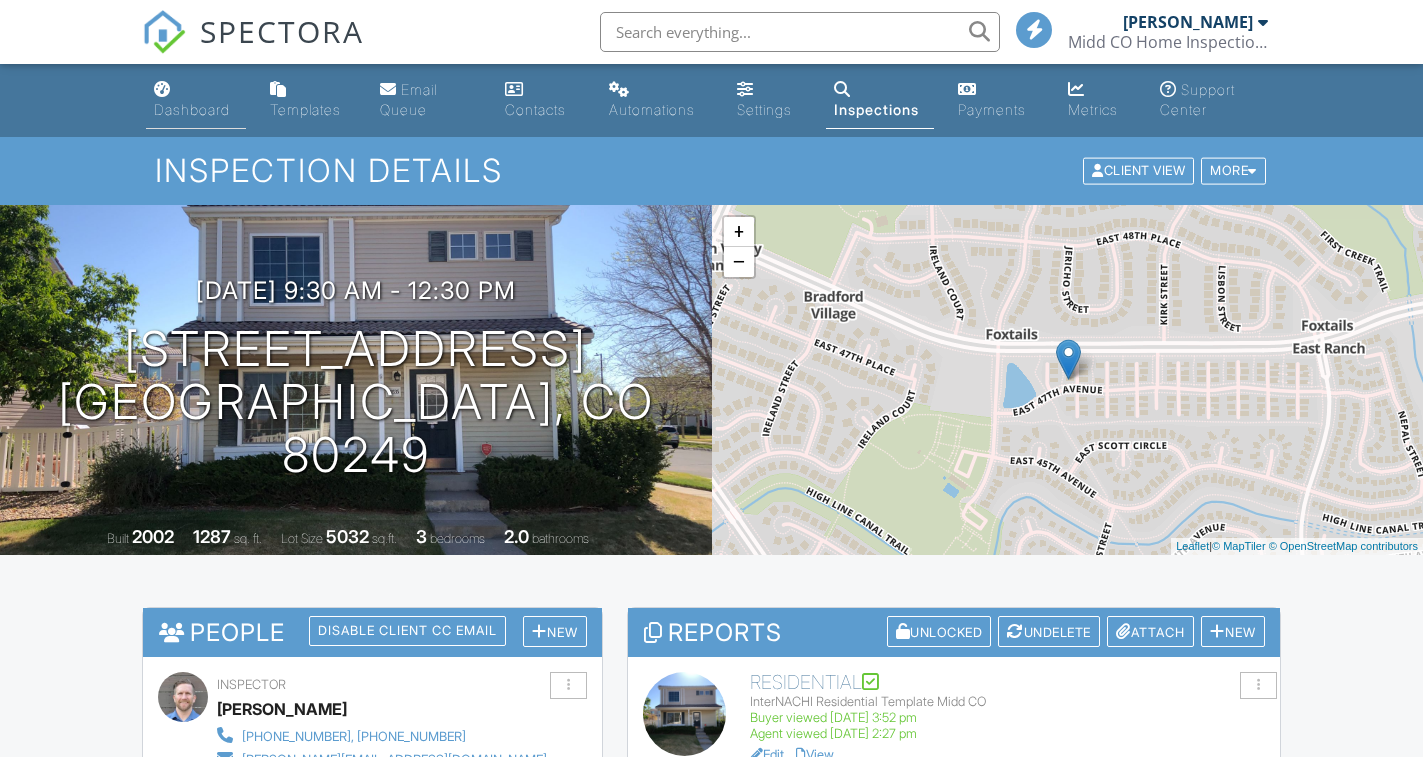 click on "Dashboard" at bounding box center [192, 109] 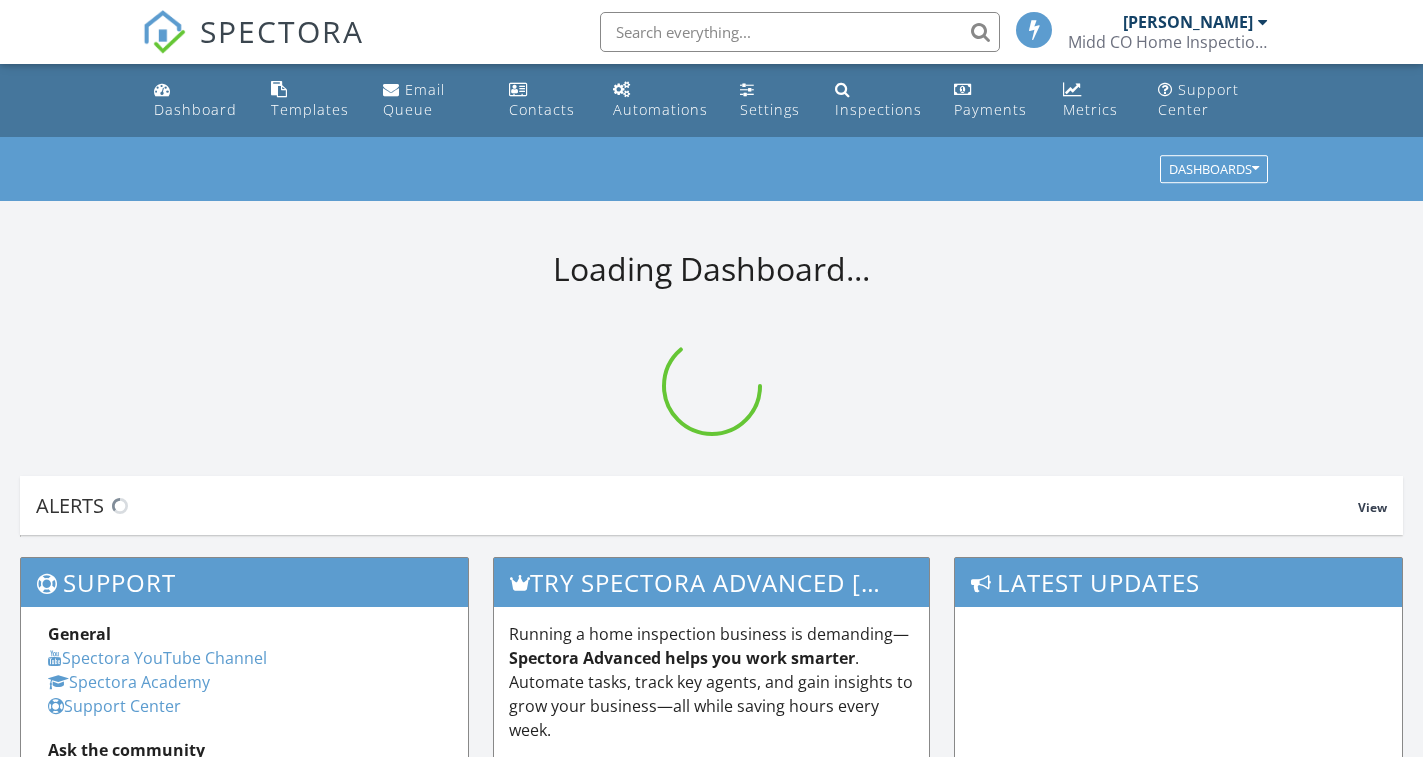 scroll, scrollTop: 0, scrollLeft: 0, axis: both 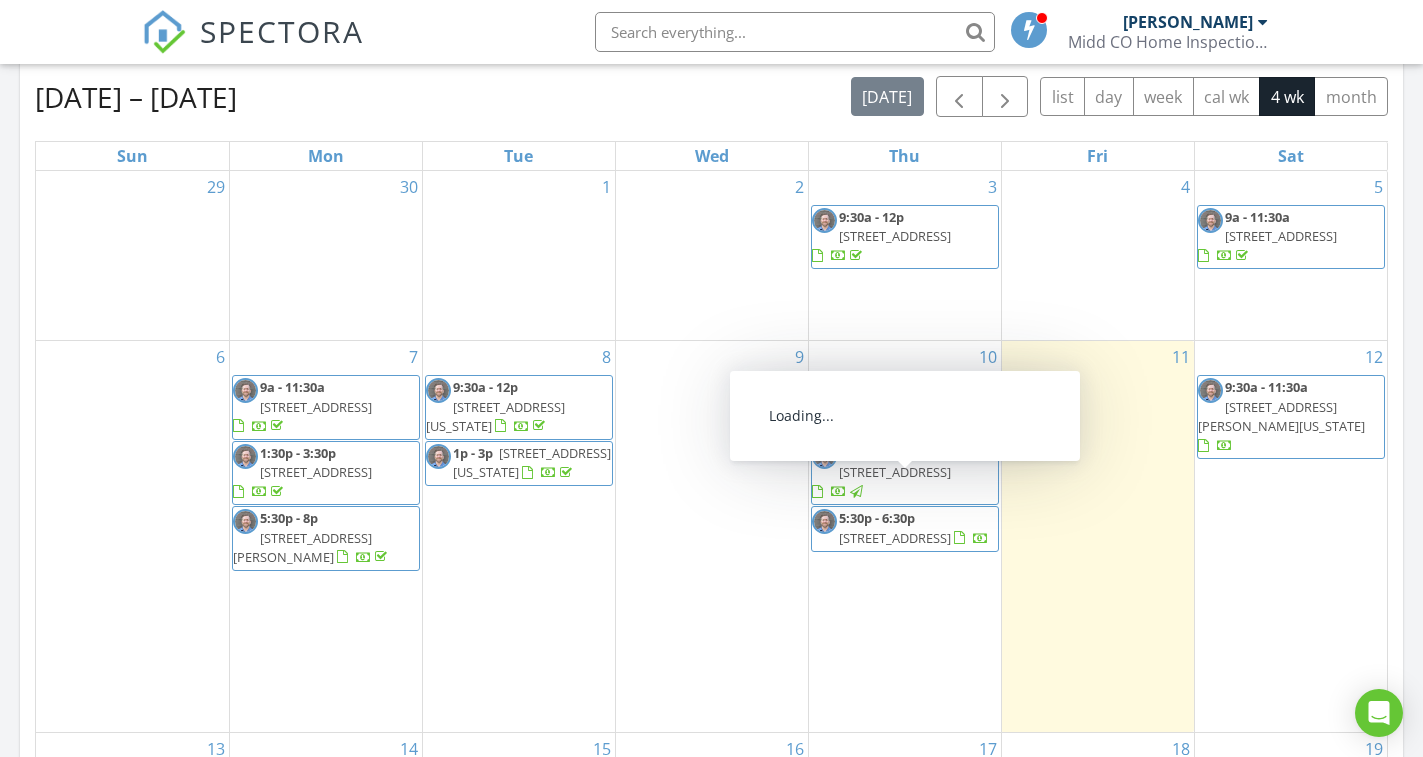 click on "[STREET_ADDRESS]" at bounding box center [895, 538] 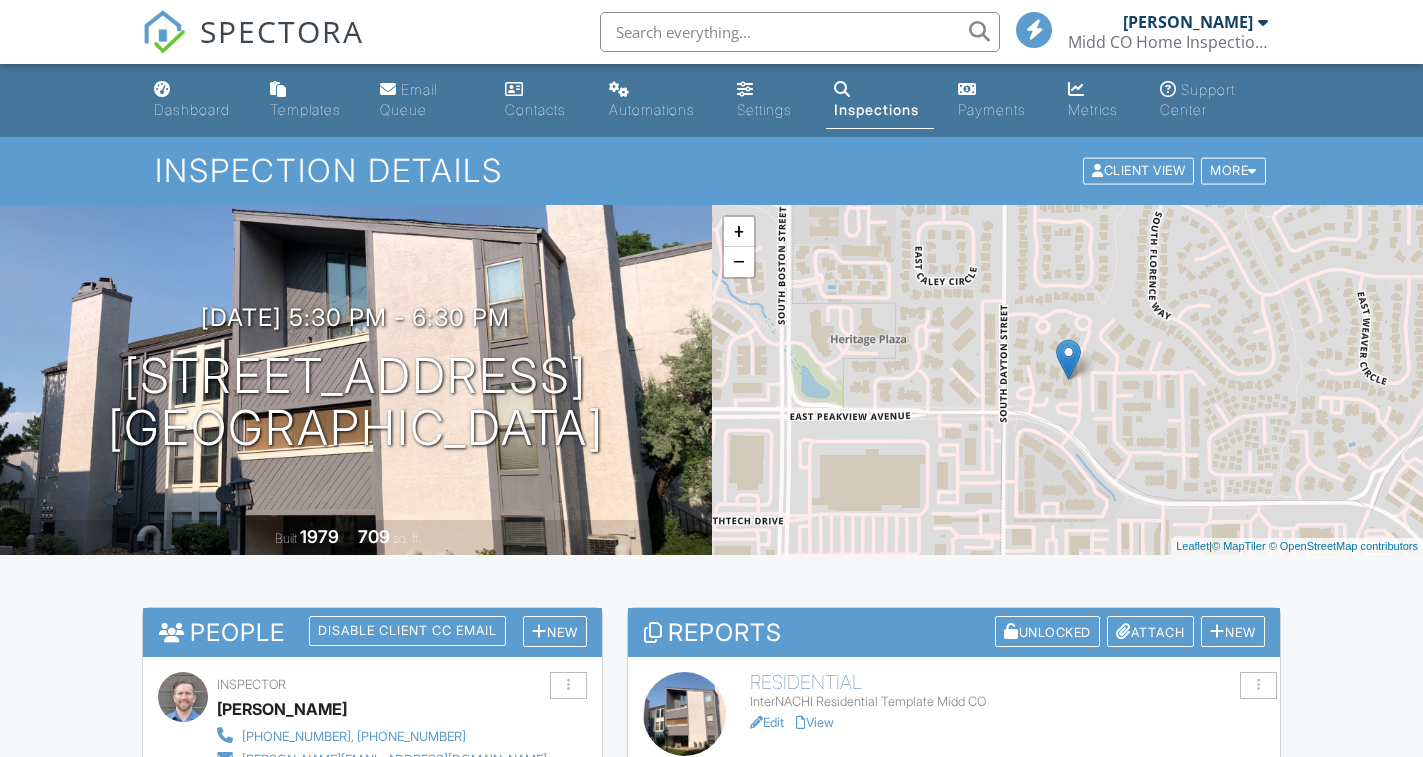 scroll, scrollTop: 0, scrollLeft: 0, axis: both 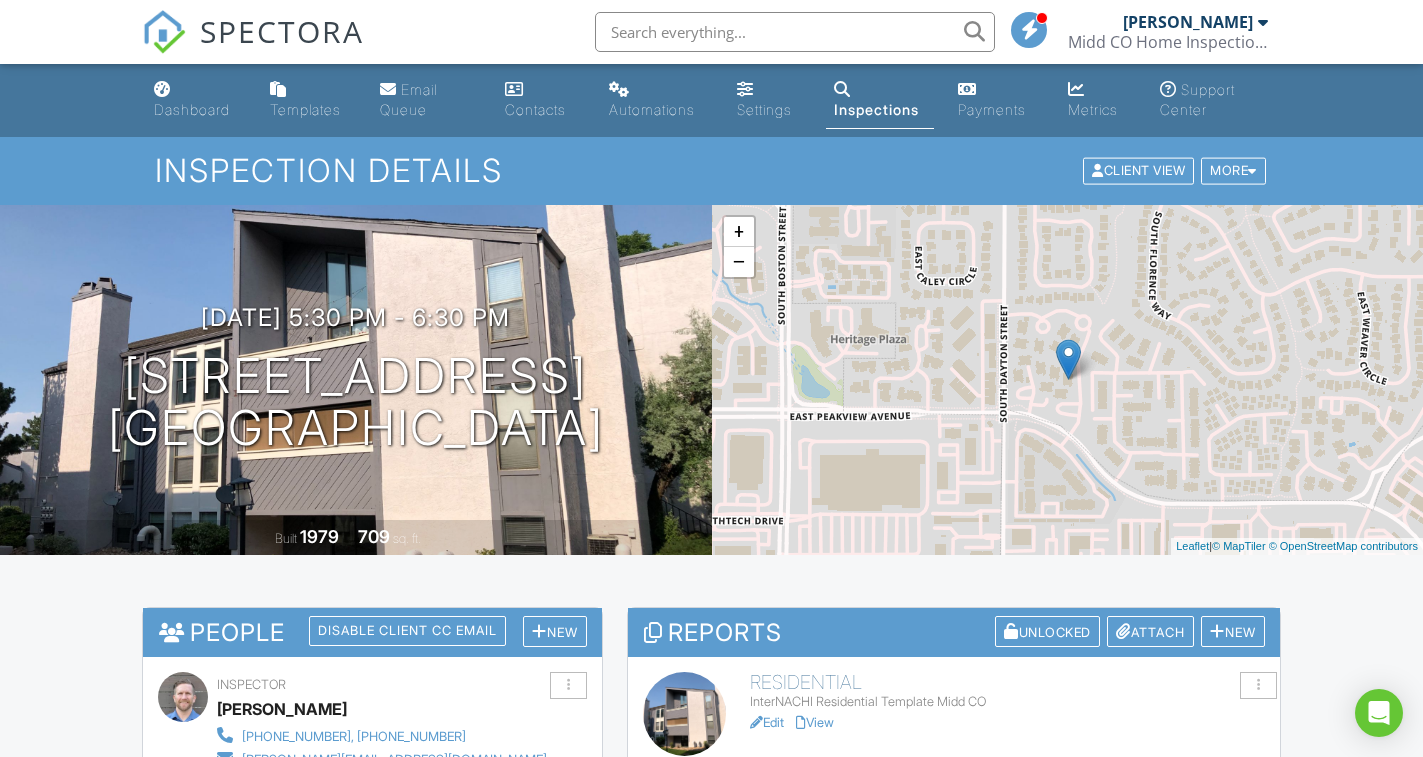 click on "Edit" at bounding box center [767, 722] 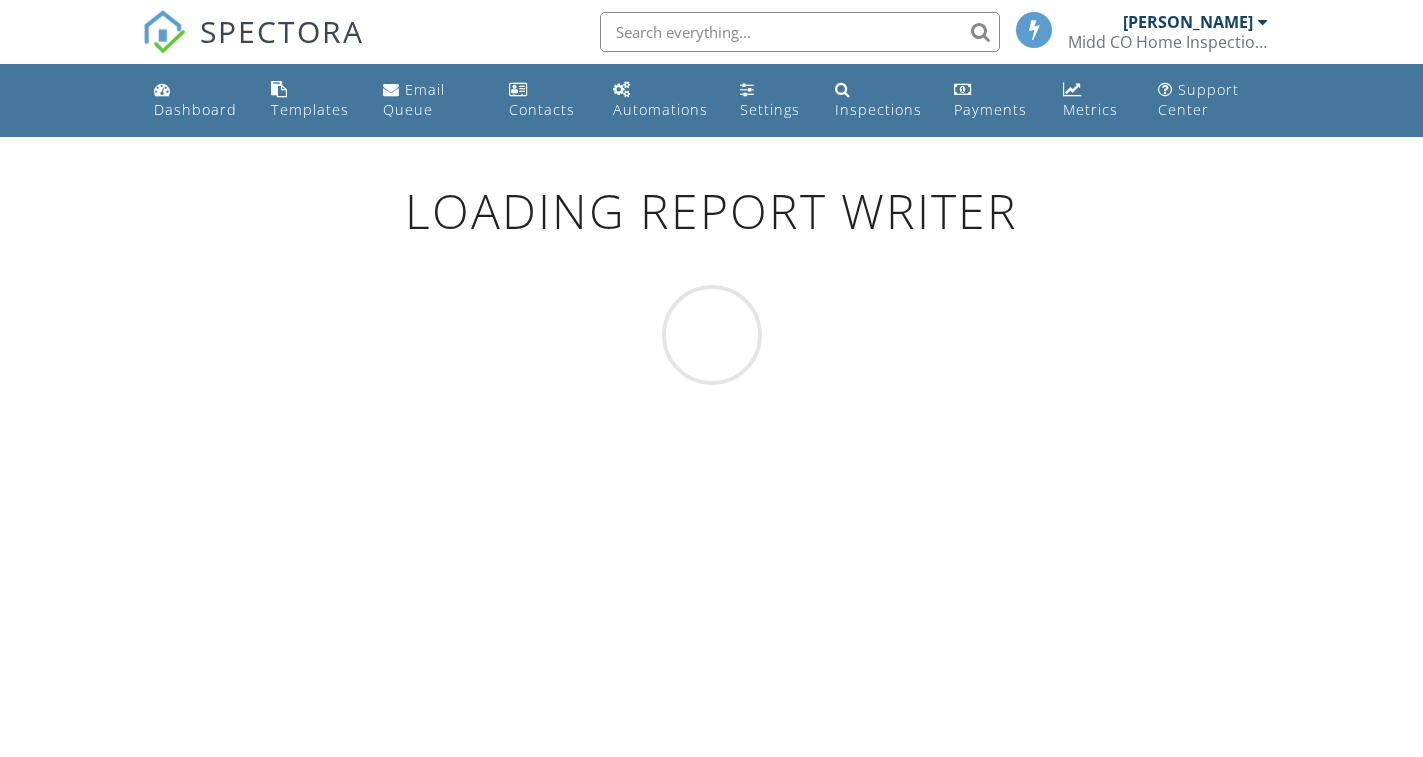 scroll, scrollTop: 0, scrollLeft: 0, axis: both 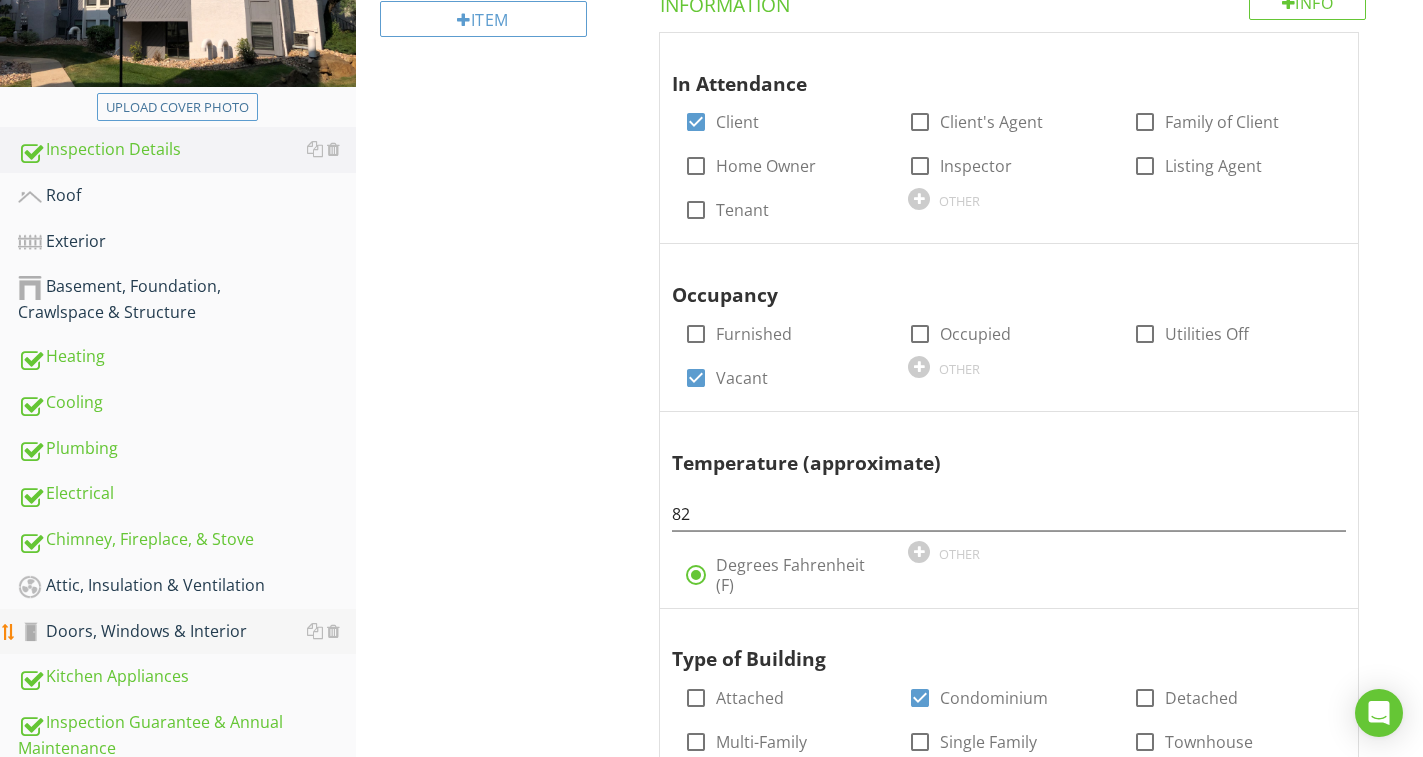 click on "Doors, Windows & Interior" at bounding box center [187, 632] 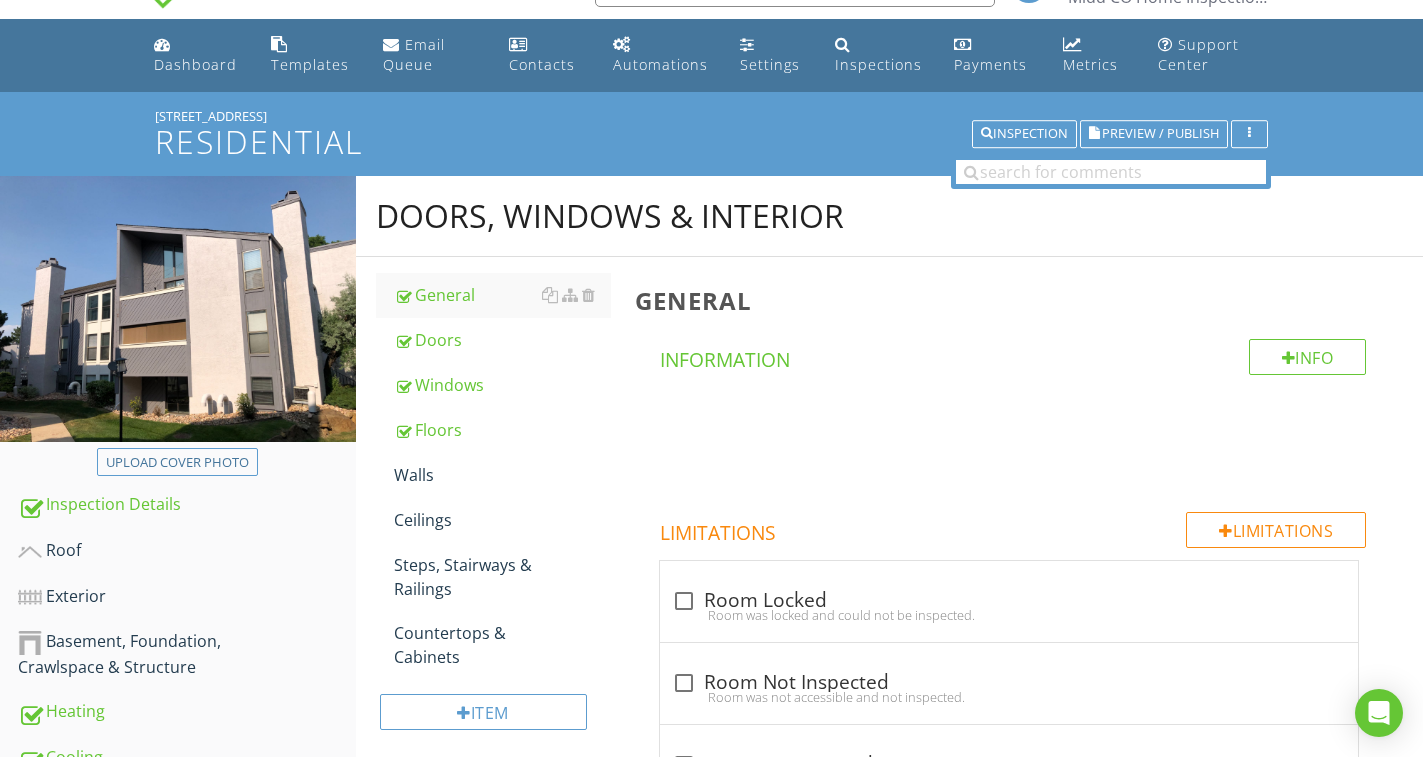 scroll, scrollTop: 0, scrollLeft: 0, axis: both 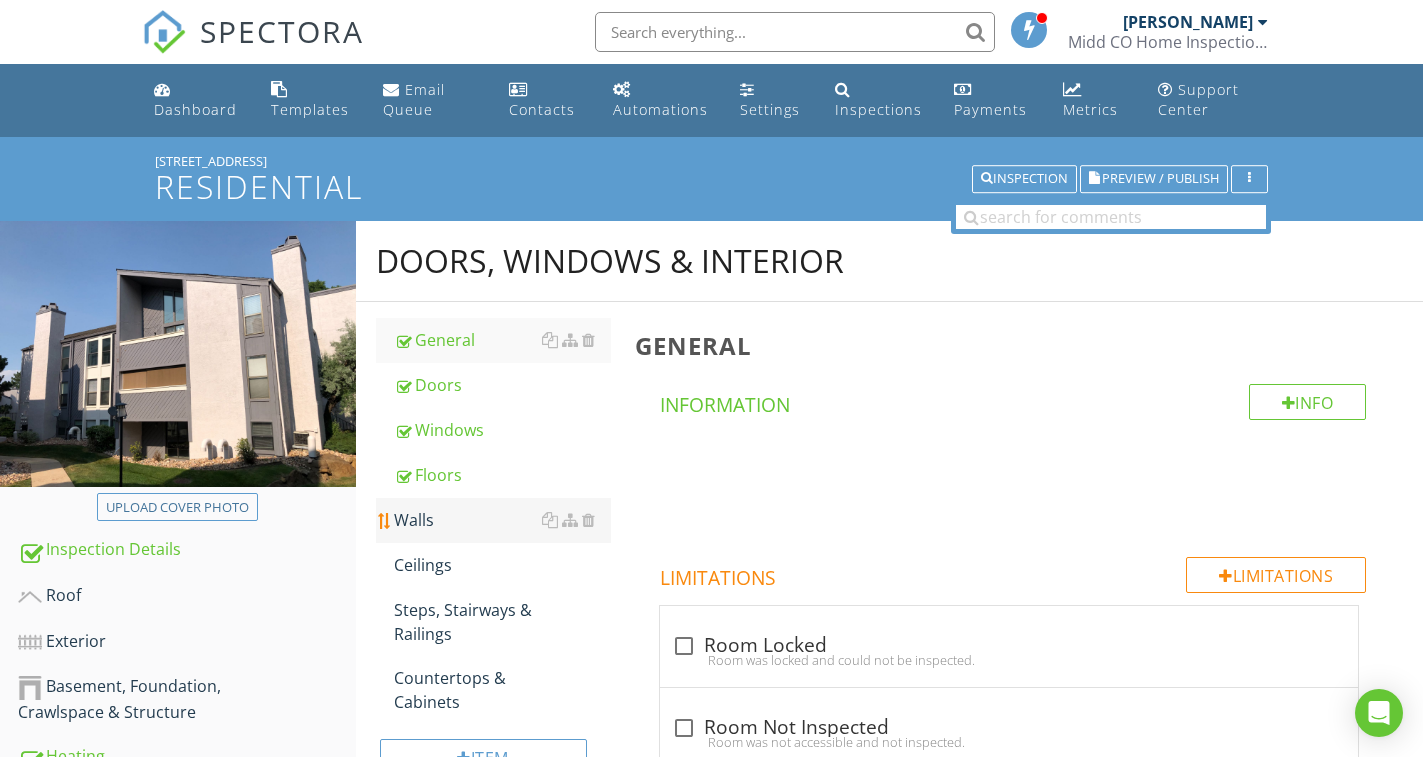 click on "Walls" at bounding box center [502, 520] 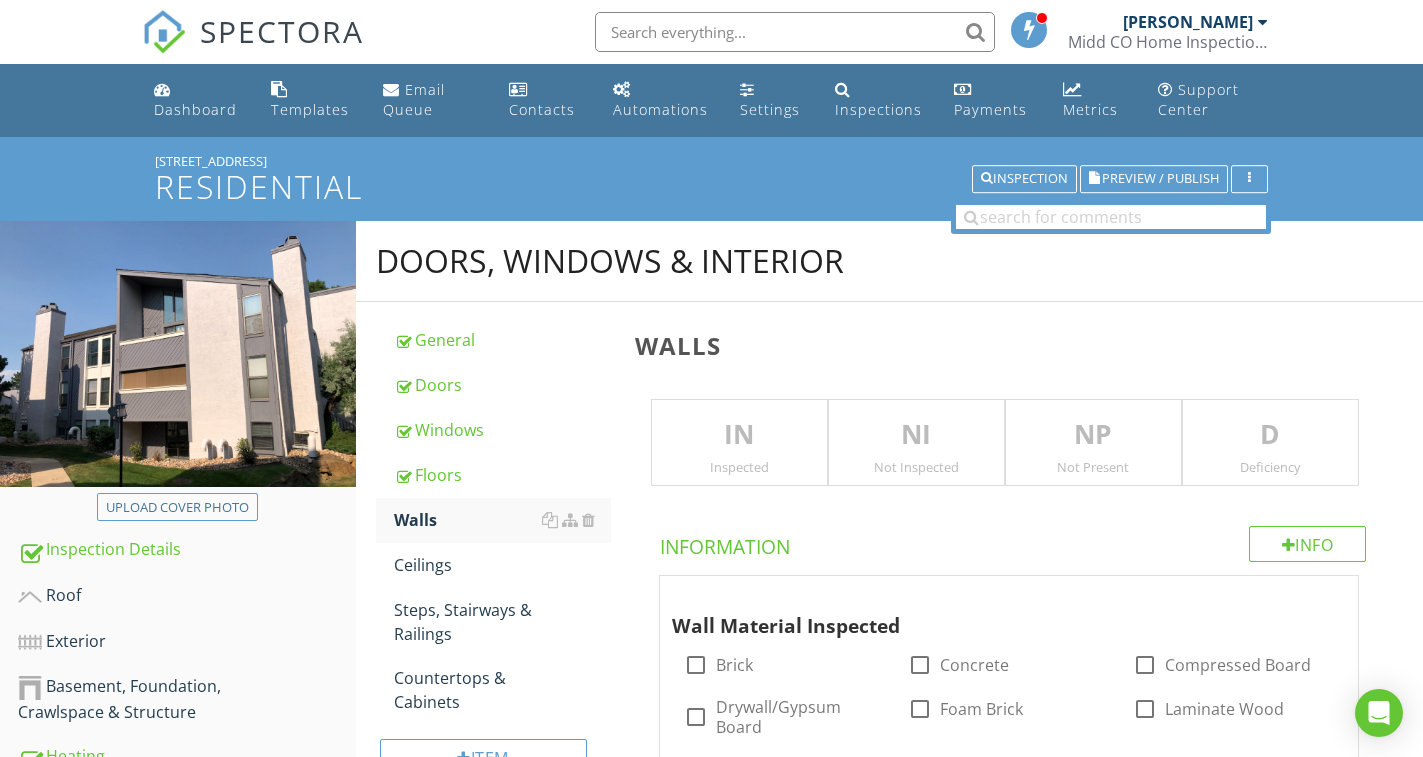 click on "IN" at bounding box center (739, 435) 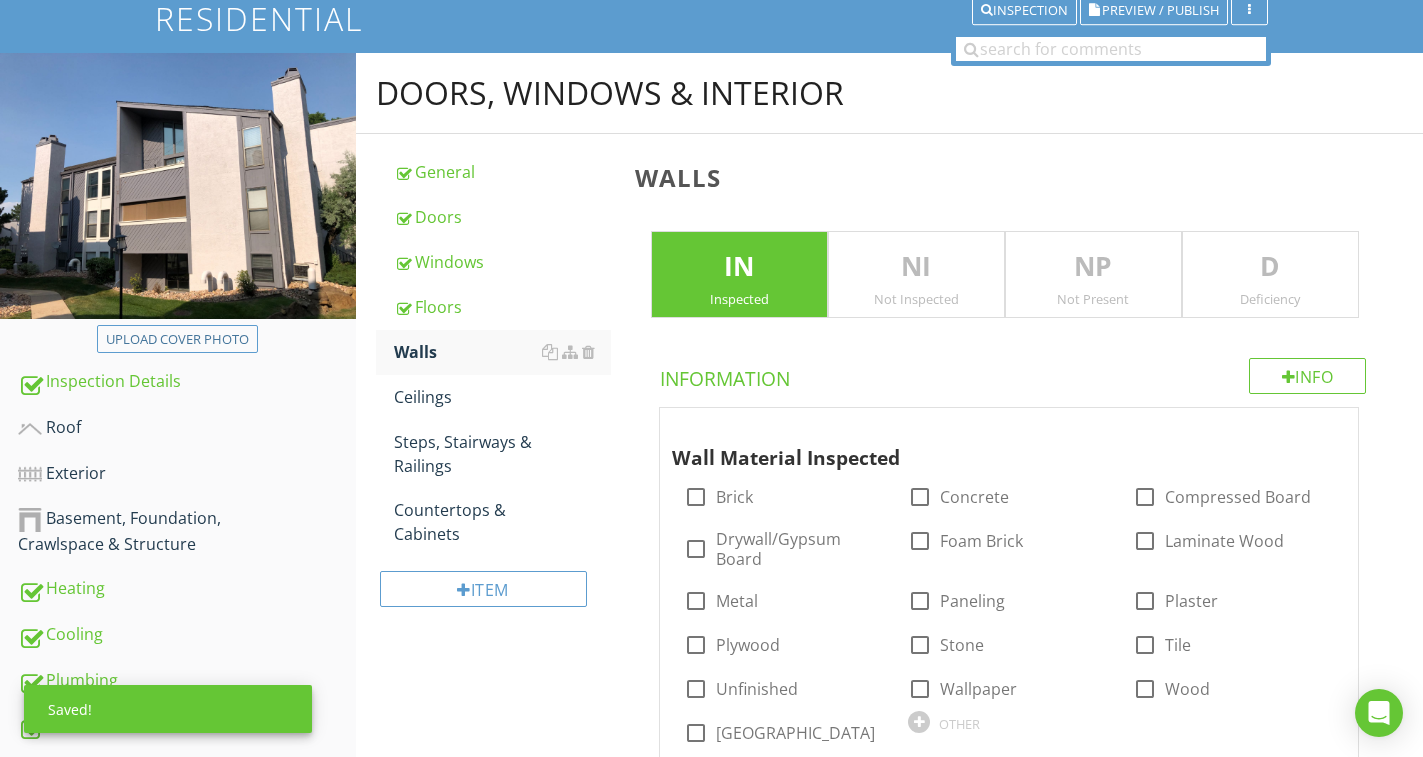 scroll, scrollTop: 200, scrollLeft: 0, axis: vertical 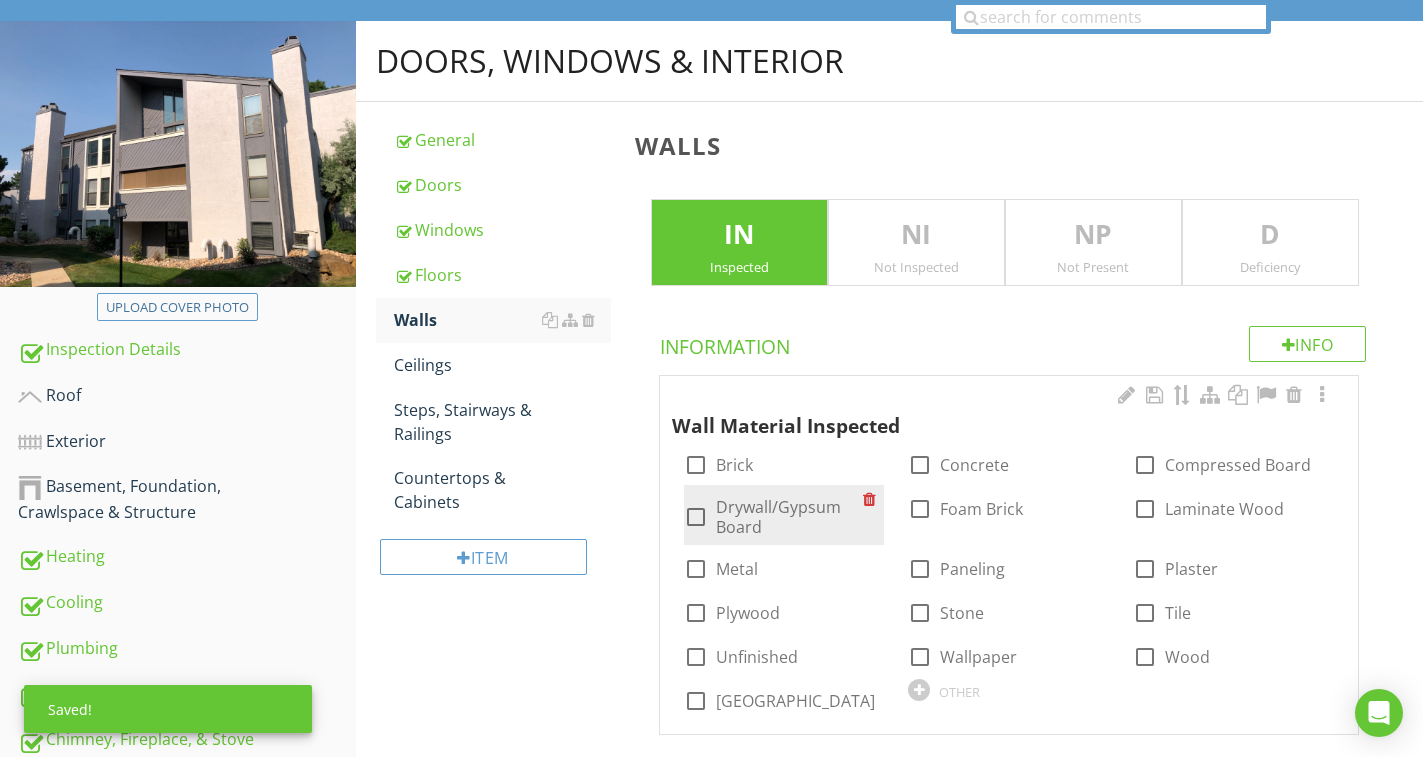 click on "Drywall/Gypsum Board" at bounding box center (790, 517) 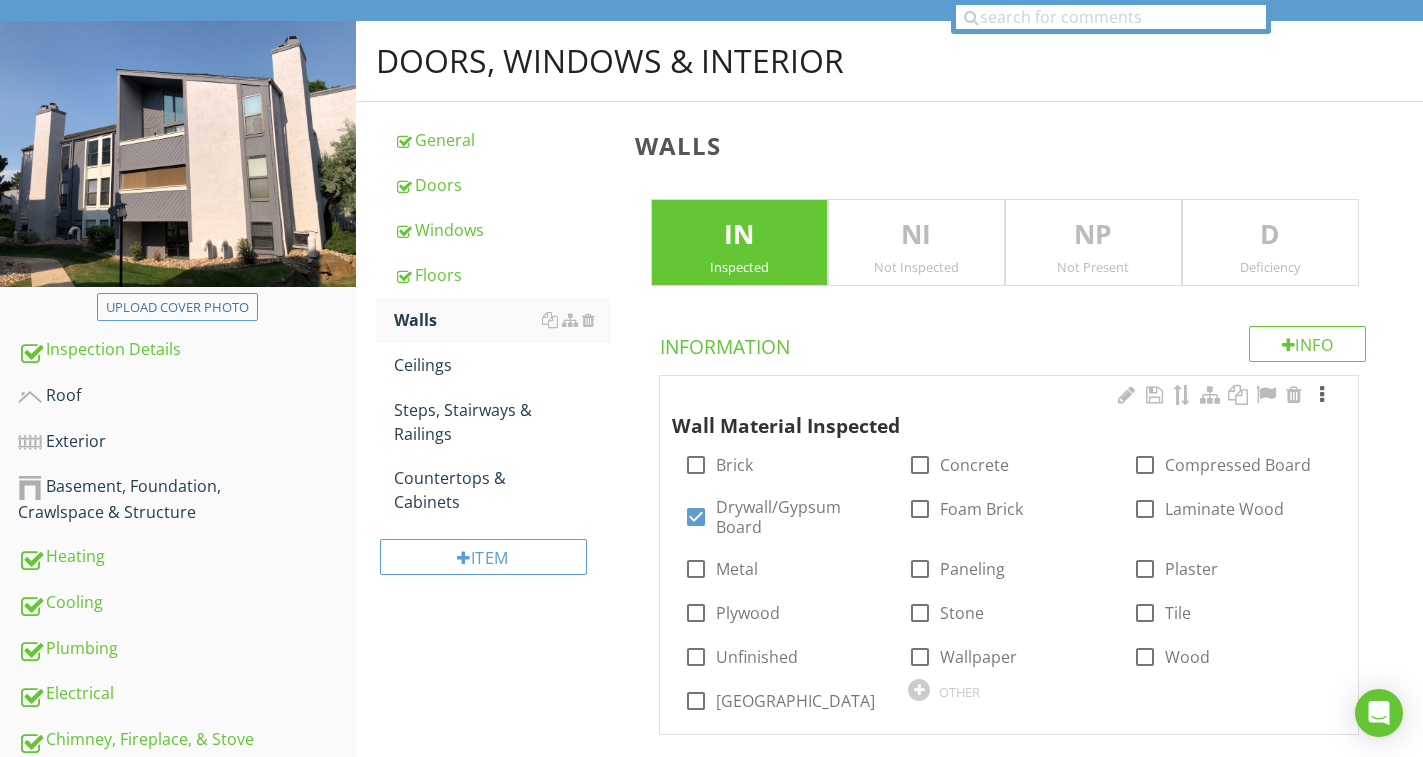 click at bounding box center (1322, 395) 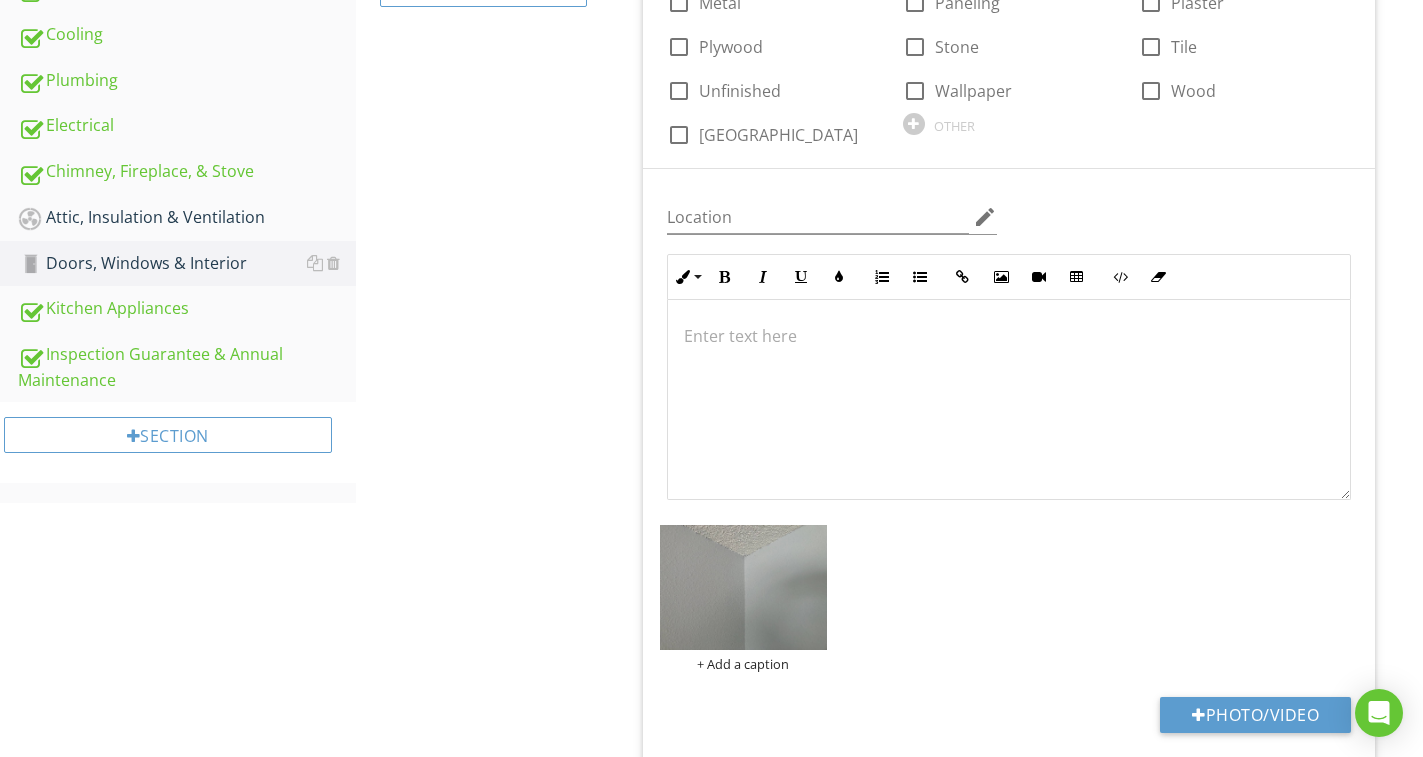 scroll, scrollTop: 800, scrollLeft: 0, axis: vertical 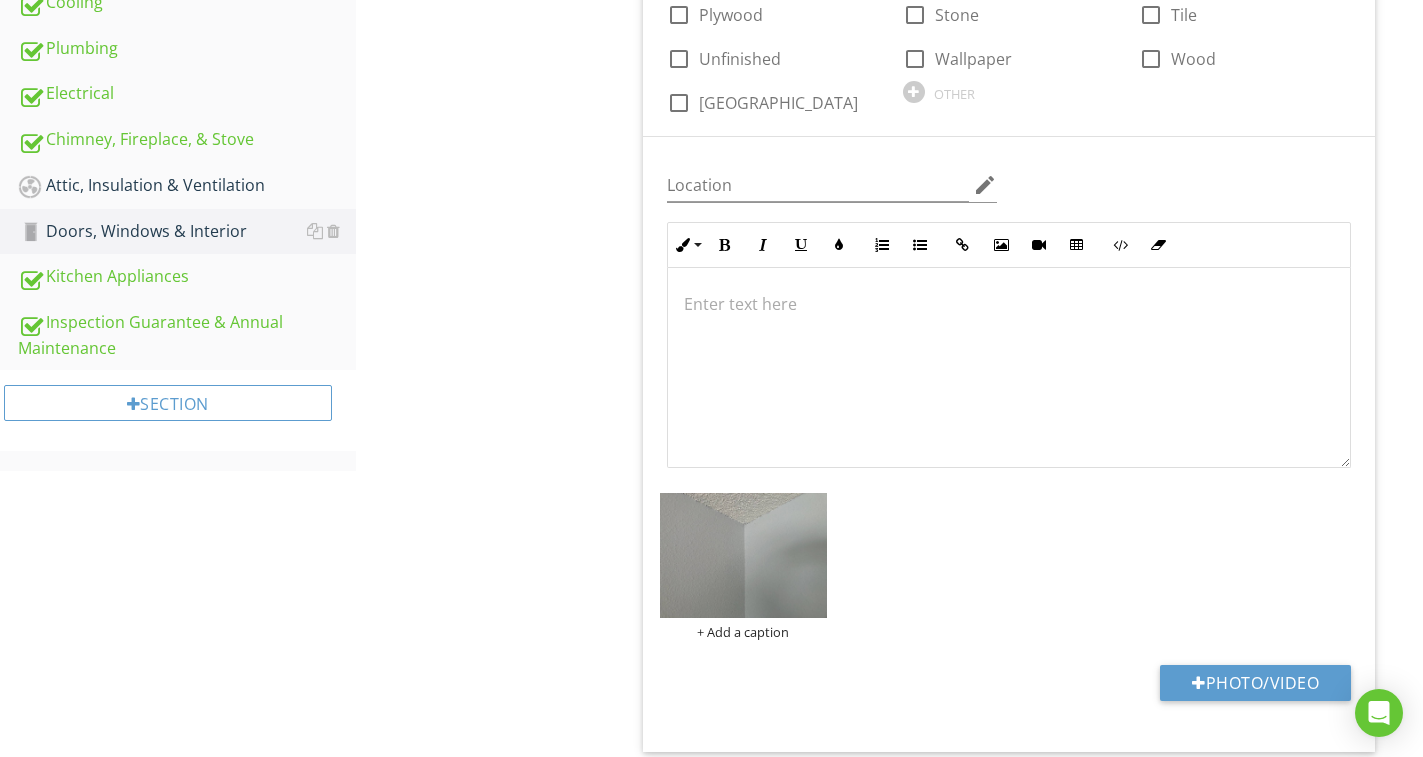 click on "Doors, Windows & Interior
General
Doors
Windows
Floors
Walls
Ceilings
Steps, Stairways & Railings
Countertops & Cabinets
Item
Walls
IN   Inspected NI   Not Inspected NP   Not Present D   Deficiency
Info
Information                 1
Wall Material Inspected
check_box_outline_blank Brick   check_box_outline_blank Concrete   check_box_outline_blank Compressed Board   check_box Drywall/Gypsum Board   check_box_outline_blank Foam Brick   check_box_outline_blank Laminate Wood   check_box_outline_blank Metal   check_box_outline_blank Paneling   check_box_outline_blank Plaster   check_box_outline_blank Plywood" at bounding box center (889, 2084) 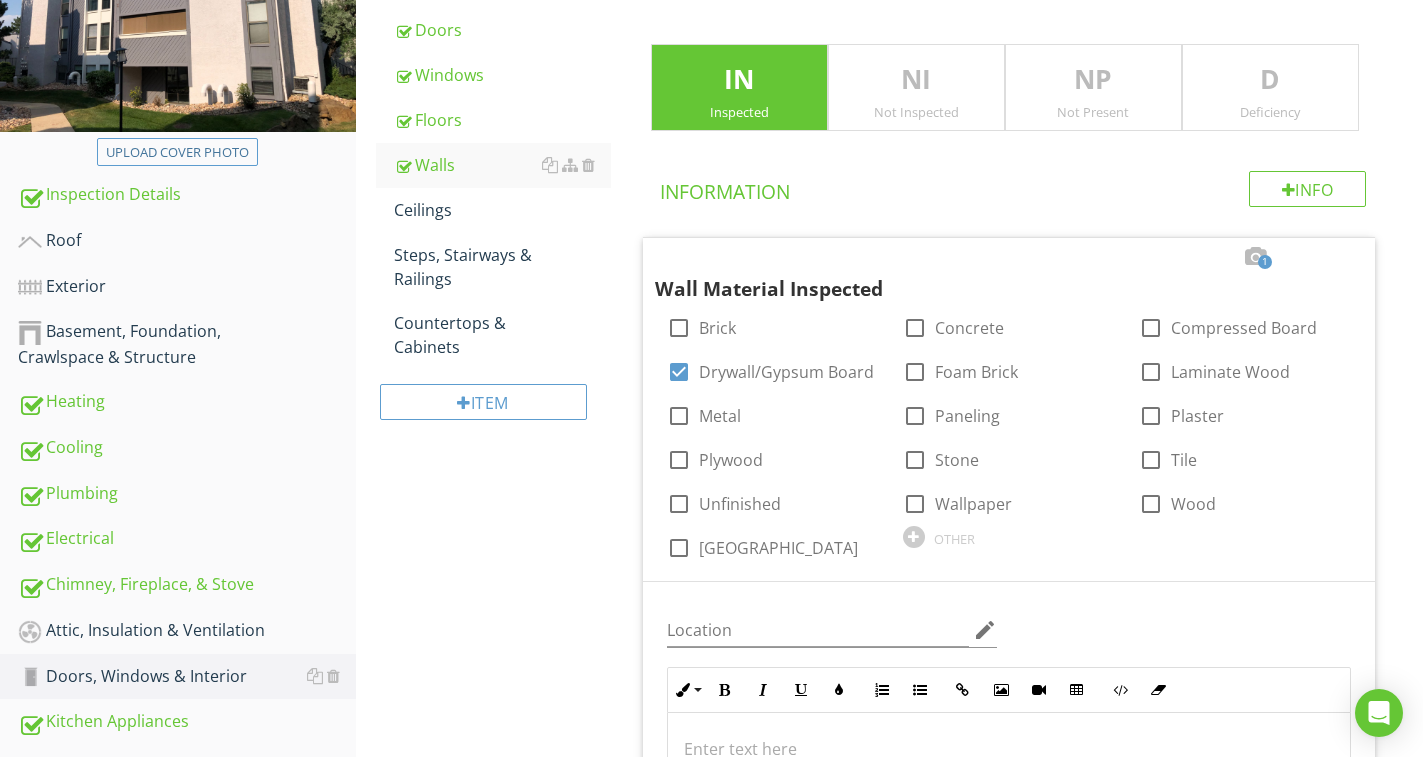 scroll, scrollTop: 340, scrollLeft: 0, axis: vertical 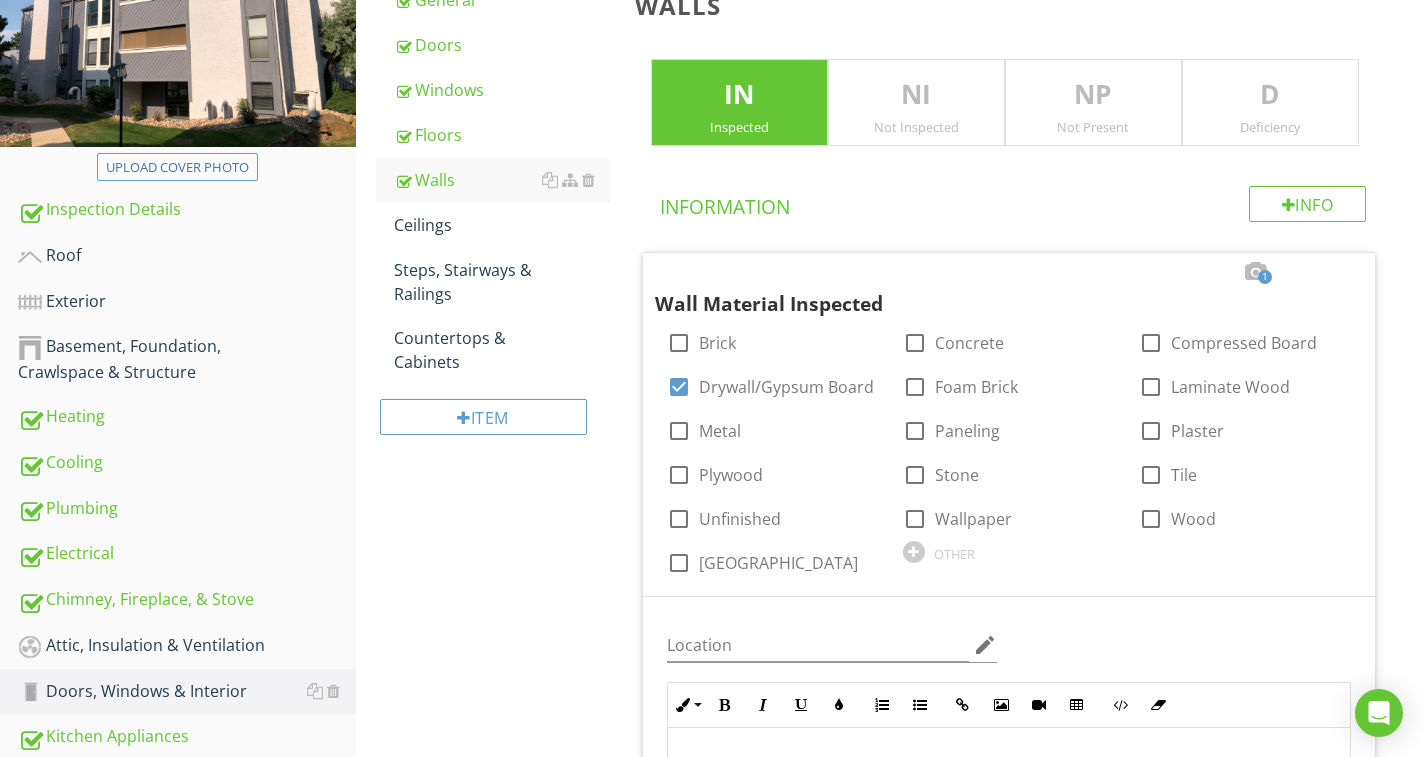 click on "D" at bounding box center (1270, 95) 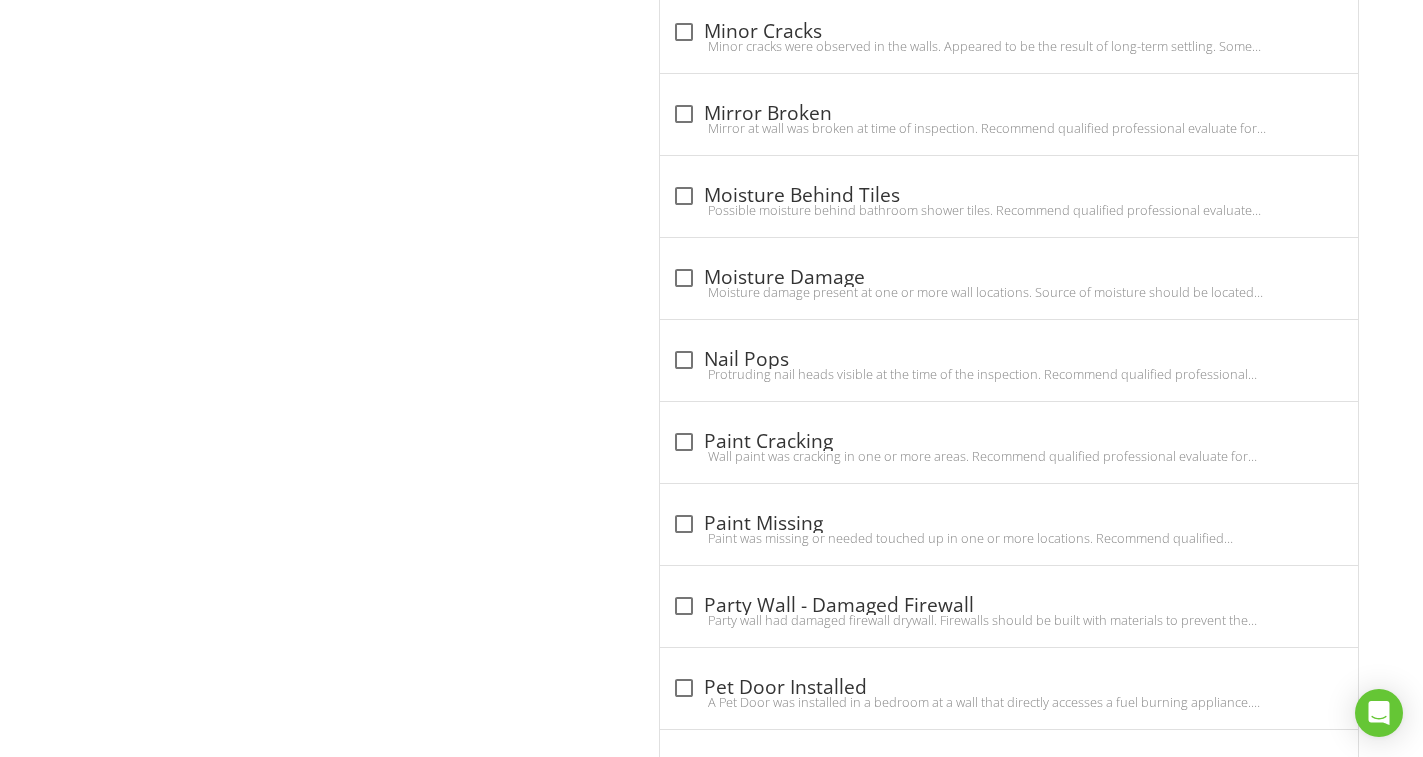 scroll, scrollTop: 2888, scrollLeft: 0, axis: vertical 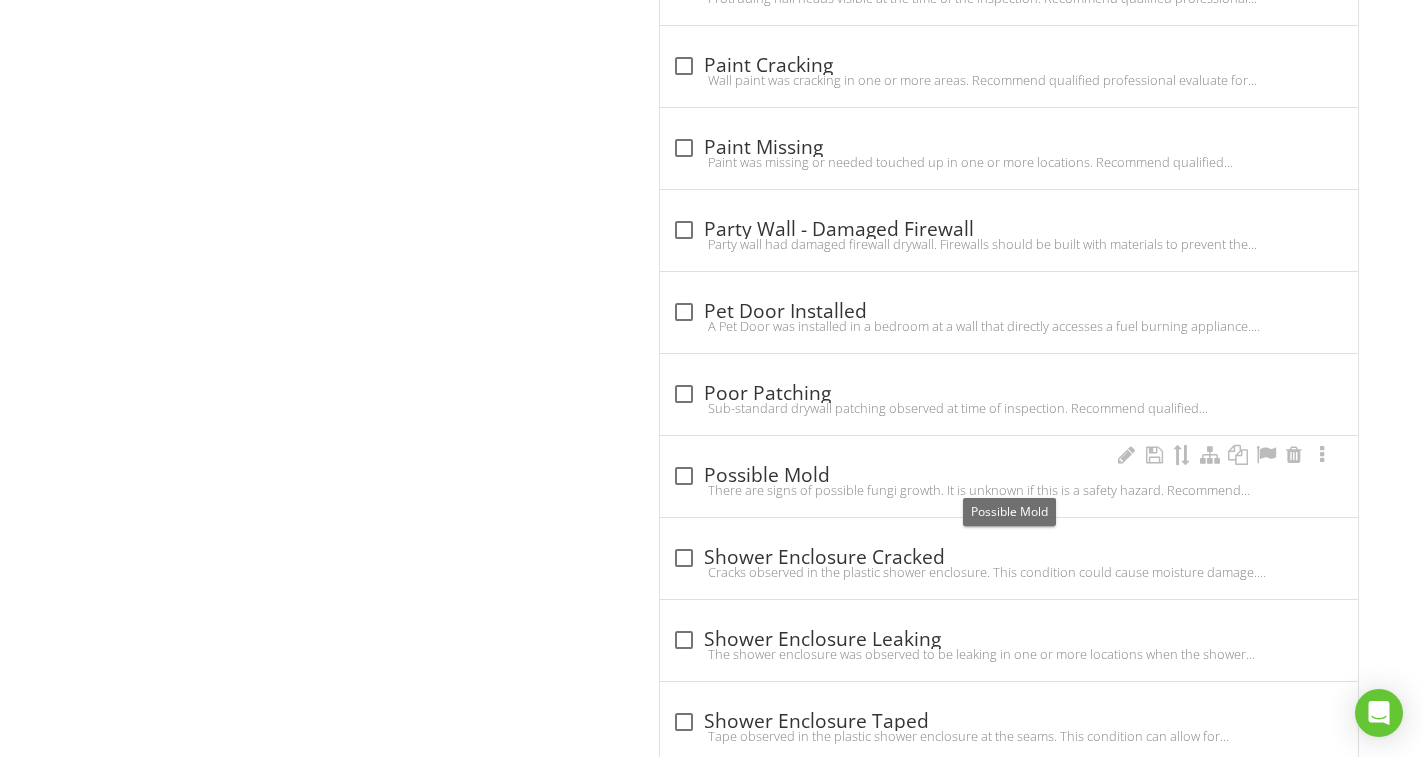 click on "check_box_outline_blank
Possible Mold" at bounding box center [1009, 476] 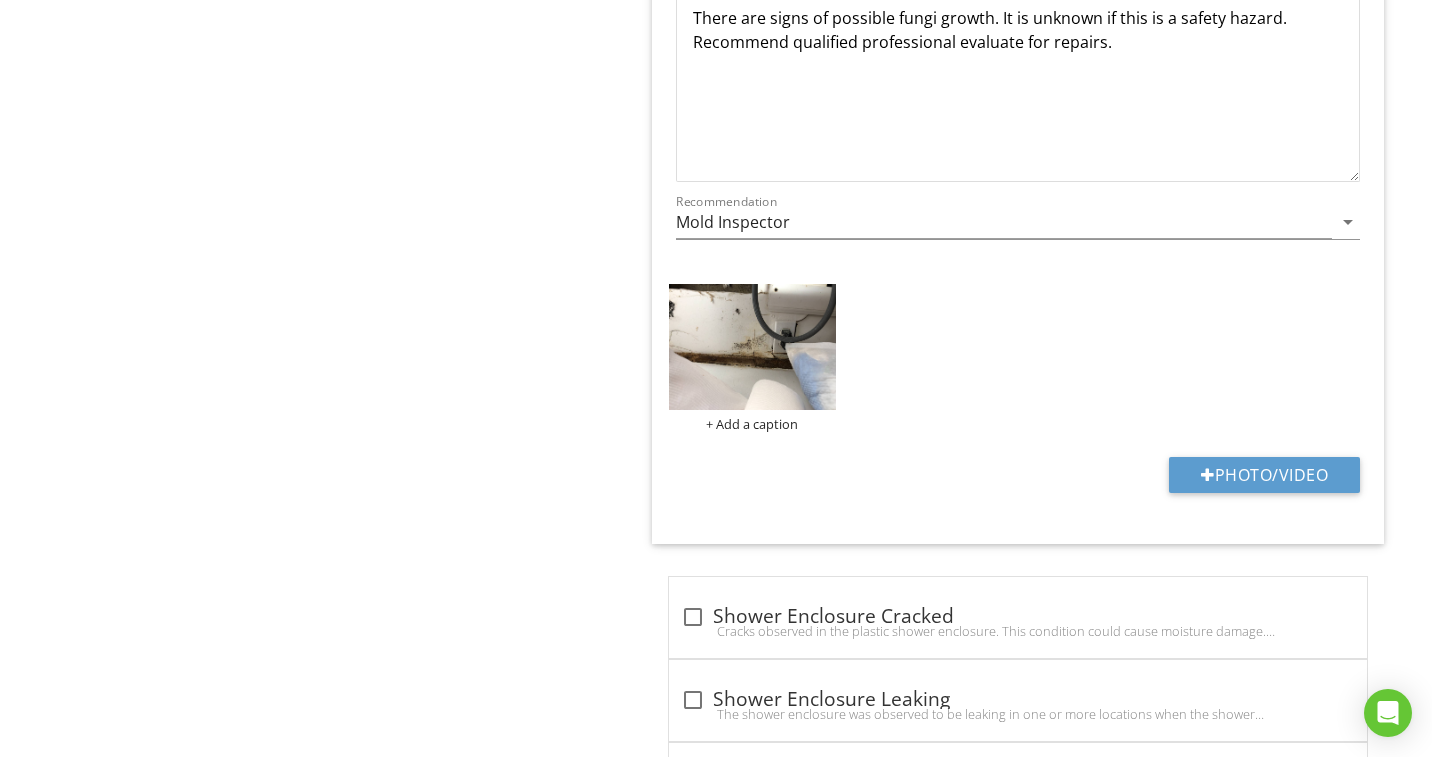 scroll, scrollTop: 3456, scrollLeft: 0, axis: vertical 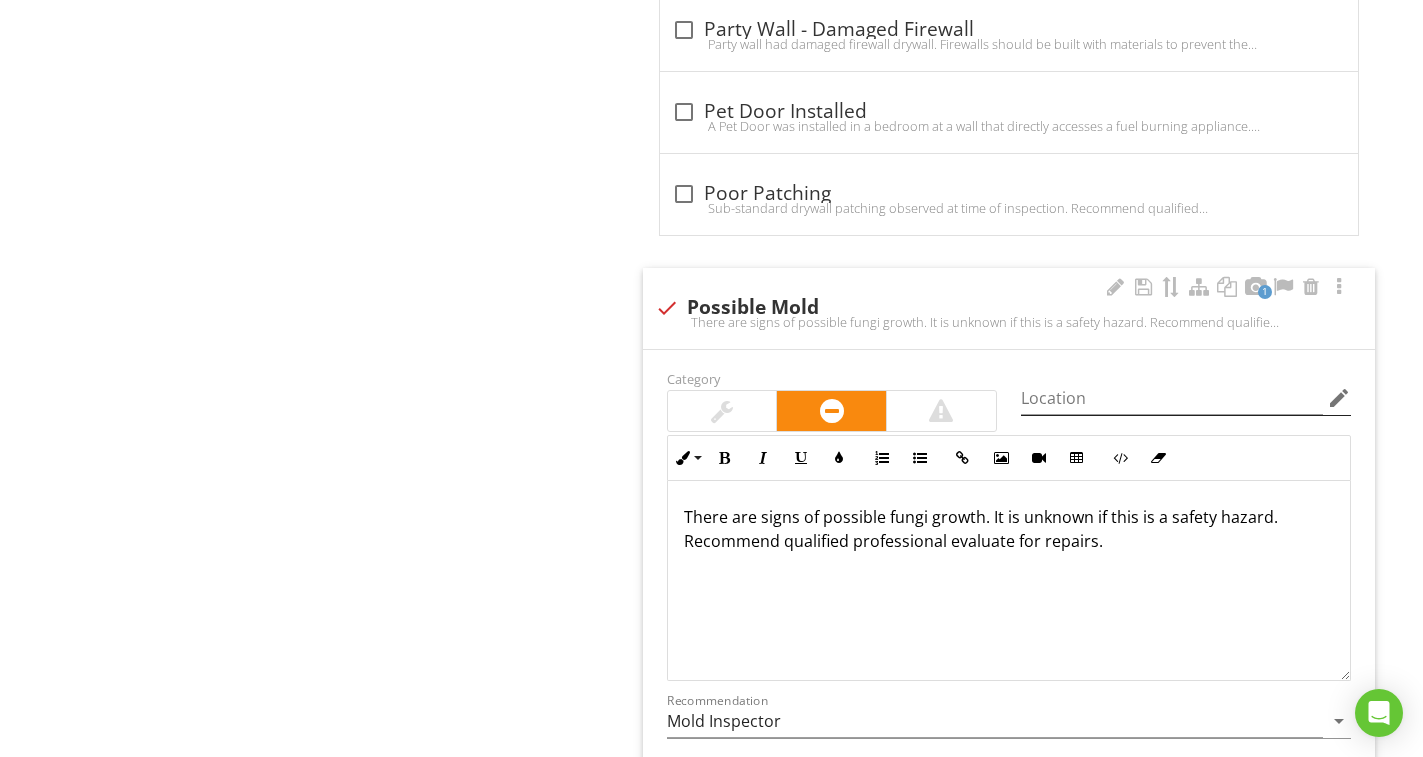 click on "edit" at bounding box center [1339, 398] 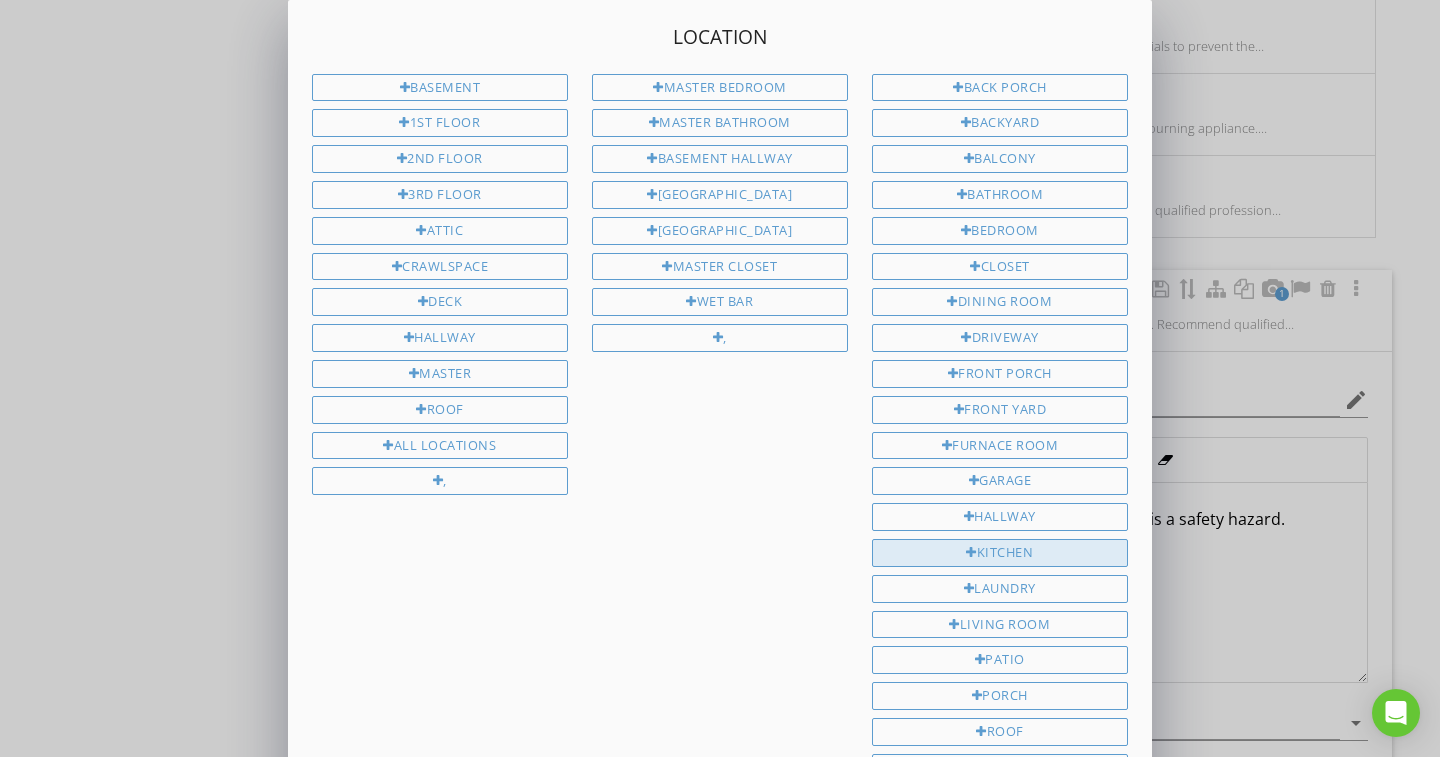 click on "Kitchen" at bounding box center [1000, 553] 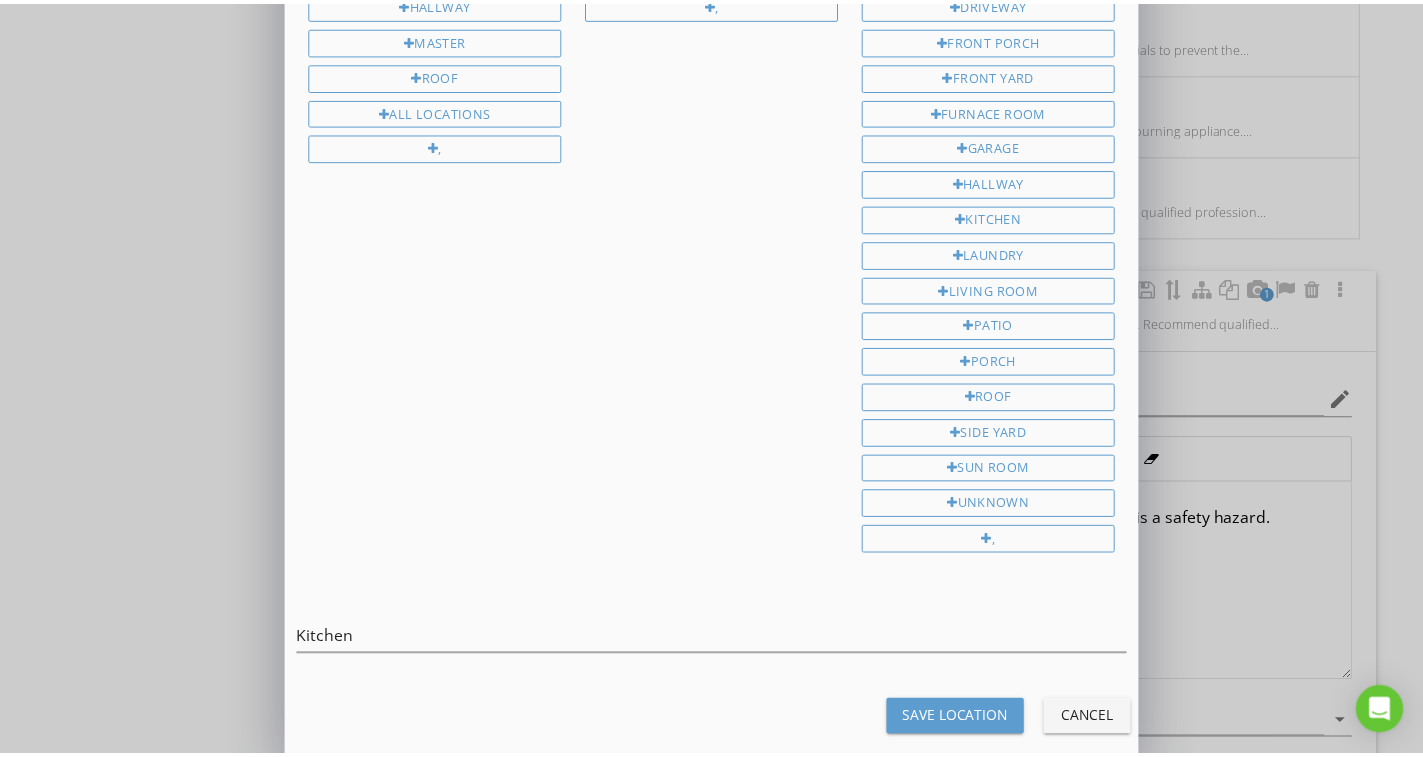 scroll, scrollTop: 353, scrollLeft: 0, axis: vertical 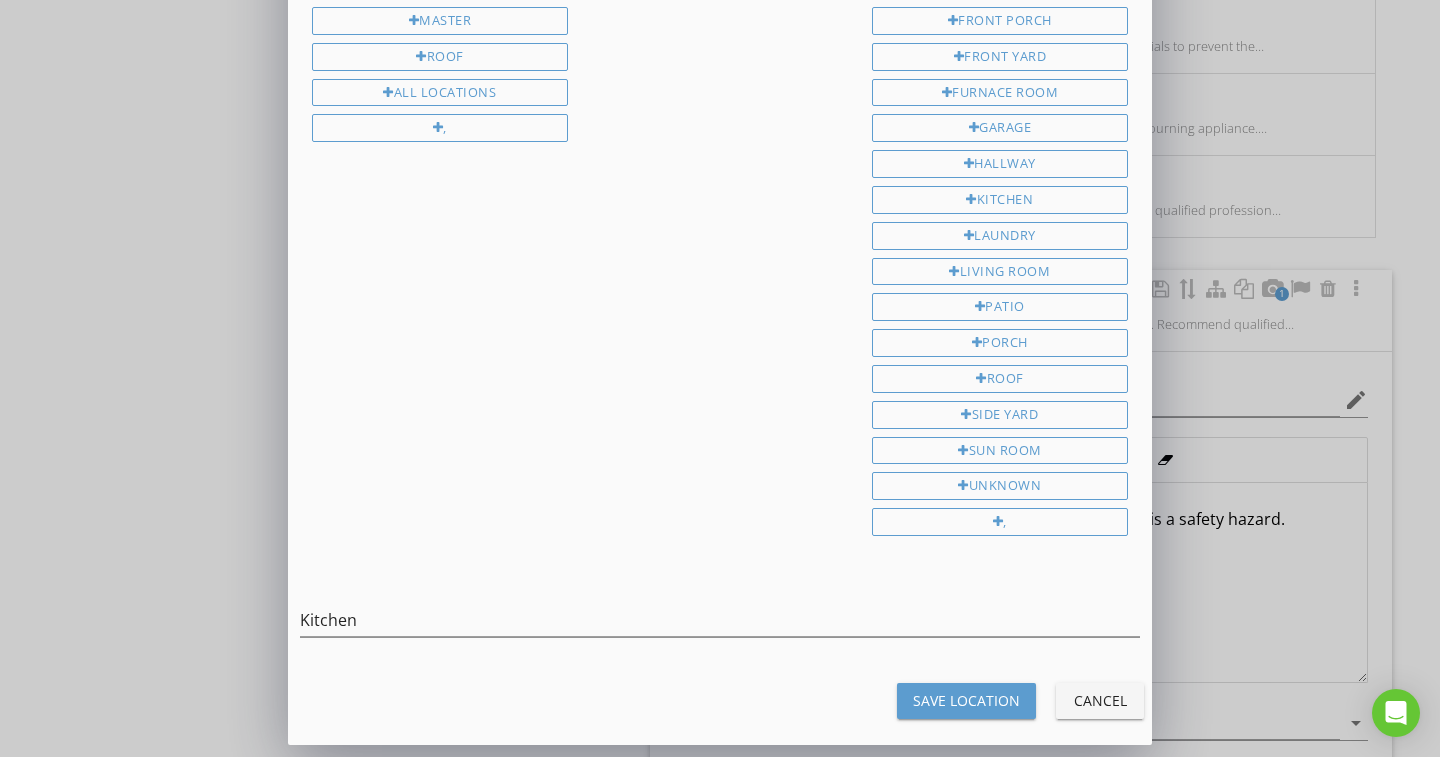click on "Save Location" at bounding box center [966, 700] 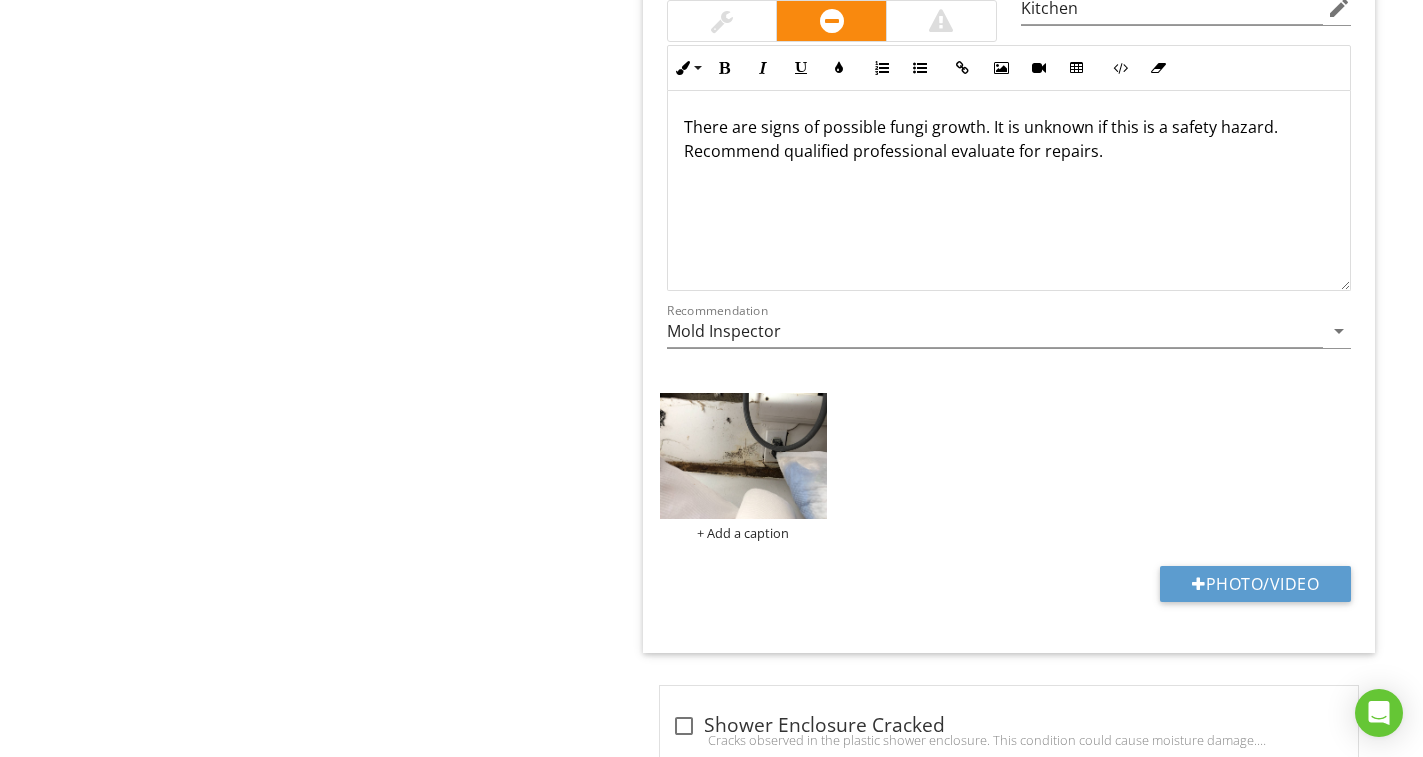 scroll, scrollTop: 3856, scrollLeft: 0, axis: vertical 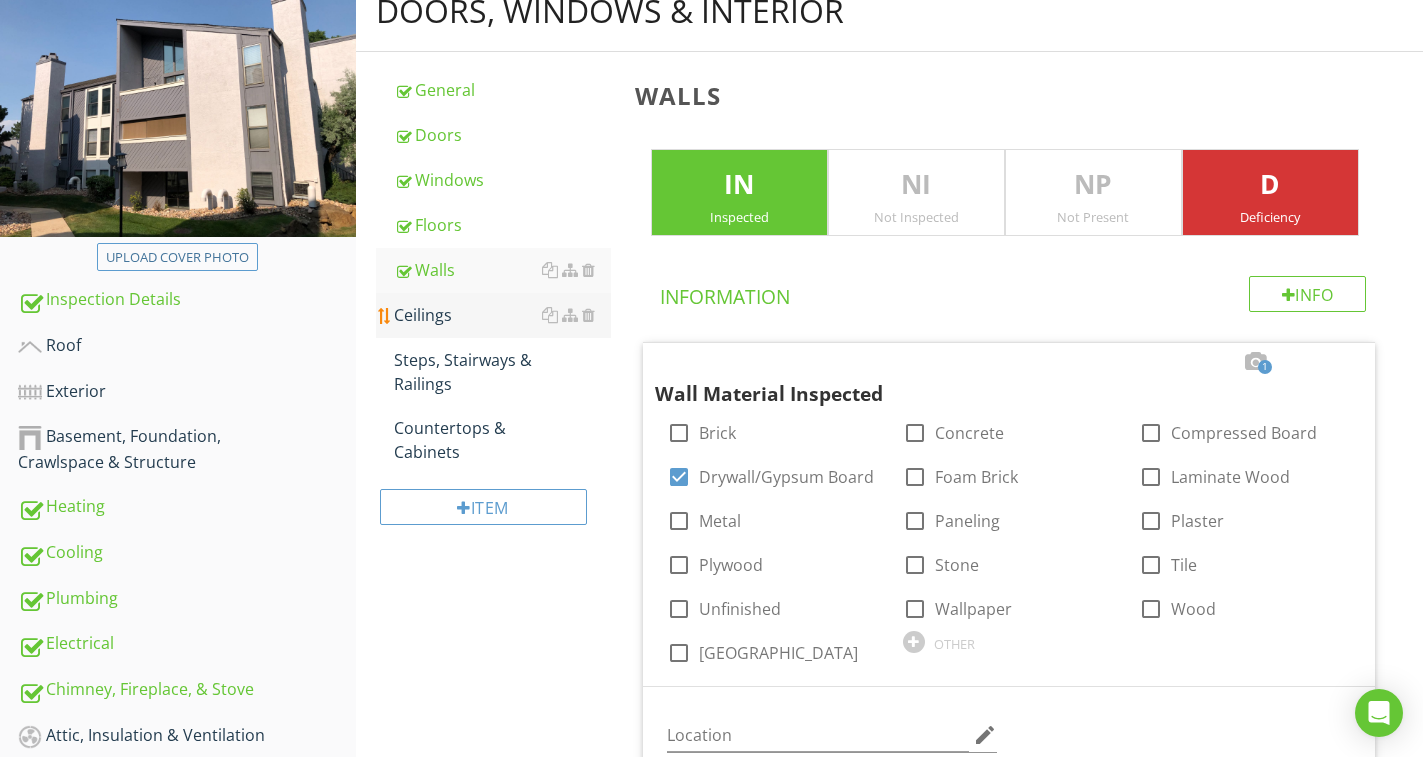 click on "Ceilings" at bounding box center [502, 315] 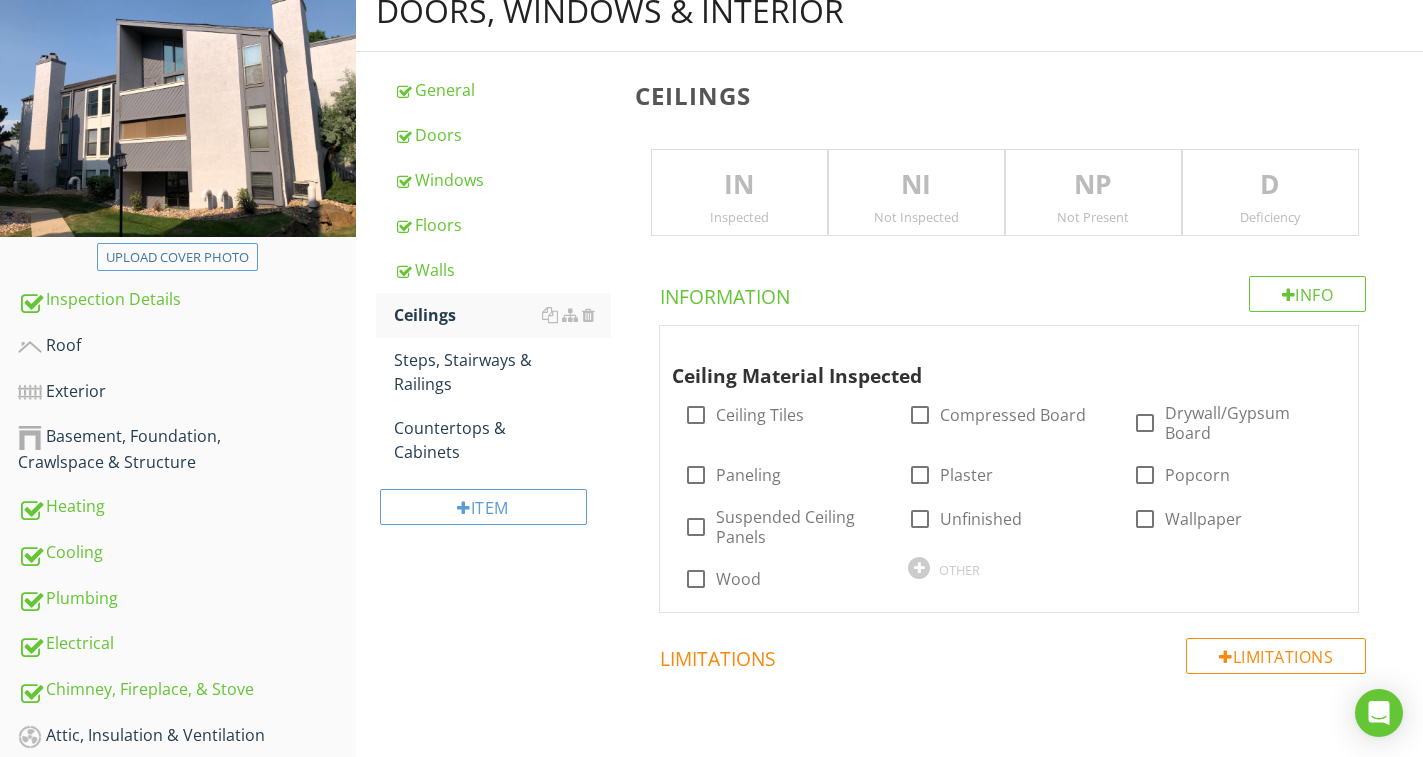 click on "IN" at bounding box center [739, 185] 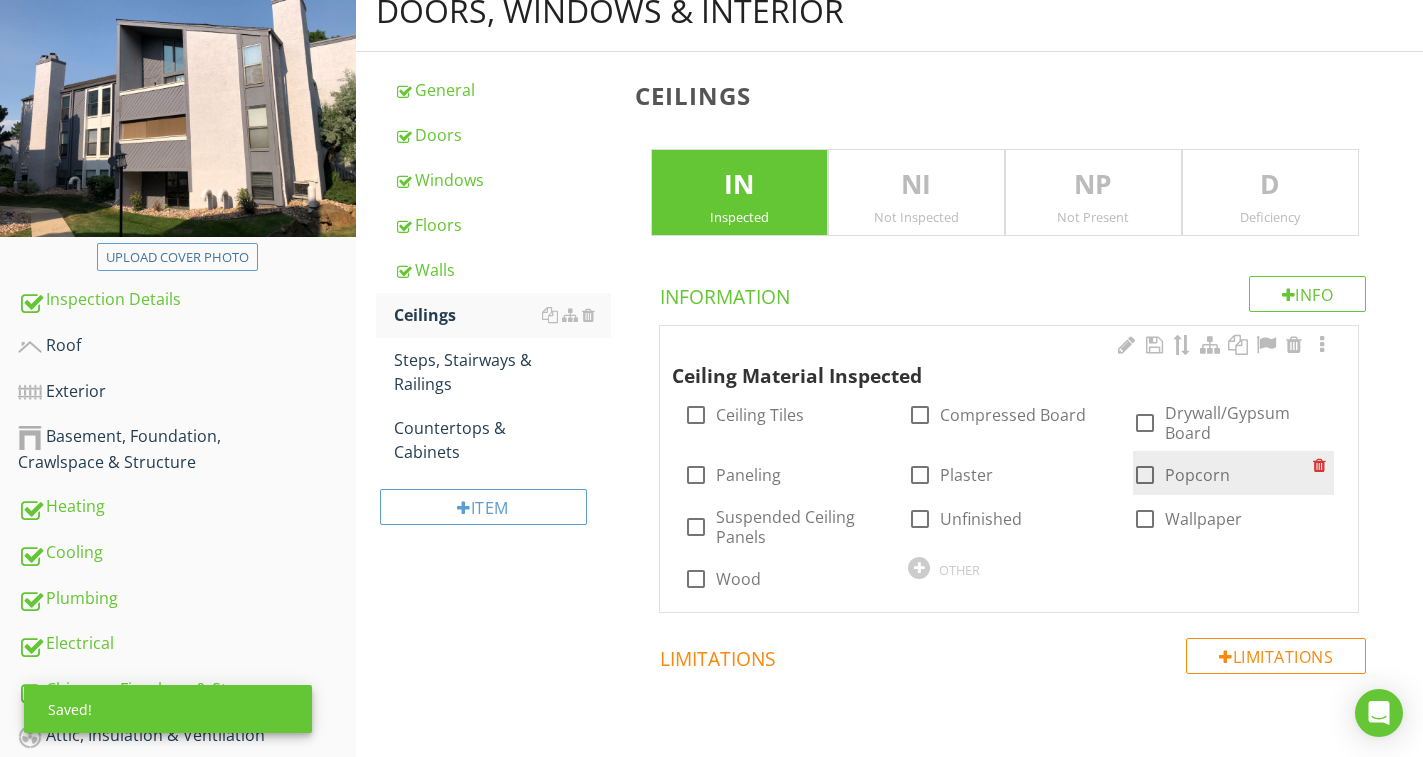 click at bounding box center [1145, 475] 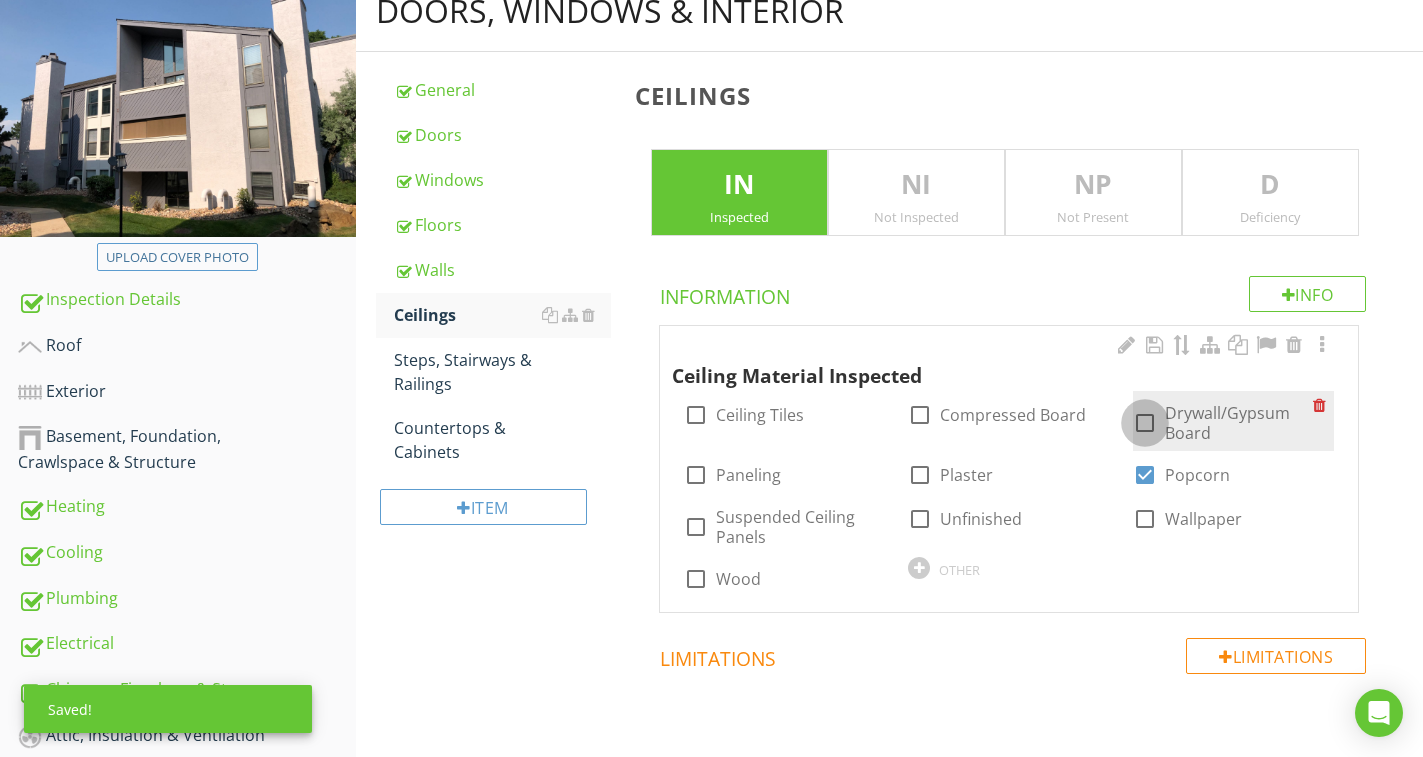 click at bounding box center (1145, 423) 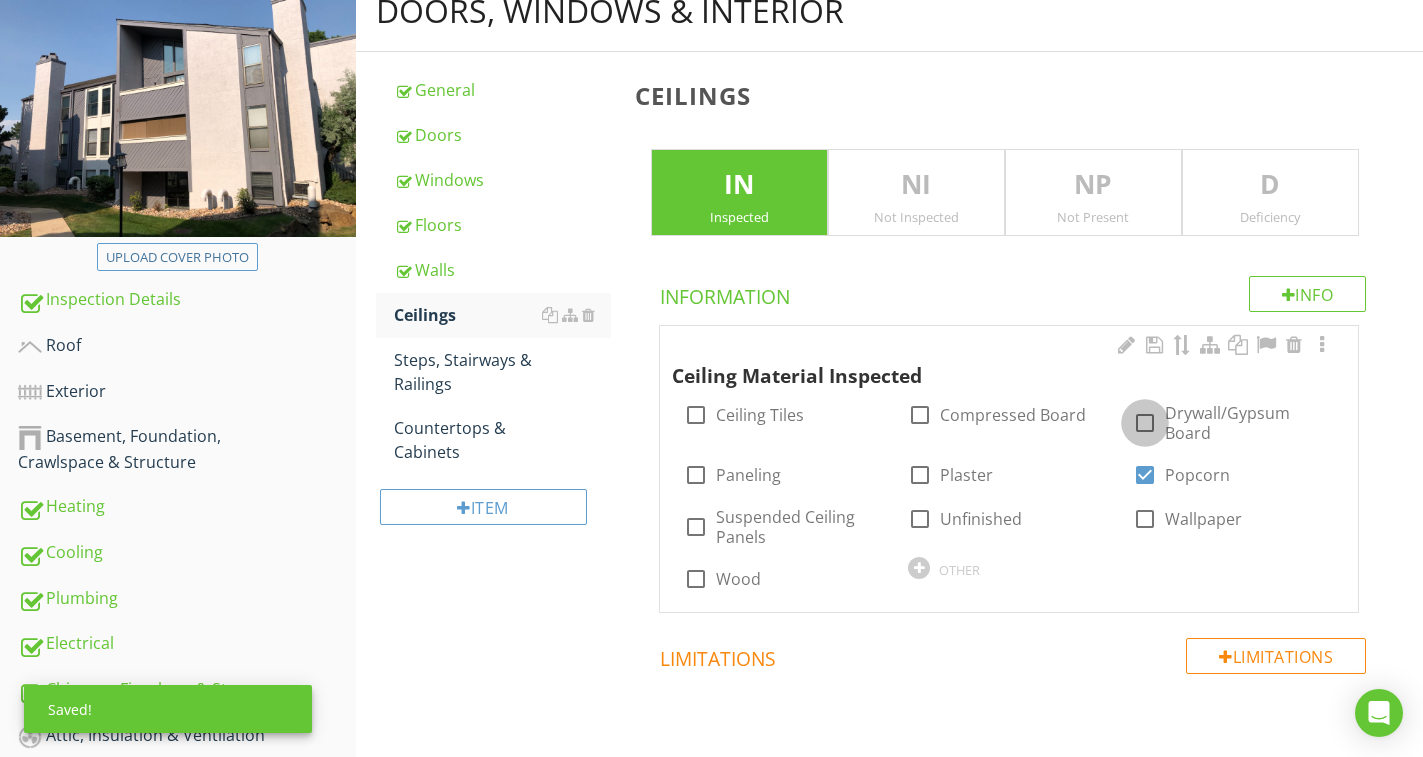 checkbox on "true" 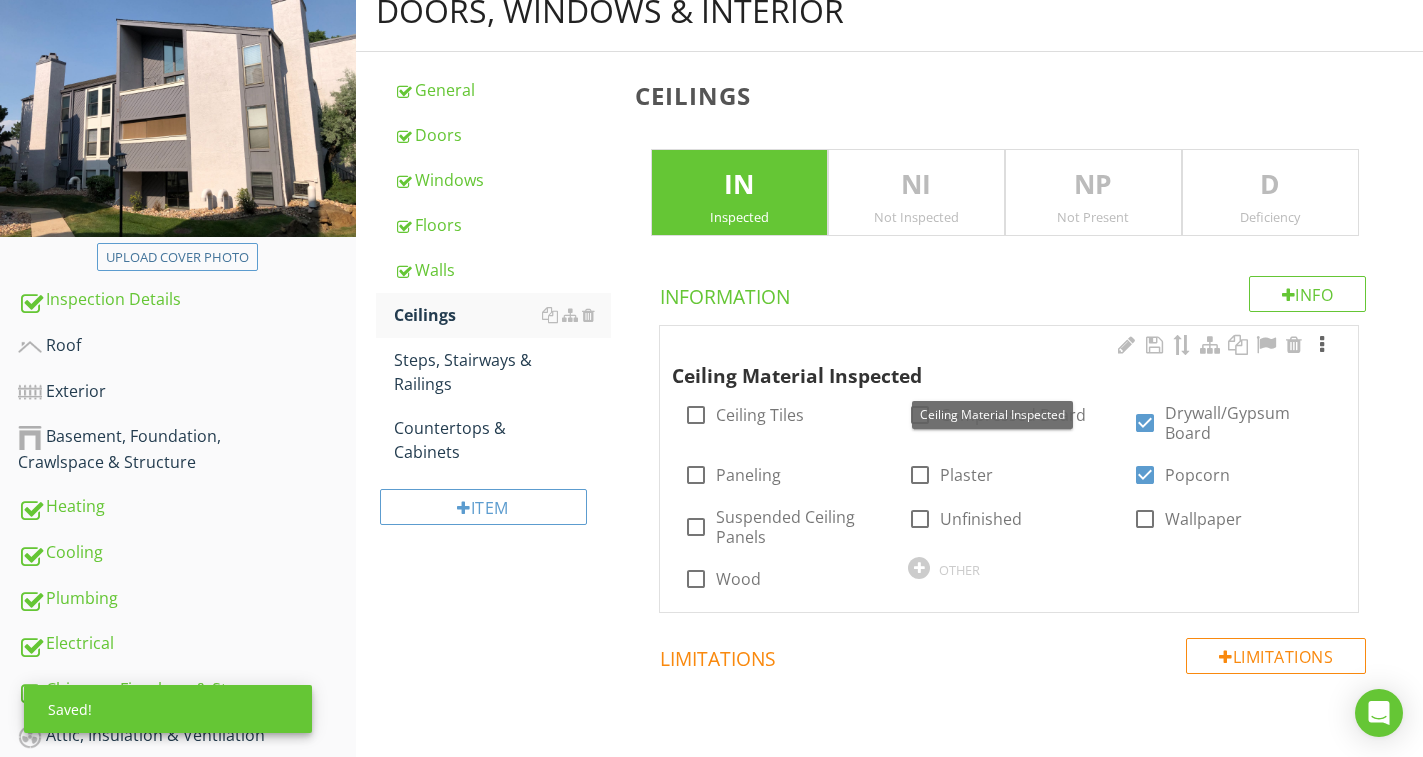 click at bounding box center [1322, 345] 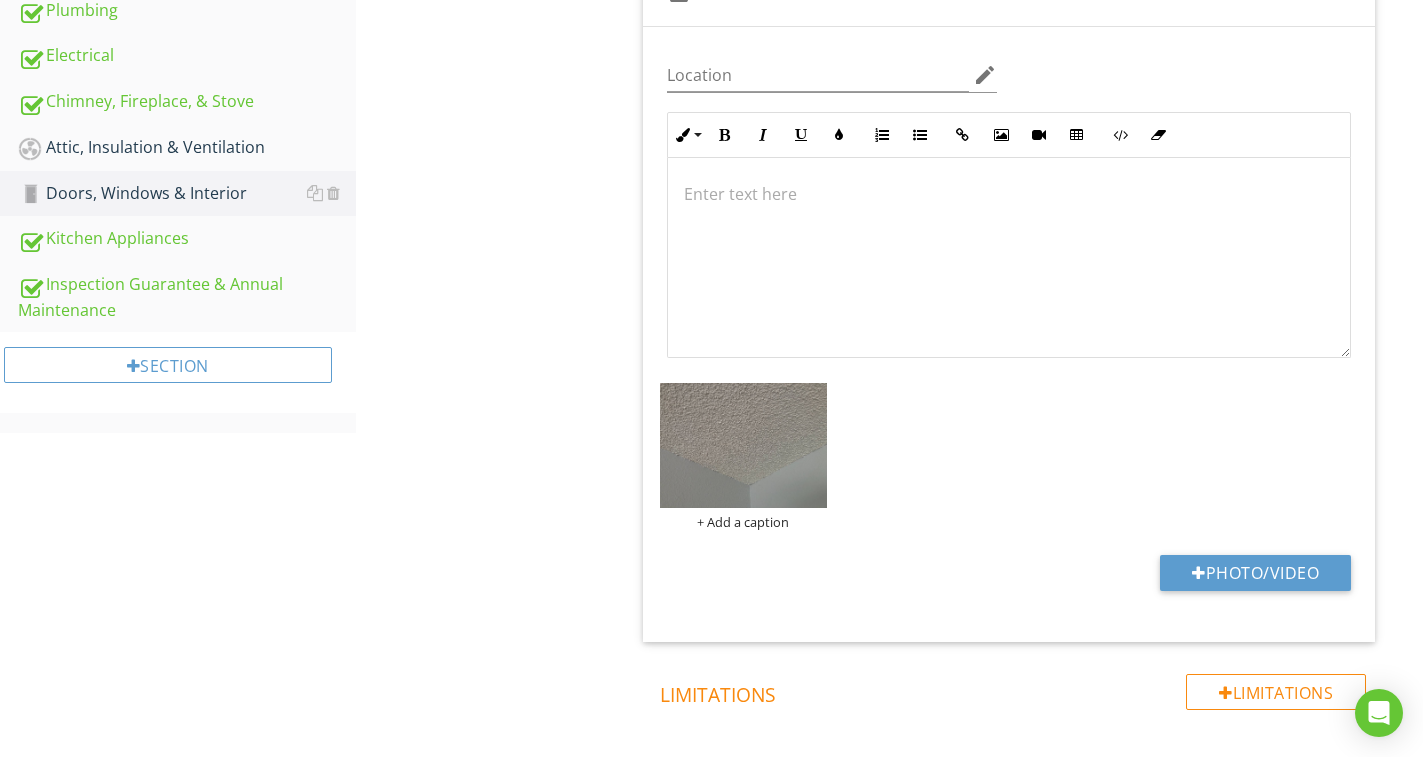 scroll, scrollTop: 850, scrollLeft: 0, axis: vertical 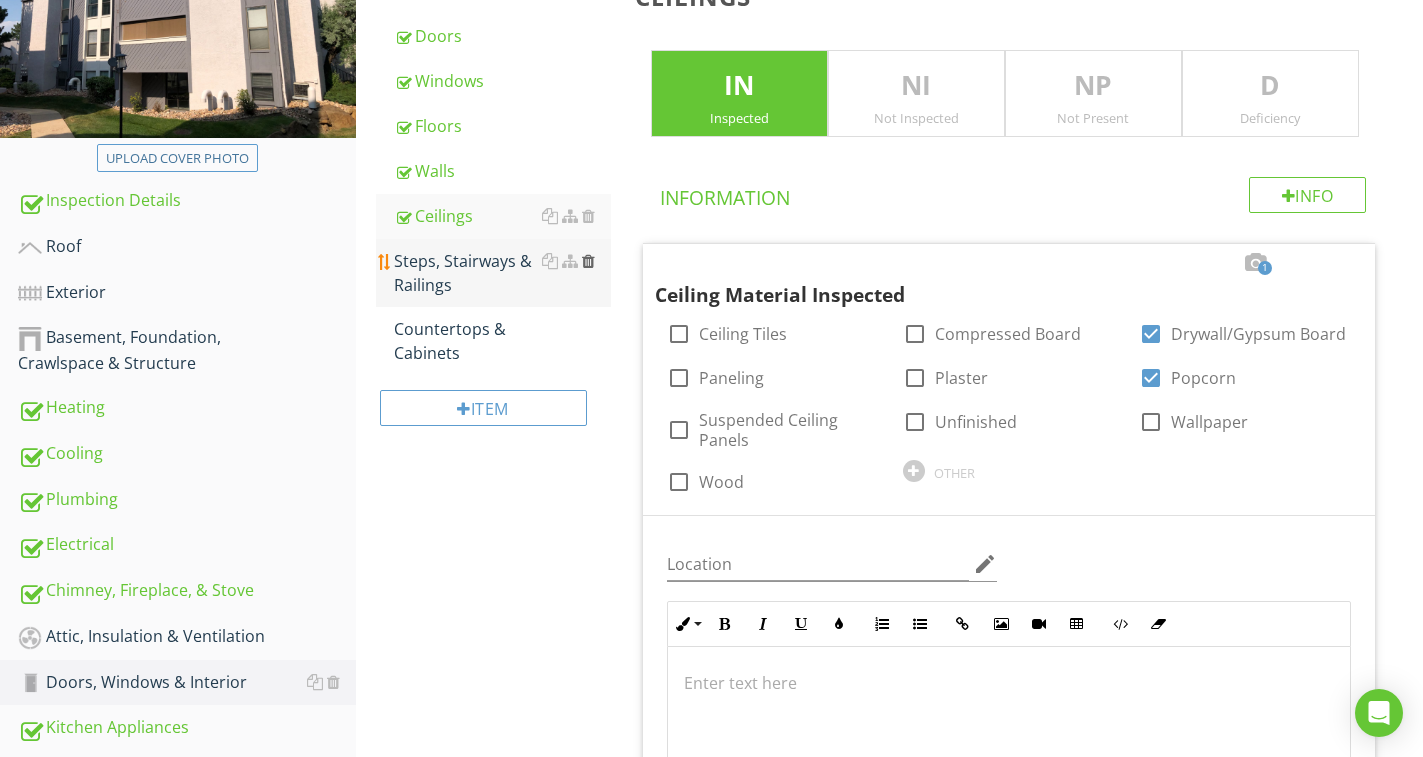 click at bounding box center (588, 261) 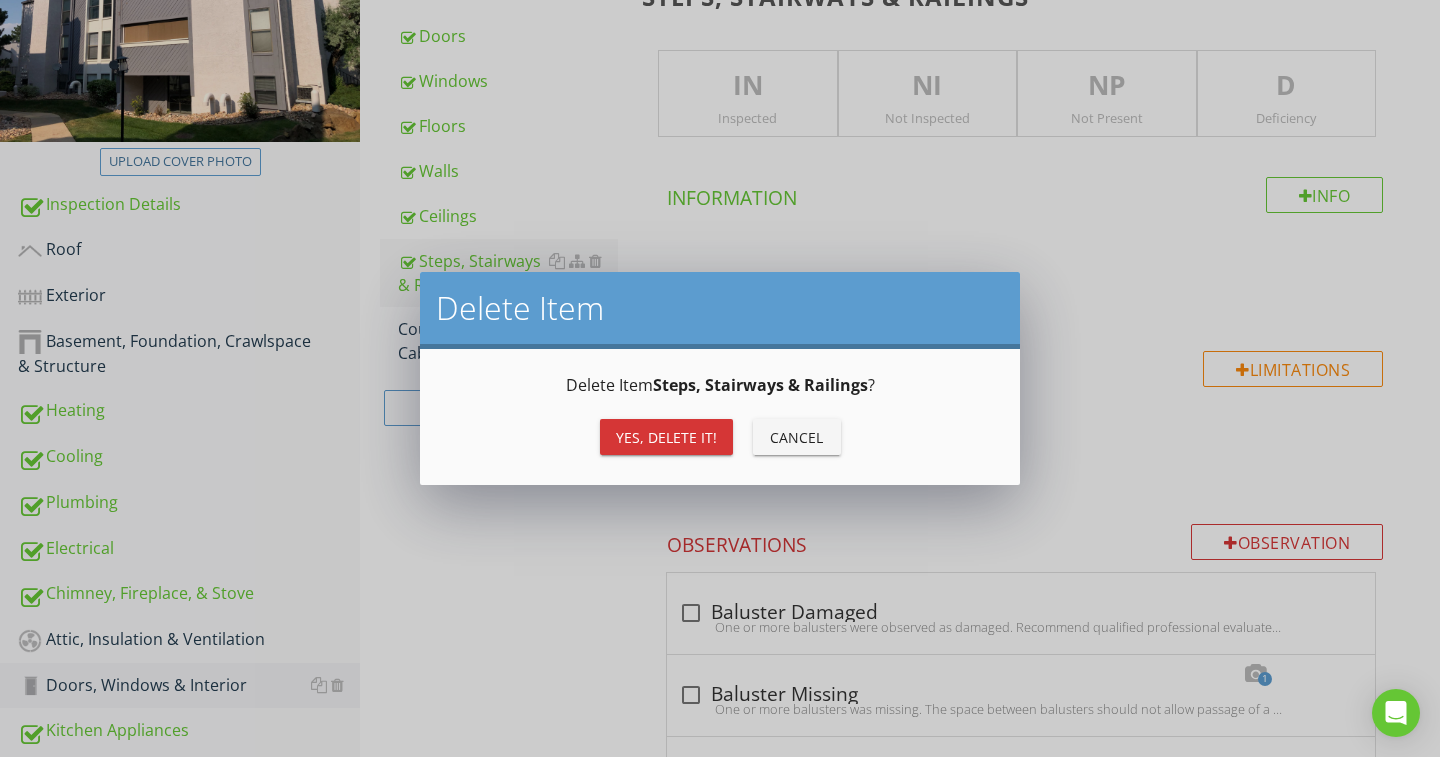 click on "Yes, Delete it!" at bounding box center (666, 437) 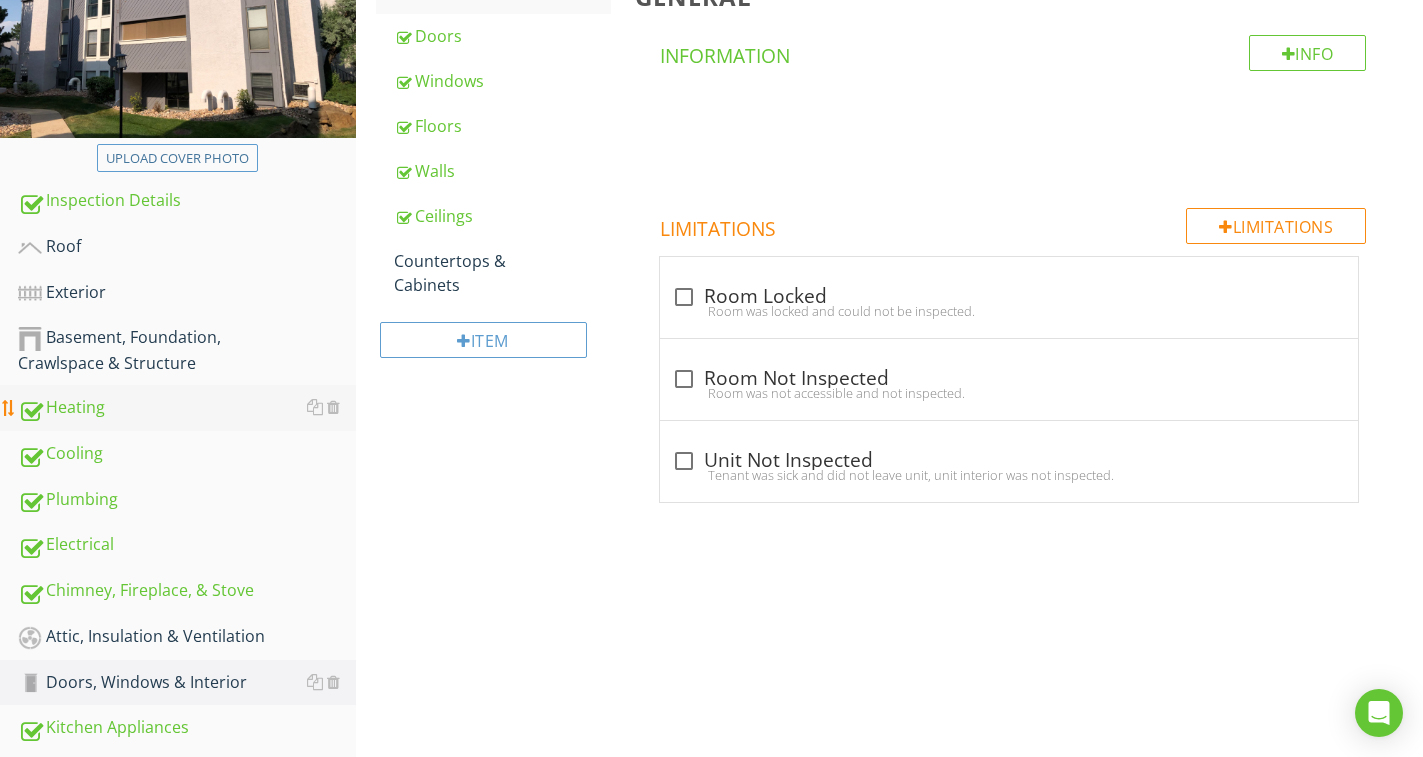 click on "Countertops & Cabinets" at bounding box center (502, 273) 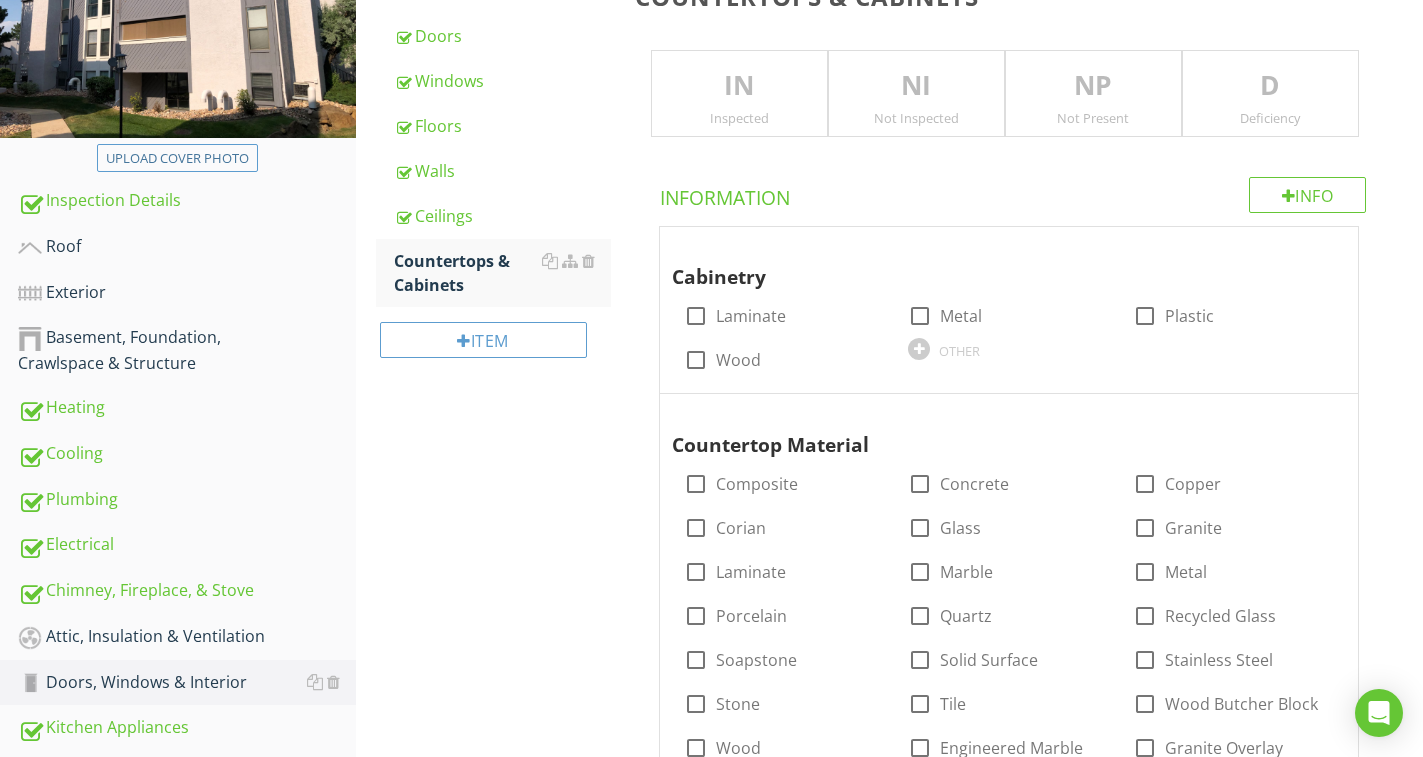 click on "IN" at bounding box center (739, 86) 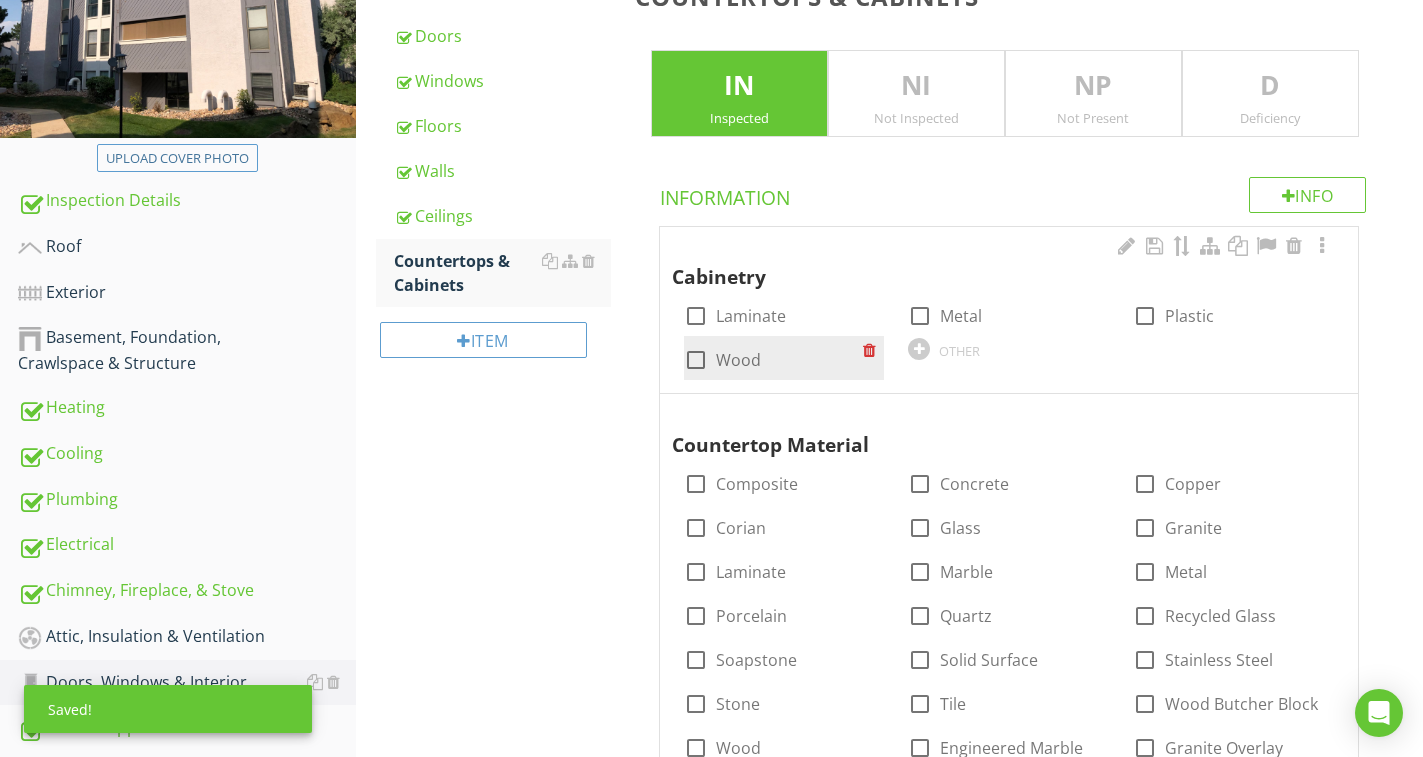 click on "Wood" at bounding box center [738, 360] 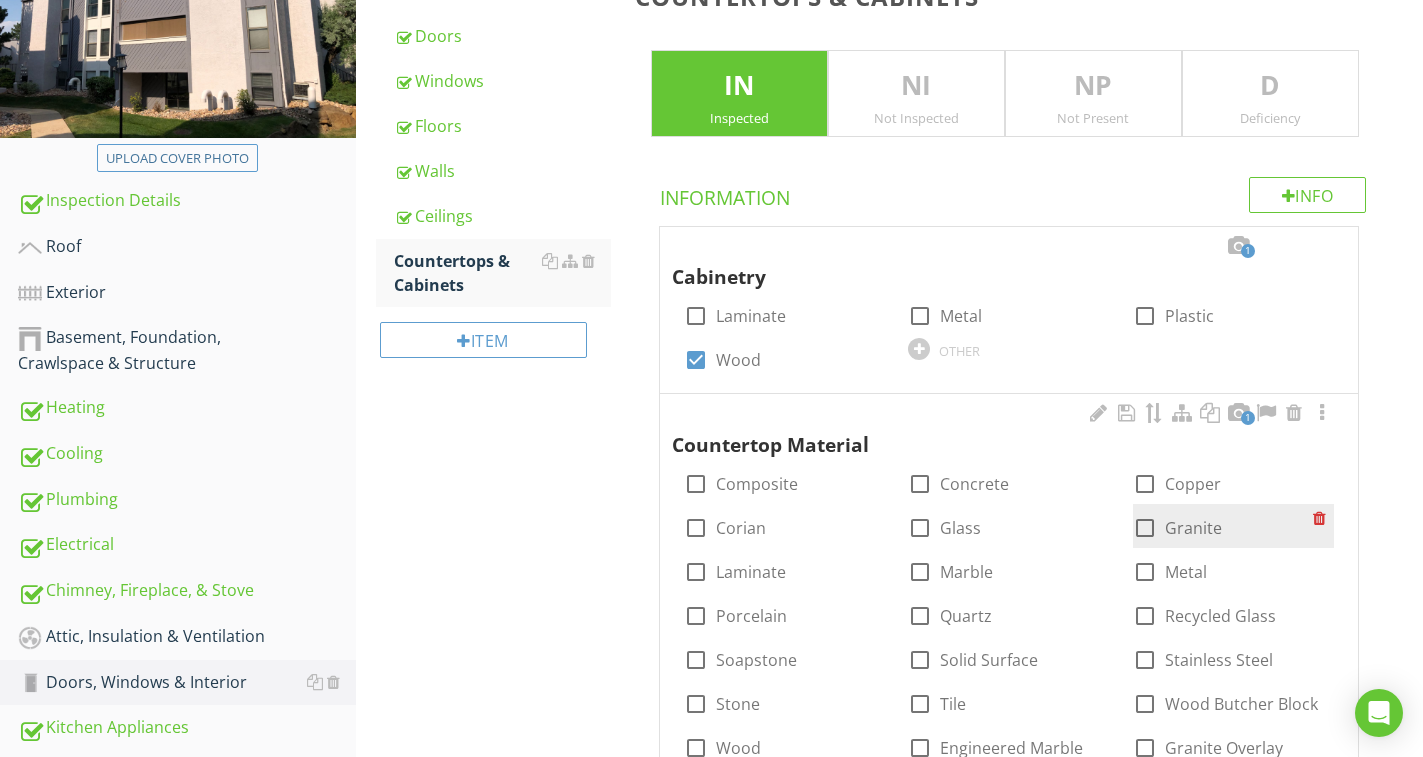 click on "Granite" at bounding box center (1193, 528) 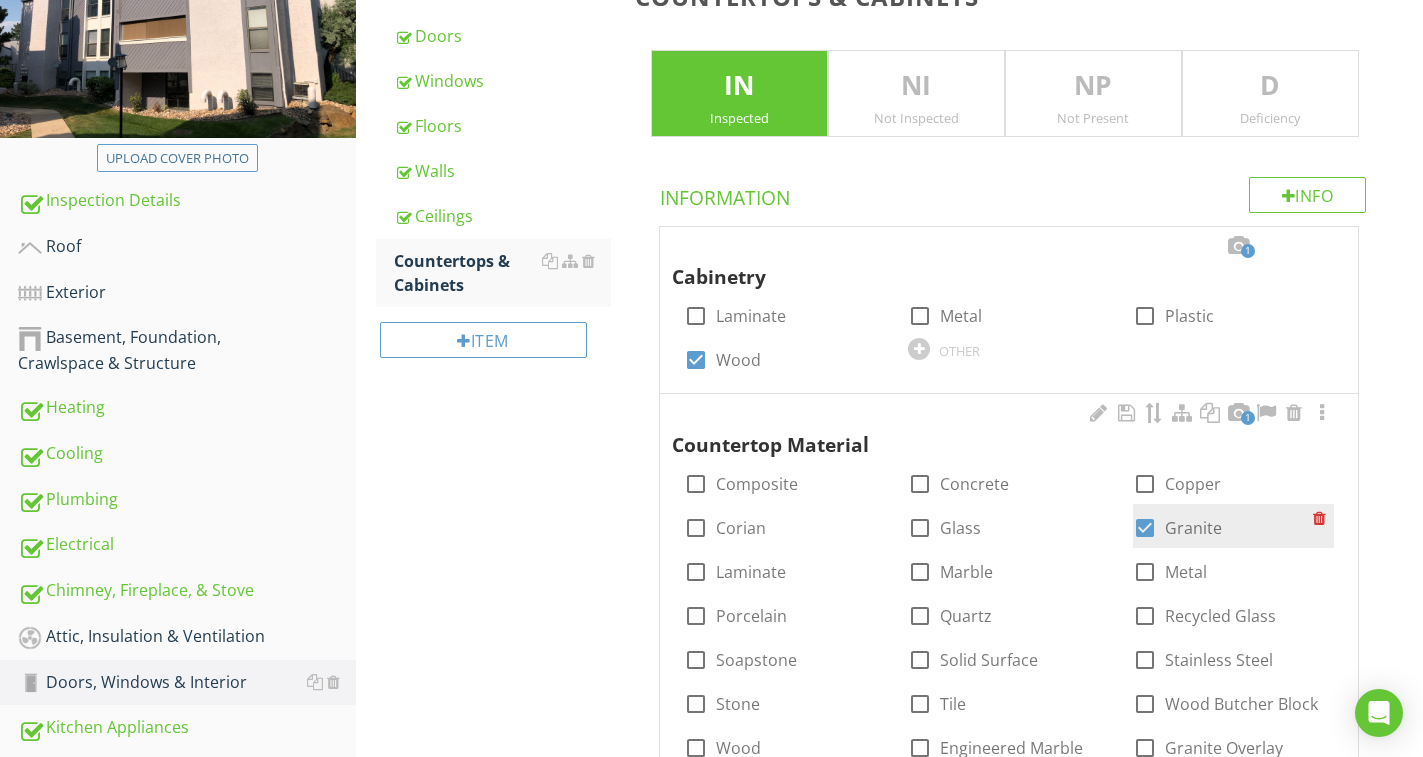 checkbox on "true" 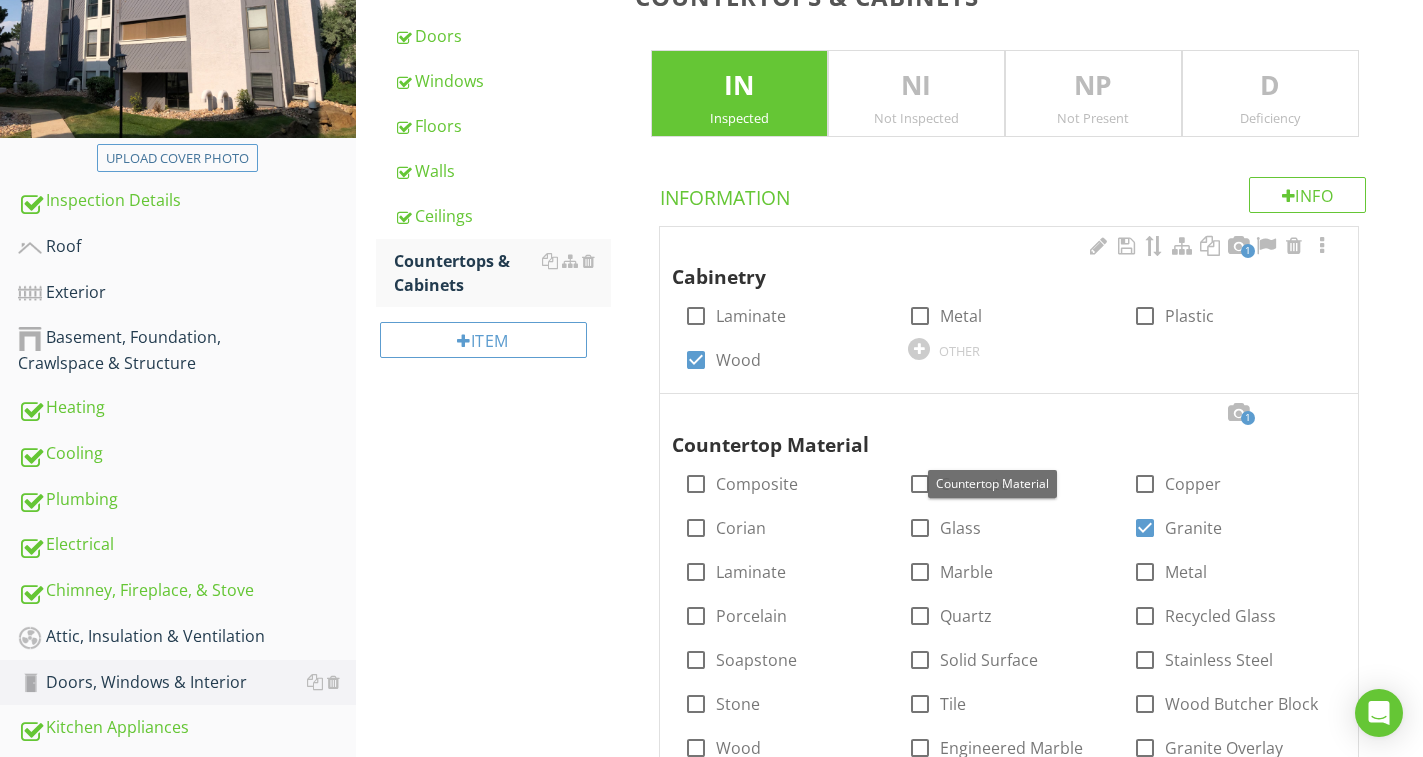 click at bounding box center [1322, 413] 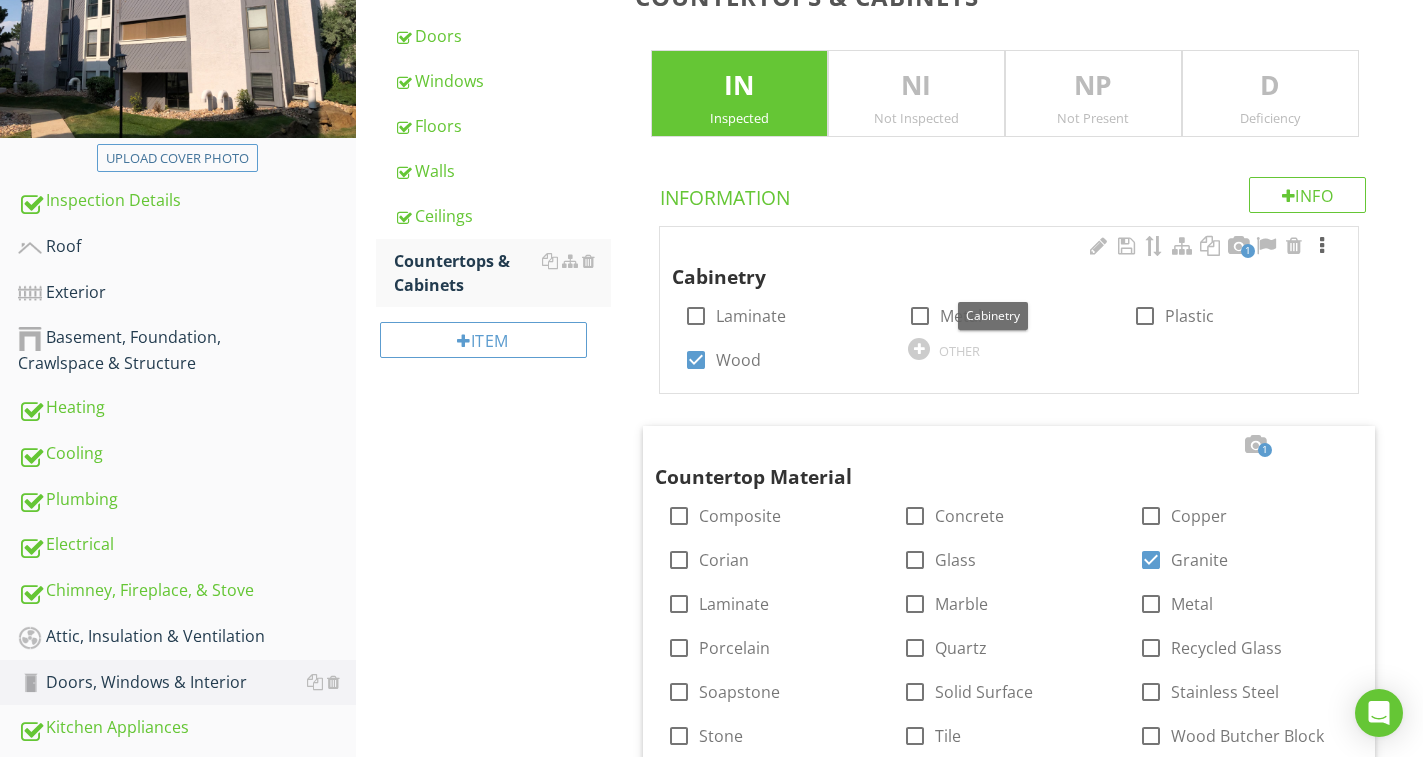 click at bounding box center (1322, 246) 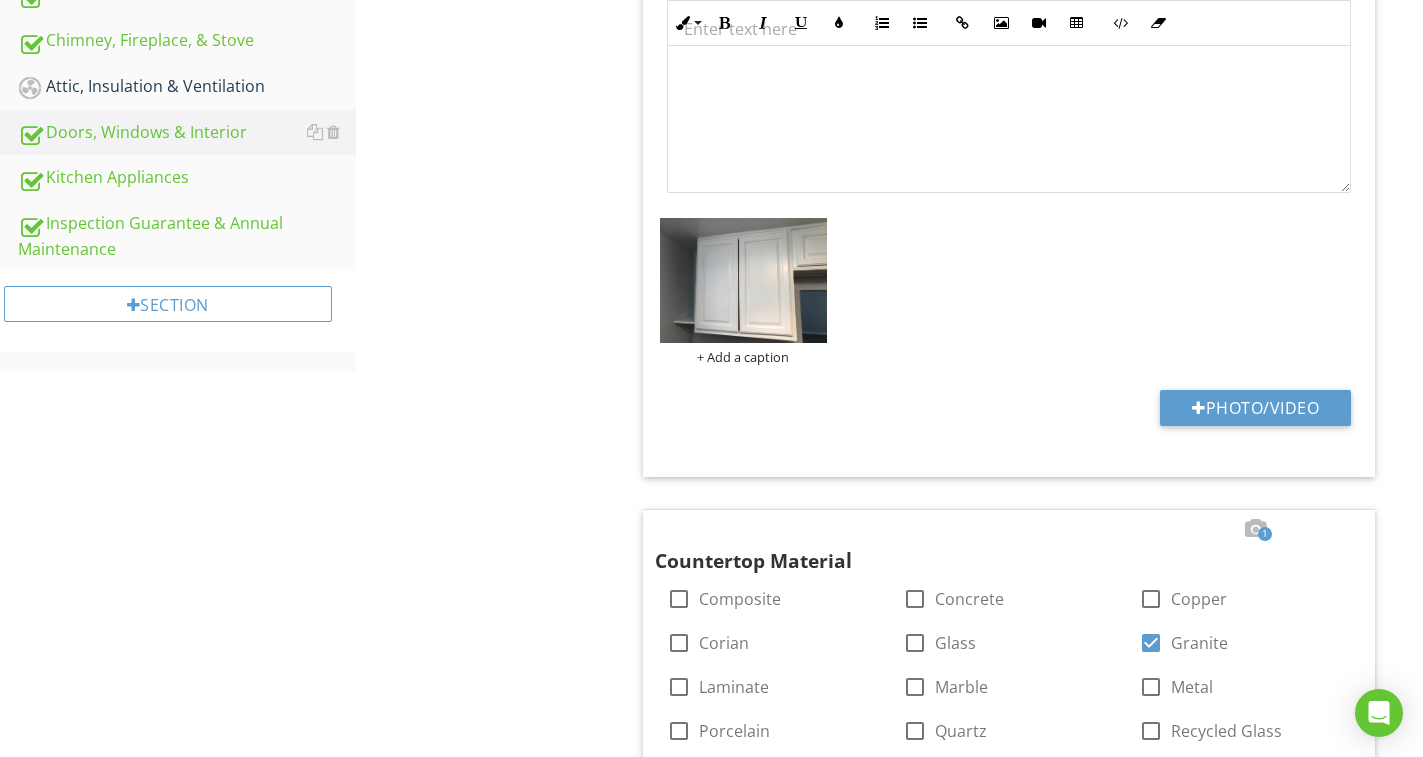 scroll, scrollTop: 849, scrollLeft: 0, axis: vertical 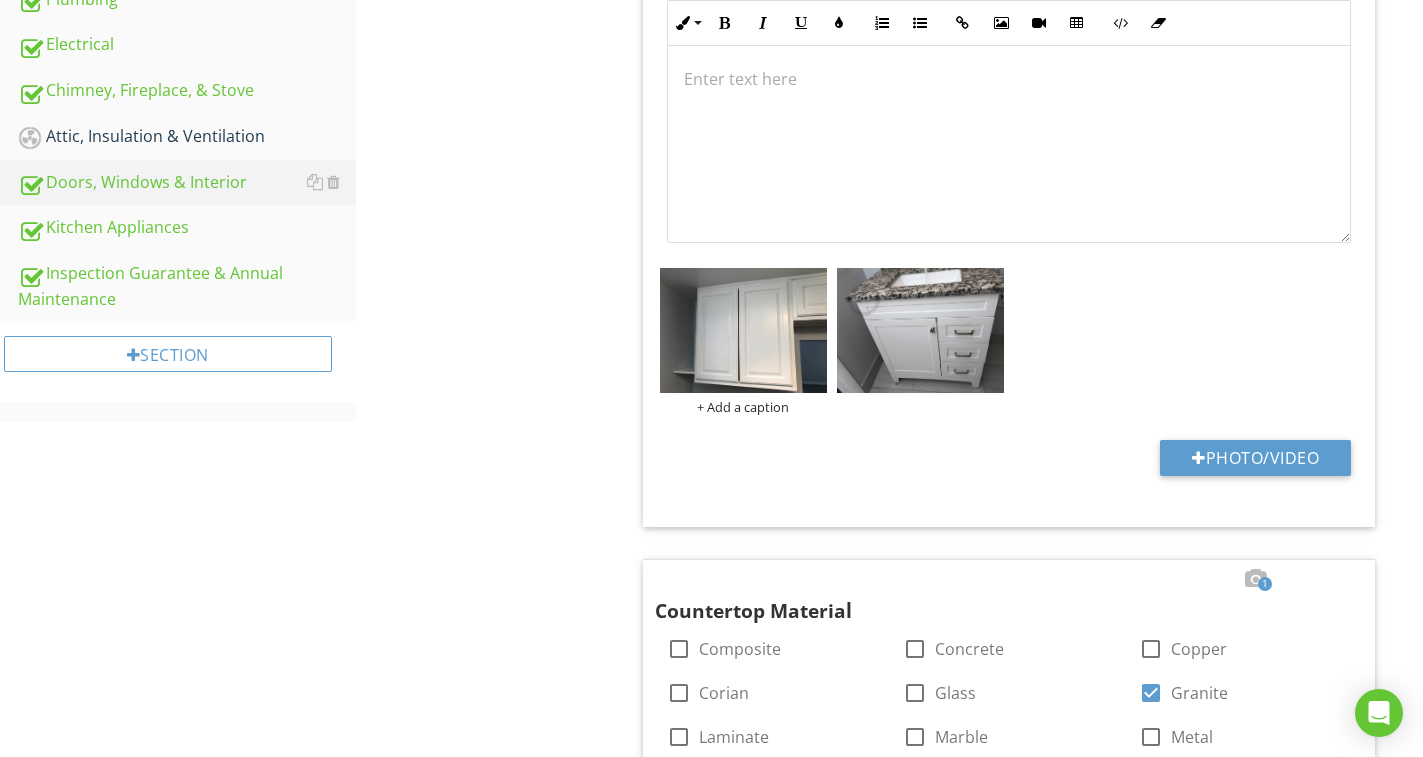 click on "Doors, Windows & Interior
General
Doors
Windows
Floors
Walls
Ceilings
Countertops & Cabinets
Item
Countertops & Cabinets
IN   Inspected NI   Not Inspected NP   Not Present D   Deficiency
Info
Information                 1
Cabinetry
check_box_outline_blank Laminate   check_box_outline_blank Metal   check_box_outline_blank Plastic   check_box Wood         OTHER                   Location edit       Inline Style XLarge Large Normal Small Light Small/Light Bold Italic Underline Colors Ordered List Unordered List Insert Link Insert Image Insert Video Insert Table Code View Clear Formatting Enter text here               + Add a caption" at bounding box center [889, 2395] 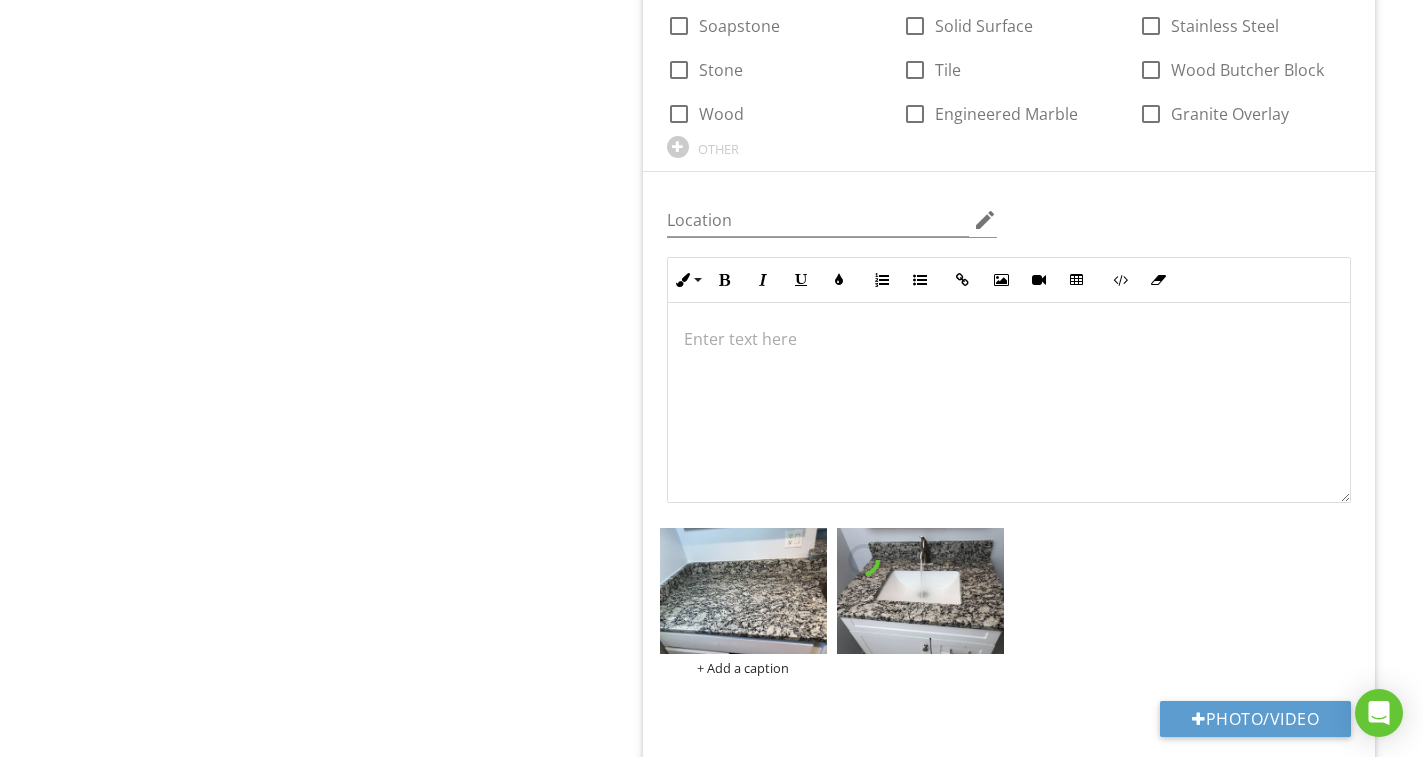 scroll, scrollTop: 1649, scrollLeft: 0, axis: vertical 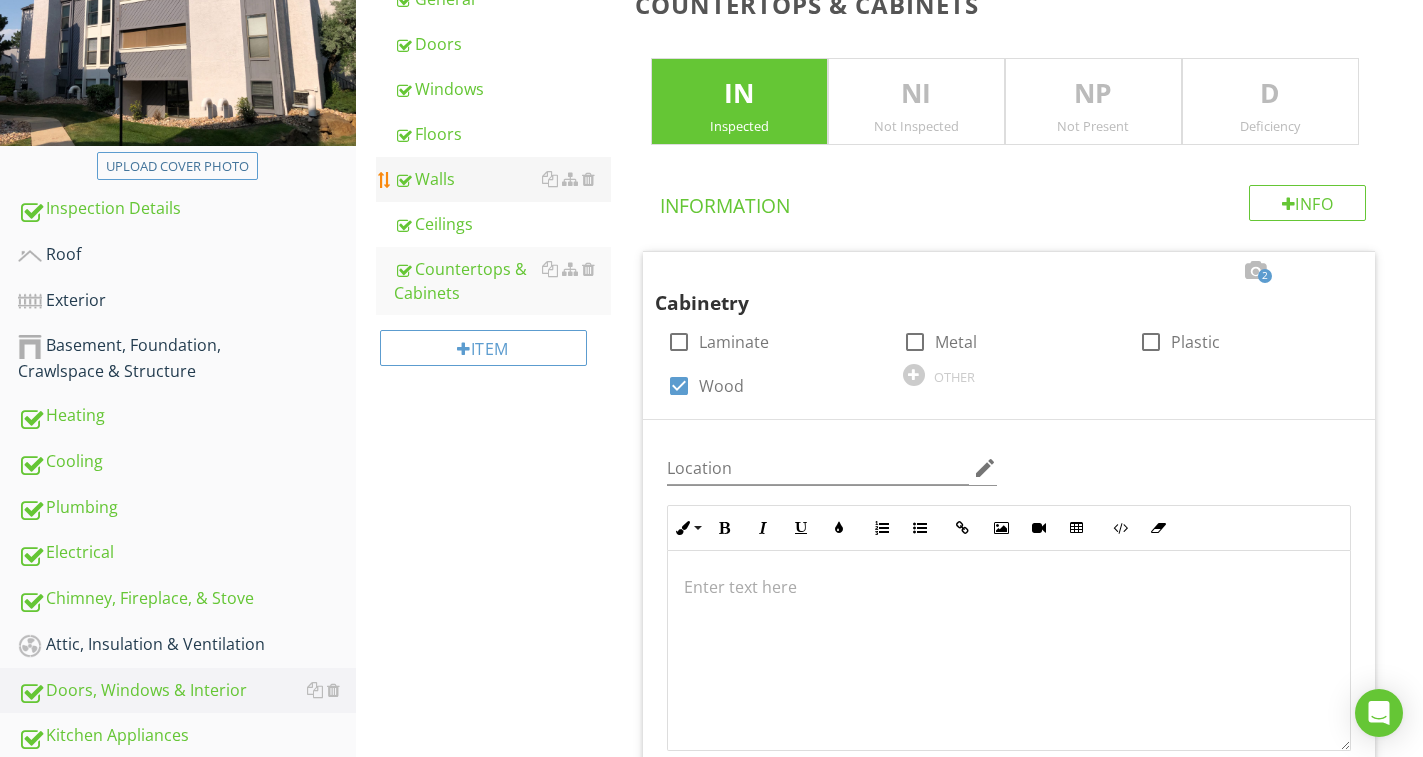 click on "Walls" at bounding box center (502, 179) 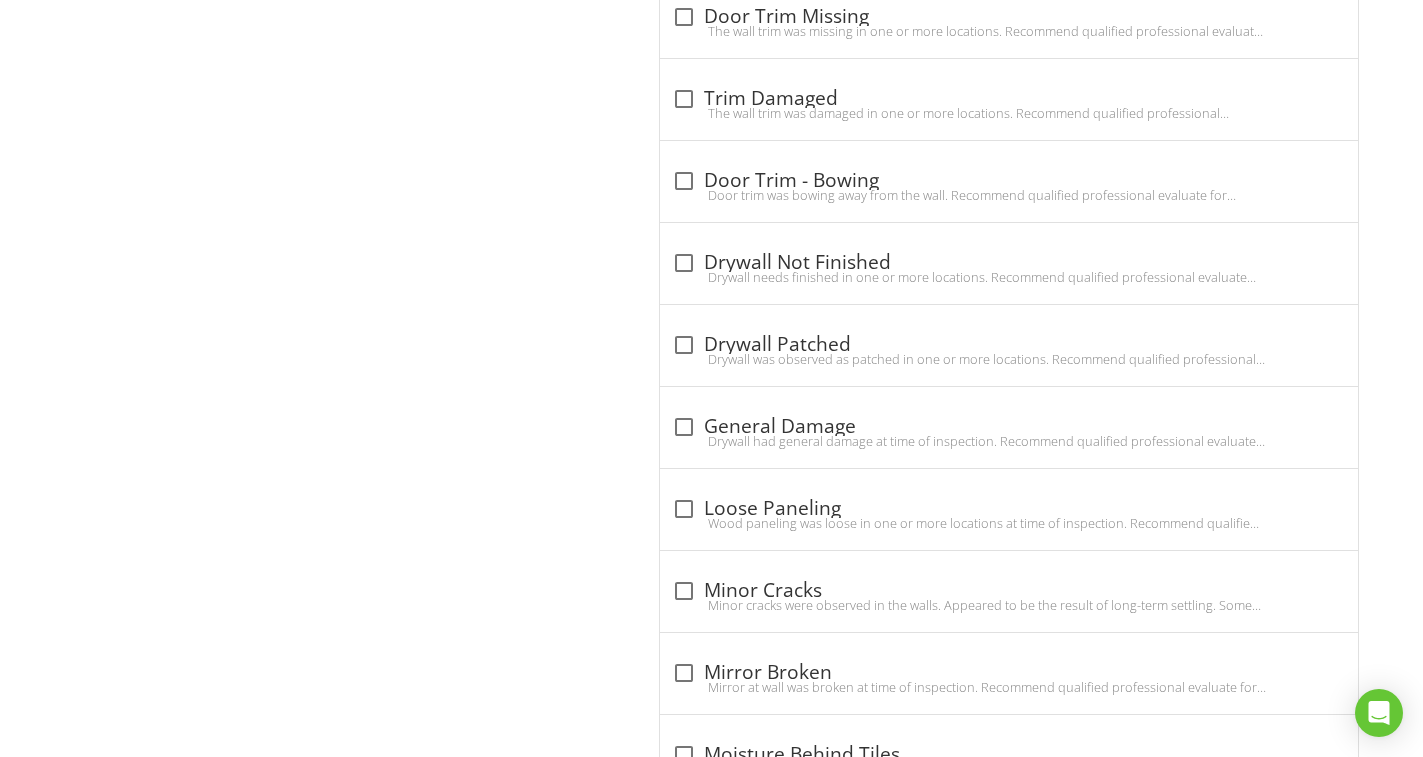 scroll, scrollTop: 1705, scrollLeft: 0, axis: vertical 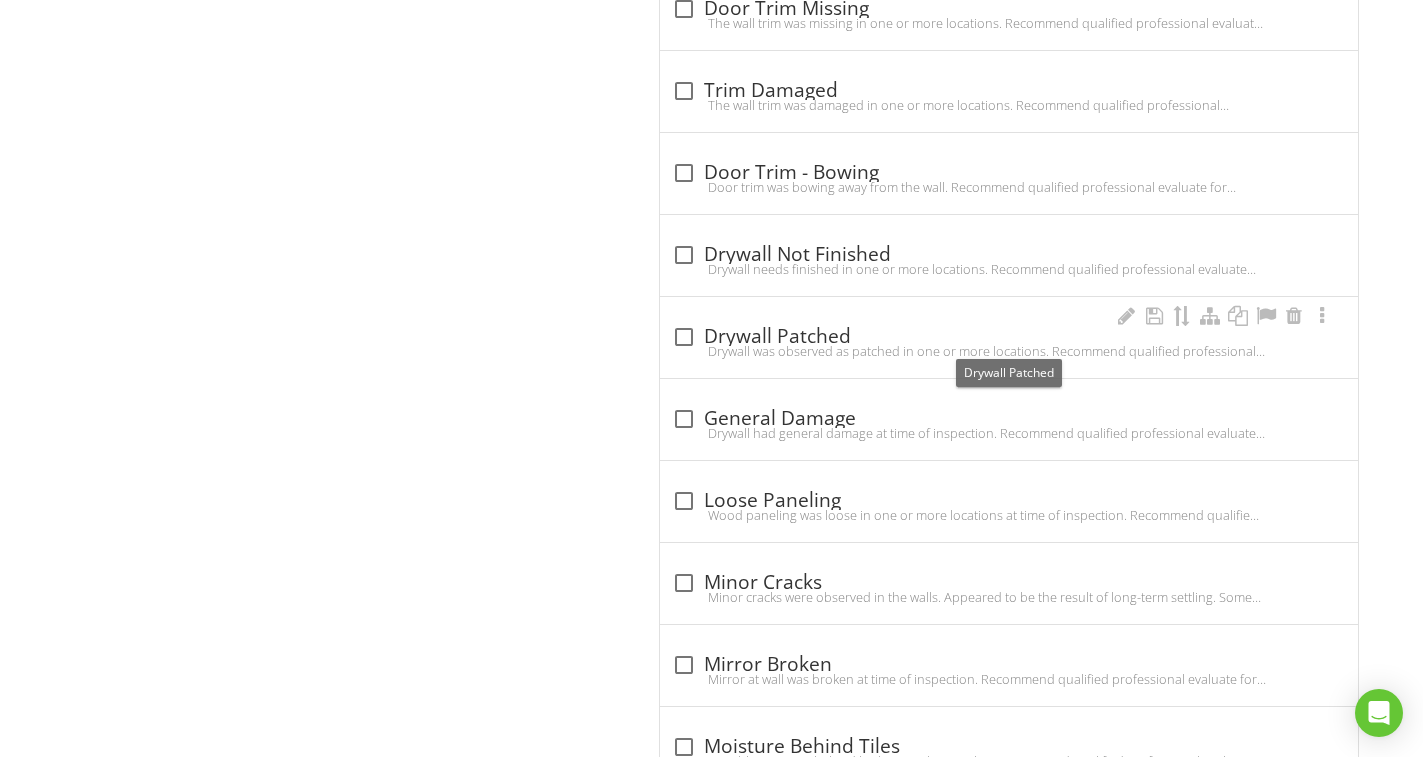 click on "check_box_outline_blank
Drywall Patched" at bounding box center (1009, 337) 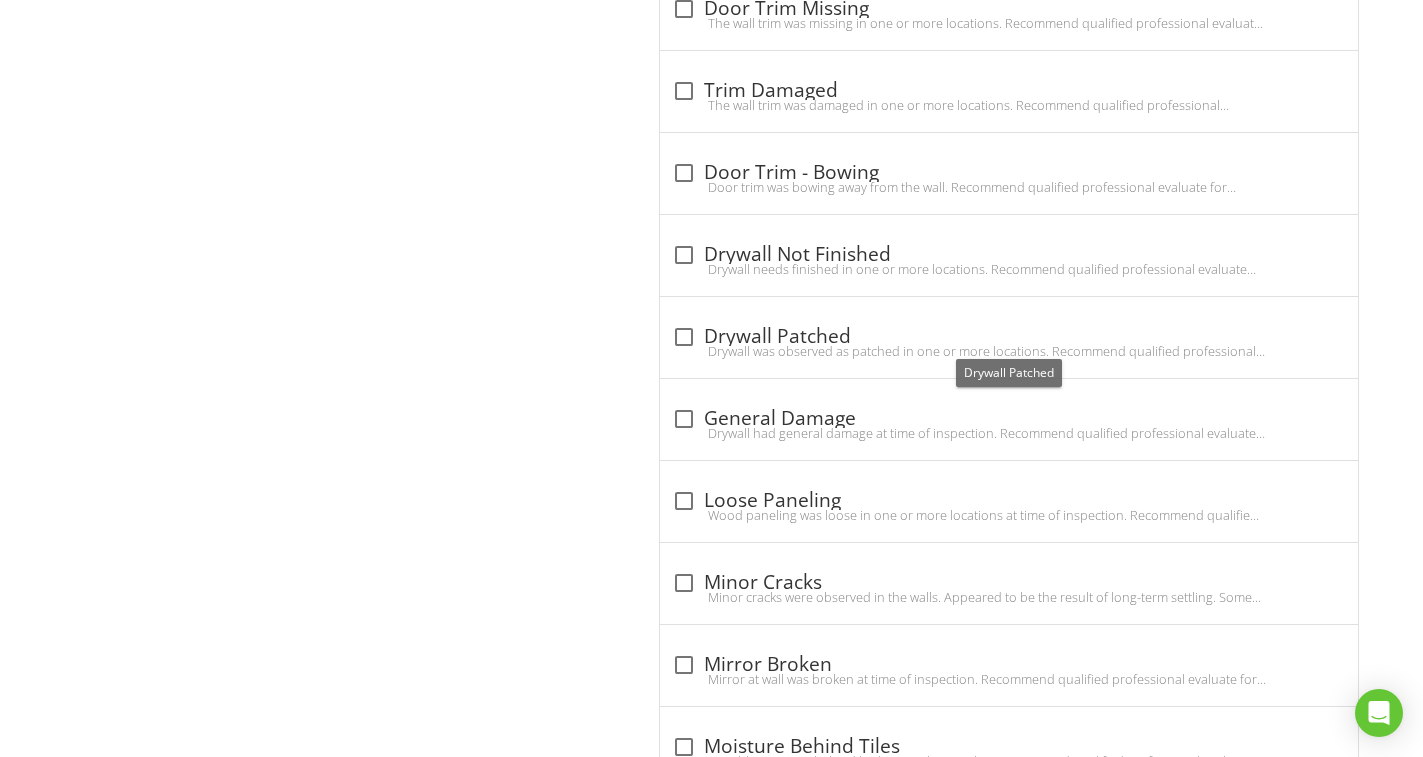 checkbox on "true" 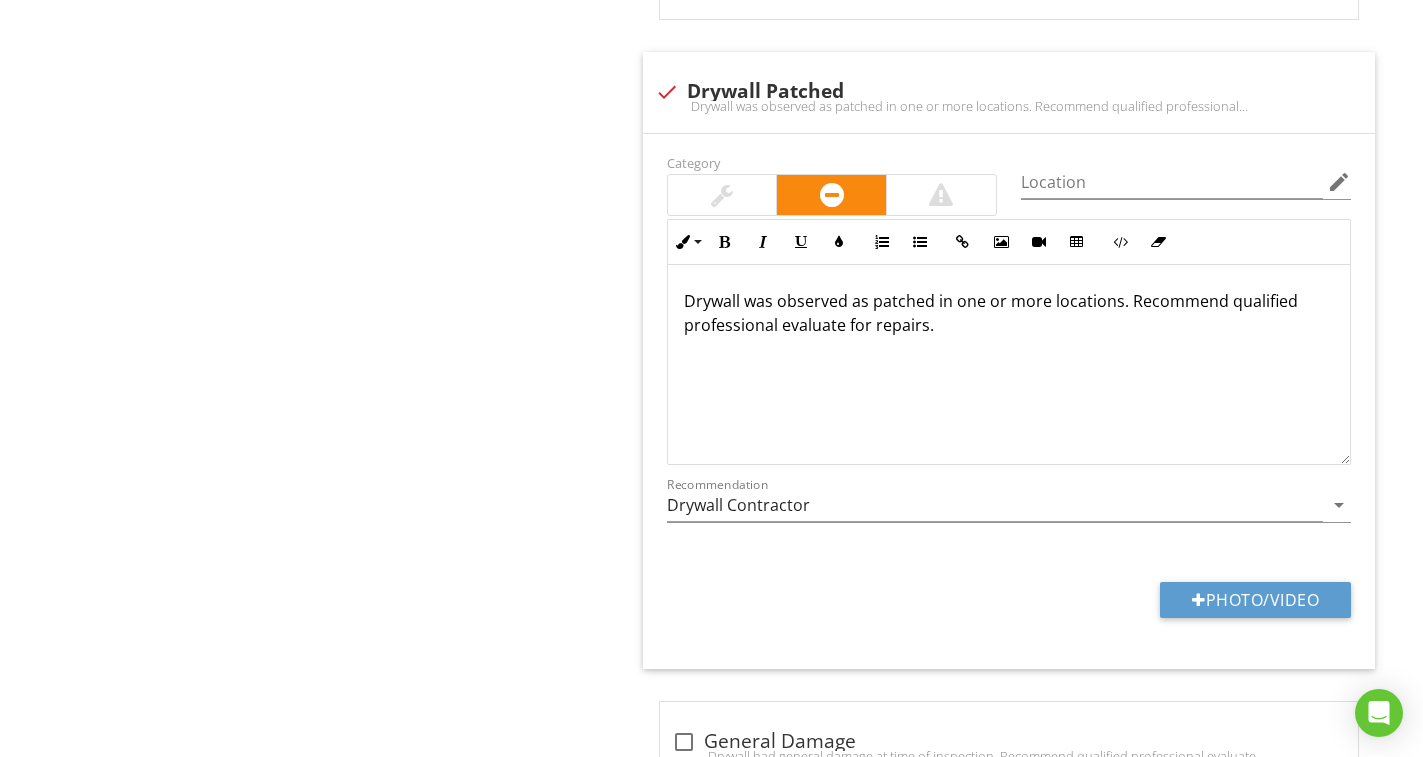 scroll, scrollTop: 2005, scrollLeft: 0, axis: vertical 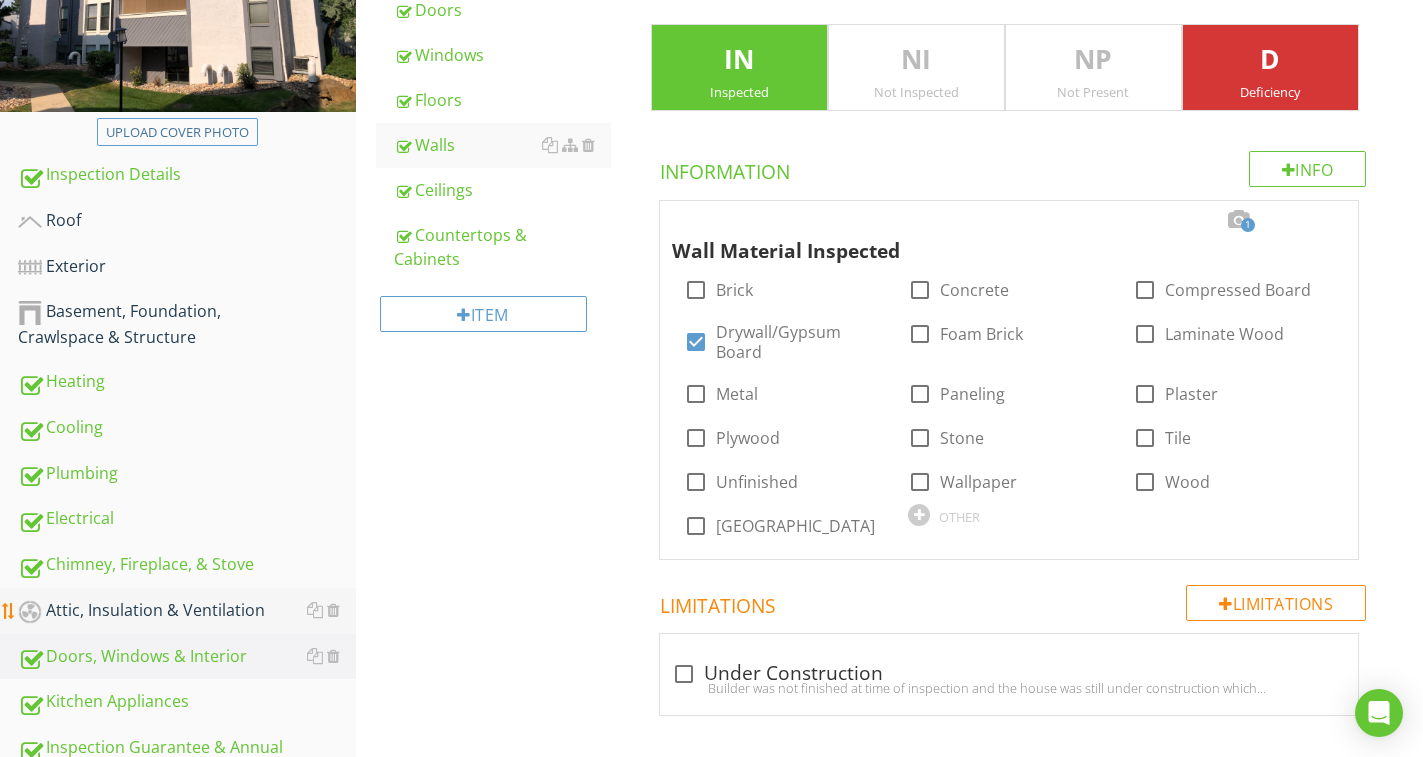 click on "Attic, Insulation & Ventilation" at bounding box center (187, 611) 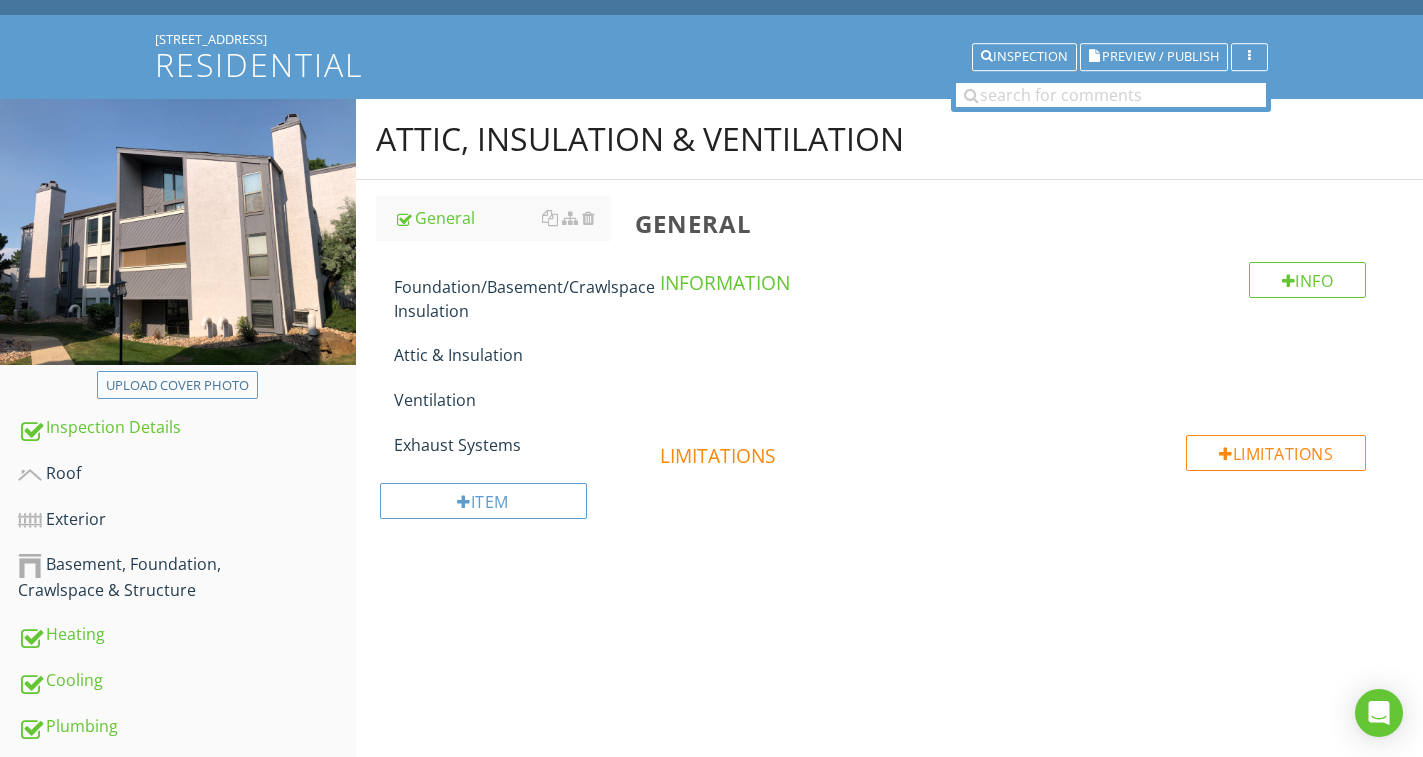 scroll, scrollTop: 75, scrollLeft: 0, axis: vertical 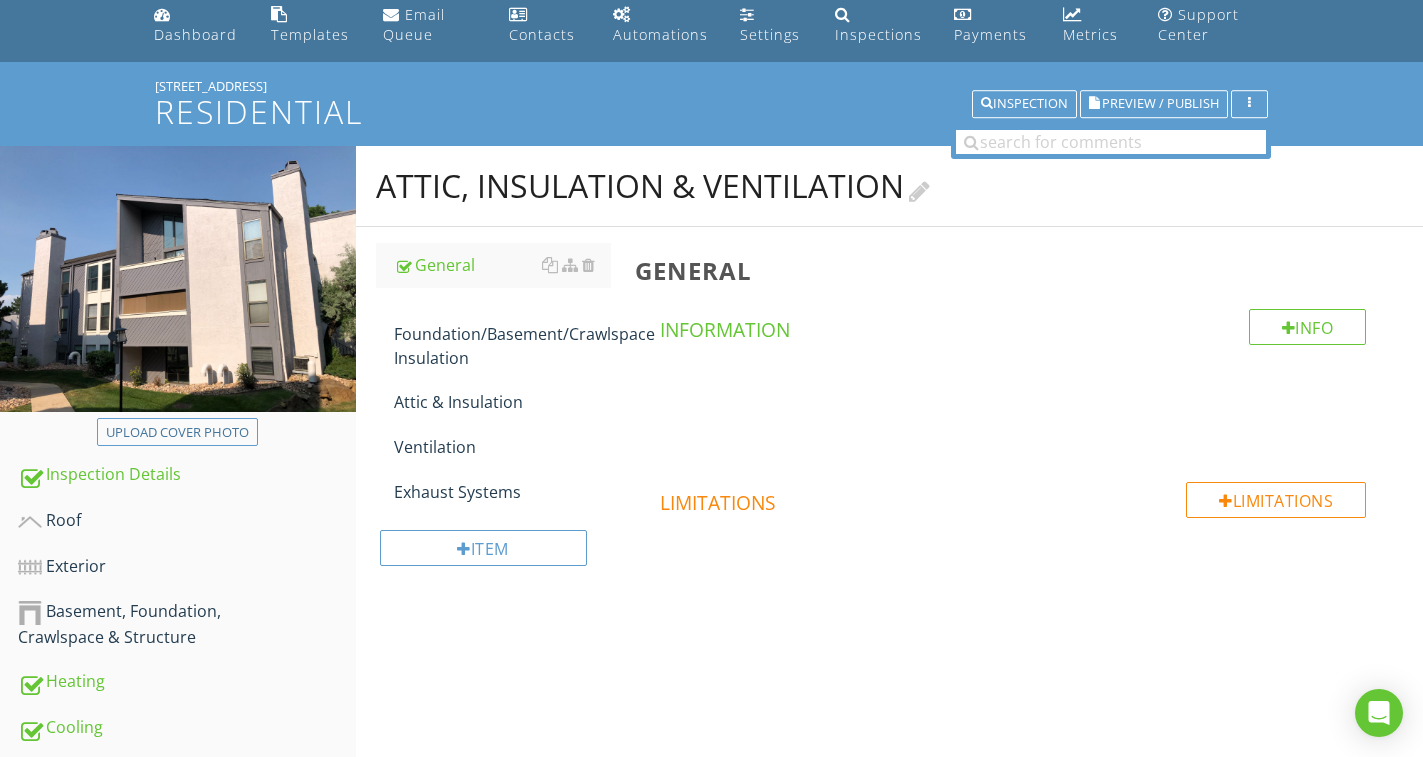 click at bounding box center [919, 188] 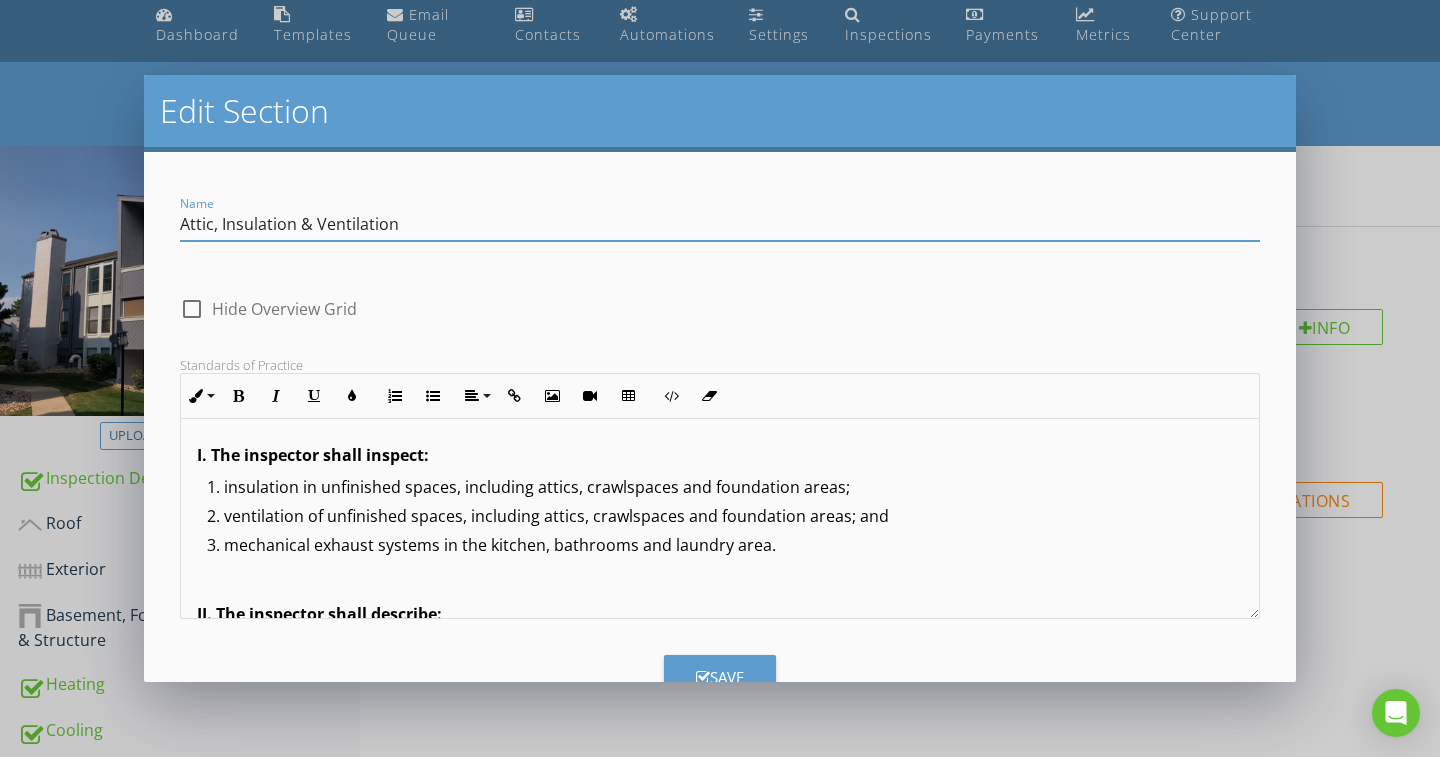 click on "Attic, Insulation & Ventilation" at bounding box center [720, 224] 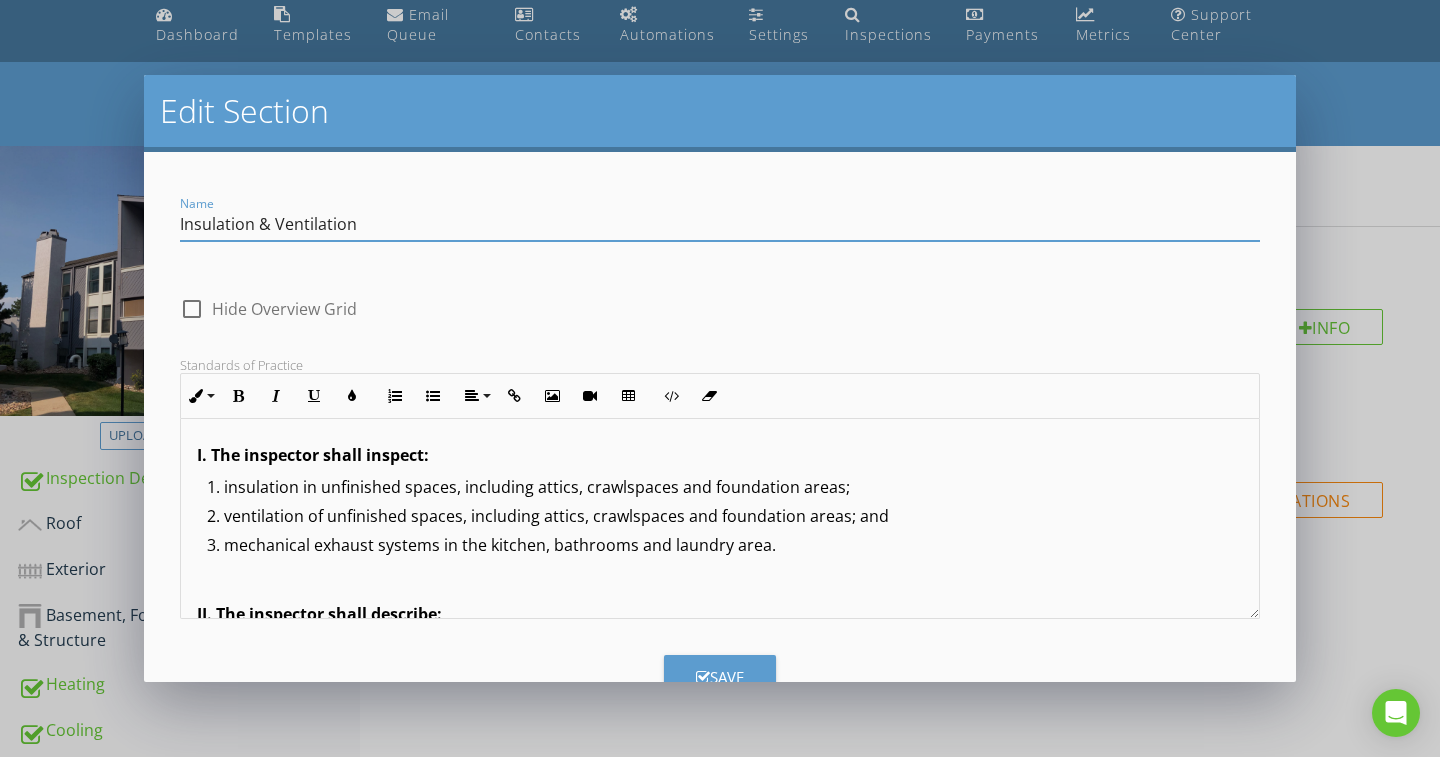 type on "Insulation & Ventilation" 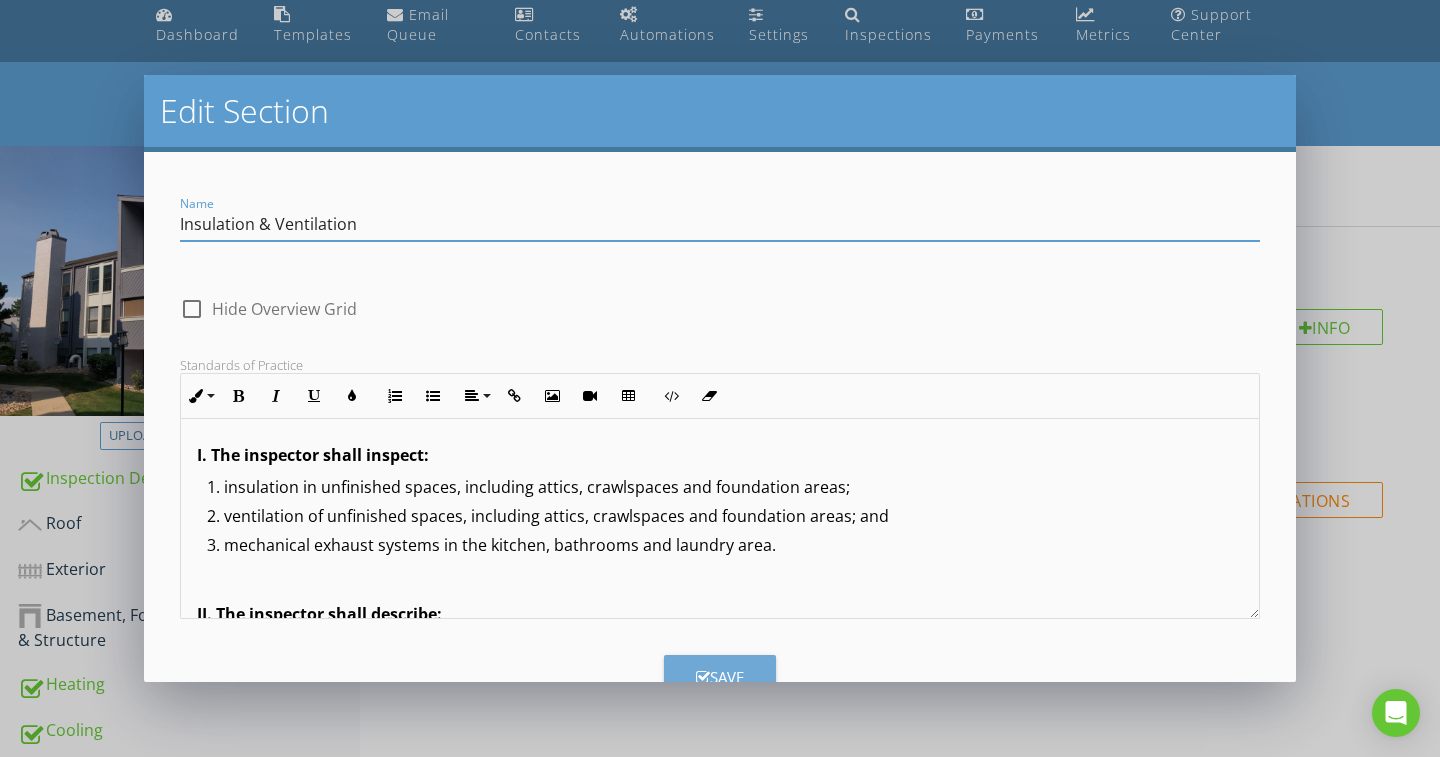 click on "Save" at bounding box center (720, 677) 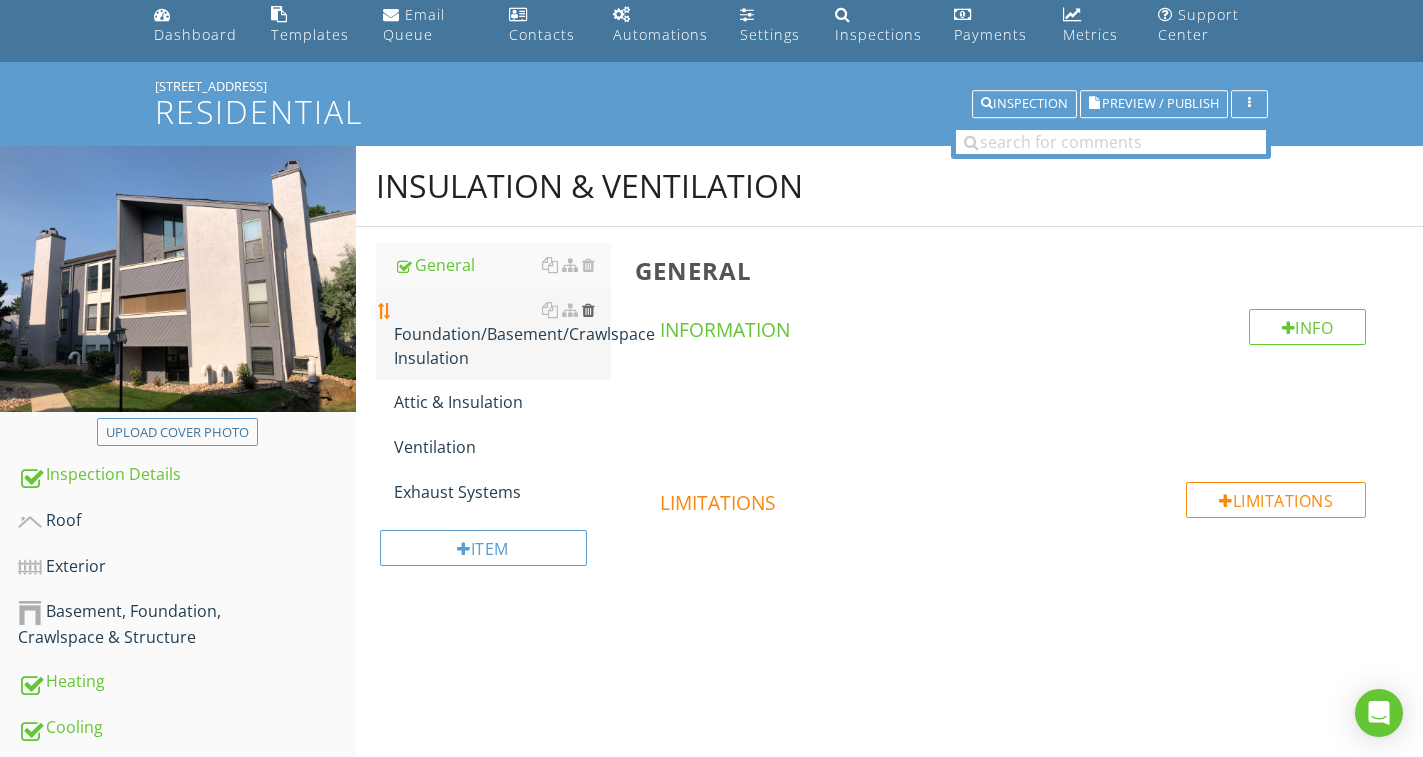 click at bounding box center (588, 310) 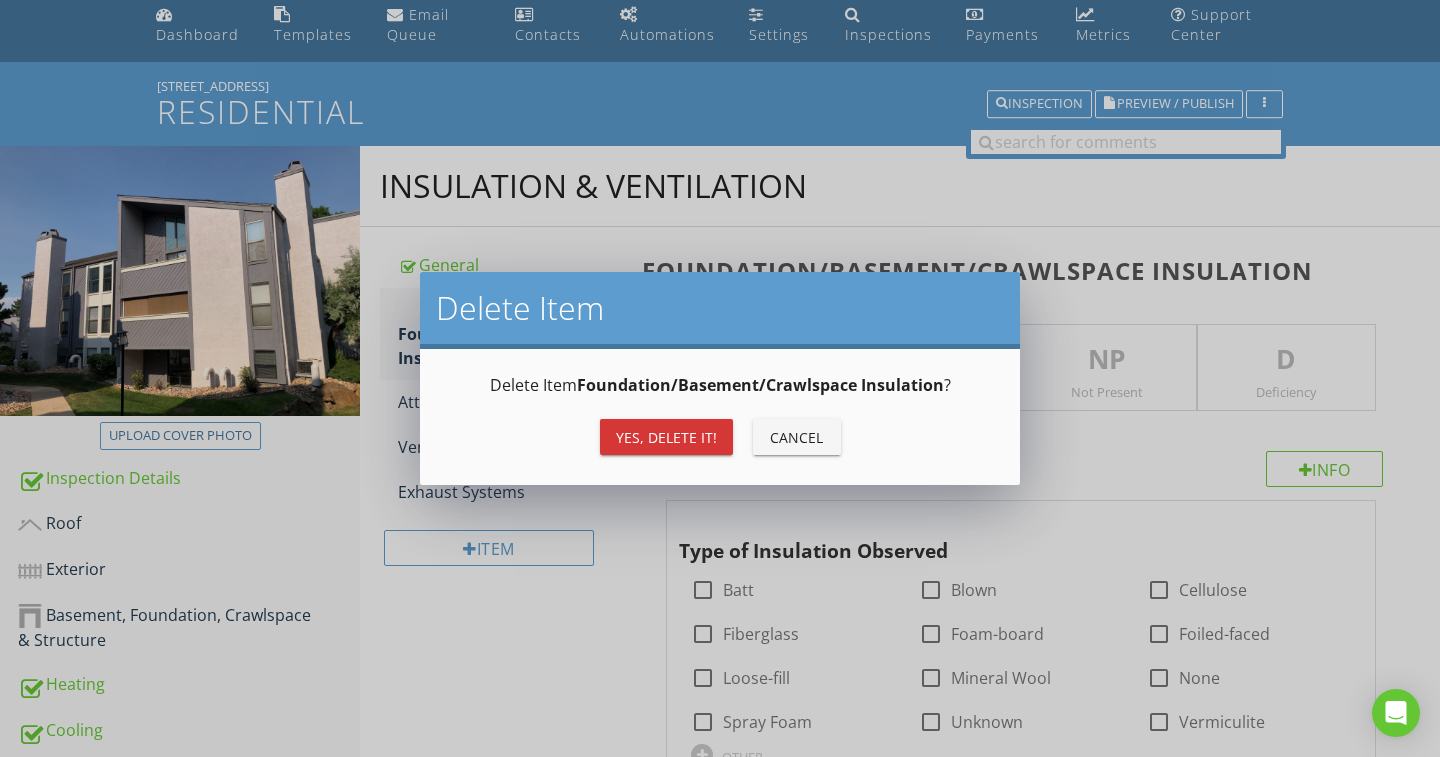 click on "Yes, Delete it!" at bounding box center (666, 437) 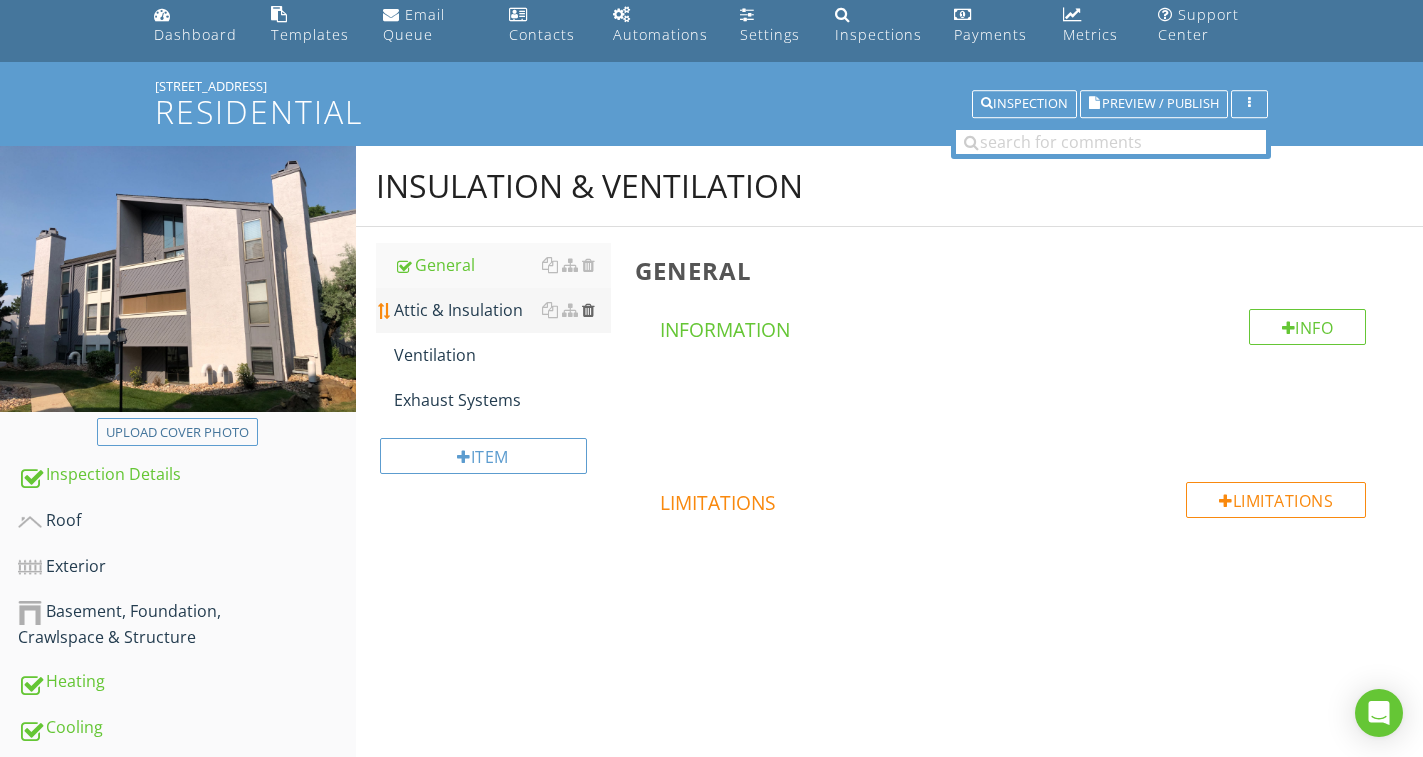 click at bounding box center (588, 310) 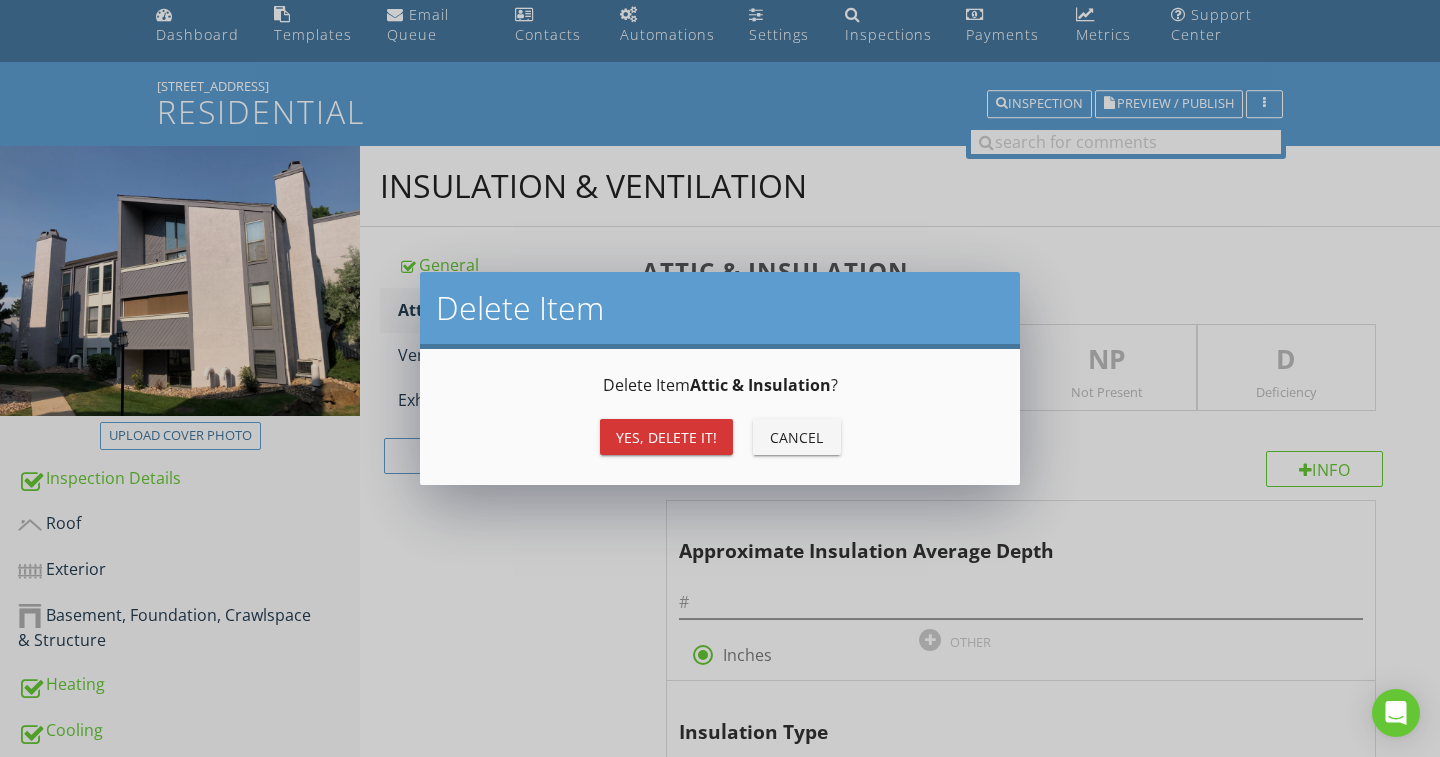 click on "Yes, Delete it!" at bounding box center (666, 437) 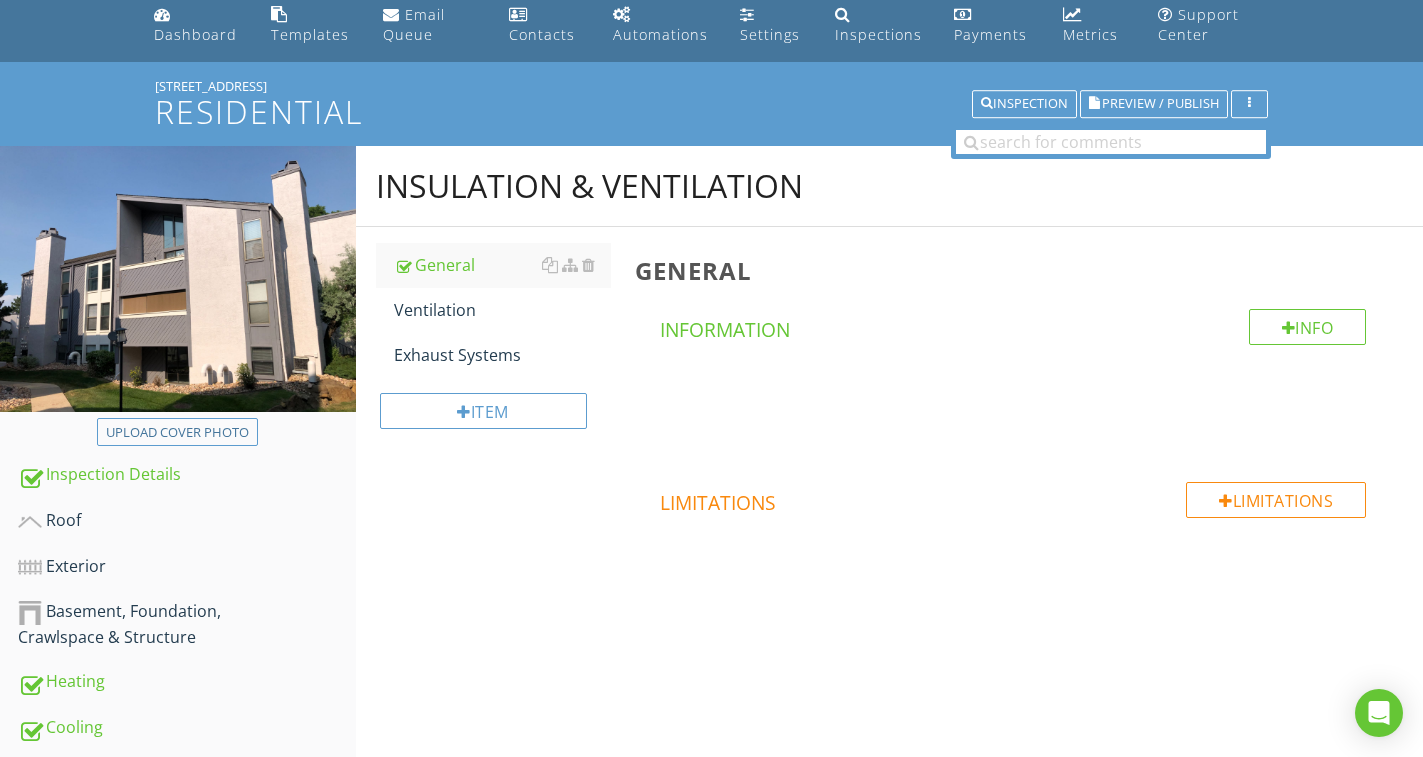 click on "Insulation & Ventilation
General
Ventilation
Exhaust Systems
Item
General
Info
Information
Limitations
Limitations" at bounding box center (889, 413) 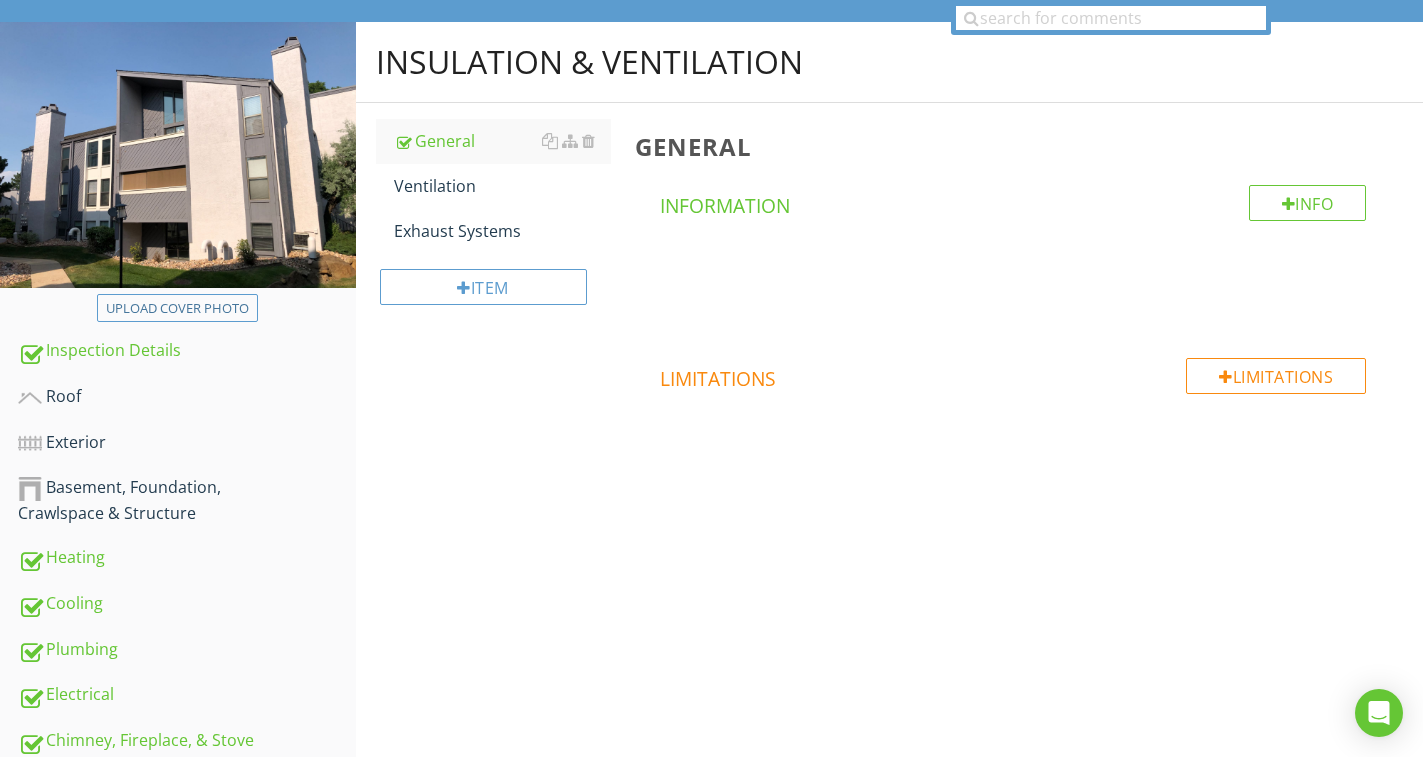 scroll, scrollTop: 175, scrollLeft: 0, axis: vertical 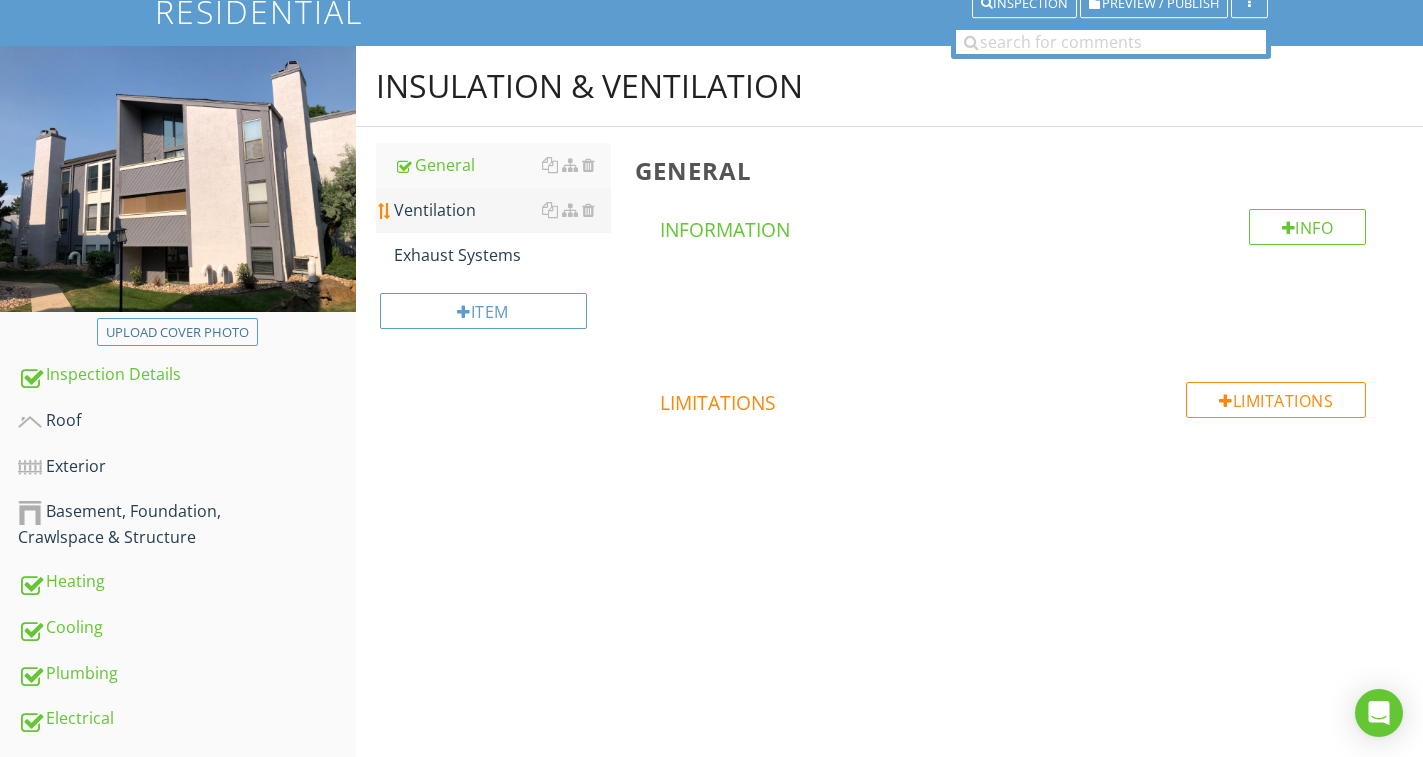 click on "Ventilation" at bounding box center [502, 210] 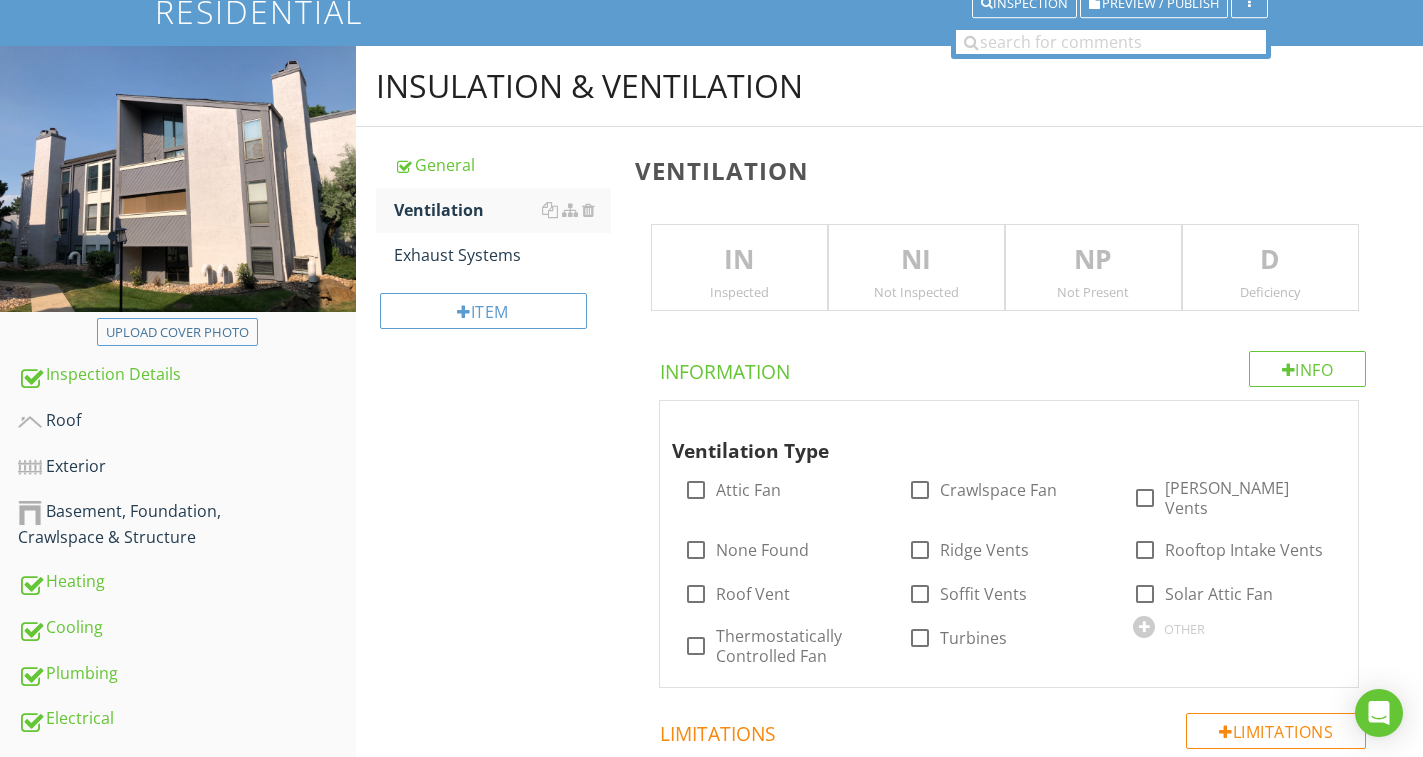 click on "IN   Inspected" at bounding box center (739, 268) 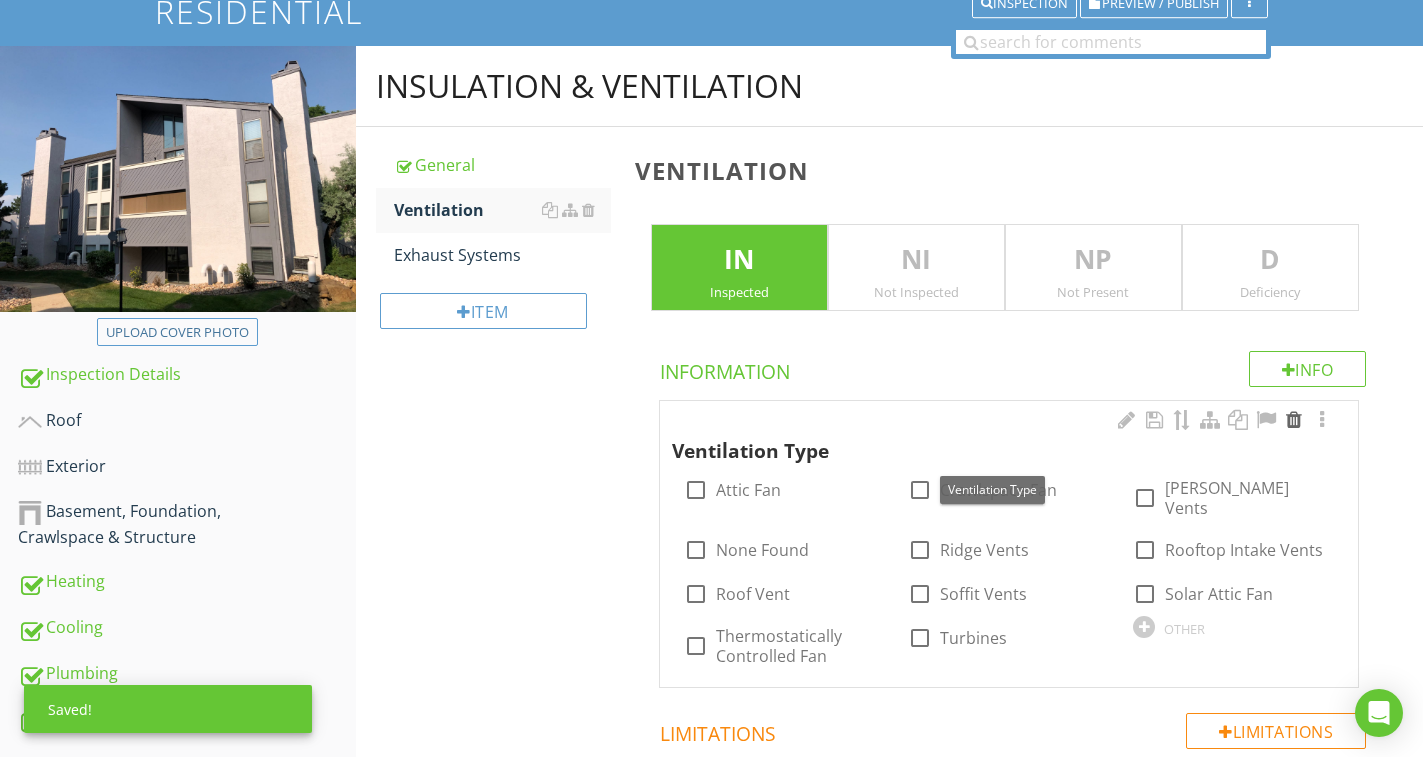 click at bounding box center (1294, 420) 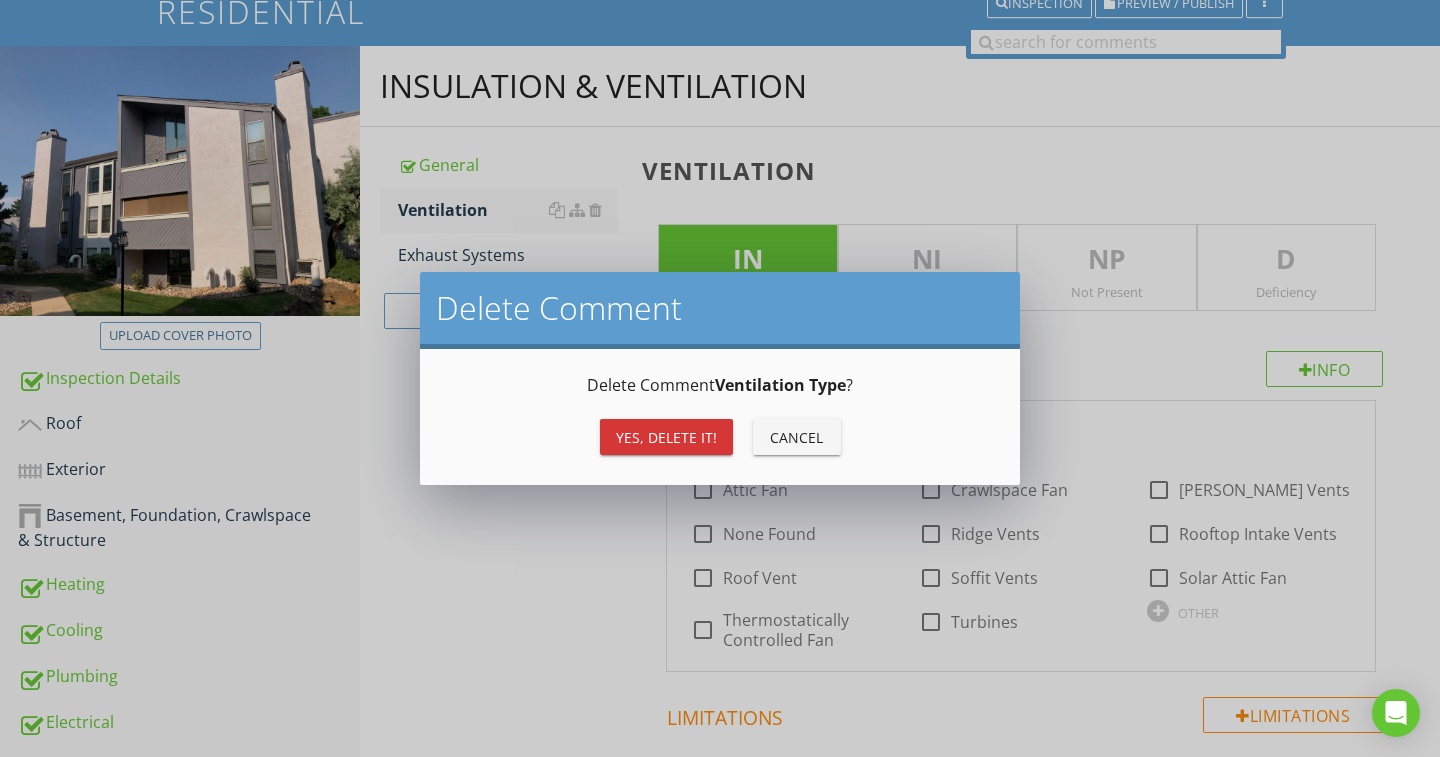 click on "Yes, Delete it!" at bounding box center [666, 437] 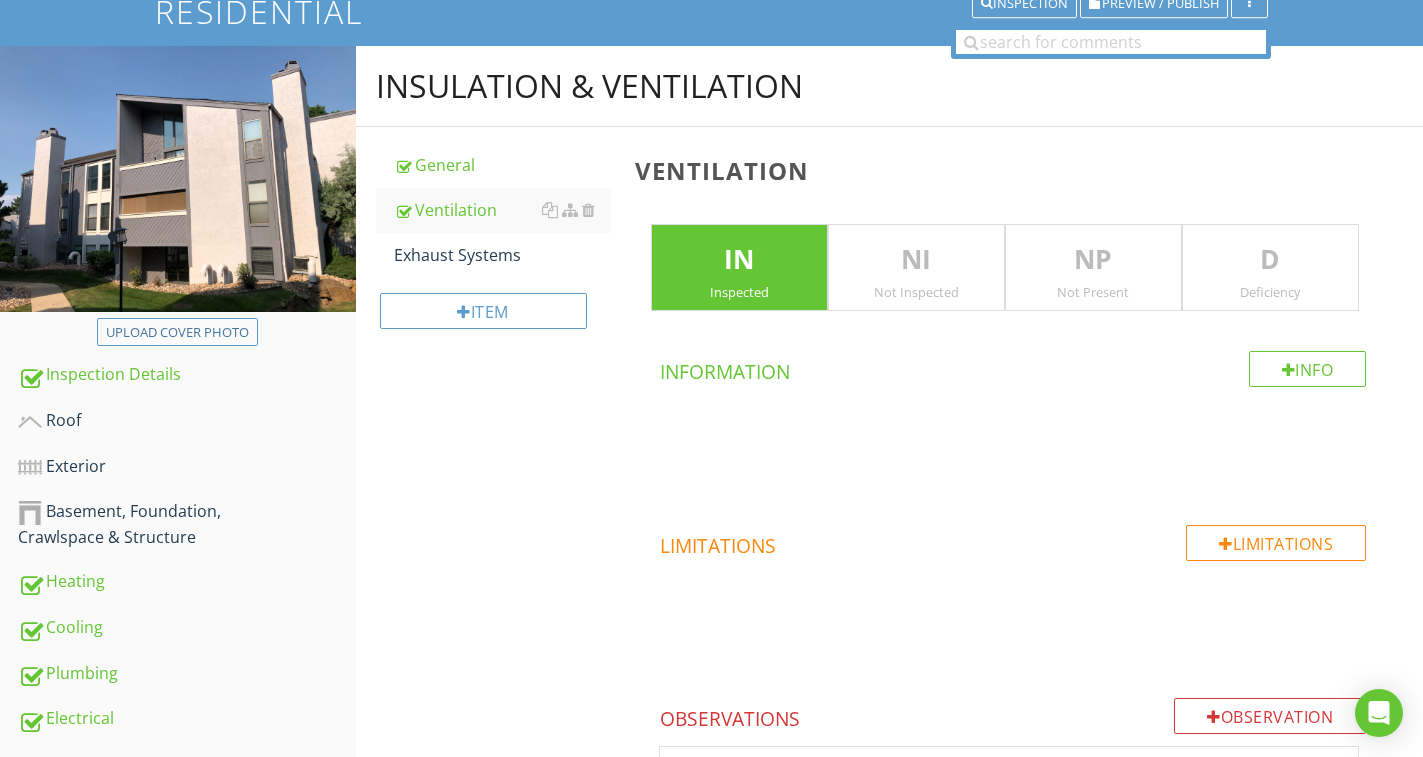 click on "Exhaust Systems" at bounding box center (502, 255) 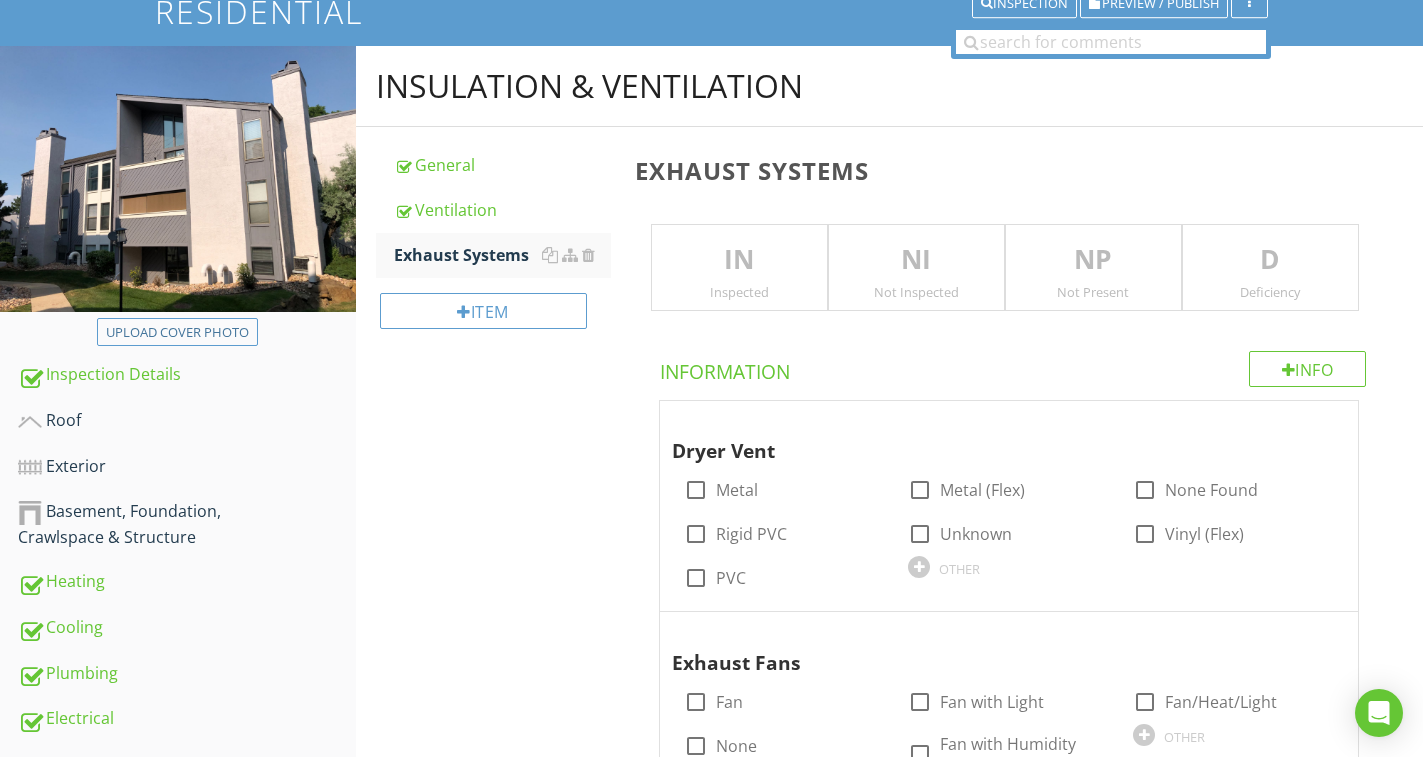 click on "IN" at bounding box center [739, 260] 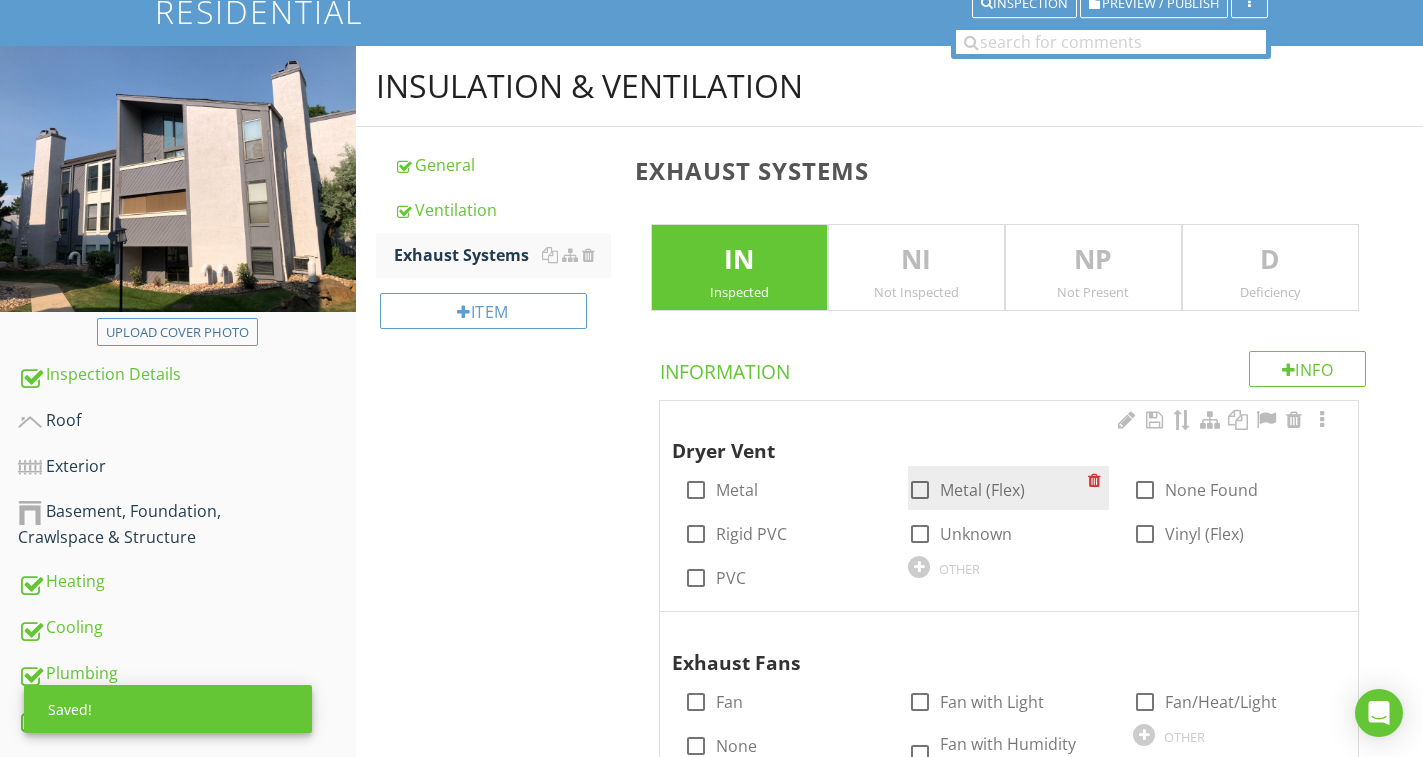 click on "Metal (Flex)" at bounding box center [982, 490] 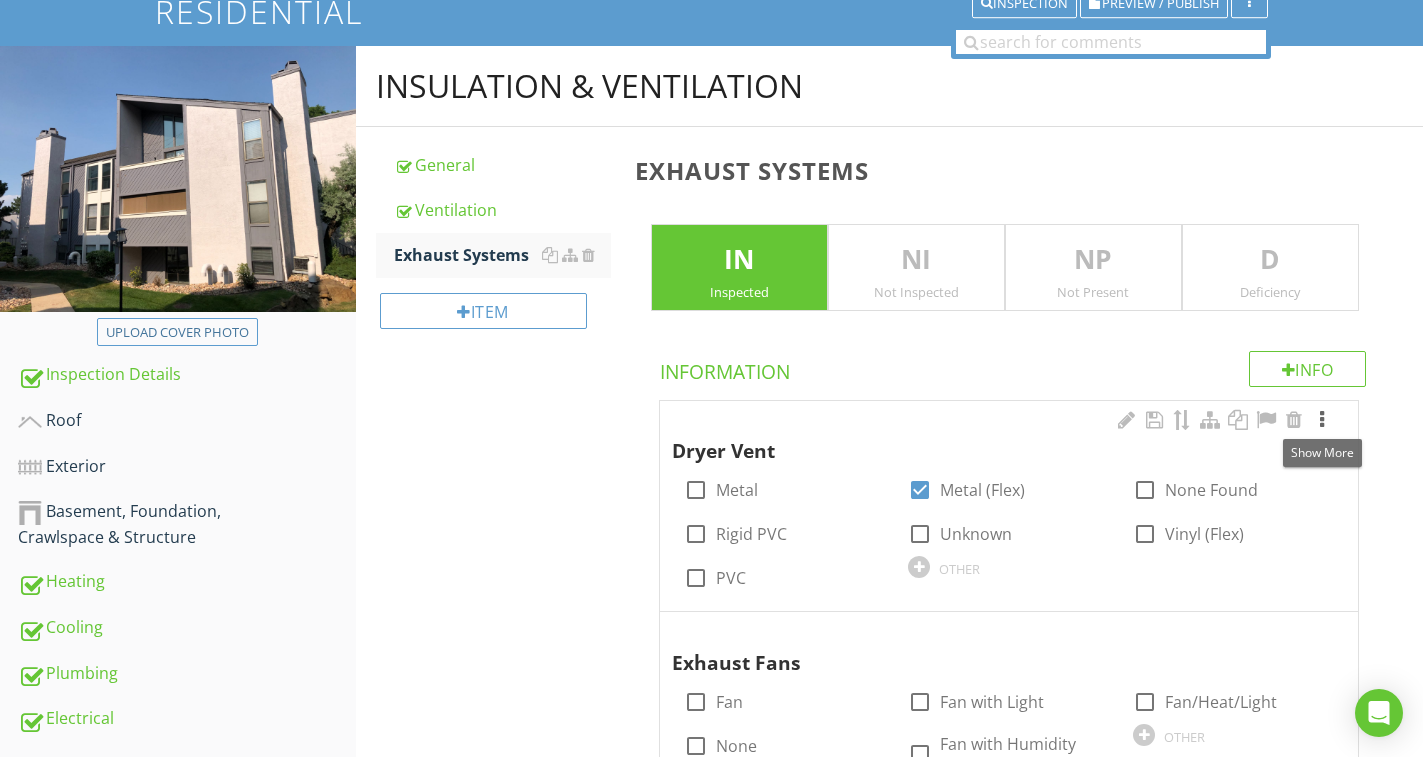 click at bounding box center (1322, 420) 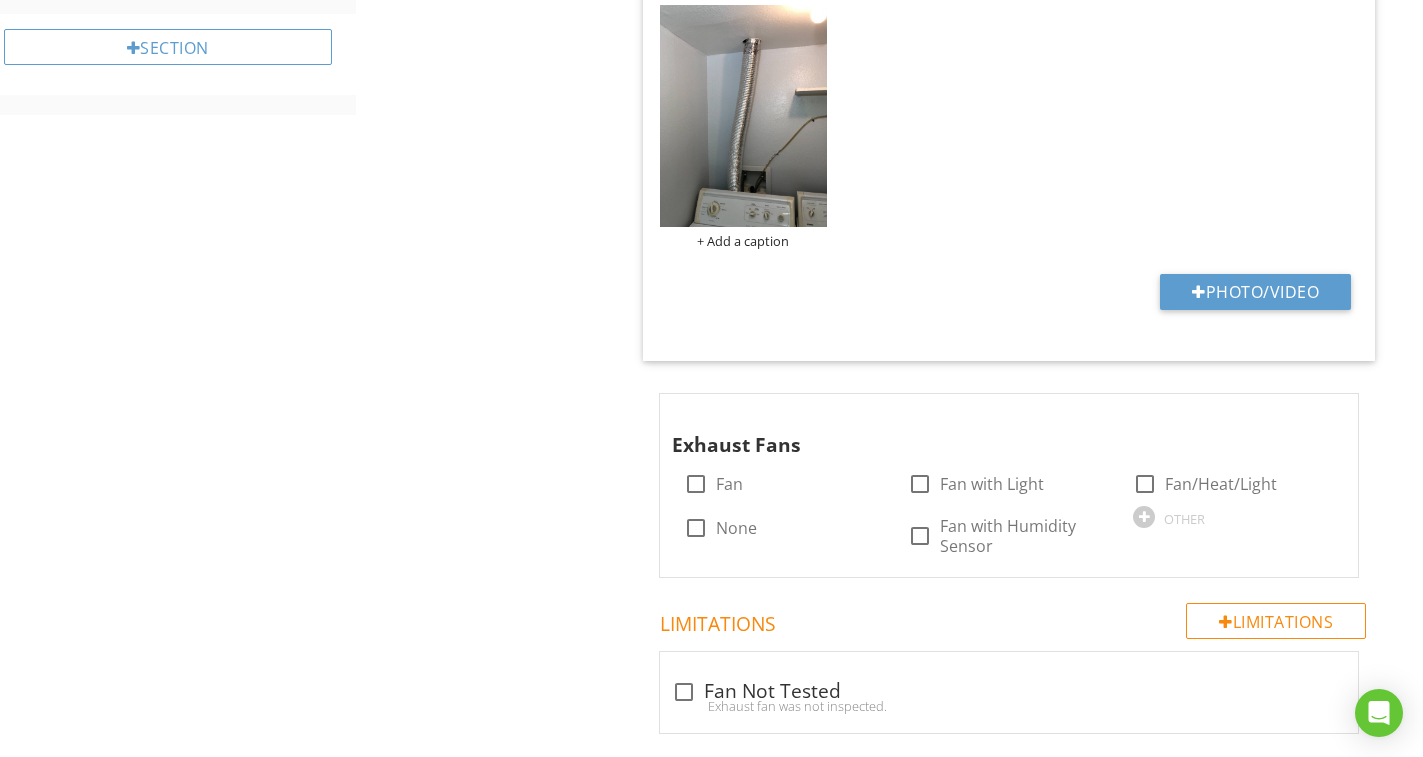scroll, scrollTop: 1175, scrollLeft: 0, axis: vertical 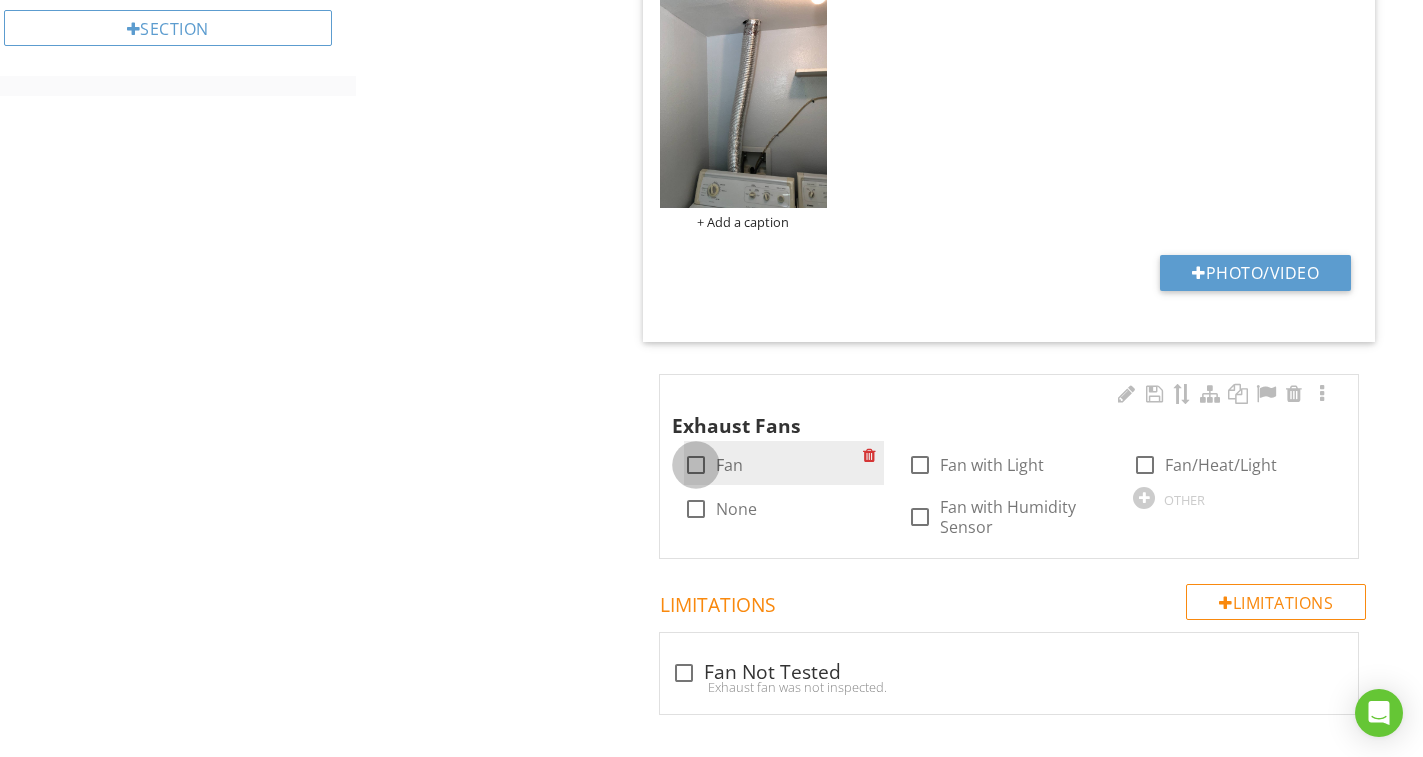 click at bounding box center [696, 465] 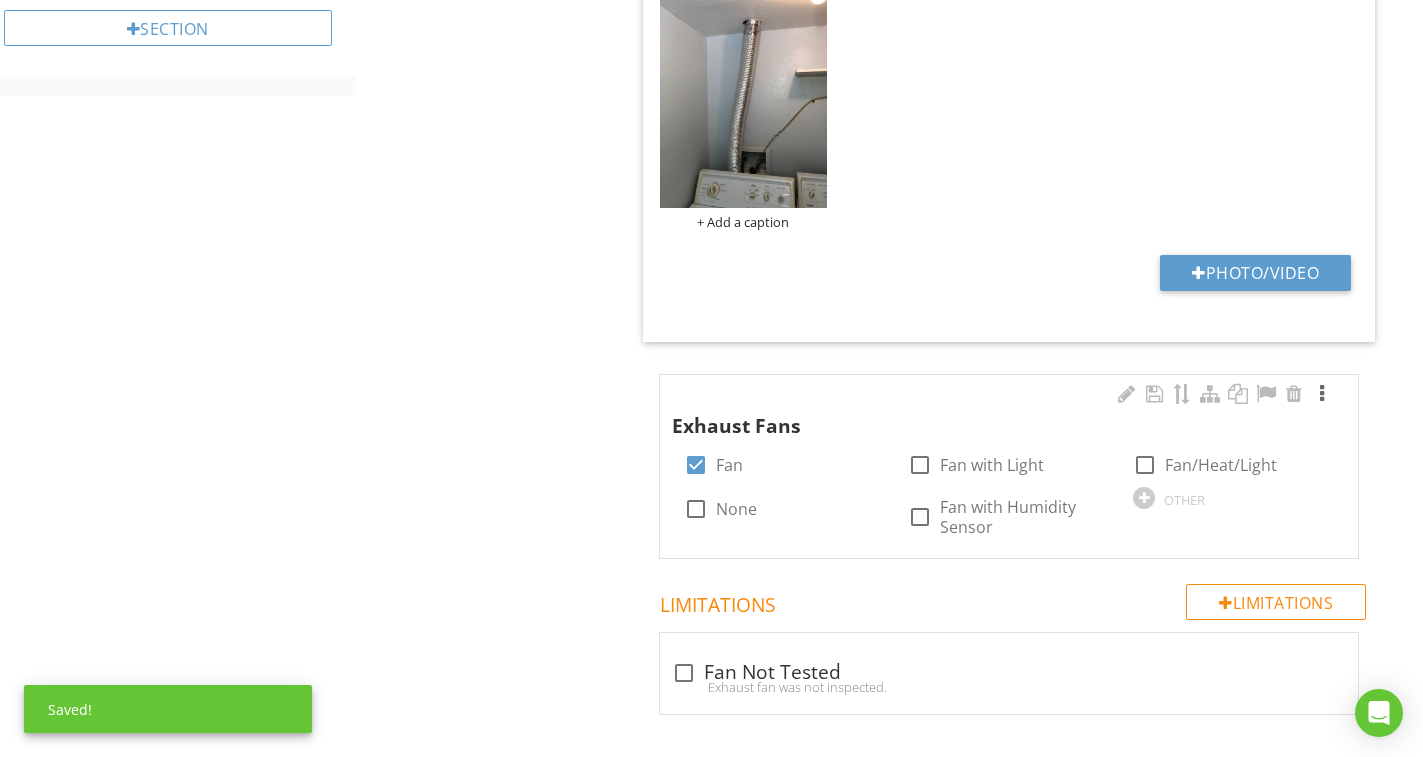 click at bounding box center [1322, 394] 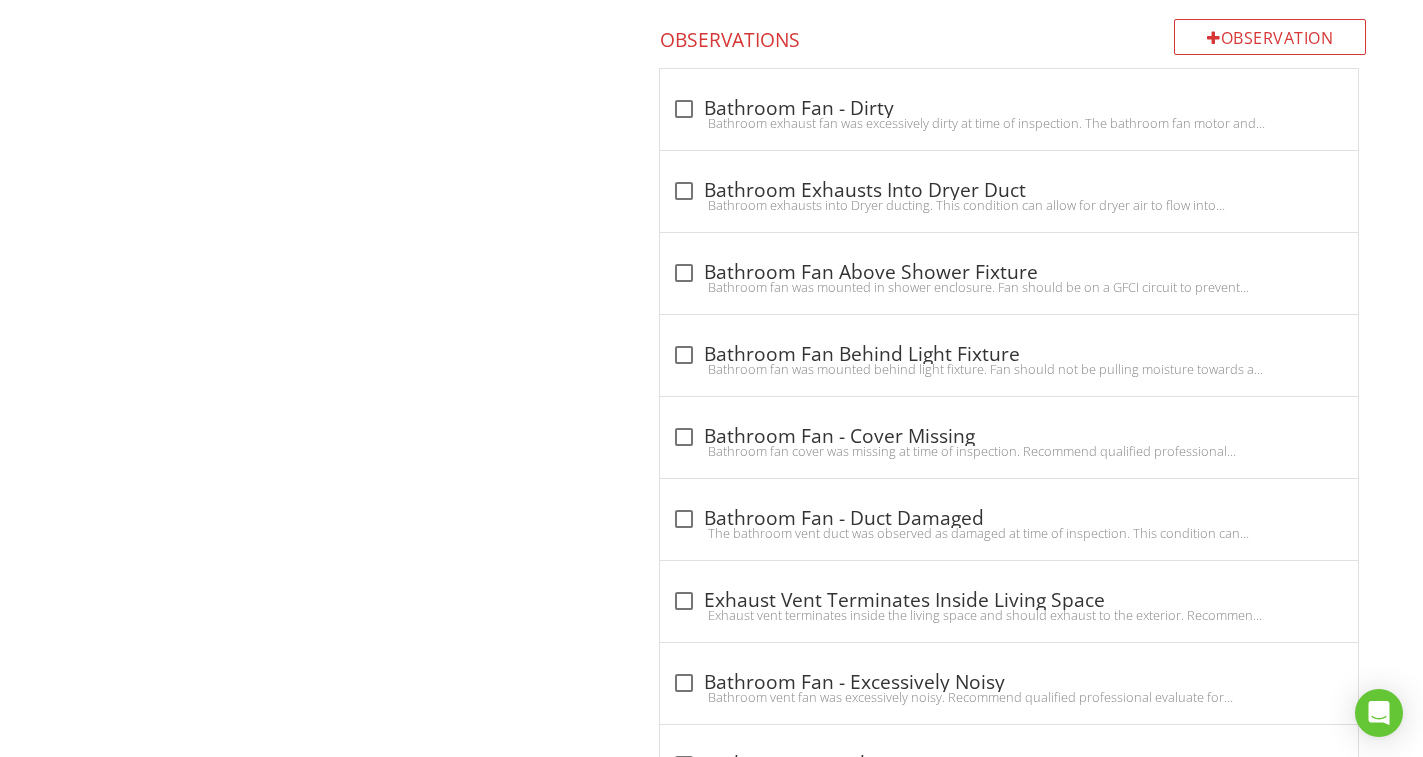 scroll, scrollTop: 2491, scrollLeft: 0, axis: vertical 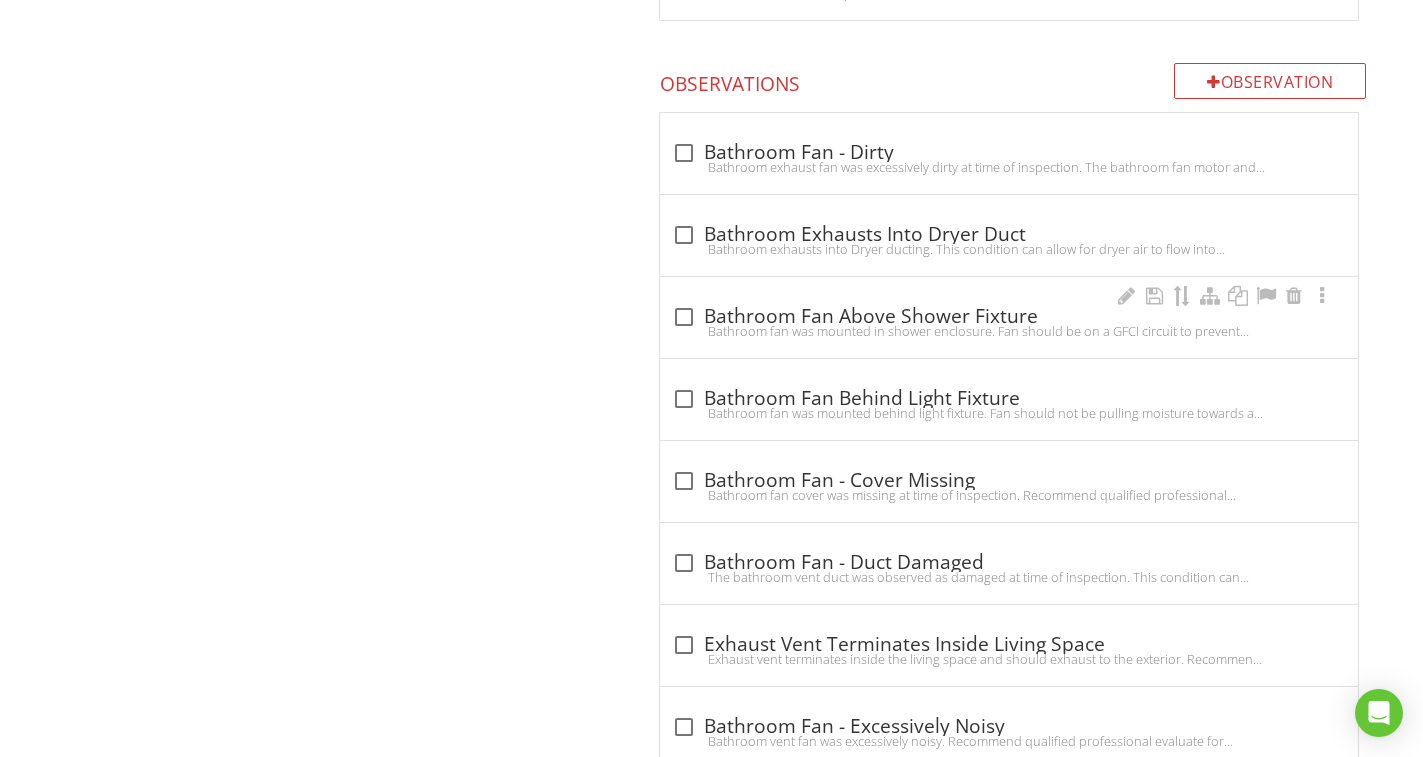 click on "Bathroom fan was mounted in shower enclosure. Fan should be on a GFCI circuit to prevent electrocution. Recommend qualified professional evaluate for repairs." at bounding box center (1009, 331) 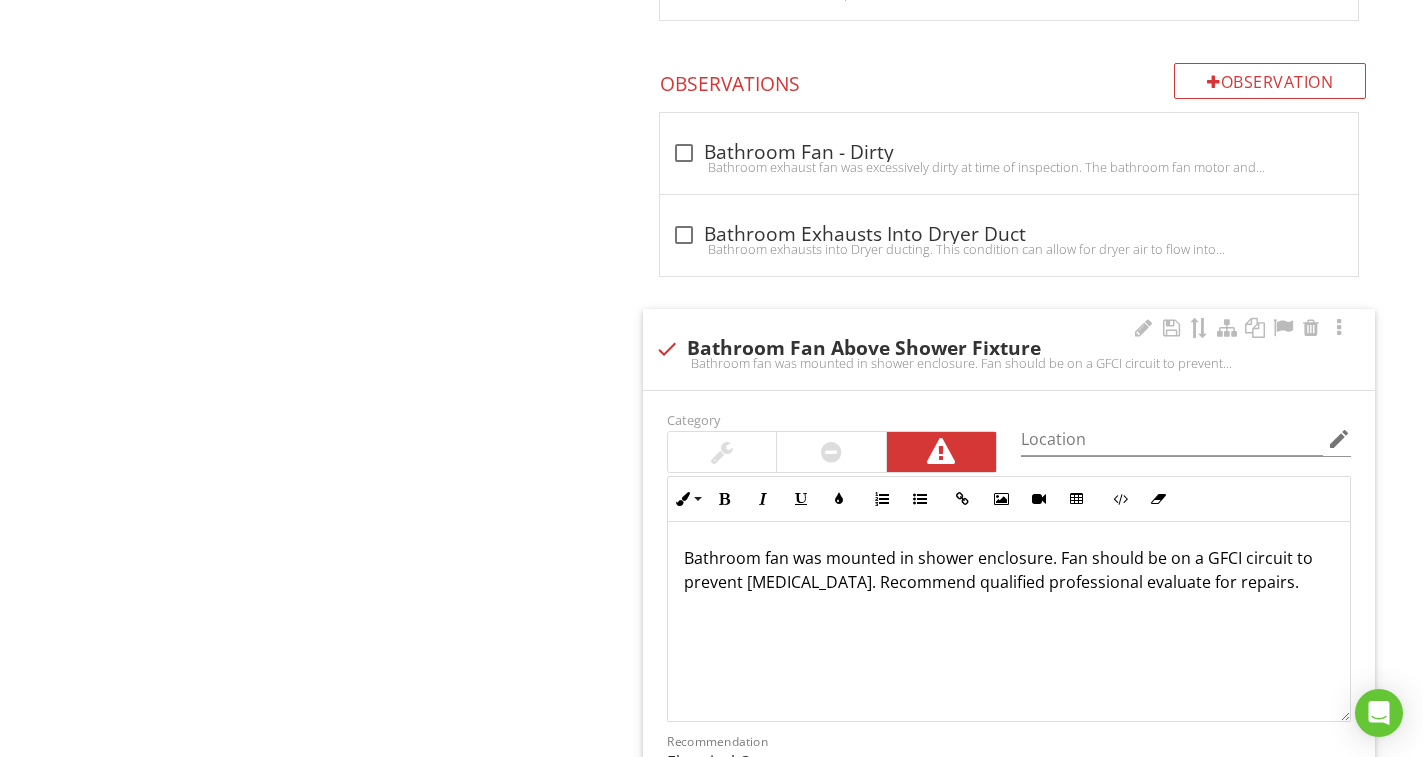scroll, scrollTop: 2791, scrollLeft: 0, axis: vertical 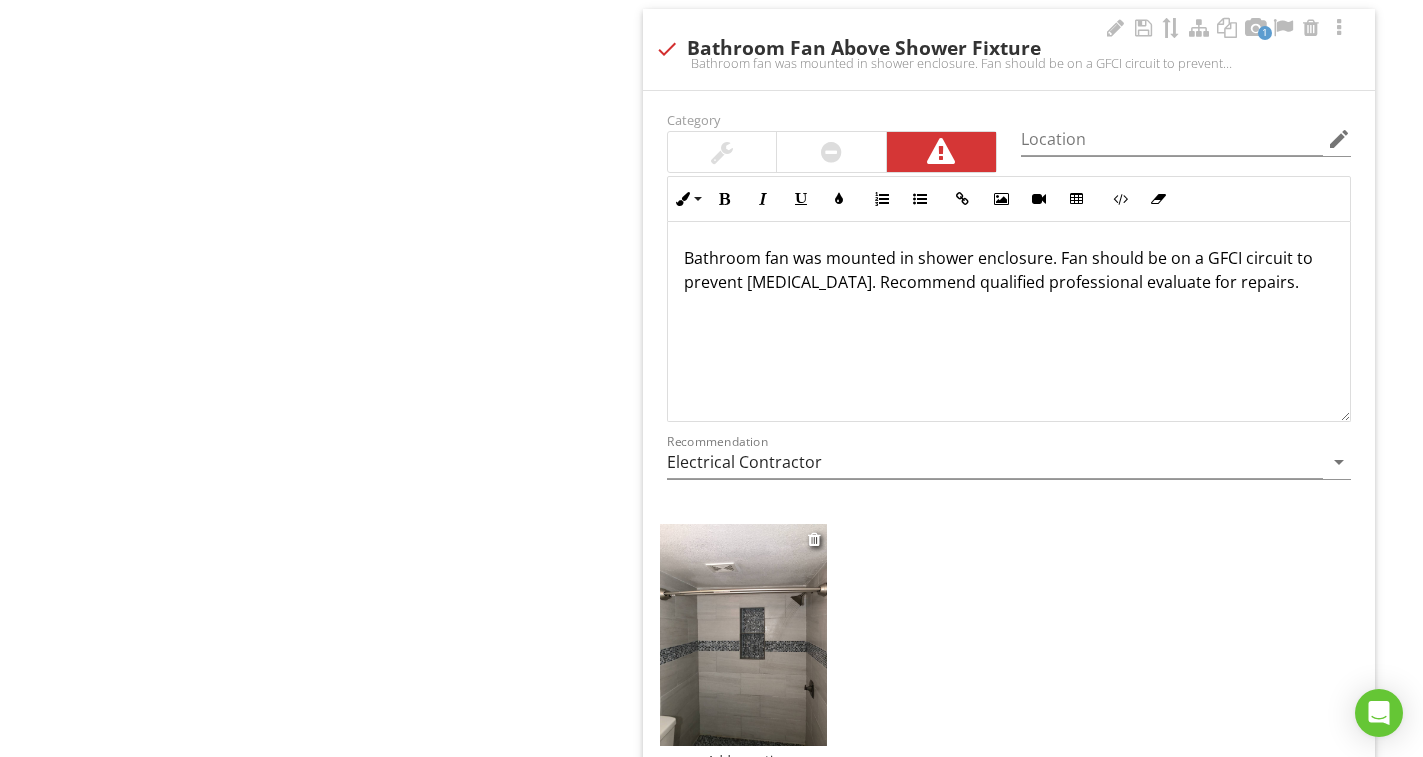 click at bounding box center (743, 635) 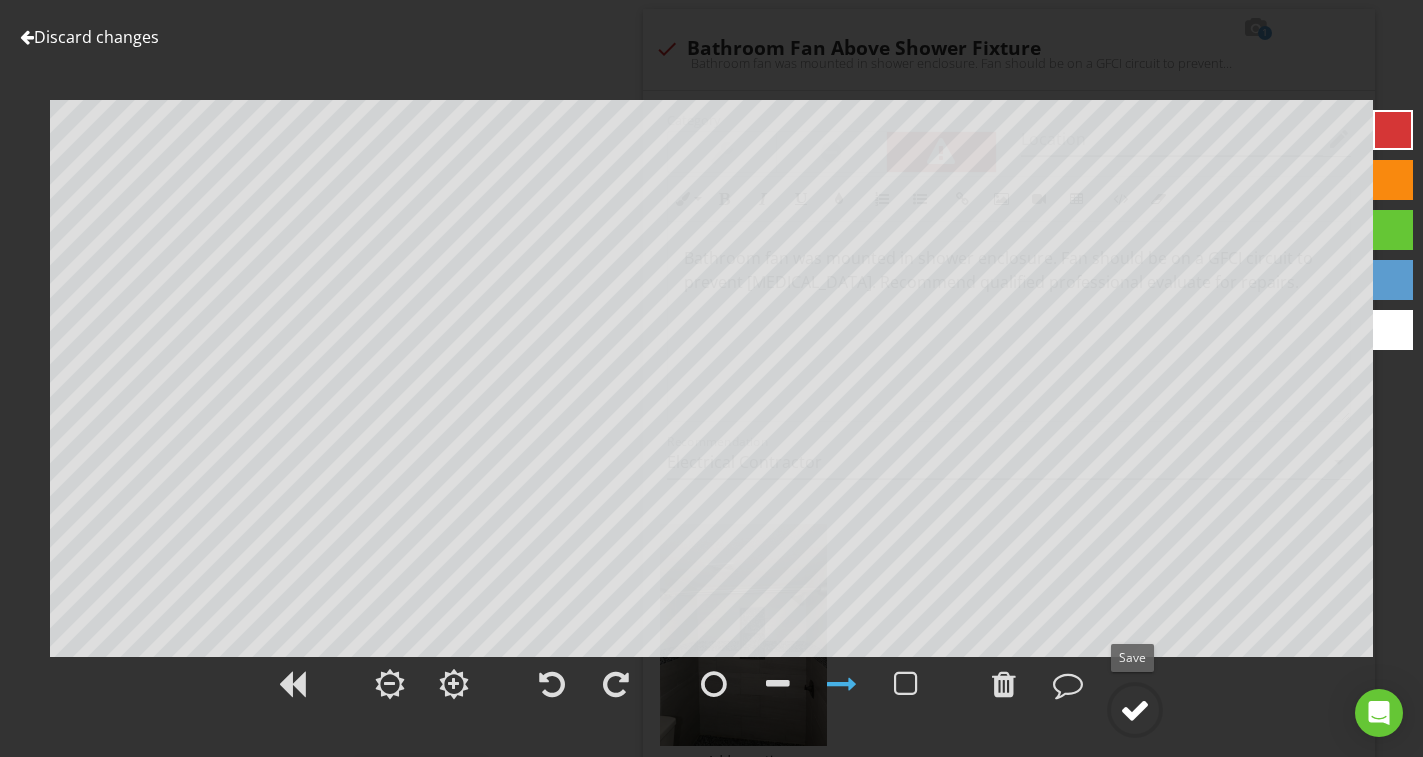click at bounding box center (1135, 710) 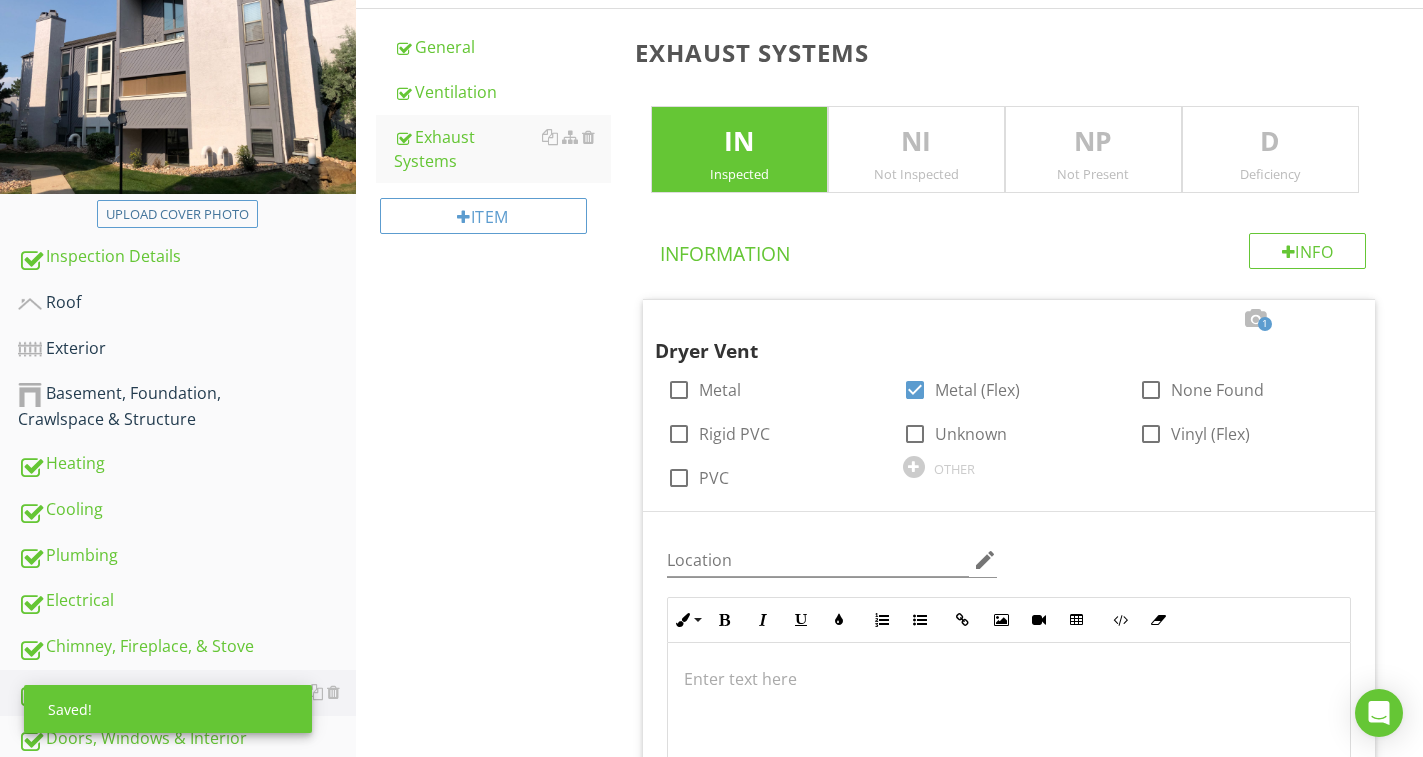 scroll, scrollTop: 281, scrollLeft: 0, axis: vertical 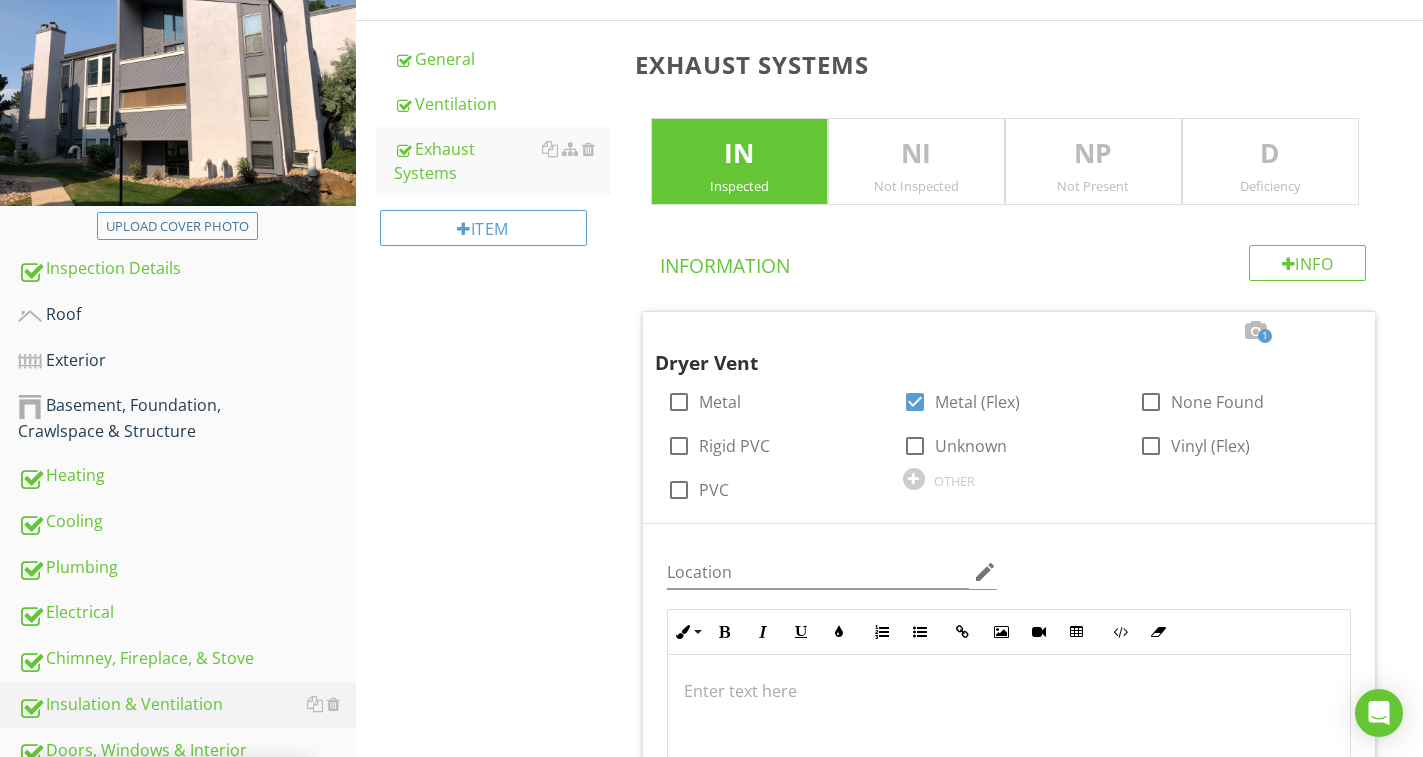 click on "D   Deficiency" at bounding box center (1270, 162) 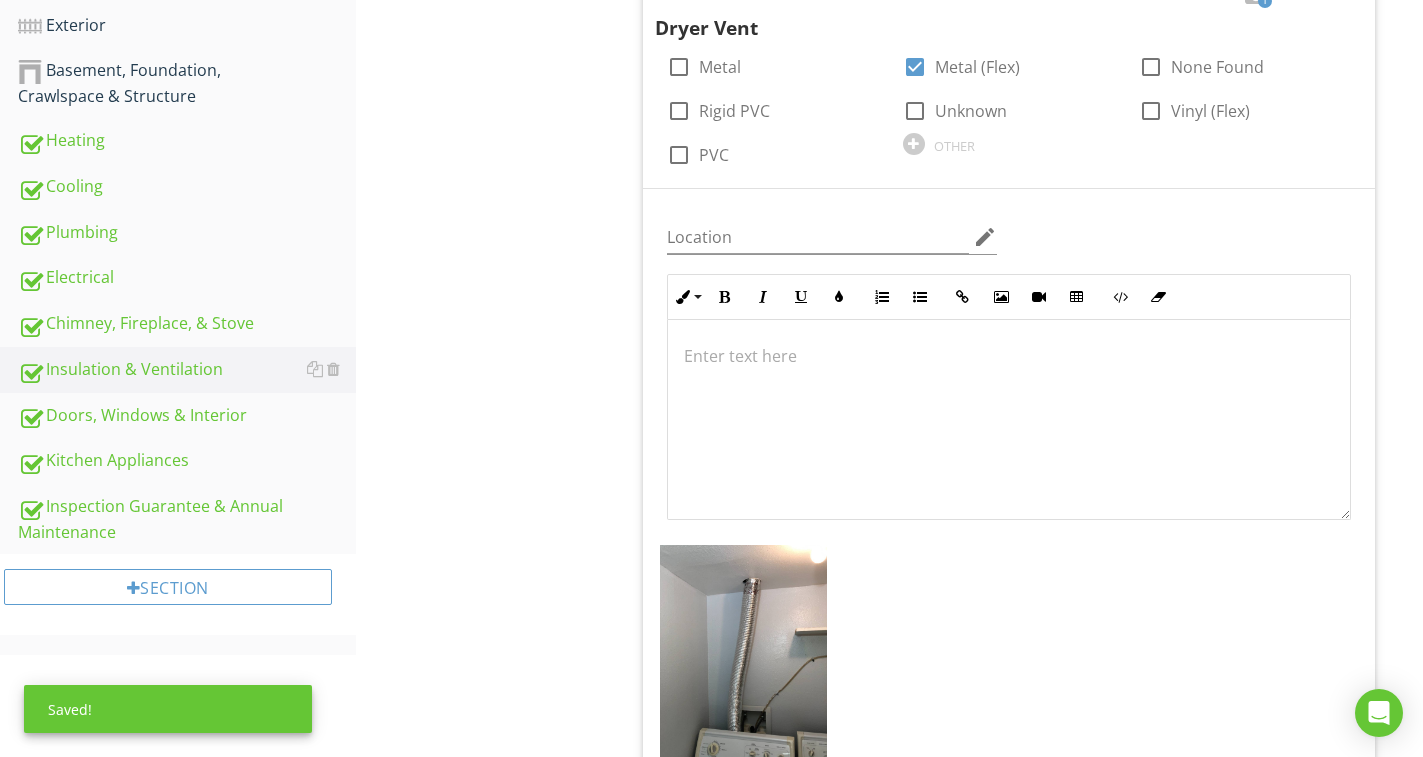 scroll, scrollTop: 581, scrollLeft: 0, axis: vertical 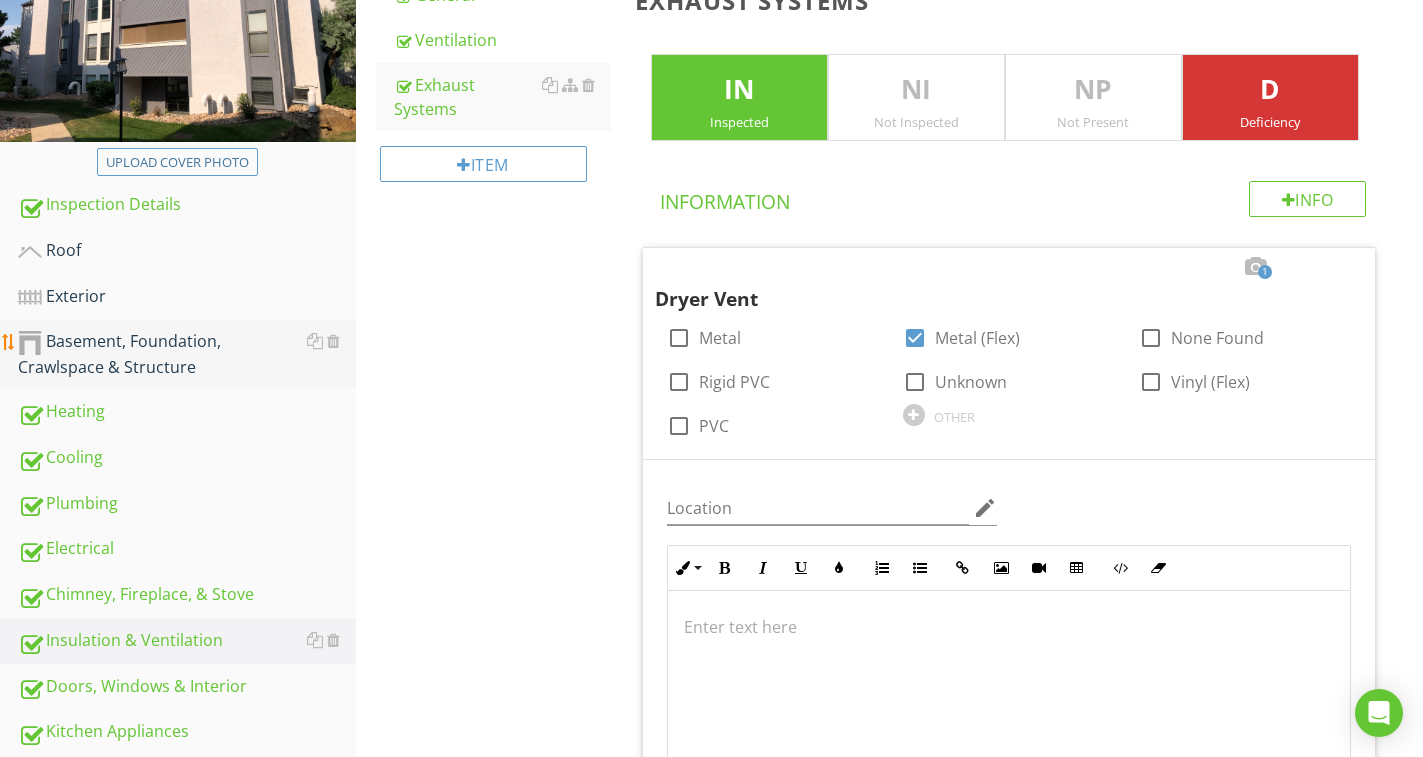 click on "Basement, Foundation, Crawlspace & Structure" at bounding box center (187, 354) 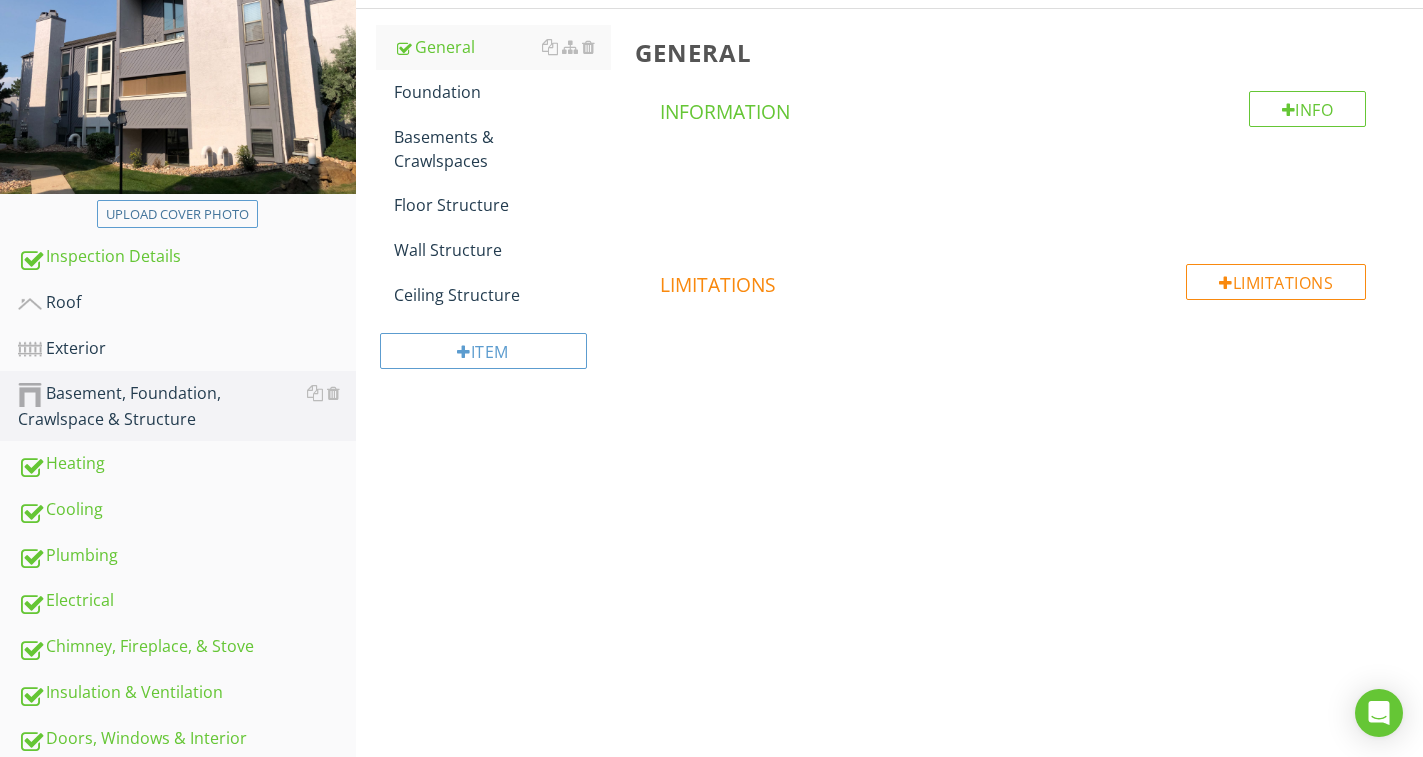 scroll, scrollTop: 245, scrollLeft: 0, axis: vertical 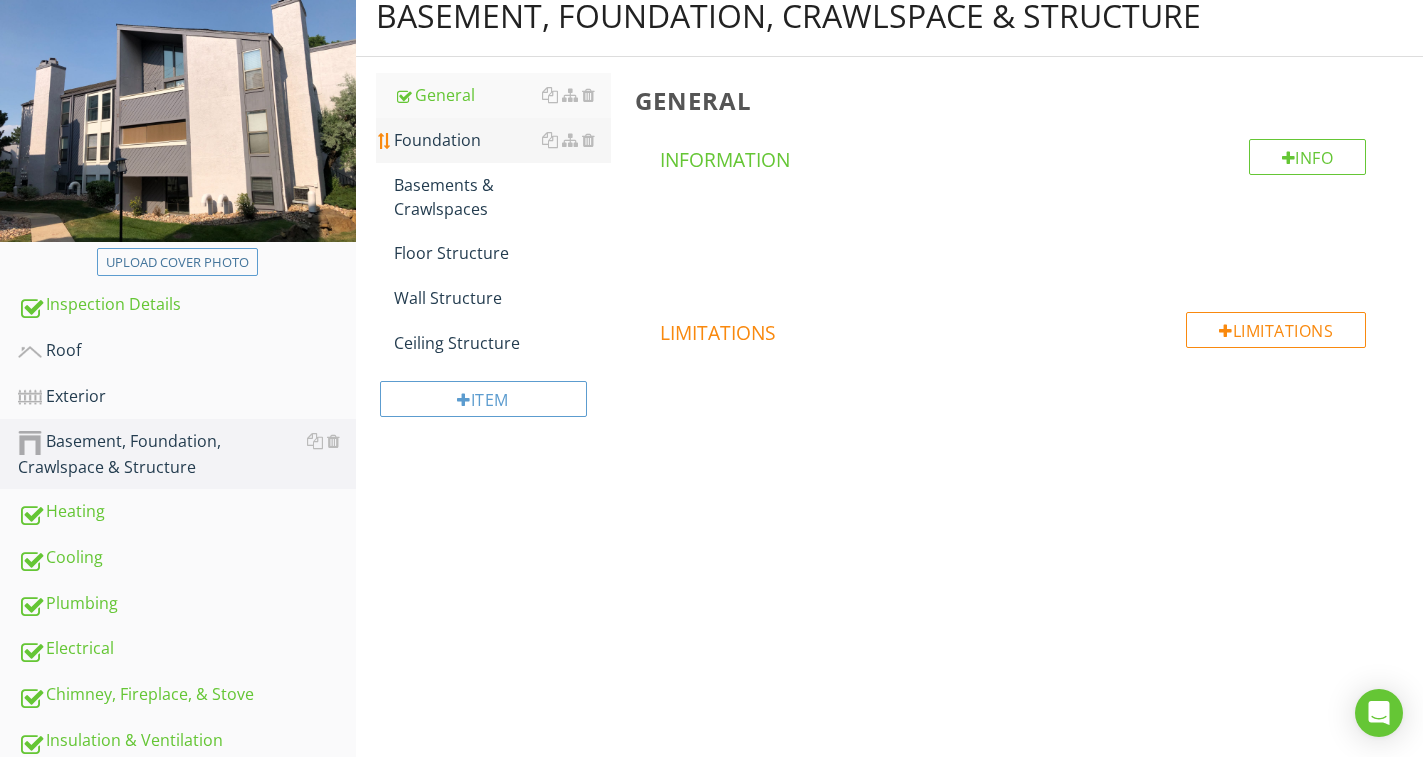 click on "Foundation" at bounding box center (502, 140) 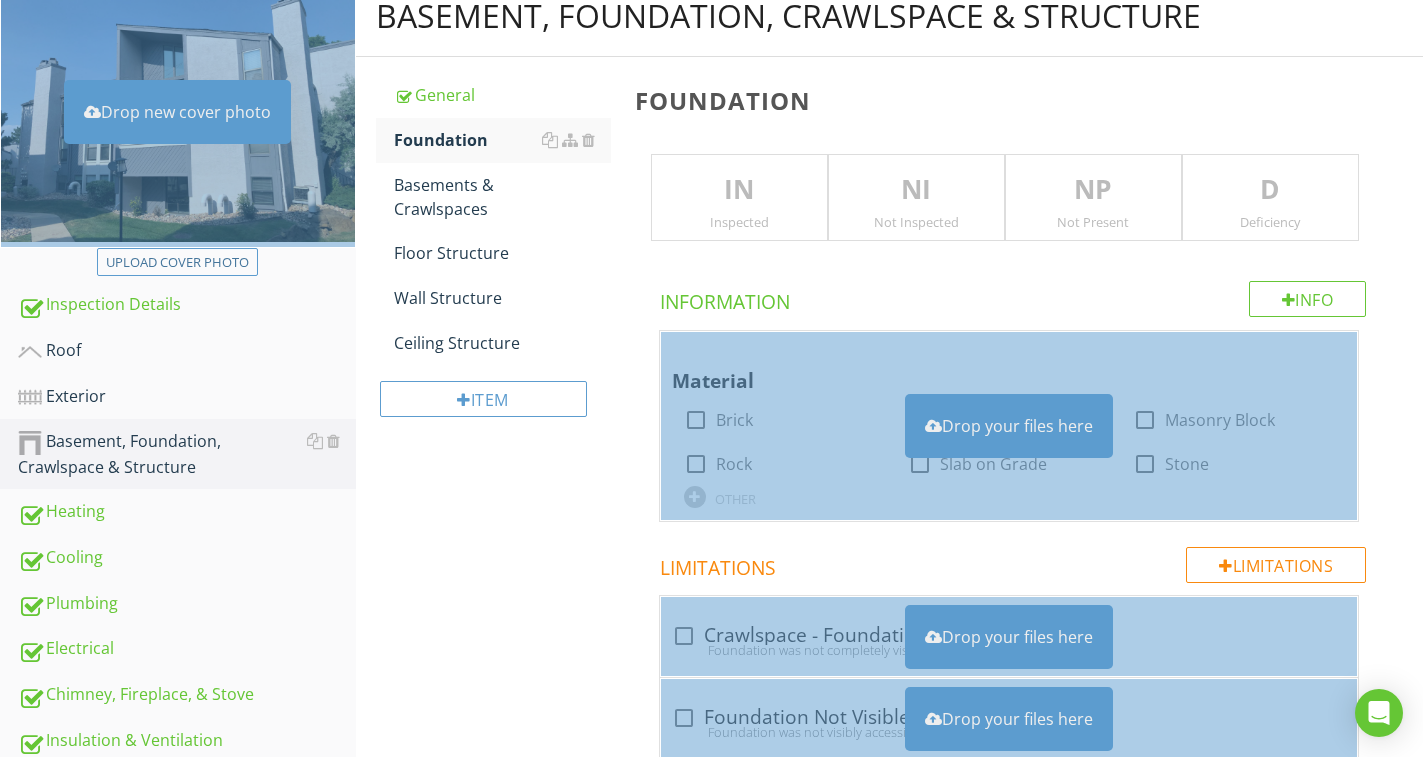 click at bounding box center (920, 420) 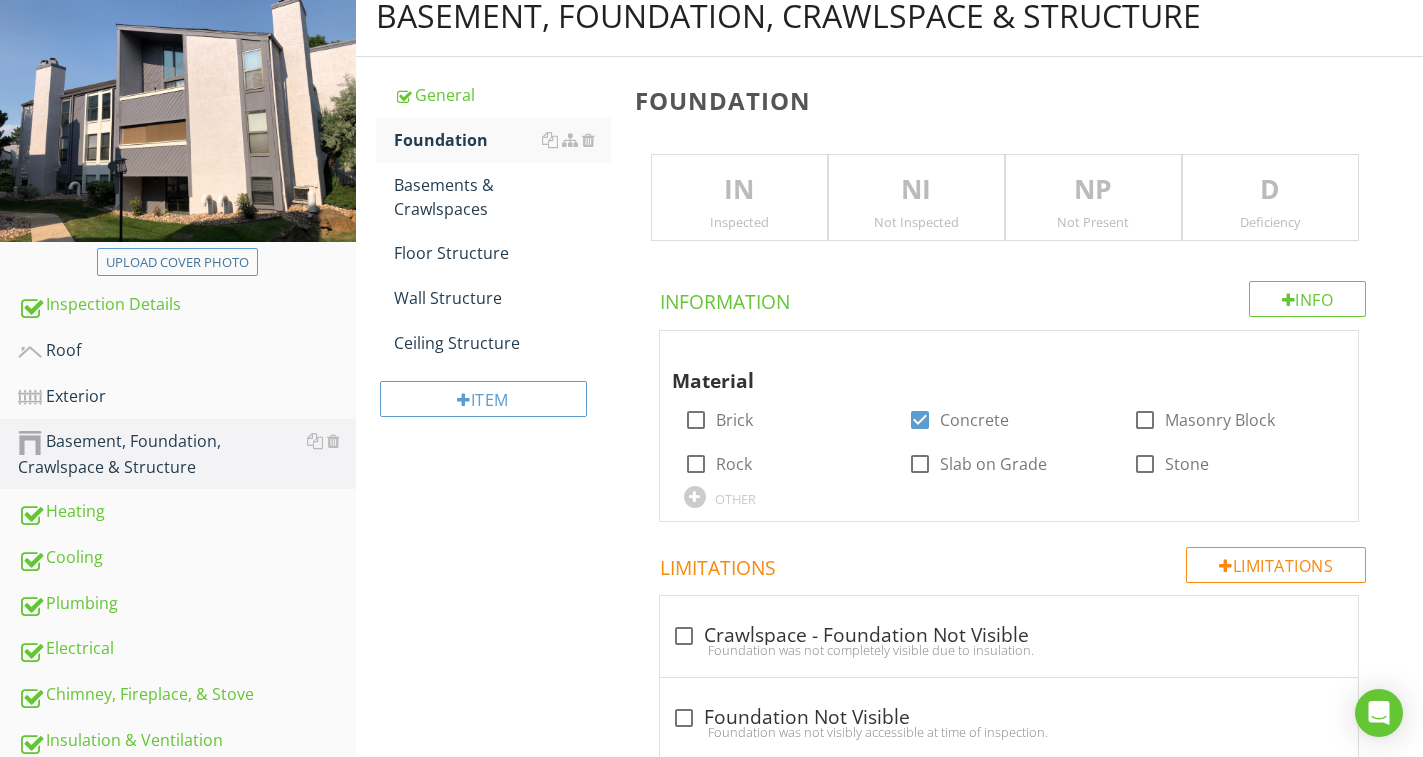checkbox on "true" 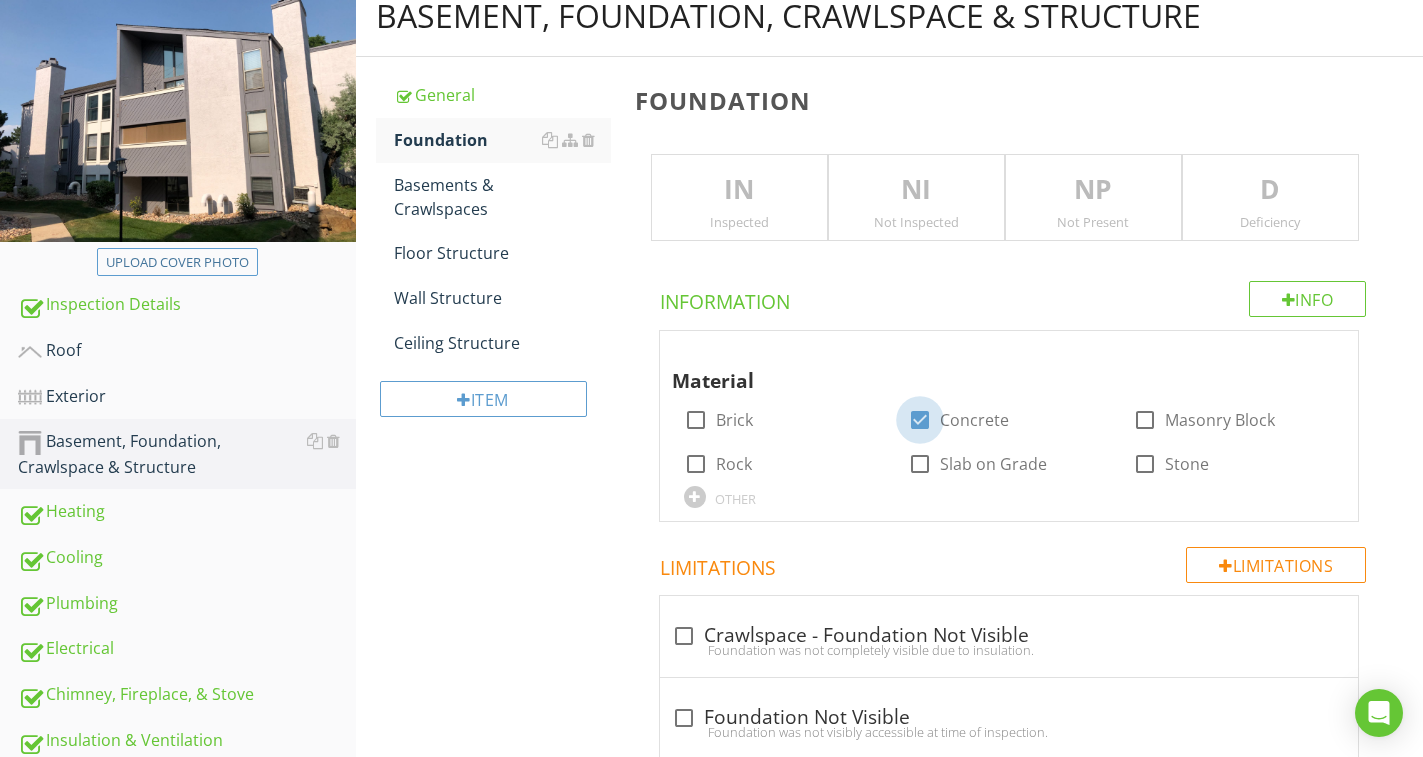 click on "IN" at bounding box center (739, 190) 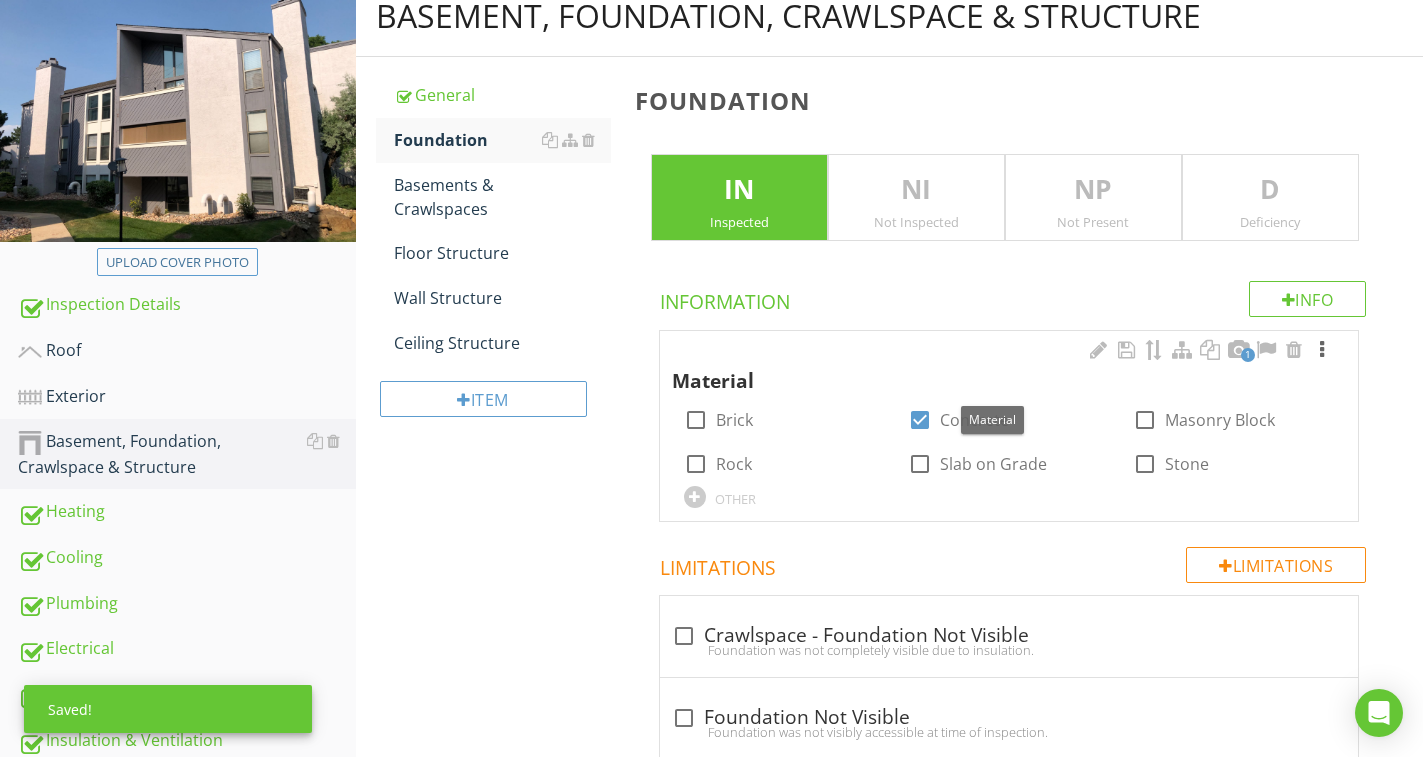click at bounding box center (1322, 350) 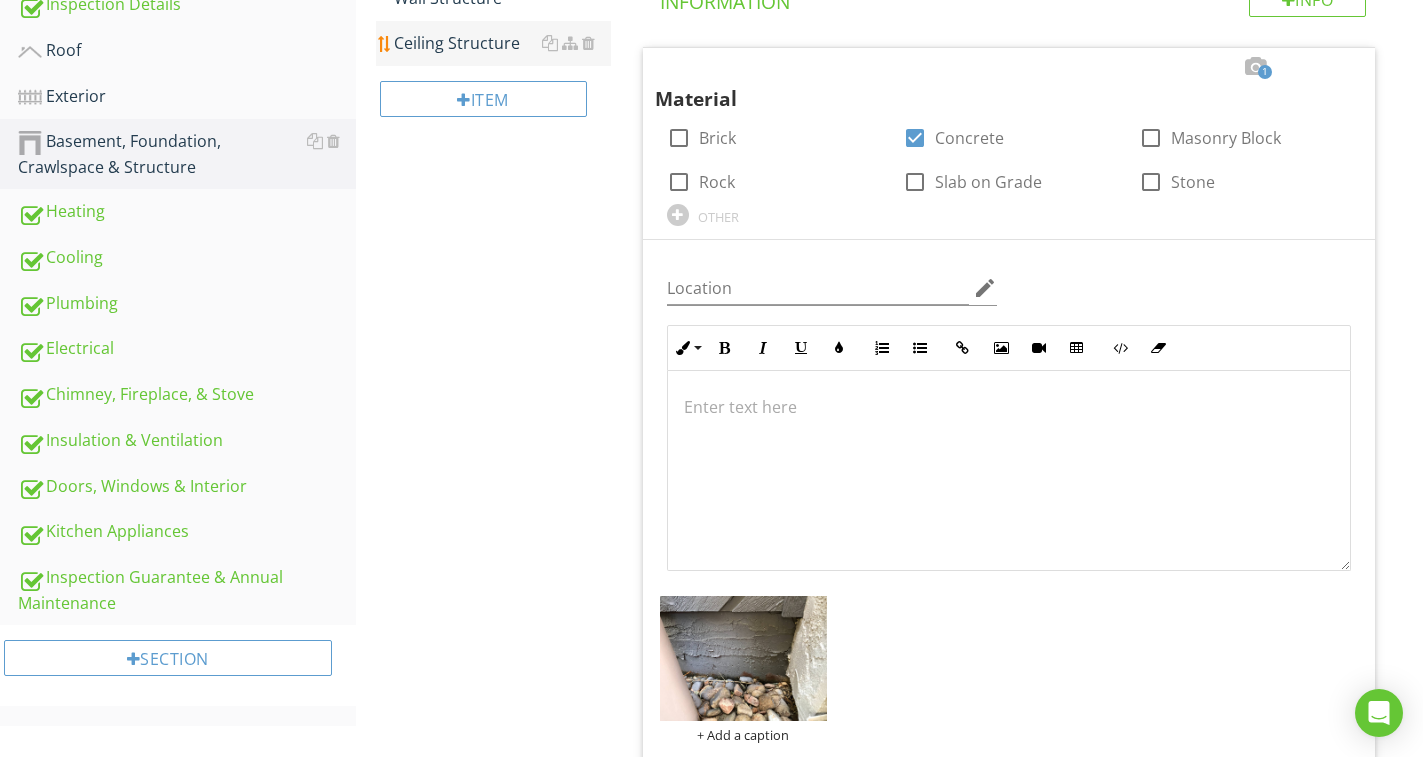scroll, scrollTop: 45, scrollLeft: 0, axis: vertical 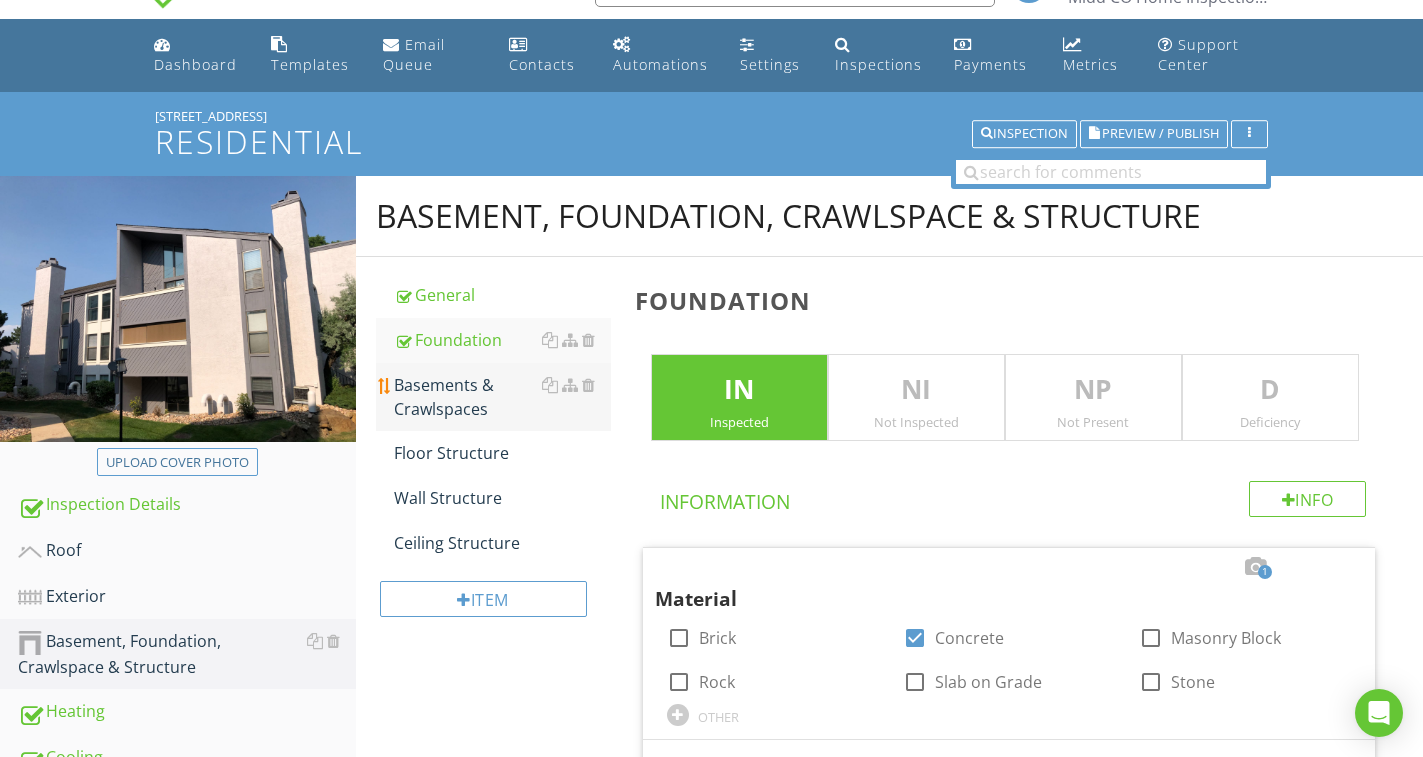 click on "Basements & Crawlspaces" at bounding box center [502, 397] 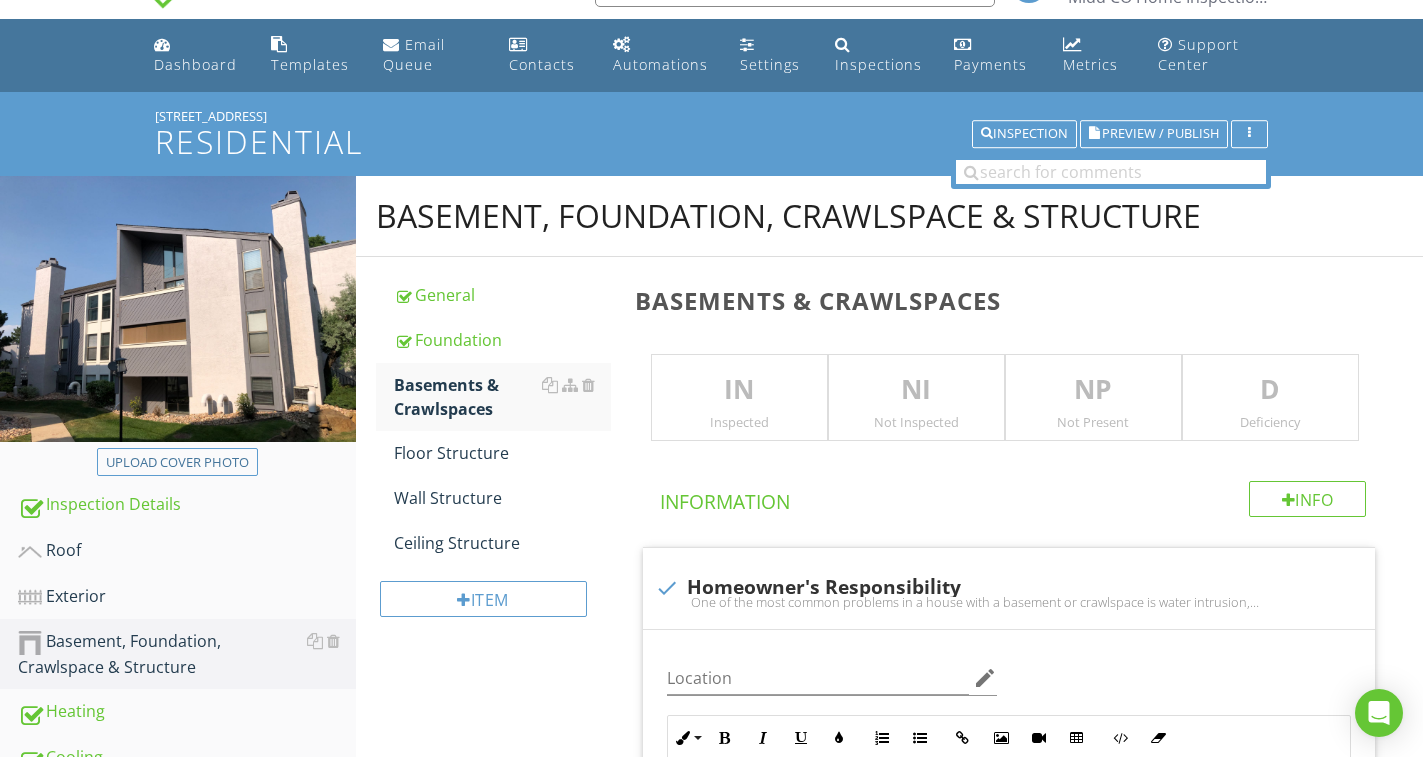 click on "Inspected" at bounding box center [739, 422] 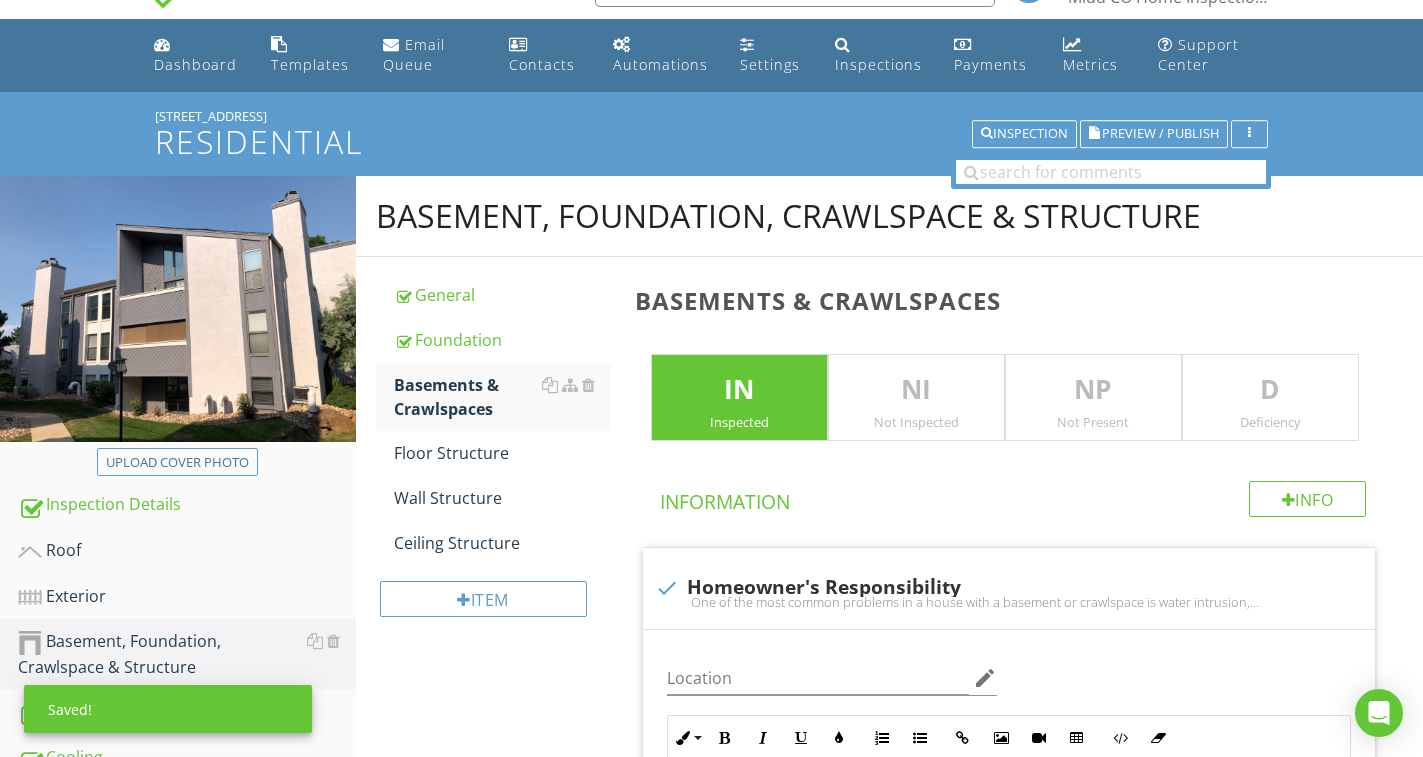 click on "D" at bounding box center [1270, 390] 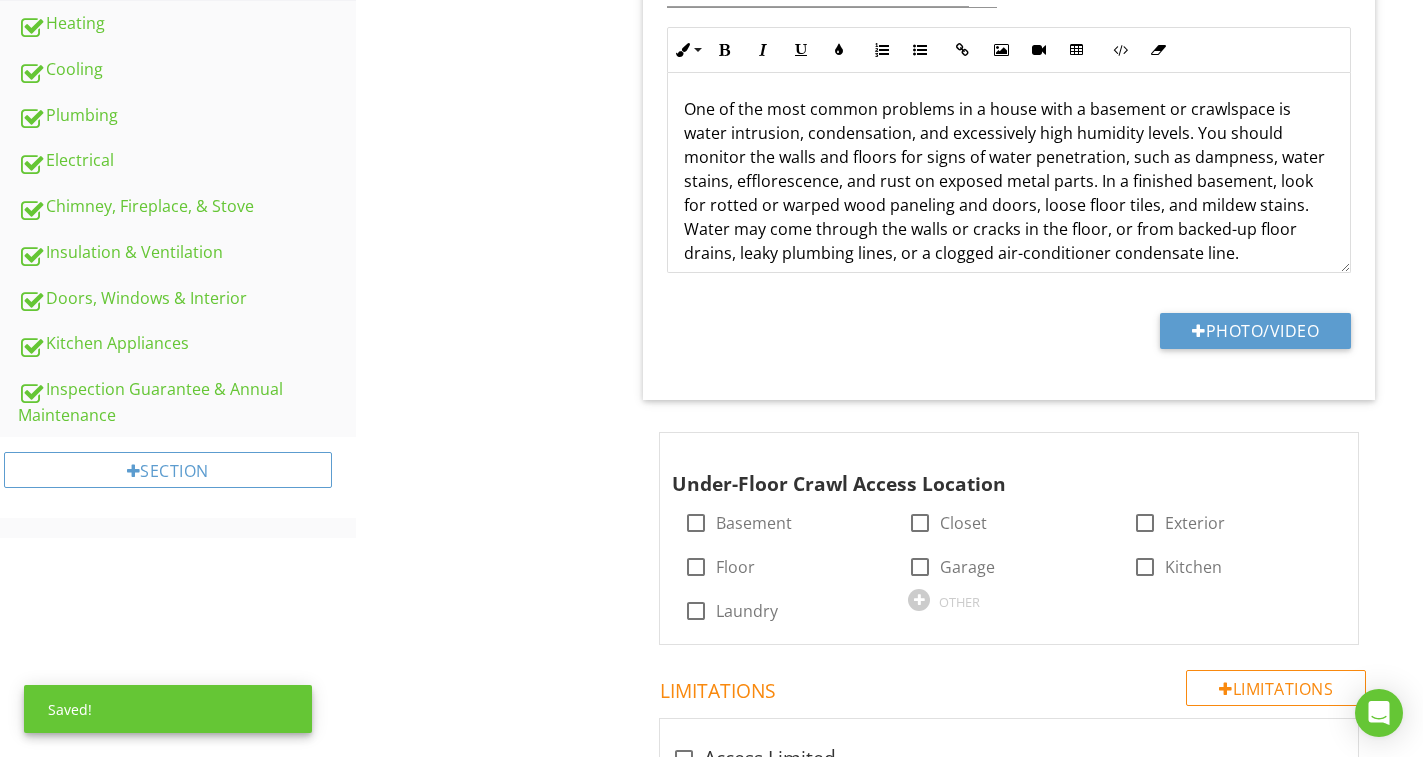scroll, scrollTop: 745, scrollLeft: 0, axis: vertical 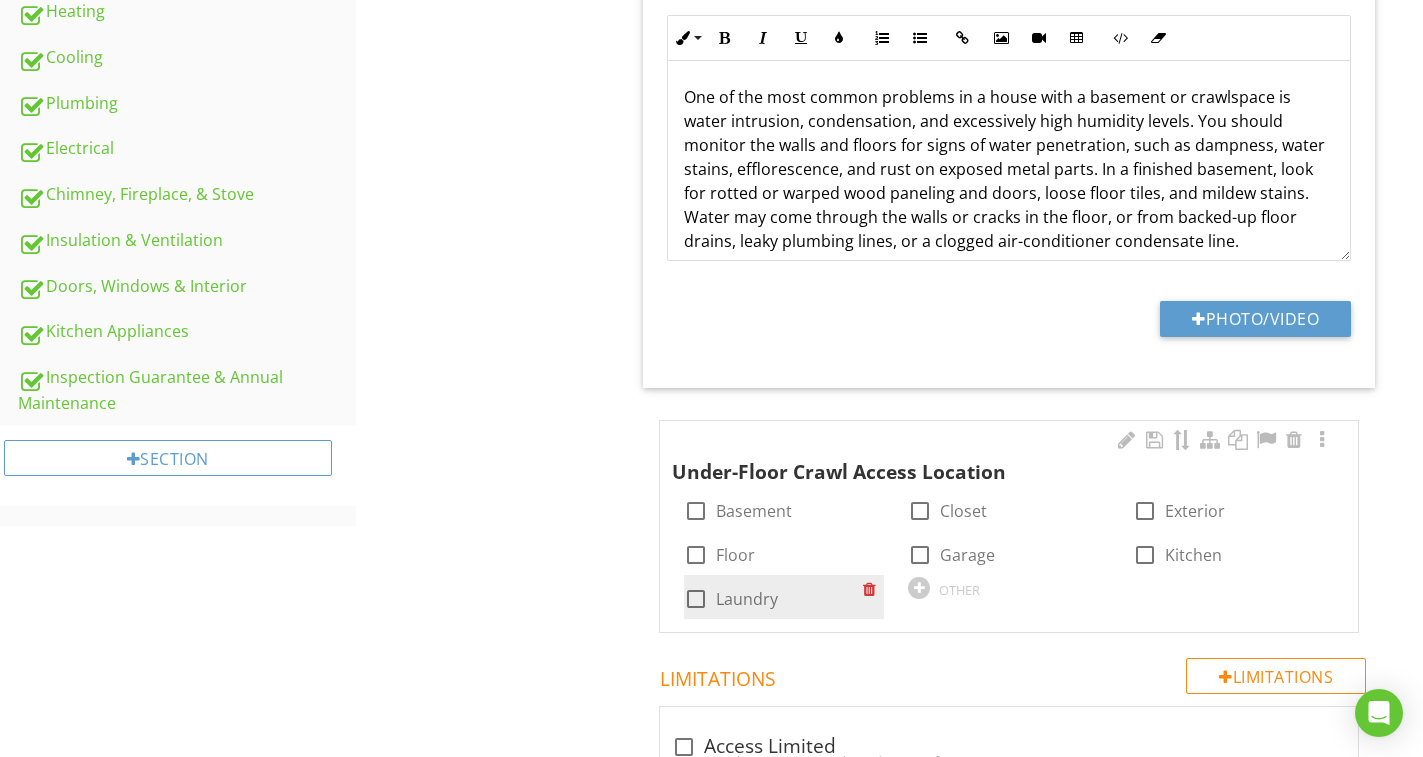 click on "Laundry" at bounding box center (747, 599) 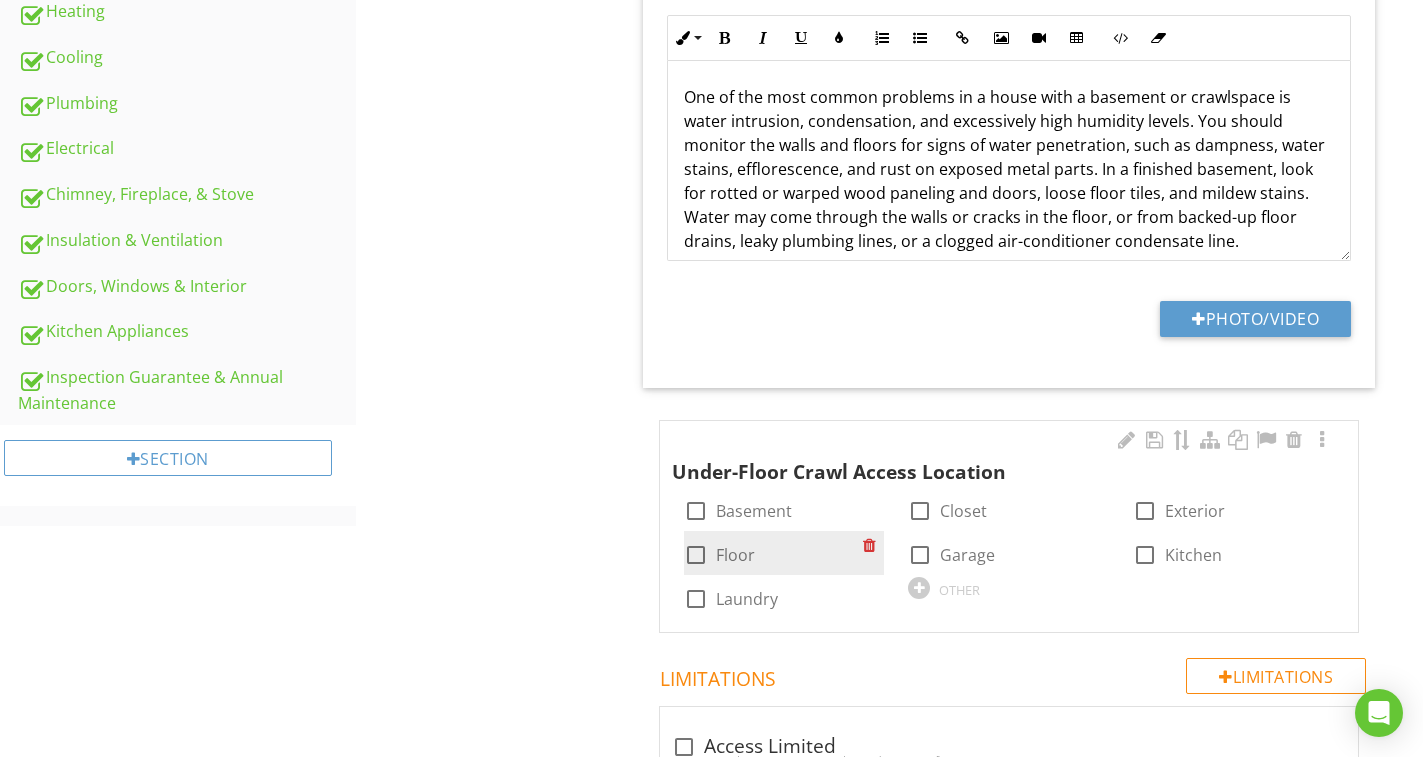 checkbox on "true" 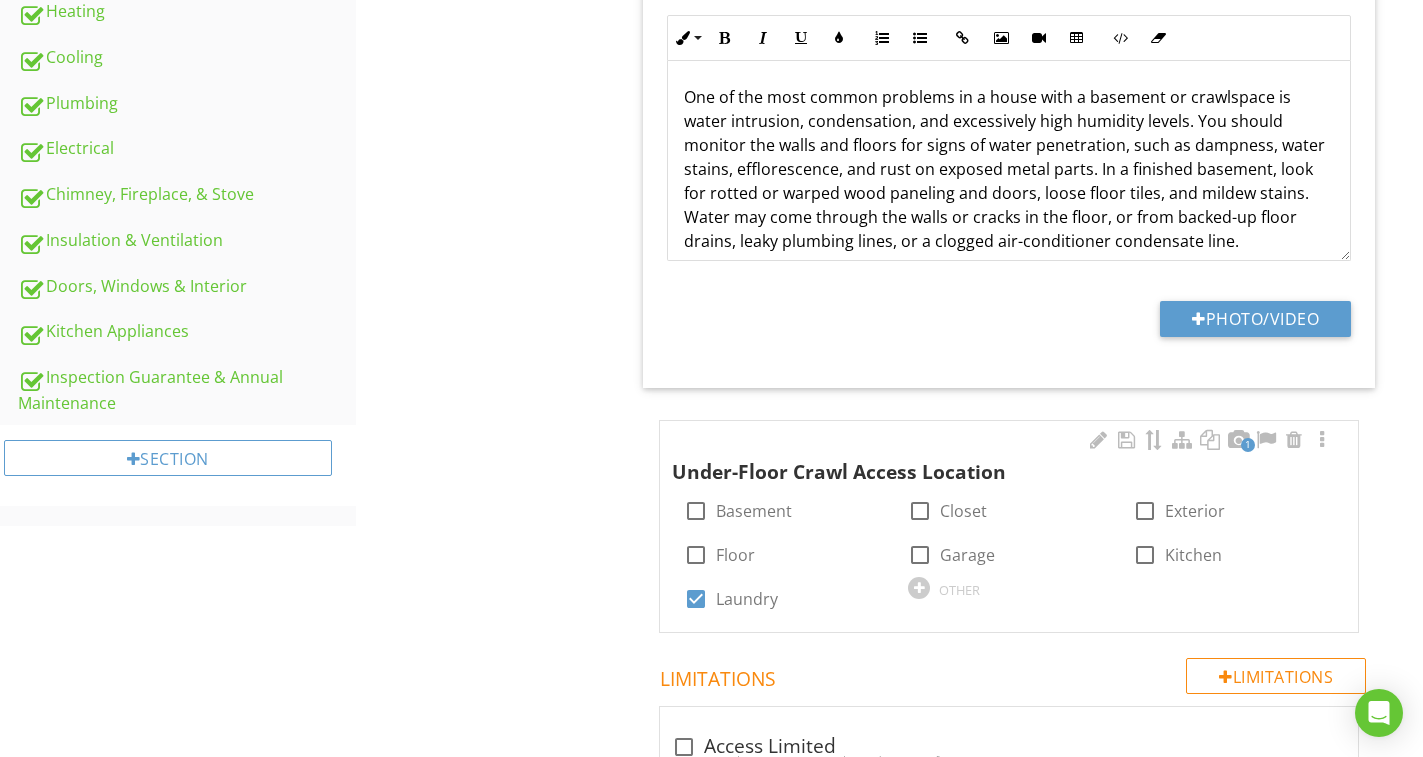 drag, startPoint x: 1321, startPoint y: 443, endPoint x: 1259, endPoint y: 476, distance: 70.23532 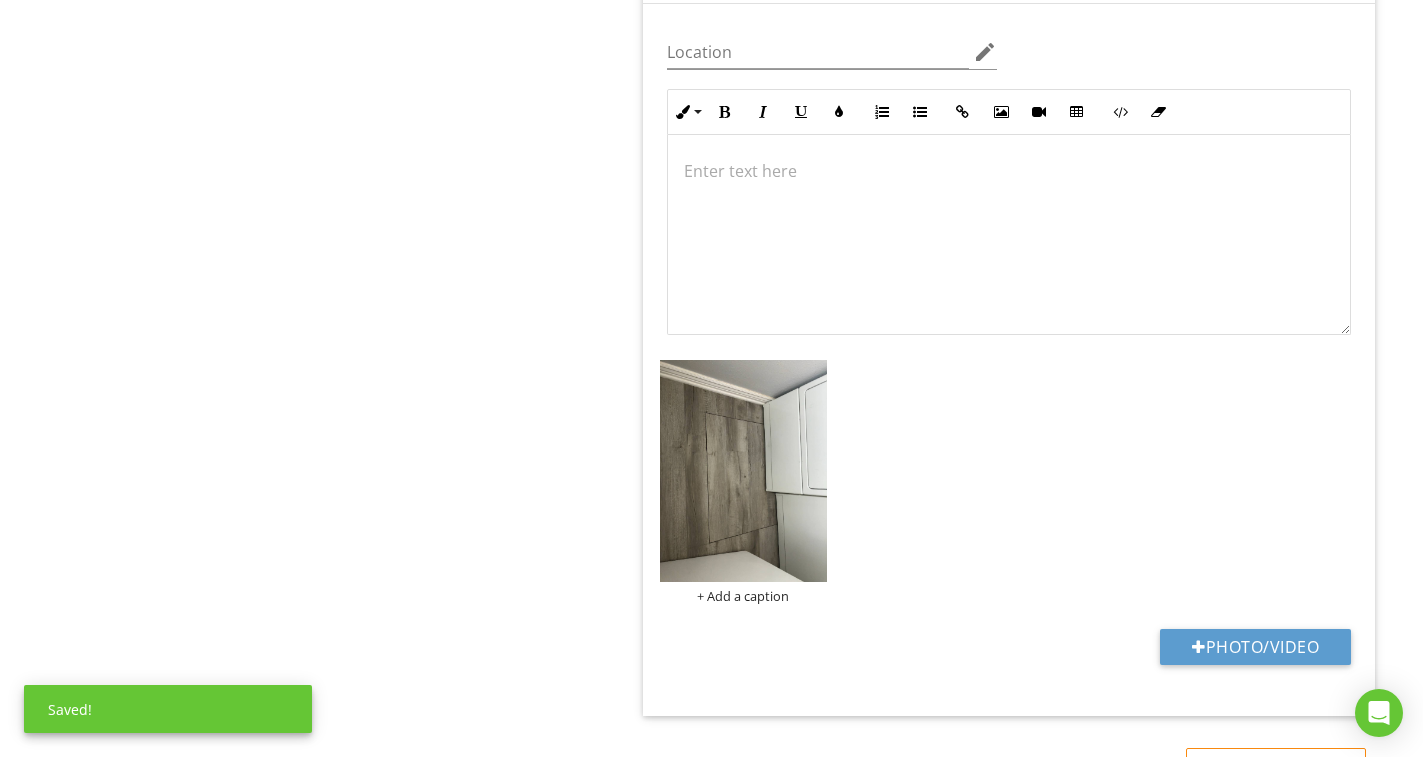 scroll, scrollTop: 1745, scrollLeft: 0, axis: vertical 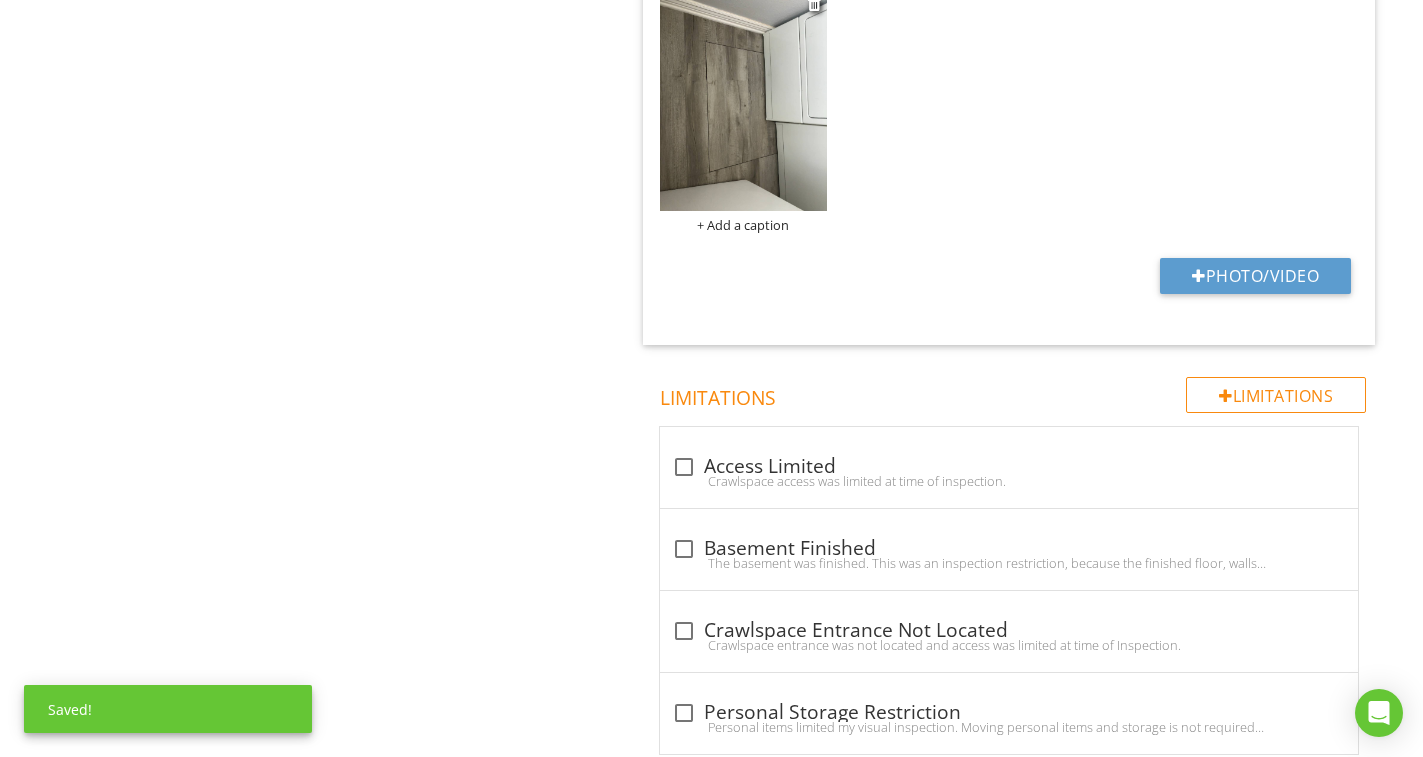 click at bounding box center [743, 100] 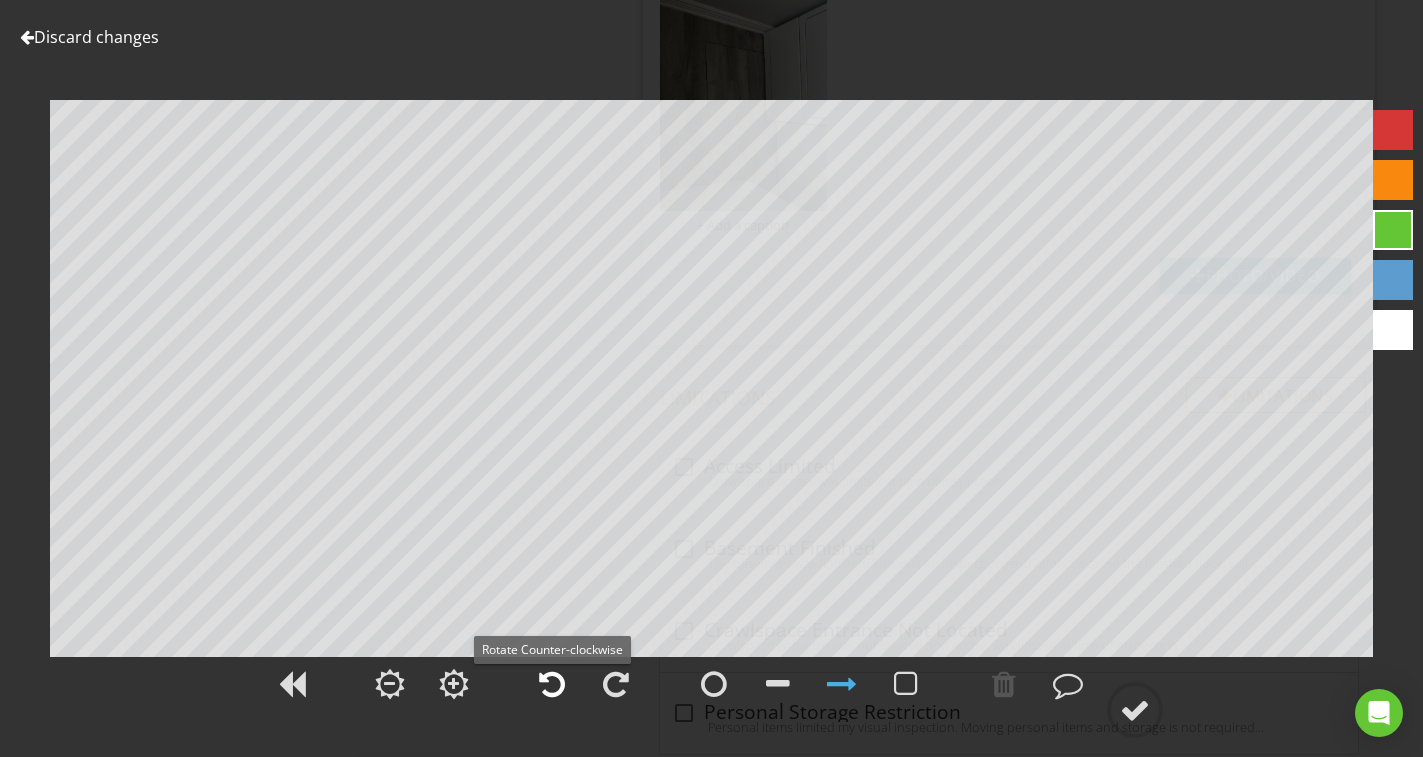 click at bounding box center (552, 684) 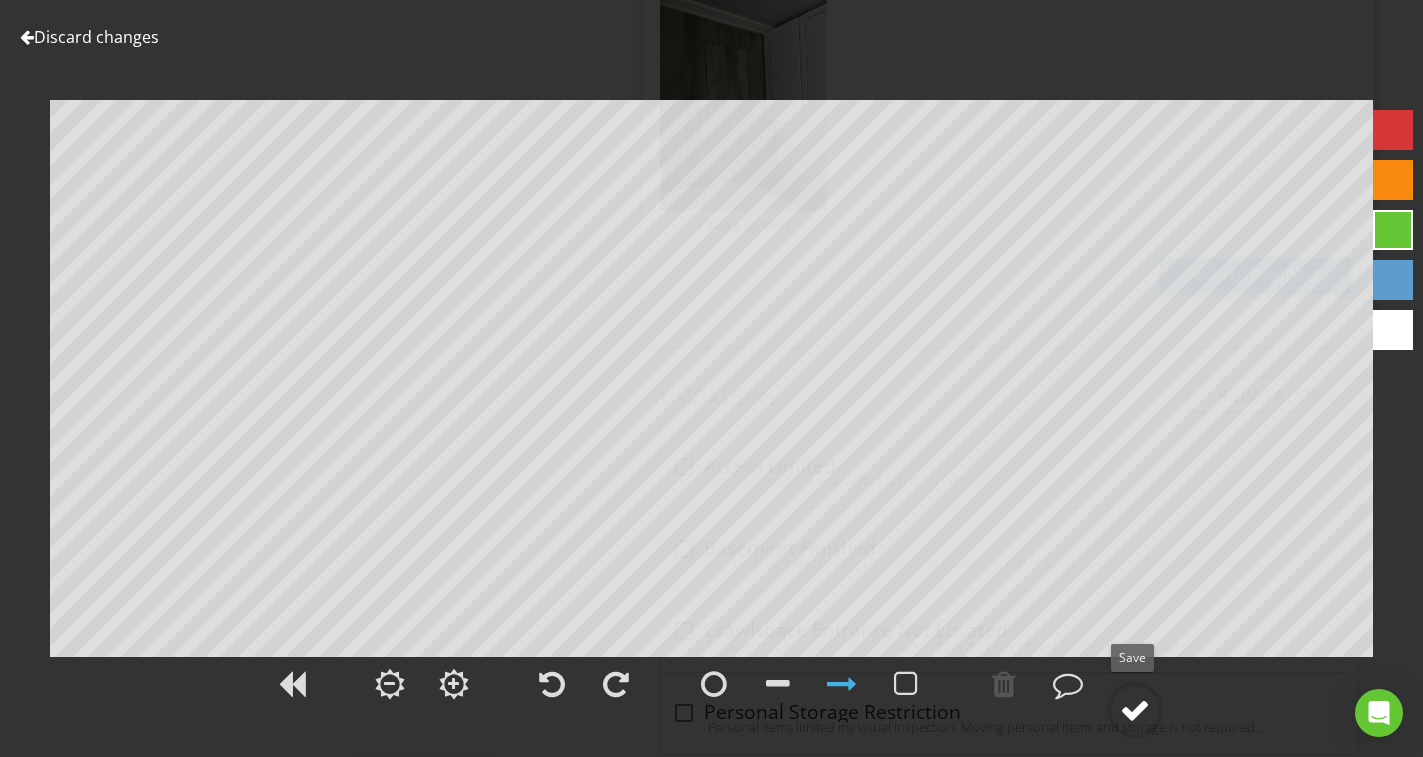 click at bounding box center (1135, 710) 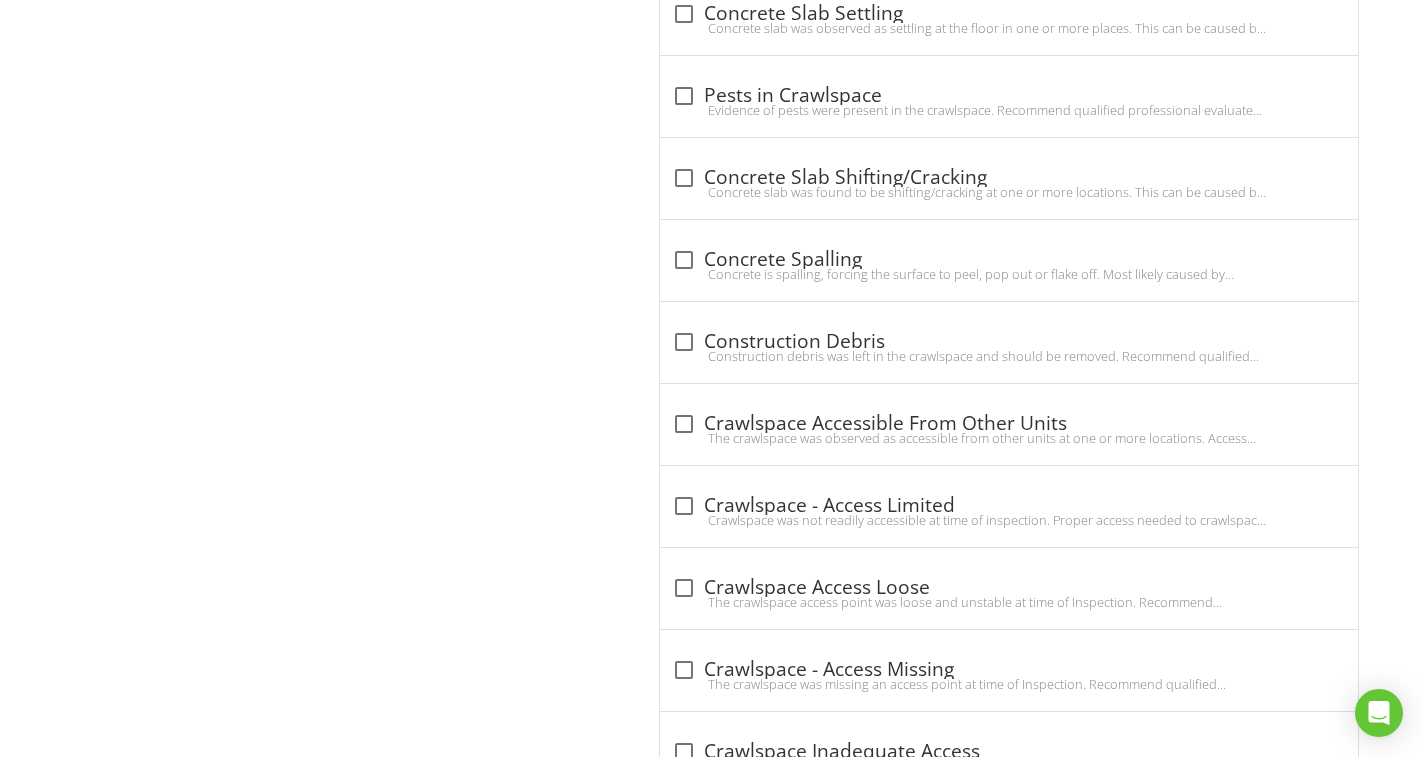 scroll, scrollTop: 3045, scrollLeft: 0, axis: vertical 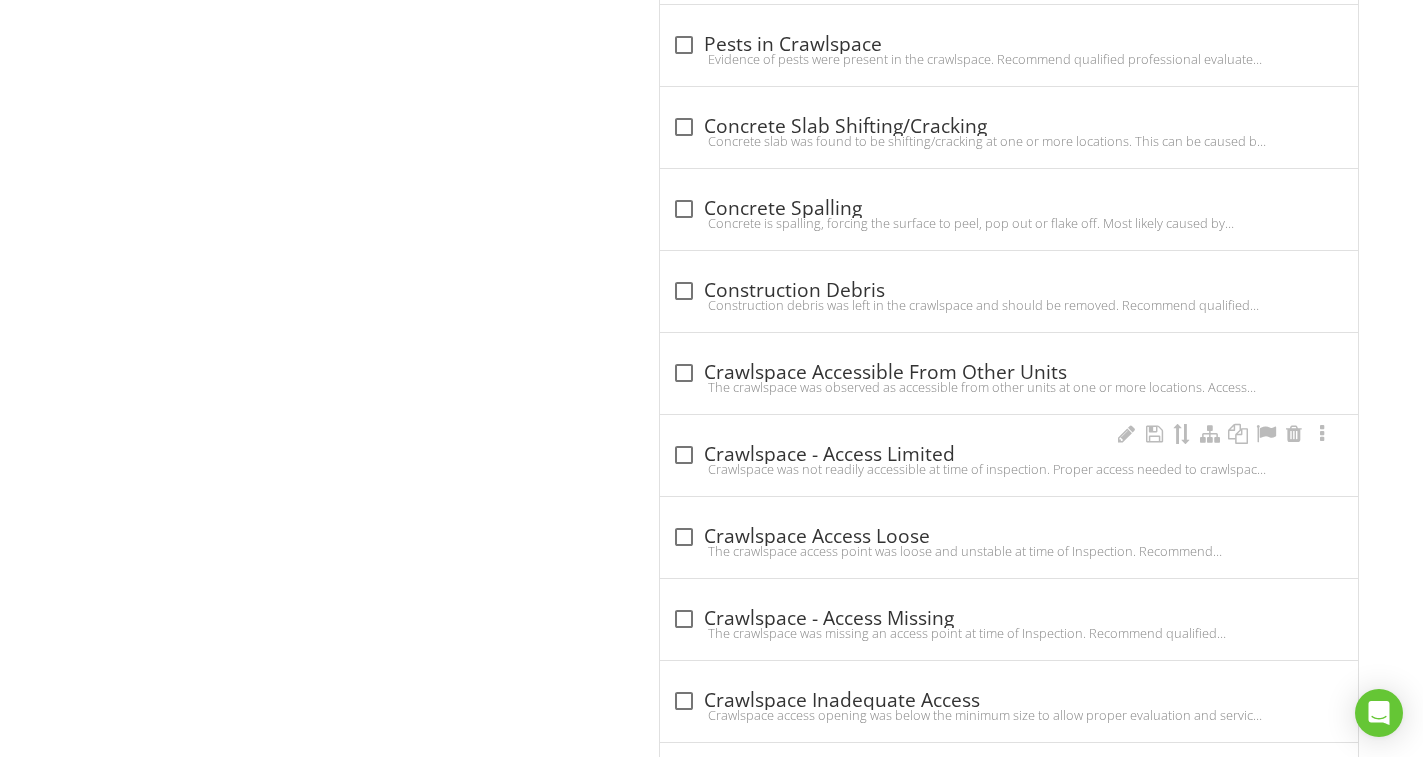 click on "check_box_outline_blank
Crawlspace - Access Limited" at bounding box center (1009, 455) 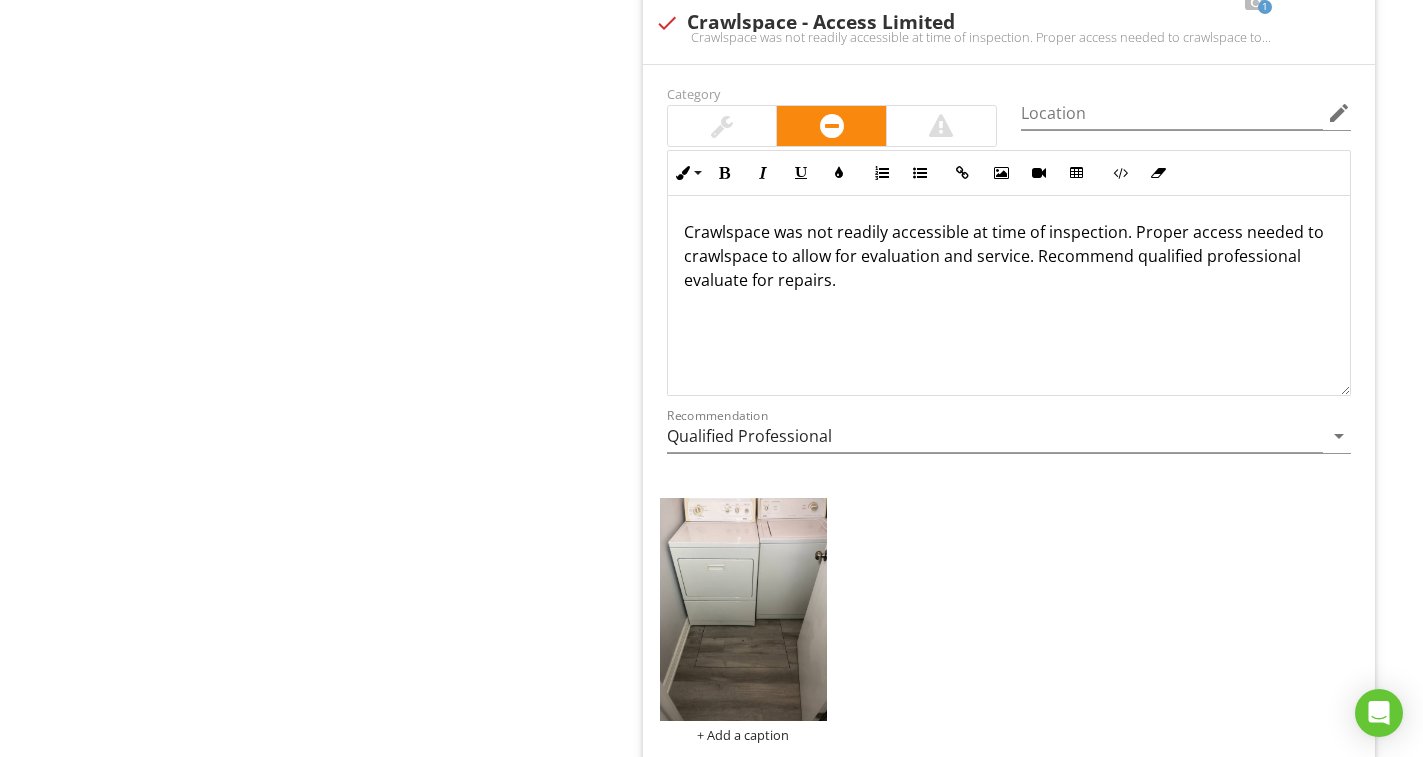 scroll, scrollTop: 3545, scrollLeft: 0, axis: vertical 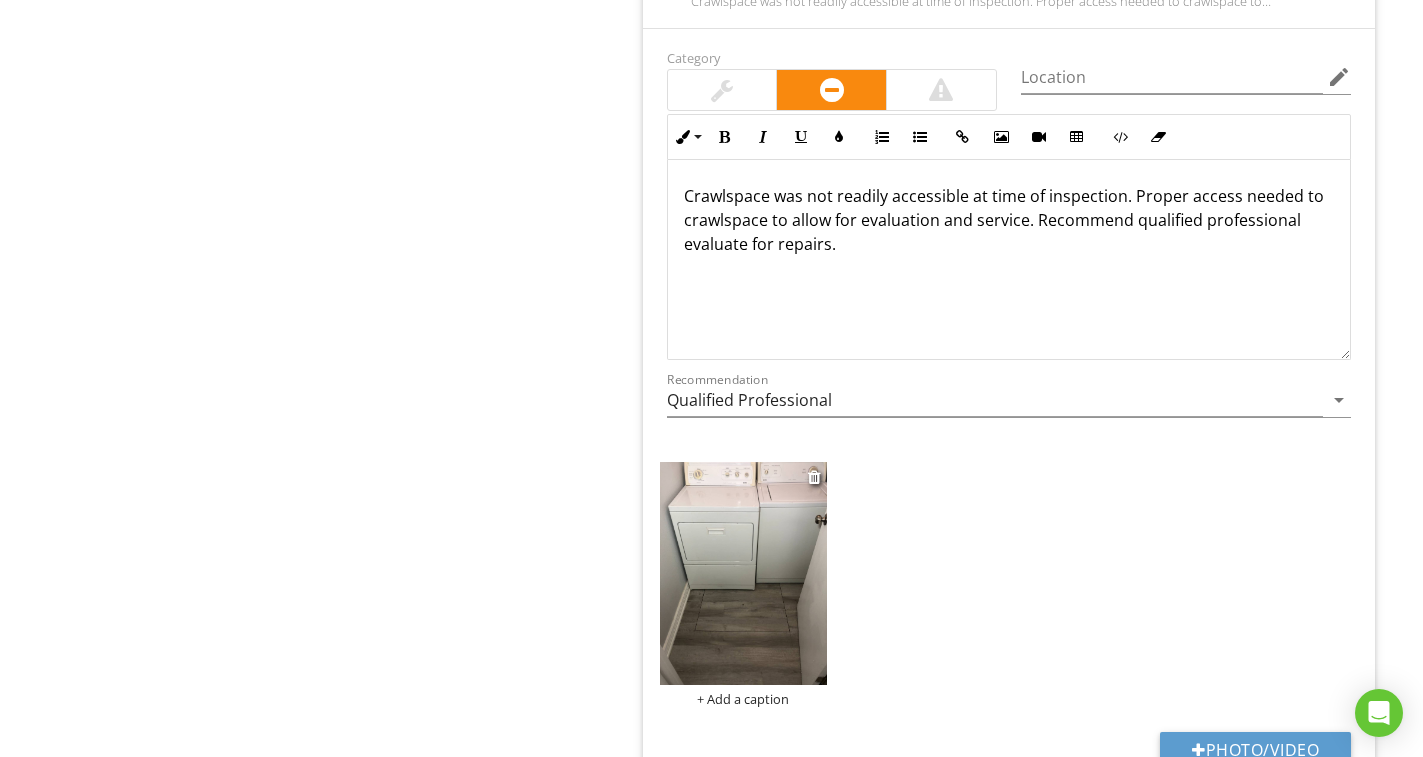 click at bounding box center [743, 573] 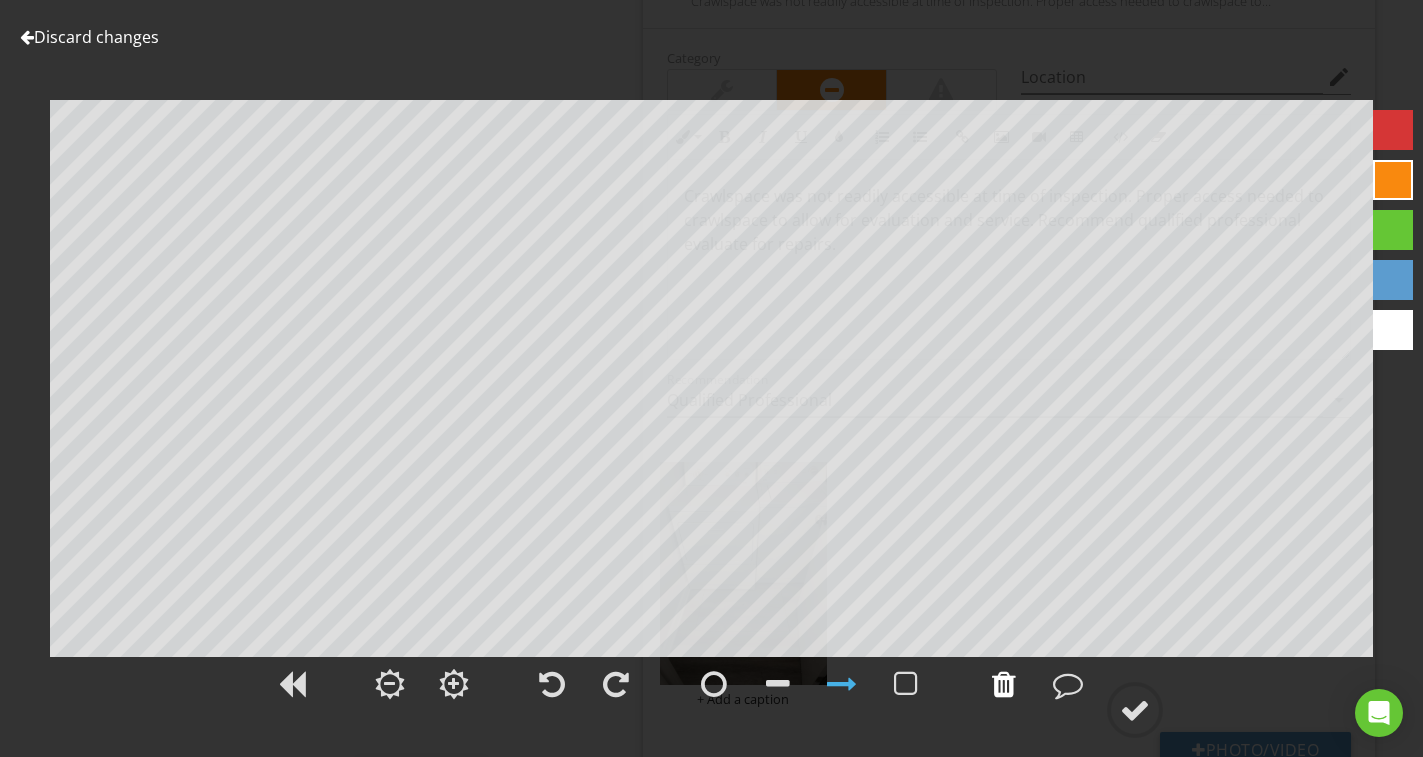 click at bounding box center [1004, 684] 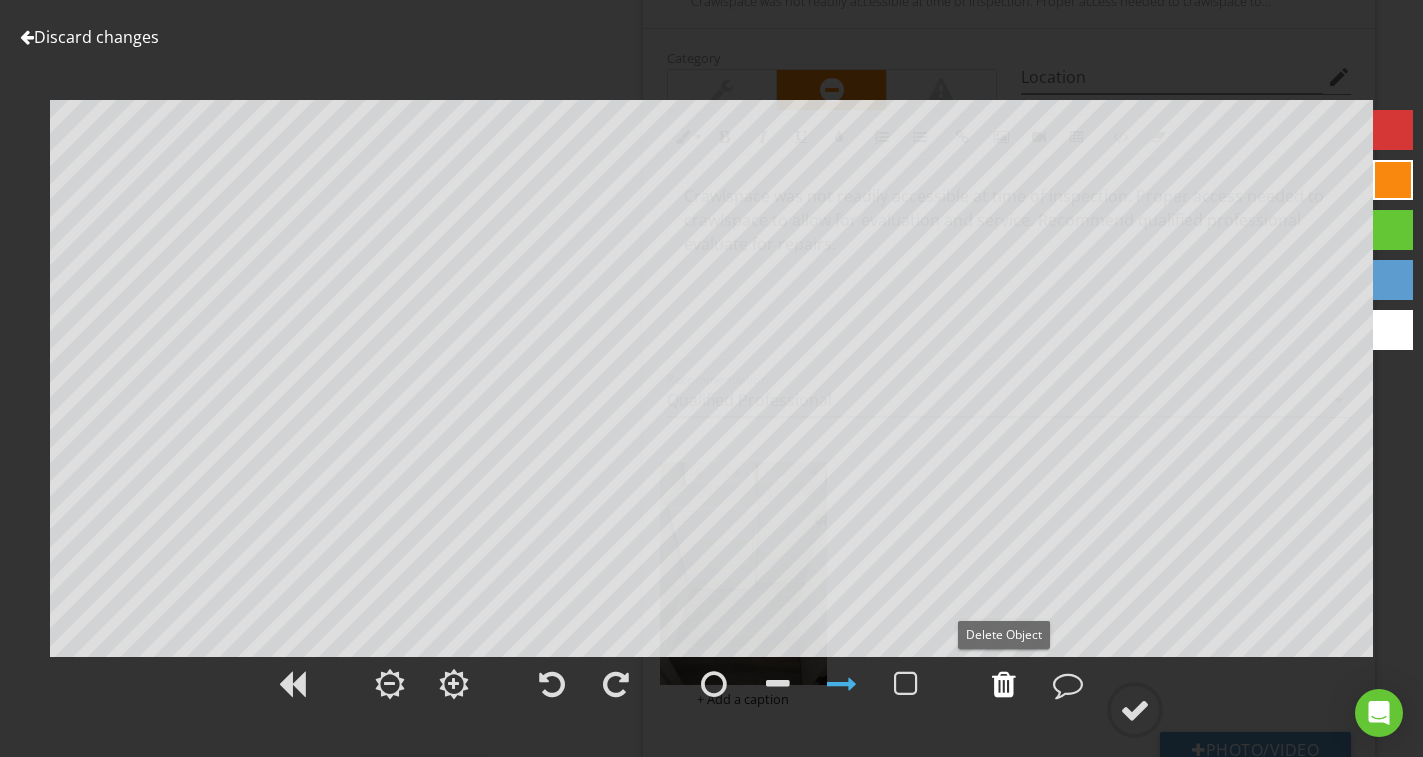 click at bounding box center [1004, 684] 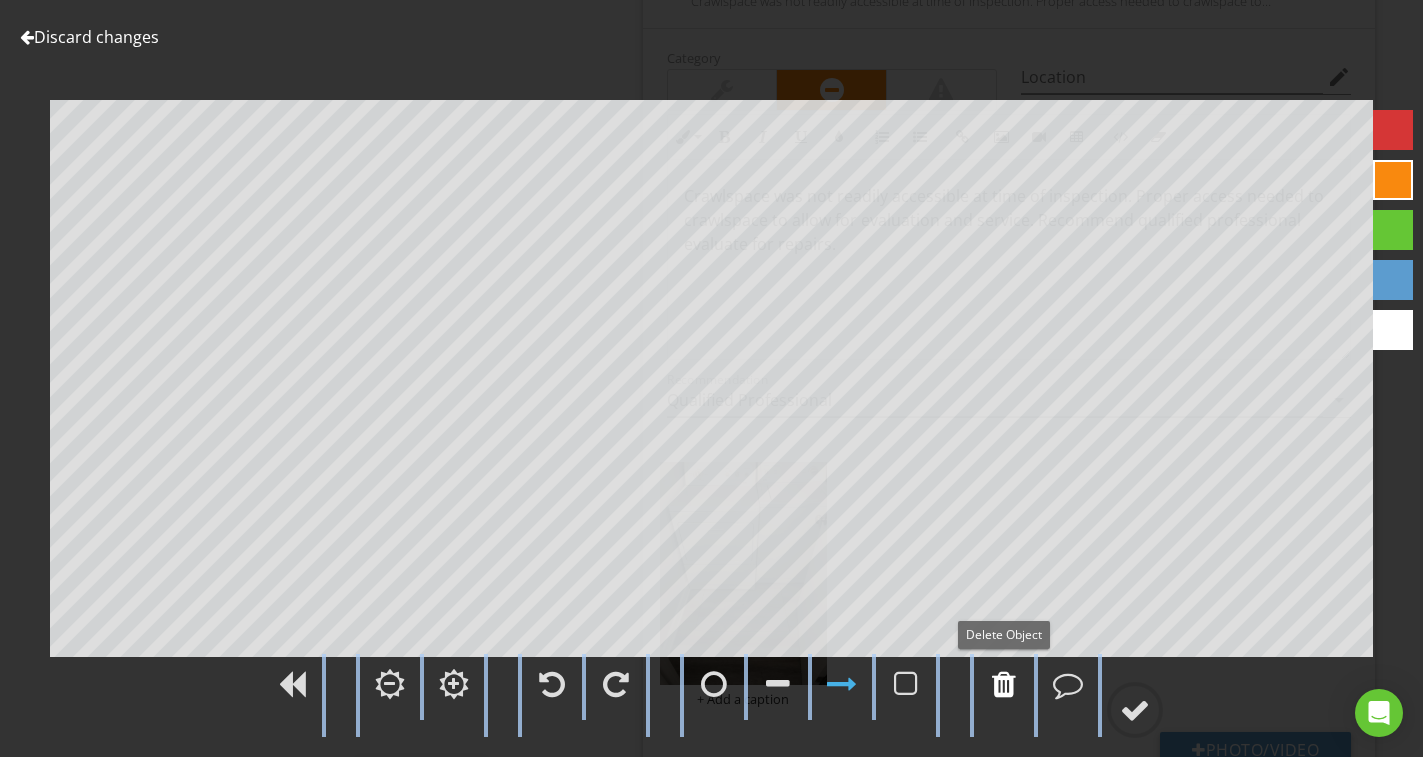 click at bounding box center (1004, 684) 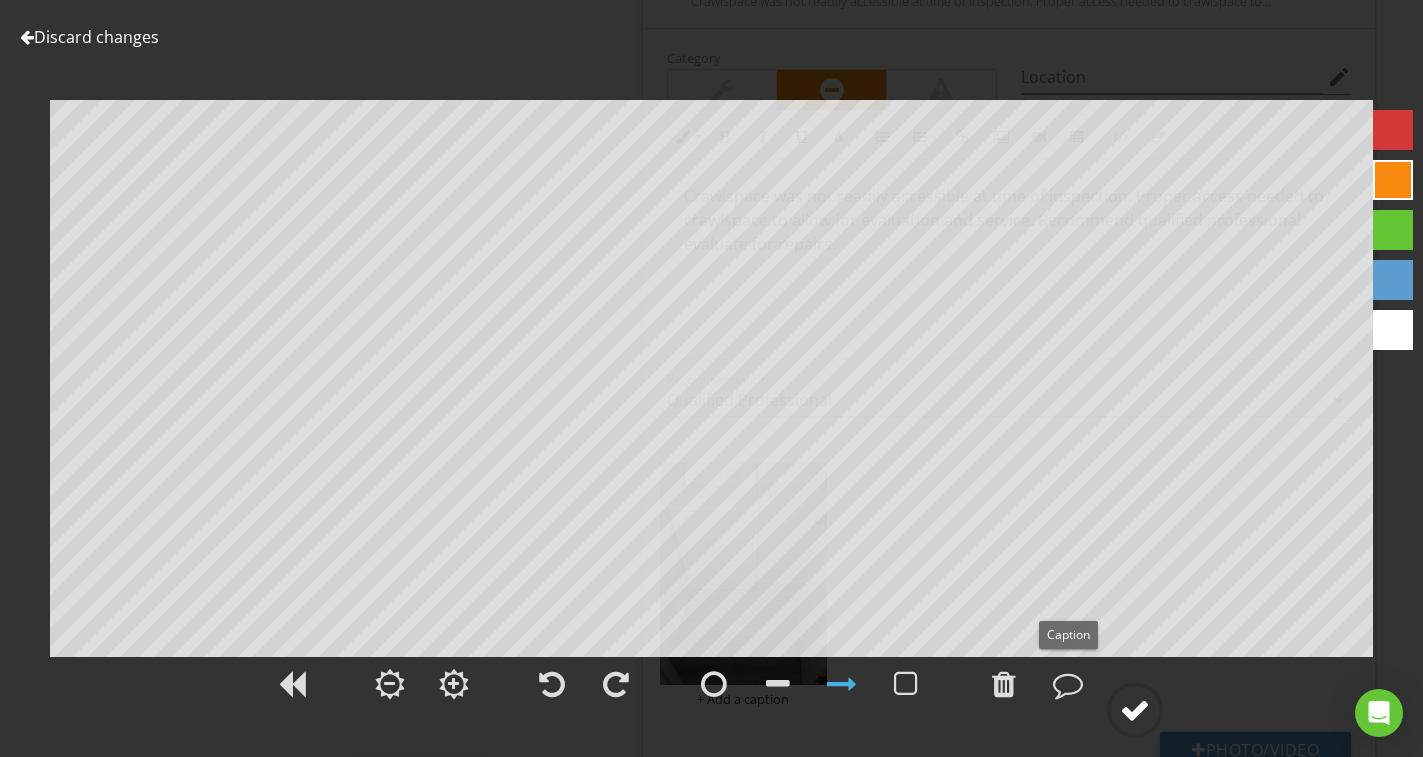 click at bounding box center (1135, 710) 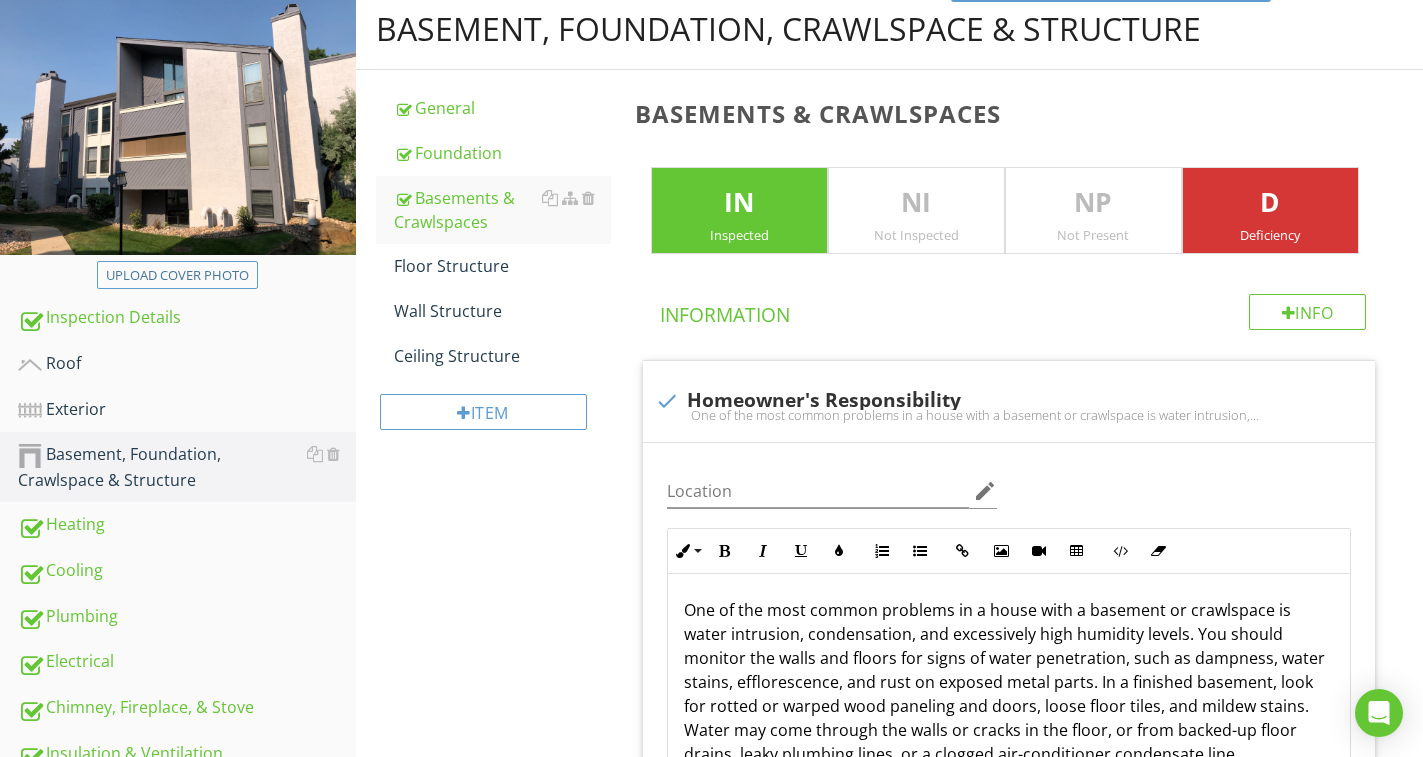 scroll, scrollTop: 188, scrollLeft: 0, axis: vertical 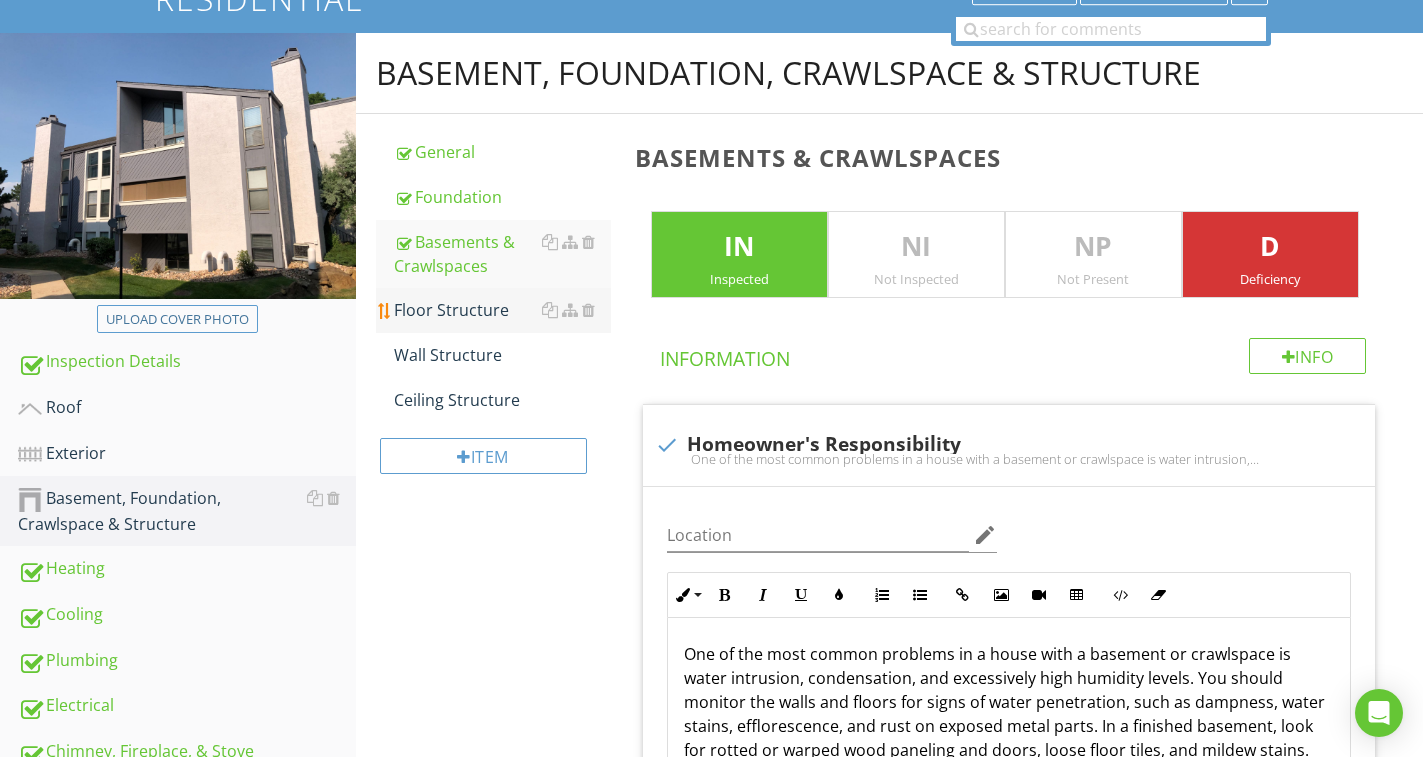 click on "Floor Structure" at bounding box center (502, 310) 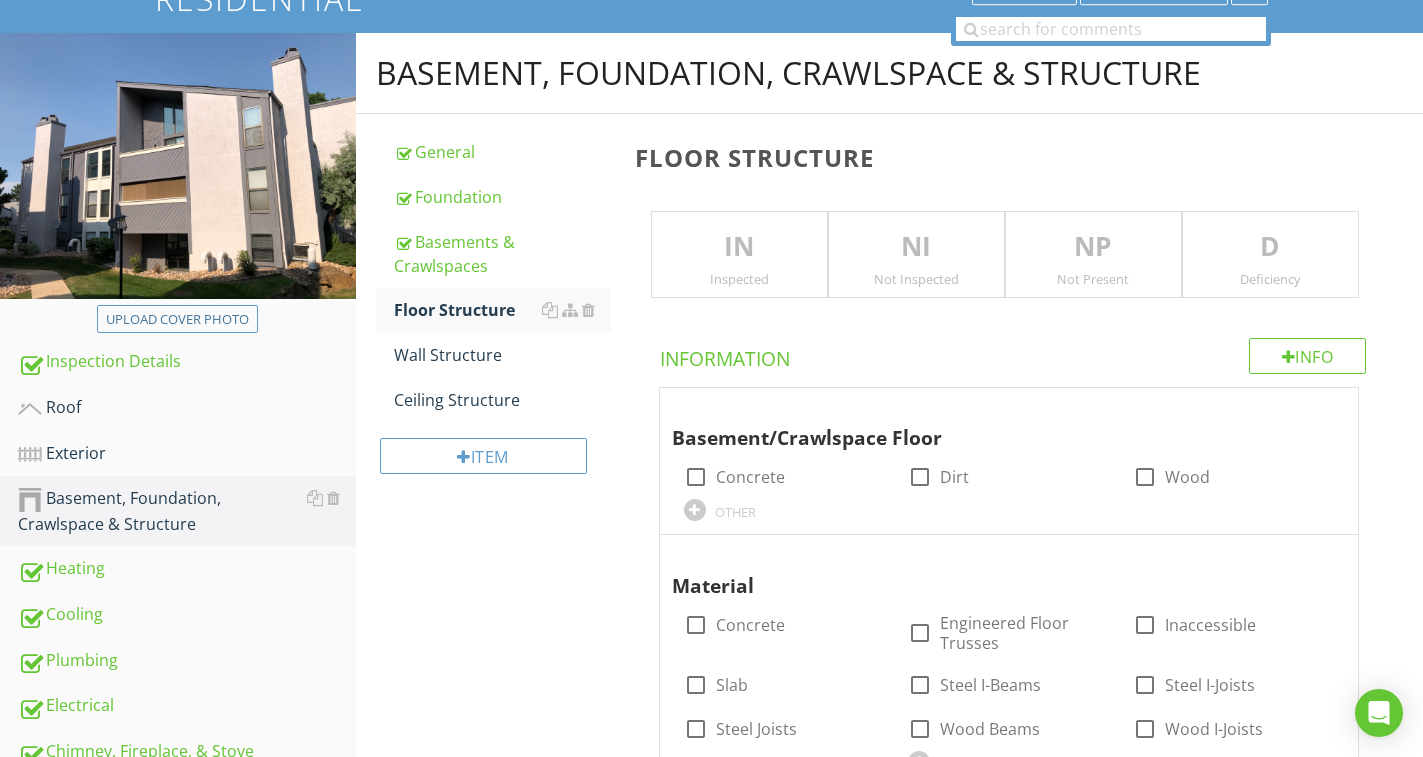 click on "IN" at bounding box center (739, 247) 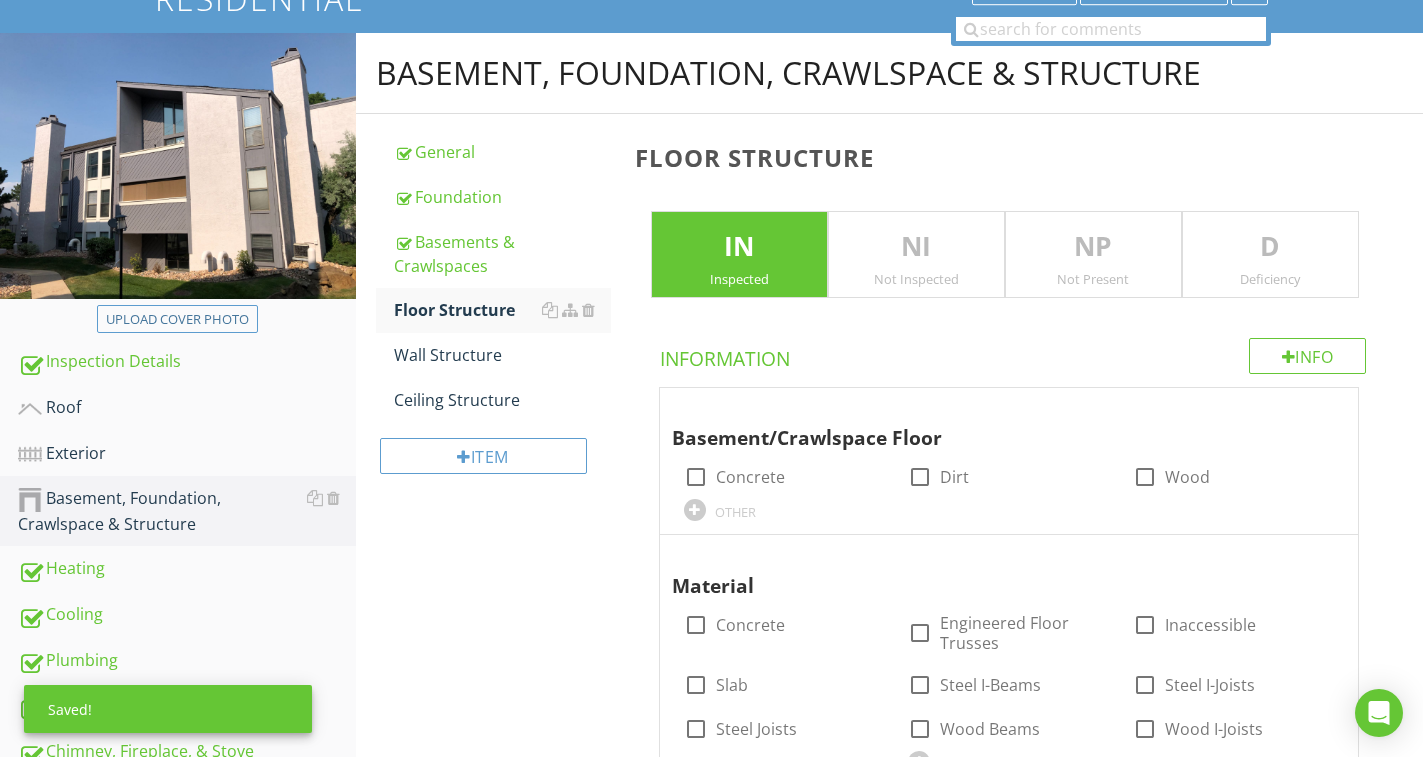 click on "D" at bounding box center (1270, 247) 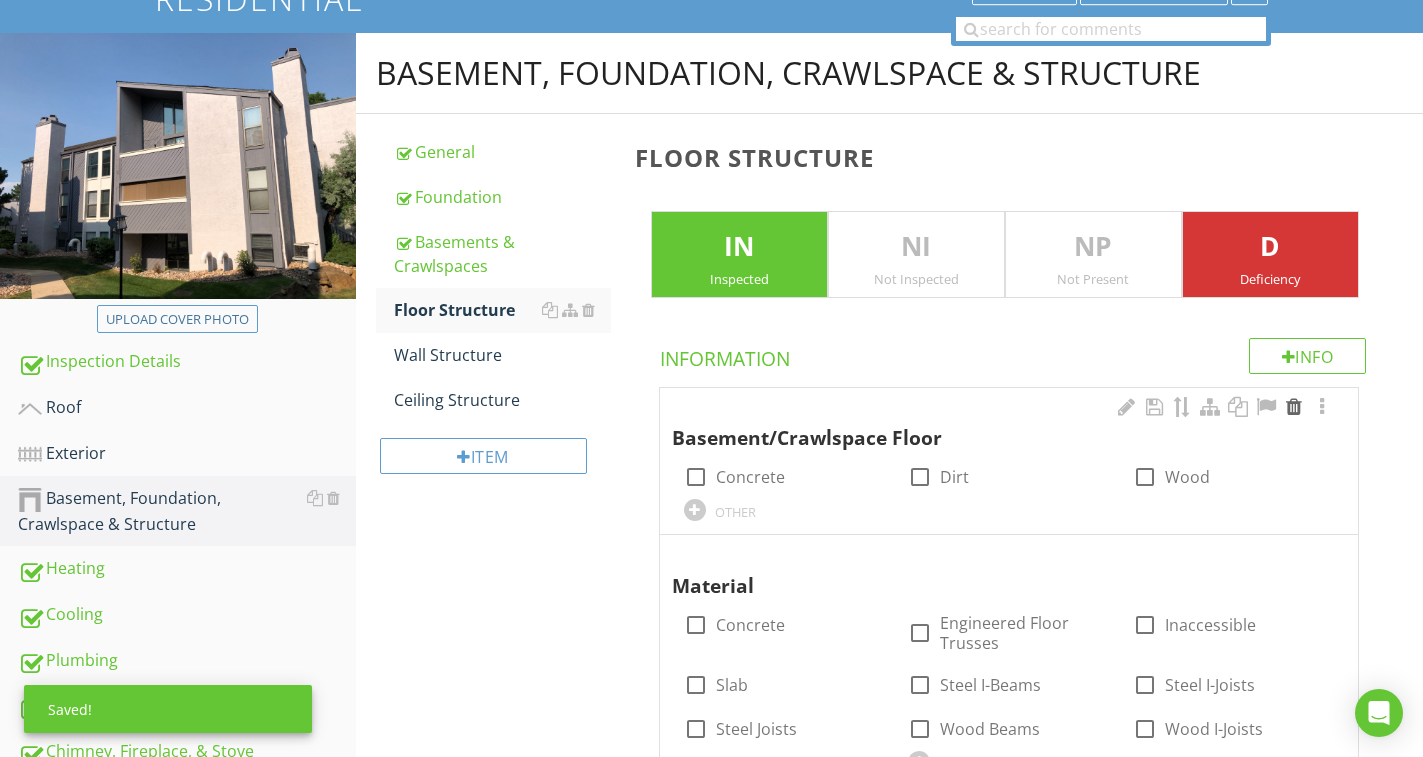 click at bounding box center (1294, 407) 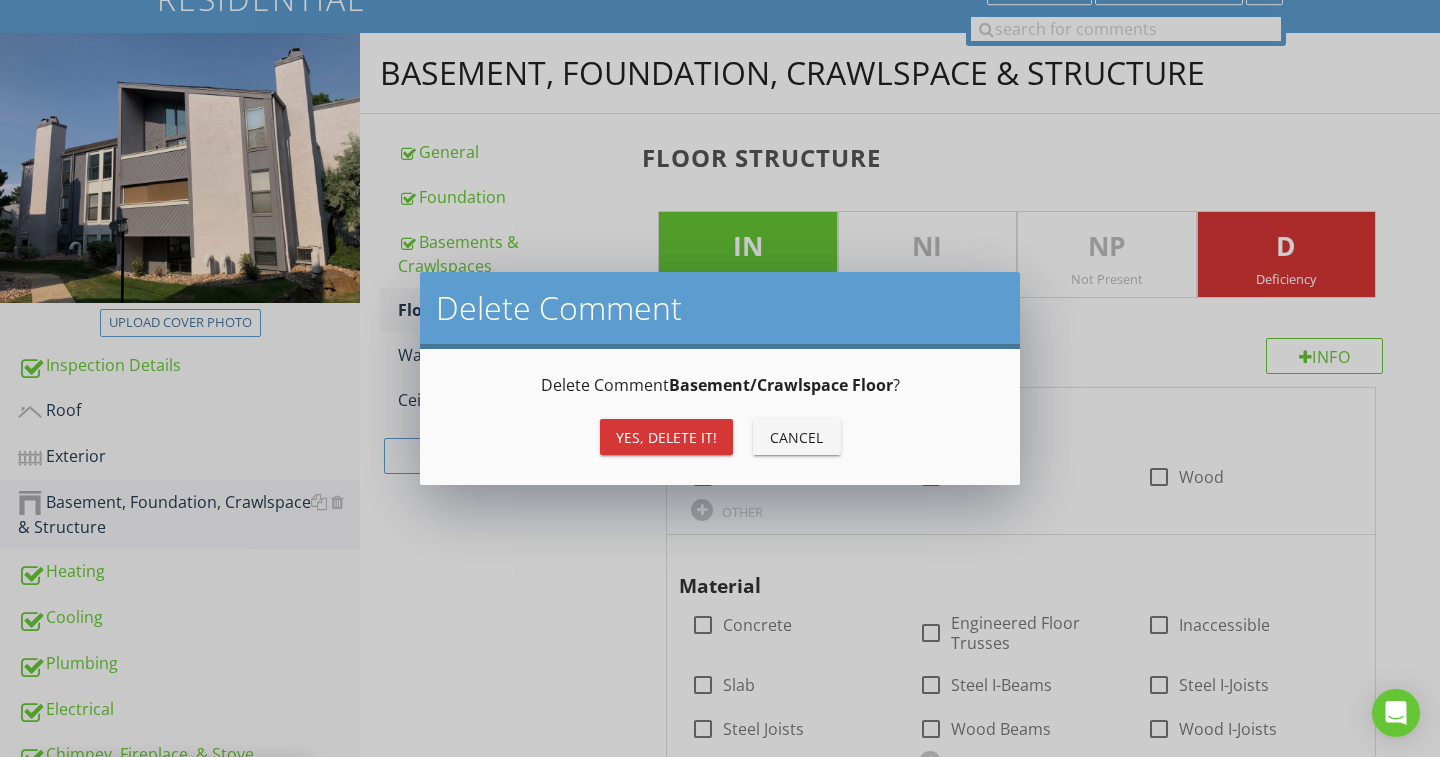 click on "Yes, Delete it!" at bounding box center [666, 437] 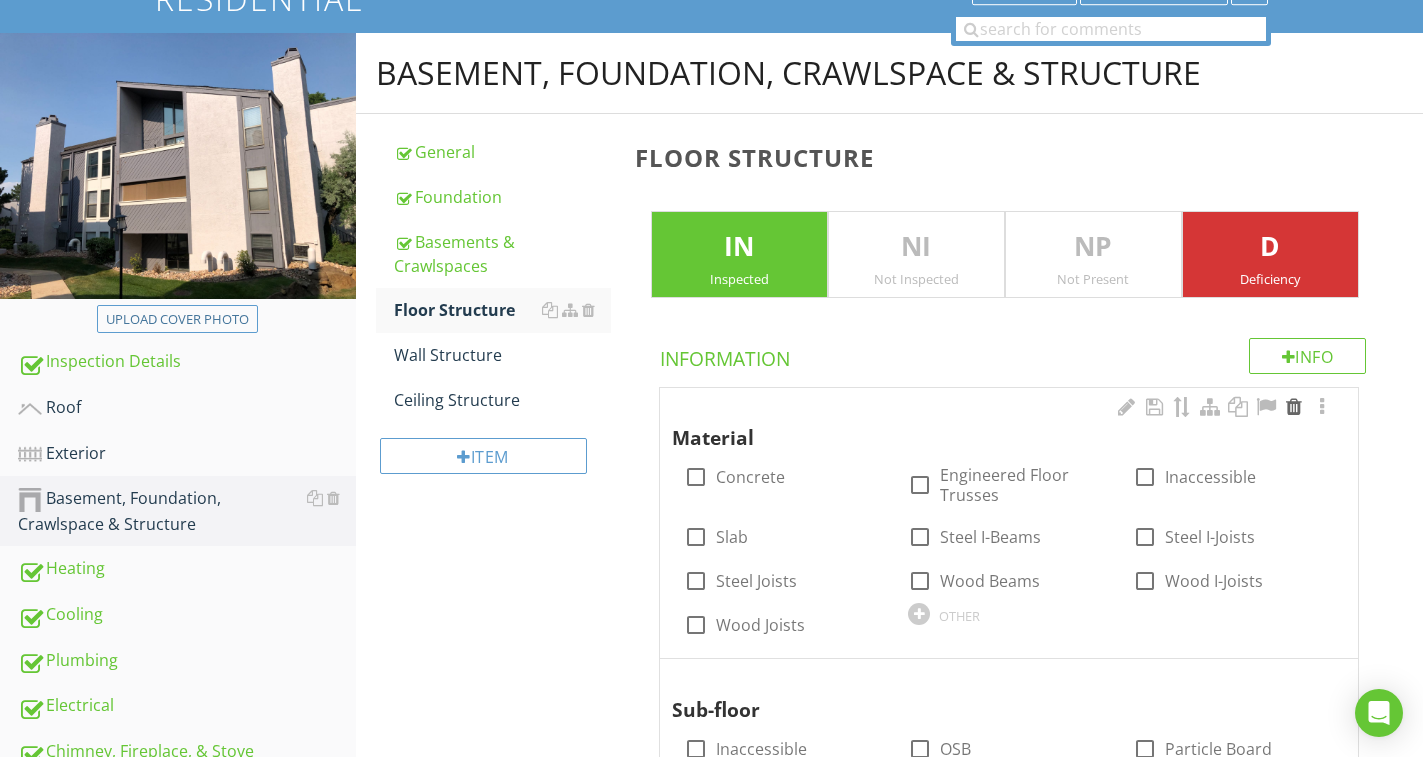 click at bounding box center [1294, 407] 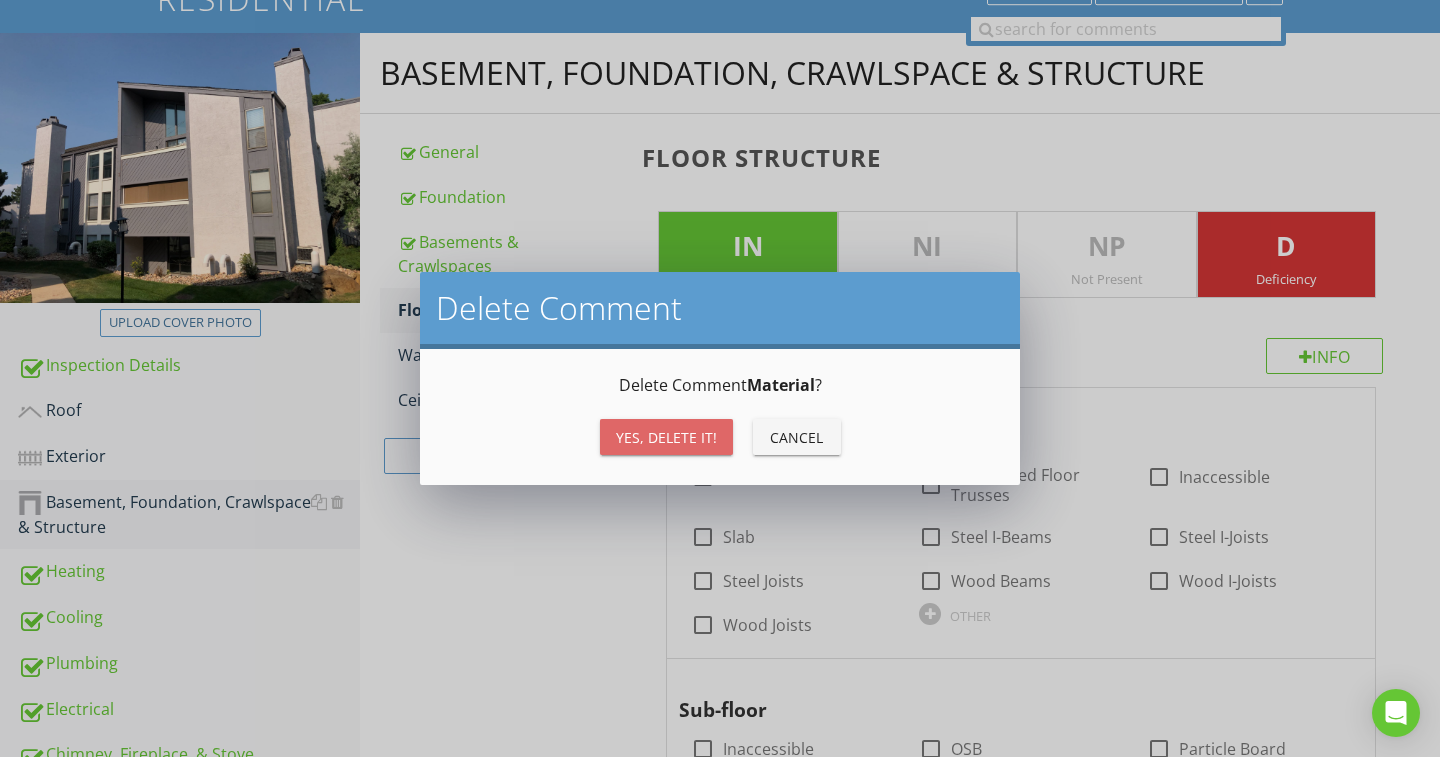 click on "Yes, Delete it!" at bounding box center [666, 437] 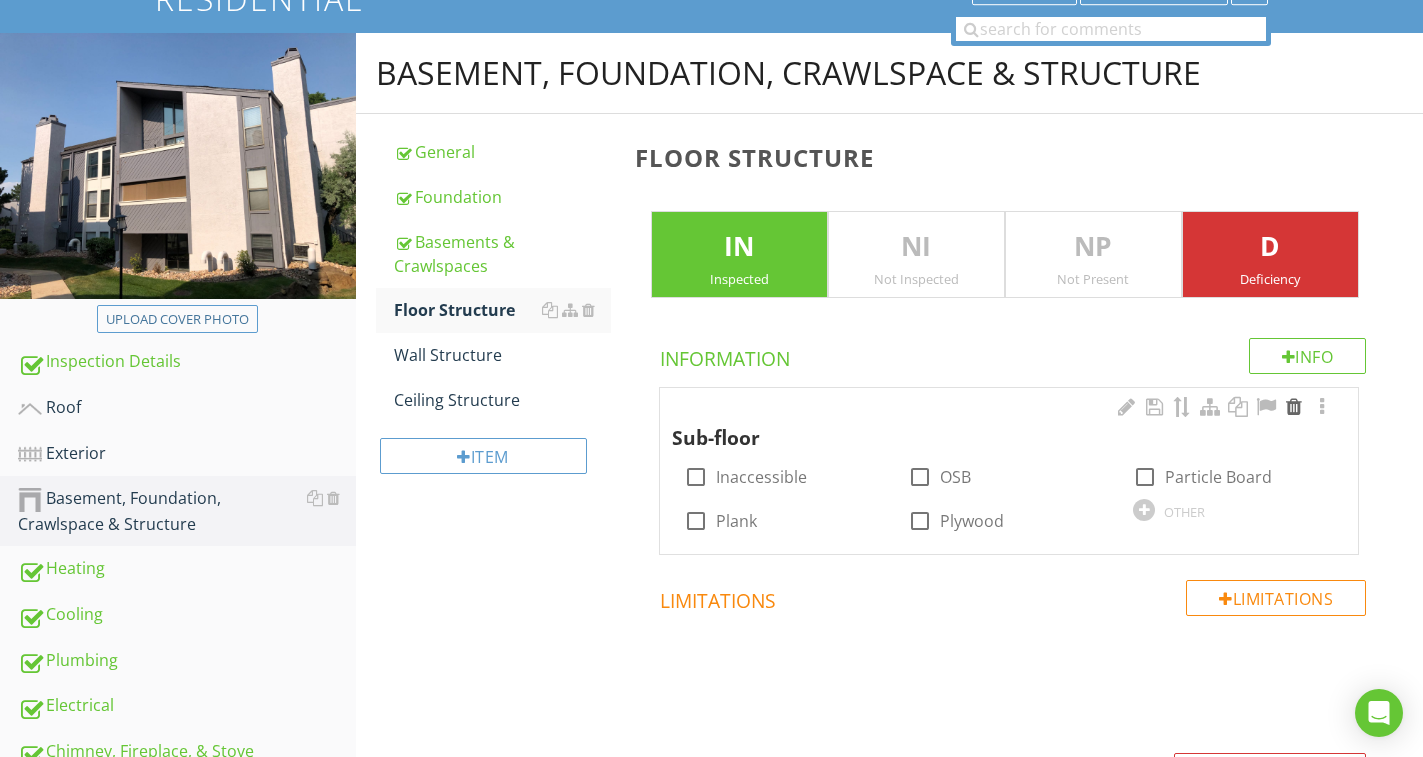 click at bounding box center [1294, 407] 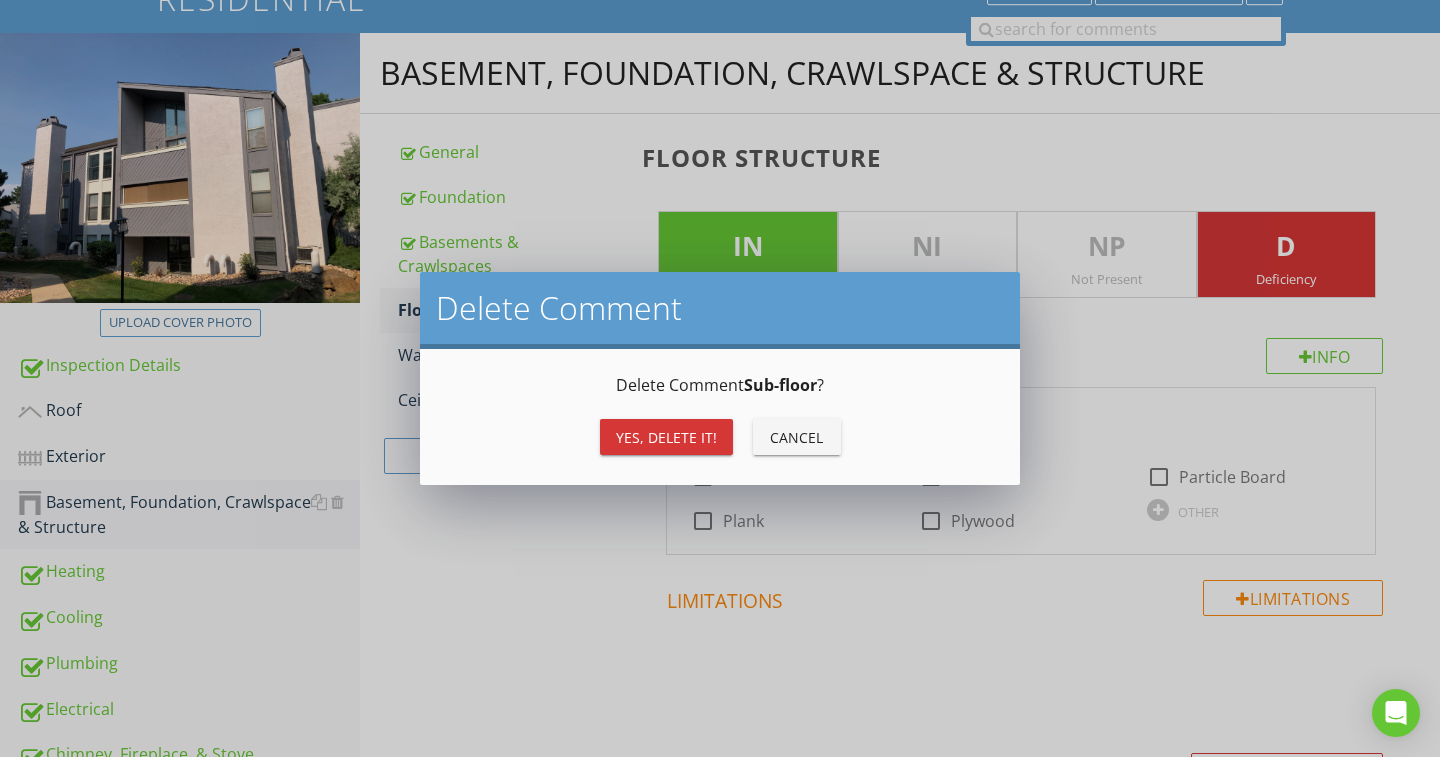 click on "Yes, Delete it!" at bounding box center (666, 437) 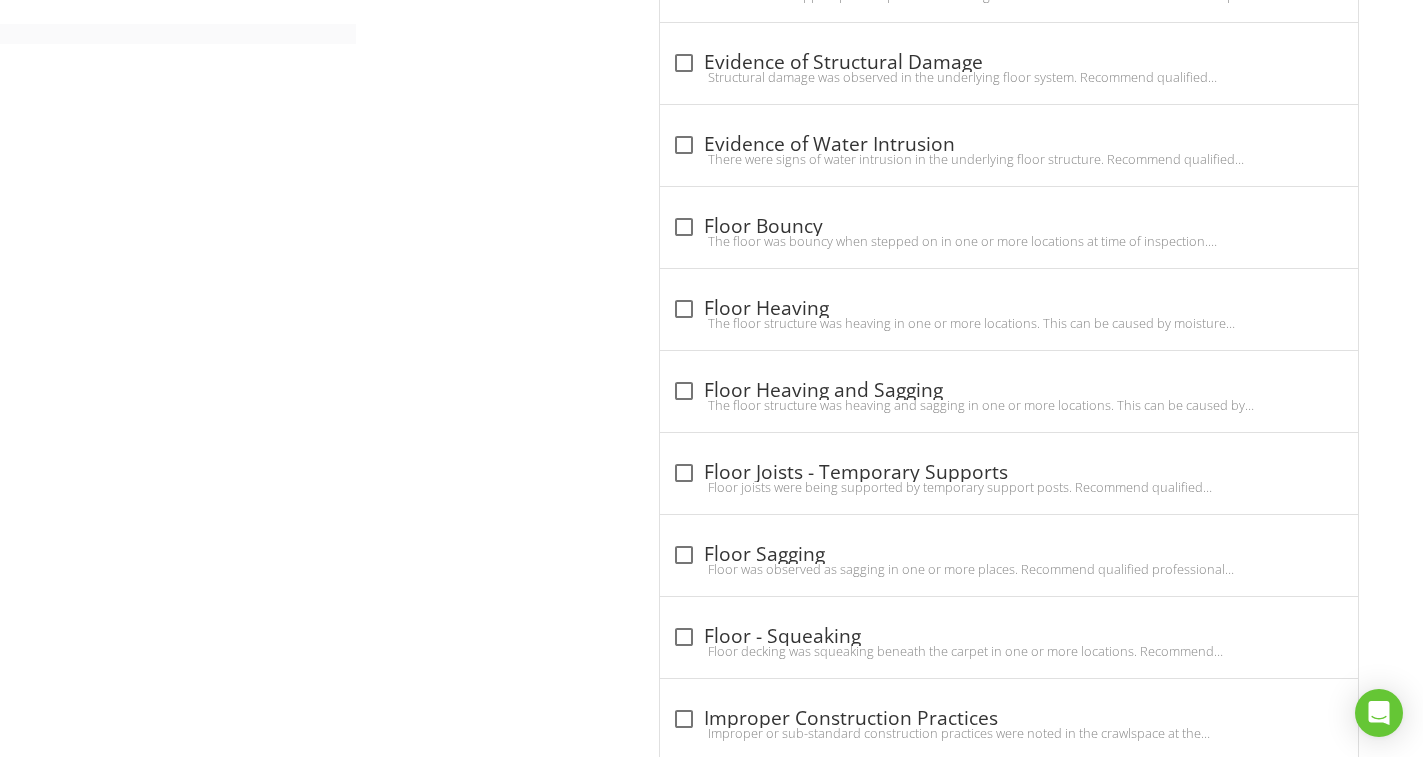 scroll, scrollTop: 1288, scrollLeft: 0, axis: vertical 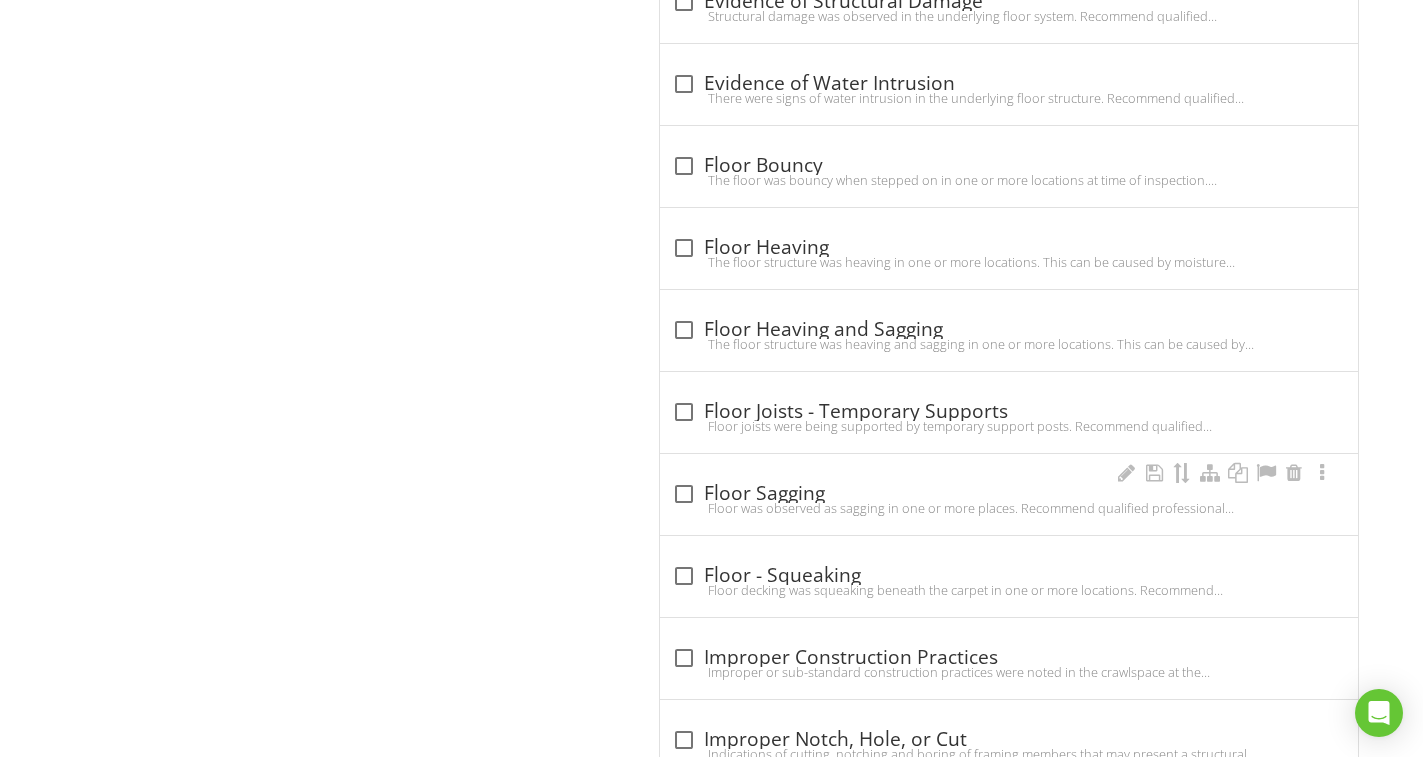 click on "Floor was observed as sagging in one or more places. Recommend qualified professional evaluate for repair." at bounding box center (1009, 508) 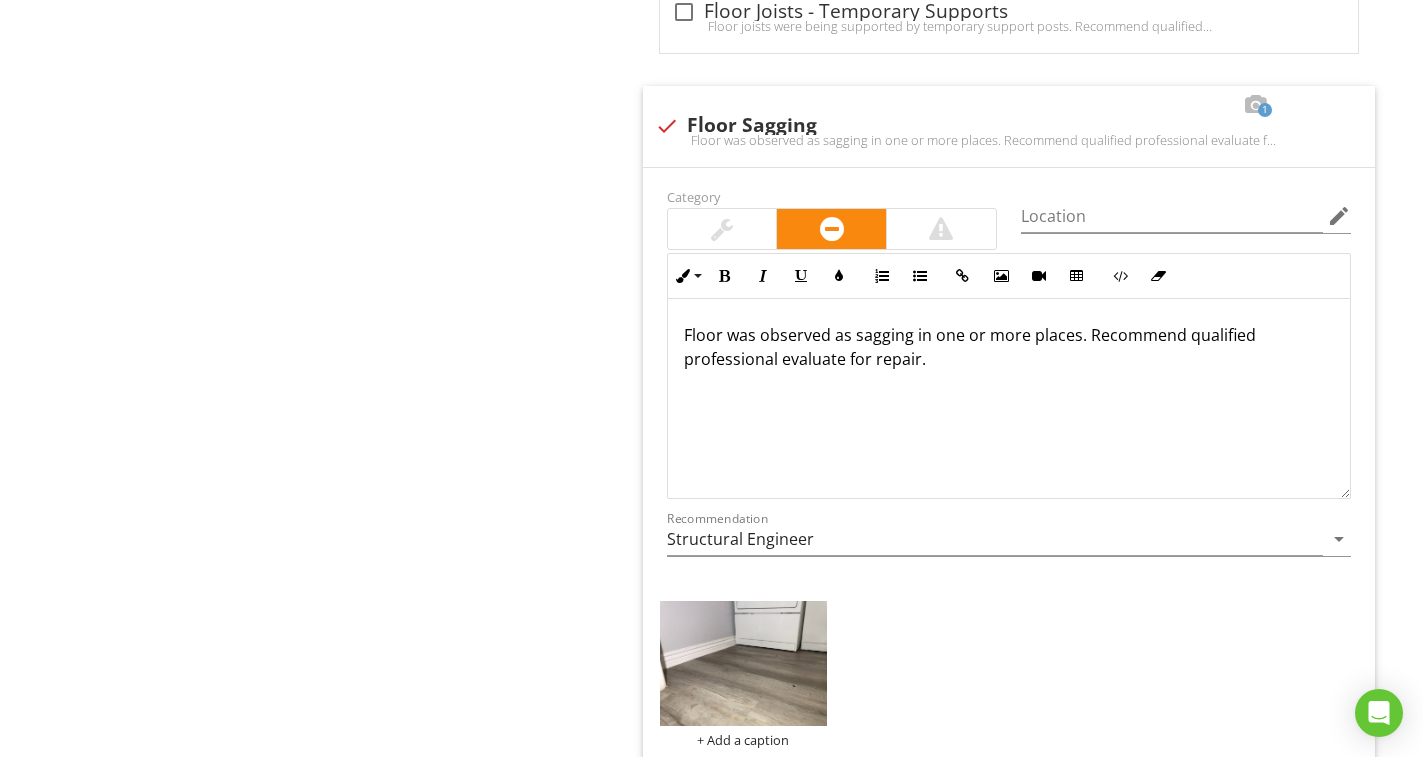 scroll, scrollTop: 1888, scrollLeft: 0, axis: vertical 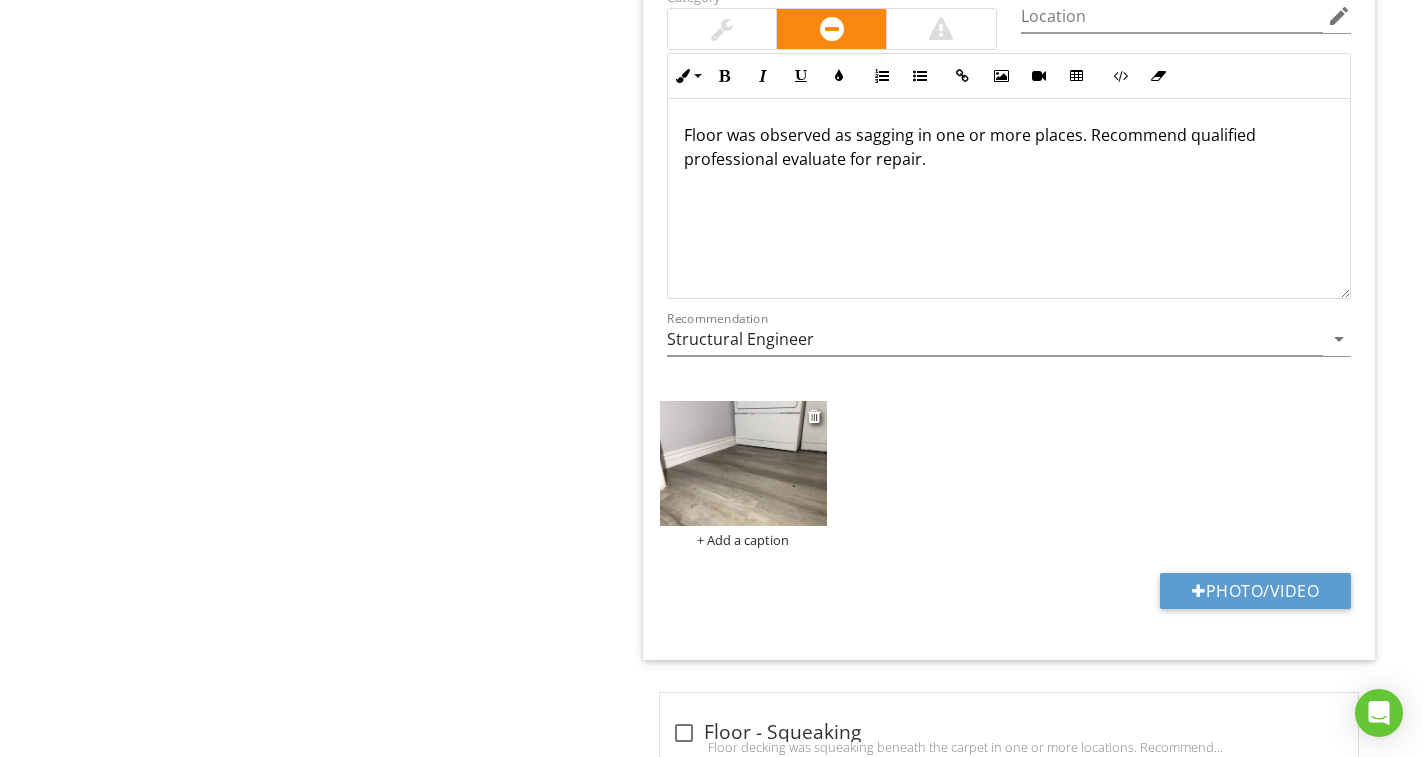 click at bounding box center (743, 463) 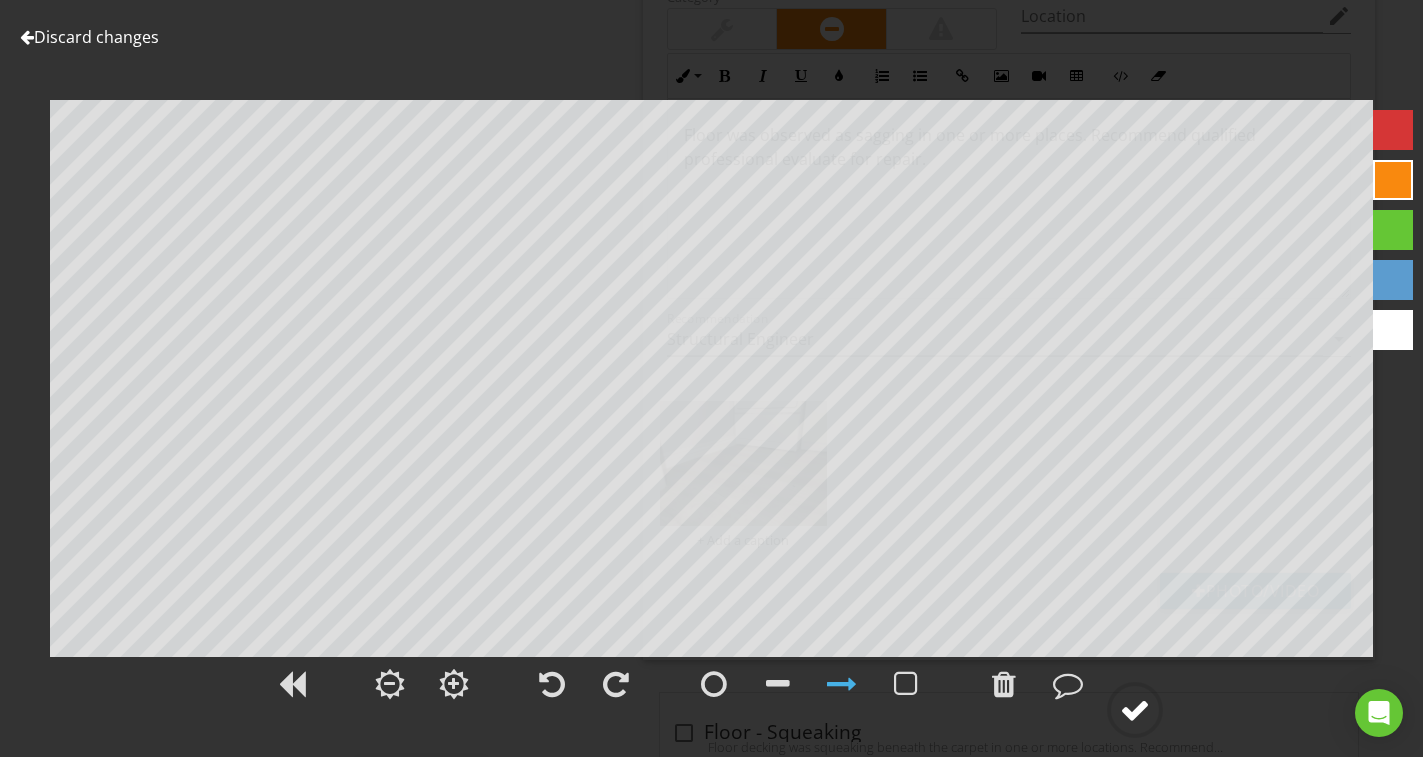 click at bounding box center [1135, 710] 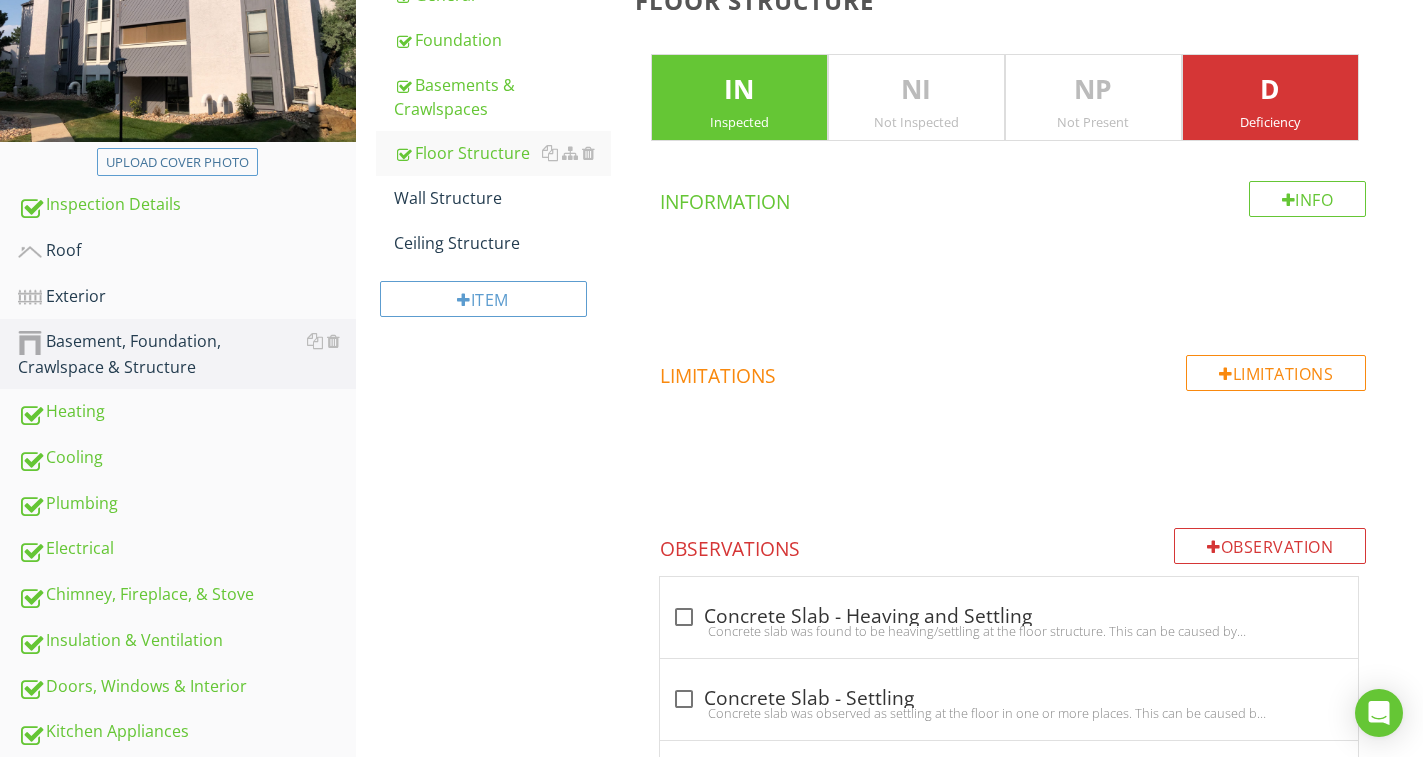 scroll, scrollTop: 334, scrollLeft: 0, axis: vertical 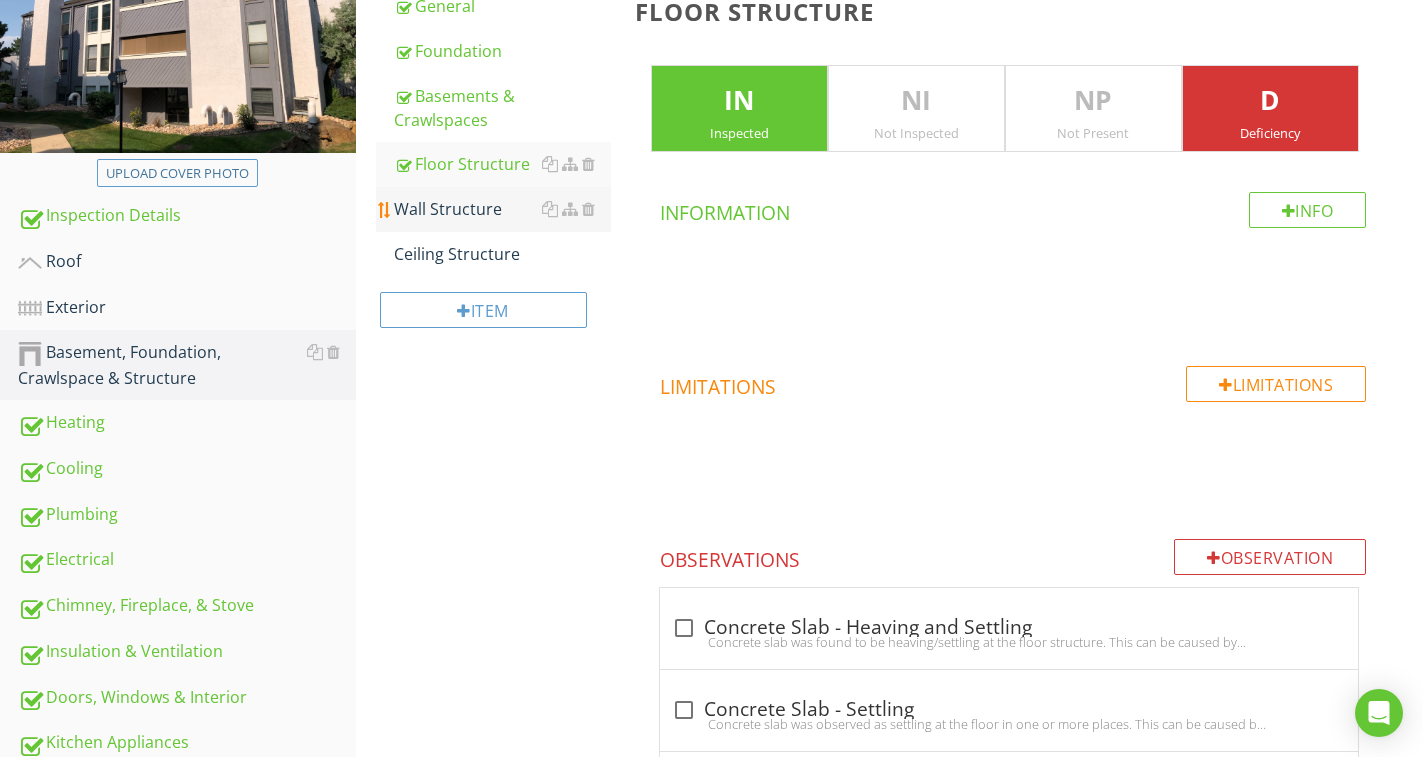 click on "Wall Structure" at bounding box center [502, 209] 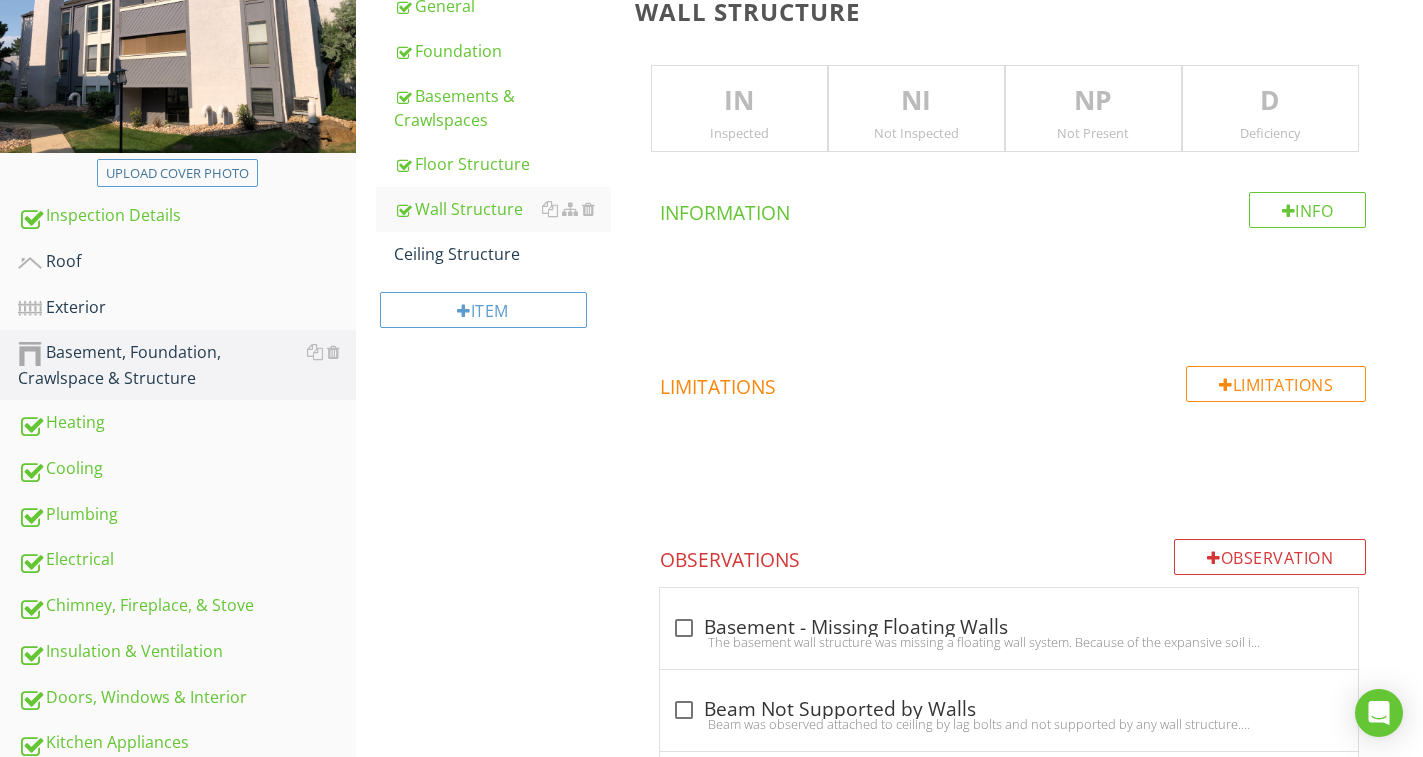 click on "IN" at bounding box center (739, 101) 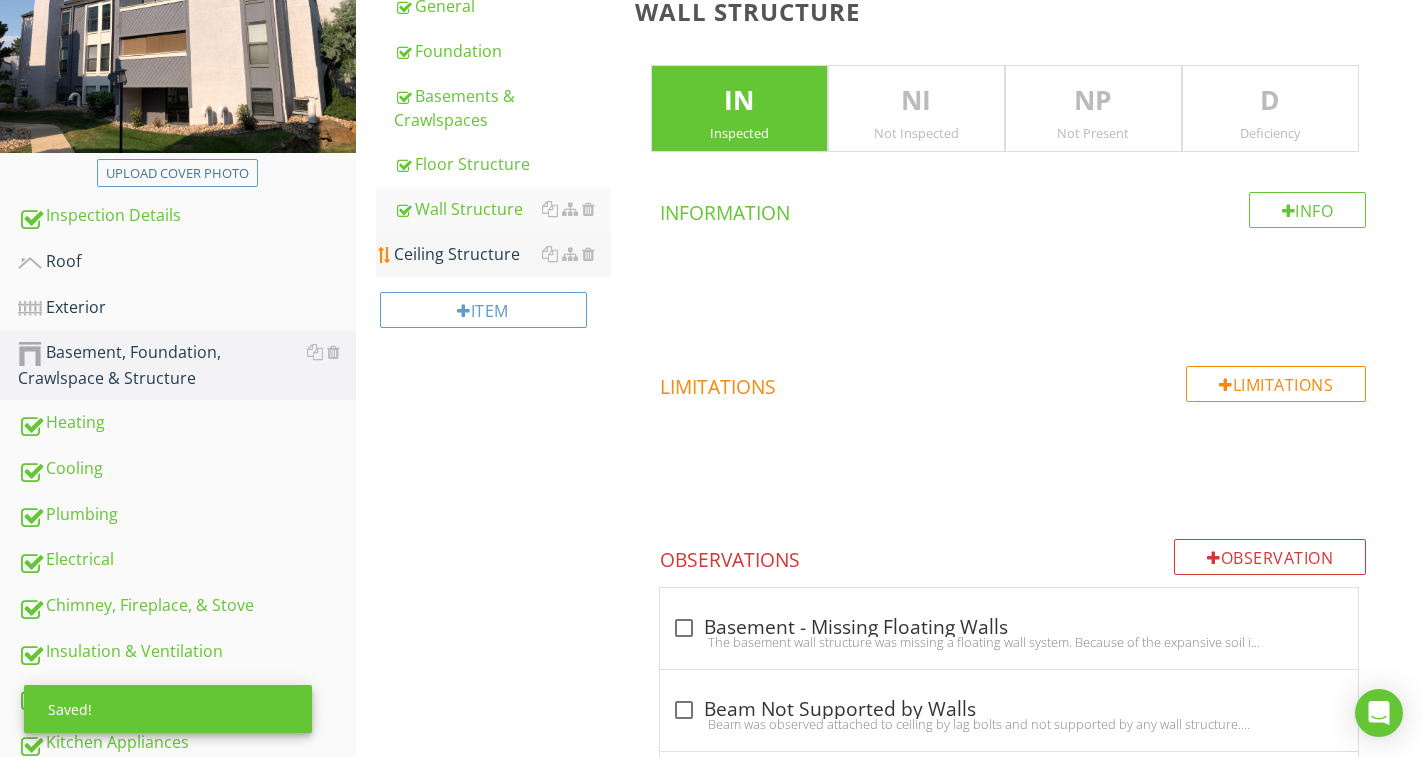 click on "Ceiling Structure" at bounding box center (502, 254) 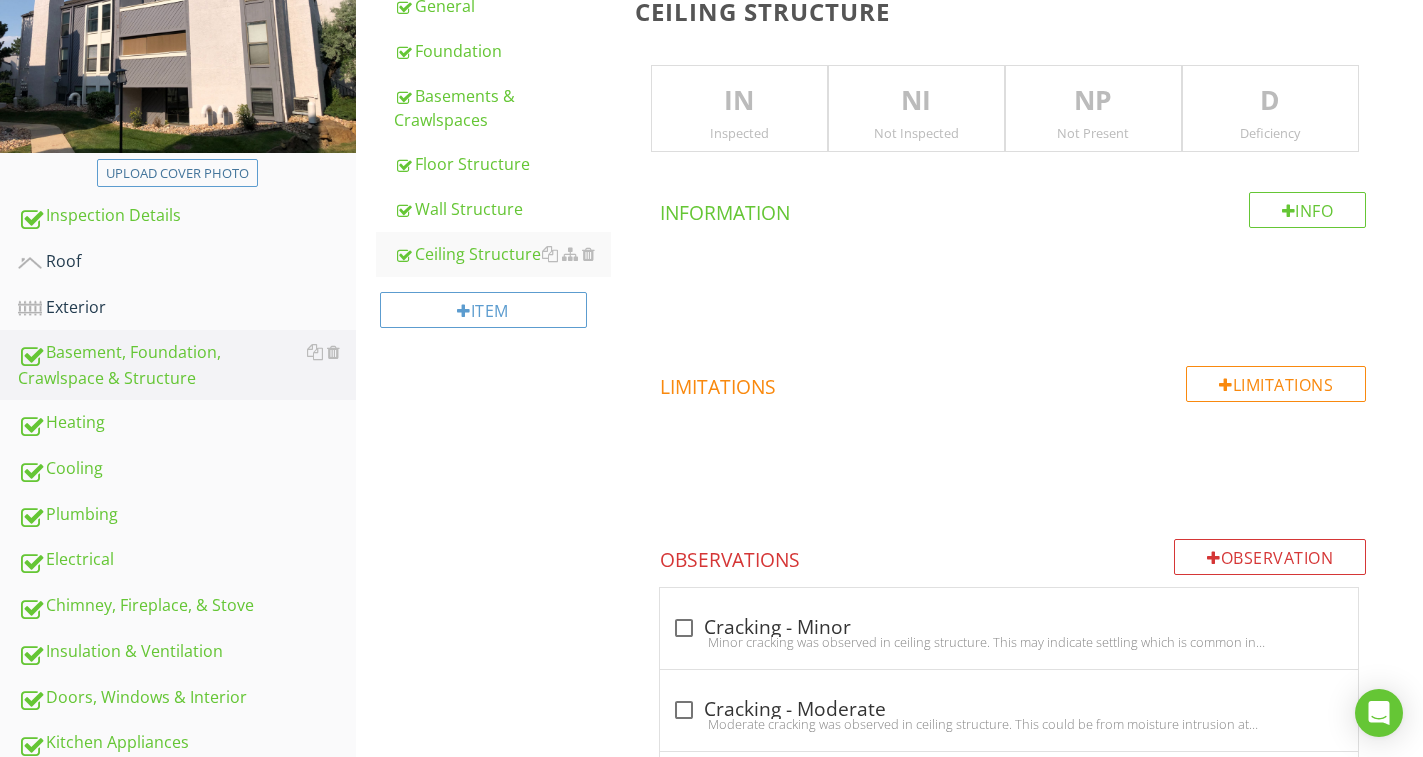 click on "IN" at bounding box center [739, 101] 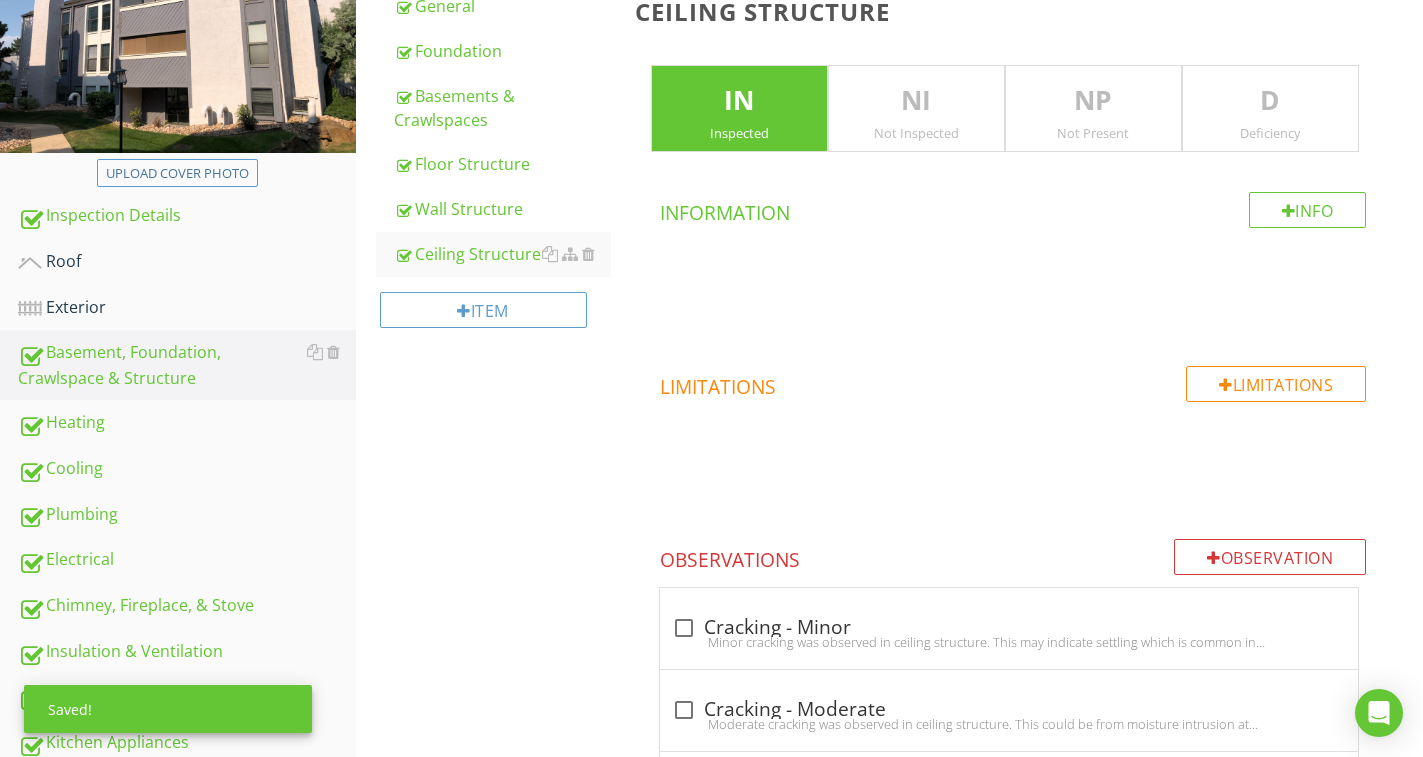 click on "D" at bounding box center (1270, 101) 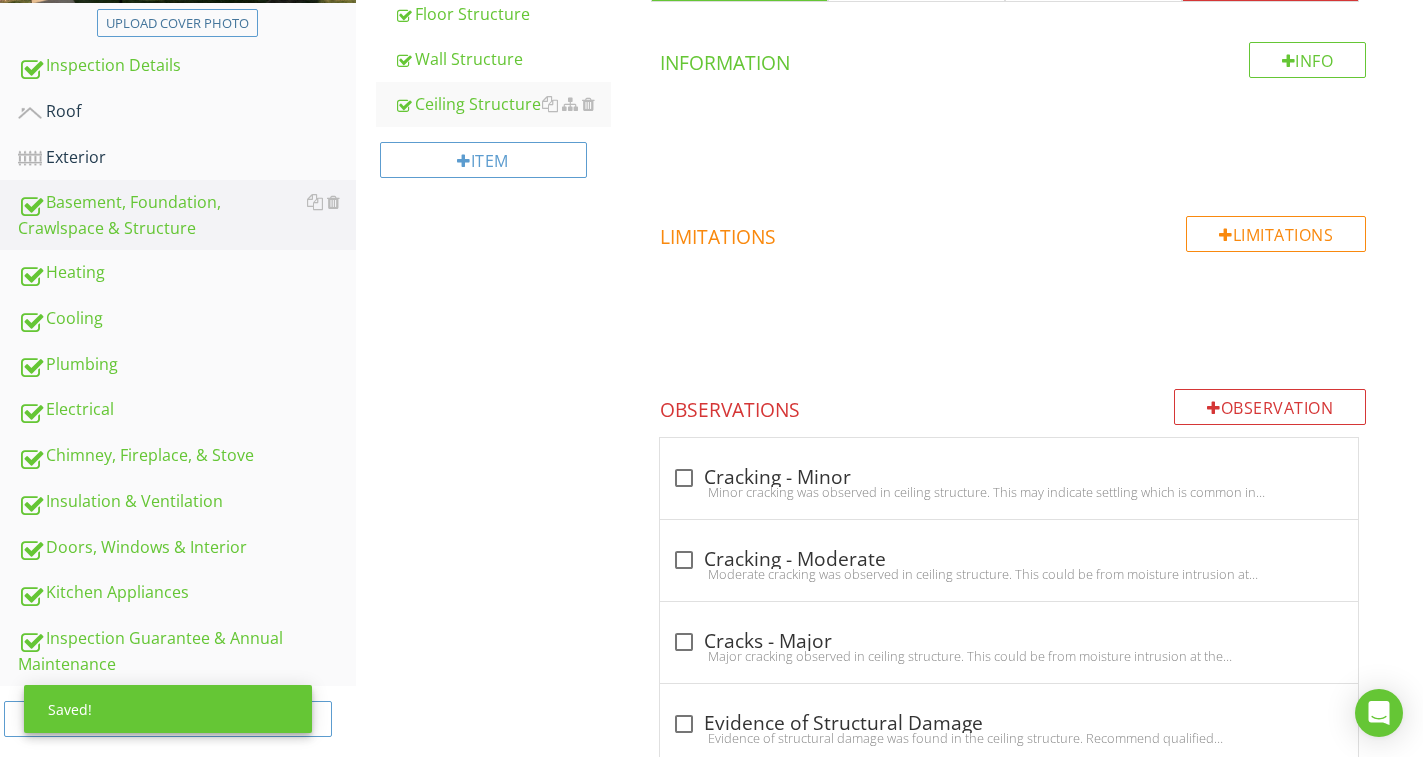 scroll, scrollTop: 534, scrollLeft: 0, axis: vertical 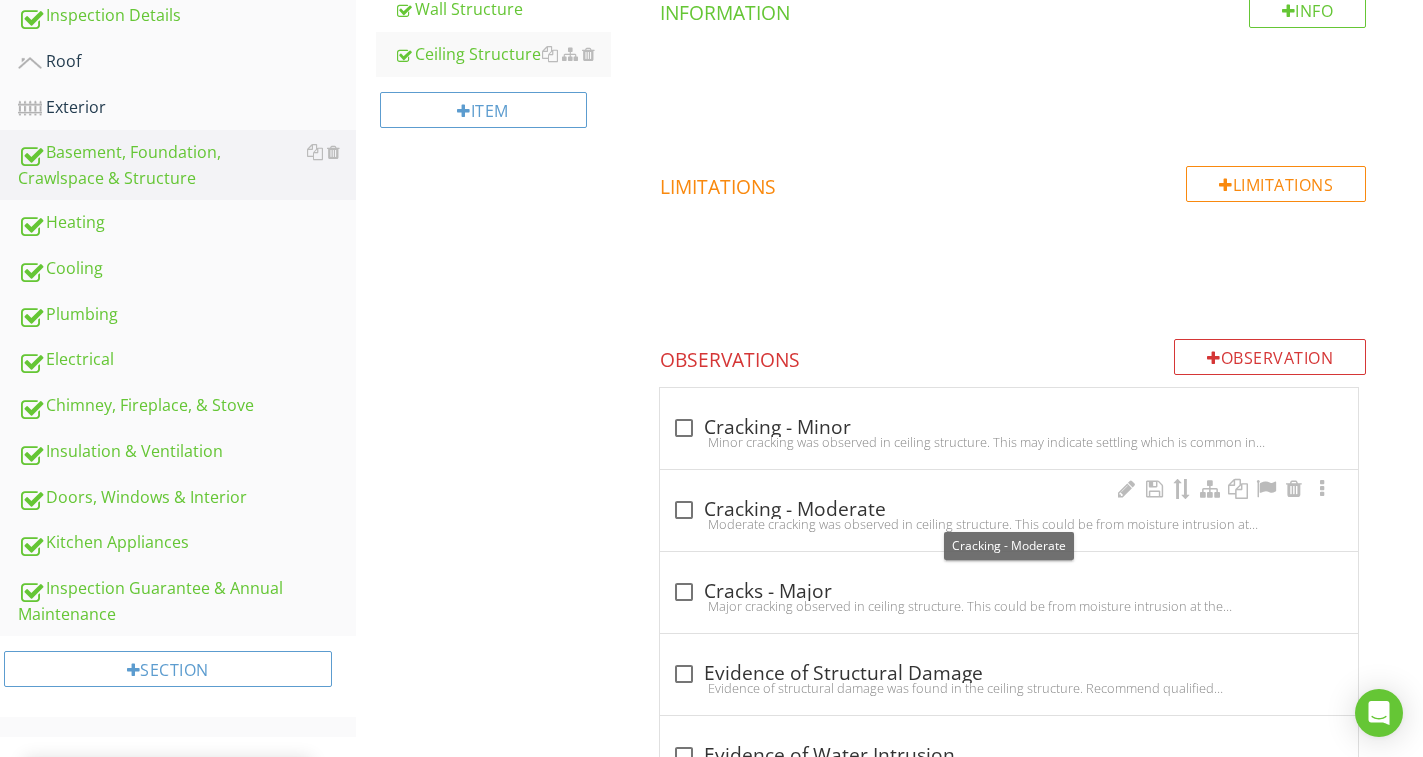 click on "check_box_outline_blank
Cracking - Moderate" at bounding box center (1009, 510) 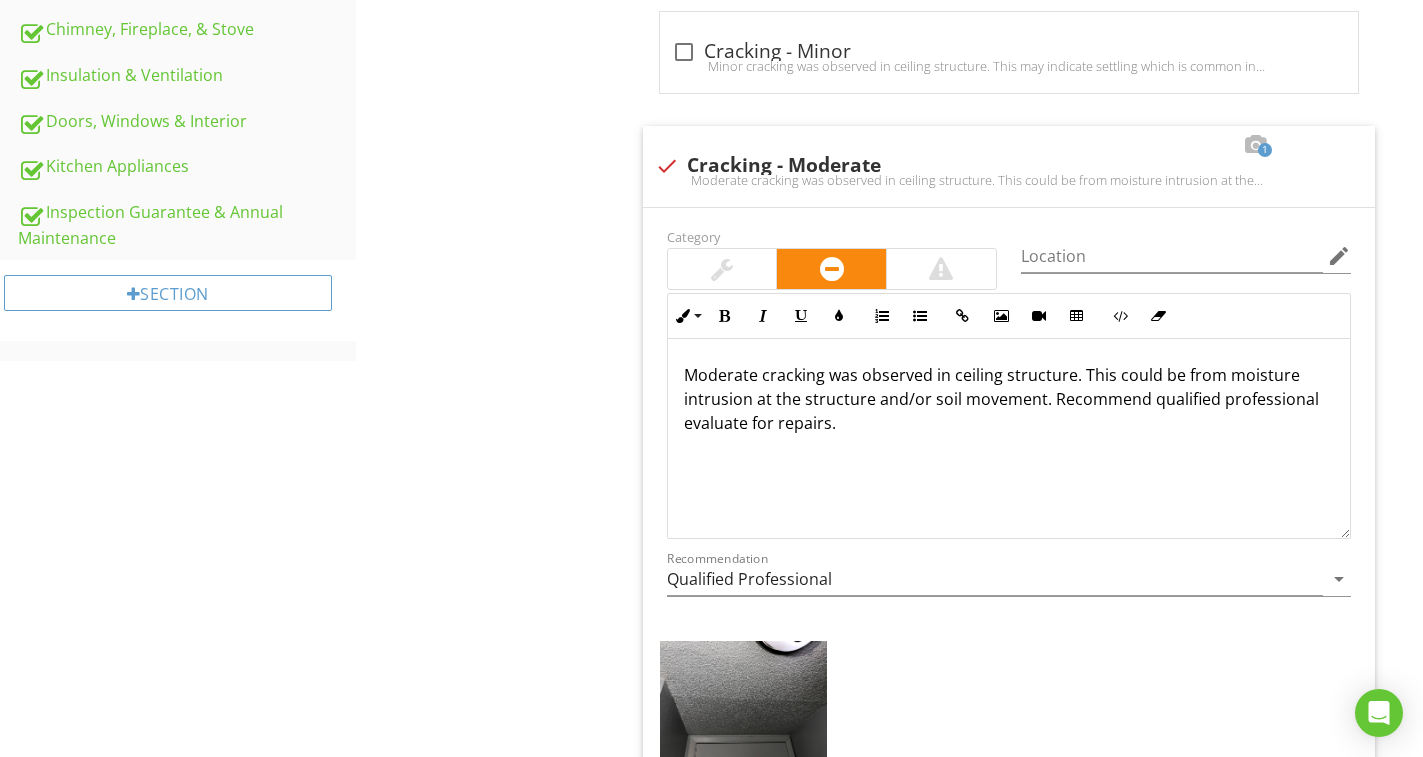 scroll, scrollTop: 534, scrollLeft: 0, axis: vertical 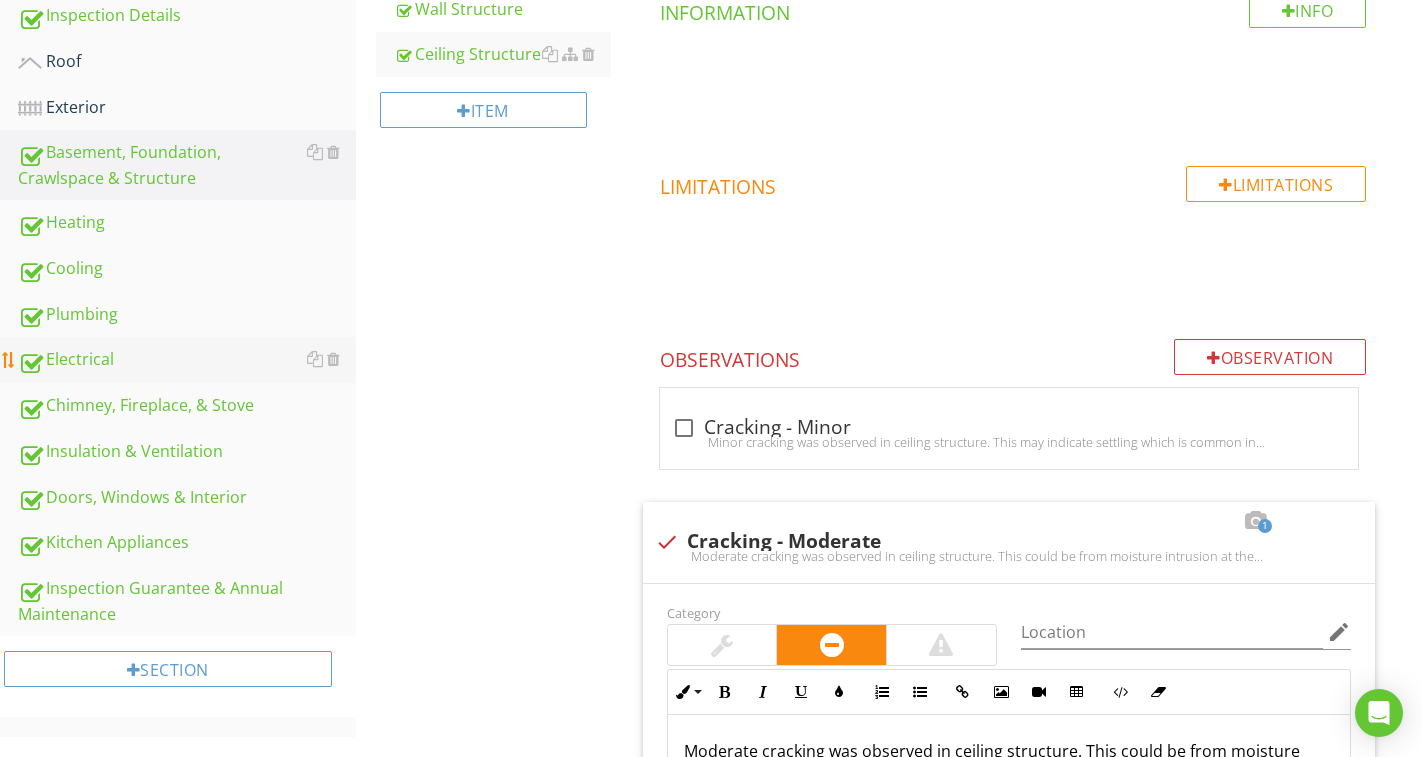 click on "Electrical" at bounding box center (187, 360) 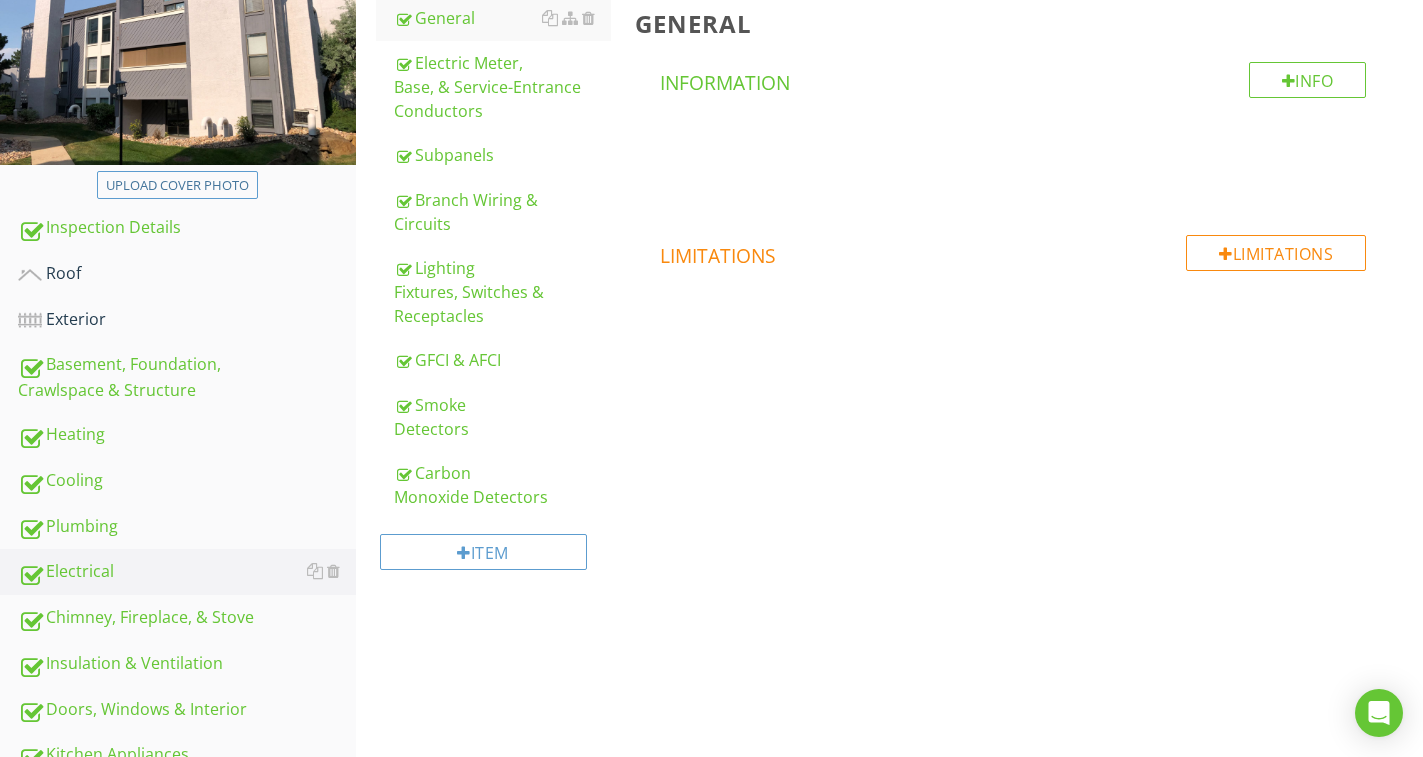 scroll, scrollTop: 314, scrollLeft: 0, axis: vertical 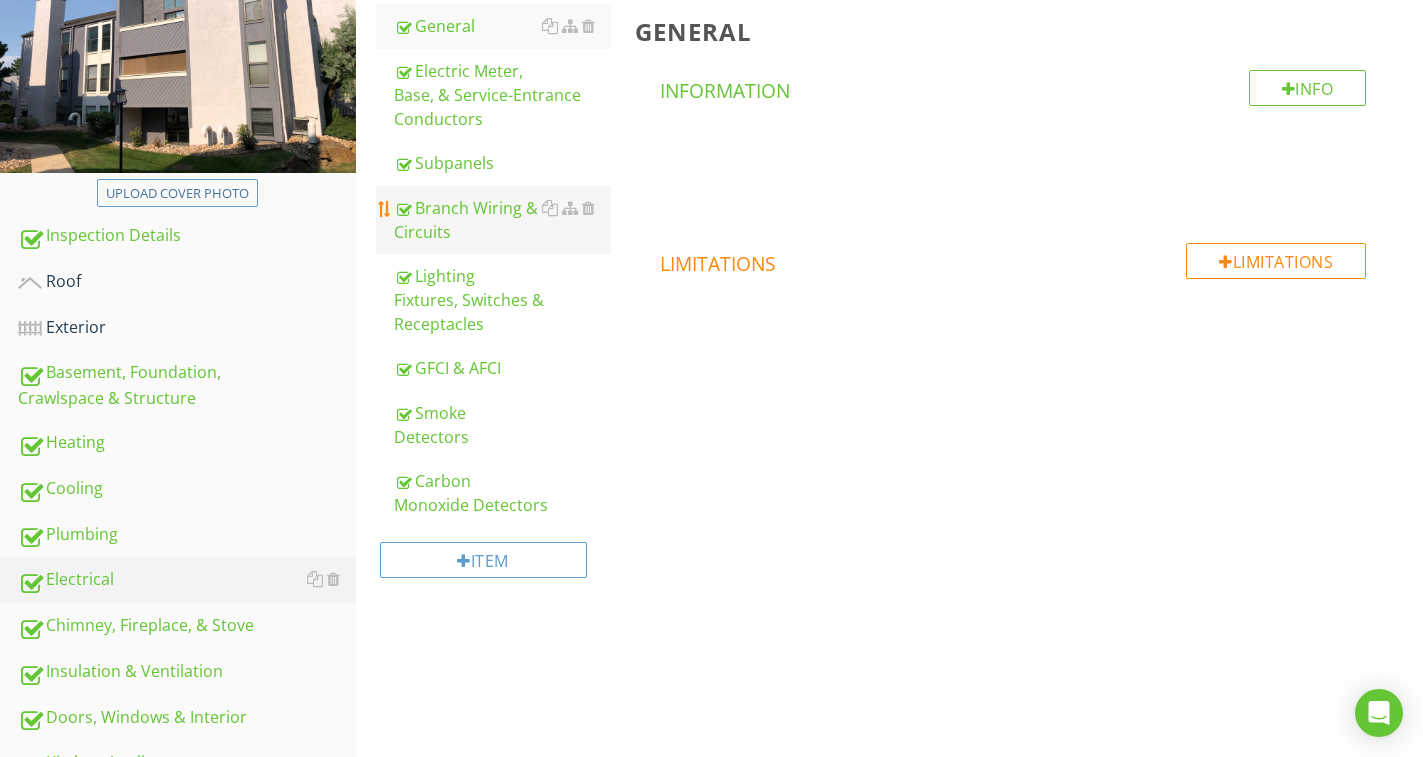 click on "Branch Wiring & Circuits" at bounding box center (502, 220) 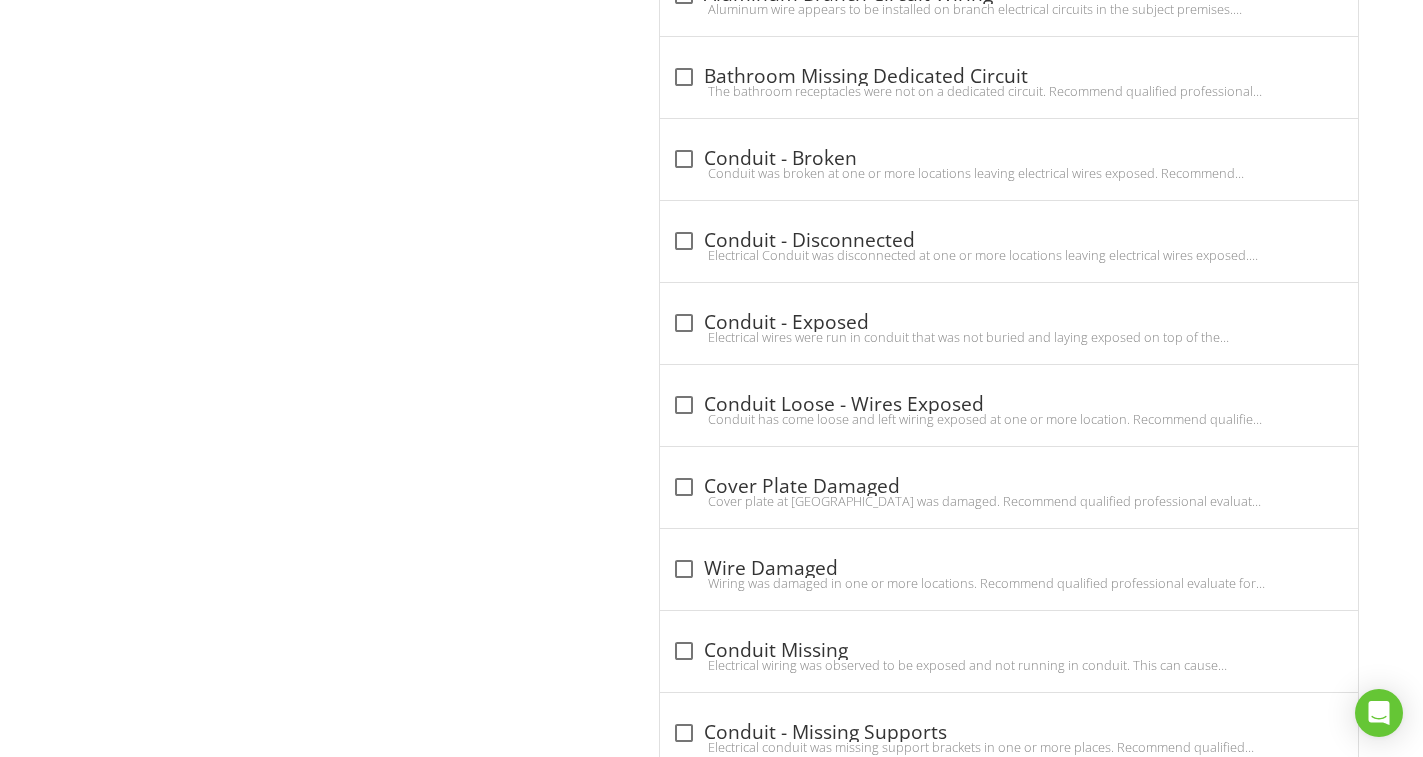 scroll, scrollTop: 1714, scrollLeft: 0, axis: vertical 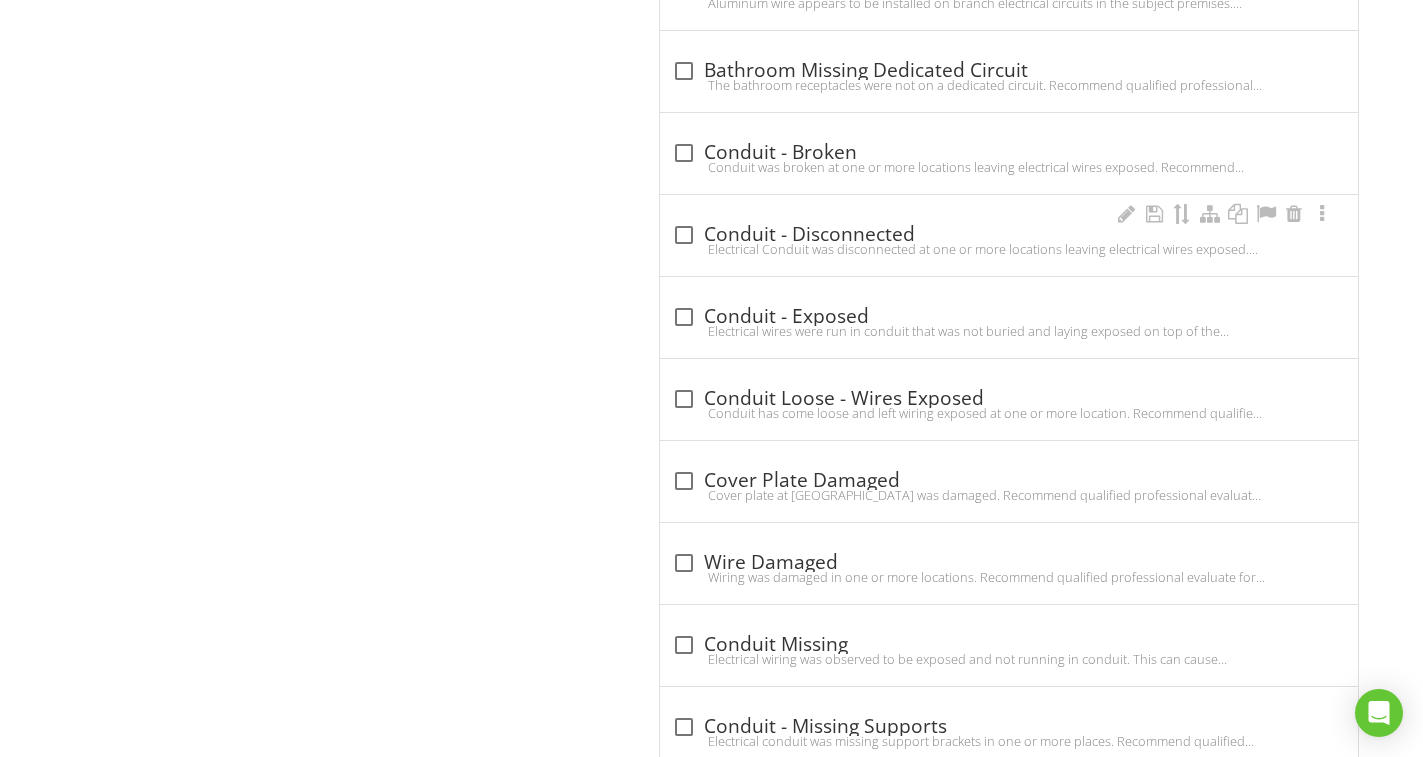 click on "check_box_outline_blank
Conduit - Disconnected" at bounding box center (1009, 233) 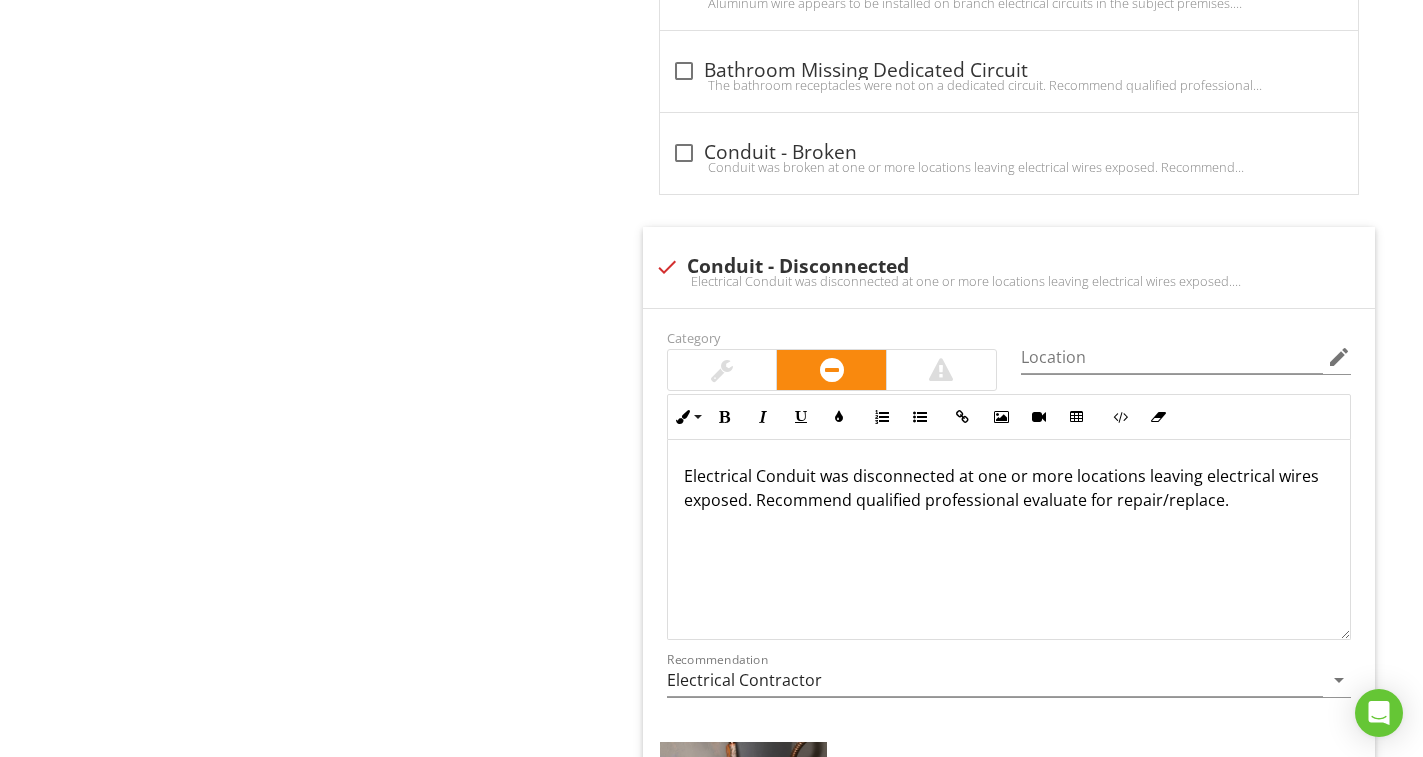 scroll, scrollTop: 2014, scrollLeft: 0, axis: vertical 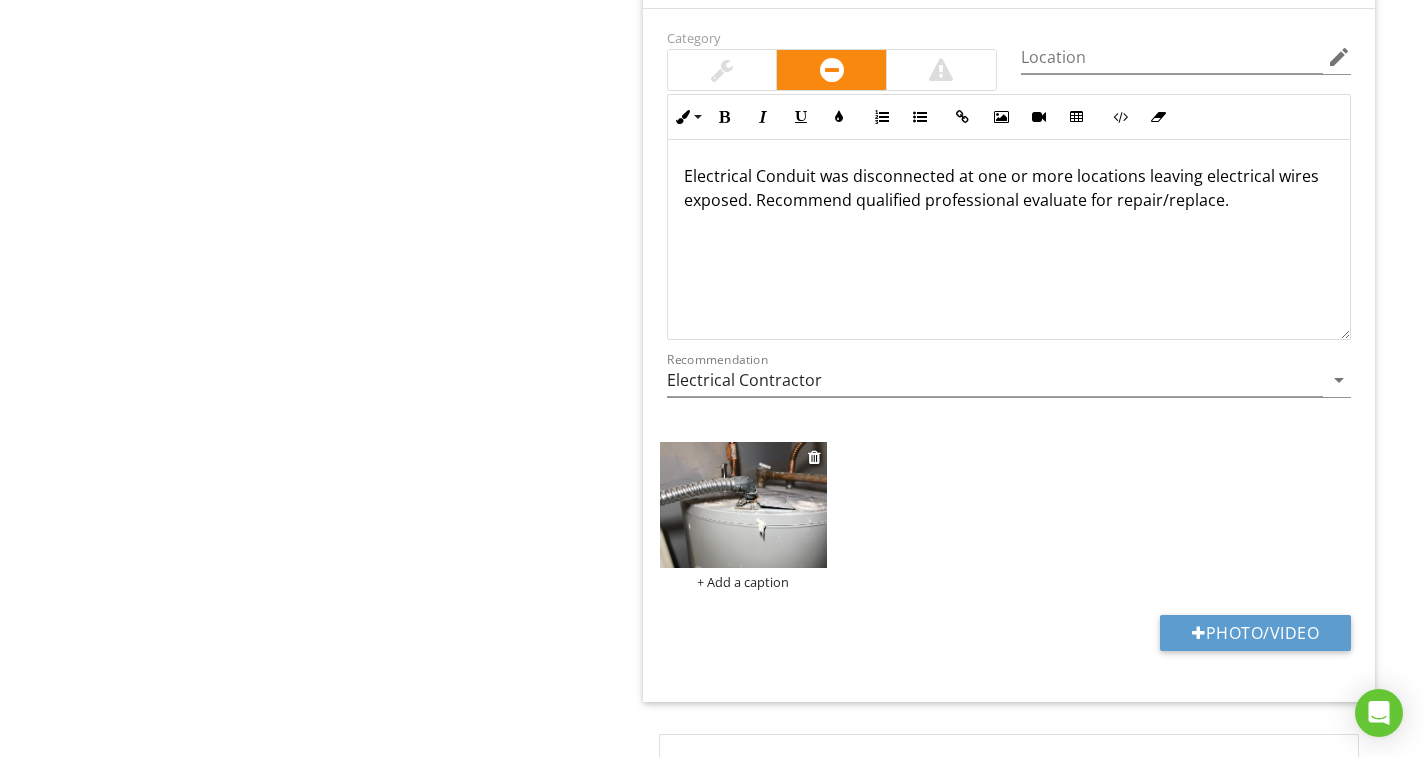 click at bounding box center [743, 504] 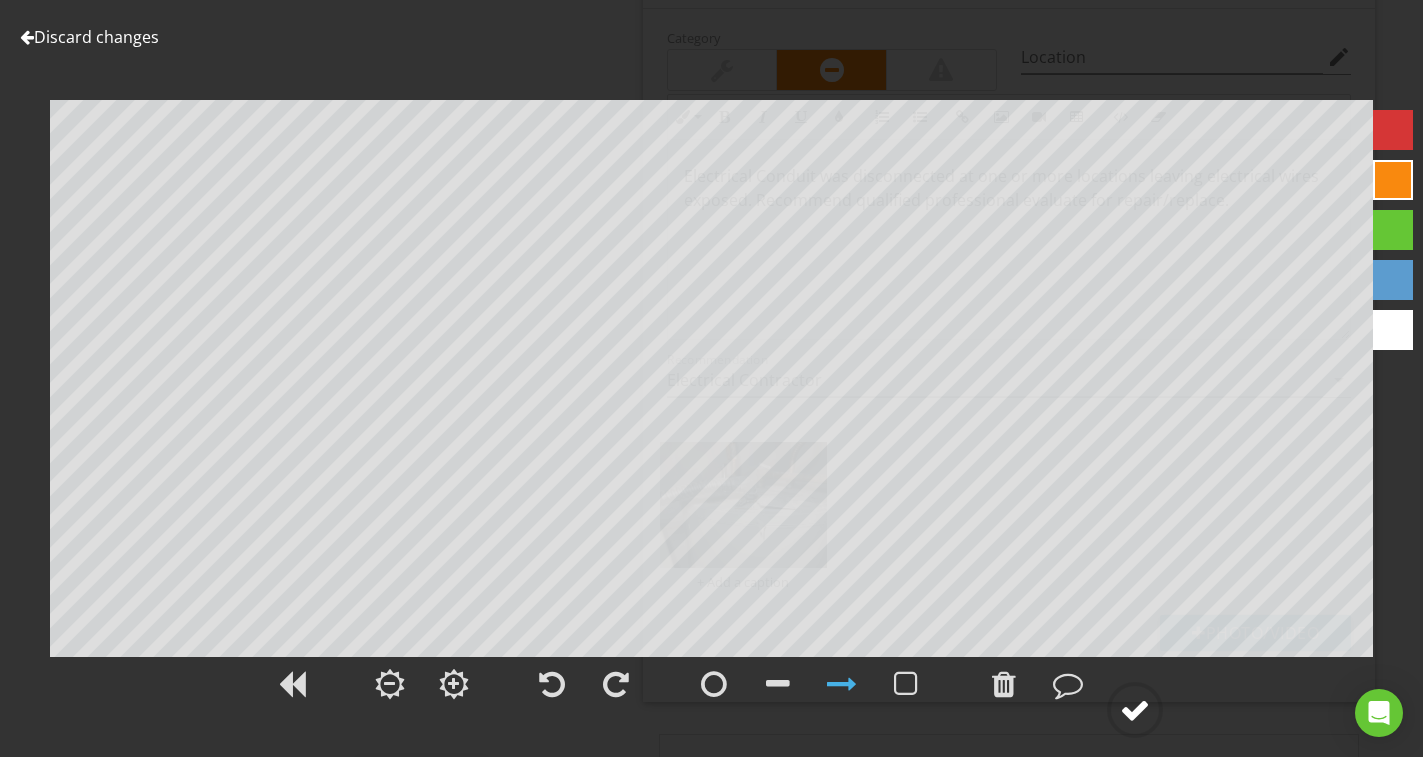 click at bounding box center [1135, 710] 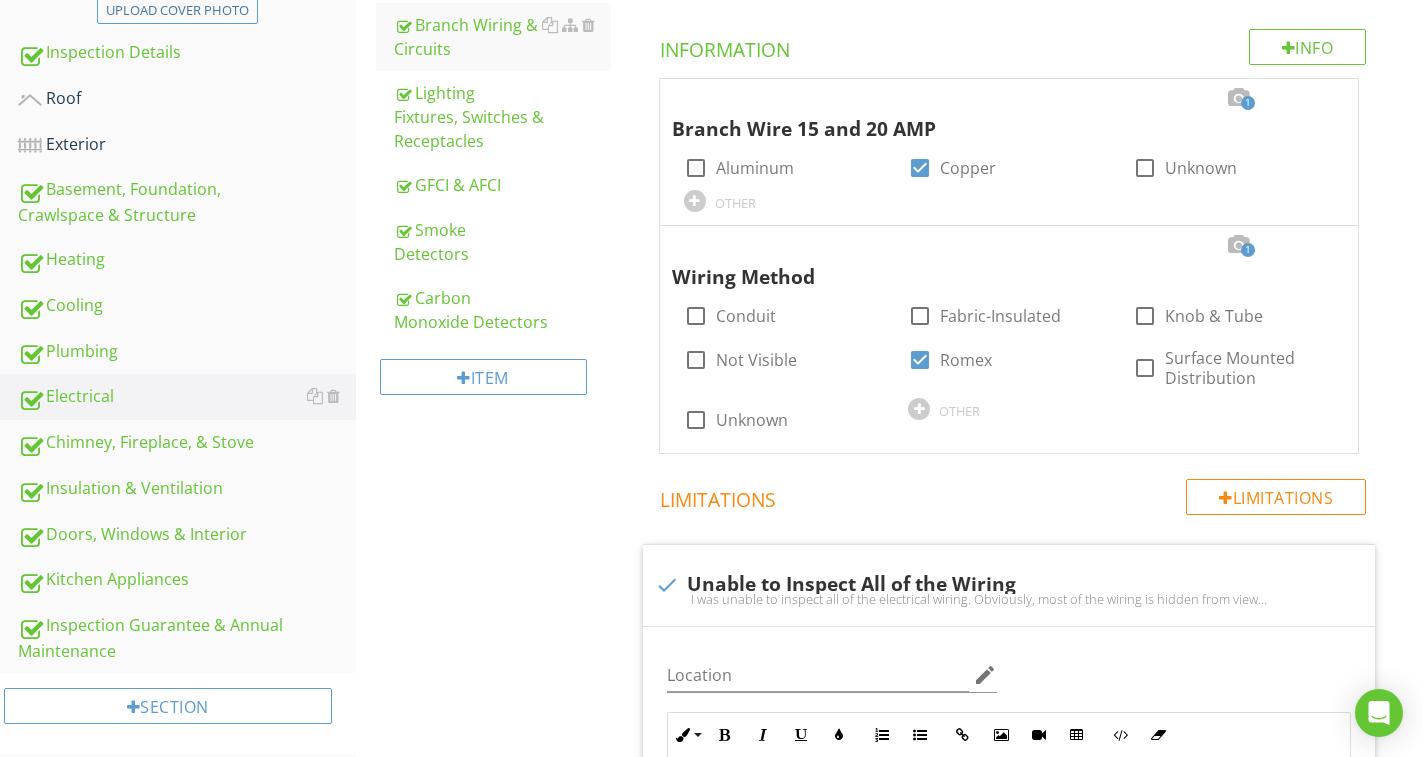 scroll, scrollTop: 435, scrollLeft: 0, axis: vertical 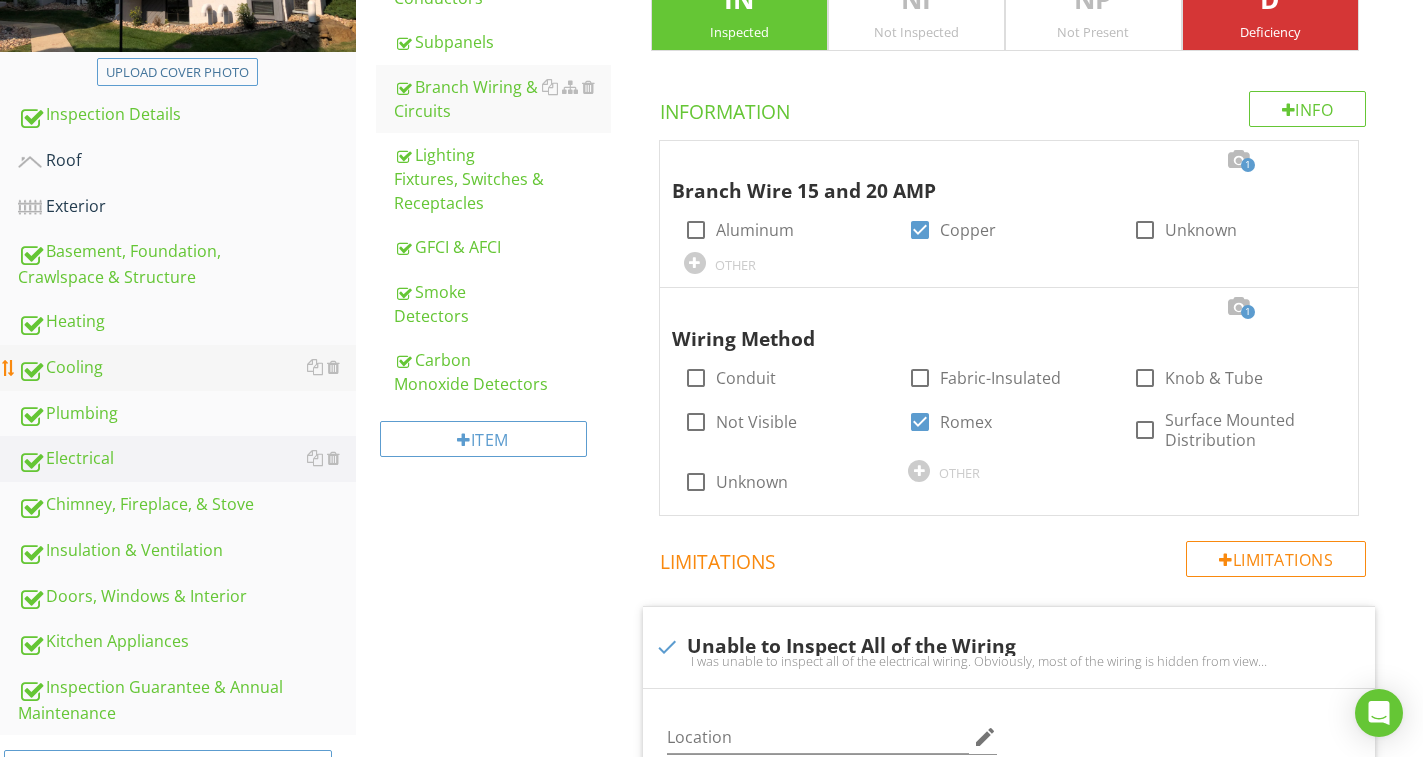 click on "Cooling" at bounding box center (187, 368) 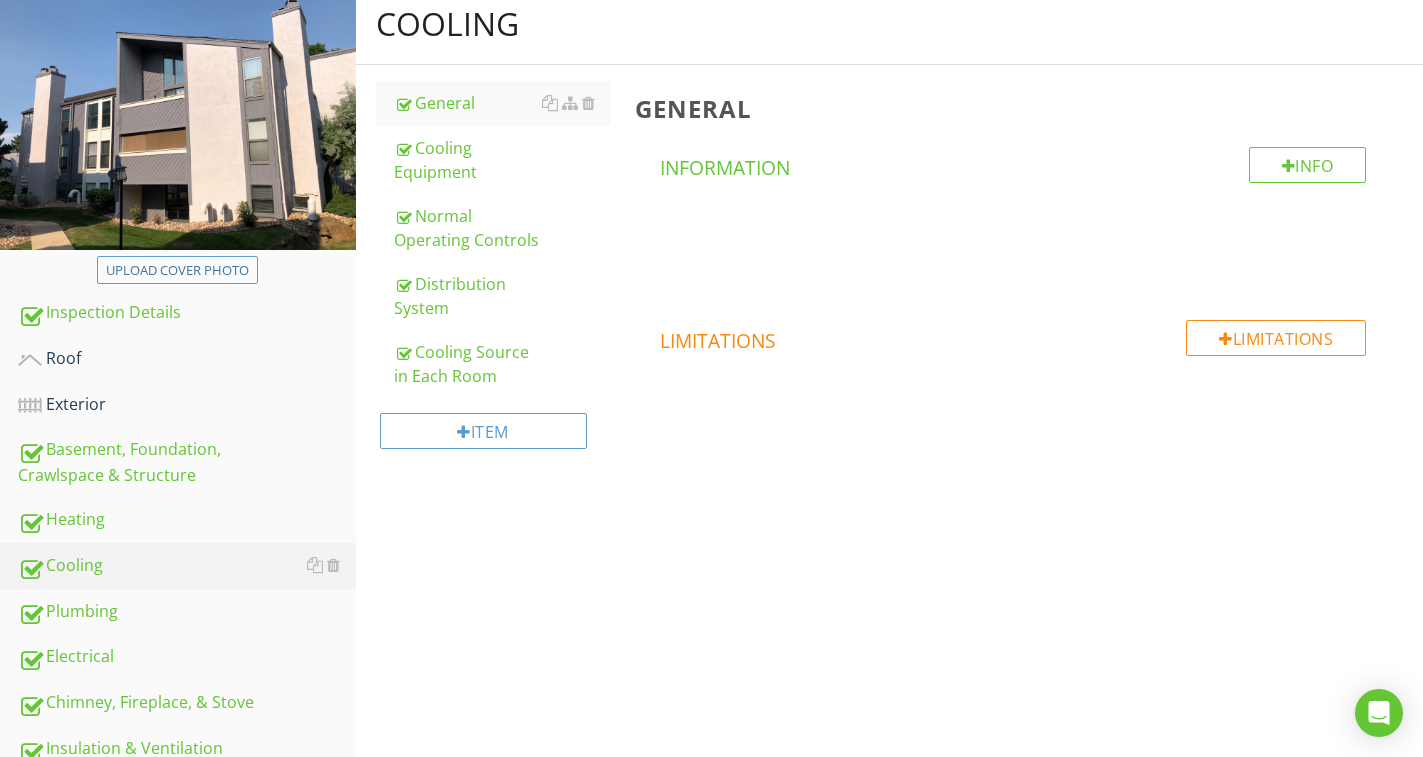 scroll, scrollTop: 235, scrollLeft: 0, axis: vertical 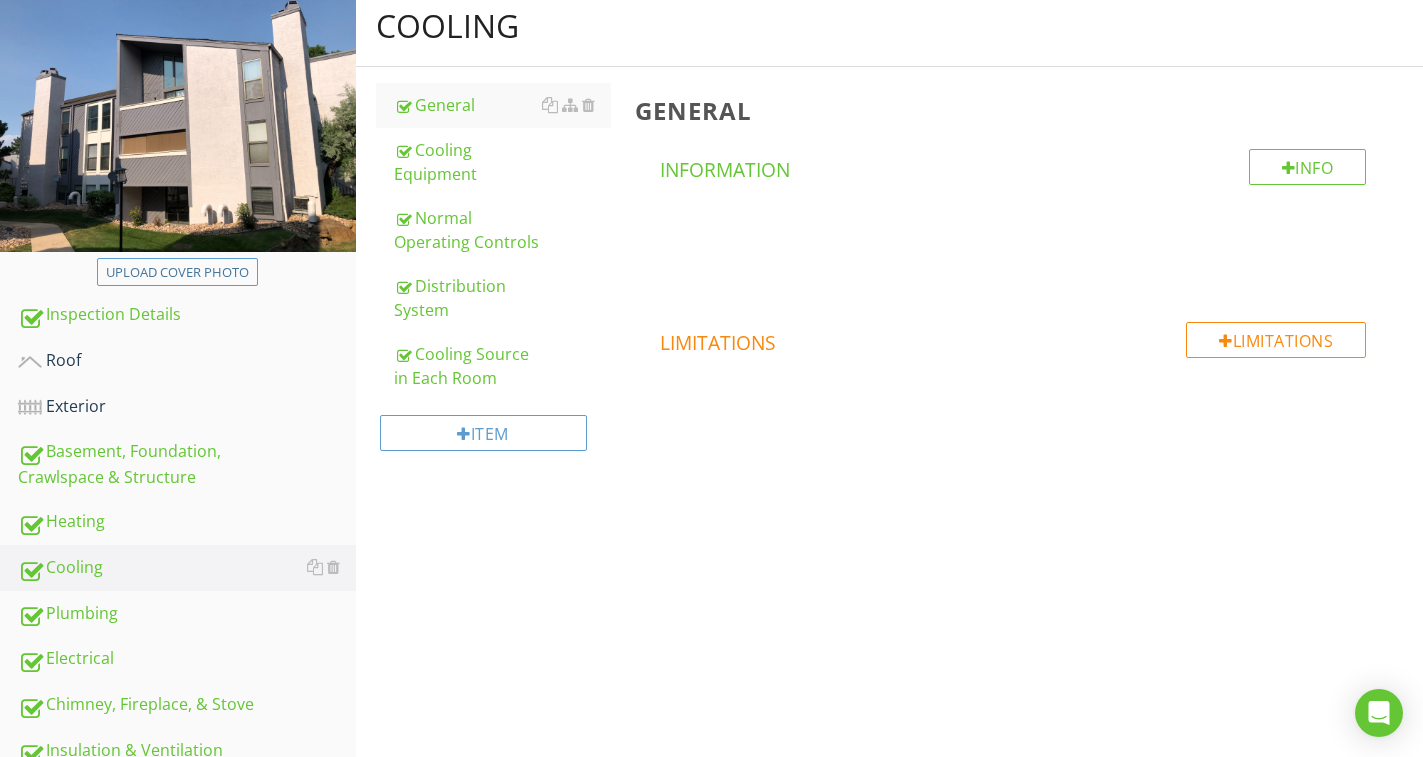 click on "Cooling Equipment" at bounding box center (502, 162) 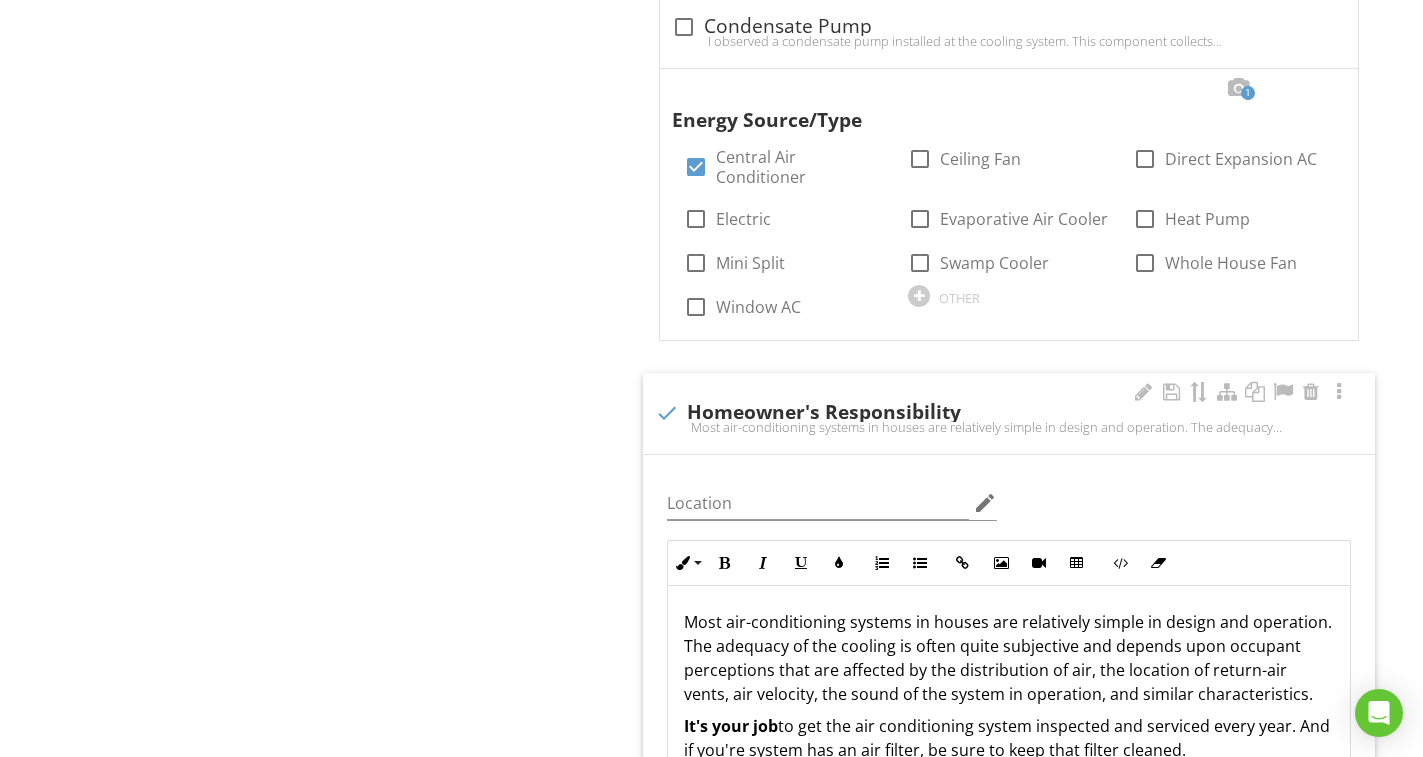scroll, scrollTop: 1935, scrollLeft: 0, axis: vertical 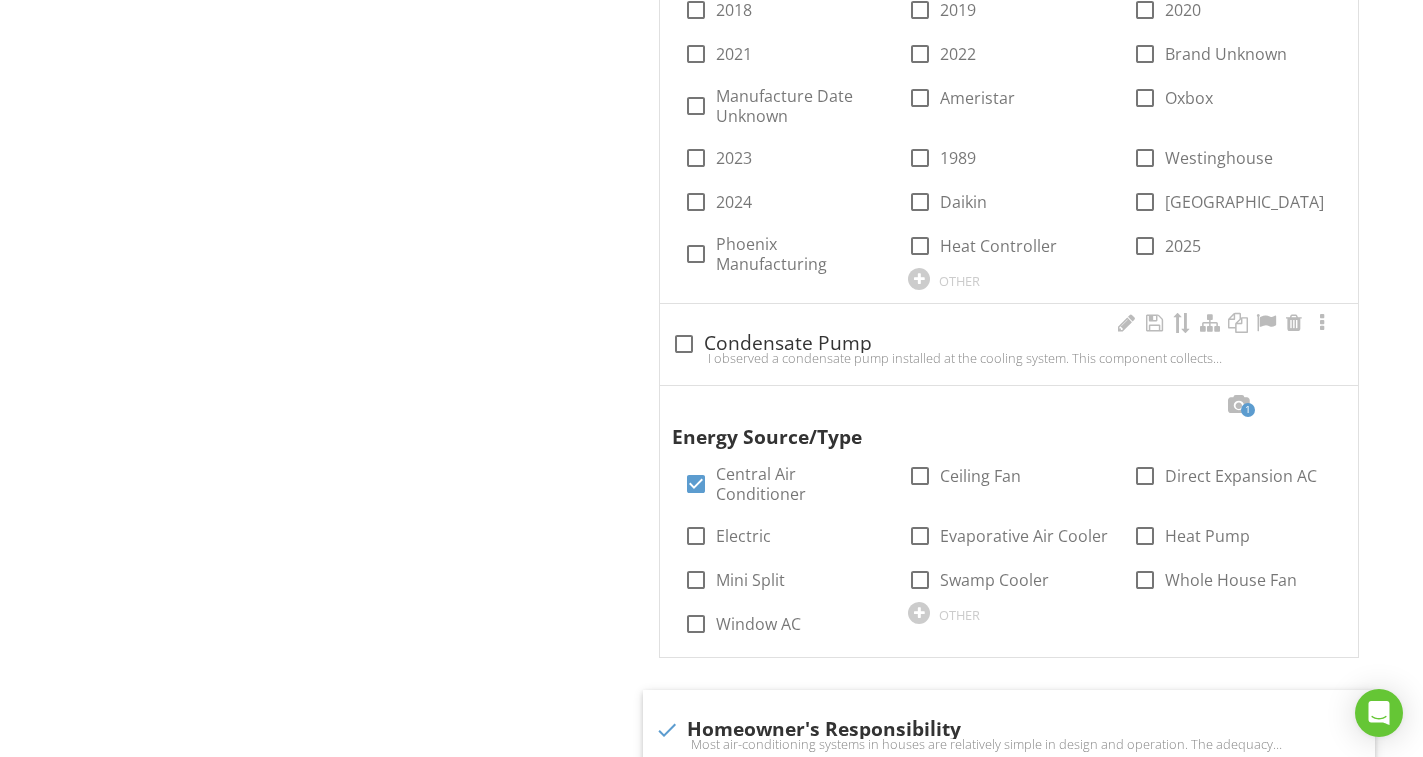 click at bounding box center [684, 344] 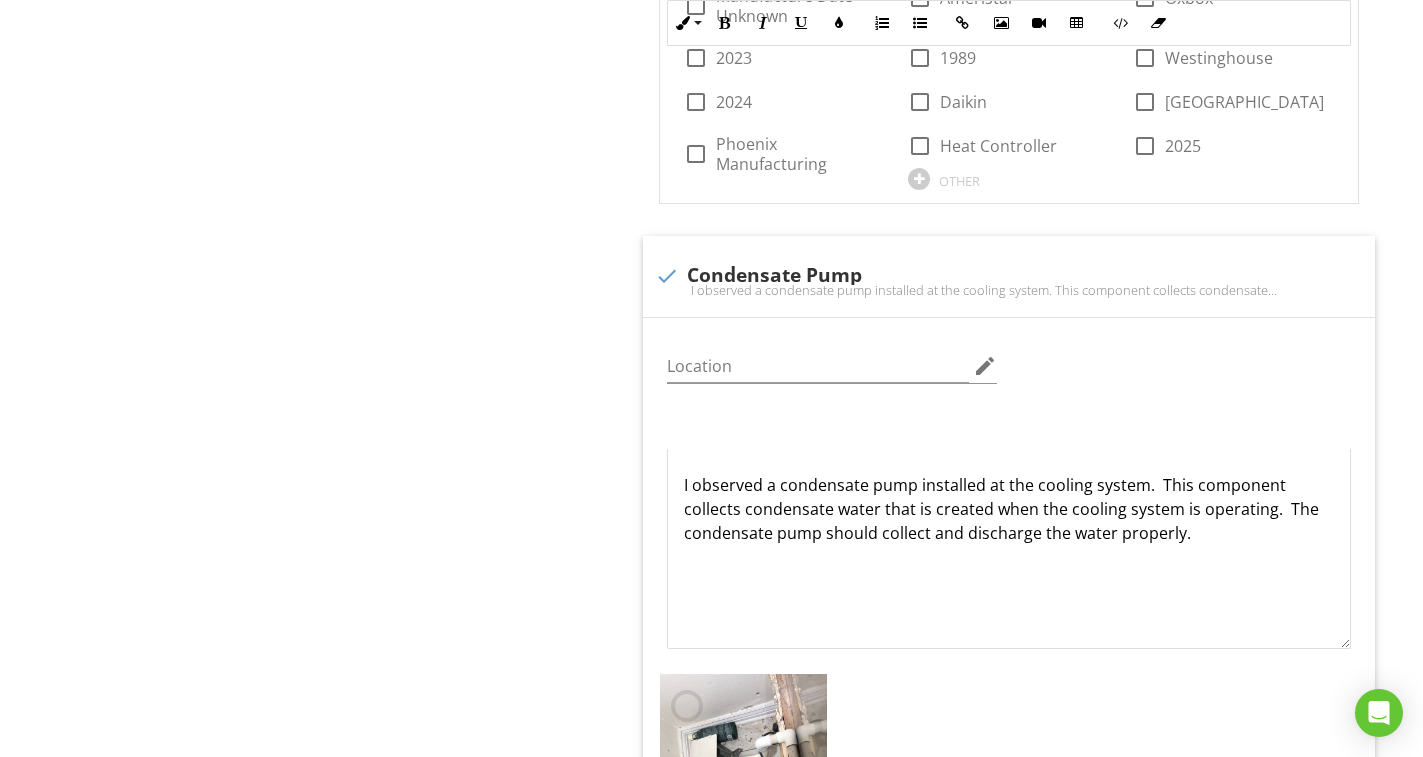 scroll, scrollTop: 2435, scrollLeft: 0, axis: vertical 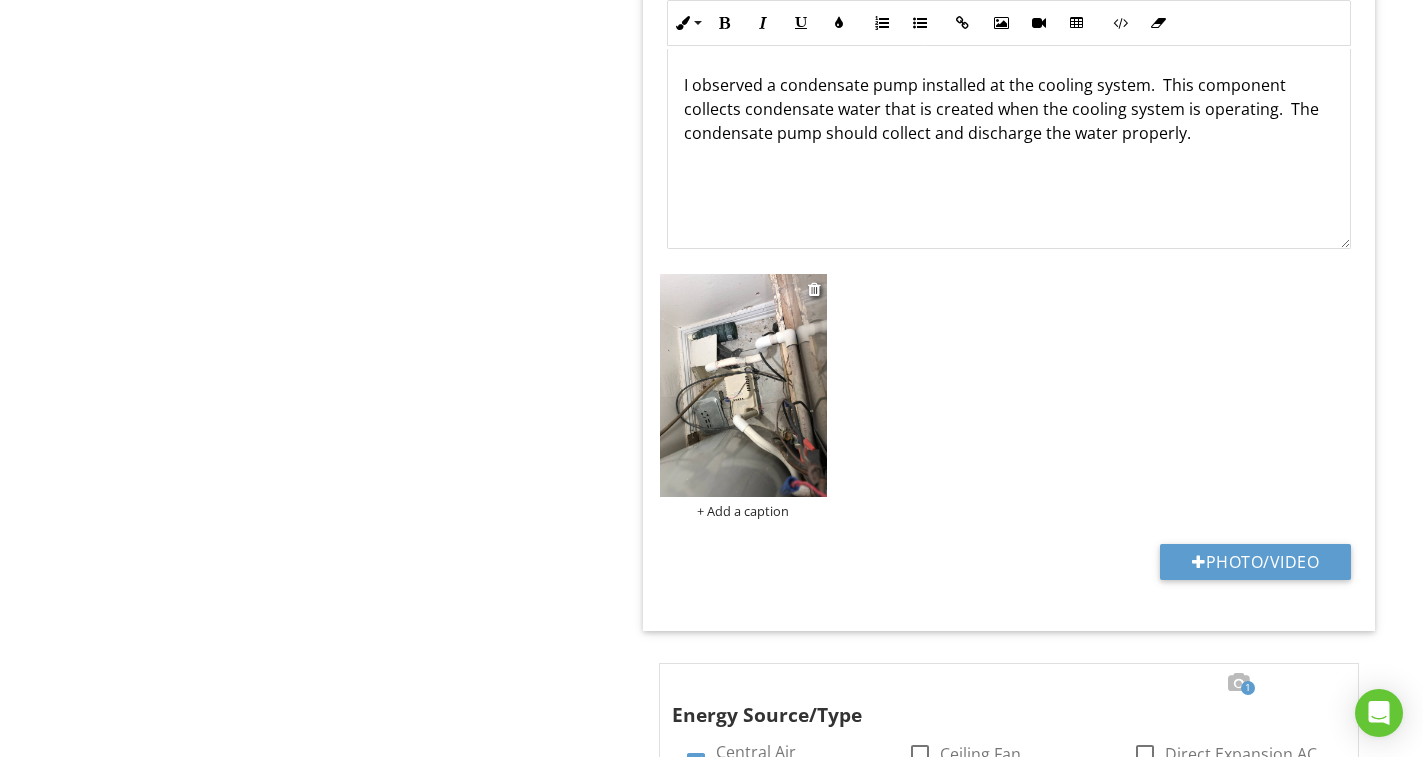 click at bounding box center [743, 385] 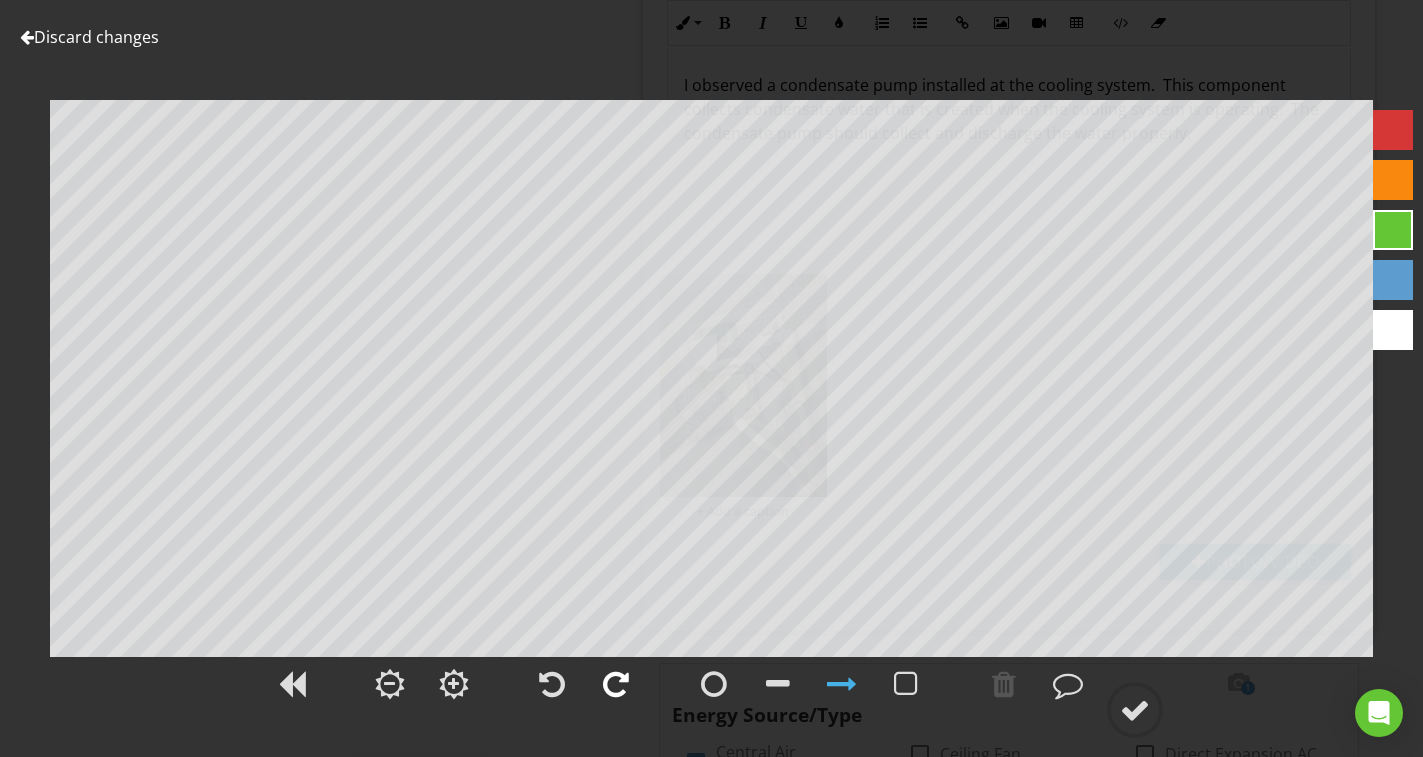 click at bounding box center [616, 684] 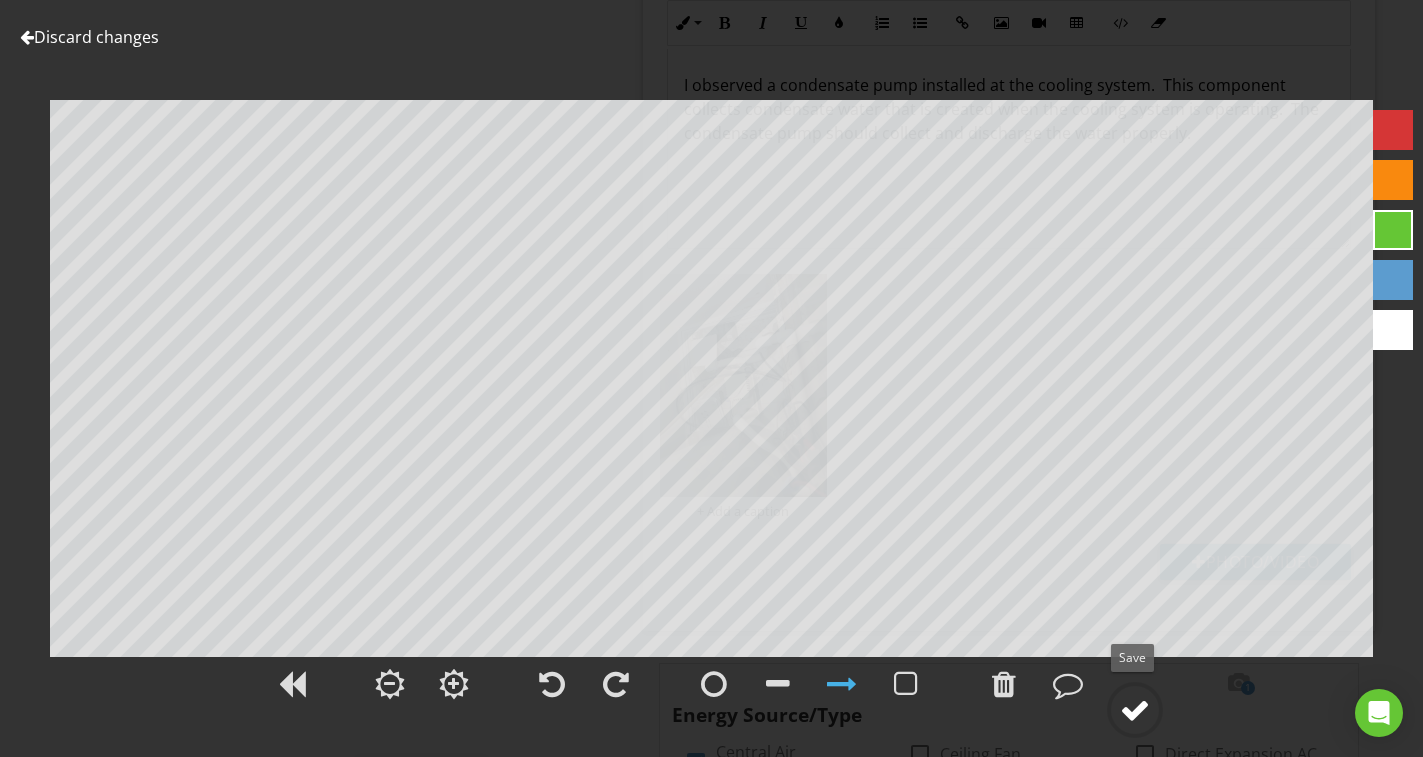 click at bounding box center (1135, 710) 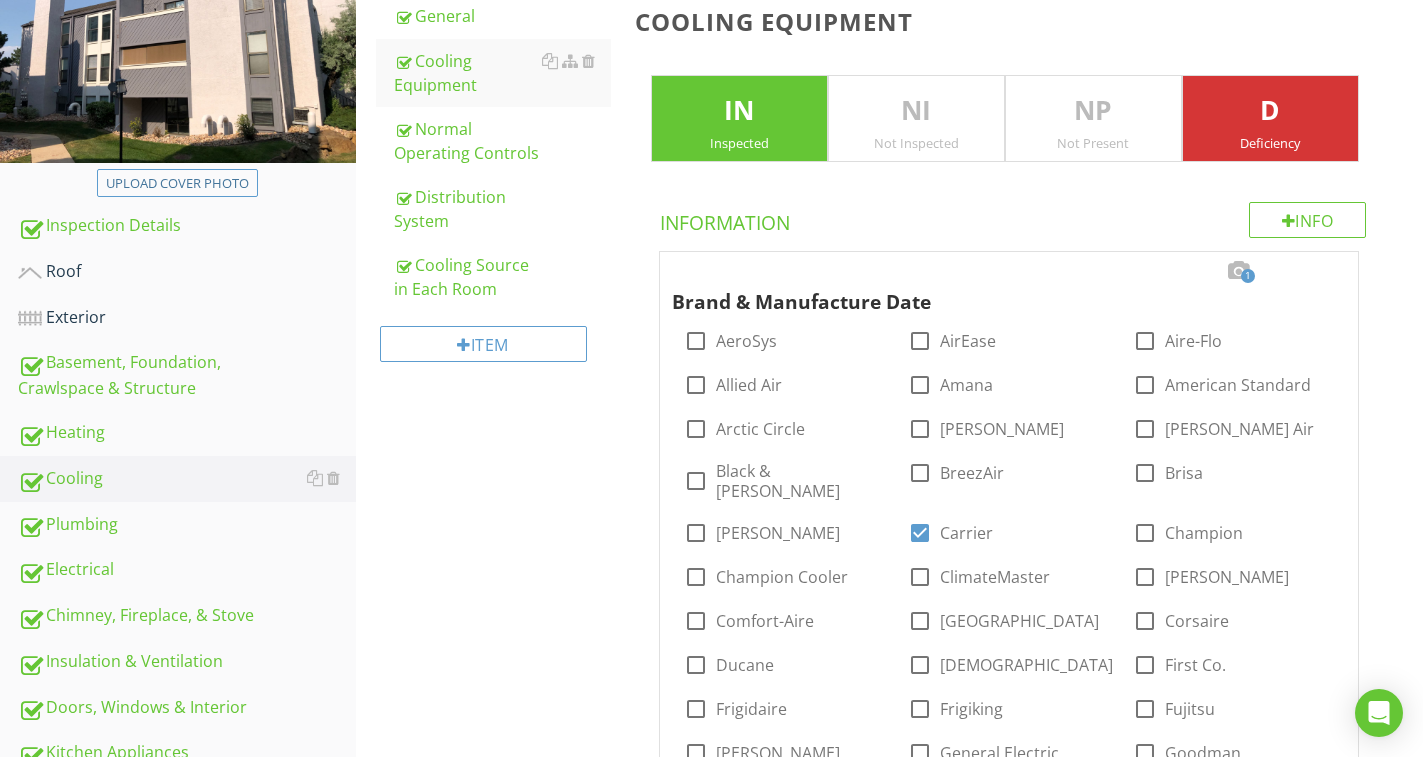 scroll, scrollTop: 297, scrollLeft: 0, axis: vertical 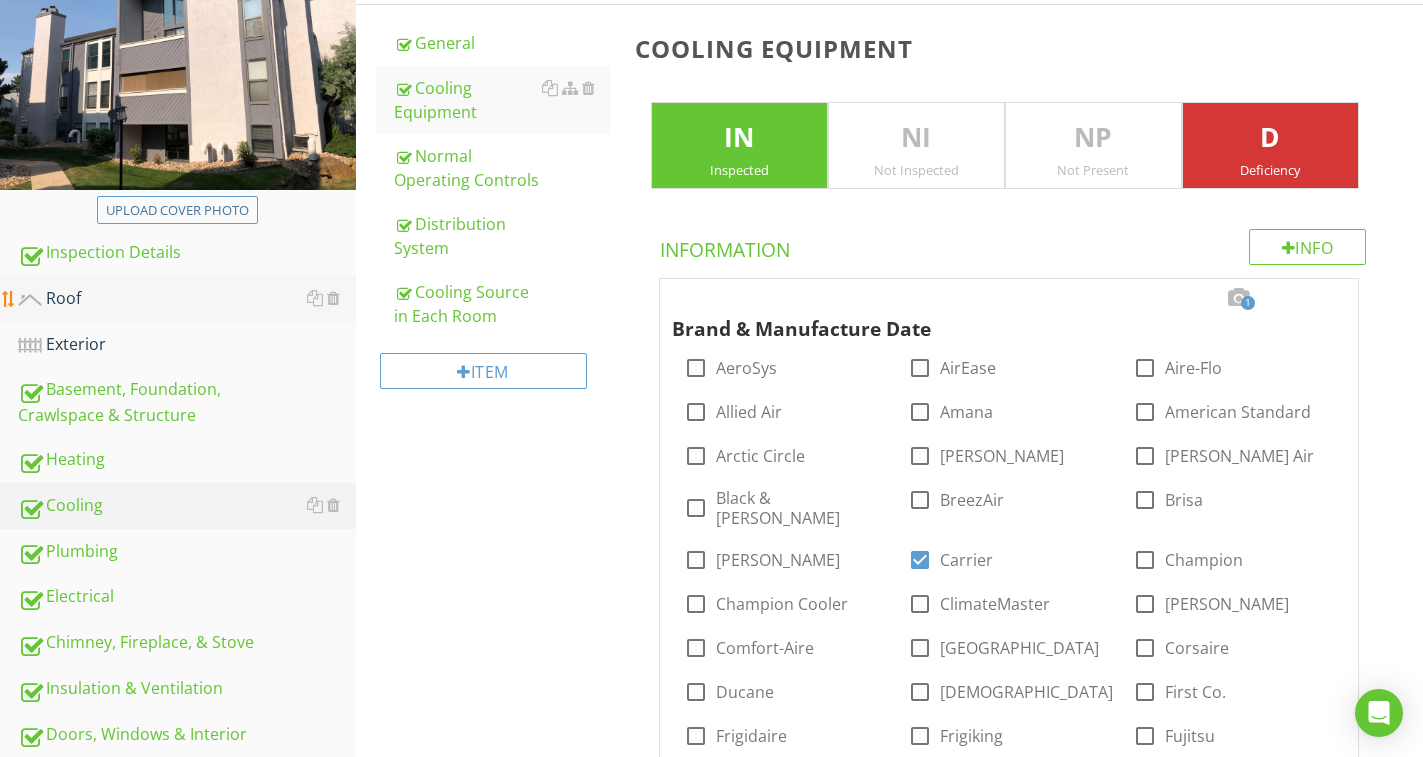 click on "Roof" at bounding box center (187, 299) 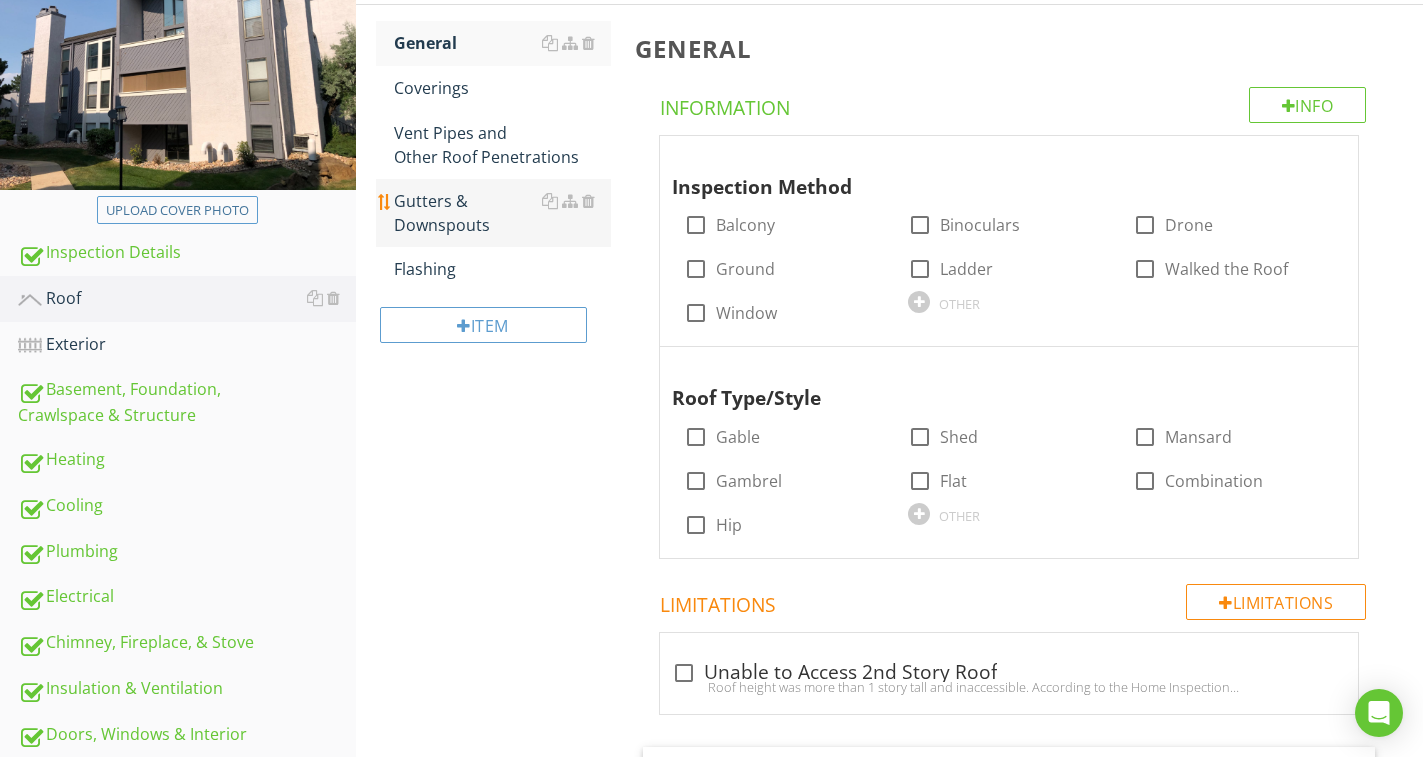 click on "Gutters & Downspouts" at bounding box center [502, 213] 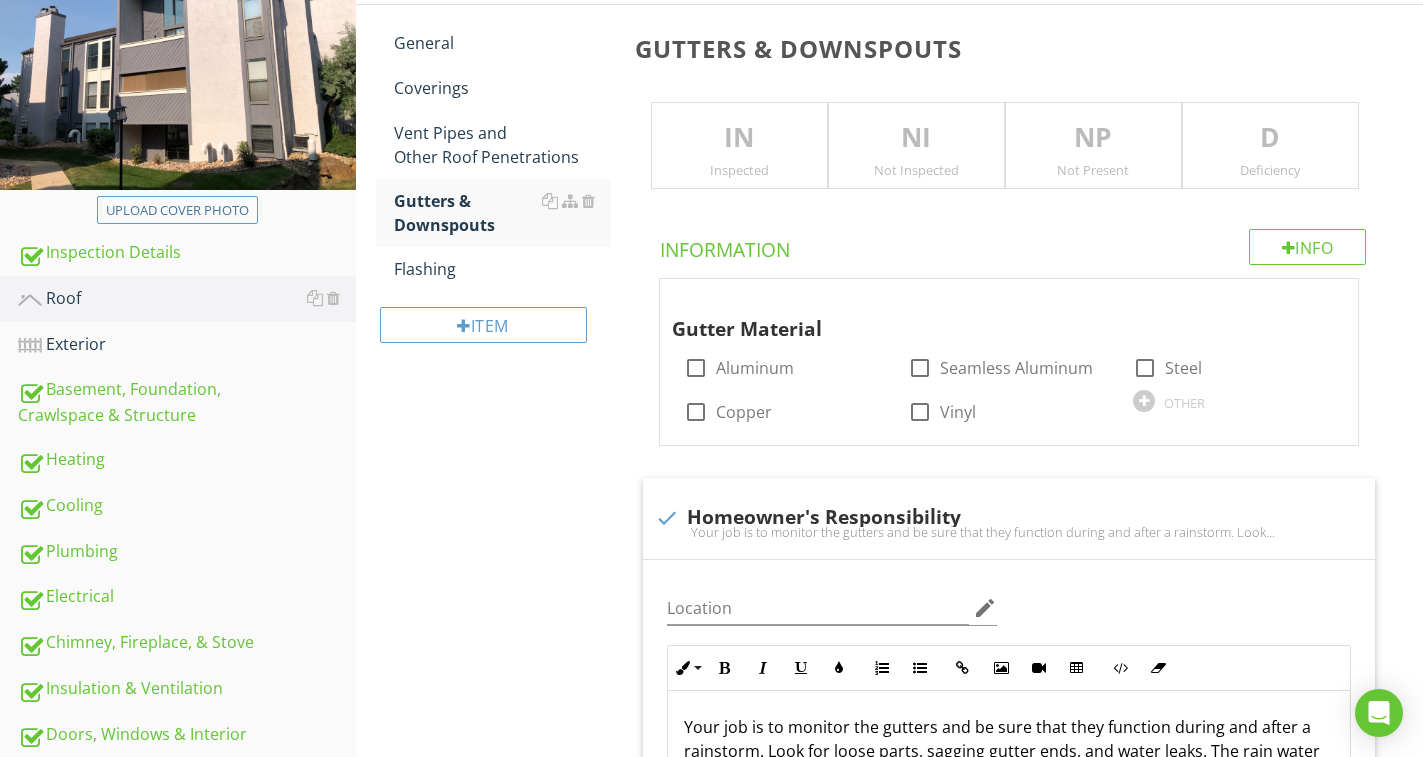 click on "Inspected" at bounding box center [739, 170] 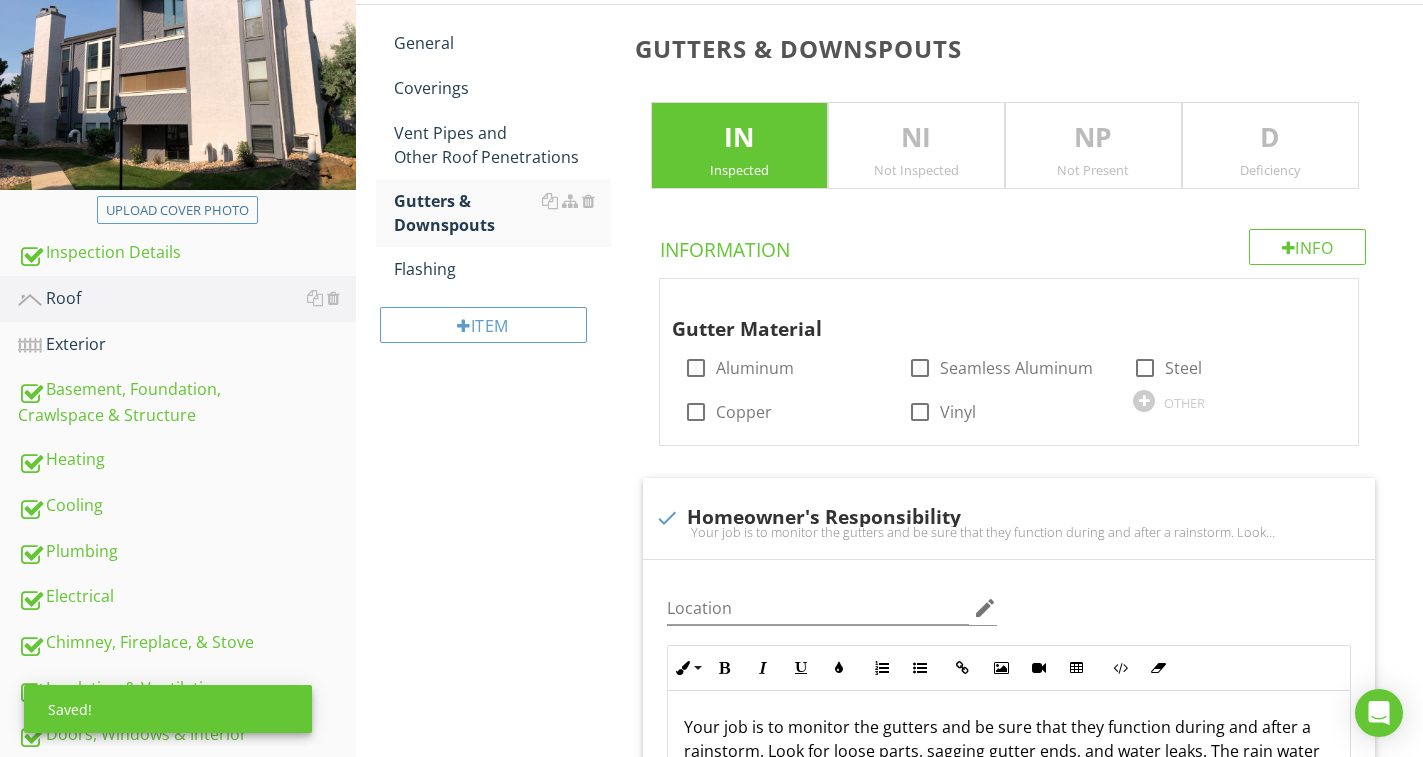 click on "D" at bounding box center [1270, 138] 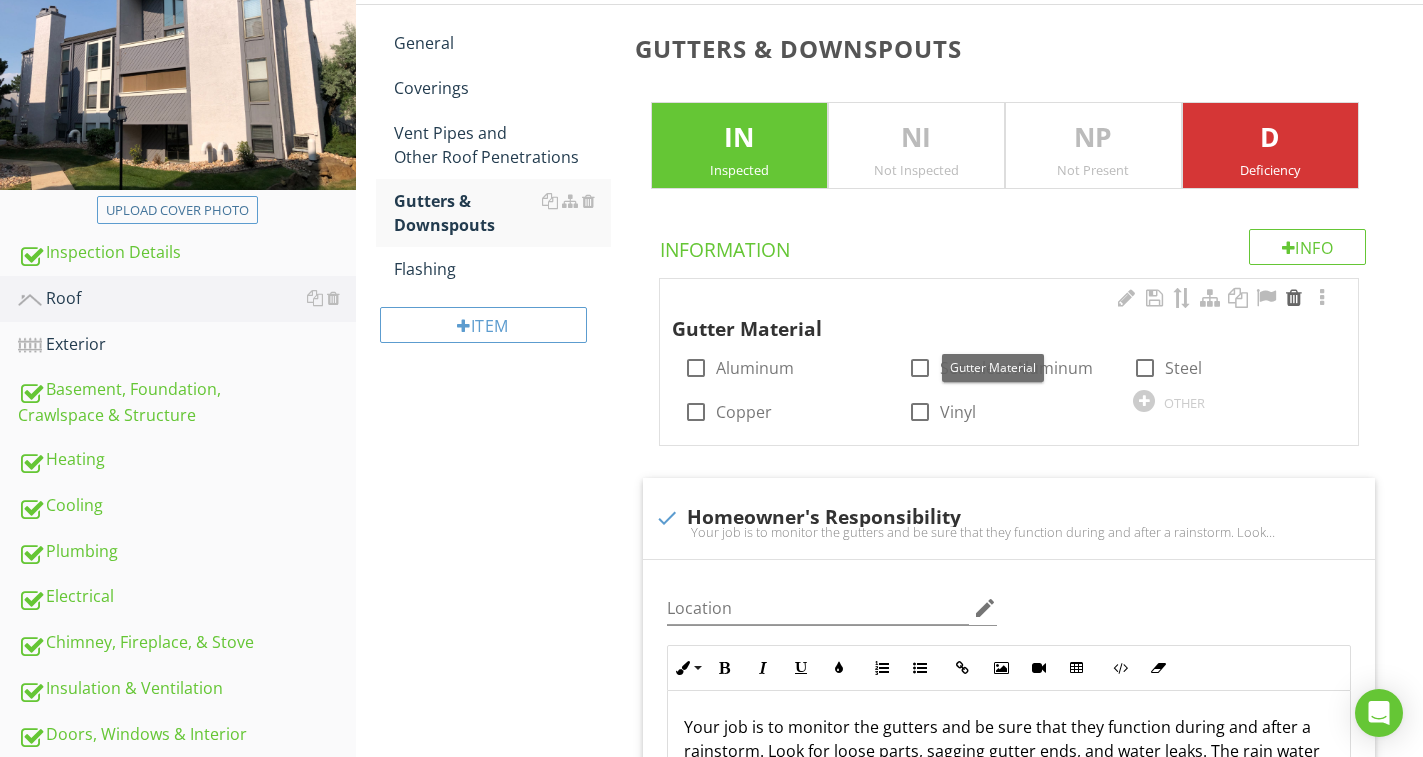 click at bounding box center (1294, 298) 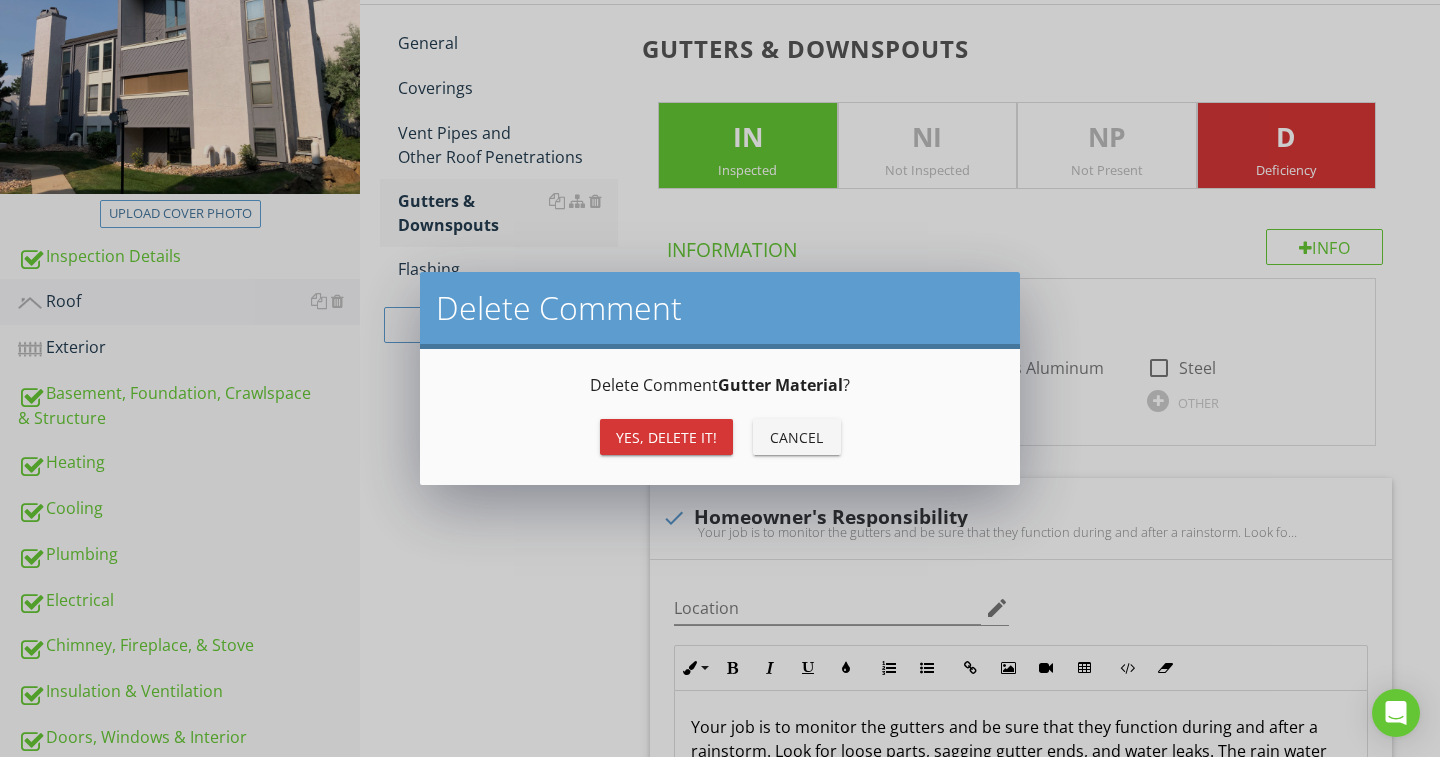 click on "Yes, Delete it!" at bounding box center (666, 437) 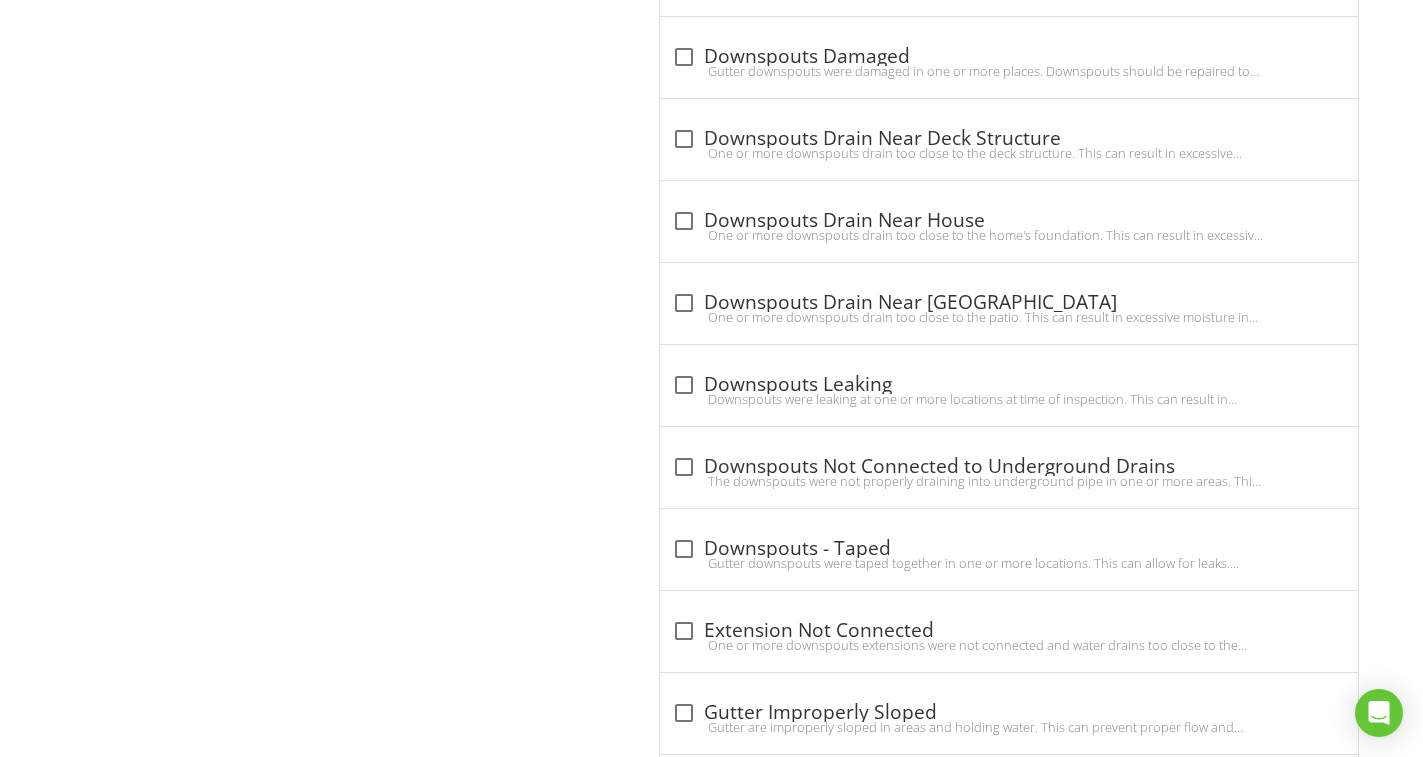 scroll, scrollTop: 2597, scrollLeft: 0, axis: vertical 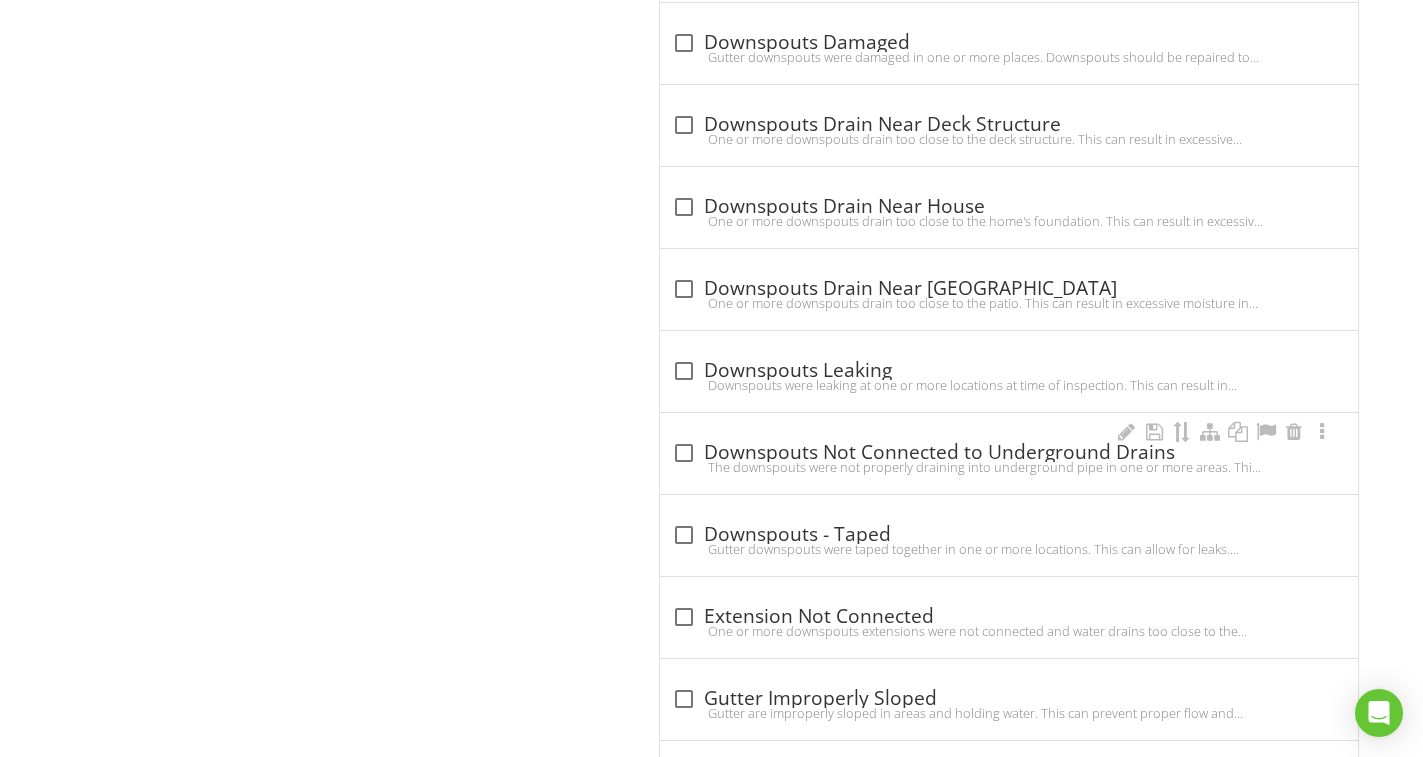 click on "check_box_outline_blank
Downspouts Not Connected to Underground Drains" at bounding box center [1009, 453] 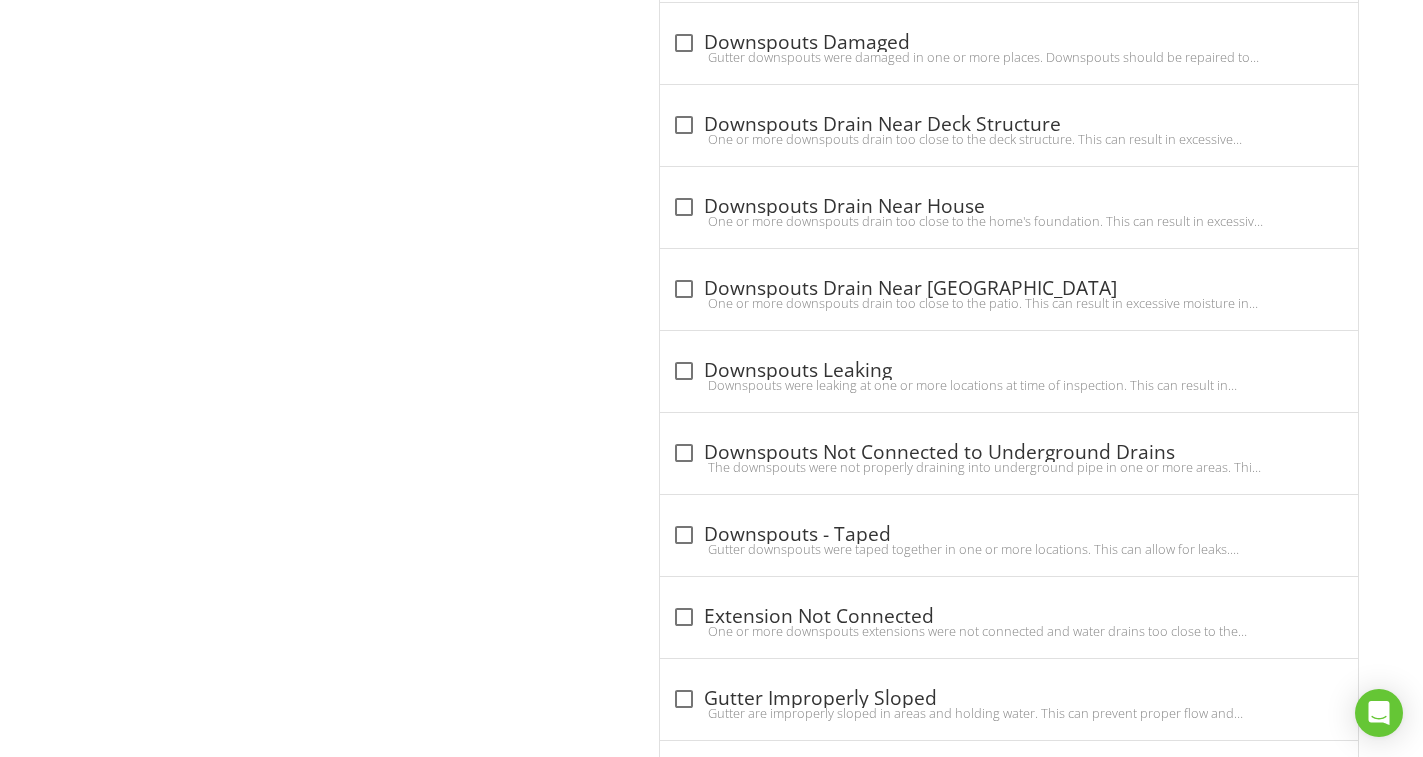 checkbox on "true" 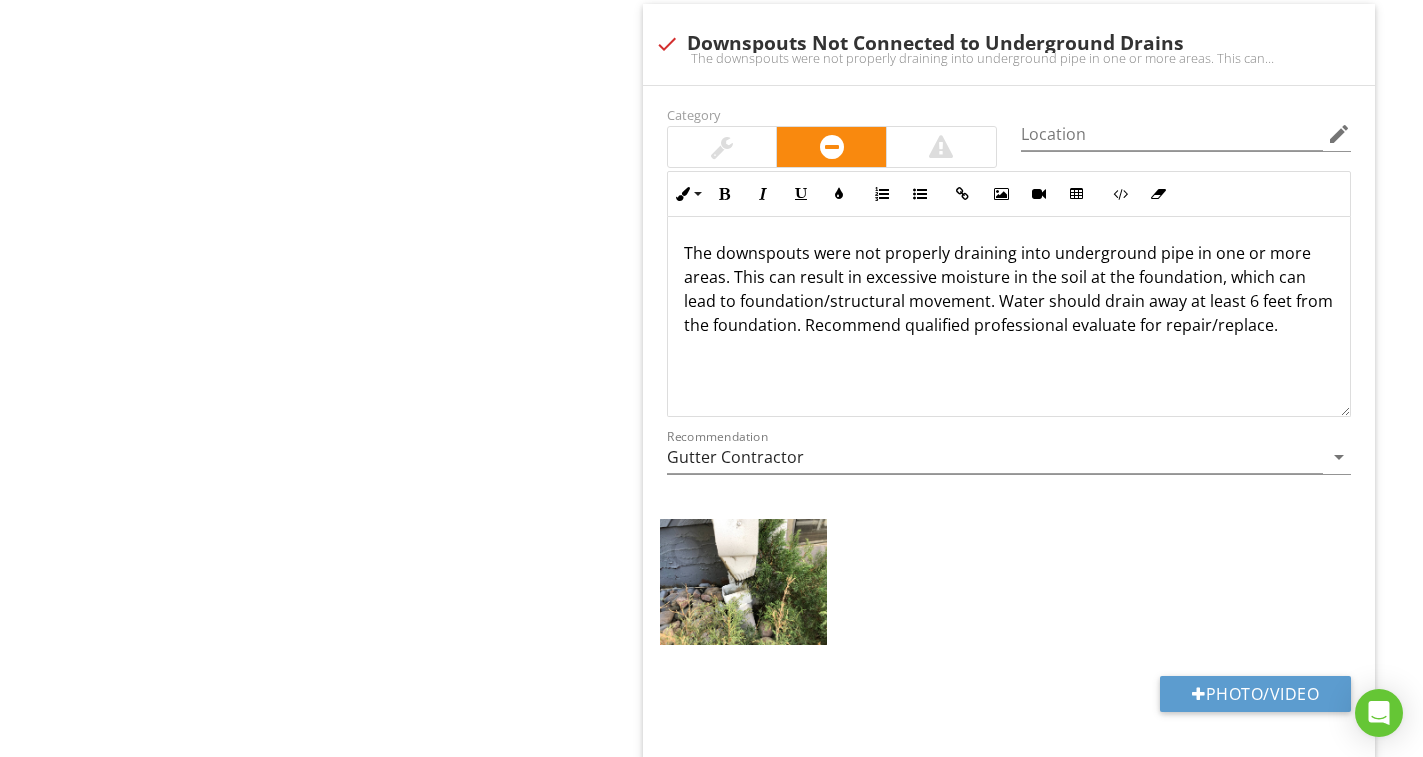 scroll, scrollTop: 3197, scrollLeft: 0, axis: vertical 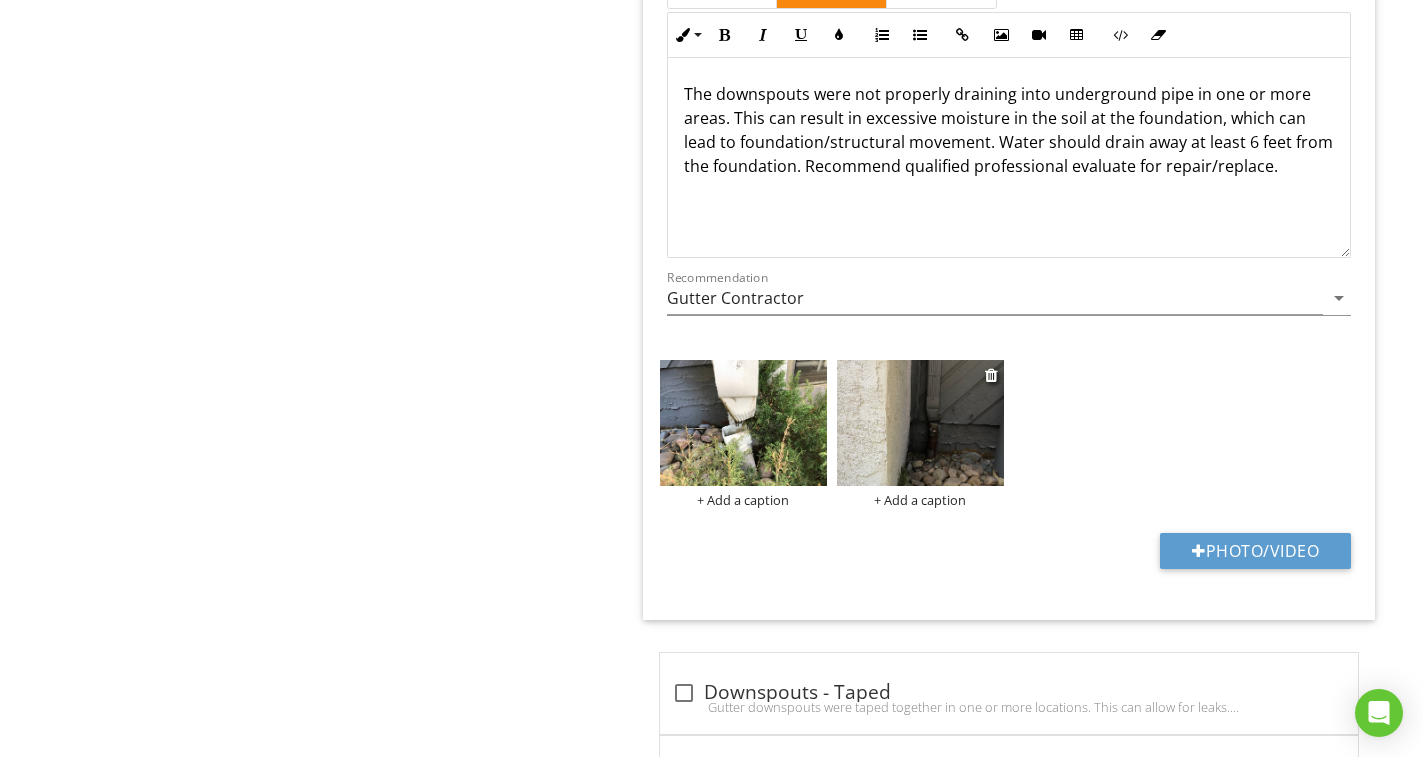 click at bounding box center [920, 422] 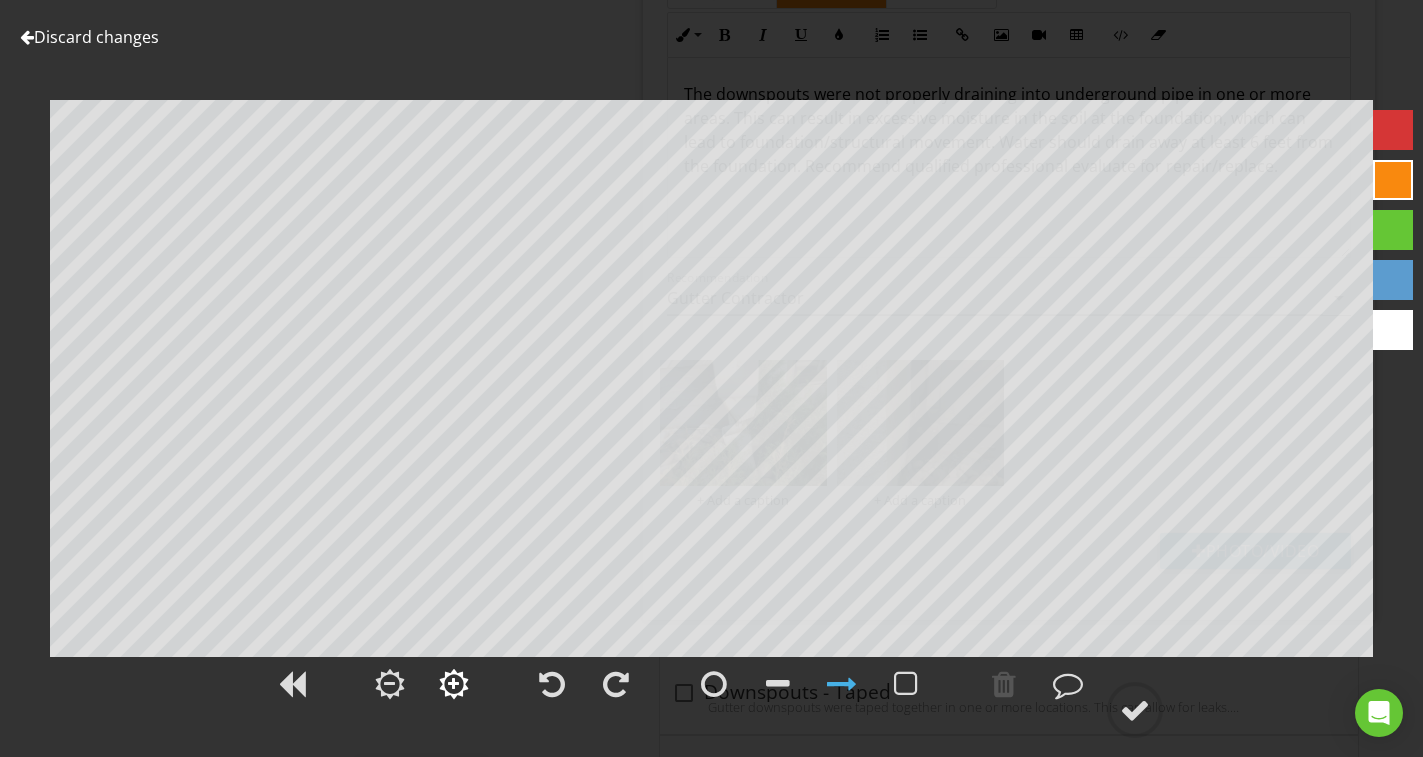 click at bounding box center [453, 684] 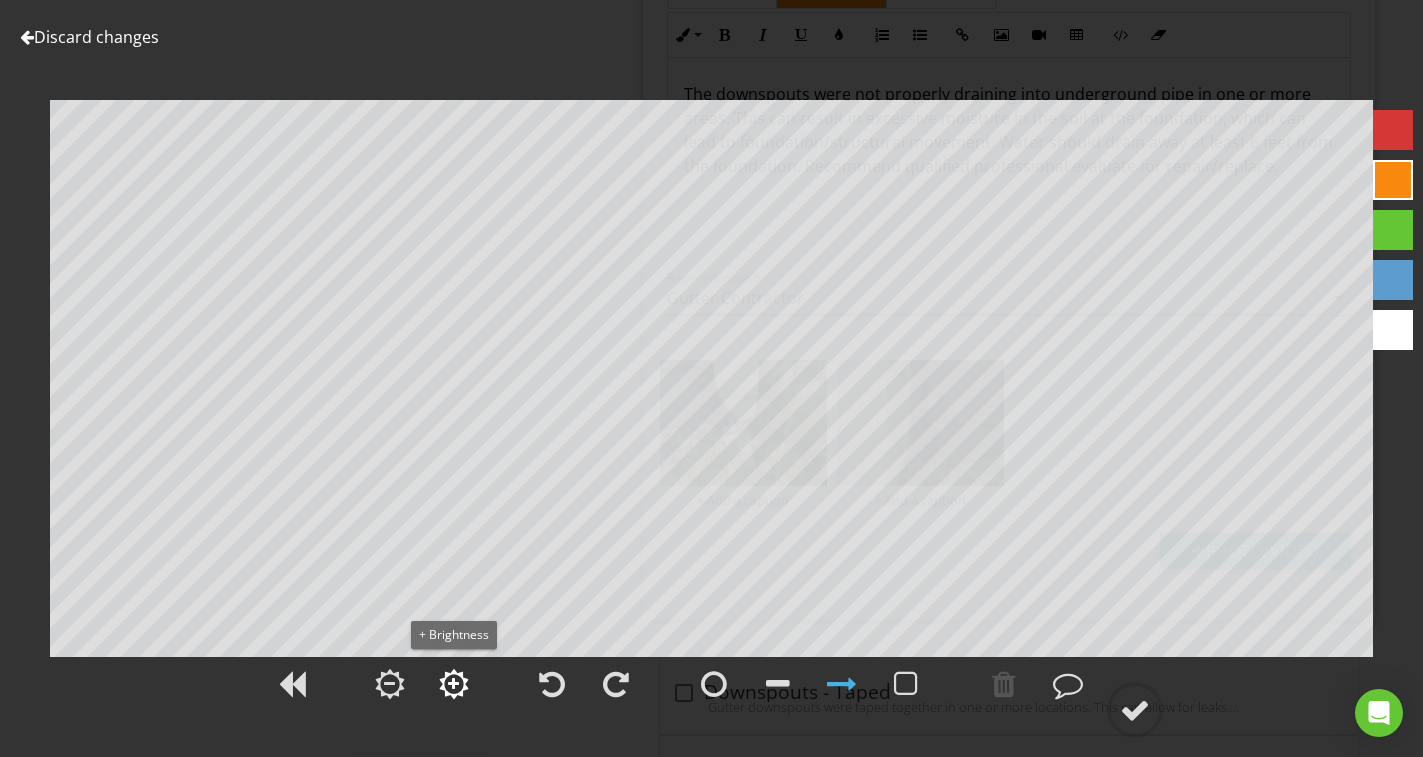 click at bounding box center (453, 684) 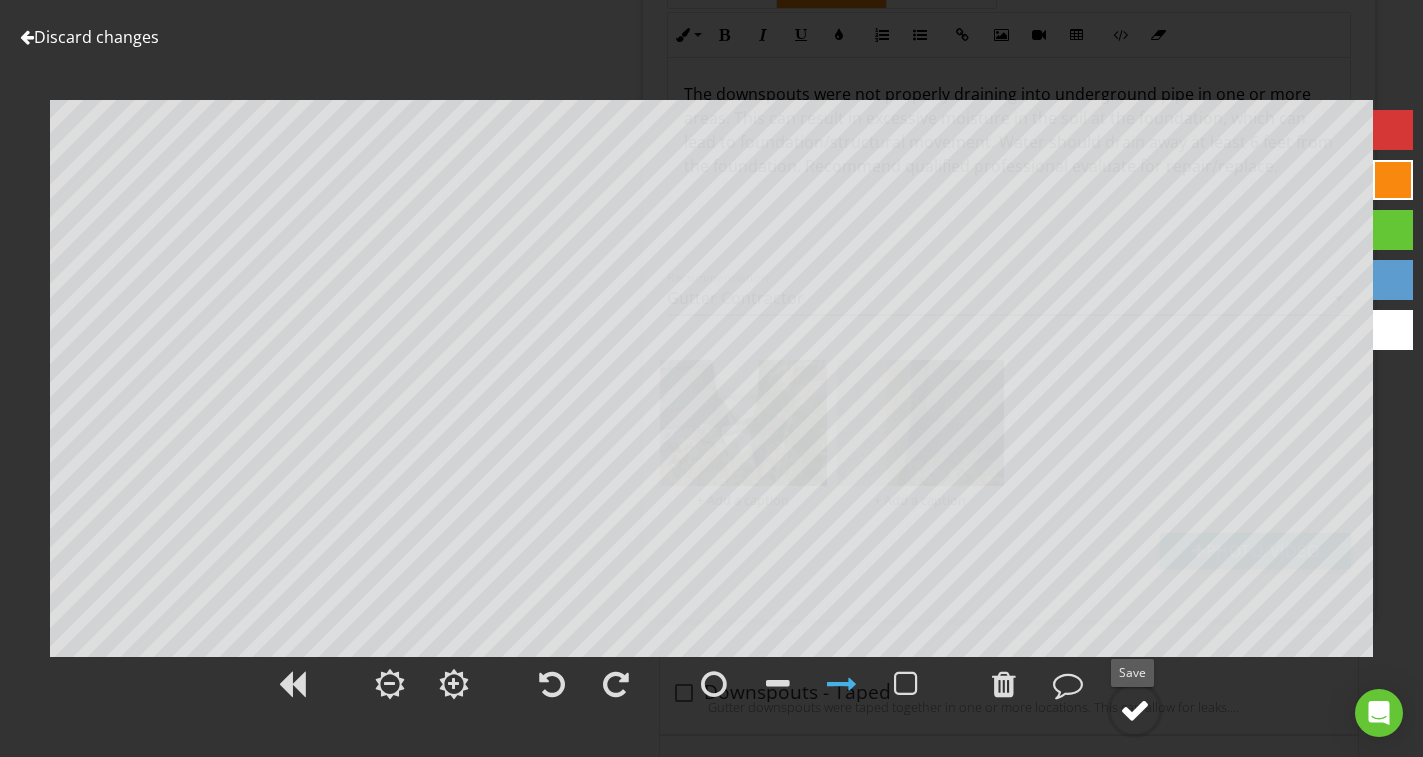 click at bounding box center (1135, 710) 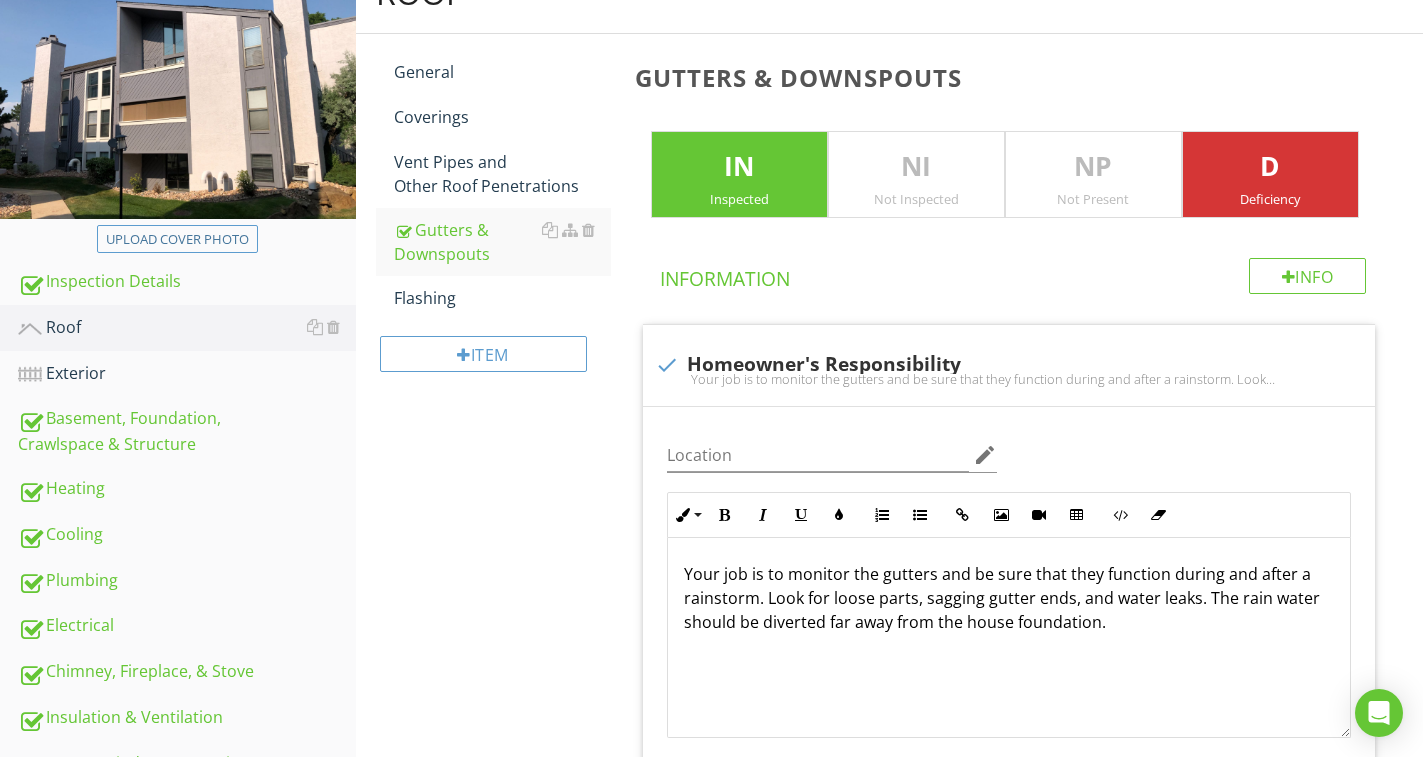 scroll, scrollTop: 231, scrollLeft: 0, axis: vertical 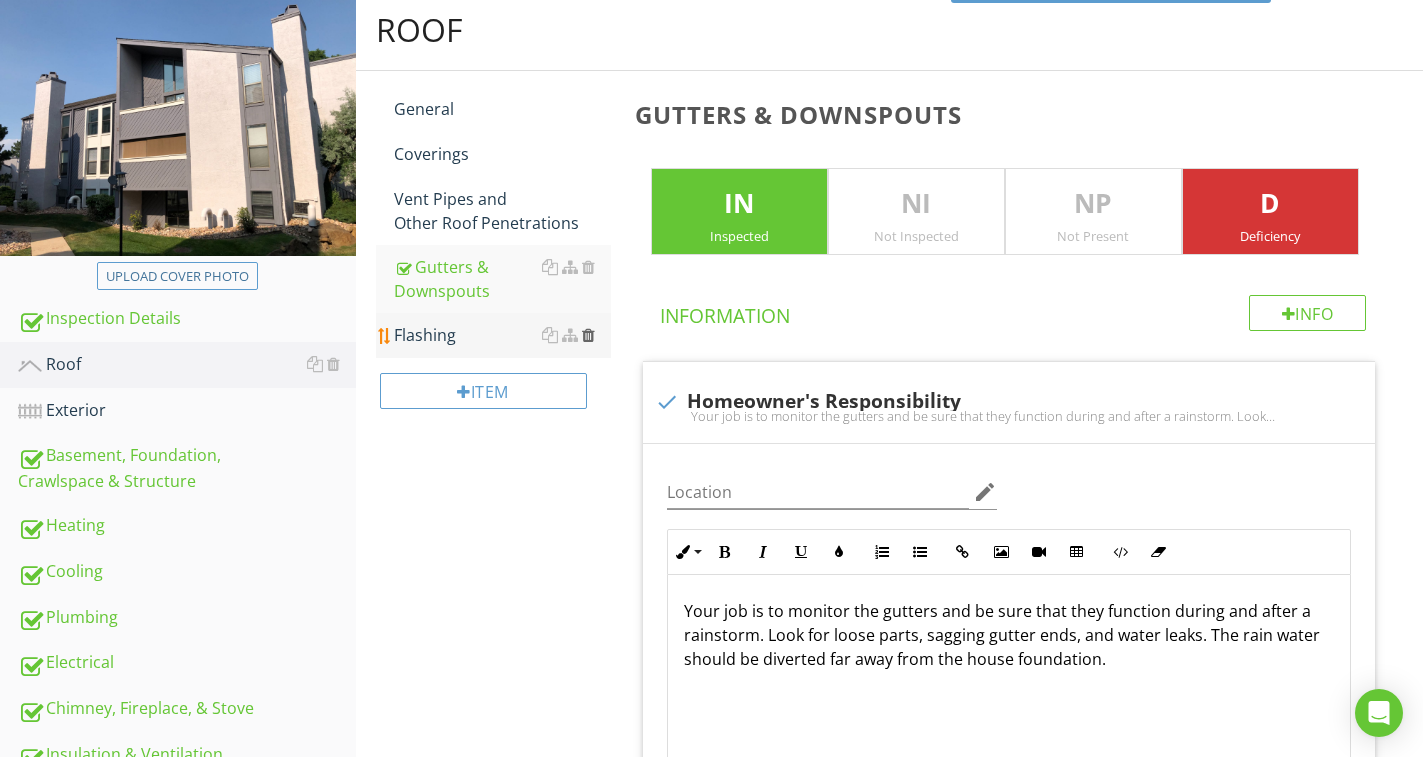 click at bounding box center [588, 335] 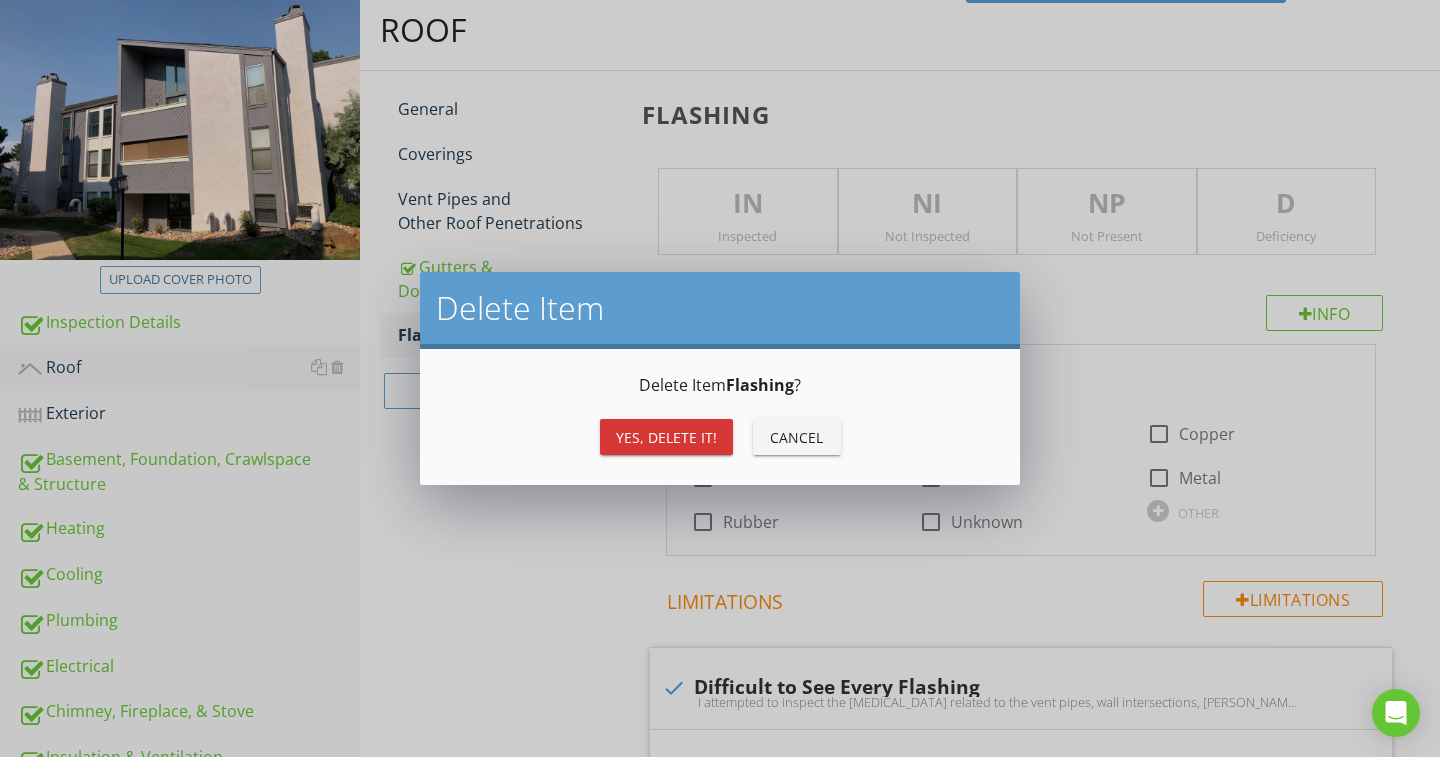 click on "Yes, Delete it!" at bounding box center [666, 437] 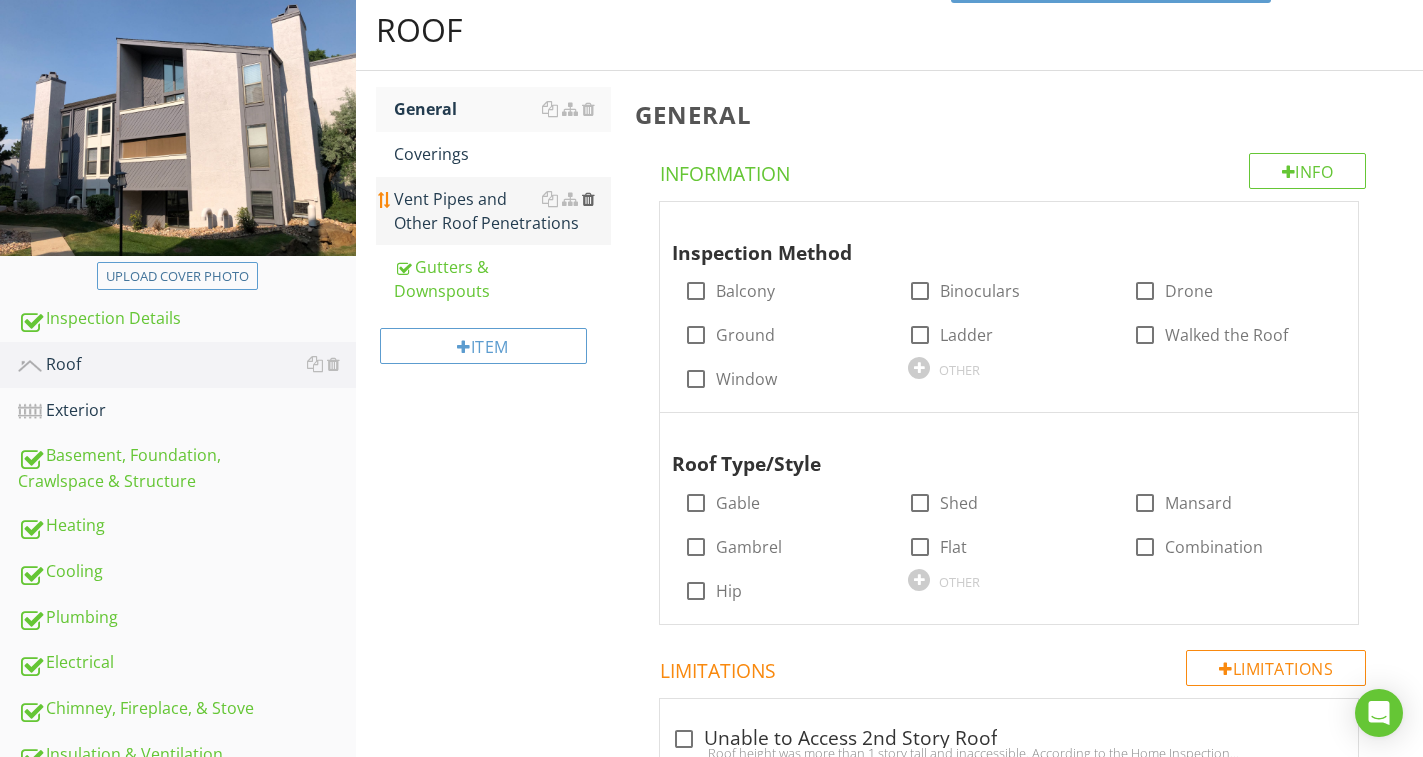 click at bounding box center (588, 199) 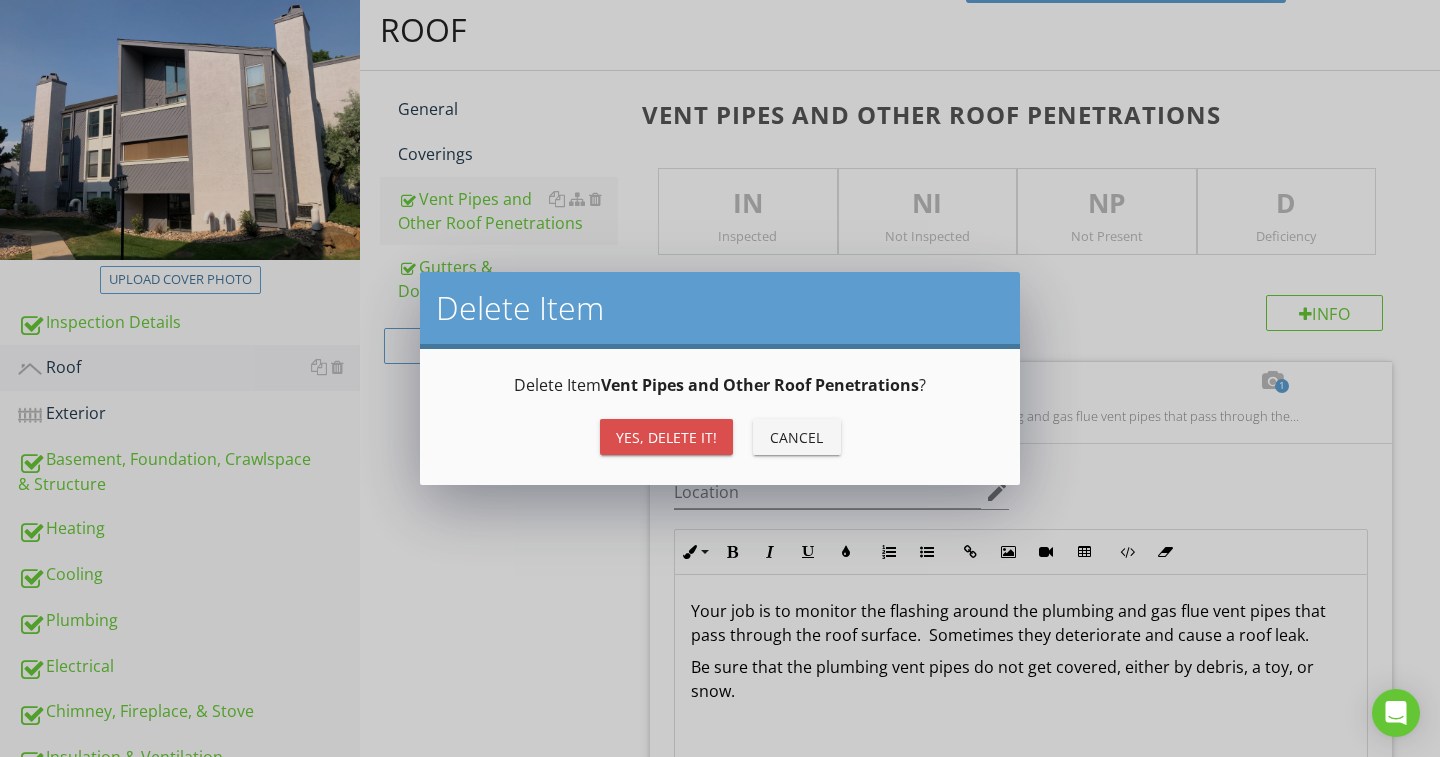 click on "Yes, Delete it!" at bounding box center (666, 437) 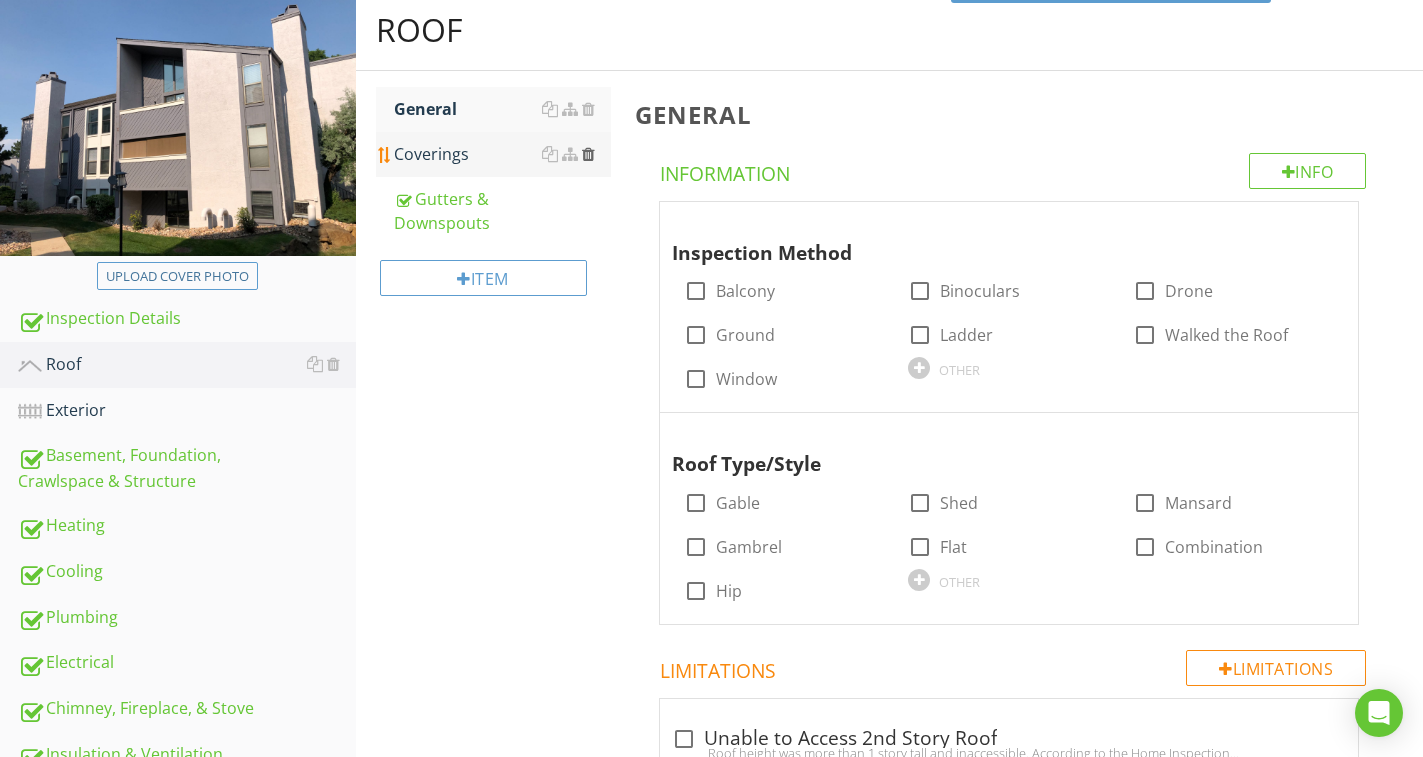 click at bounding box center [588, 154] 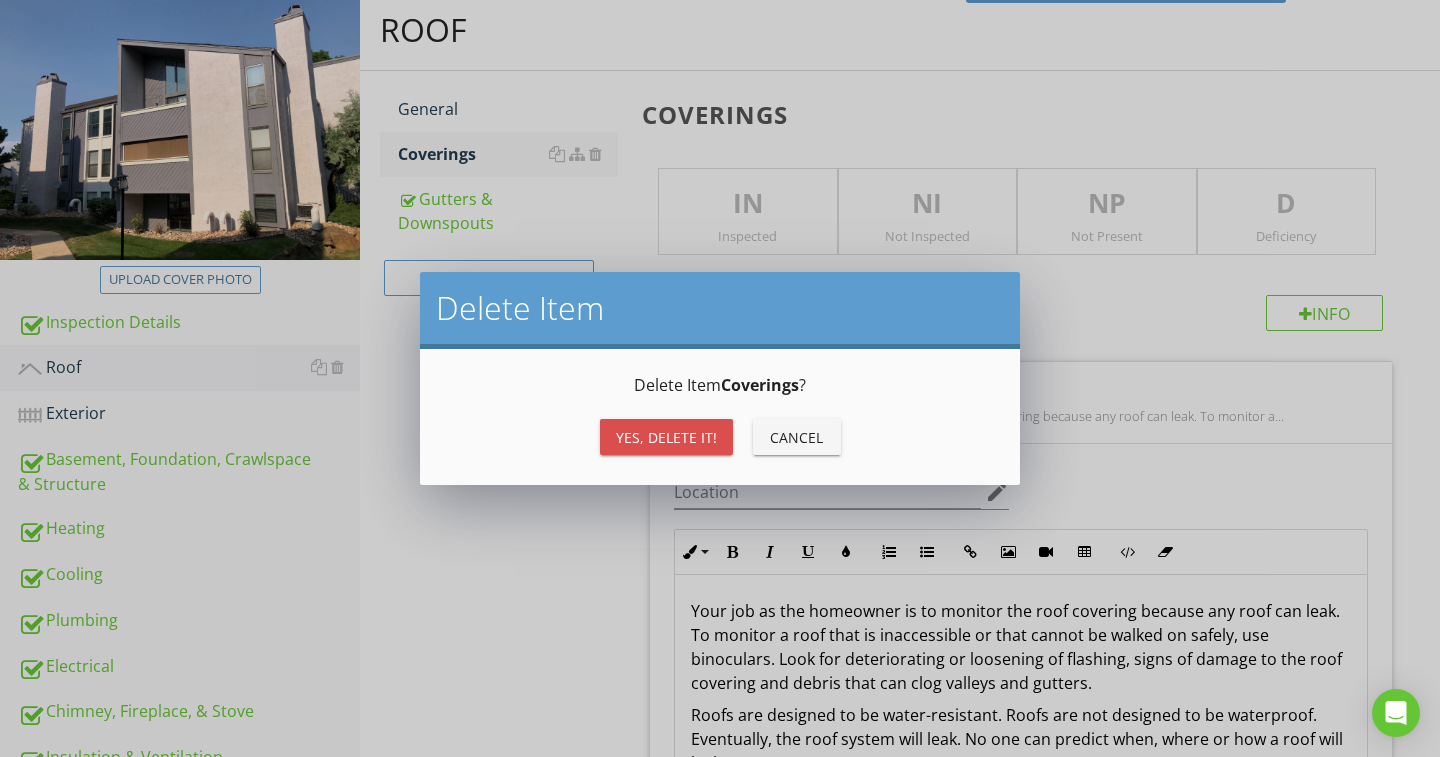 click on "Yes, Delete it!" at bounding box center (666, 437) 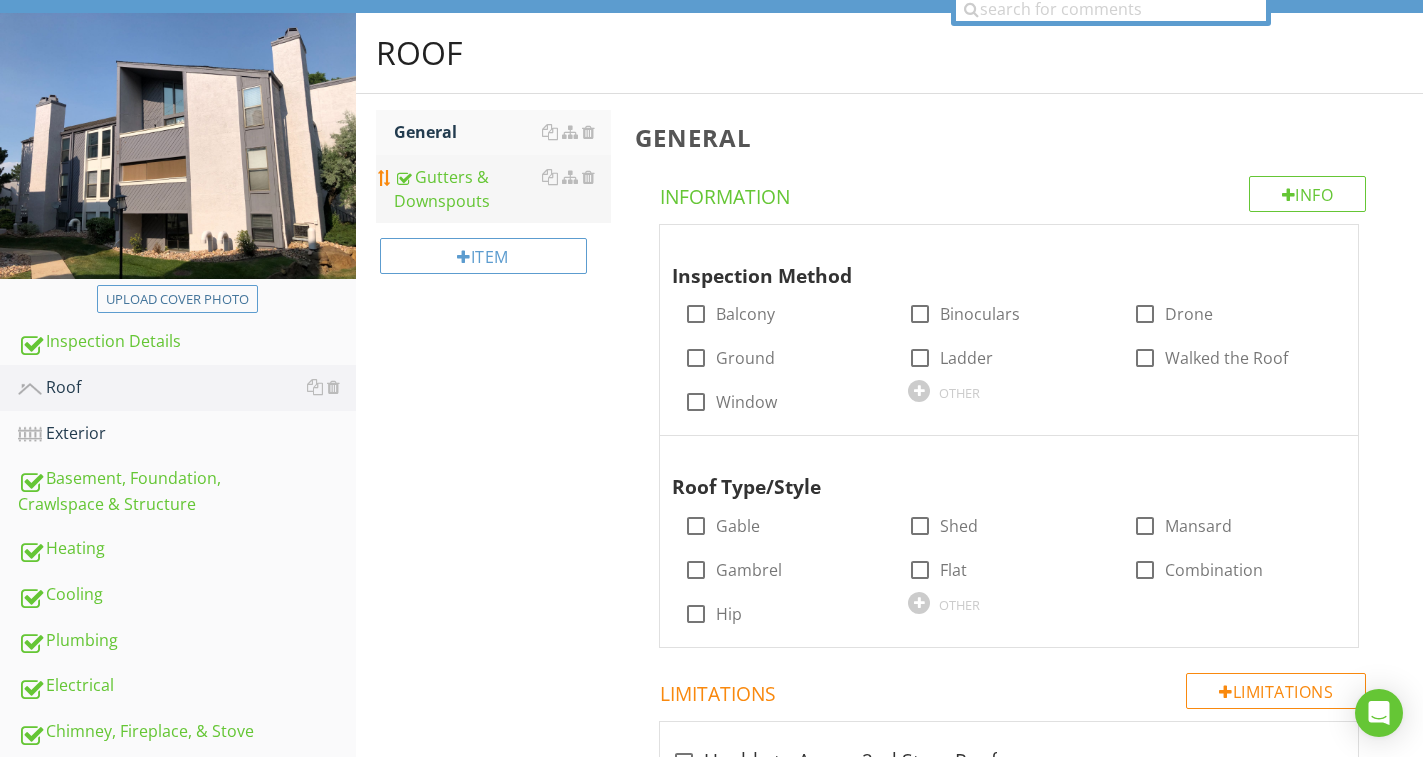 scroll, scrollTop: 131, scrollLeft: 0, axis: vertical 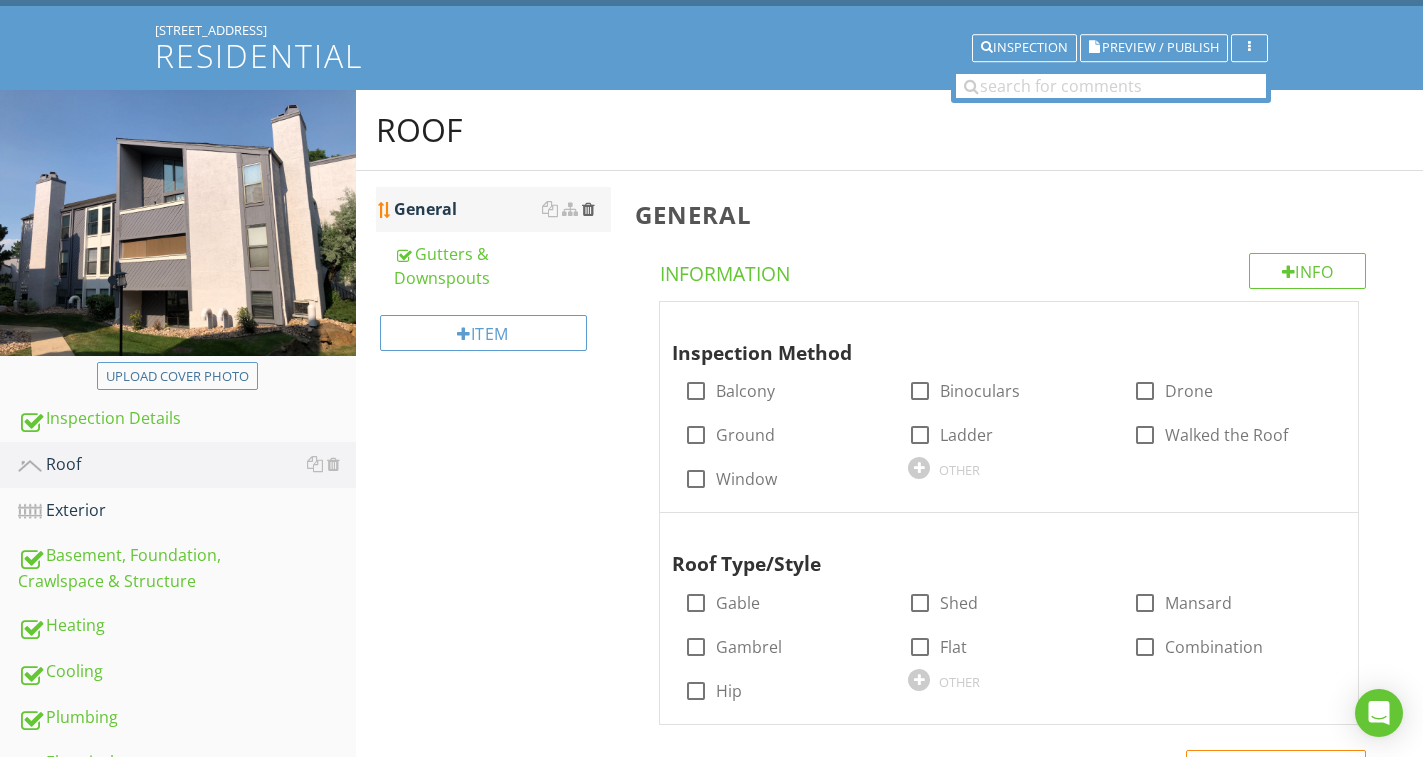 click at bounding box center [588, 209] 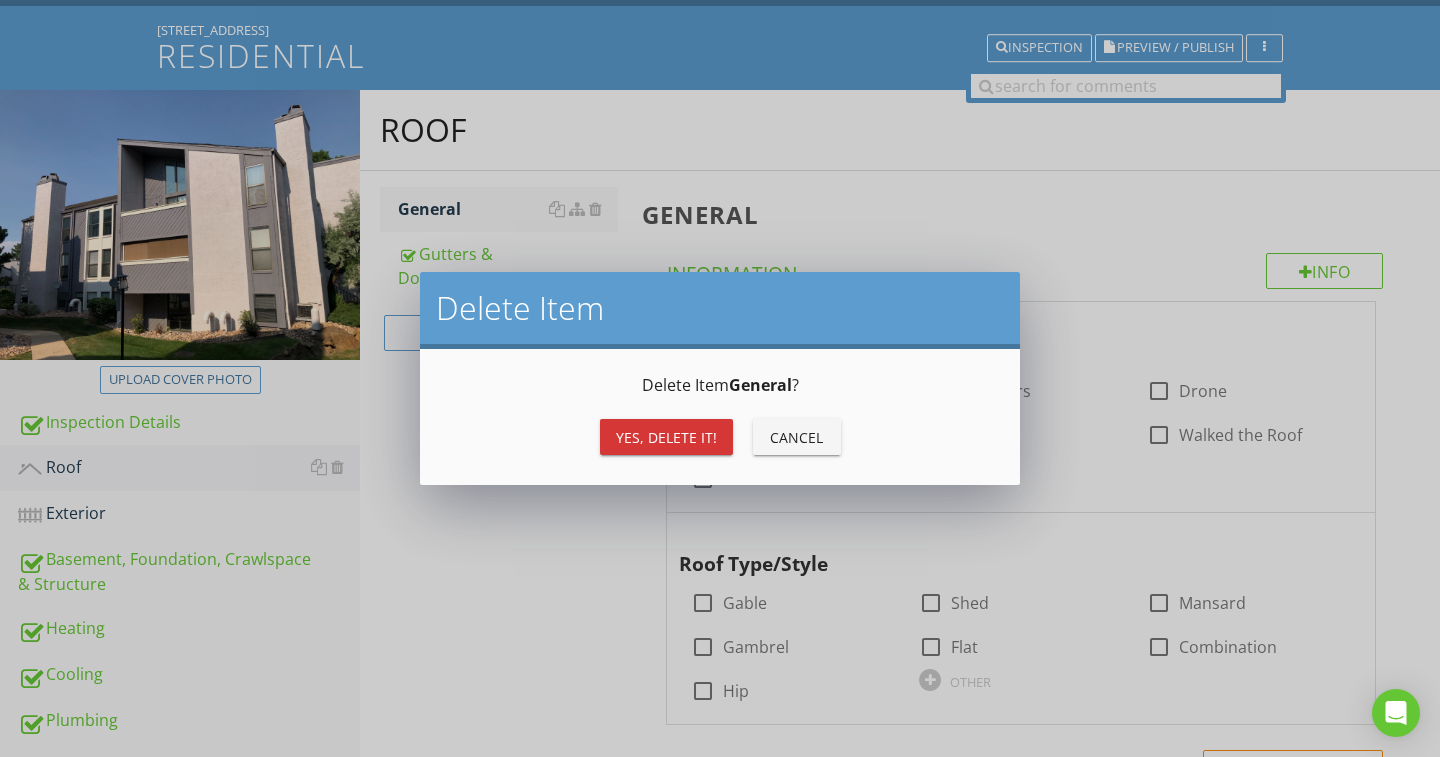 click on "Yes, Delete it!" at bounding box center [666, 437] 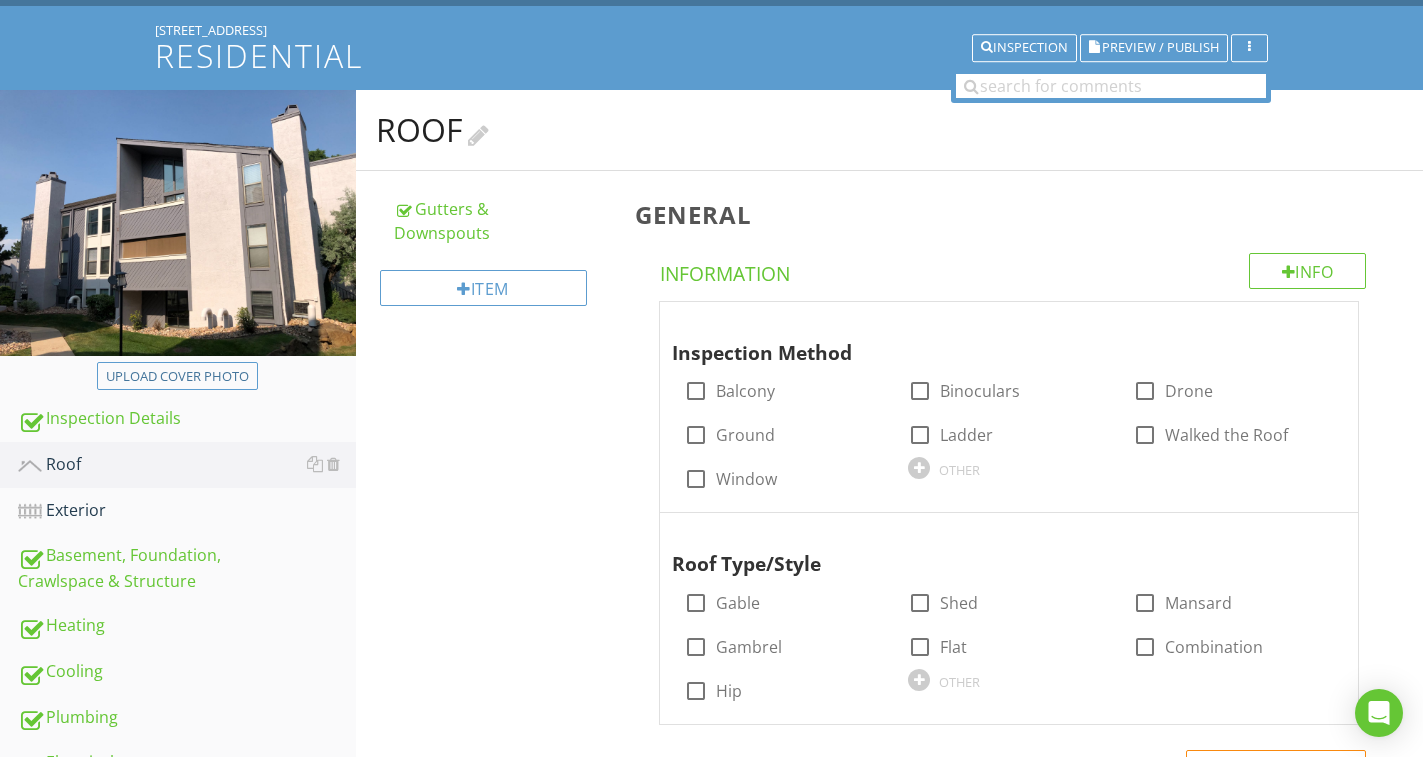 click at bounding box center [478, 132] 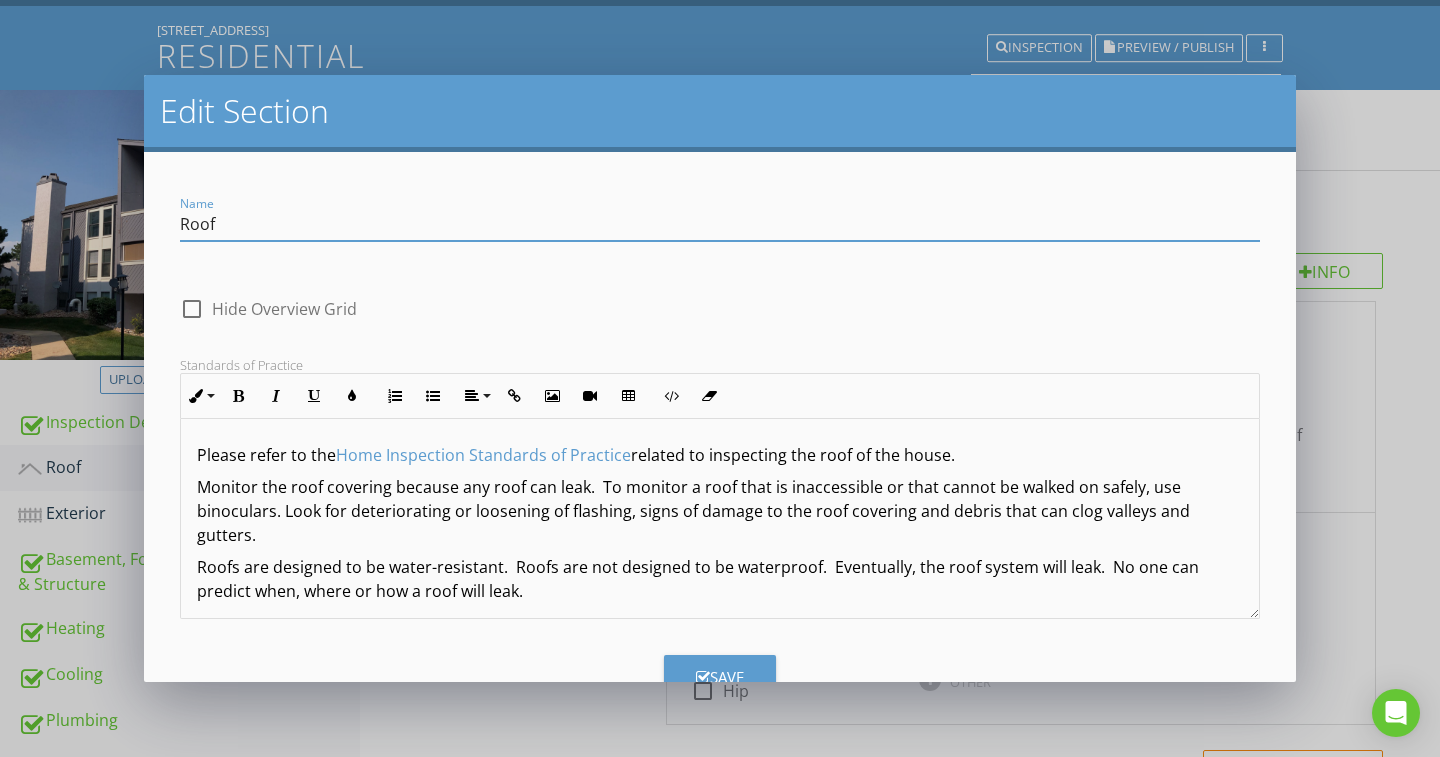 click on "Roof" at bounding box center [720, 224] 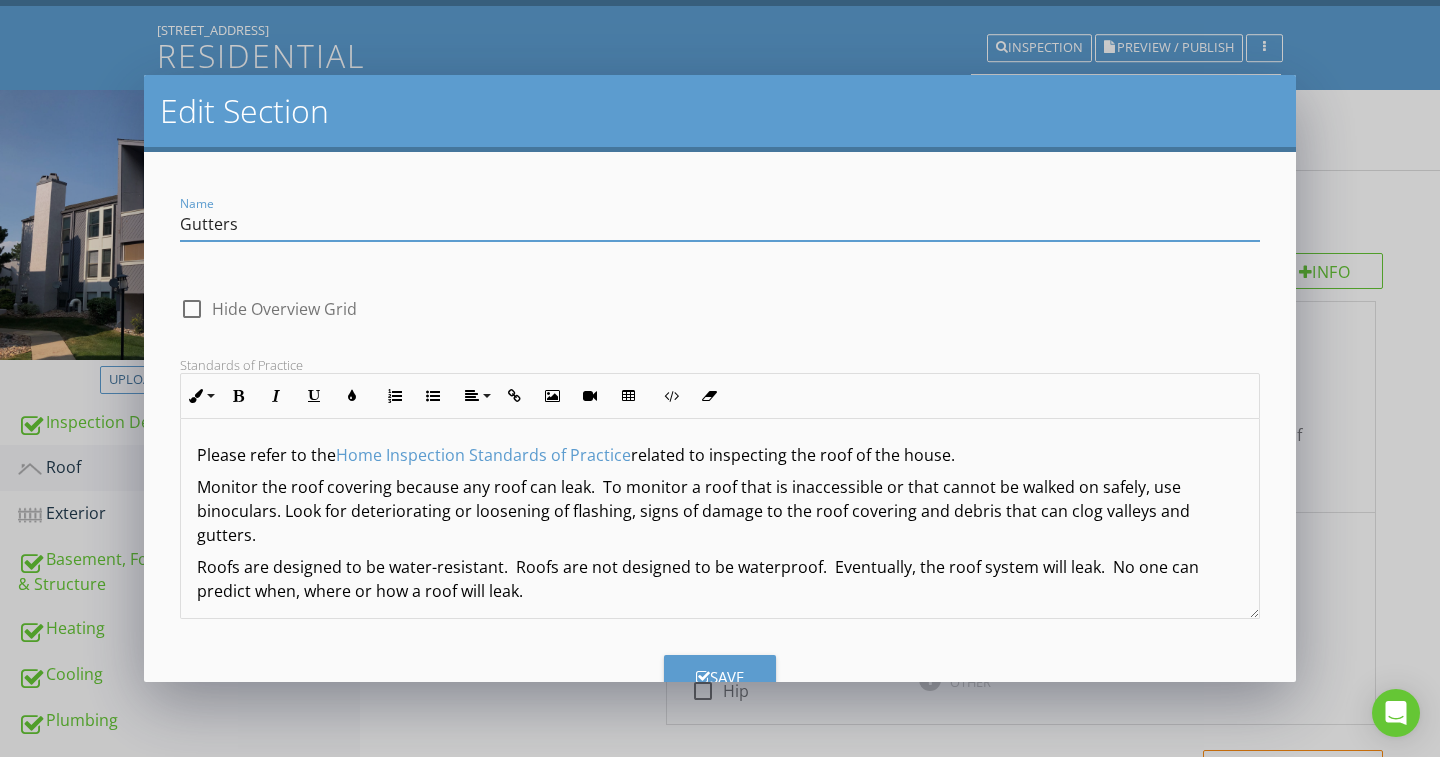 type on "Gutters" 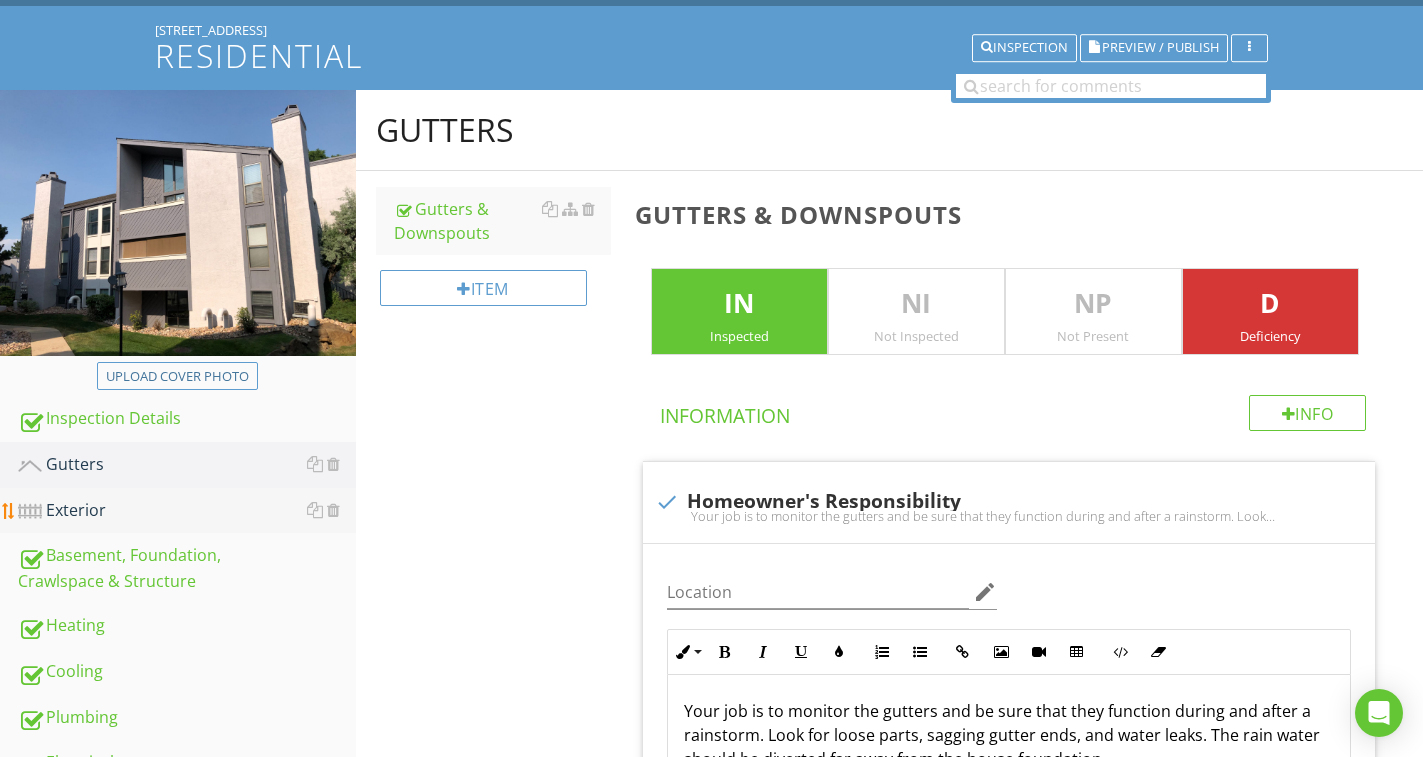 click on "Exterior" at bounding box center (187, 511) 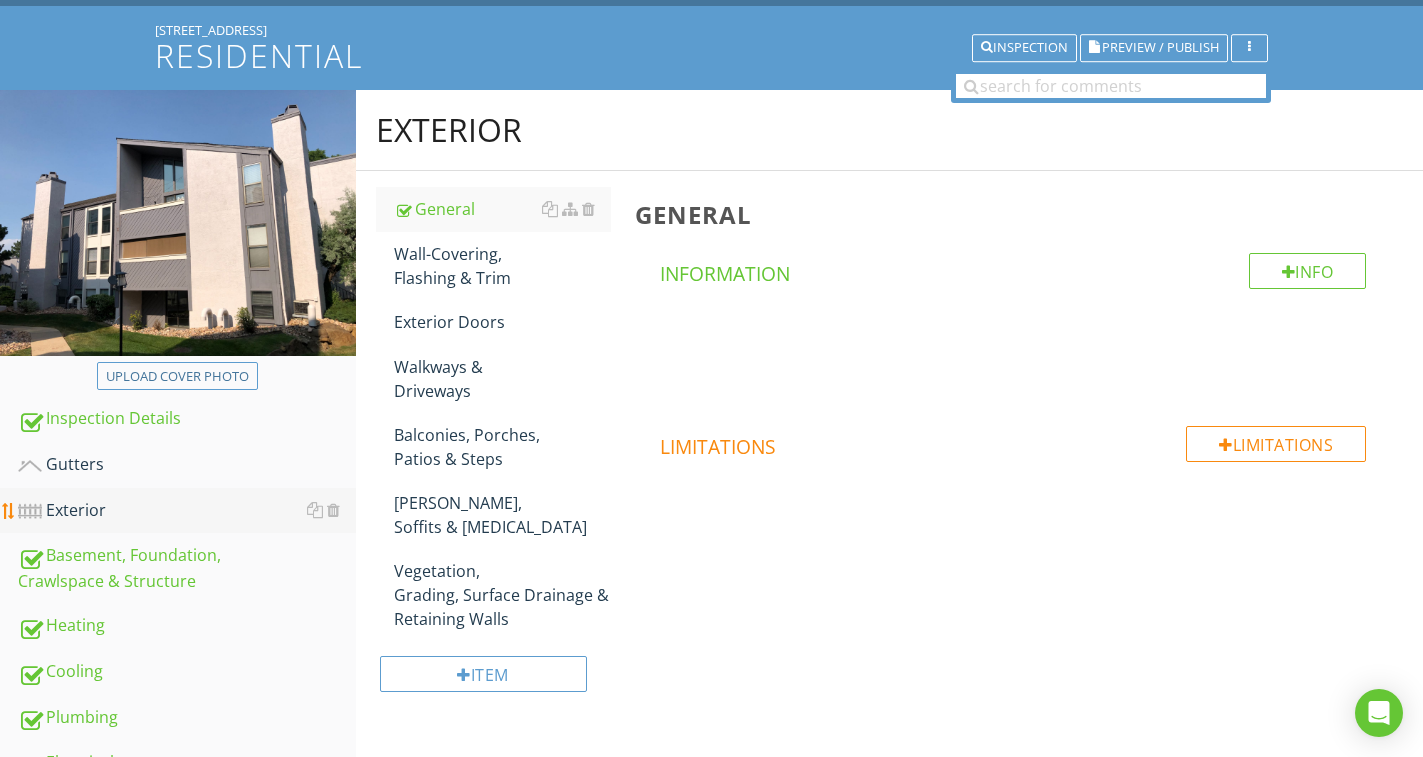 click on "Gutters" at bounding box center [187, 465] 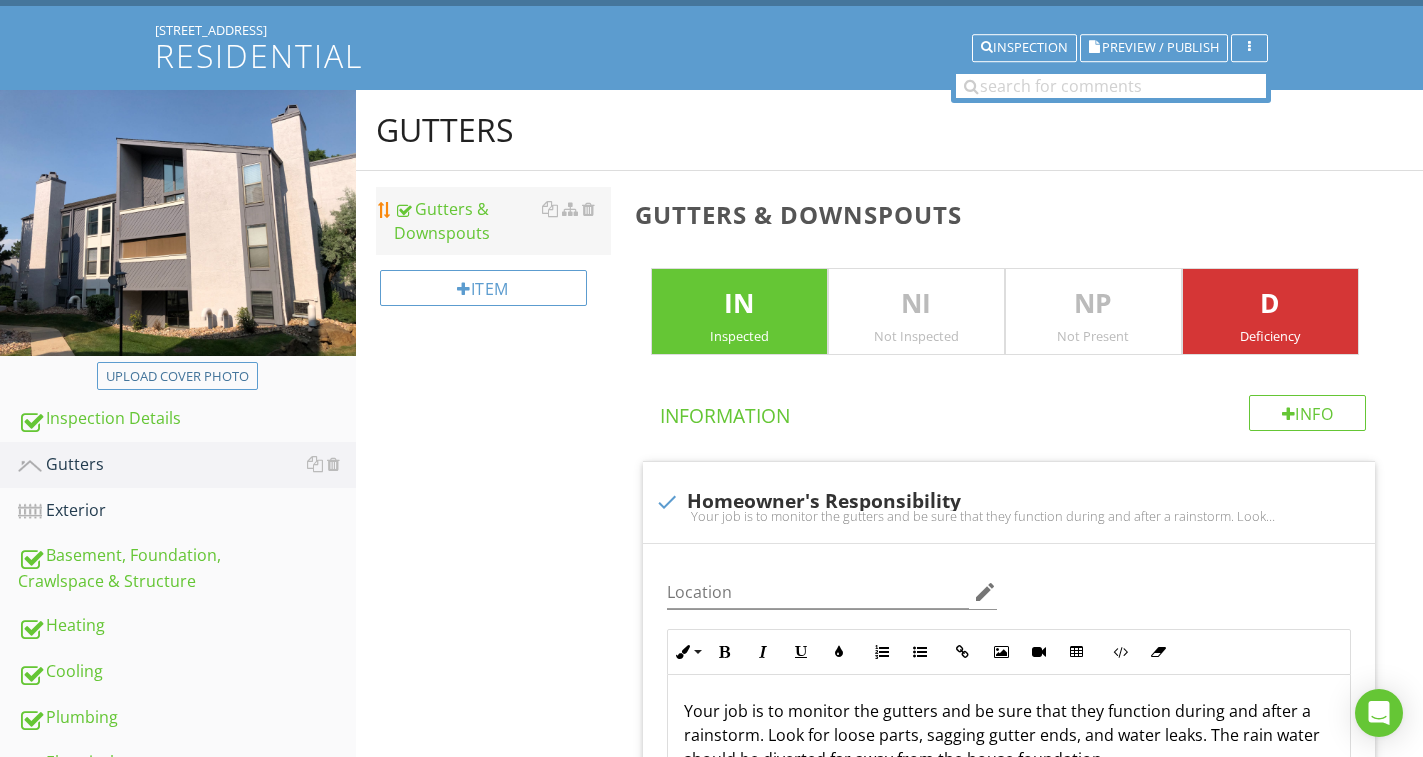 click on "Gutters & Downspouts" at bounding box center (502, 221) 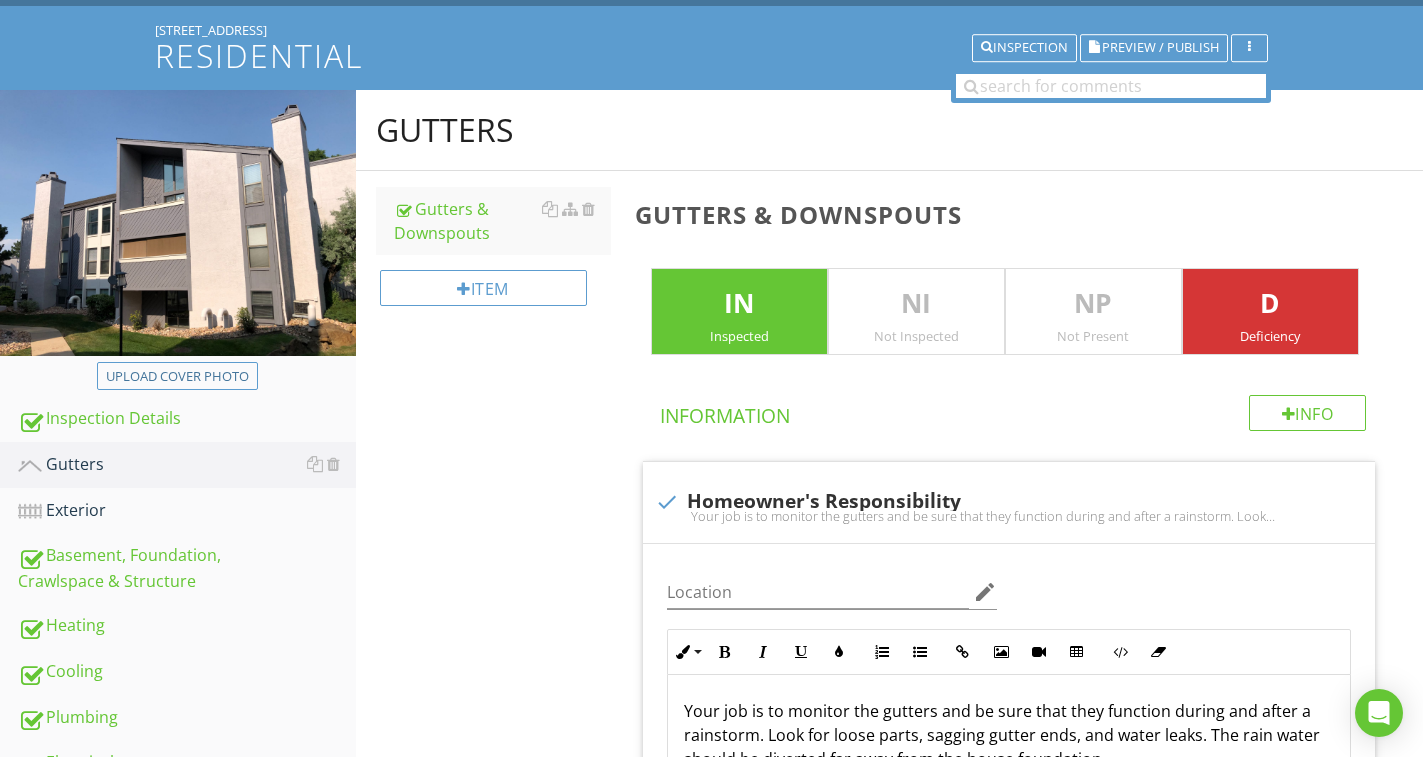 click on "IN" at bounding box center [739, 304] 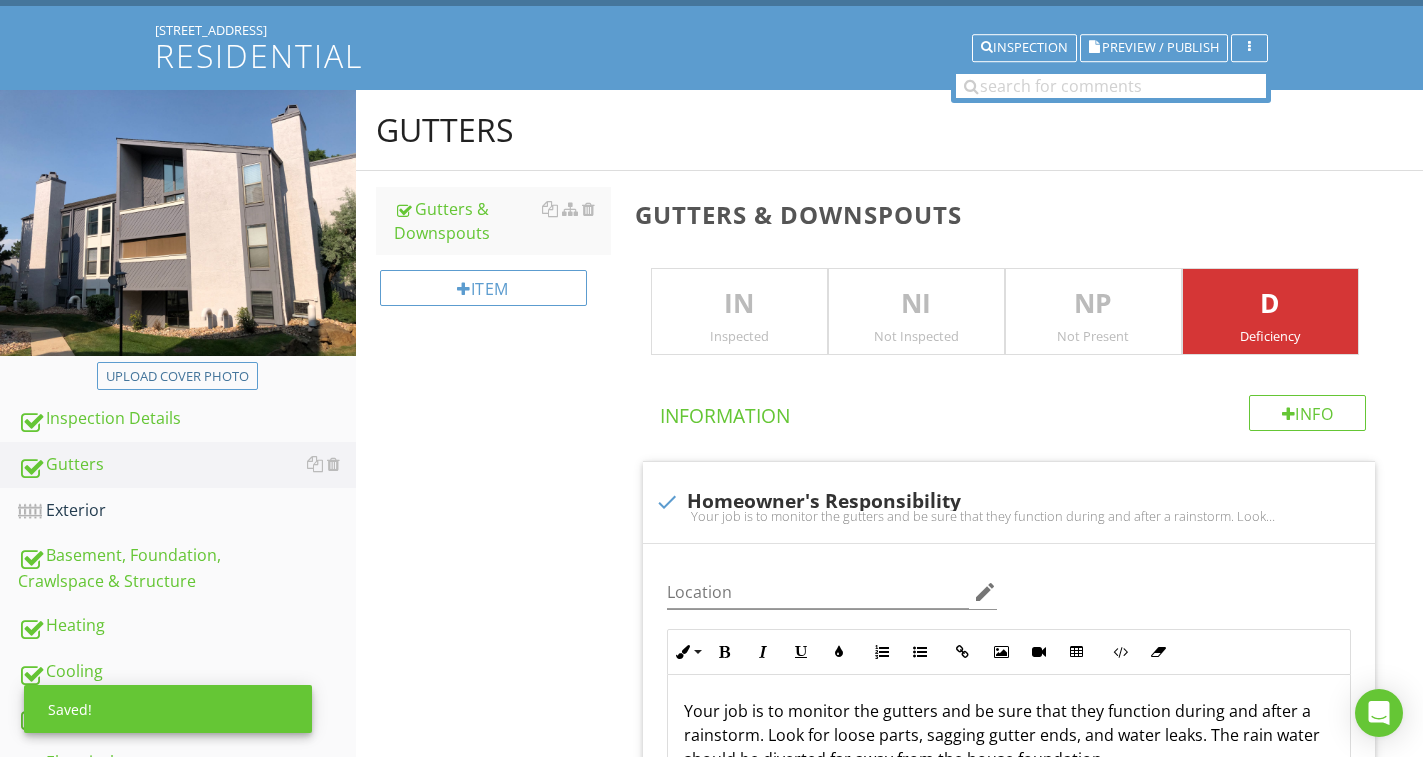 click on "IN" at bounding box center [739, 304] 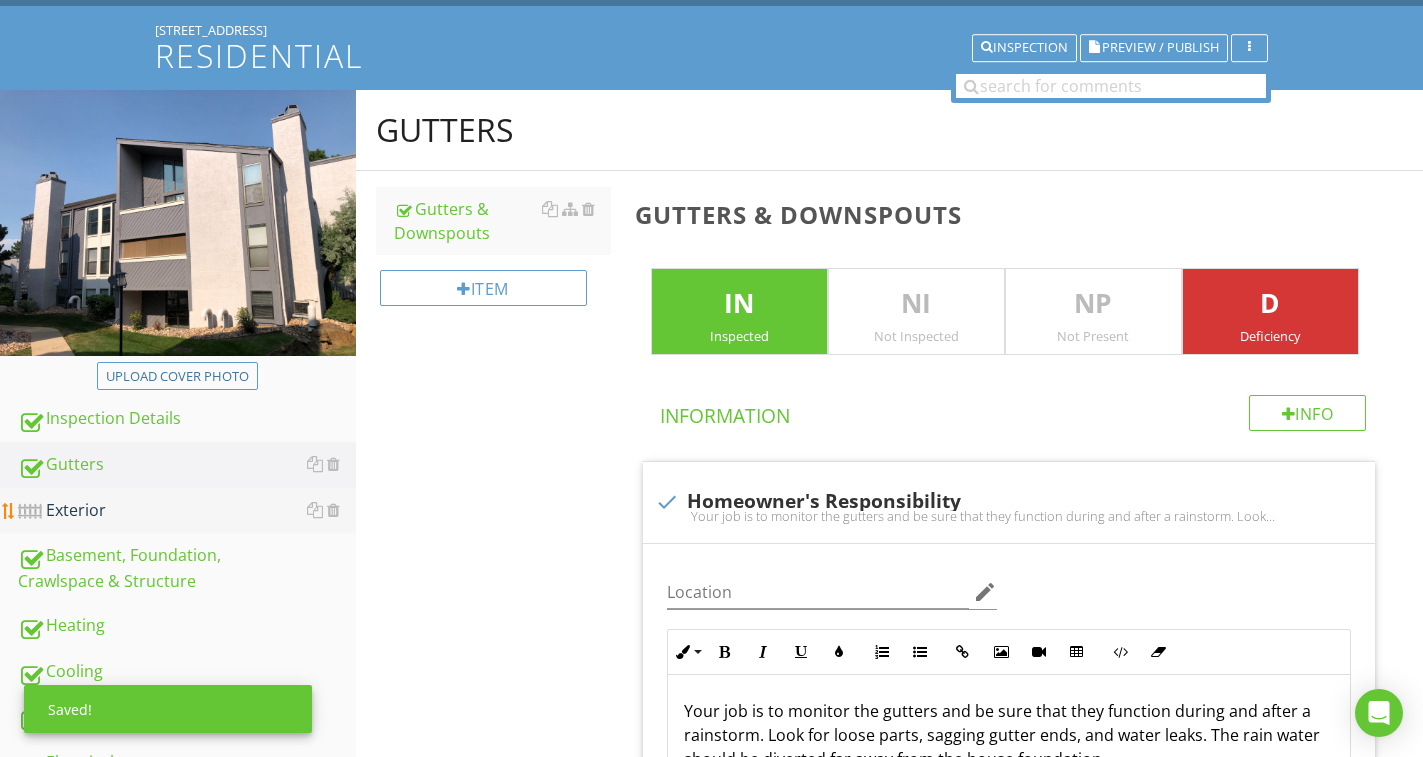 click on "Exterior" at bounding box center [187, 511] 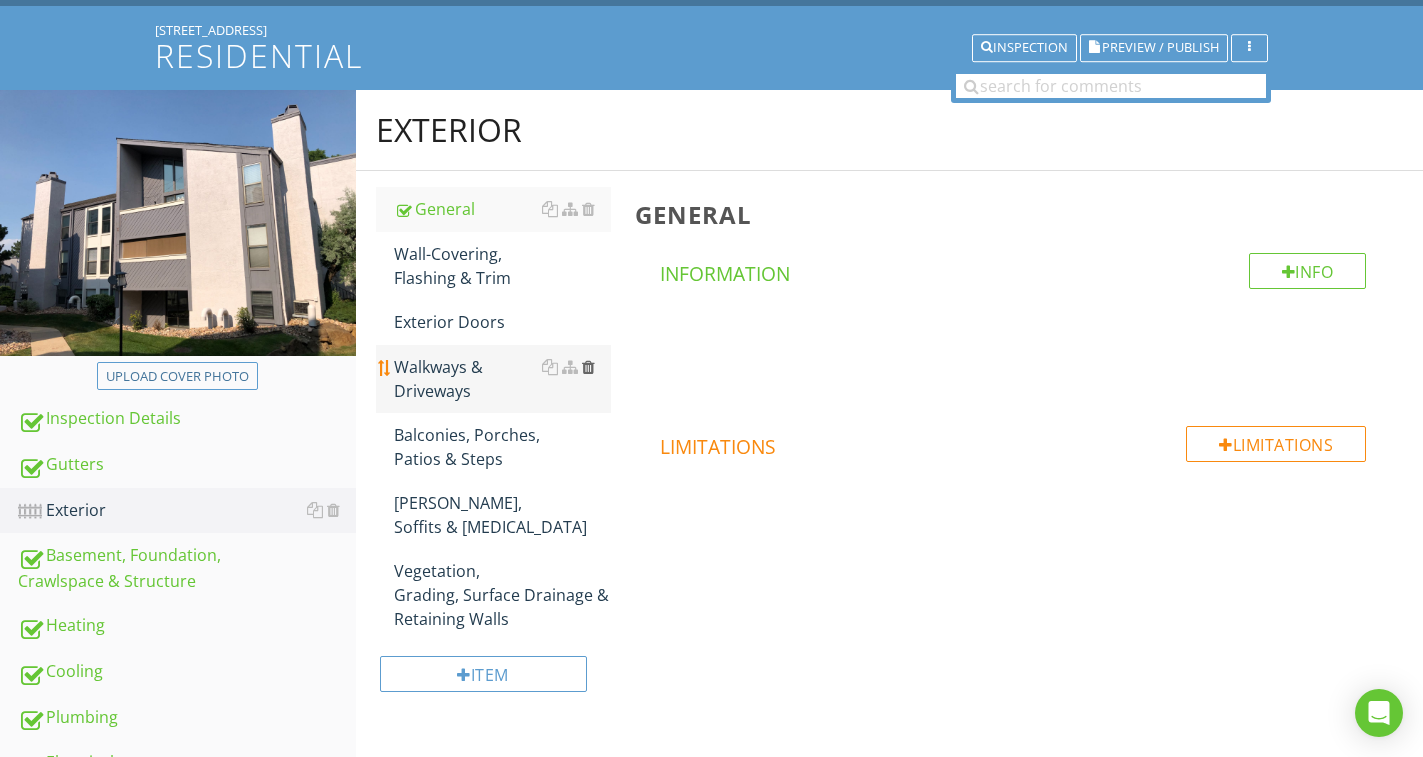 click at bounding box center (588, 367) 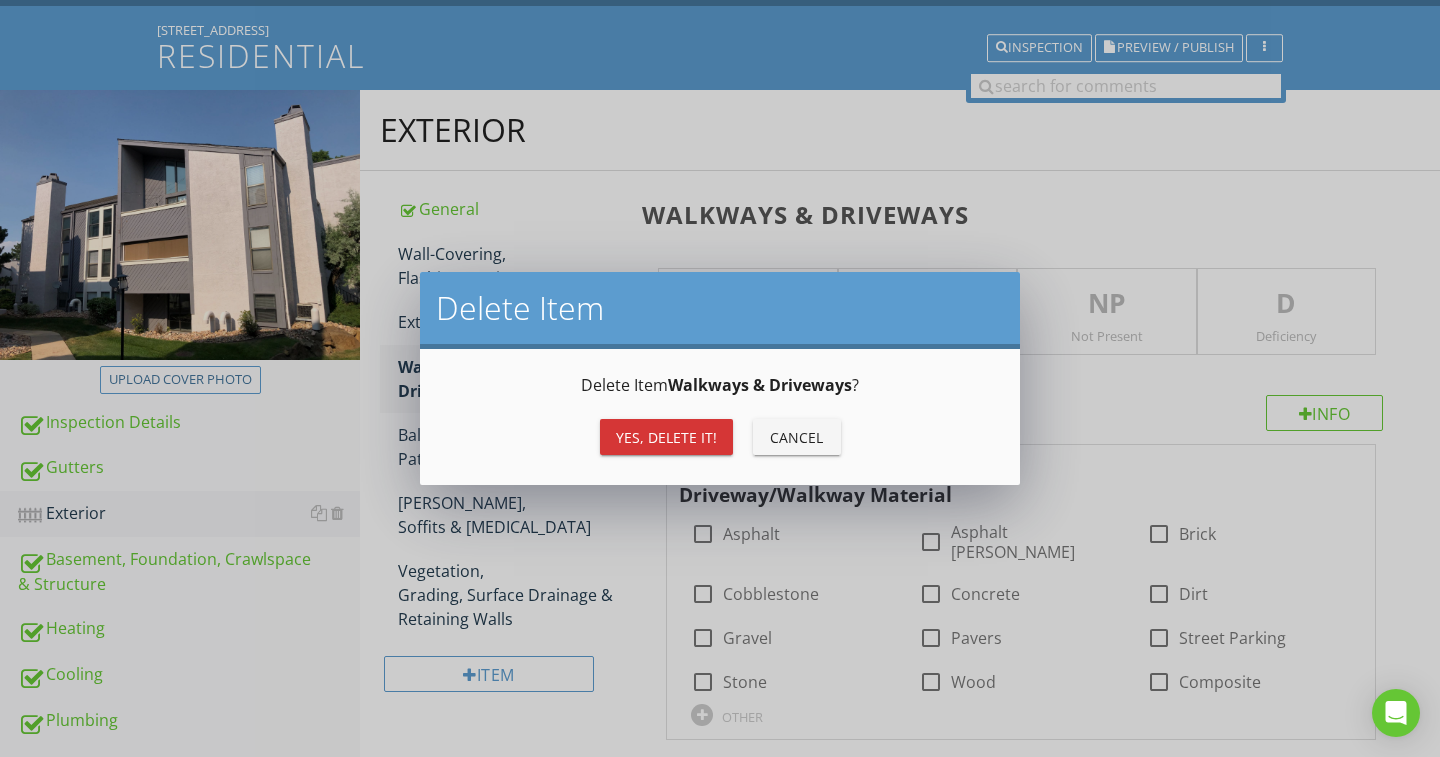 click on "Yes, Delete it!" at bounding box center (666, 437) 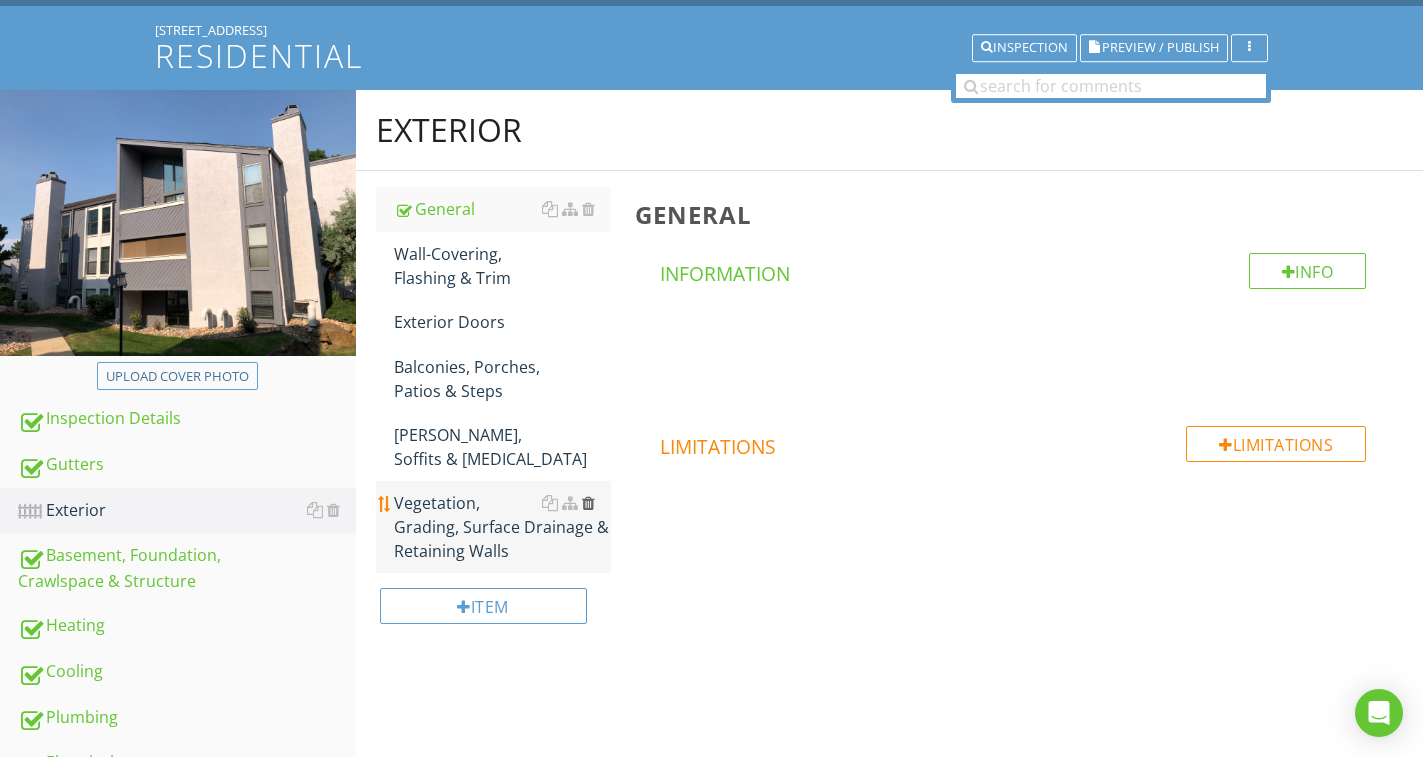 click at bounding box center [588, 503] 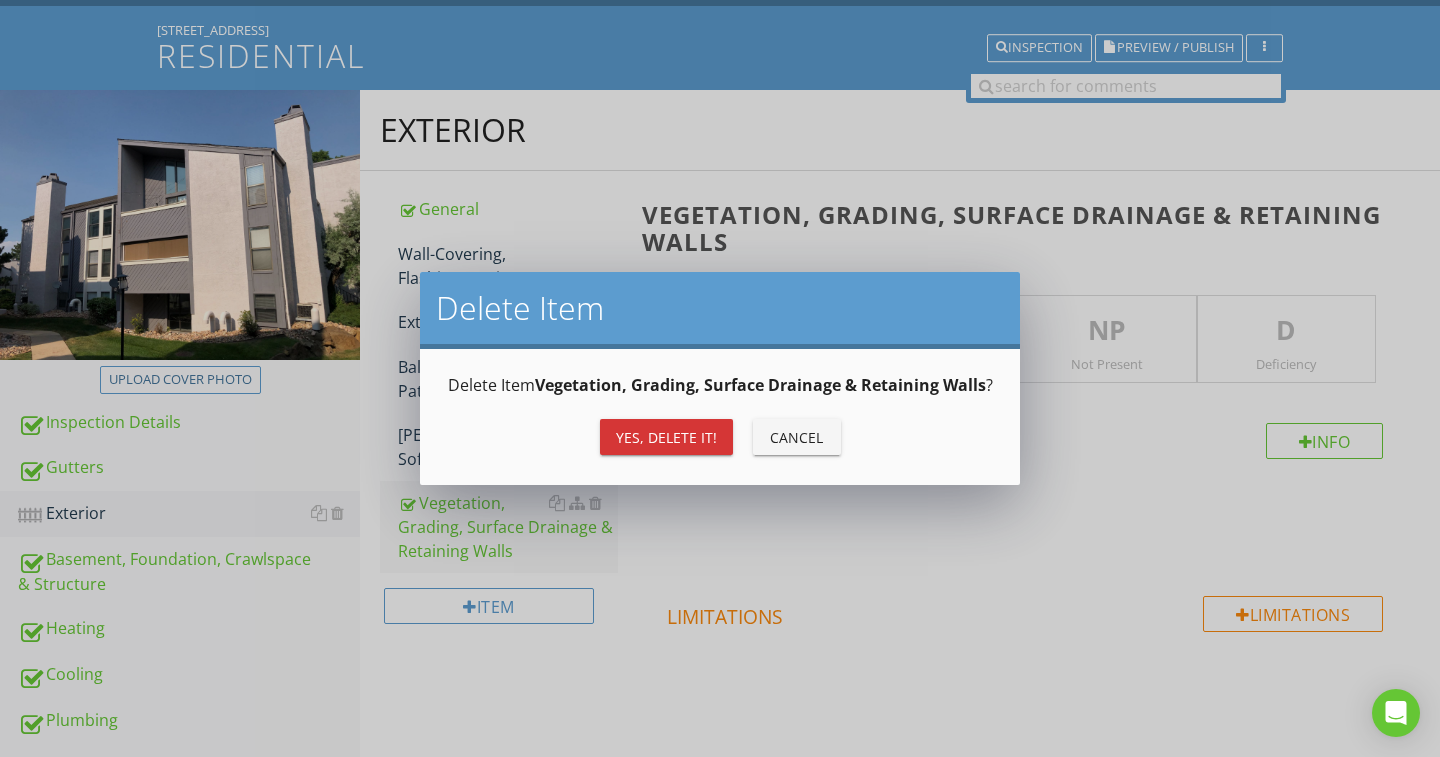 click on "Yes, Delete it!" at bounding box center [666, 437] 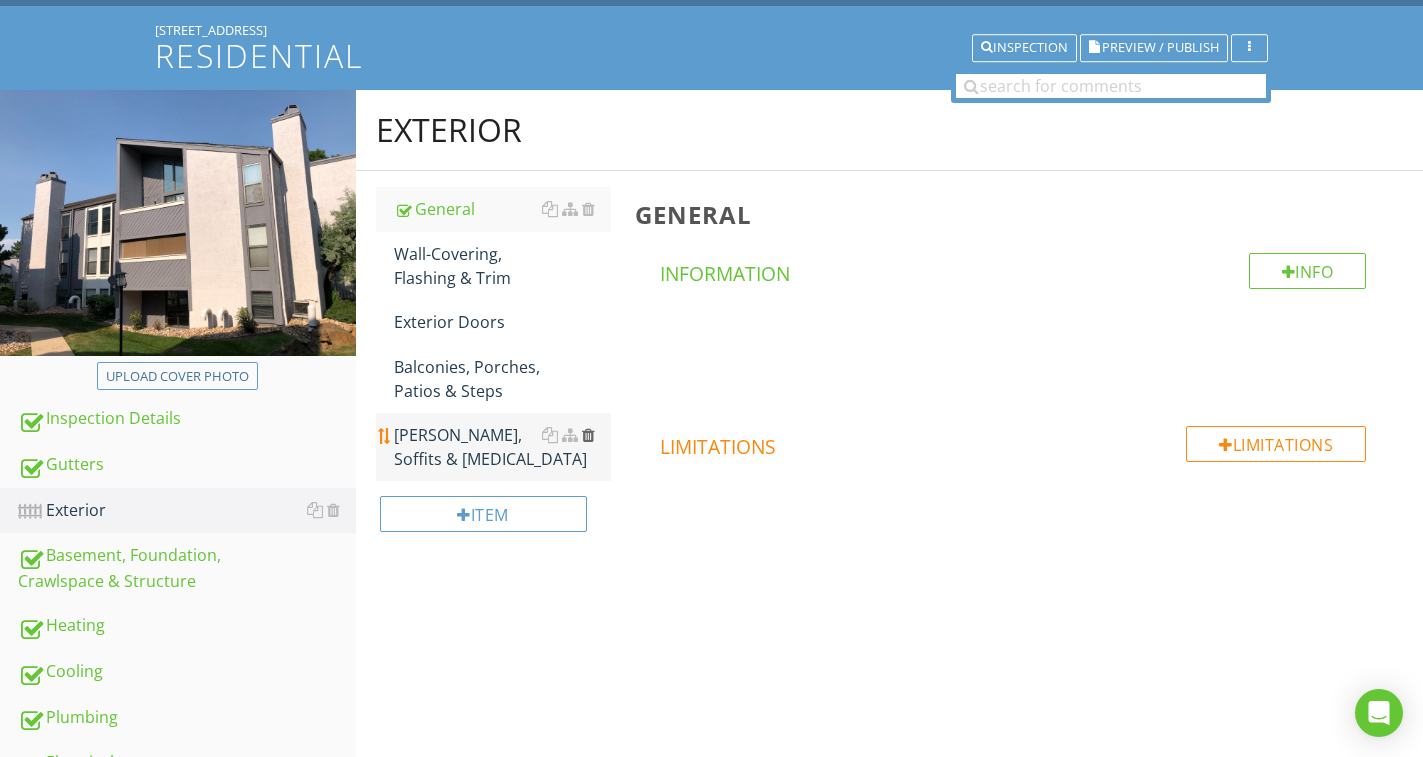 click at bounding box center (588, 435) 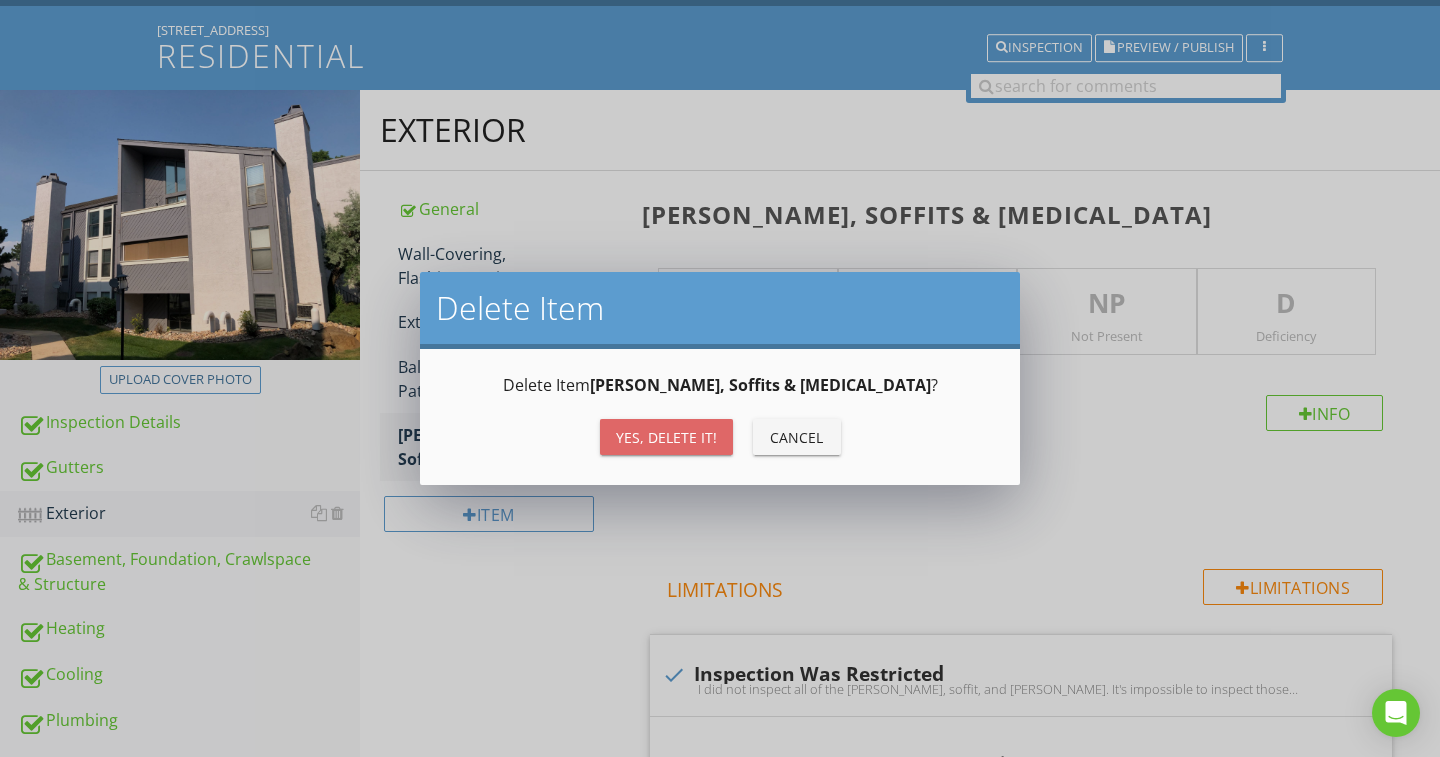 click on "Yes, Delete it!" at bounding box center [666, 437] 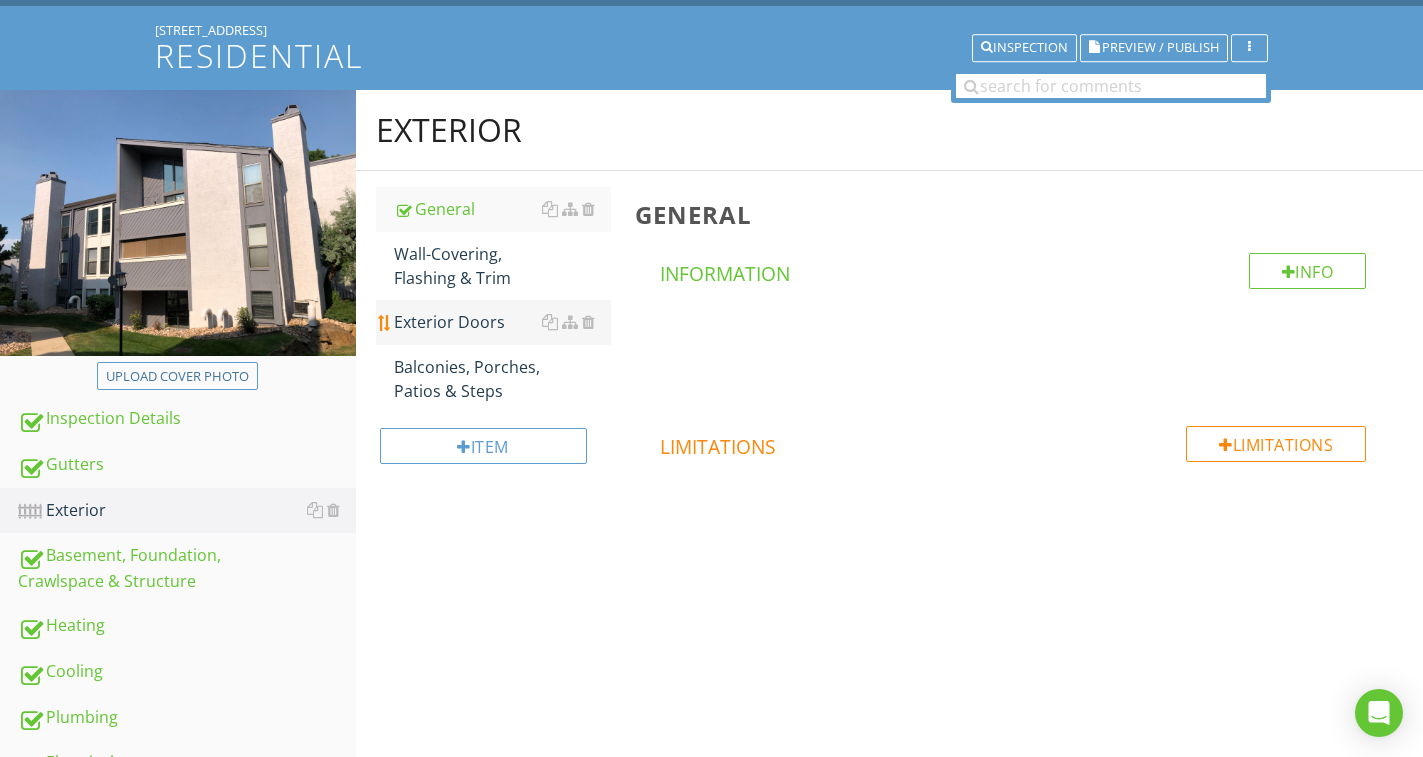 click on "Exterior Doors" at bounding box center [502, 322] 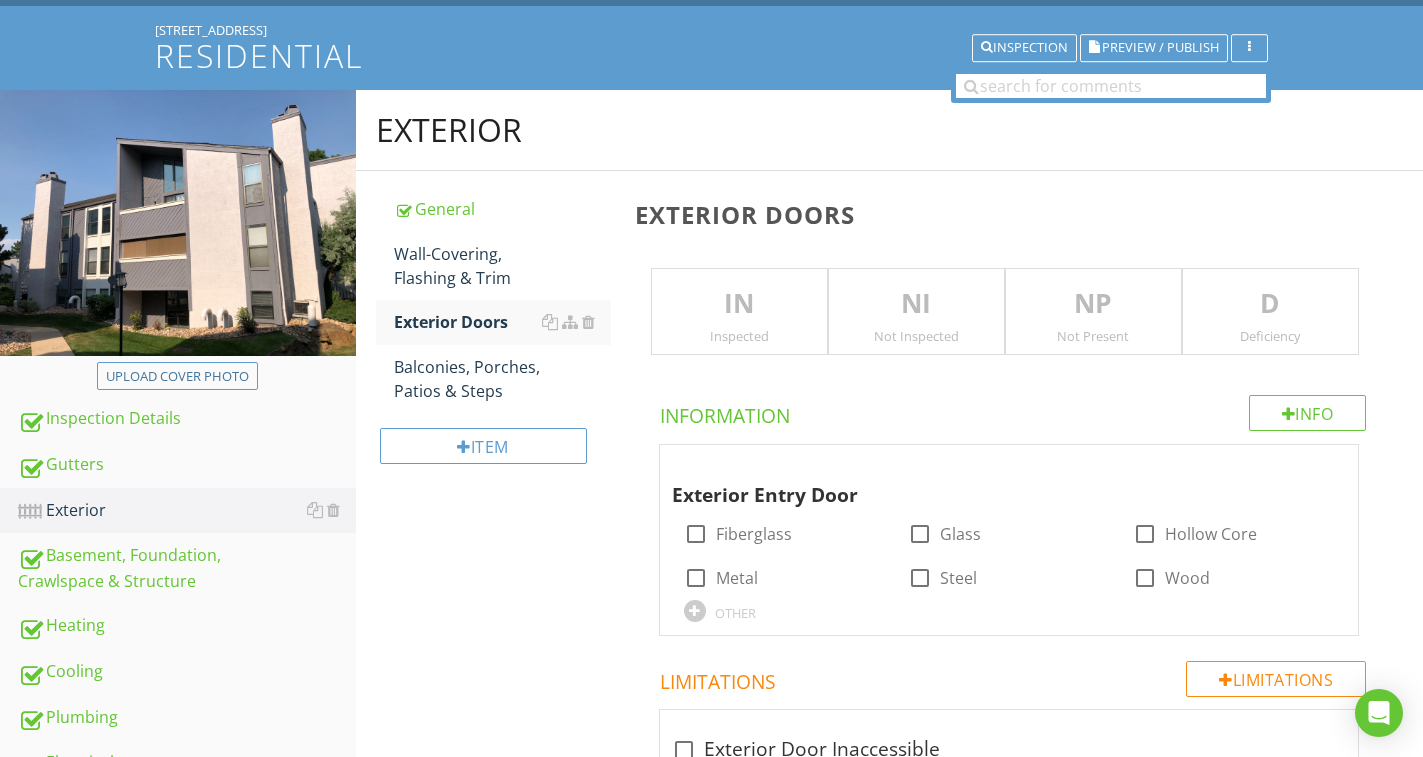 click on "IN" at bounding box center (739, 304) 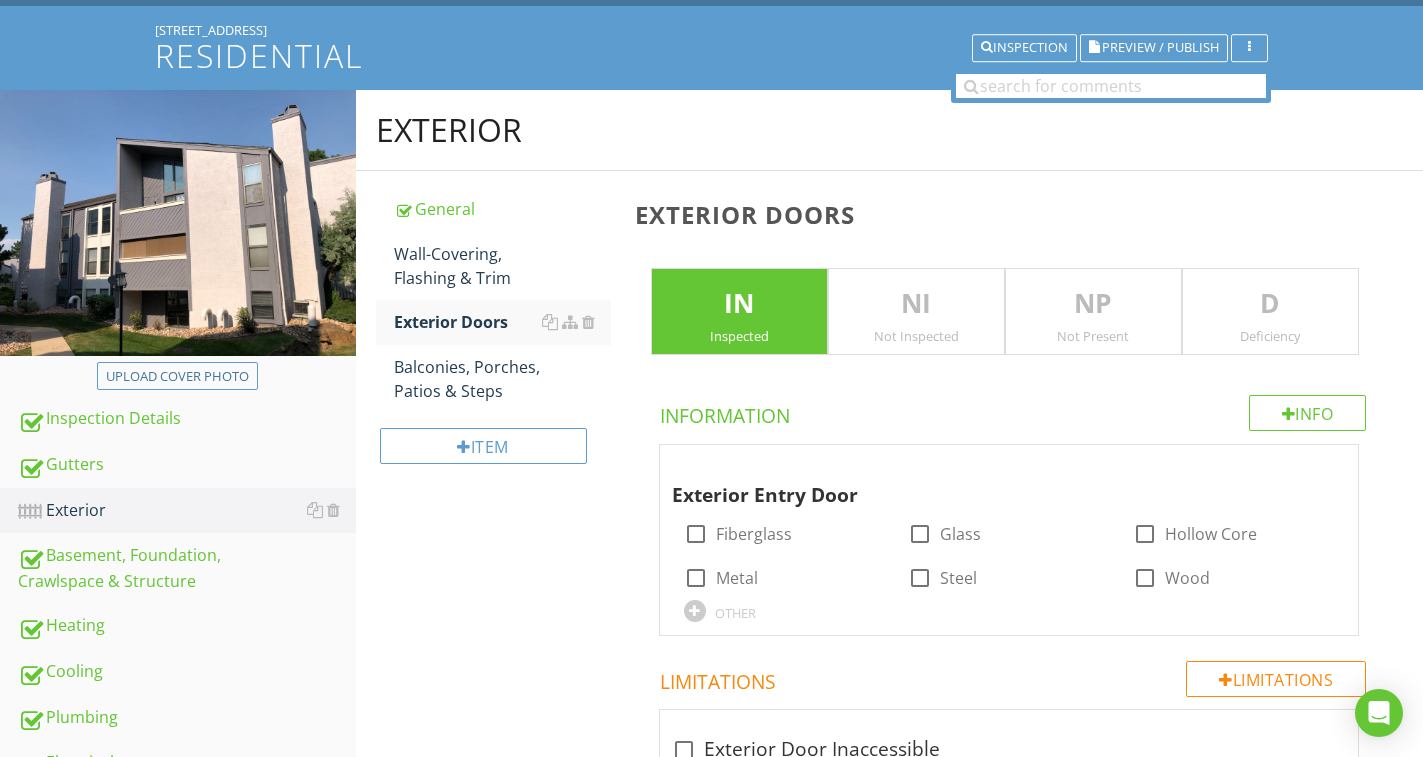 click on "D" at bounding box center [1270, 304] 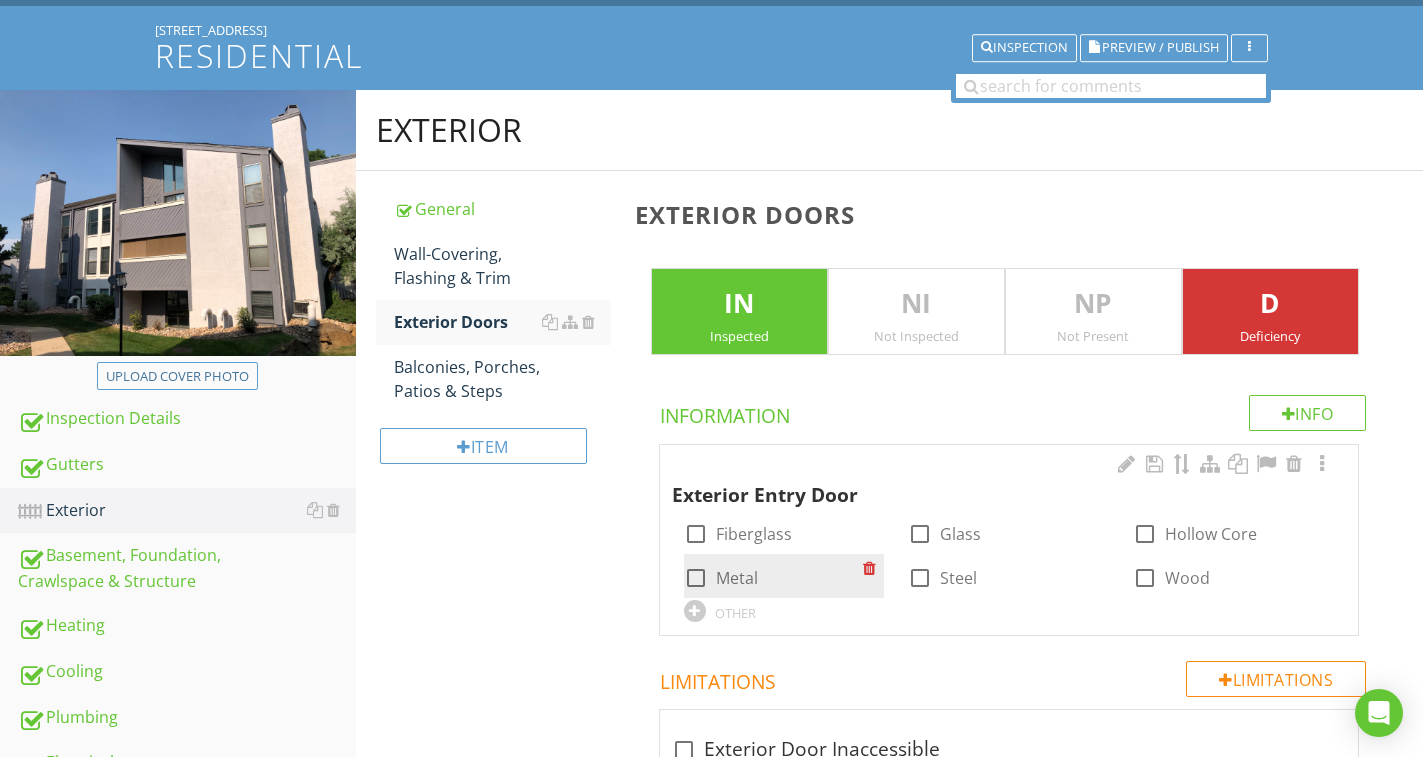 click on "Metal" at bounding box center [737, 578] 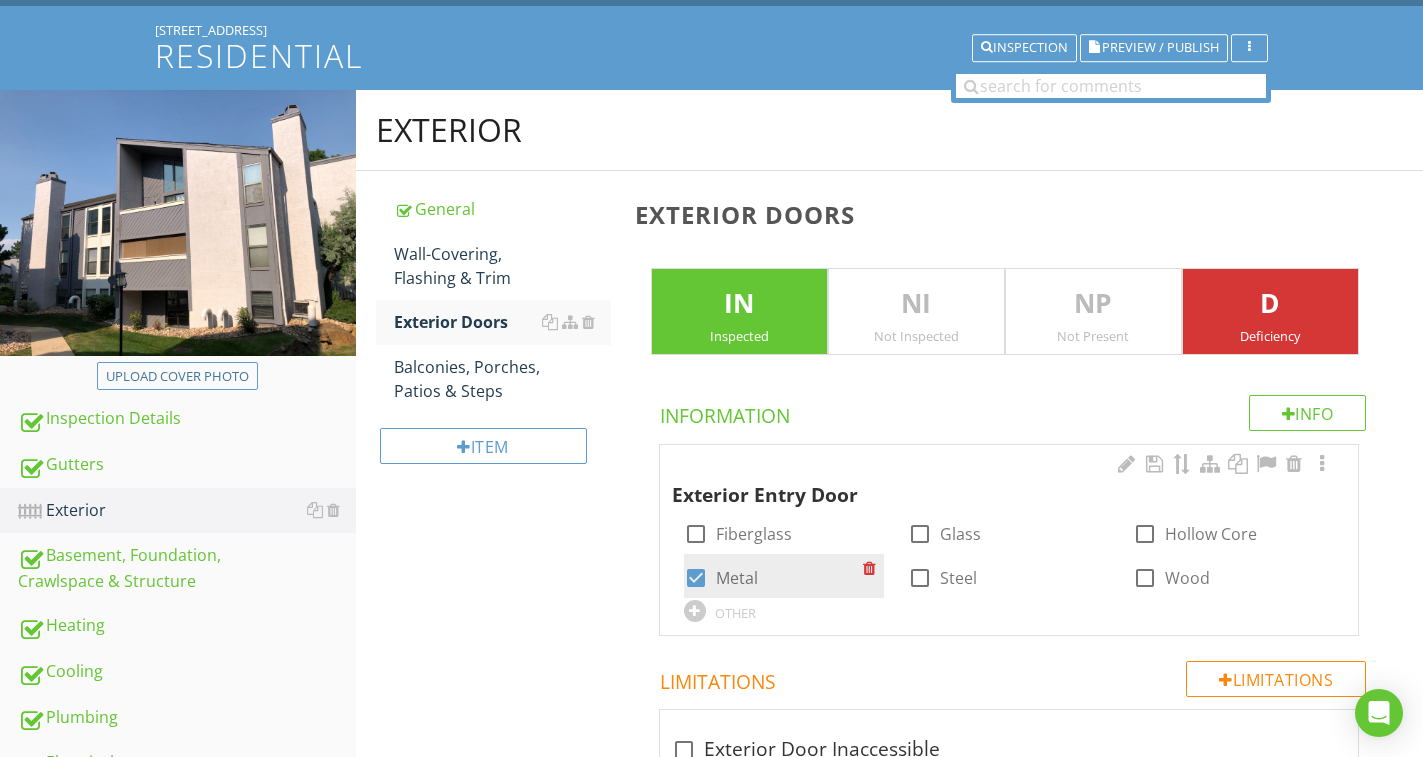 click on "Metal" at bounding box center (737, 578) 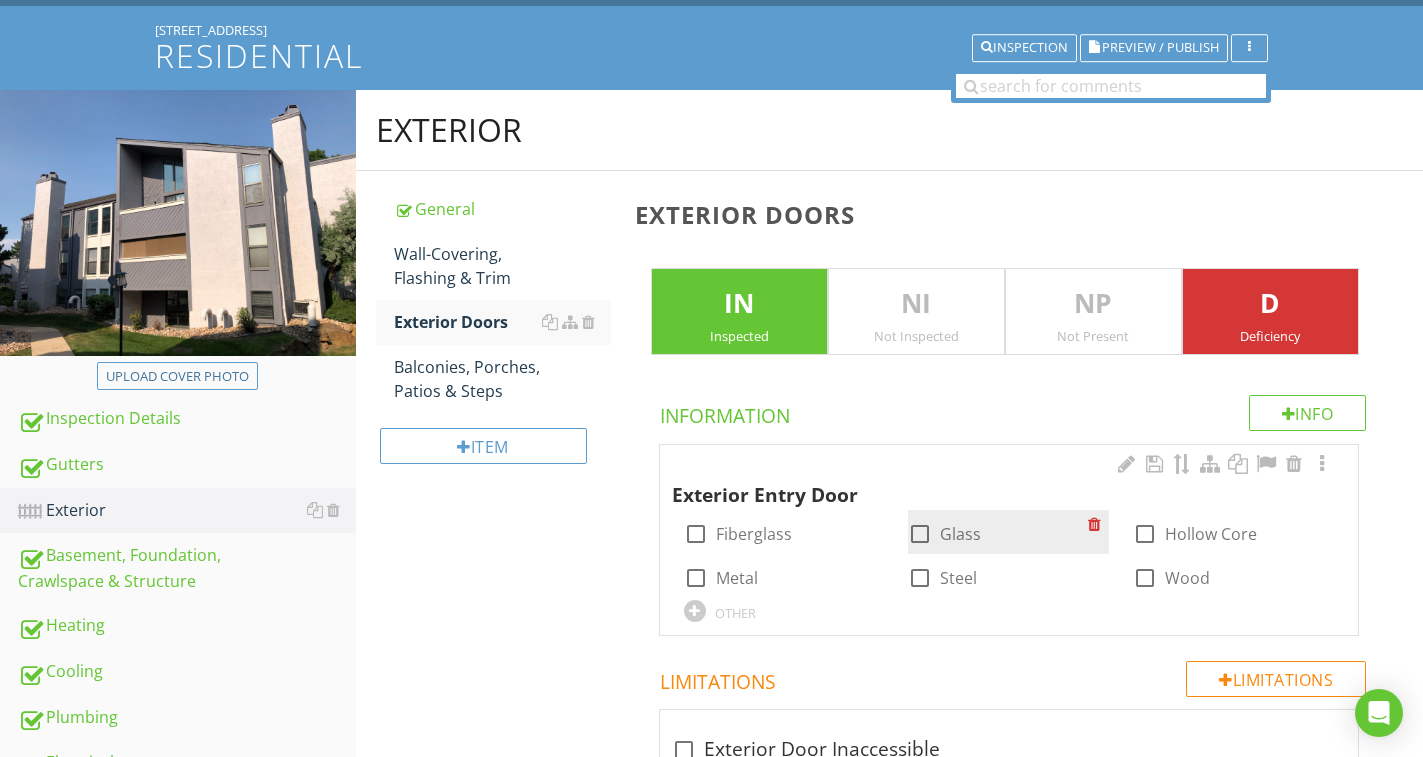 click on "Glass" at bounding box center [960, 534] 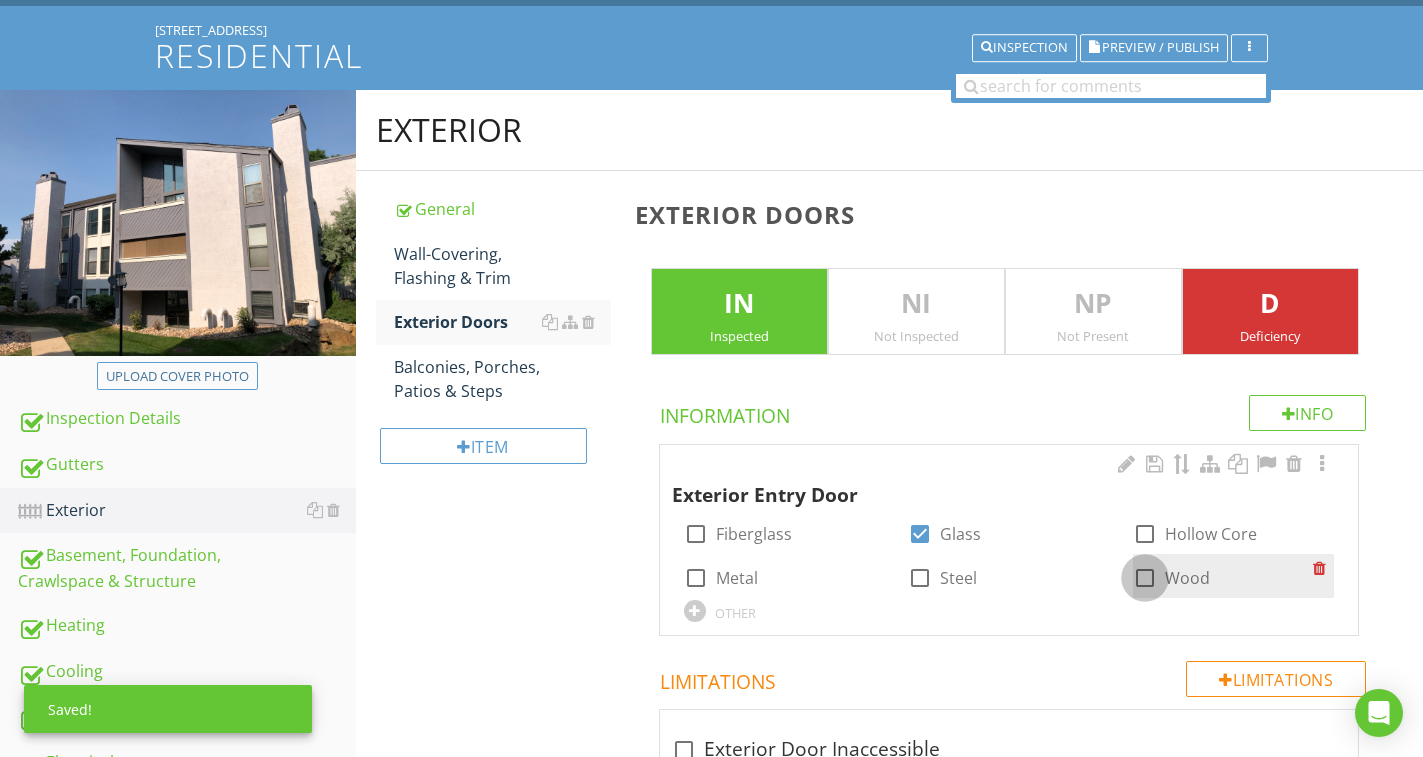 click at bounding box center [1145, 578] 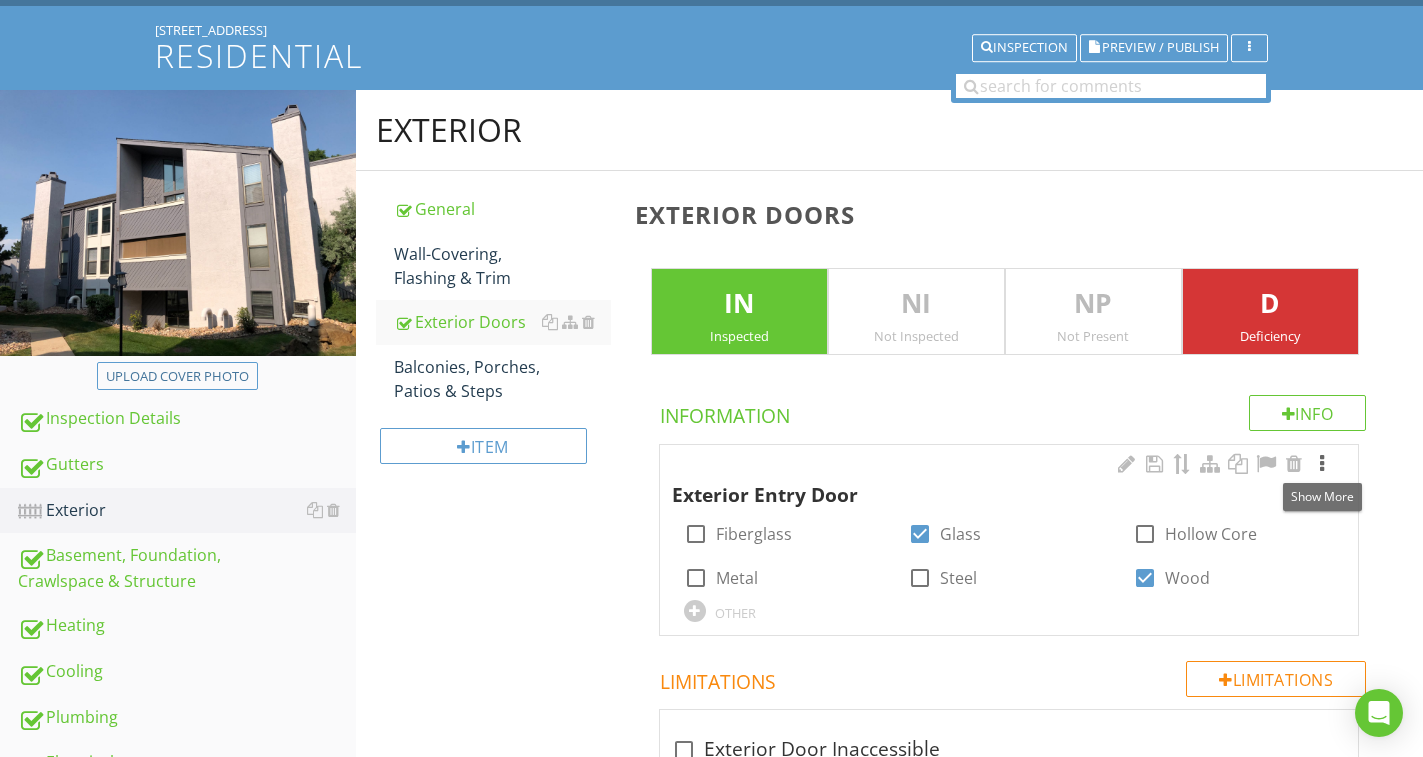click at bounding box center (1322, 464) 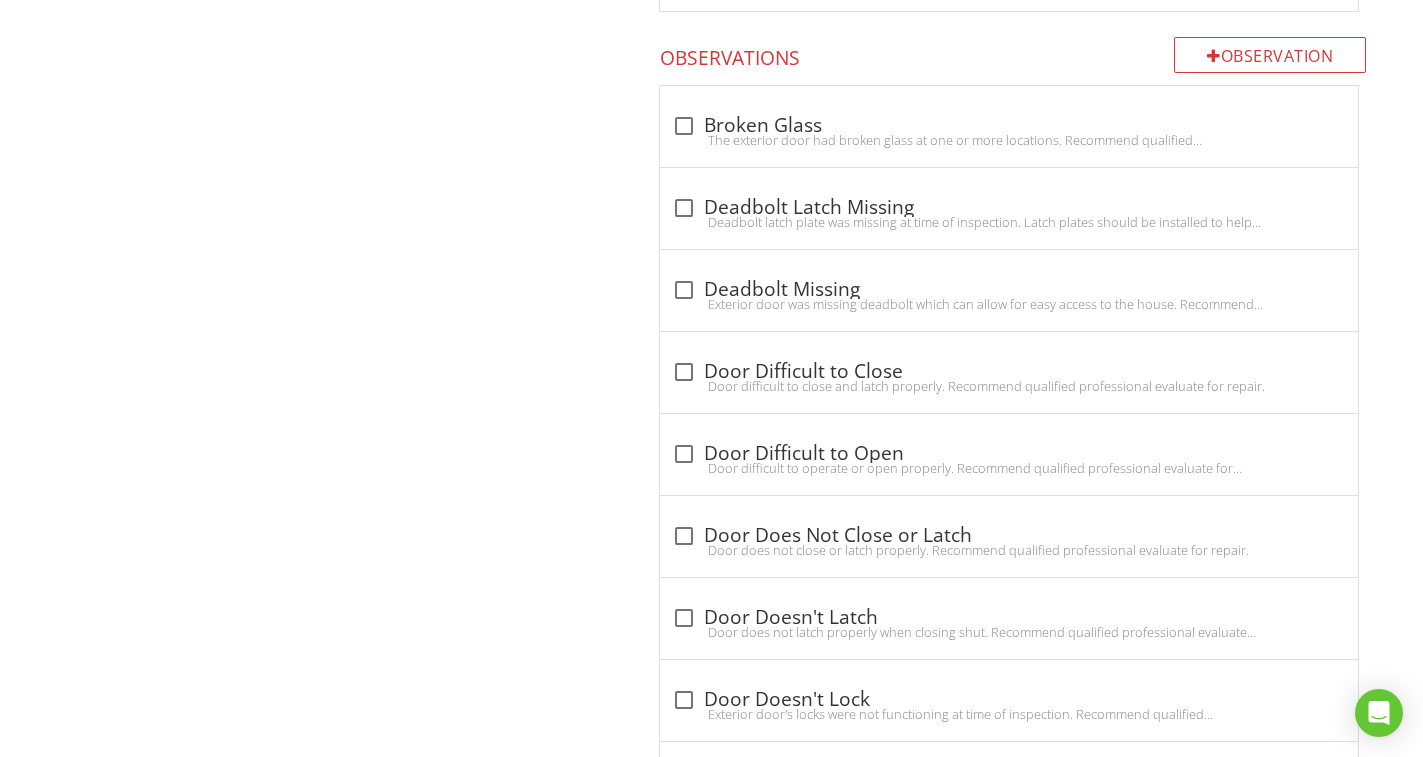 scroll, scrollTop: 1945, scrollLeft: 0, axis: vertical 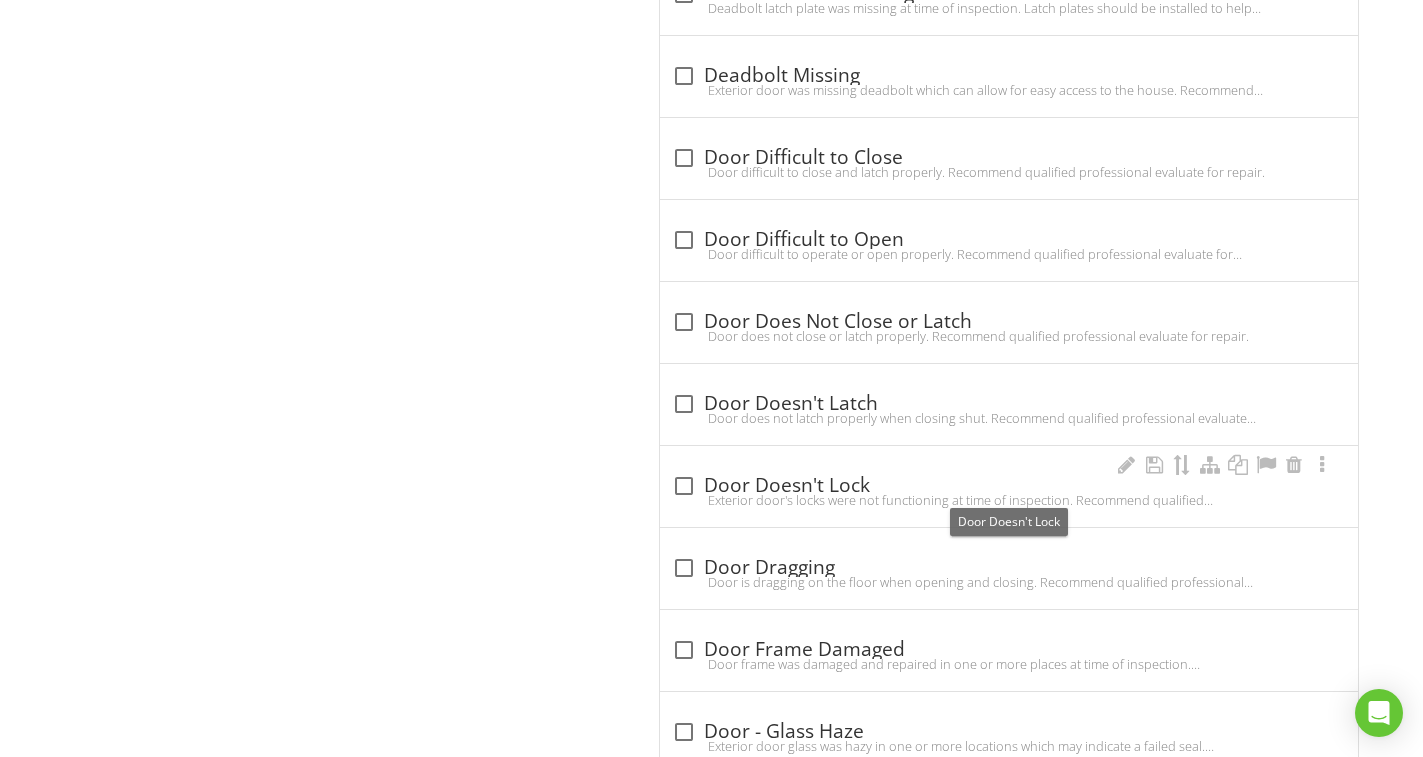 click on "check_box_outline_blank
Door Doesn't Lock" at bounding box center (1009, 486) 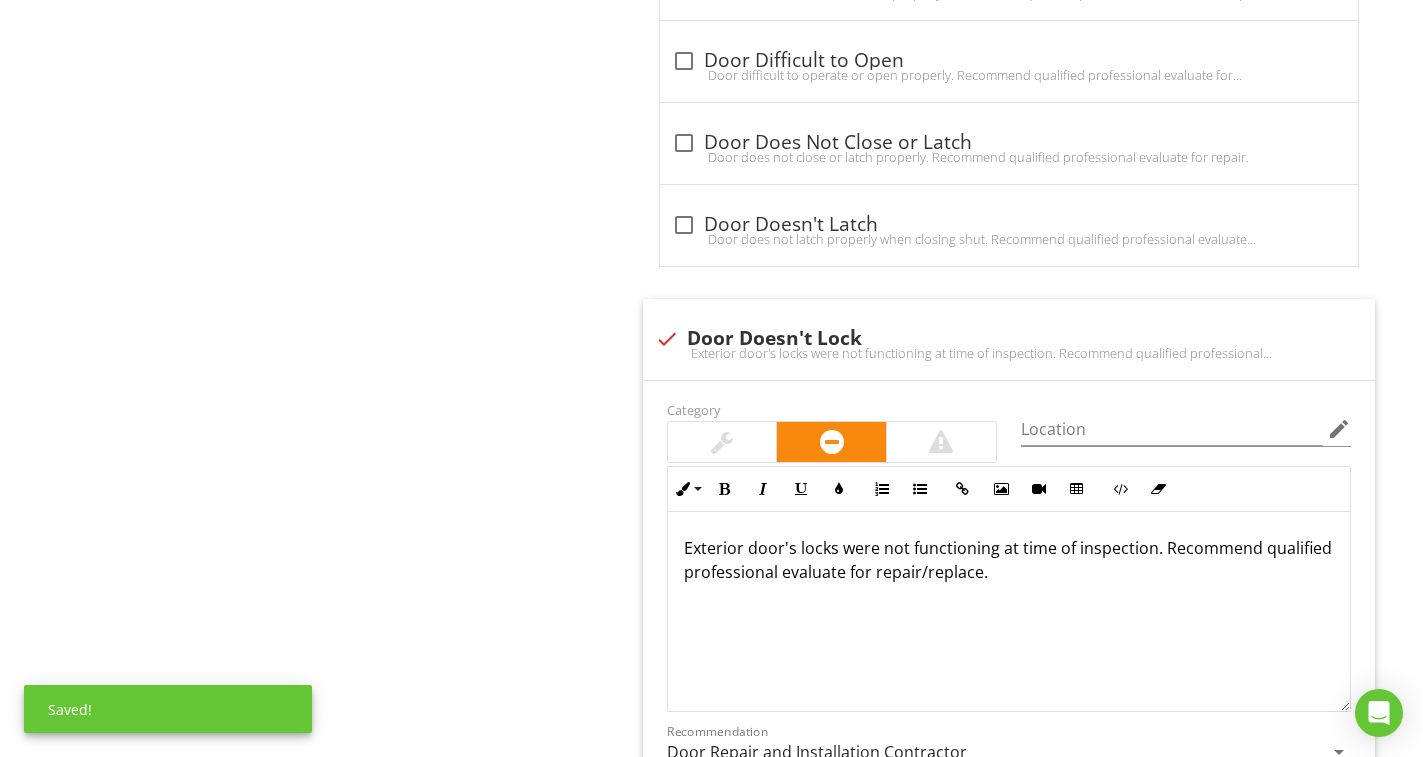 scroll, scrollTop: 2245, scrollLeft: 0, axis: vertical 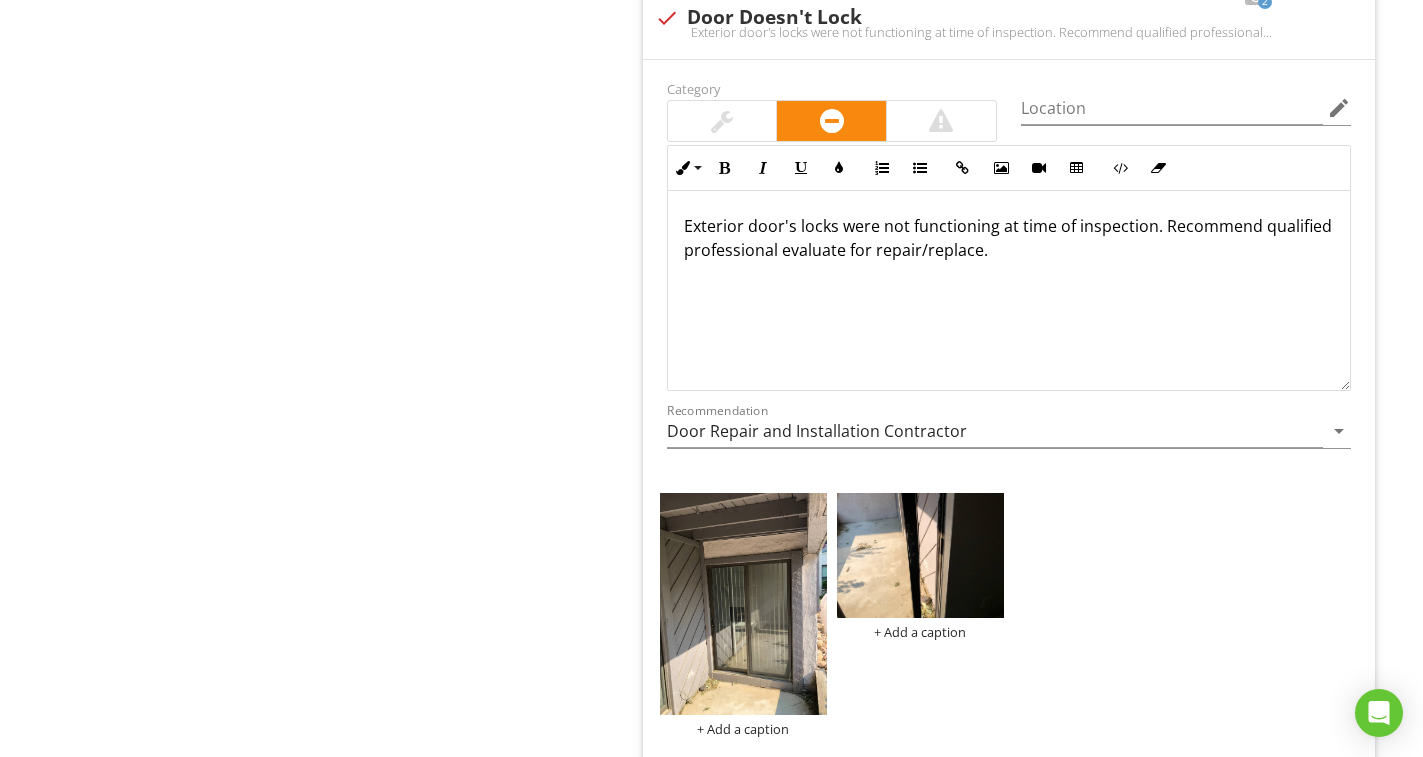 click at bounding box center (920, 555) 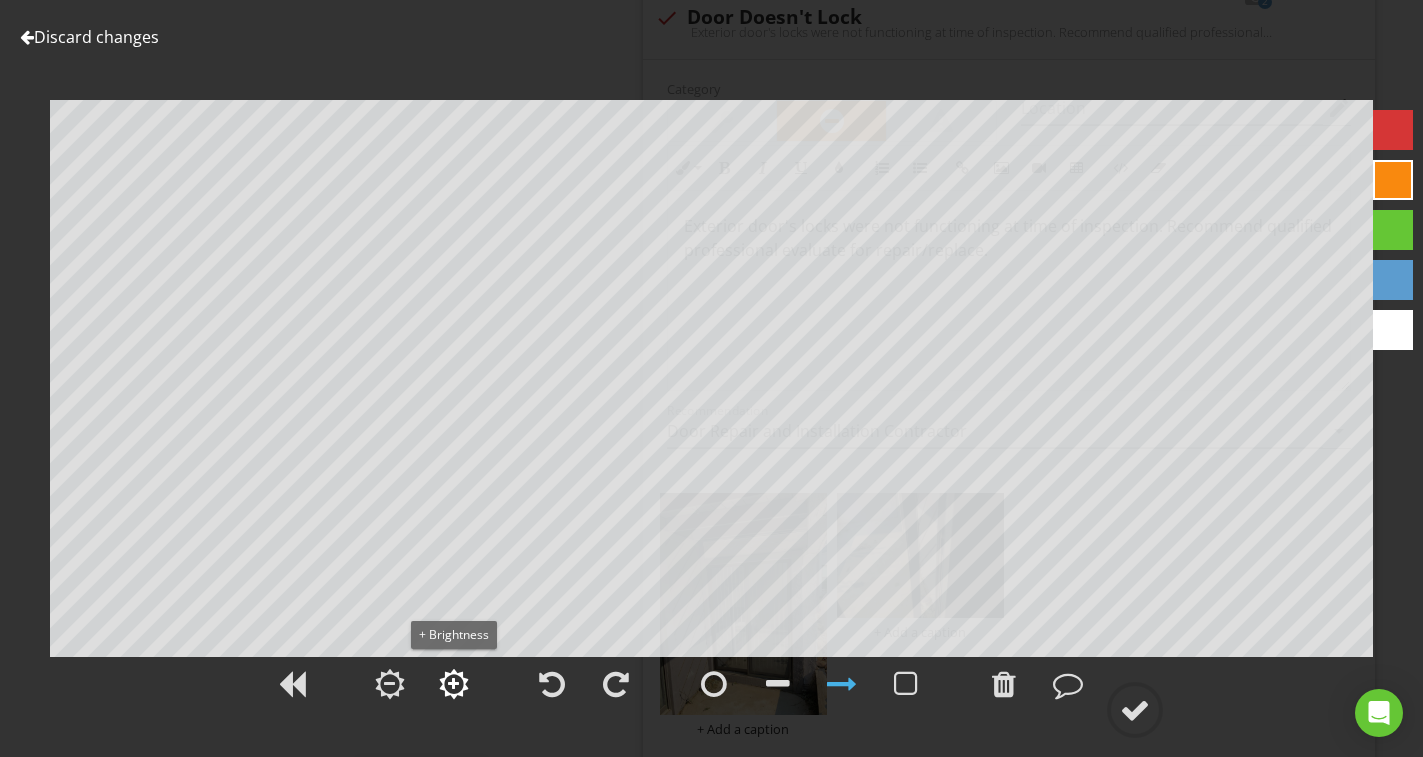 click at bounding box center [453, 684] 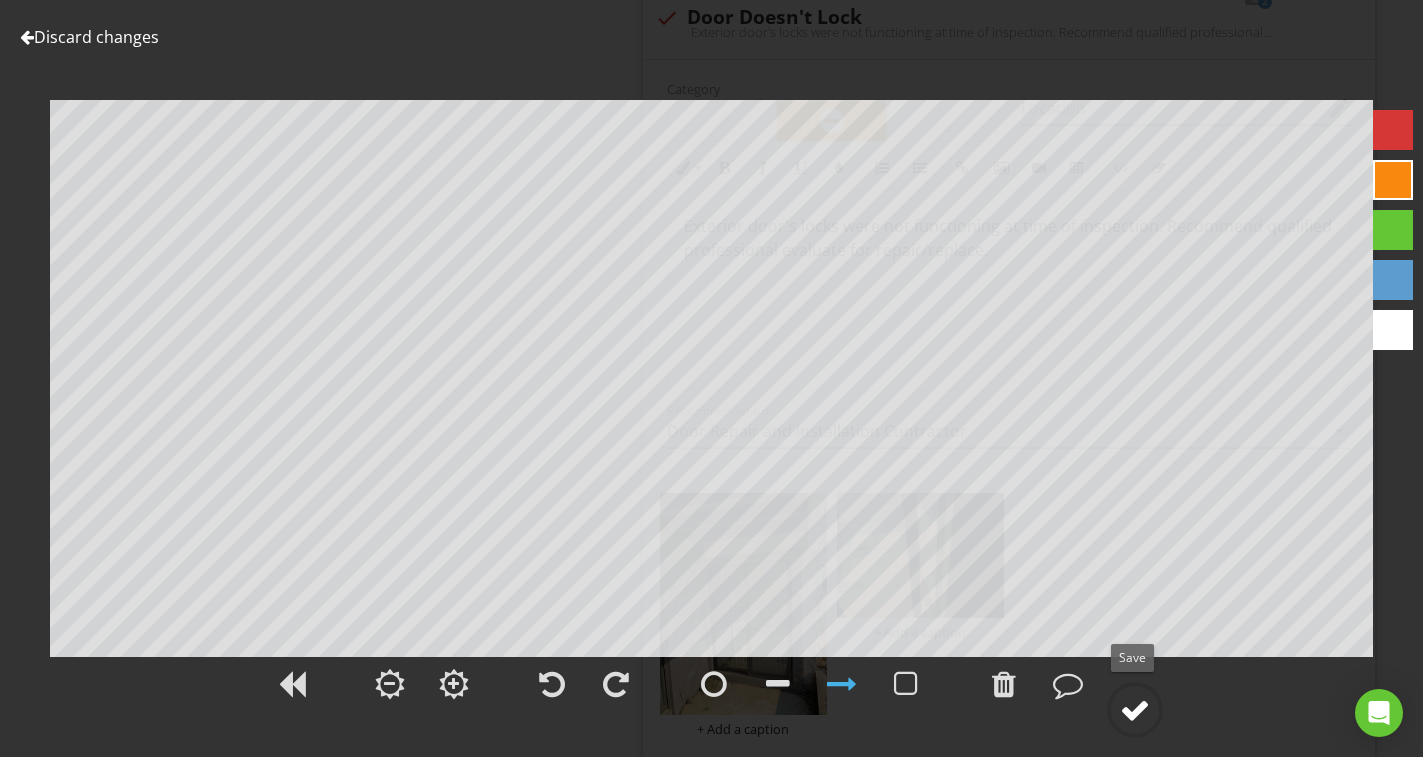 click at bounding box center [1135, 710] 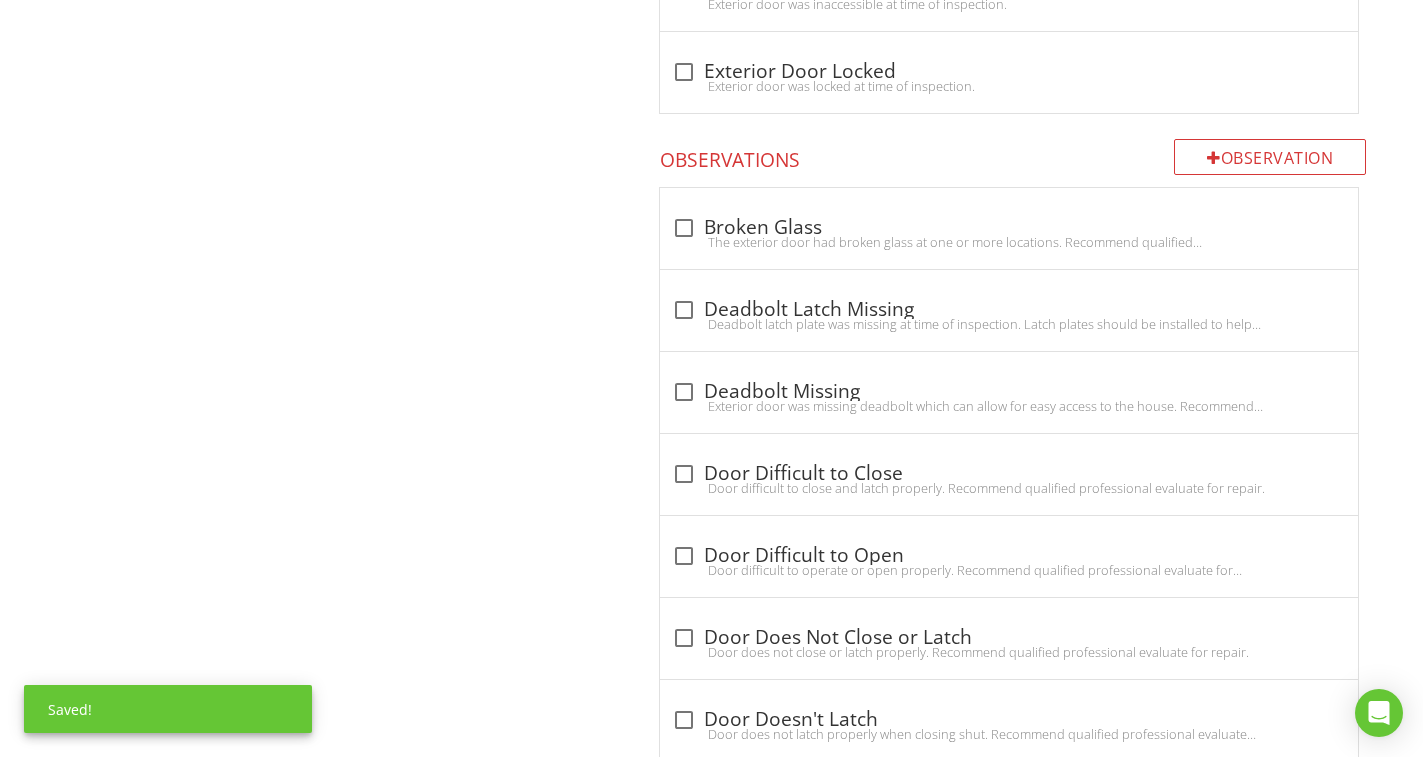 scroll, scrollTop: 307, scrollLeft: 0, axis: vertical 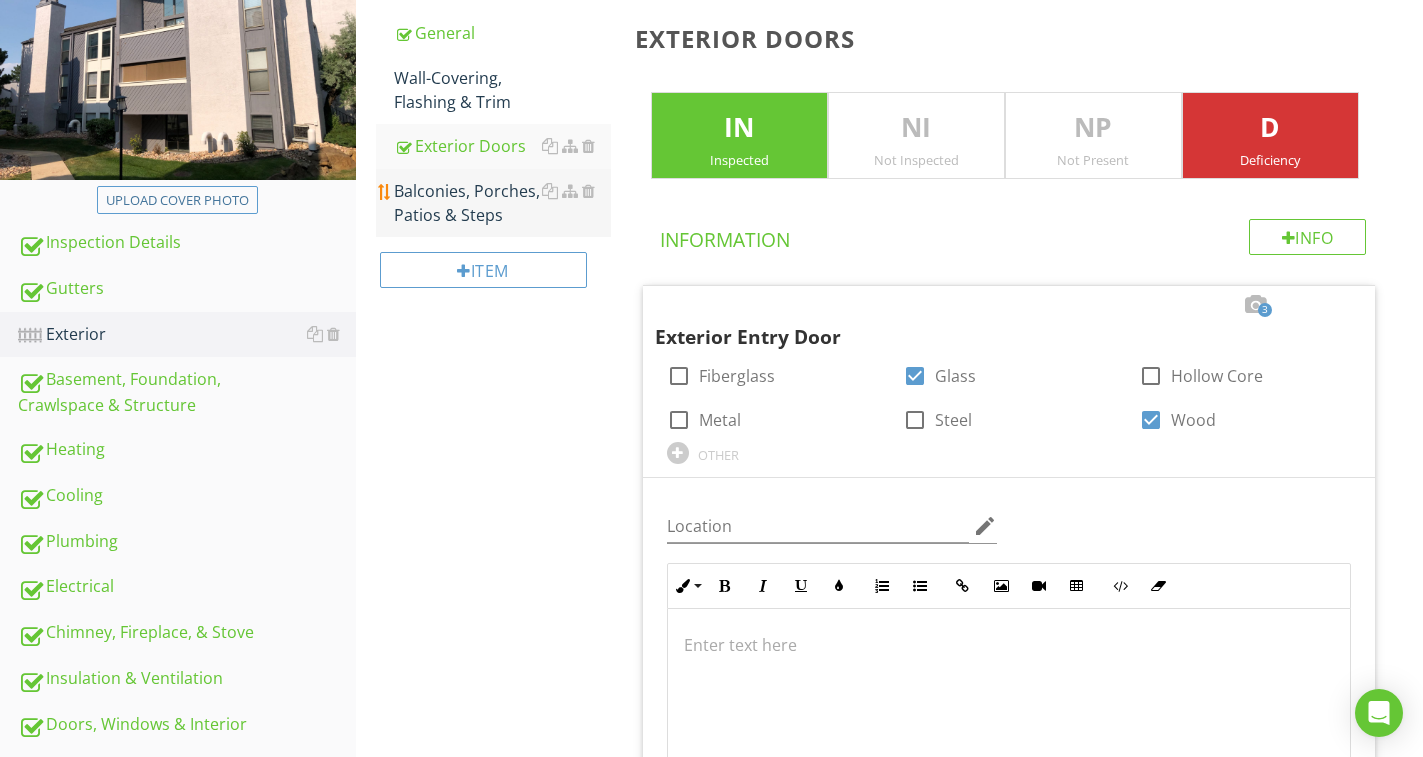 click on "Balconies, Porches, Patios & Steps" at bounding box center (502, 203) 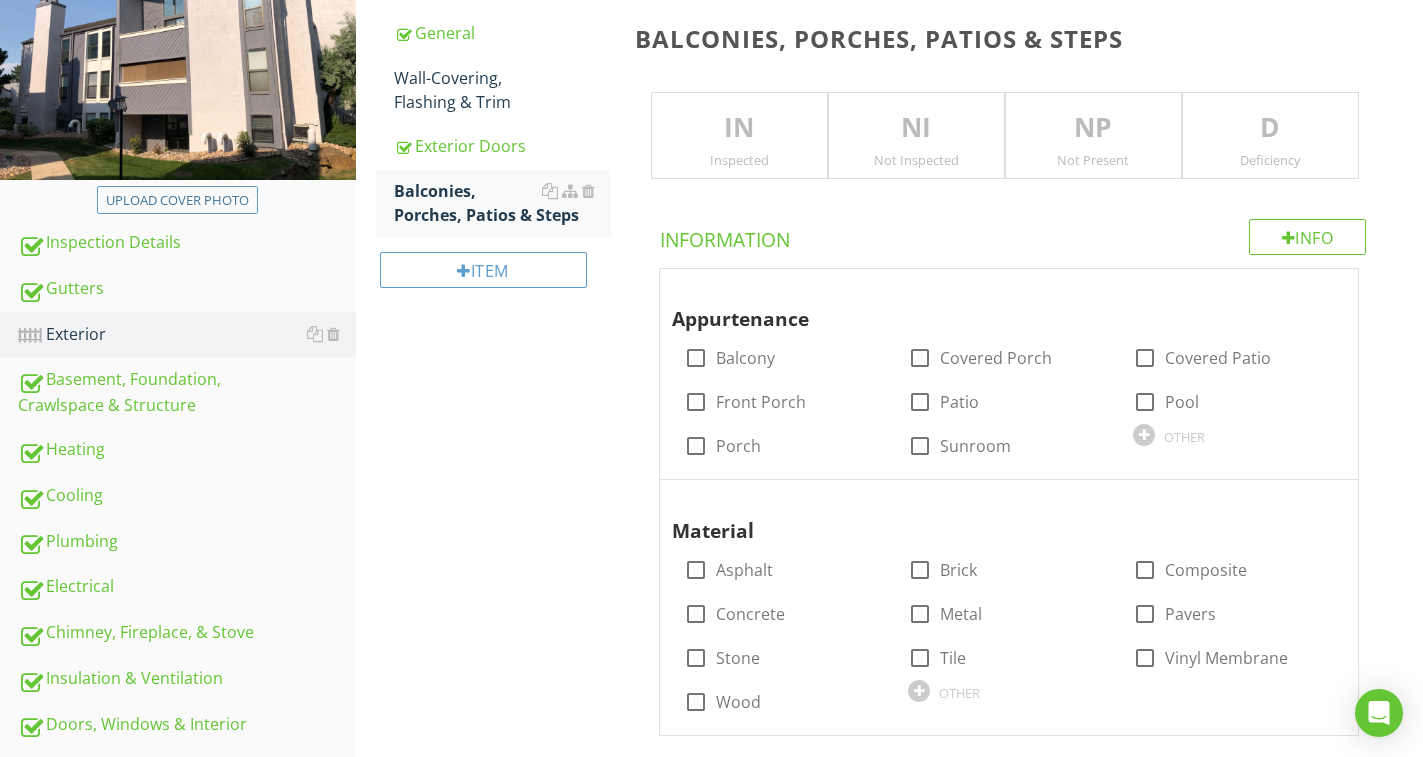 click on "IN" at bounding box center [739, 128] 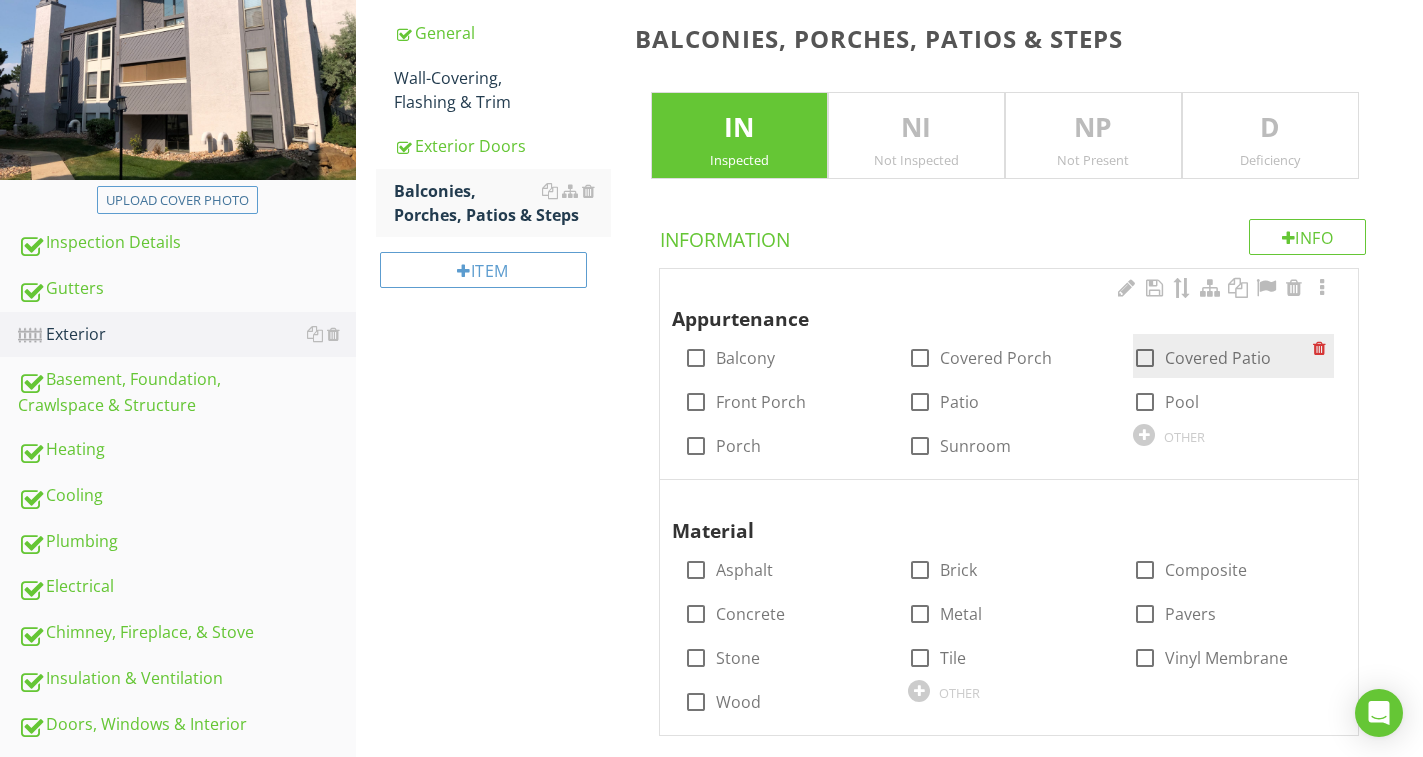 click on "Covered Patio" at bounding box center (1218, 358) 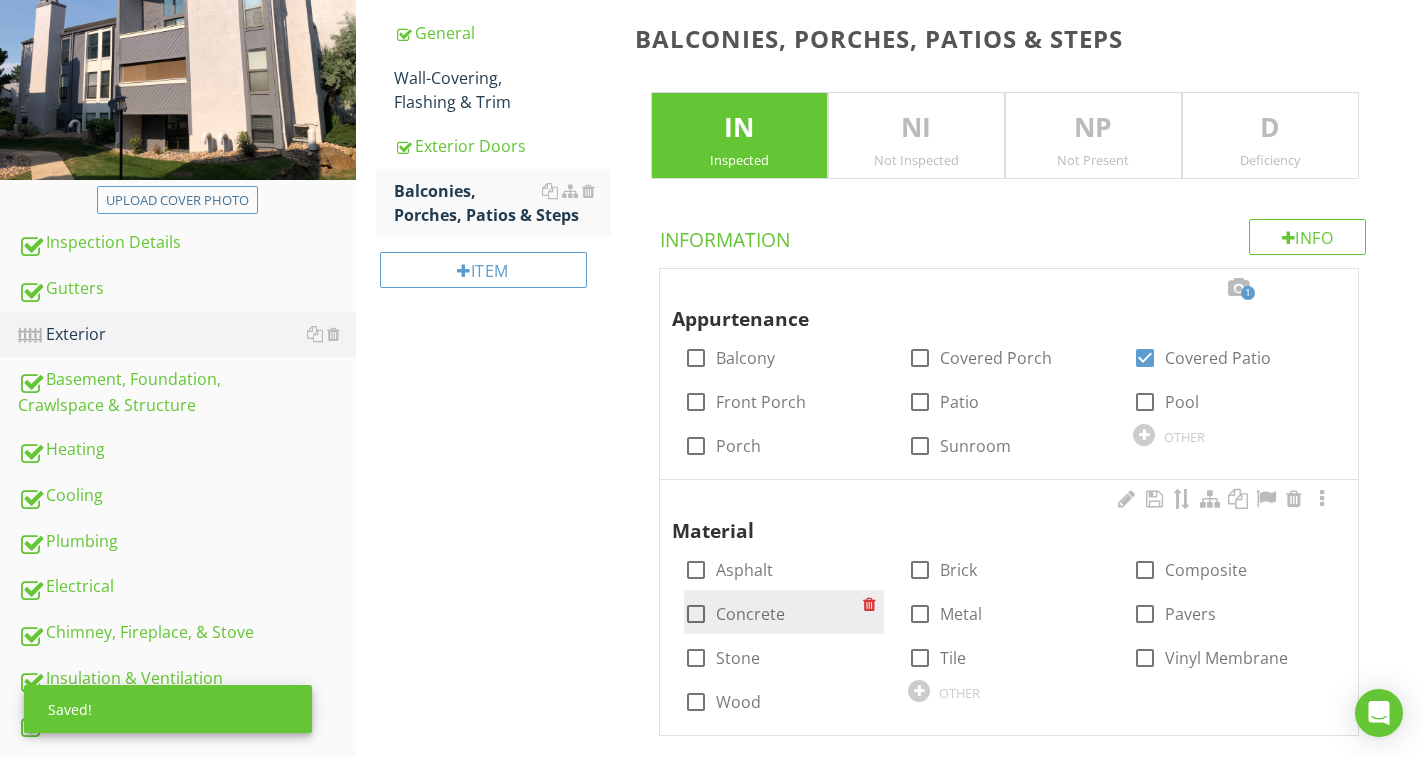 click on "Concrete" at bounding box center (750, 614) 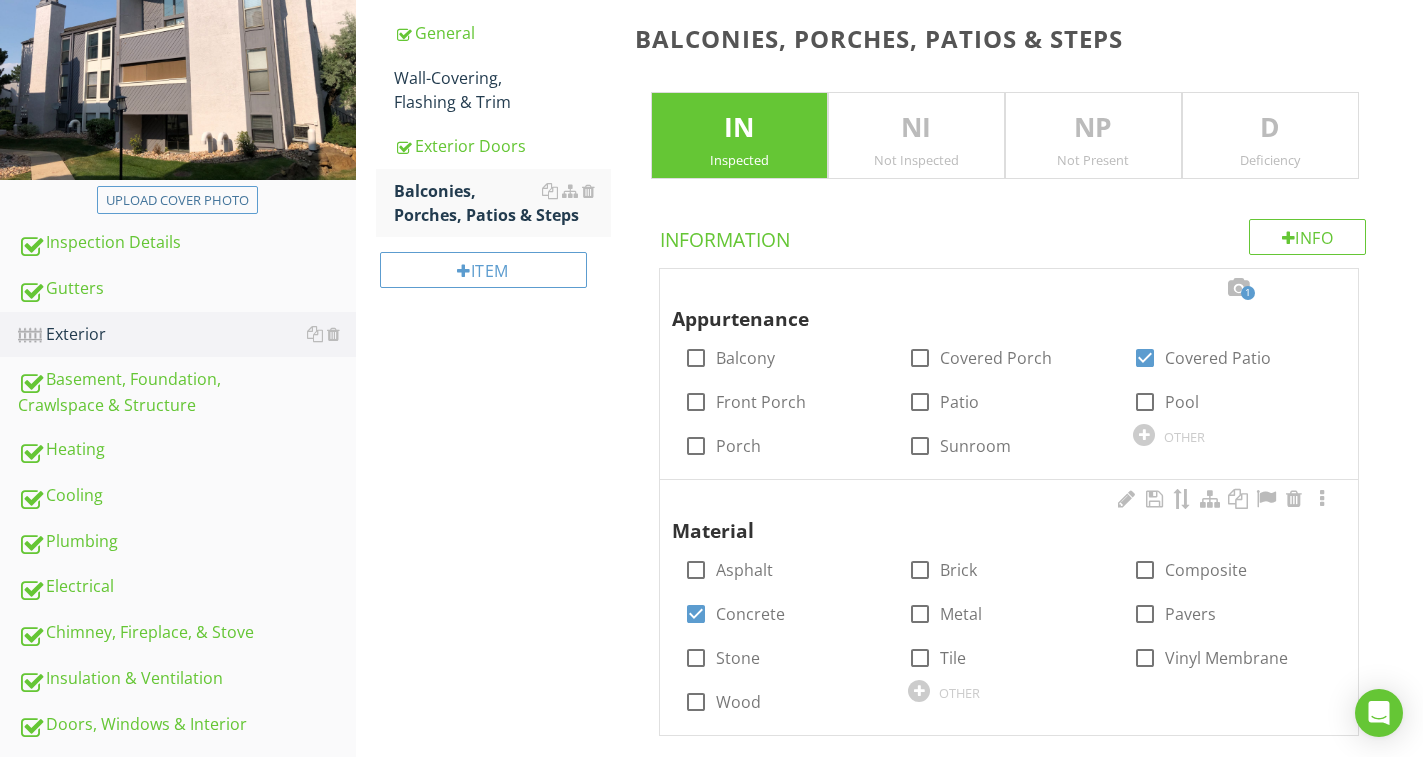 checkbox on "true" 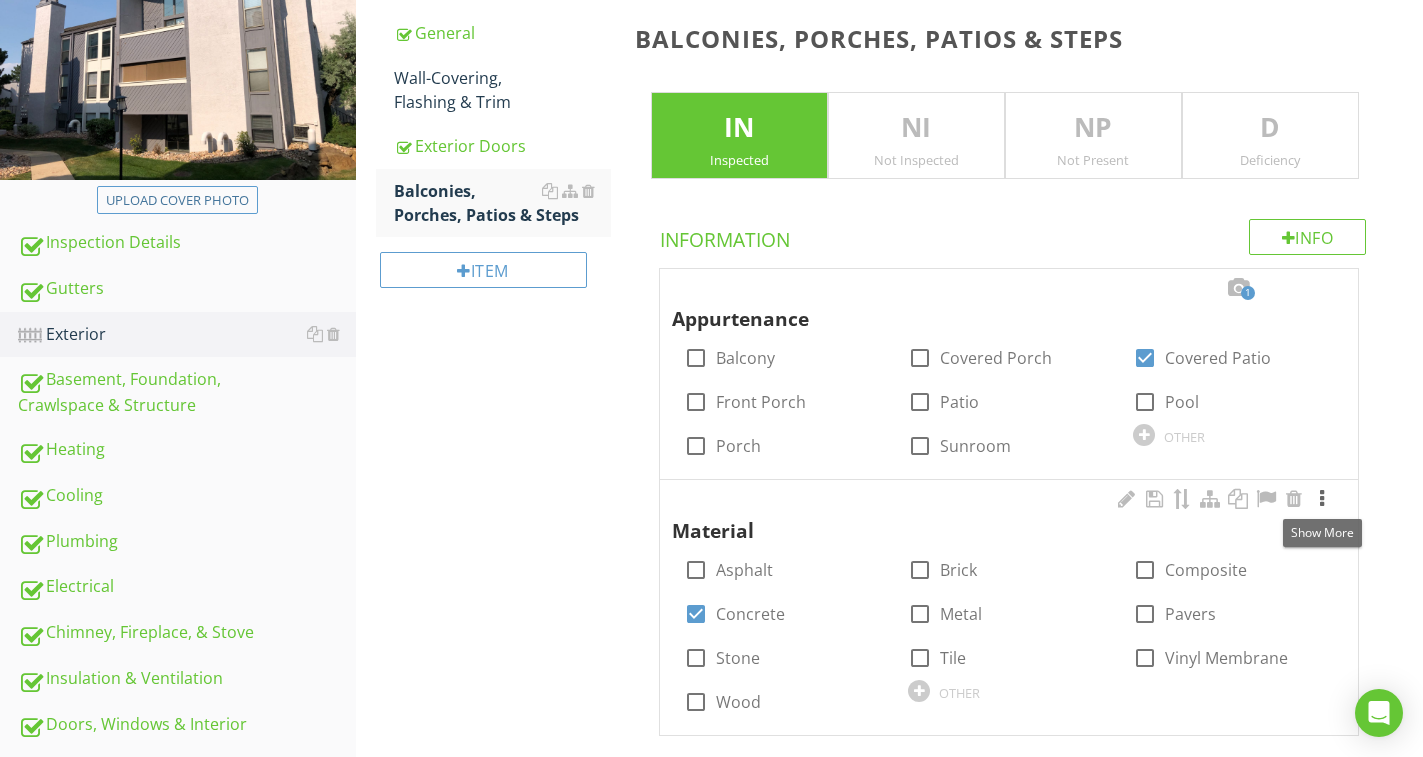 click at bounding box center [1322, 499] 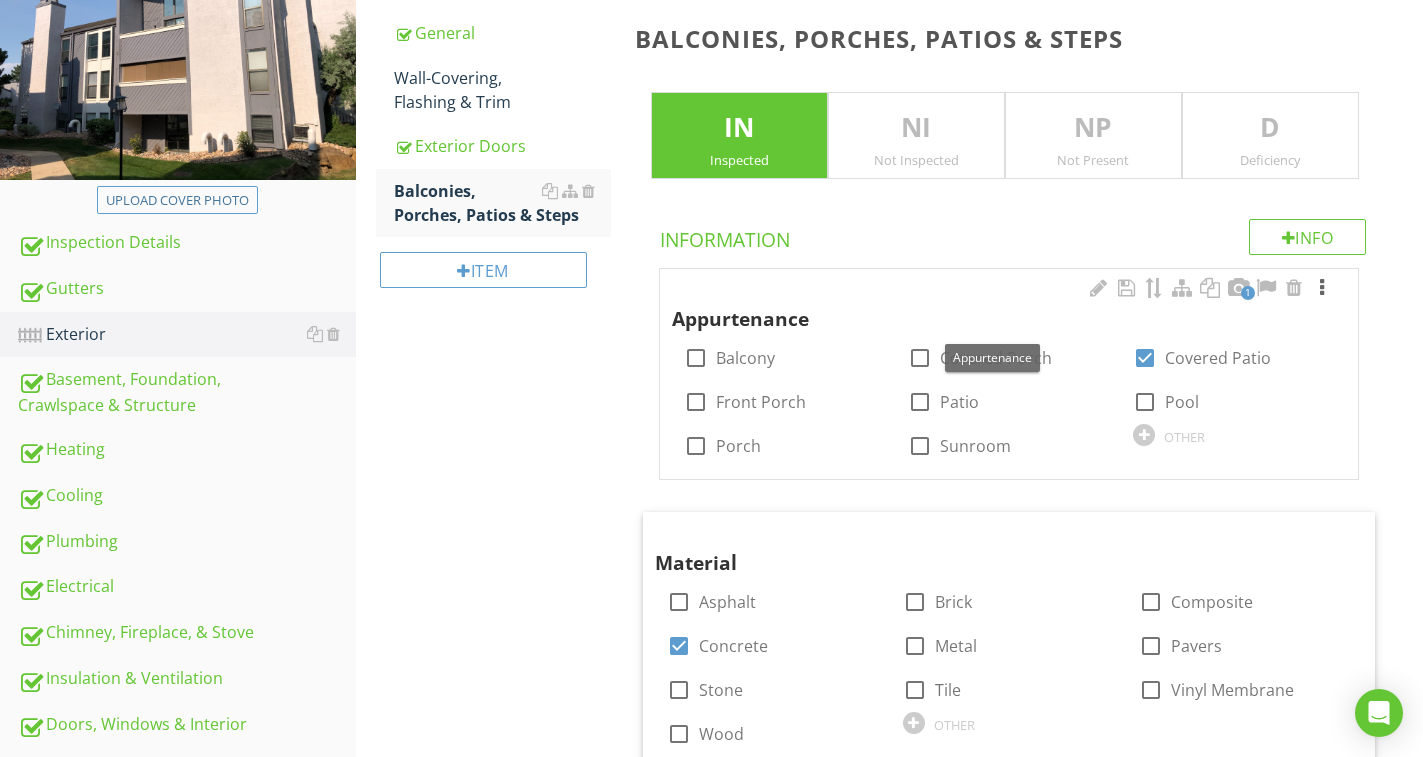 click at bounding box center (1322, 288) 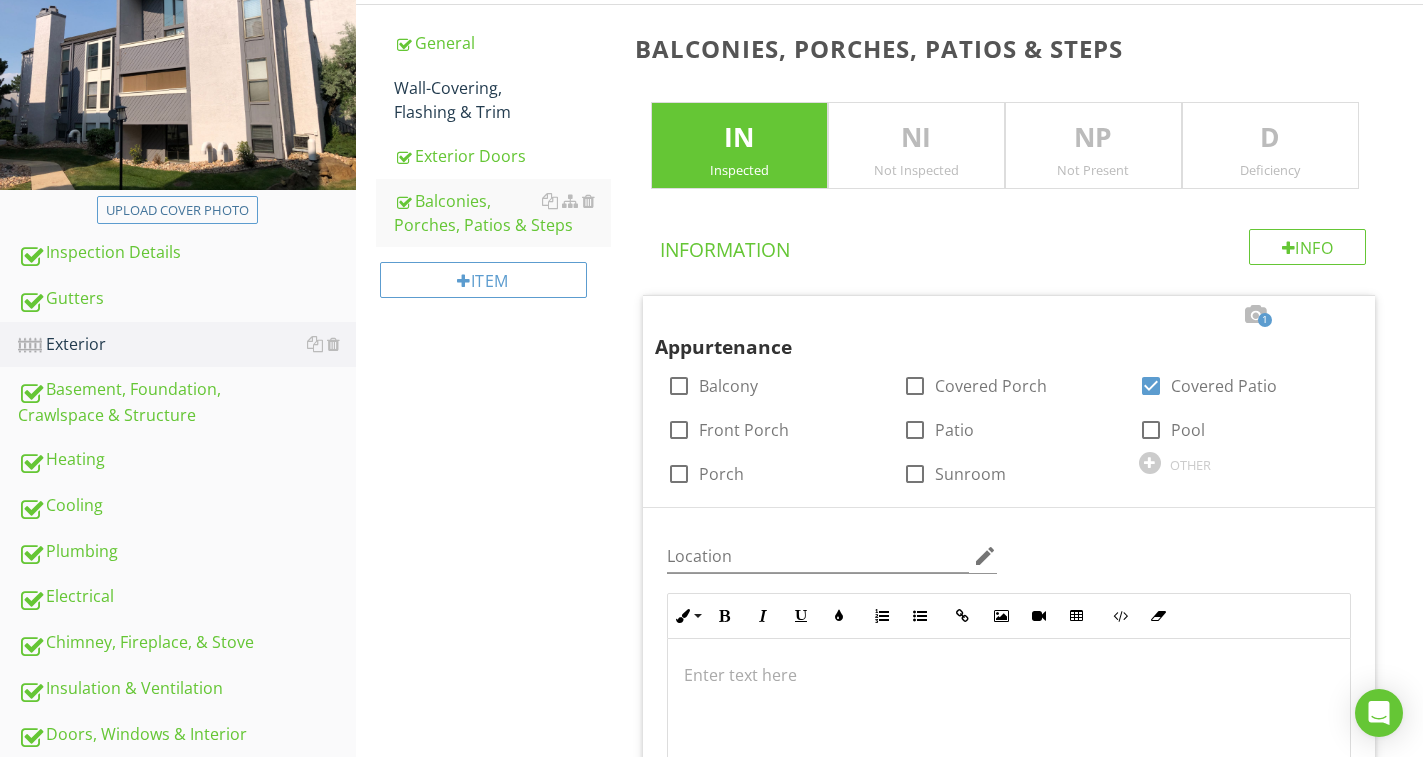 scroll, scrollTop: 7, scrollLeft: 0, axis: vertical 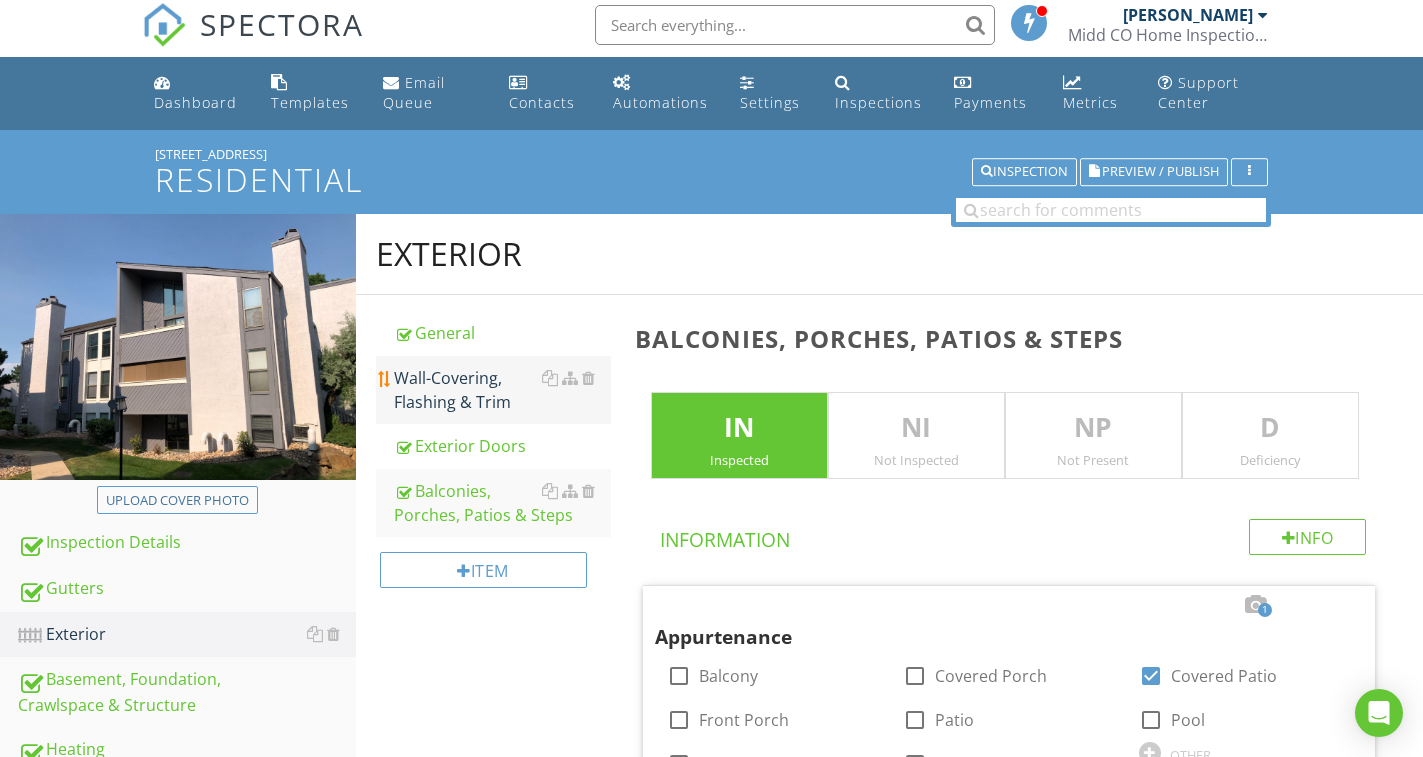 click on "Wall-Covering, Flashing & Trim" at bounding box center [502, 390] 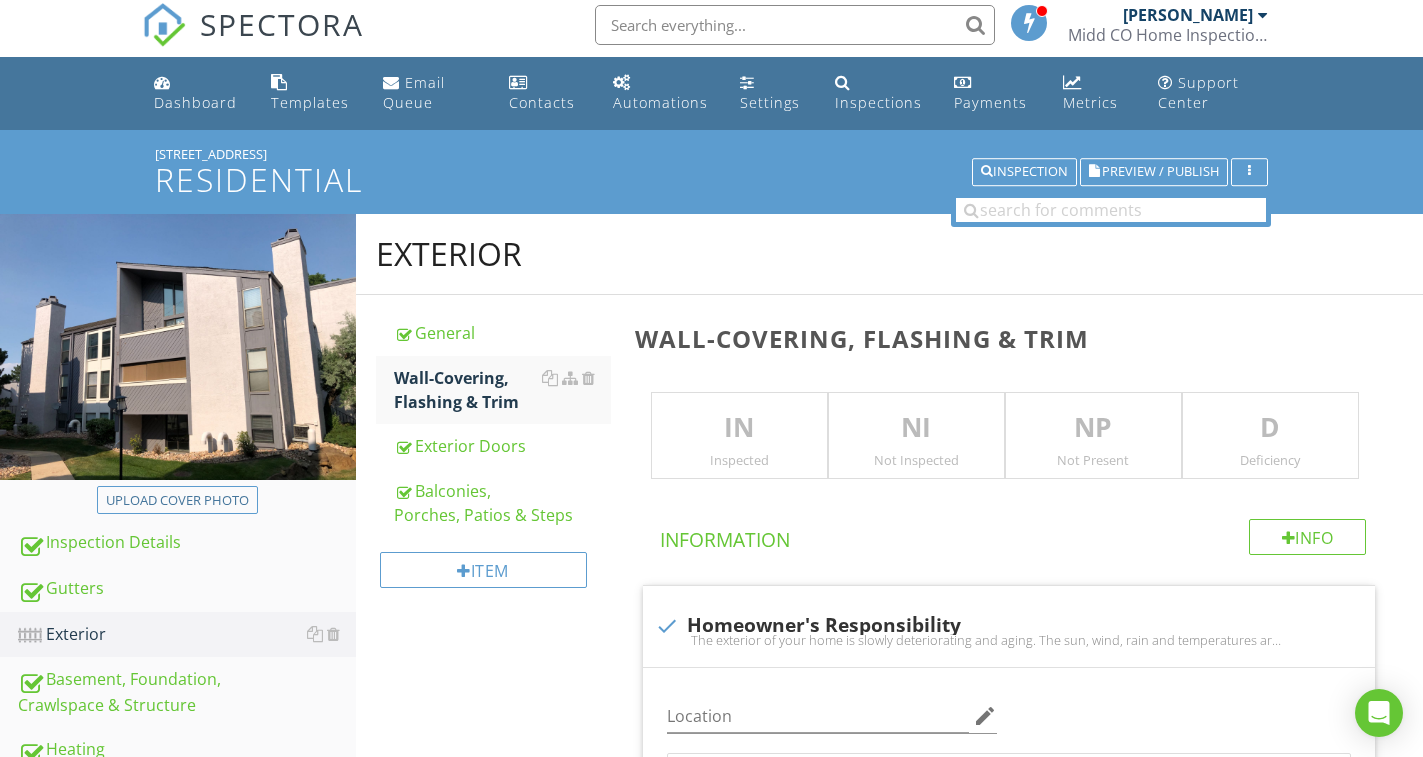 click on "IN" at bounding box center [739, 428] 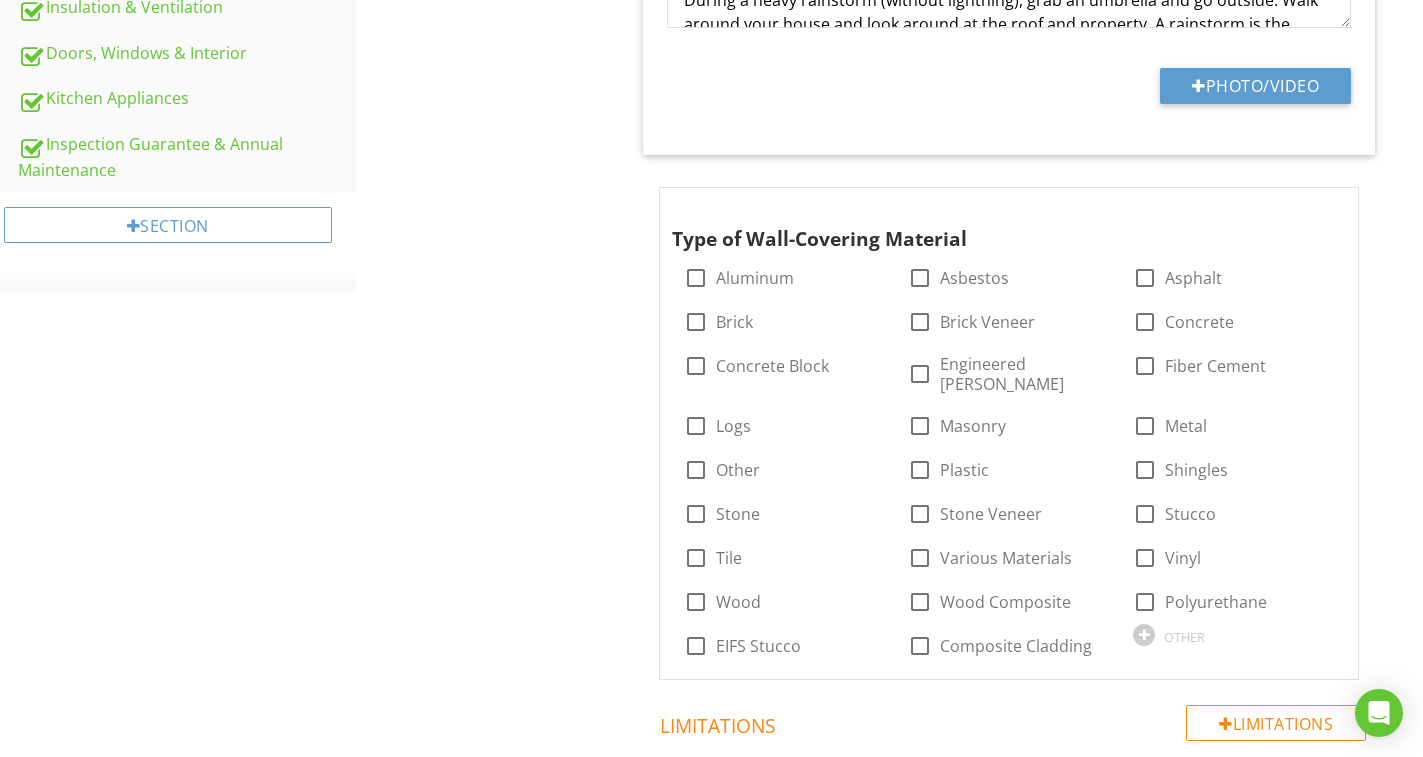 scroll, scrollTop: 1007, scrollLeft: 0, axis: vertical 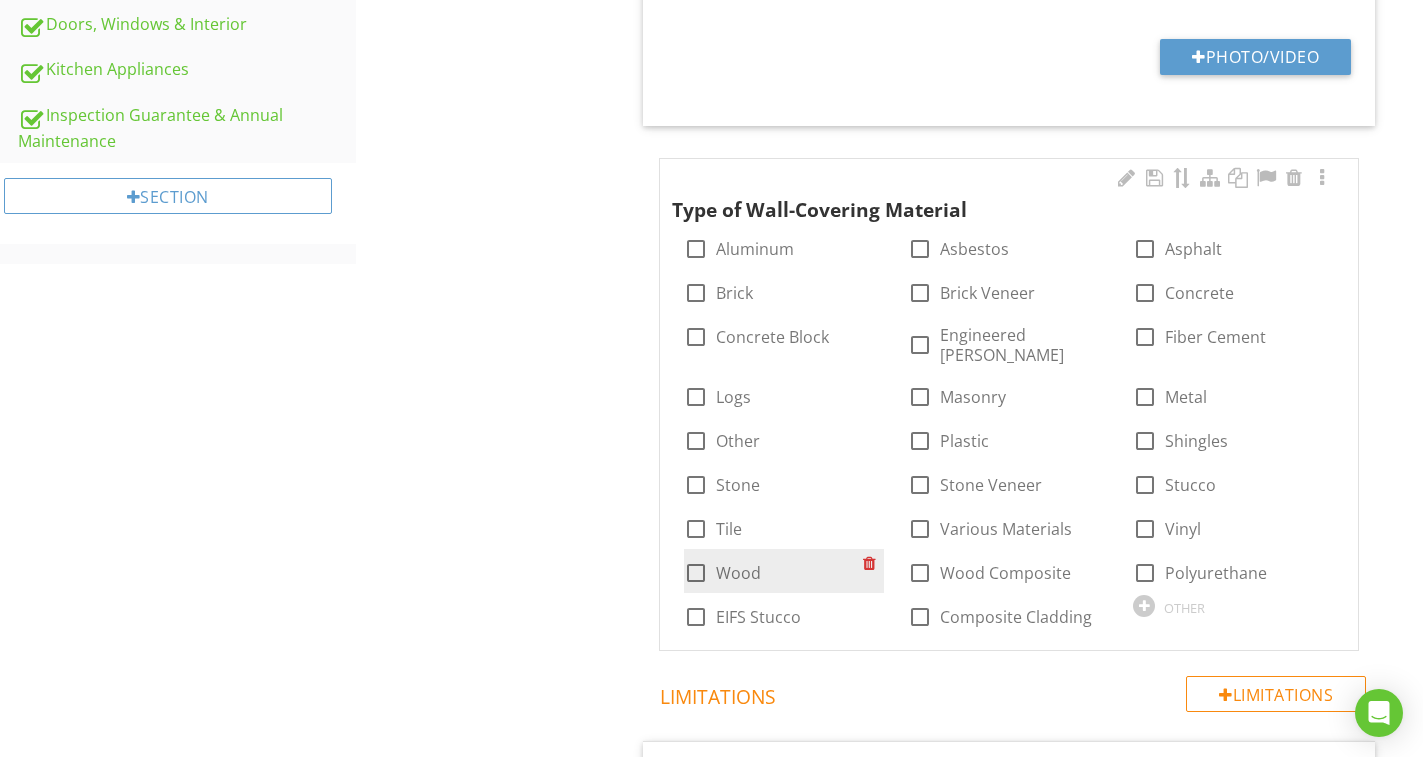 click at bounding box center [696, 573] 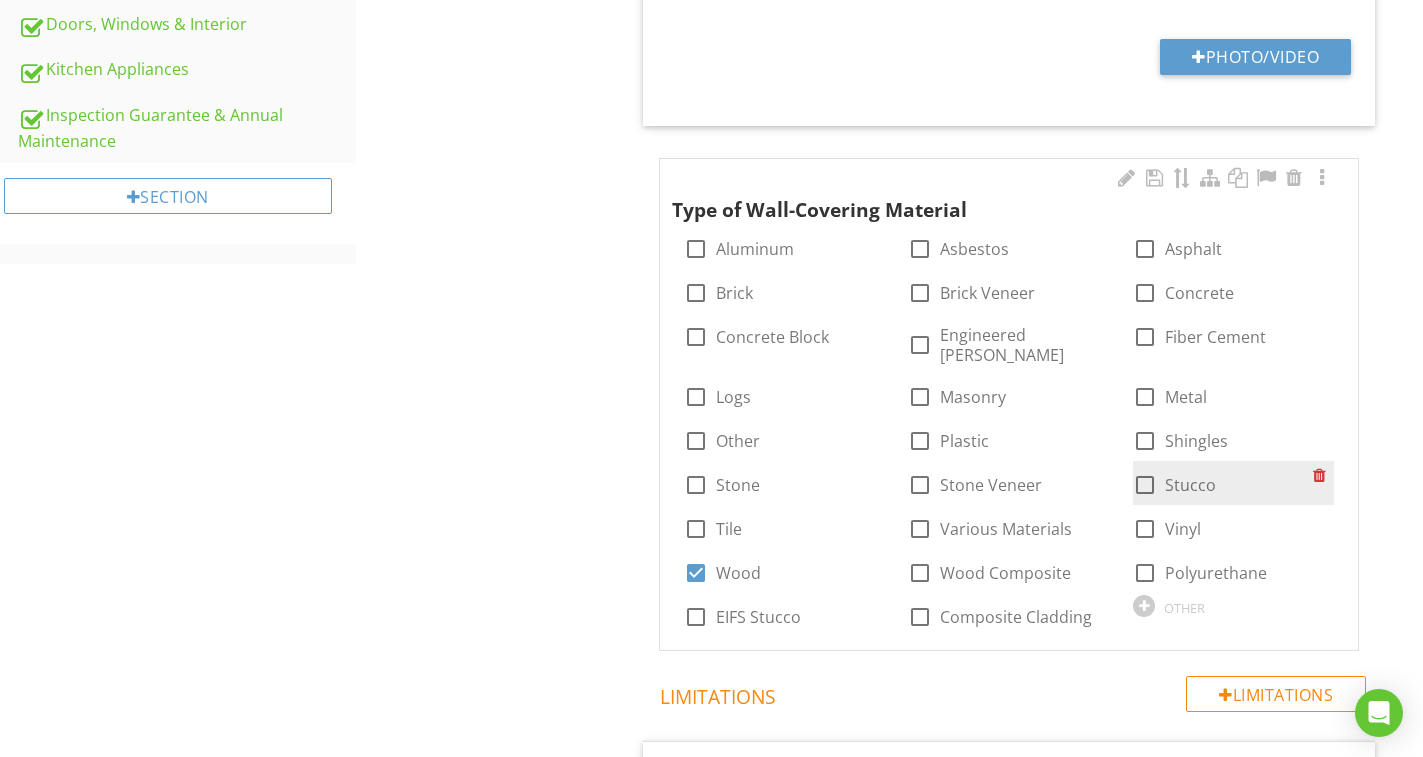 click at bounding box center (1145, 485) 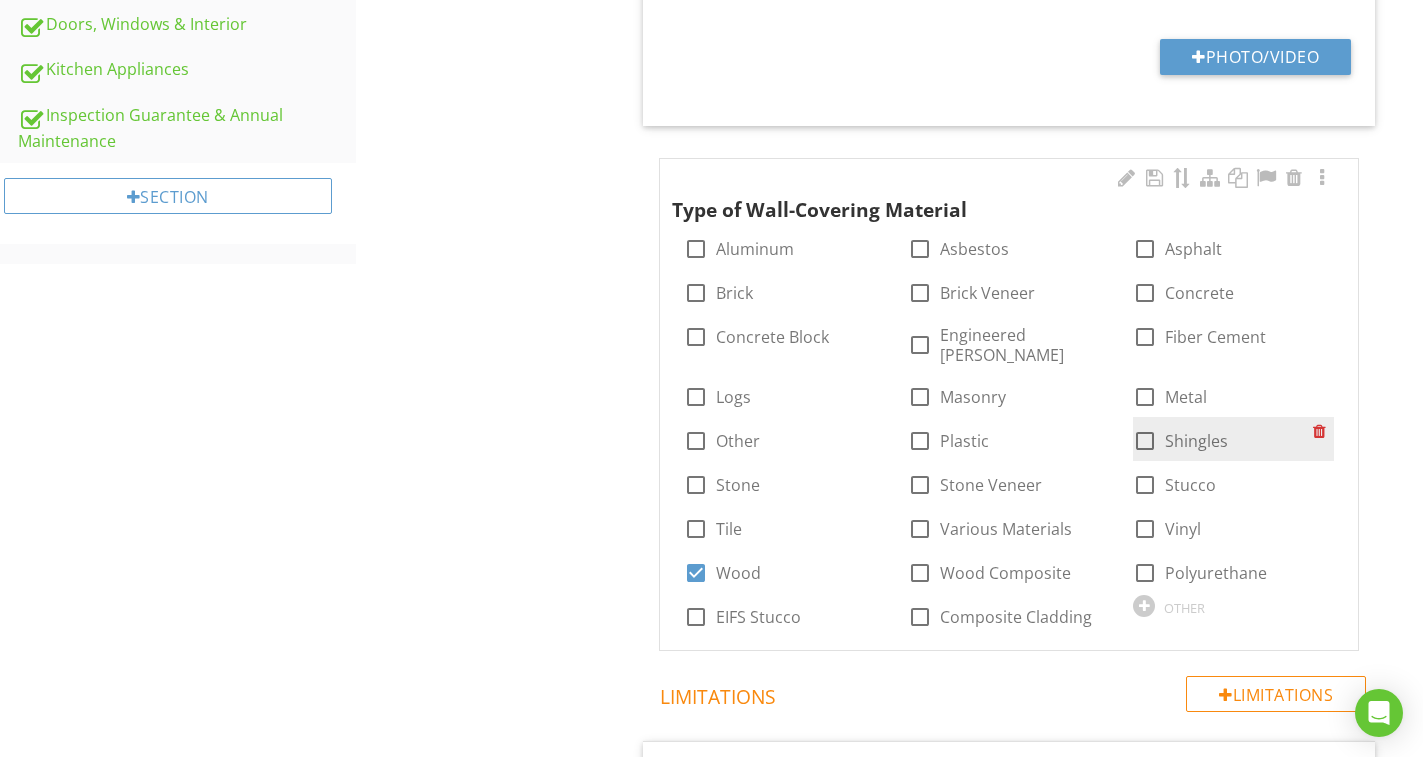 checkbox on "true" 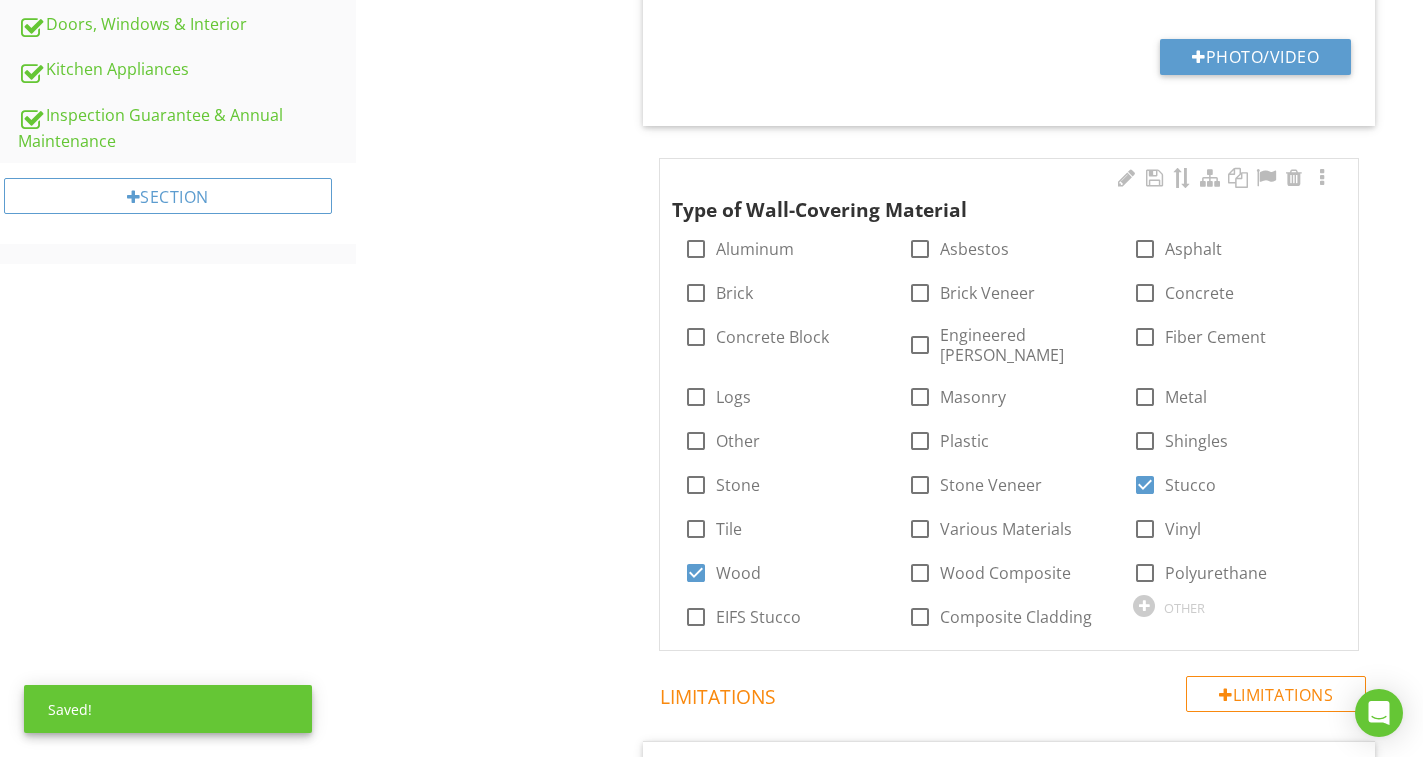 click at bounding box center (1322, 178) 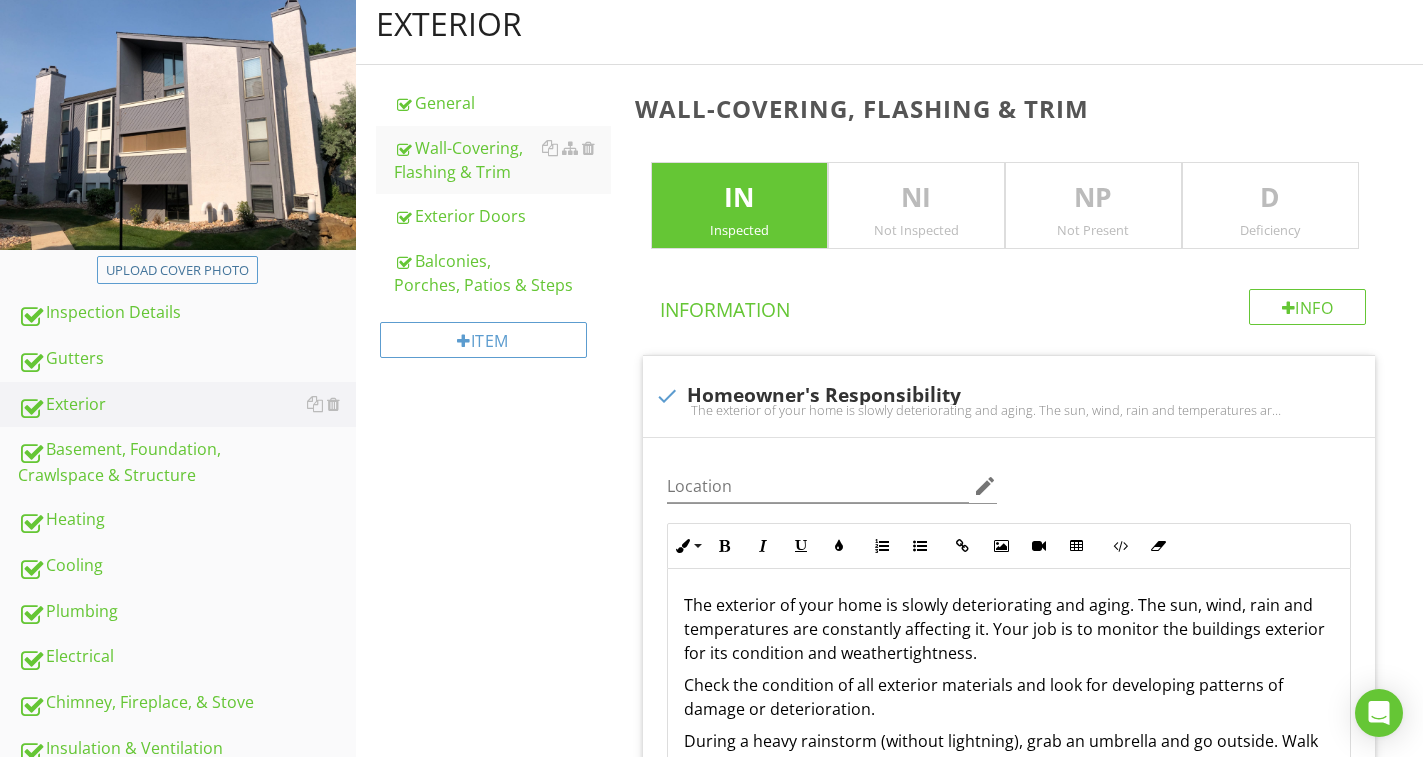 scroll, scrollTop: 207, scrollLeft: 0, axis: vertical 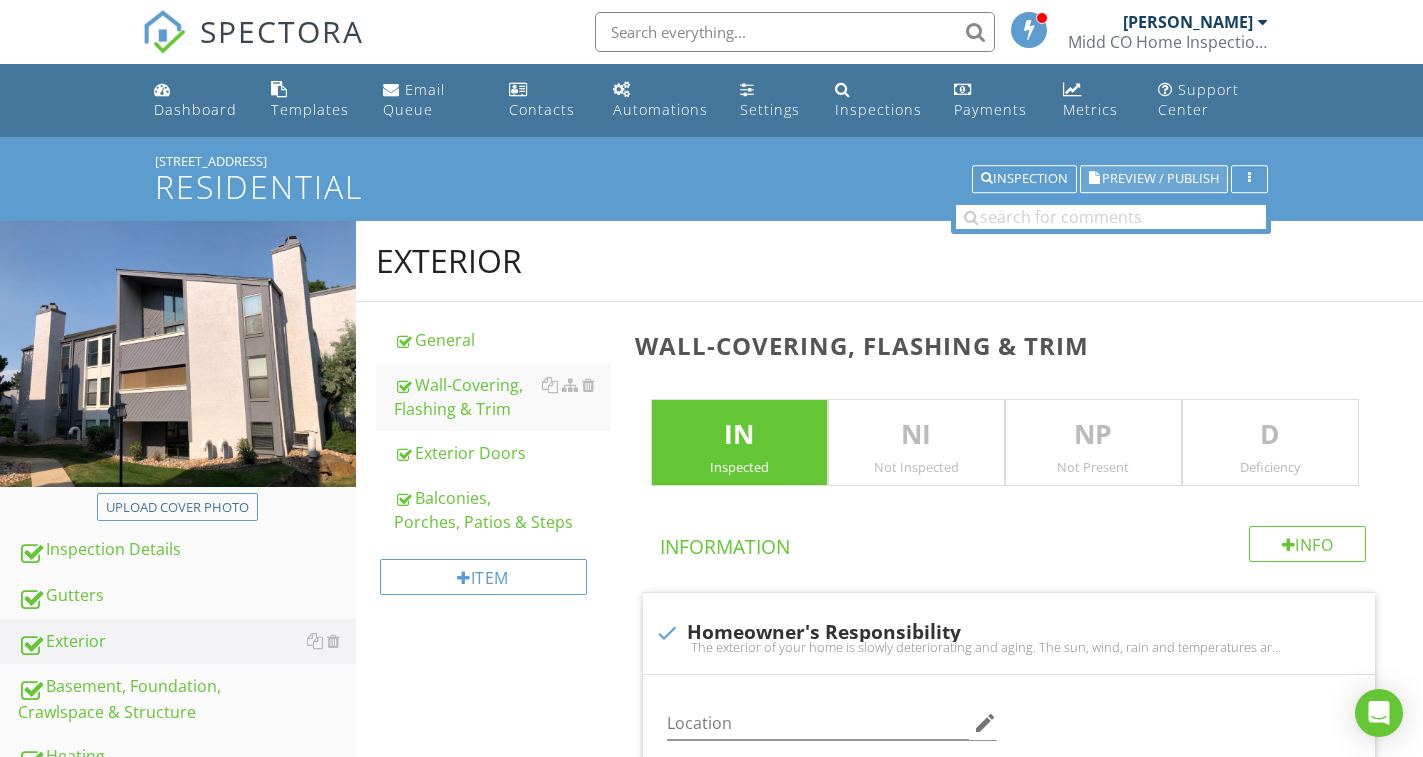 click on "Preview / Publish" at bounding box center [1160, 179] 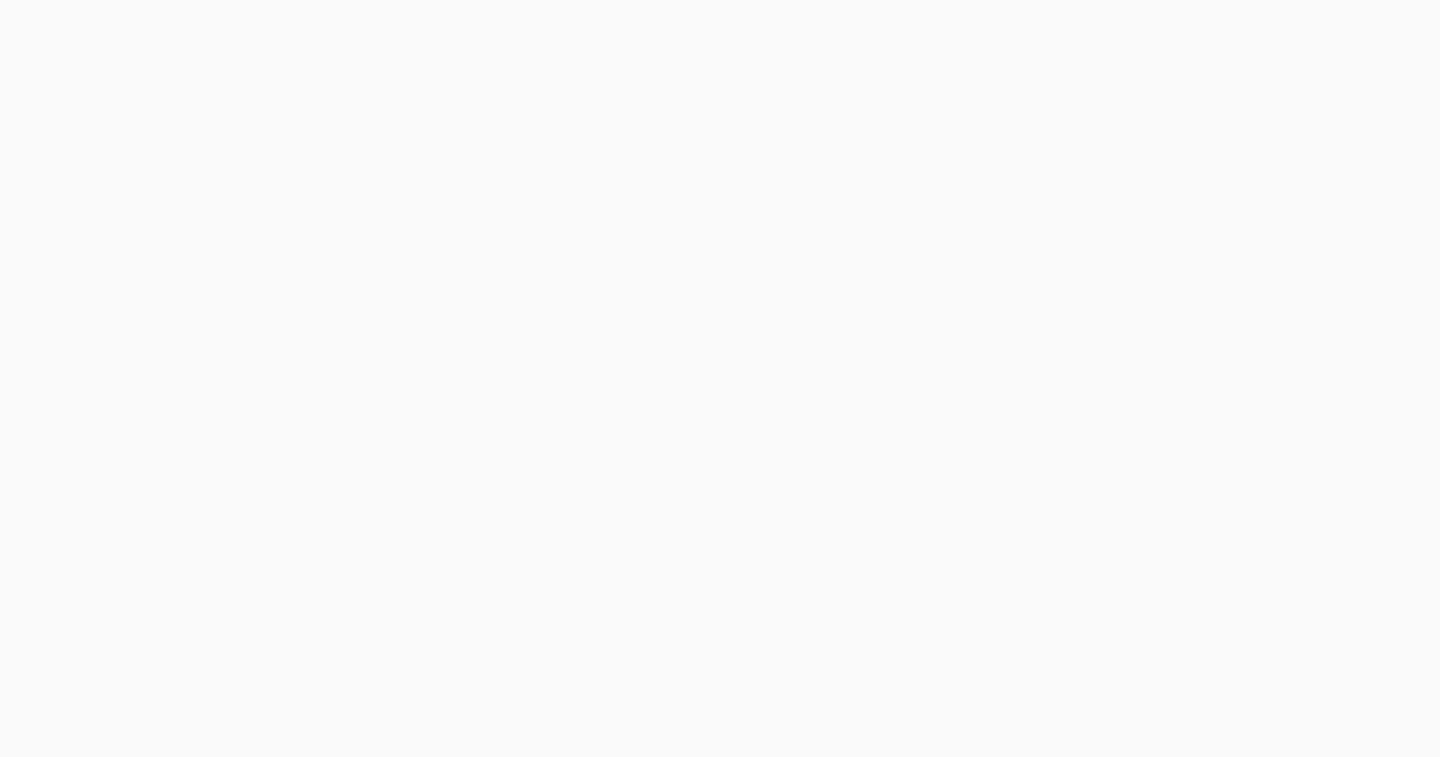 scroll, scrollTop: 0, scrollLeft: 0, axis: both 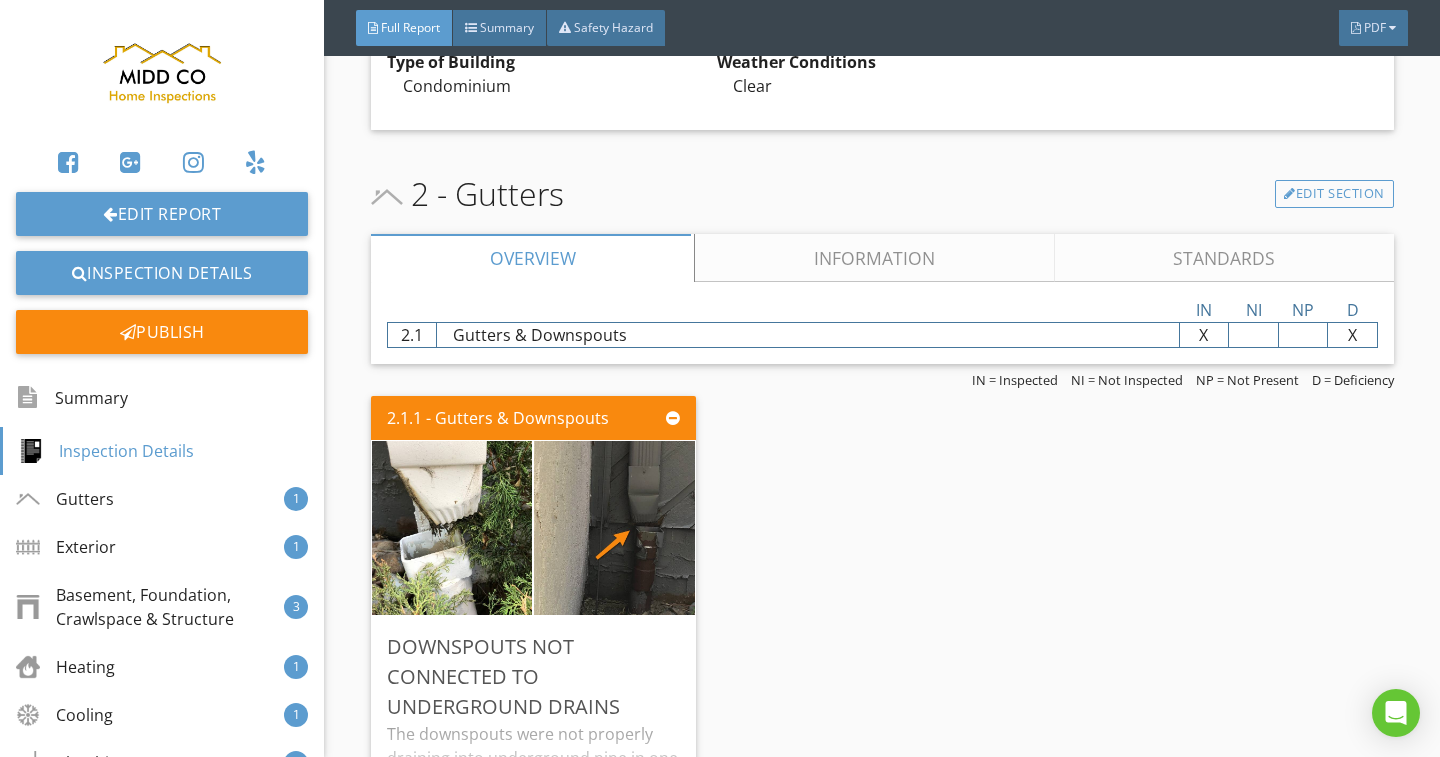 click on "Information" at bounding box center [874, 258] 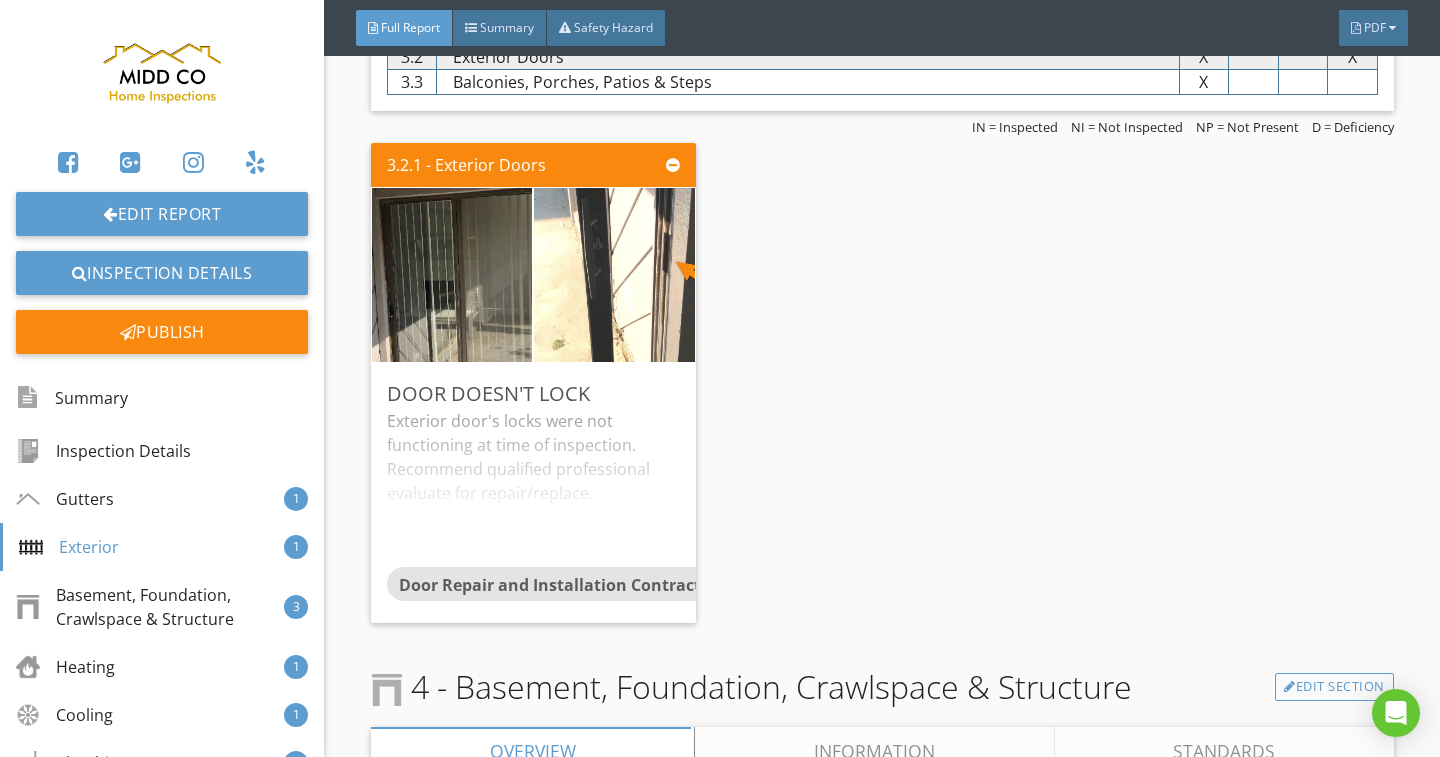scroll, scrollTop: 1800, scrollLeft: 0, axis: vertical 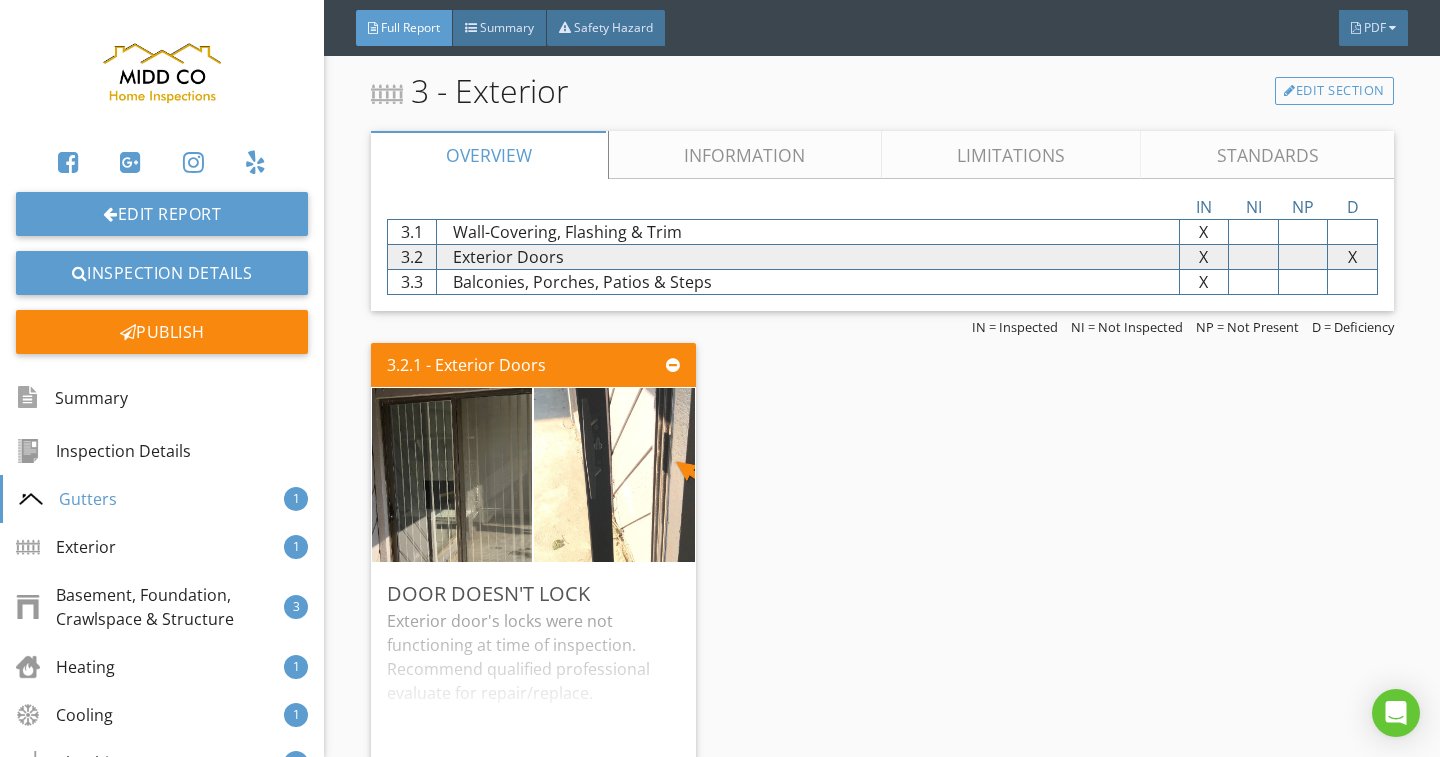 click on "Limitations" at bounding box center [1011, 155] 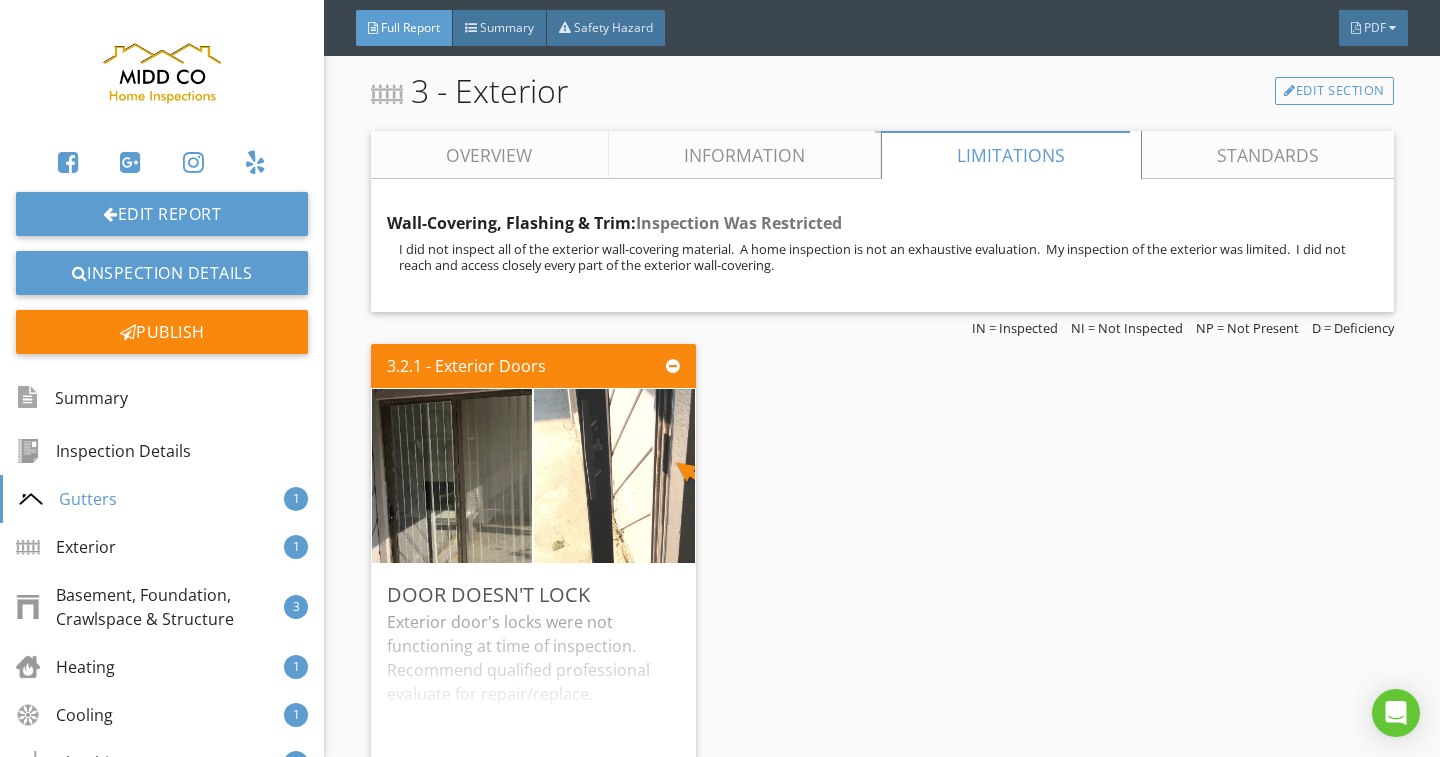 click on "Information" at bounding box center (744, 155) 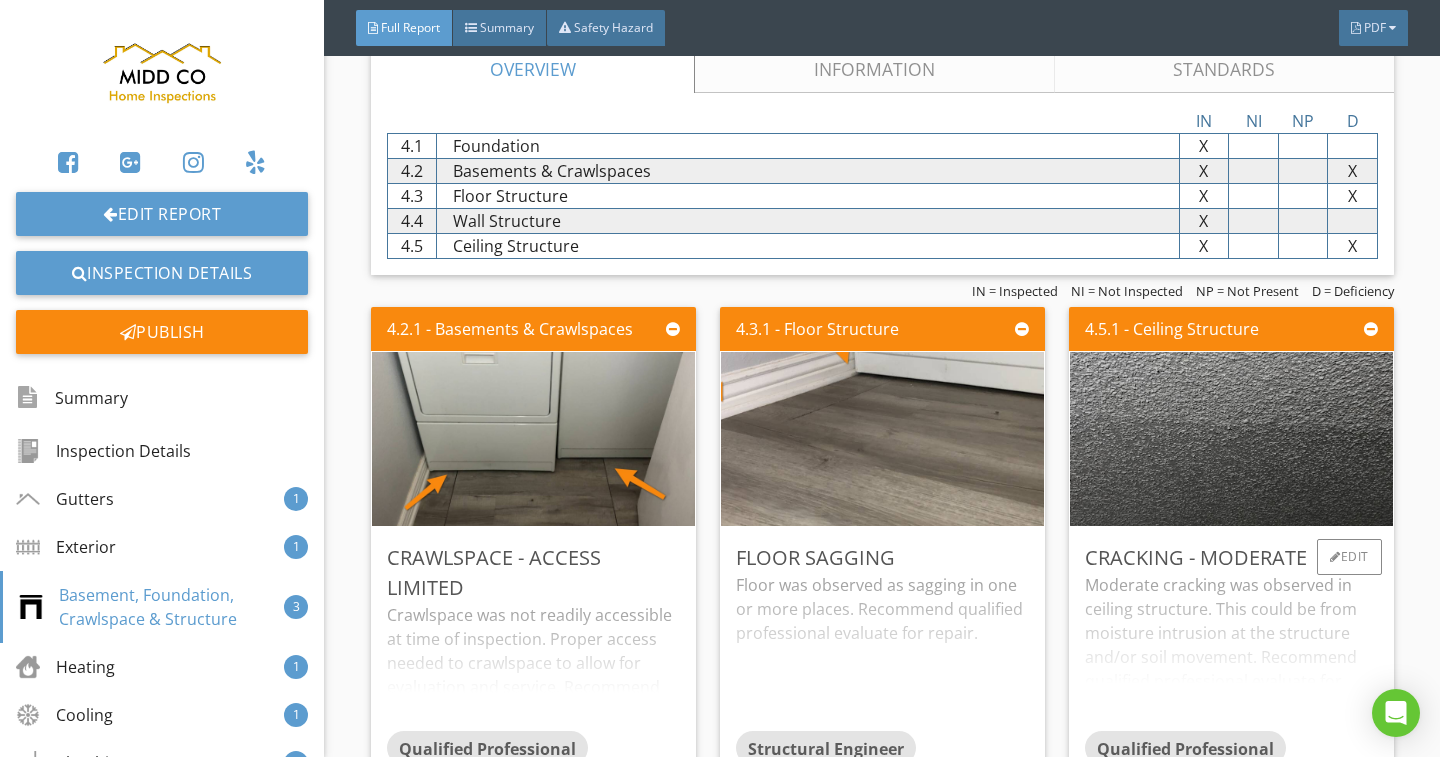 scroll, scrollTop: 3600, scrollLeft: 0, axis: vertical 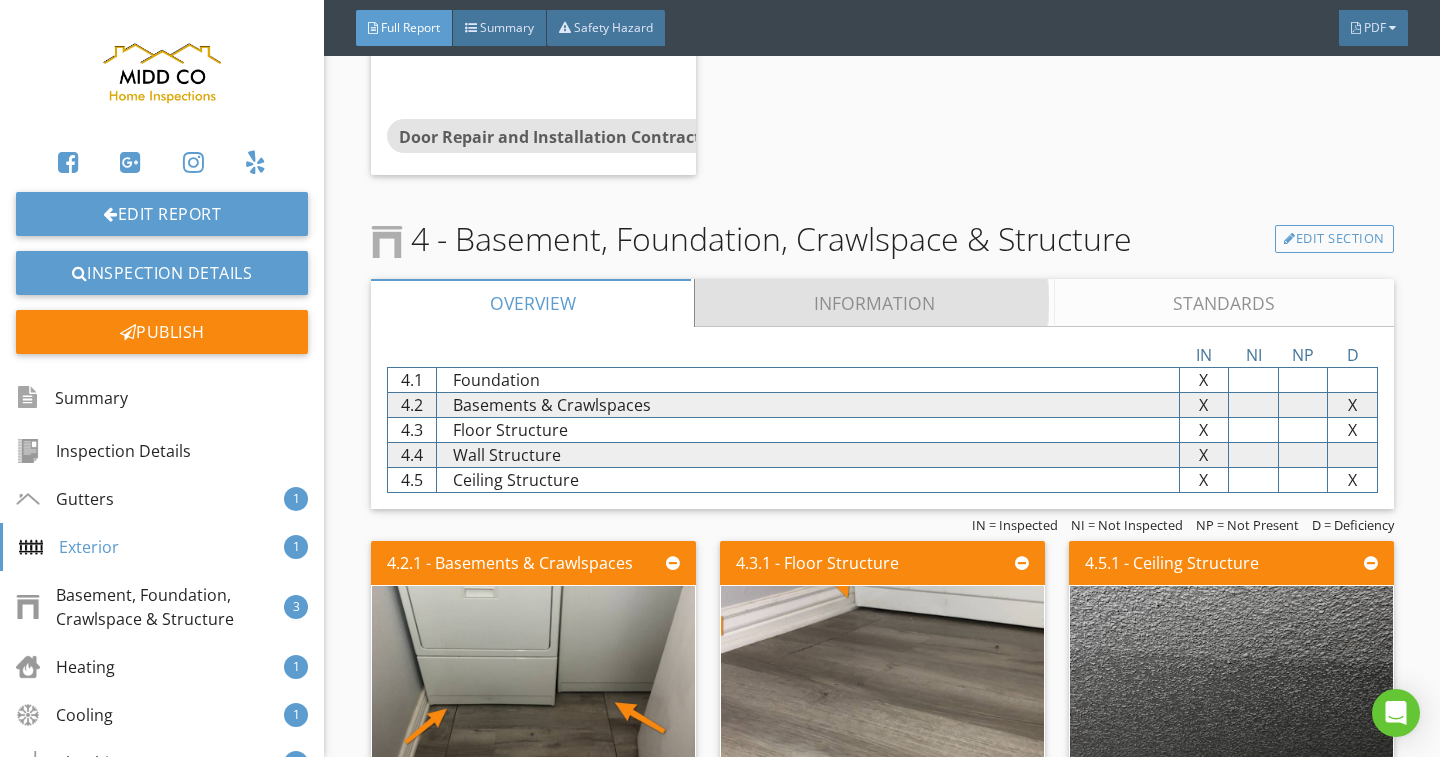 click on "Information" at bounding box center (874, 303) 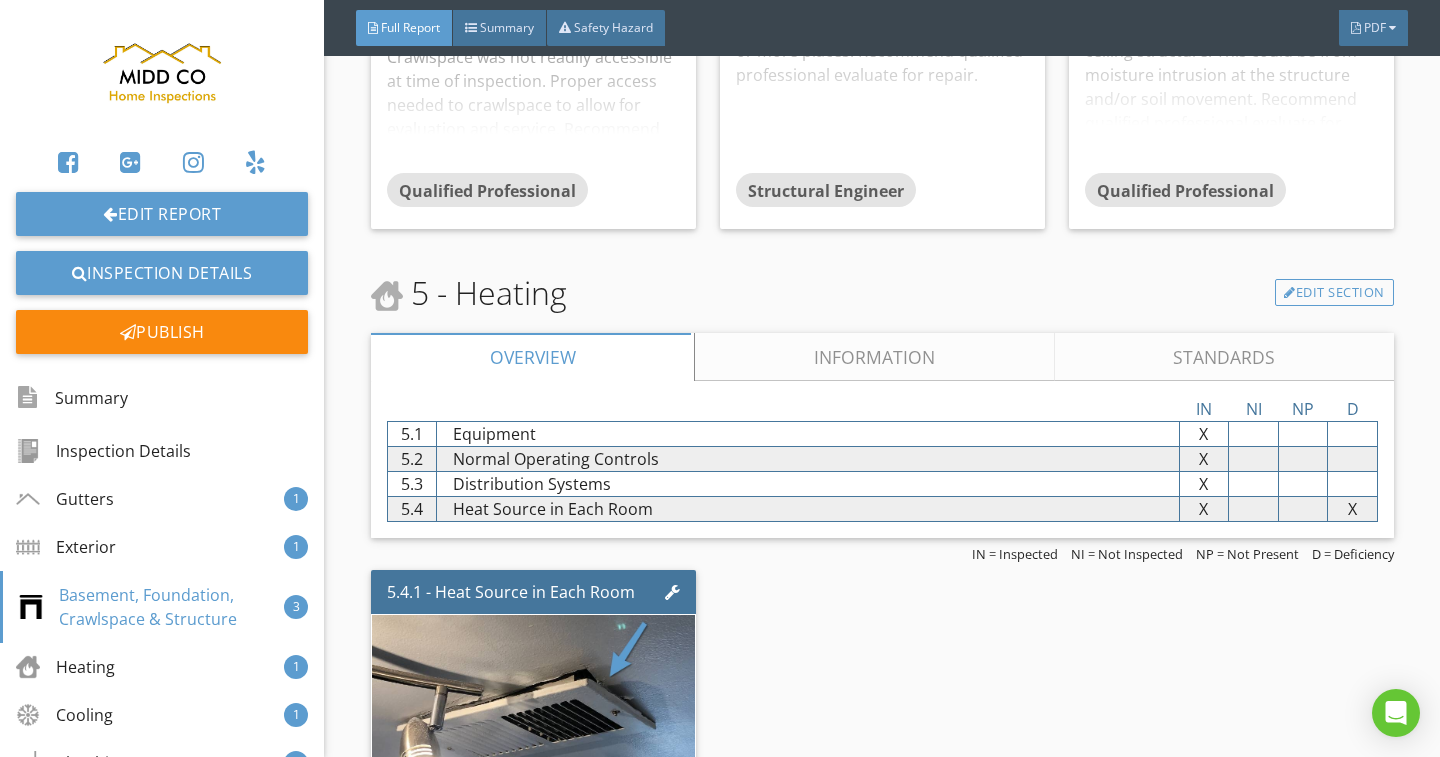 scroll, scrollTop: 4700, scrollLeft: 0, axis: vertical 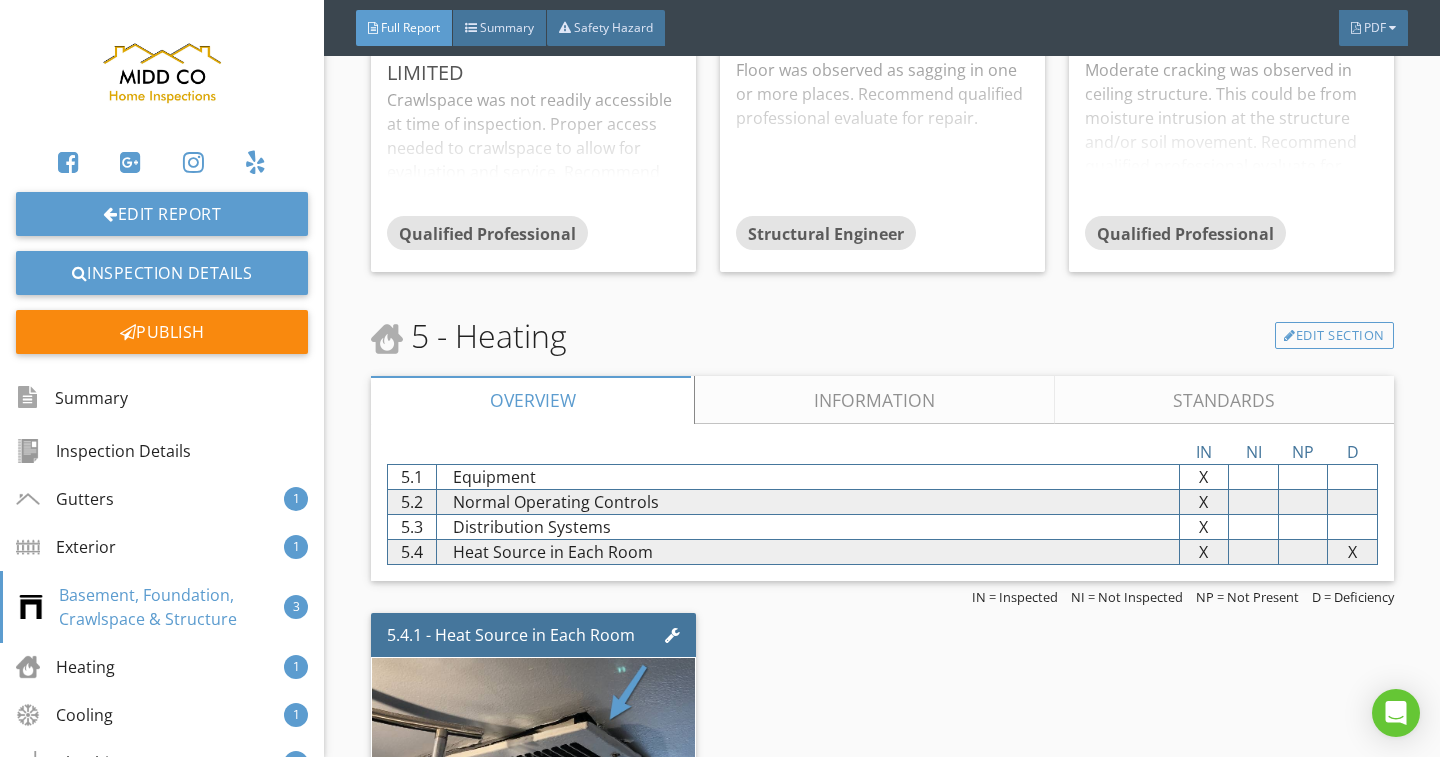 click on "Information" at bounding box center [874, 400] 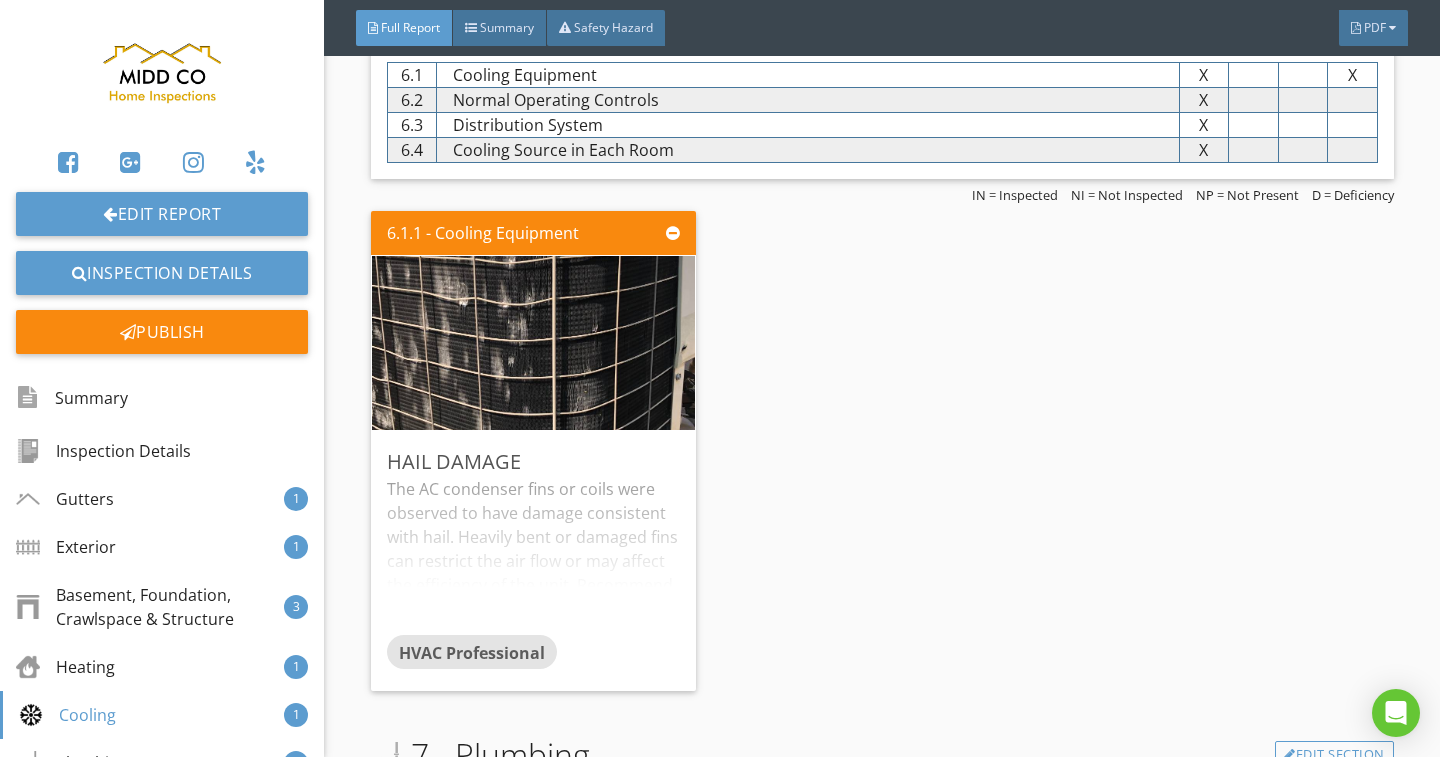 scroll, scrollTop: 7200, scrollLeft: 0, axis: vertical 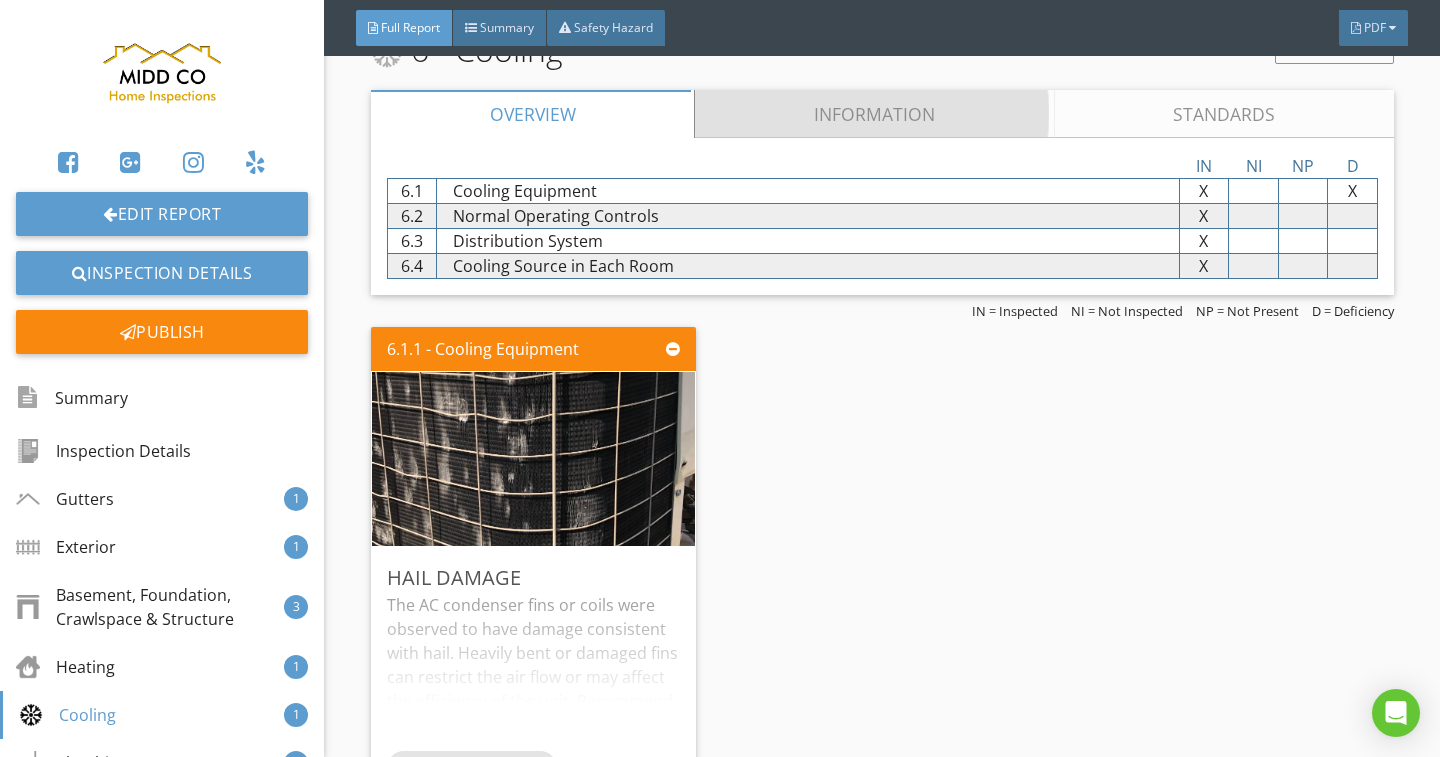 click on "Information" at bounding box center [874, 114] 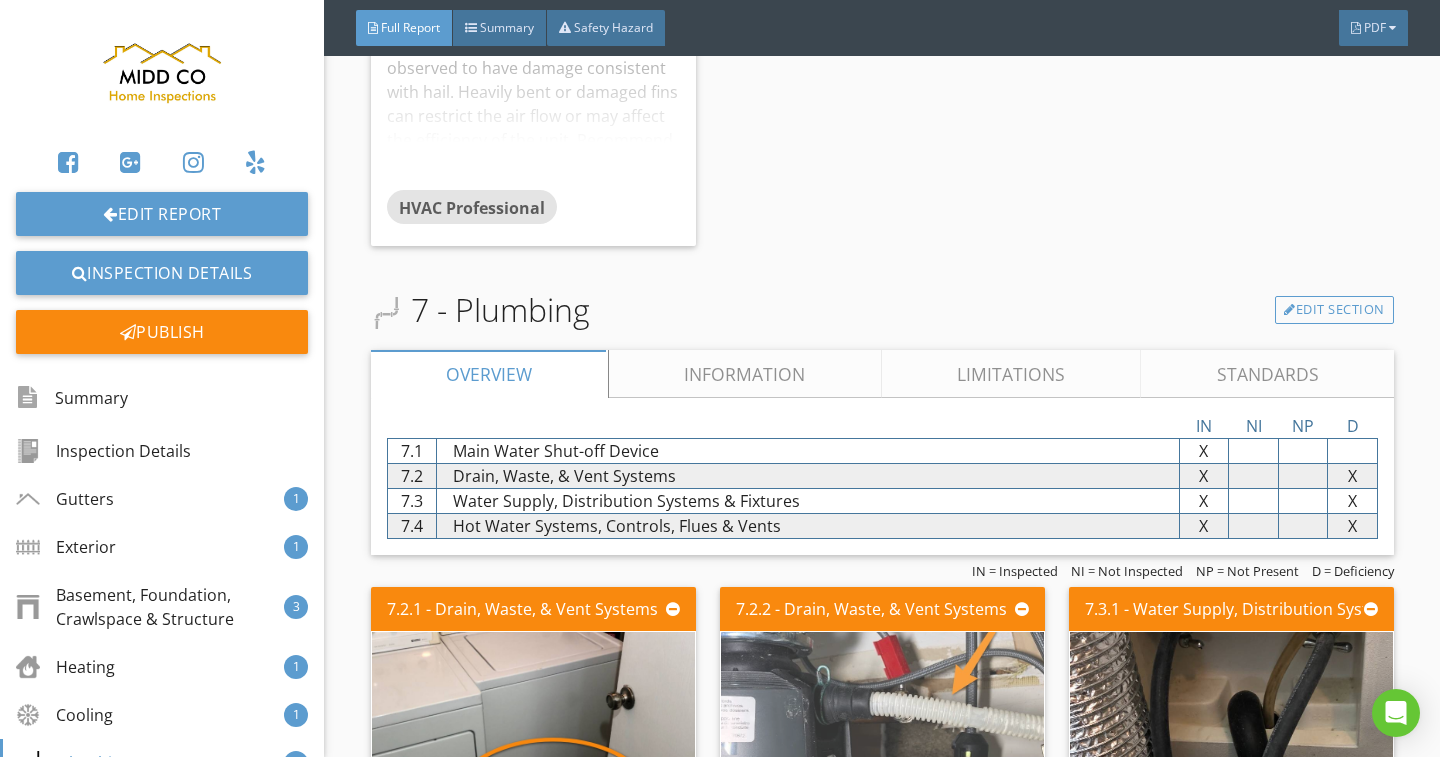 scroll, scrollTop: 9300, scrollLeft: 0, axis: vertical 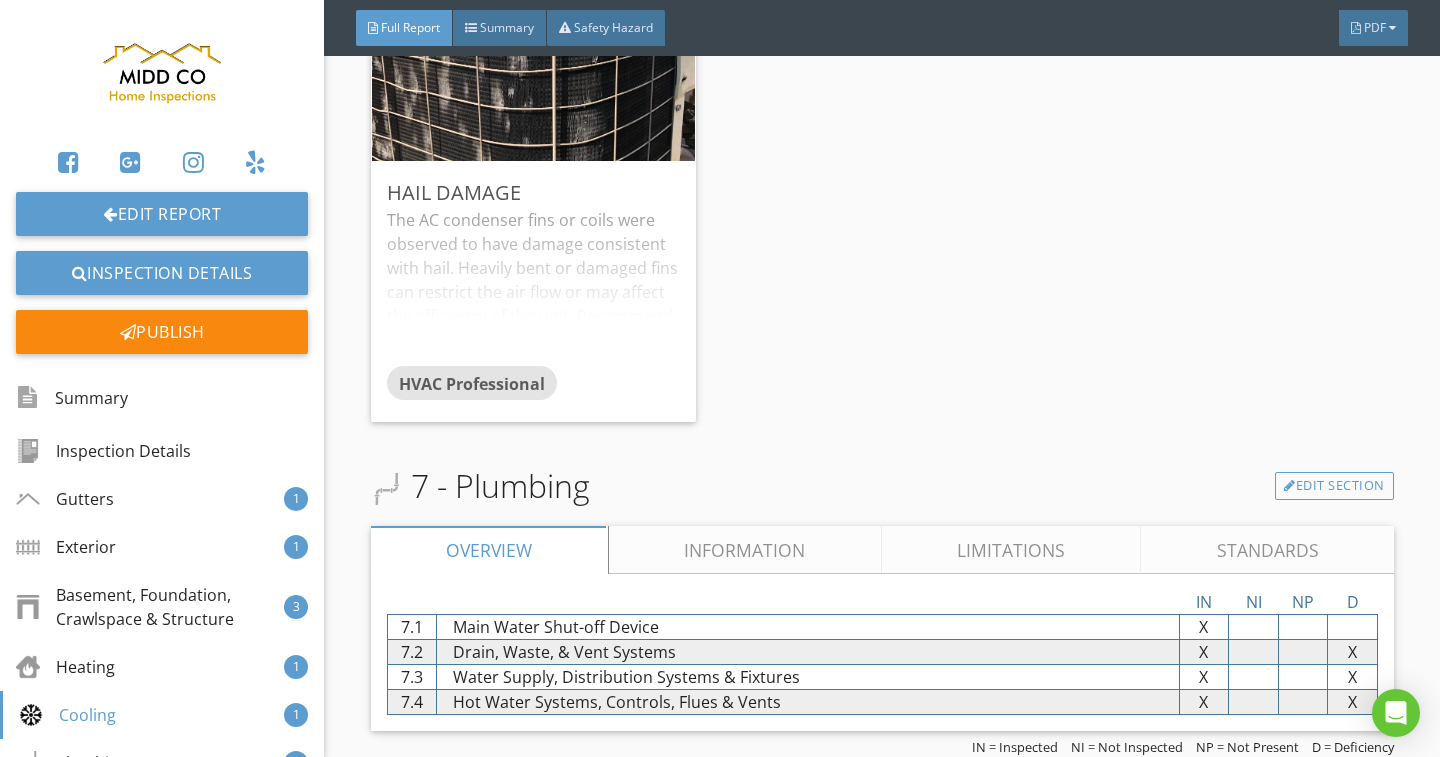 click on "Limitations" at bounding box center (1011, 550) 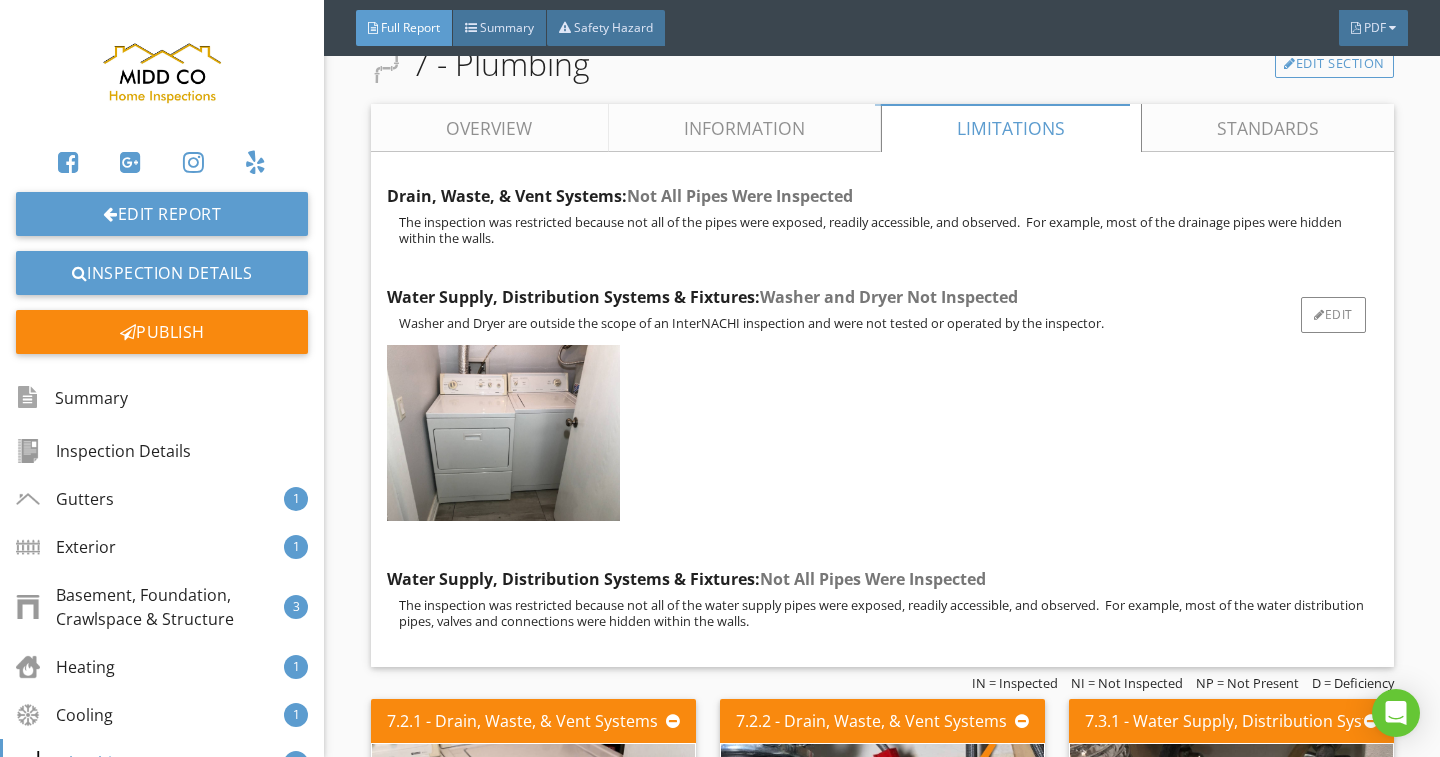 scroll, scrollTop: 9600, scrollLeft: 0, axis: vertical 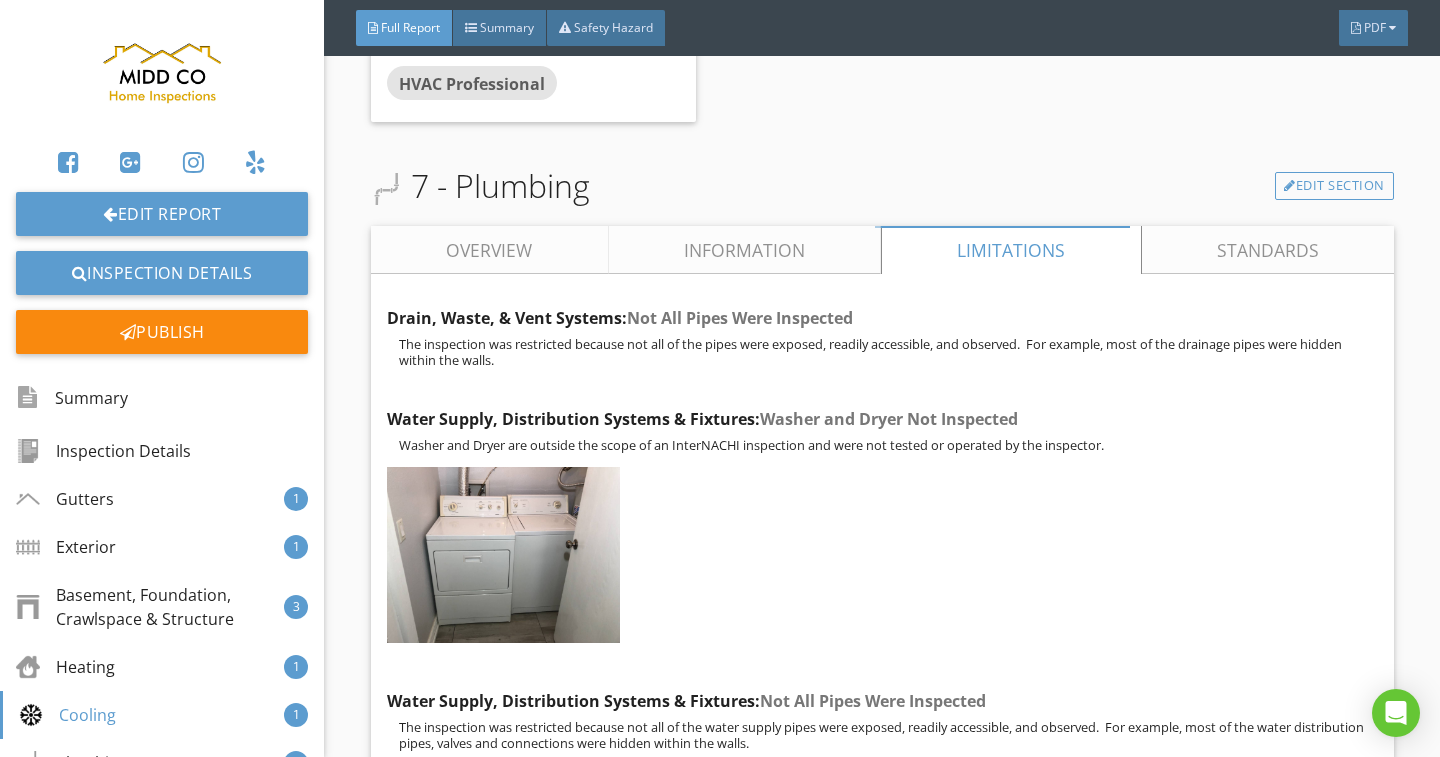 click on "Information" at bounding box center [744, 250] 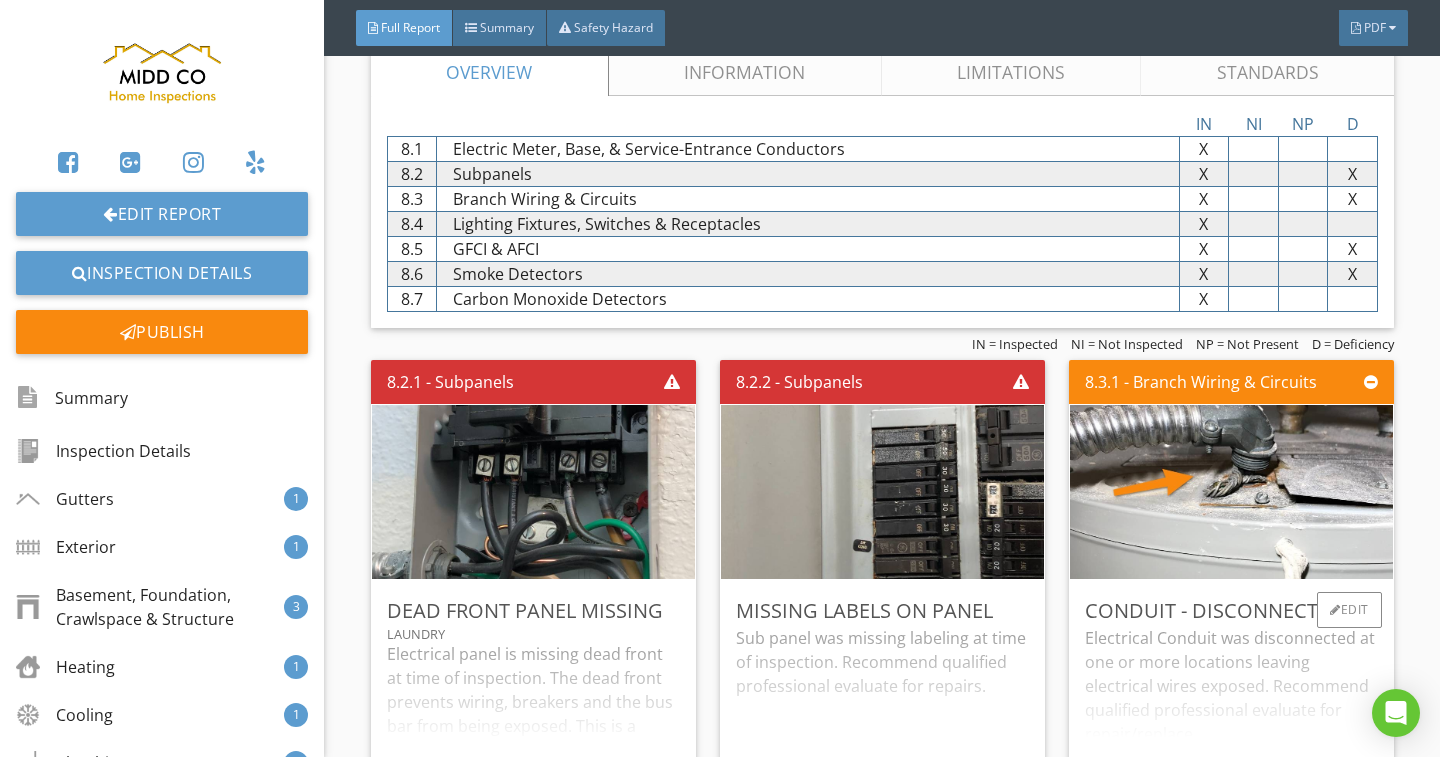 scroll, scrollTop: 12400, scrollLeft: 0, axis: vertical 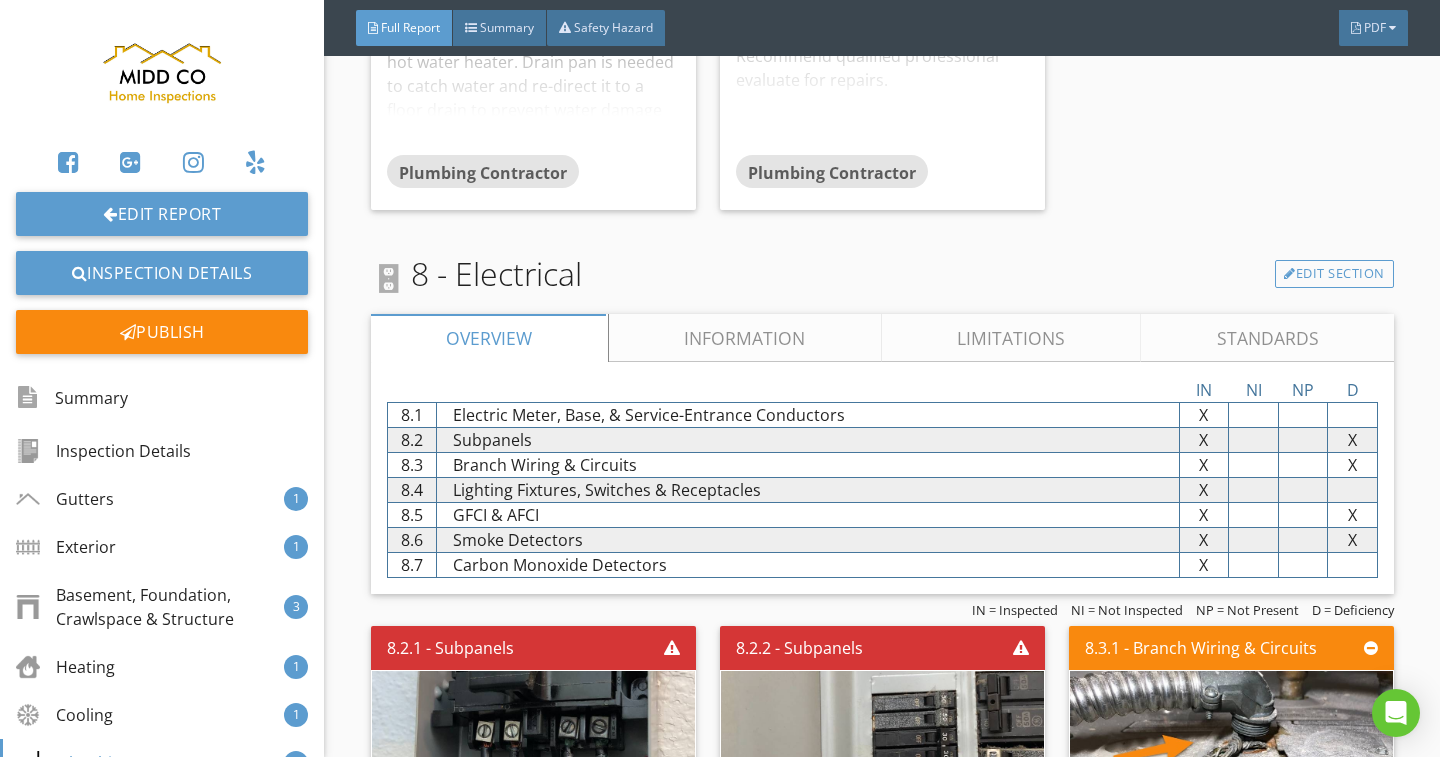 click on "Limitations" at bounding box center [1011, 338] 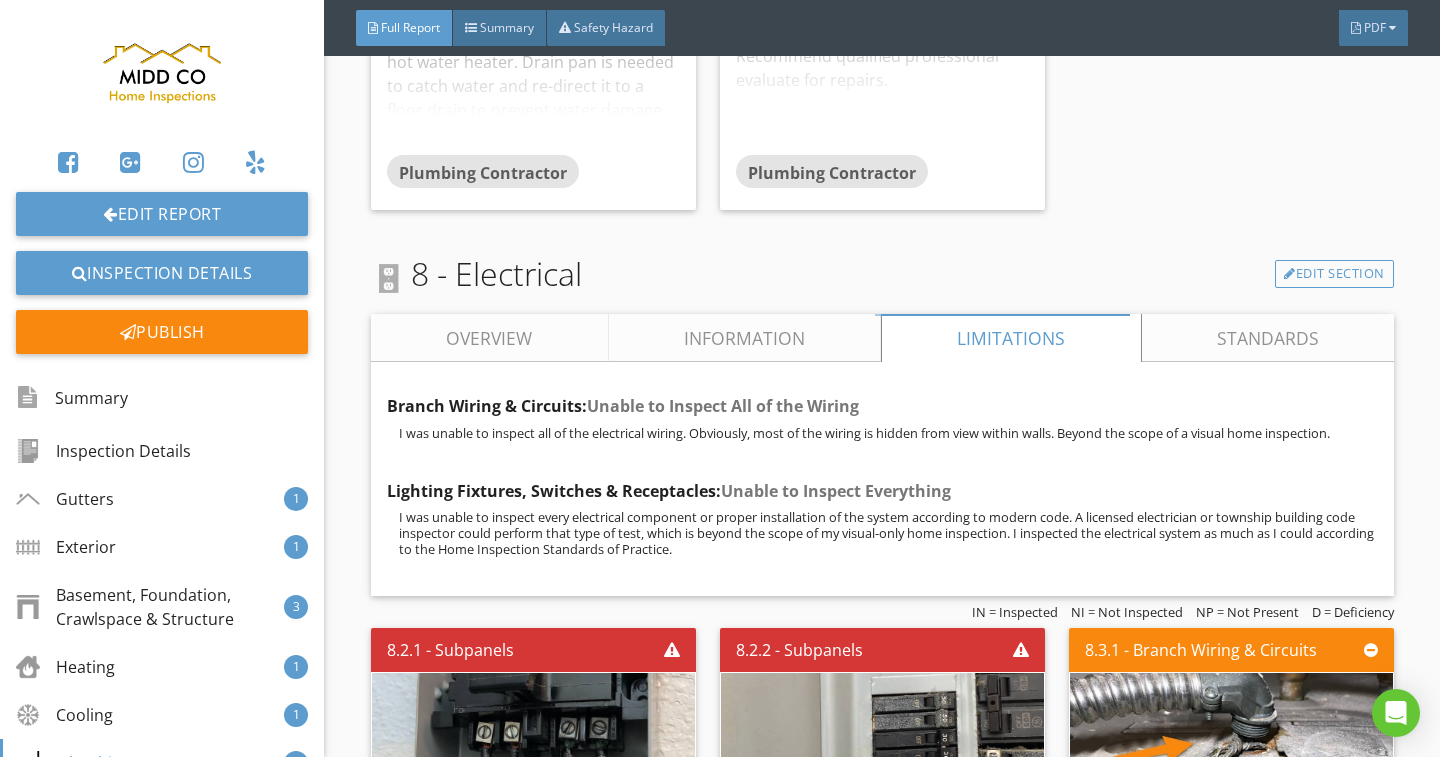 click on "Information" at bounding box center (744, 338) 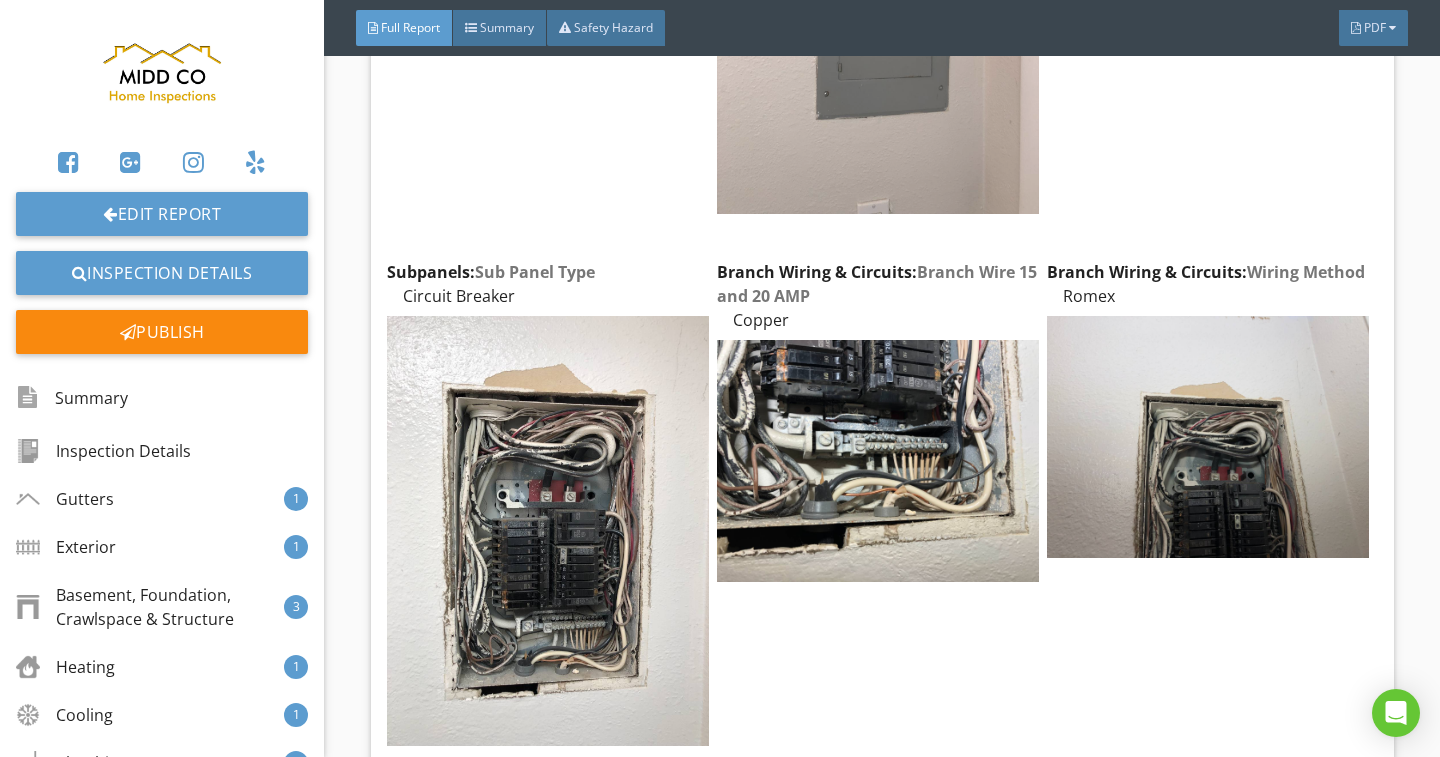 scroll, scrollTop: 13300, scrollLeft: 0, axis: vertical 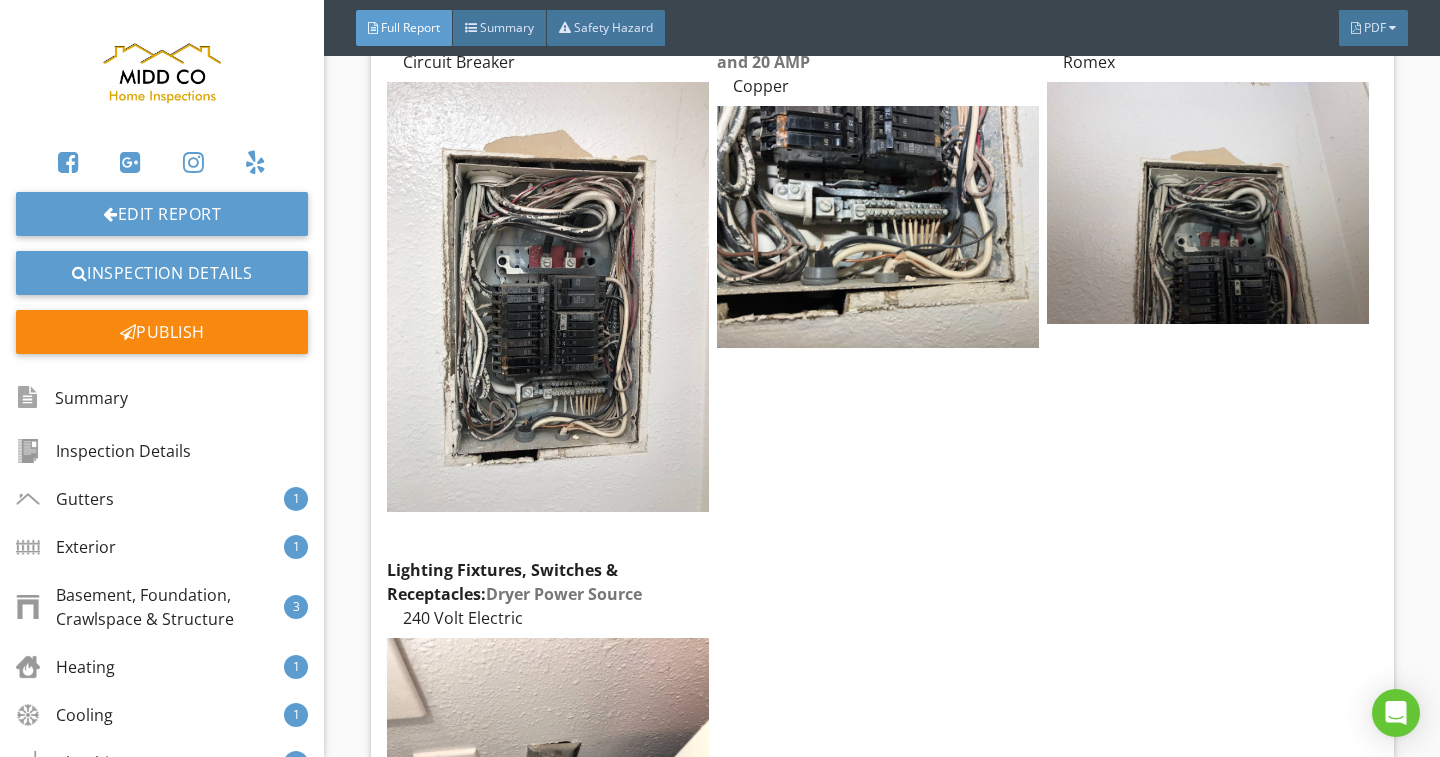 click on "Electric Meter, Base, & Service-Entrance Conductors:
Electrical Service Conductors
Below Ground, 240 Volts
Edit
Subpanels:
Sub Panel Location
Laundry Room
Edit
Subpanels:
Sub Panel Manufacturer
General Electric
Edit
Subpanels:
Sub Panel Type
Circuit Breaker
Edit
Branch Wiring & Circuits:
Branch Wire 15 and 20 AMP
Copper
Edit
Branch Wiring & Circuits:
Wiring Method
Romex
Edit
Lighting Fixtures, Switches & Receptacles:
Dryer Power Source
240 Volt Electric
Edit" at bounding box center (882, 193) 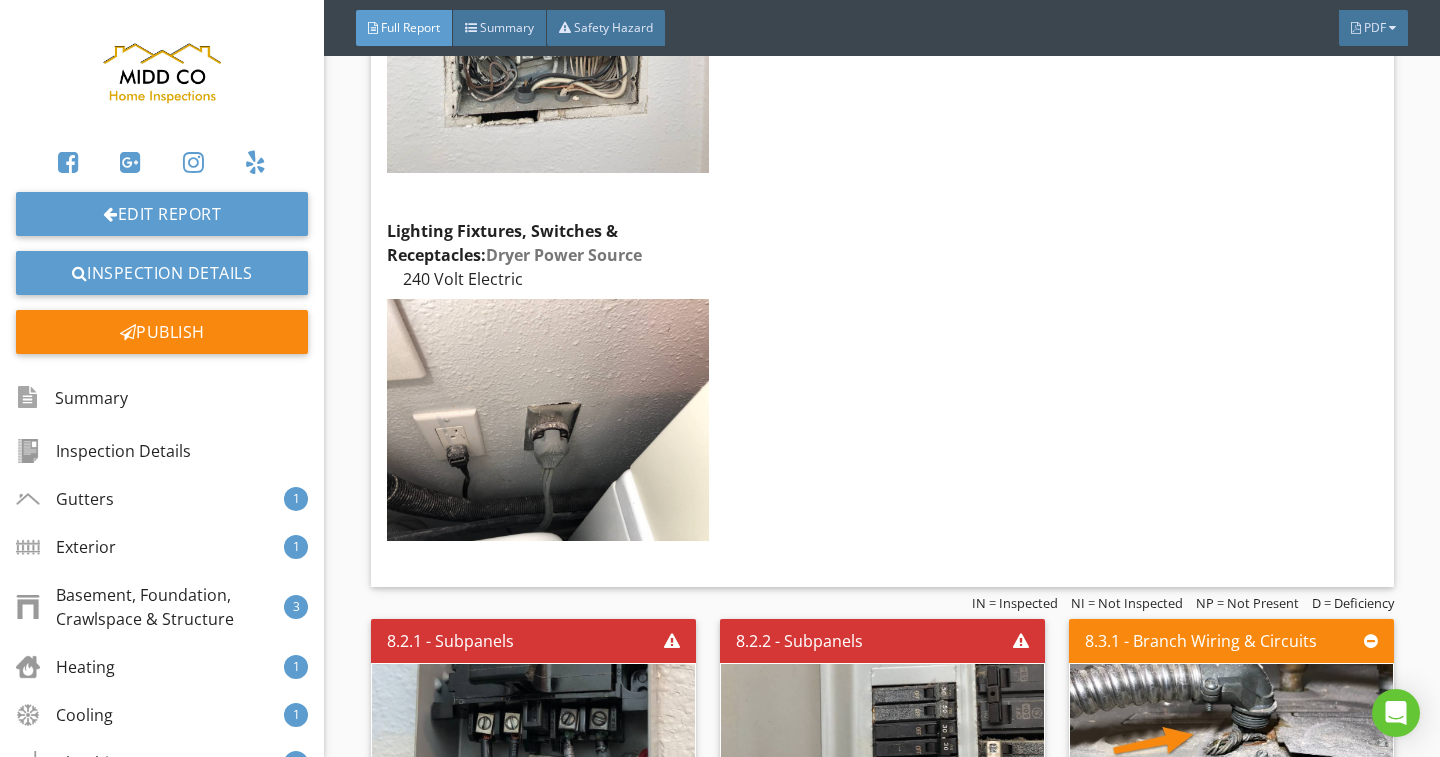 scroll, scrollTop: 13700, scrollLeft: 0, axis: vertical 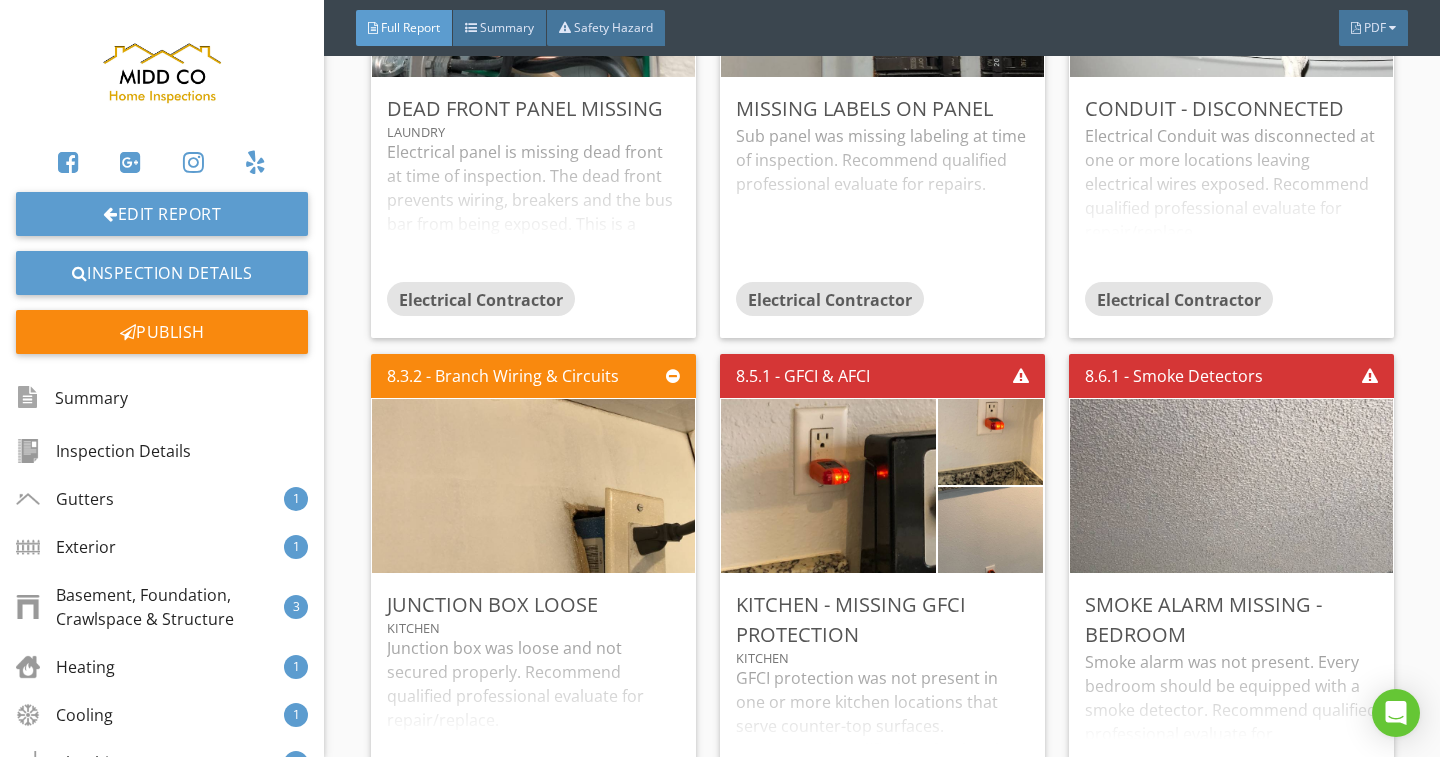 click on "Report Tools
[STREET_ADDRESS]
[GEOGRAPHIC_DATA]
[DATE]  5:30 pm     Inspector   [PERSON_NAME]     InterNACHI Certified Home Inspector and Sewer Scope Inspector, [US_STATE] Licensed Radon Measurement Professional     Agent   [PERSON_NAME]   REDFIN CORPORATION             Full Report     Summary     Safety Hazard     PDF         62   Items Inspected   5   Maintenance Item   23   Recommendation   5   Safety Hazard           Items Inspected   Maintenance Item   Recommendation   Safety Hazard
1 -
Inspection Details
Edit Section
Information
Standards
In Attendance
Client
Edit
Occupancy
Vacant
Edit
Temperature (approximate)
82
Degrees Fahrenheit (F)
Edit
Type of Building
Condominium" at bounding box center (882, -3114) 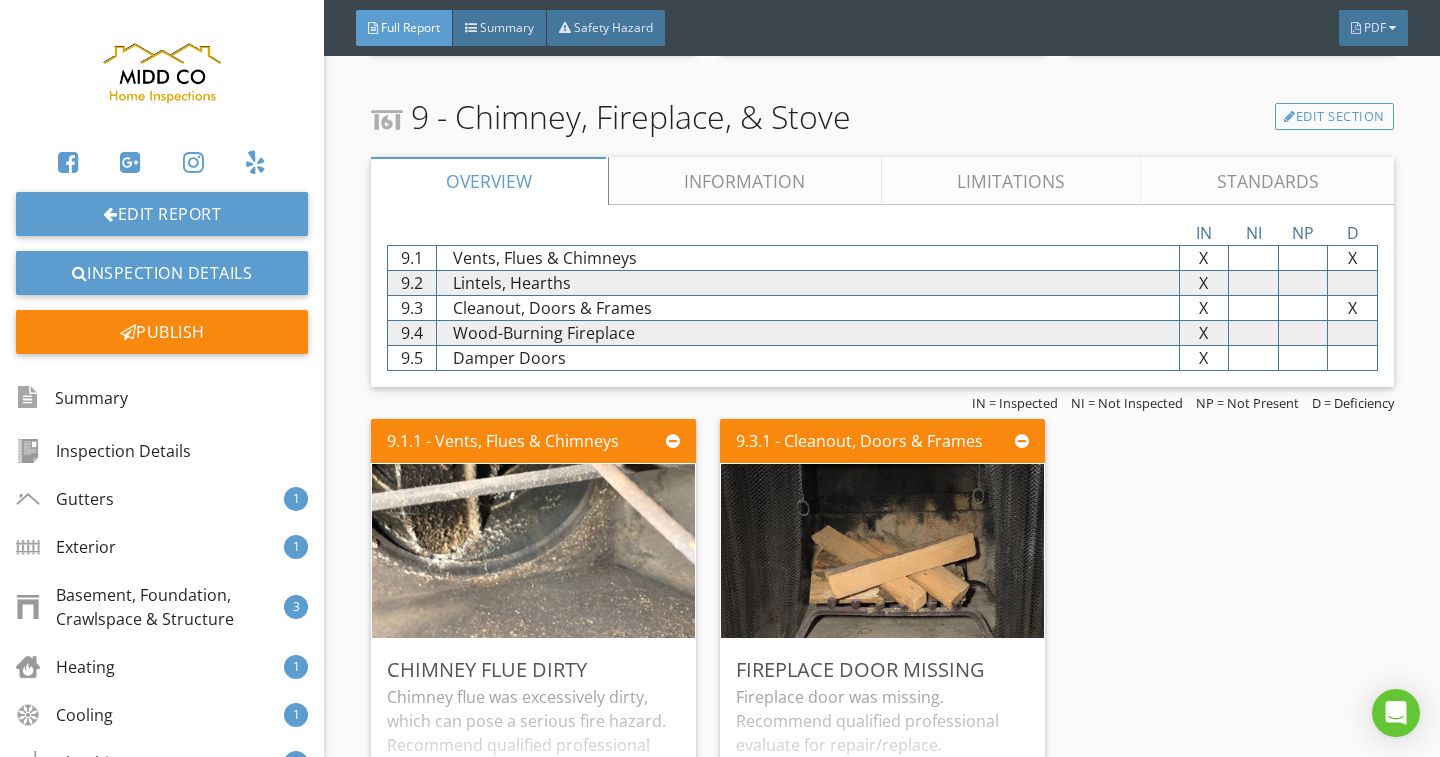 scroll, scrollTop: 15200, scrollLeft: 0, axis: vertical 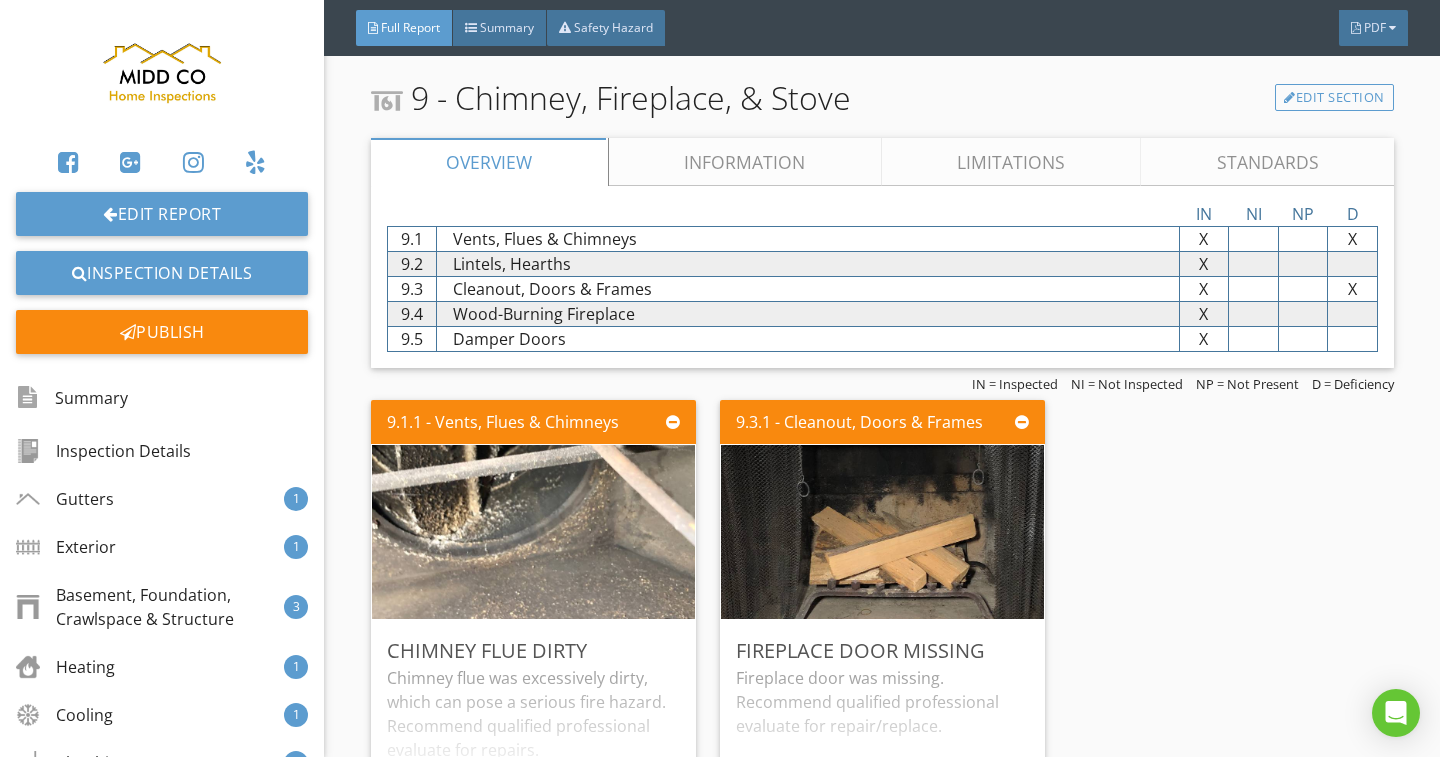 click on "Limitations" at bounding box center (1011, 162) 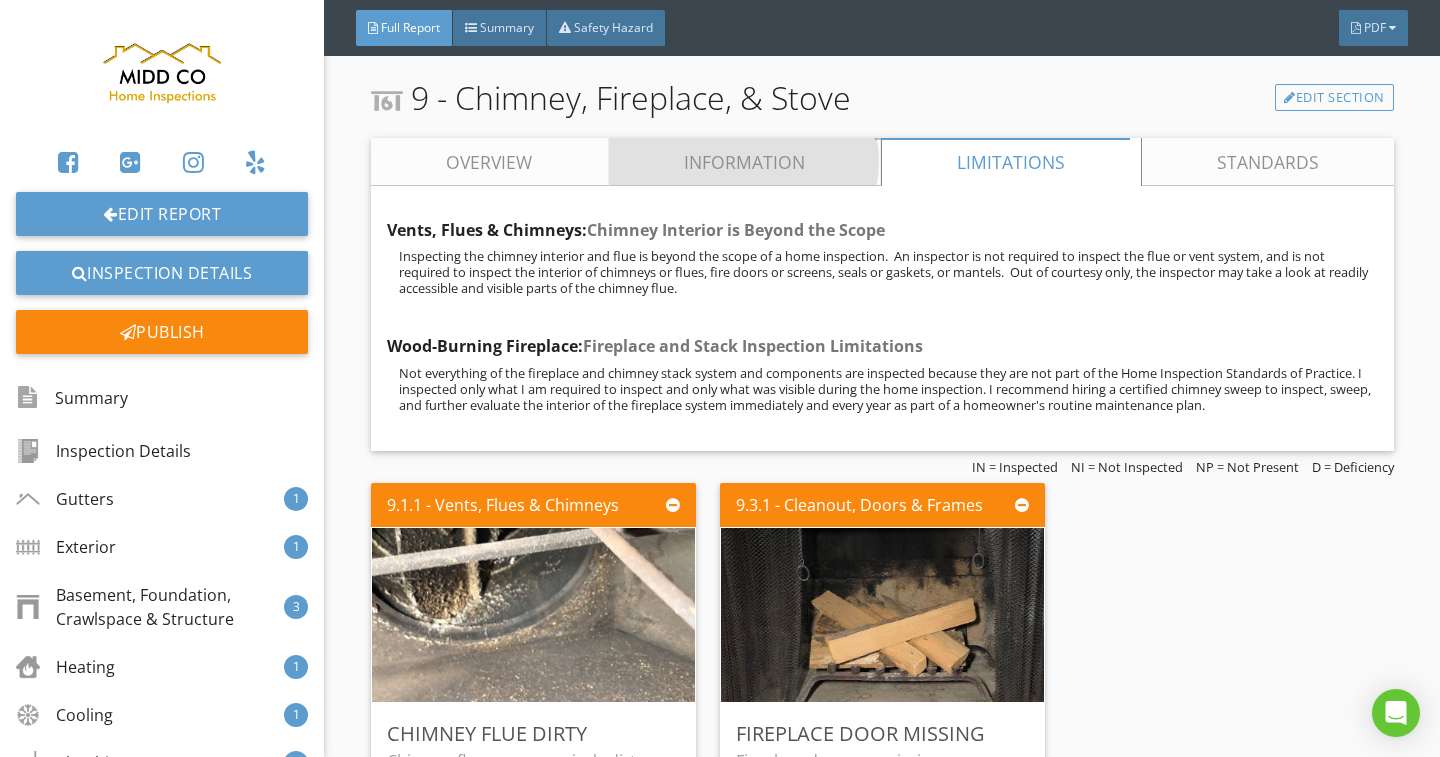click on "Information" at bounding box center (744, 162) 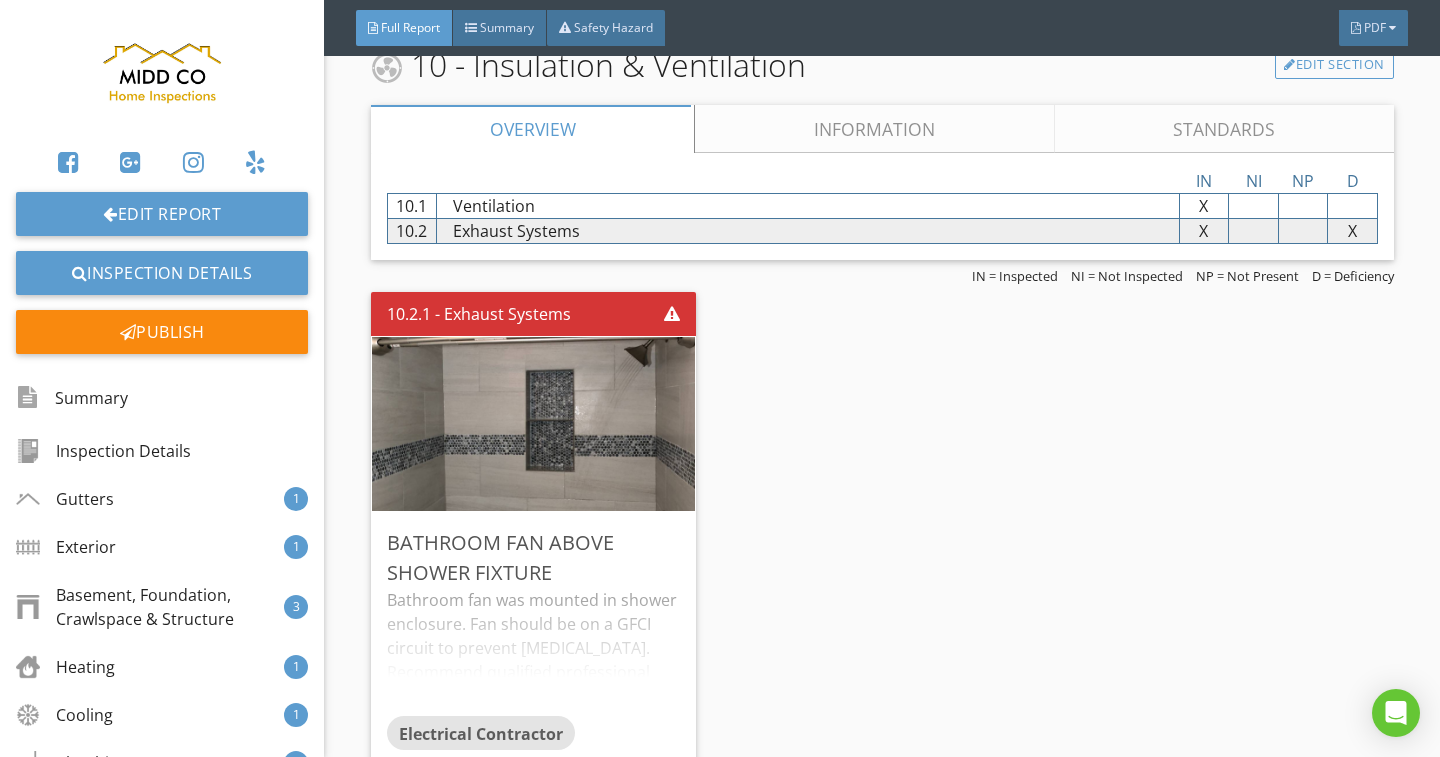 scroll, scrollTop: 16200, scrollLeft: 0, axis: vertical 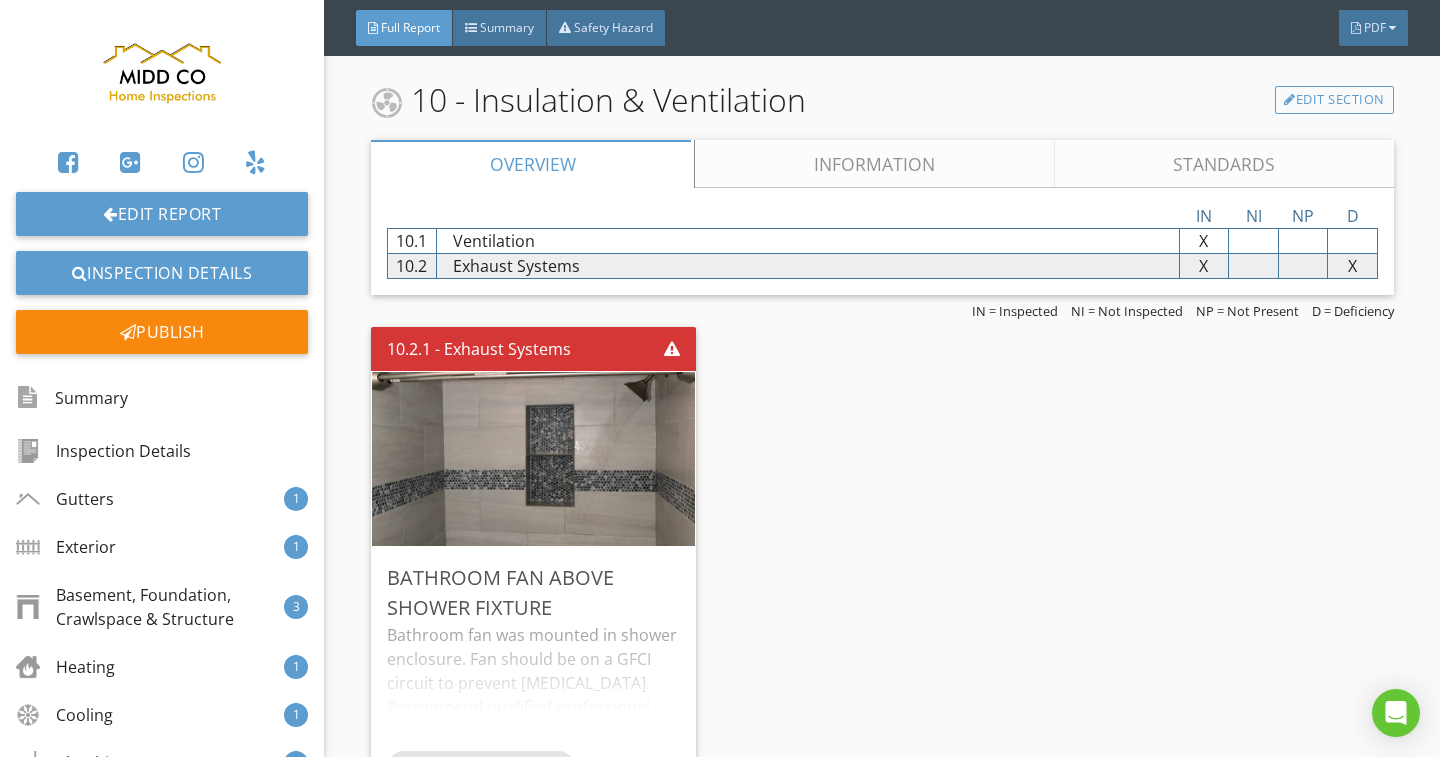 click on "Information" at bounding box center [874, 164] 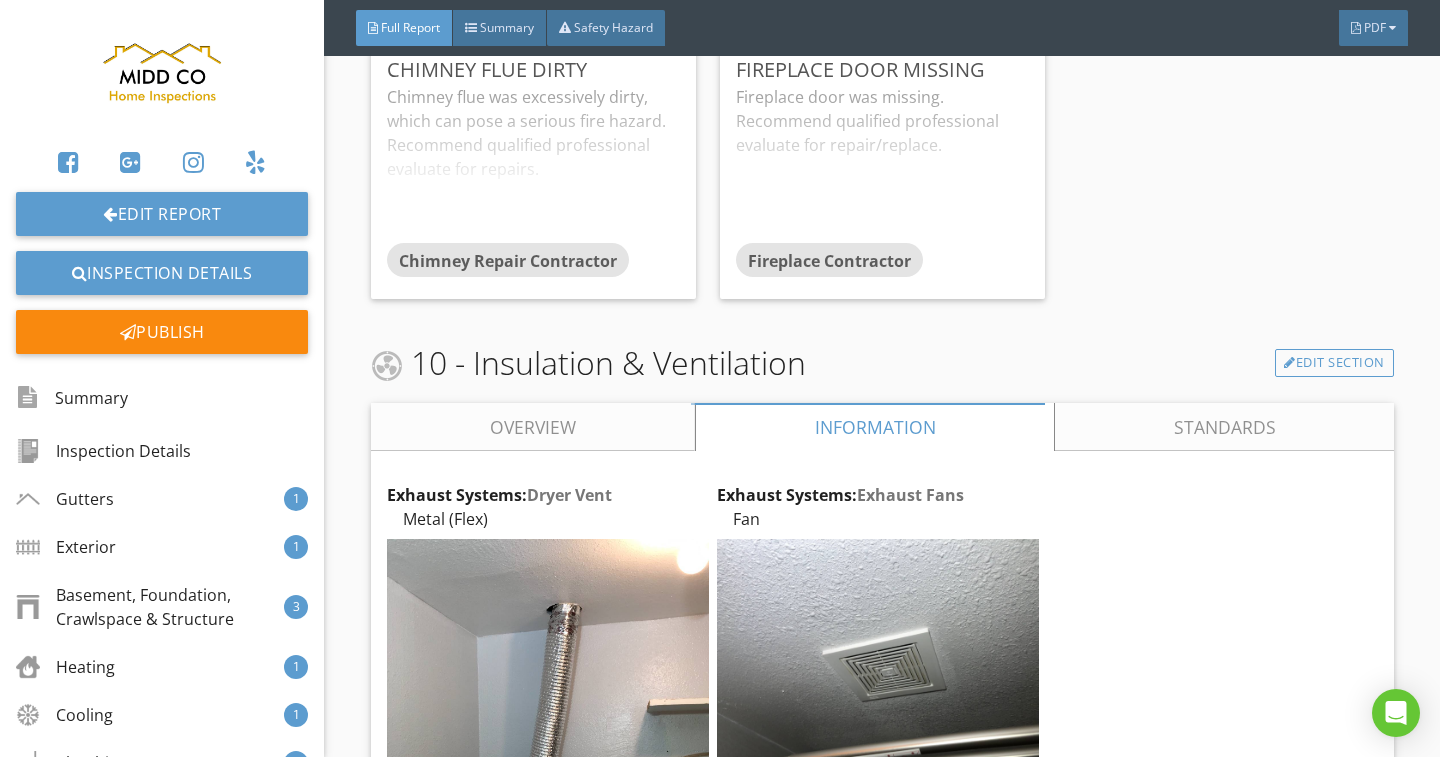 scroll, scrollTop: 15900, scrollLeft: 0, axis: vertical 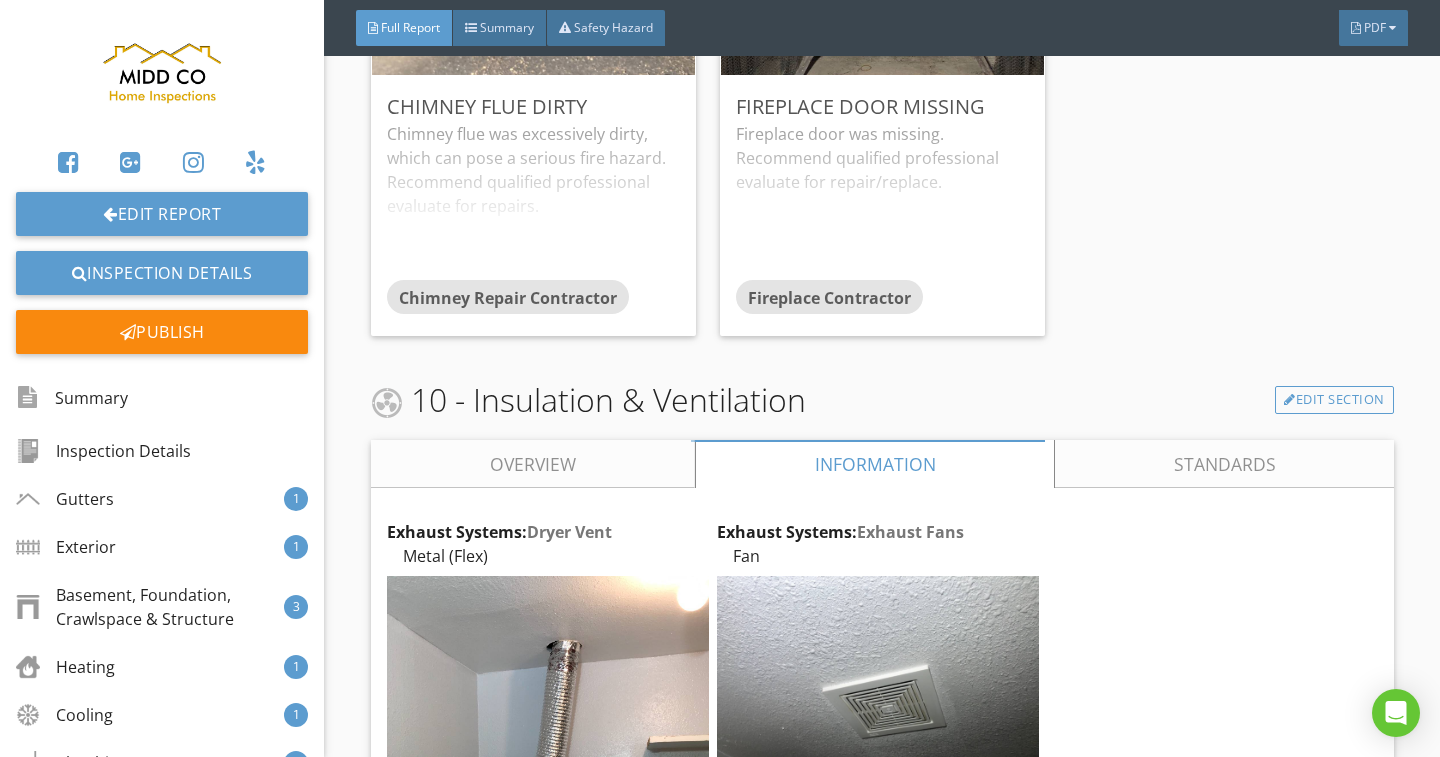 click on "Overview" at bounding box center (533, 464) 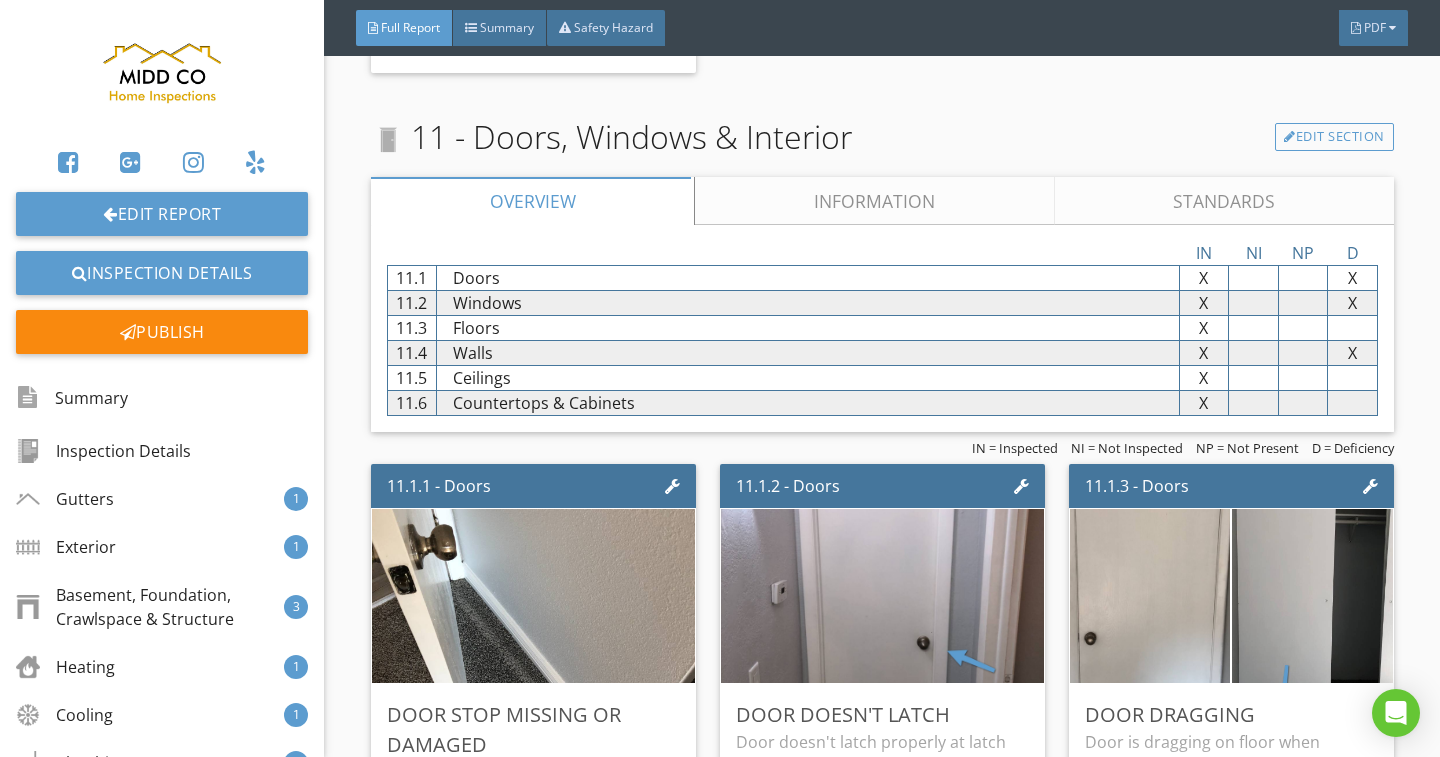 scroll, scrollTop: 16900, scrollLeft: 0, axis: vertical 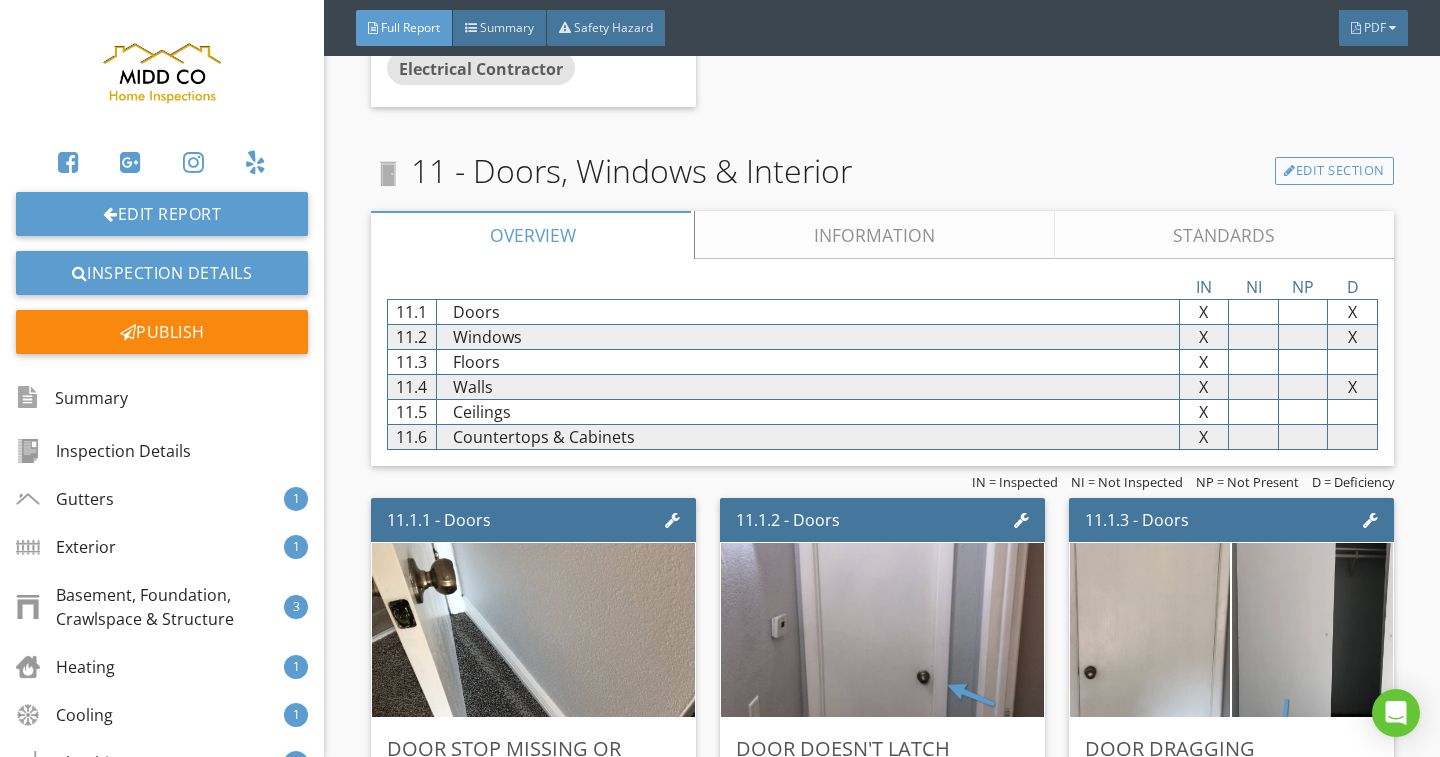 click on "Information" at bounding box center [874, 235] 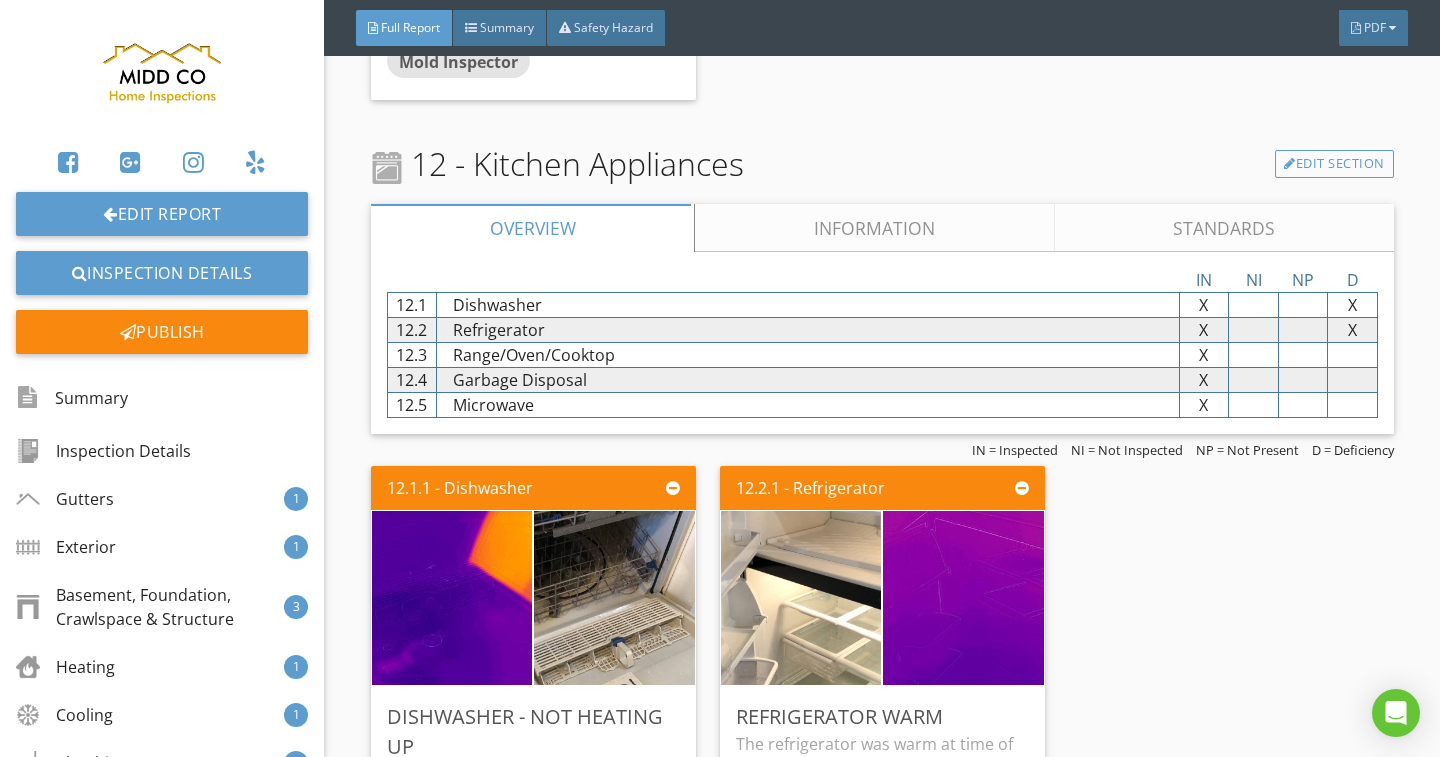 scroll, scrollTop: 20600, scrollLeft: 0, axis: vertical 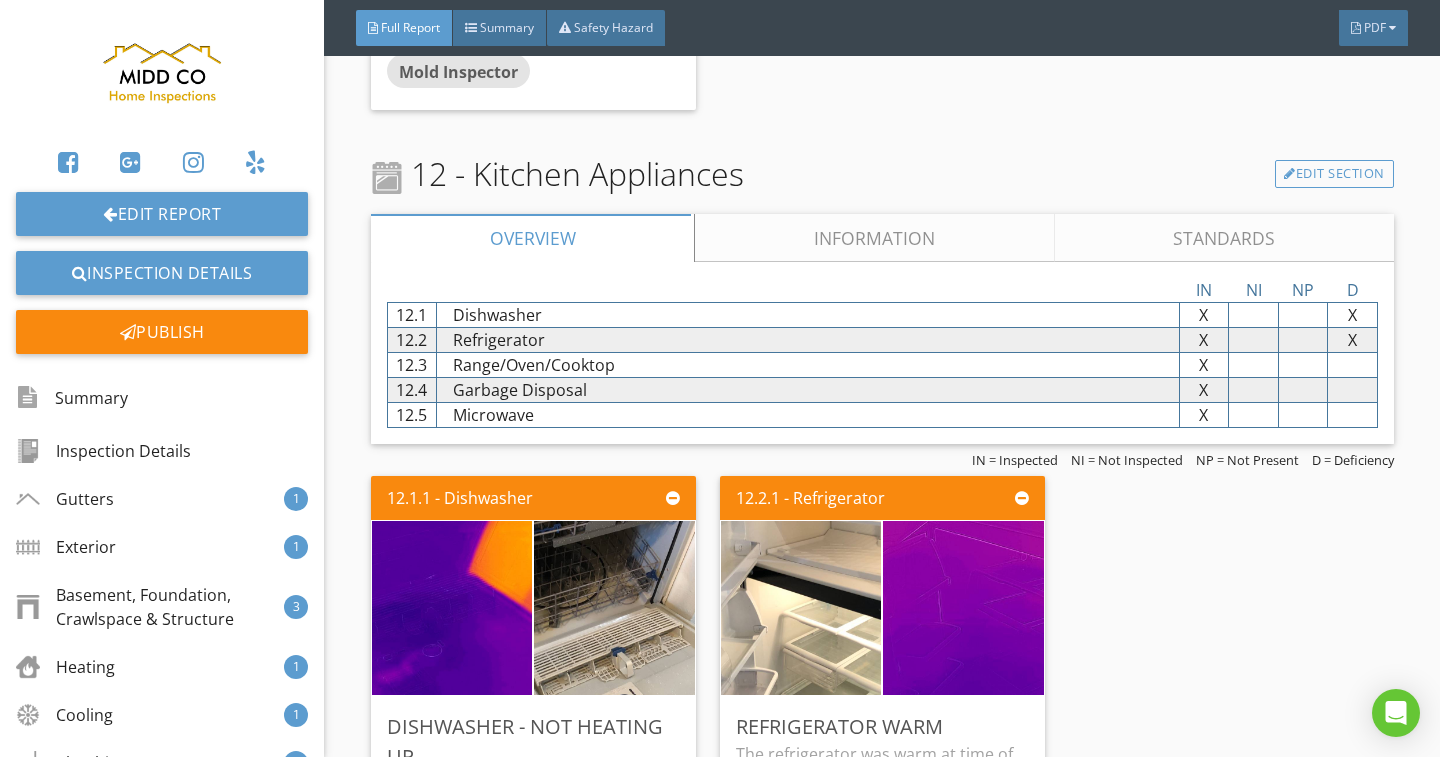 click on "Information" at bounding box center (874, 238) 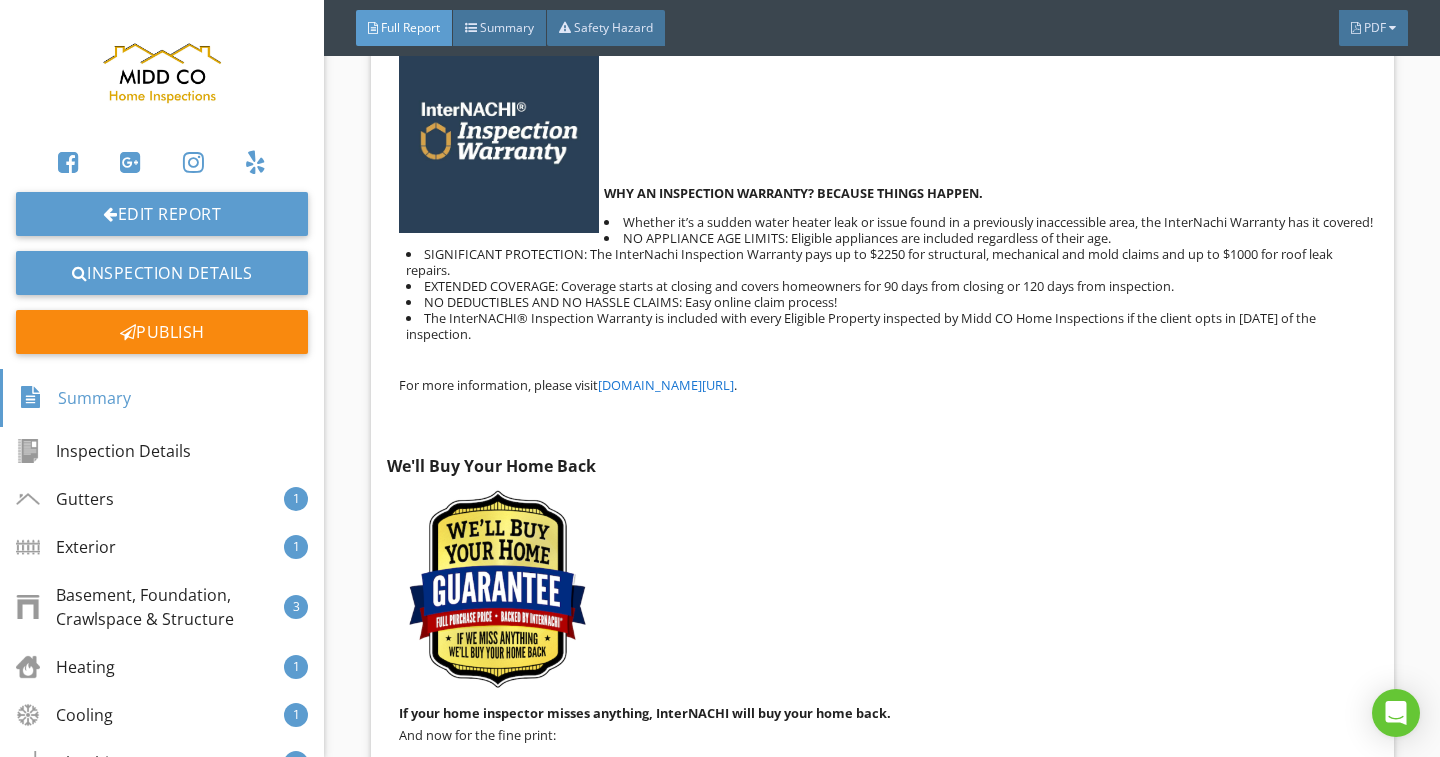 scroll, scrollTop: 24000, scrollLeft: 0, axis: vertical 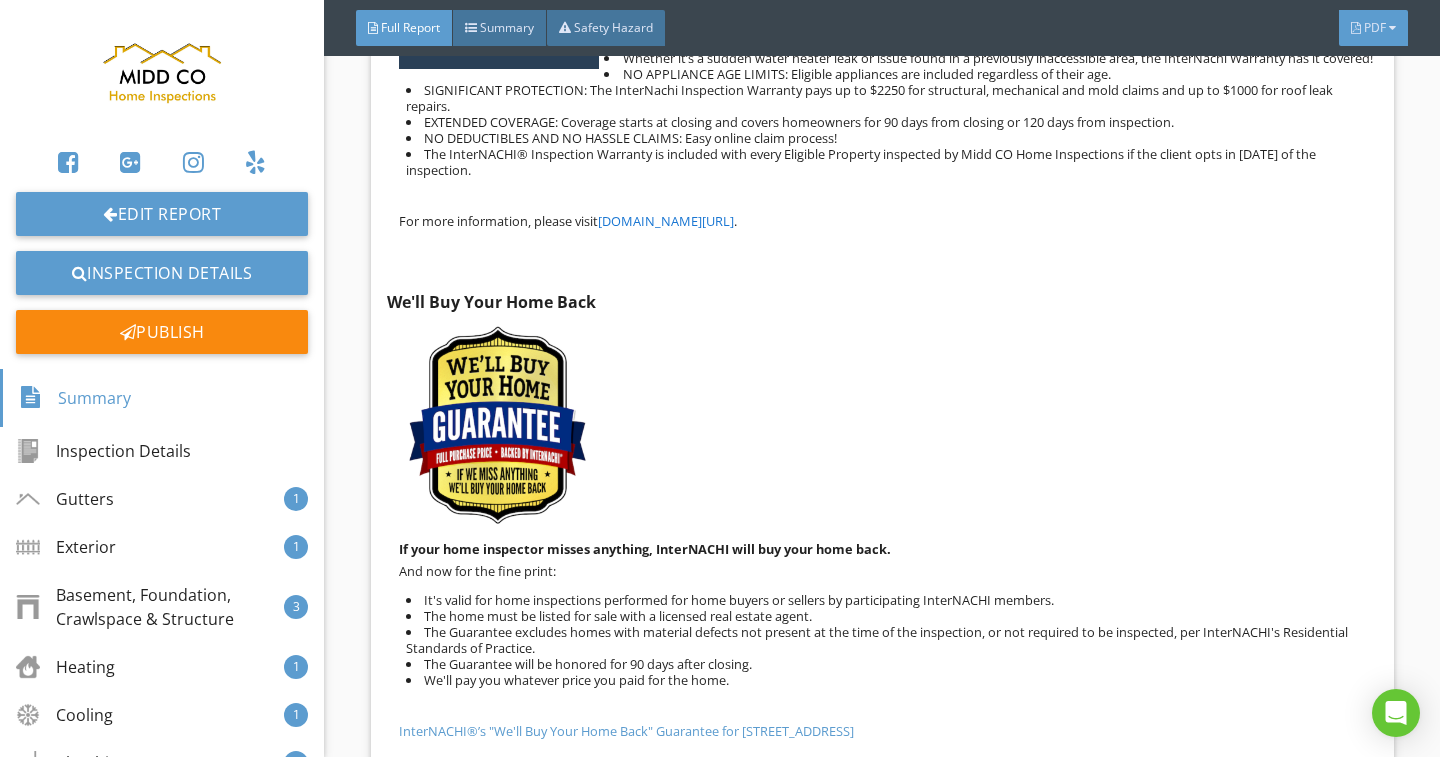 click on "PDF" at bounding box center [1373, 28] 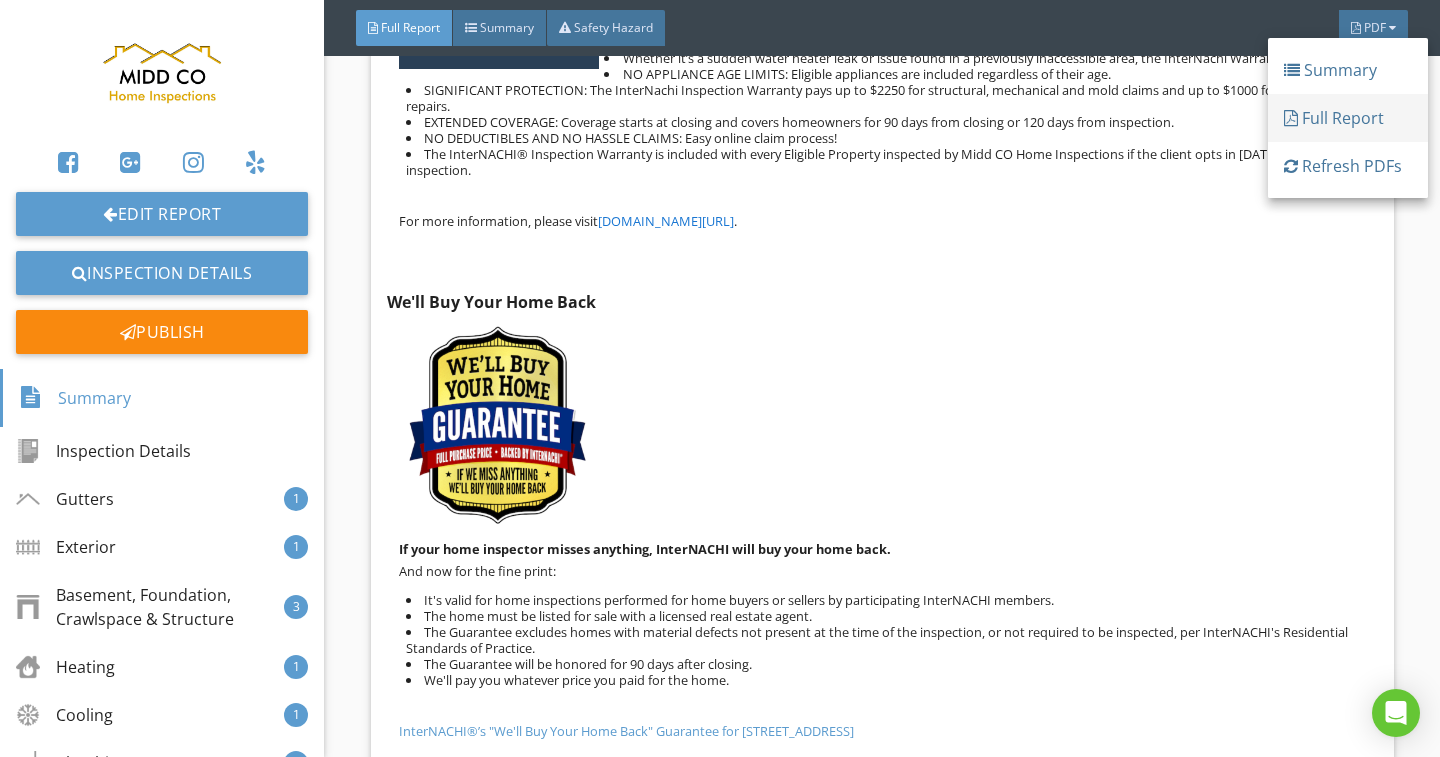 click on "Full Report" at bounding box center (1348, 118) 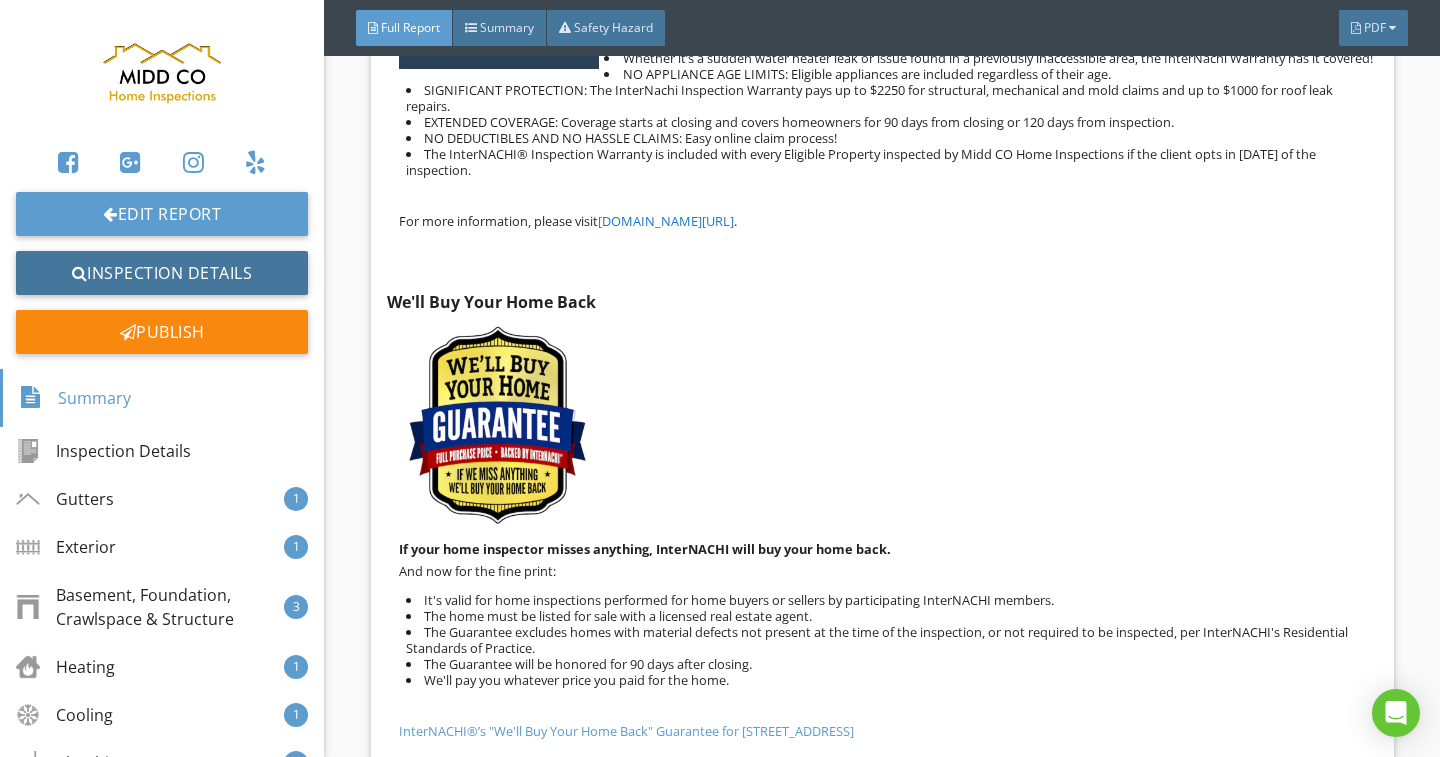 drag, startPoint x: 124, startPoint y: 278, endPoint x: 341, endPoint y: 312, distance: 219.64745 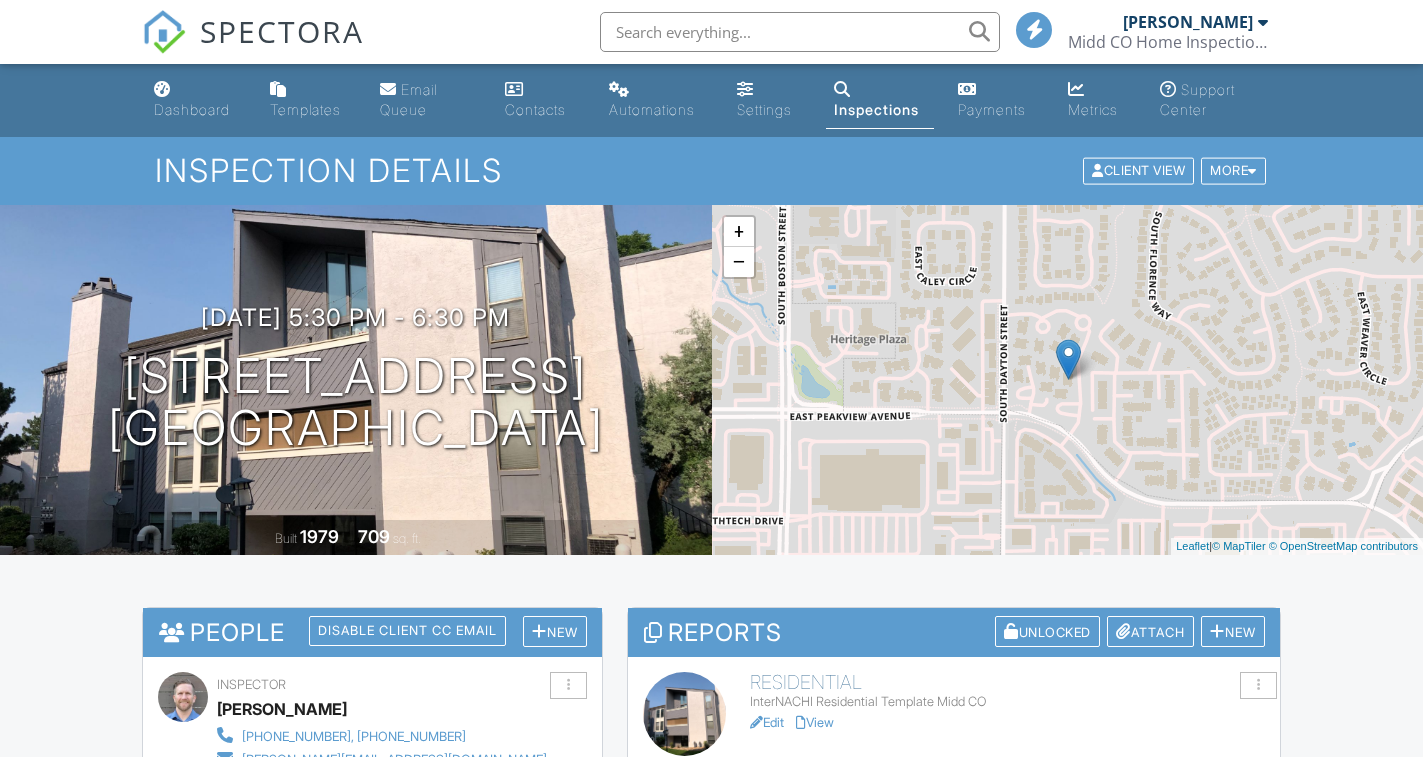 scroll, scrollTop: 0, scrollLeft: 0, axis: both 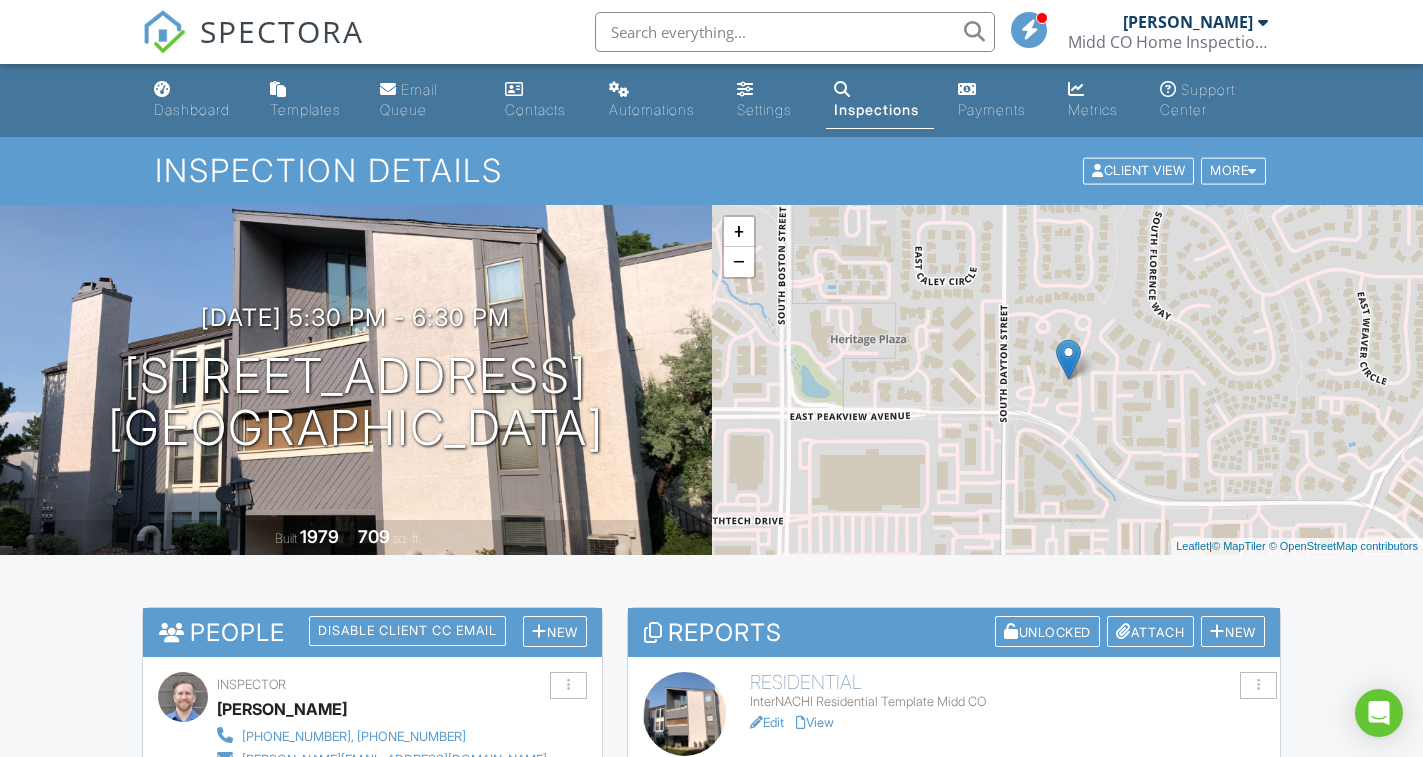 click on "Dashboard
Templates
Email Queue
Contacts
Automations
Settings
Inspections
Payments
Metrics
Support Center
Inspection Details
Client View
More
Property Details
Reschedule
Reorder / Copy
Share
Cancel
[GEOGRAPHIC_DATA]
Print Order
Convert to V10
View Change Log
[DATE]  5:30 pm
- 6:30 pm
[STREET_ADDRESS]
[GEOGRAPHIC_DATA]
Built
1979
709
sq. ft.
+ − Leaflet  |  © MapTiler   © OpenStreetMap contributors
All emails and texts are disabled for this inspection!
All emails and texts have been disabled for this inspection. This may have happened due to someone manually disabling them or this inspection being unconfirmed when it was scheduled. To re-enable emails and texts for this inspection, click the button below." at bounding box center [711, 1564] 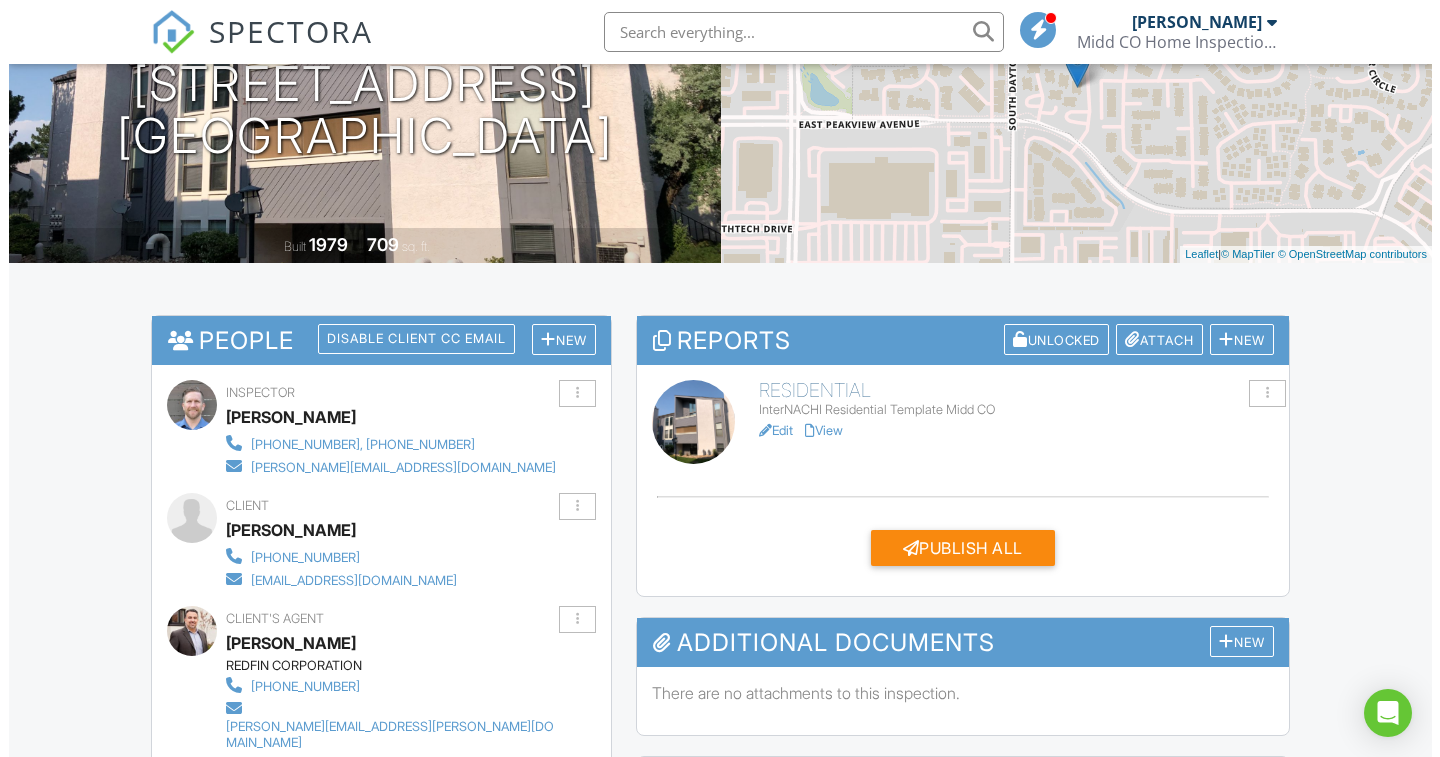 scroll, scrollTop: 300, scrollLeft: 0, axis: vertical 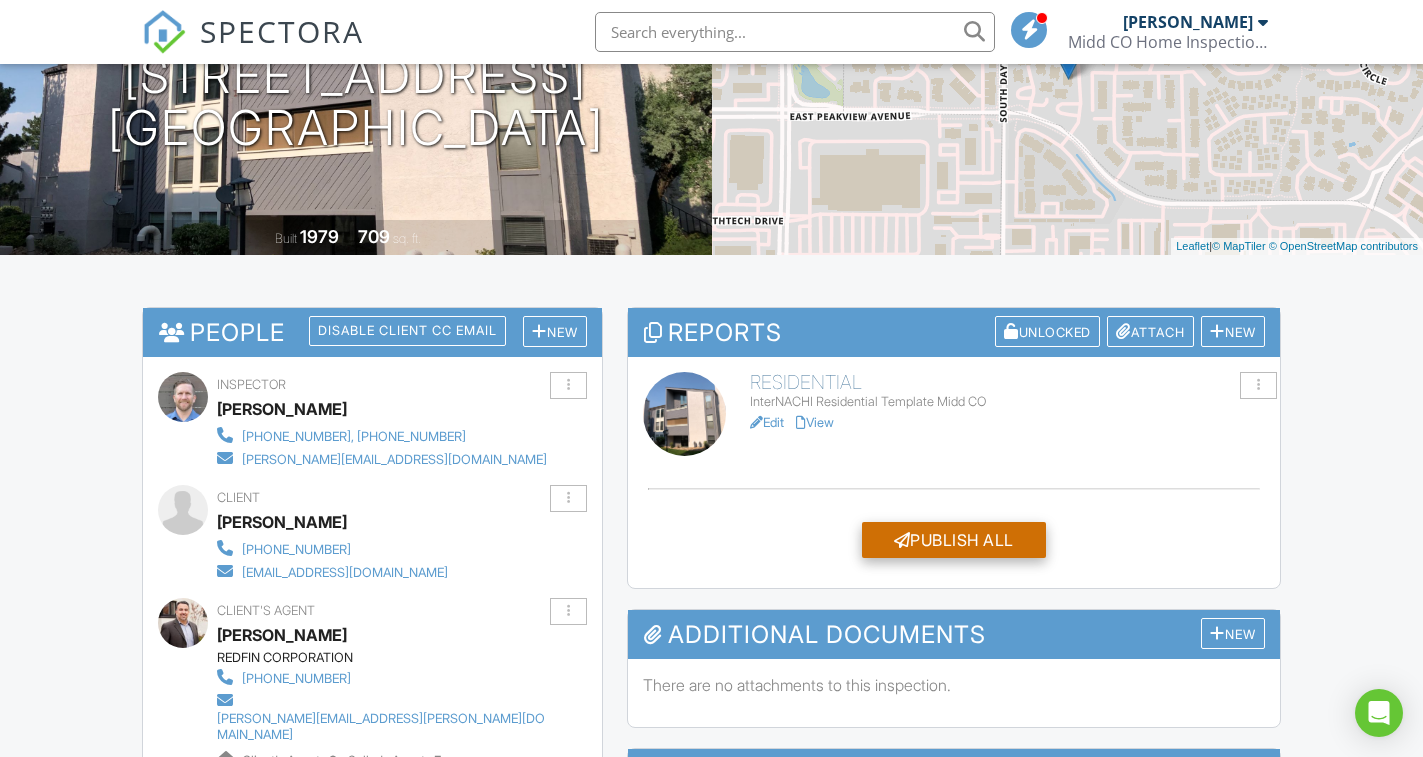 click on "Publish All" at bounding box center (954, 540) 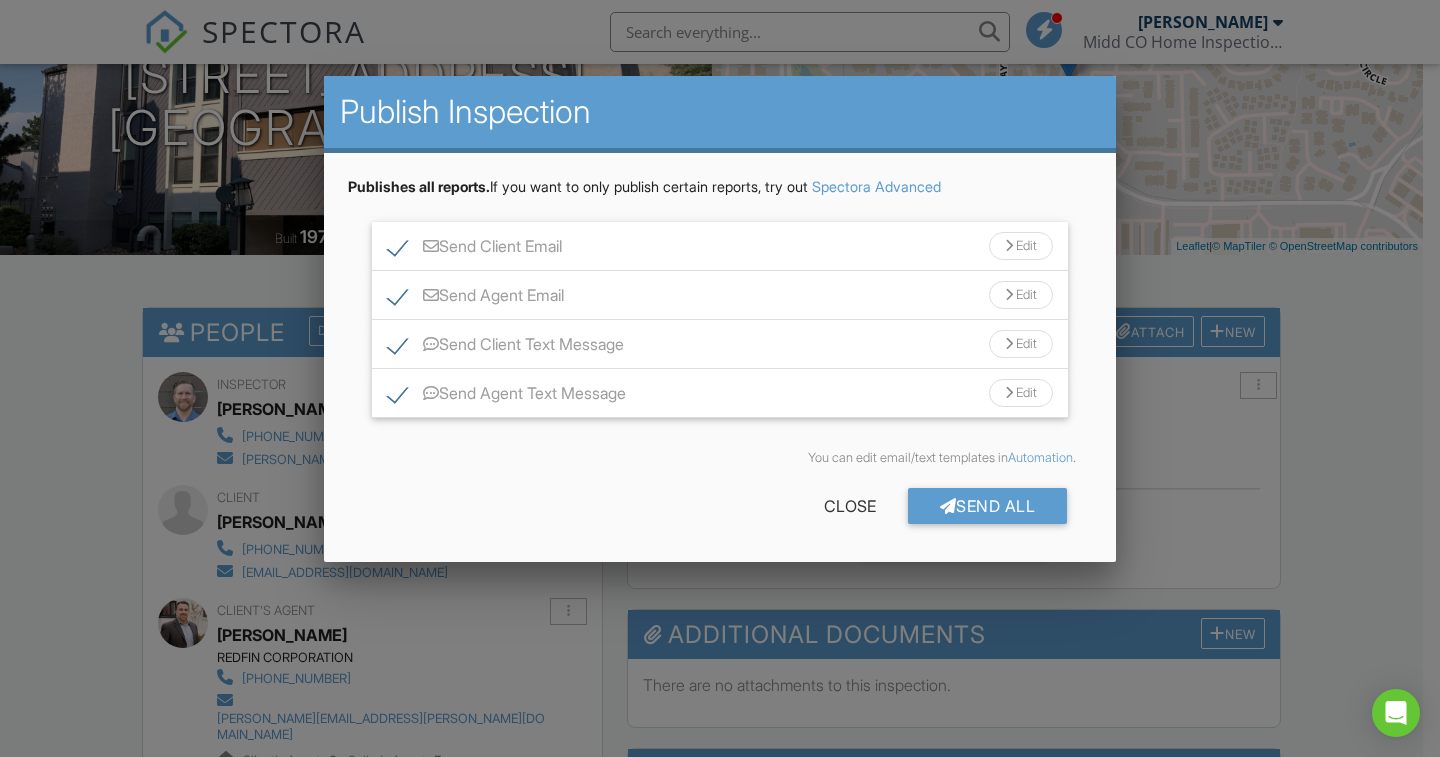 drag, startPoint x: 390, startPoint y: 399, endPoint x: 391, endPoint y: 375, distance: 24.020824 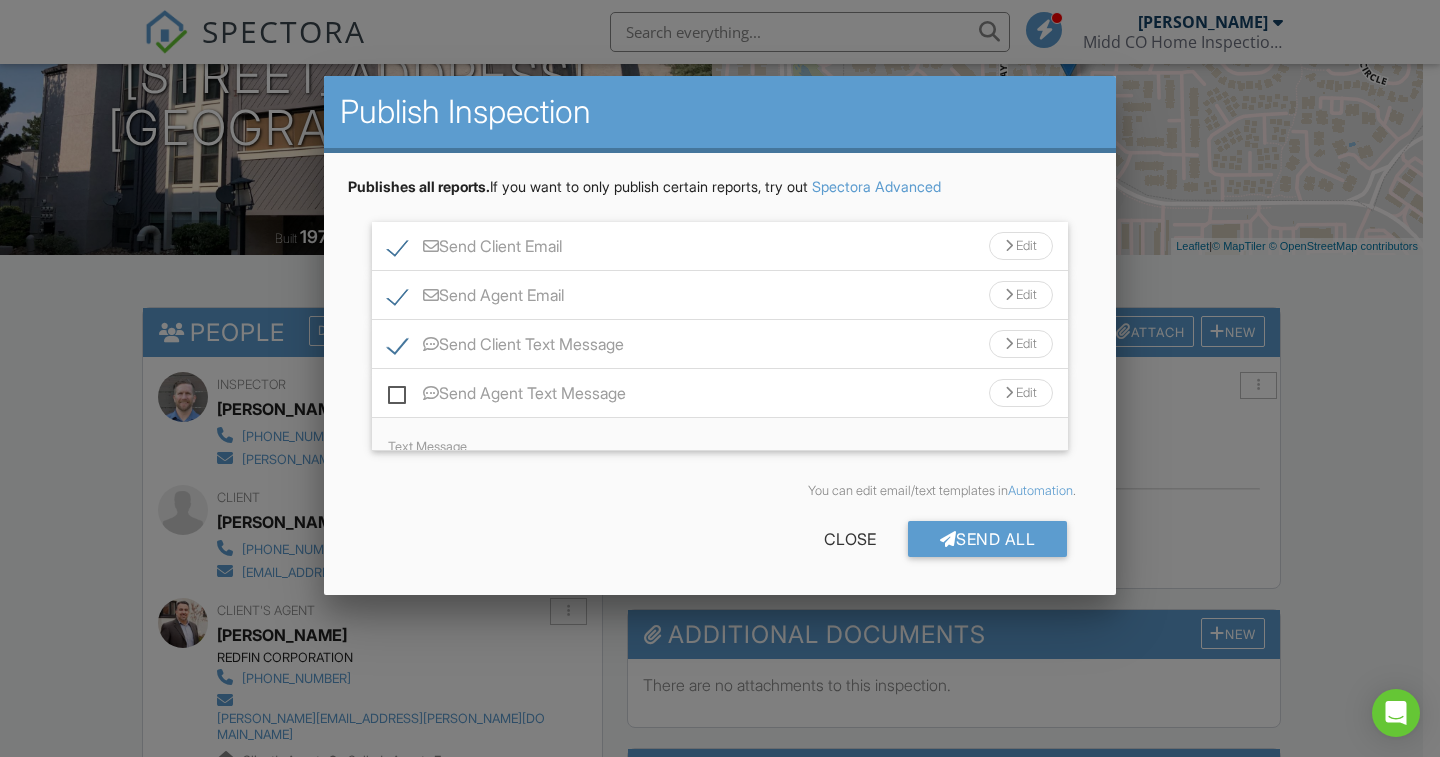 click on "Send Client Text Message" at bounding box center (506, 347) 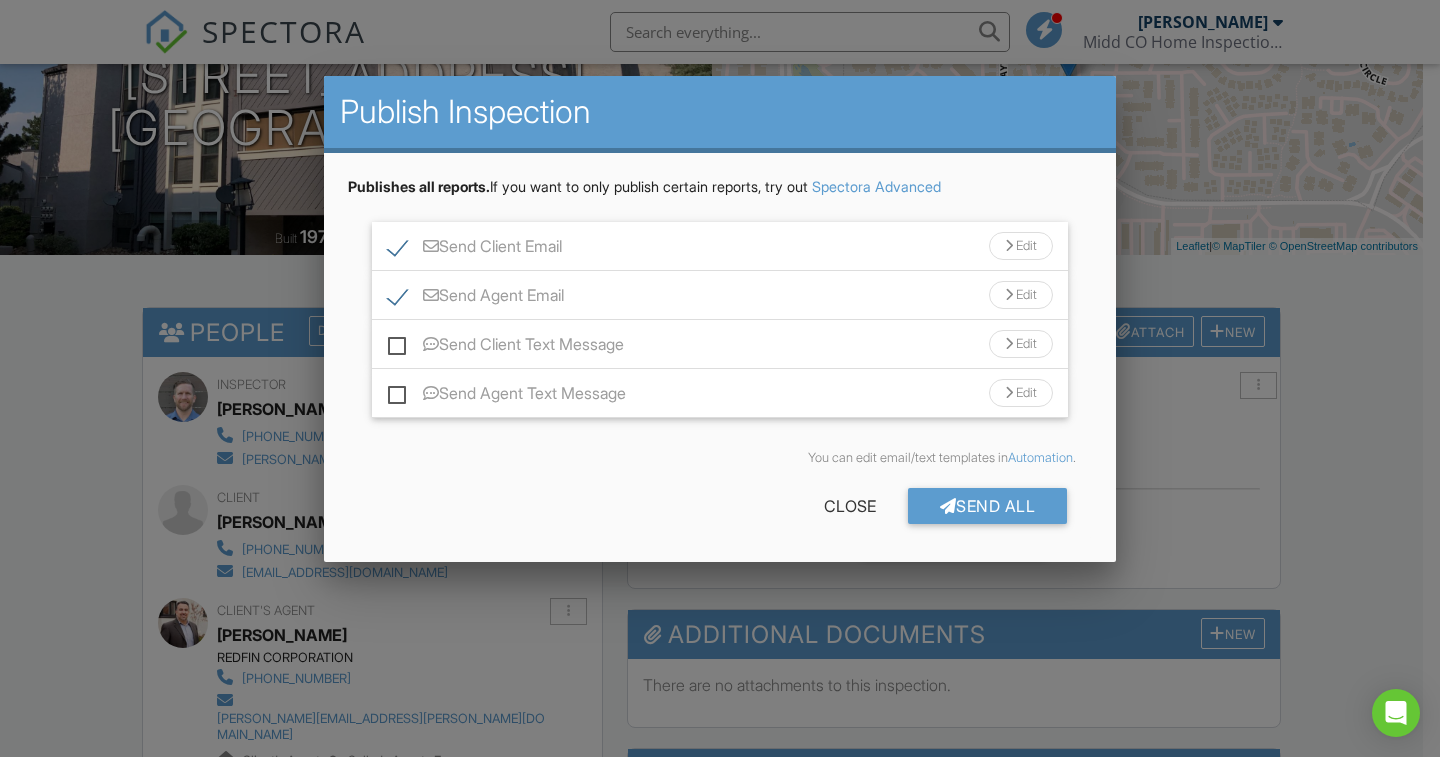 click on "Edit" at bounding box center (1021, 246) 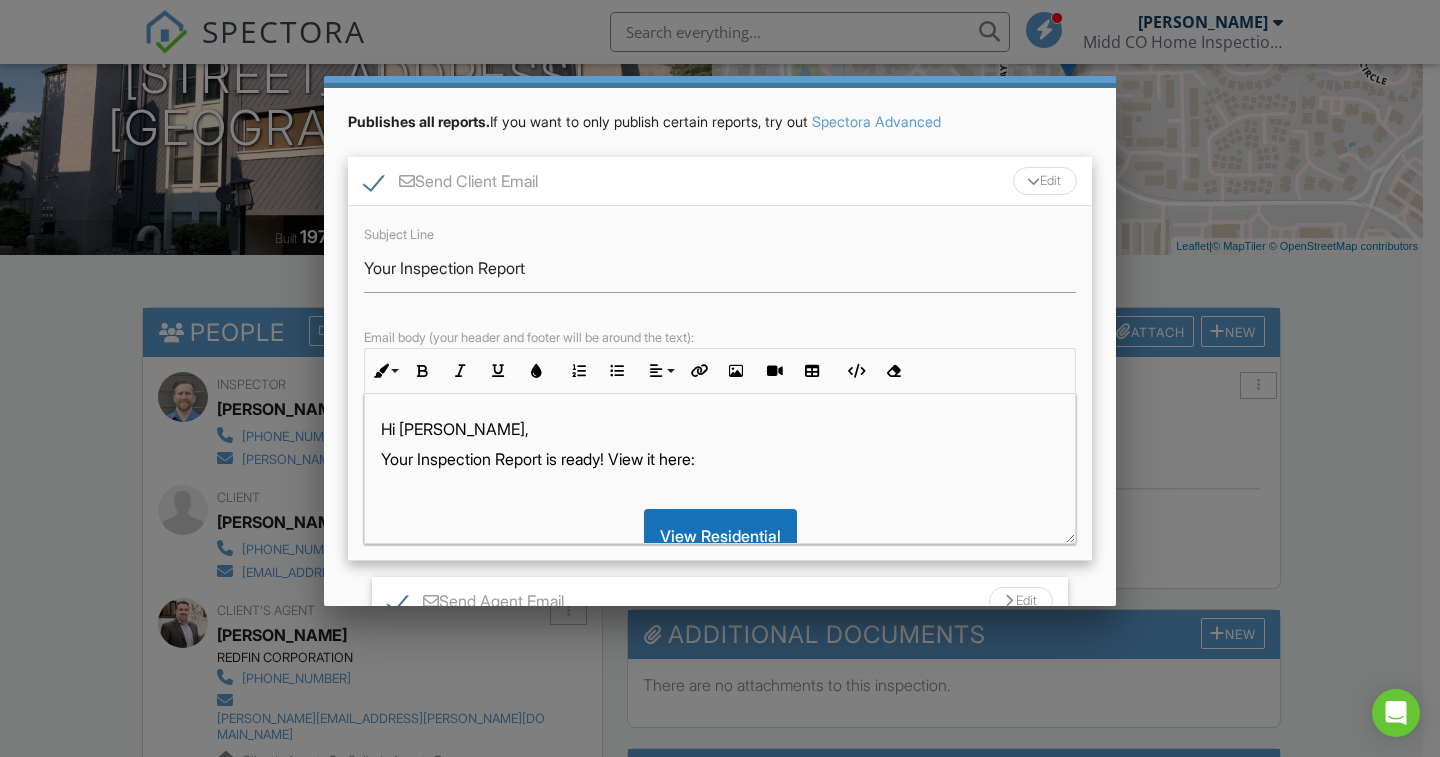 scroll, scrollTop: 100, scrollLeft: 0, axis: vertical 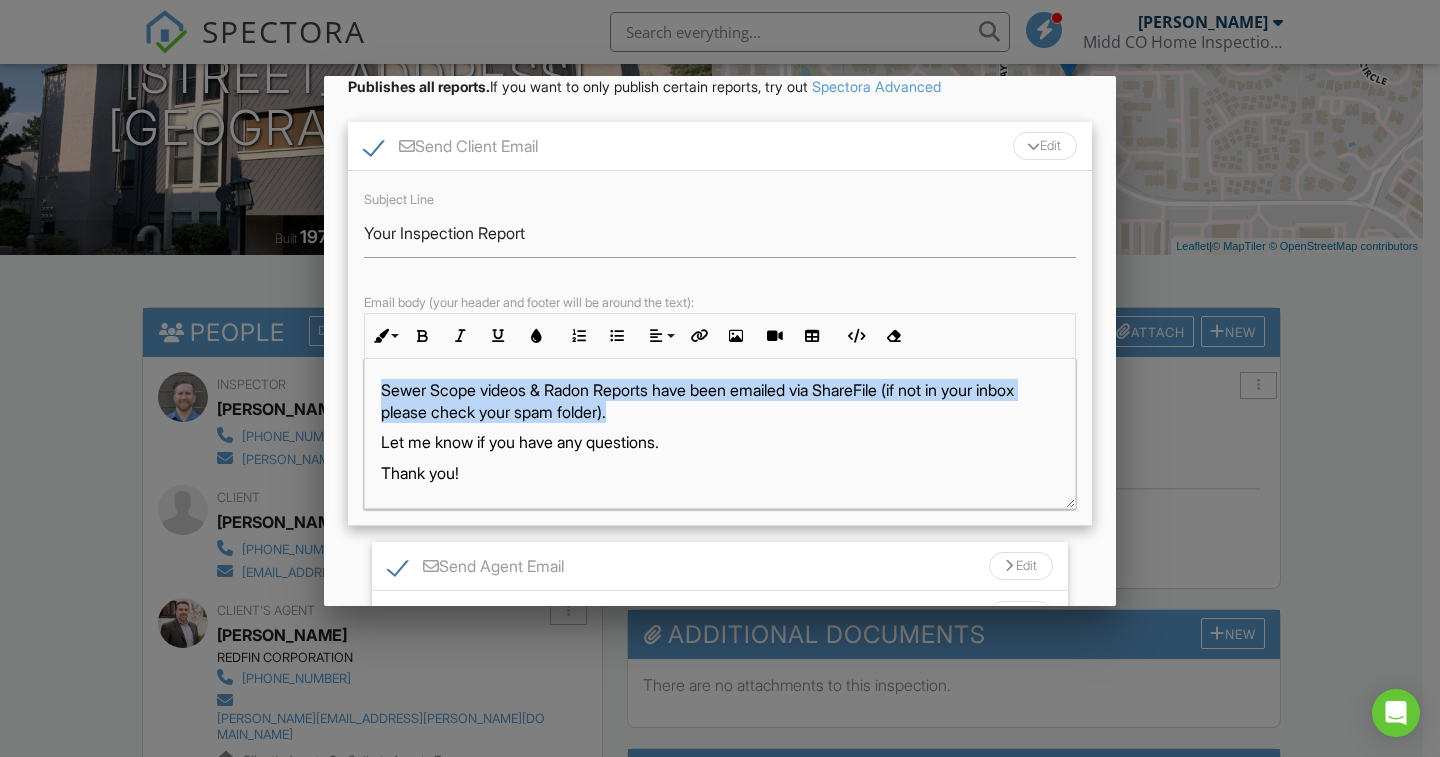 drag, startPoint x: 616, startPoint y: 414, endPoint x: 383, endPoint y: 390, distance: 234.23279 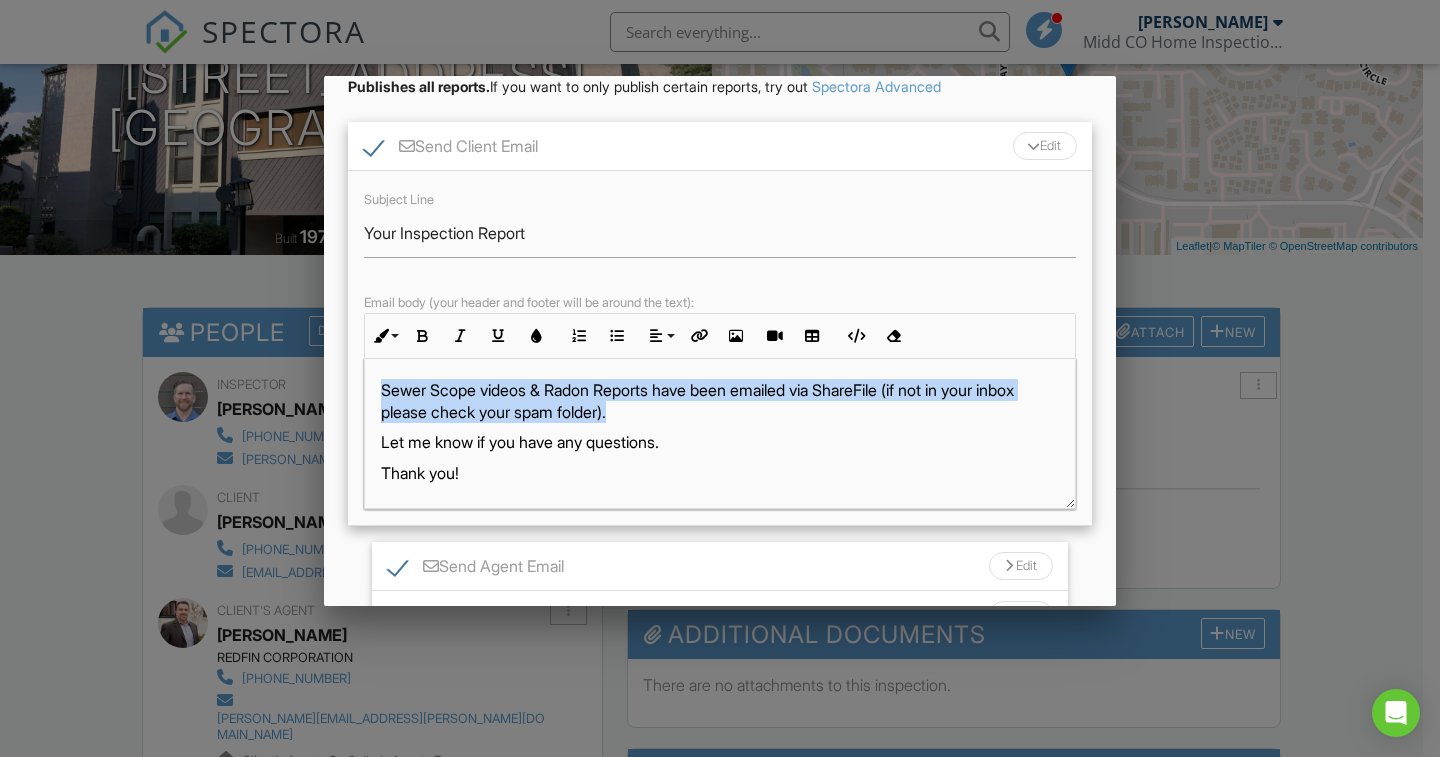 click on "Sewer Scope videos & Radon Reports have been emailed via ShareFile (if not in your inbox please check your spam folder)." at bounding box center (720, 401) 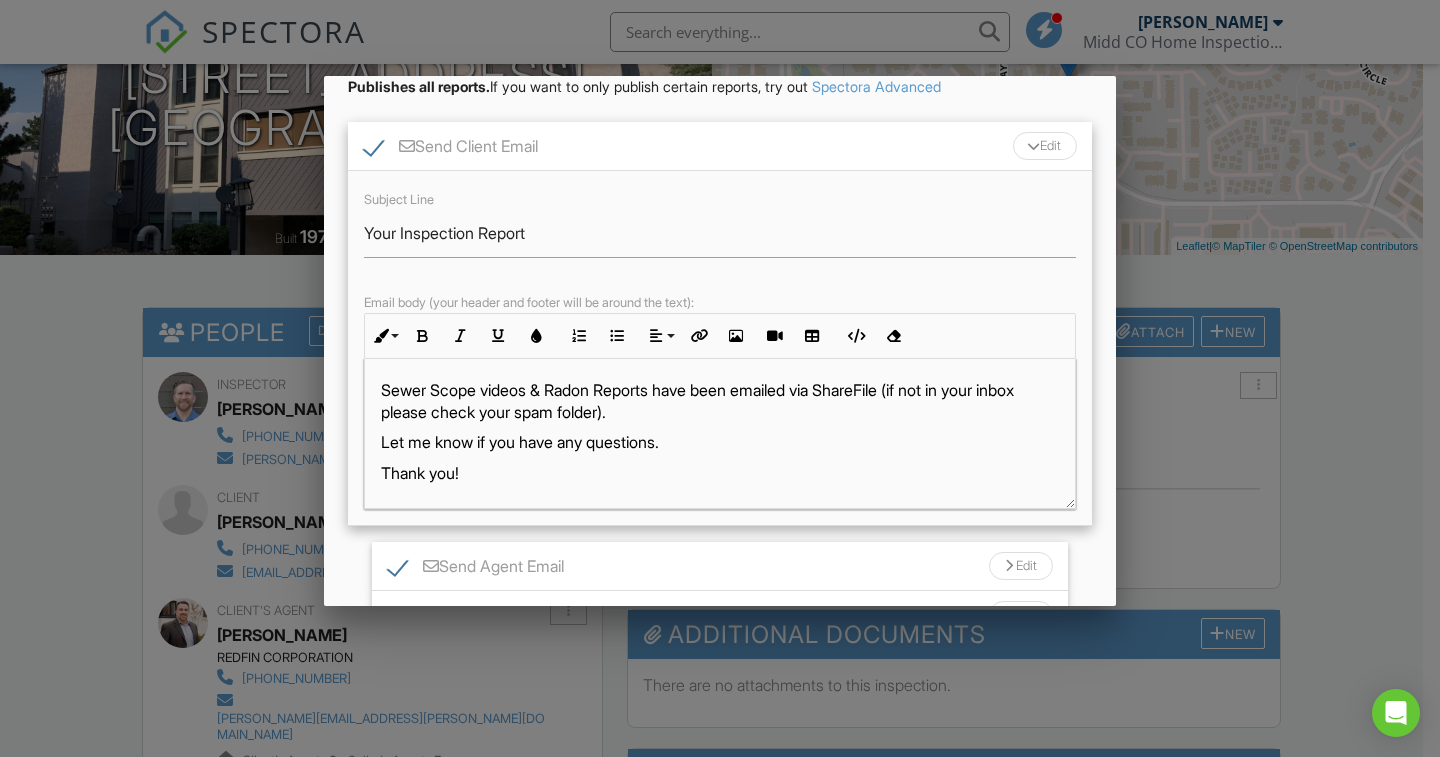 scroll, scrollTop: 166, scrollLeft: 0, axis: vertical 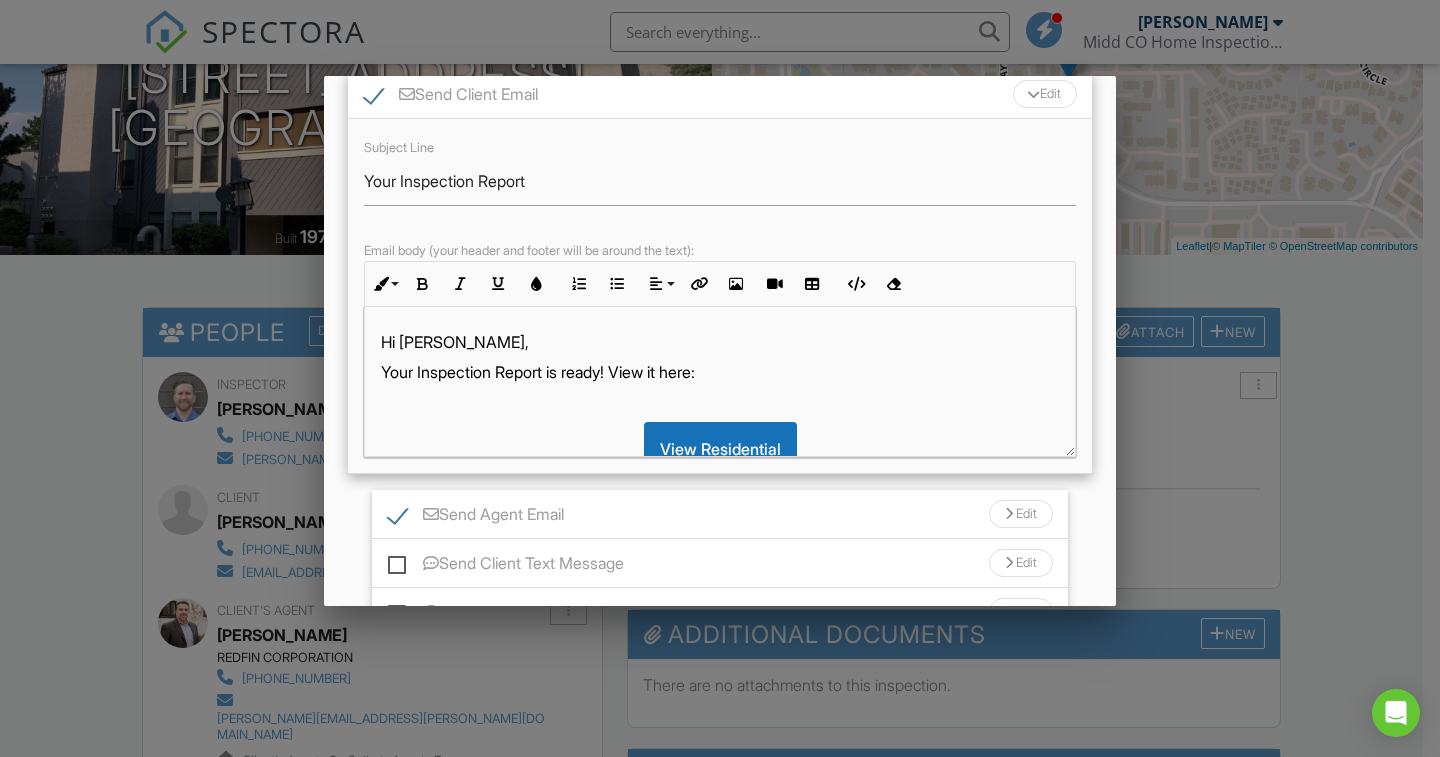 click on "Send Client Email" at bounding box center [451, 97] 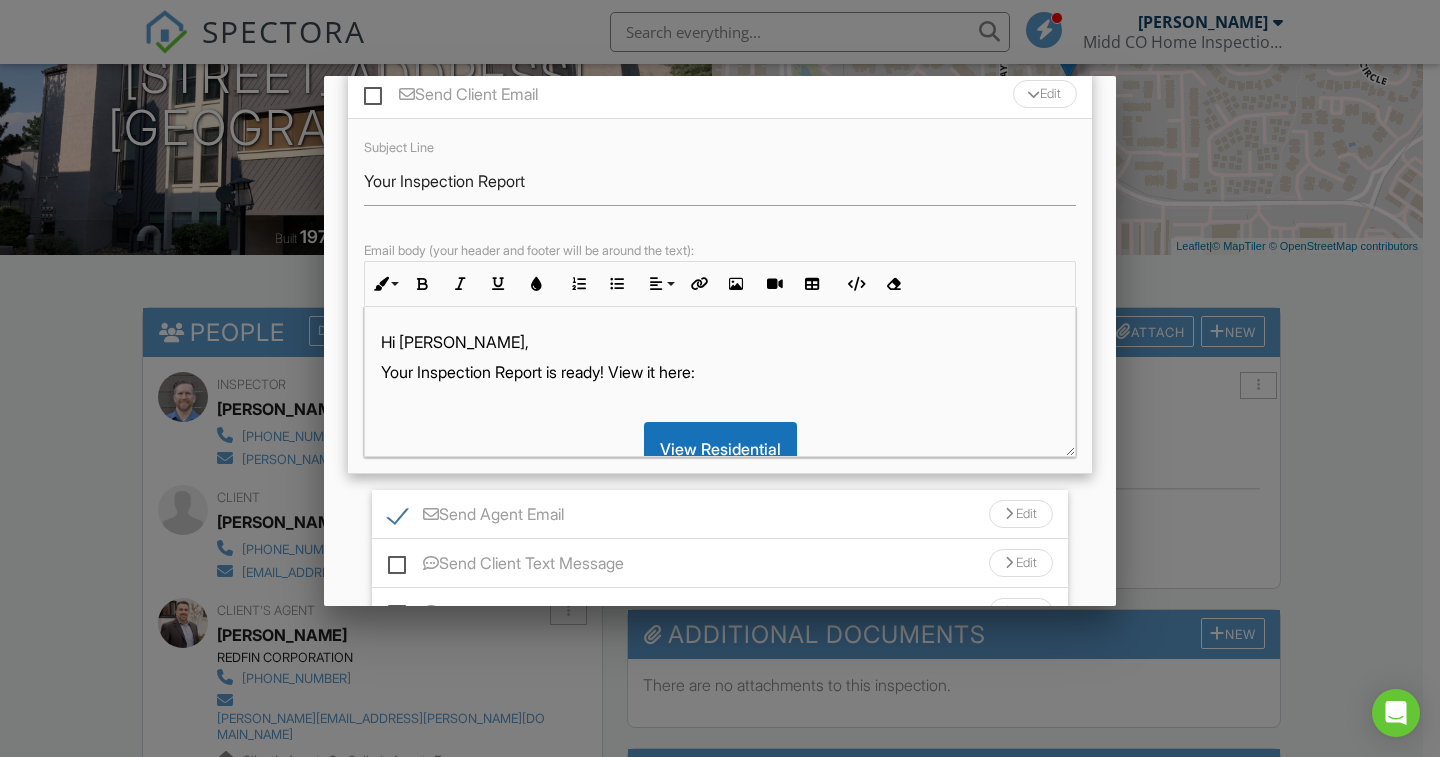 scroll, scrollTop: 146, scrollLeft: 0, axis: vertical 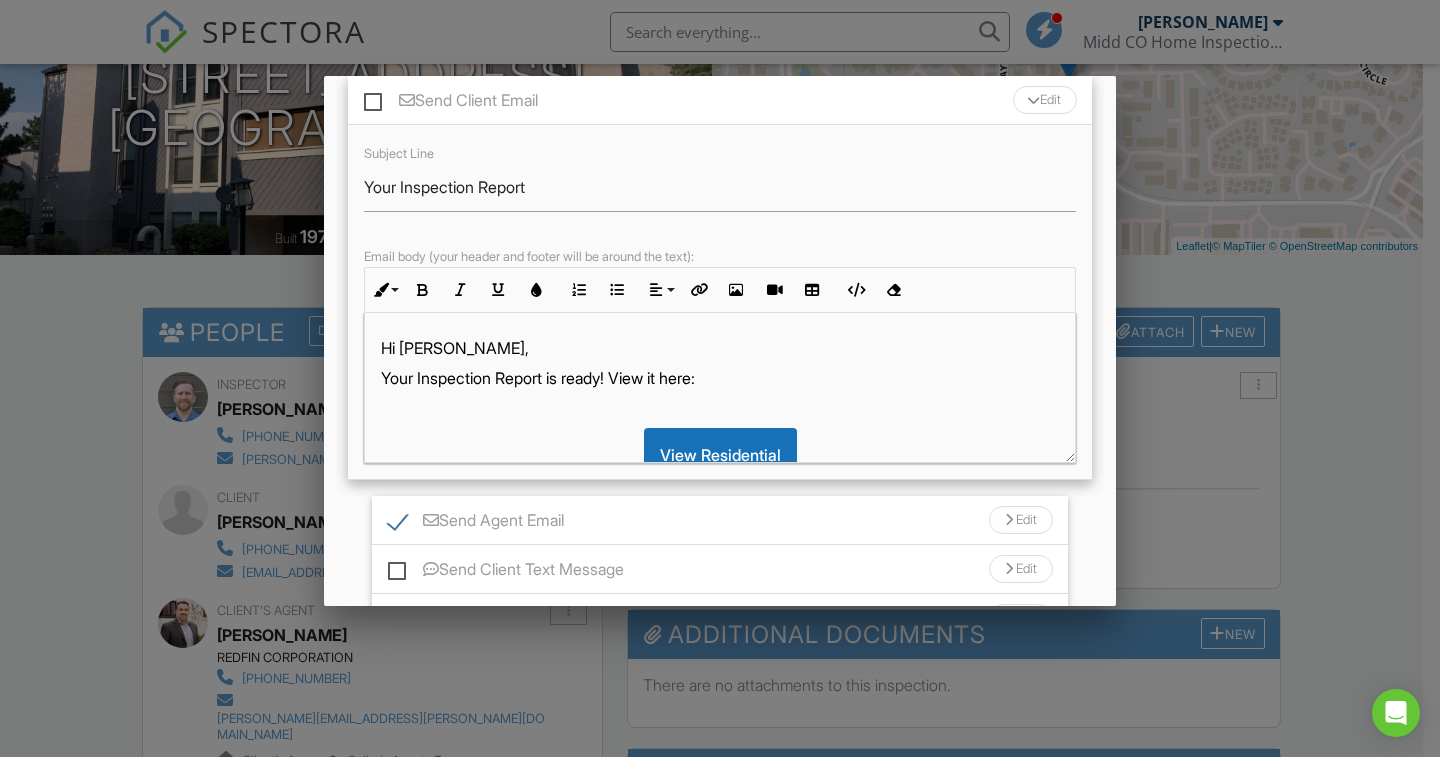 click on "Send Client Email" at bounding box center (451, 103) 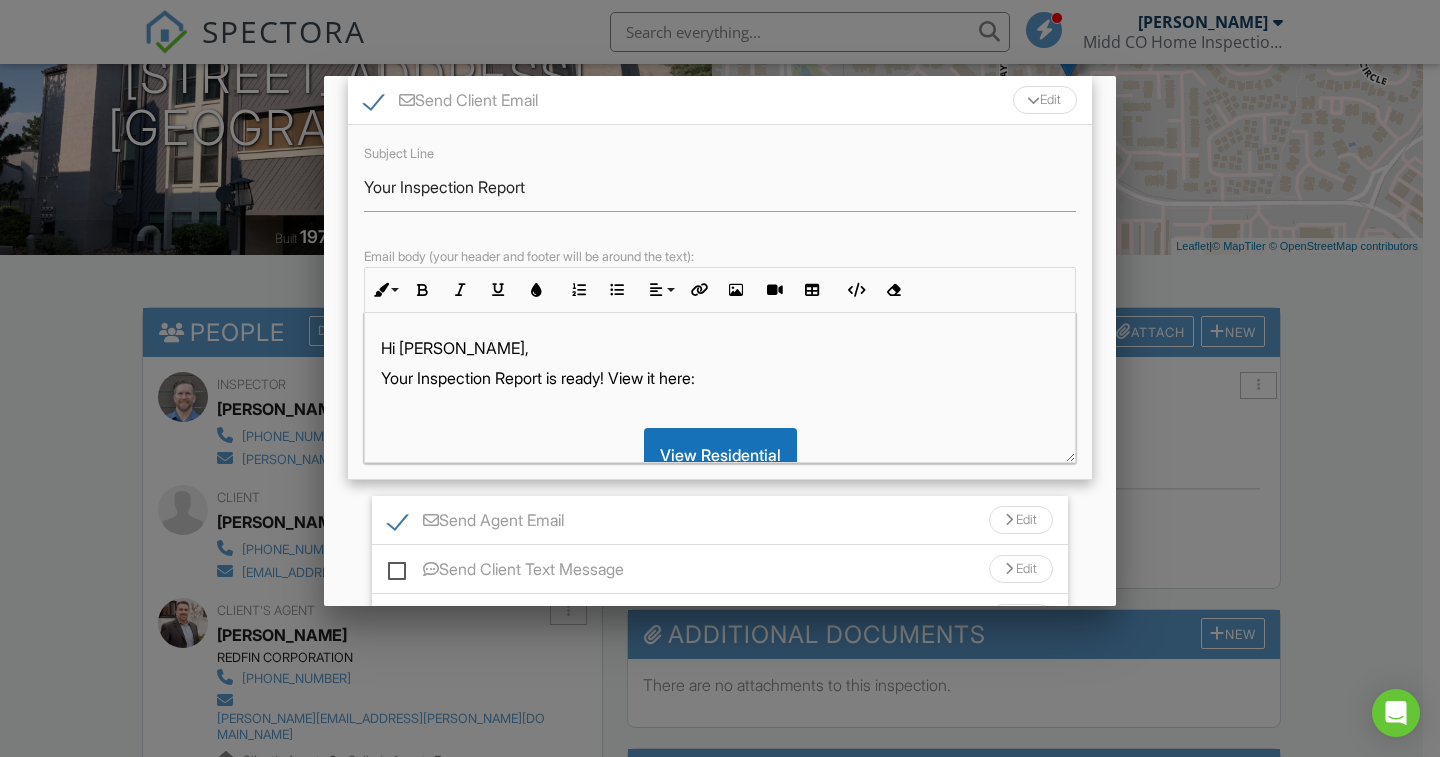 click on "Edit" at bounding box center [1045, 100] 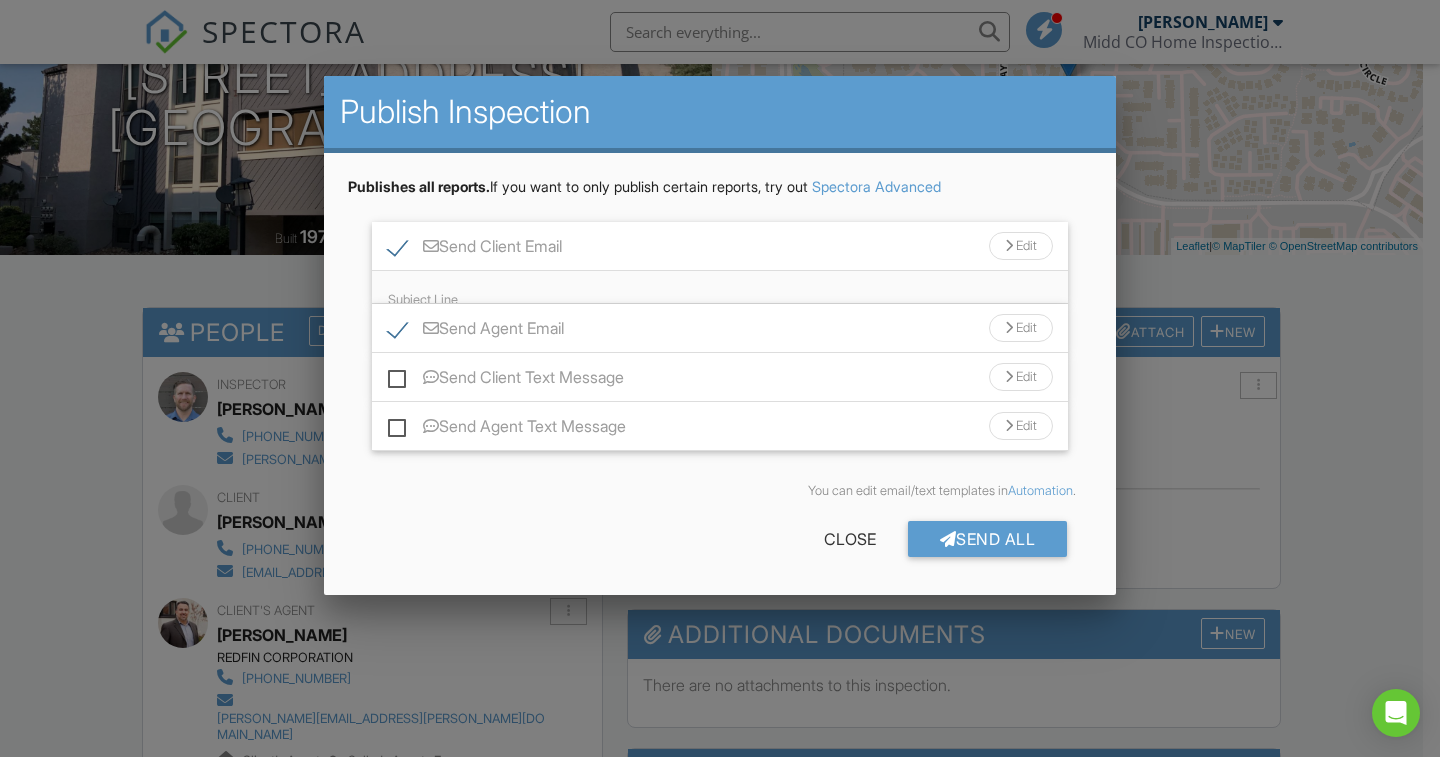 scroll, scrollTop: 0, scrollLeft: 0, axis: both 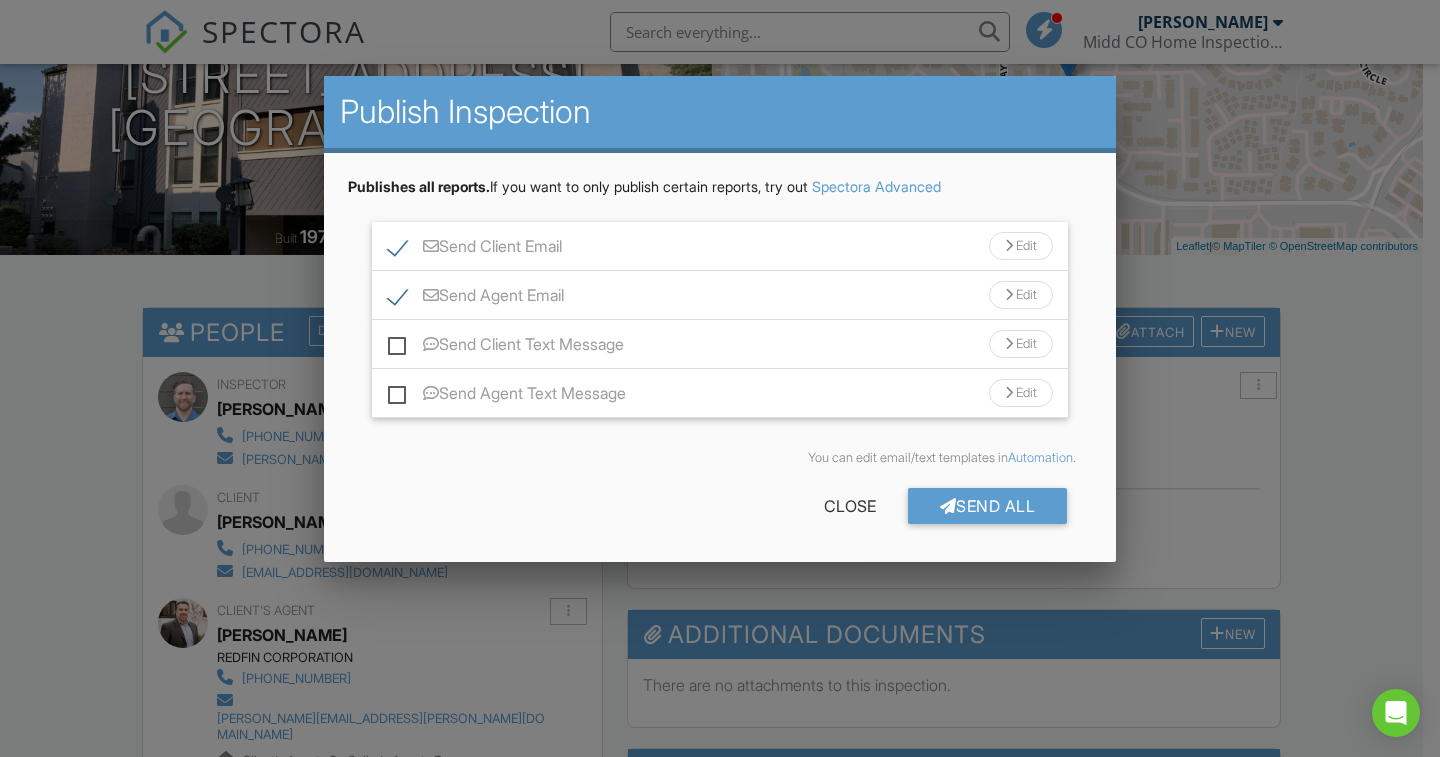 click on "Edit" at bounding box center [1021, 295] 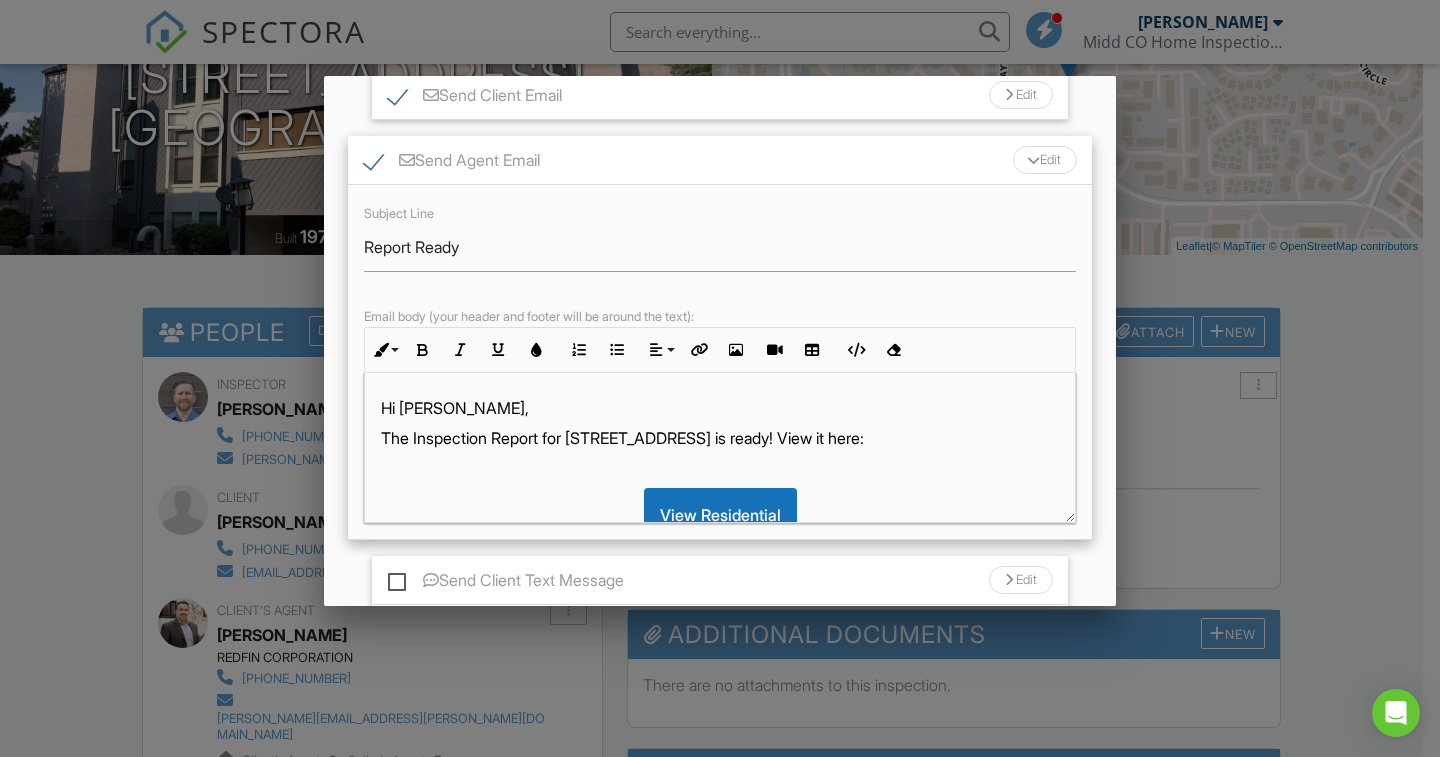 scroll, scrollTop: 200, scrollLeft: 0, axis: vertical 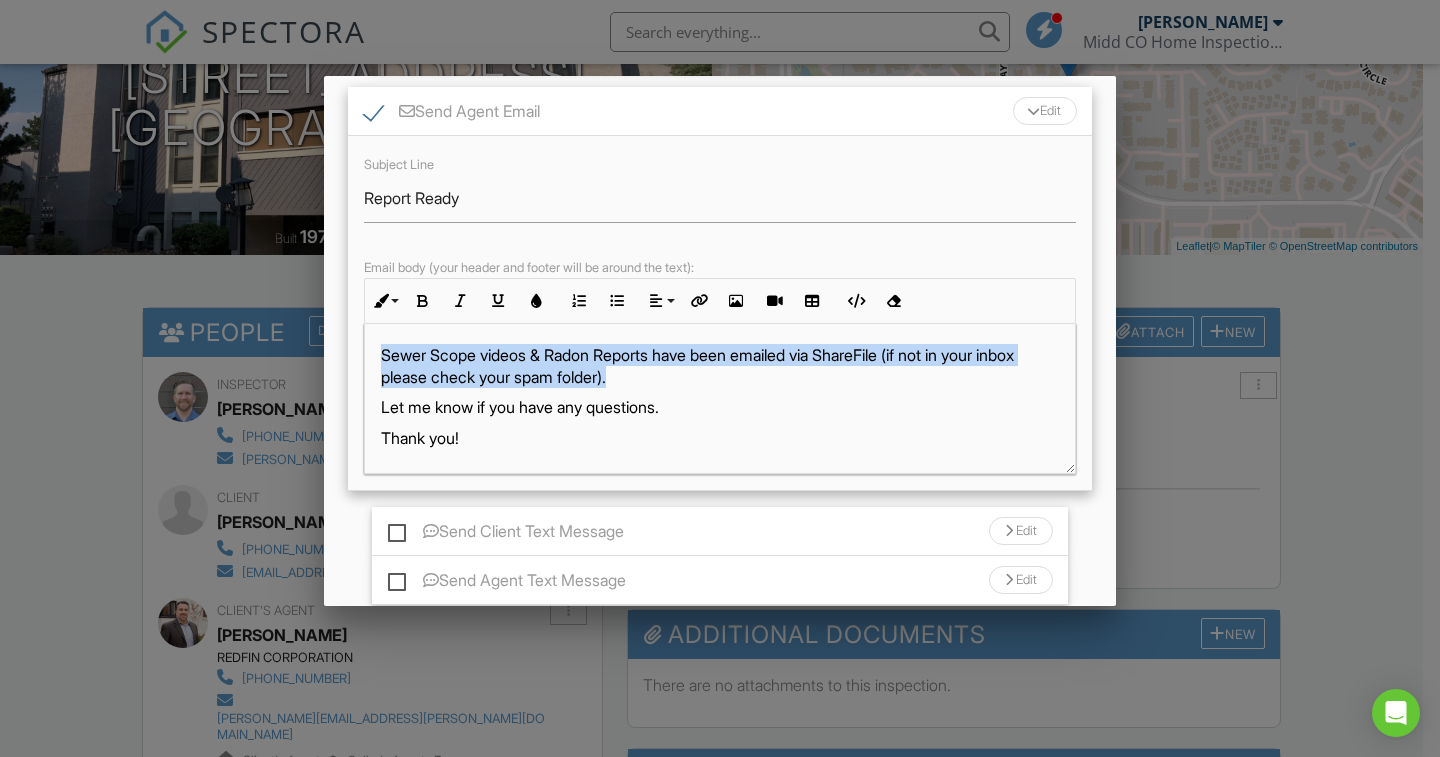 drag, startPoint x: 682, startPoint y: 383, endPoint x: 384, endPoint y: 353, distance: 299.50626 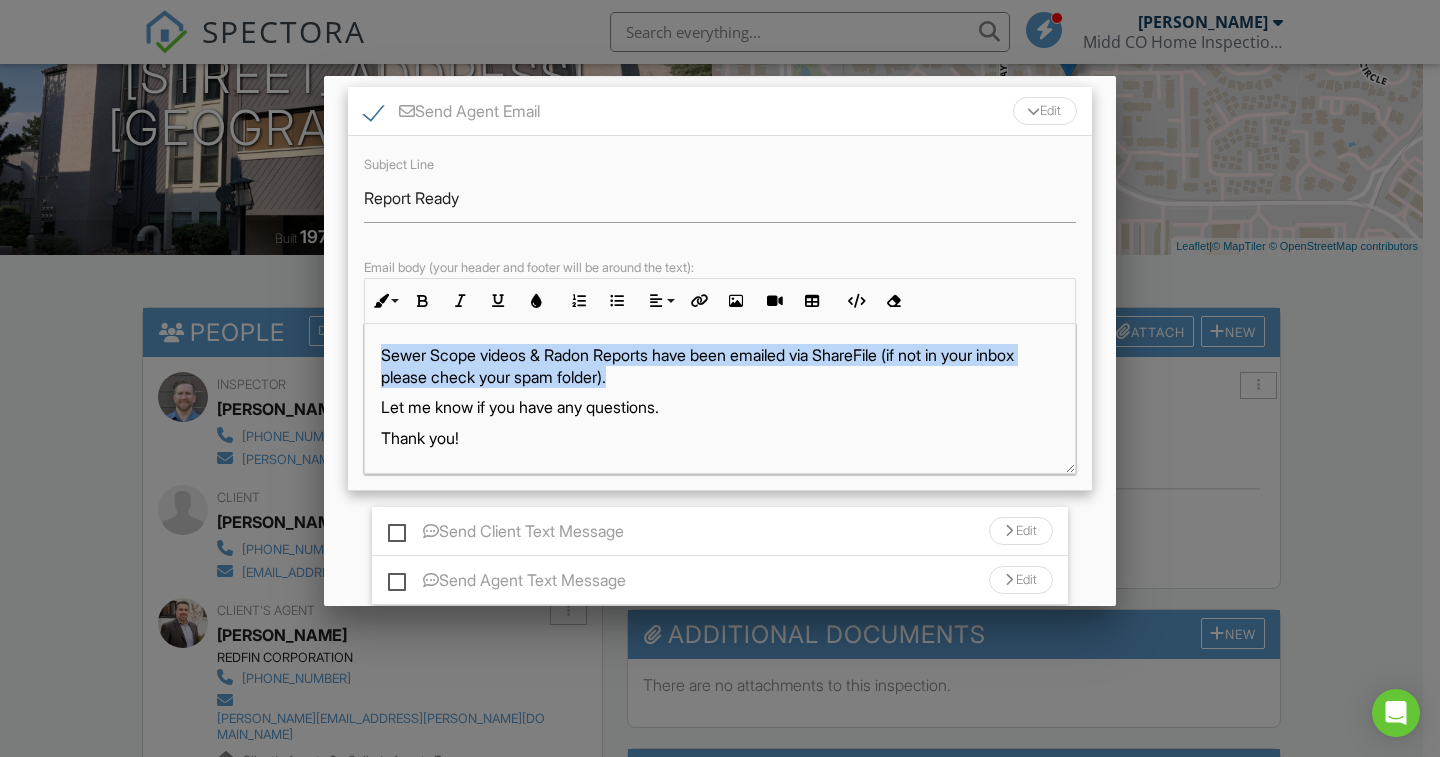 click on "Sewer Scope videos & Radon Reports have been emailed via ShareFile (if not in your inbox please check your spam folder)." at bounding box center [720, 366] 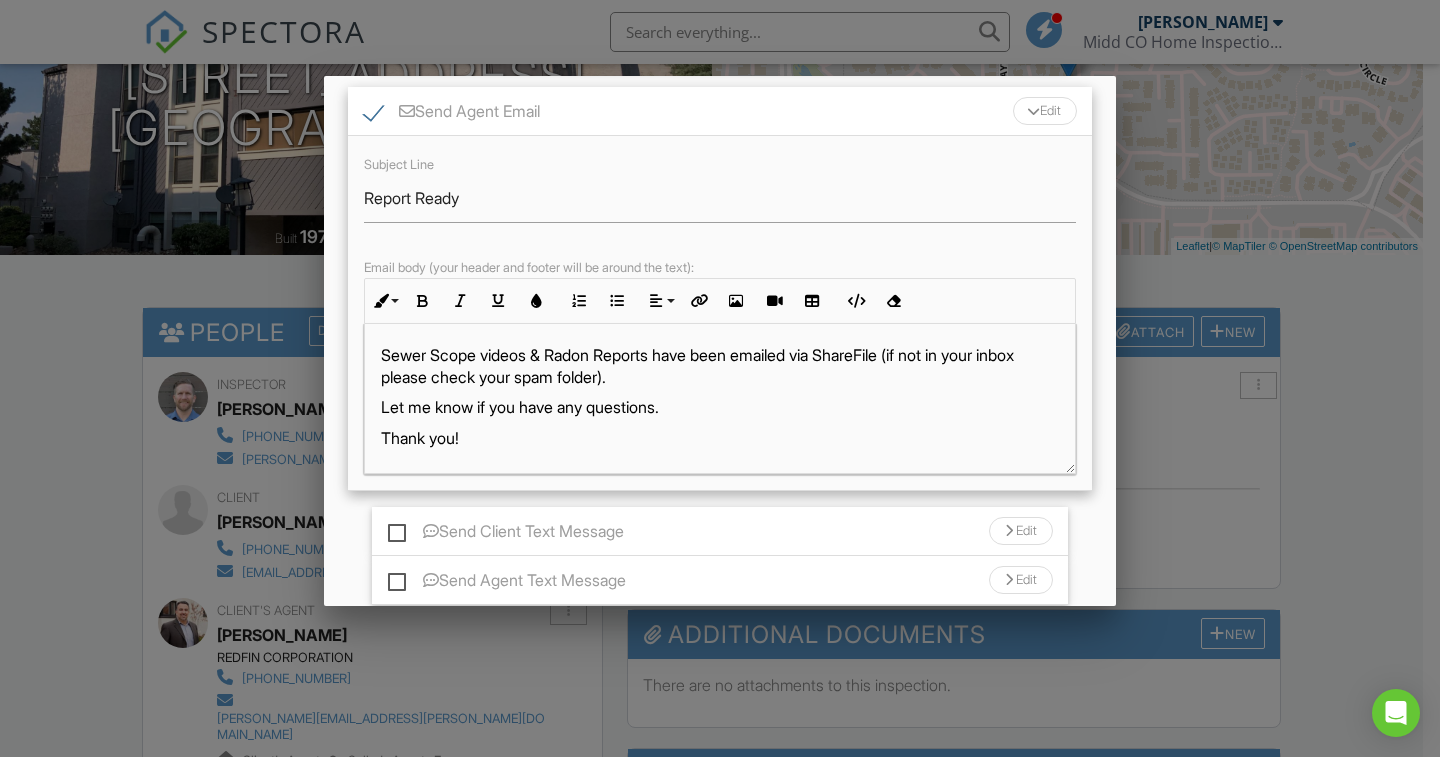 scroll, scrollTop: 166, scrollLeft: 0, axis: vertical 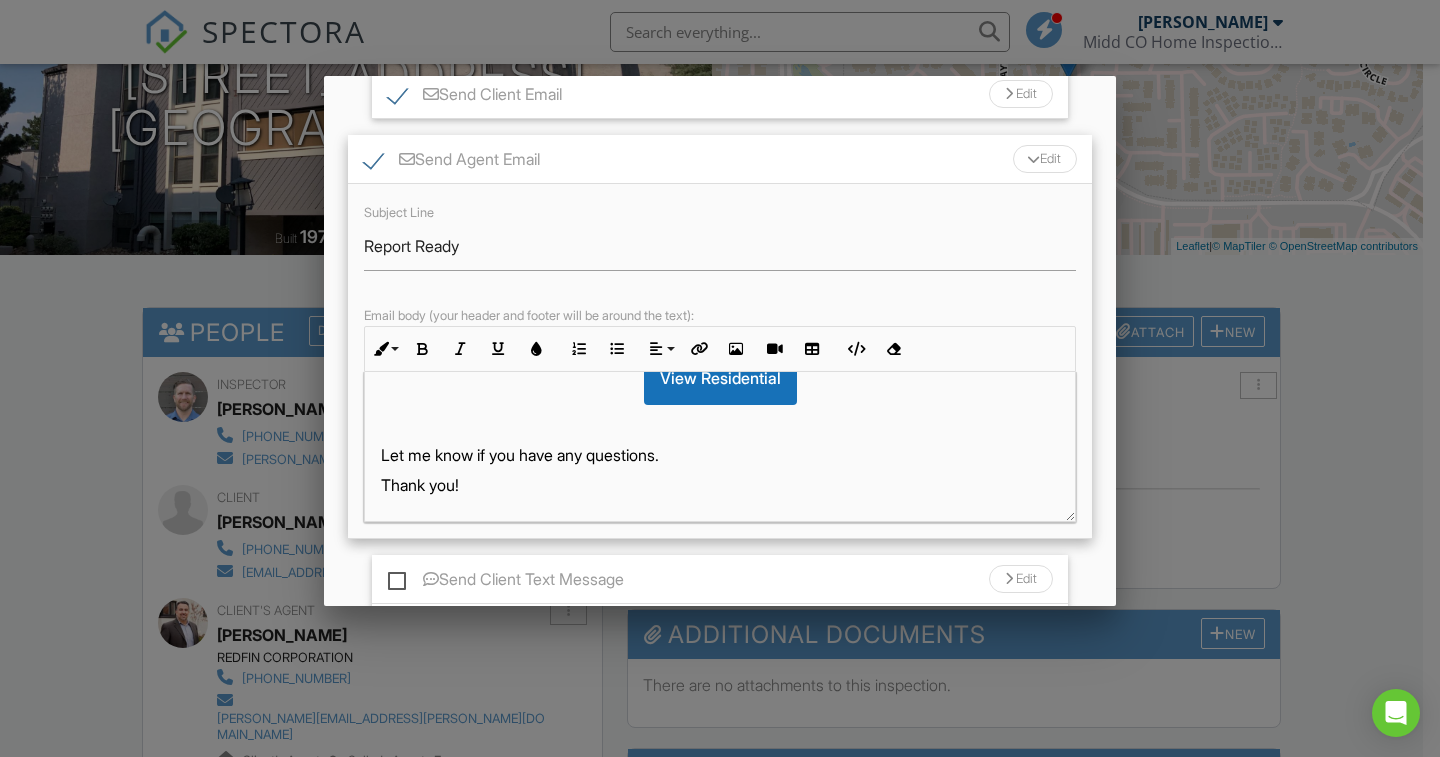 click on "Edit" at bounding box center (1045, 159) 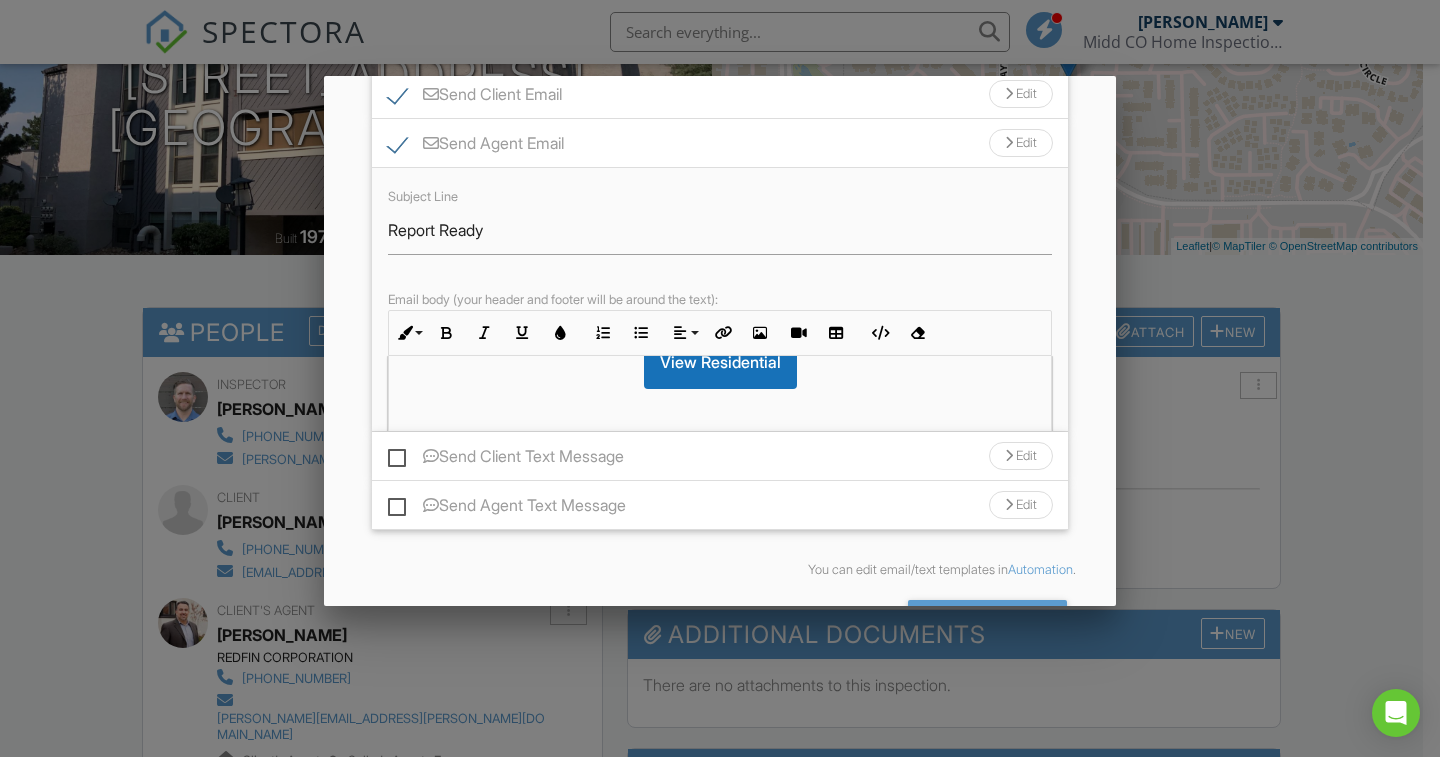 scroll, scrollTop: 0, scrollLeft: 0, axis: both 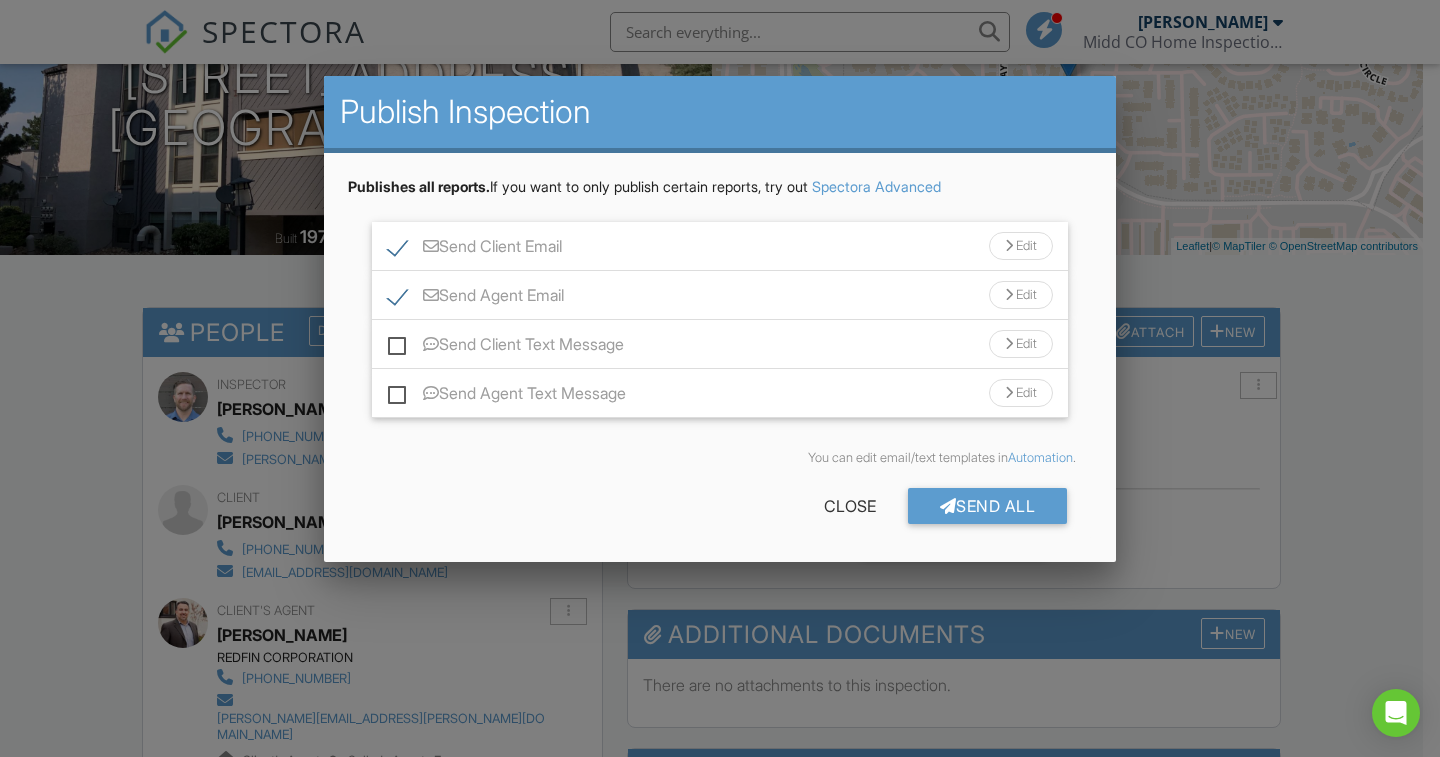 click on "Edit" at bounding box center [1021, 344] 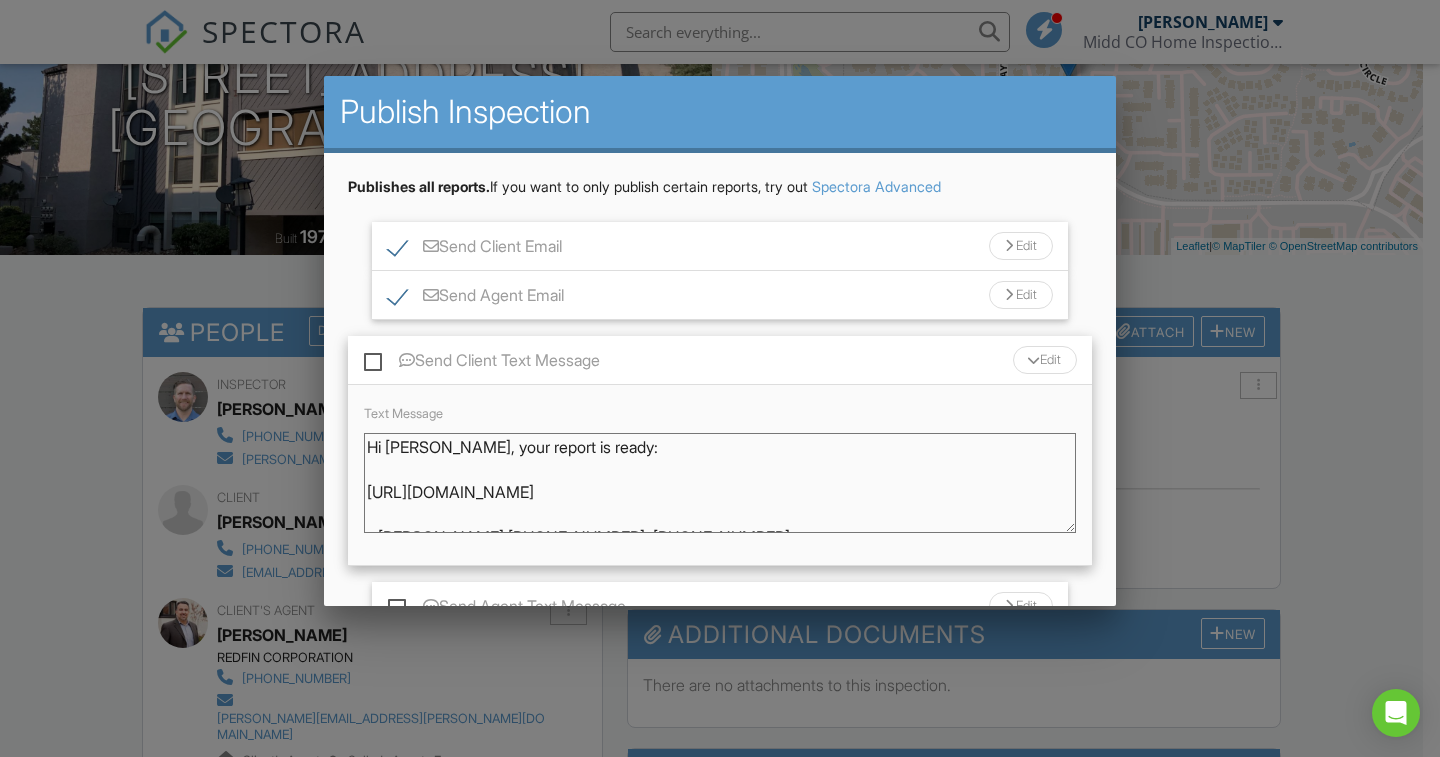 click on "Hi [PERSON_NAME], your report is ready:
[URL][DOMAIN_NAME]
- [PERSON_NAME] [PHONE_NUMBER], [PHONE_NUMBER]" at bounding box center (720, 483) 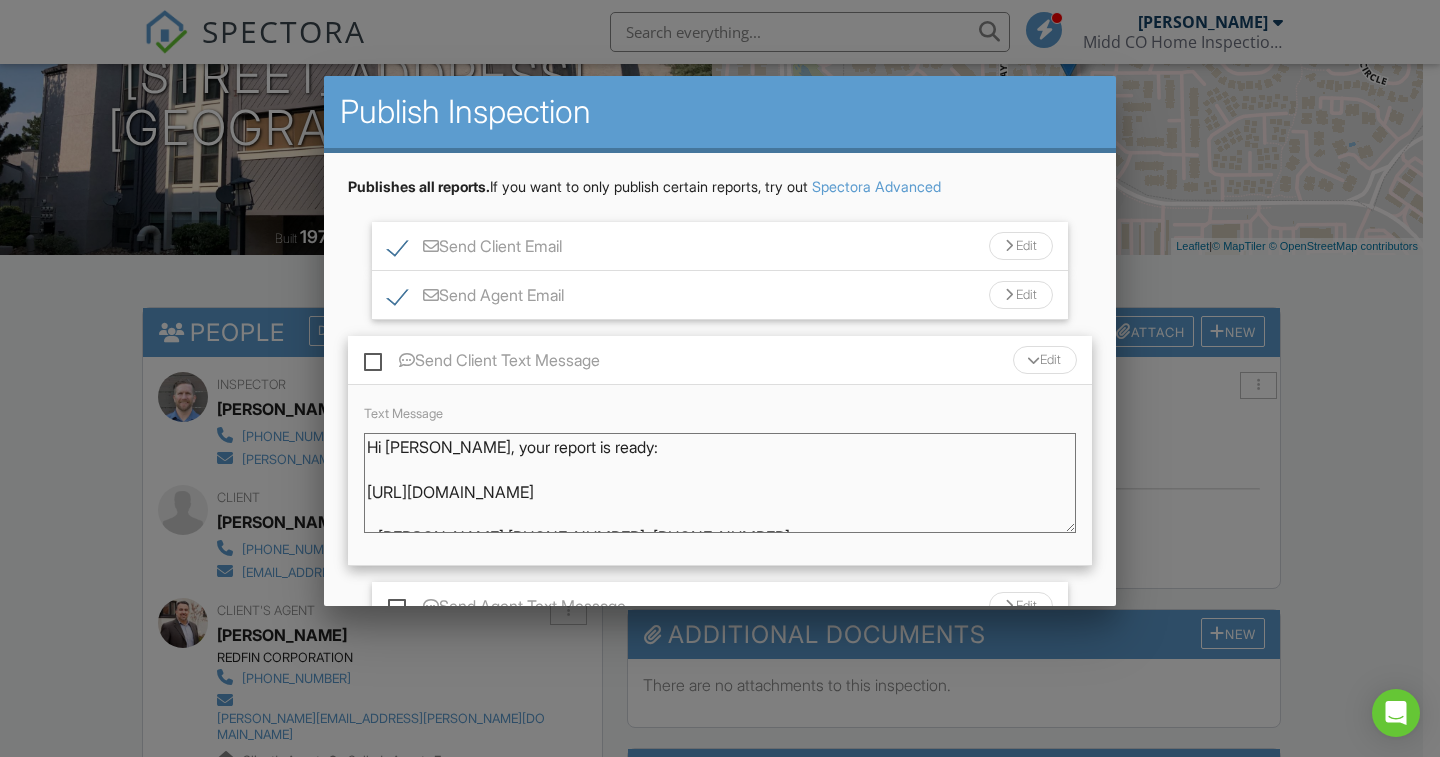 click on "Edit" at bounding box center (1045, 360) 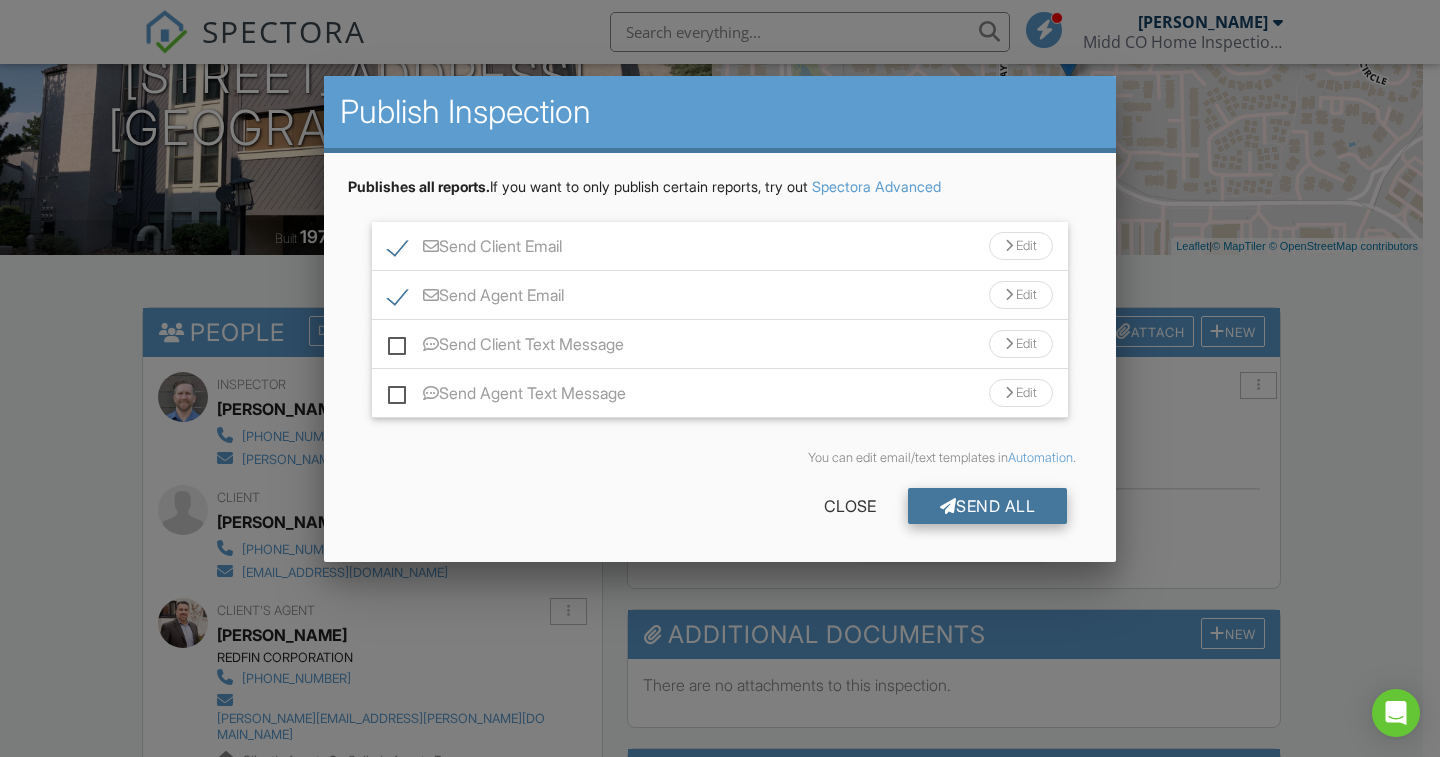 click on "Send All" at bounding box center [988, 506] 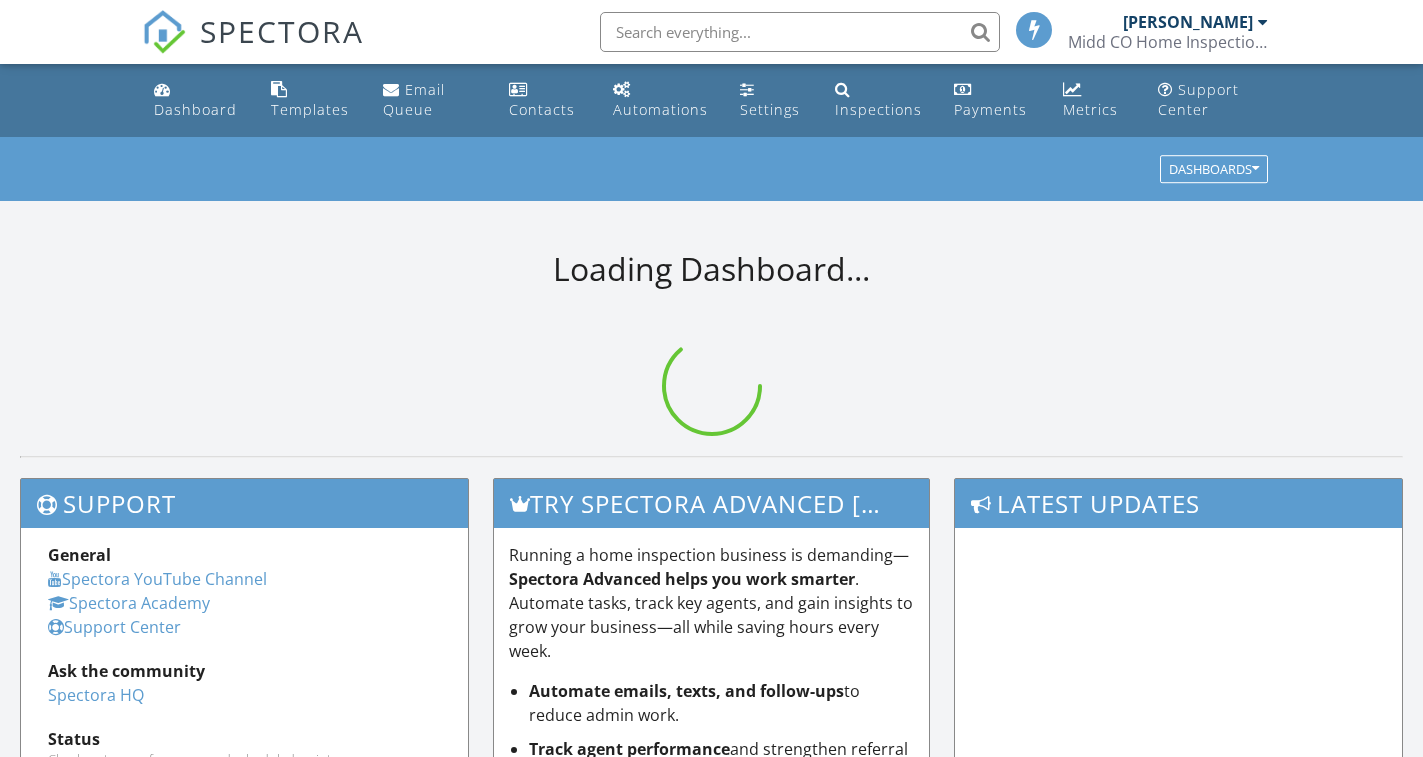 scroll, scrollTop: 0, scrollLeft: 0, axis: both 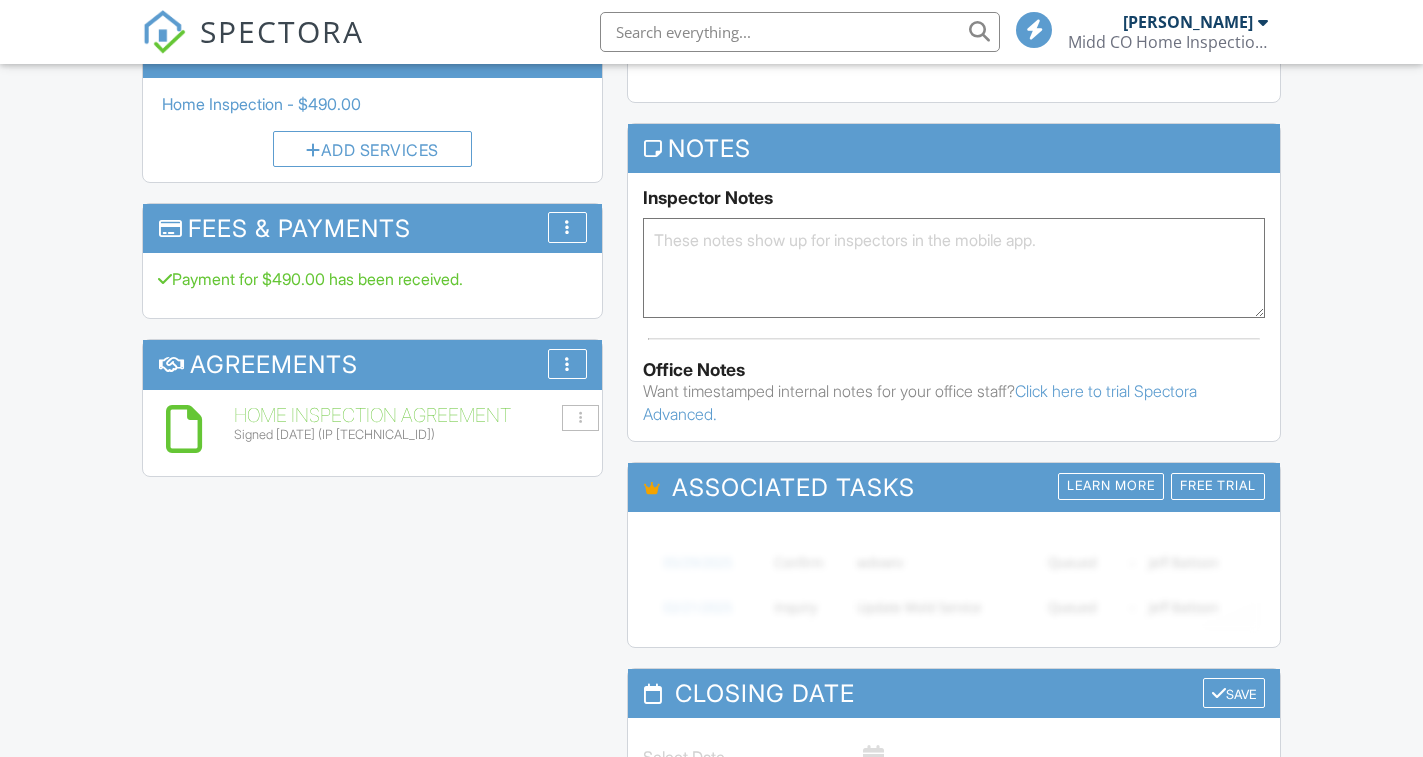 click at bounding box center [184, 429] 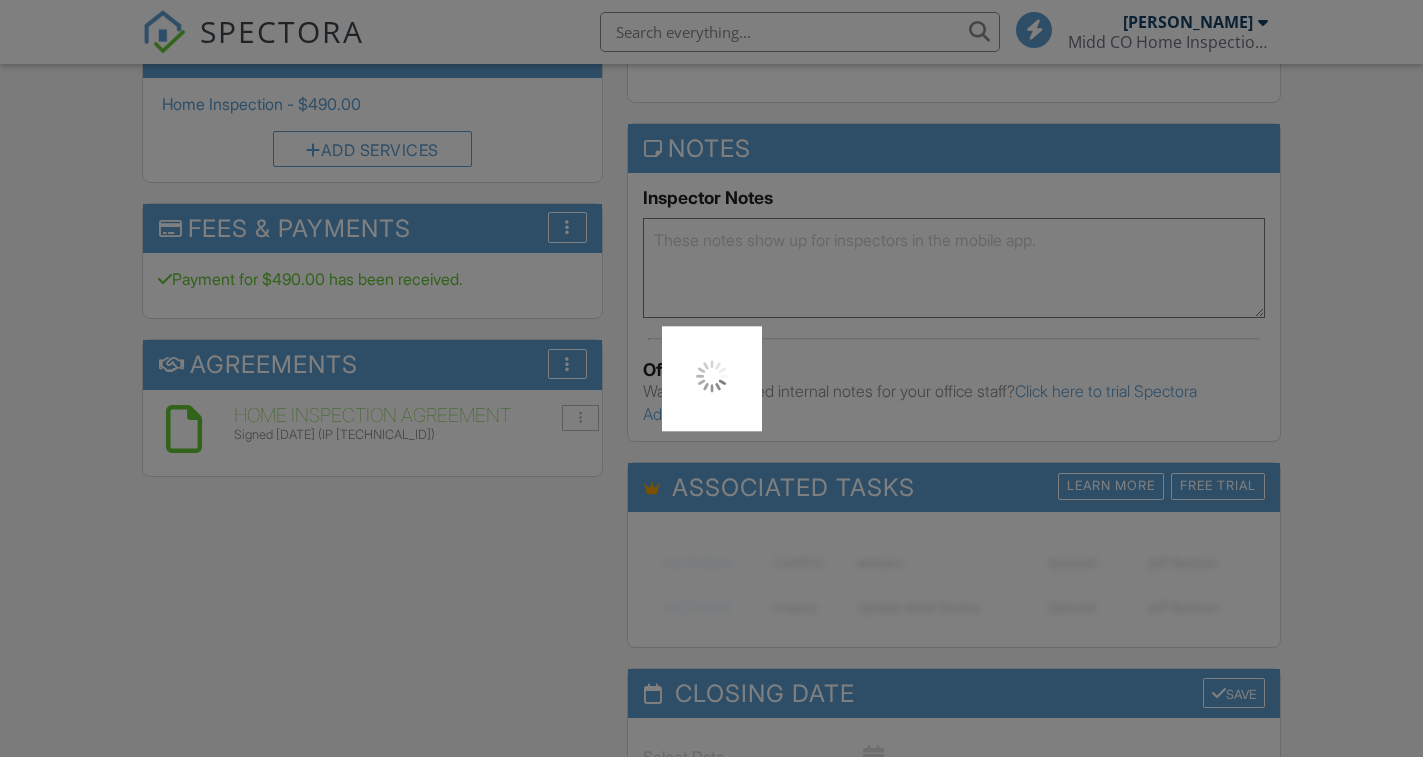 scroll, scrollTop: 1400, scrollLeft: 0, axis: vertical 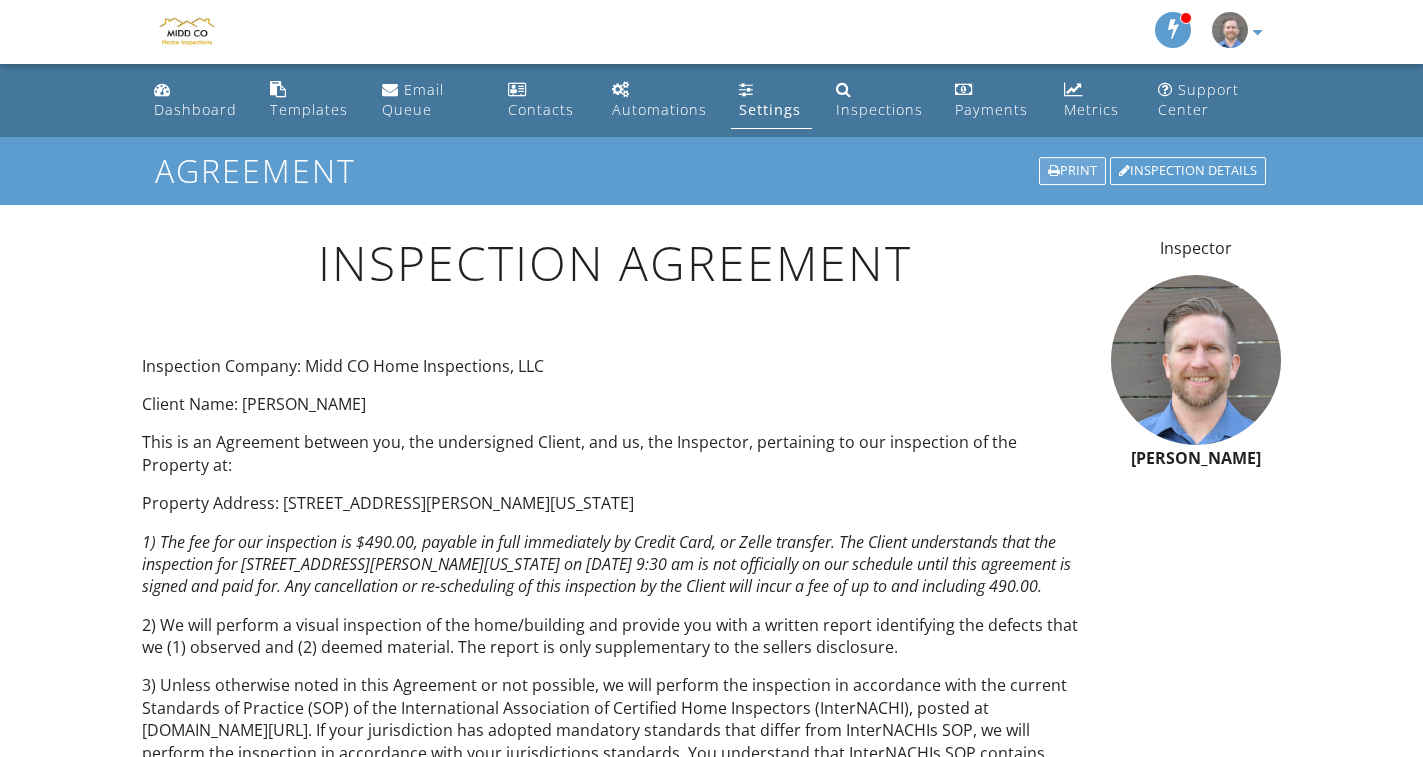 click on "Print" at bounding box center (1072, 171) 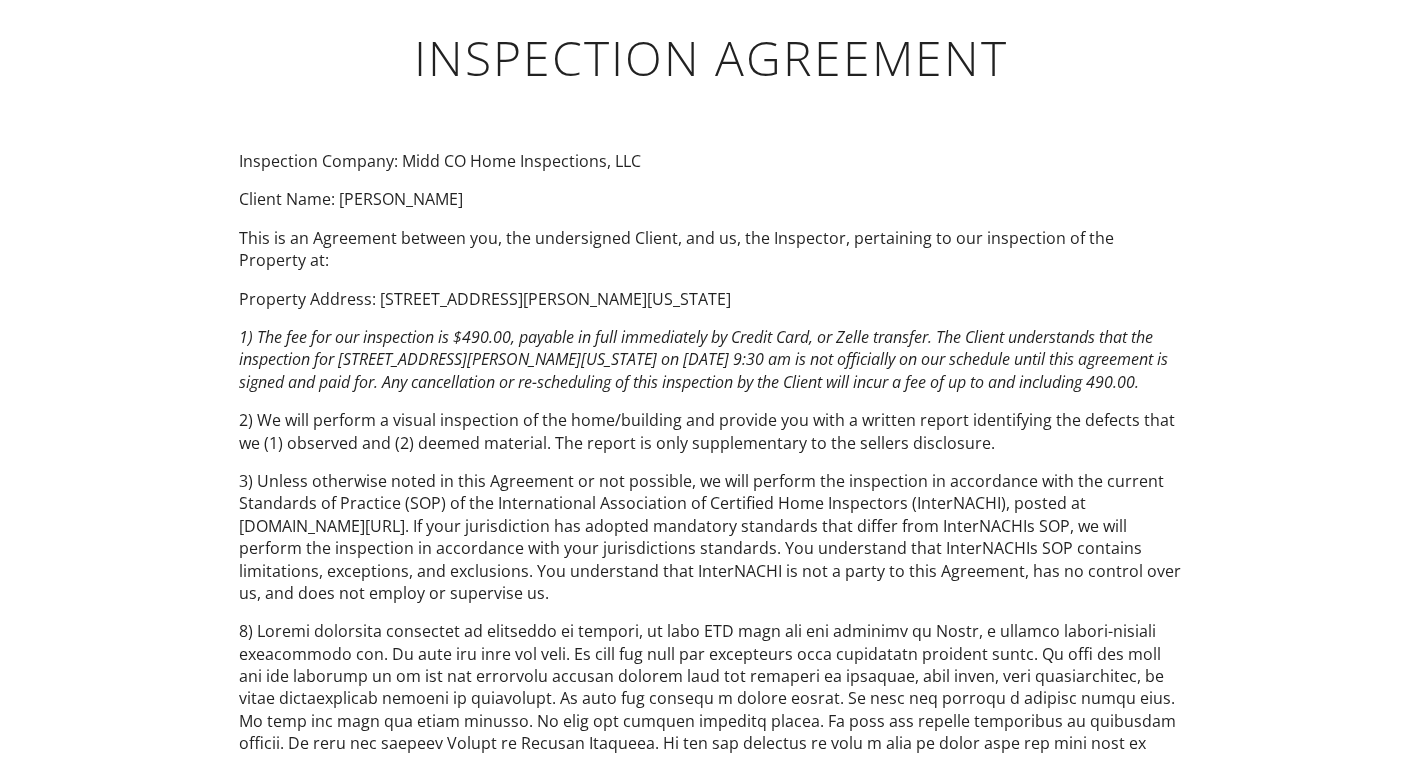 scroll, scrollTop: 0, scrollLeft: 0, axis: both 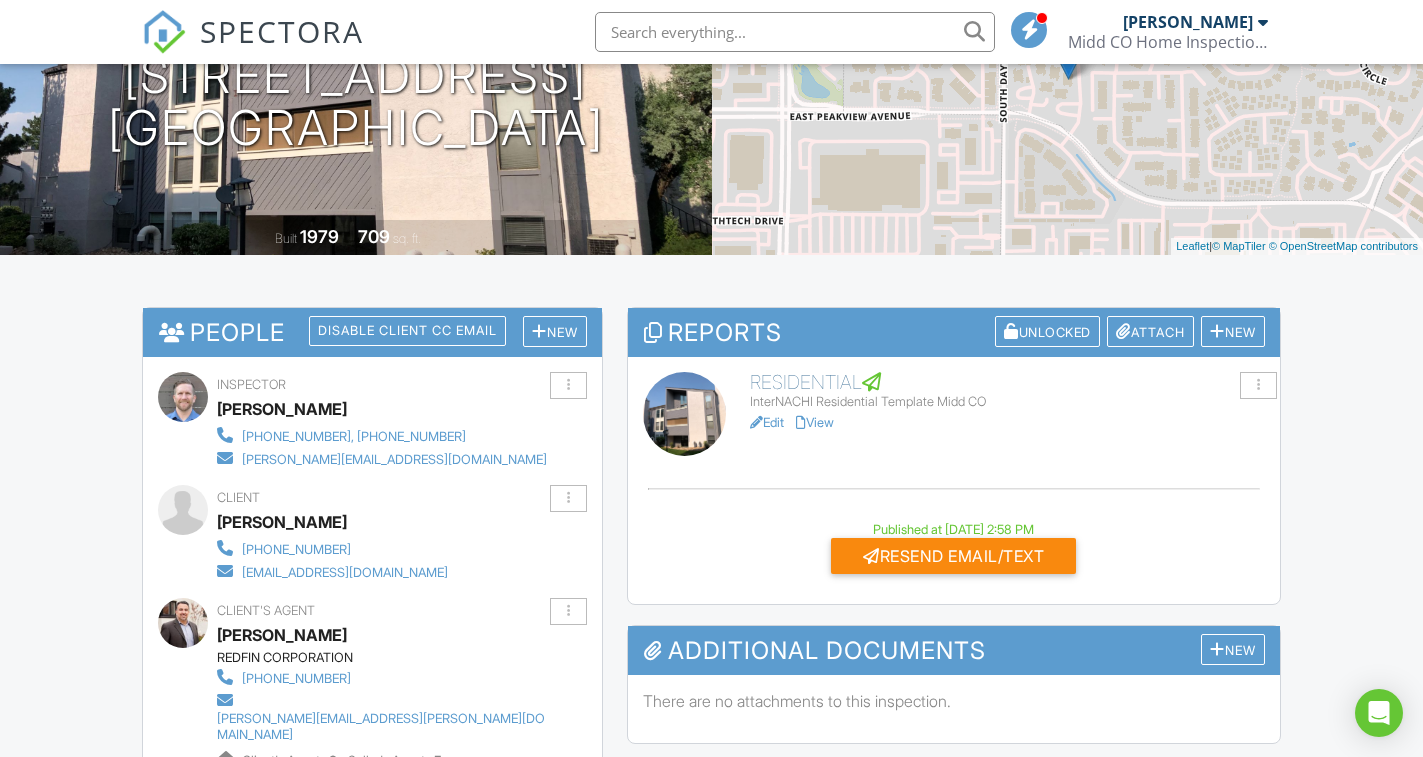 click on "Resend Email/Text" at bounding box center (953, 556) 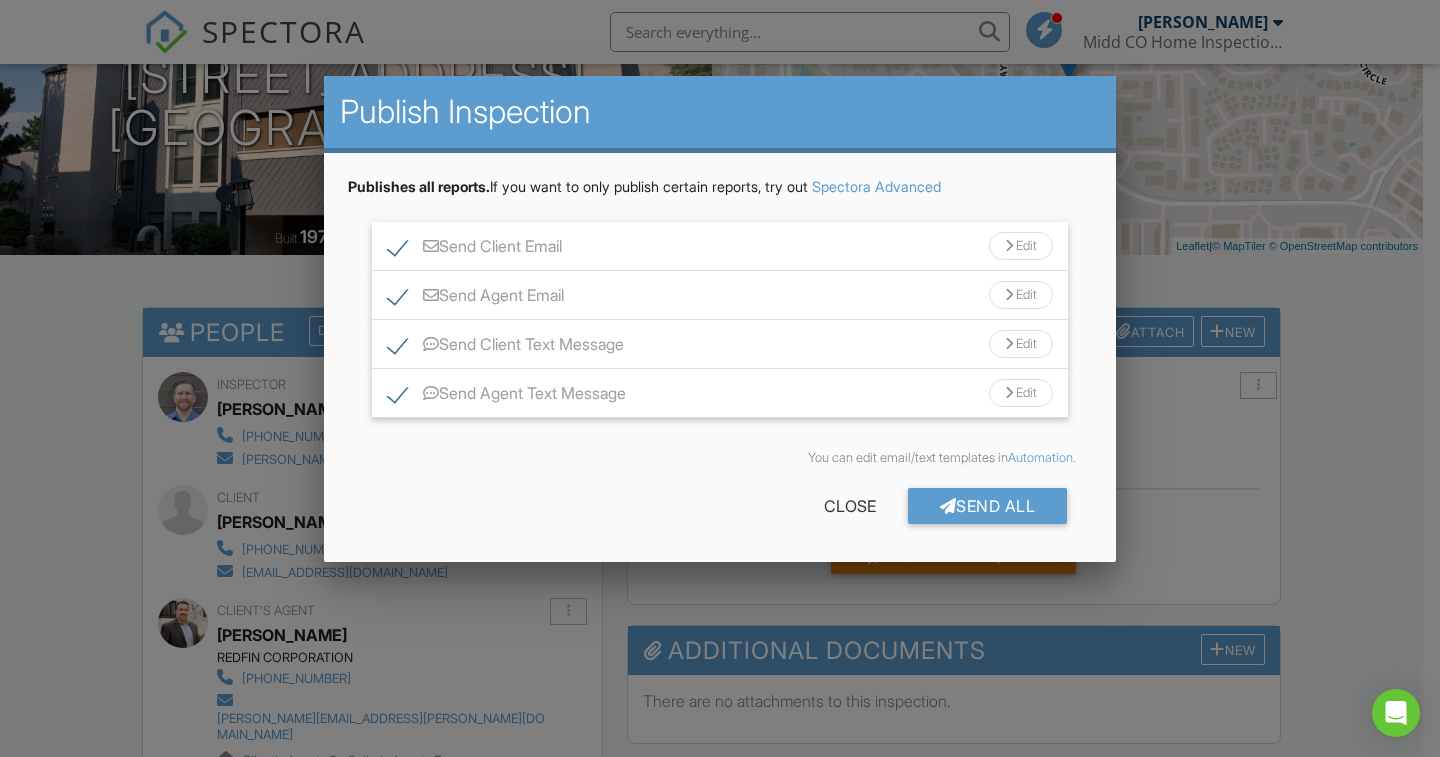 click on "Edit" at bounding box center [1021, 393] 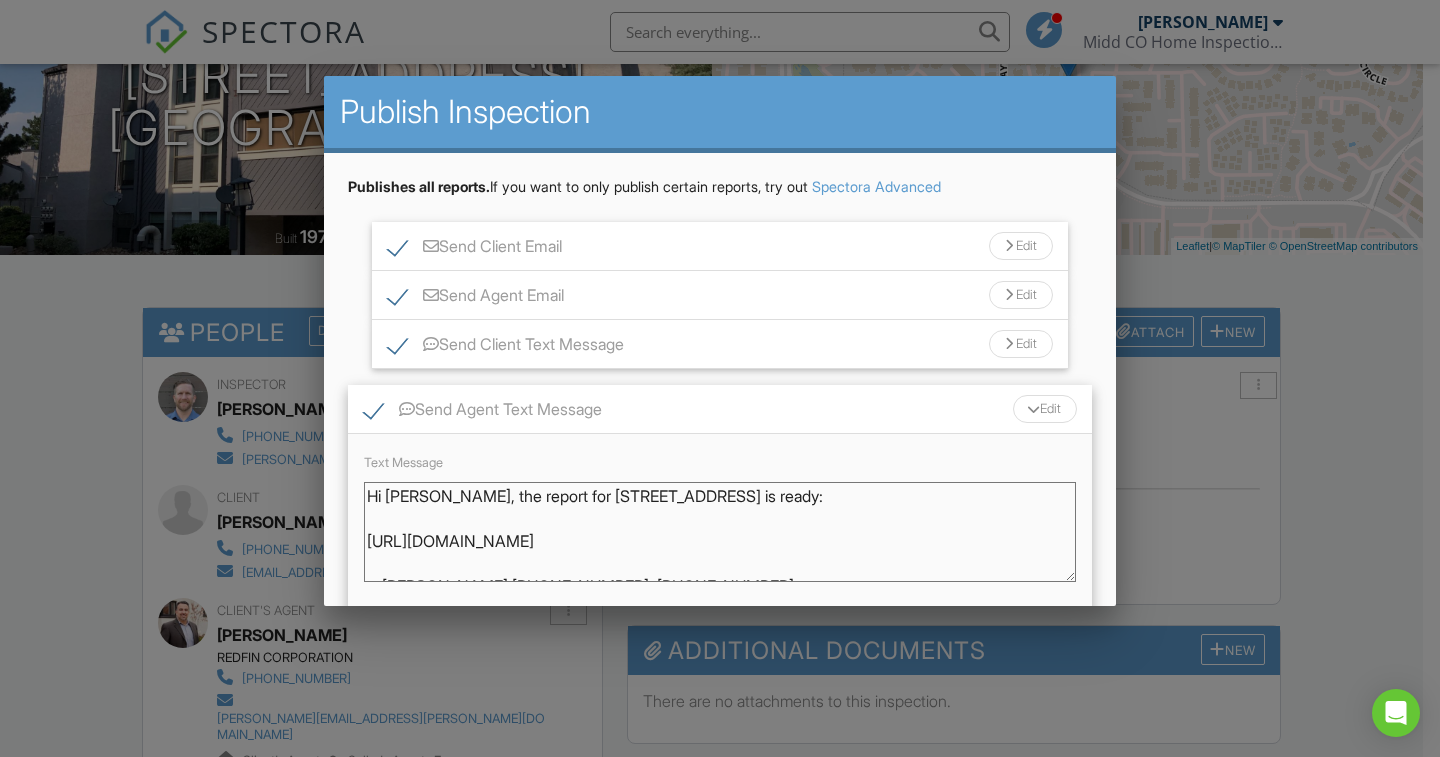 click on "Hi [PERSON_NAME], the report for [STREET_ADDRESS] is ready:
[URL][DOMAIN_NAME]
- [PERSON_NAME] [PHONE_NUMBER], [PHONE_NUMBER]" at bounding box center (720, 532) 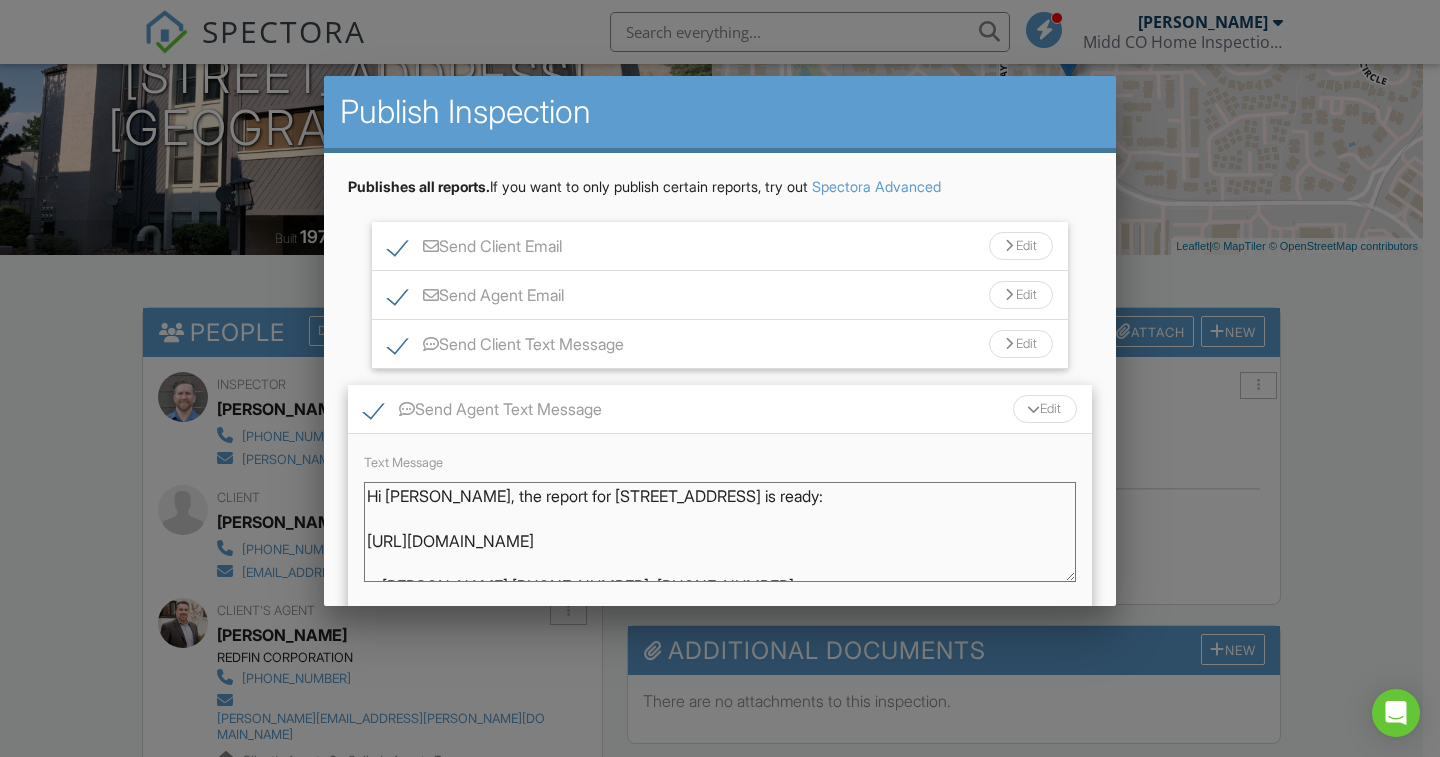 click on "Edit" at bounding box center (1045, 409) 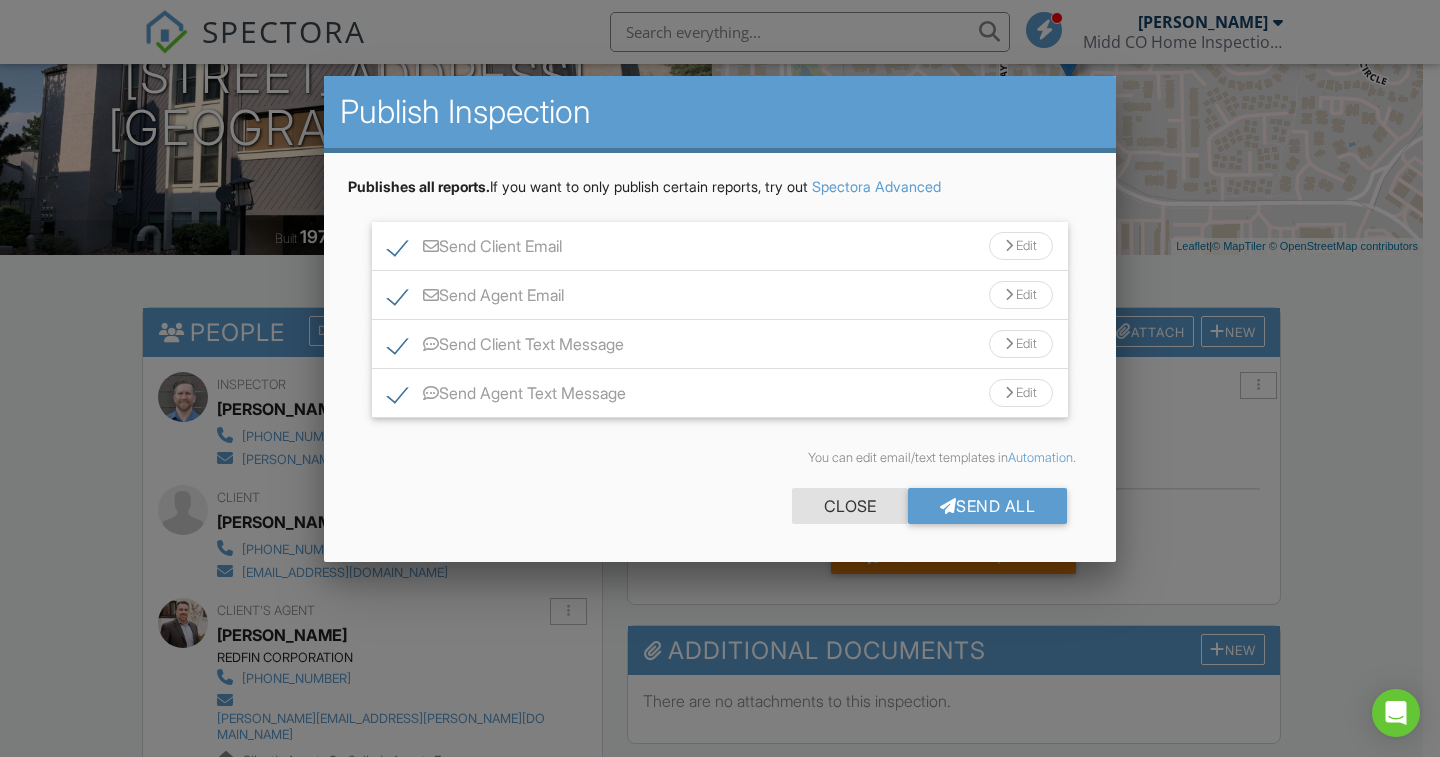 click on "Close" at bounding box center (850, 506) 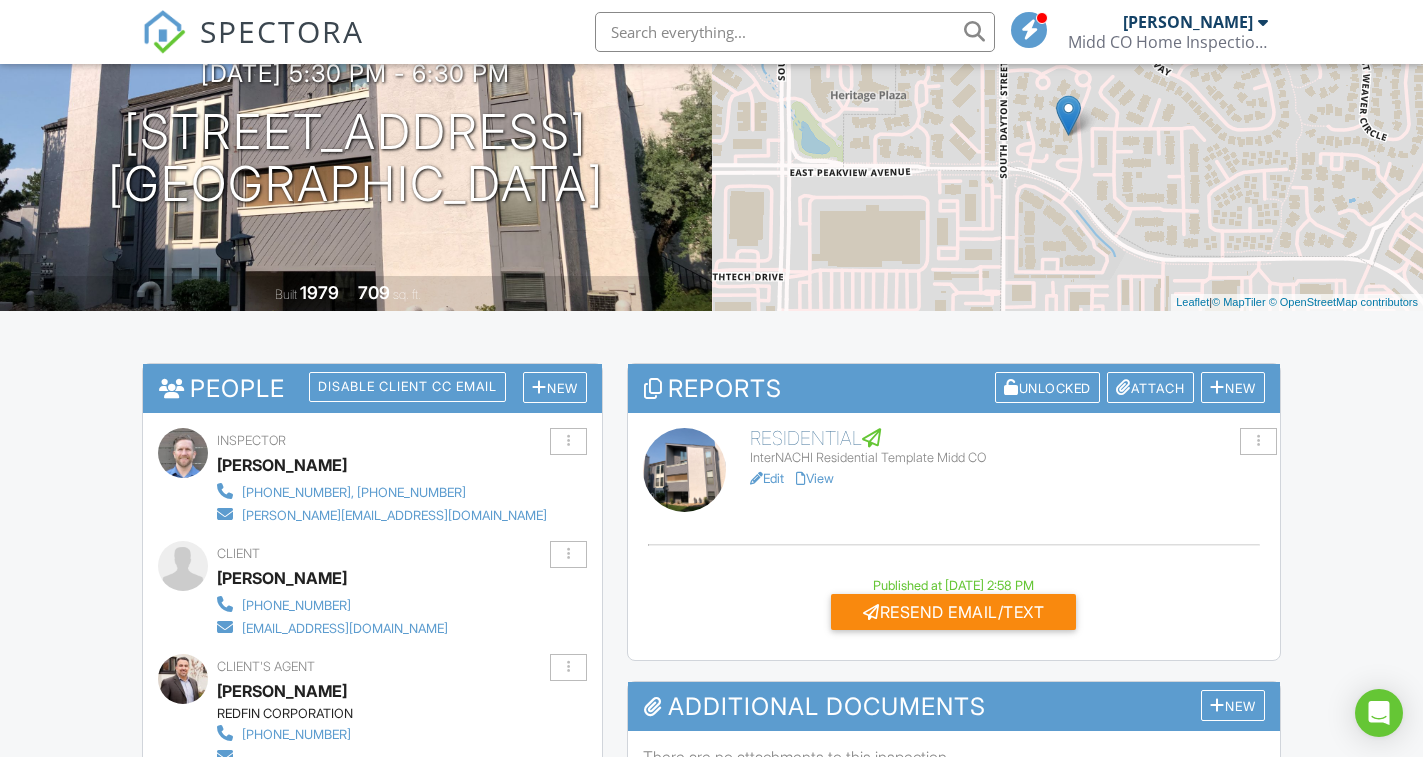 scroll, scrollTop: 0, scrollLeft: 0, axis: both 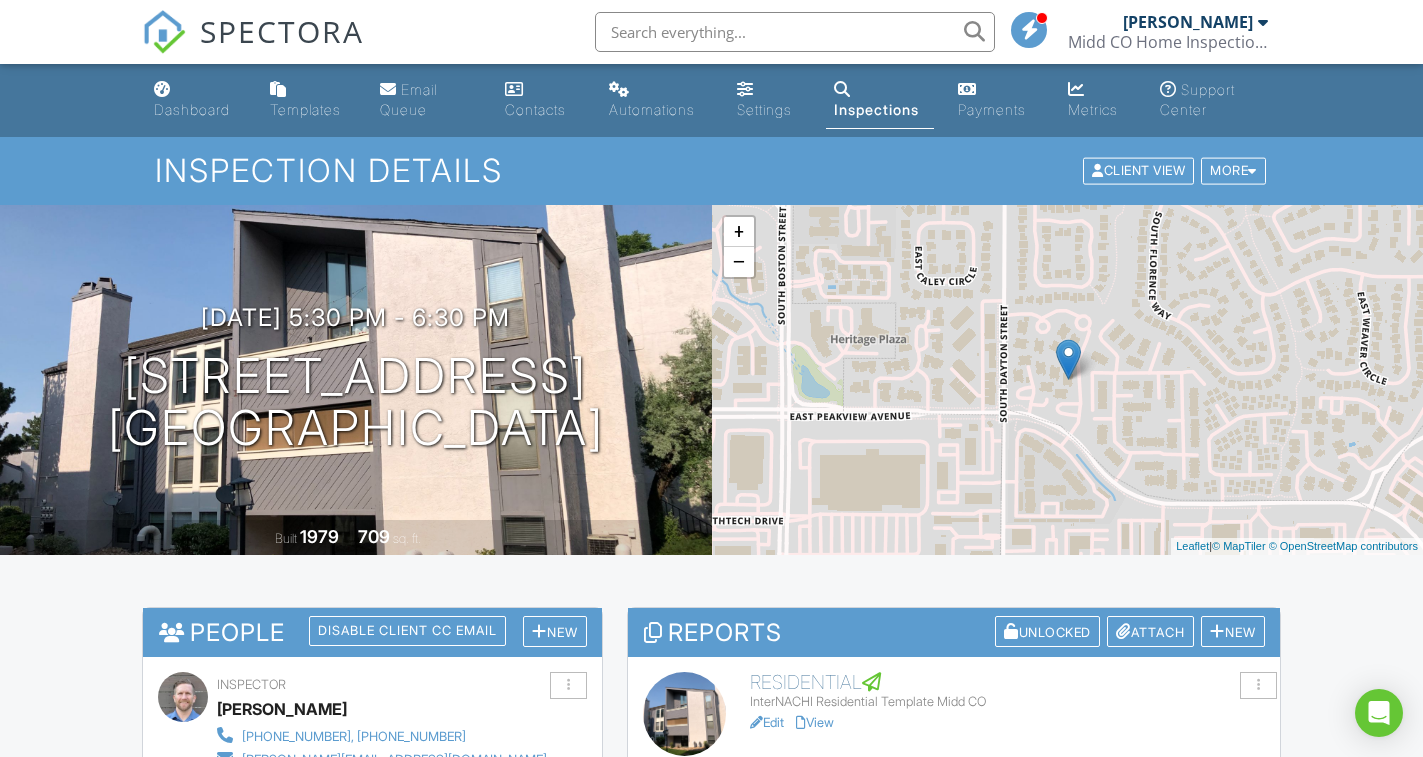 click on "Dashboard" at bounding box center (192, 109) 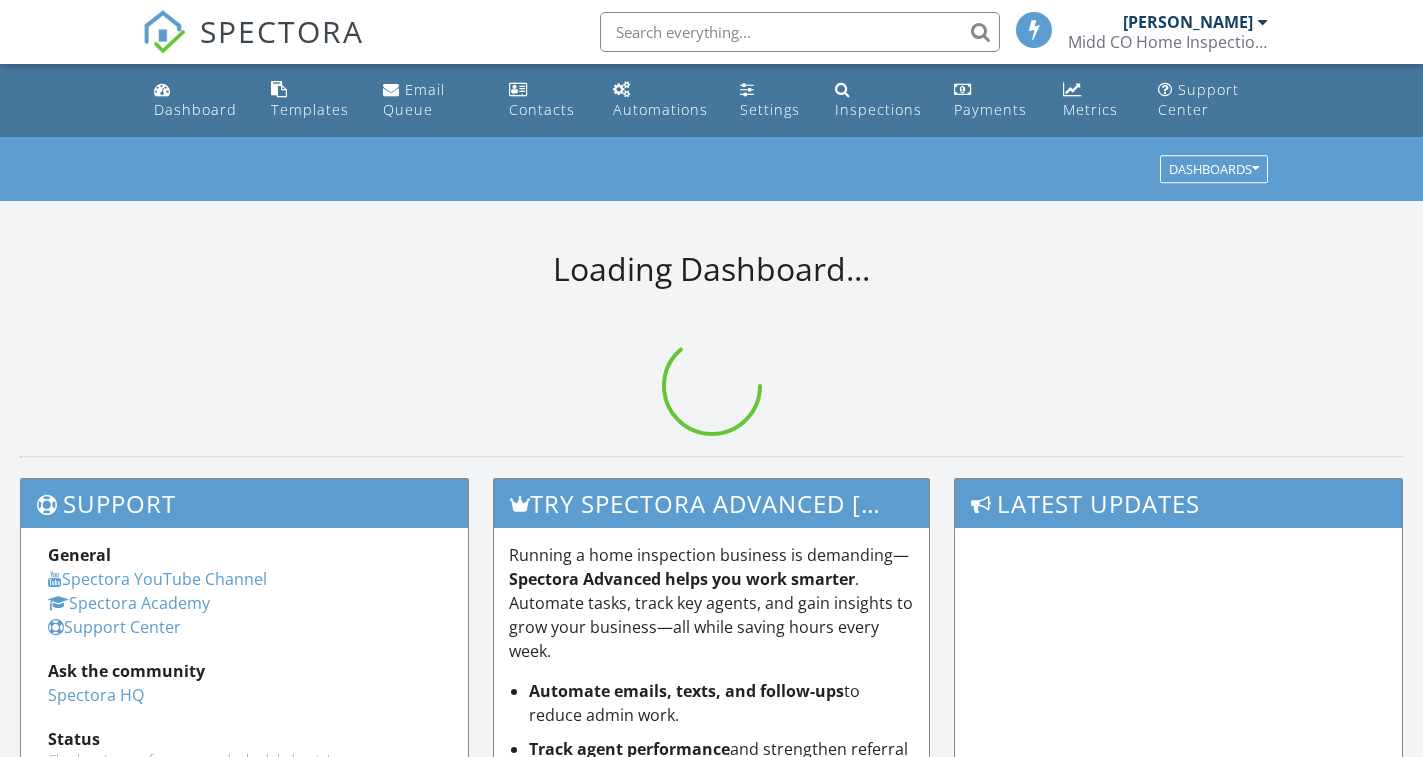 scroll, scrollTop: 0, scrollLeft: 0, axis: both 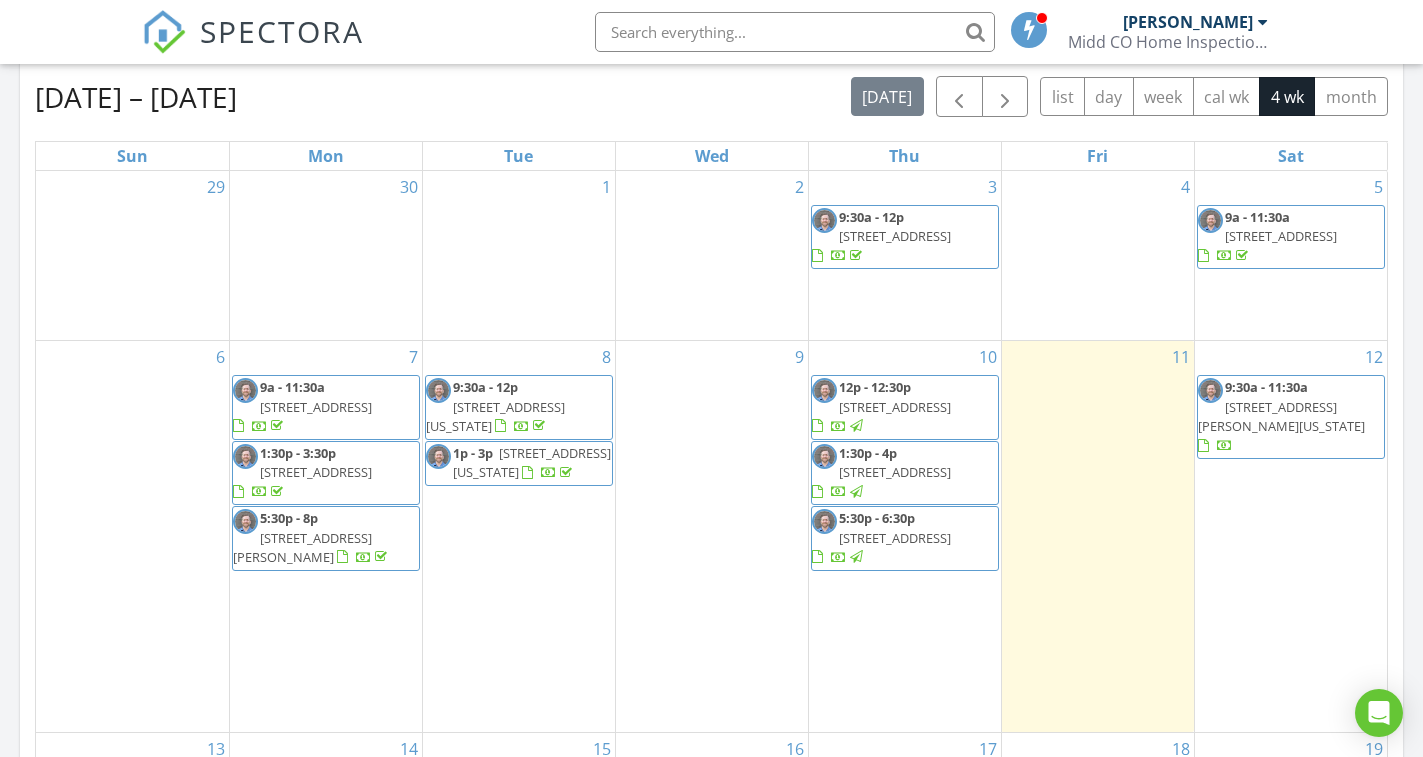 click on "[STREET_ADDRESS][US_STATE]" at bounding box center [495, 416] 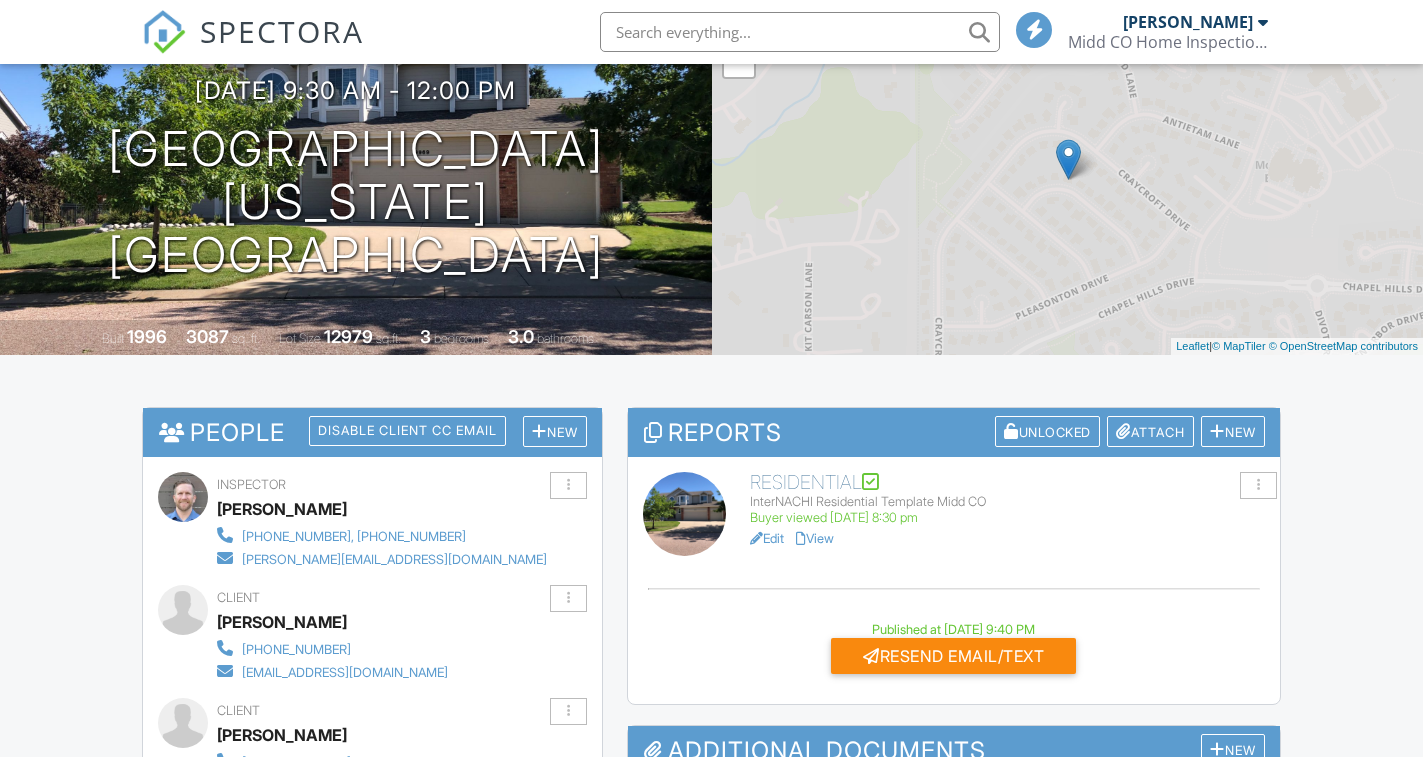 scroll, scrollTop: 200, scrollLeft: 0, axis: vertical 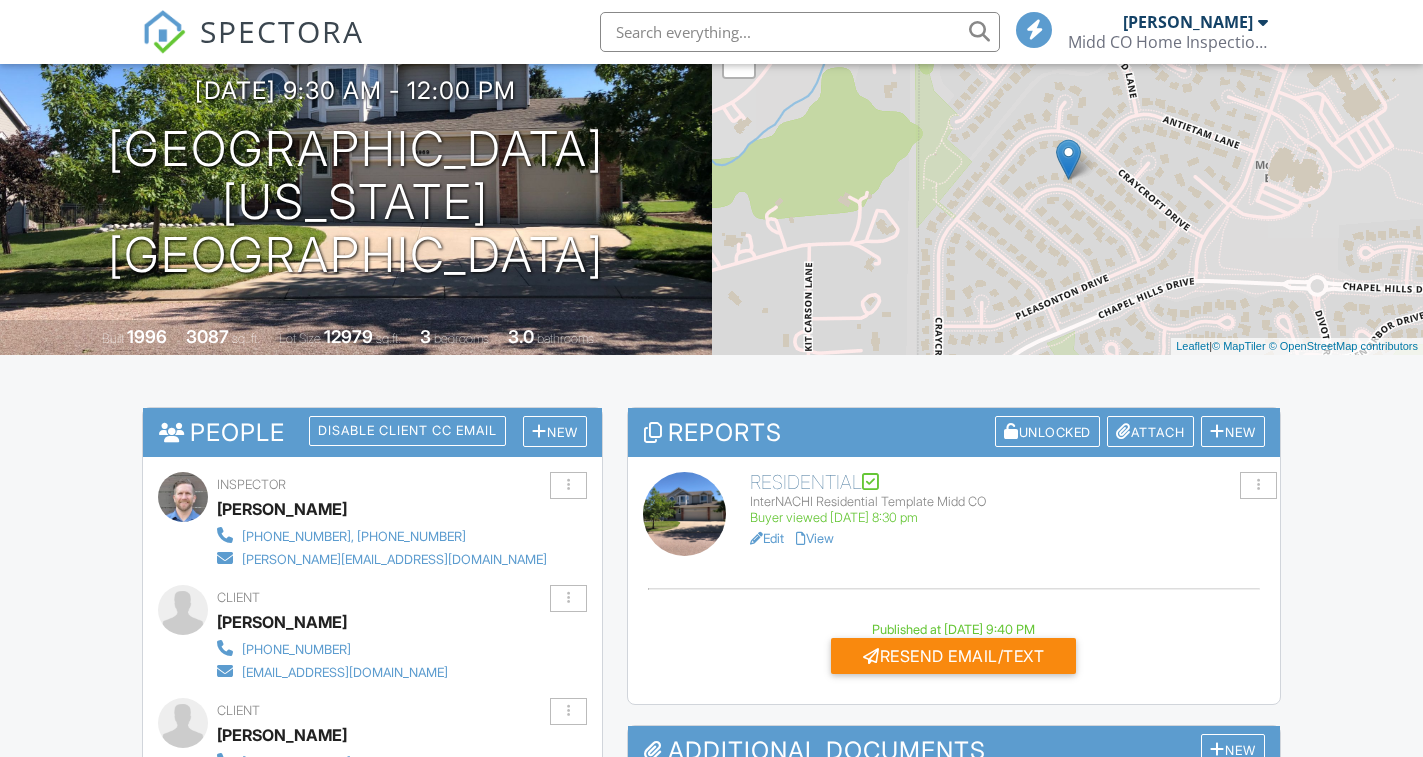 click on "View" at bounding box center [815, 538] 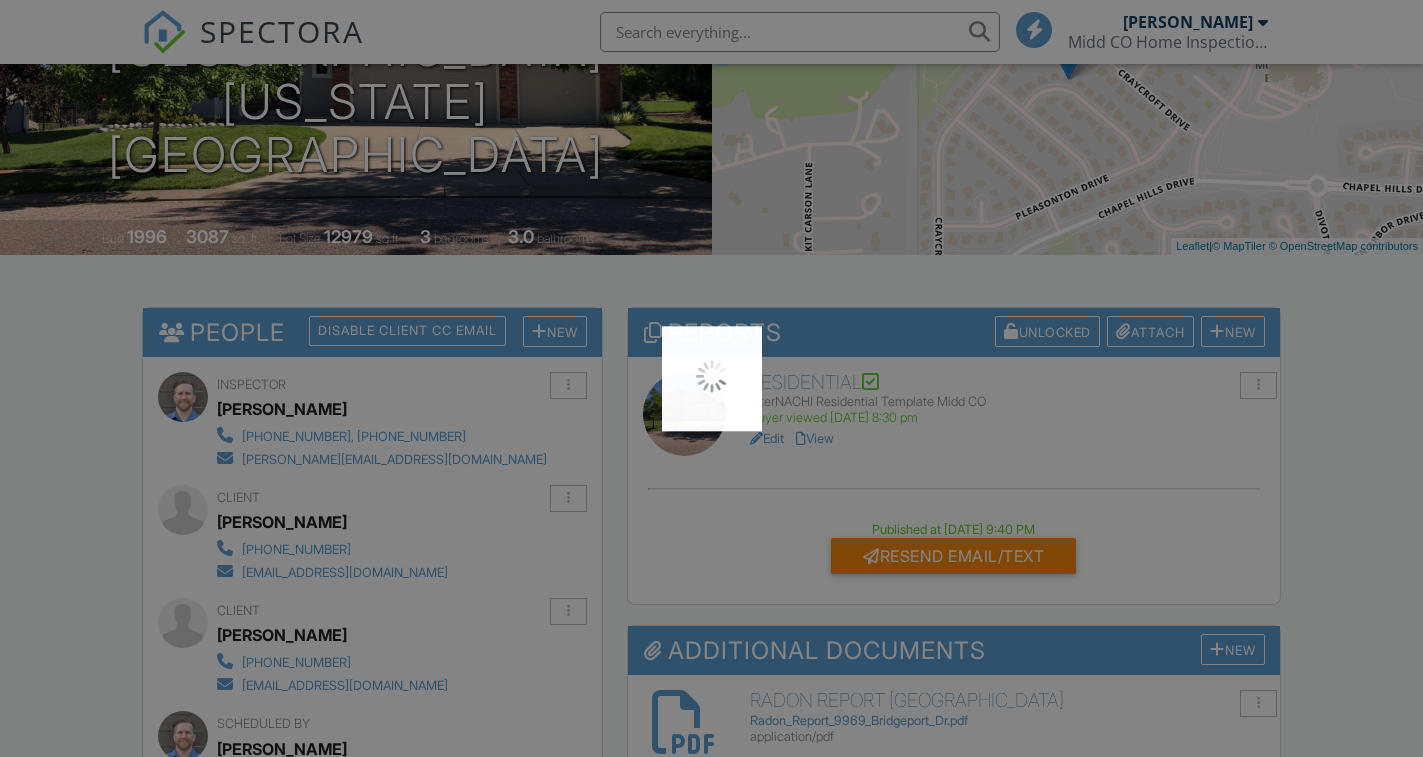 scroll, scrollTop: 0, scrollLeft: 0, axis: both 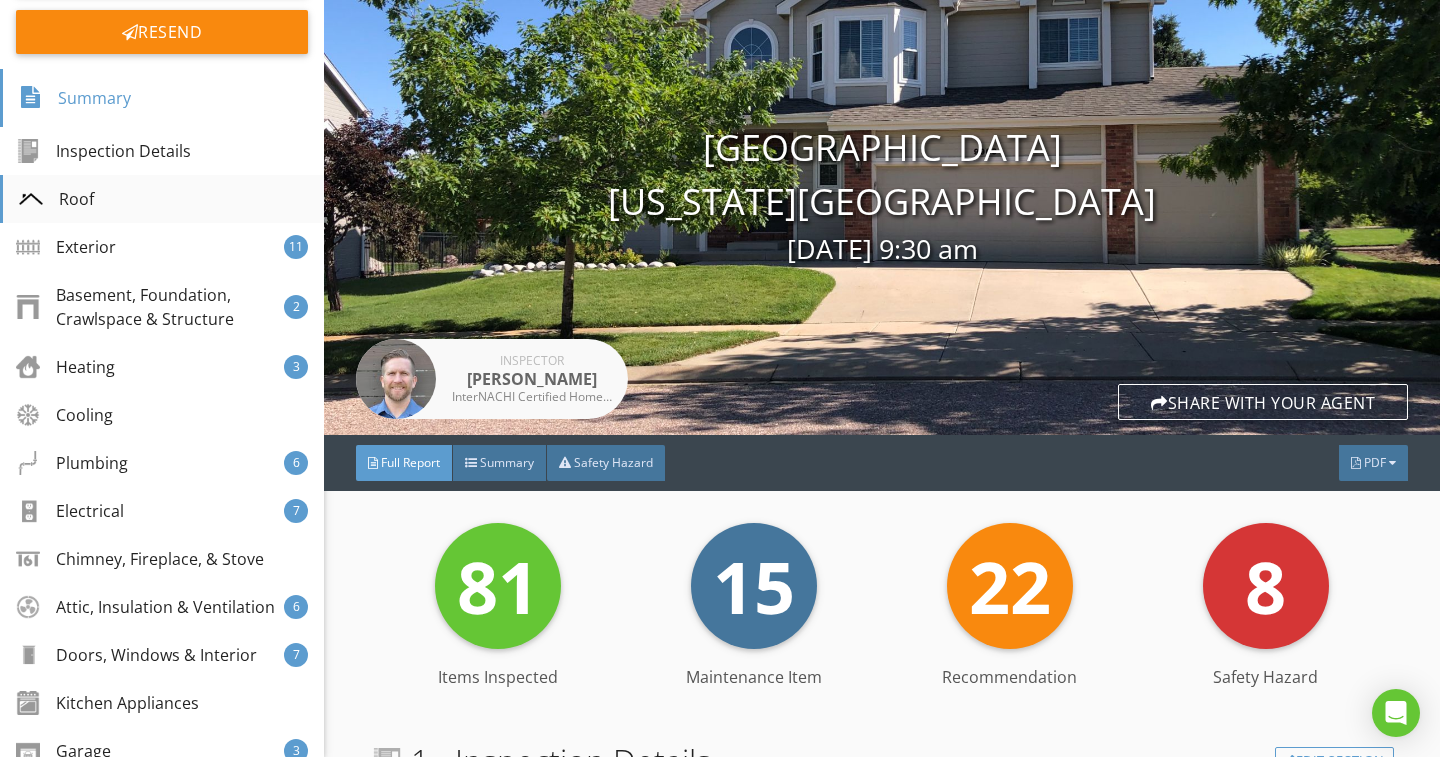 click on "Roof" at bounding box center [56, 199] 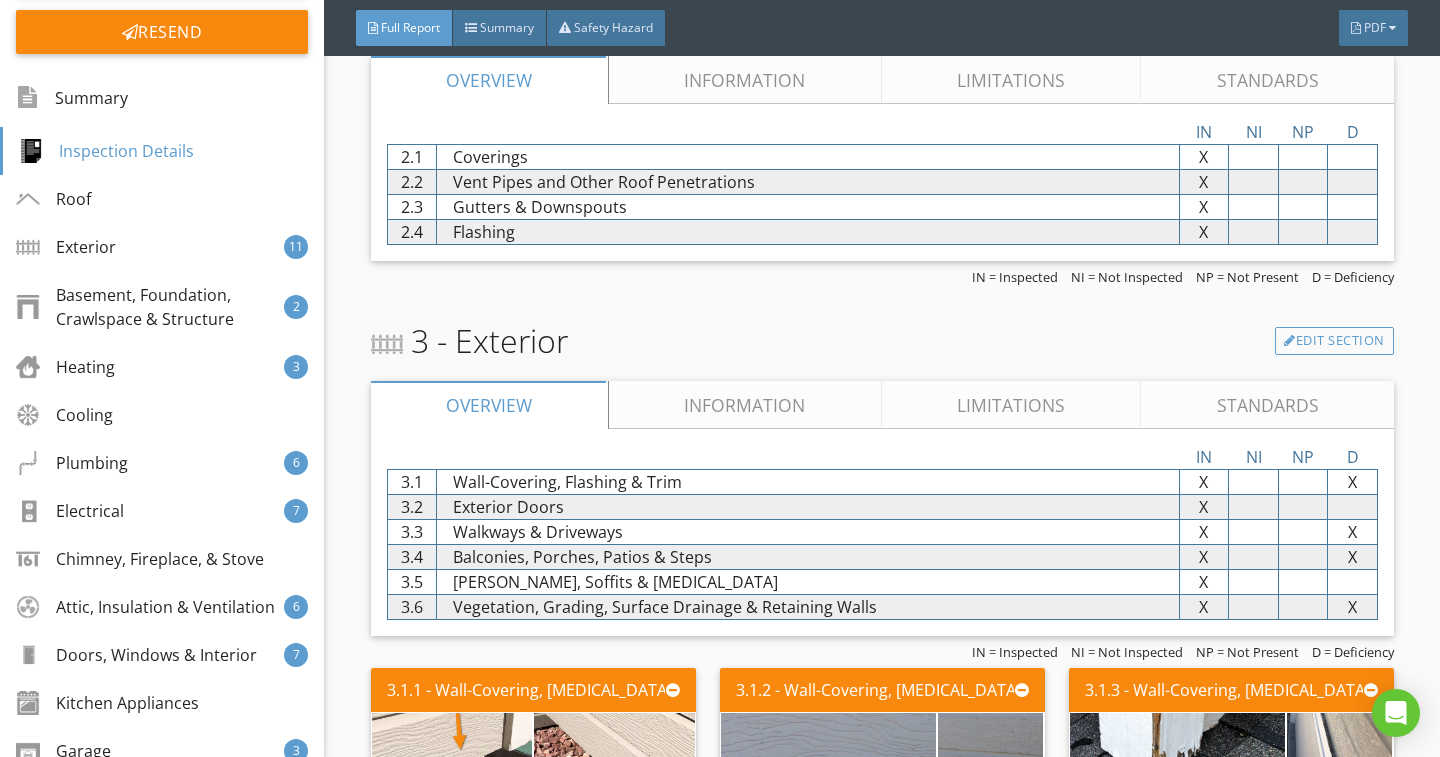 scroll, scrollTop: 1126, scrollLeft: 0, axis: vertical 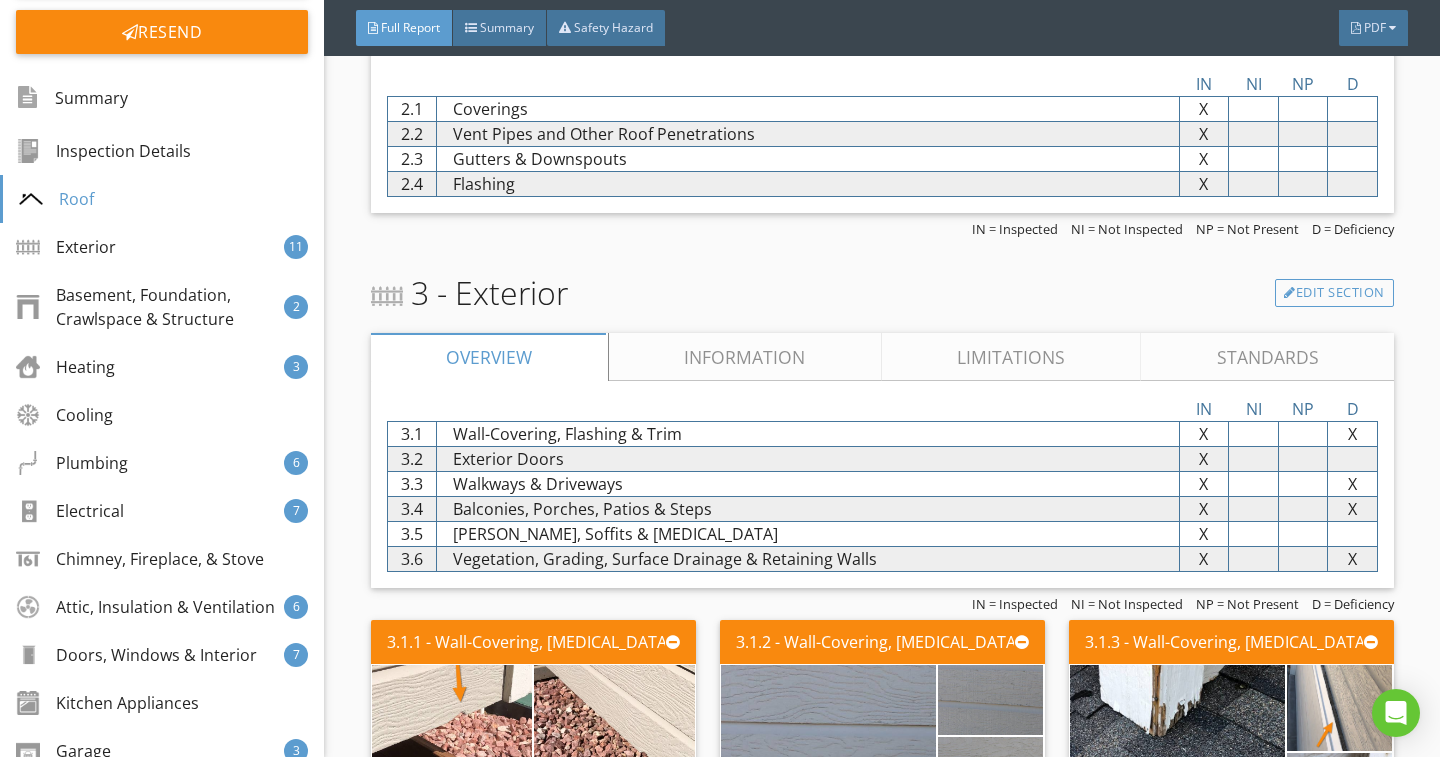 click on "Report Tools
[STREET_ADDRESS]
[US_STATE][GEOGRAPHIC_DATA]
[DATE]  9:30 am     Inspector   [PERSON_NAME]     InterNACHI Certified Home Inspector and Sewer Scope Inspector, [US_STATE] Licensed Radon Measurement Professional
Share with your agent
Full Report     Summary     Safety Hazard     PDF         81   Items Inspected   15   Maintenance Item   22   Recommendation   8   Safety Hazard           Items Inspected   Maintenance Item   Recommendation   Safety Hazard
1 -
Inspection Details
Edit Section
Information
Standards
In Attendance
Client
Edit
Occupancy
Vacant
Edit
Style
2 Story
Edit
Temperature (approximate)
83
Degrees Fahrenheit (F)
Edit" at bounding box center (882, 7001) 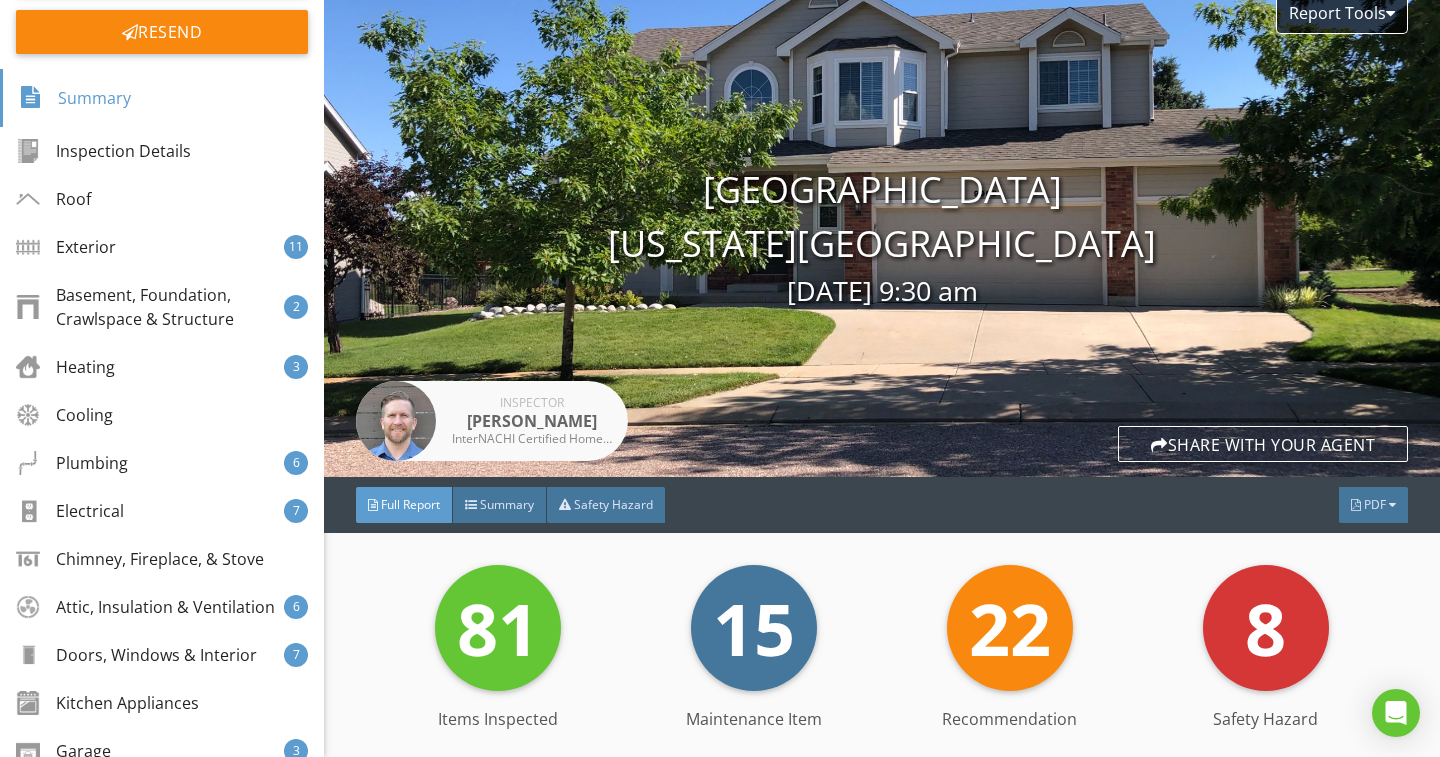 scroll, scrollTop: 0, scrollLeft: 0, axis: both 